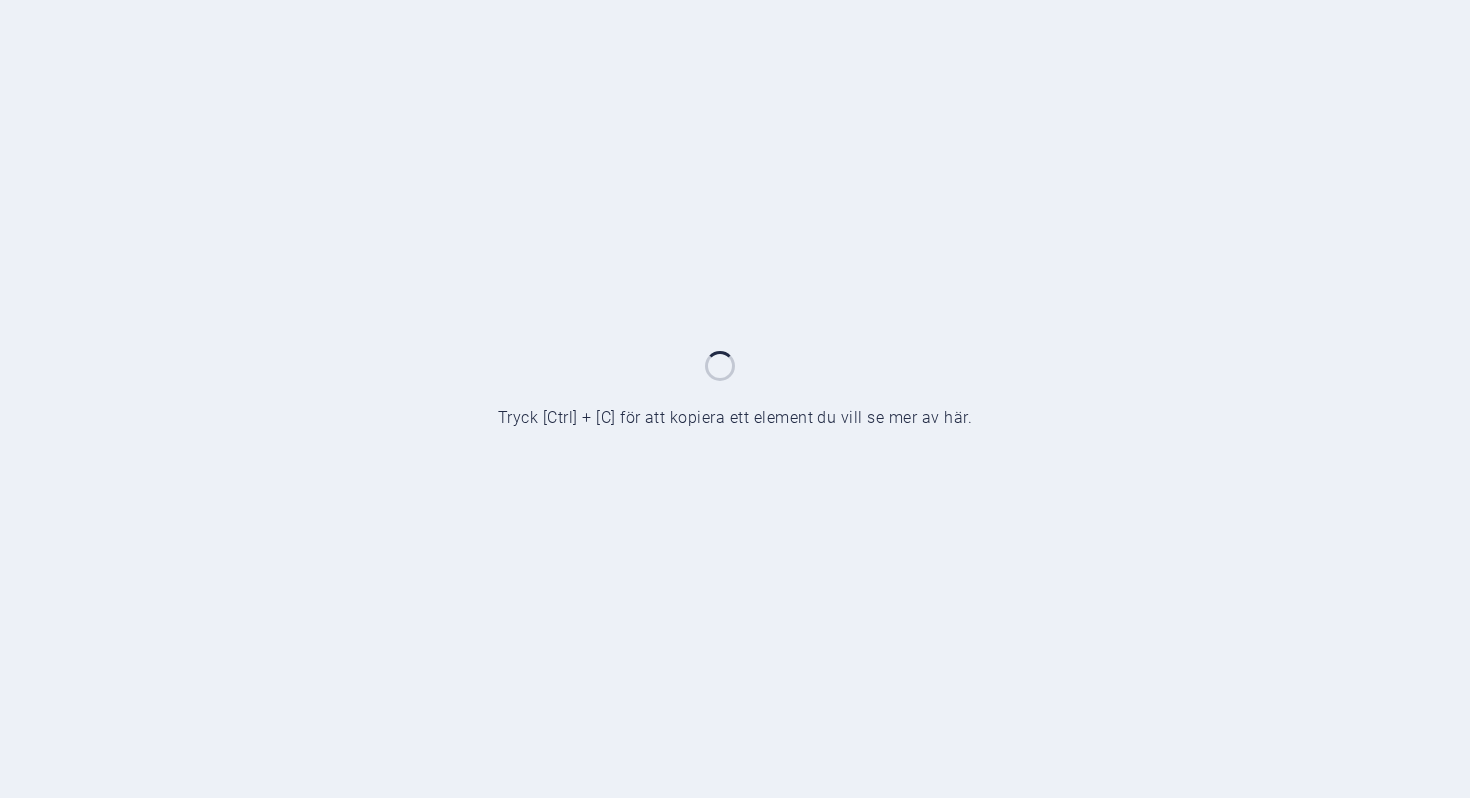 scroll, scrollTop: 0, scrollLeft: 0, axis: both 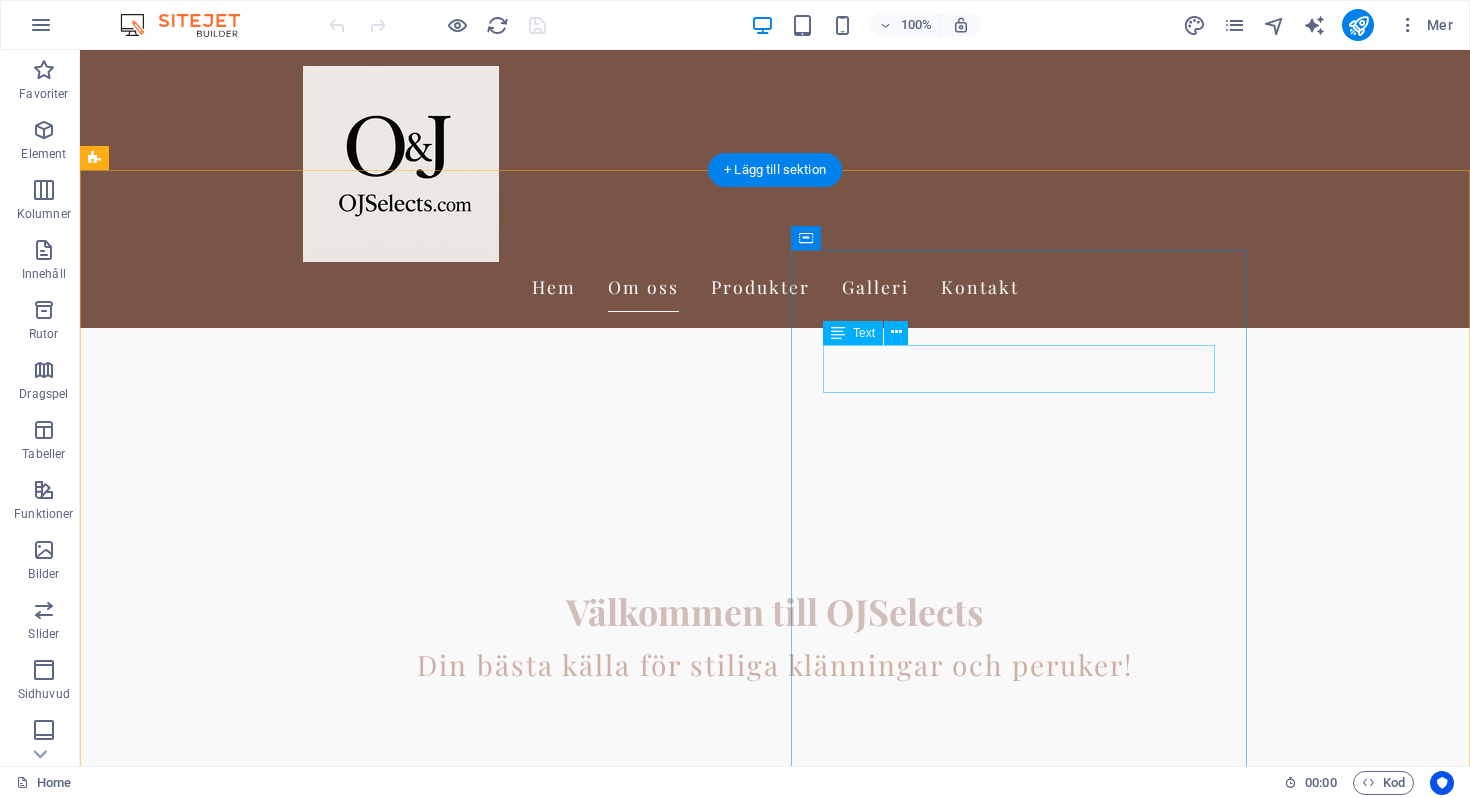 click on "OJSelects.com erbjuder det senaste inom mode och skönhet och speciellt peruker." at bounding box center (568, 4333) 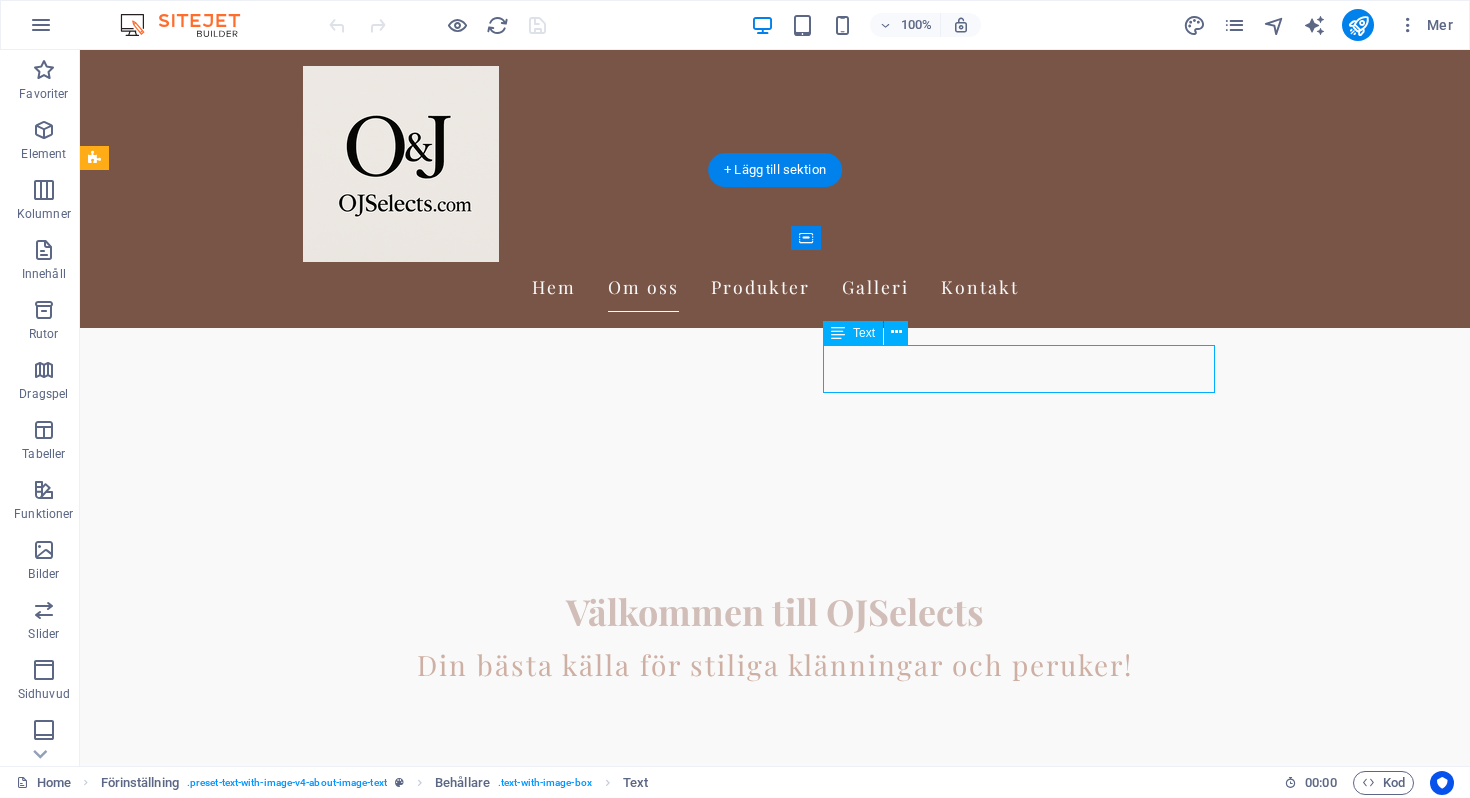 click on "OJSelects.com erbjuder det senaste inom mode och skönhet och speciellt peruker." at bounding box center (568, 4333) 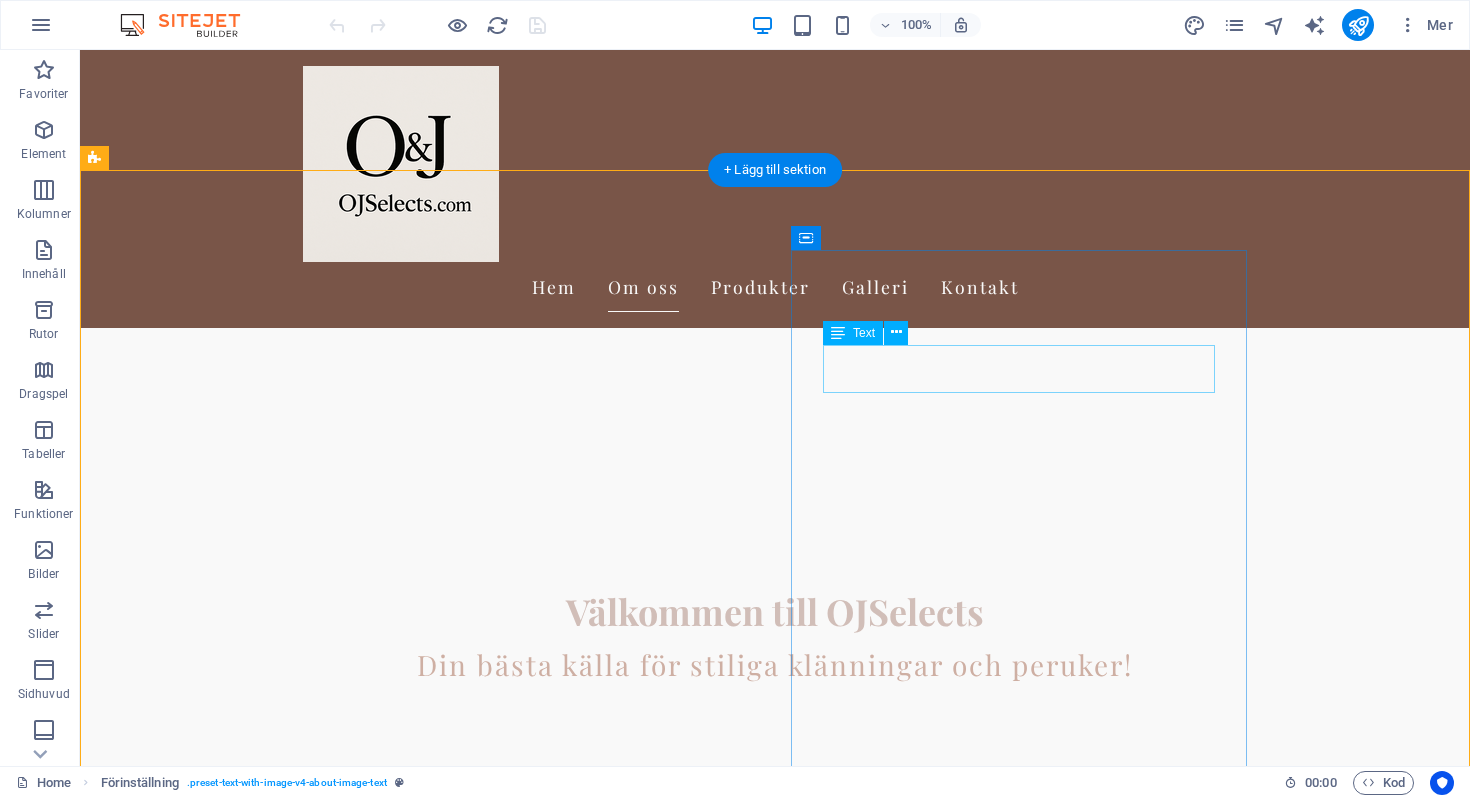 click on "OJSelects.com erbjuder det senaste inom mode och skönhet och speciellt peruker." at bounding box center (568, 4333) 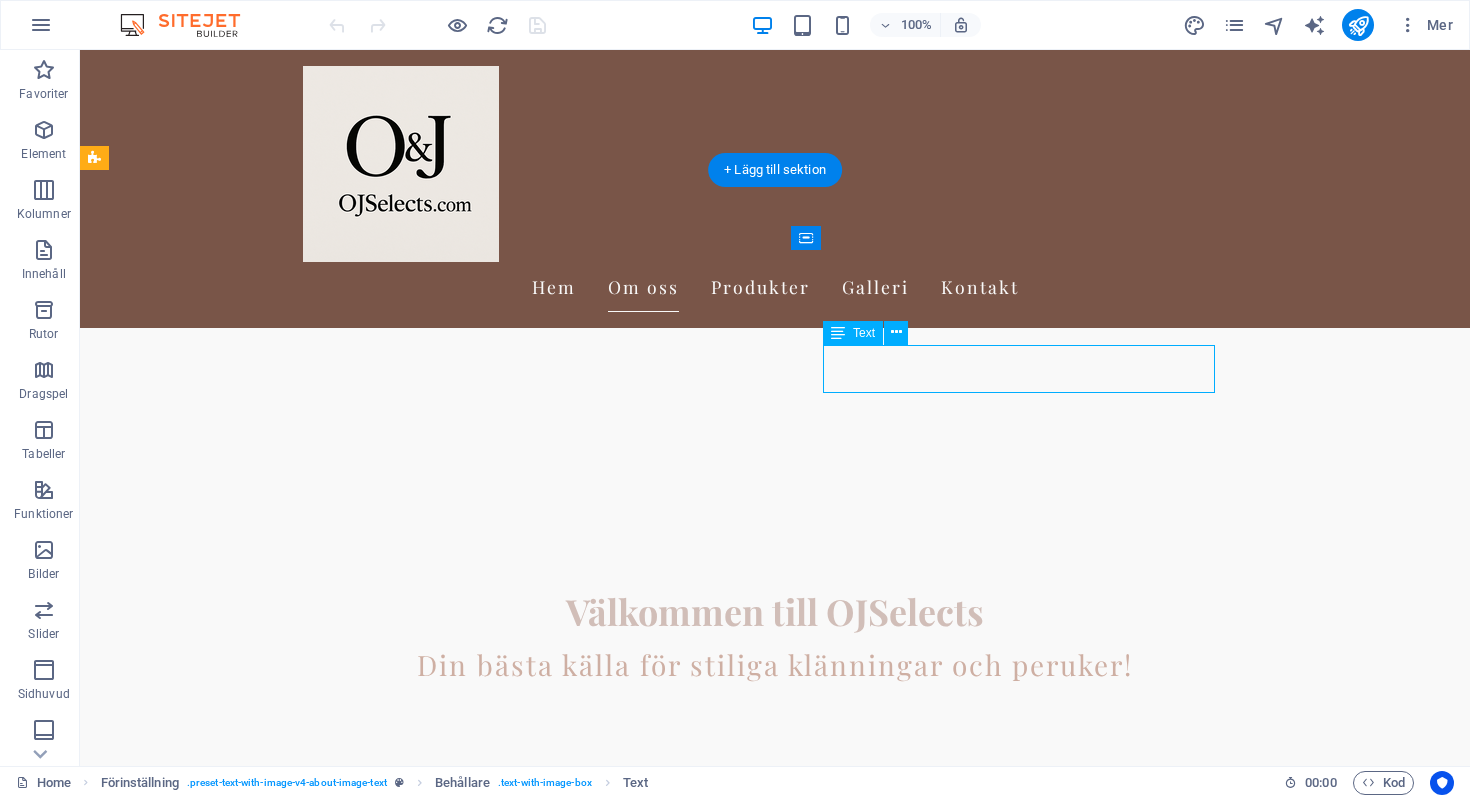click on "OJSelects.com erbjuder det senaste inom mode och skönhet och speciellt peruker." at bounding box center [568, 4333] 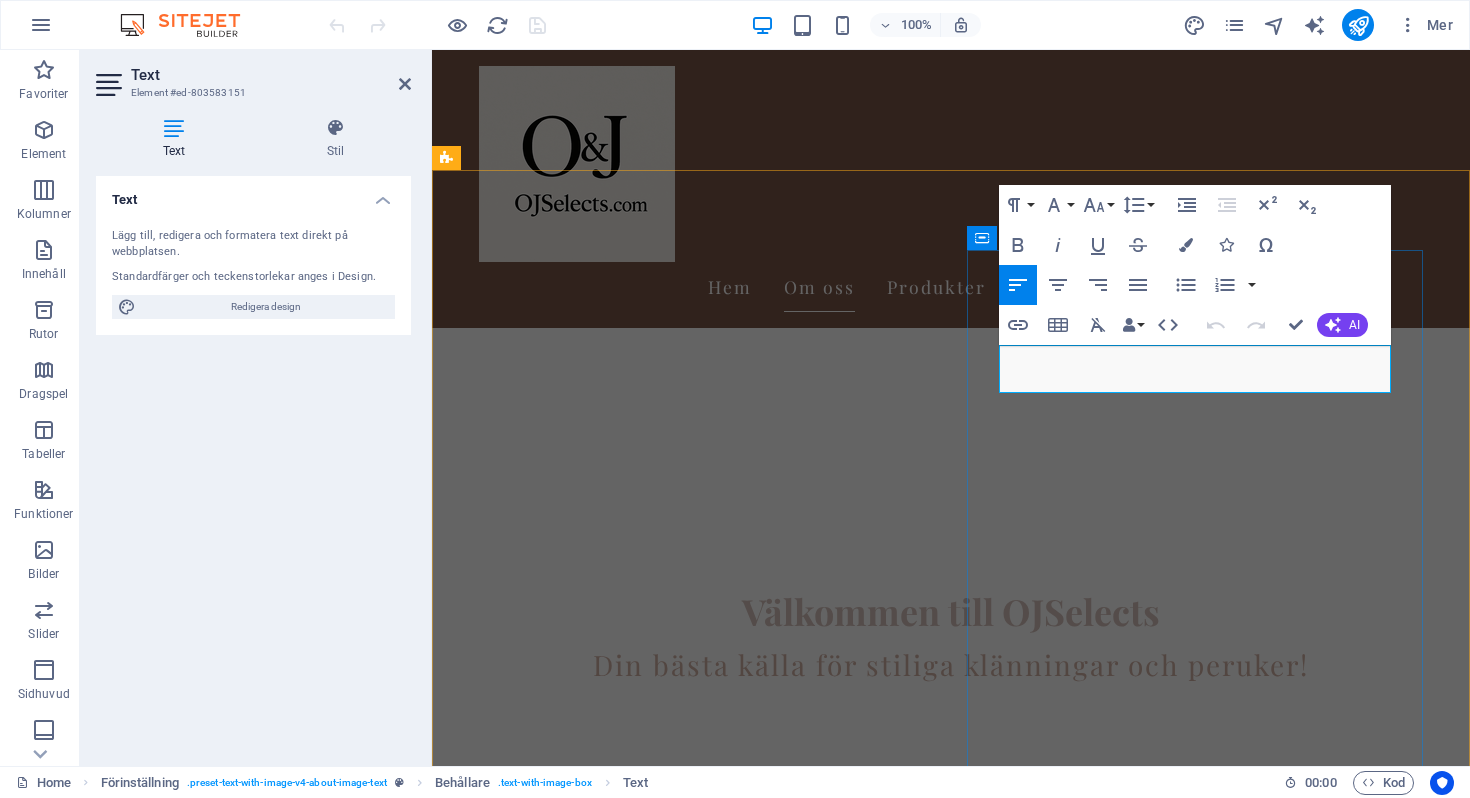click on "OJSelects.com erbjuder det senaste inom mode och skönhet och speciellt peruker." at bounding box center [920, 3708] 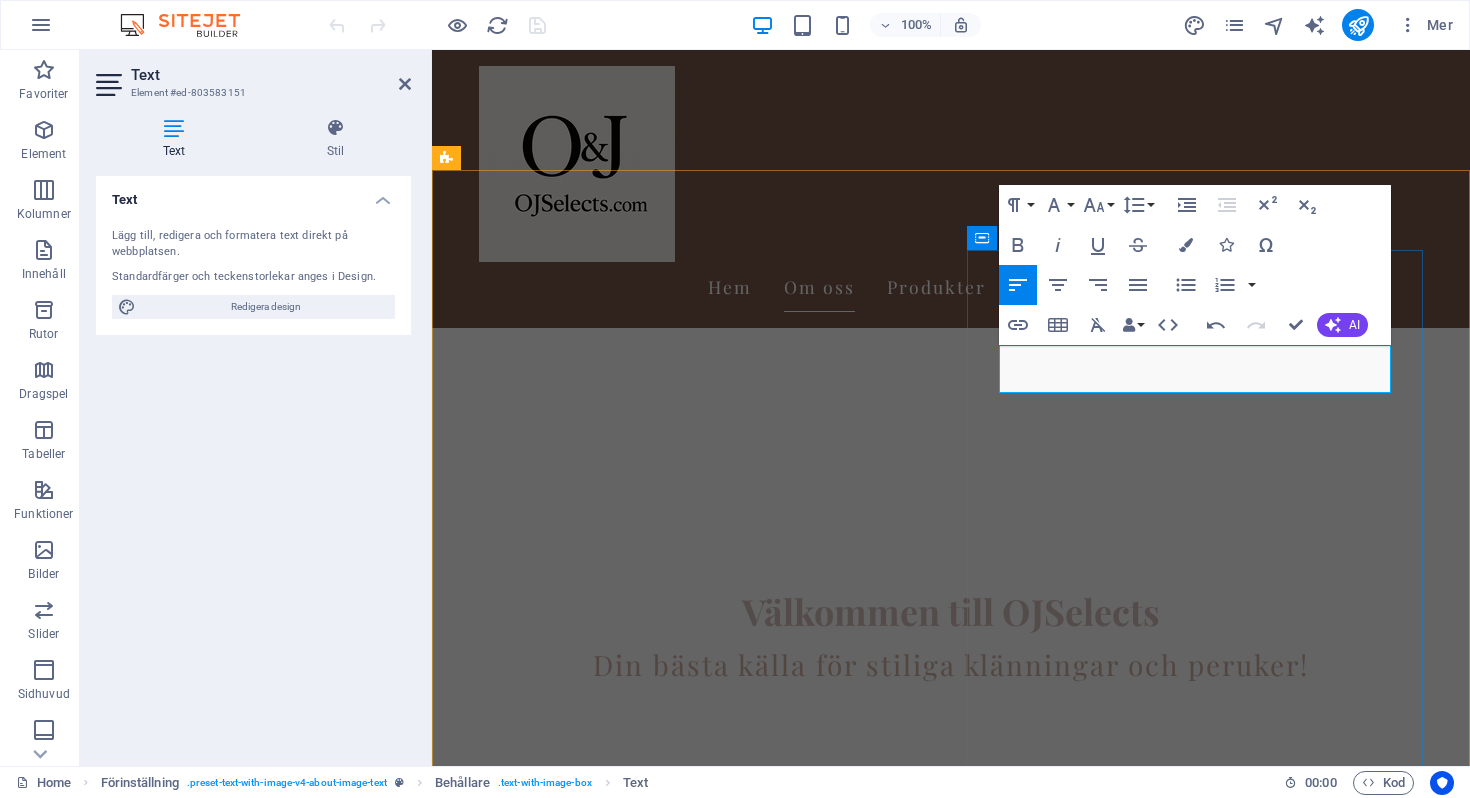 type 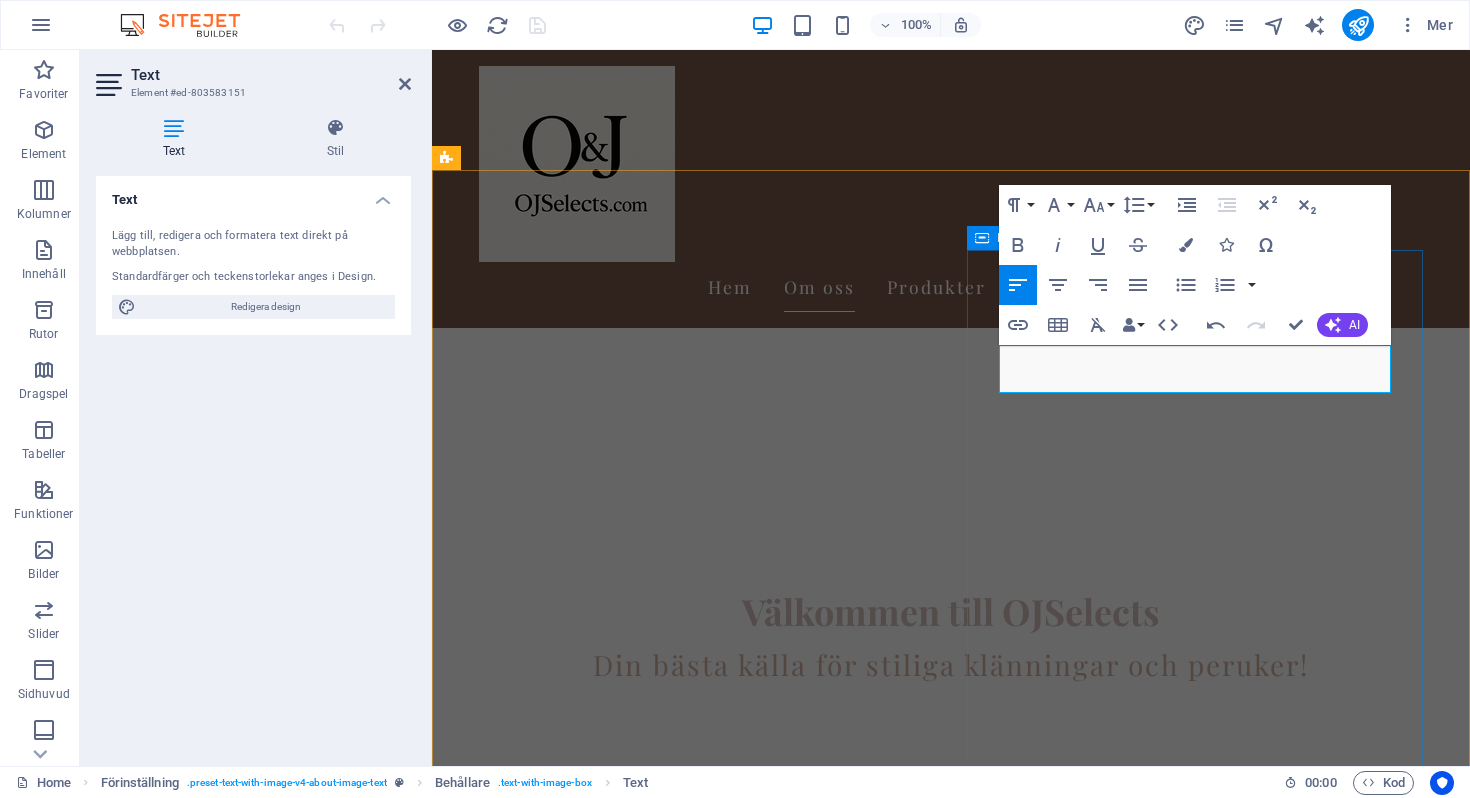 click on "Om OJSelects OJSelects.com erbjuder det senaste inom mode, skönhet och peruker/wigs. Läs mer" at bounding box center [920, 3705] 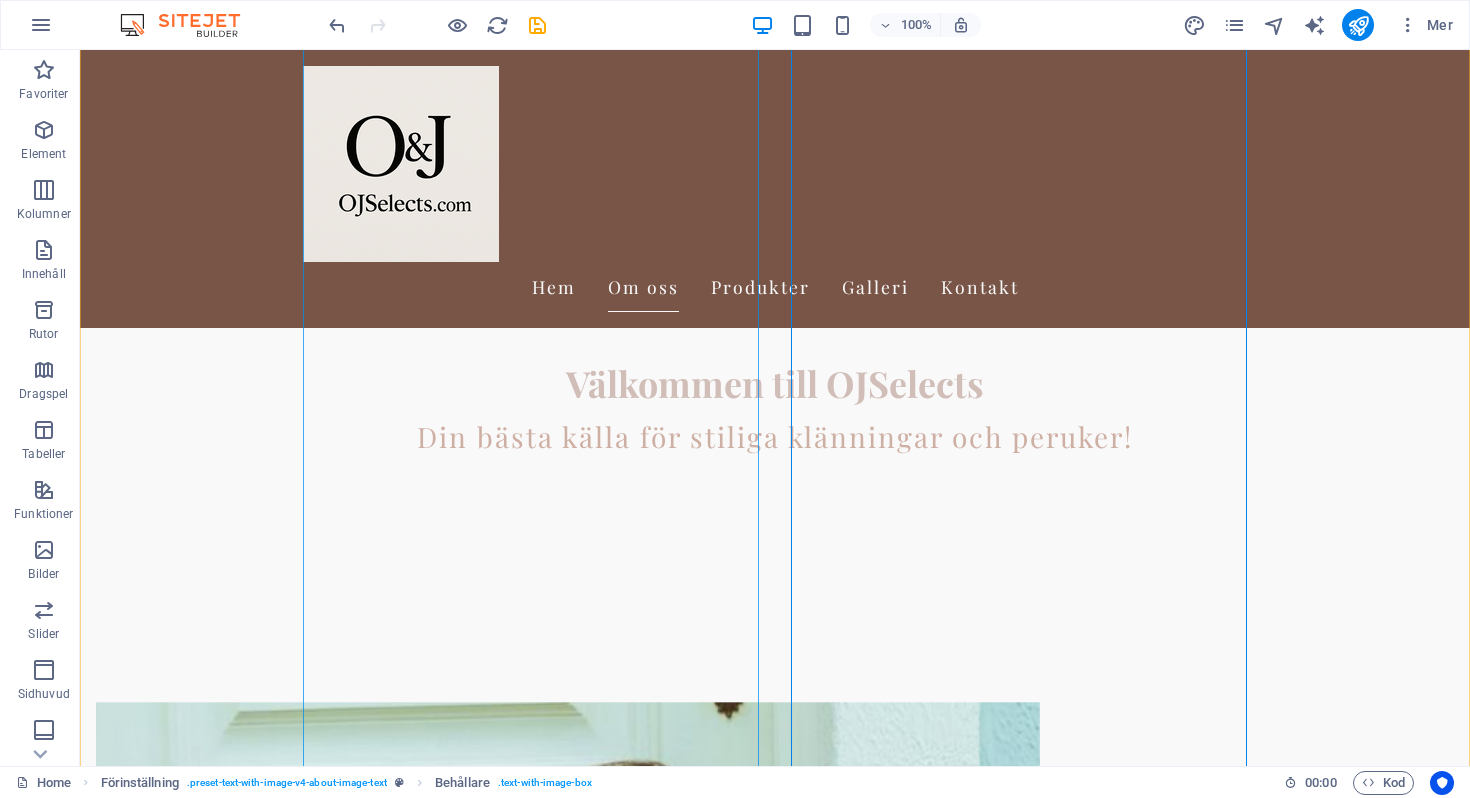 scroll, scrollTop: 719, scrollLeft: 0, axis: vertical 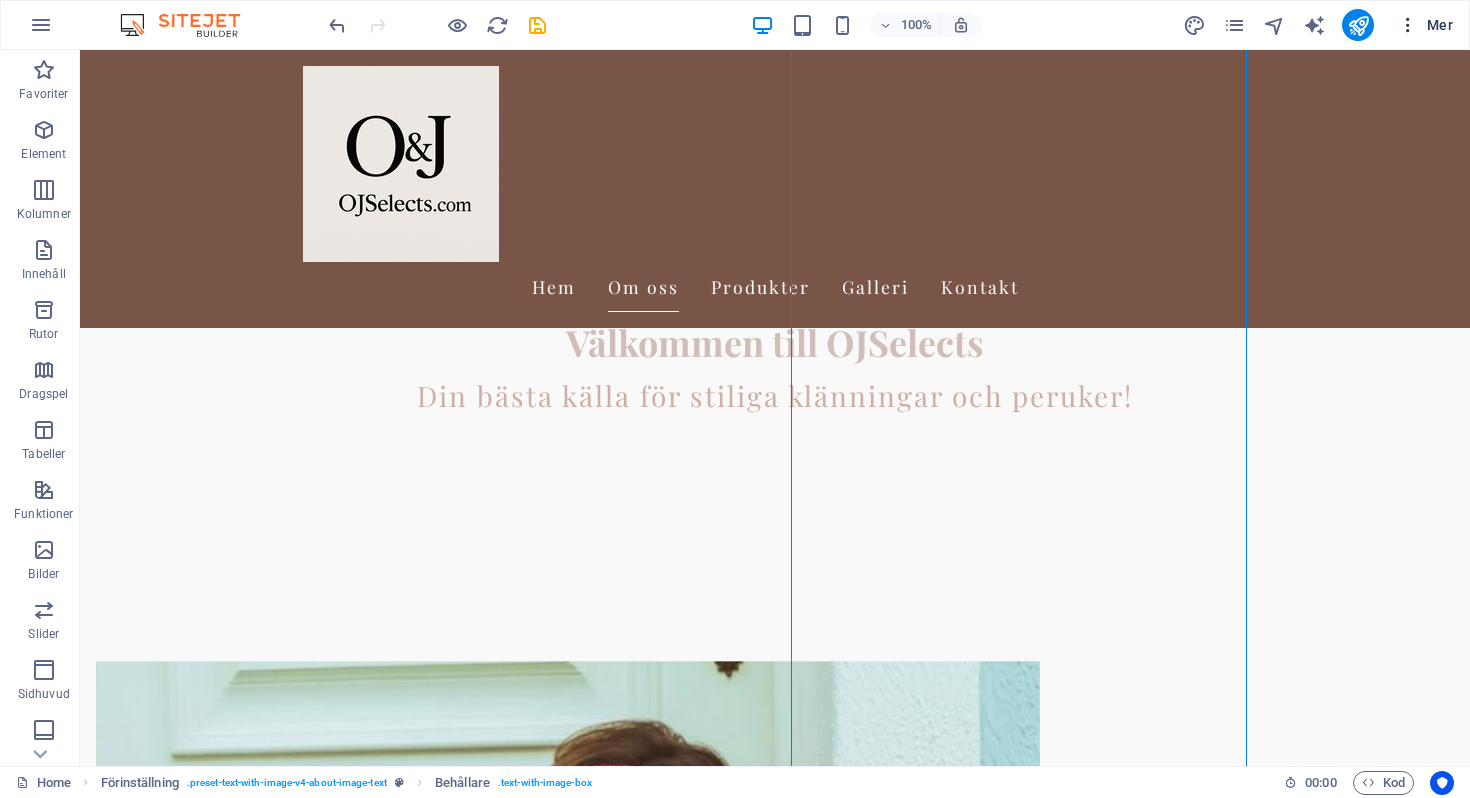 click at bounding box center (1408, 25) 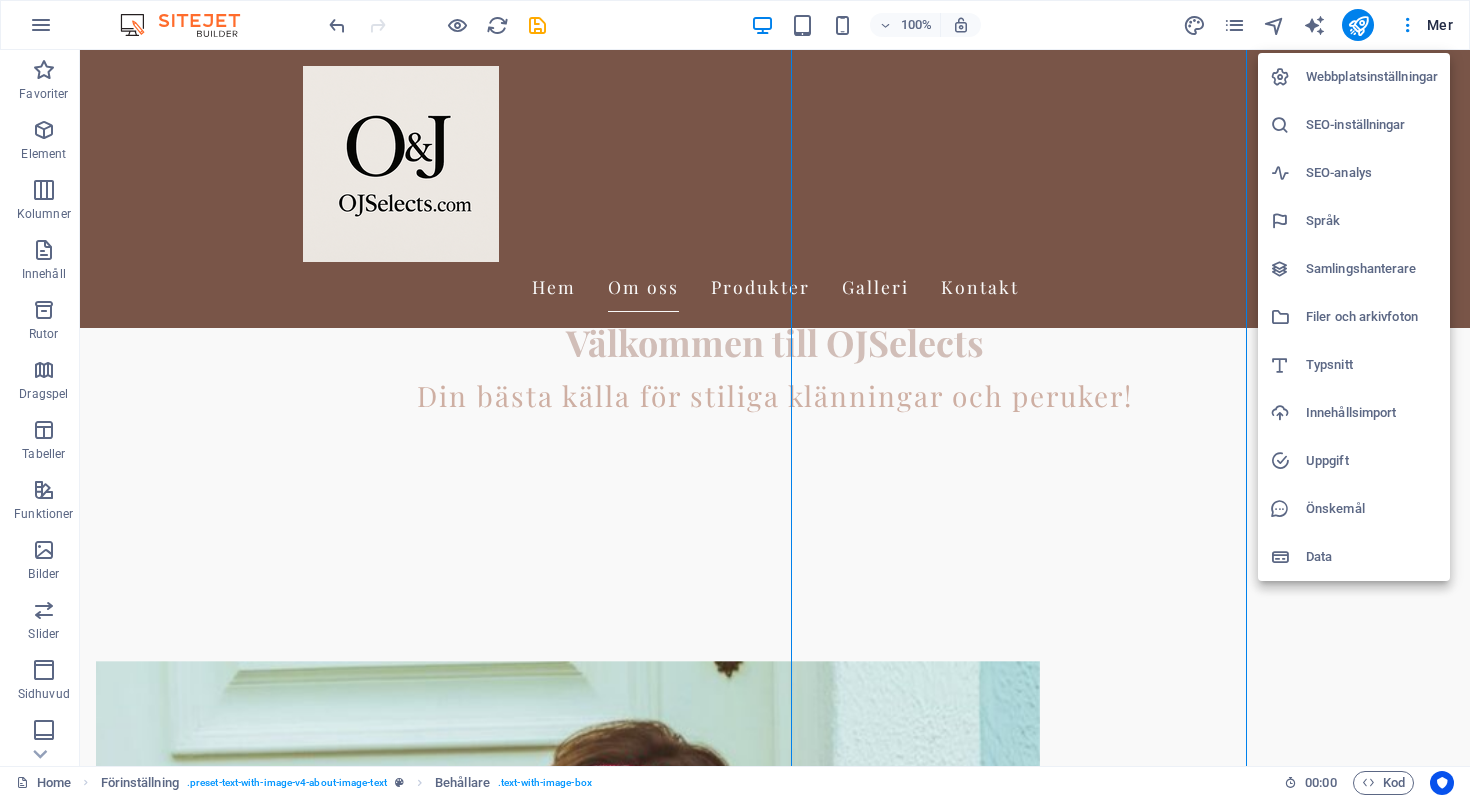 click at bounding box center (735, 399) 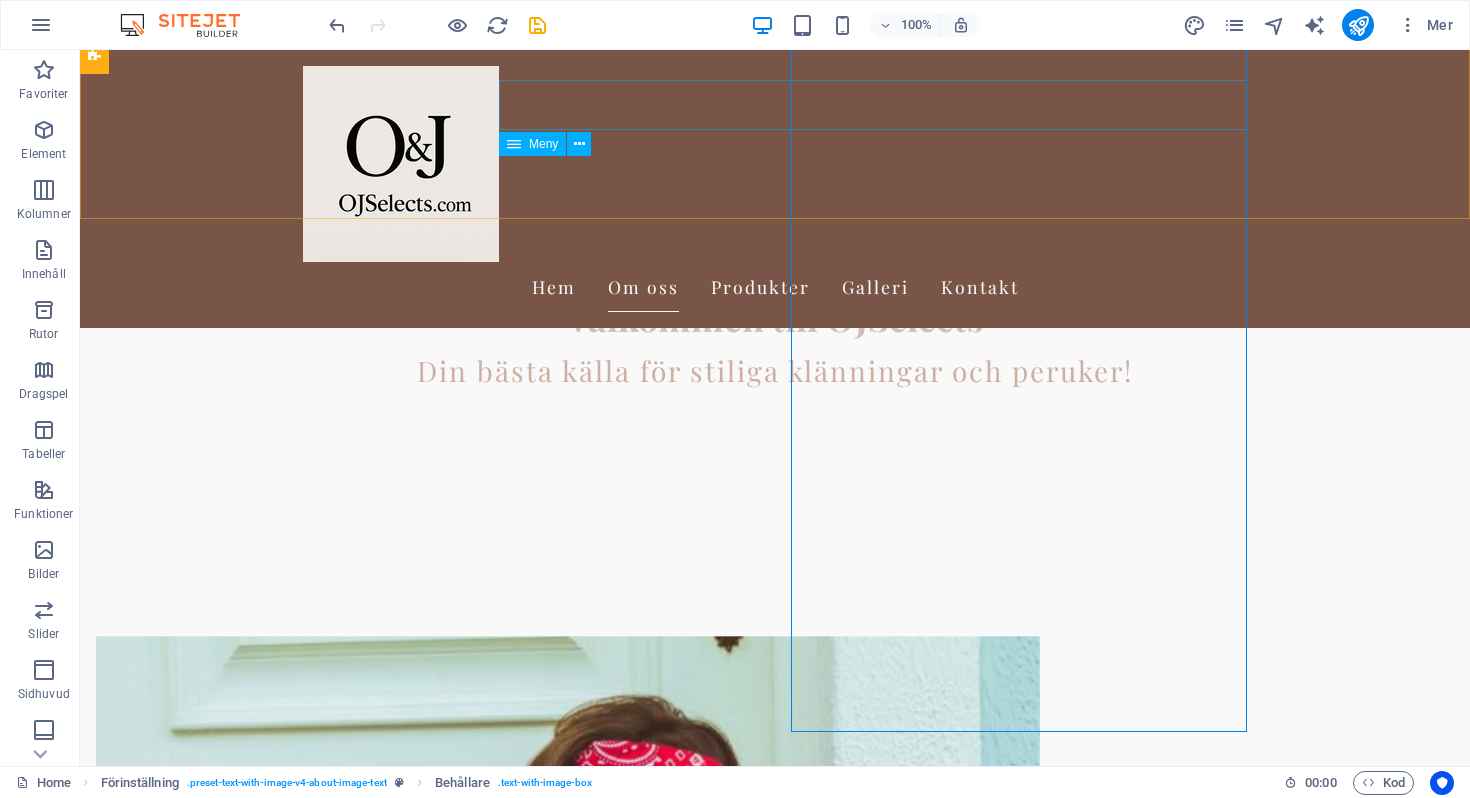 scroll, scrollTop: 722, scrollLeft: 0, axis: vertical 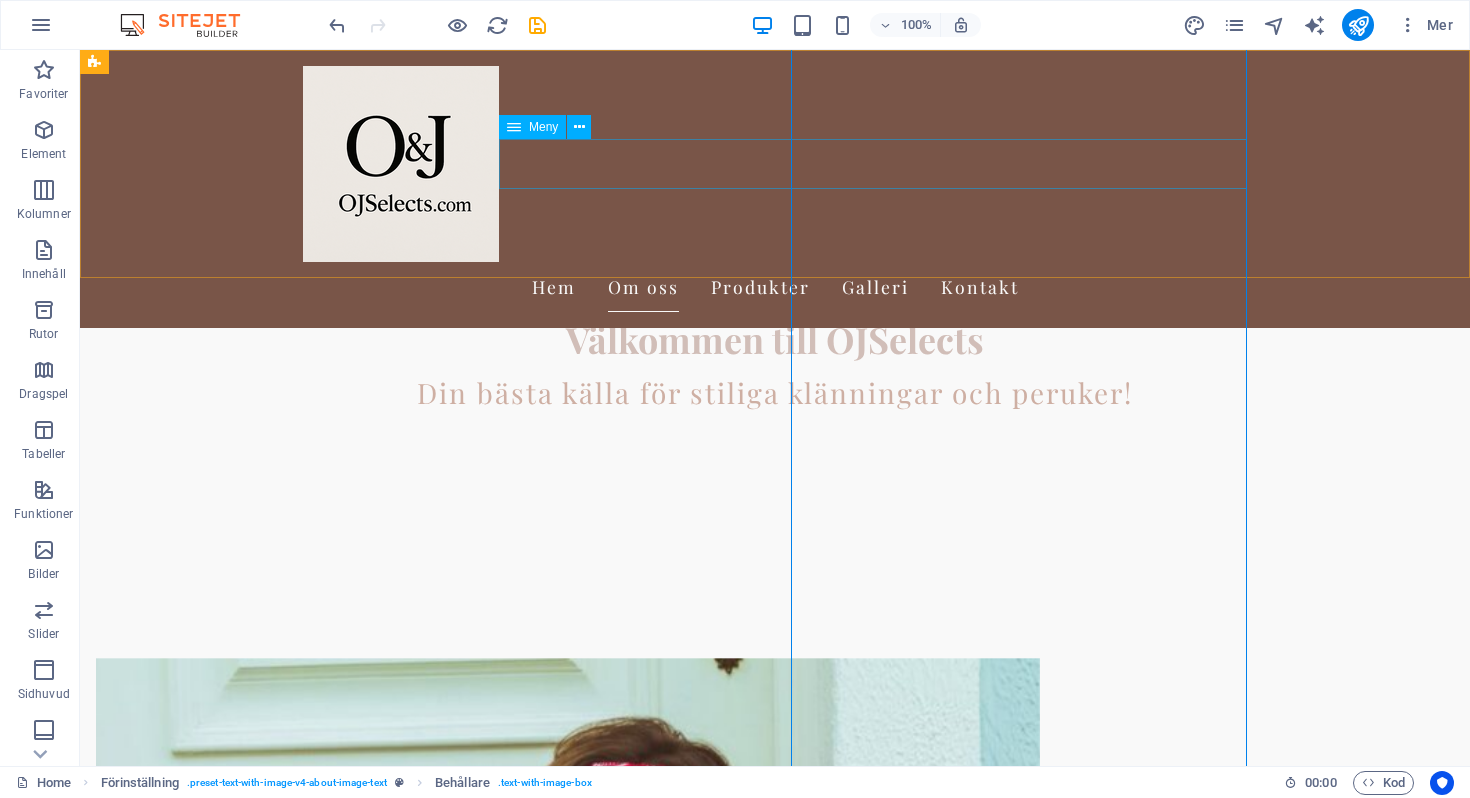 click on "Hem Om oss Produkter Galleri Kontakt" at bounding box center (775, 287) 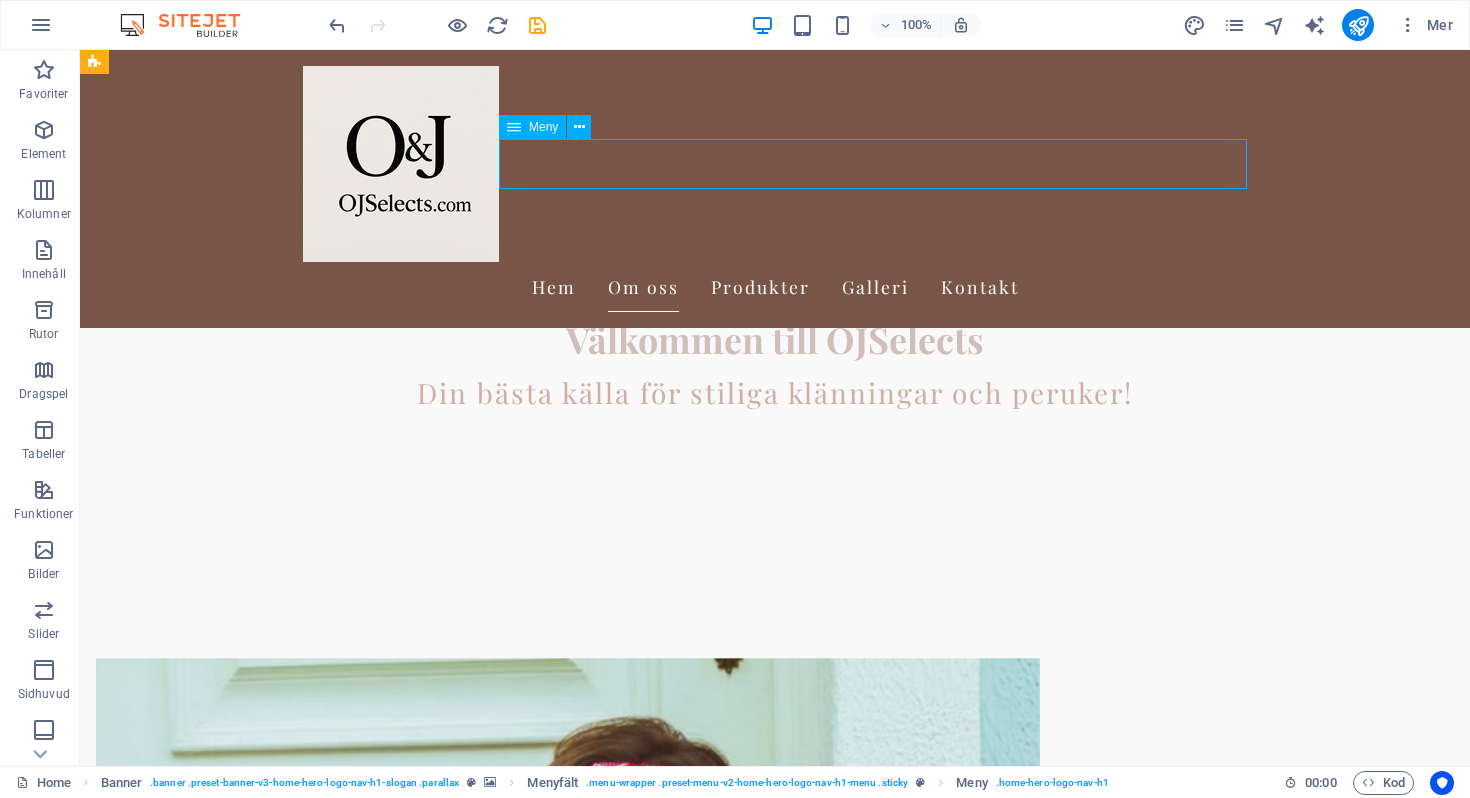 click on "Hem Om oss Produkter Galleri Kontakt" at bounding box center [775, 287] 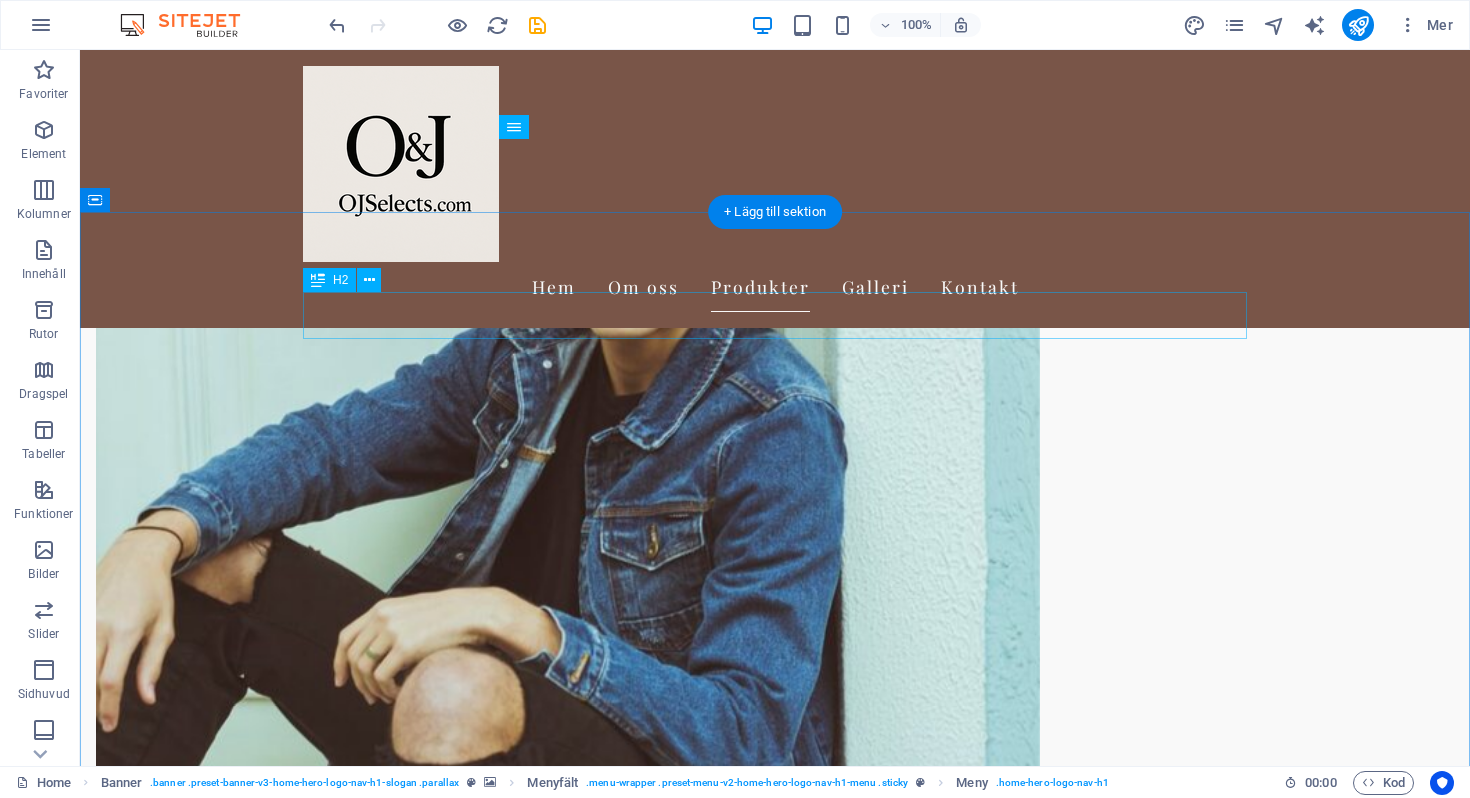 scroll, scrollTop: 1376, scrollLeft: 0, axis: vertical 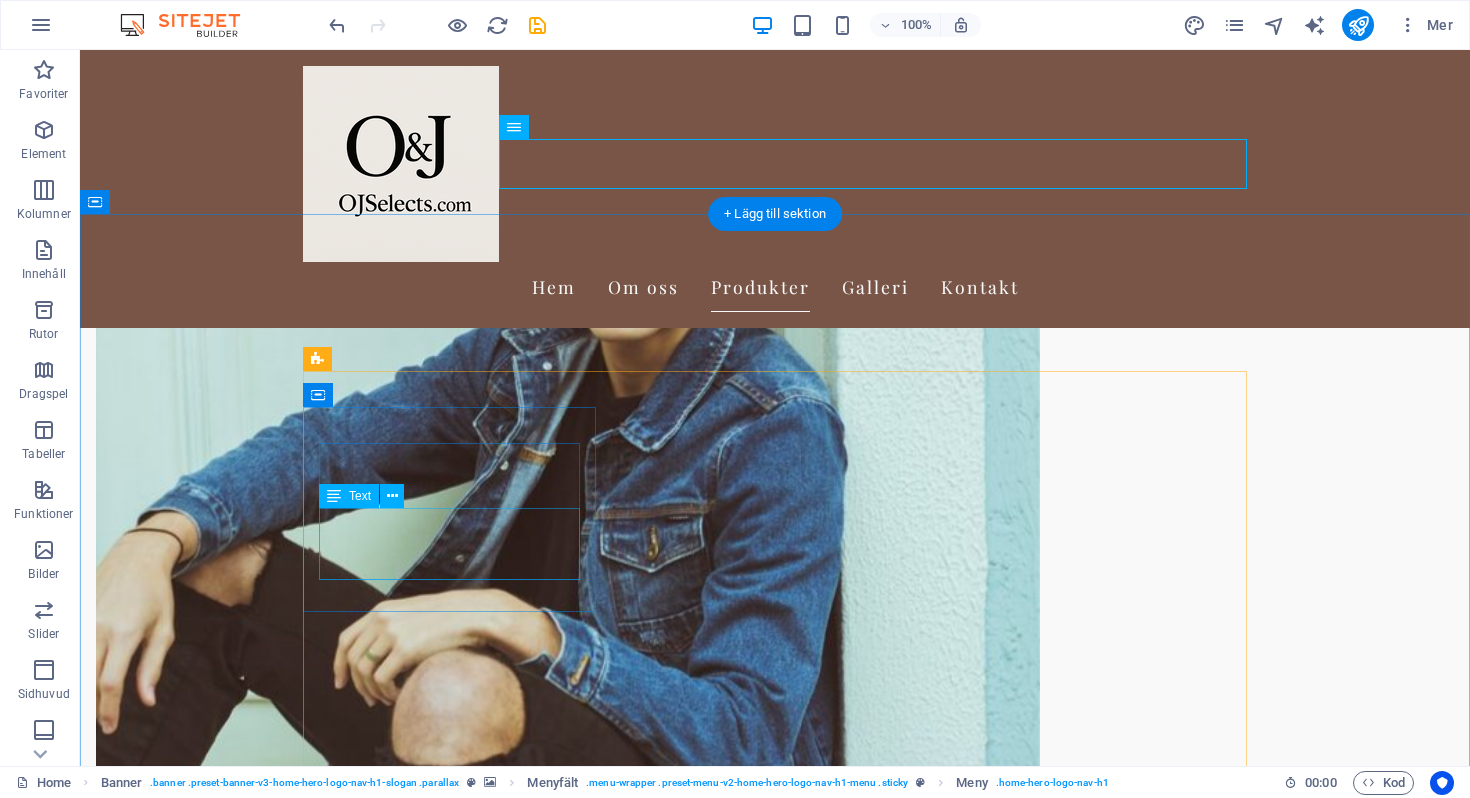click on "Upplev vår breda kollektion av naturliga och syntetiska peruker i olika stilar och färger." at bounding box center (449, 3919) 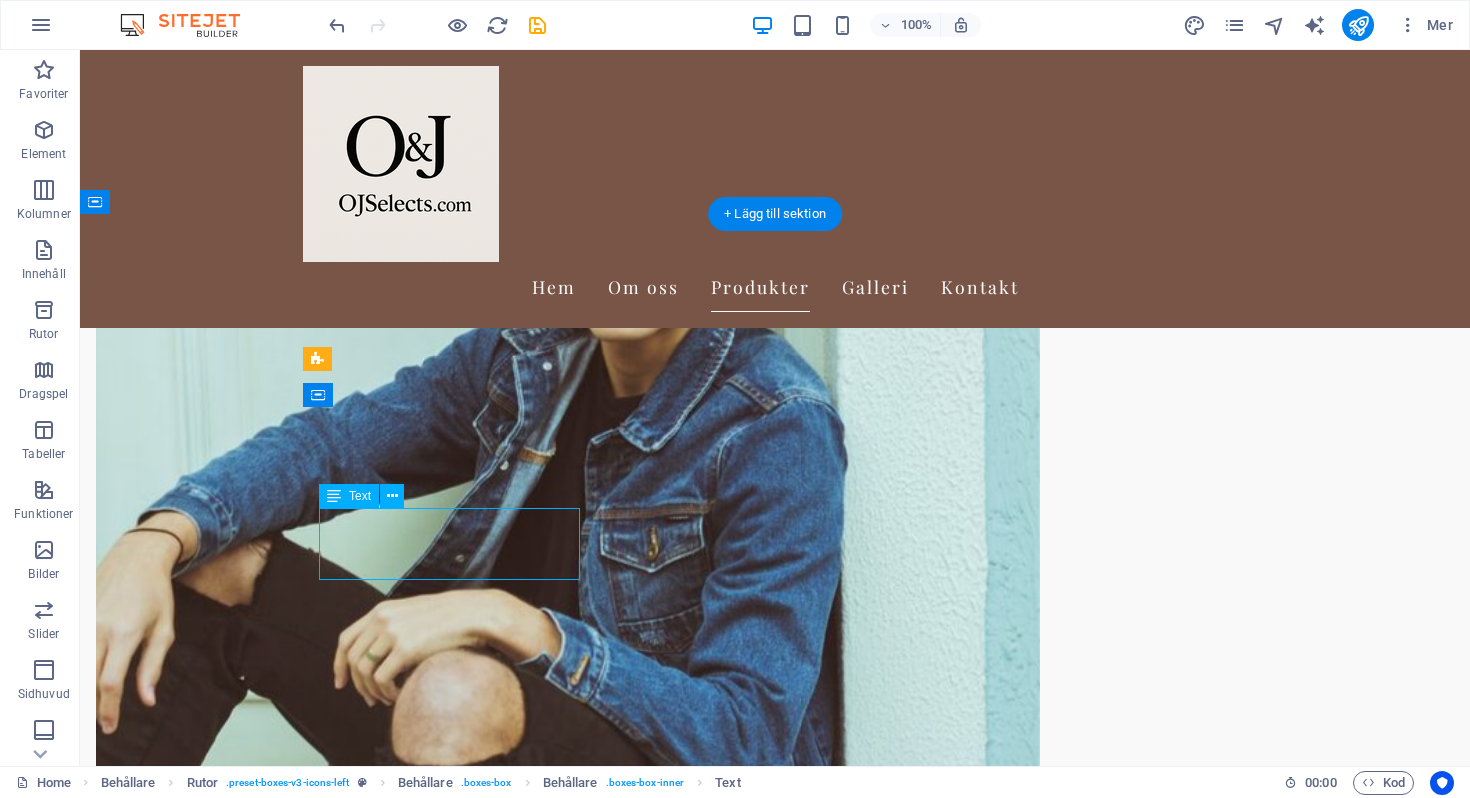 click on "Upplev vår breda kollektion av naturliga och syntetiska peruker i olika stilar och färger." at bounding box center (449, 3919) 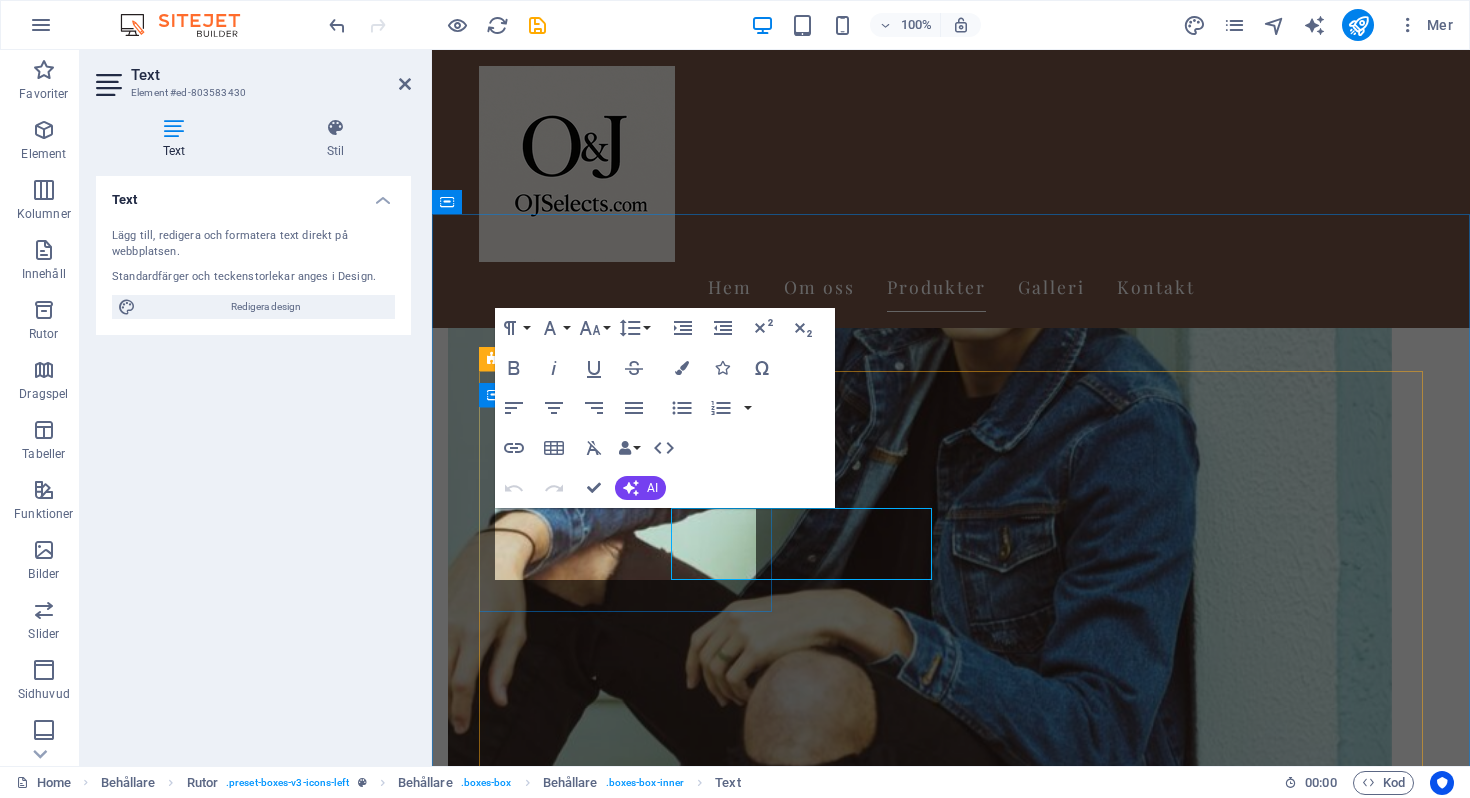 click on "Kvalitetsperuker Upplev vår breda kollektion av naturliga och syntetiska peruker i olika stilar och färger." at bounding box center [625, 3250] 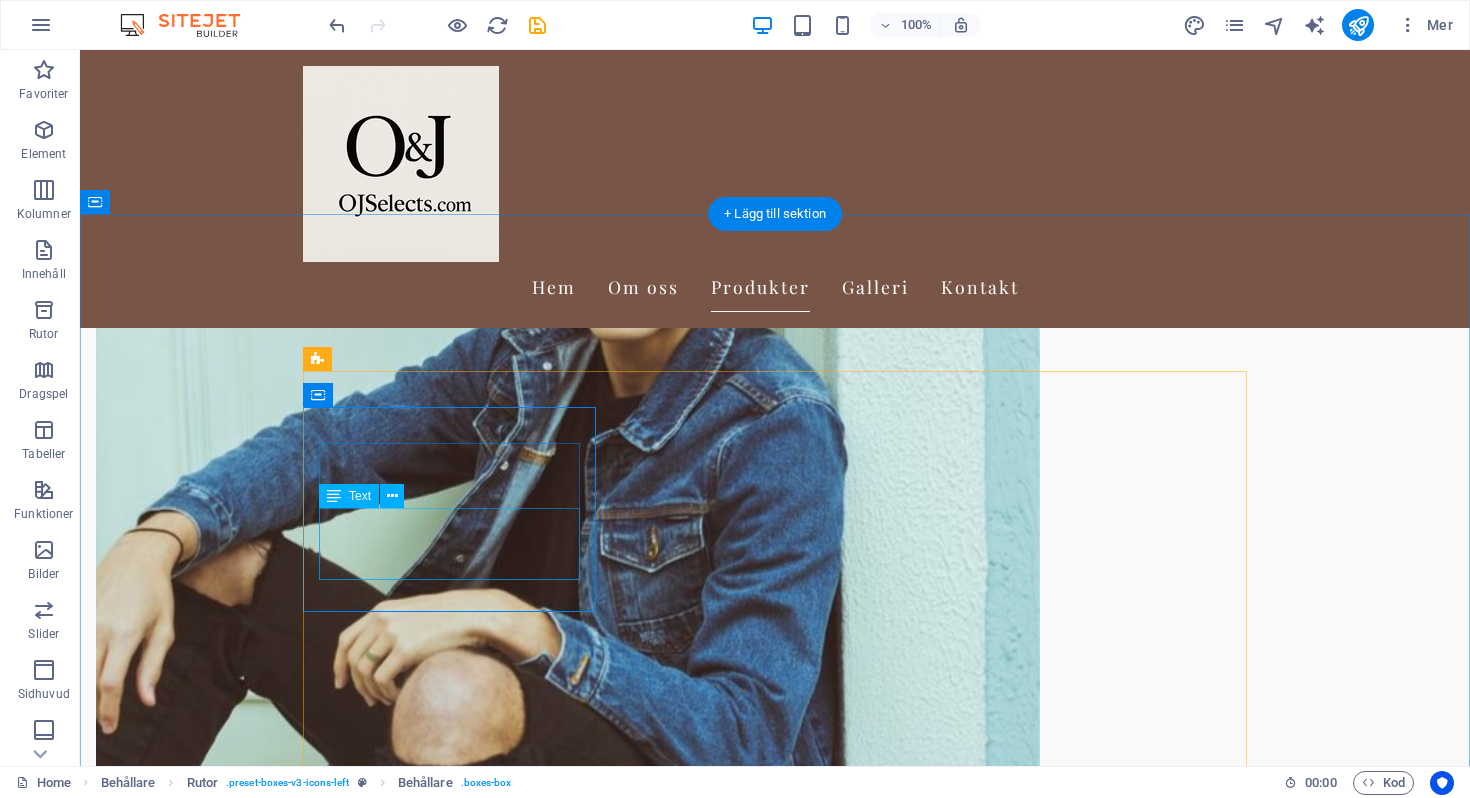 click on "Upplev vår breda kollektion av naturliga och syntetiska peruker i olika stilar och färger." at bounding box center (449, 3919) 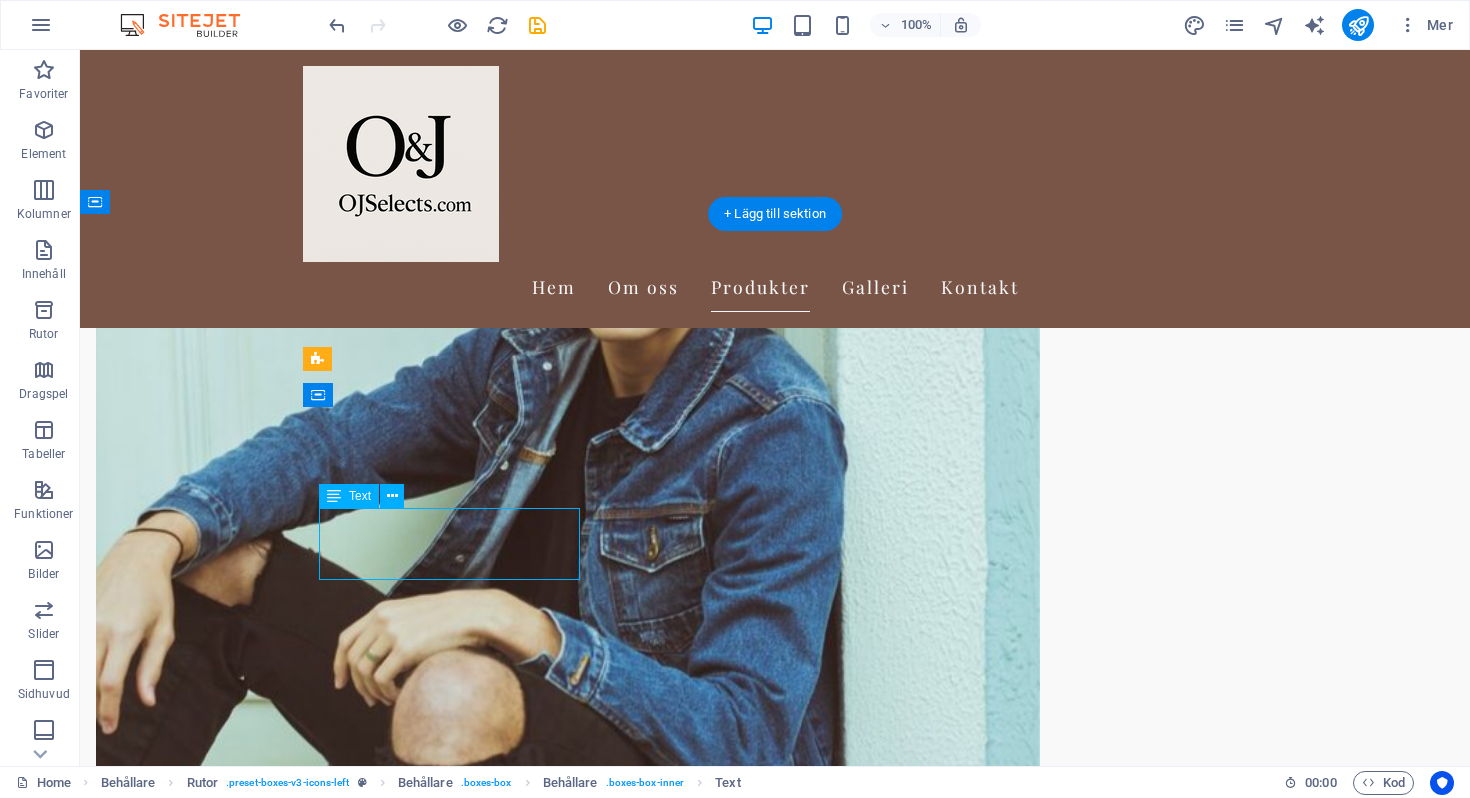 click on "Upplev vår breda kollektion av naturliga och syntetiska peruker i olika stilar och färger." at bounding box center (449, 3919) 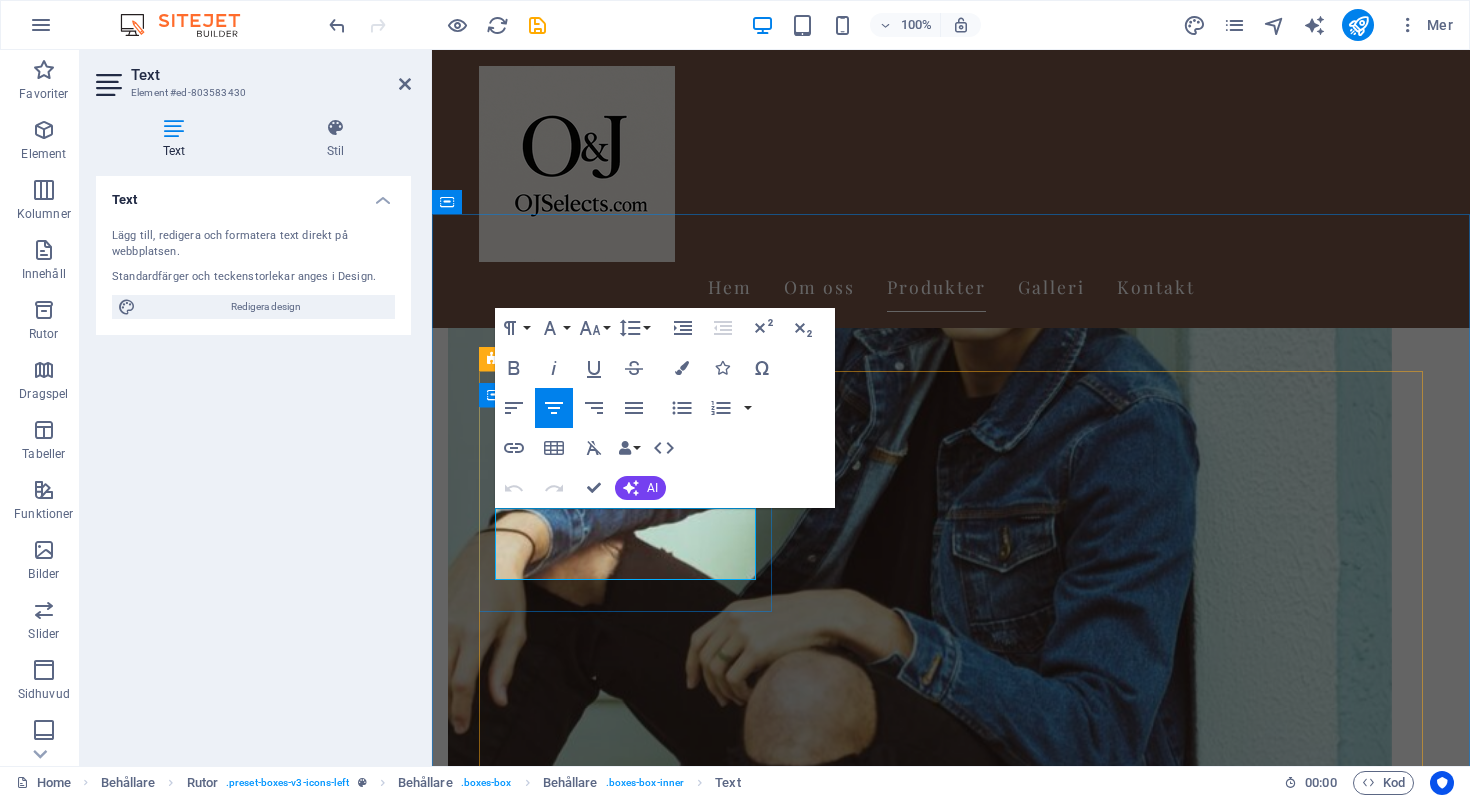 click on "Upplev vår breda kollektion av naturliga och syntetiska peruker i olika stilar och färger." at bounding box center (625, 3294) 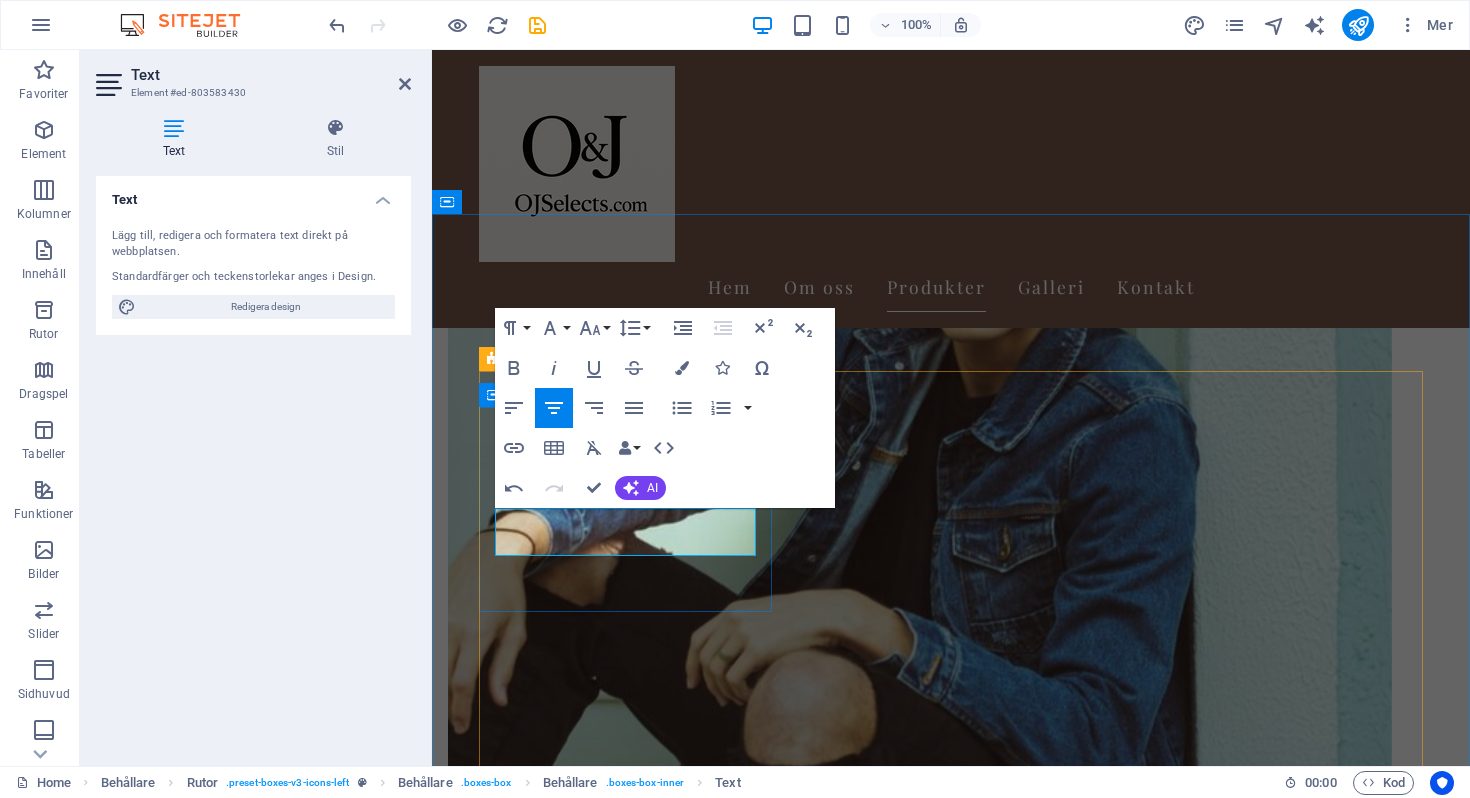 click on "Upplev vår breda kollektion av peruker i olika stilar och färger." at bounding box center (625, 3282) 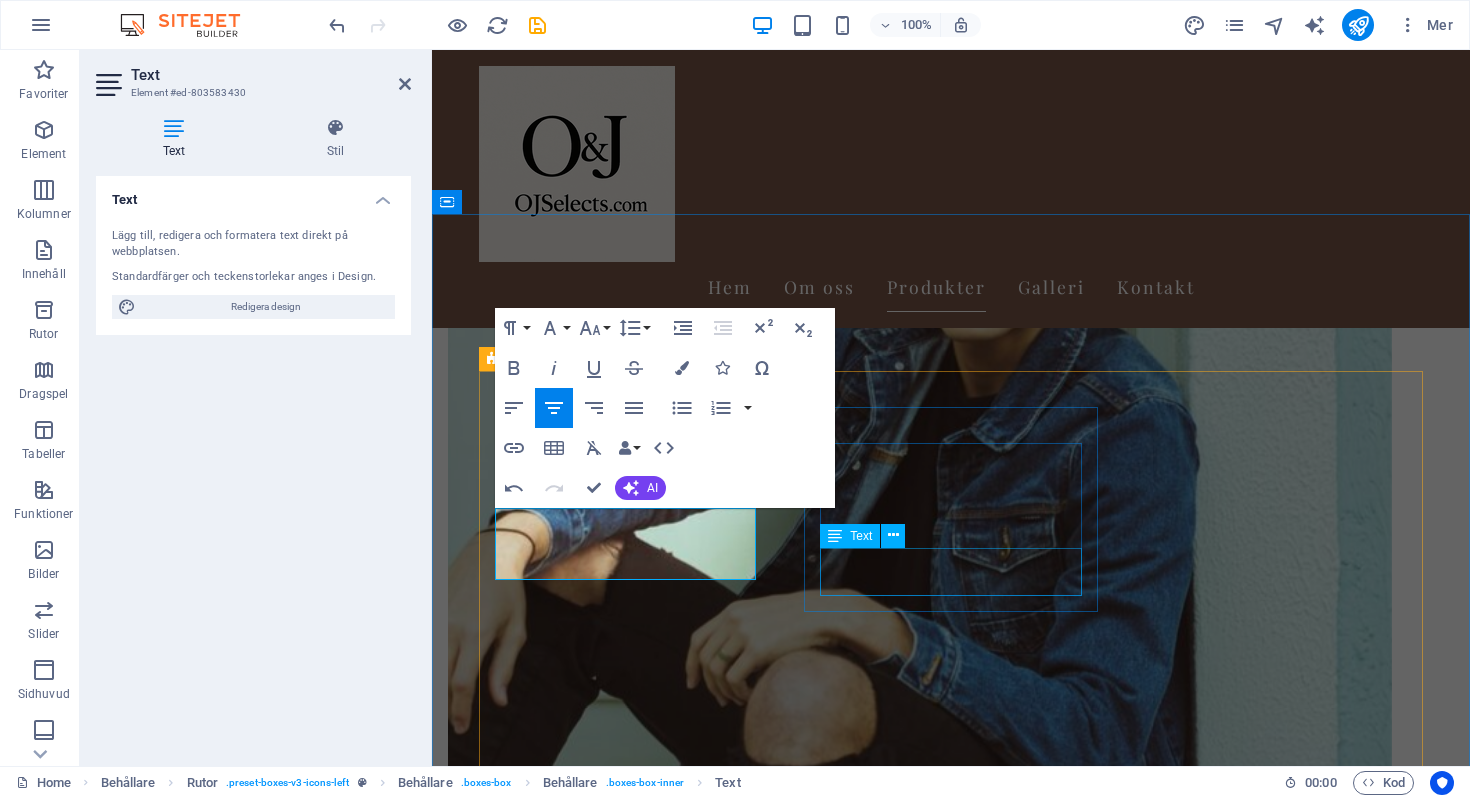 click on "Stort urval av eleganta och trendiga klänningar för alla tillfällen." at bounding box center (625, 3562) 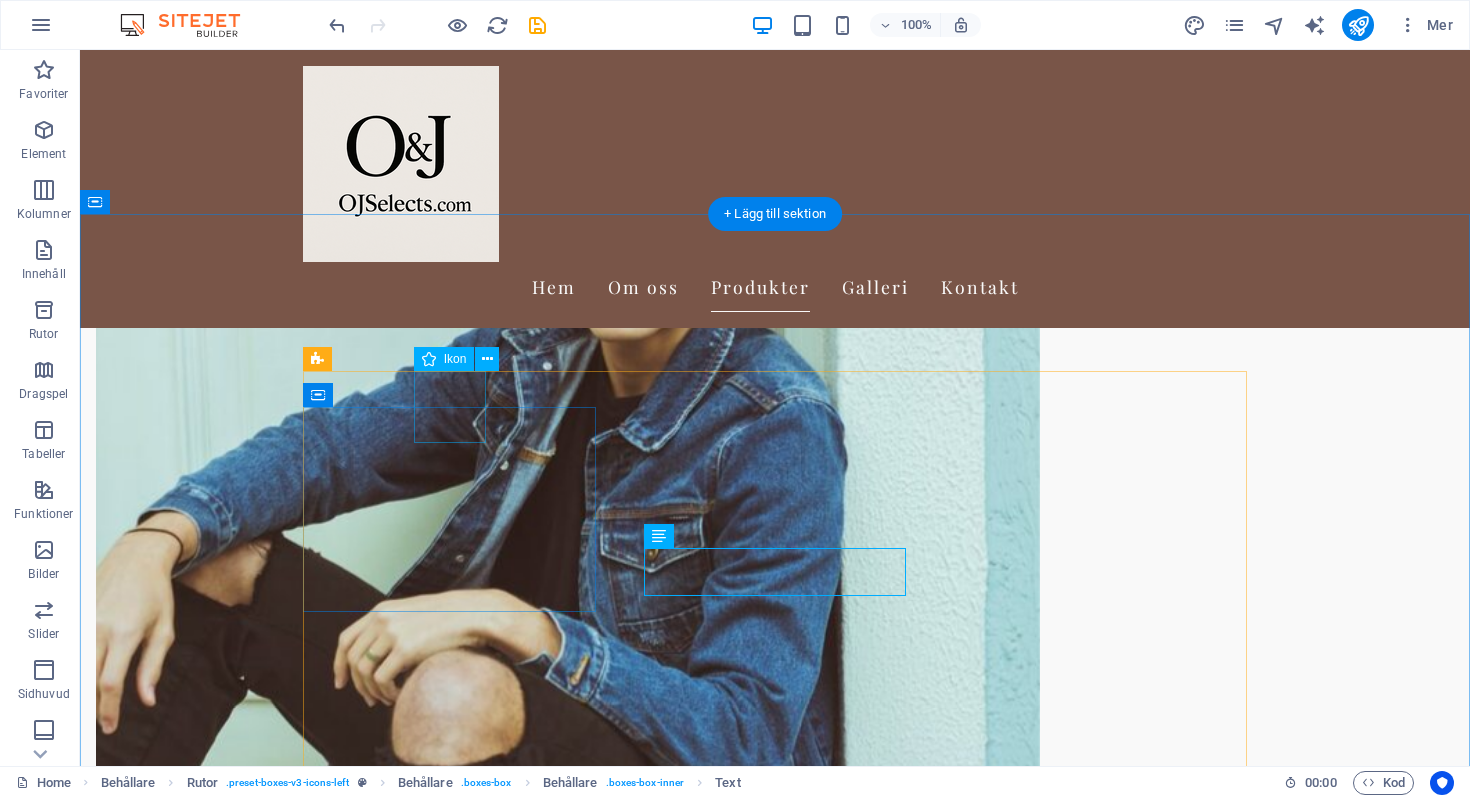 click at bounding box center (449, 3782) 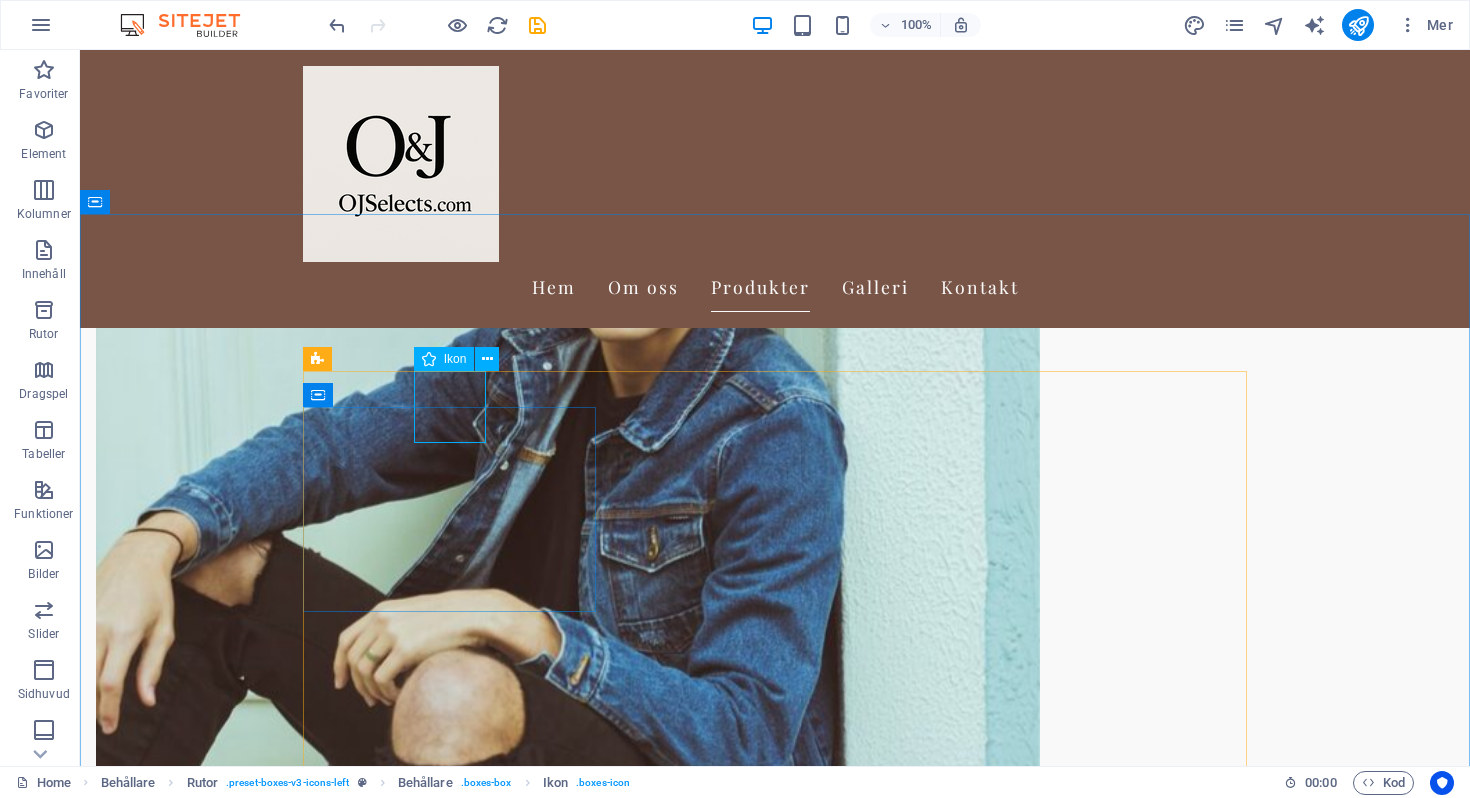 click on "Ikon" at bounding box center [455, 359] 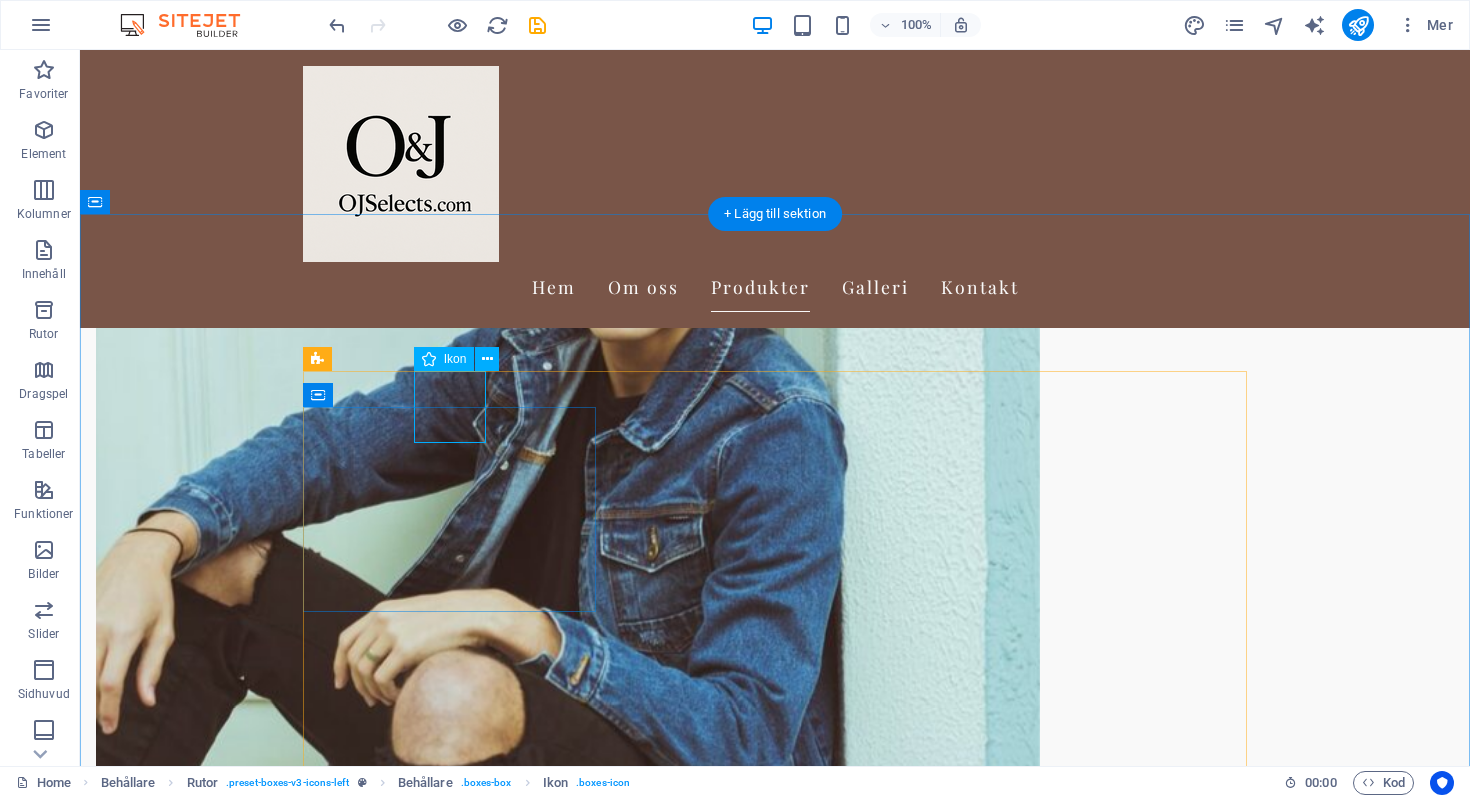 click at bounding box center (449, 3782) 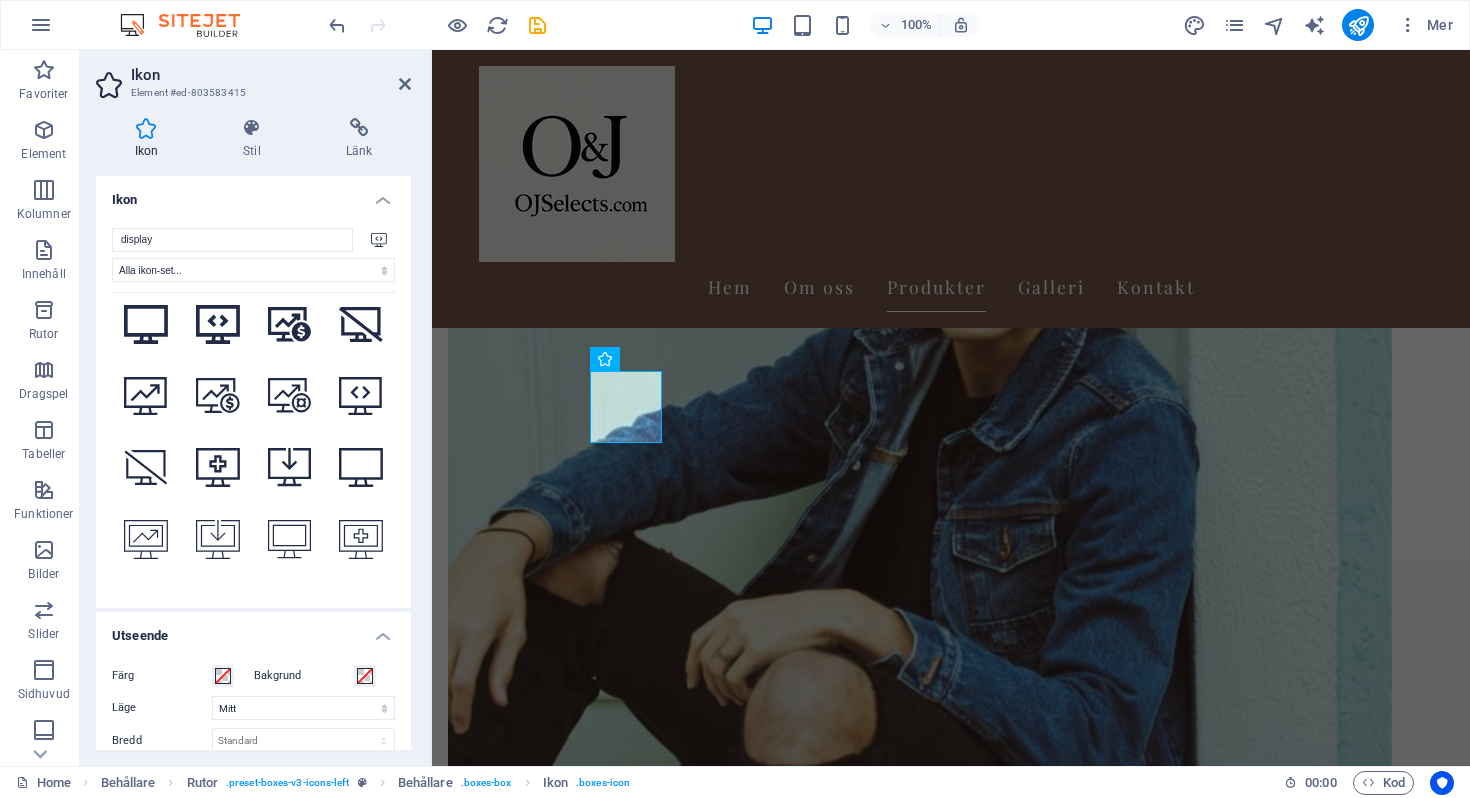 scroll, scrollTop: 972, scrollLeft: 0, axis: vertical 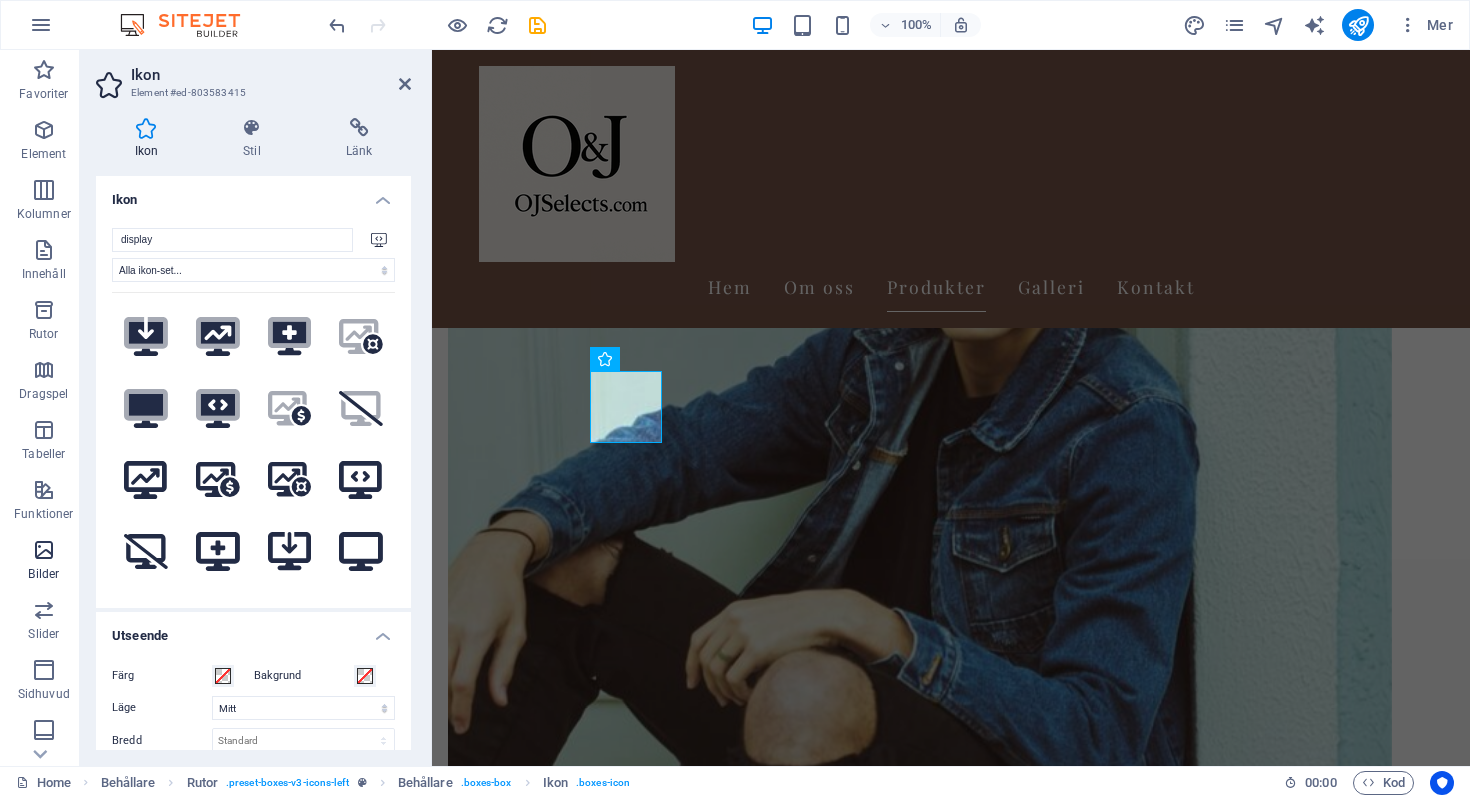 click at bounding box center (44, 550) 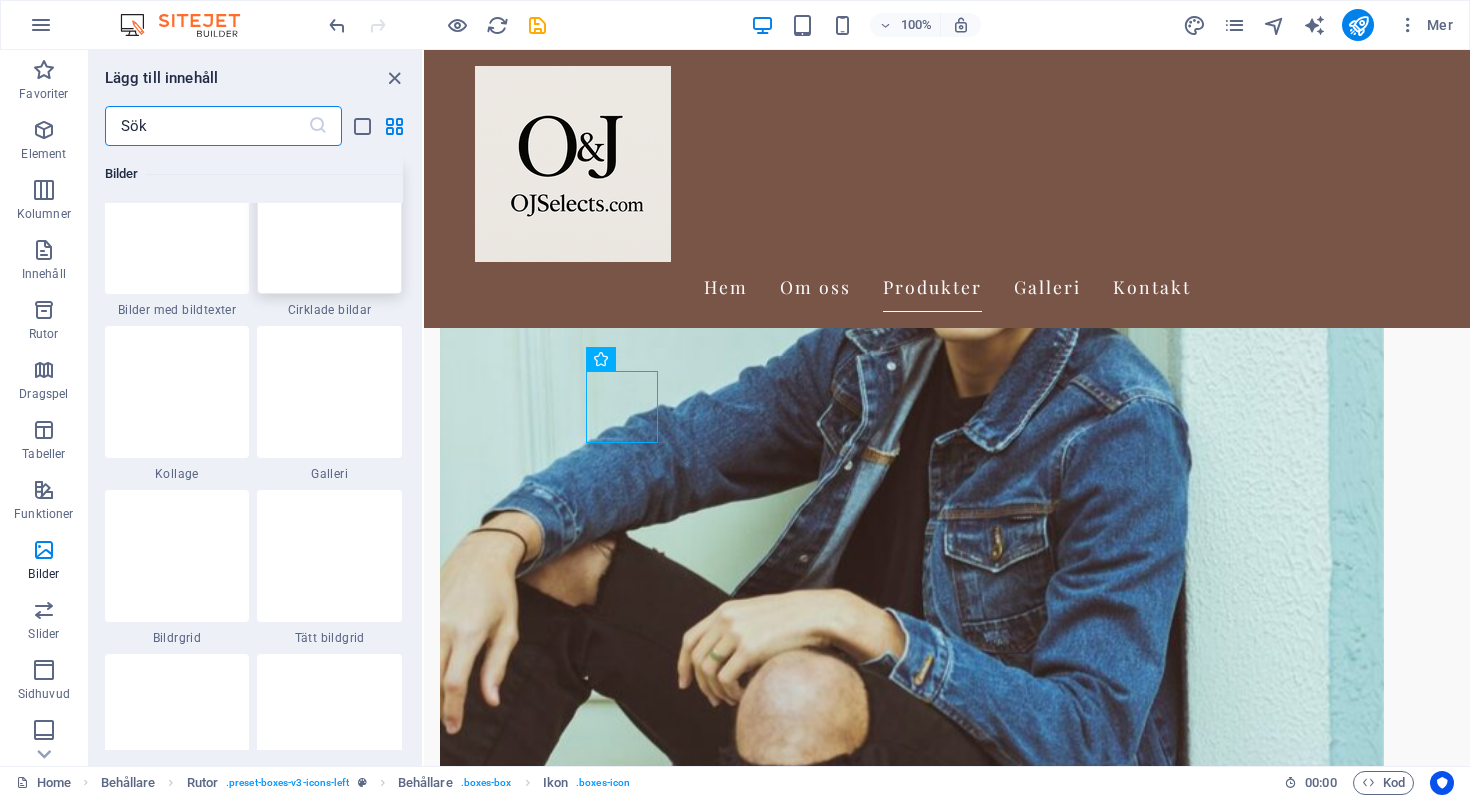 scroll, scrollTop: 10174, scrollLeft: 0, axis: vertical 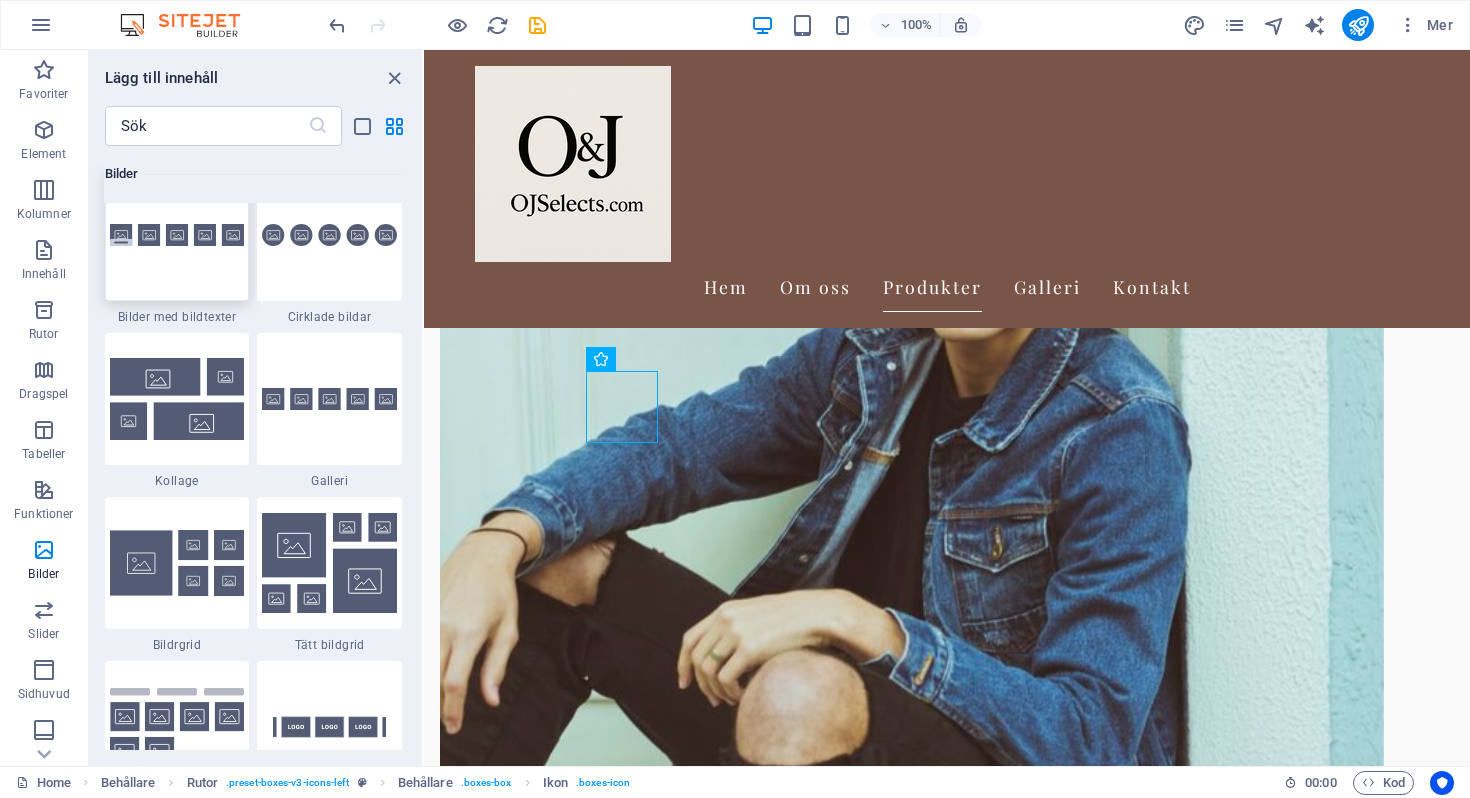 click at bounding box center (177, 235) 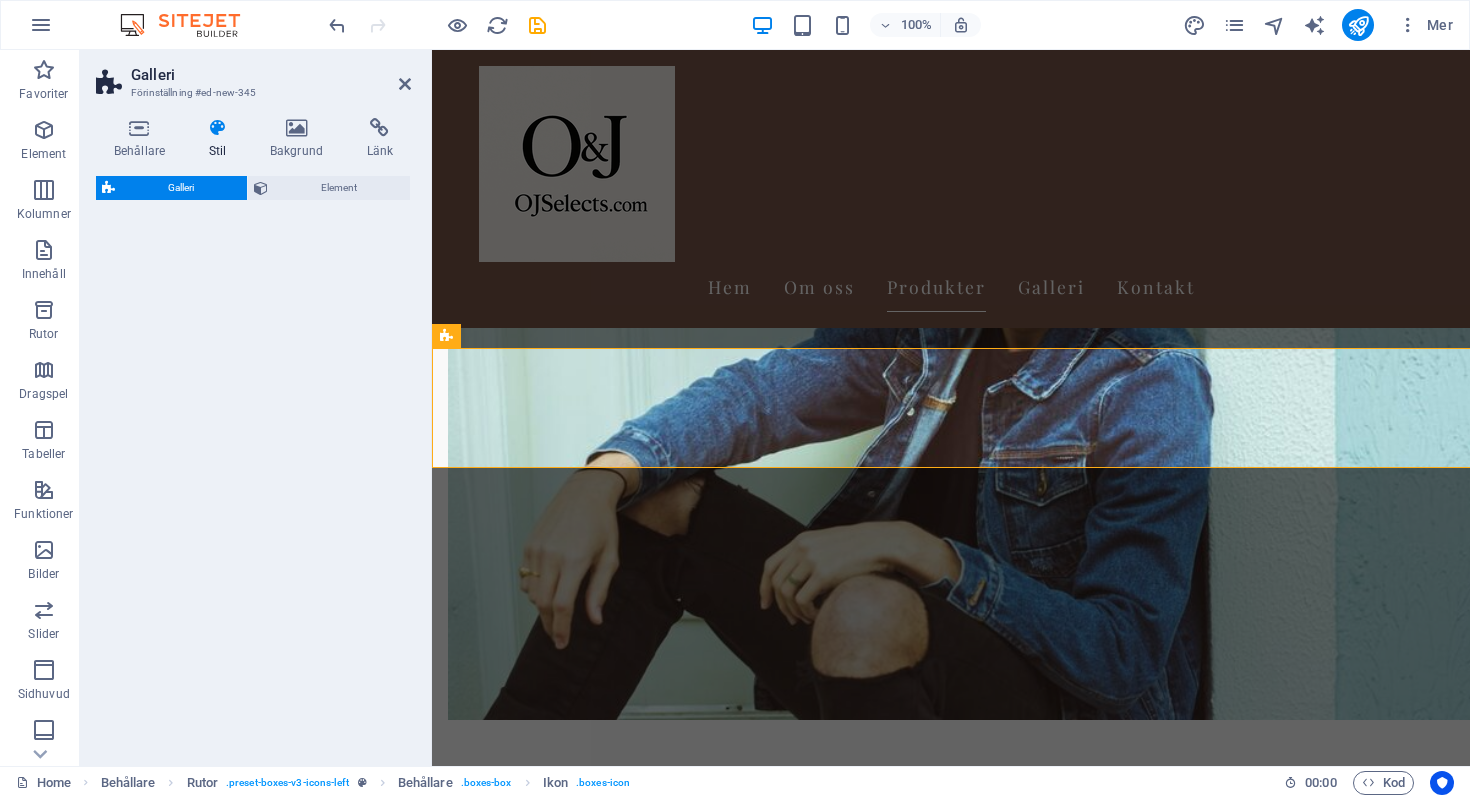 select on "rem" 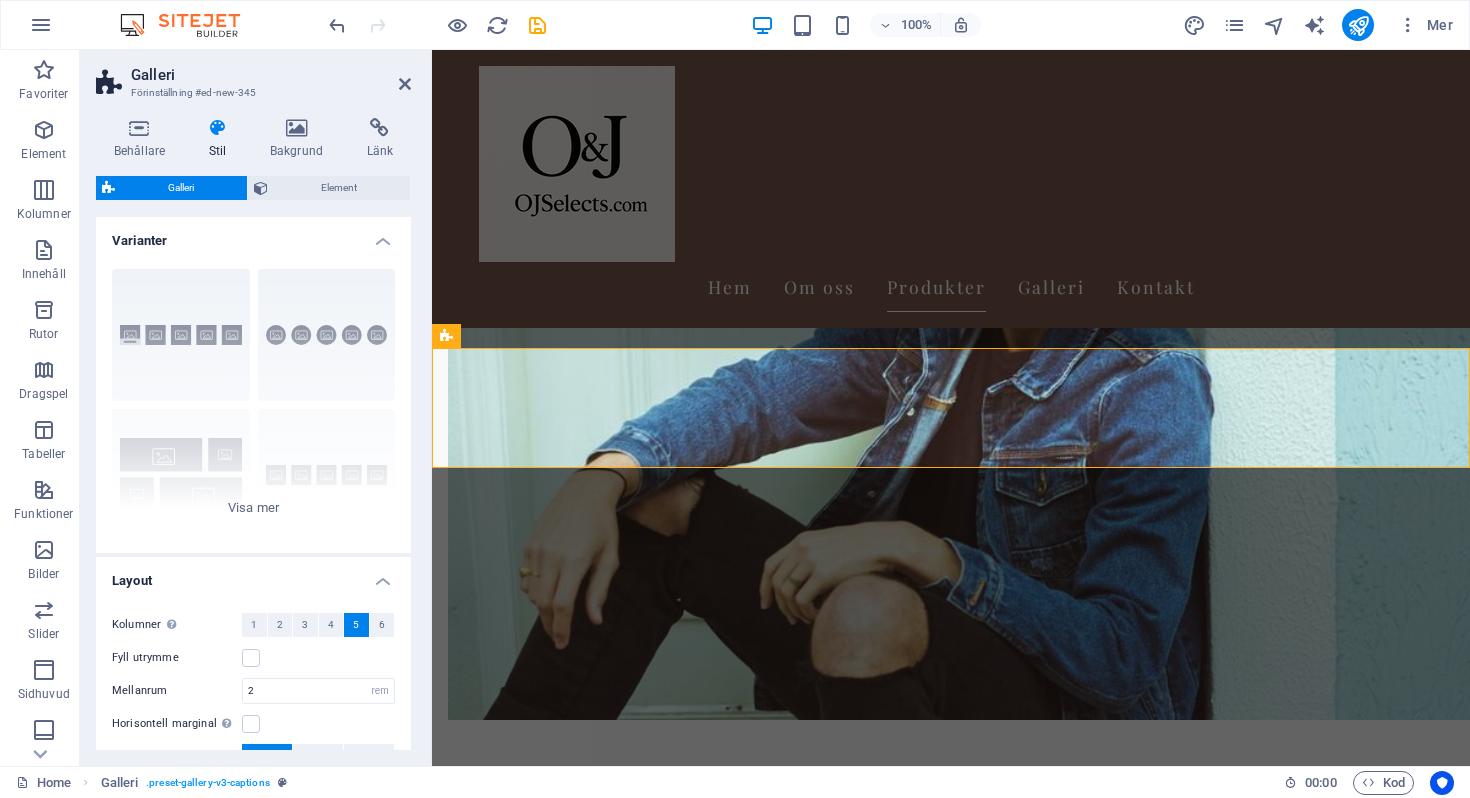 scroll, scrollTop: 1953, scrollLeft: 0, axis: vertical 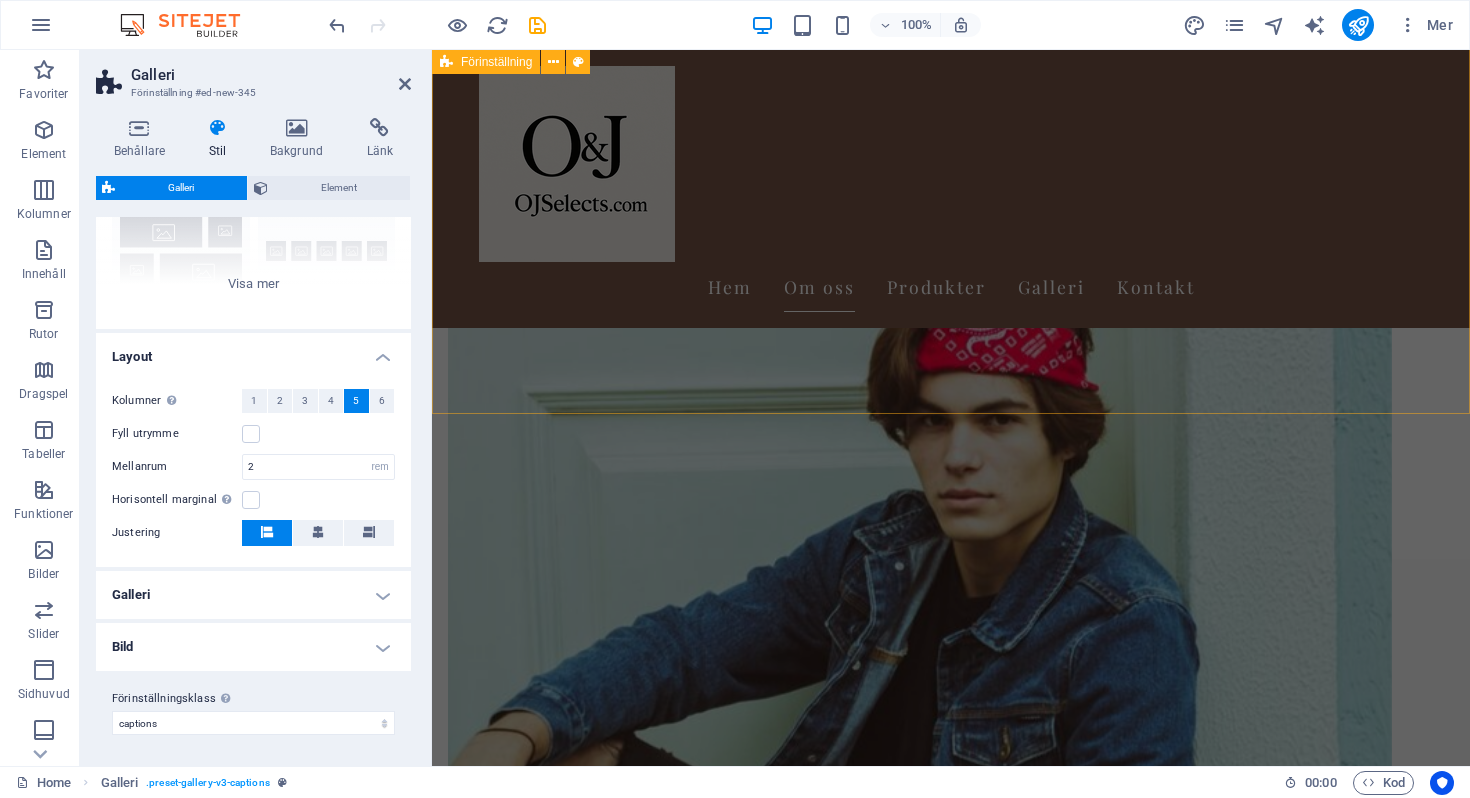 click on "Om OJSelects OJSelects.com erbjuder det senaste inom mode, skönhet och peruker/wigs. Läs mer" at bounding box center [951, 1644] 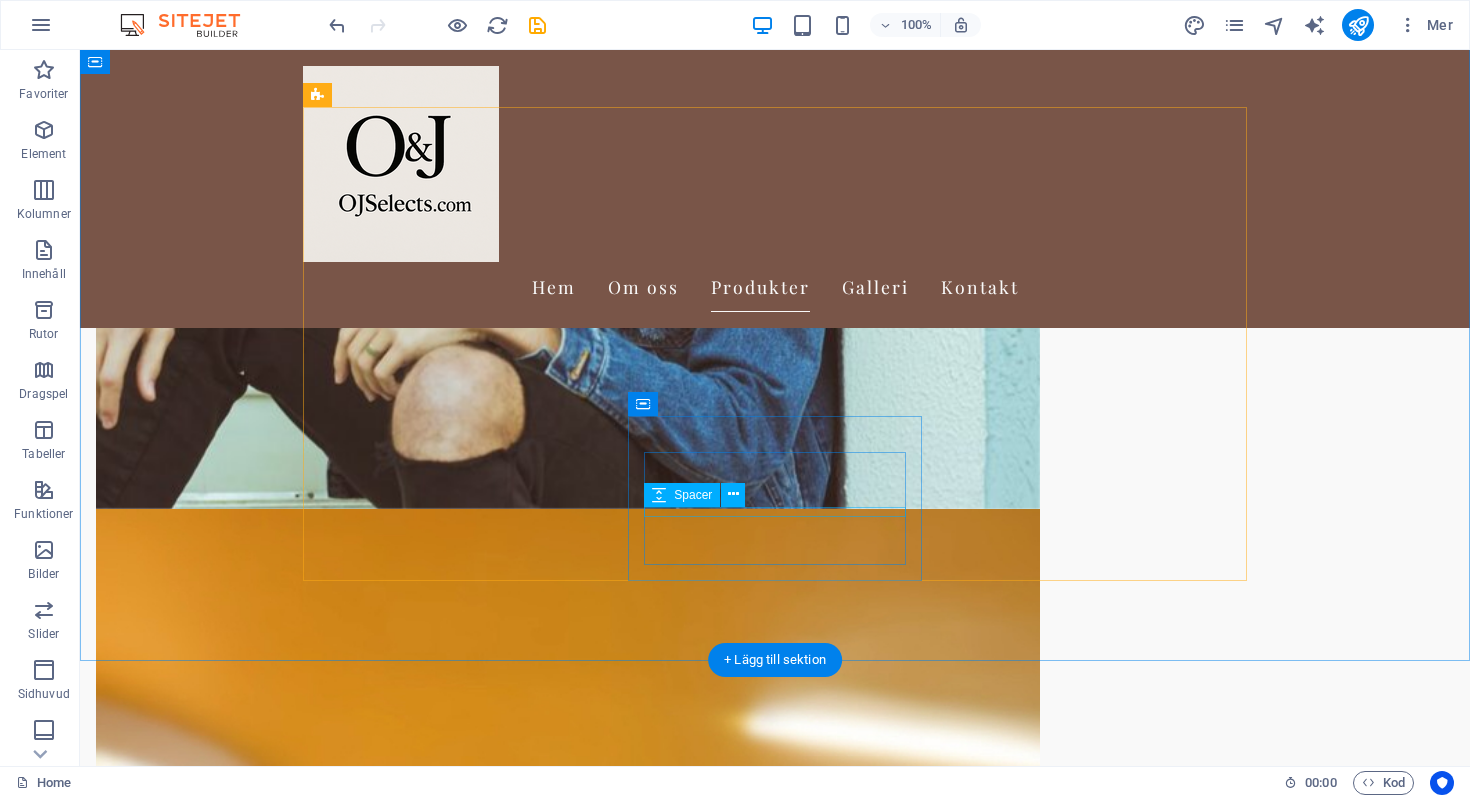 scroll, scrollTop: 1697, scrollLeft: 0, axis: vertical 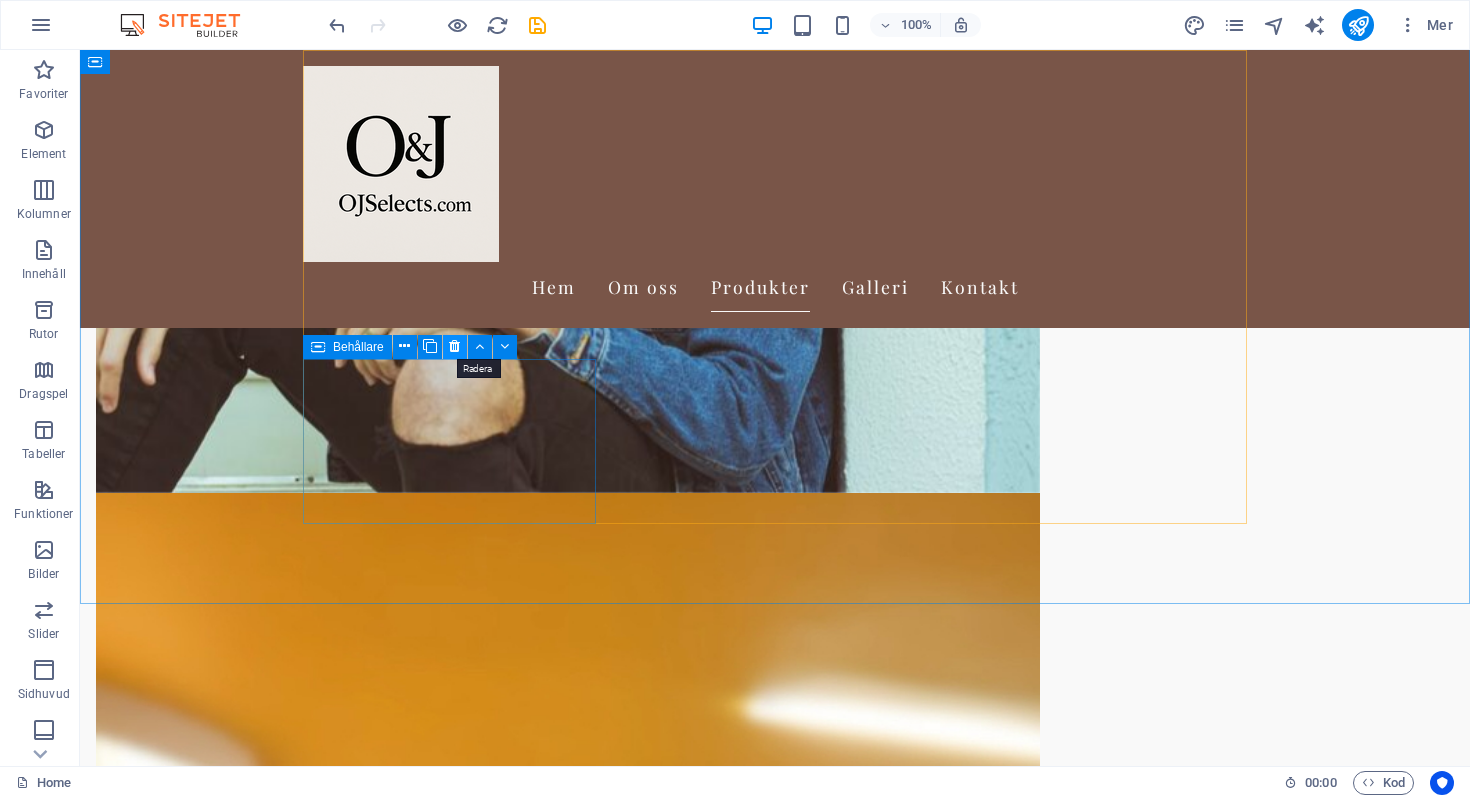click at bounding box center [454, 346] 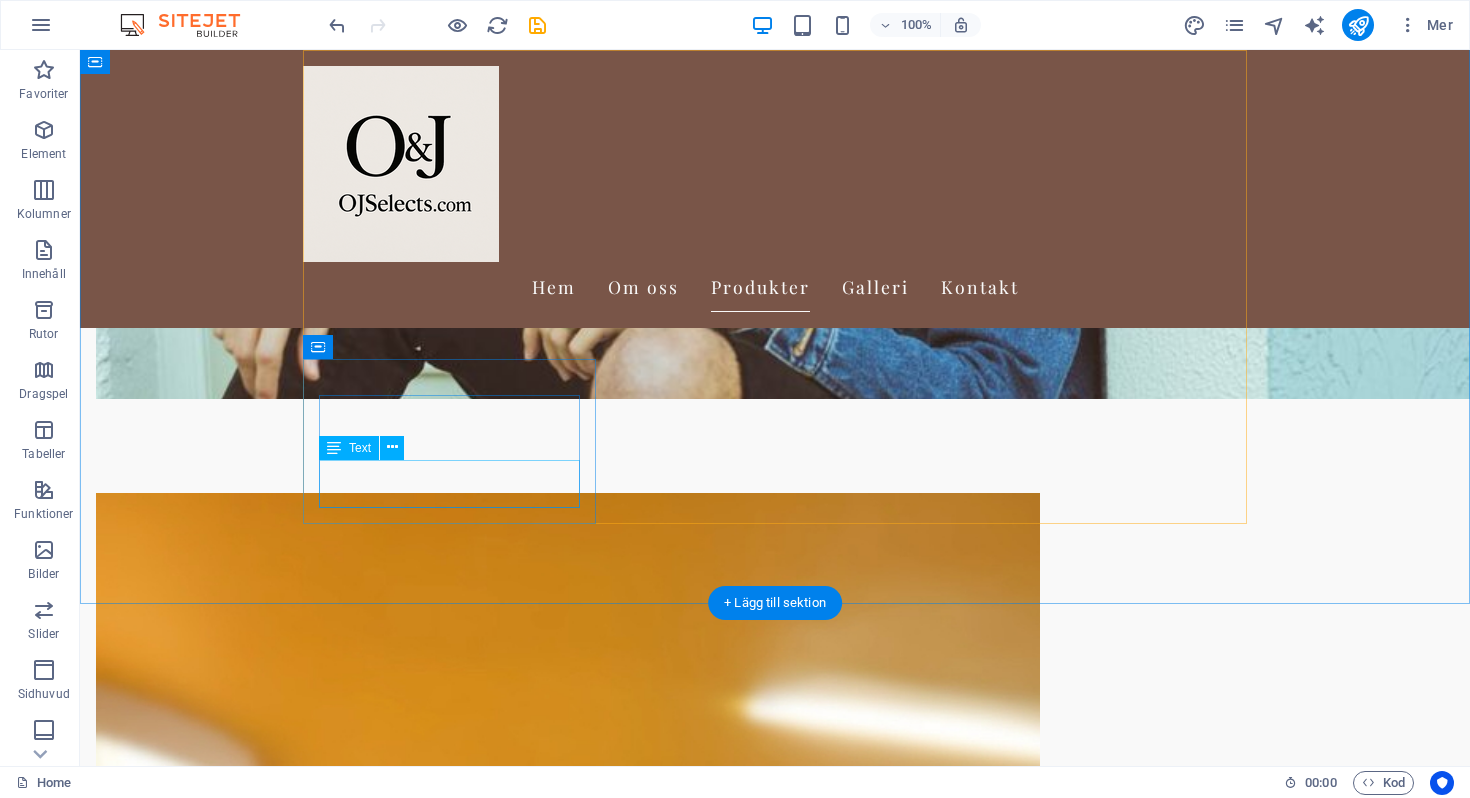 click on "Njut av gratis frakt på beställningar över 500 kr." at bounding box center (449, 4301) 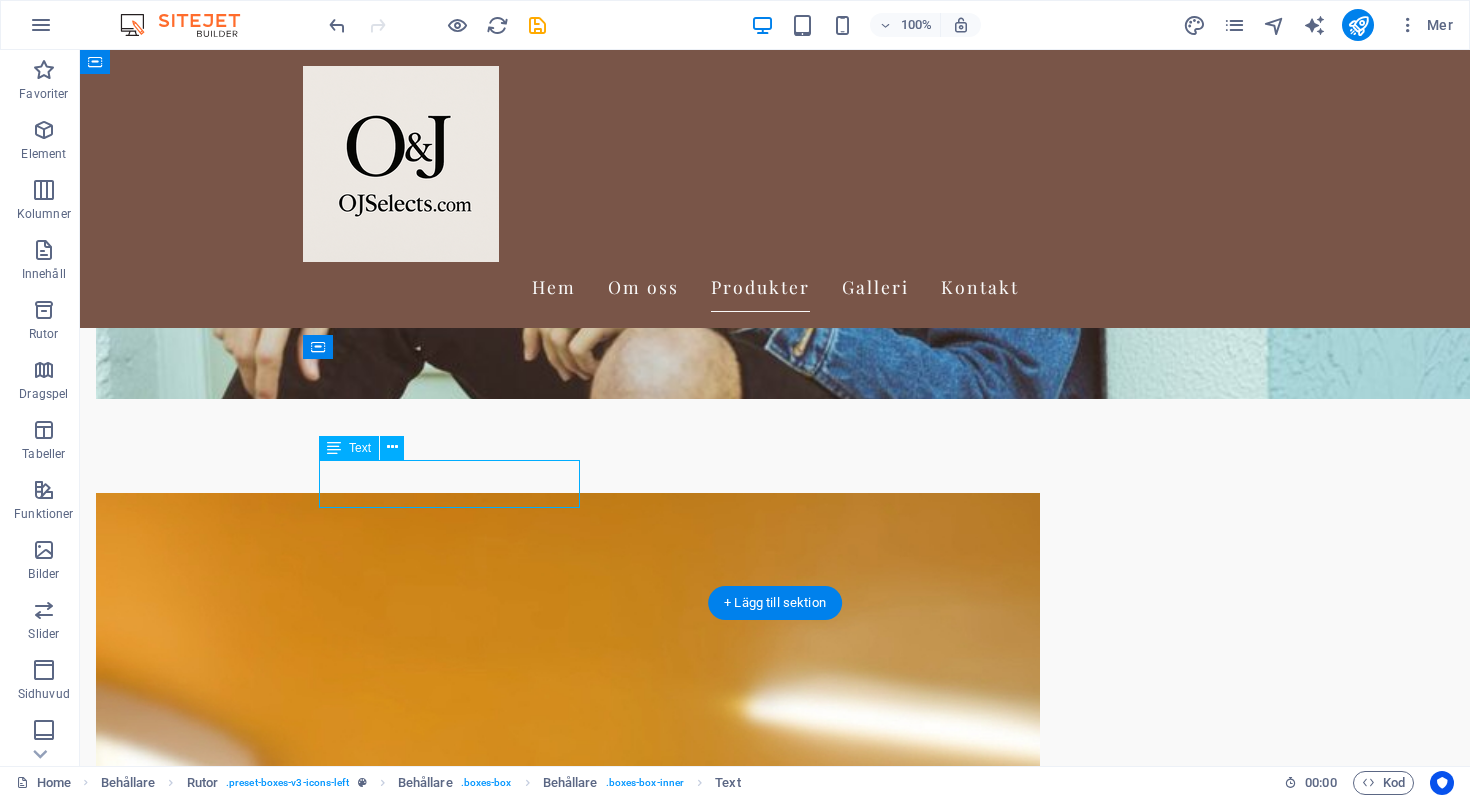 click on "Njut av gratis frakt på beställningar över 500 kr." at bounding box center [449, 4301] 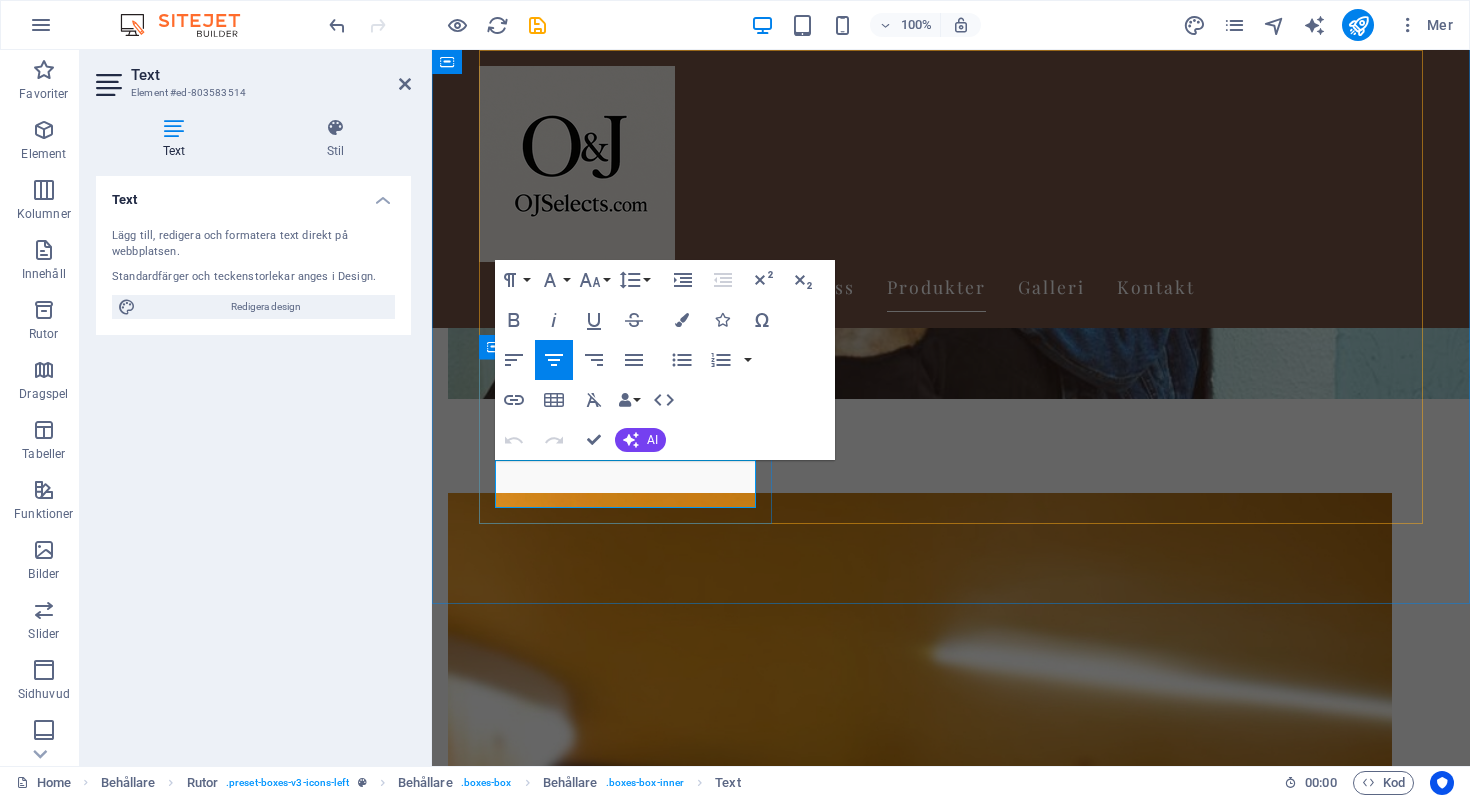 click on "Njut av gratis frakt på beställningar över 500 kr." at bounding box center [625, 3675] 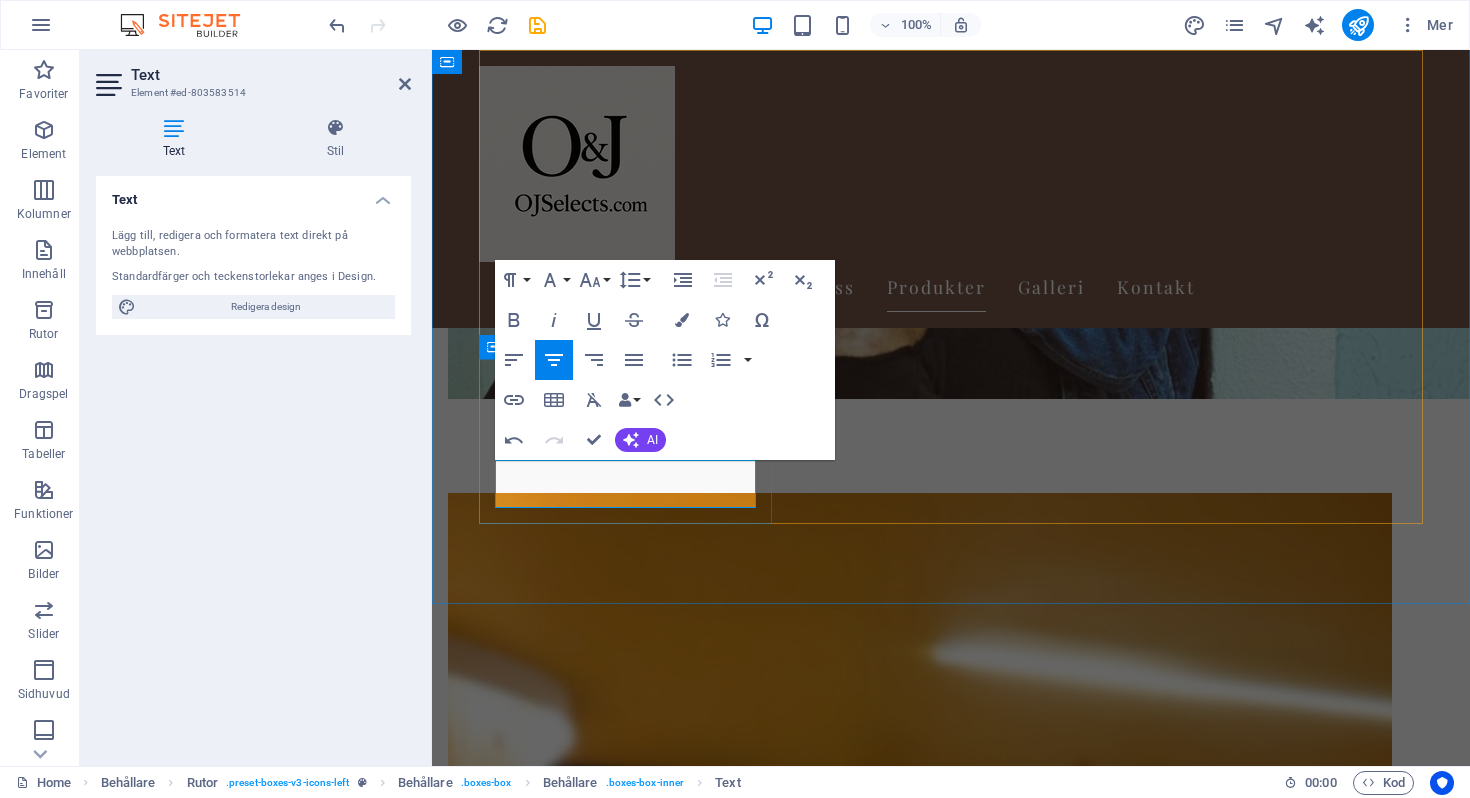 type 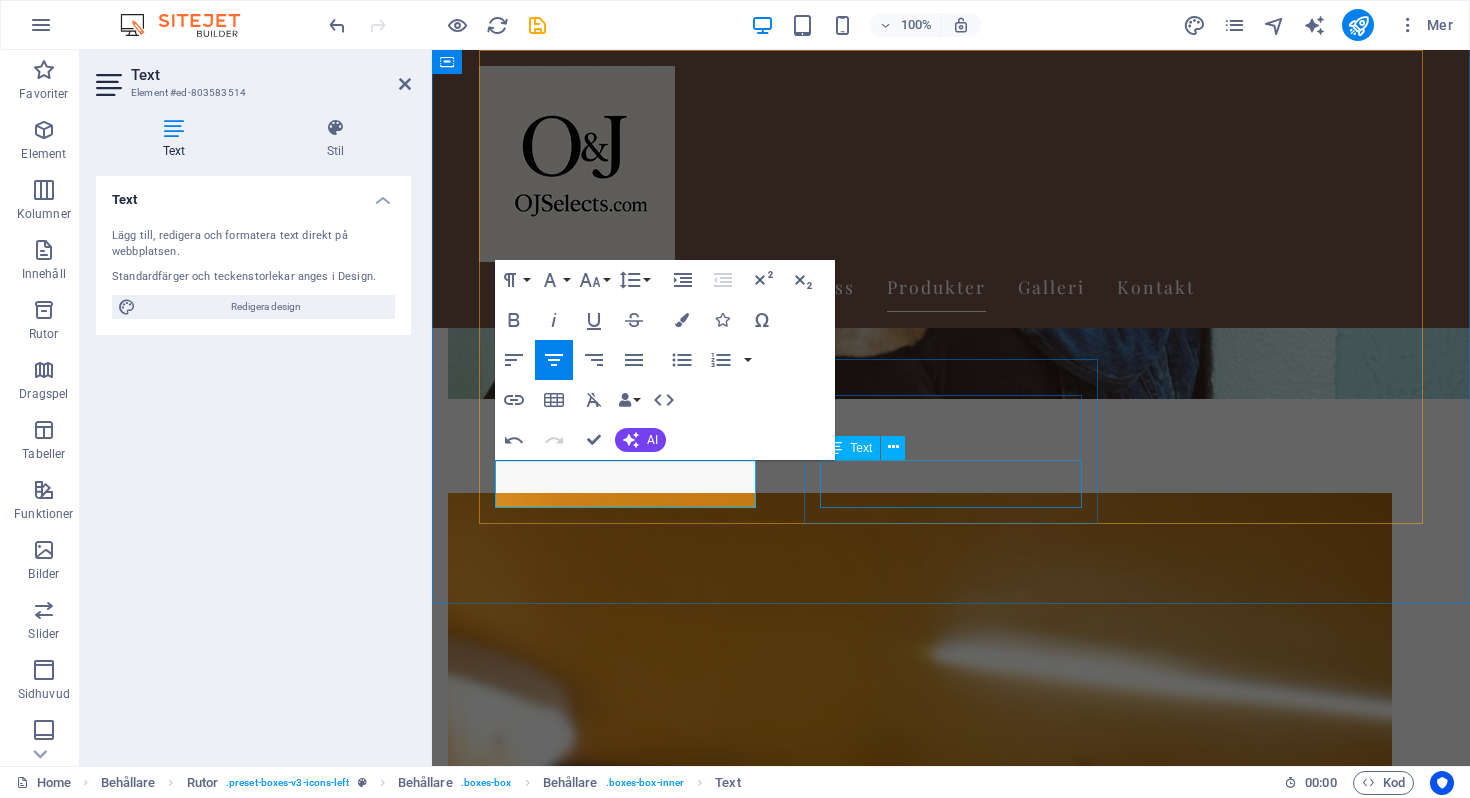 click on "Vi erbjuder en smidig returpolicy för din trygghet." at bounding box center (625, 3893) 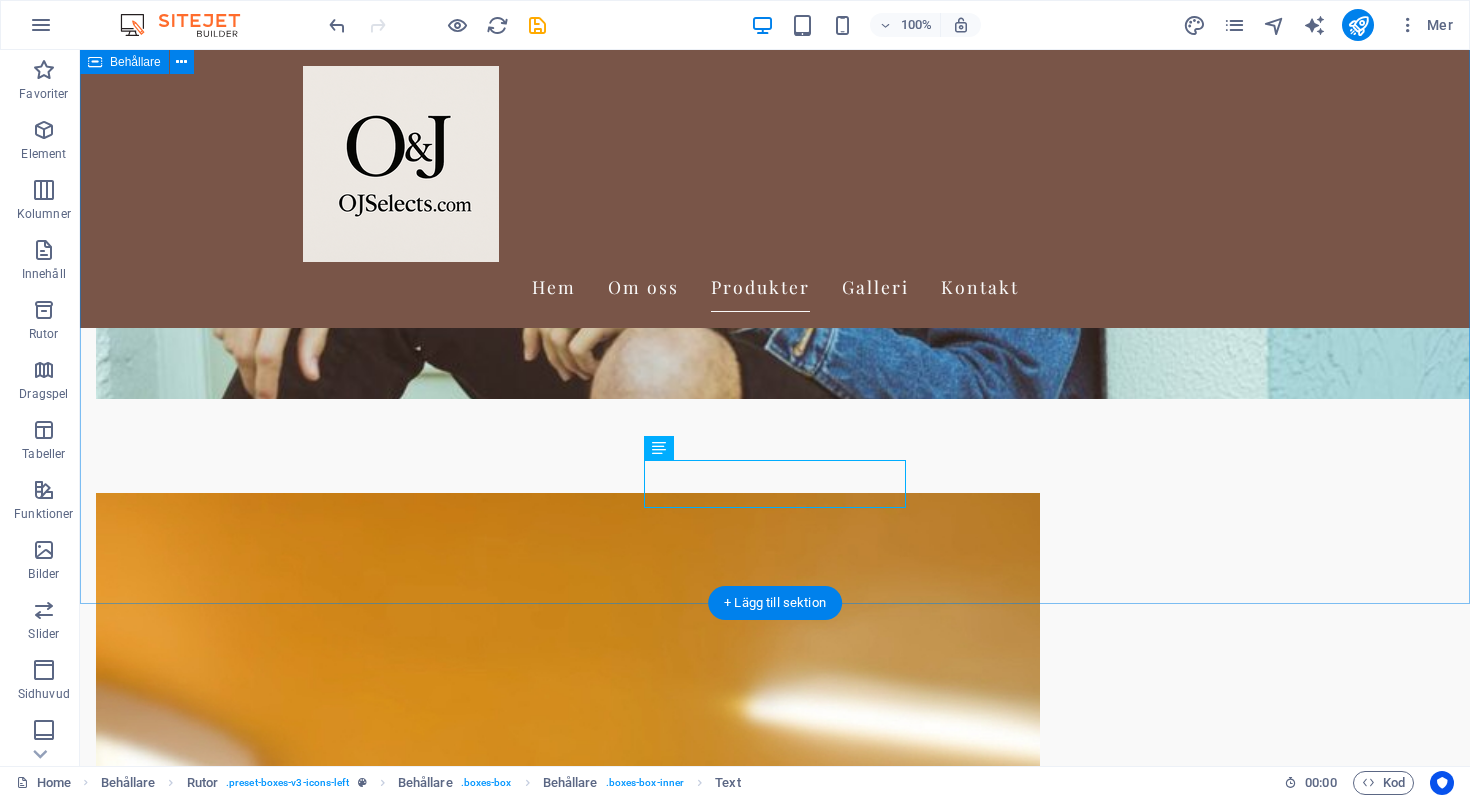 click on "Produkter Kvalitetsperuker Upplev vår breda kollektion av peruker med äkta hår i olika stilar och färger. Kvinnors klänningar Stort urval av eleganta och trendiga klänningar för alla tillfällen. Accessoarer Ge din stil det där lilla extra med unika accessoarer. Kostnadsfri frakt Njut av gratis frakt på beställningar över 1000 kr. Enkel returpolicy Vi erbjuder en smidig returpolicy för din trygghet." at bounding box center [775, 3953] 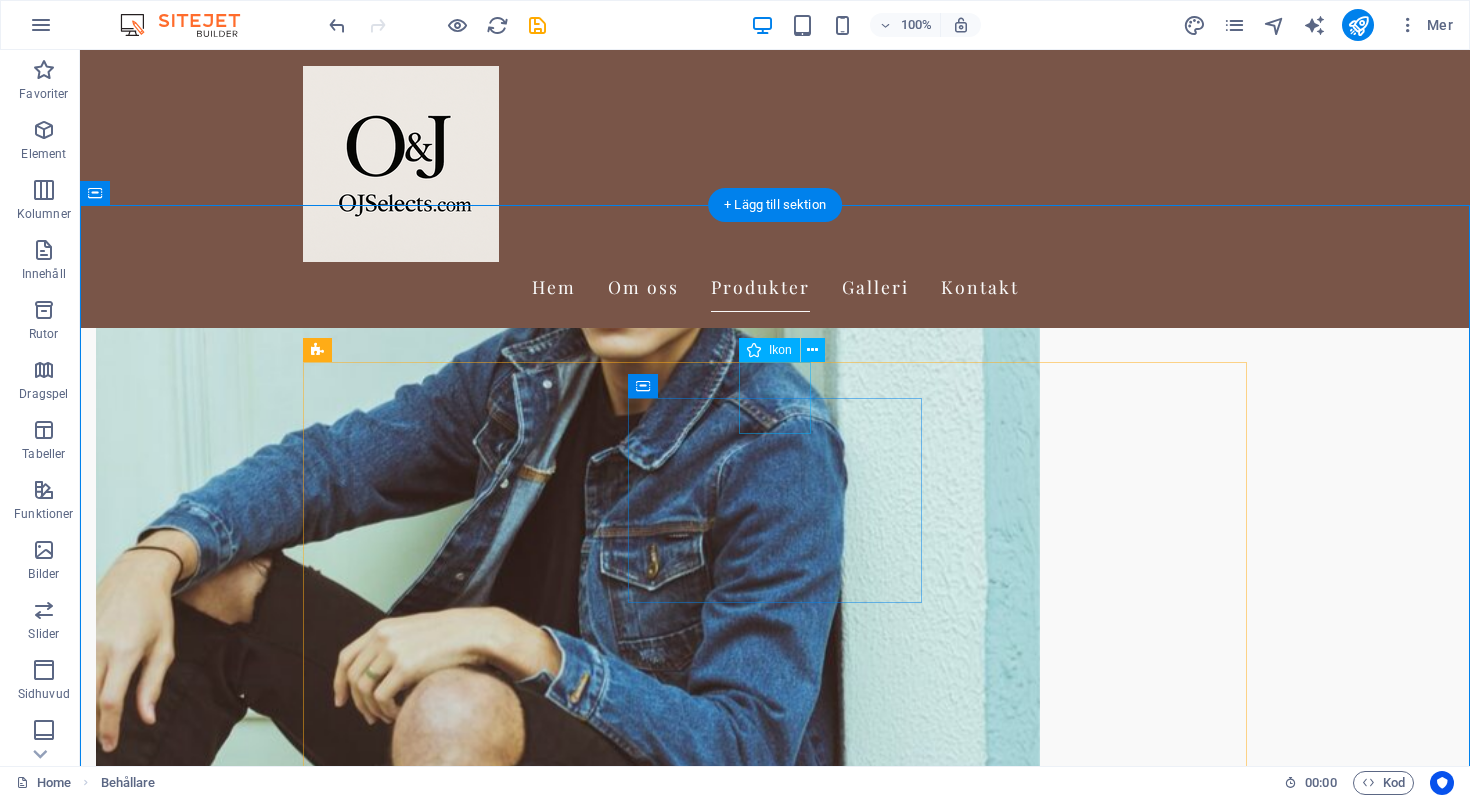 scroll, scrollTop: 1354, scrollLeft: 0, axis: vertical 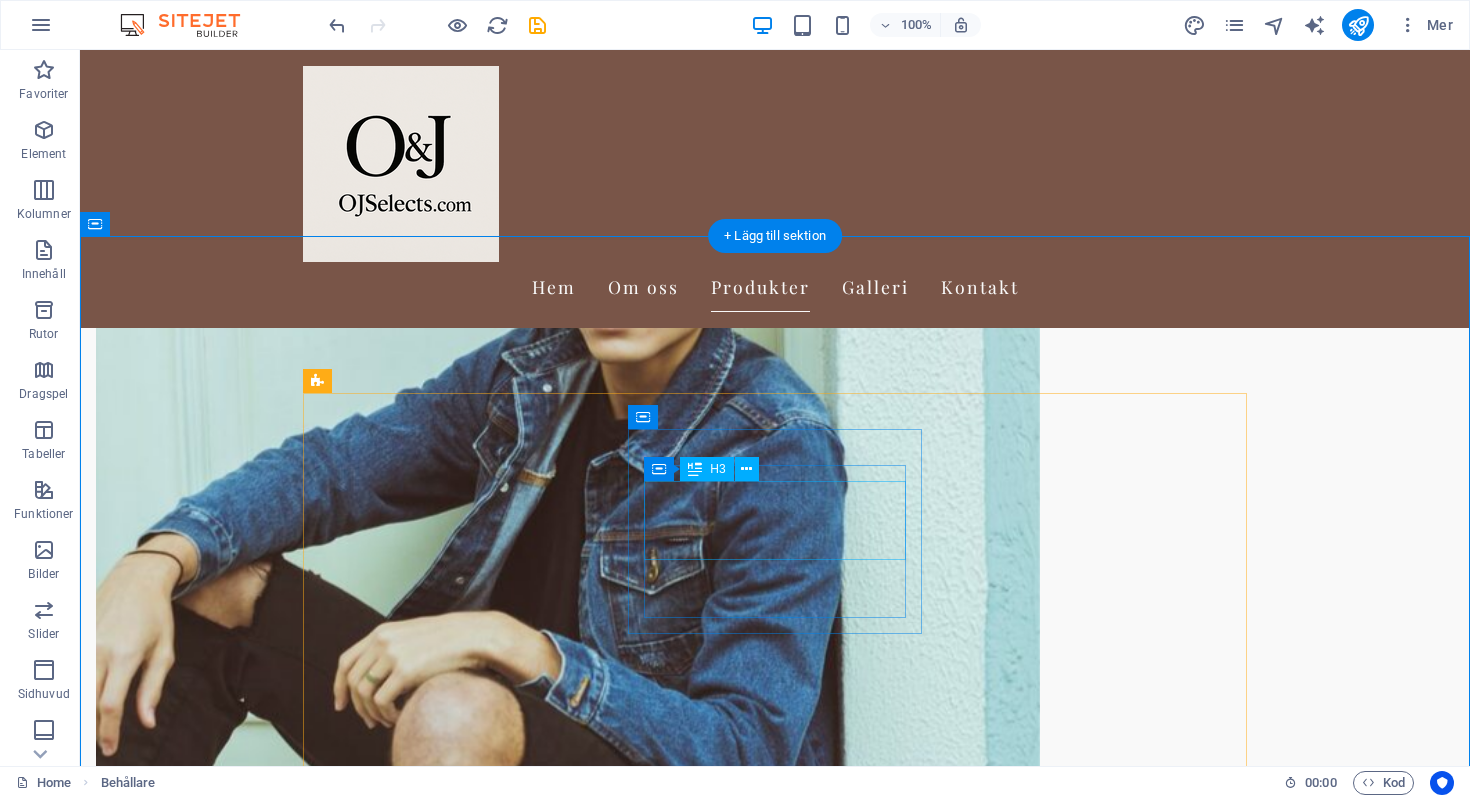click on "Kvinnors klänningar" at bounding box center [449, 4136] 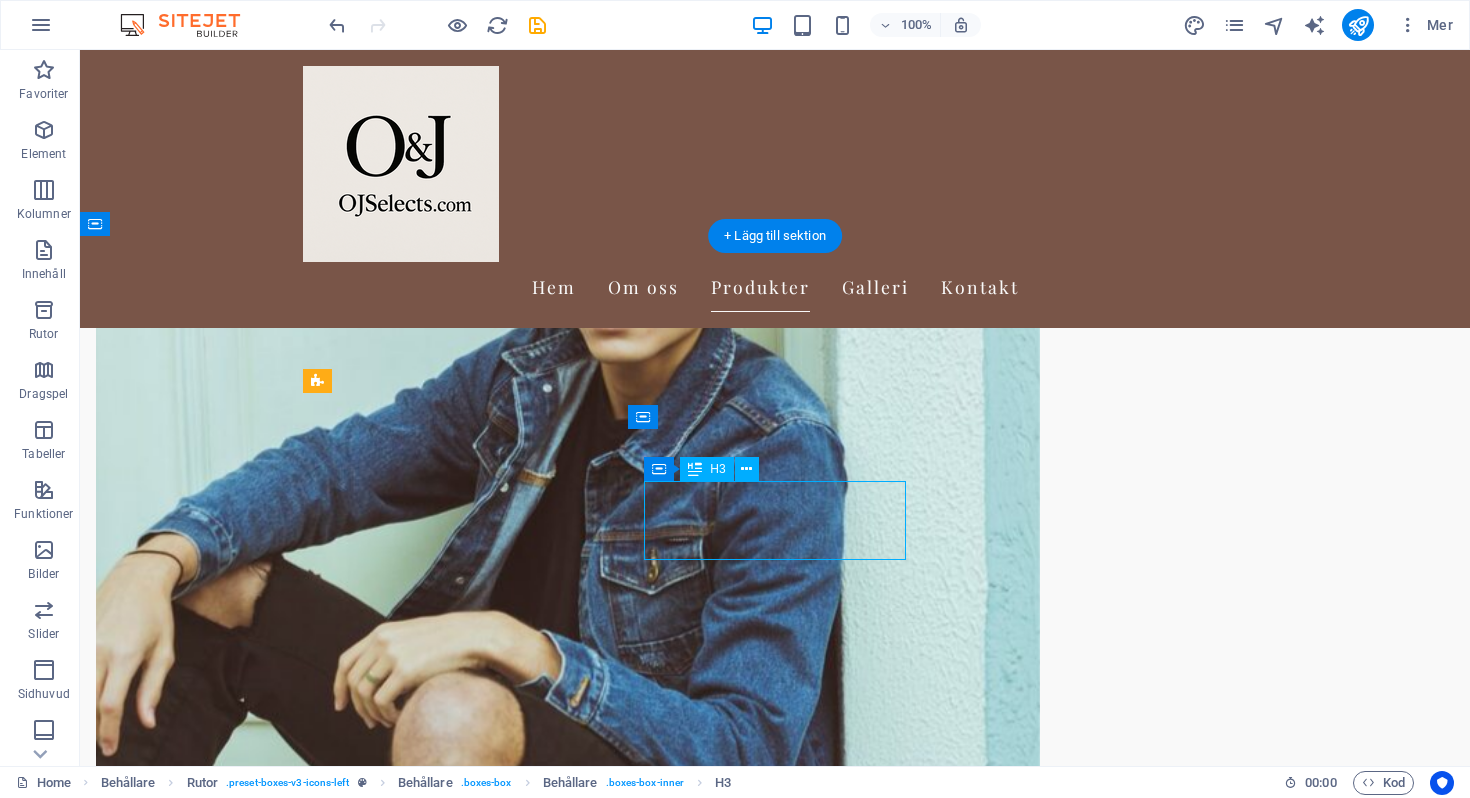 click on "Kvinnors klänningar" at bounding box center [449, 4136] 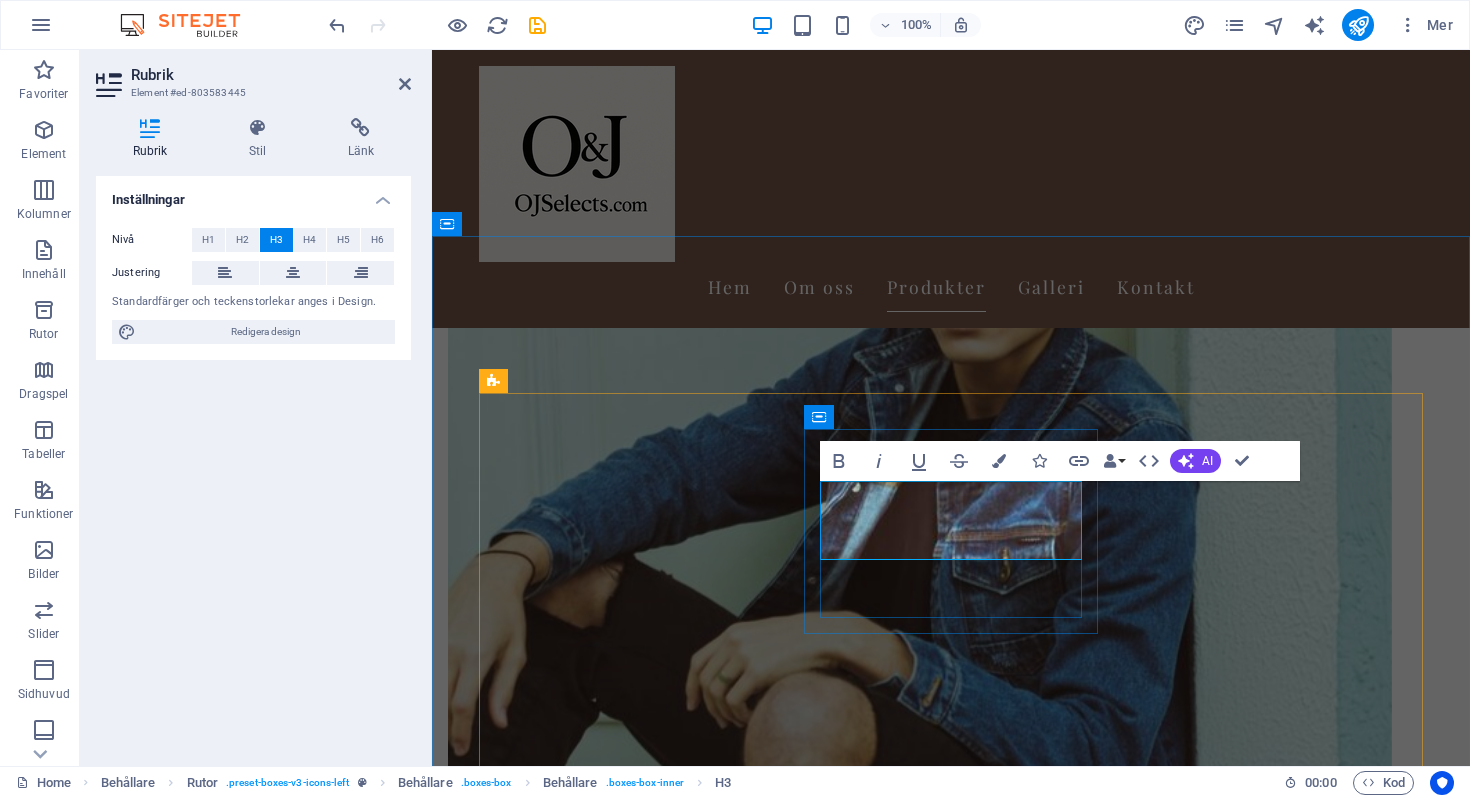 click on "Kvinnors klänningar" at bounding box center [625, 3511] 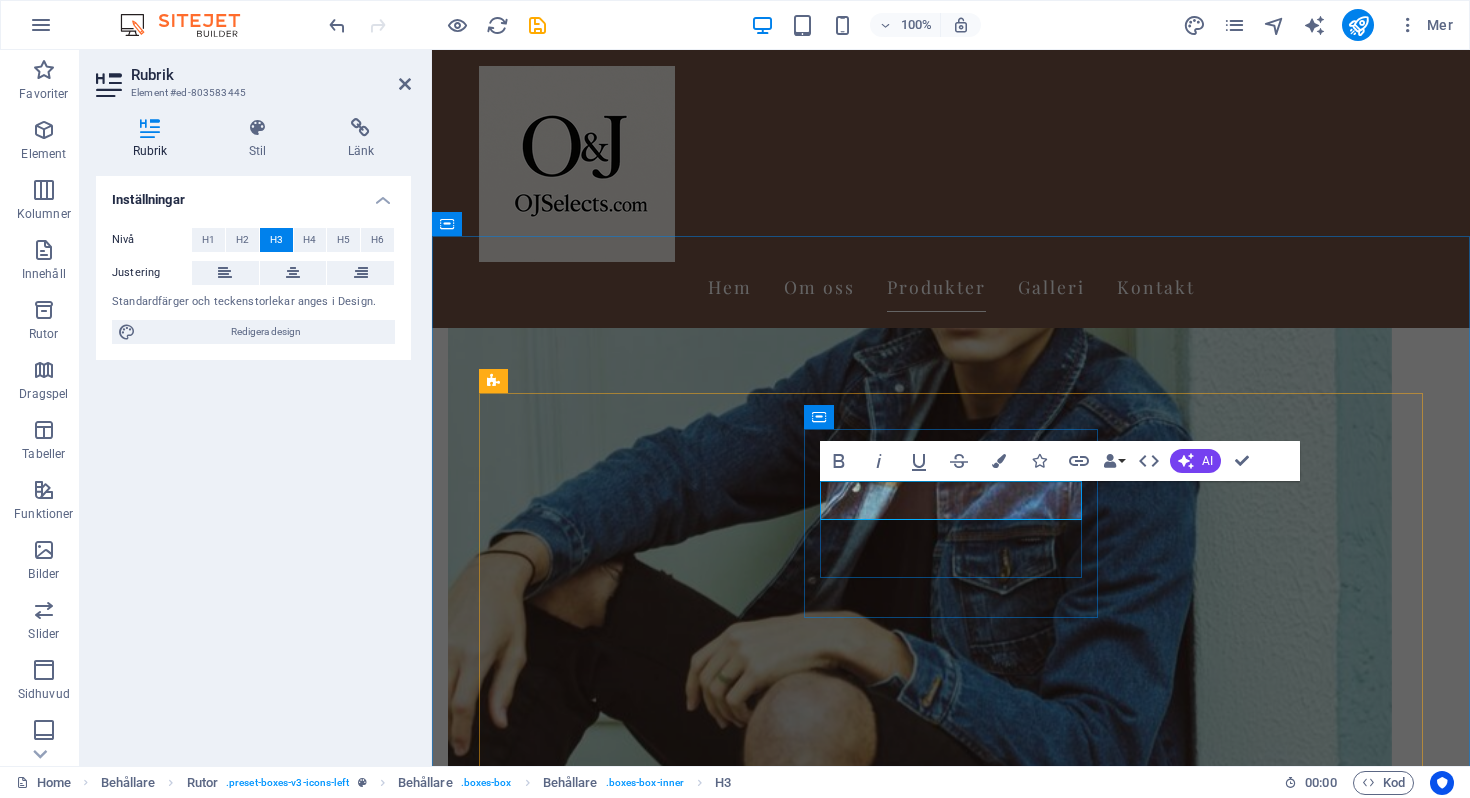 type 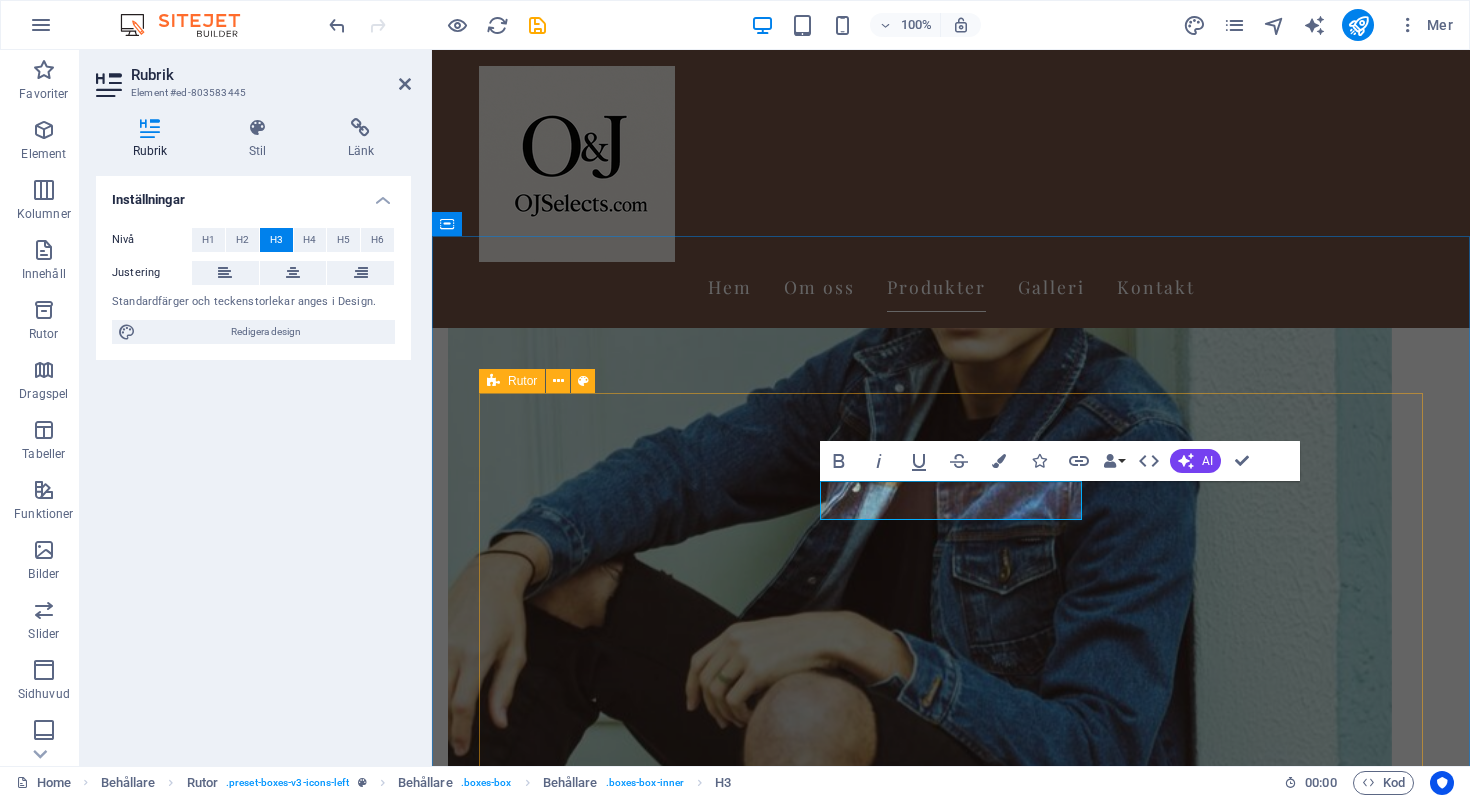 click on "Kvalitetsperuker Upplev vår breda kollektion av peruker med äkta hår i olika stilar och färger.  Klänningar Stort urval av eleganta och trendiga klänningar för alla tillfällen. Accessoarer Ge din stil det där lilla extra med unika accessoarer. Kostnadsfri frakt Njut av gratis frakt på beställningar över 1000 kr. Enkel returpolicy Vi erbjuder en smidig returpolicy för din trygghet." at bounding box center (951, 3689) 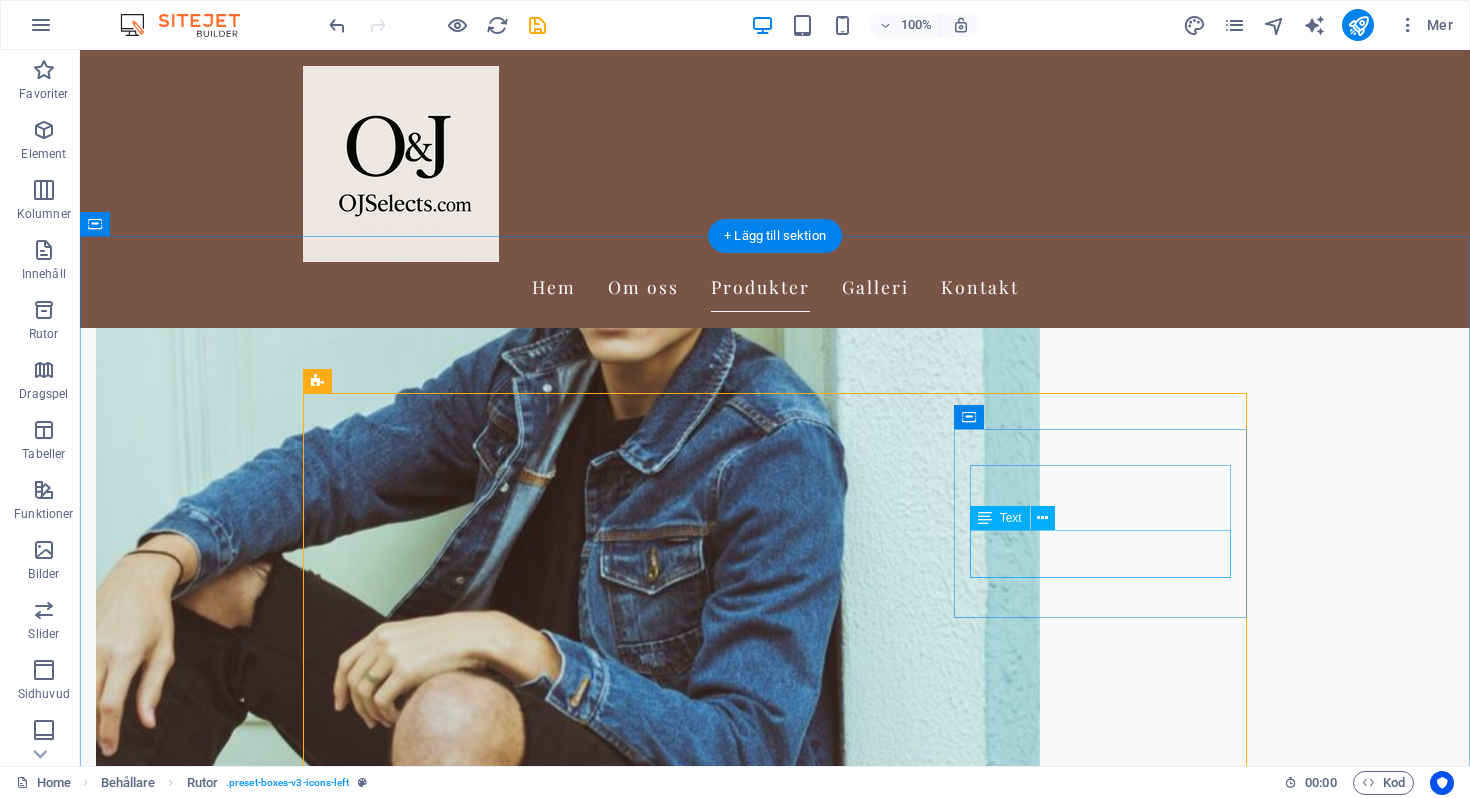 click on "Ge din stil det där lilla extra med unika accessoarer." at bounding box center (449, 4388) 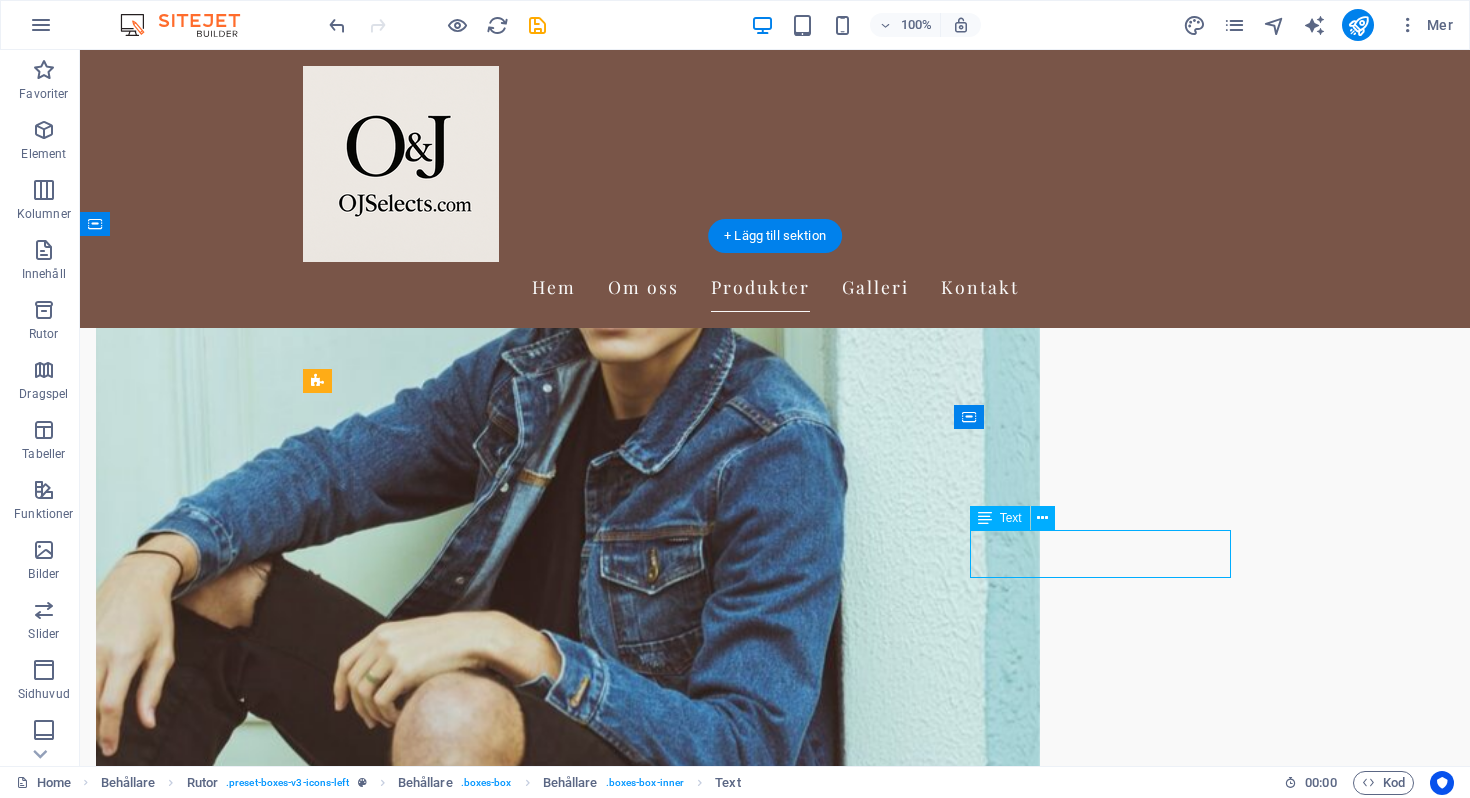 click on "Ge din stil det där lilla extra med unika accessoarer." at bounding box center [449, 4388] 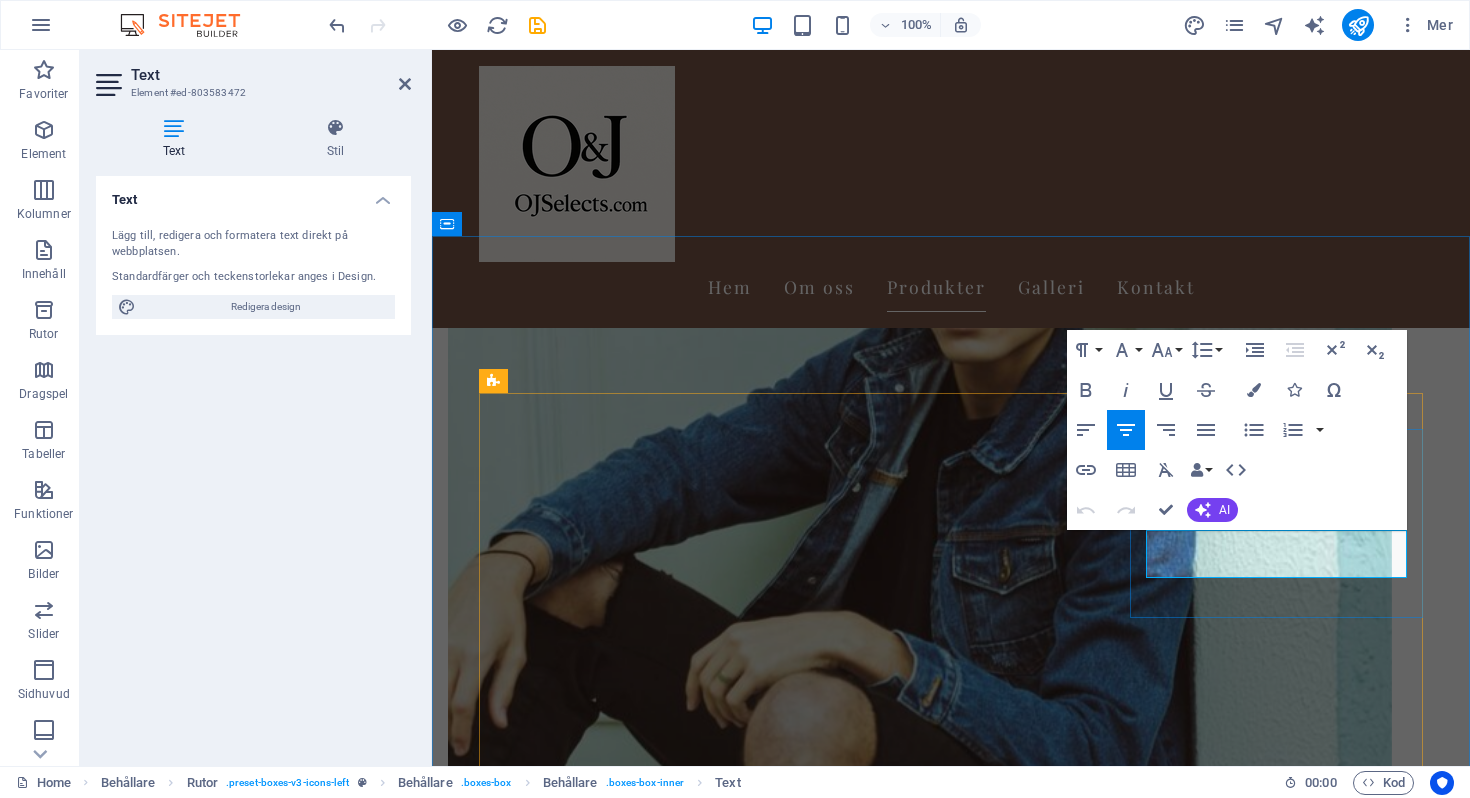 drag, startPoint x: 1095, startPoint y: 545, endPoint x: 1334, endPoint y: 568, distance: 240.10414 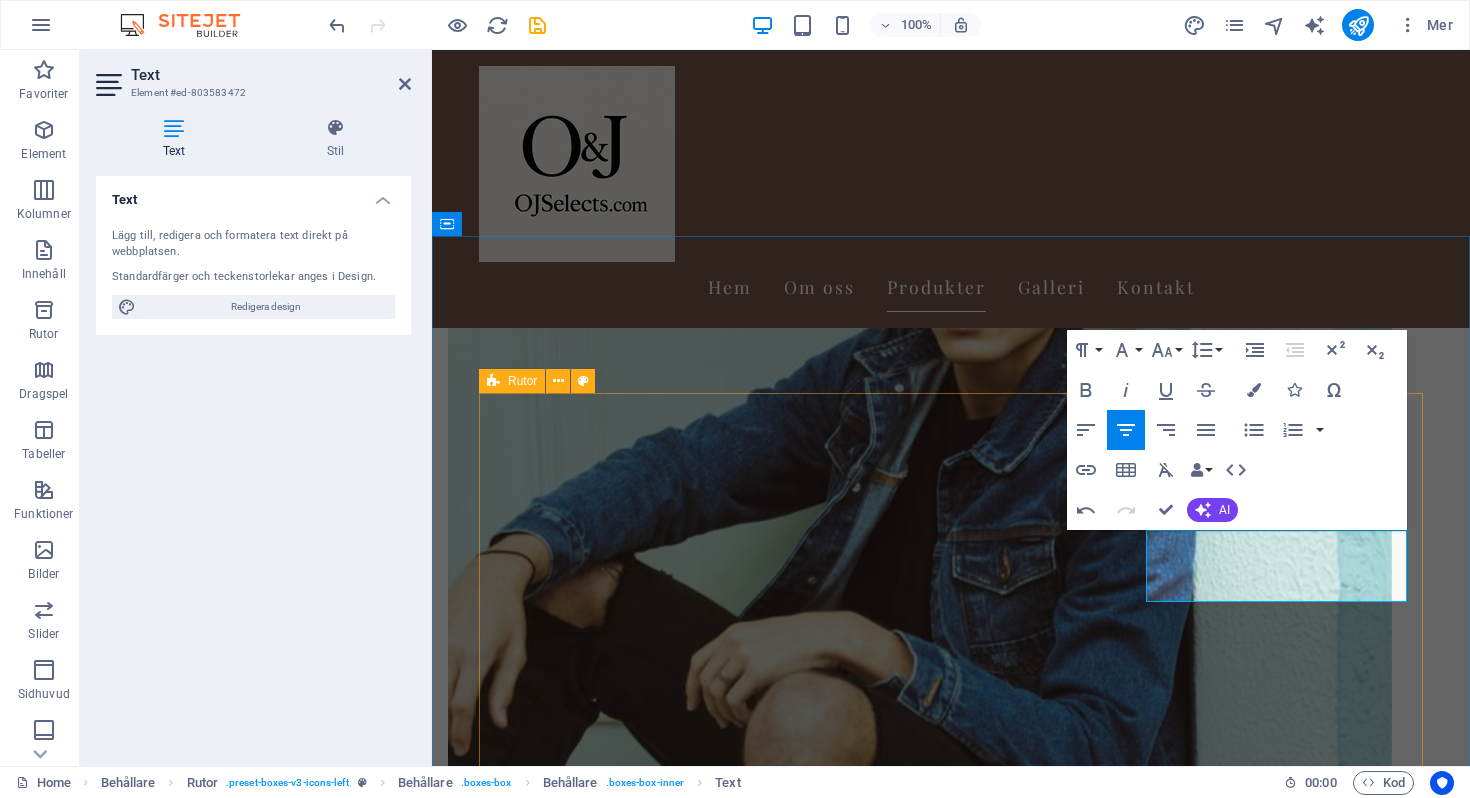click on "Kvalitetsperuker Upplev vår breda kollektion av peruker med äkta hår i olika stilar och färger.  Klänningar Stort urval av eleganta och trendiga klänningar för alla tillfällen. Accessoarer Ge din stil det där lilla extra med skönhetsprodukter och  unika accessoarer. Kostnadsfri frakt Njut av gratis frakt på beställningar över 1000 kr. Enkel returpolicy Vi erbjuder en smidig returpolicy för din trygghet." at bounding box center (951, 3701) 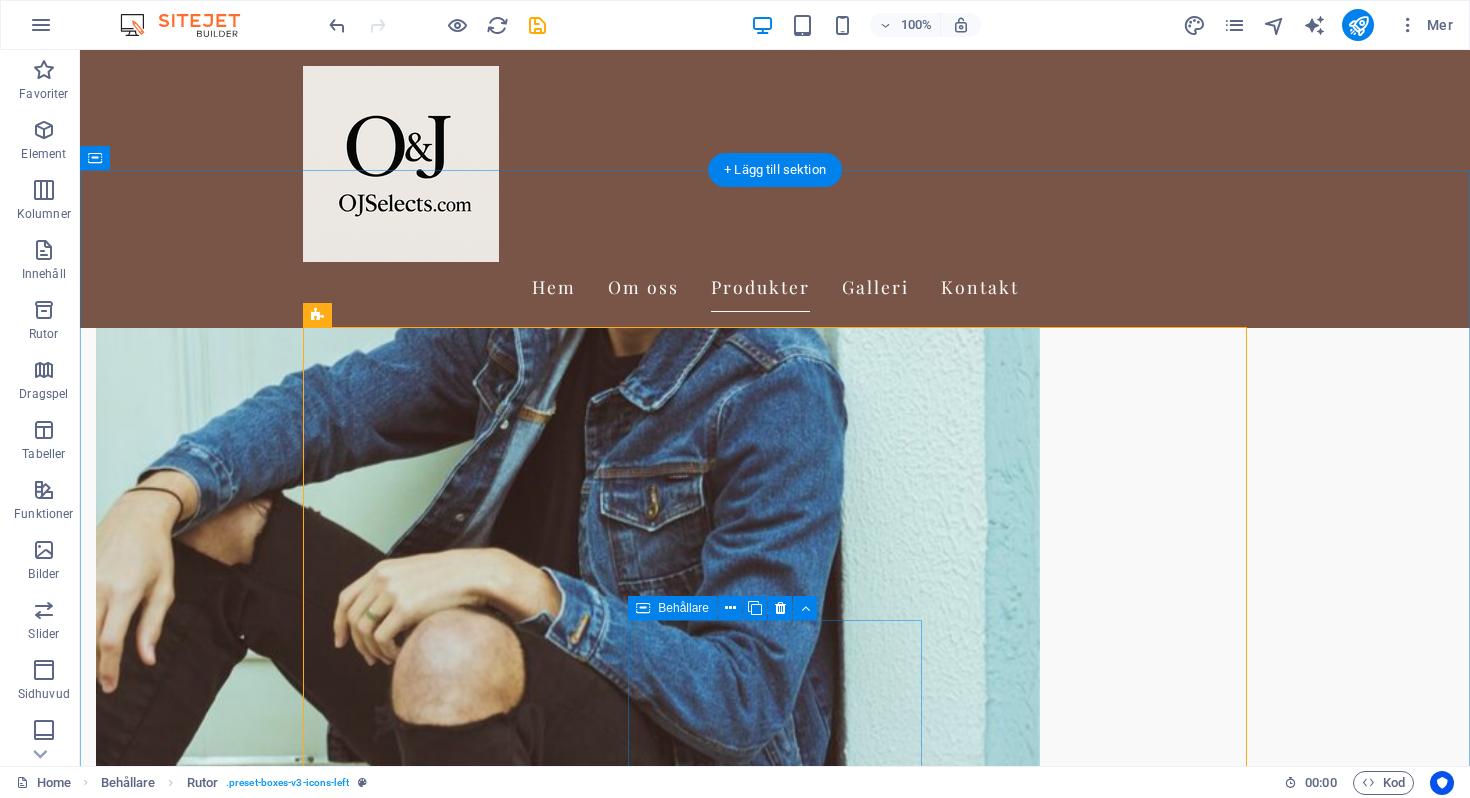 scroll, scrollTop: 1420, scrollLeft: 0, axis: vertical 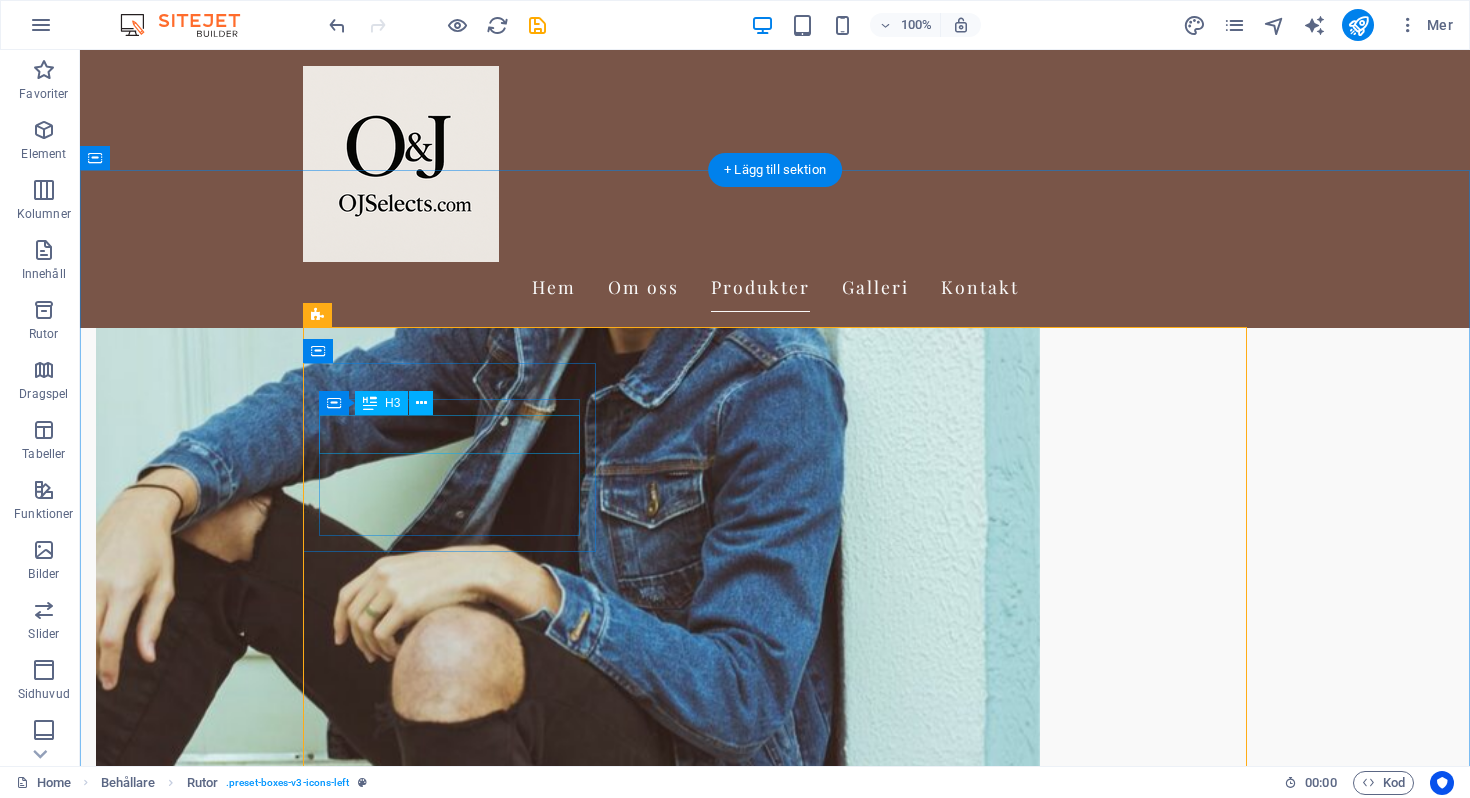 click on "Kvalitetsperuker" at bounding box center (449, 3809) 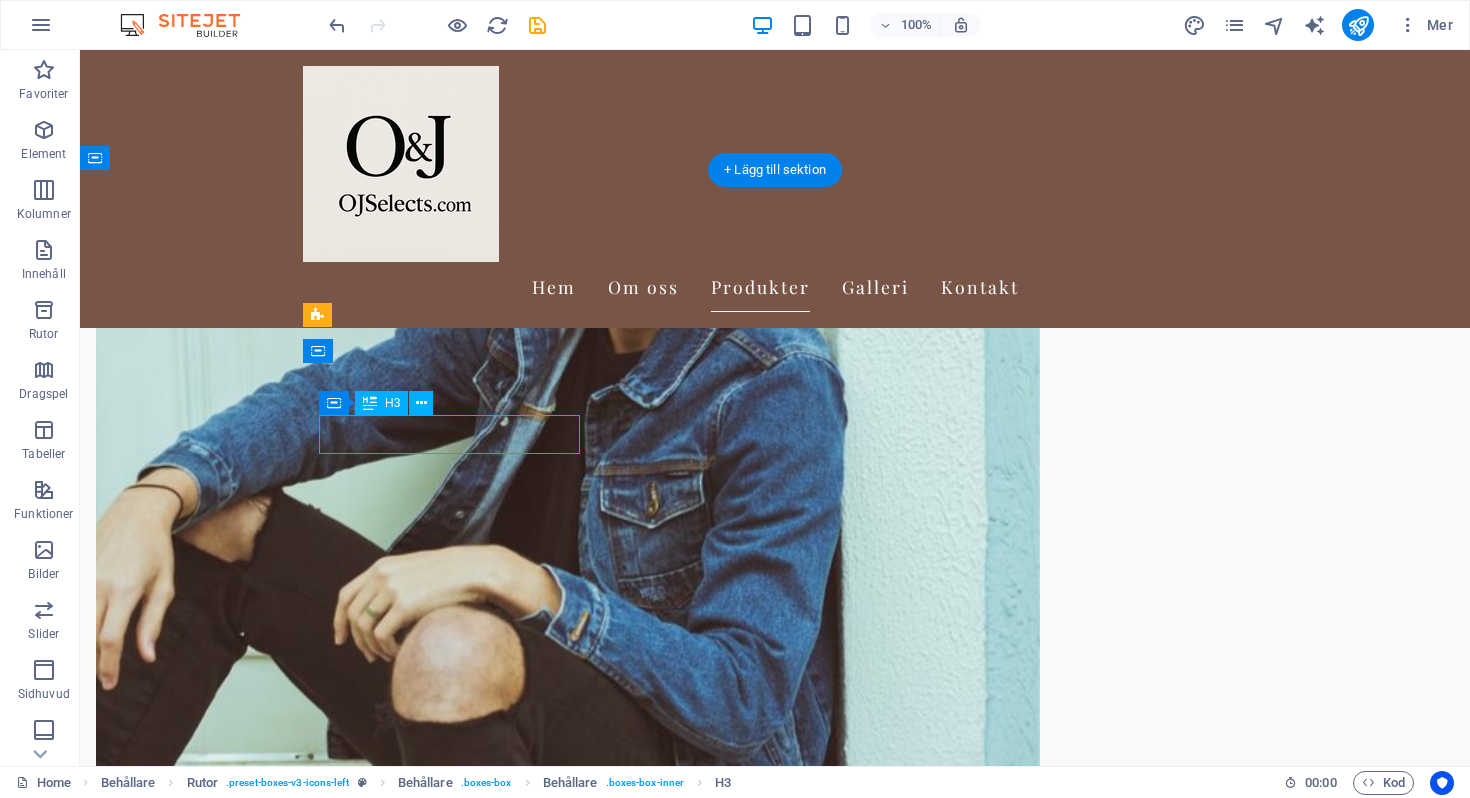 click on "Kvalitetsperuker" at bounding box center (449, 3809) 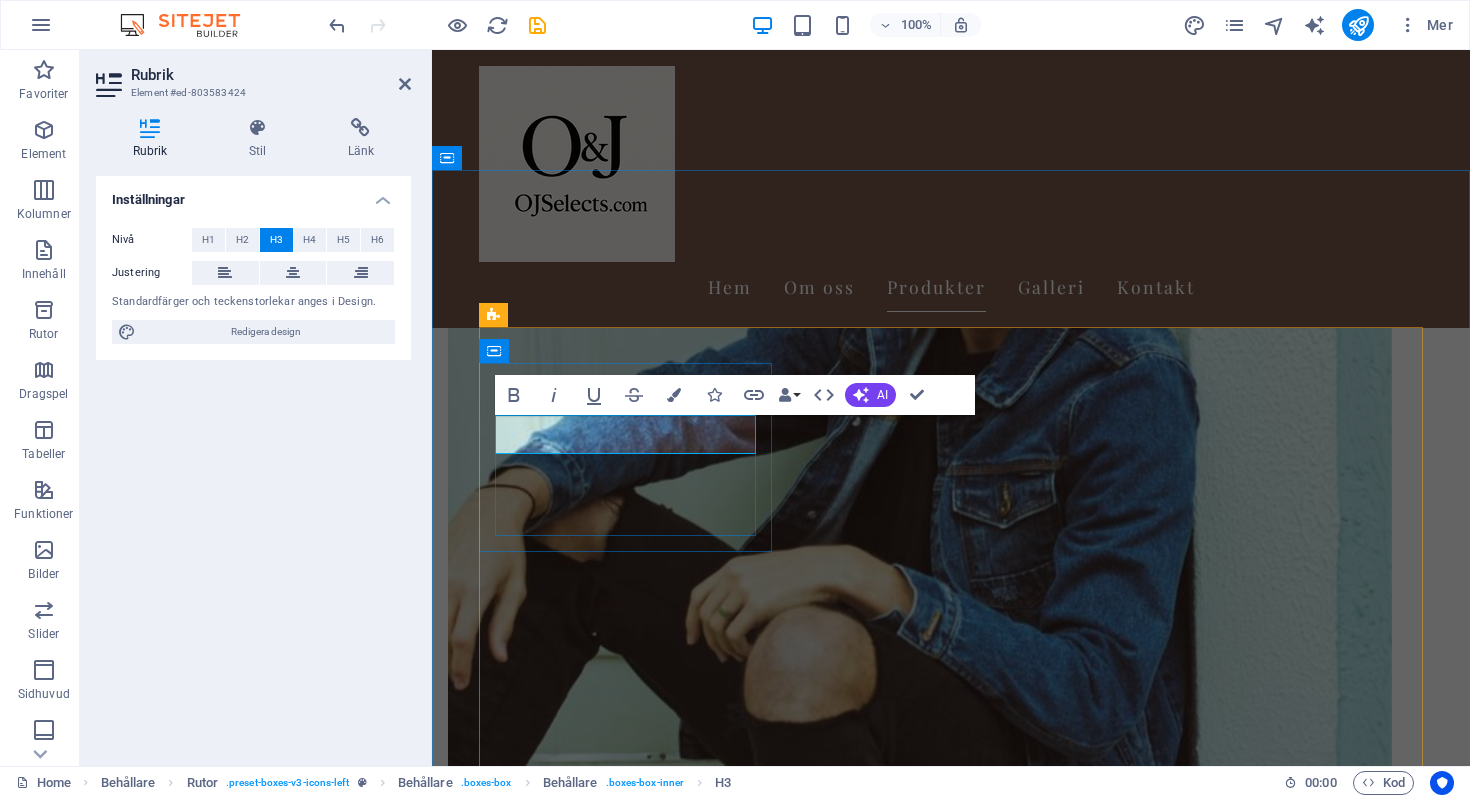 click on "Kvalitetsperuker" at bounding box center (625, 3183) 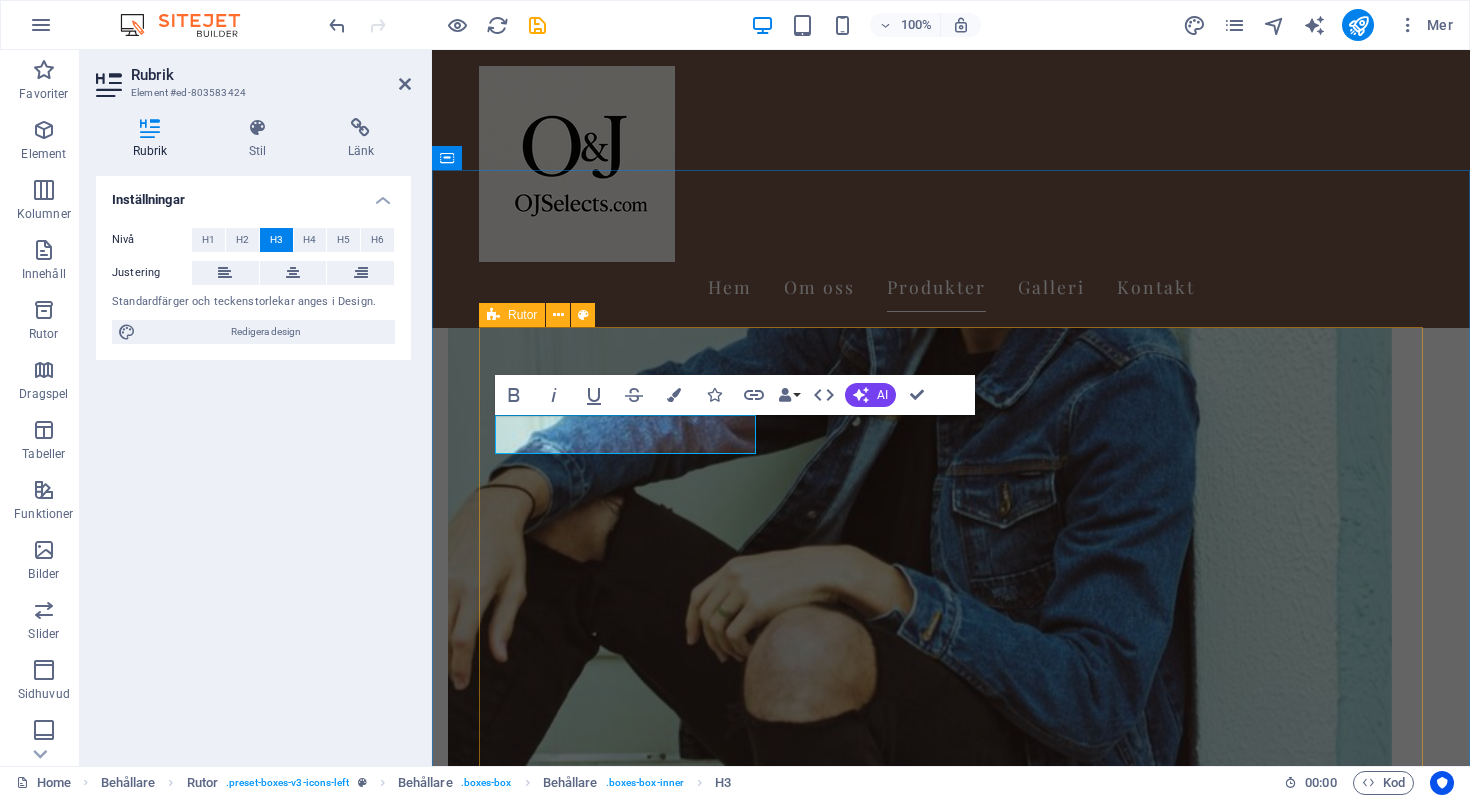 click on "Peruker Upplev vår breda kollektion av peruker med äkta hår i olika stilar och färger.  Klänningar Stort urval av eleganta och trendiga klänningar för alla tillfällen. Accessoarer Ge din stil det där lilla extra med skönhetsprodukter och unika accessoarer. Kostnadsfri frakt Njut av gratis frakt på beställningar över 1000 kr. Enkel returpolicy Vi erbjuder en smidig returpolicy för din trygghet." at bounding box center [951, 3635] 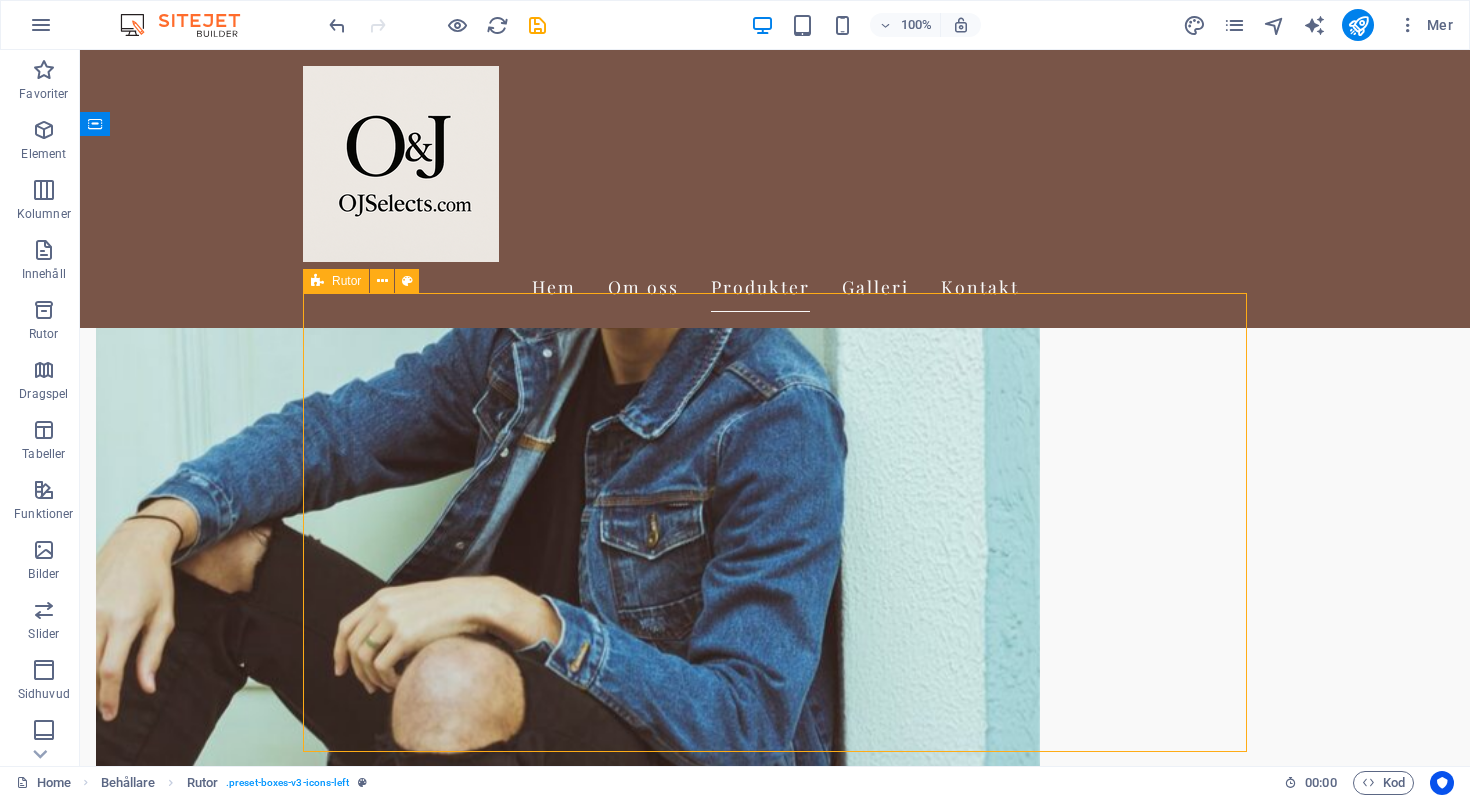 scroll, scrollTop: 1333, scrollLeft: 0, axis: vertical 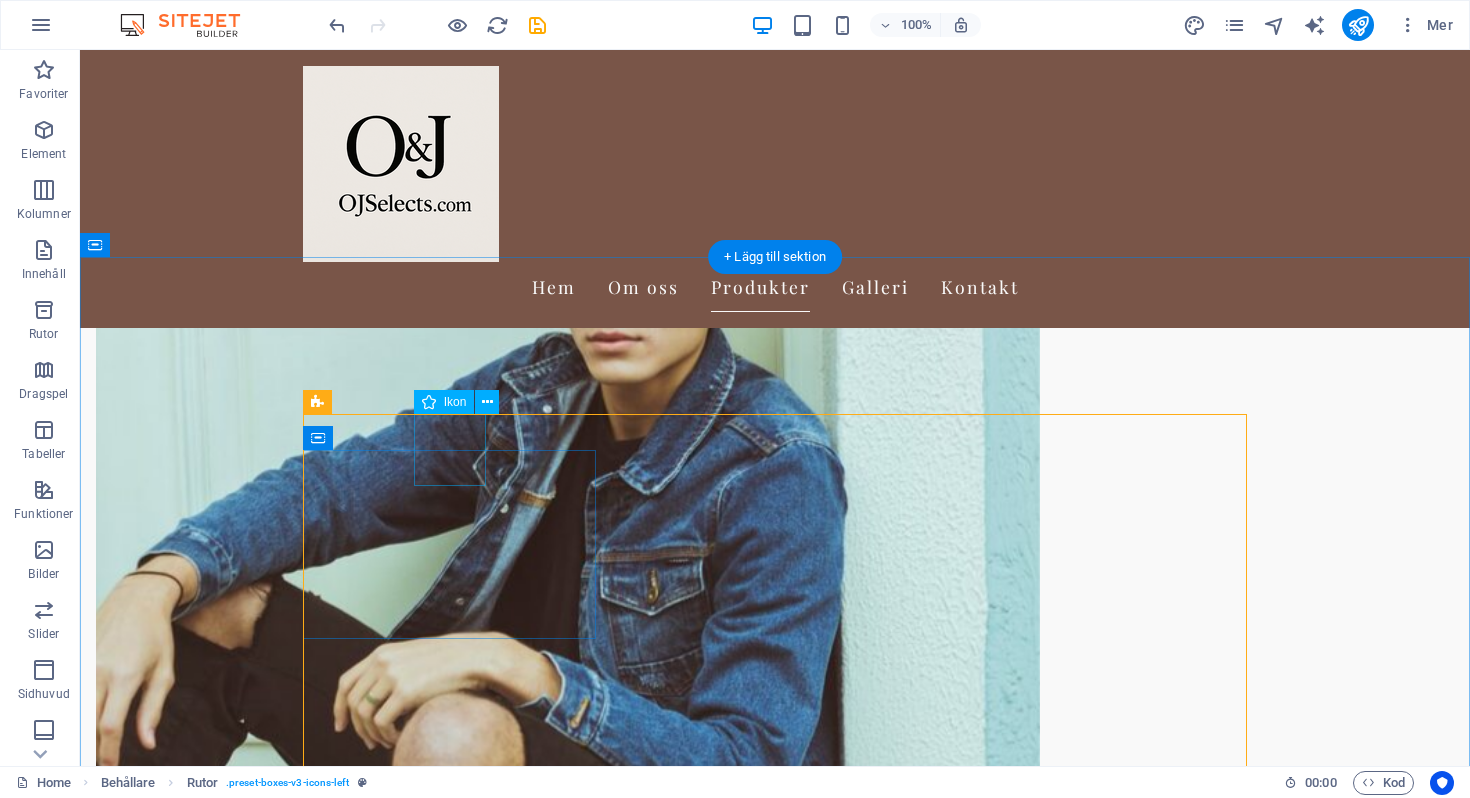 click at bounding box center [449, 3825] 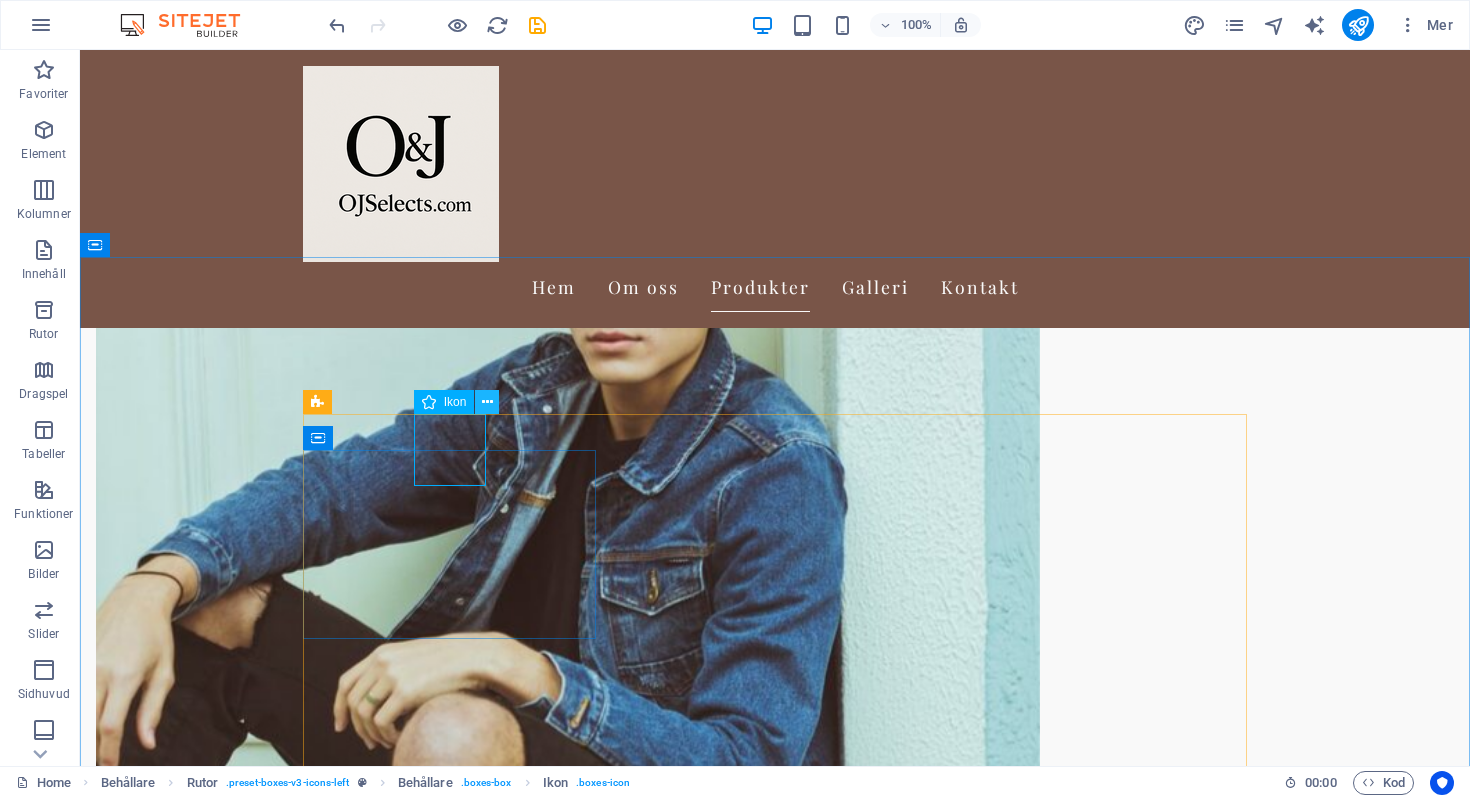 click at bounding box center [487, 402] 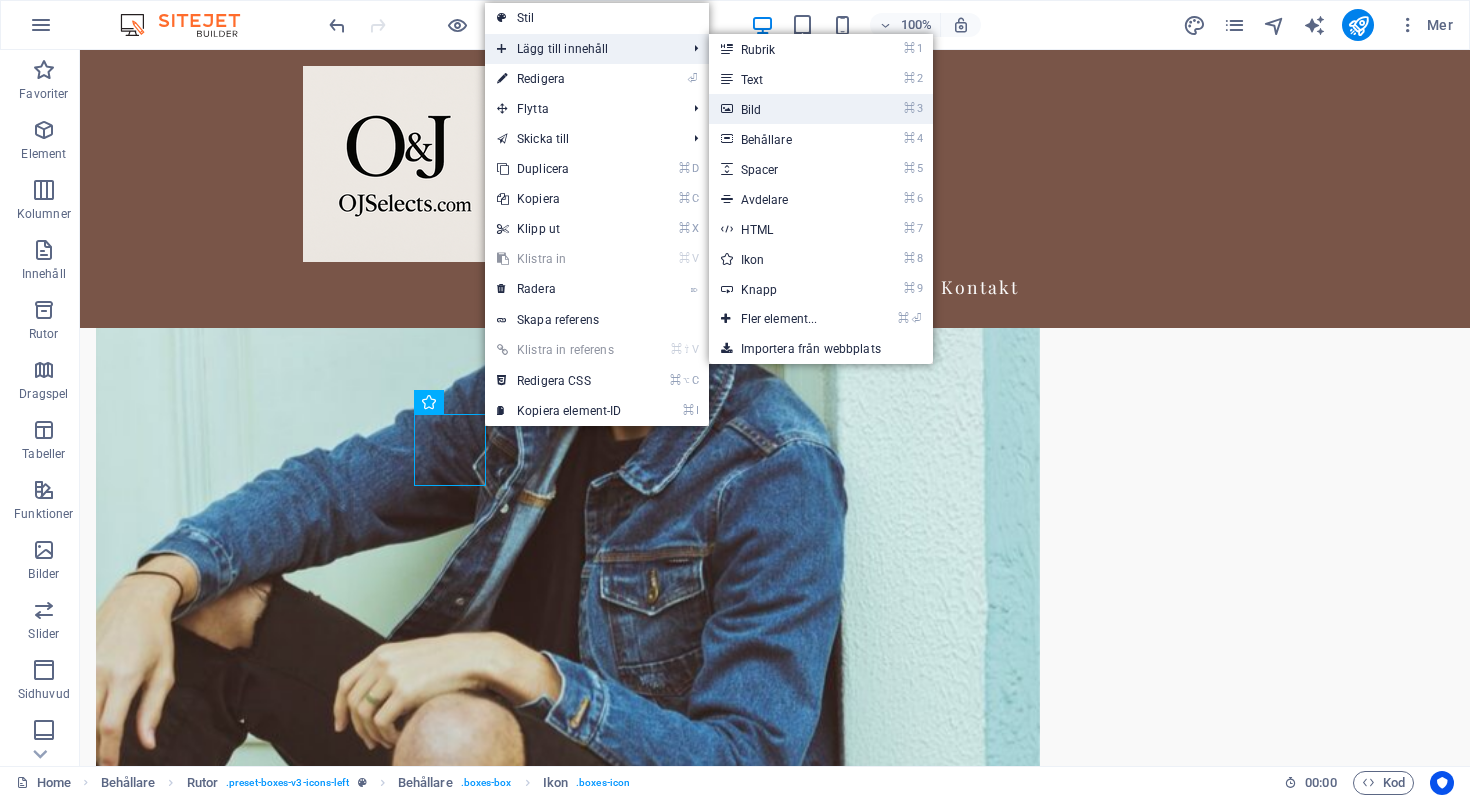click on "⌘ 3  Bild" at bounding box center [783, 109] 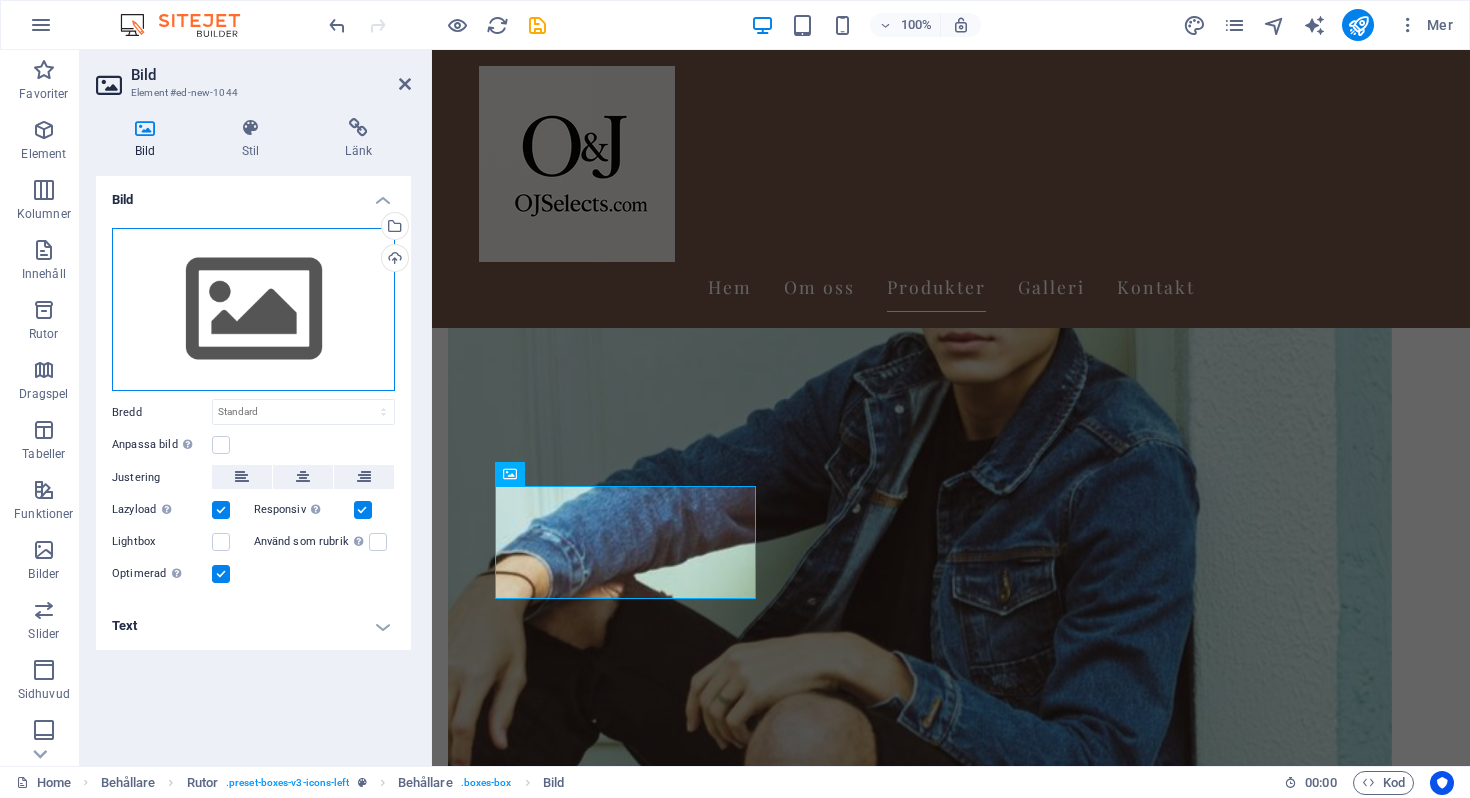 click on "Dra filer hit, klicka för att välja filer eller välj filer från Filer eller våra gratis arkivfoton och videor" at bounding box center [253, 310] 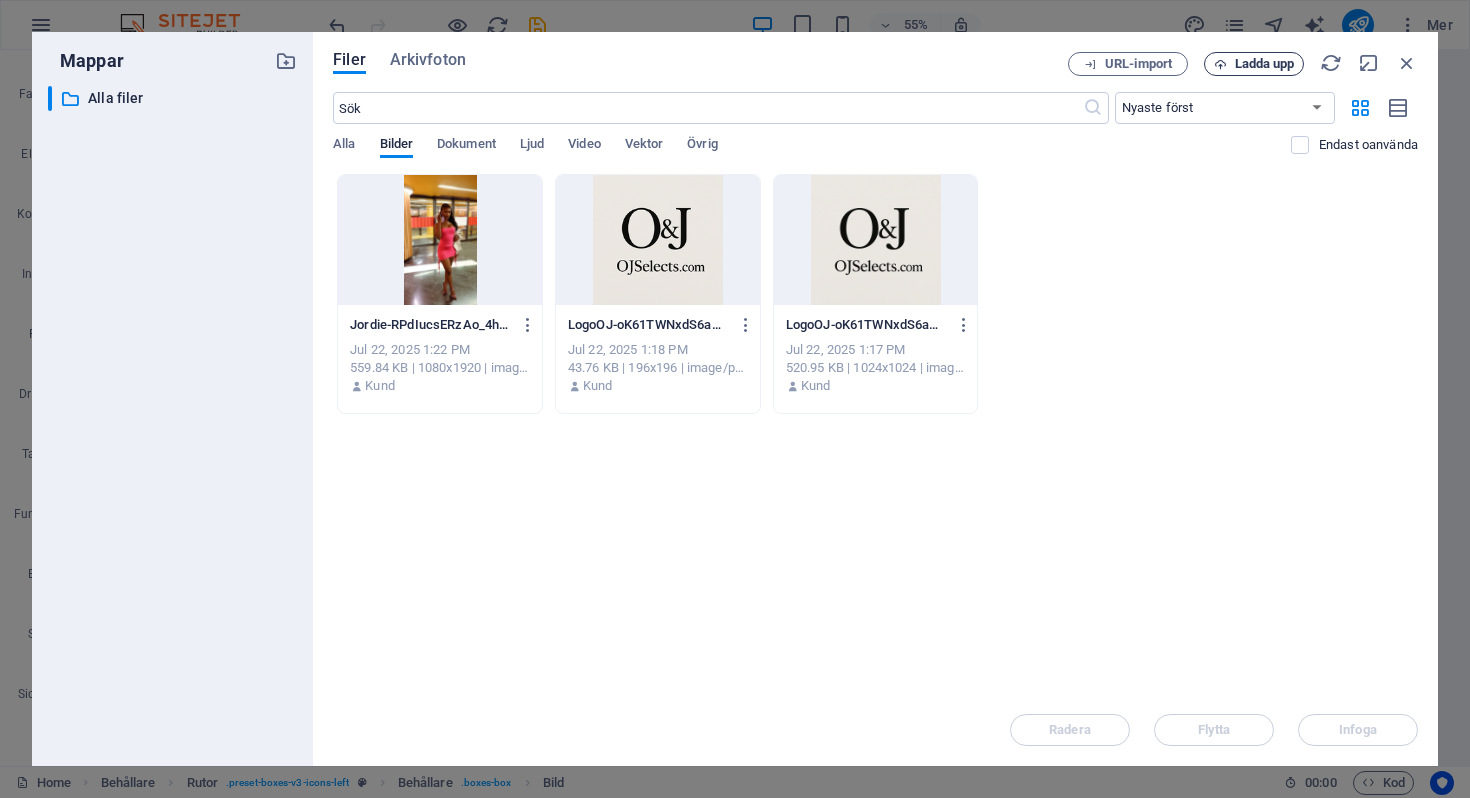 click on "Ladda upp" at bounding box center (1265, 64) 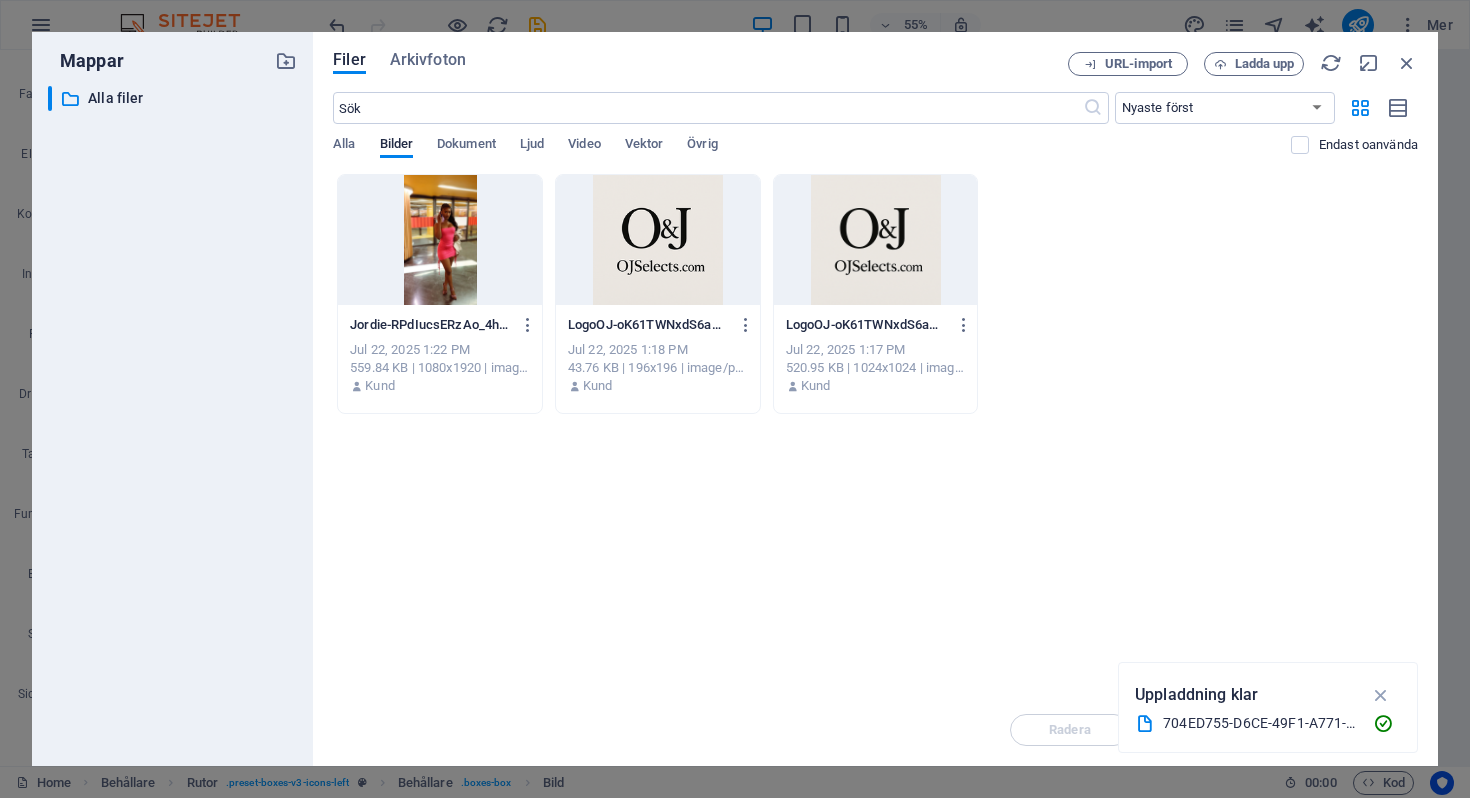 click on "Släpp filer här för att ladda upp dem direkt Jordie-RPdIucsERzAo_4hkIECMcA.JPG Jordie-RPdIucsERzAo_4hkIECMcA.JPG Jul 22, 2025 1:22 PM 559.84 KB | 1080x1920 | image/jpeg Kund LogoOJ-oK61TWNxdS6aGl5evPpcxQ-6PvPKEzkZclzGYEJC7D_uA.png LogoOJ-oK61TWNxdS6aGl5evPpcxQ-6PvPKEzkZclzGYEJC7D_uA.png Jul 22, 2025 1:18 PM 43.76 KB | 196x196 | image/png Kund LogoOJ-oK61TWNxdS6aGl5evPpcxQ.jpg LogoOJ-oK61TWNxdS6aGl5evPpcxQ.jpg Jul 22, 2025 1:17 PM 520.95 KB | 1024x1024 | image/jpeg Kund" at bounding box center (875, 434) 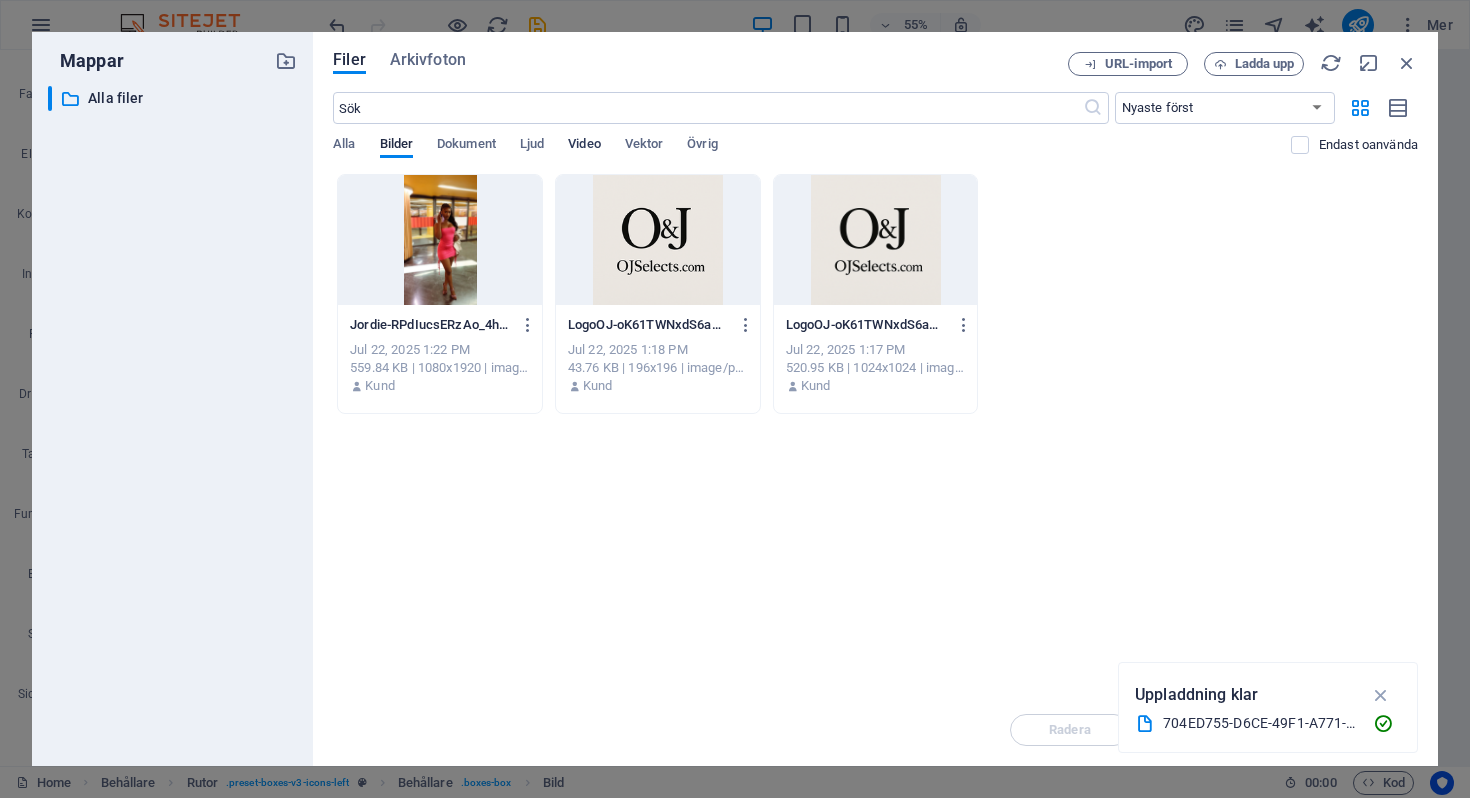 click on "Video" at bounding box center (584, 146) 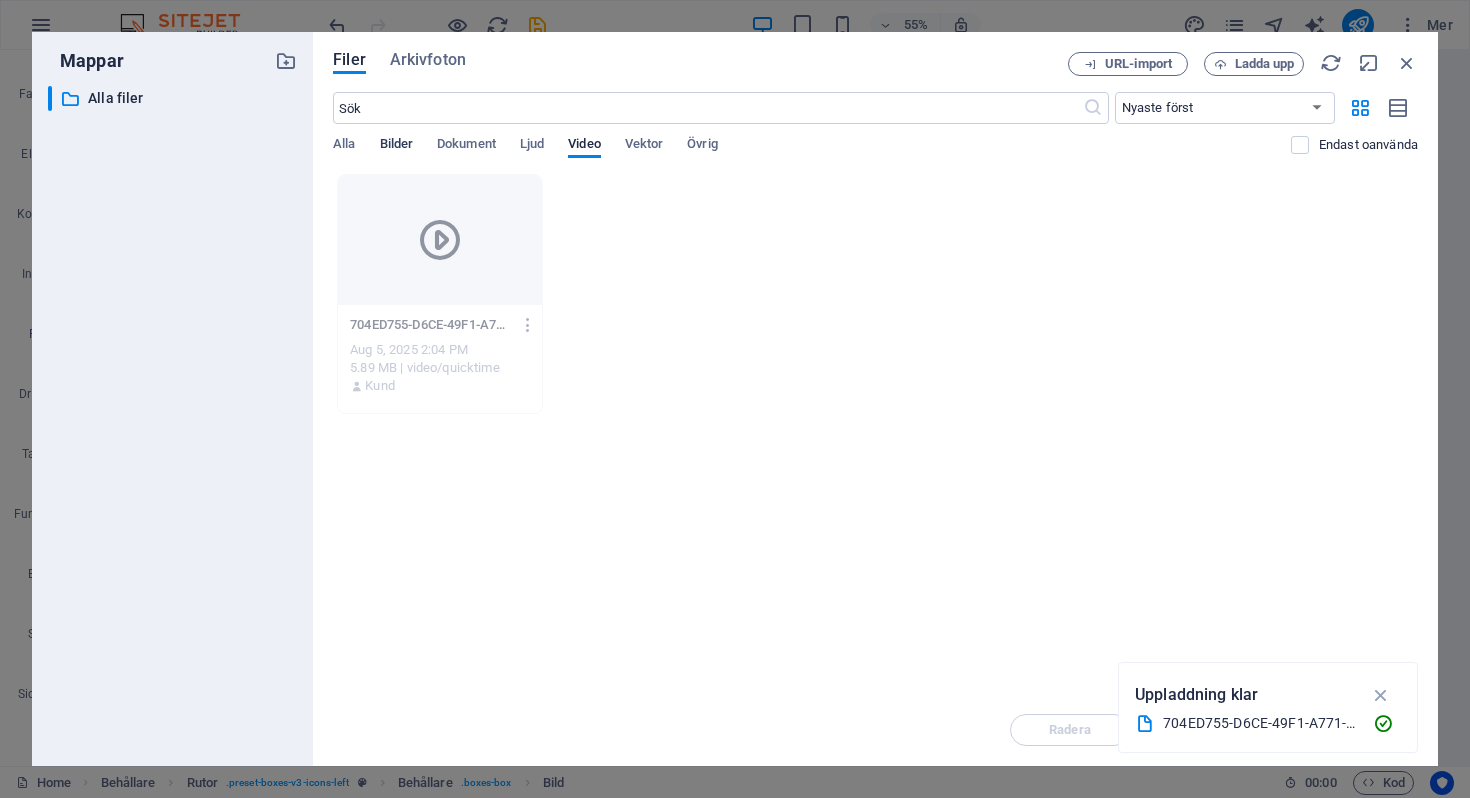 click on "Bilder" at bounding box center [397, 146] 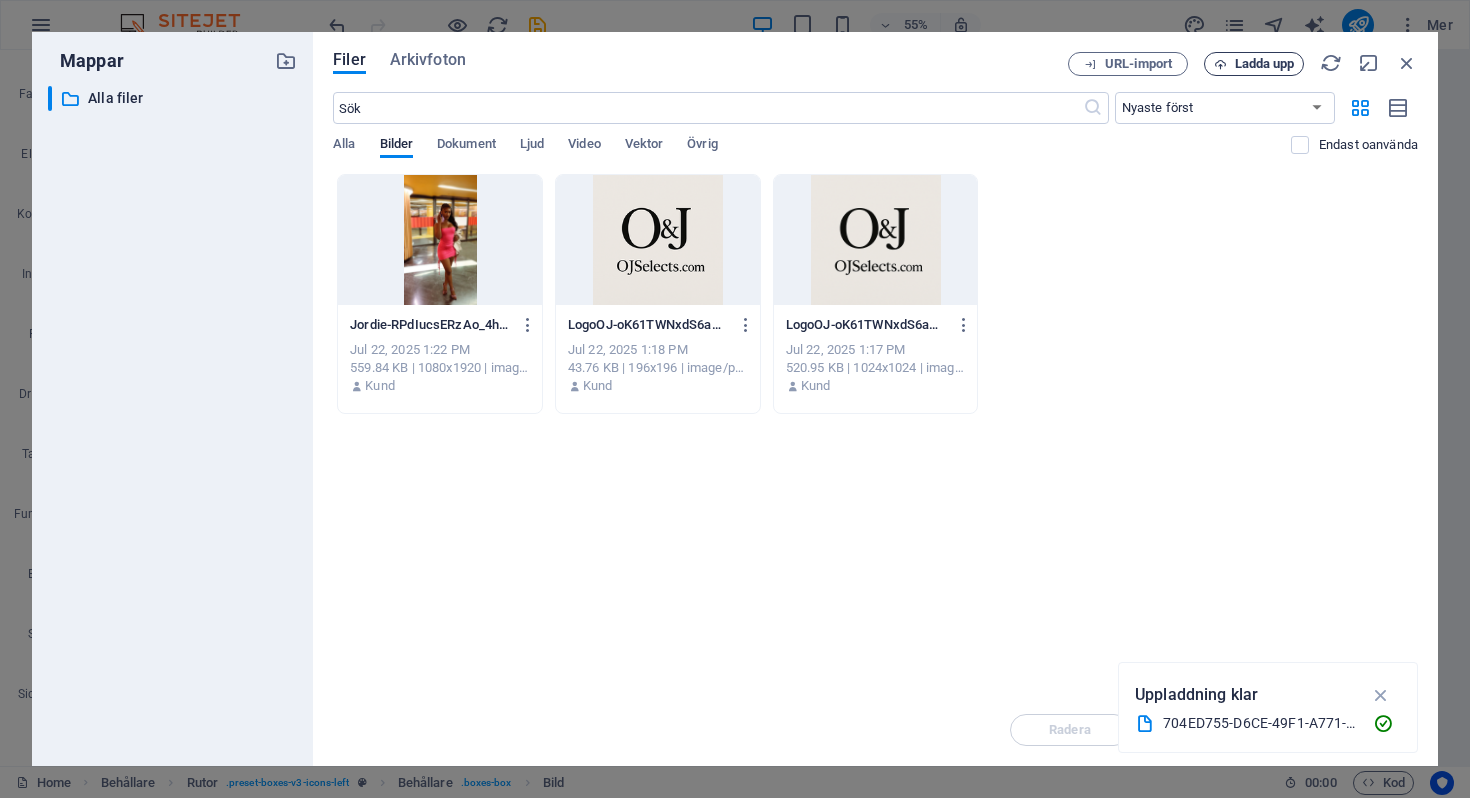 click on "Ladda upp" at bounding box center (1265, 64) 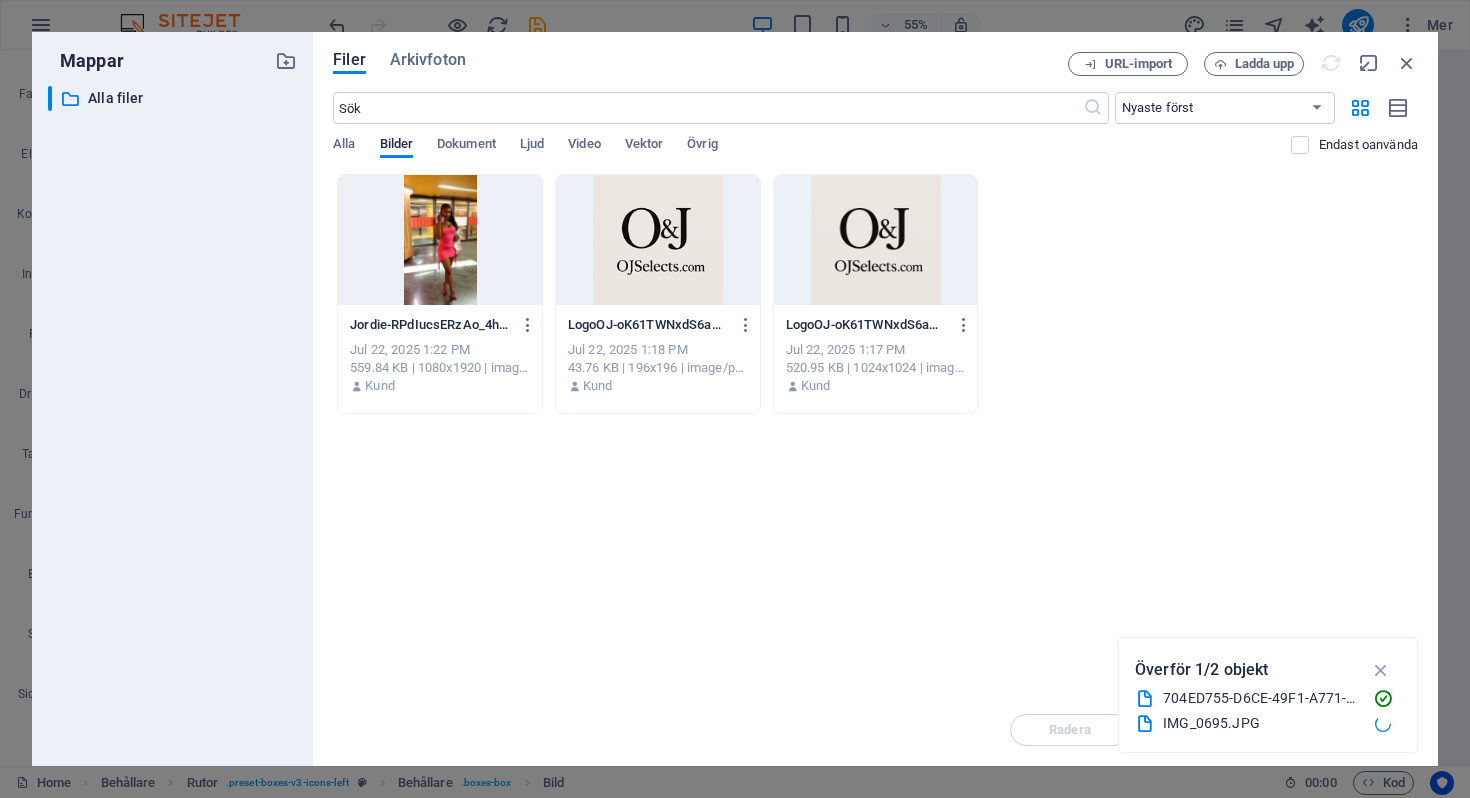 scroll, scrollTop: 1252, scrollLeft: 0, axis: vertical 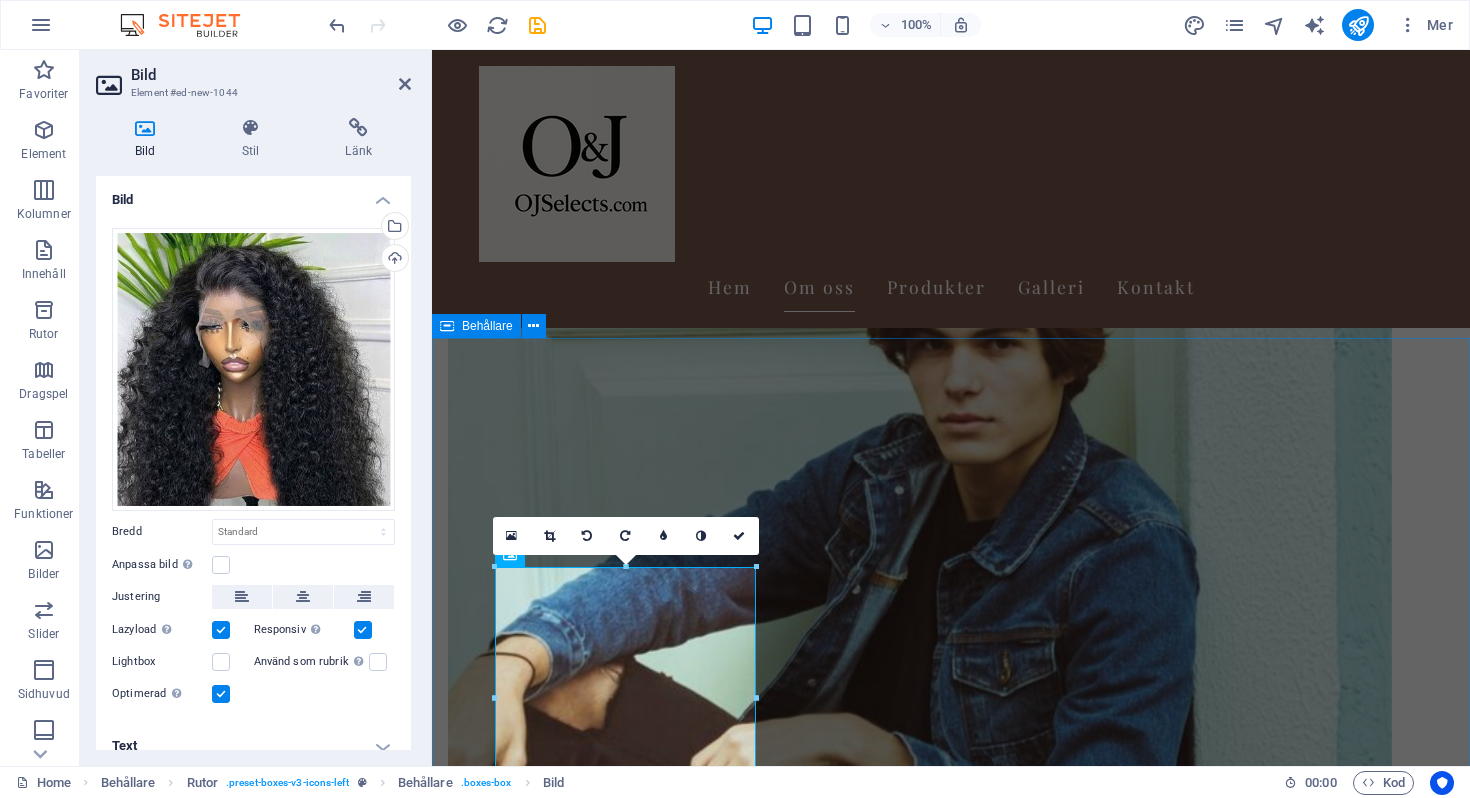 click on "Produkter Peruker Upplev vår breda kollektion av peruker med äkta hår i olika stilar och färger.  Klänningar Stort urval av eleganta och trendiga klänningar för alla tillfällen. Accessoarer Ge din stil det där lilla extra med skönhetsprodukter och unika accessoarer. Kostnadsfri frakt Njut av gratis frakt på beställningar över 1000 kr. Enkel returpolicy Vi erbjuder en smidig returpolicy för din trygghet." at bounding box center (951, 4284) 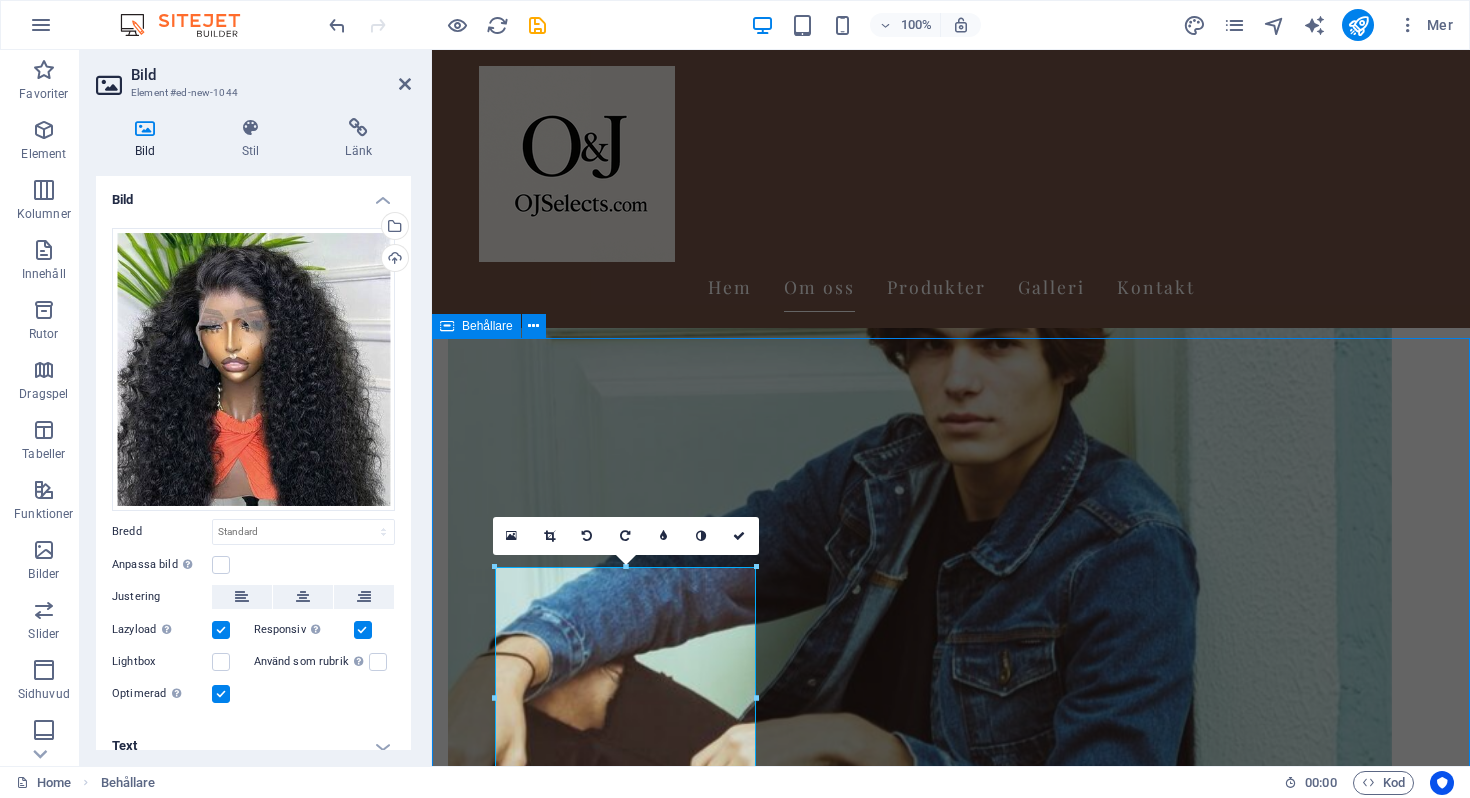 click on "Produkter Peruker Upplev vår breda kollektion av peruker med äkta hår i olika stilar och färger.  Klänningar Stort urval av eleganta och trendiga klänningar för alla tillfällen. Accessoarer Ge din stil det där lilla extra med skönhetsprodukter och unika accessoarer. Kostnadsfri frakt Njut av gratis frakt på beställningar över 1000 kr. Enkel returpolicy Vi erbjuder en smidig returpolicy för din trygghet." at bounding box center (951, 4284) 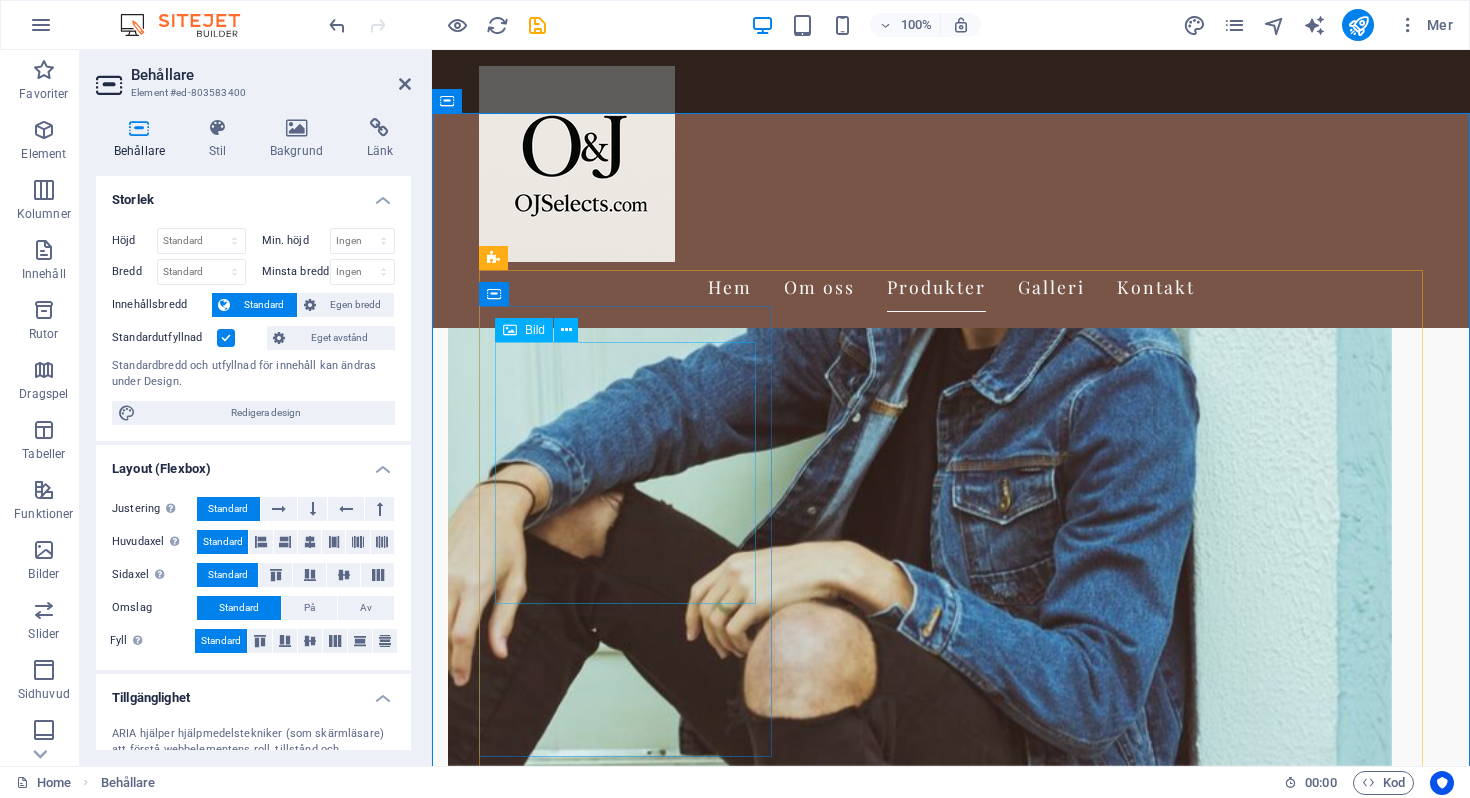 scroll, scrollTop: 1417, scrollLeft: 0, axis: vertical 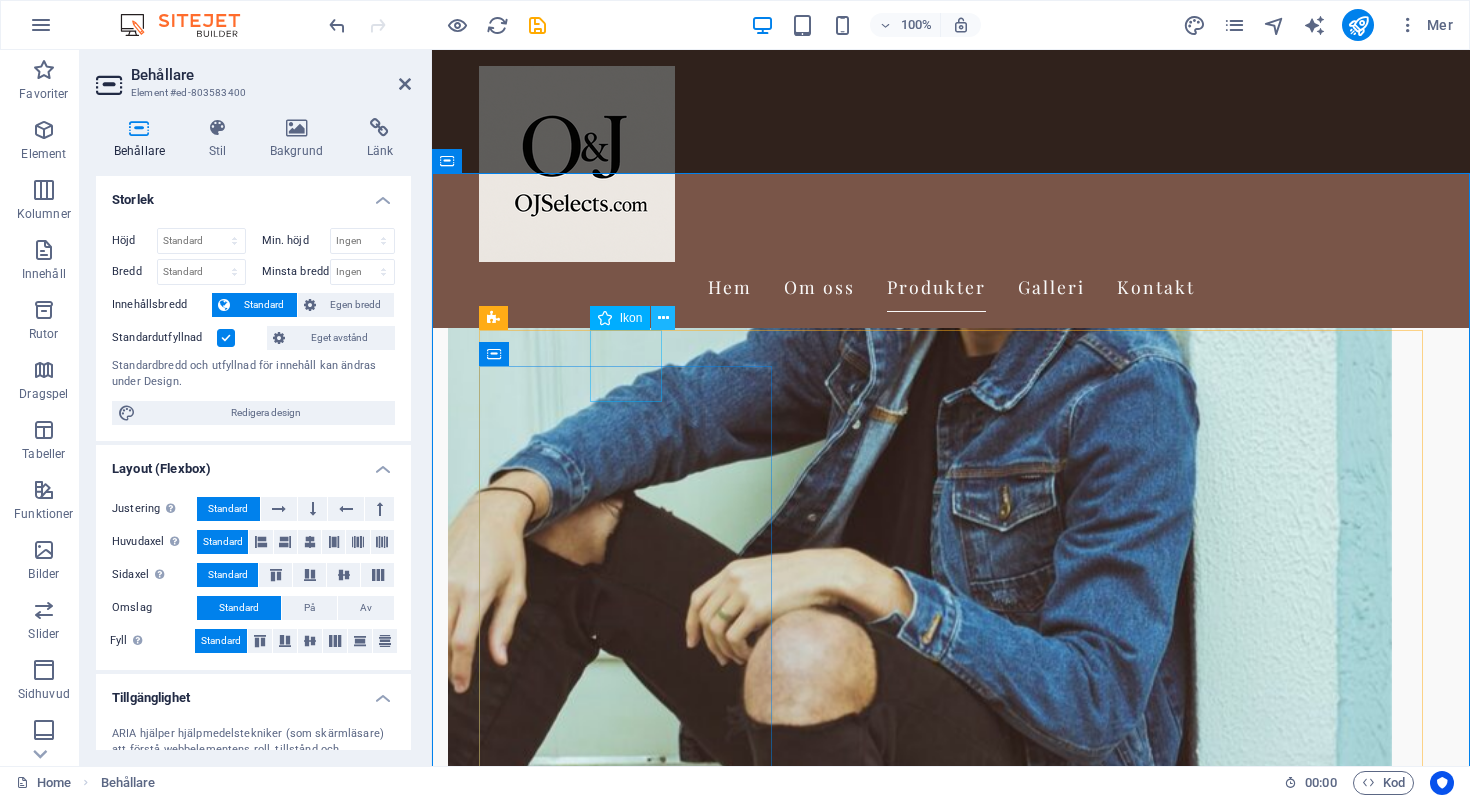 click at bounding box center [663, 318] 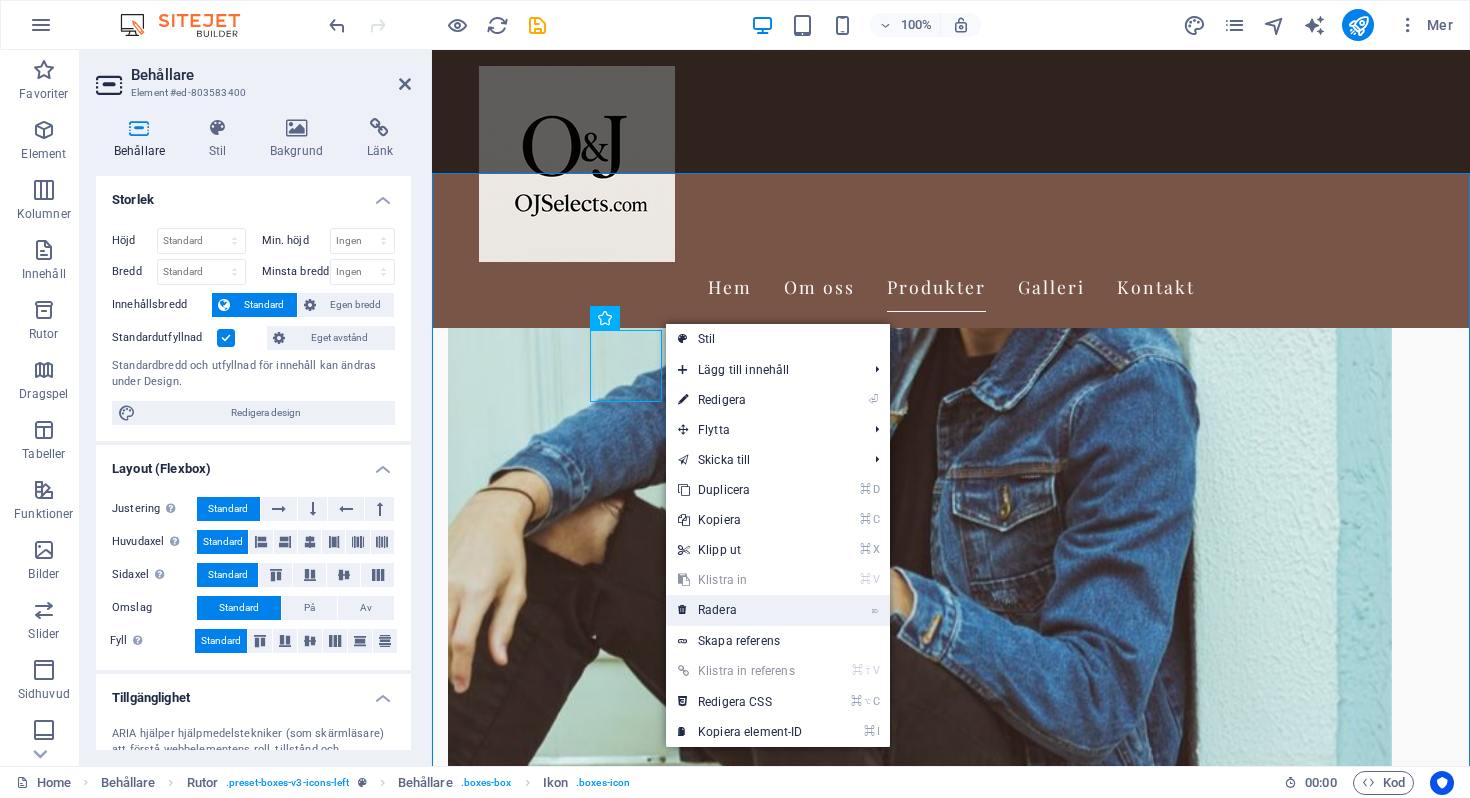 click on "⌦  Radera" at bounding box center [740, 610] 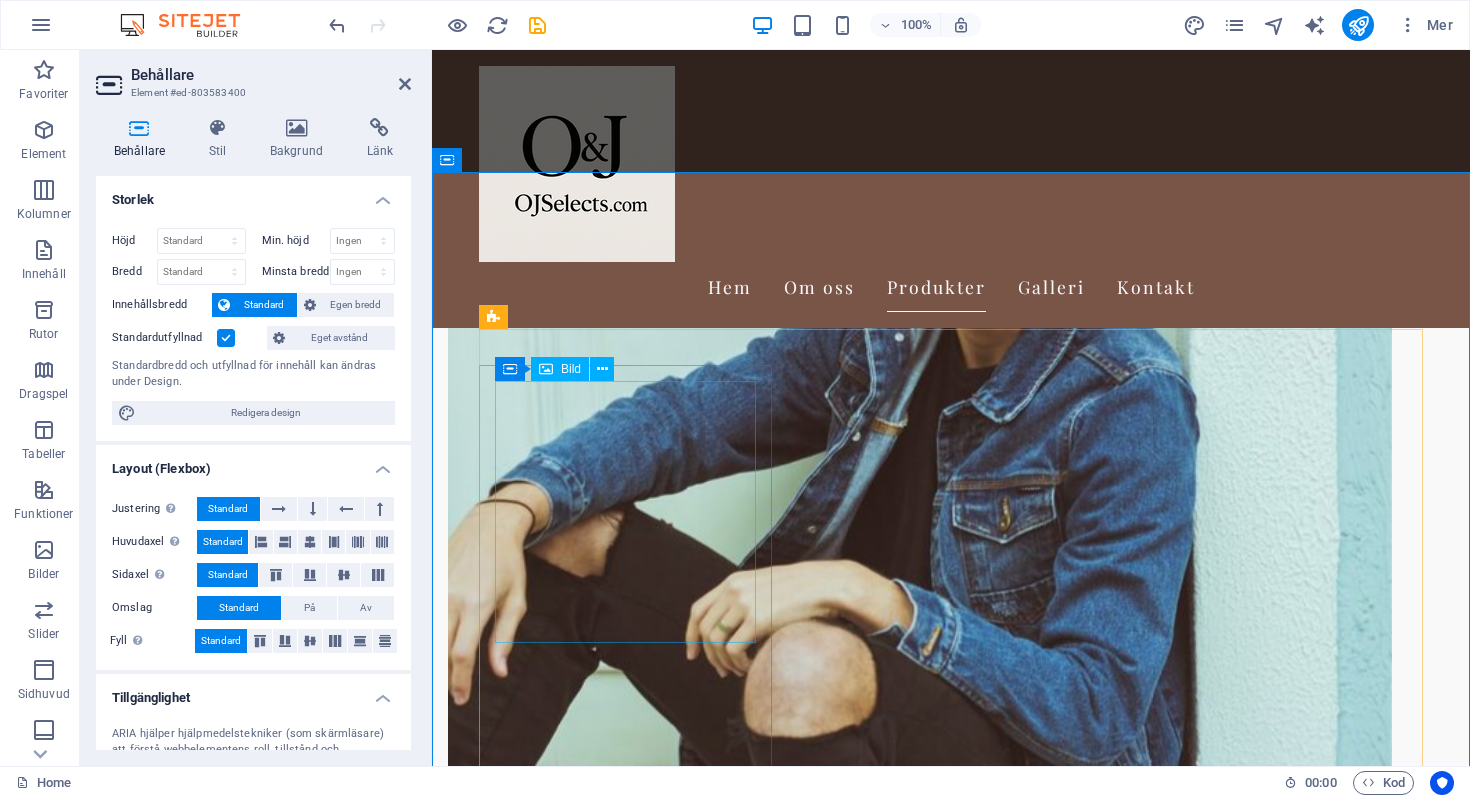 scroll, scrollTop: 1403, scrollLeft: 0, axis: vertical 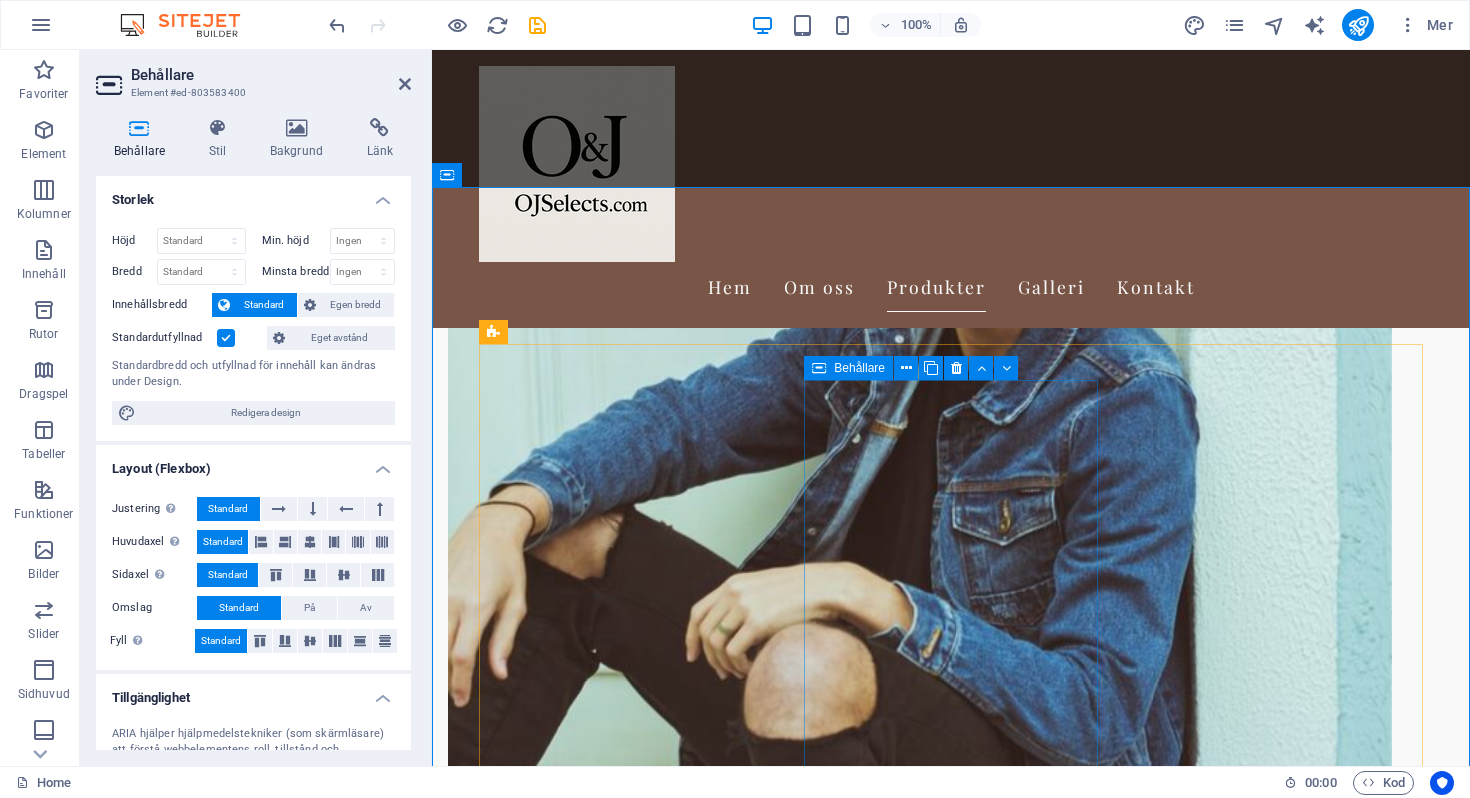 click on "Klänningar Stort urval av eleganta och trendiga klänningar för alla tillfällen." at bounding box center [625, 4471] 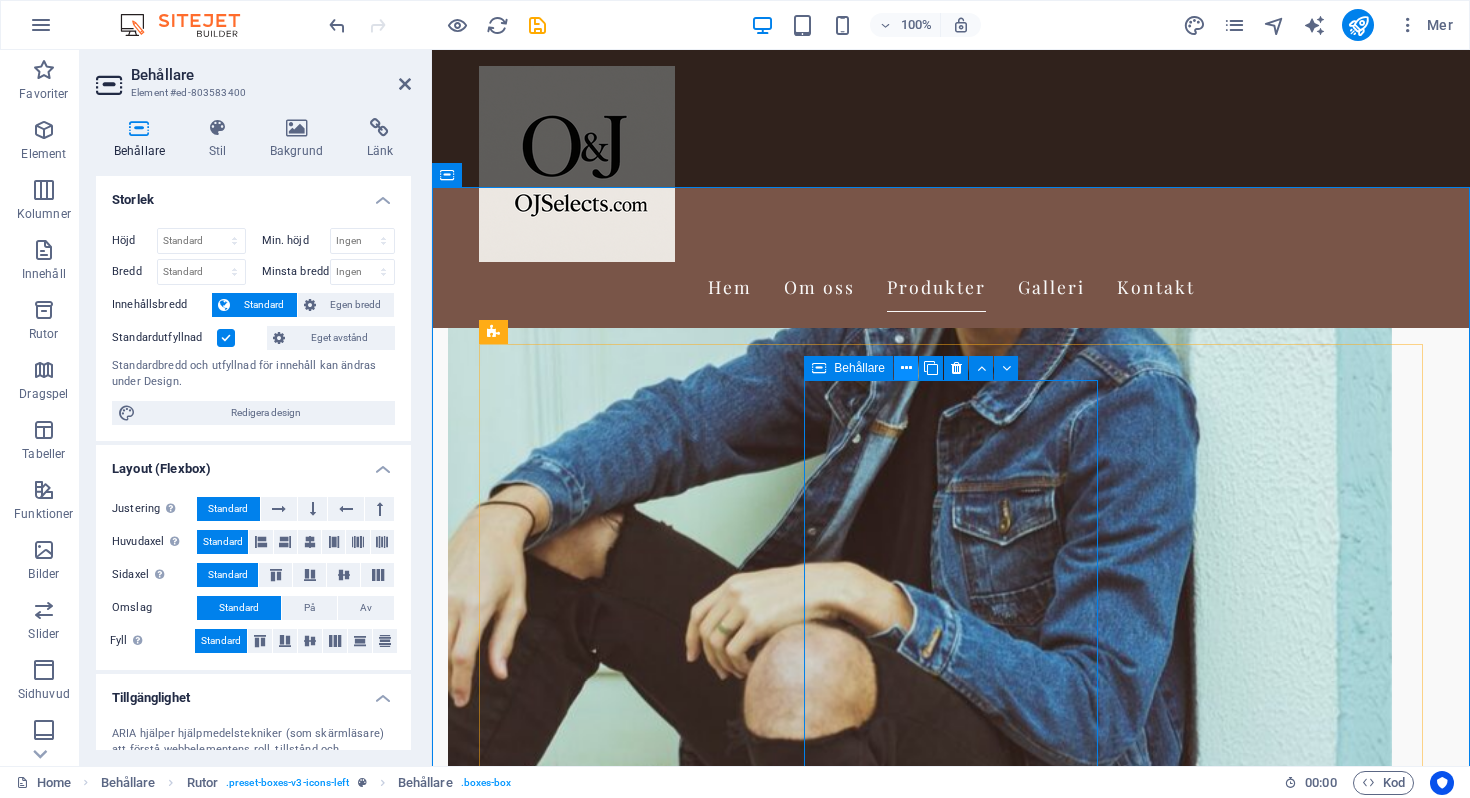 click at bounding box center (906, 368) 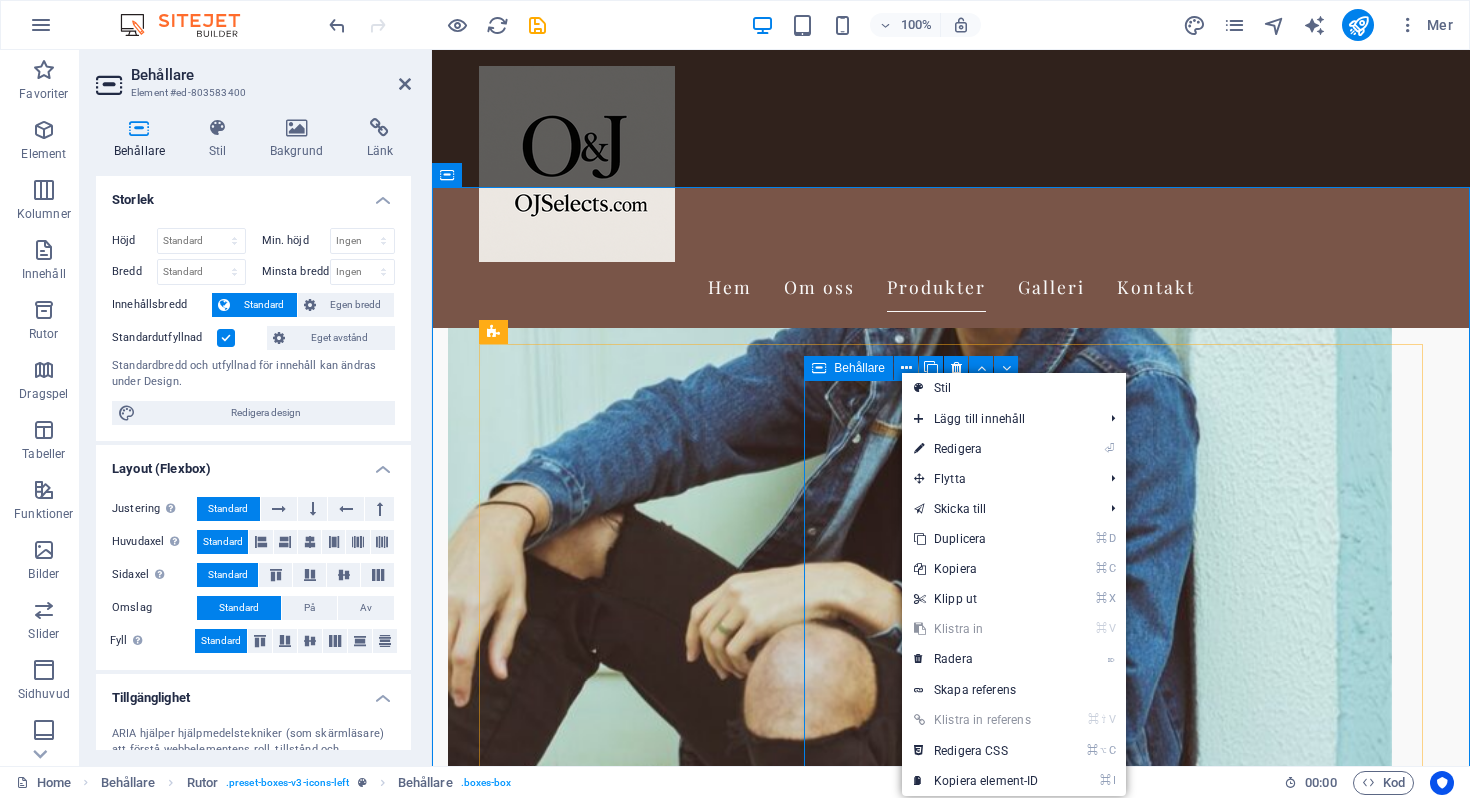 click on "Klänningar Stort urval av eleganta och trendiga klänningar för alla tillfällen." at bounding box center [625, 4471] 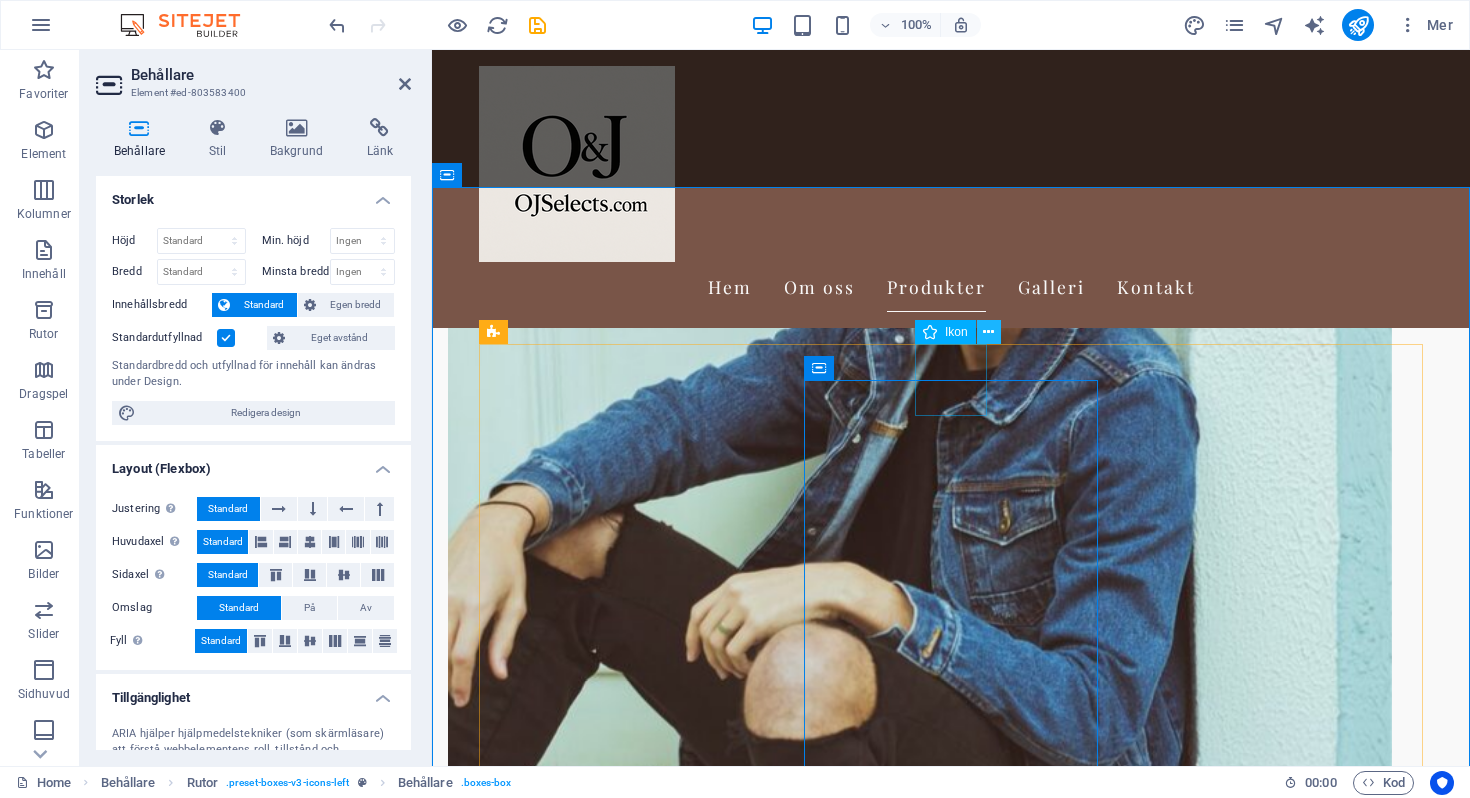 click at bounding box center (988, 332) 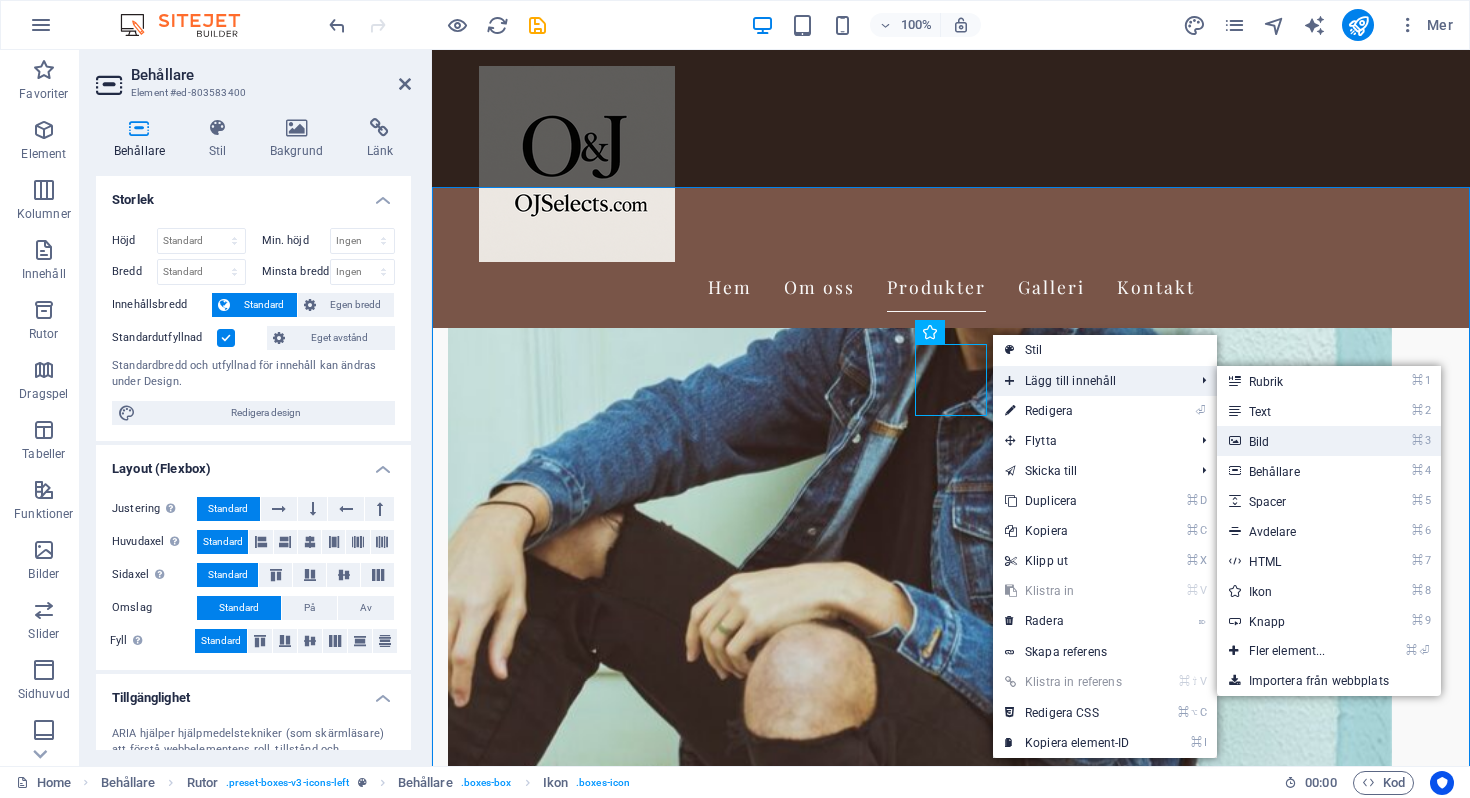 click on "⌘ 3  Bild" at bounding box center (1291, 441) 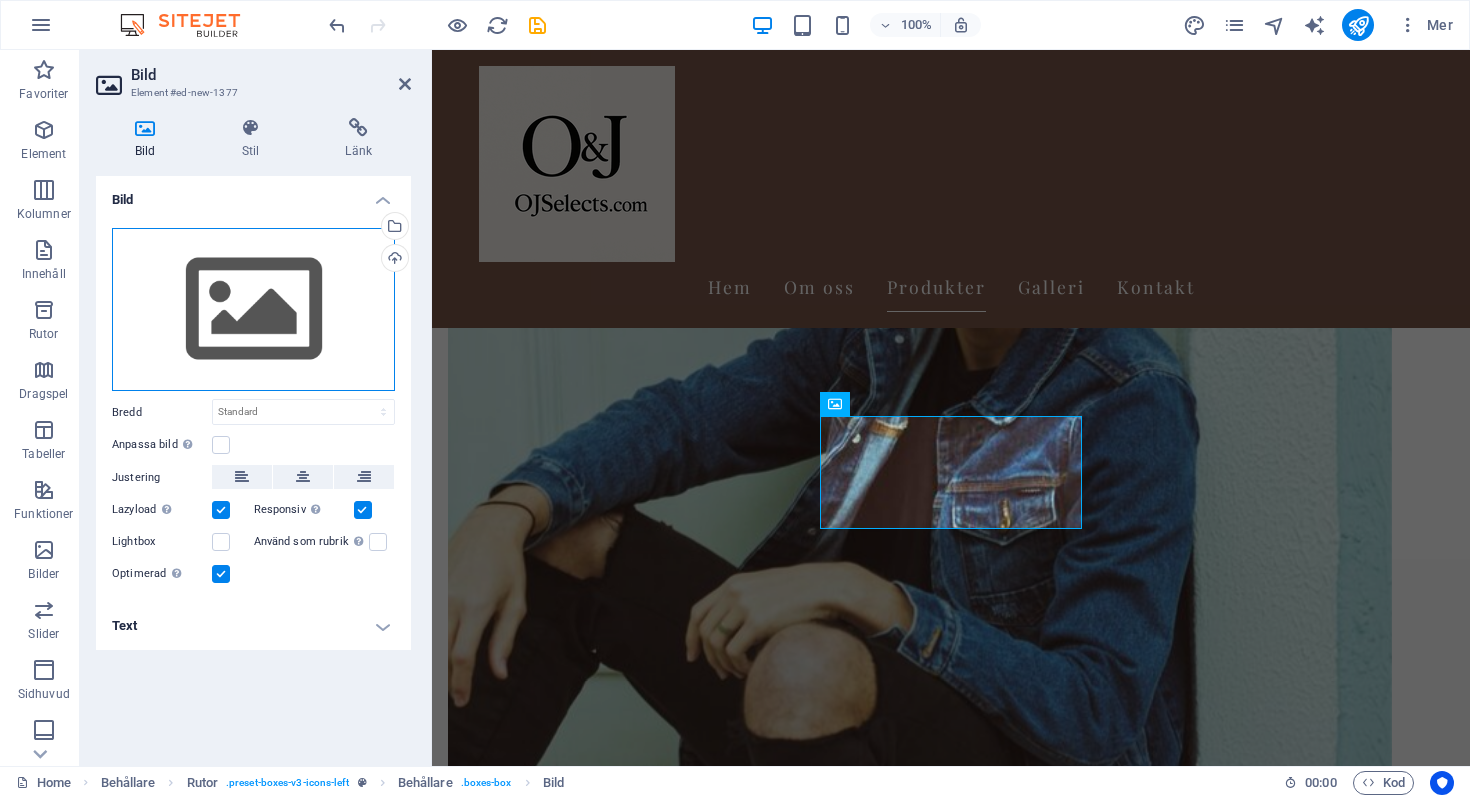click on "Dra filer hit, klicka för att välja filer eller välj filer från Filer eller våra gratis arkivfoton och videor" at bounding box center (253, 310) 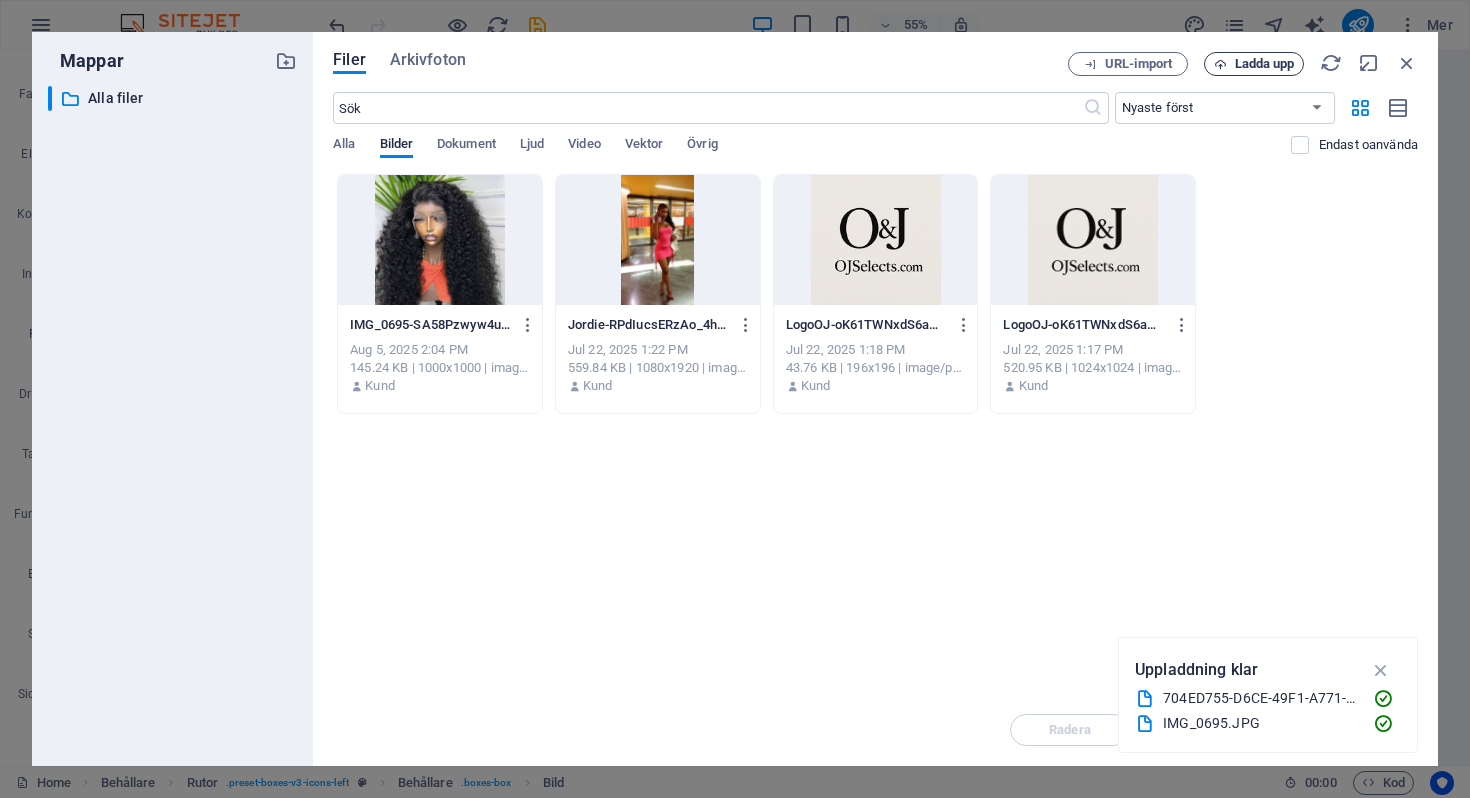click on "Ladda upp" at bounding box center [1265, 64] 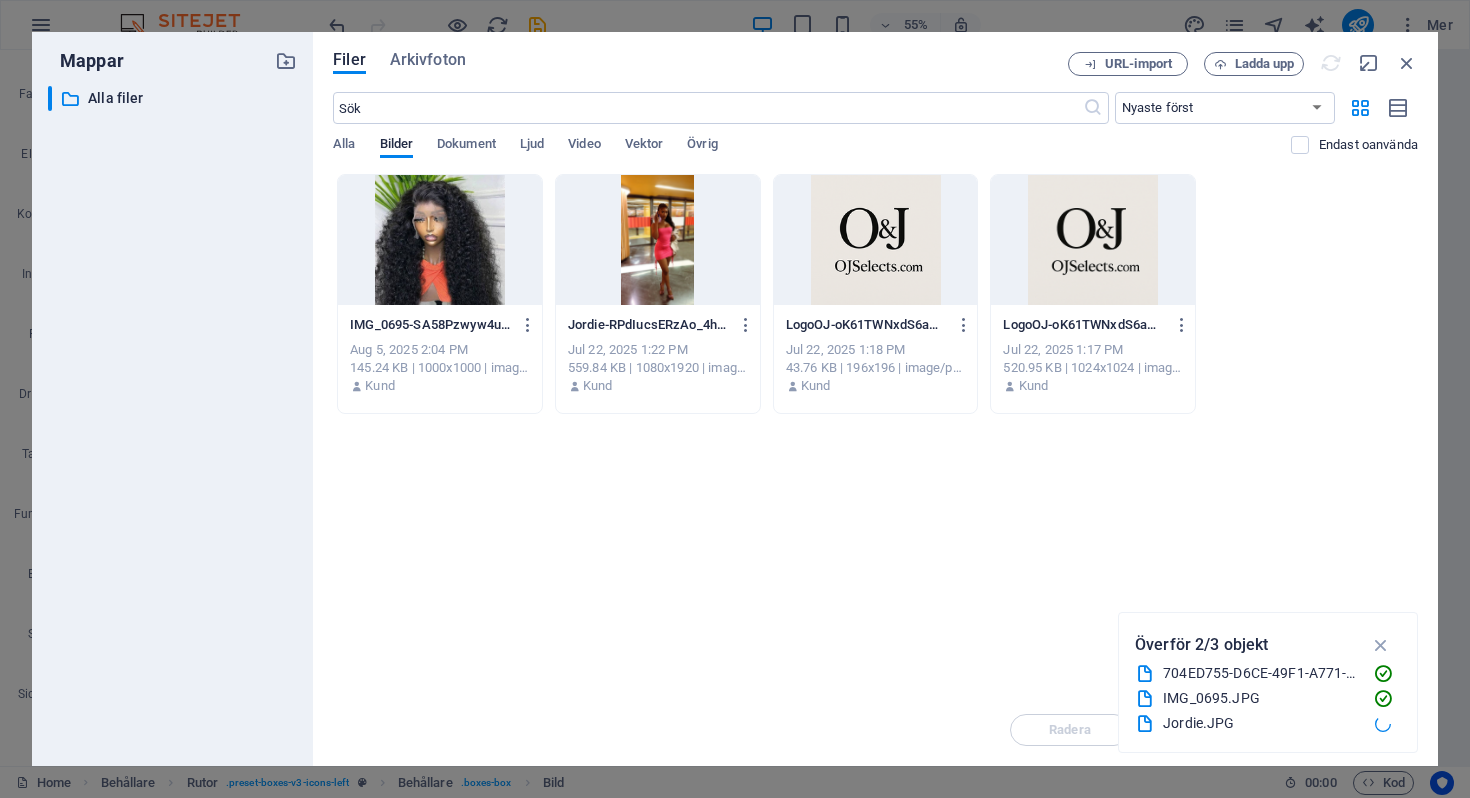scroll, scrollTop: 1322, scrollLeft: 0, axis: vertical 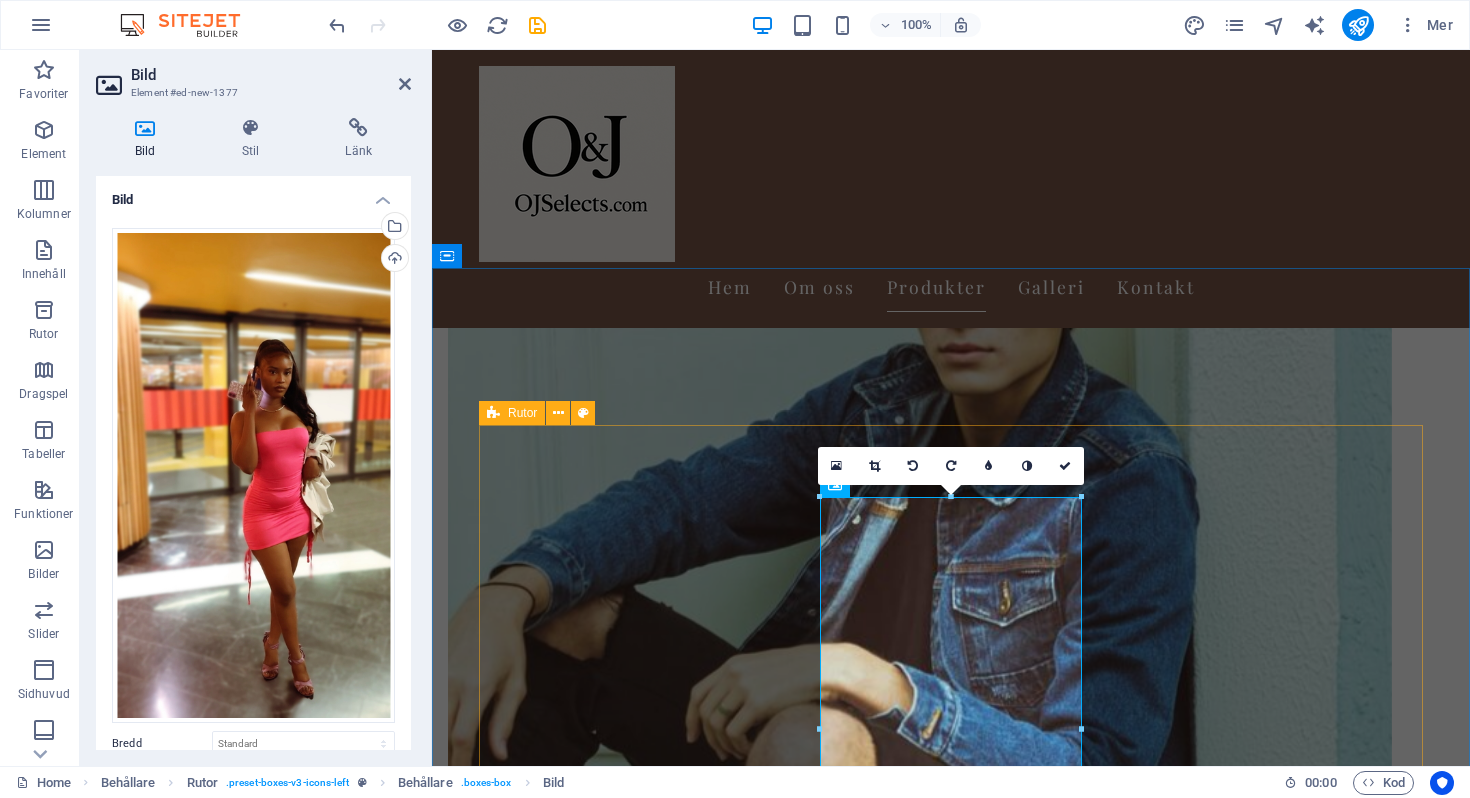click on "Peruker Upplev vår breda kollektion av peruker med äkta hår i olika stilar och färger.  Klänningar Stort urval av eleganta och trendiga klänningar för alla tillfällen. Accessoarer Ge din stil det där lilla extra med skönhetsprodukter och unika accessoarer. Kostnadsfri frakt Njut av gratis frakt på beställningar över 1000 kr. Enkel returpolicy Vi erbjuder en smidig returpolicy för din trygghet." at bounding box center (951, 5164) 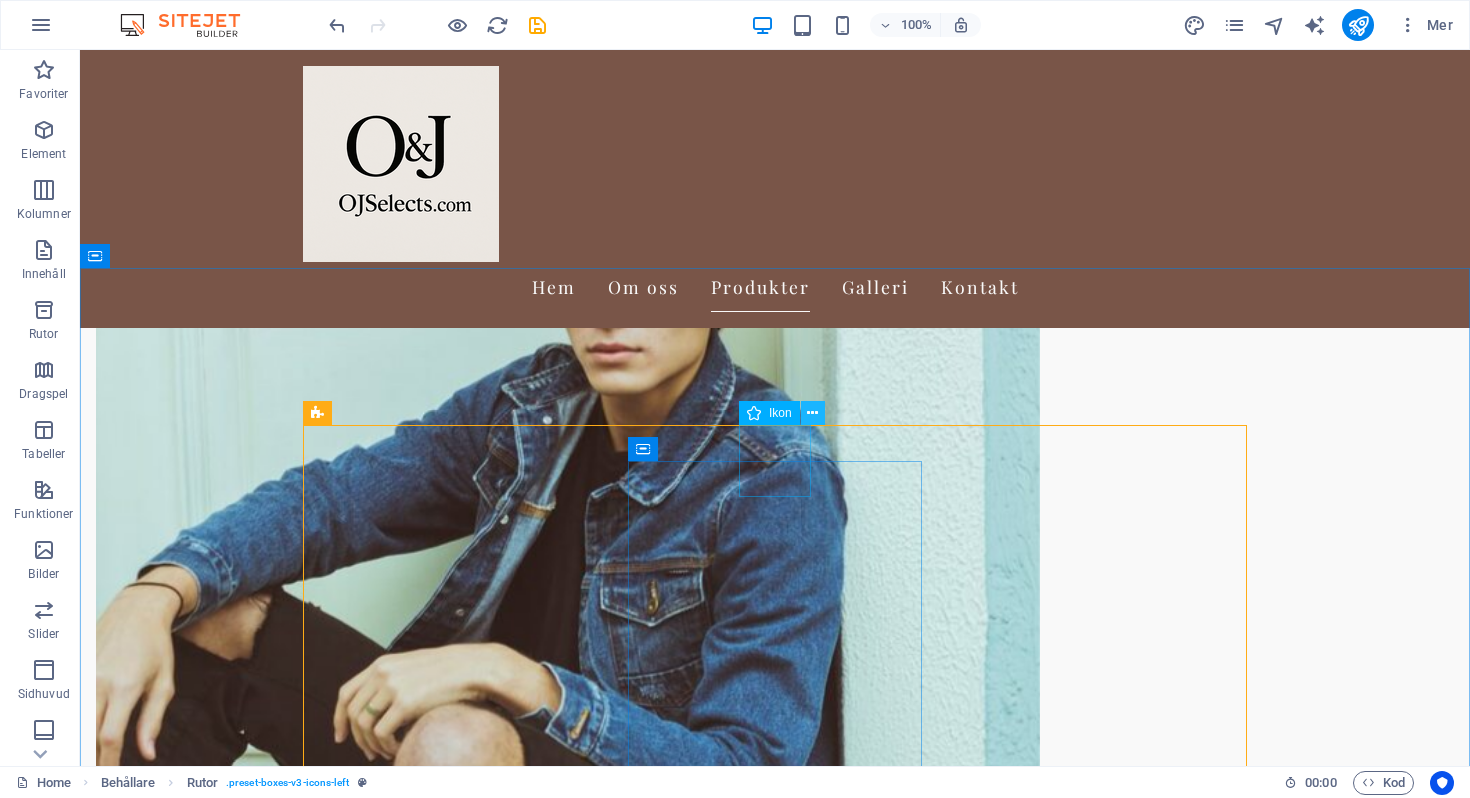 click at bounding box center [812, 413] 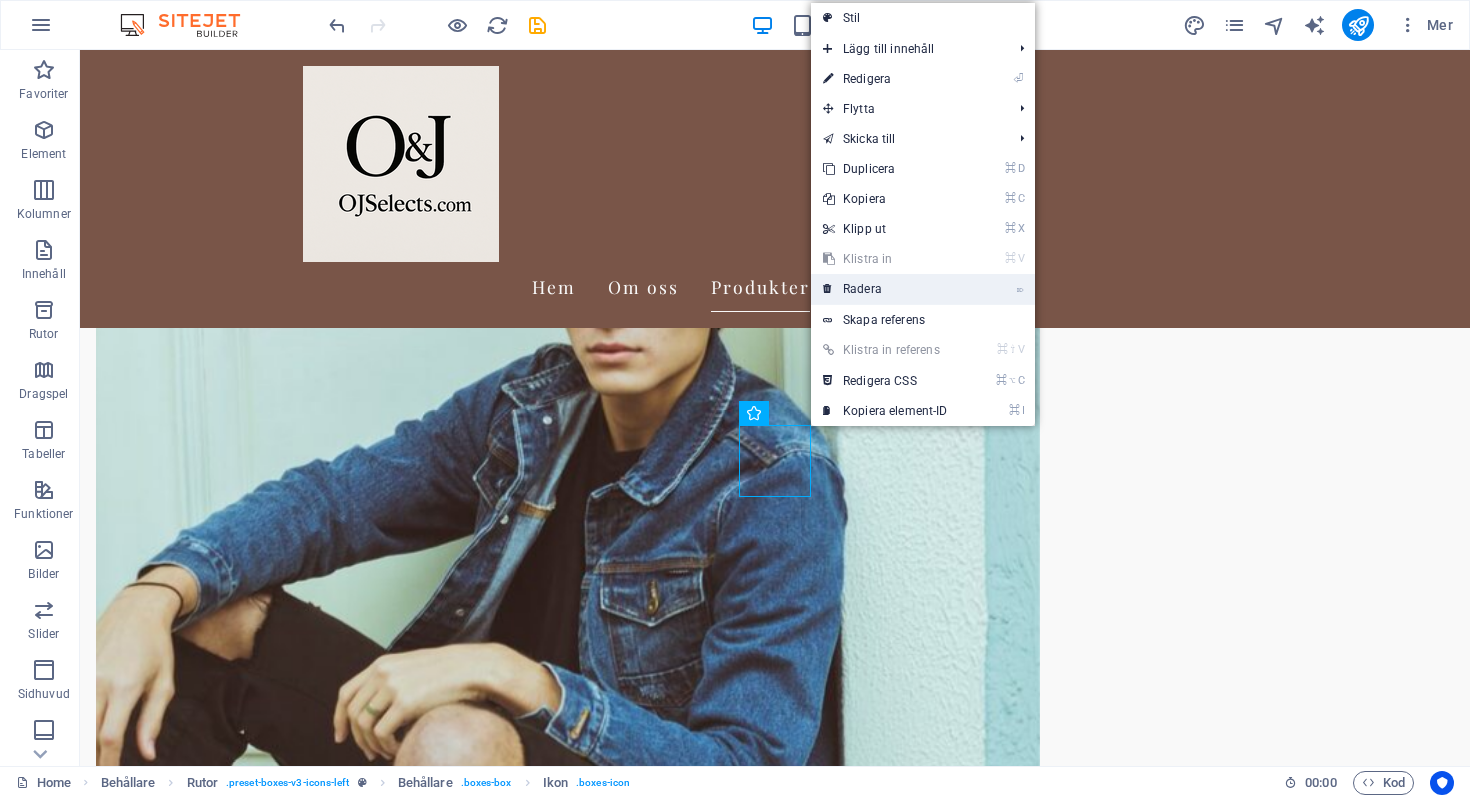 click on "⌦  Radera" at bounding box center (885, 289) 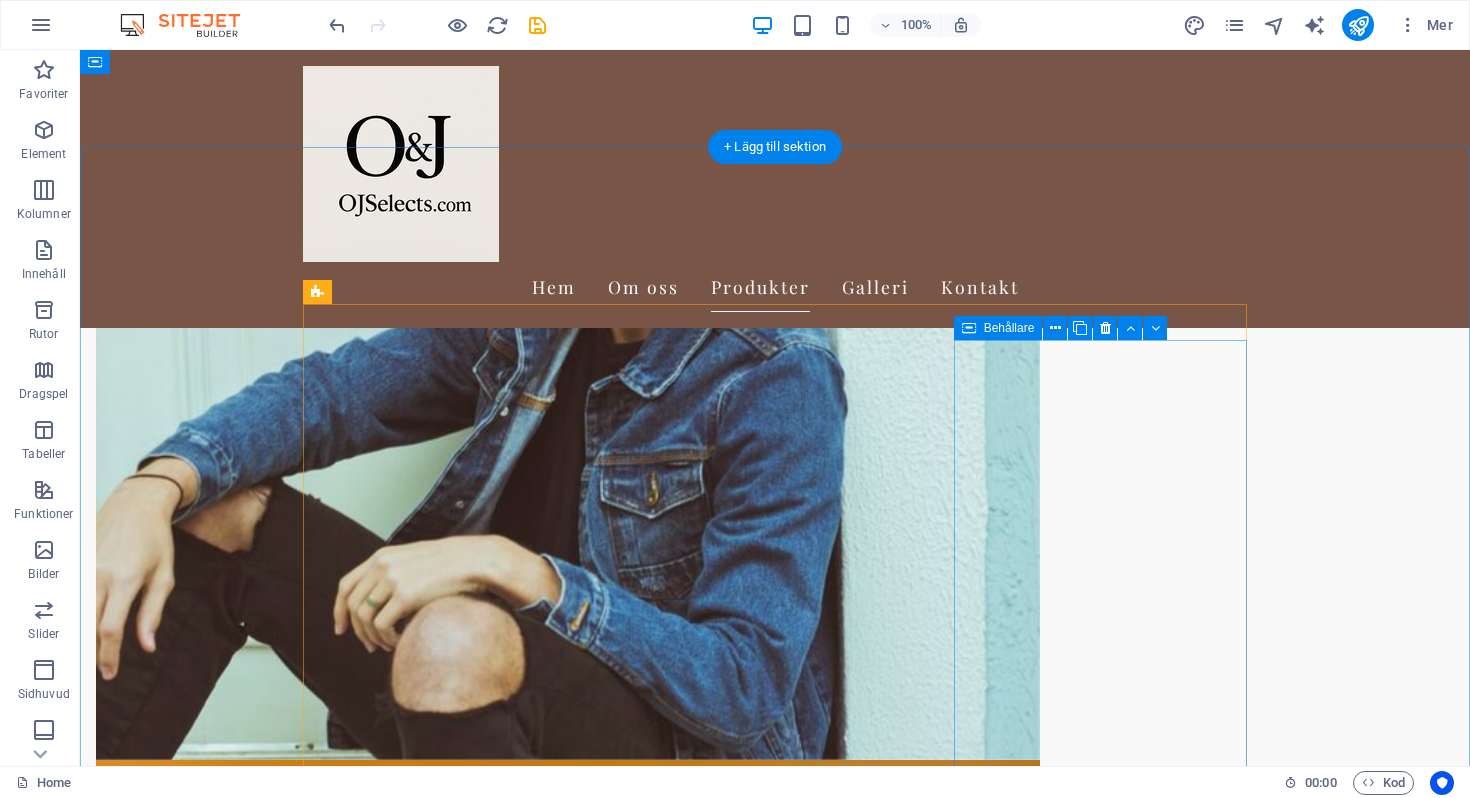 scroll, scrollTop: 1426, scrollLeft: 0, axis: vertical 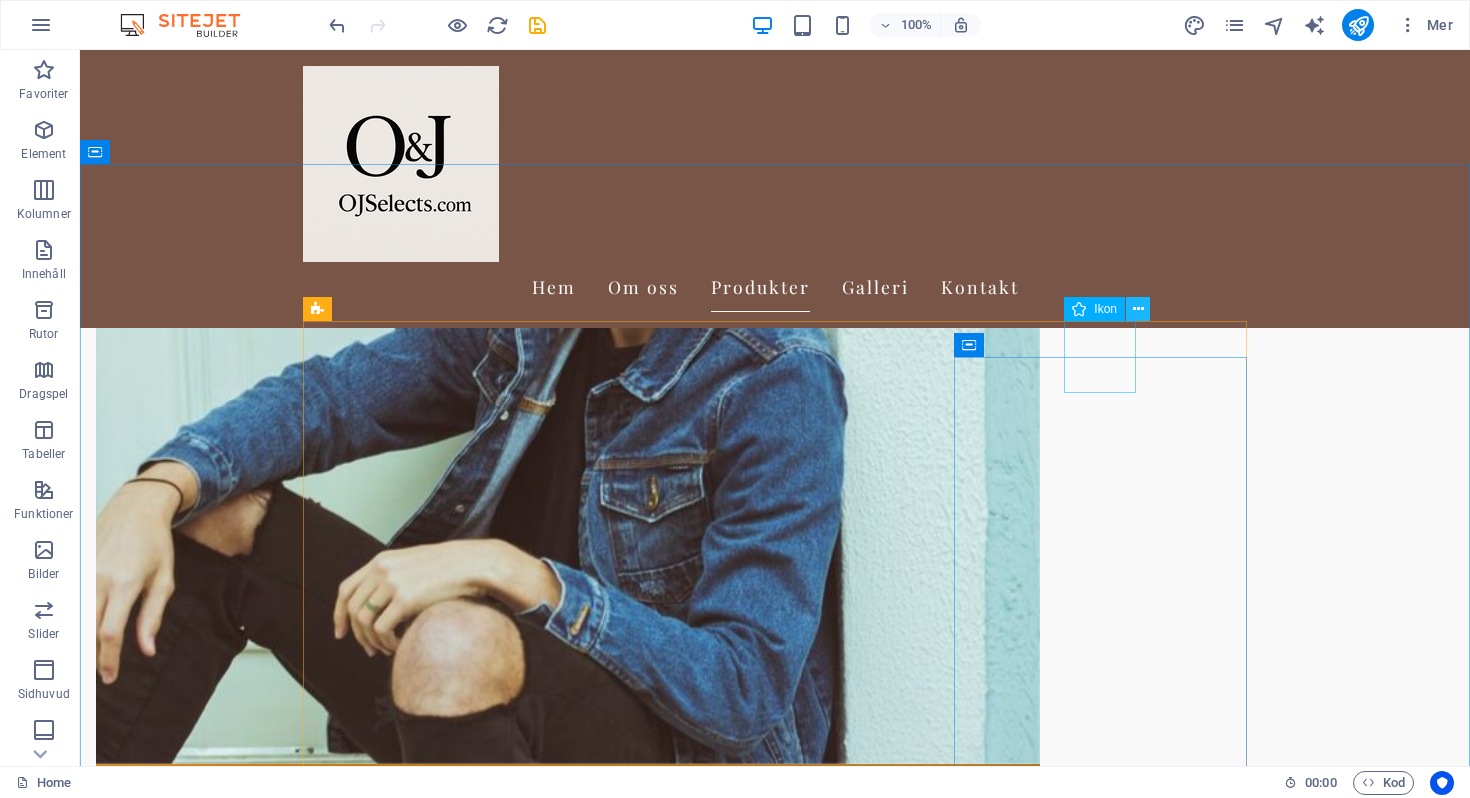 click at bounding box center [1138, 309] 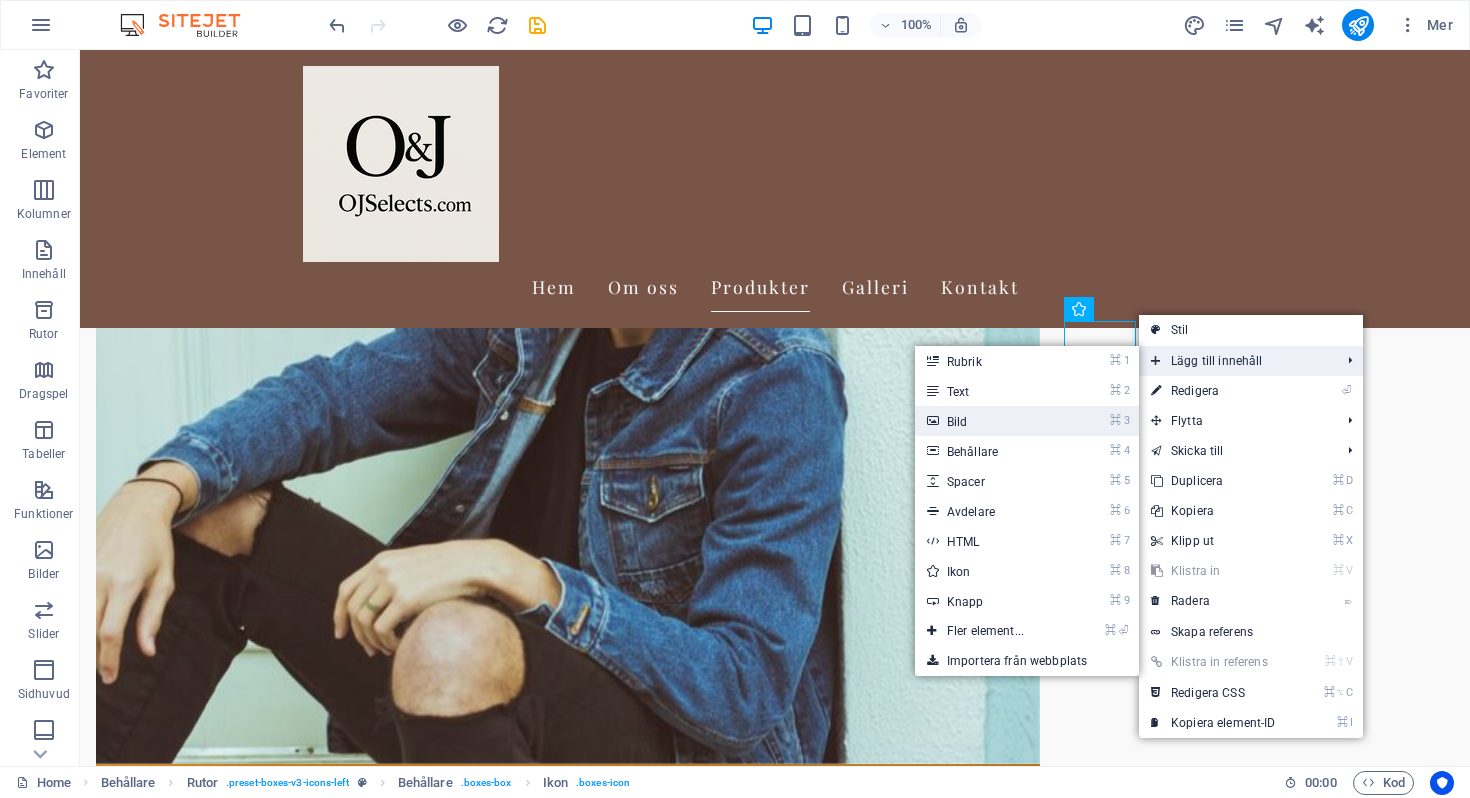 click on "⌘ 3  Bild" at bounding box center [989, 421] 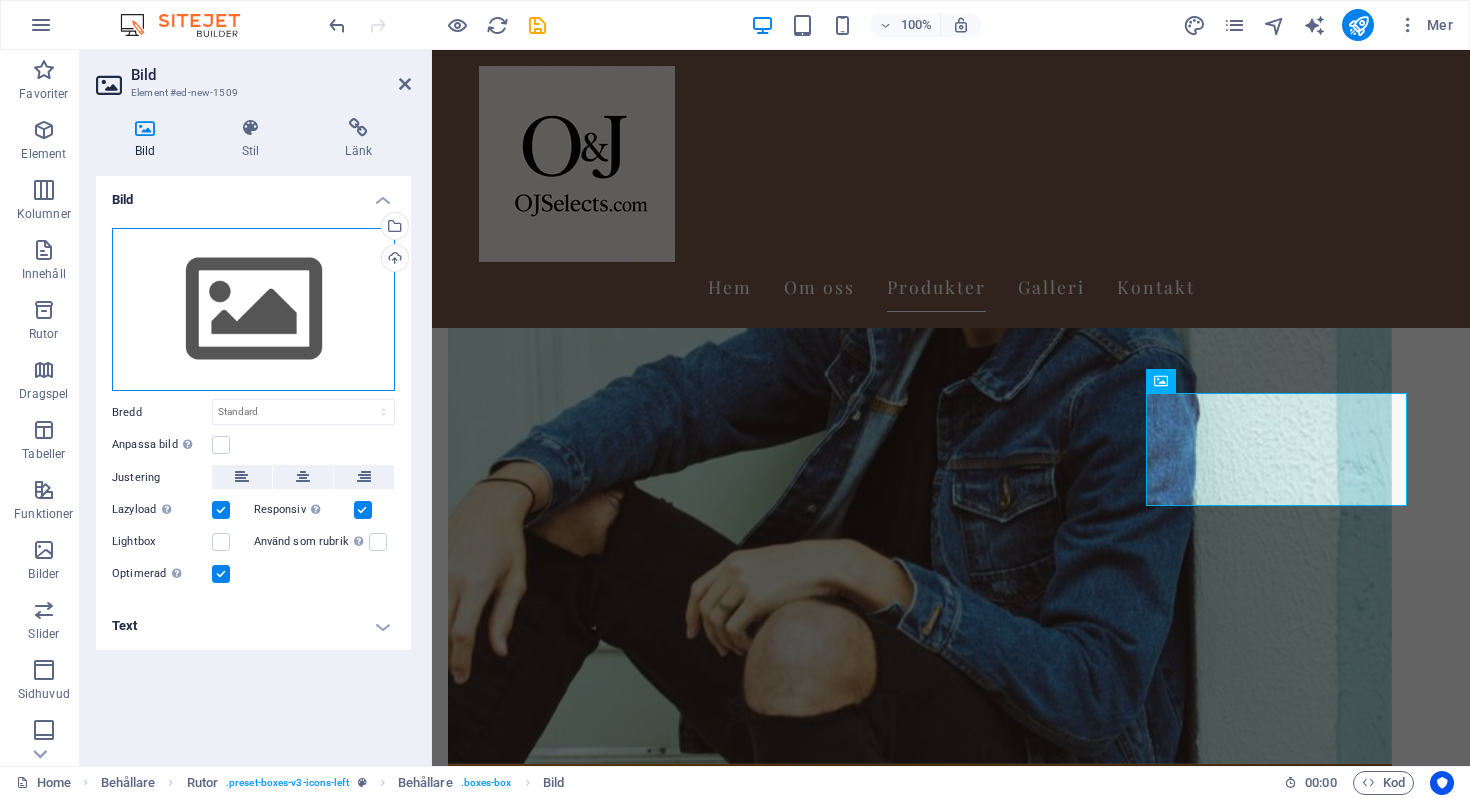 click on "Dra filer hit, klicka för att välja filer eller välj filer från Filer eller våra gratis arkivfoton och videor" at bounding box center (253, 310) 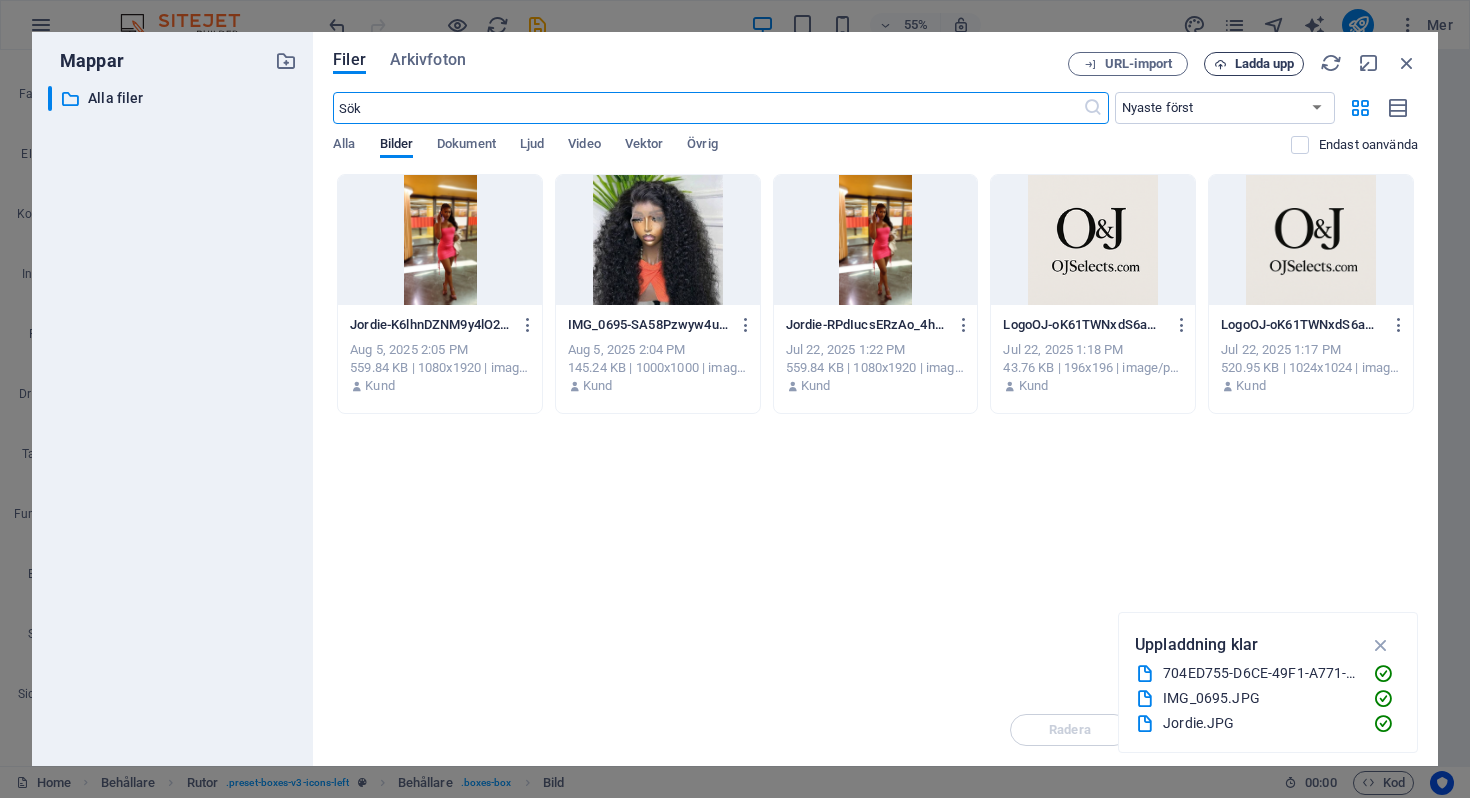 click on "Ladda upp" at bounding box center (1265, 64) 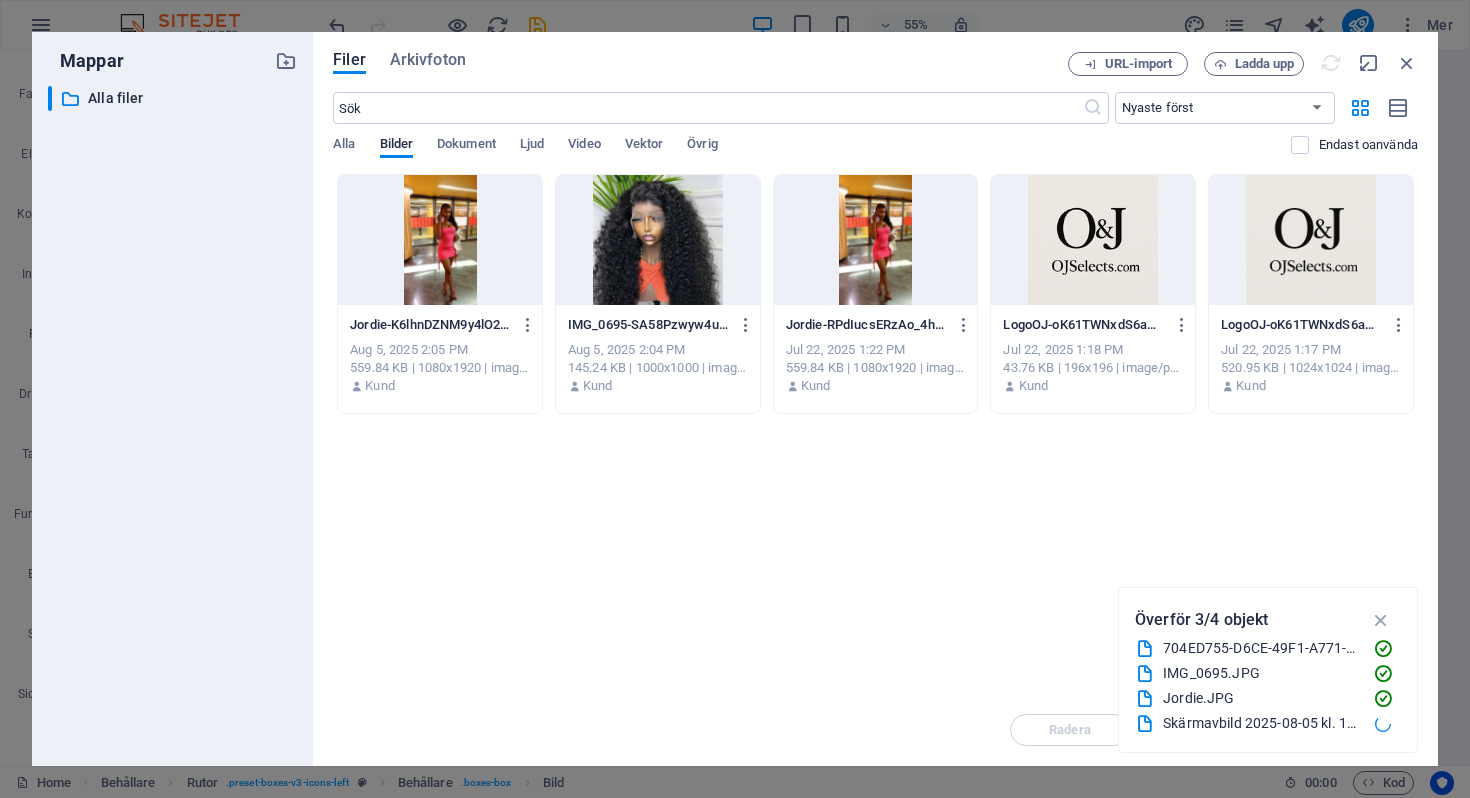 scroll, scrollTop: 1345, scrollLeft: 0, axis: vertical 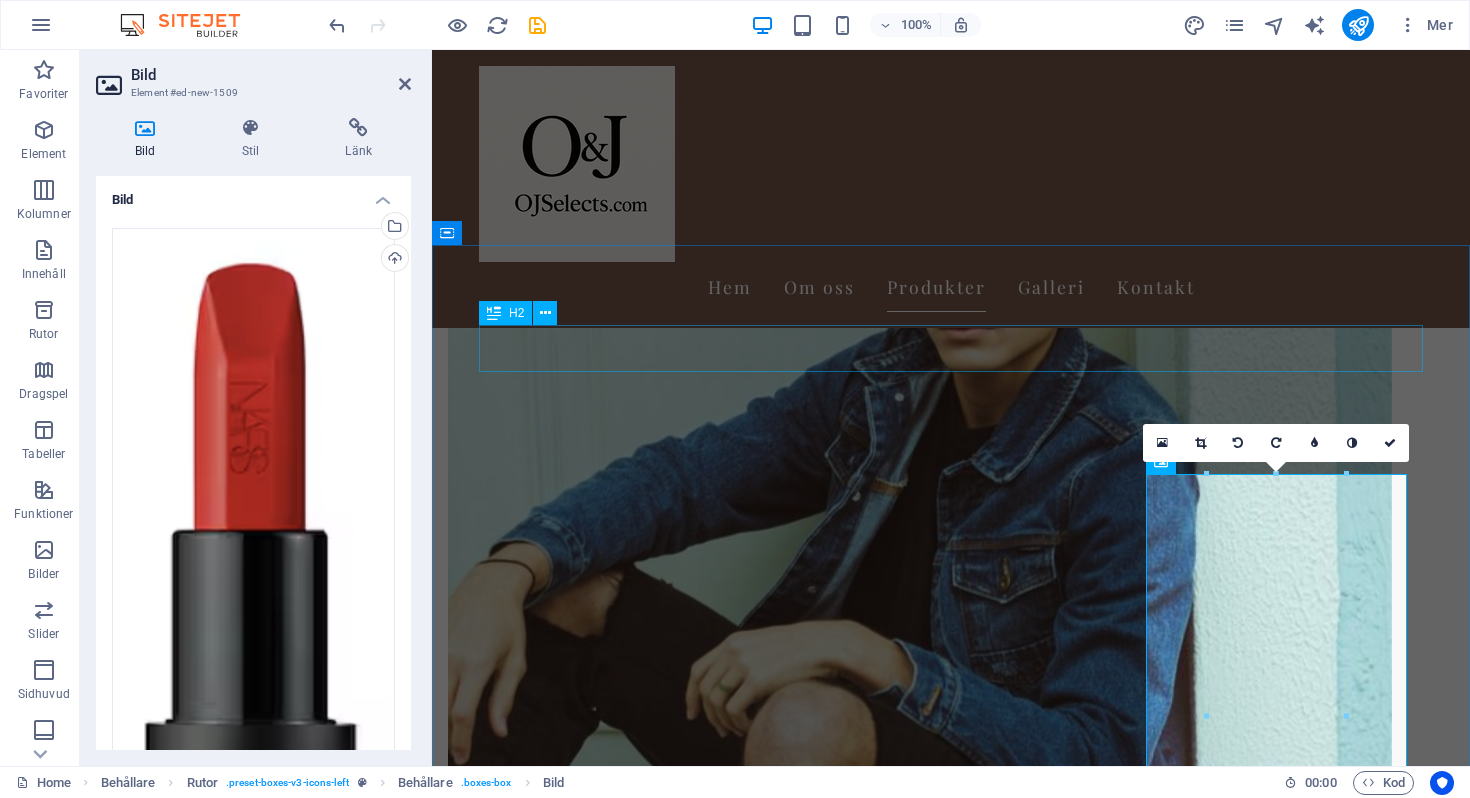 click on "Produkter" at bounding box center [951, 3098] 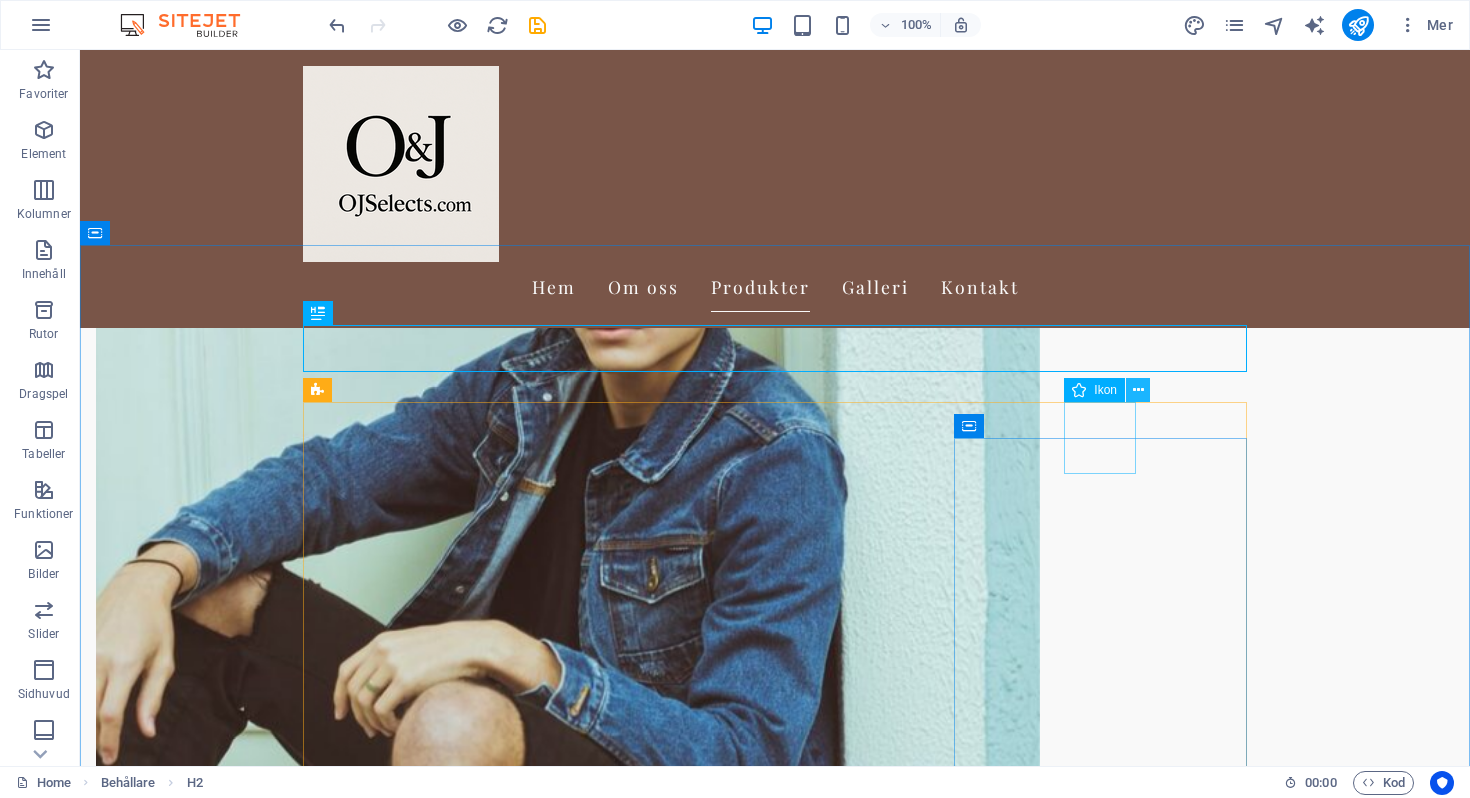 click at bounding box center (1138, 390) 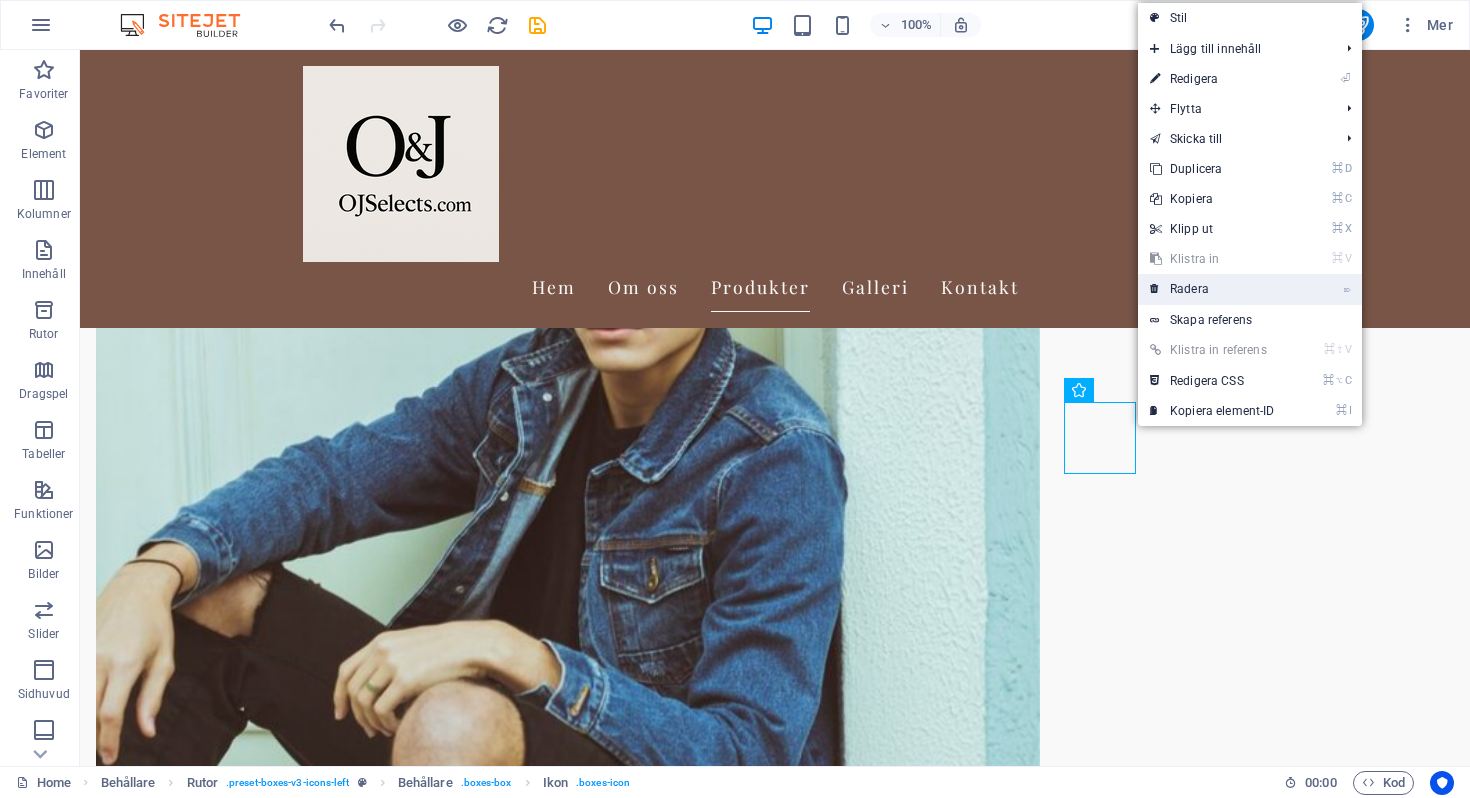 click on "⌦  Radera" at bounding box center (1212, 289) 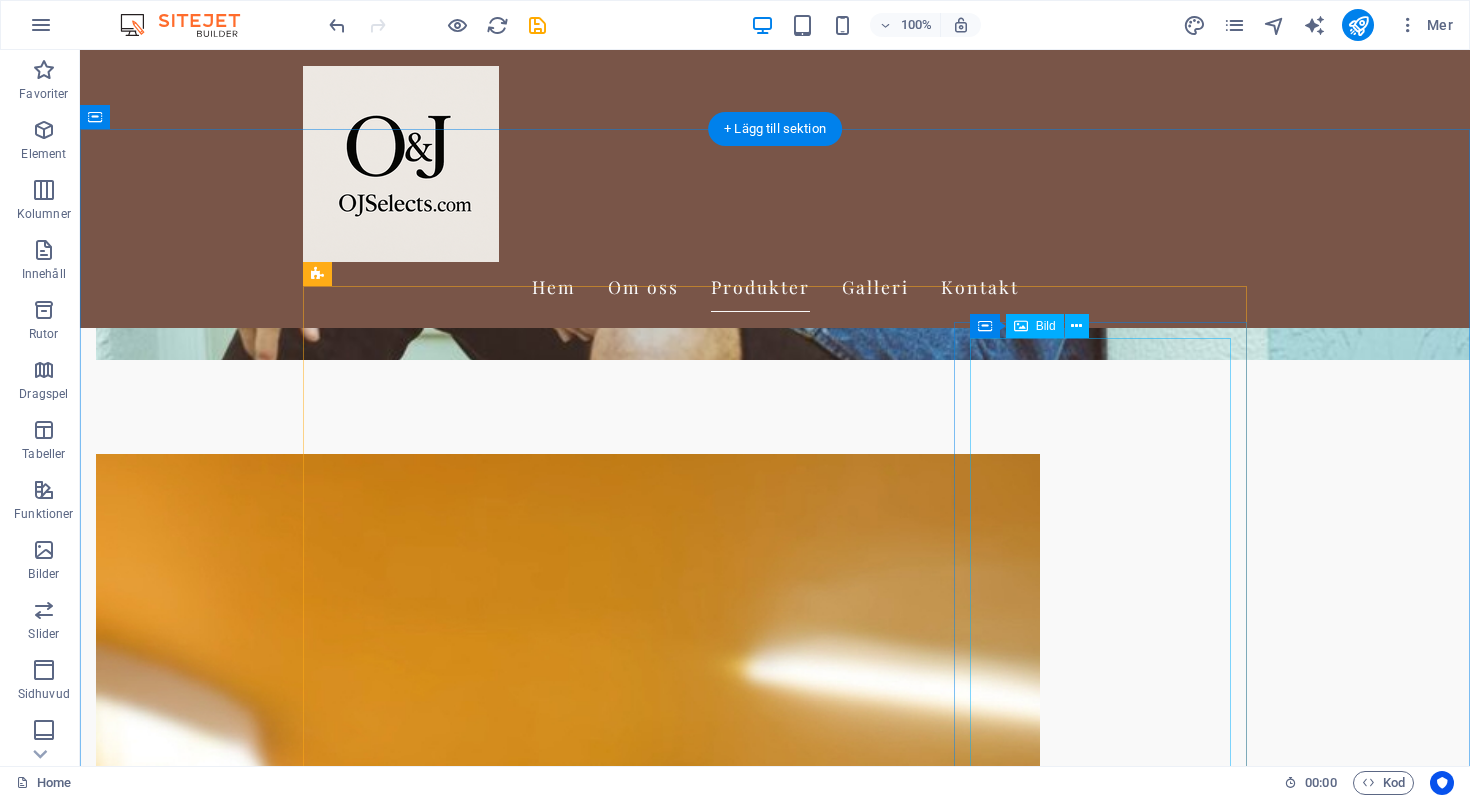 scroll, scrollTop: 1792, scrollLeft: 0, axis: vertical 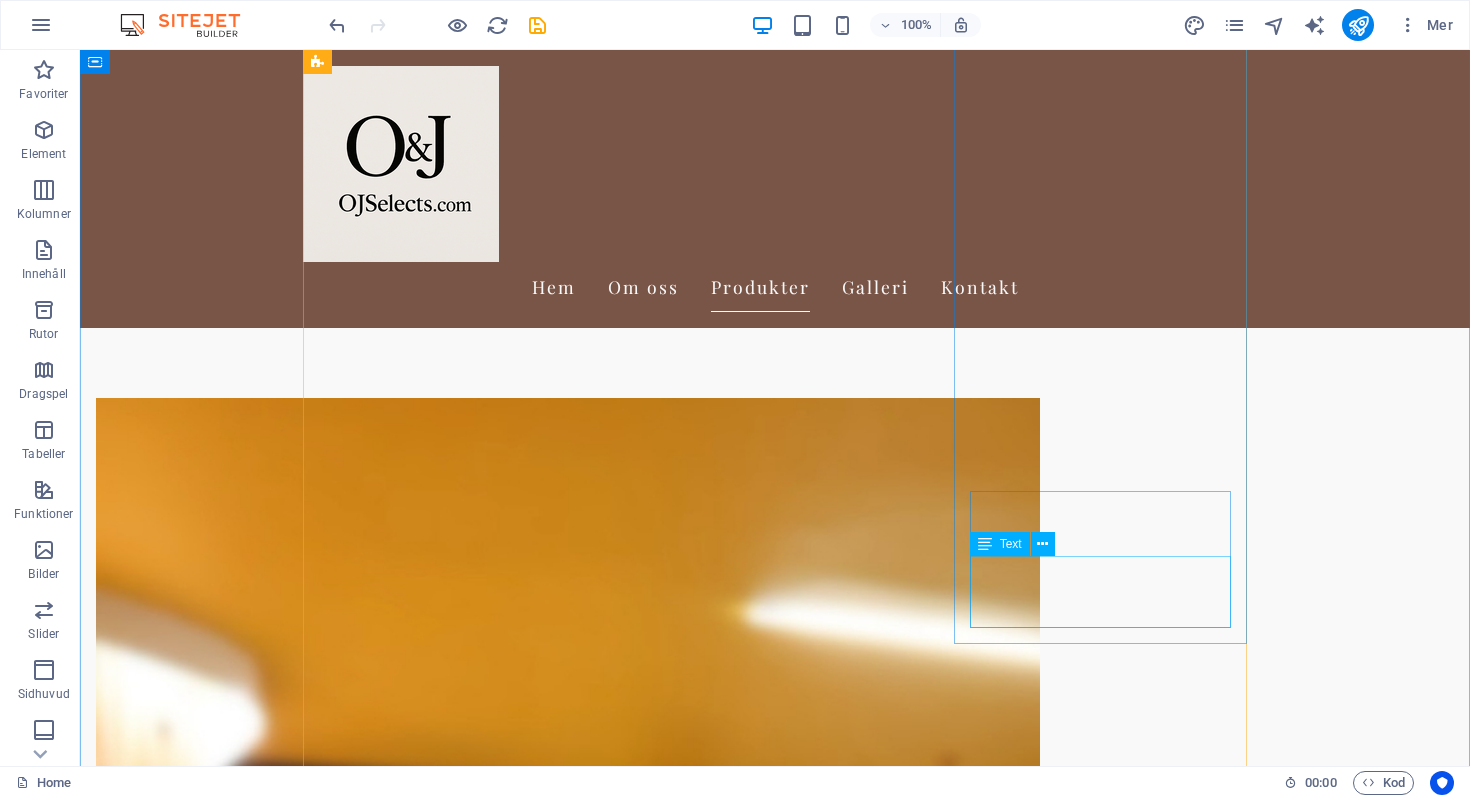 click on "Ge din stil det där lilla extra med skönhetsprodukter och unika accessoarer." at bounding box center (449, 8730) 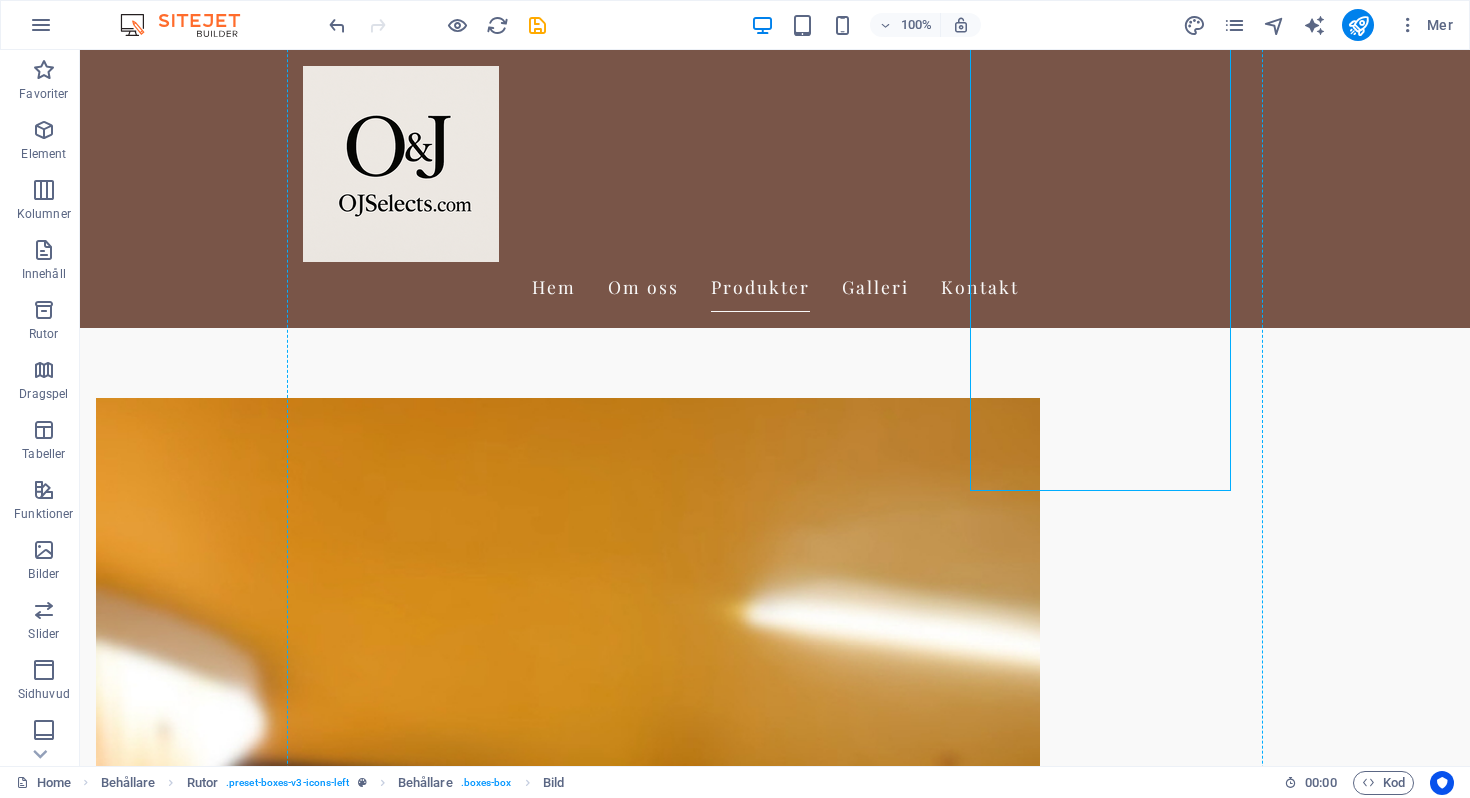 drag, startPoint x: 1132, startPoint y: 422, endPoint x: 1117, endPoint y: 629, distance: 207.54277 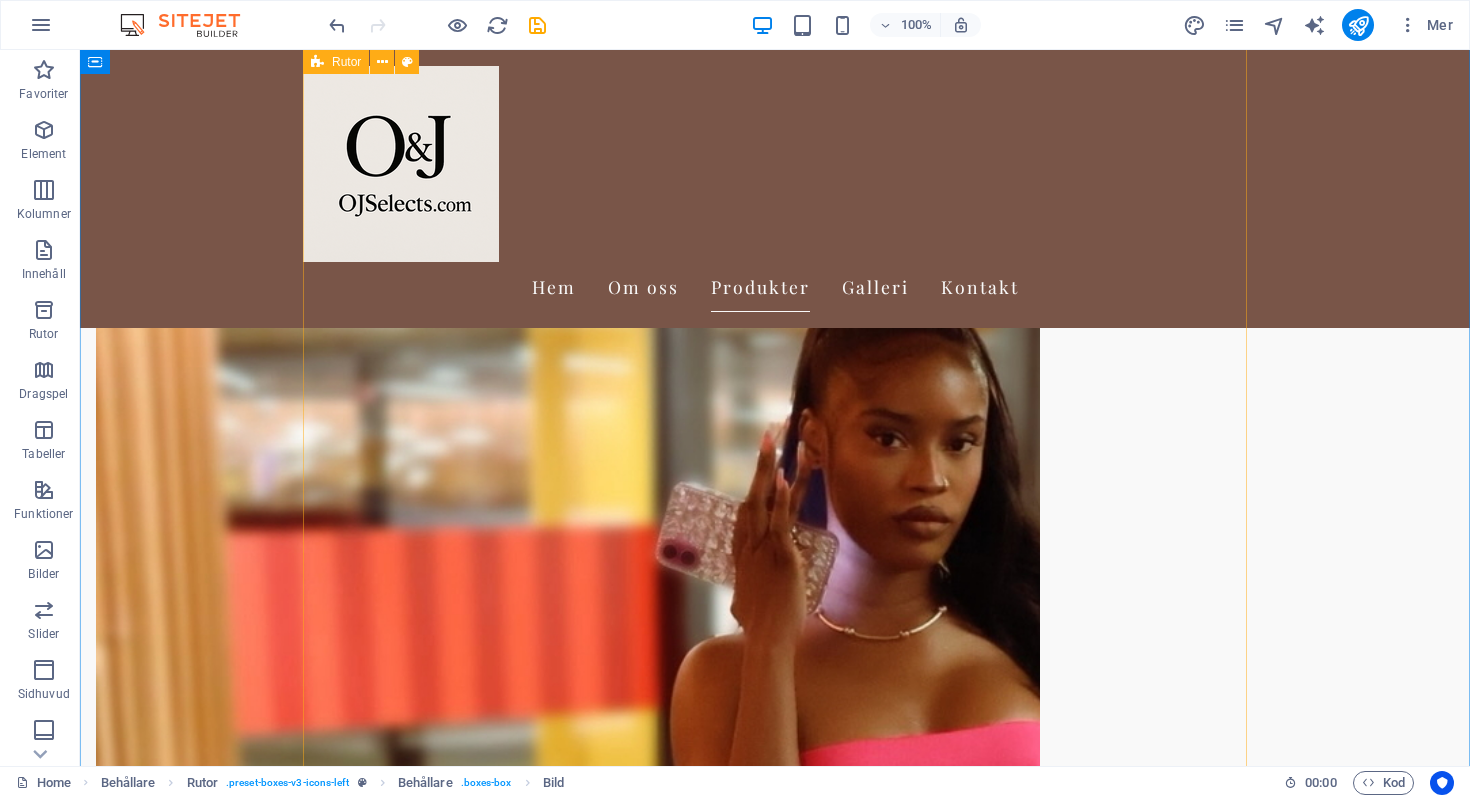 click on "Hem Om oss Produkter Galleri Kontakt Välkommen till OJSelects Din bästa källa för stiliga klänningar och peruker! Om OJSelects OJSelects.com erbjuder det senaste inom mode, skönhet och peruker/wigs. Läs mer Produkter Peruker Upplev vår breda kollektion av peruker med äkta hår i olika stilar och färger.  Klänningar Stort urval av eleganta och trendiga klänningar för alla tillfällen. Accessoarer Ge din stil det där lilla extra med skönhetsprodukter och unika accessoarer. Kostnadsfri frakt Njut av gratis frakt på beställningar över 1000 kr. Enkel returpolicy Vi erbjuder en smidig returpolicy för din trygghet. Kontakta Oss   I have read and understand the privacy policy. Oläslig? Ladda ny Skicka Meddelande OJSelects.com OJSelects.com - Kvalitetsmode och accessoarer online. Kontakta oss via e-post eller telefon för frågor. Följ våra sociala medier för de senaste trenderna. Contact Fridensborgsvägen 111 17060   Solna Phone:  Mobile:  Email:  ojshop.essentials@gmail.com Navigation Hem X" at bounding box center (775, 4146) 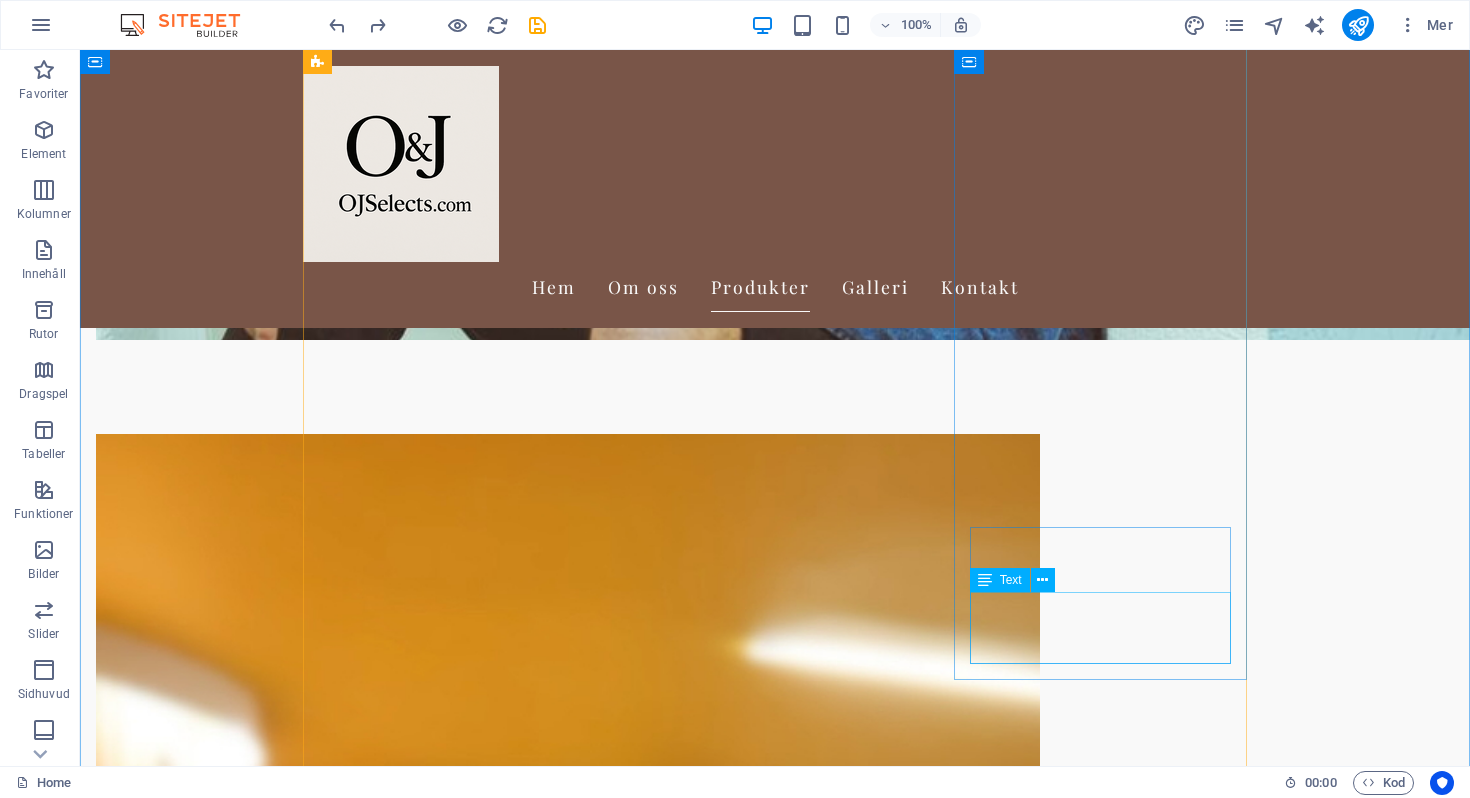 scroll, scrollTop: 1680, scrollLeft: 0, axis: vertical 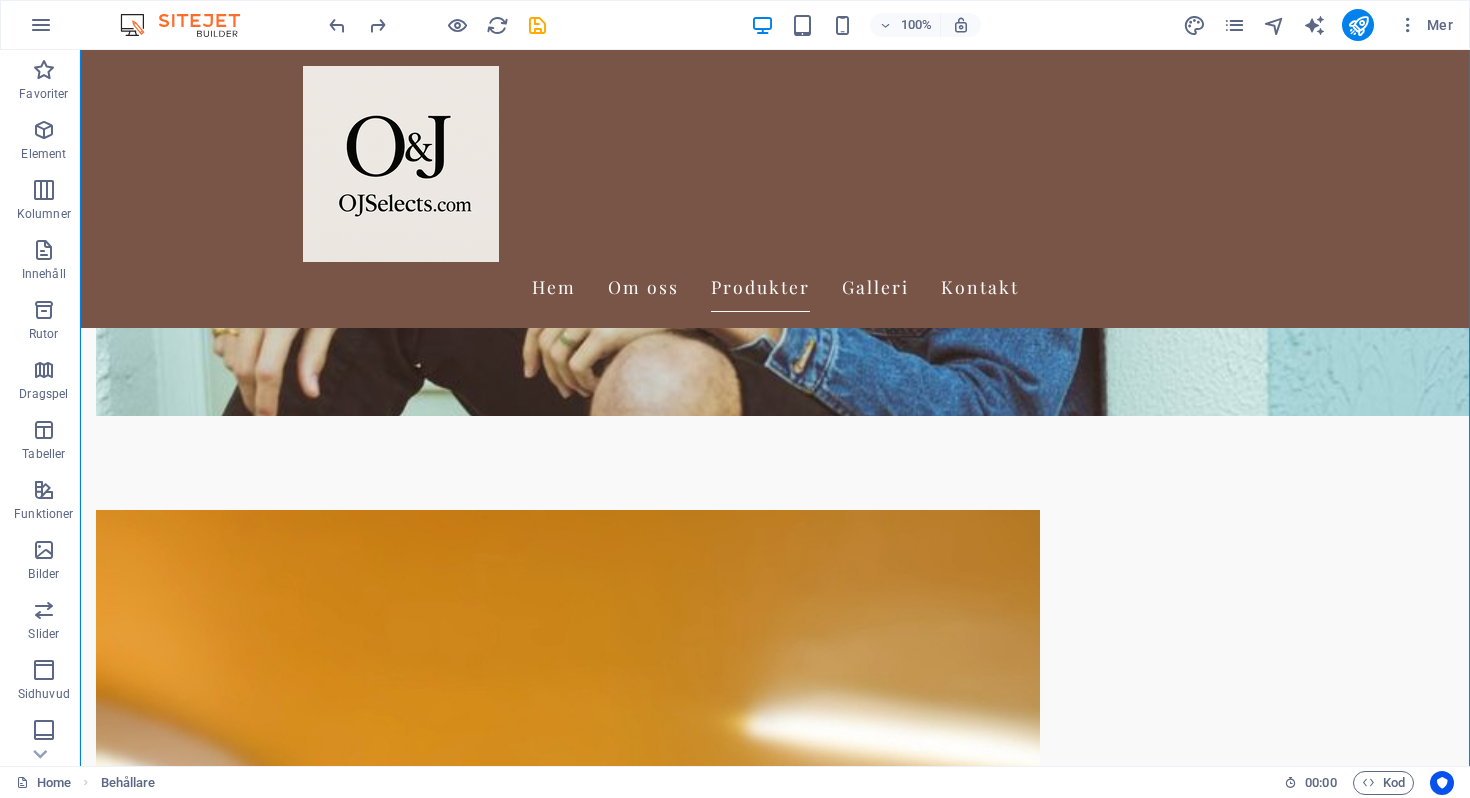 drag, startPoint x: 1182, startPoint y: 611, endPoint x: 1181, endPoint y: 276, distance: 335.0015 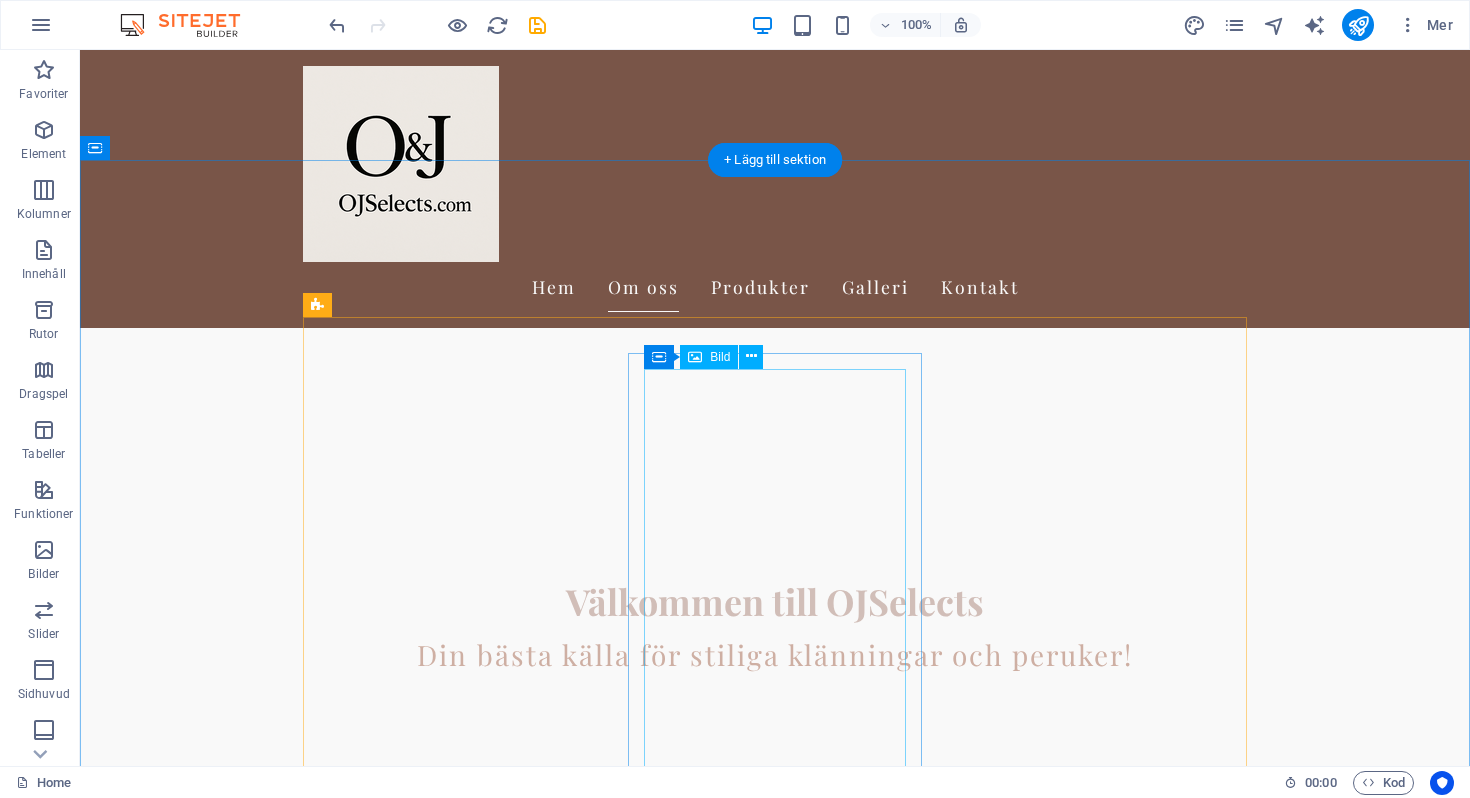scroll, scrollTop: 604, scrollLeft: 0, axis: vertical 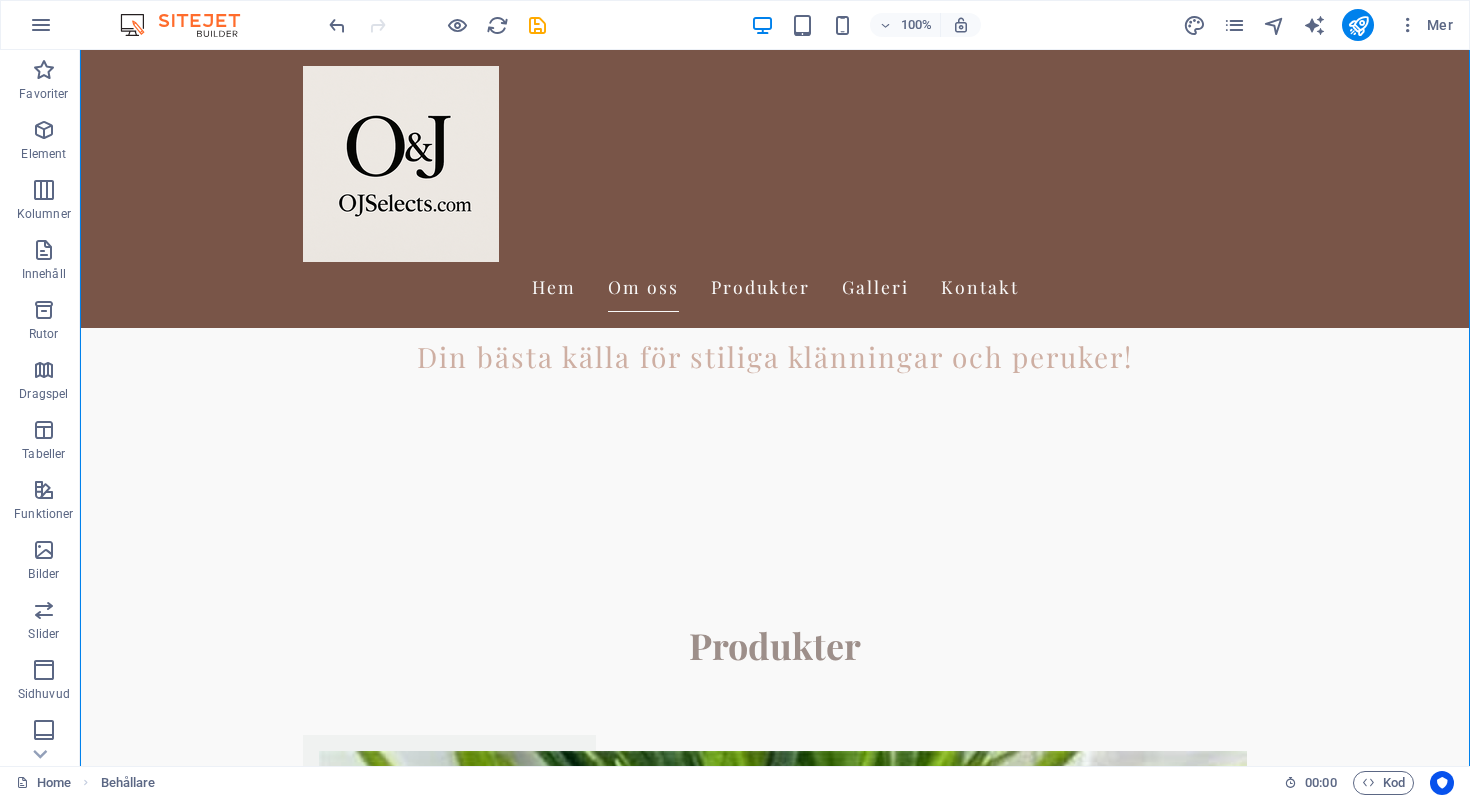 drag, startPoint x: 497, startPoint y: 395, endPoint x: 459, endPoint y: 561, distance: 170.29387 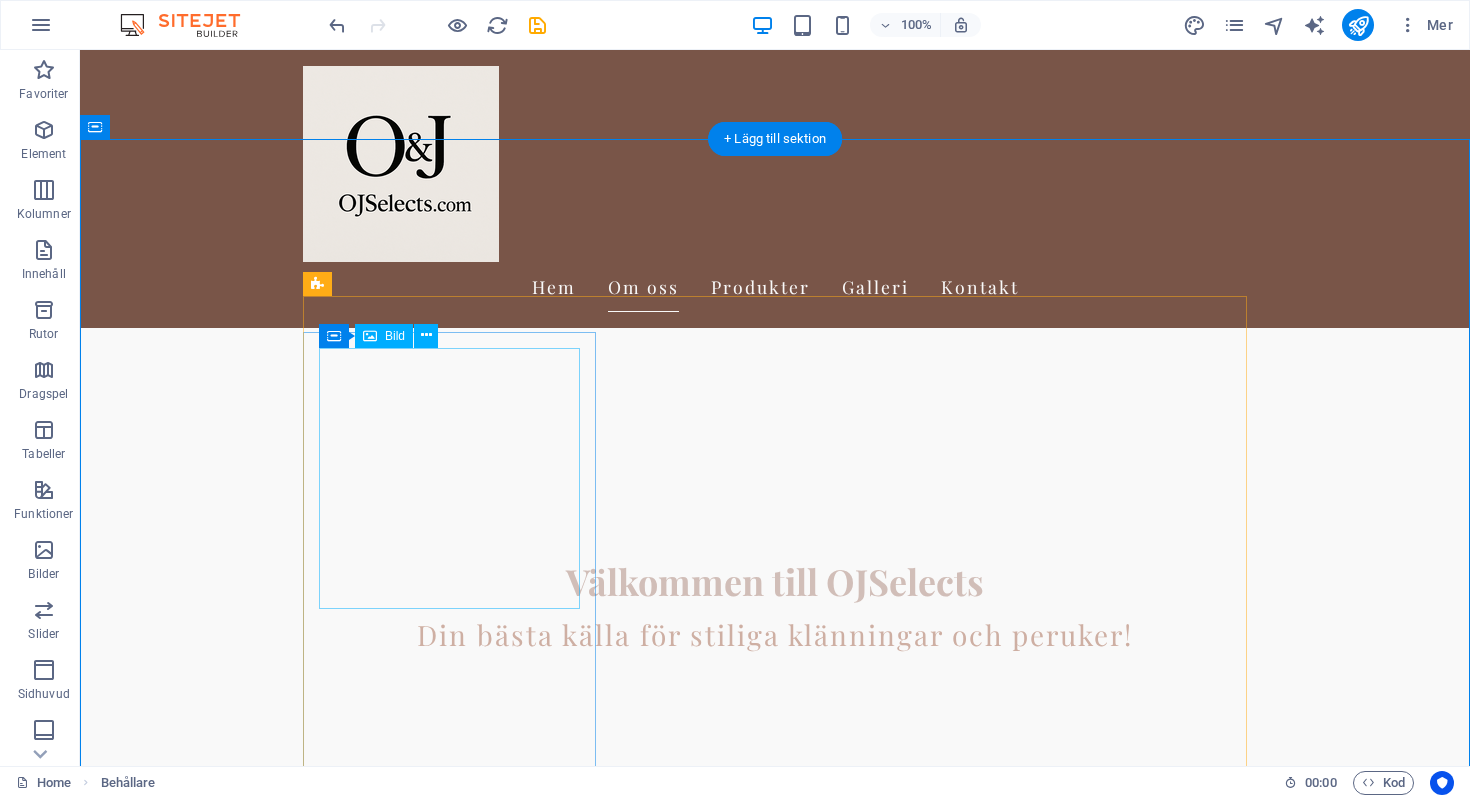 scroll, scrollTop: 484, scrollLeft: 0, axis: vertical 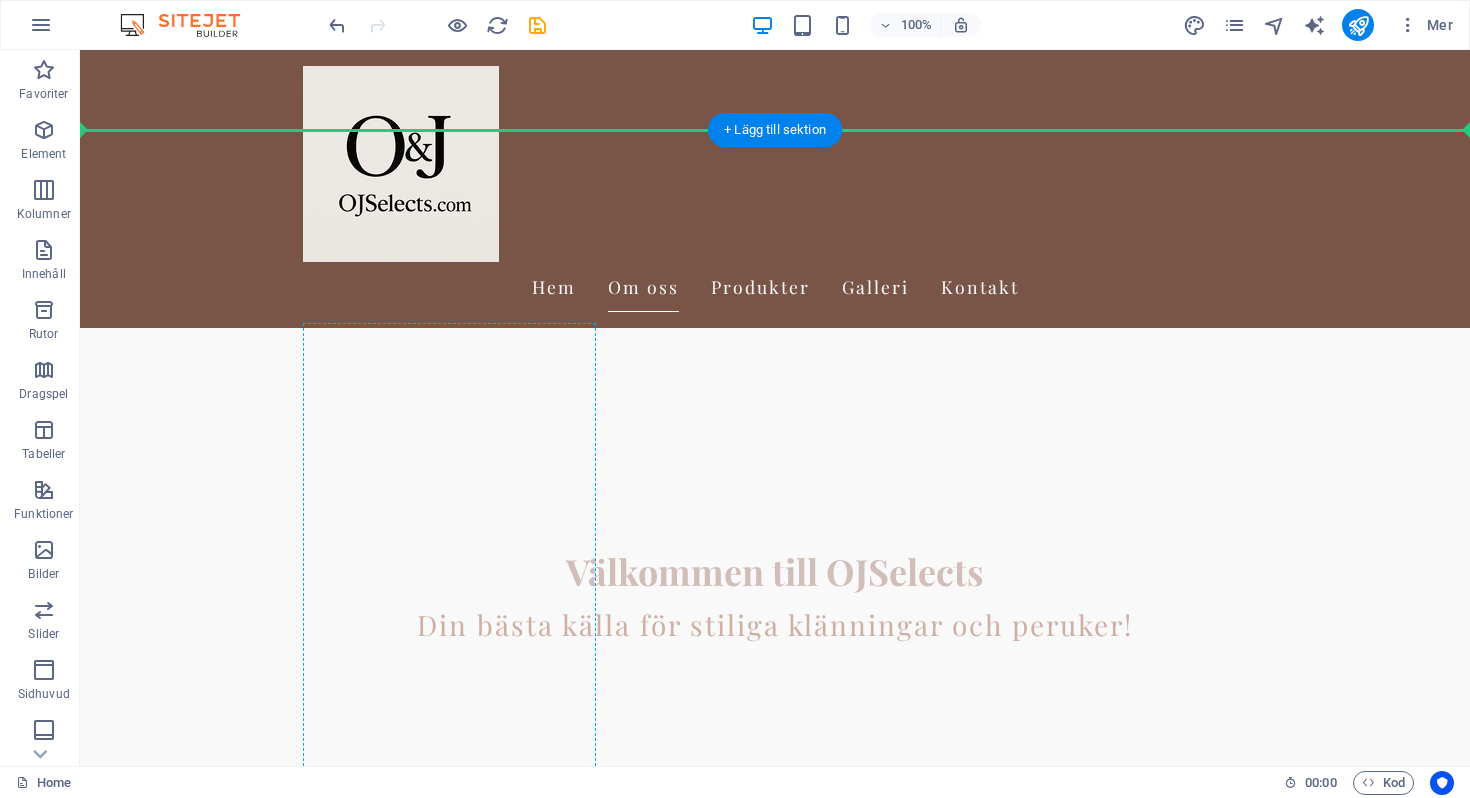 drag, startPoint x: 451, startPoint y: 675, endPoint x: 468, endPoint y: 356, distance: 319.45267 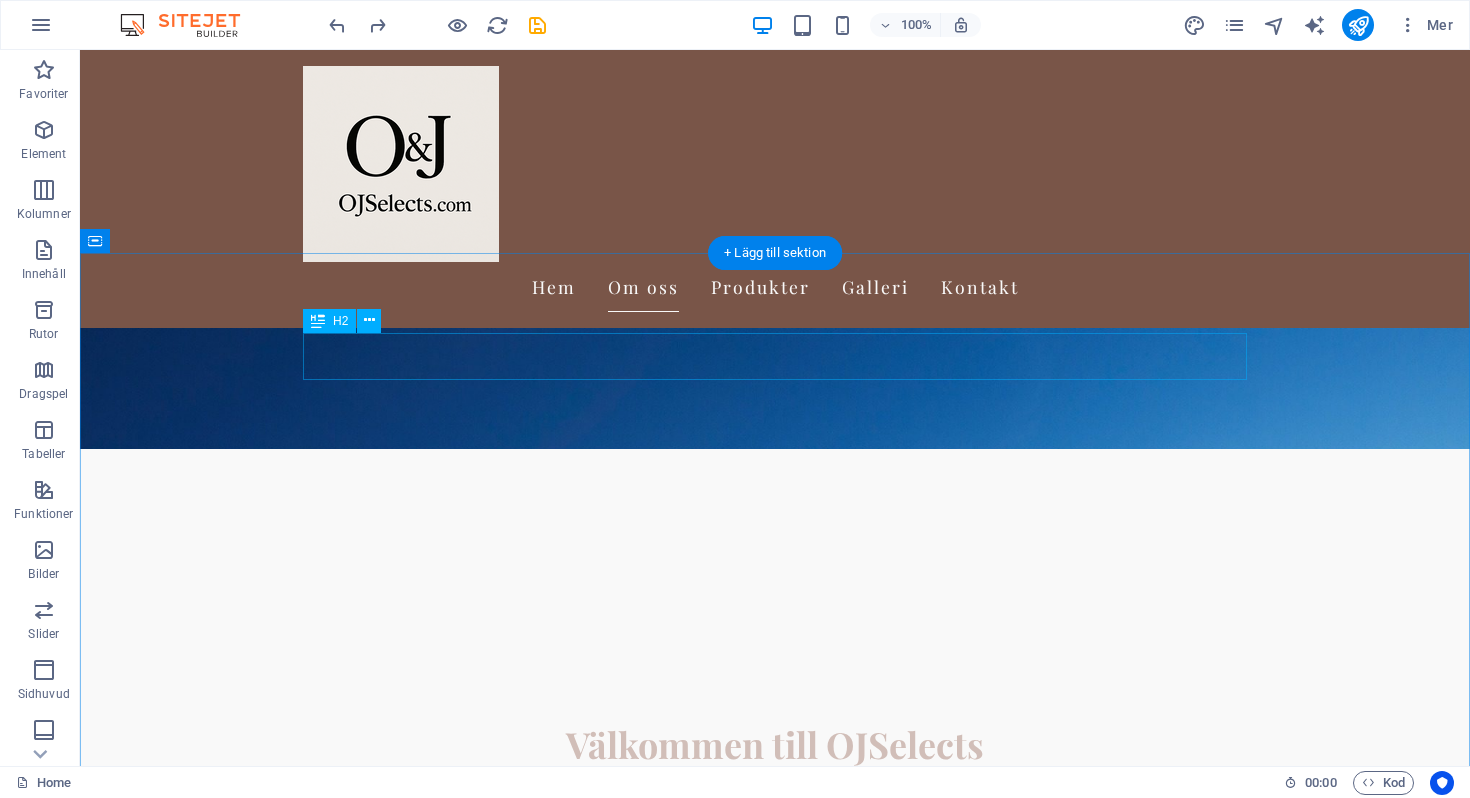scroll, scrollTop: 316, scrollLeft: 0, axis: vertical 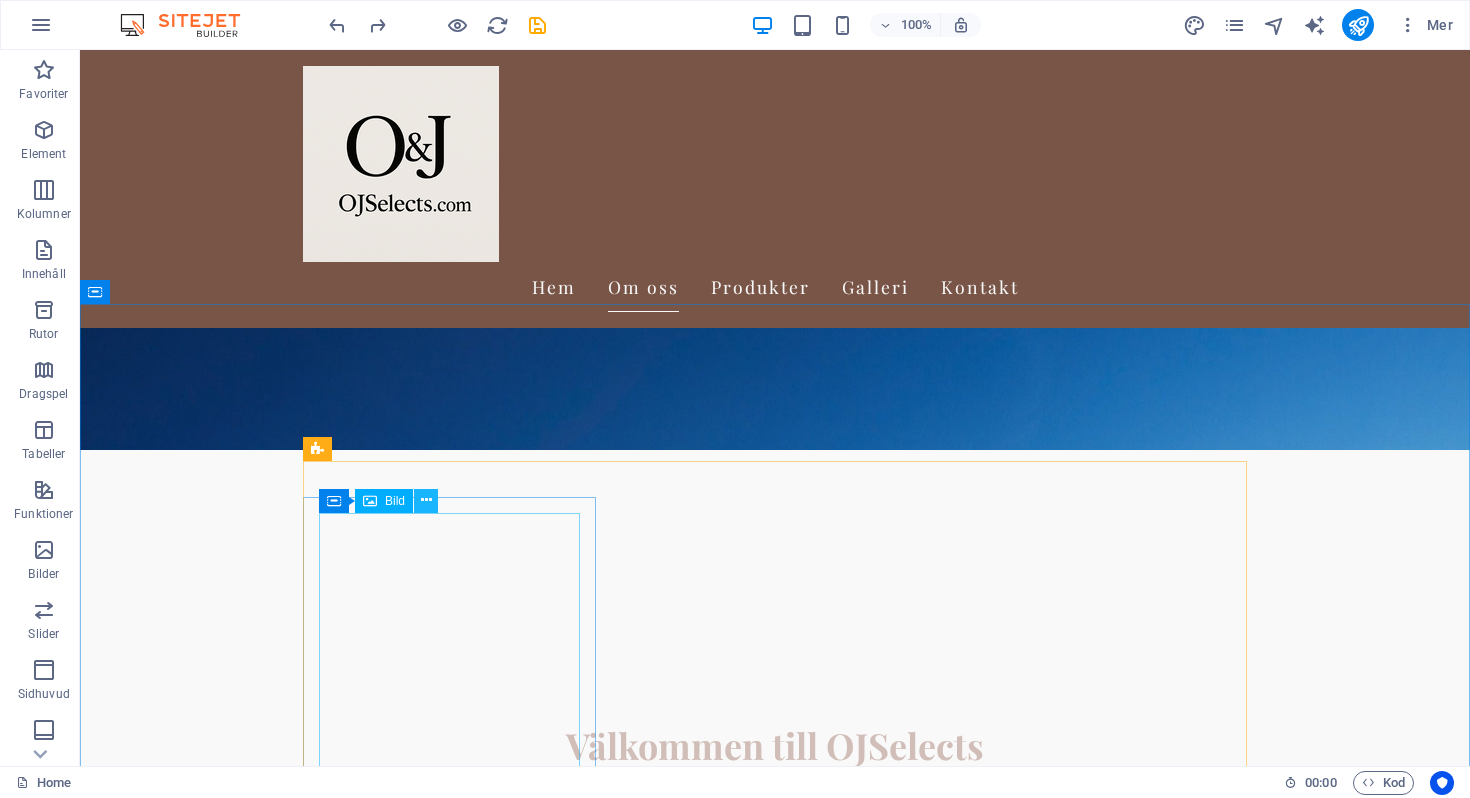 click at bounding box center [426, 500] 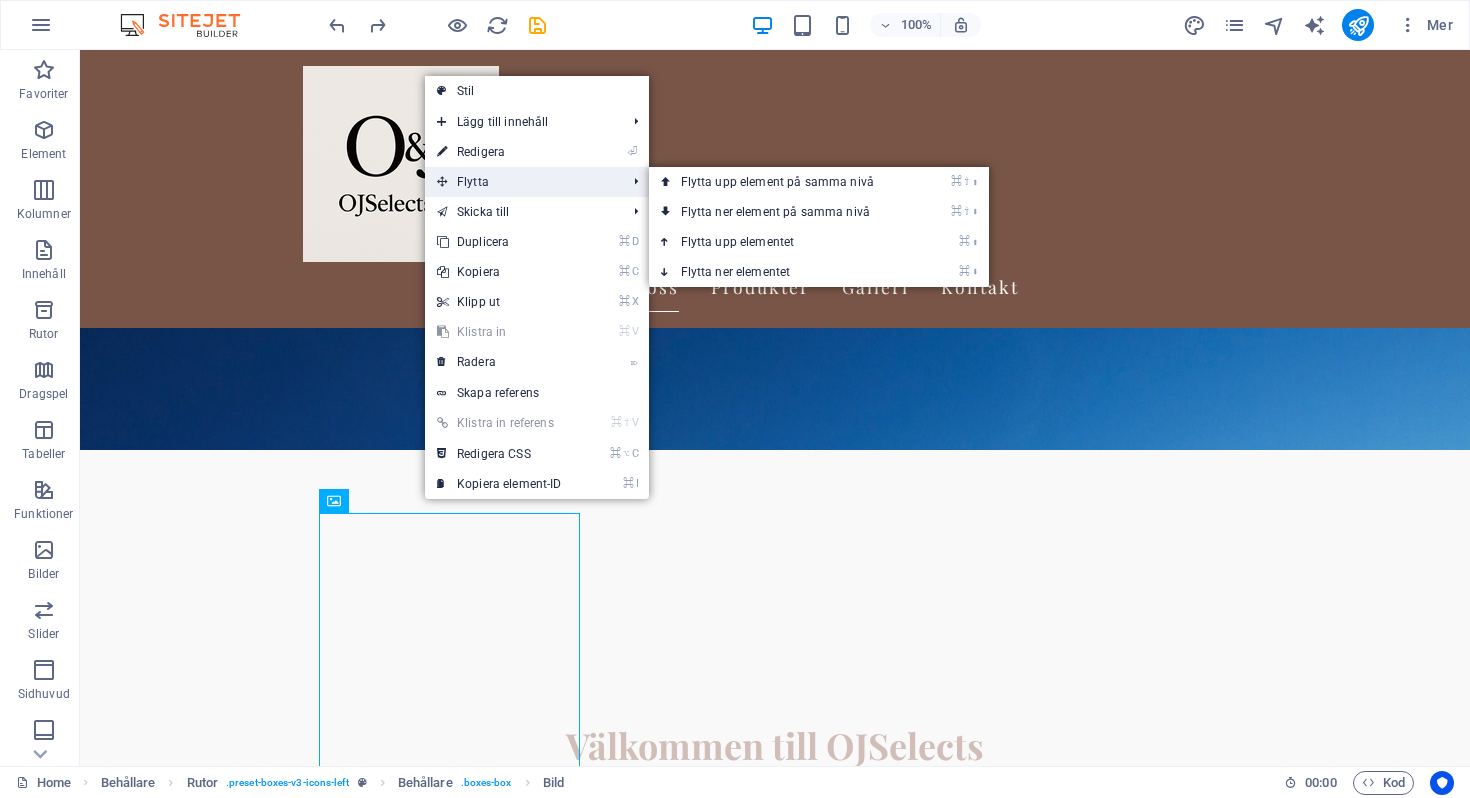 click on "Flytta" at bounding box center [522, 182] 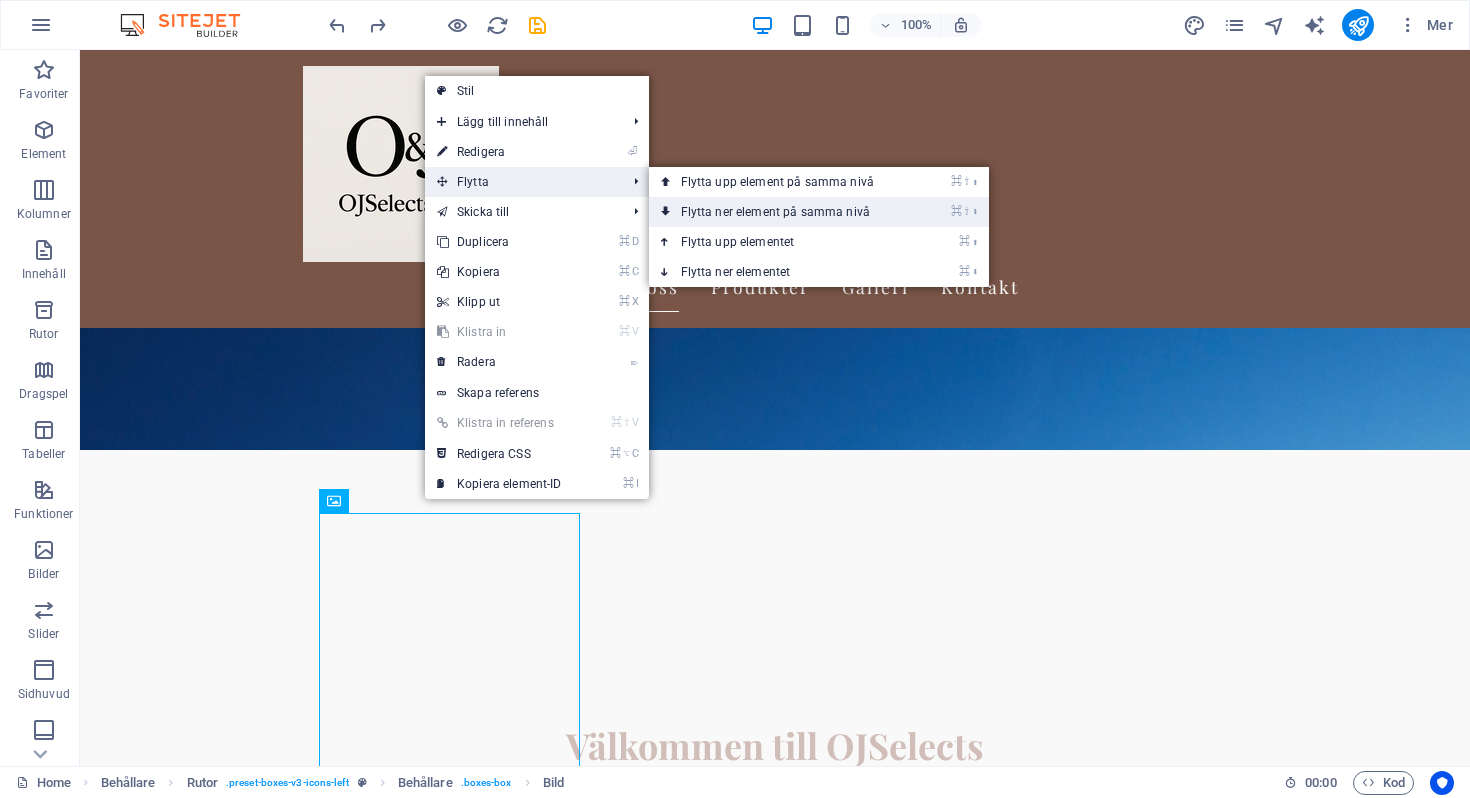 click on "⌘ ⇧ ⬇  Flytta ner element på samma nivå" at bounding box center (781, 212) 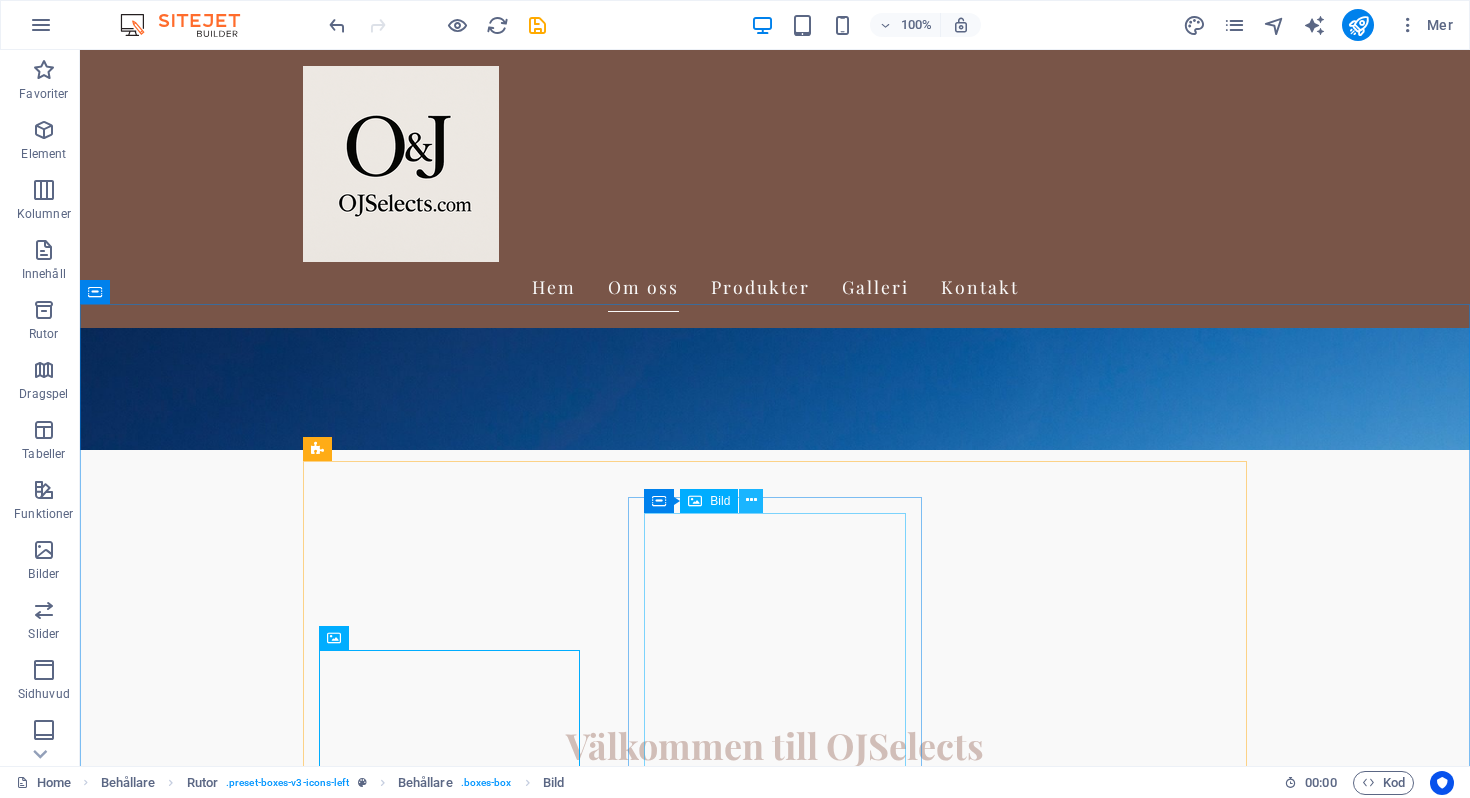 click at bounding box center [751, 500] 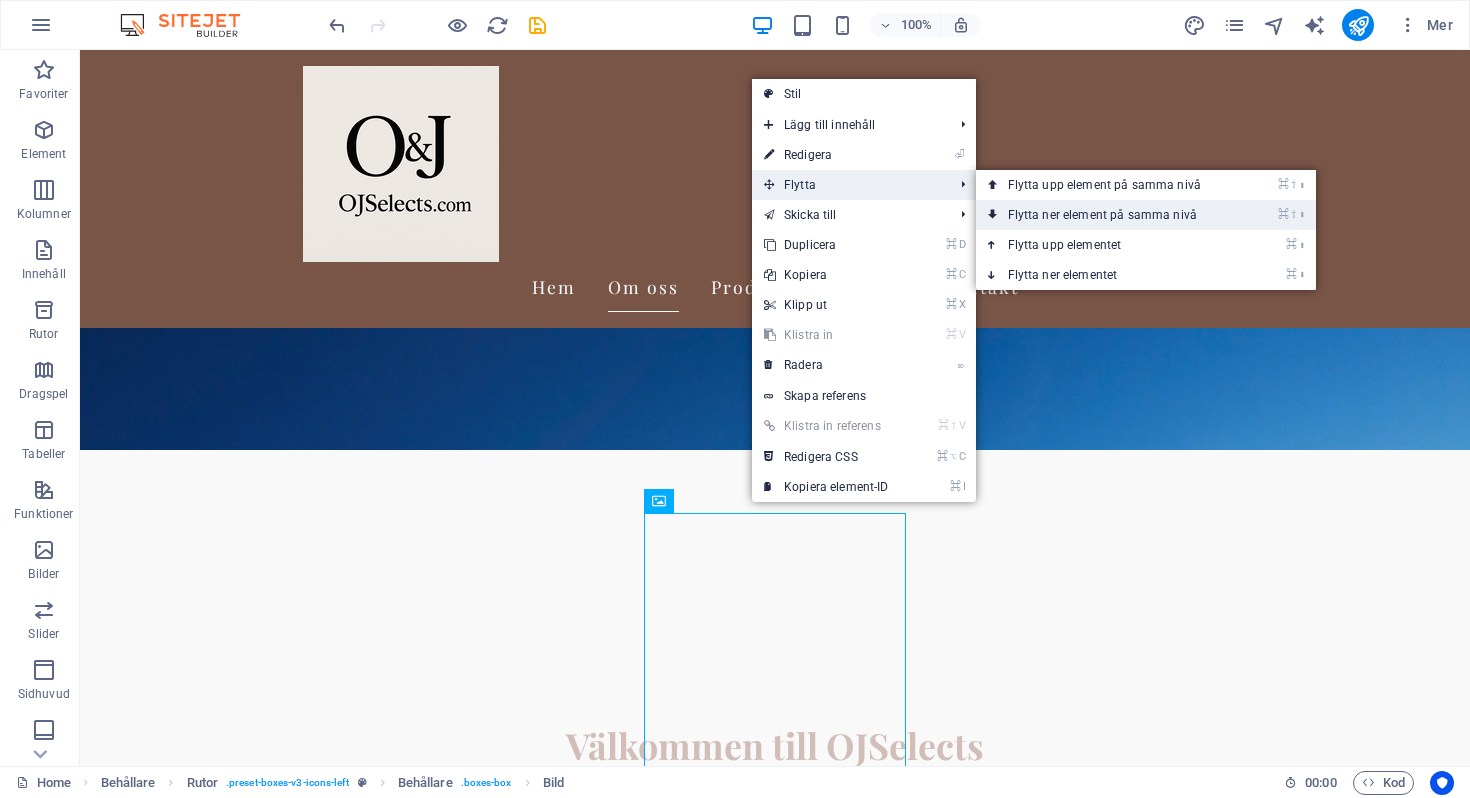 click on "⌘ ⇧ ⬇  Flytta ner element på samma nivå" at bounding box center [1108, 215] 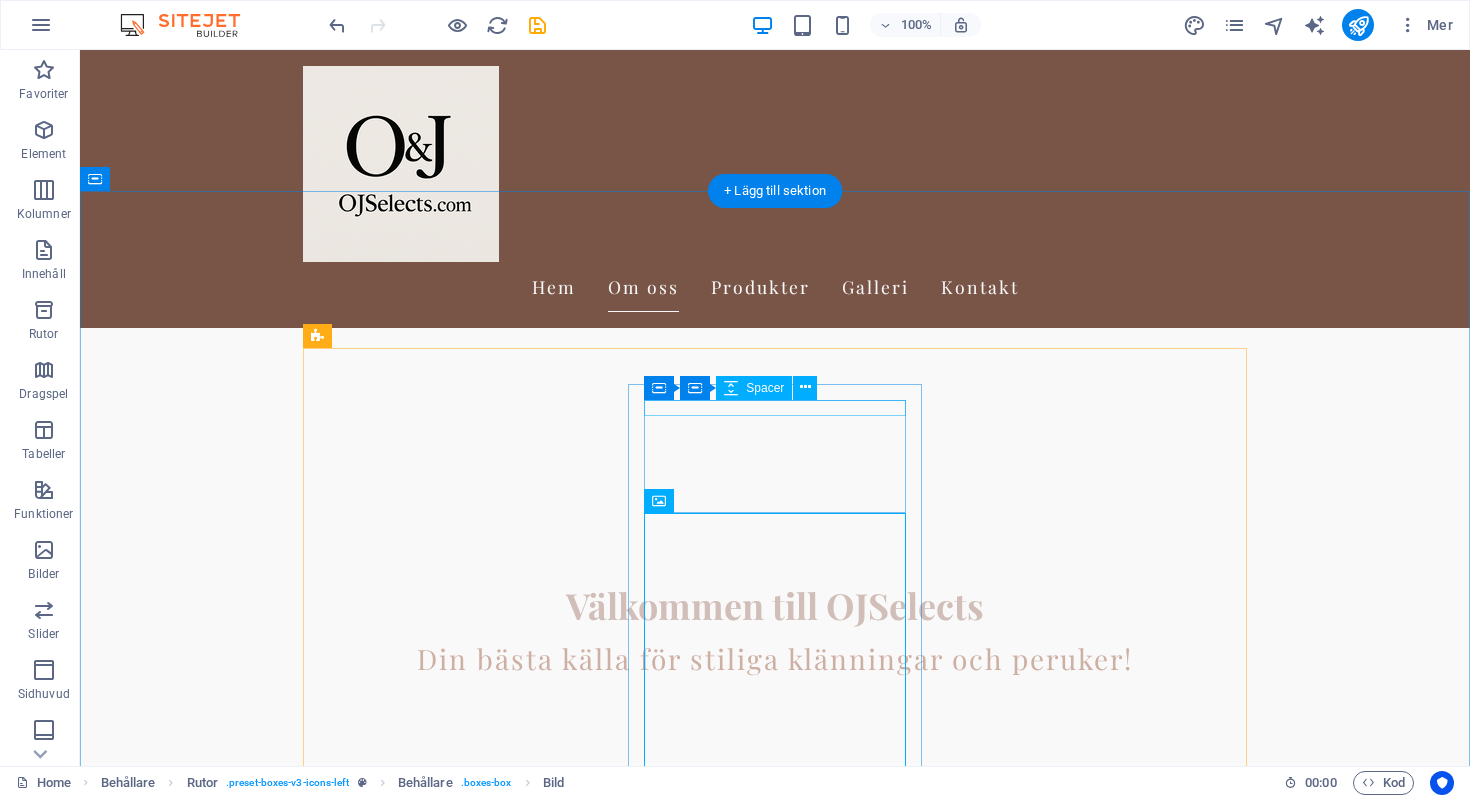 scroll, scrollTop: 468, scrollLeft: 0, axis: vertical 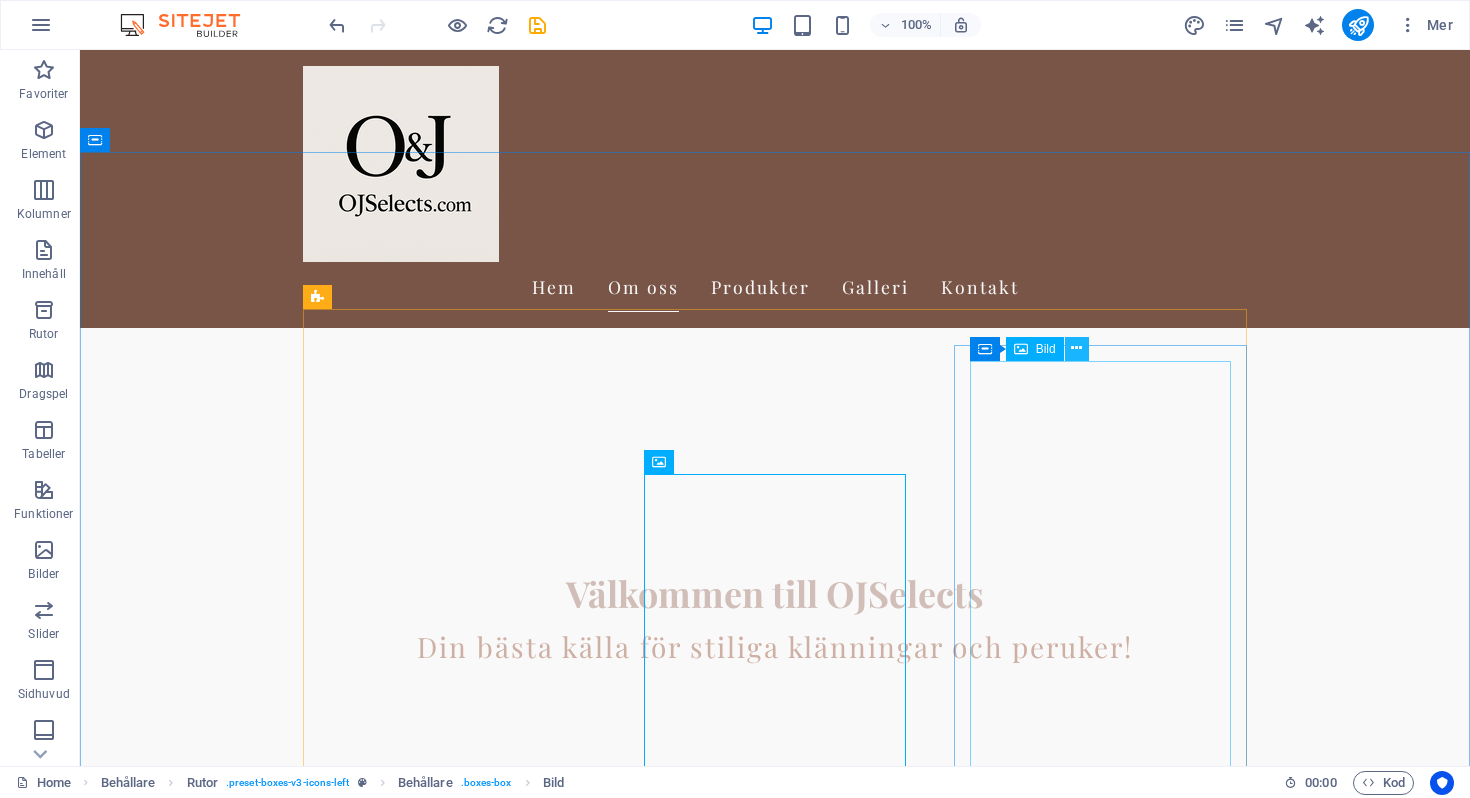 click at bounding box center [1076, 348] 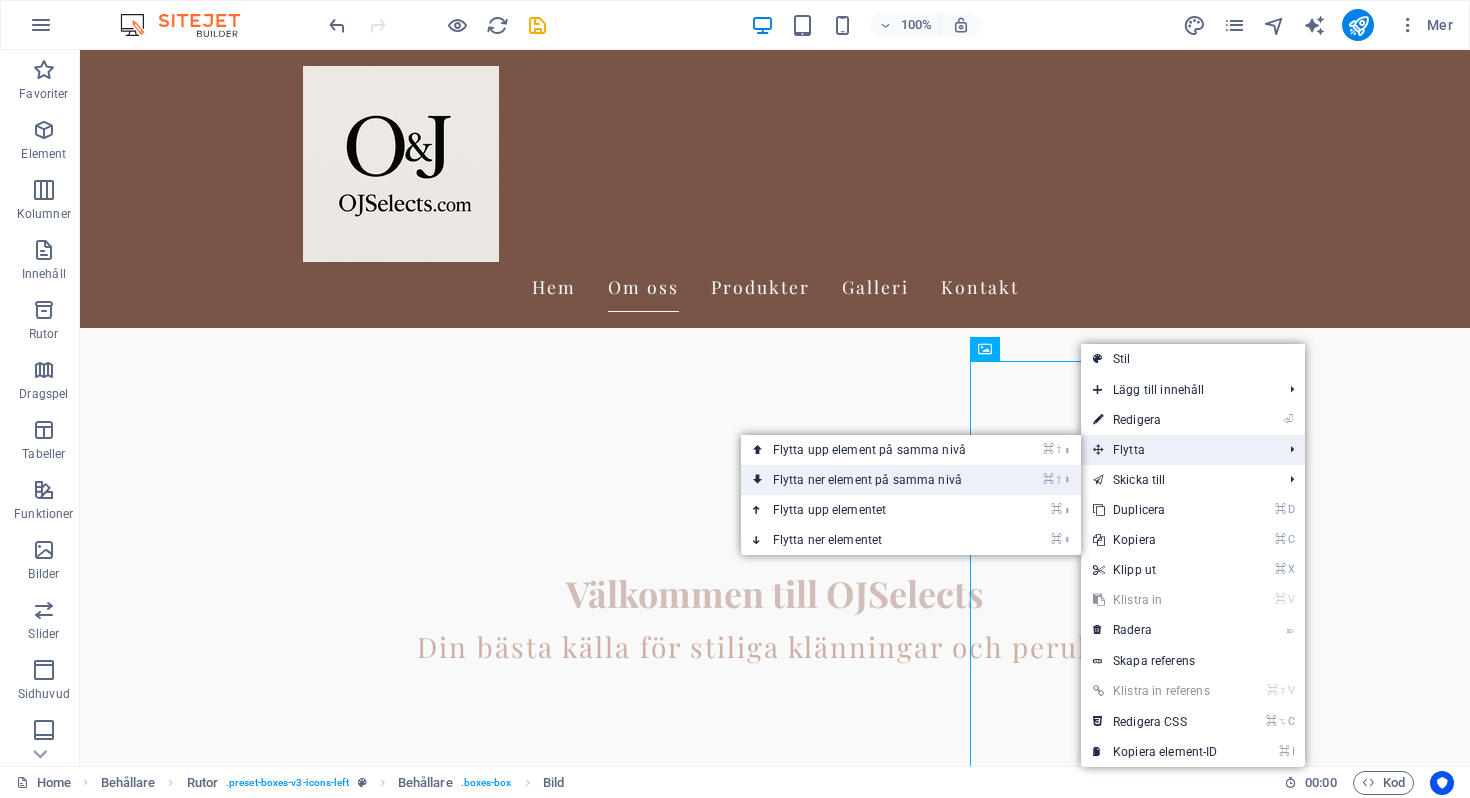 click on "⌘ ⇧ ⬇  Flytta ner element på samma nivå" at bounding box center [911, 480] 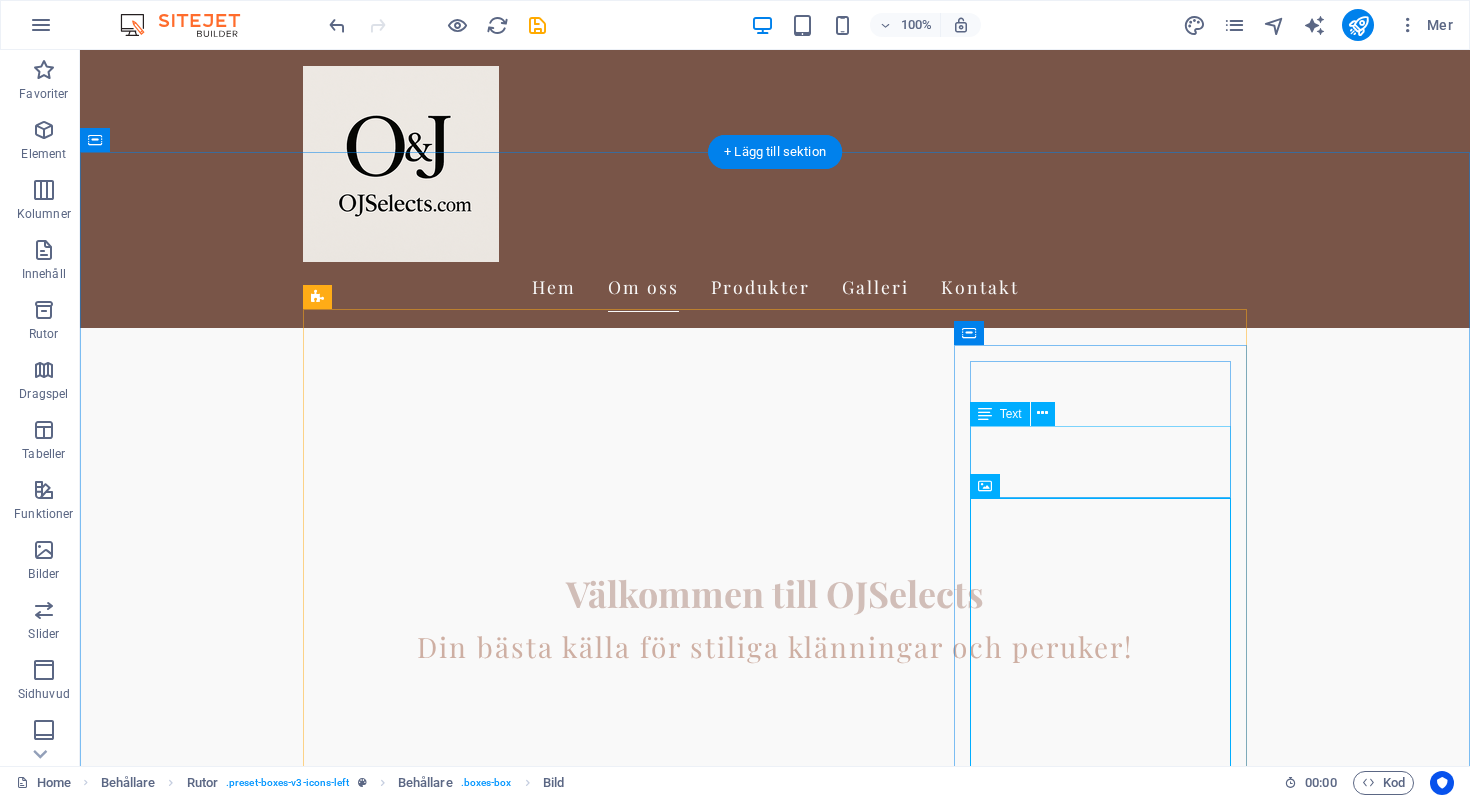 scroll, scrollTop: 484, scrollLeft: 0, axis: vertical 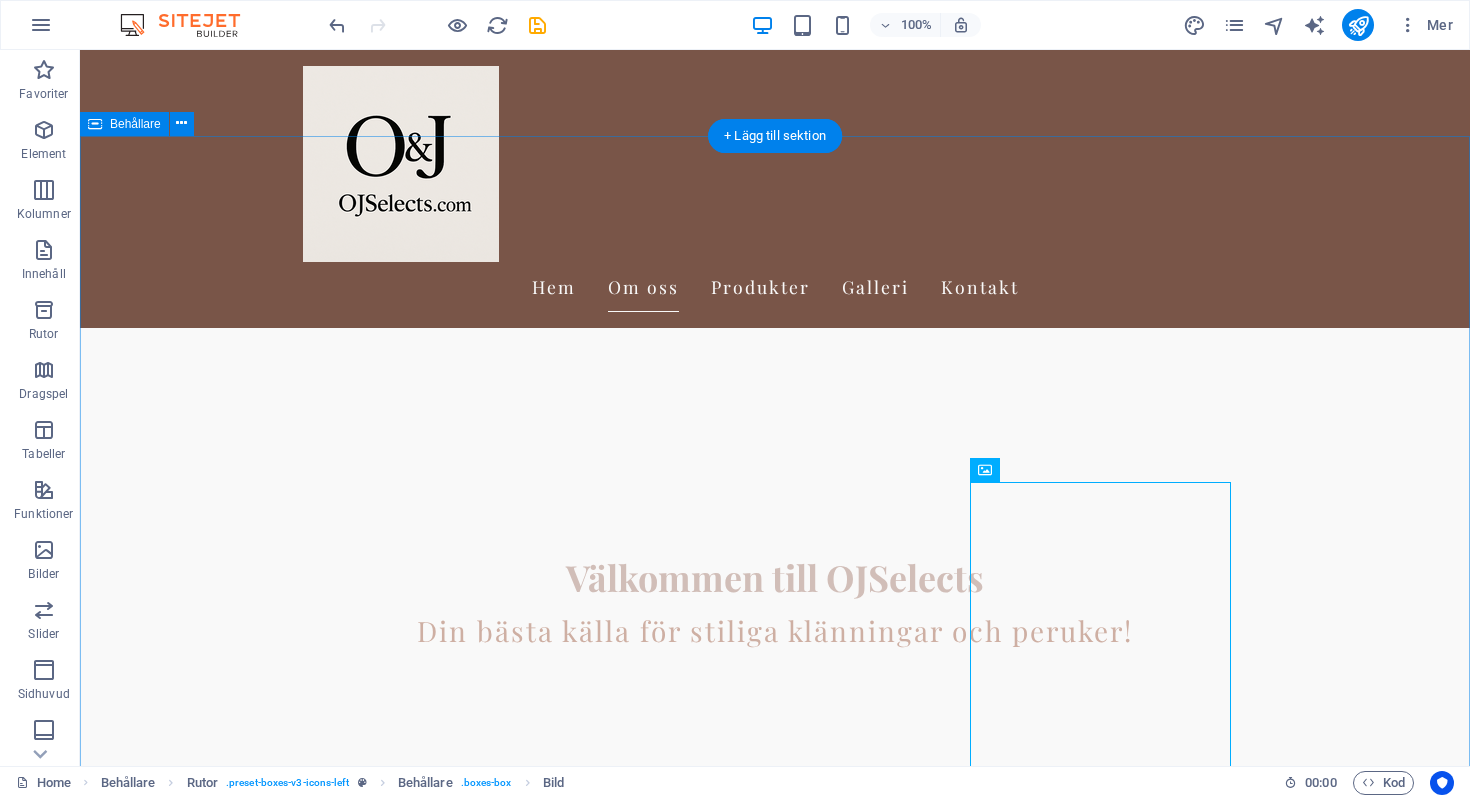 click on "Produkter Peruker Upplev vår breda kollektion av peruker med äkta hår i olika stilar och färger.  Klänningar Stort urval av eleganta och trendiga klänningar för alla tillfällen. Accessoarer Ge din stil det där lilla extra med skönhetsprodukter och unika accessoarer. Kostnadsfri frakt Njut av gratis frakt på beställningar över 1000 kr. Enkel returpolicy Vi erbjuder en smidig returpolicy för din trygghet." at bounding box center (775, 3877) 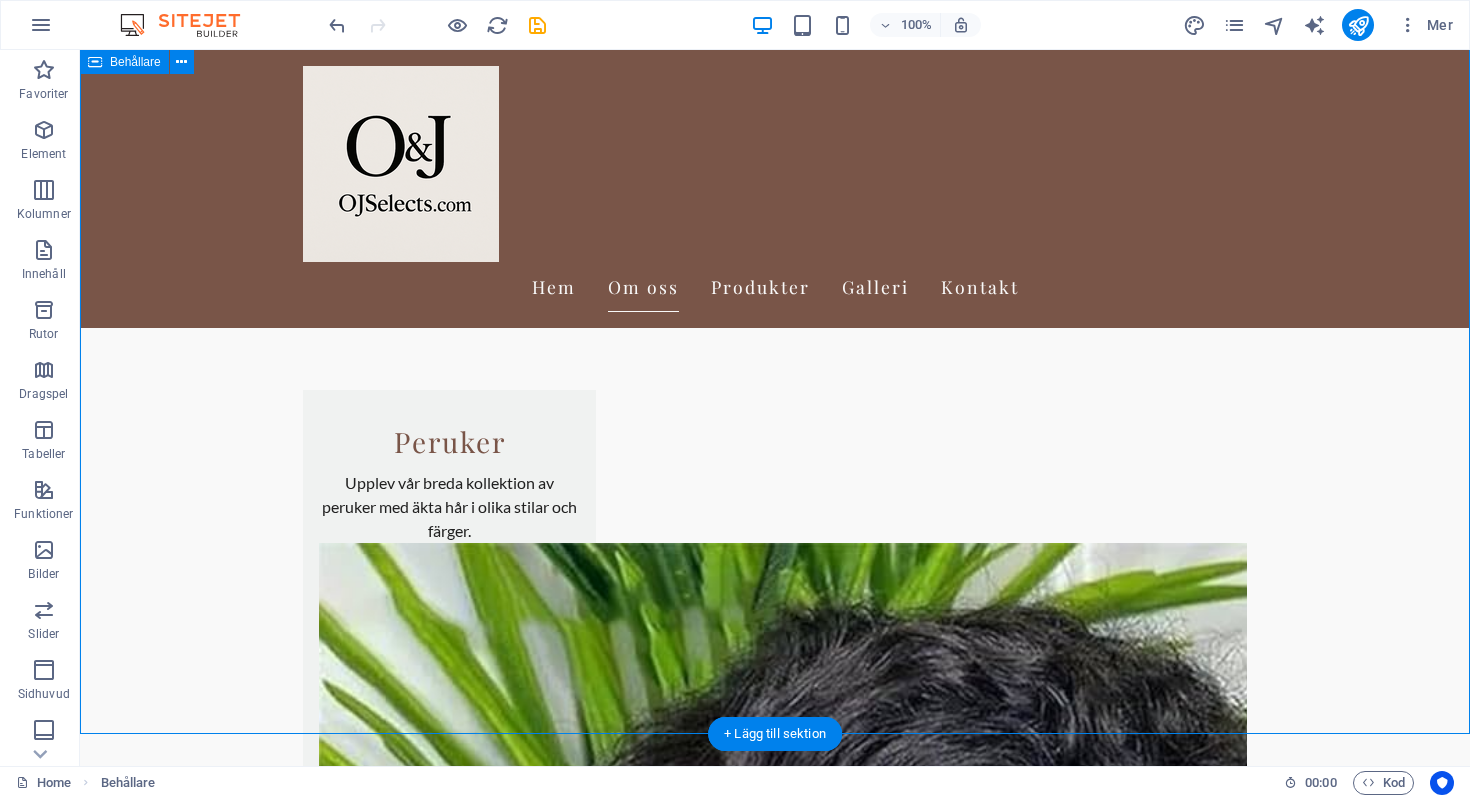 scroll, scrollTop: 1105, scrollLeft: 0, axis: vertical 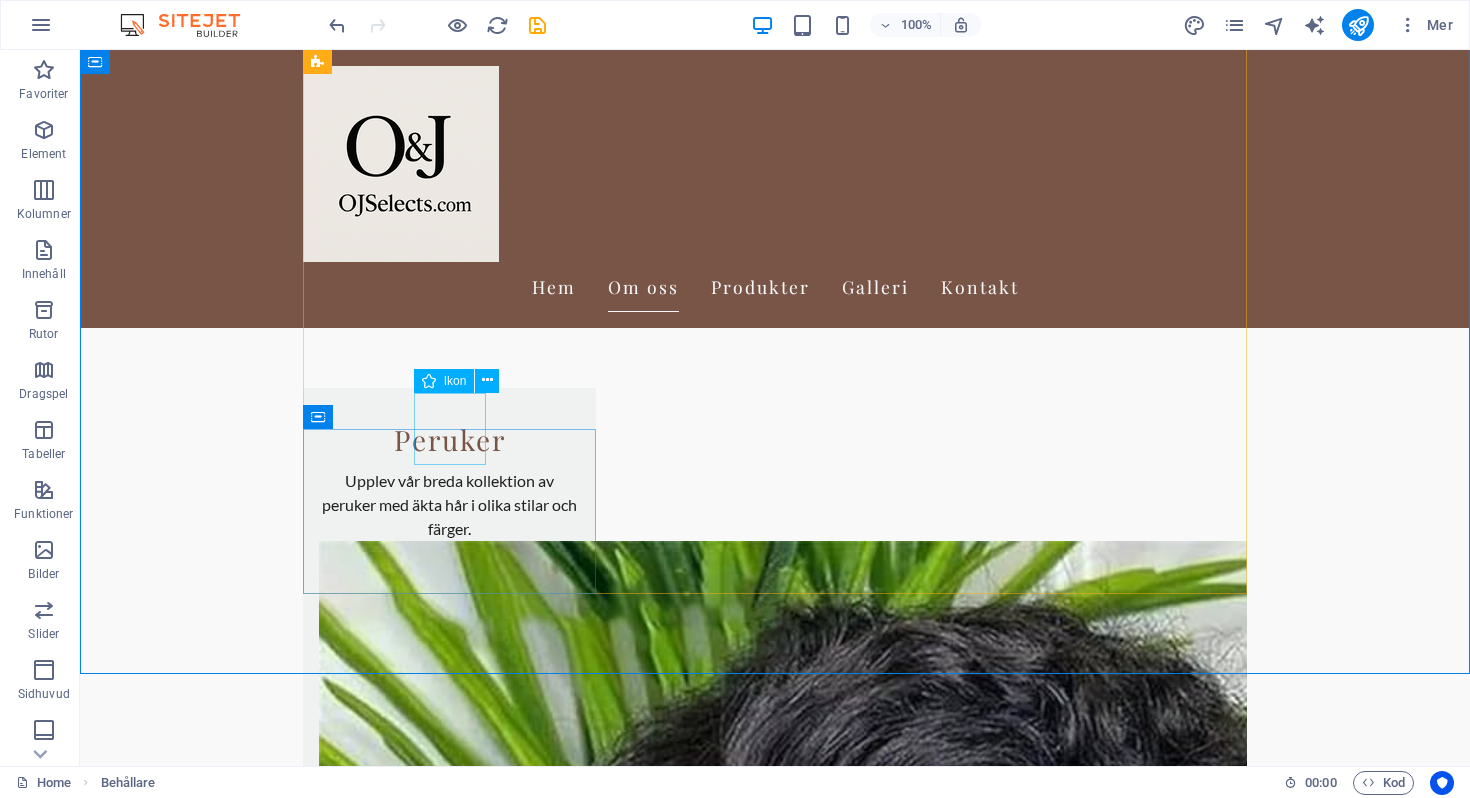 click on "Ikon" at bounding box center [455, 381] 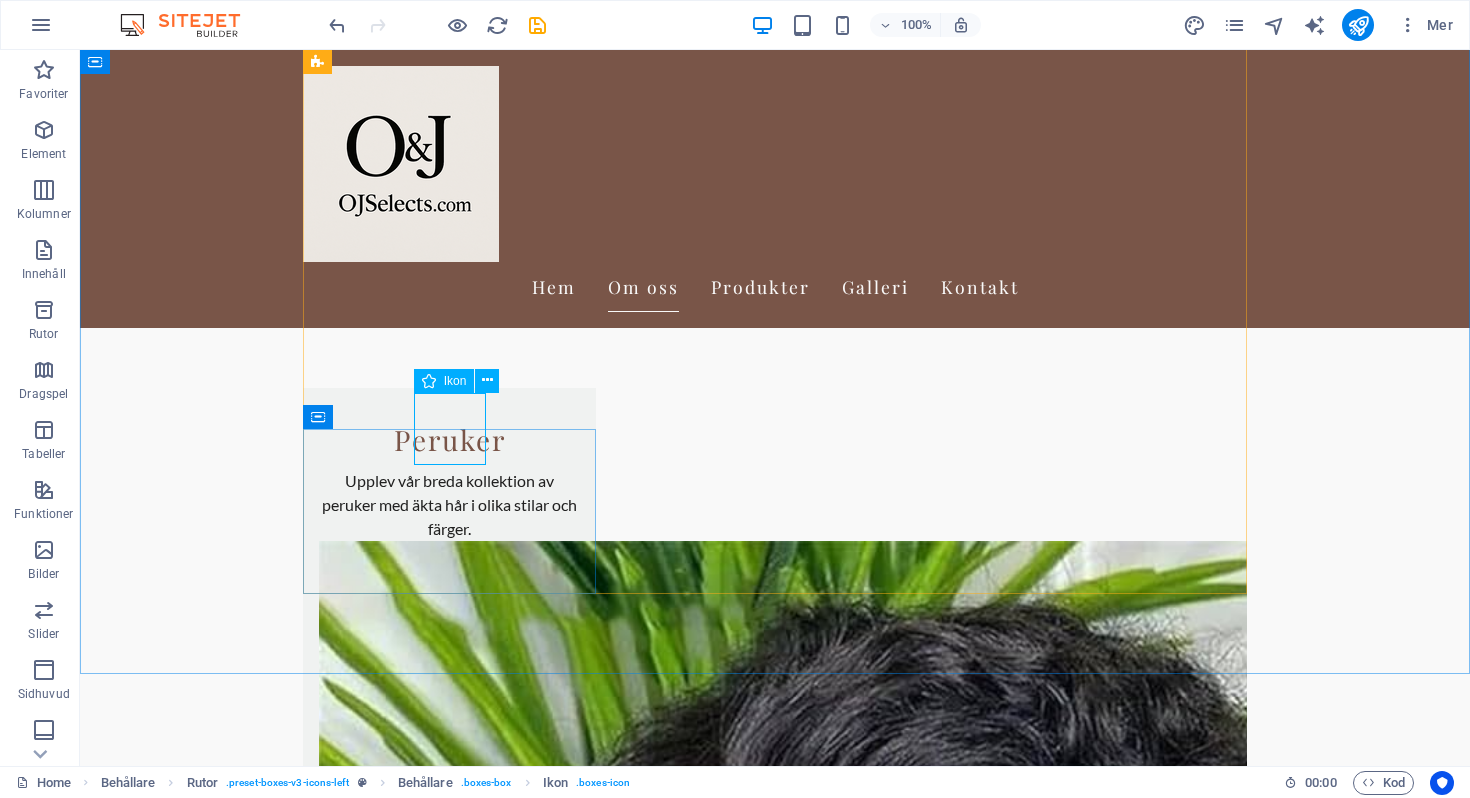 click on "Ikon" at bounding box center [455, 381] 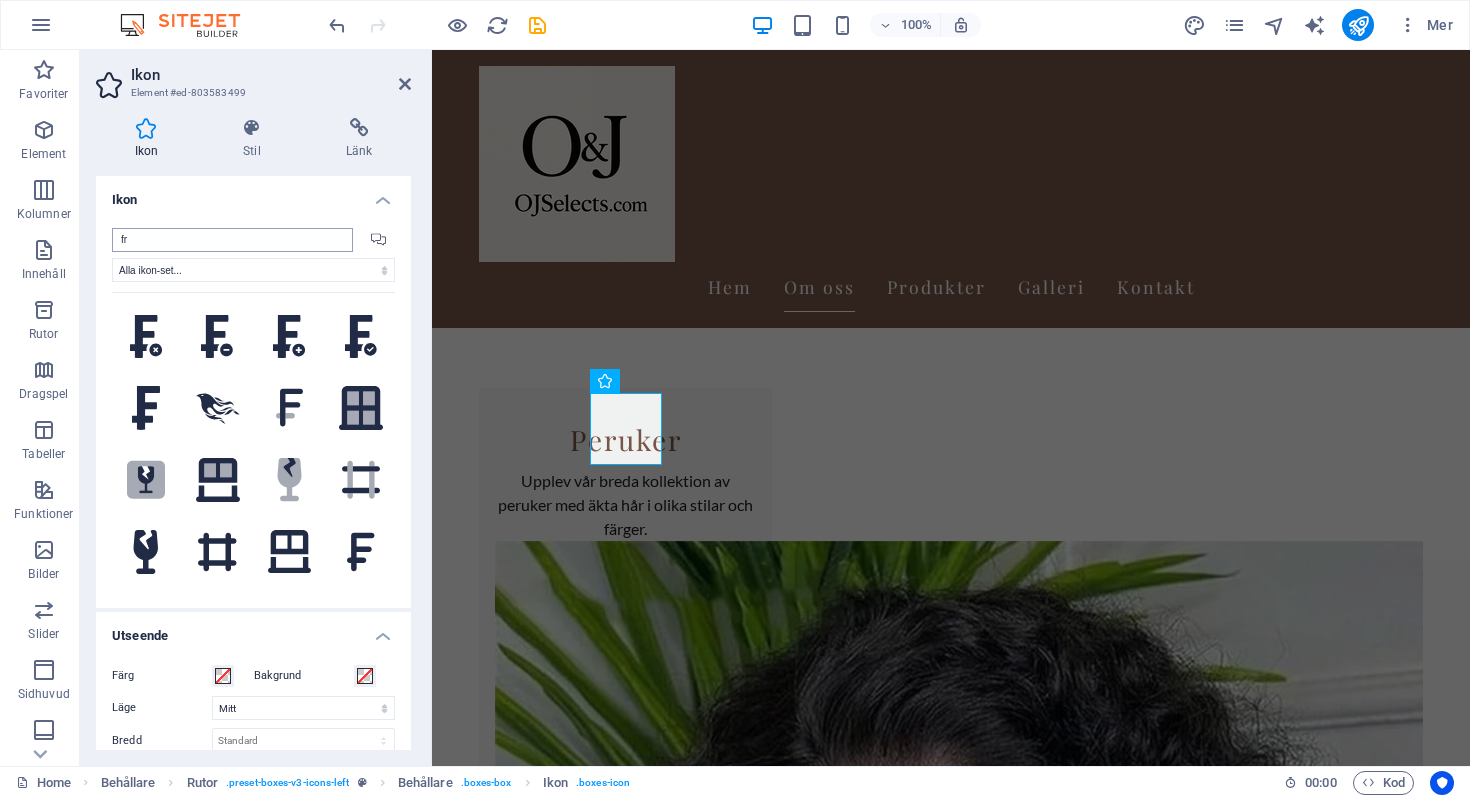 type on "f" 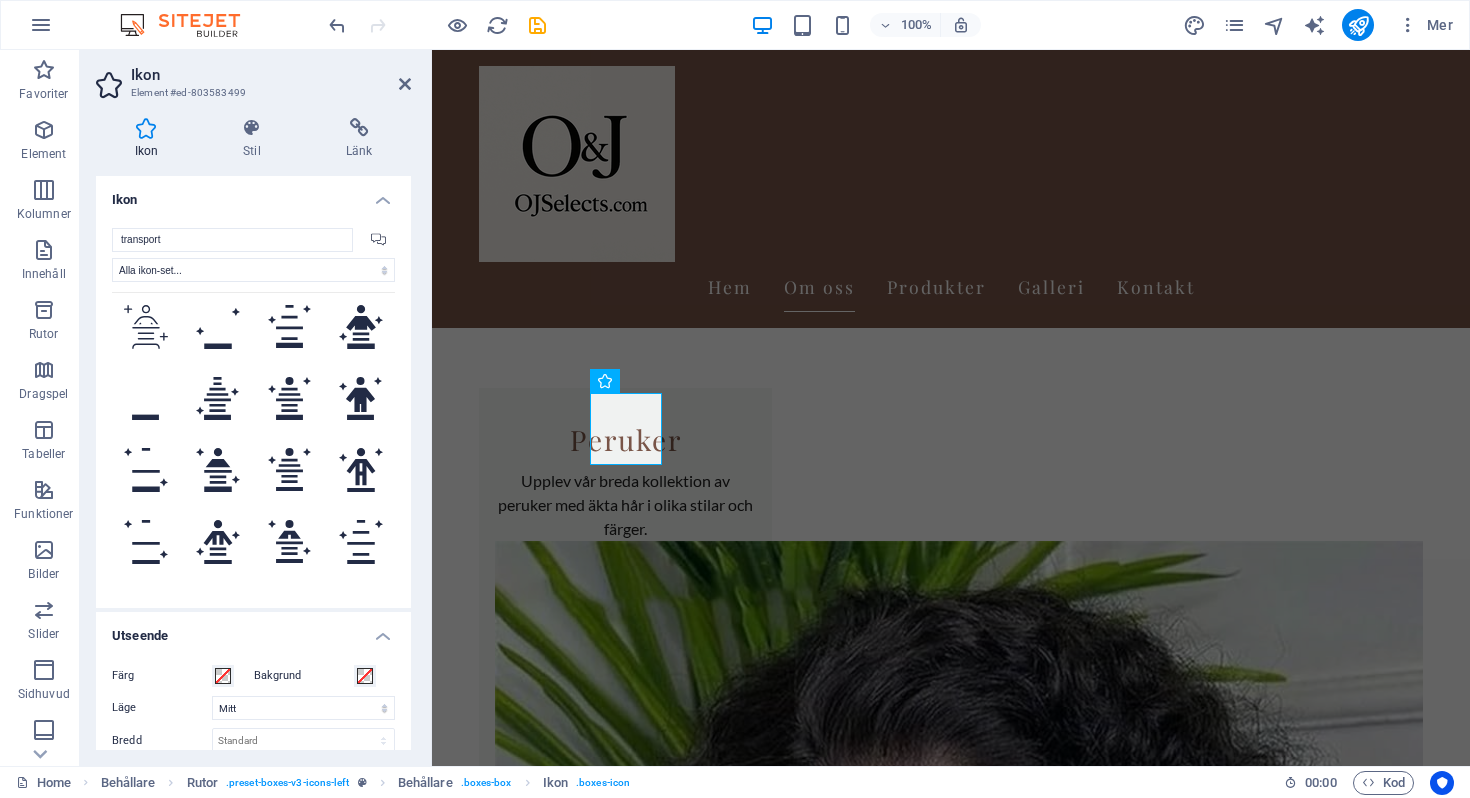 scroll, scrollTop: 135, scrollLeft: 0, axis: vertical 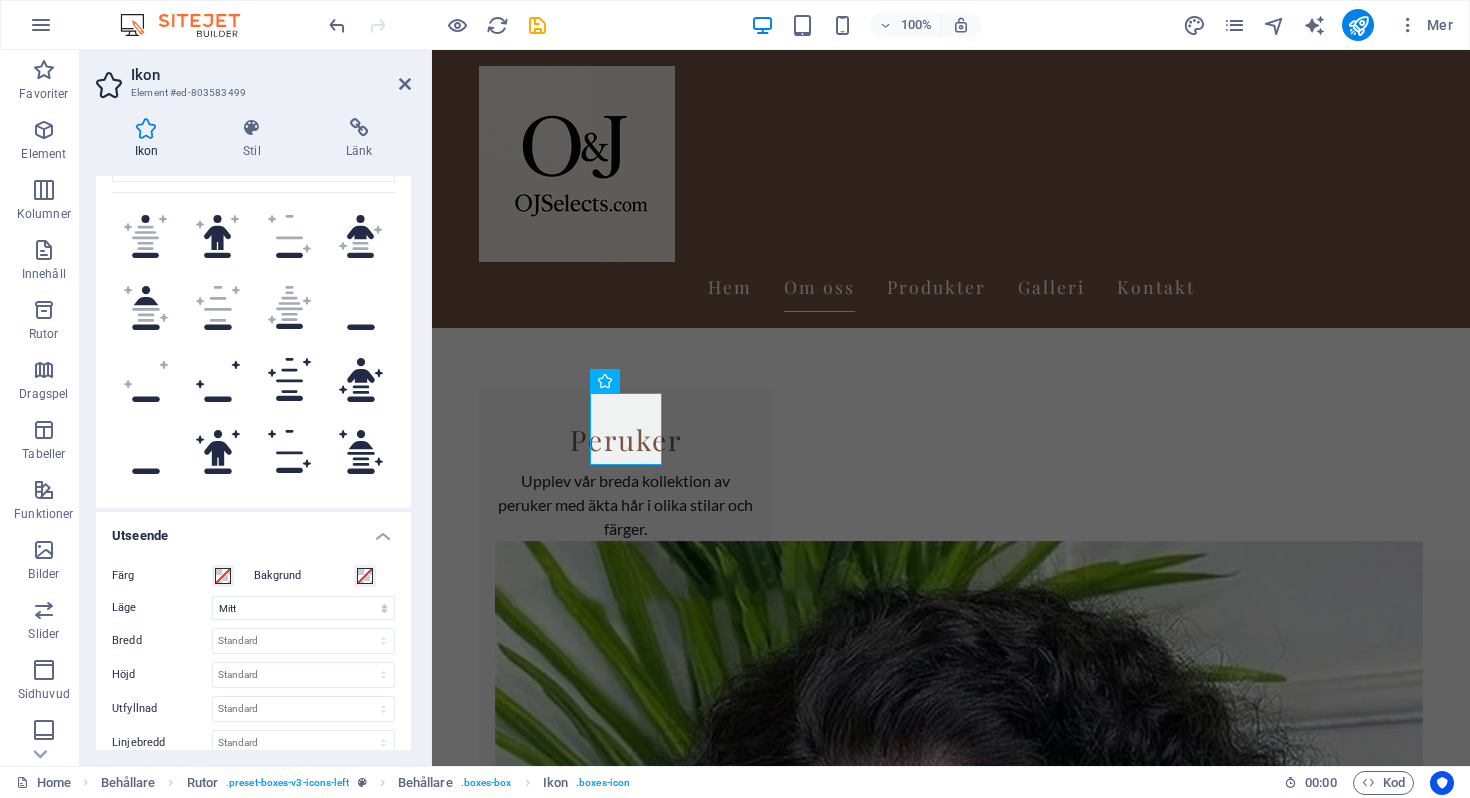 click at bounding box center (146, 128) 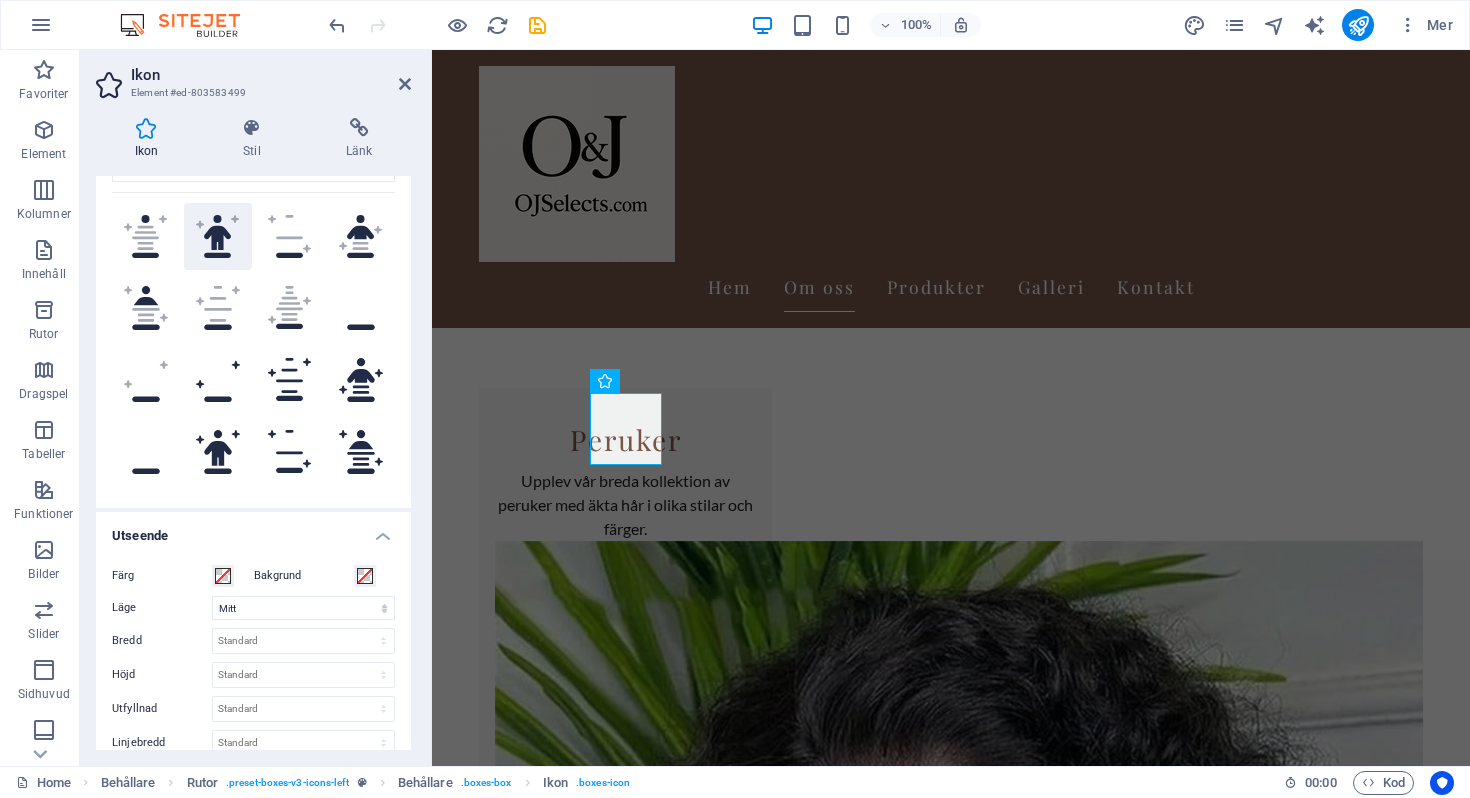 scroll, scrollTop: 0, scrollLeft: 0, axis: both 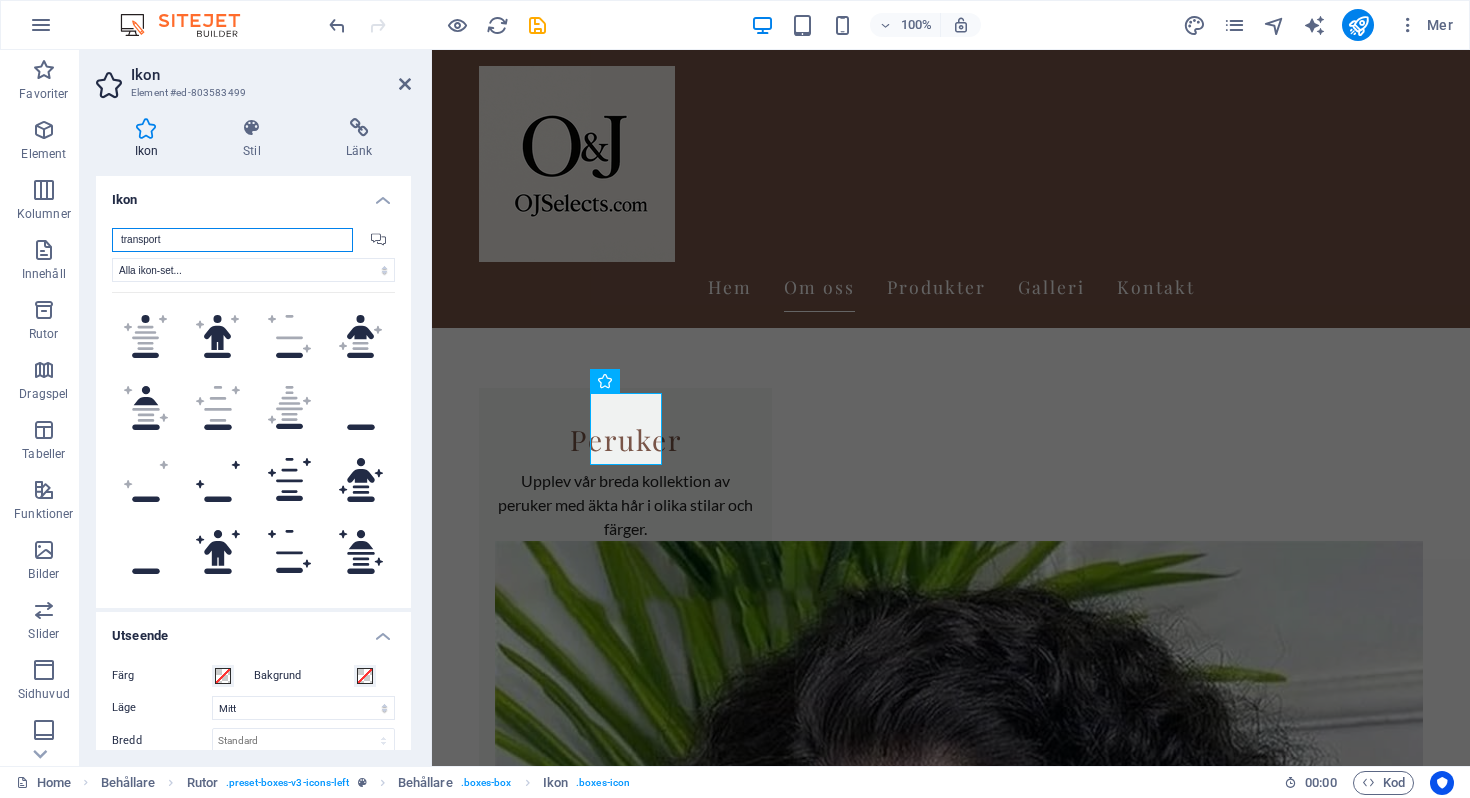 click on "transport" at bounding box center (232, 240) 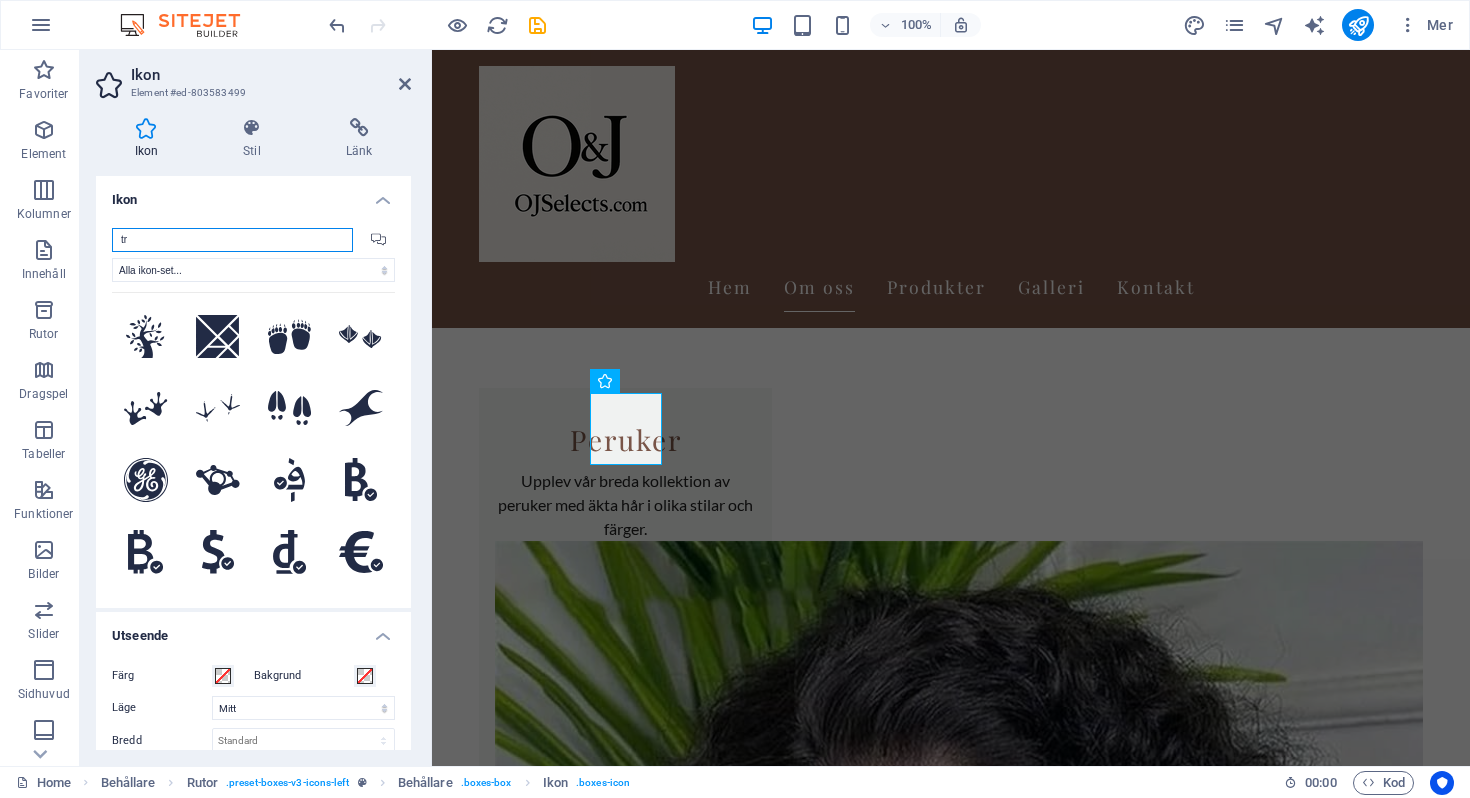 type on "t" 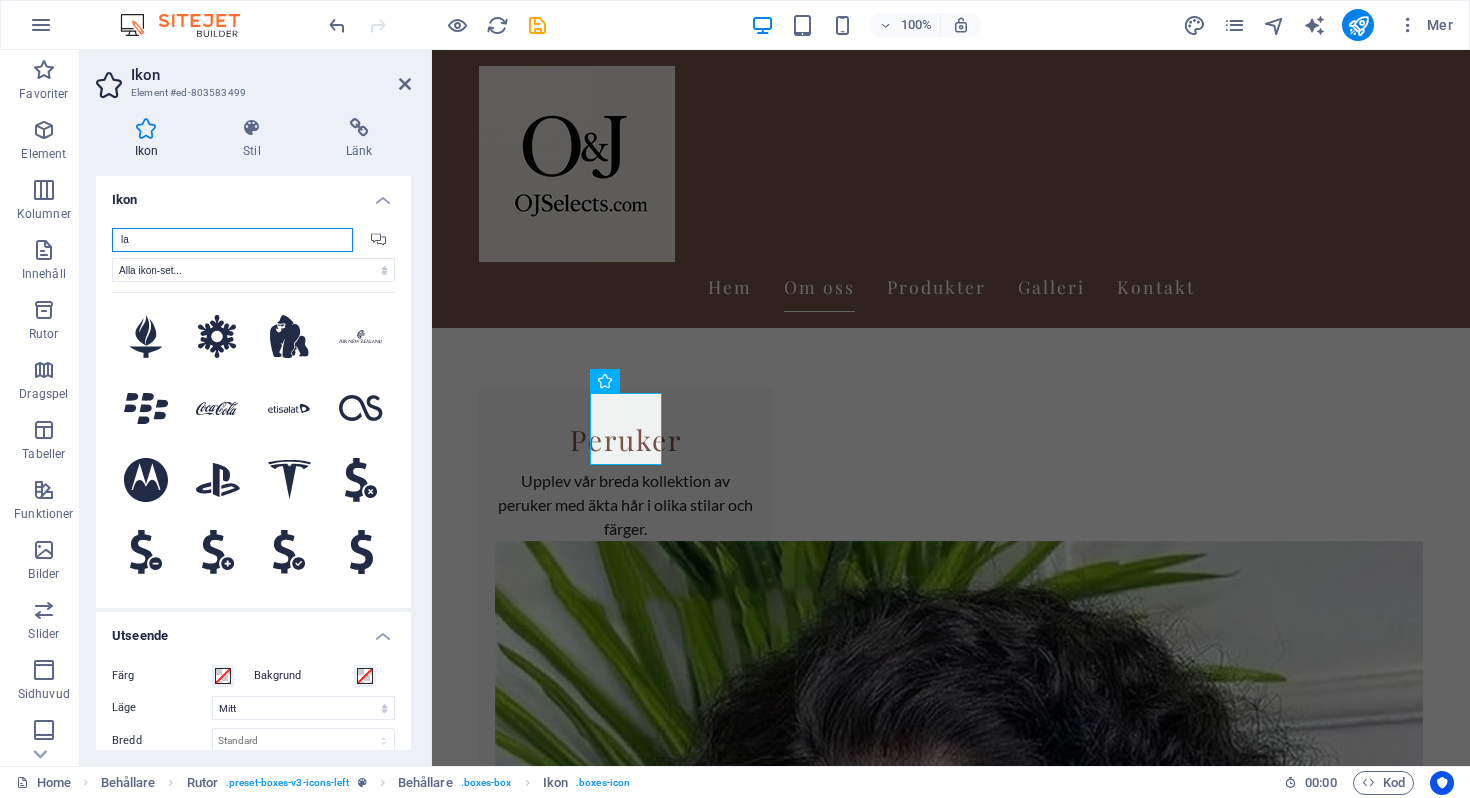 type on "l" 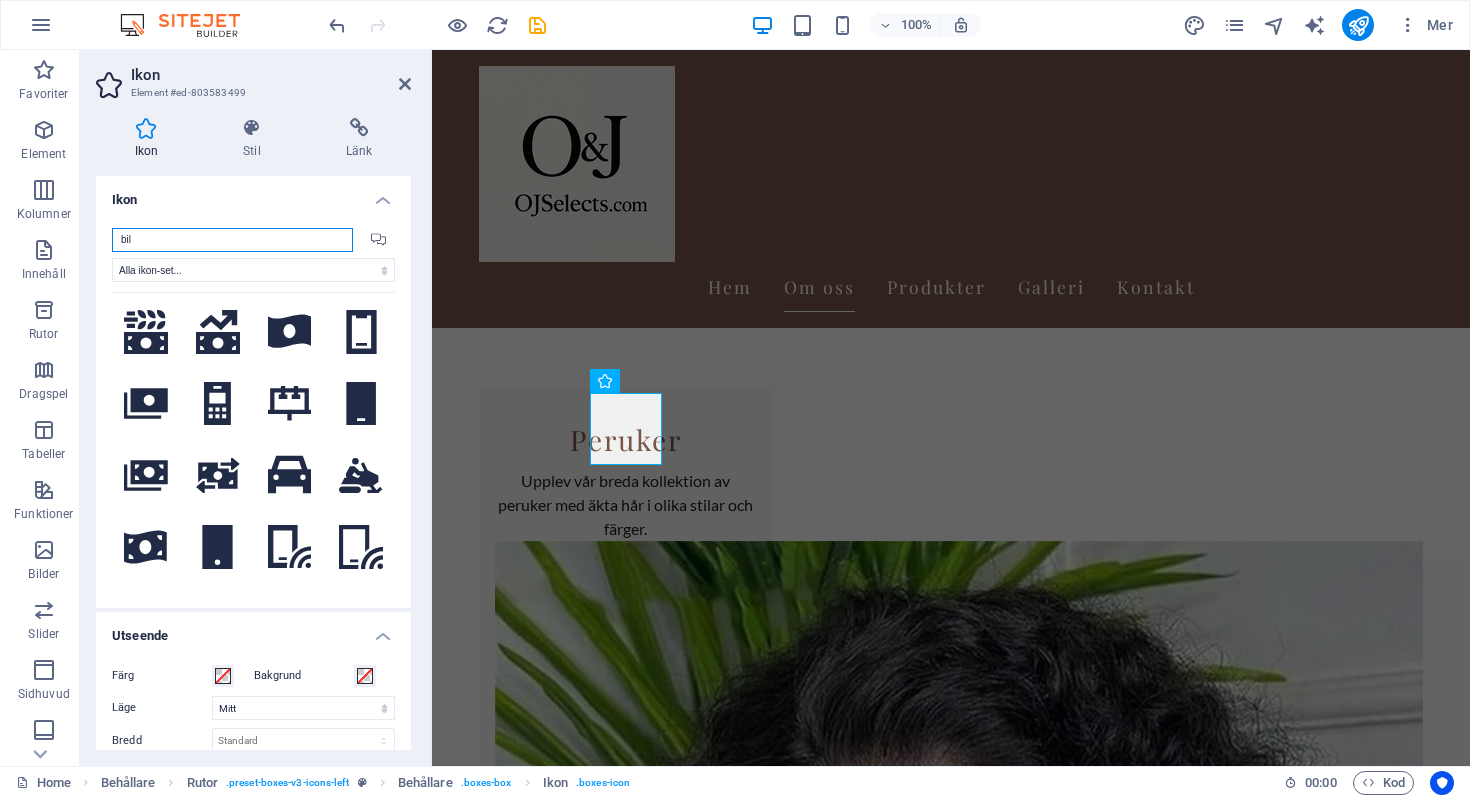 scroll, scrollTop: 2513, scrollLeft: 0, axis: vertical 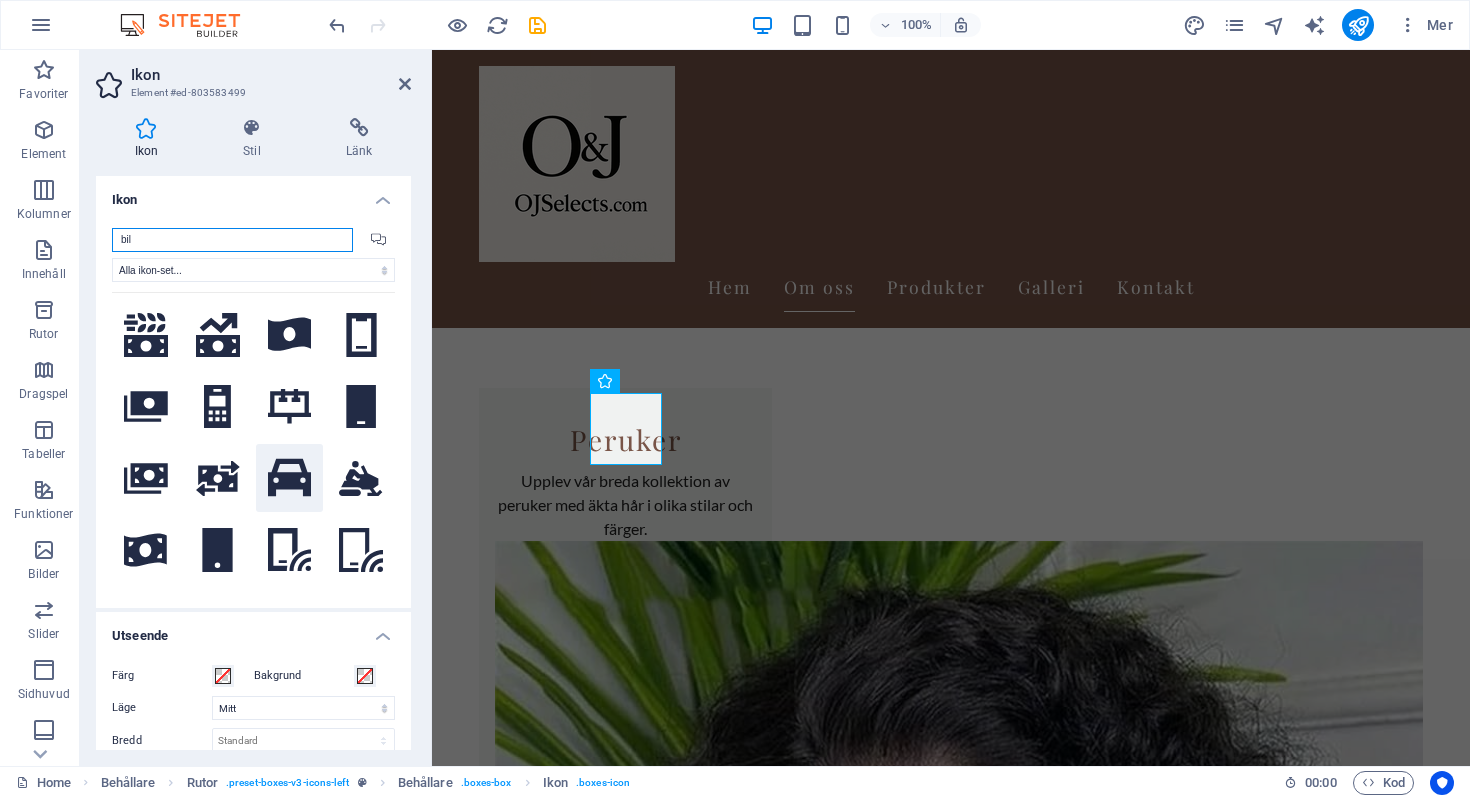 type on "bil" 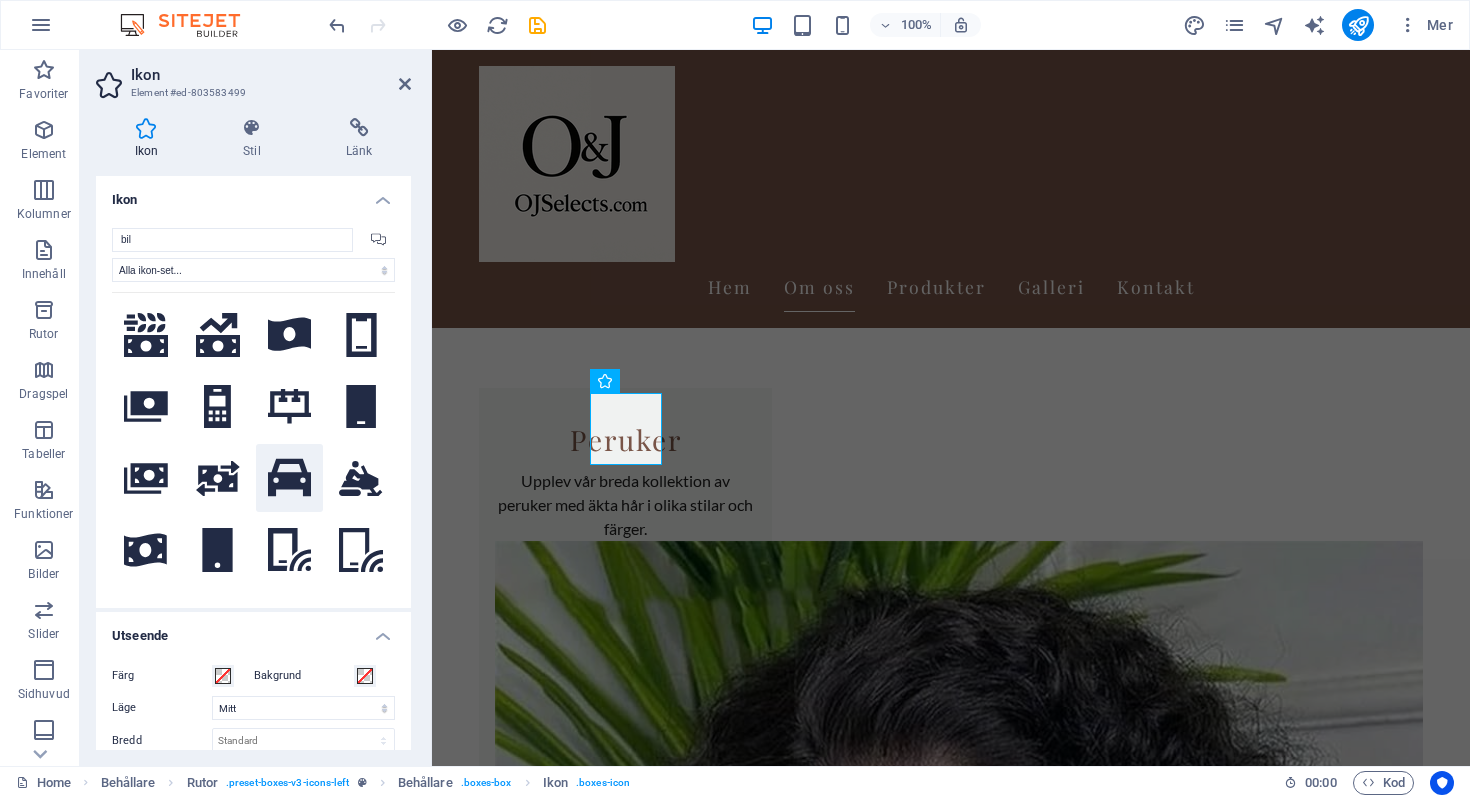 click 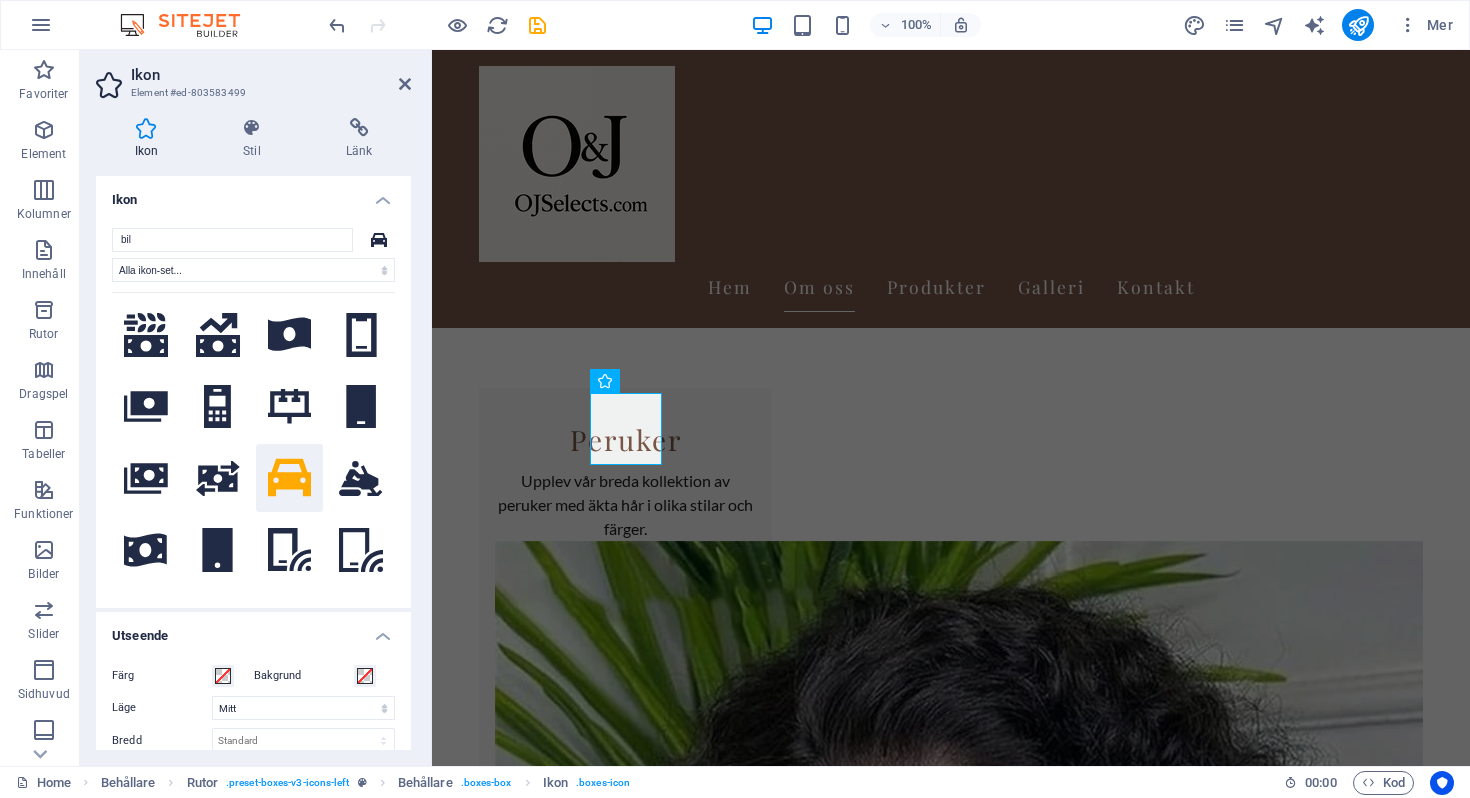 click 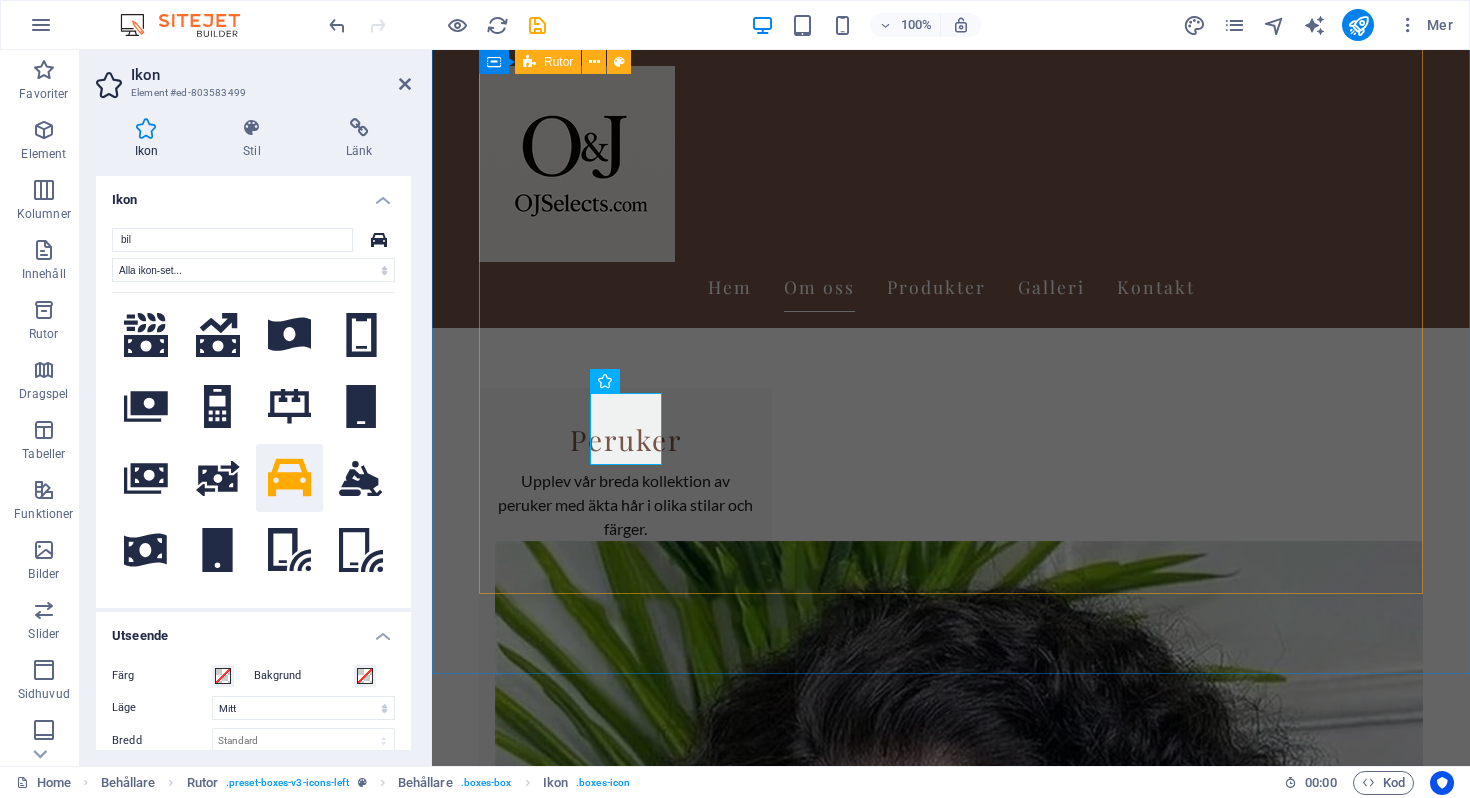 click on "Peruker Upplev vår breda kollektion av peruker med äkta hår i olika stilar och färger.  Klänningar Stort urval av eleganta och trendiga klänningar för alla tillfällen. Accessoarer Ge din stil det där lilla extra med skönhetsprodukter och unika accessoarer. Kostnadsfri frakt Njut av gratis frakt på beställningar över 1000 kr. Enkel returpolicy Vi erbjuder en smidig returpolicy för din trygghet." at bounding box center (951, 2806) 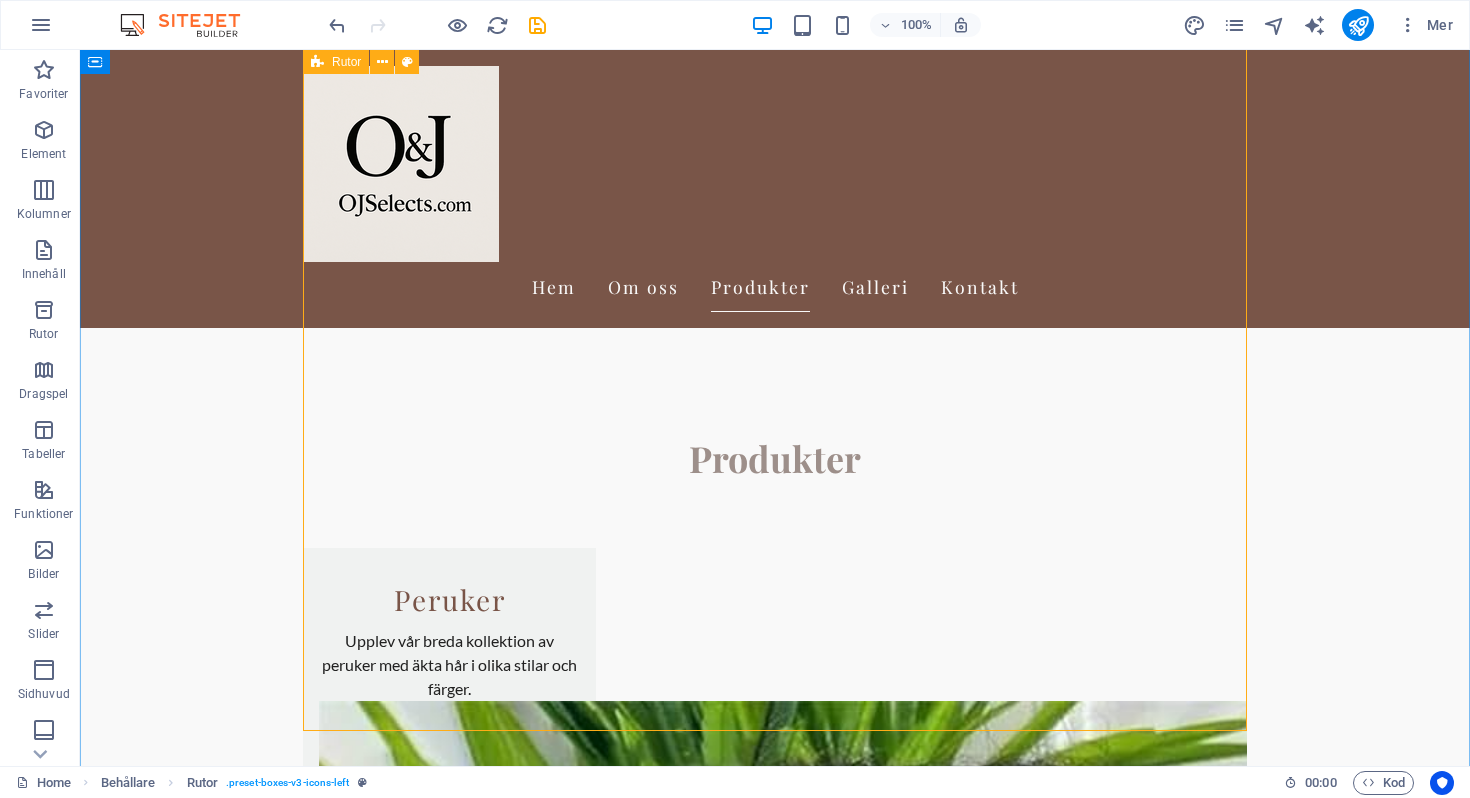 scroll, scrollTop: 990, scrollLeft: 0, axis: vertical 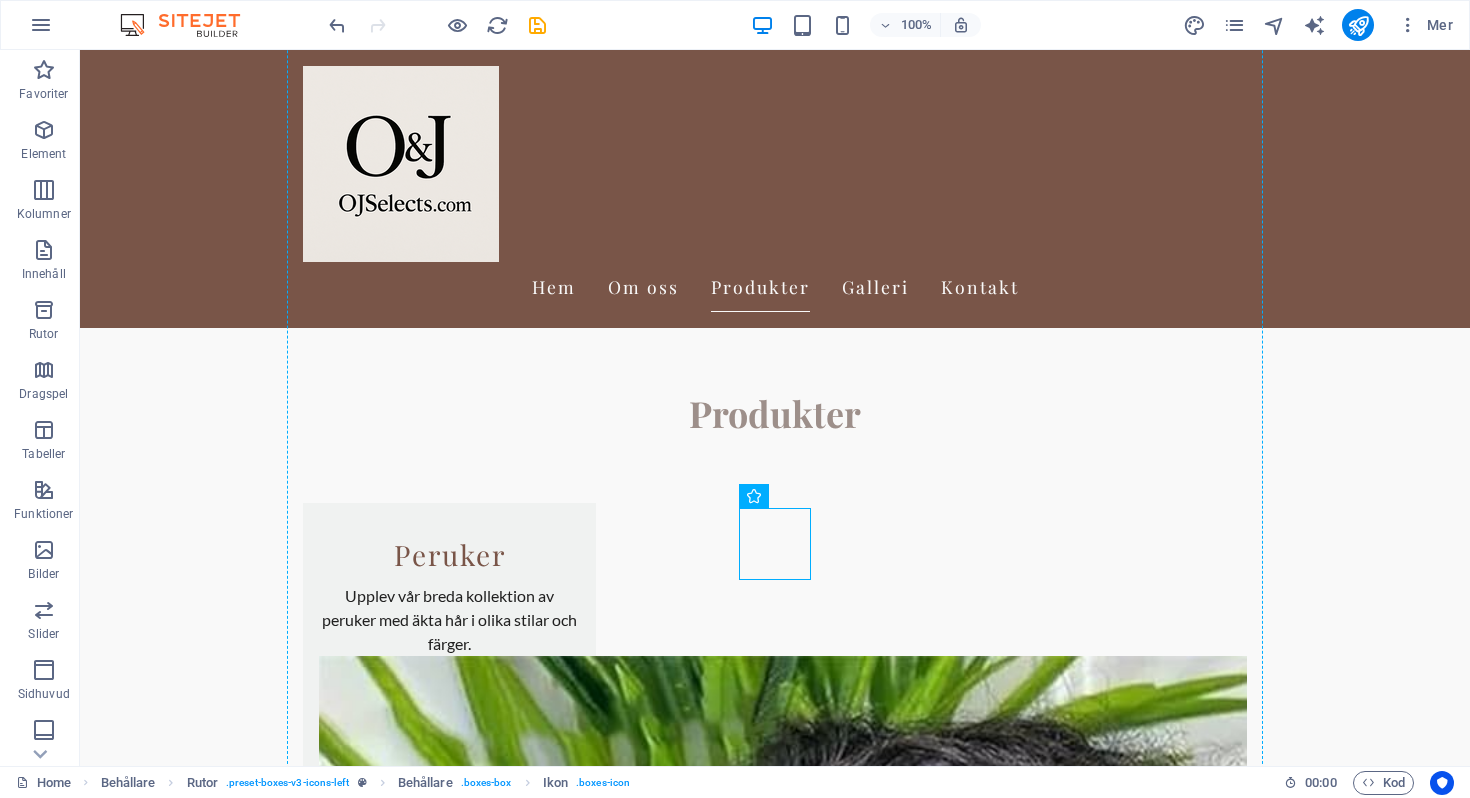drag, startPoint x: 780, startPoint y: 535, endPoint x: 899, endPoint y: 541, distance: 119.15116 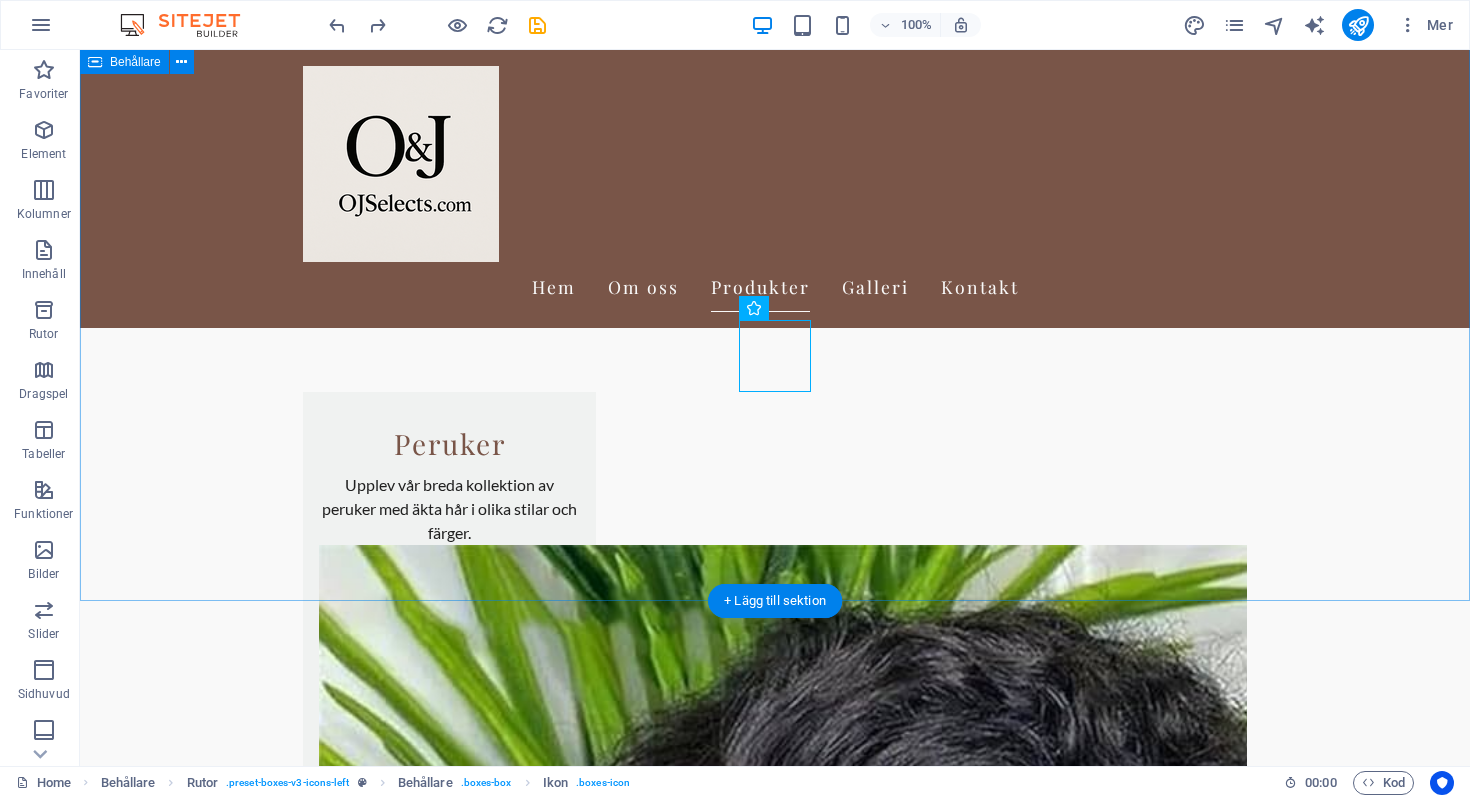scroll, scrollTop: 1089, scrollLeft: 0, axis: vertical 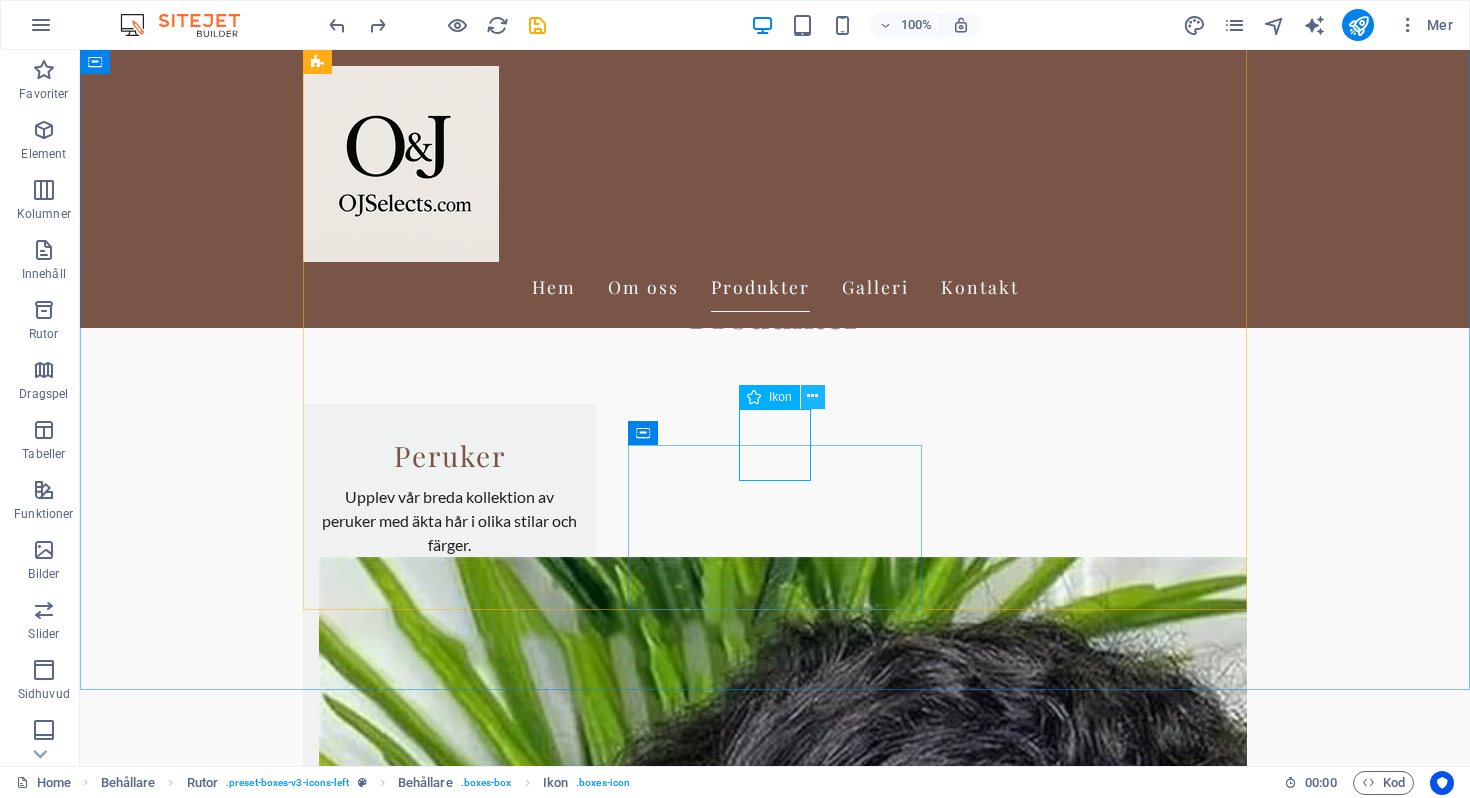 click at bounding box center [812, 396] 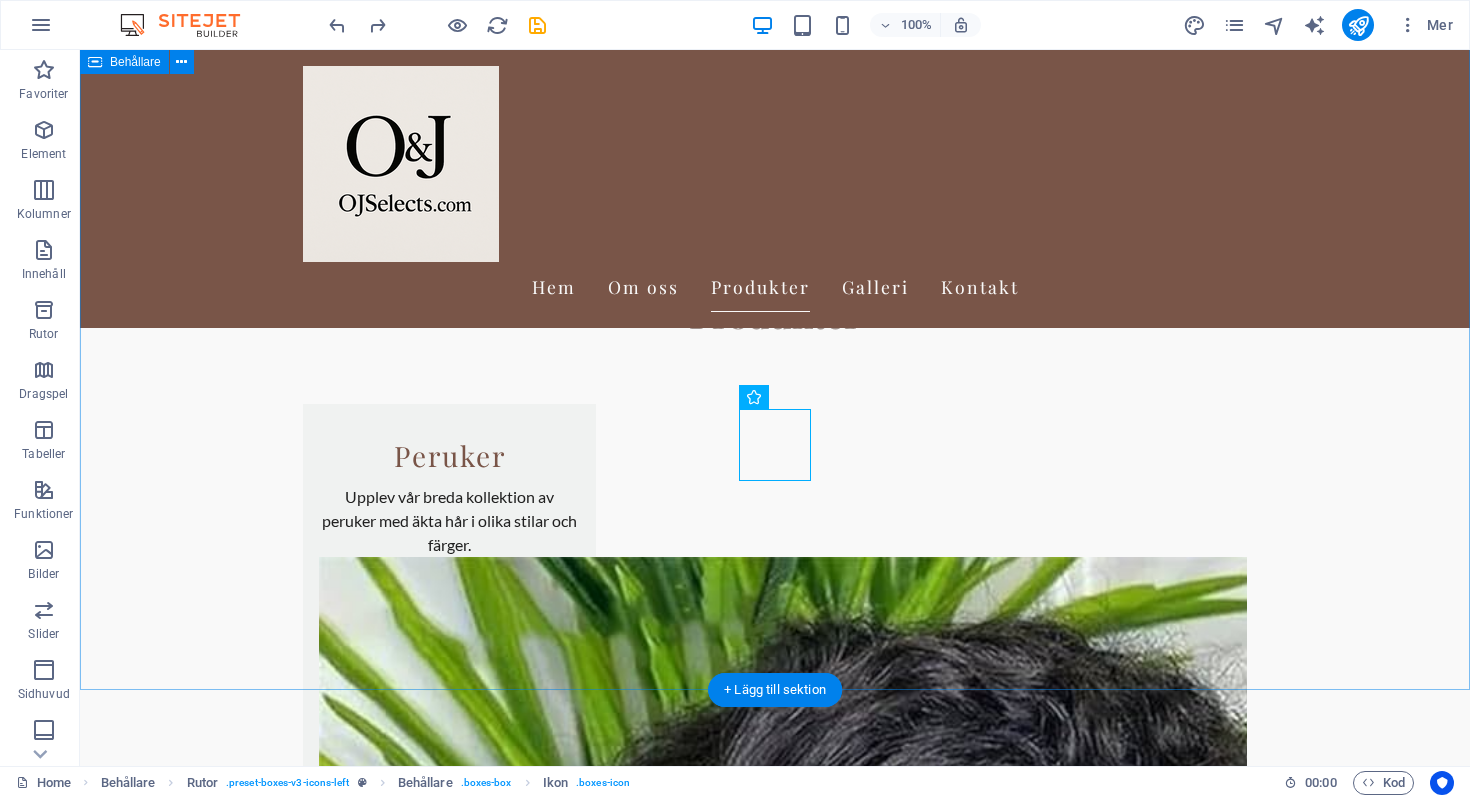 click on "Produkter Peruker Upplev vår breda kollektion av peruker med äkta hår i olika stilar och färger.  Klänningar Stort urval av eleganta och trendiga klänningar för alla tillfällen. Accessoarer Ge din stil det där lilla extra med skönhetsprodukter och unika accessoarer. Kostnadsfri frakt Njut av gratis frakt på beställningar över 1000 kr. Enkel returpolicy Vi erbjuder en smidig returpolicy för din trygghet." at bounding box center [775, 3272] 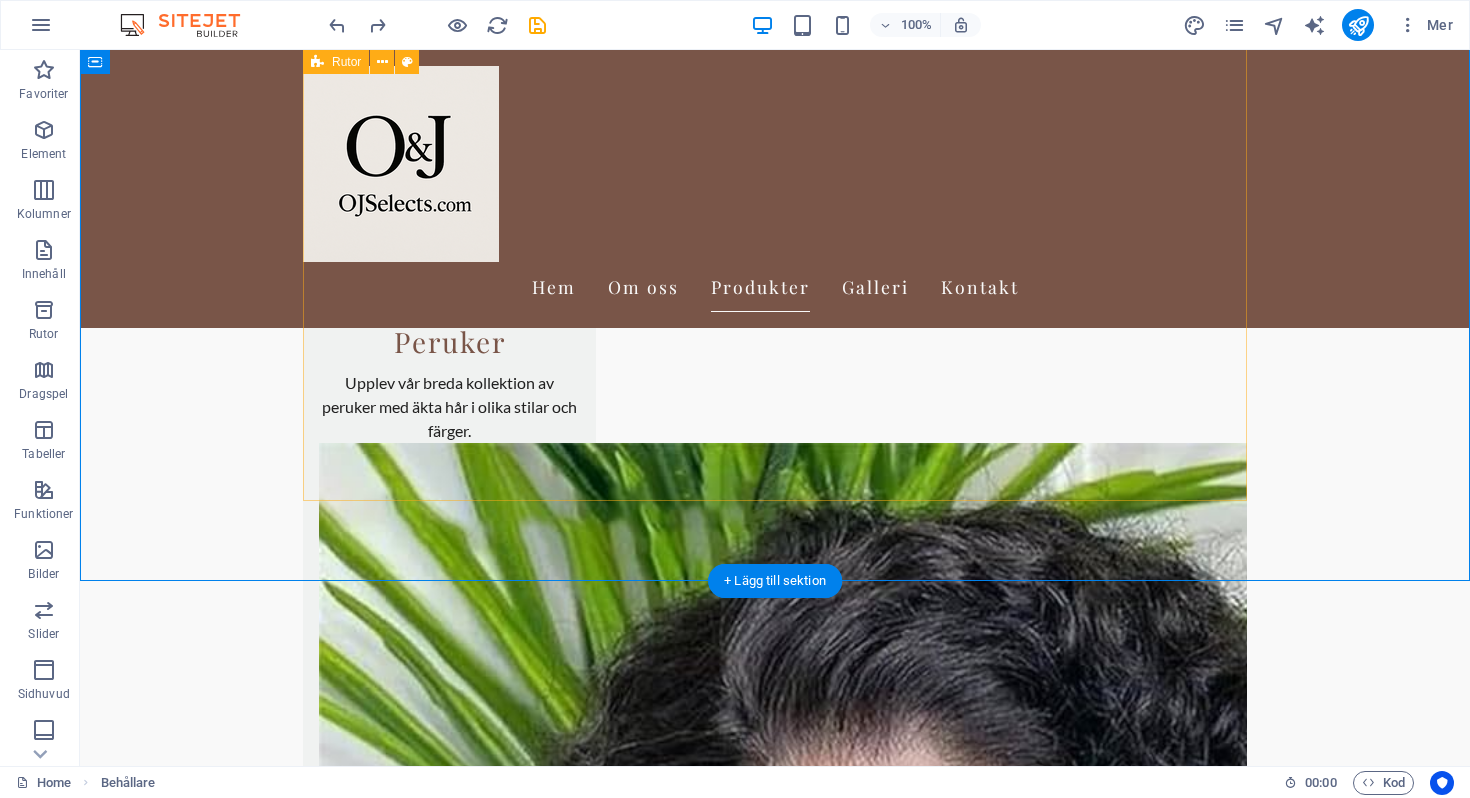 scroll, scrollTop: 1193, scrollLeft: 0, axis: vertical 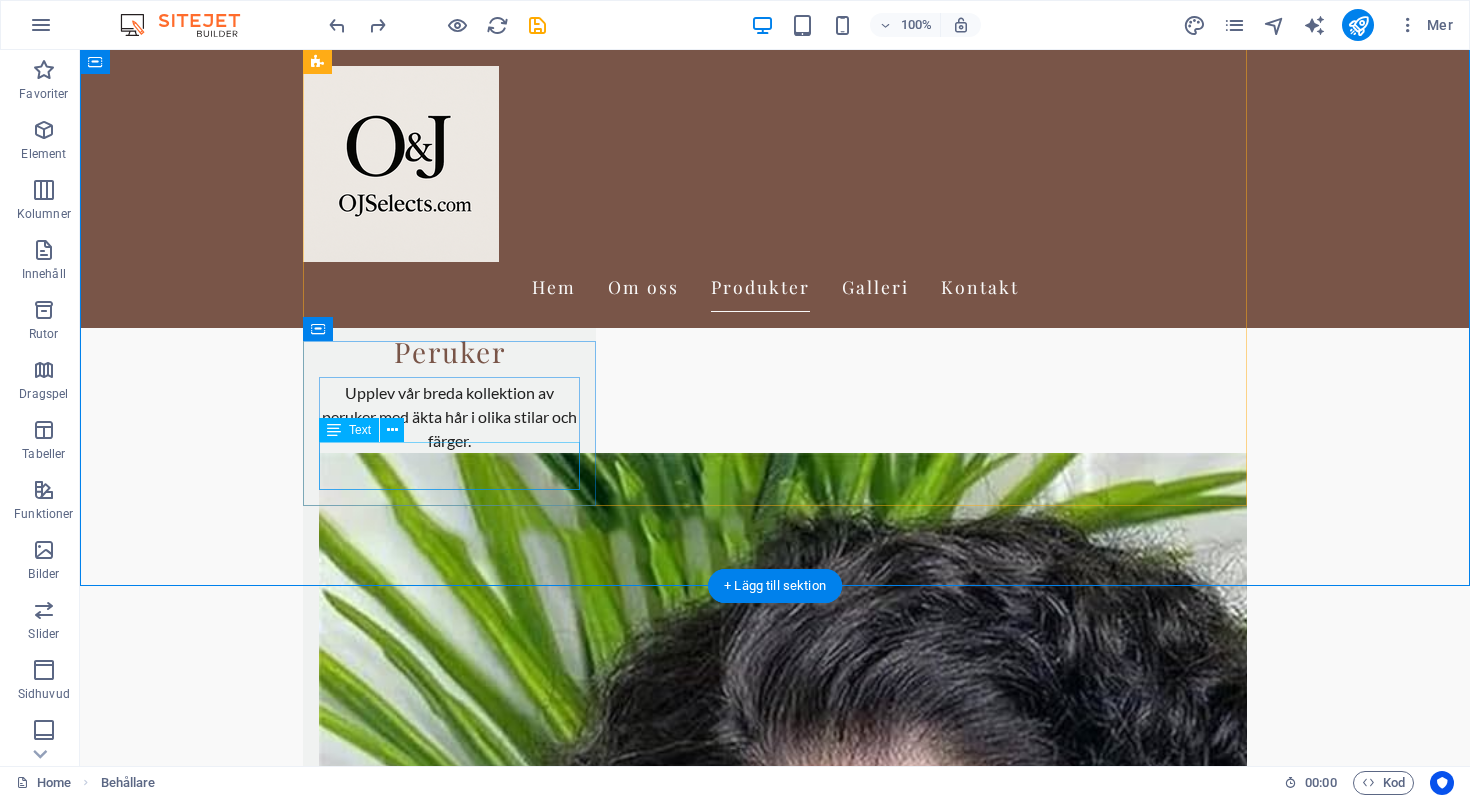 click on "Njut av gratis frakt på beställningar över 1000 kr." at bounding box center [449, 5893] 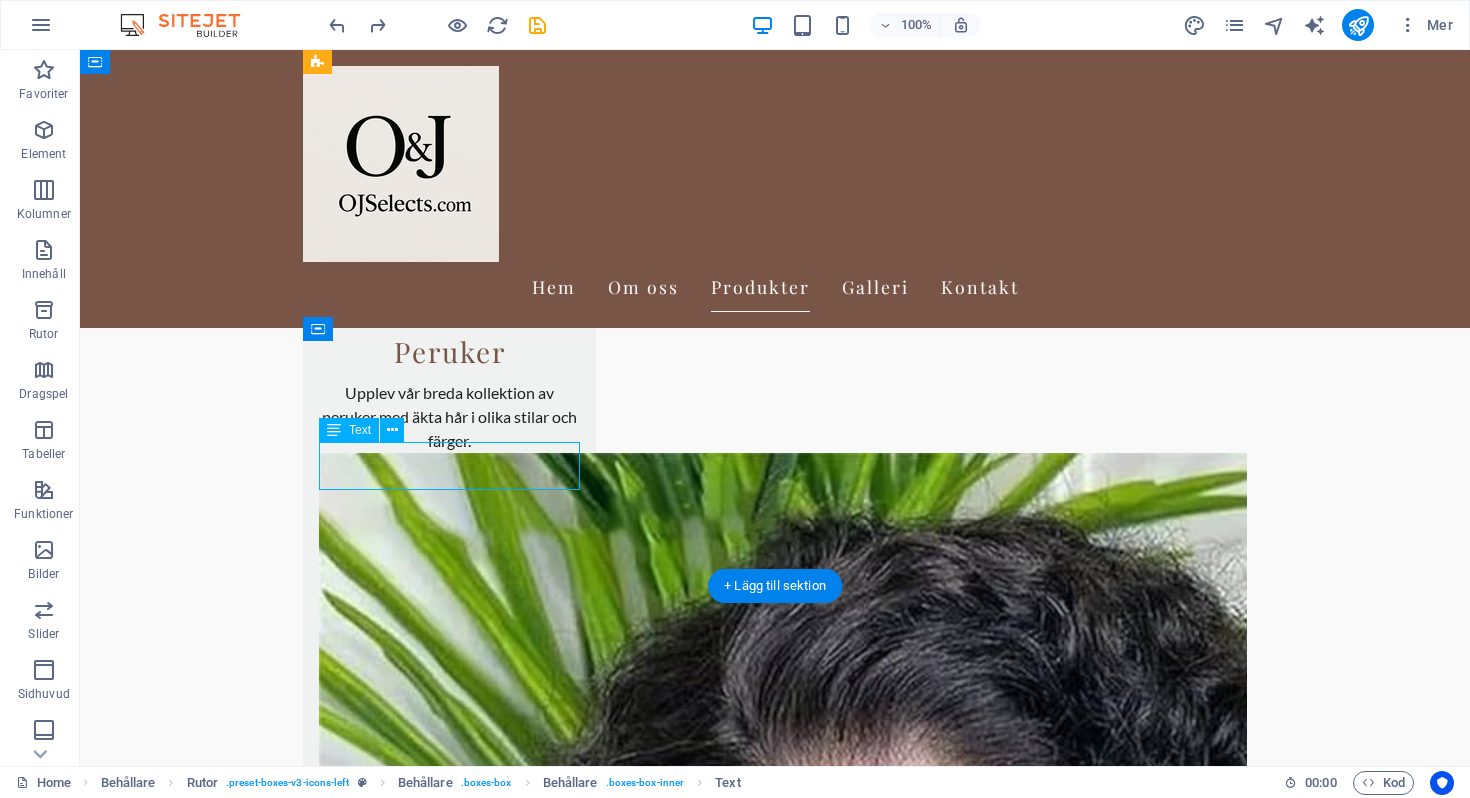 click on "Njut av gratis frakt på beställningar över 1000 kr." at bounding box center [449, 5893] 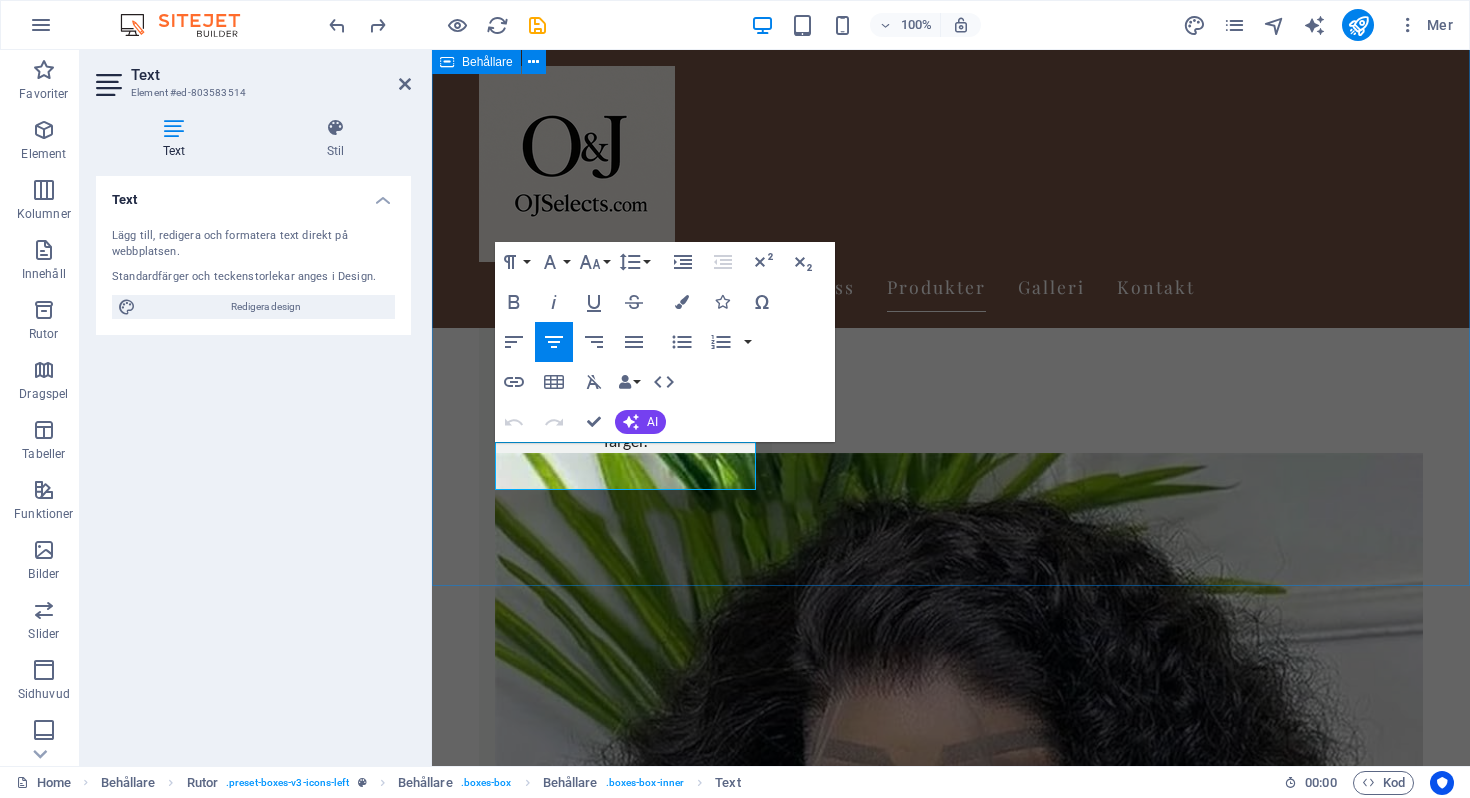 click on "Produkter Peruker Upplev vår breda kollektion av peruker med äkta hår i olika stilar och färger.  Klänningar Stort urval av eleganta och trendiga klänningar för alla tillfällen. Accessoarer Ge din stil det där lilla extra med skönhetsprodukter och unika accessoarer. Kostnadsfri frakt Njut av gratis frakt på beställningar över 1000 kr. Enkel returpolicy Vi erbjuder en smidig returpolicy för din trygghet." at bounding box center [951, 2680] 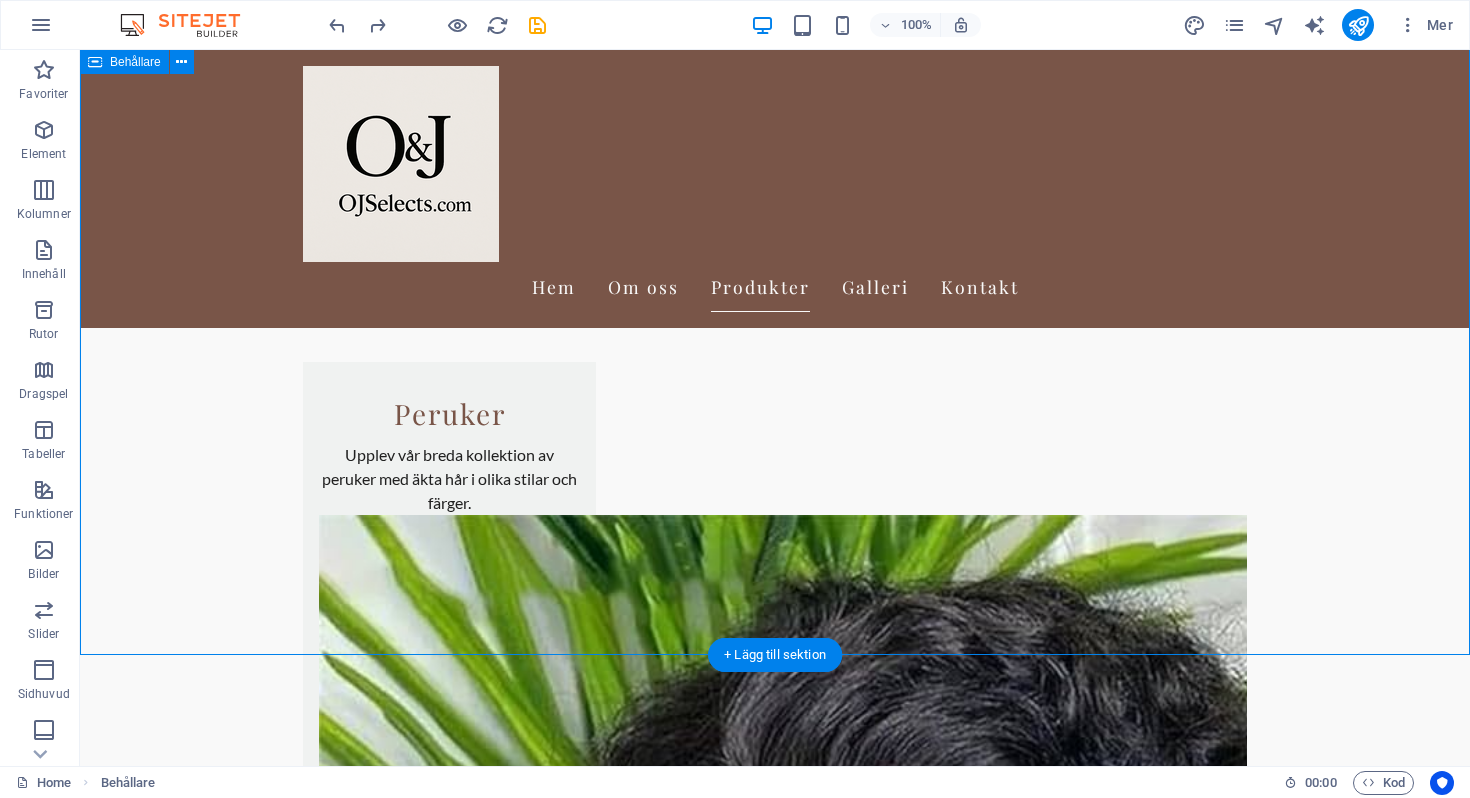 scroll, scrollTop: 1121, scrollLeft: 0, axis: vertical 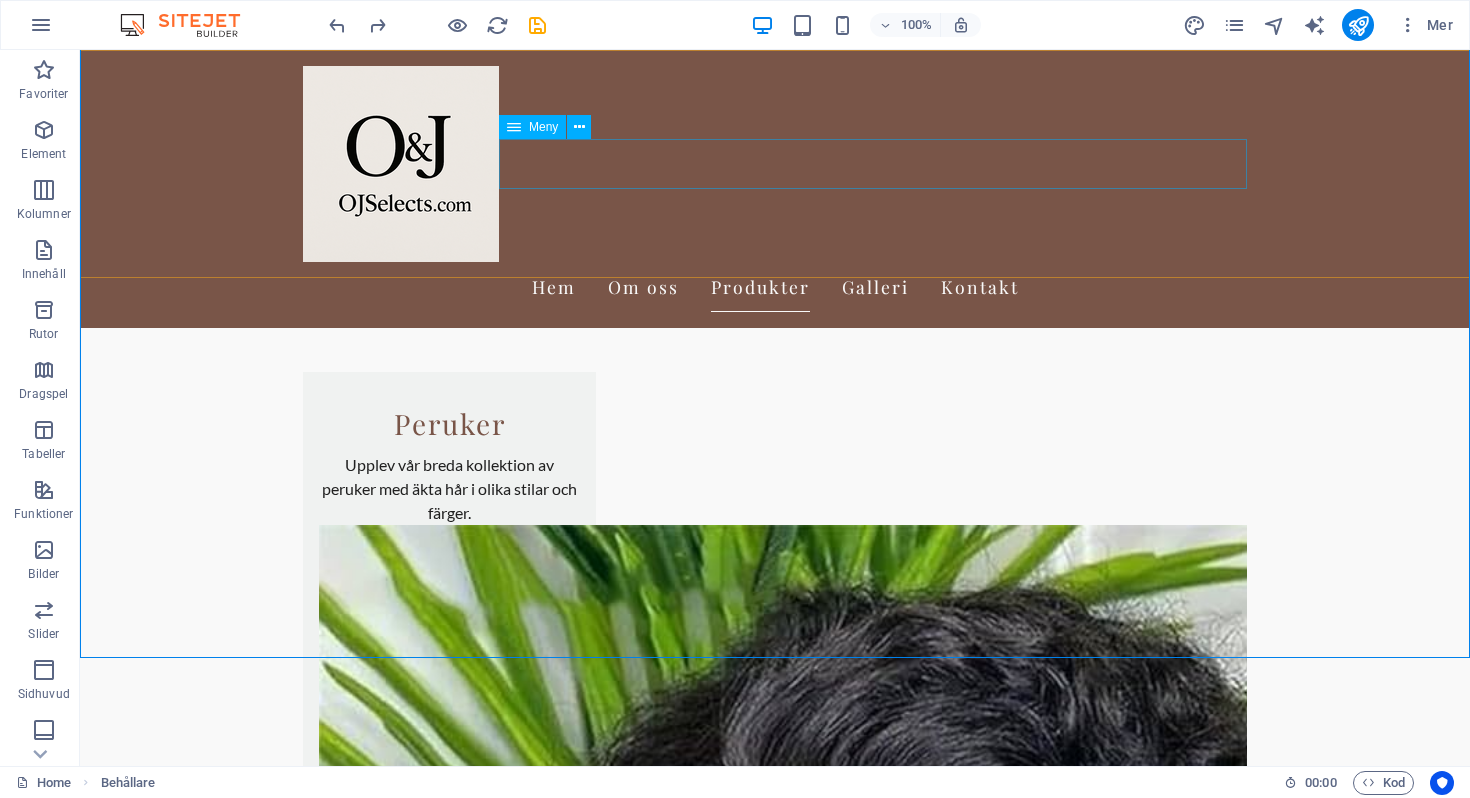 click on "Hem Om oss Produkter Galleri Kontakt" at bounding box center [775, 287] 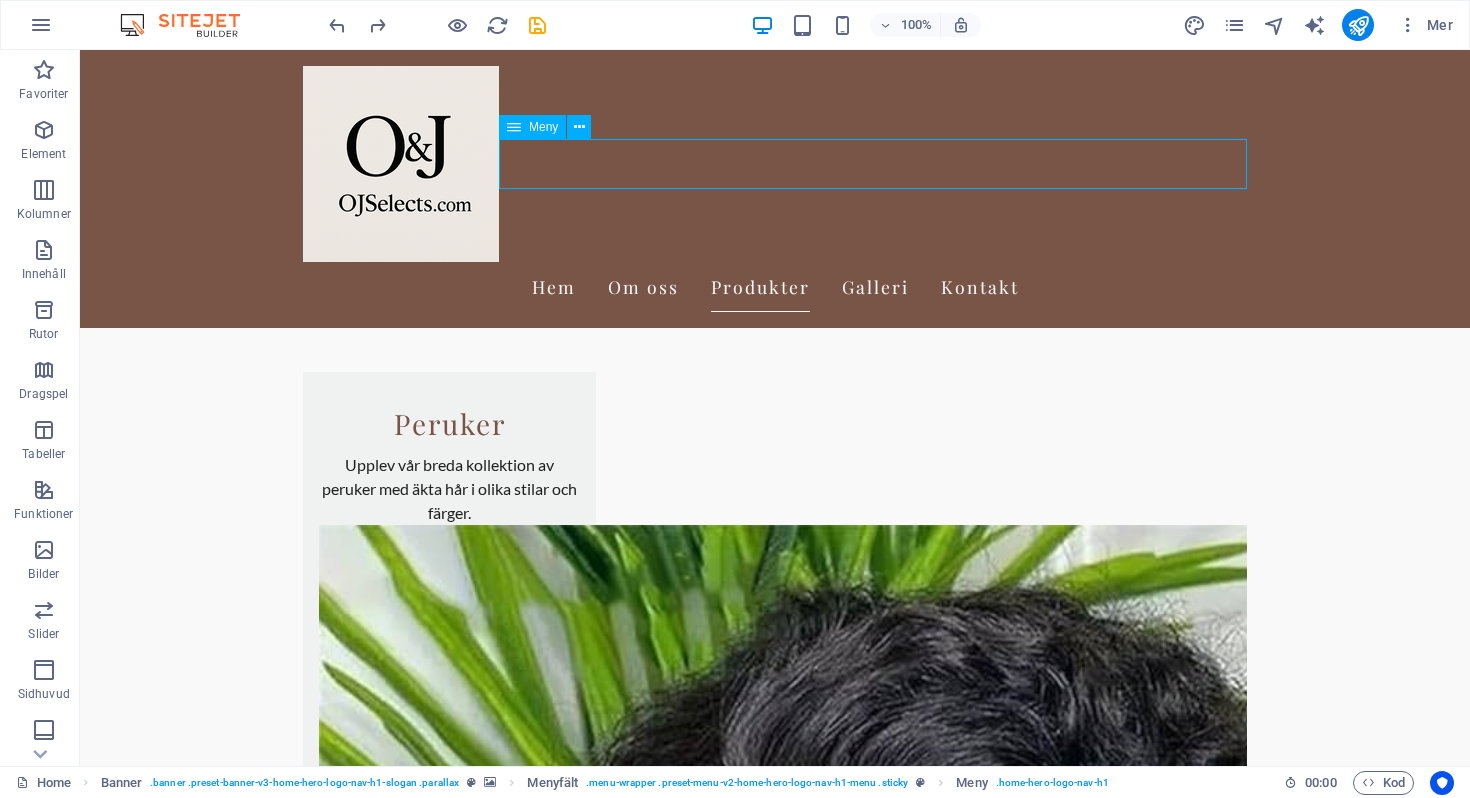 click on "Hem Om oss Produkter Galleri Kontakt" at bounding box center [775, 287] 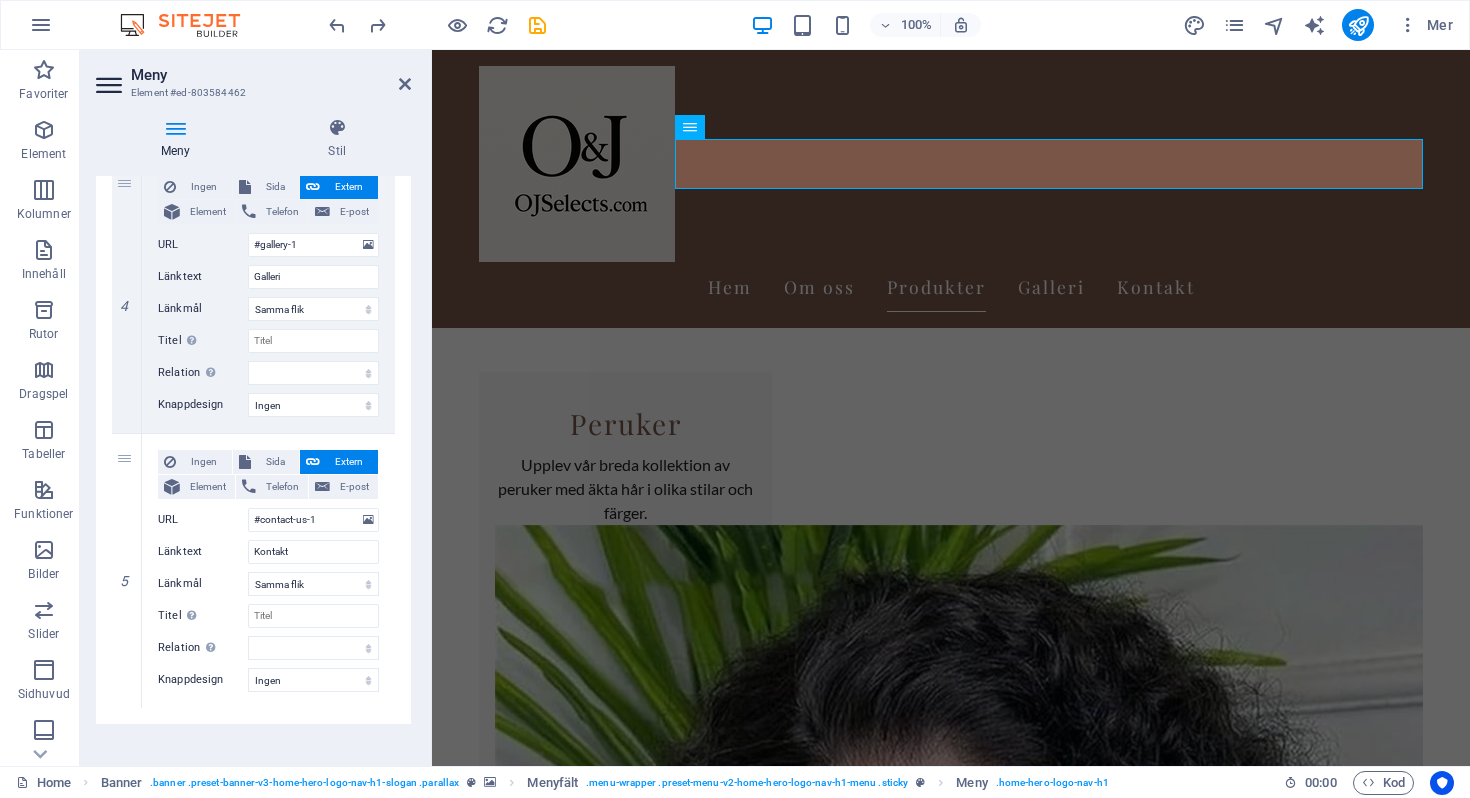 scroll, scrollTop: 1041, scrollLeft: 0, axis: vertical 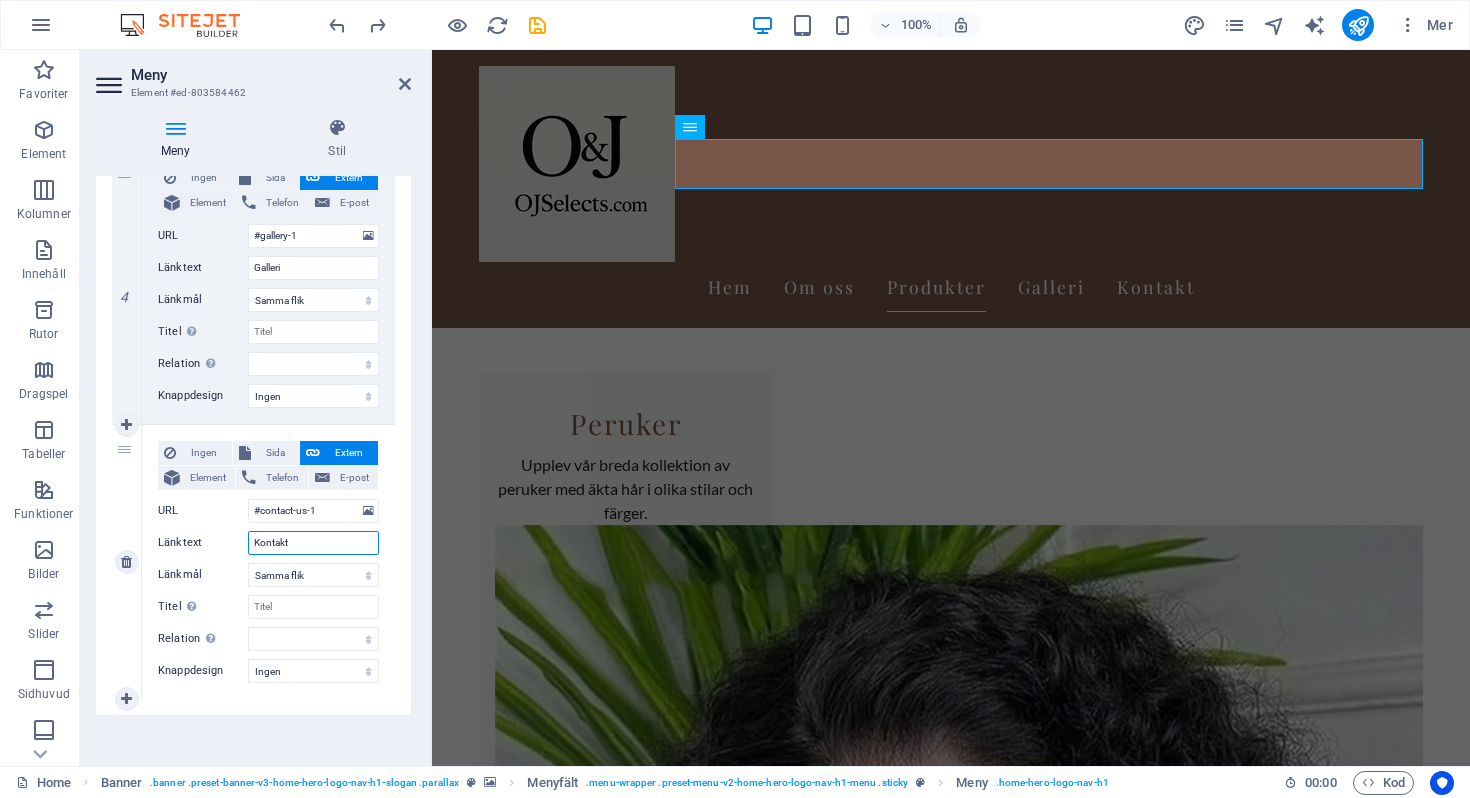click on "Kontakt" at bounding box center (313, 543) 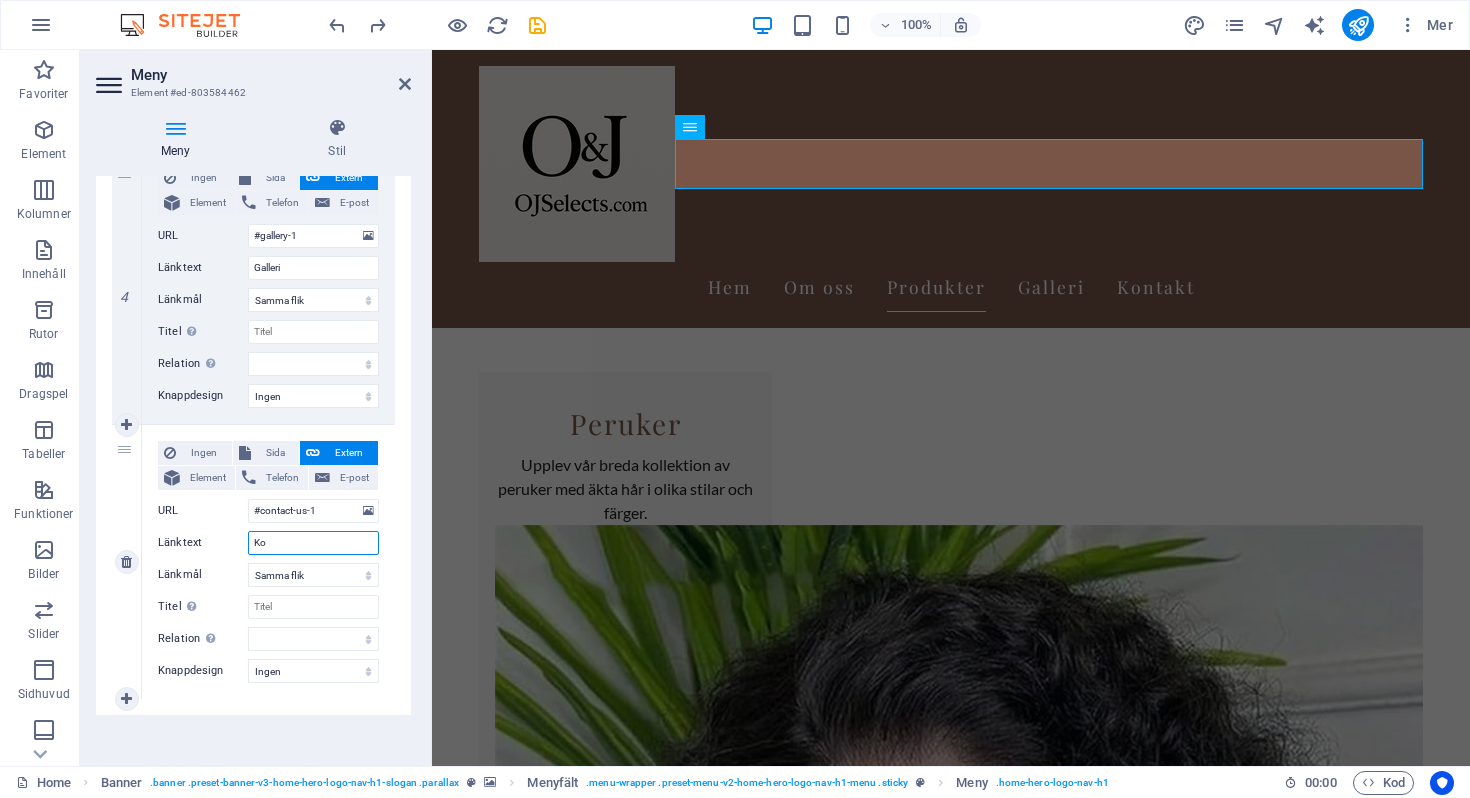 type on "K" 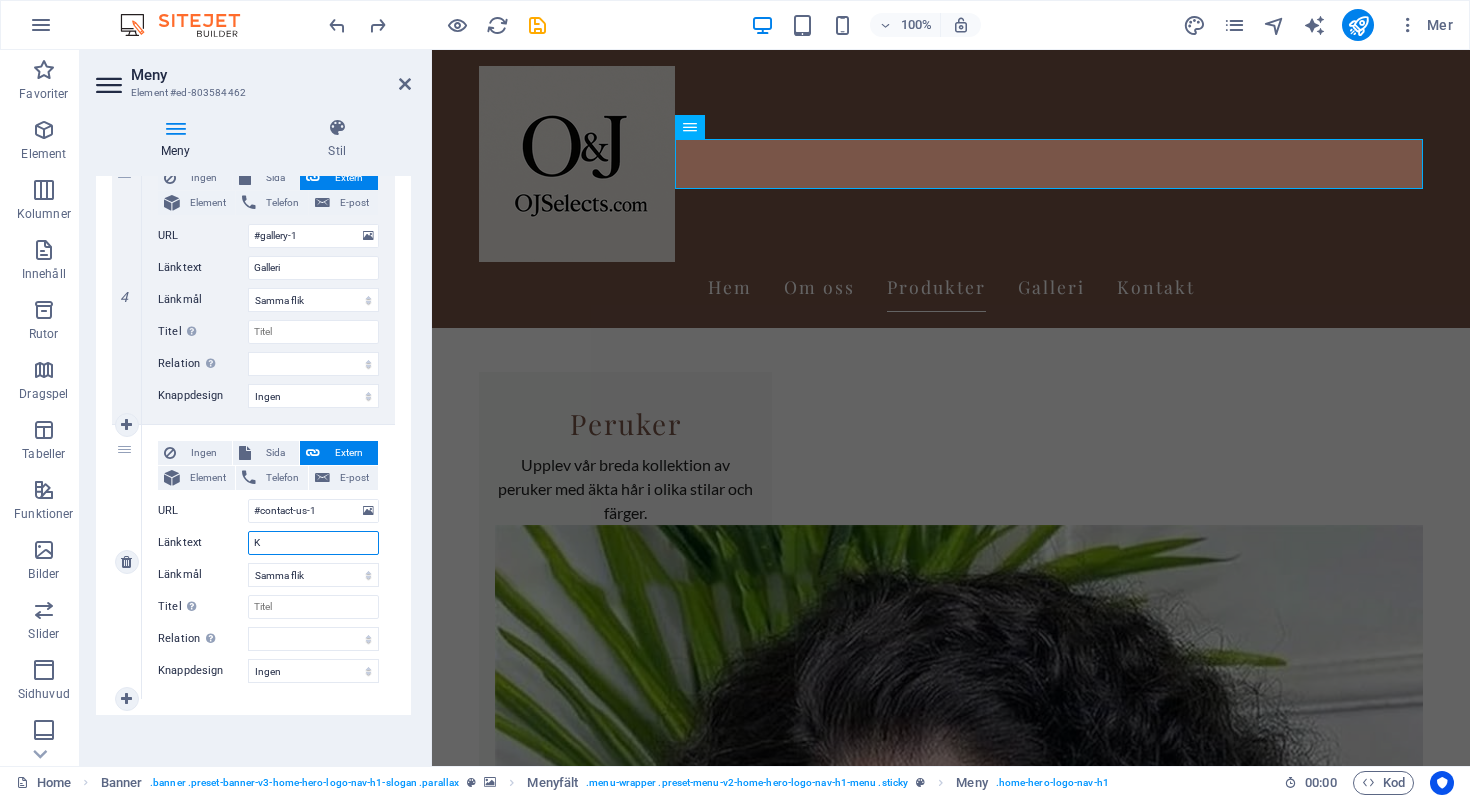 type 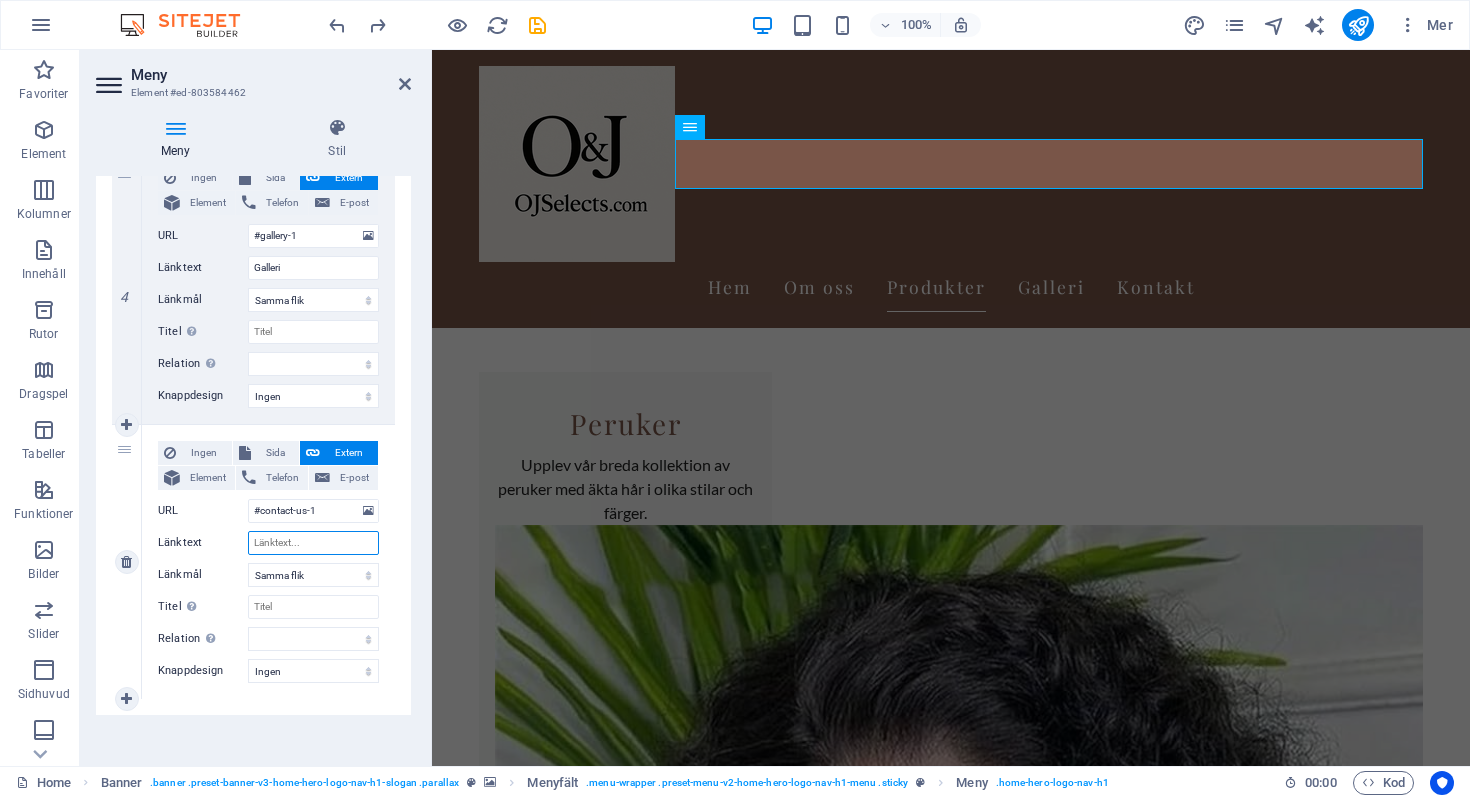 select 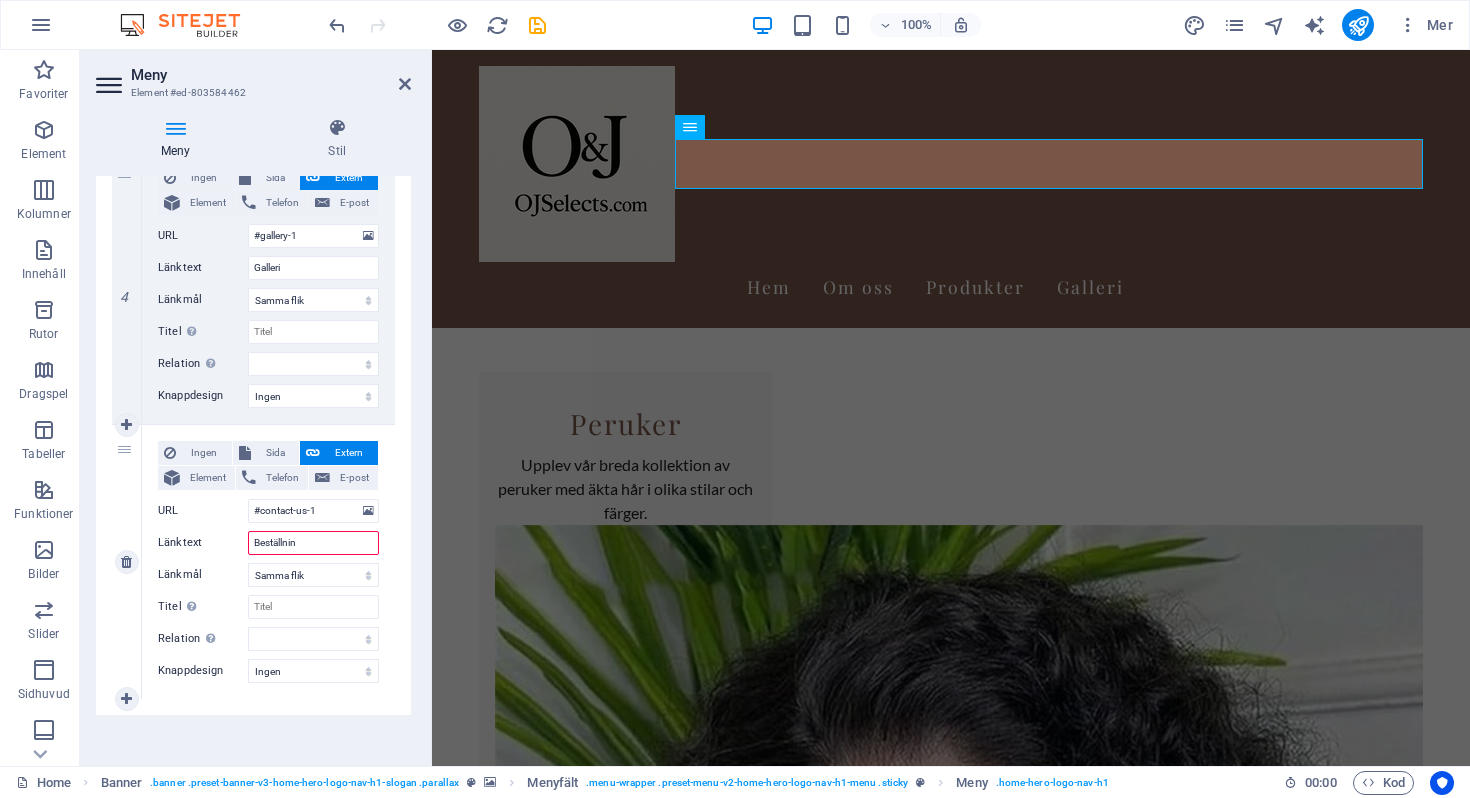 type on "Beställning" 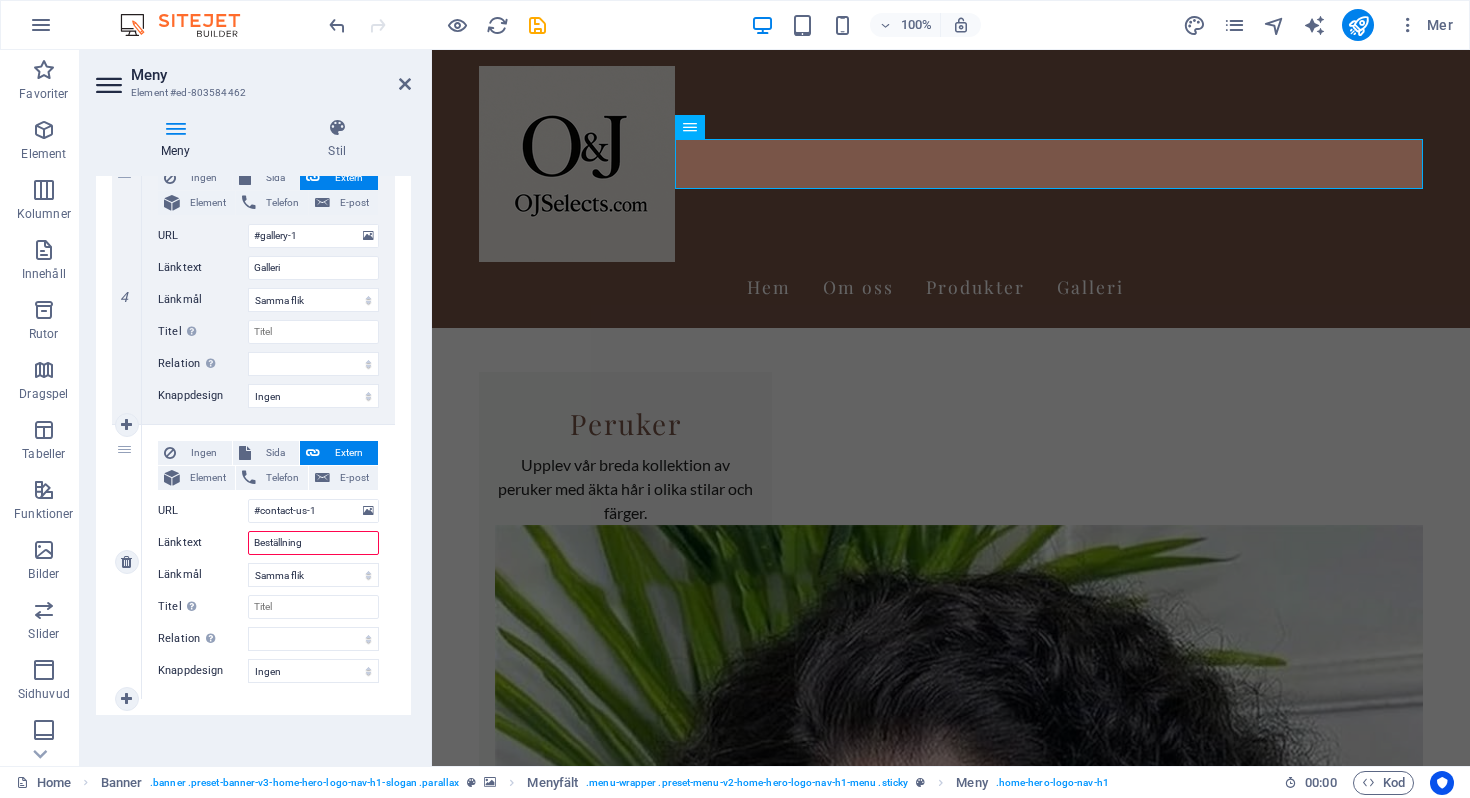 select 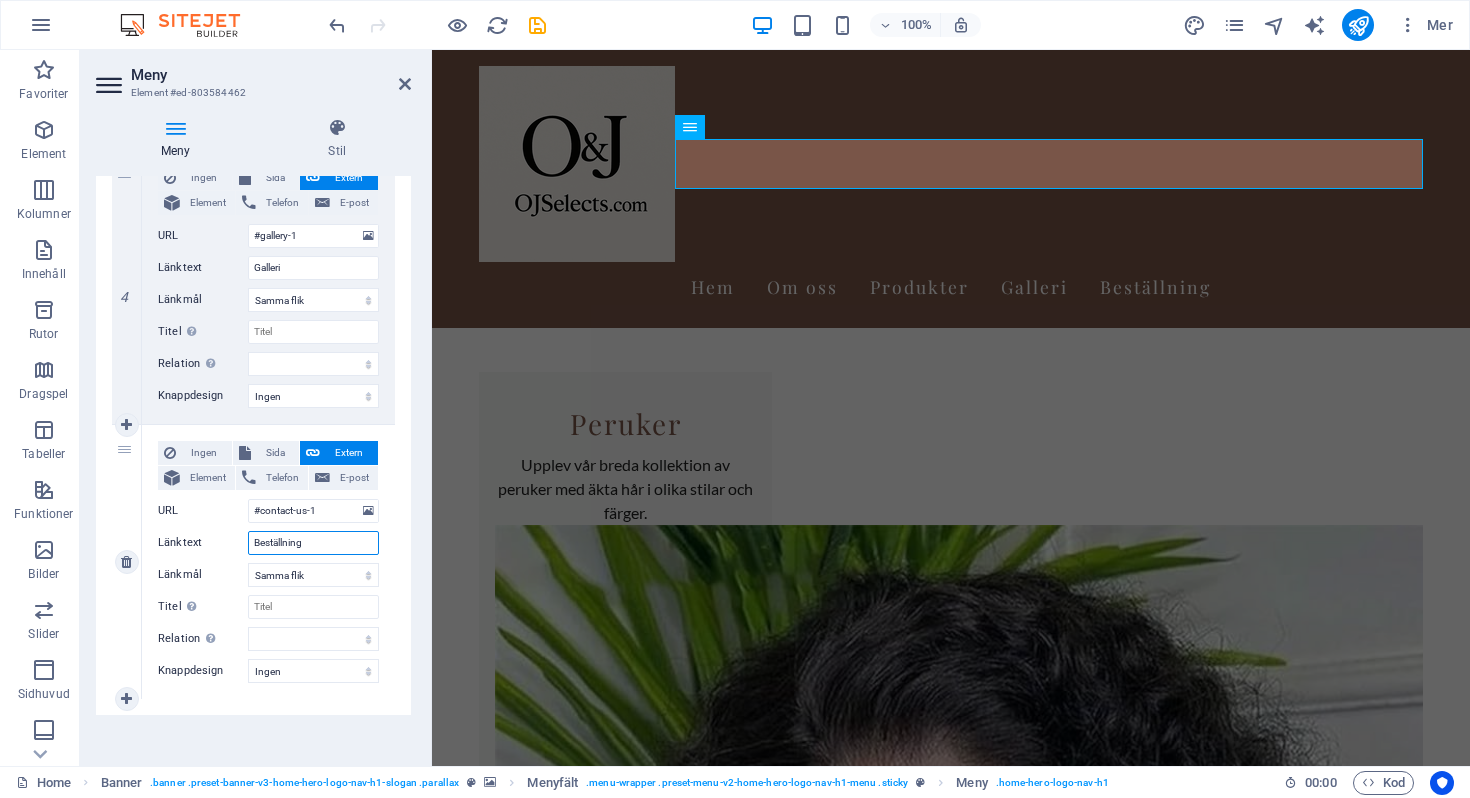 type on "Beställning/" 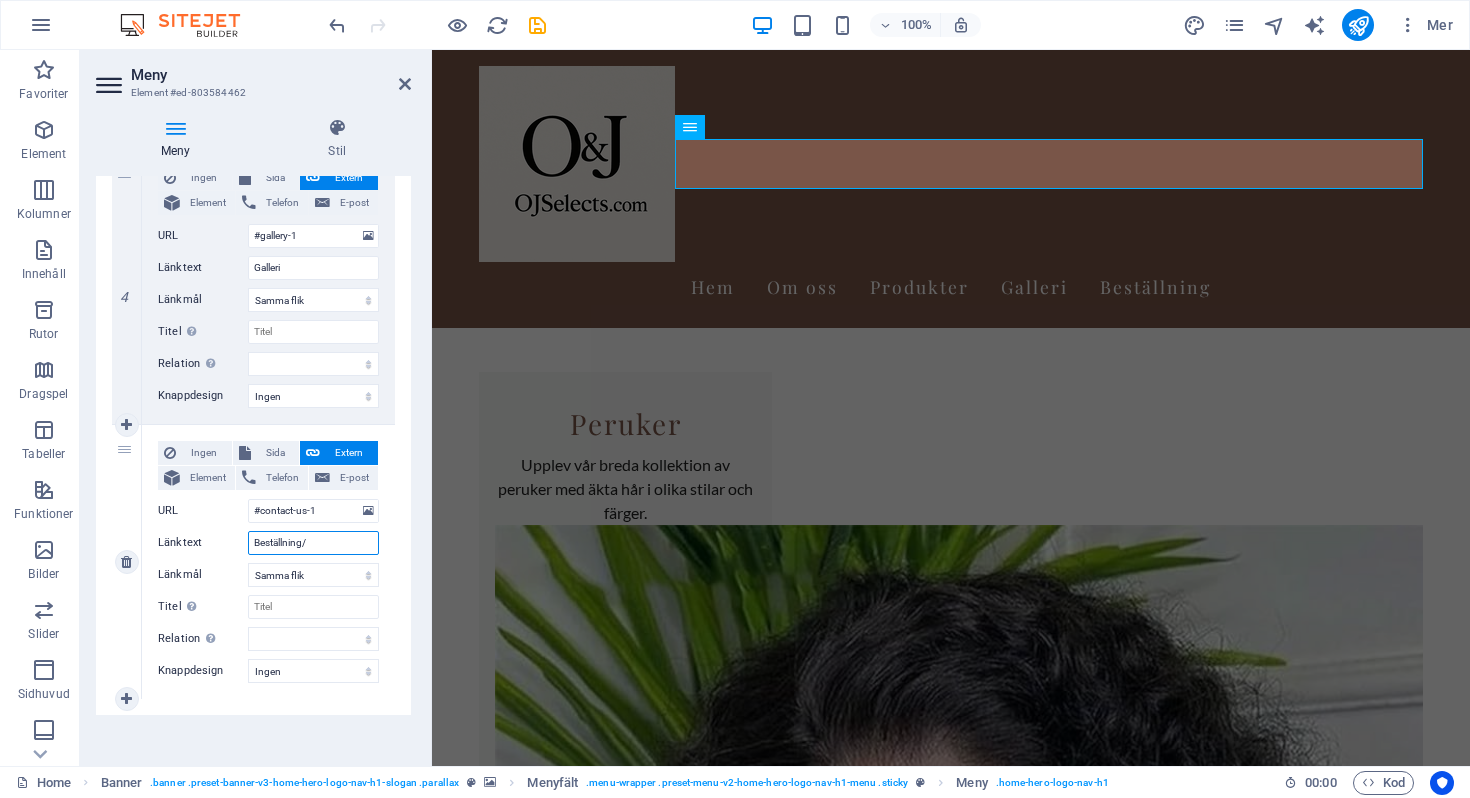 select 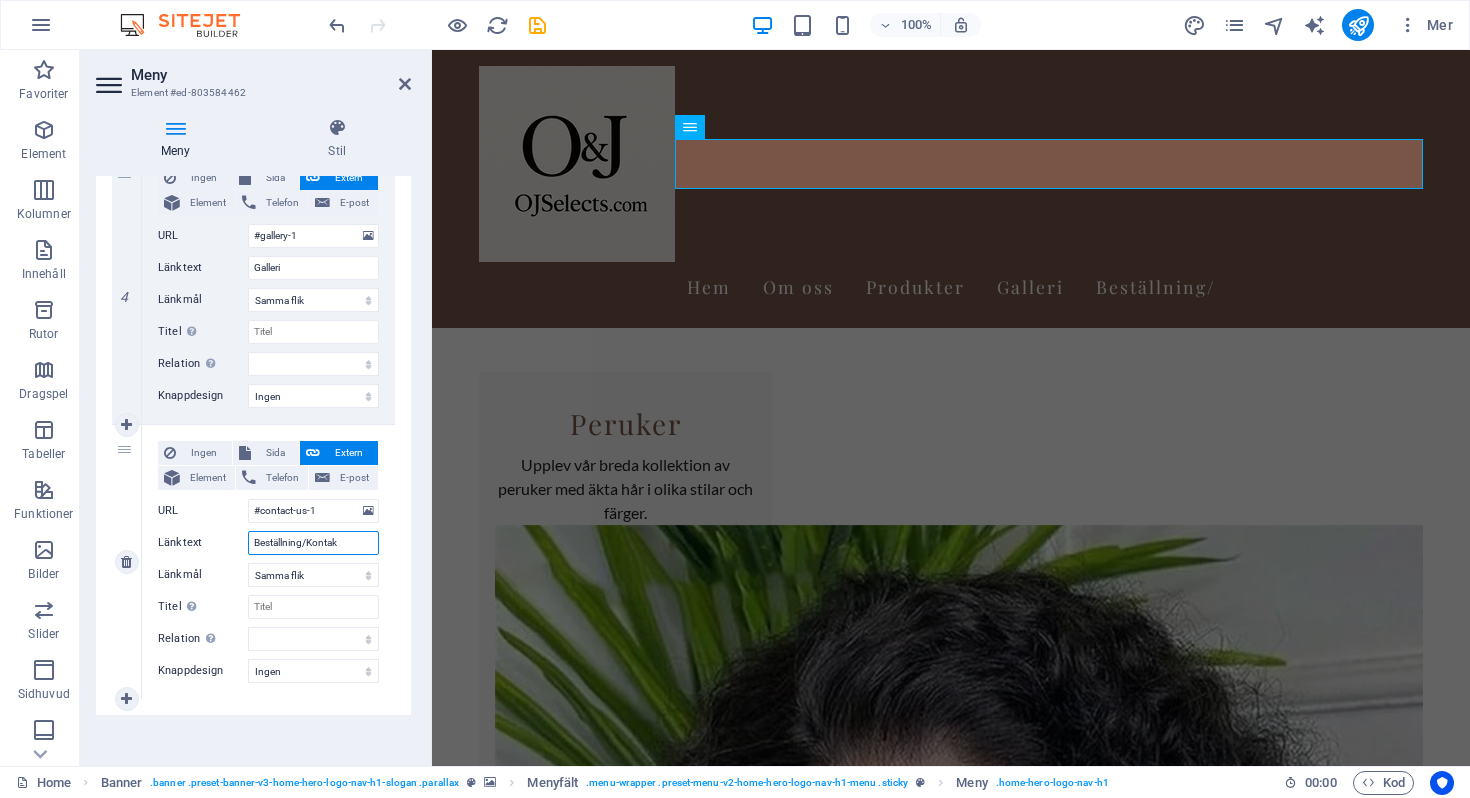 type on "Beställning/Kontakt" 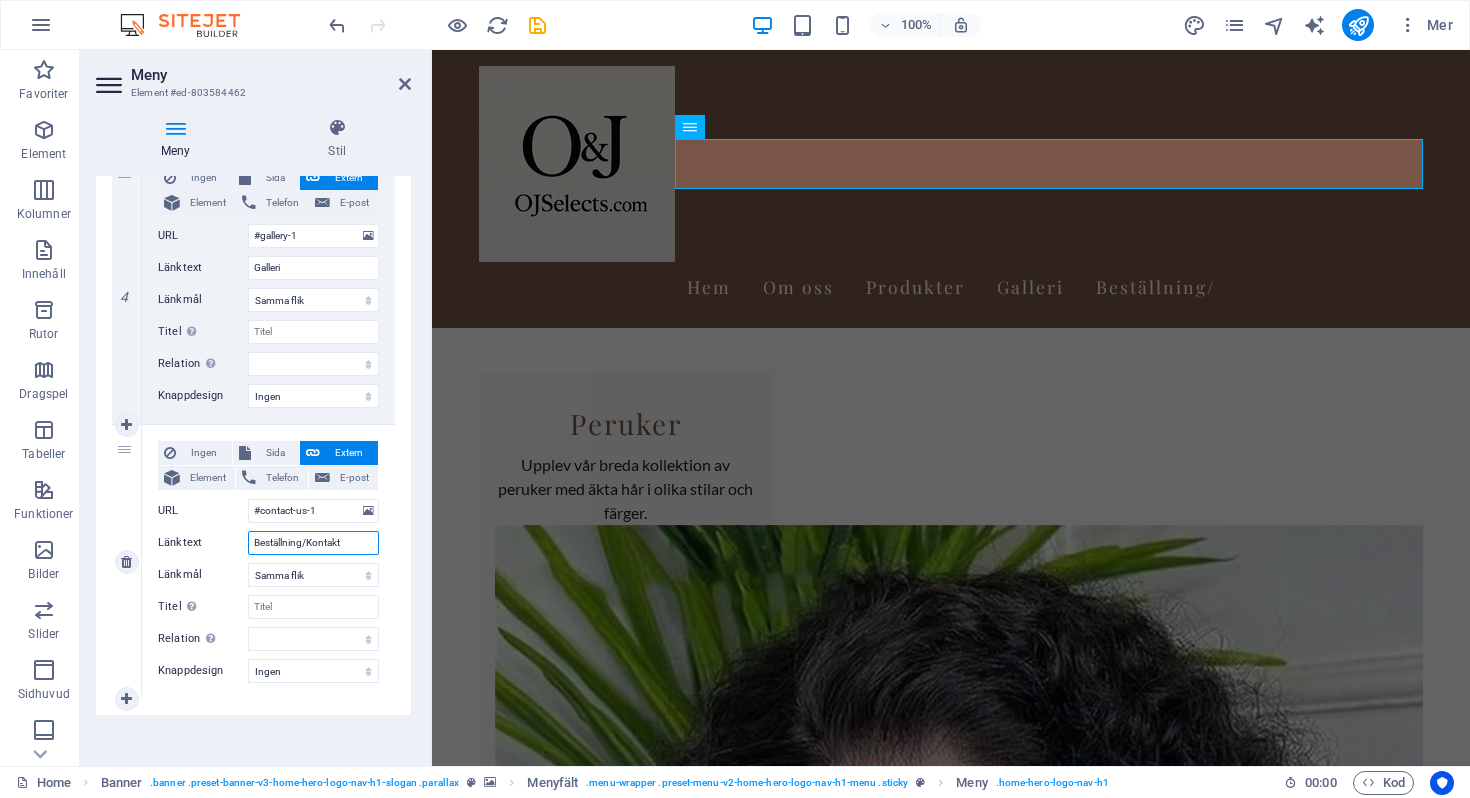 select 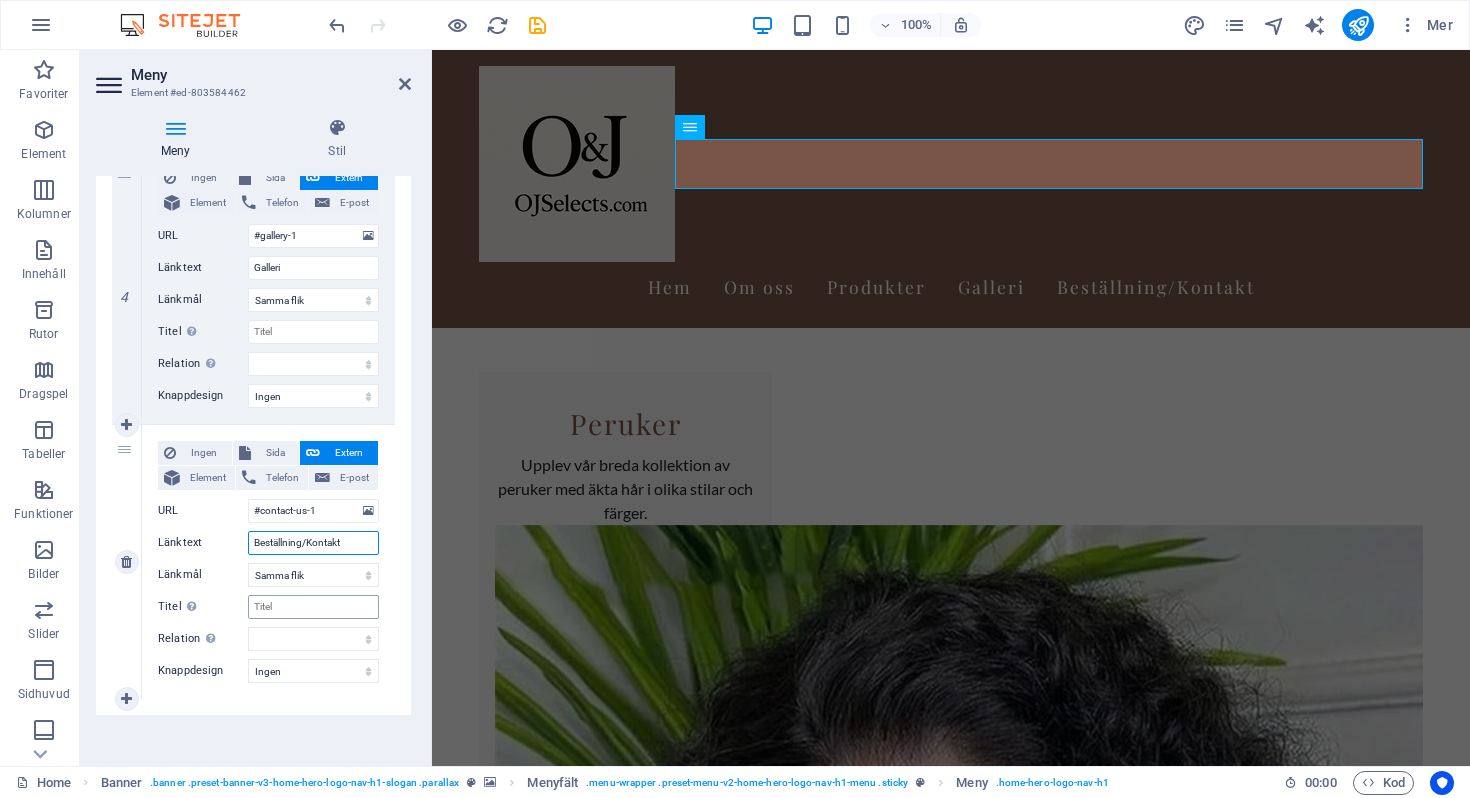 scroll, scrollTop: 1046, scrollLeft: 0, axis: vertical 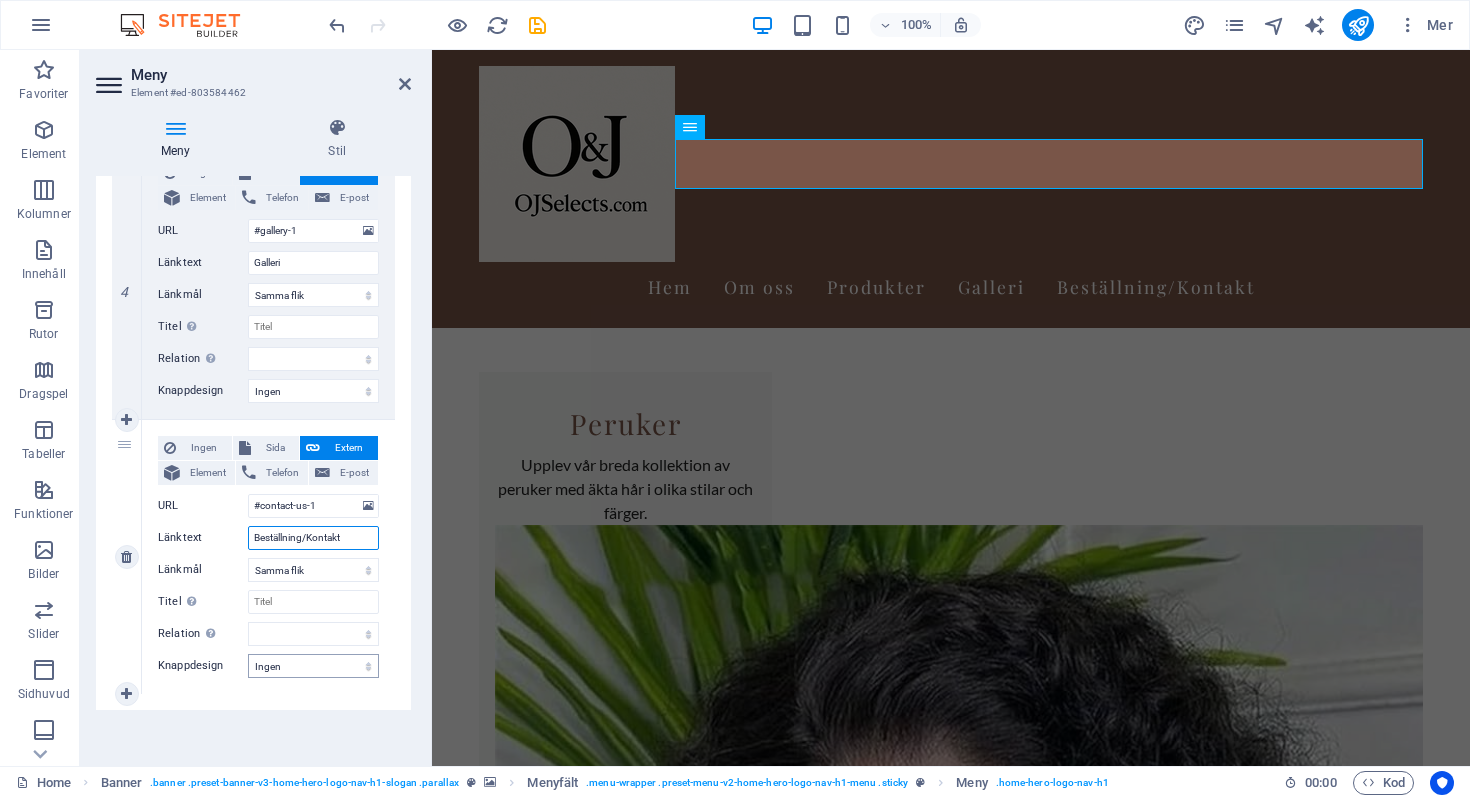 type on "Beställning/Kontakt" 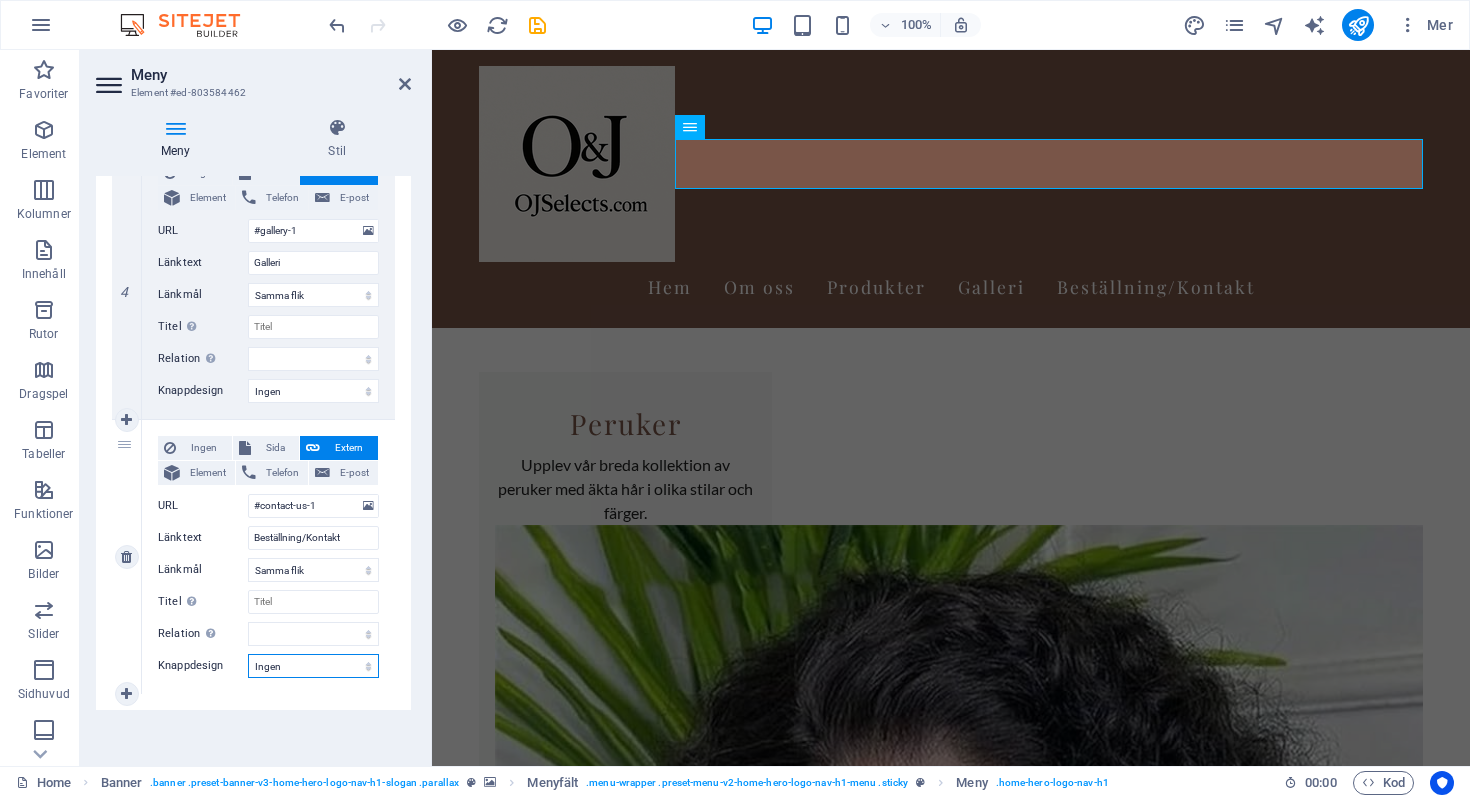 click on "Ingen Standard Primär Sekundär" at bounding box center (313, 666) 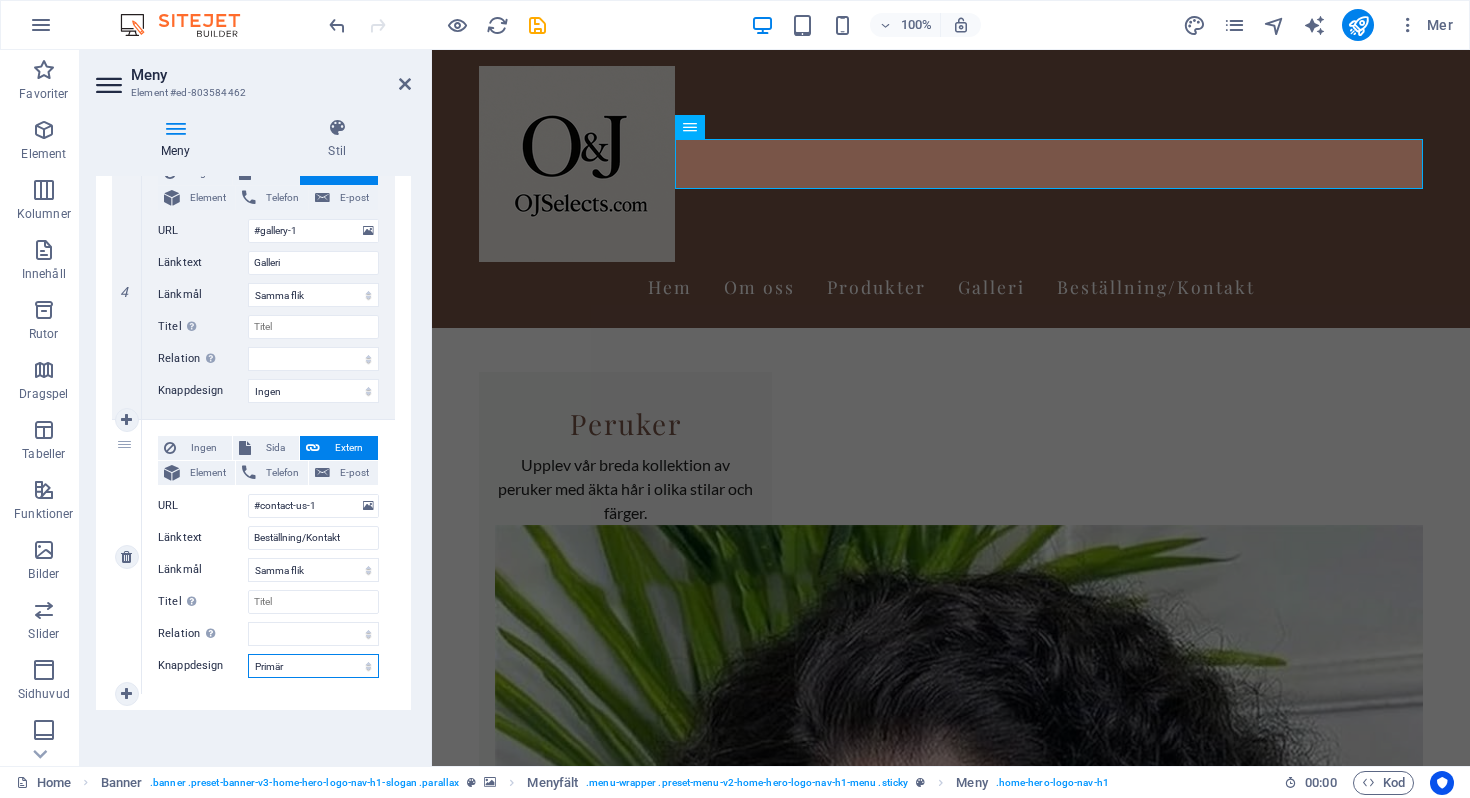 select 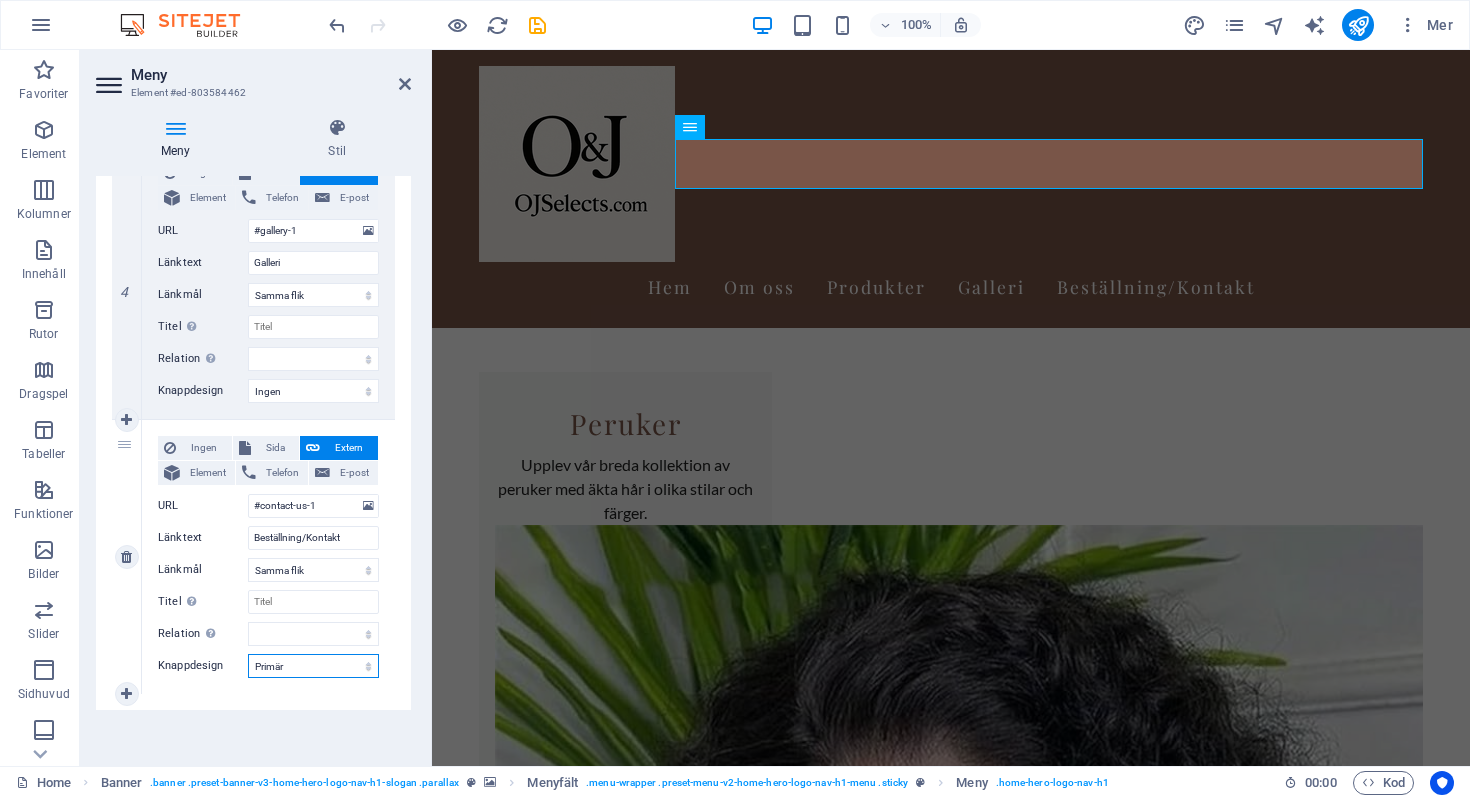 select 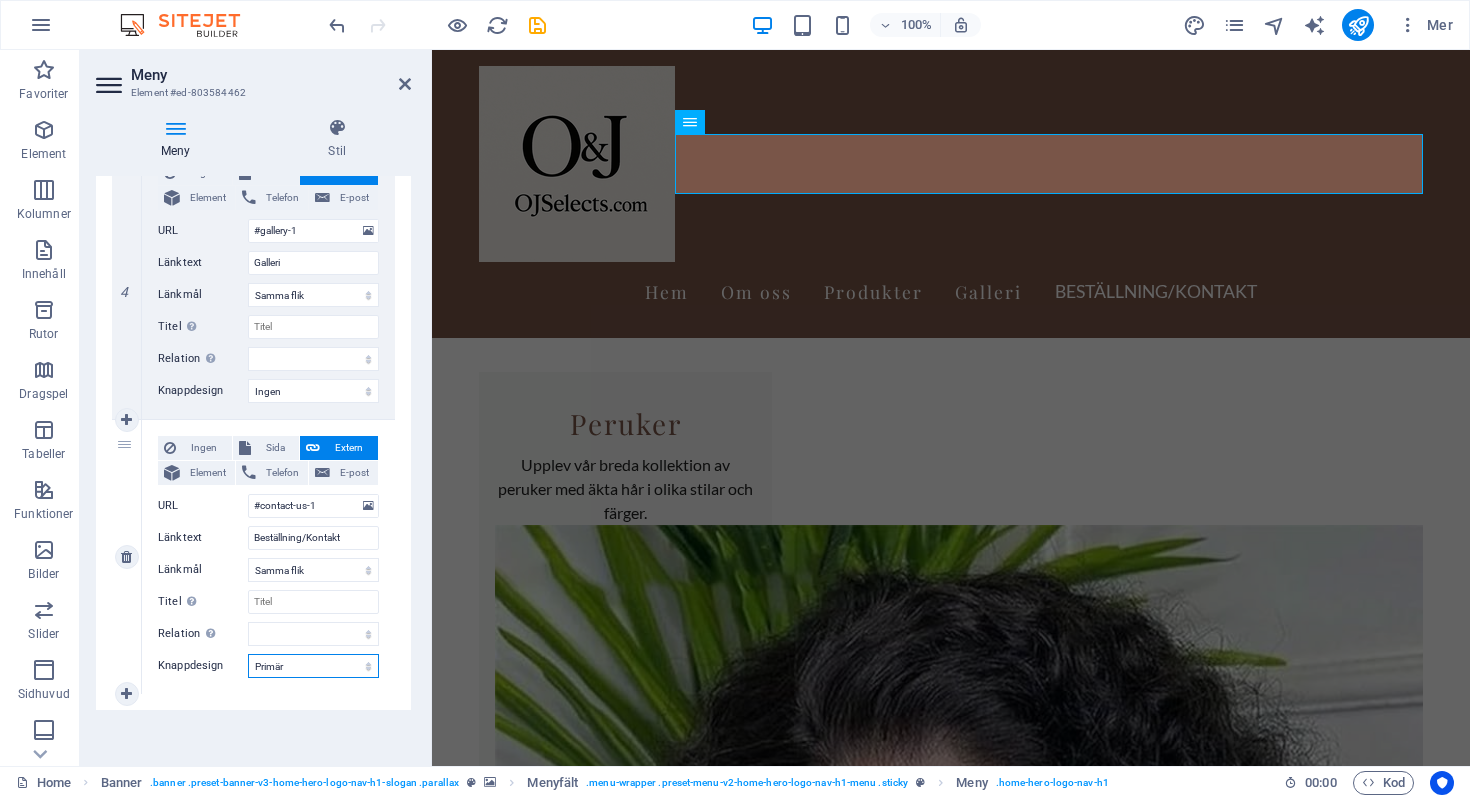 click on "Ingen Standard Primär Sekundär" at bounding box center [313, 666] 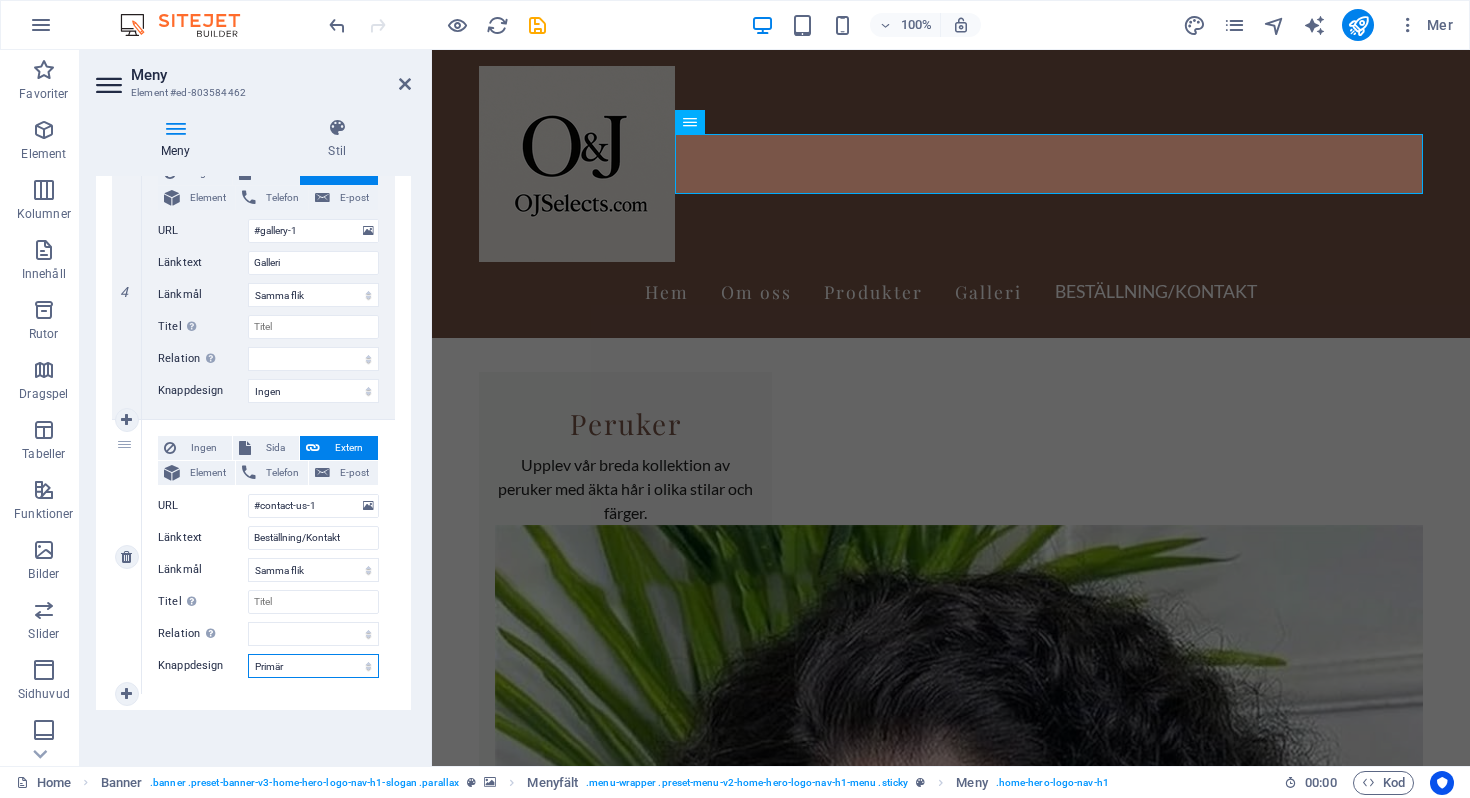 select on "default" 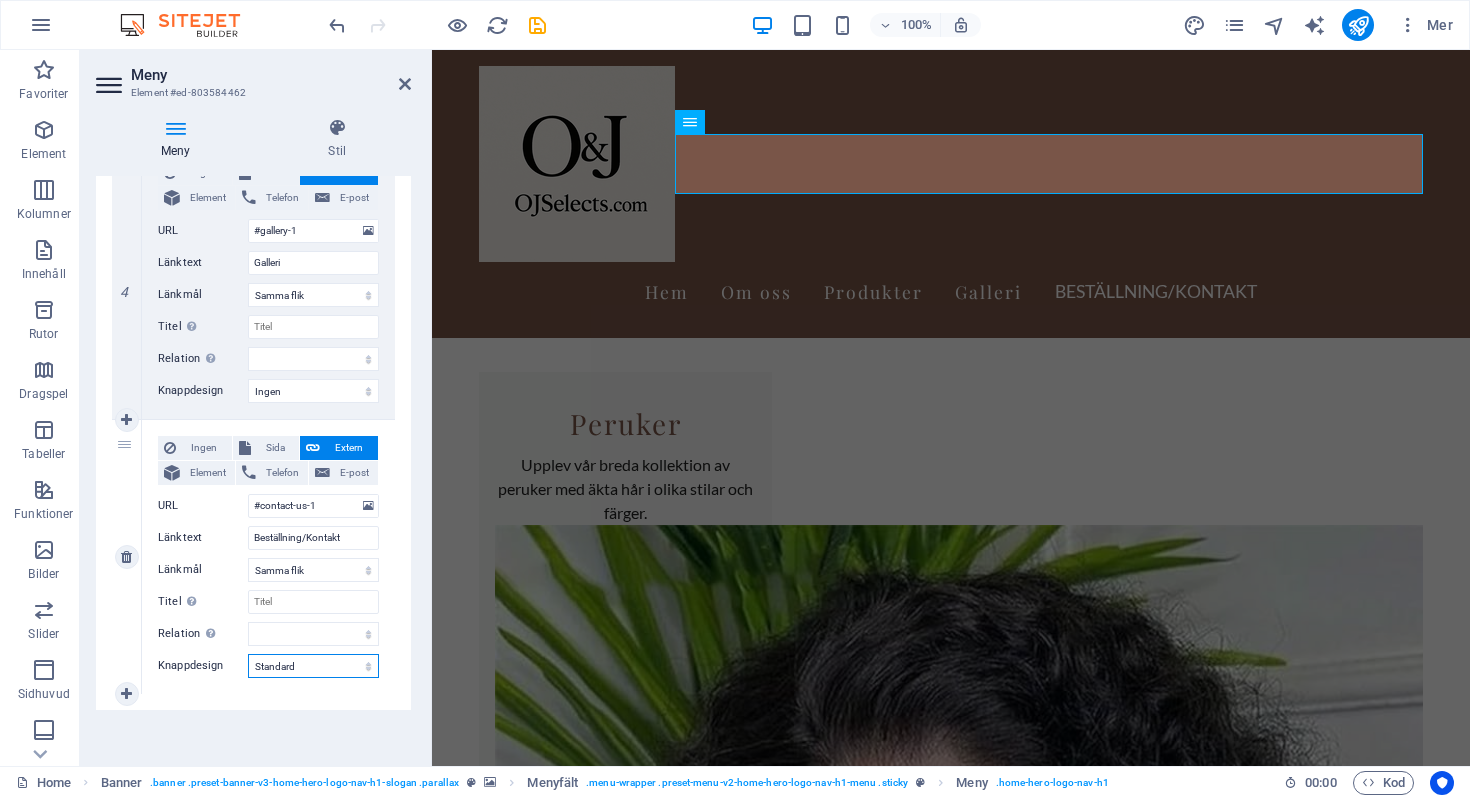 select 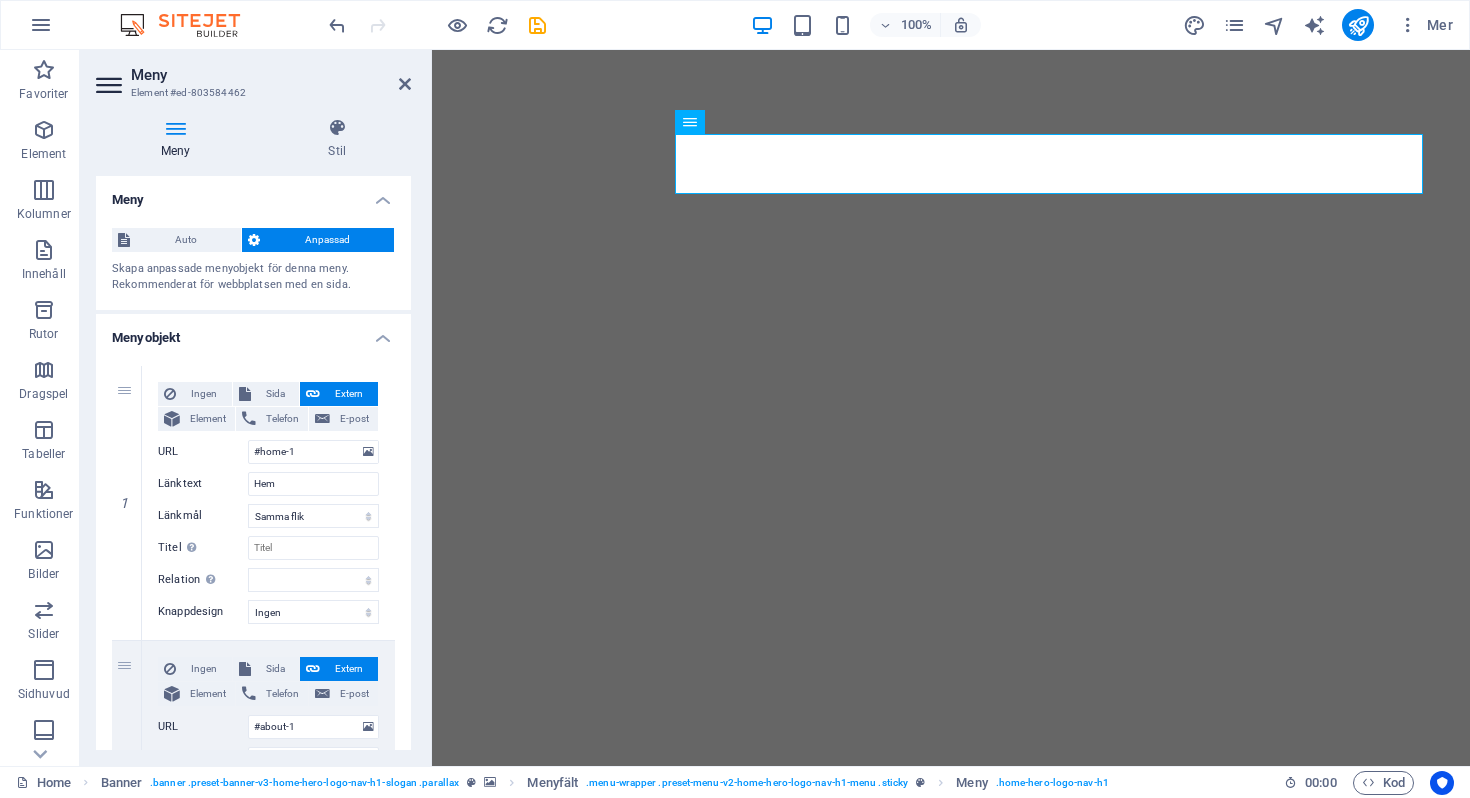 select 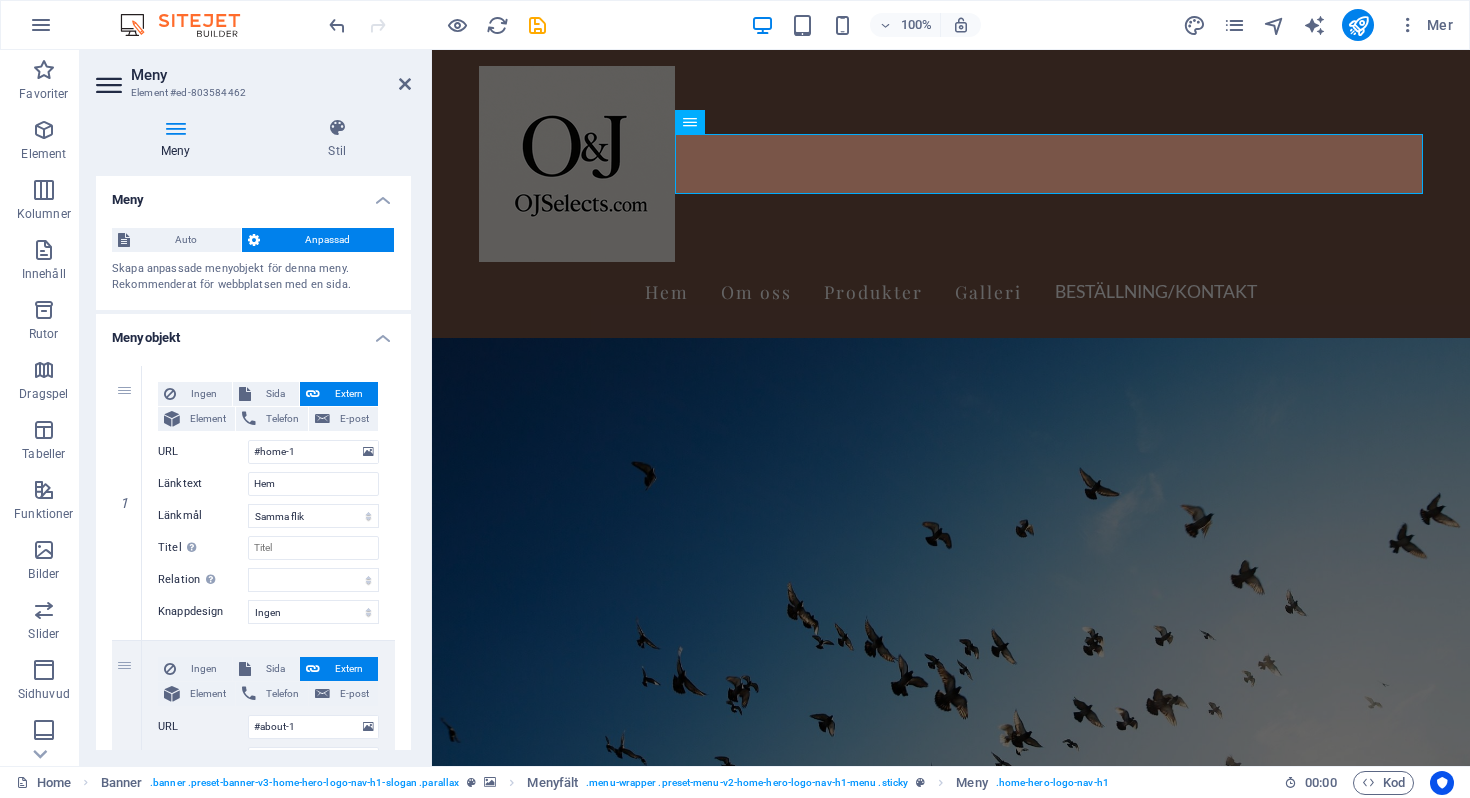 scroll, scrollTop: 0, scrollLeft: 0, axis: both 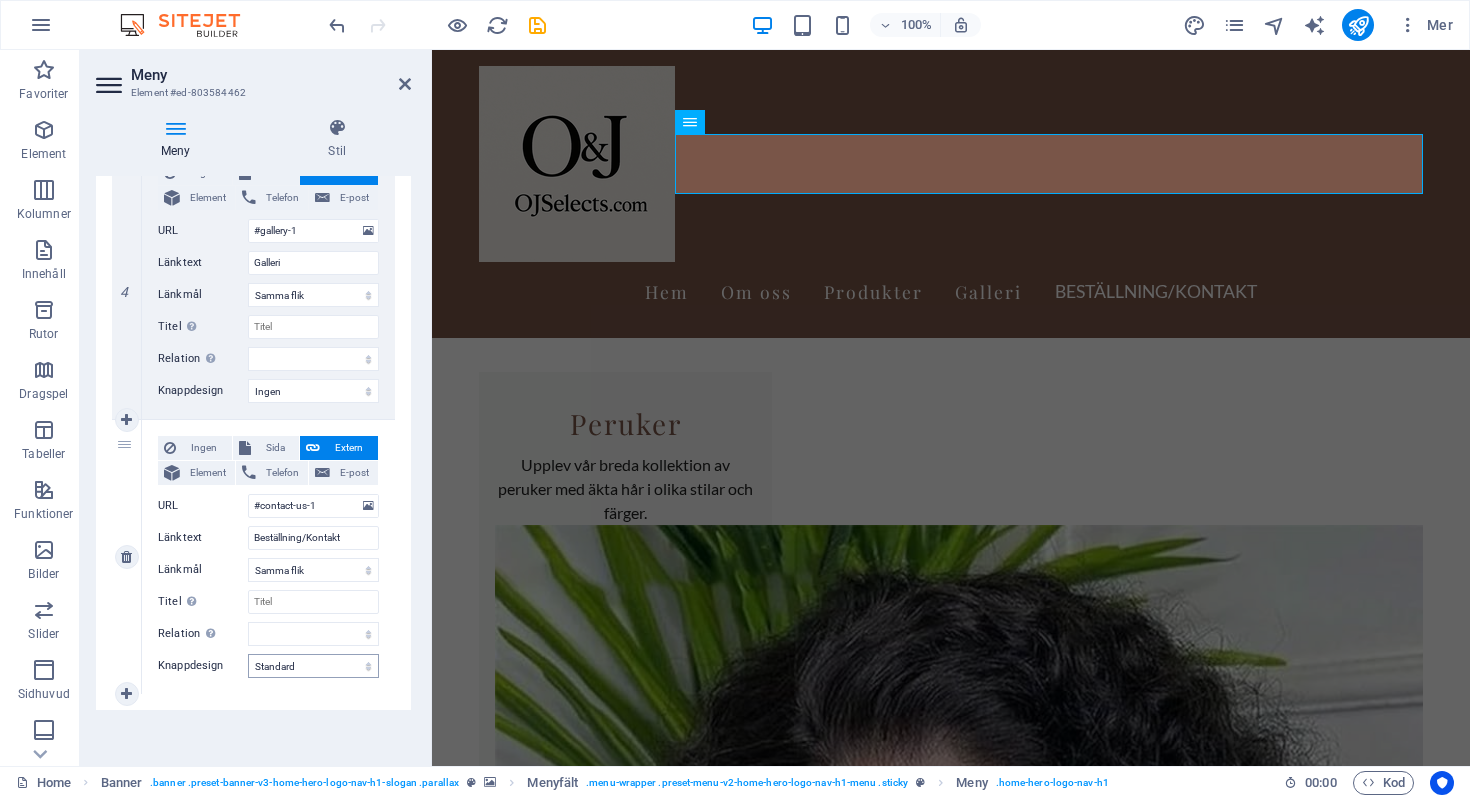 click on "Ingen Standard Primär Sekundär" at bounding box center [313, 666] 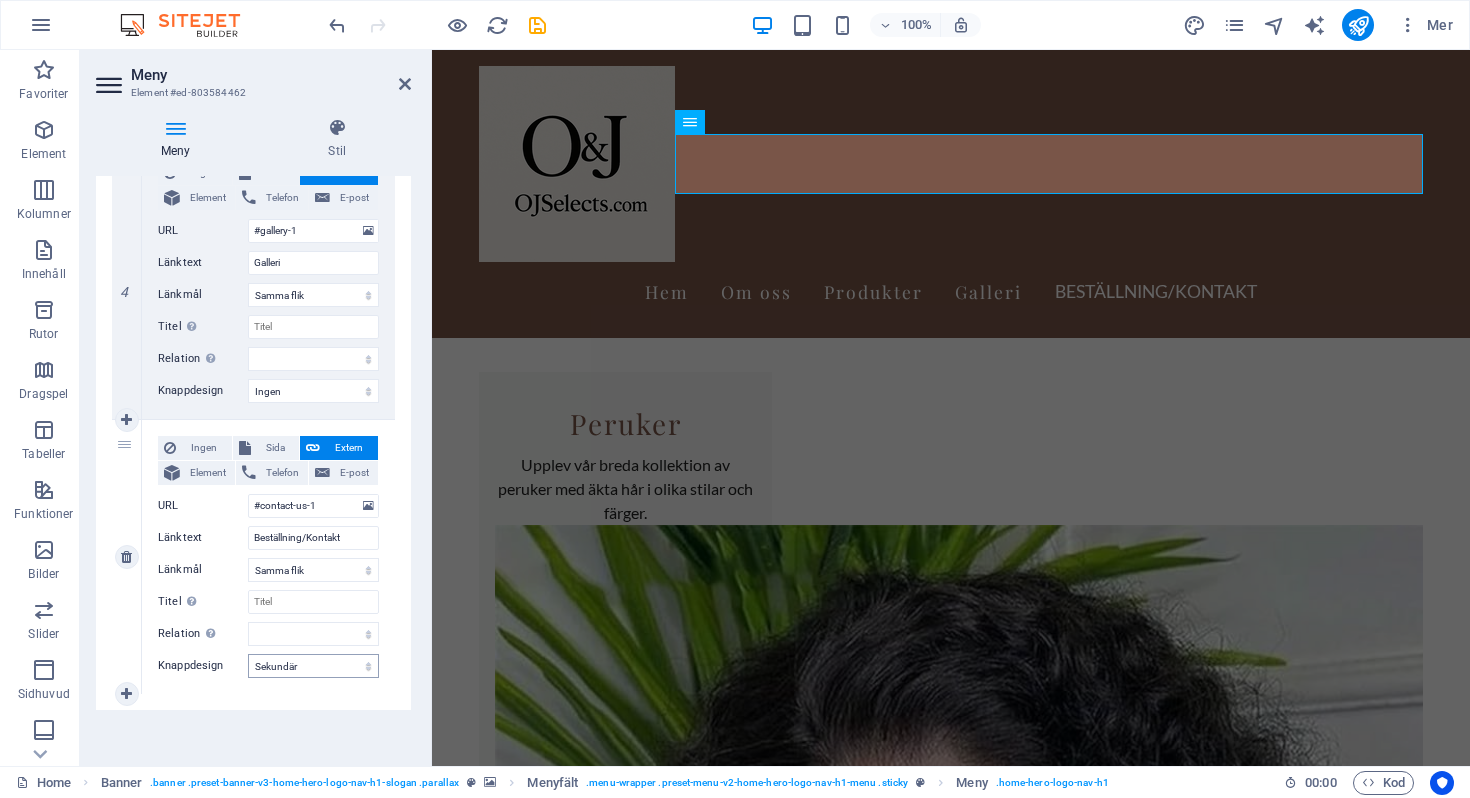 select 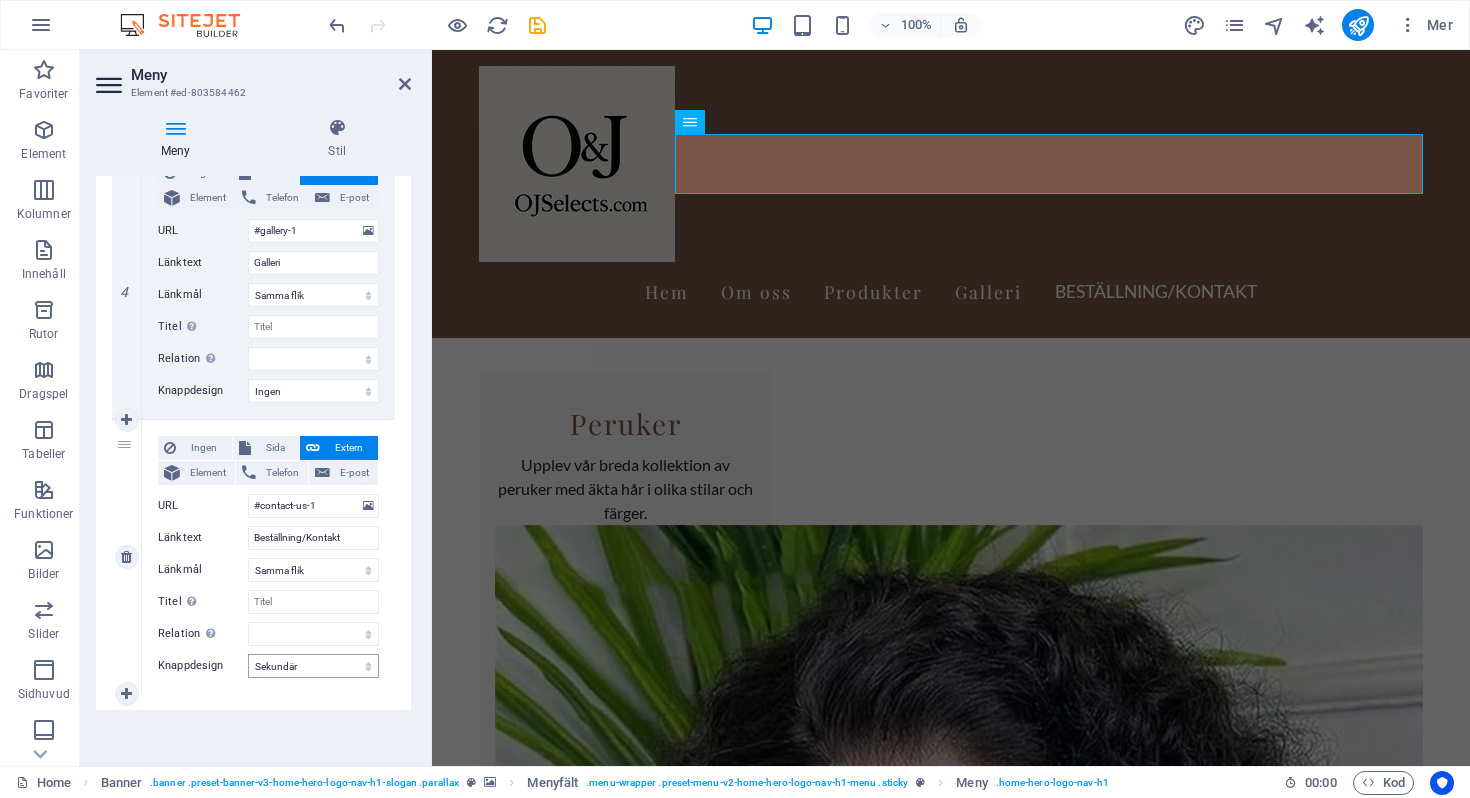 click on "Ingen Standard Primär Sekundär" at bounding box center (313, 666) 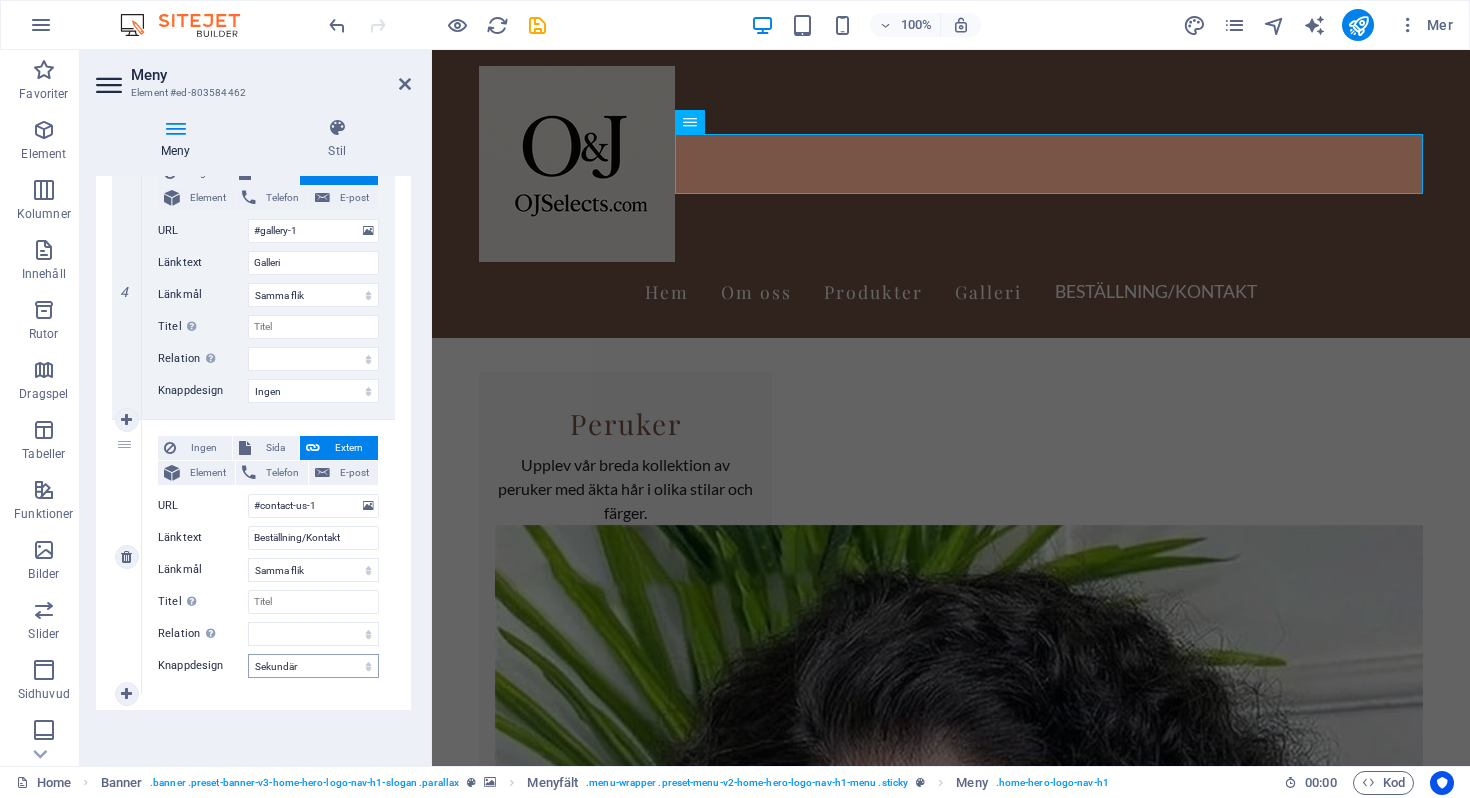 select on "primary" 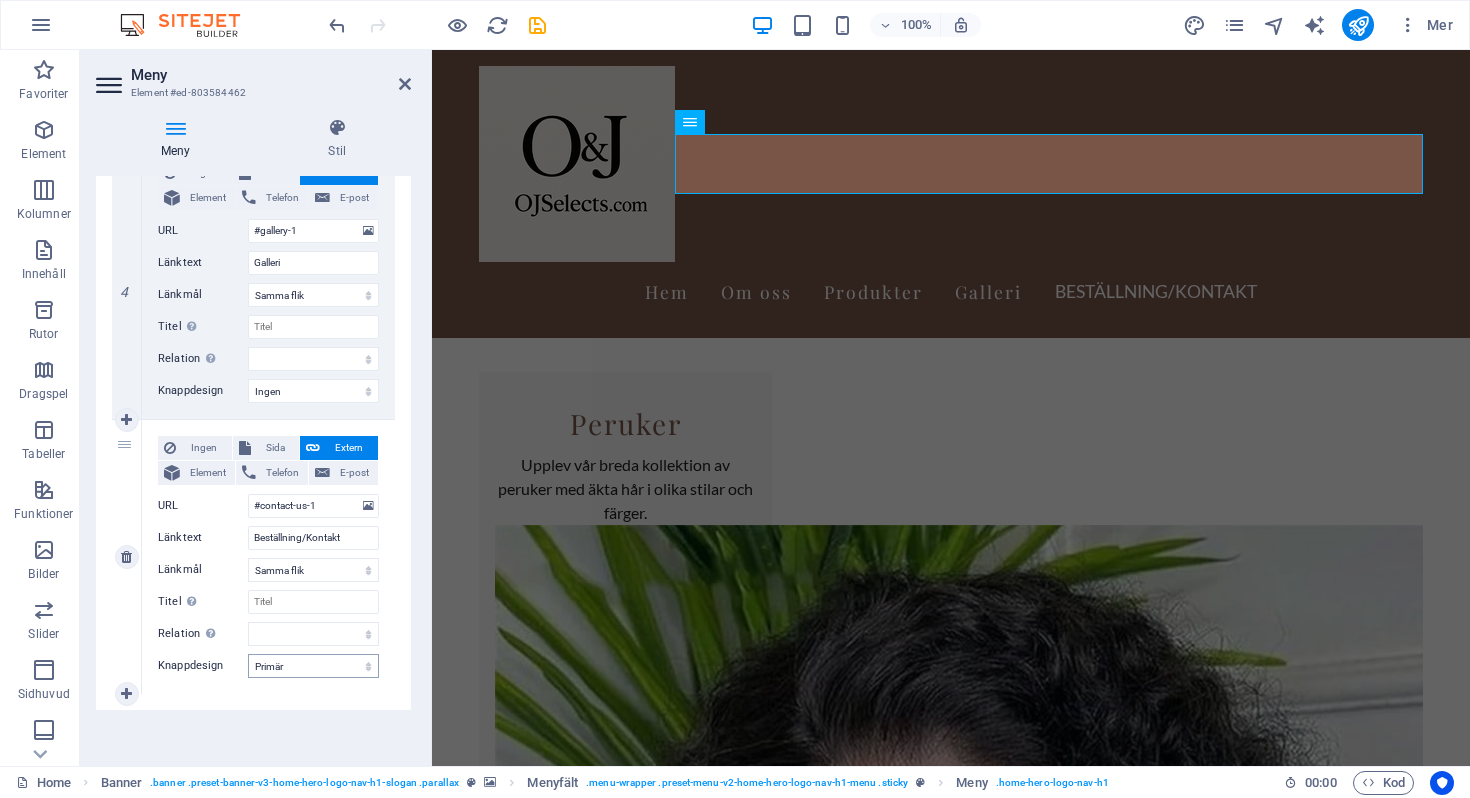 select 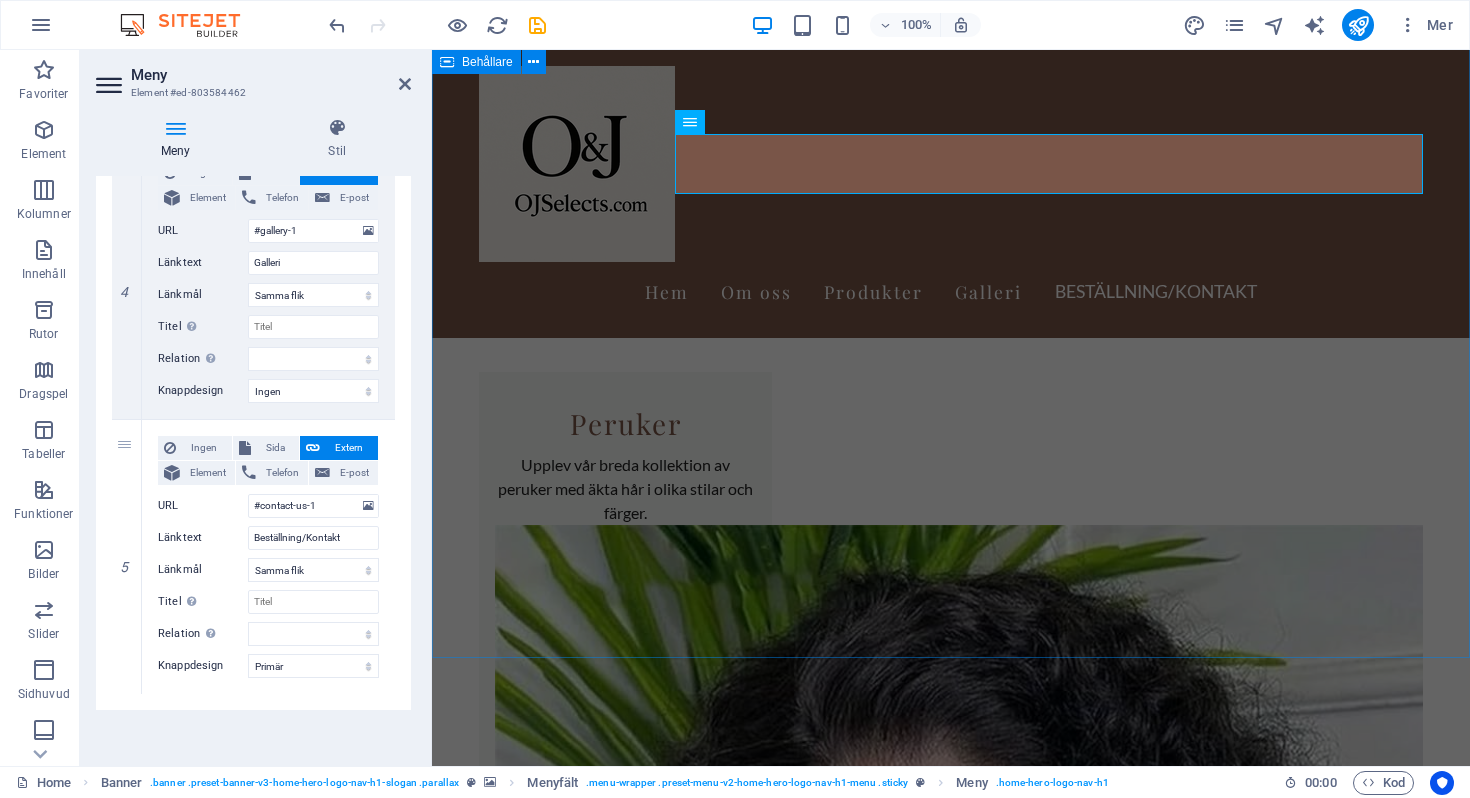 click on "Produkter Peruker Upplev vår breda kollektion av peruker med äkta hår i olika stilar och färger.  Klänningar Stort urval av eleganta och trendiga klänningar för alla tillfällen. Accessoarer Ge din stil det där lilla extra med skönhetsprodukter och unika accessoarer. Kostnadsfri frakt Njut av gratis frakt på beställningar över 1000 kr. Enkel returpolicy Vi erbjuder en smidig returpolicy för din trygghet." at bounding box center [951, 2752] 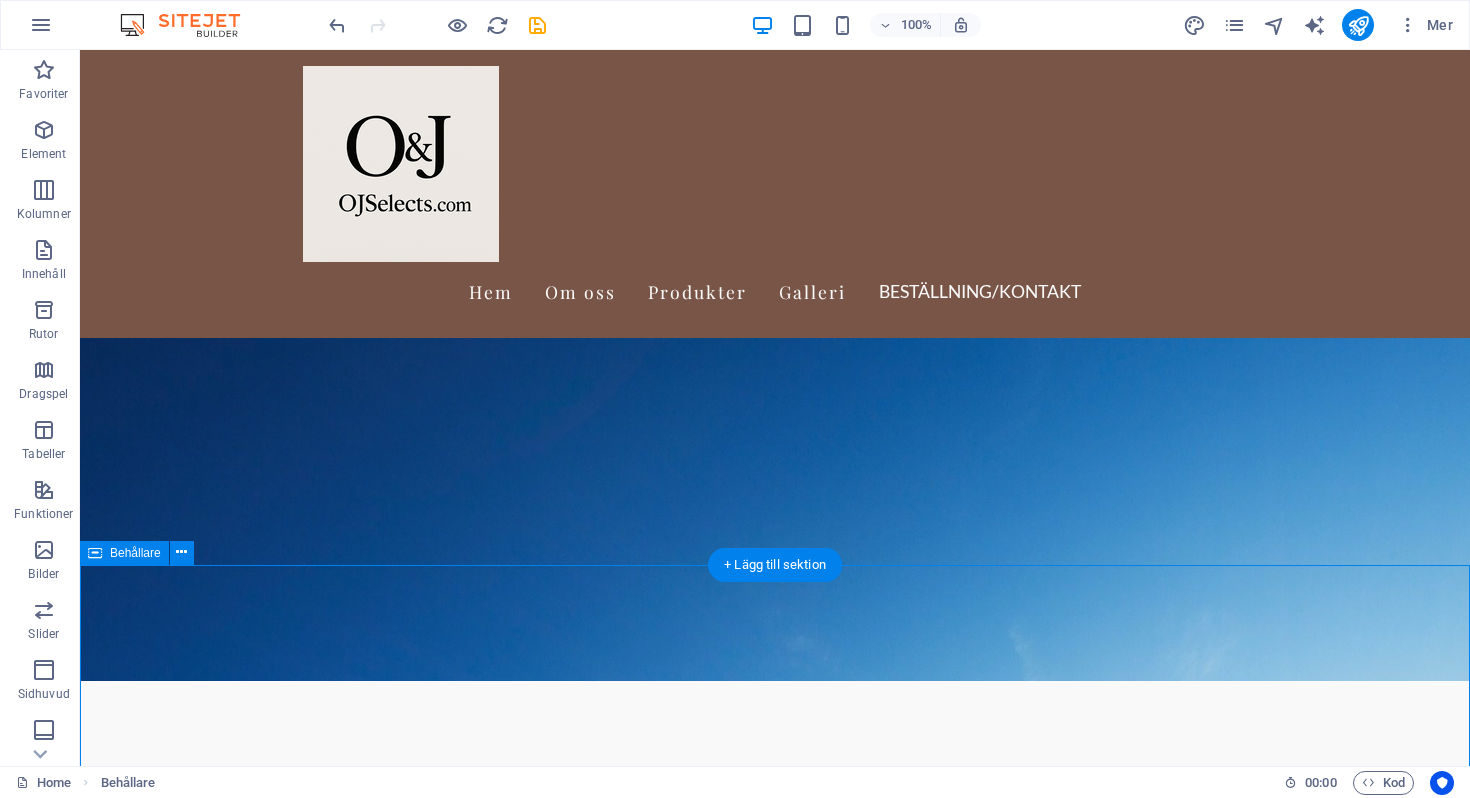 scroll, scrollTop: 55, scrollLeft: 0, axis: vertical 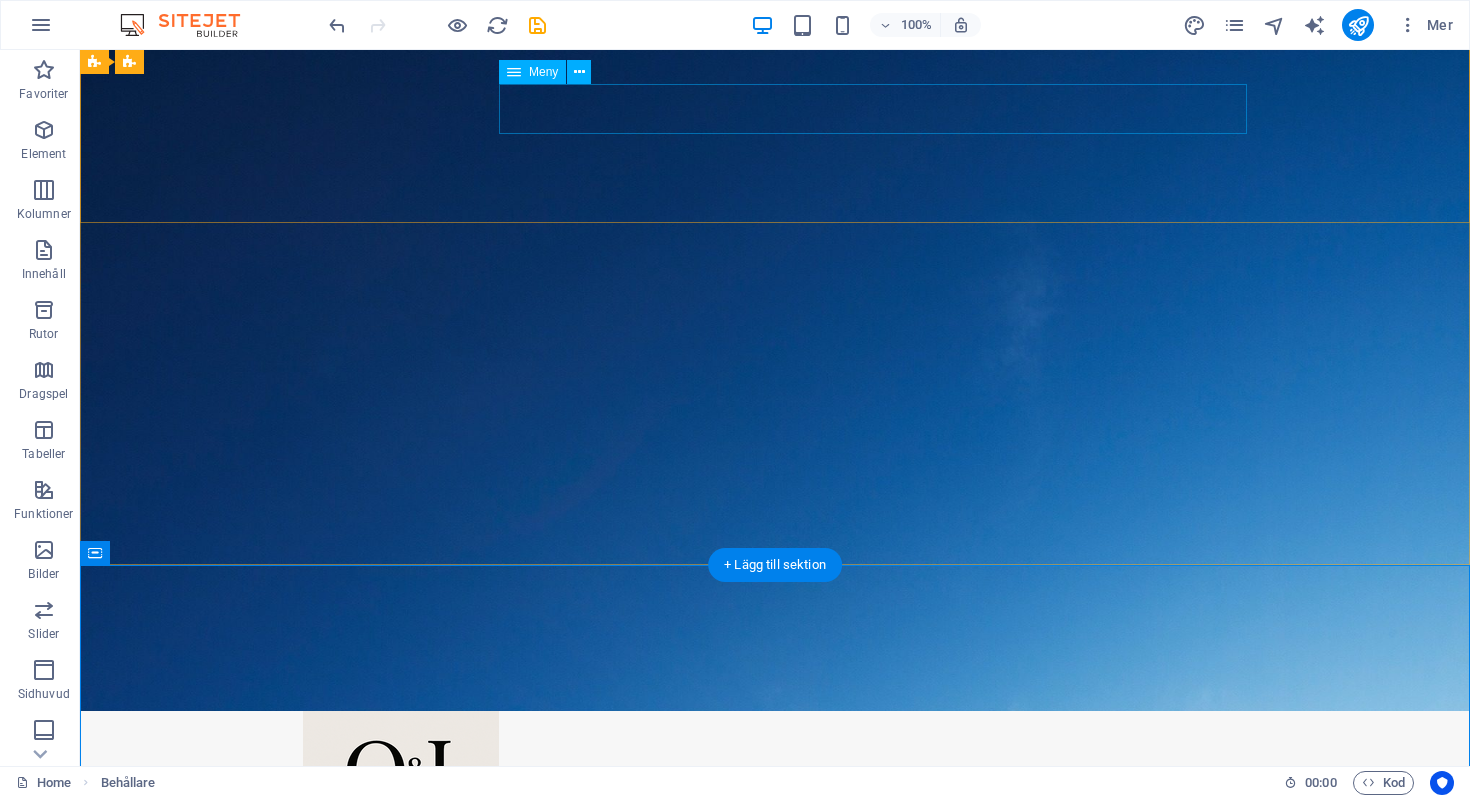 click on "Hem Om oss Produkter Galleri Beställning/Kontakt" at bounding box center [775, 912] 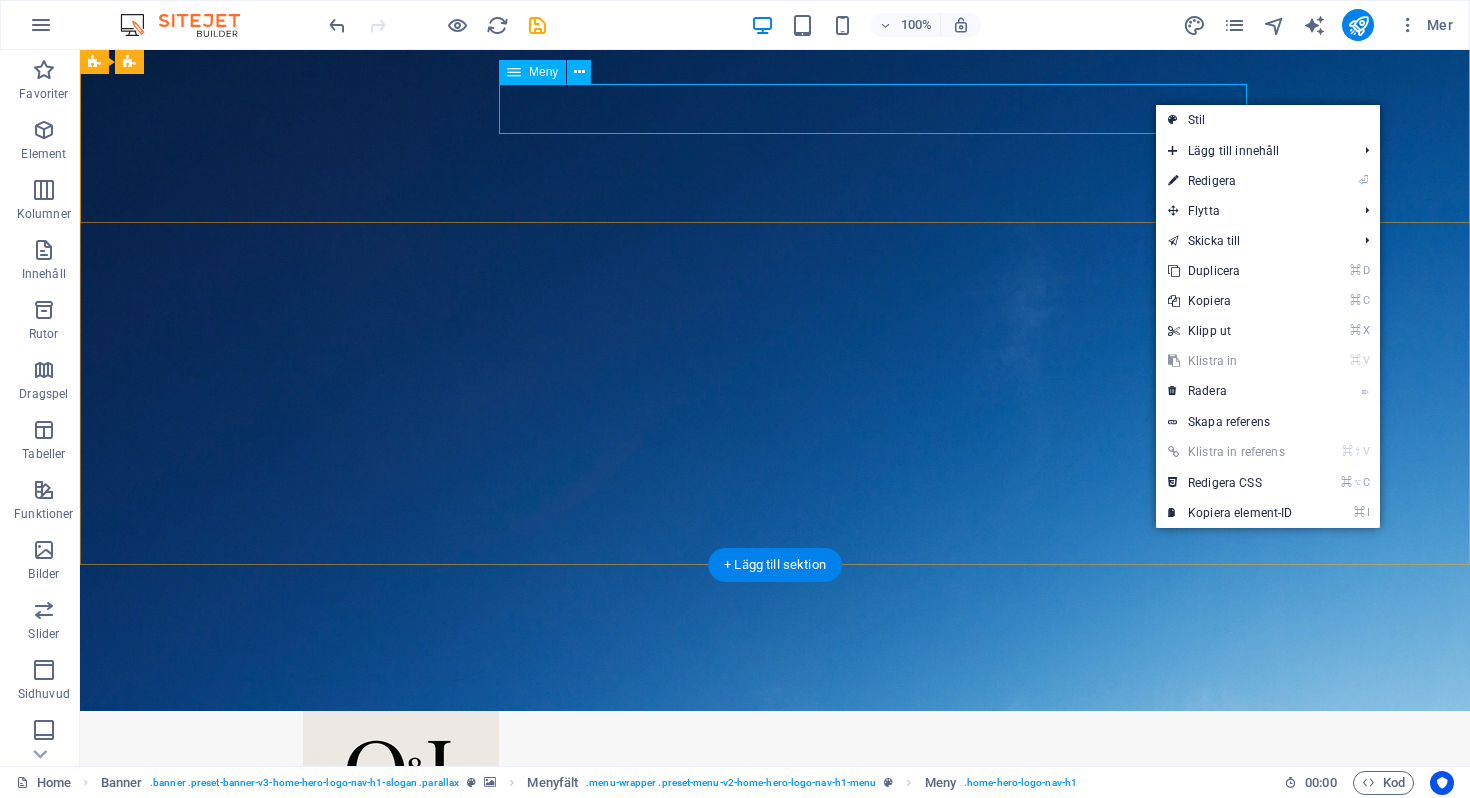 click on "Hem Om oss Produkter Galleri Beställning/Kontakt" at bounding box center [775, 912] 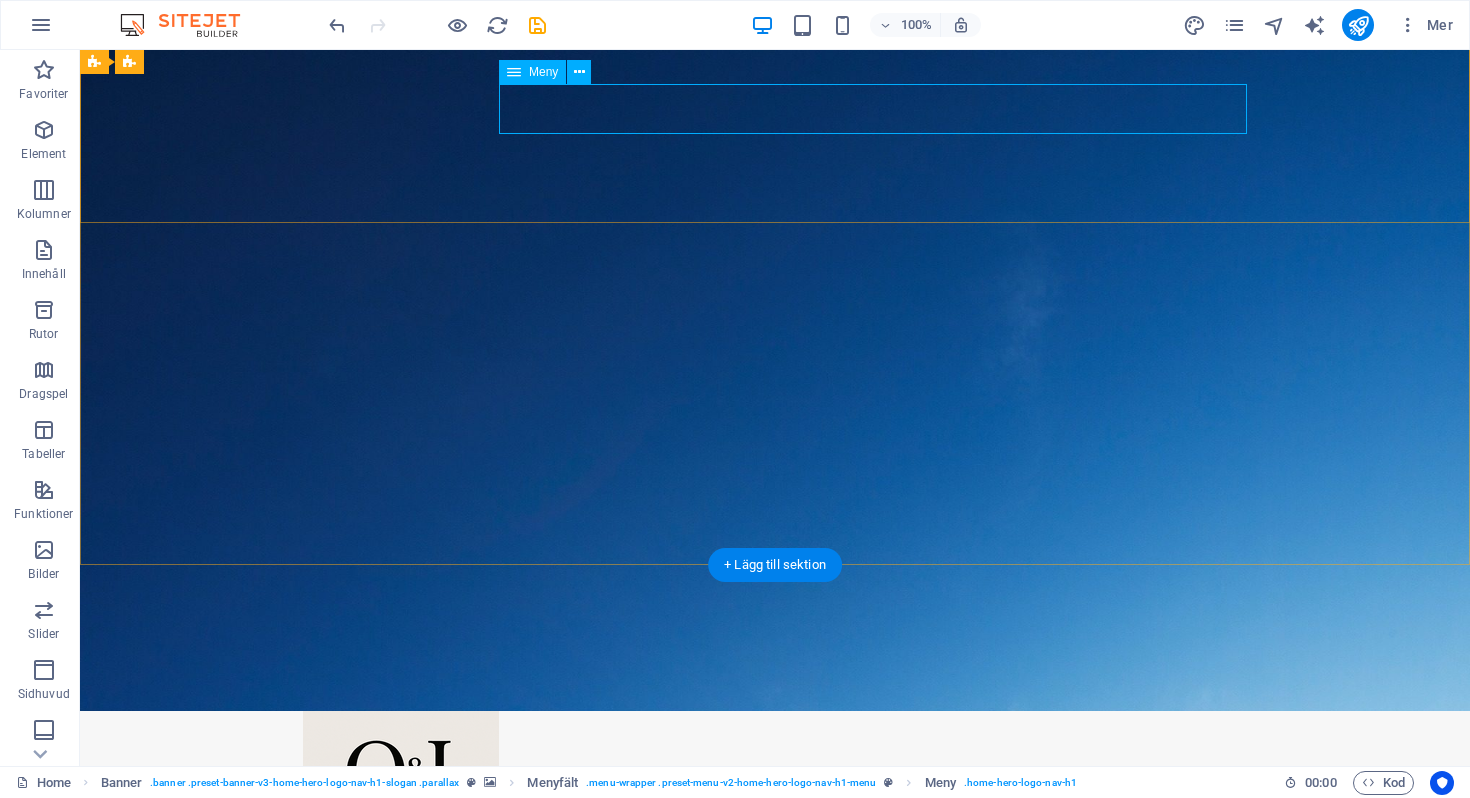 click on "Hem Om oss Produkter Galleri Beställning/Kontakt" at bounding box center (775, 912) 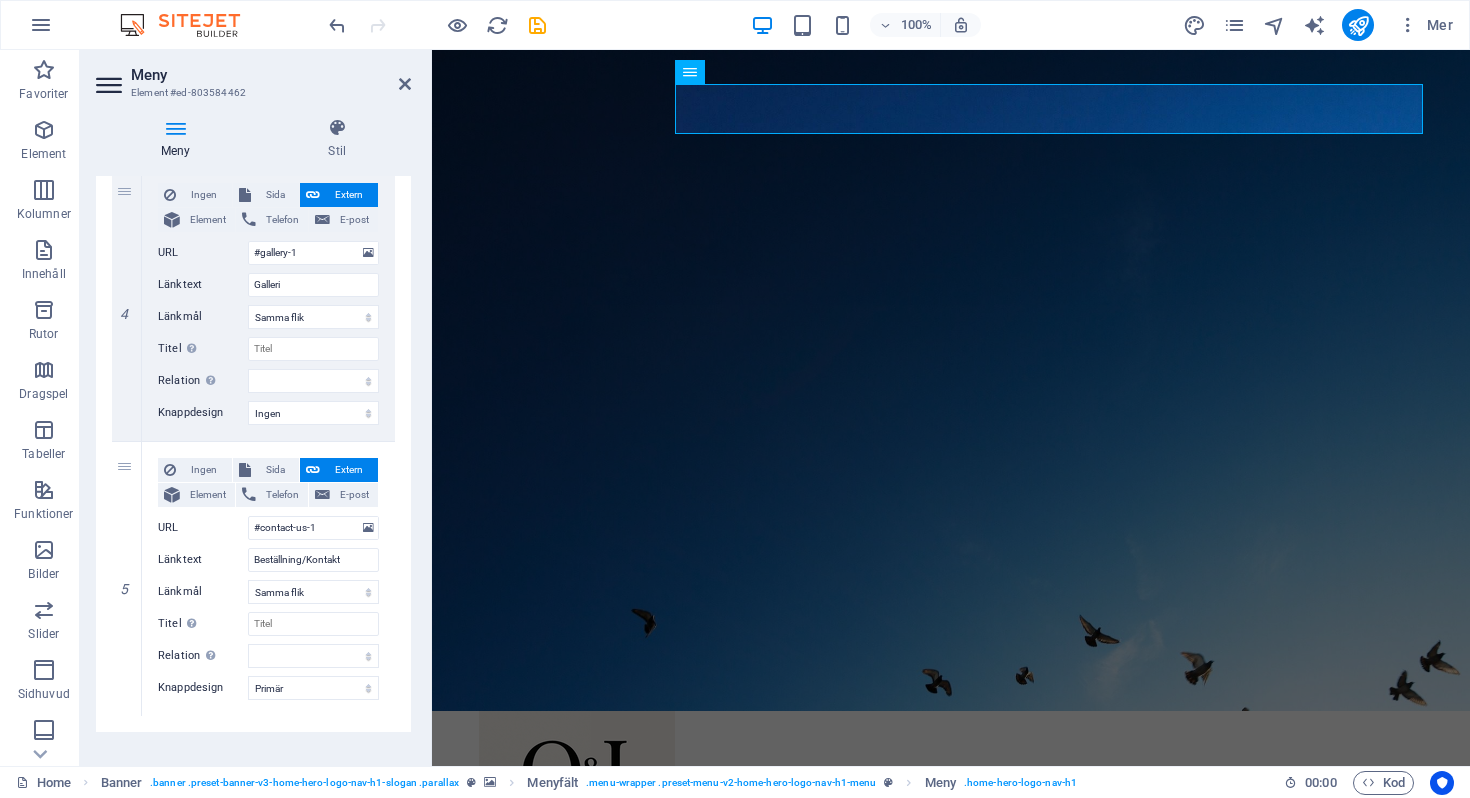 scroll, scrollTop: 1046, scrollLeft: 0, axis: vertical 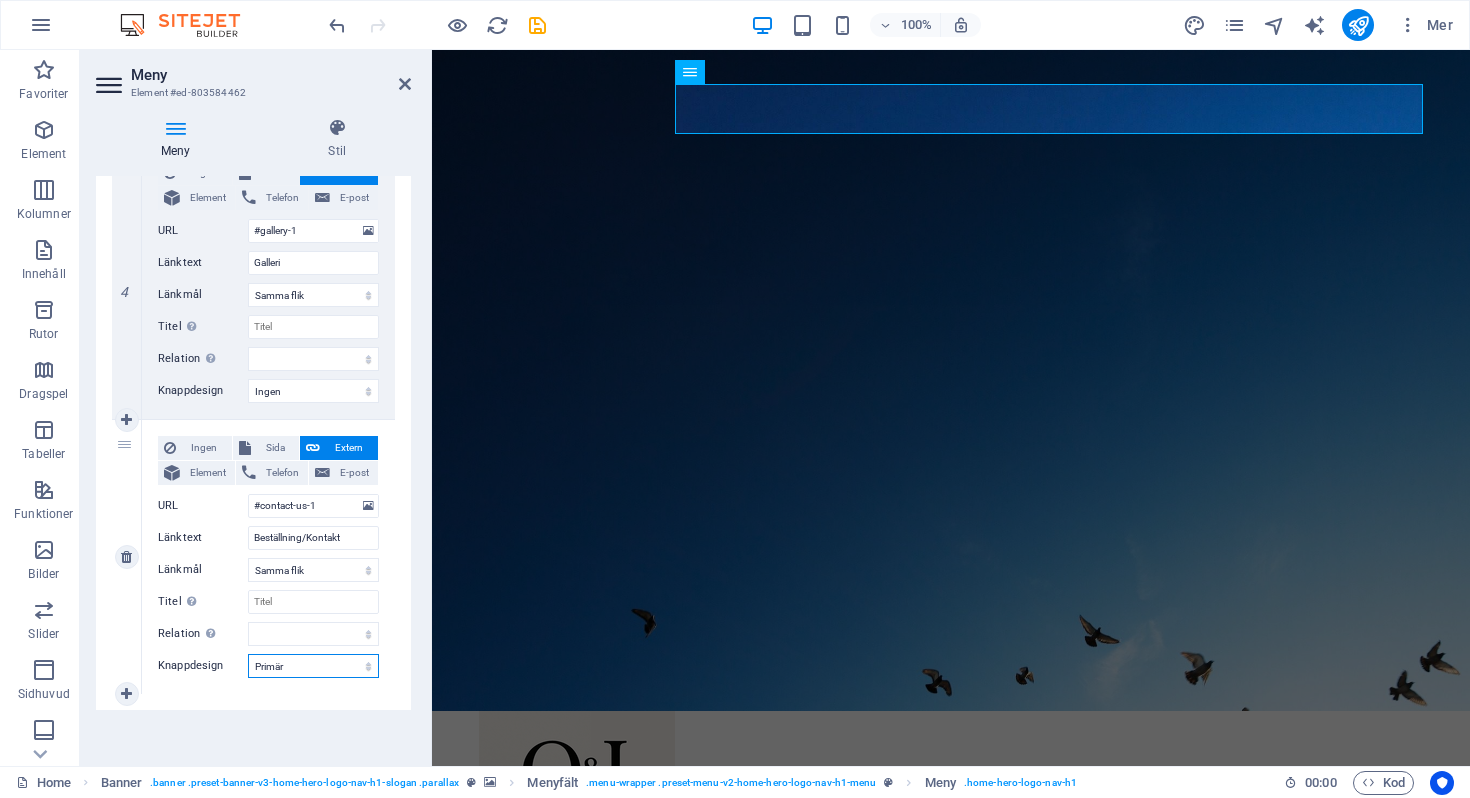 click on "Ingen Standard Primär Sekundär" at bounding box center (313, 666) 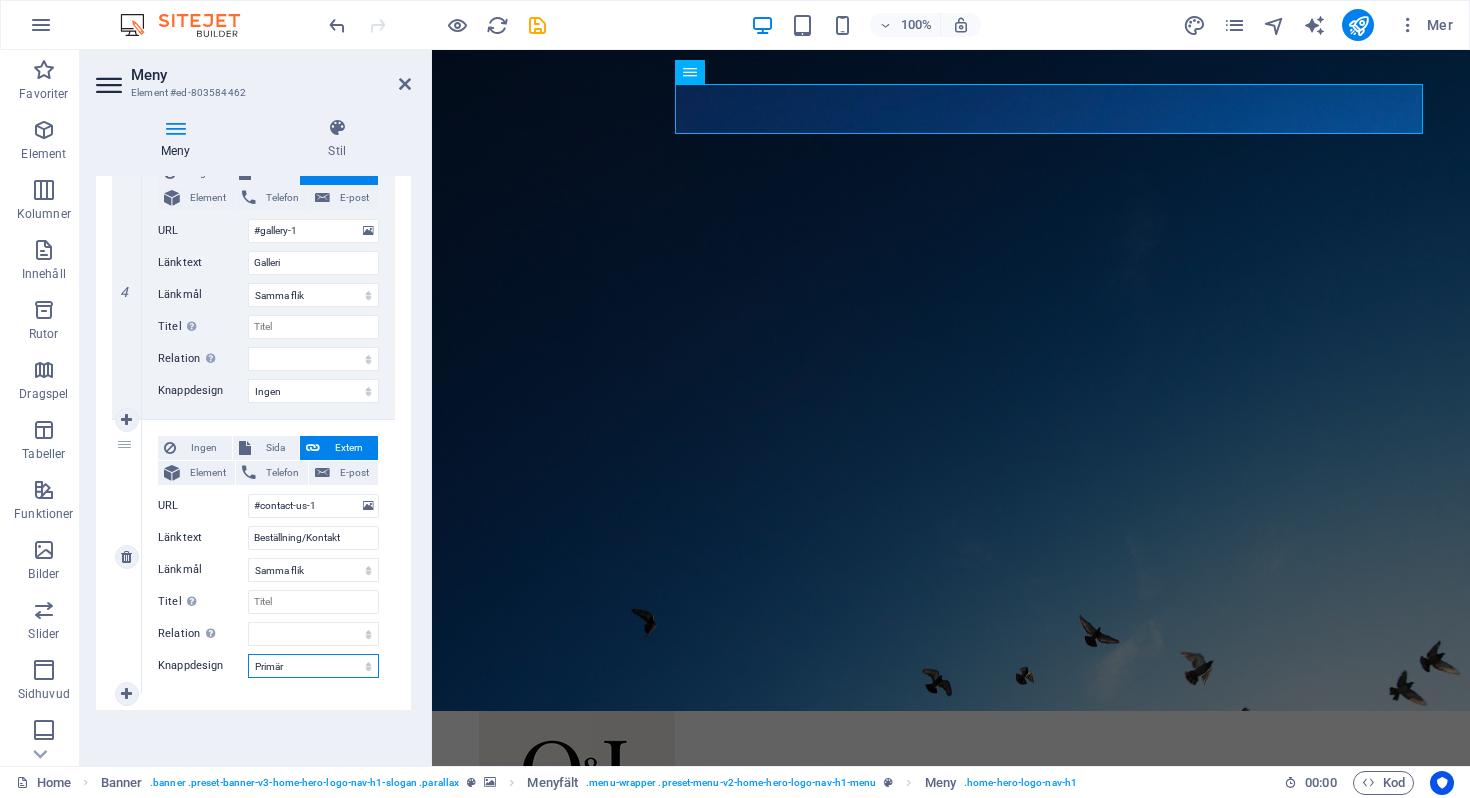 select on "secondary" 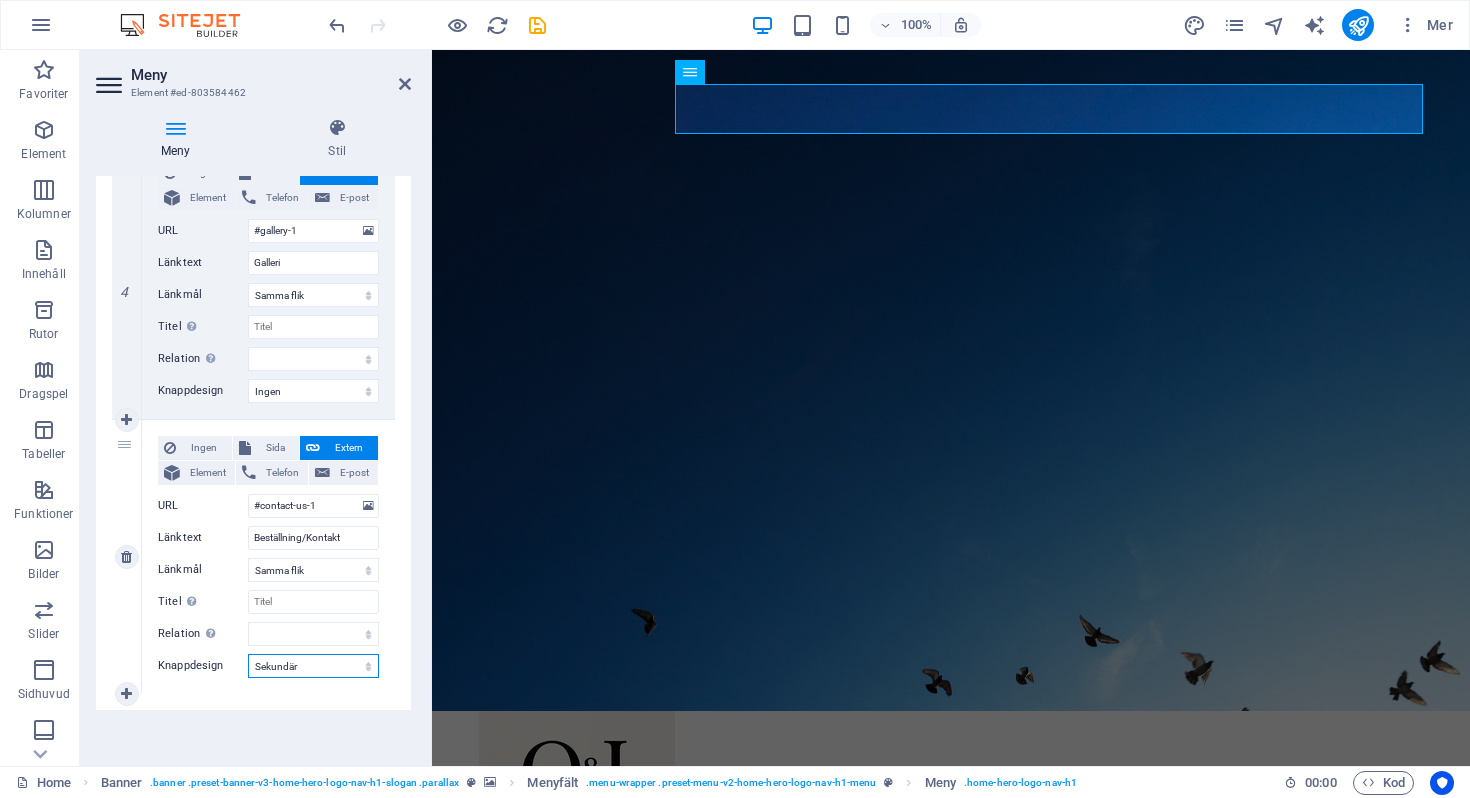 select 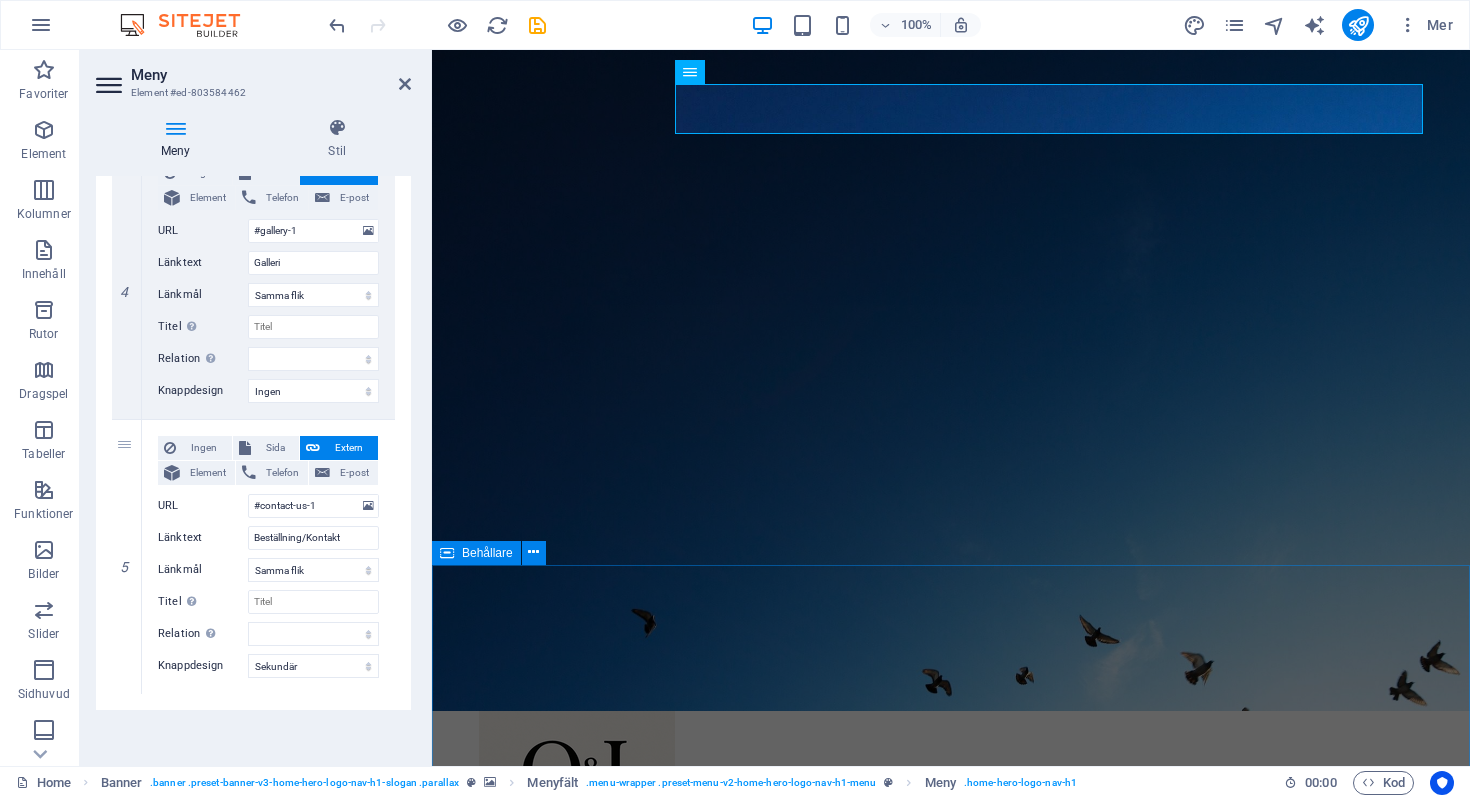click on "Produkter Peruker Upplev vår breda kollektion av peruker med äkta hår i olika stilar och färger.  Klänningar Stort urval av eleganta och trendiga klänningar för alla tillfällen. Accessoarer Ge din stil det där lilla extra med skönhetsprodukter och unika accessoarer. Kostnadsfri frakt Njut av gratis frakt på beställningar över 1000 kr. Enkel returpolicy Vi erbjuder en smidig returpolicy för din trygghet." at bounding box center [951, 3868] 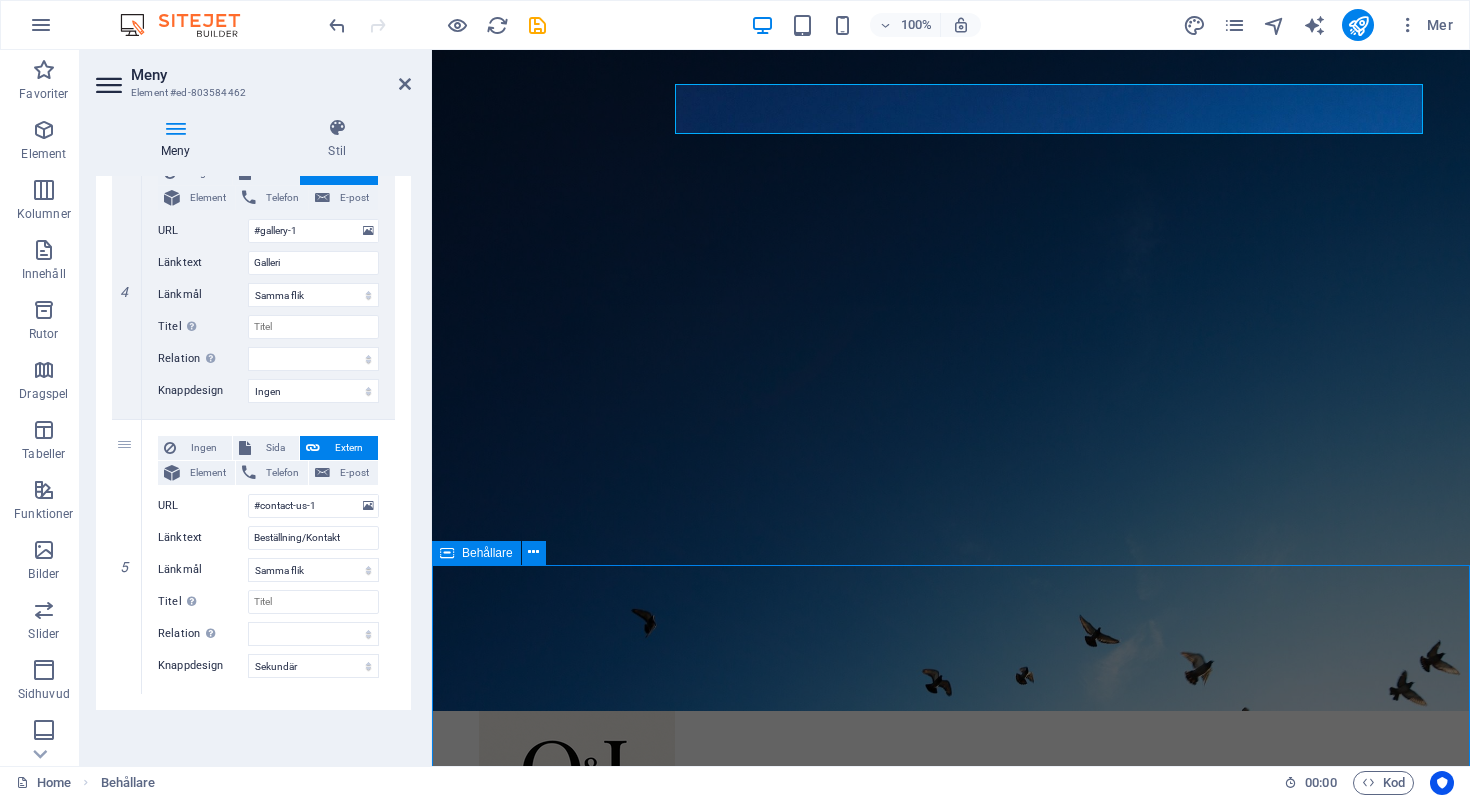 click on "Produkter Peruker Upplev vår breda kollektion av peruker med äkta hår i olika stilar och färger.  Klänningar Stort urval av eleganta och trendiga klänningar för alla tillfällen. Accessoarer Ge din stil det där lilla extra med skönhetsprodukter och unika accessoarer. Kostnadsfri frakt Njut av gratis frakt på beställningar över 1000 kr. Enkel returpolicy Vi erbjuder en smidig returpolicy för din trygghet." at bounding box center [951, 3868] 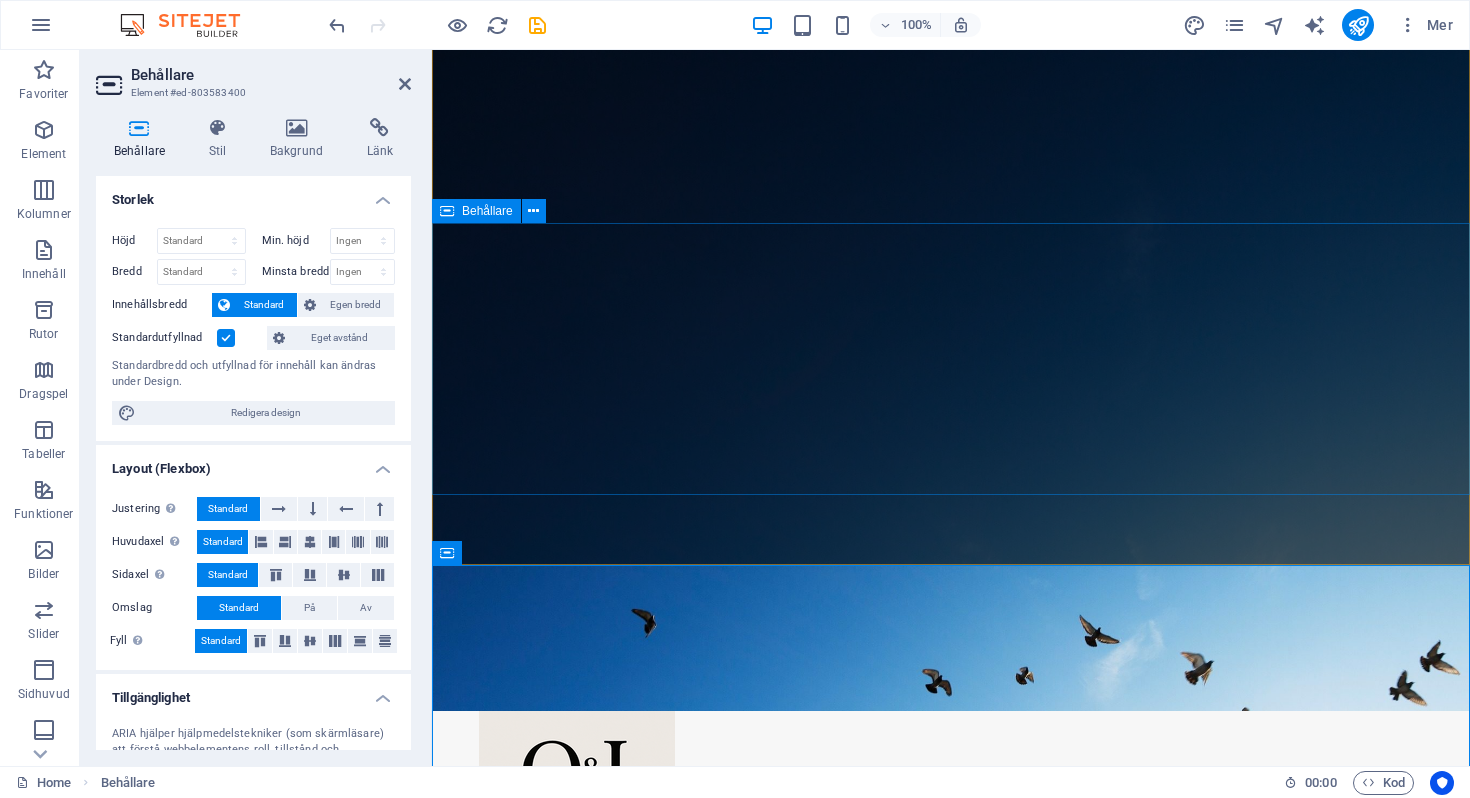 click on "Välkommen till OJSelects Din bästa källa för stiliga klänningar och peruker!" at bounding box center (951, 1089) 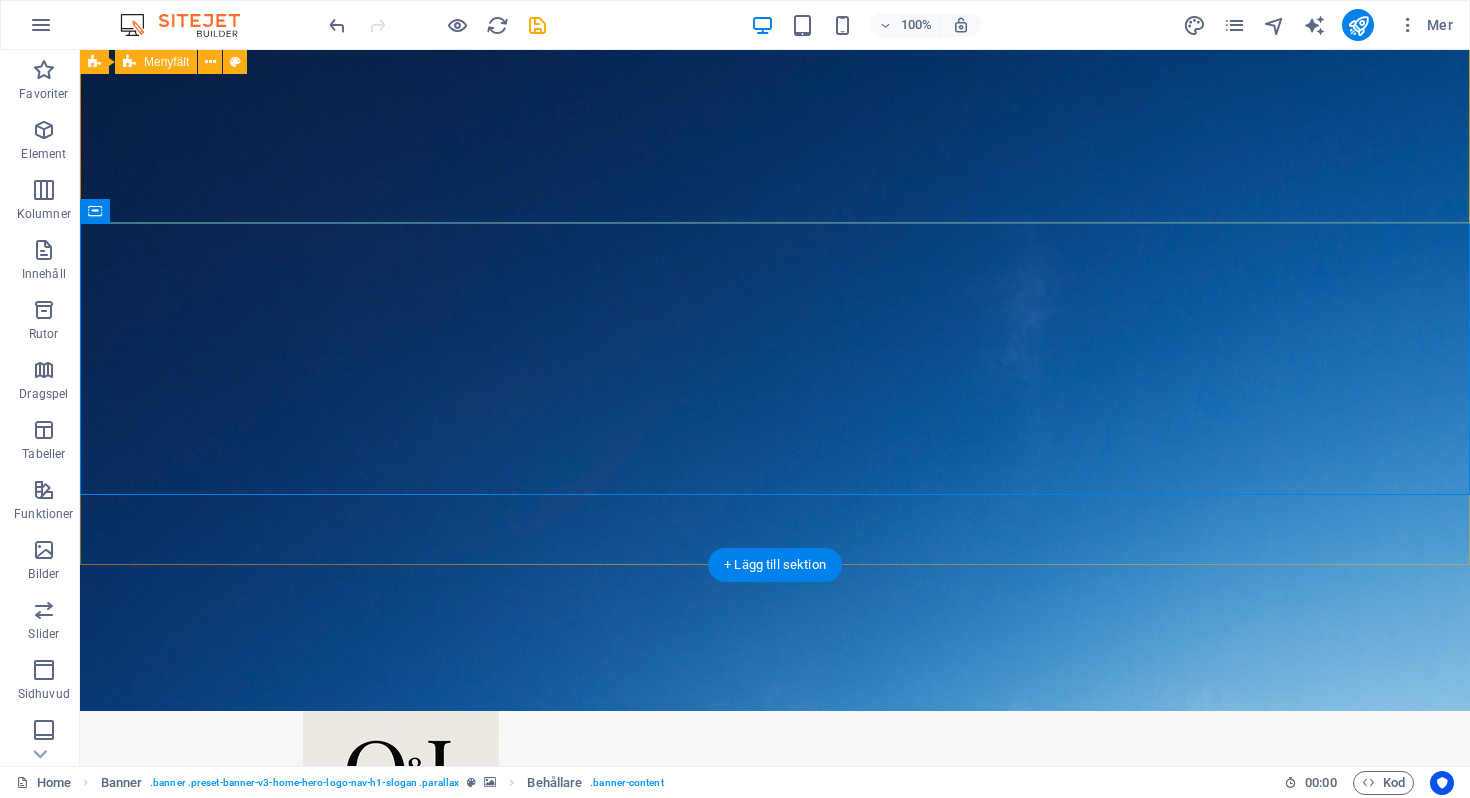 click on "Hem Om oss Produkter Galleri Beställning/Kontakt" at bounding box center (775, 814) 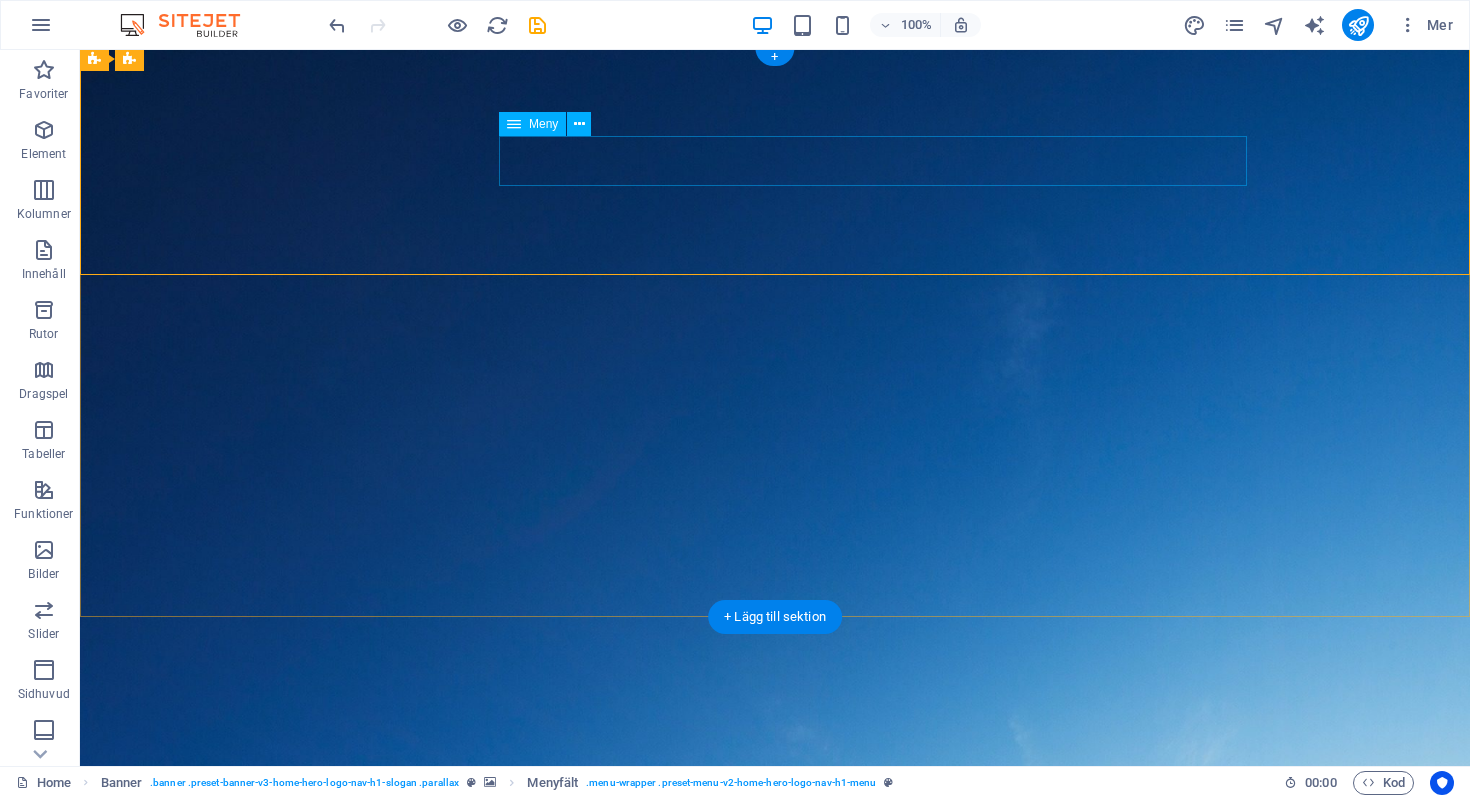 scroll, scrollTop: 9, scrollLeft: 0, axis: vertical 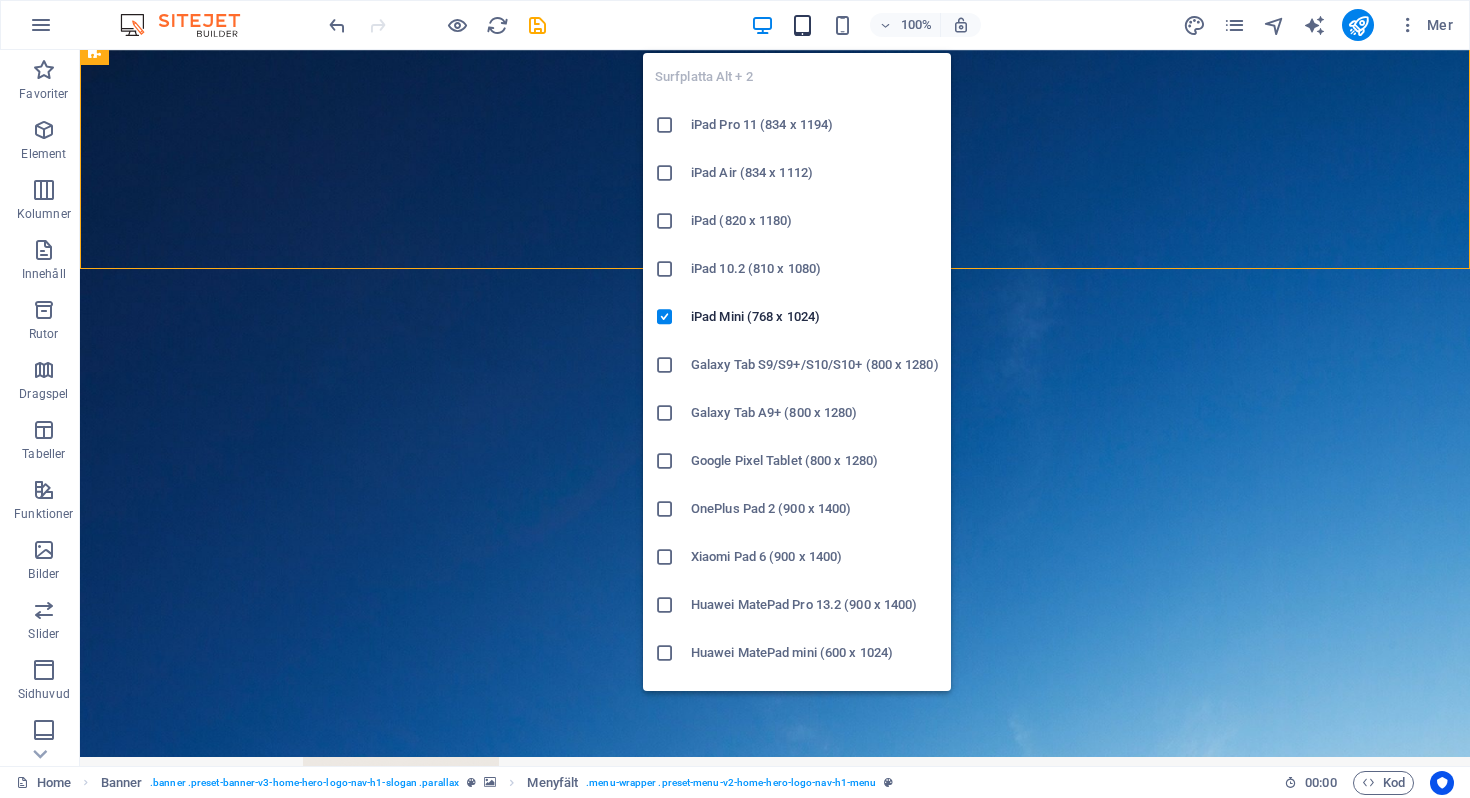 click at bounding box center (802, 25) 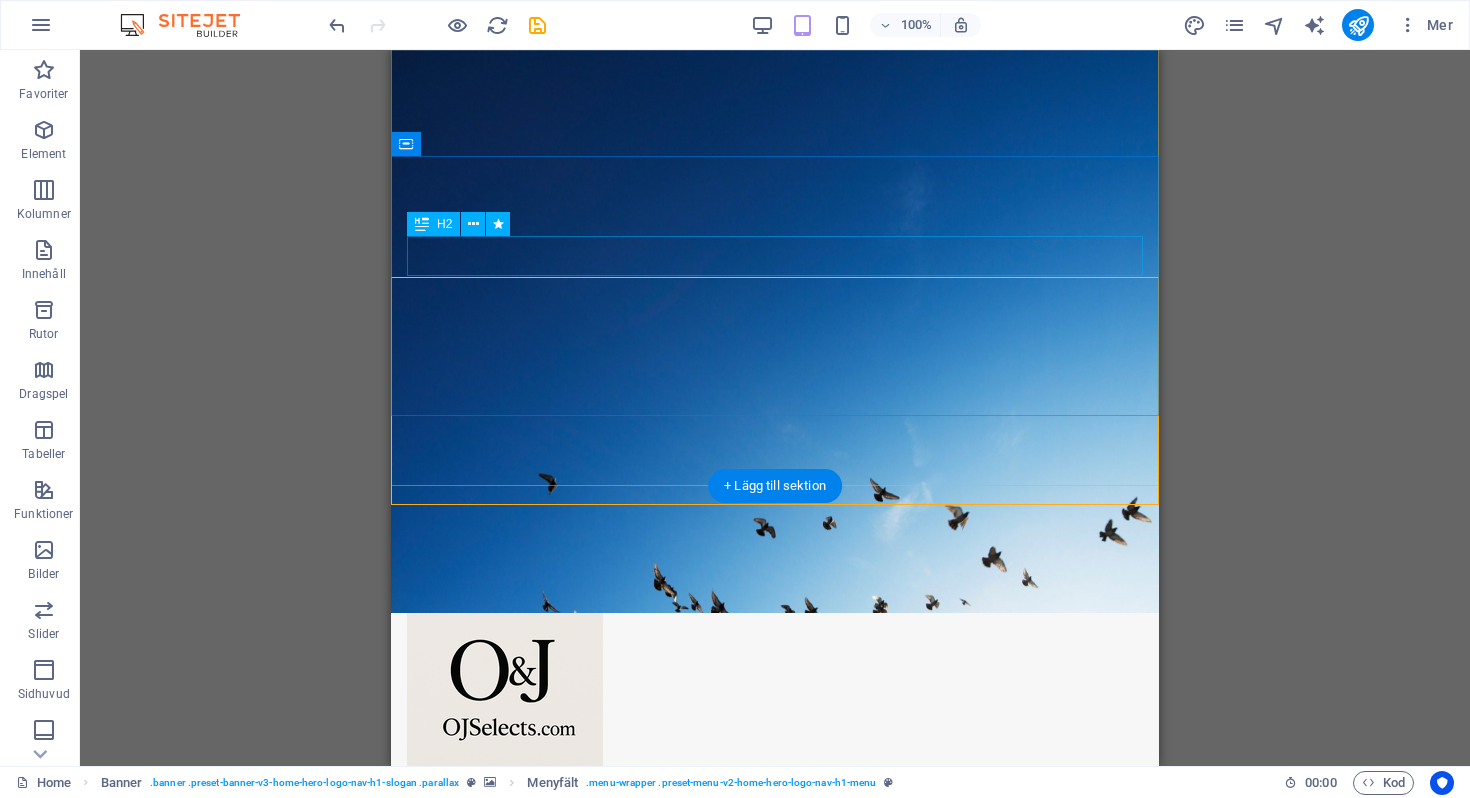 scroll, scrollTop: 0, scrollLeft: 0, axis: both 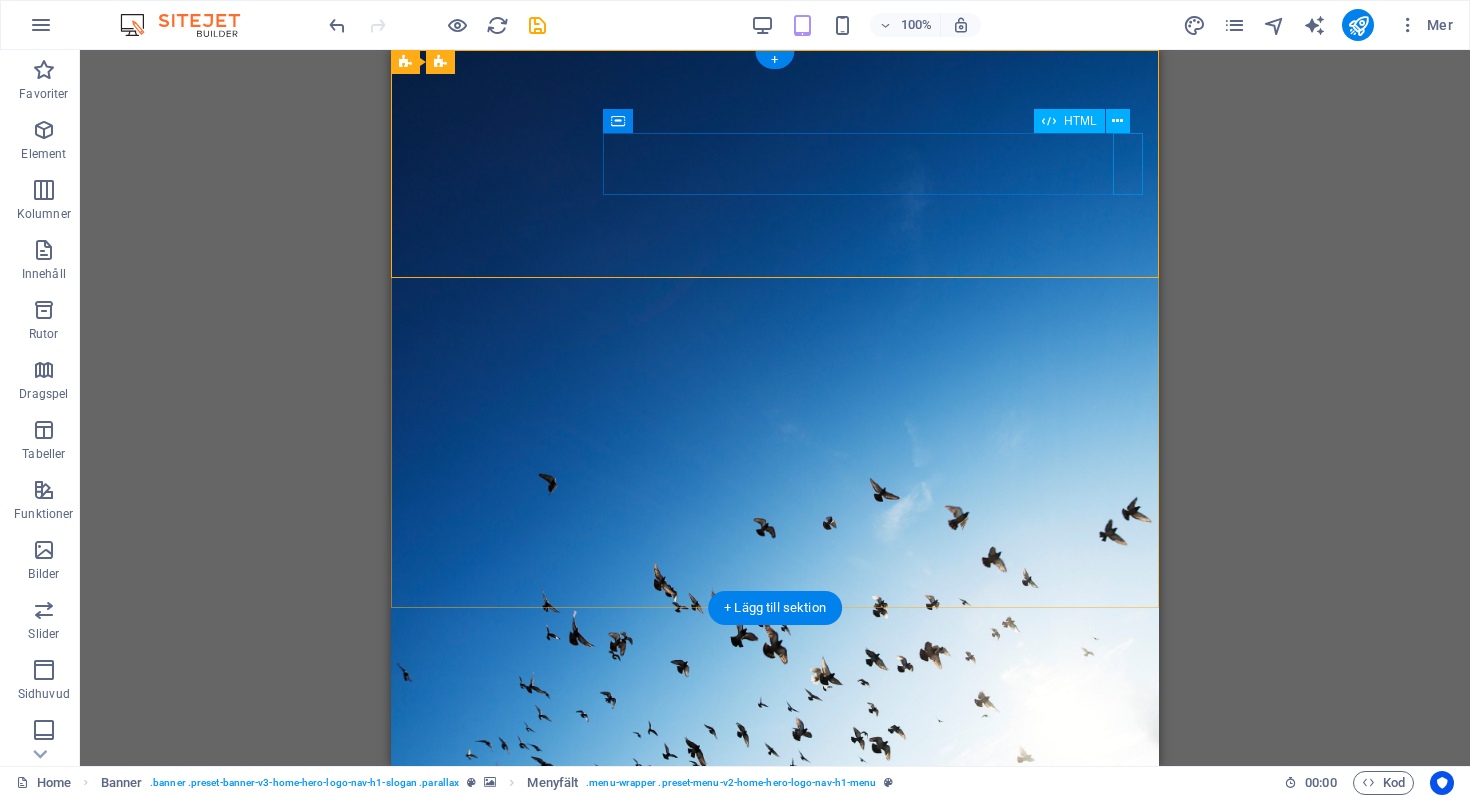 click at bounding box center [775, 995] 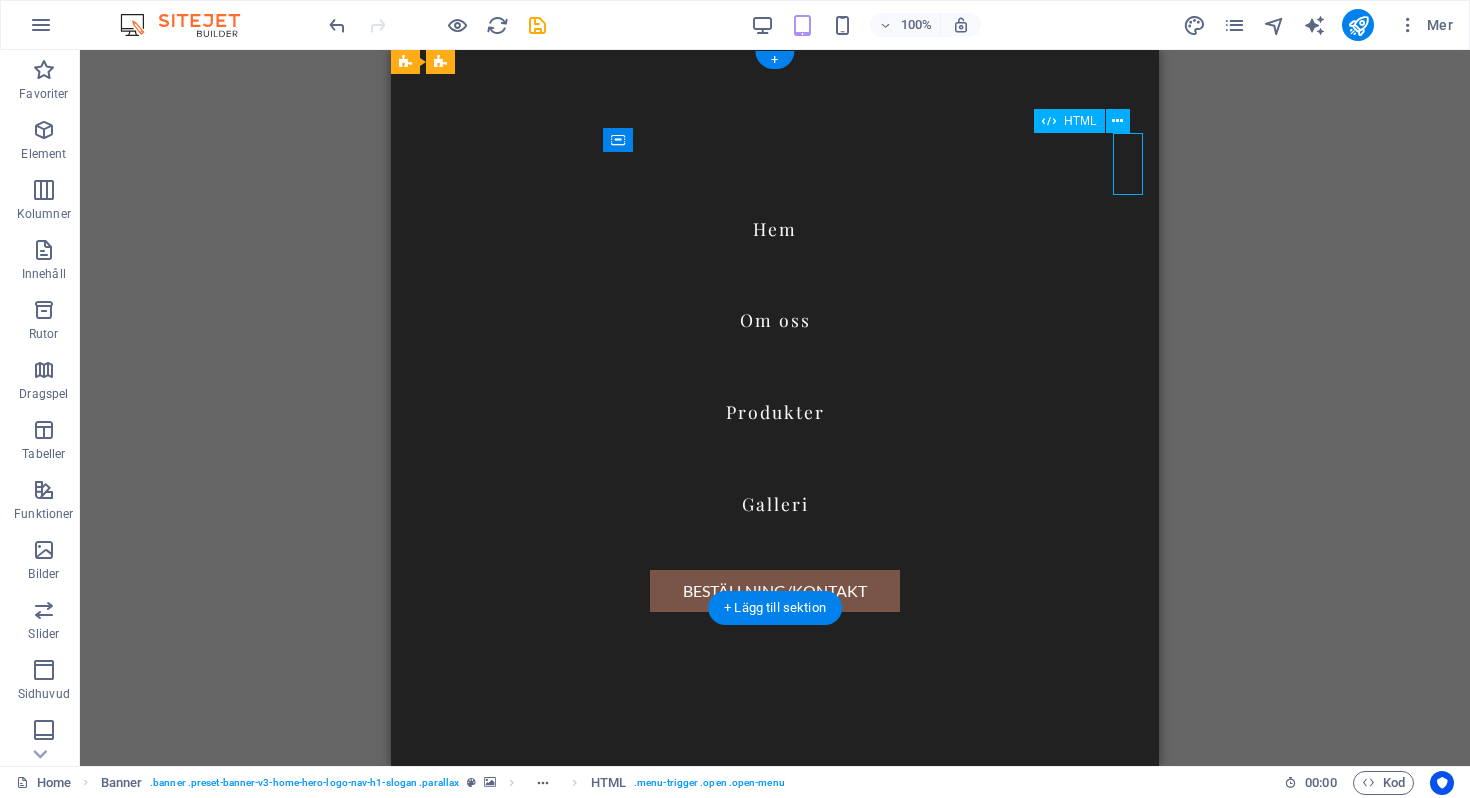click at bounding box center [422, 995] 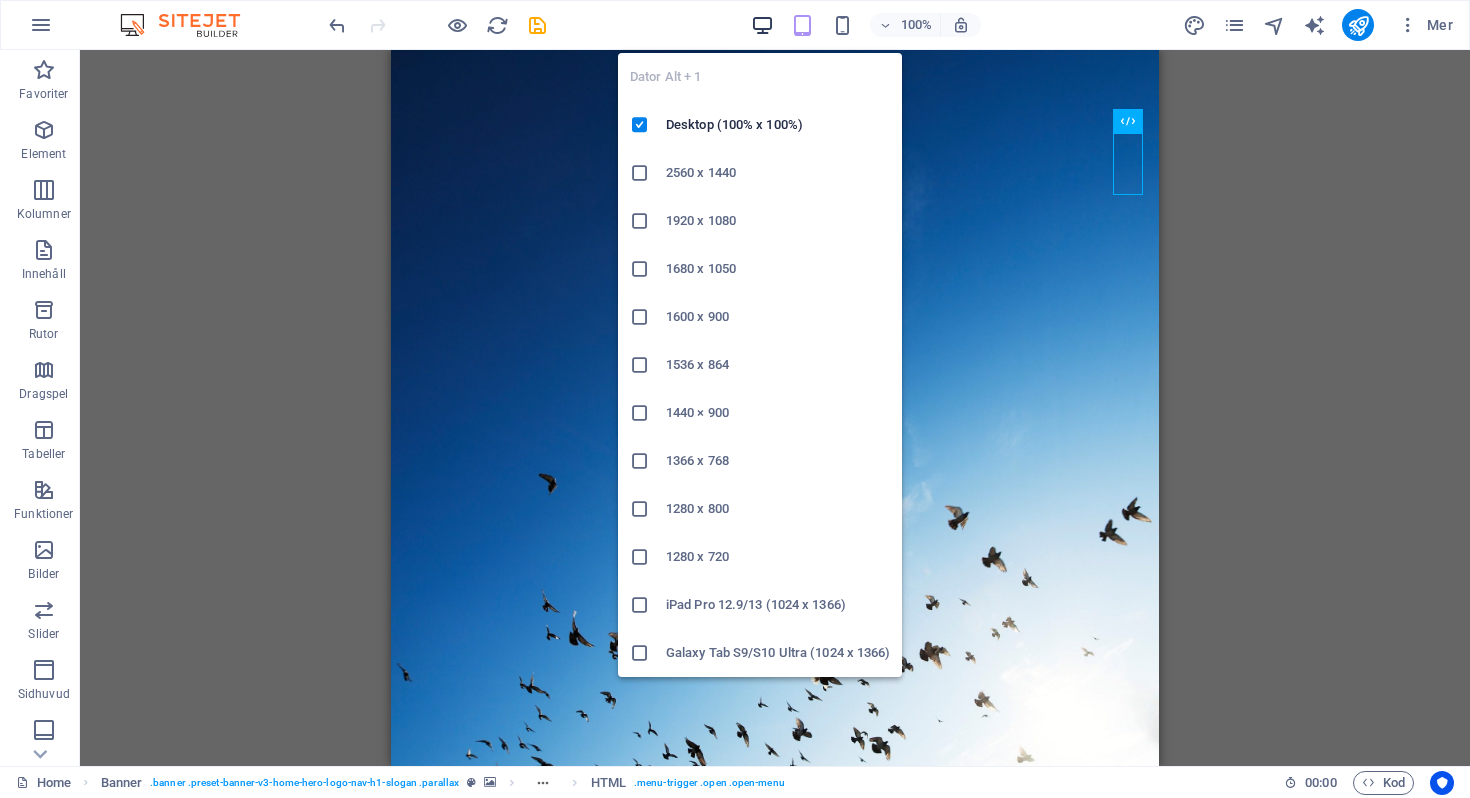 click at bounding box center (762, 25) 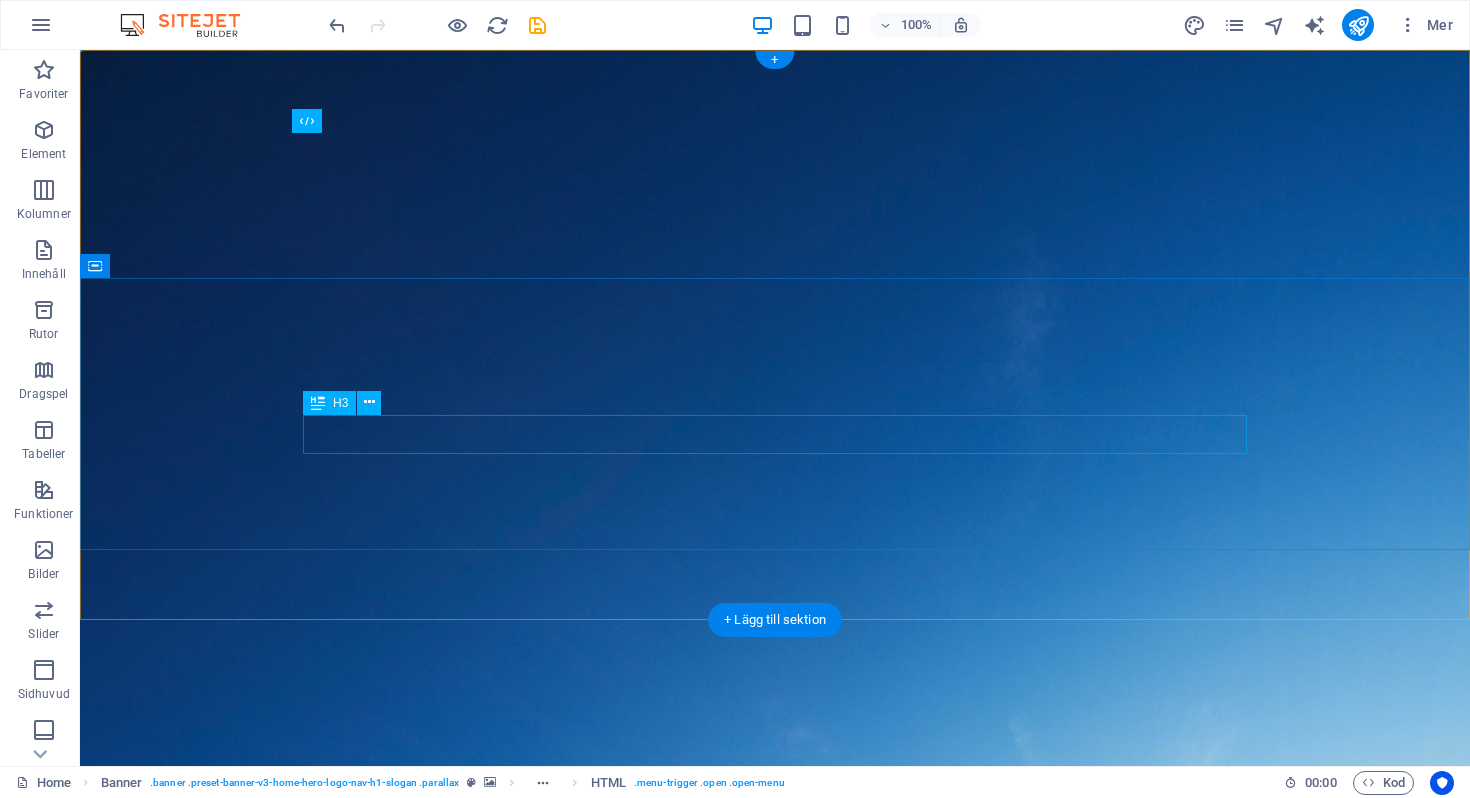 click on "Din bästa källa för stiliga klänningar och peruker!" at bounding box center (775, 1160) 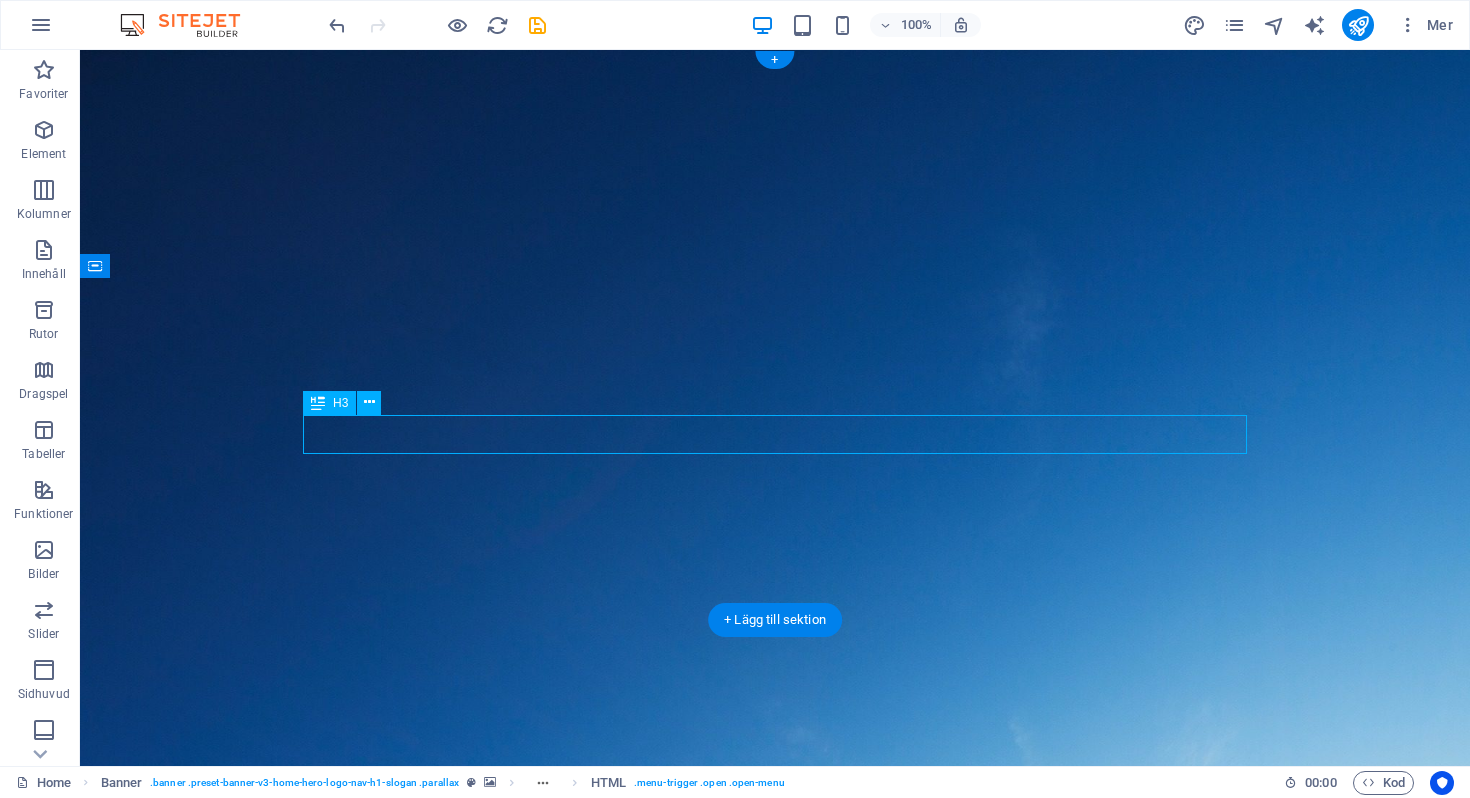 click on "Din bästa källa för stiliga klänningar och peruker!" at bounding box center [775, 1160] 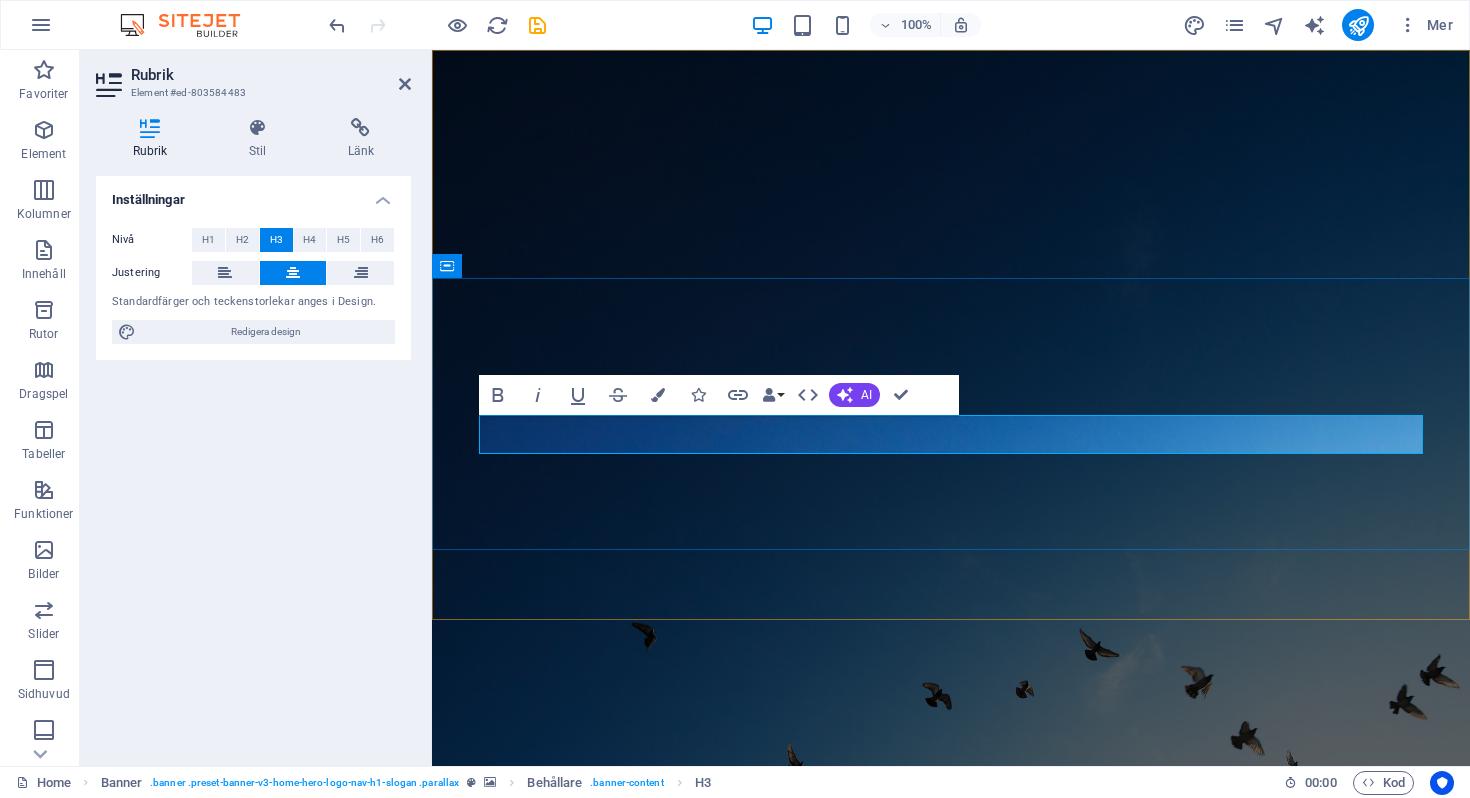 click on "Din bästa källa för stiliga klänningar och peruker!" at bounding box center [951, 1160] 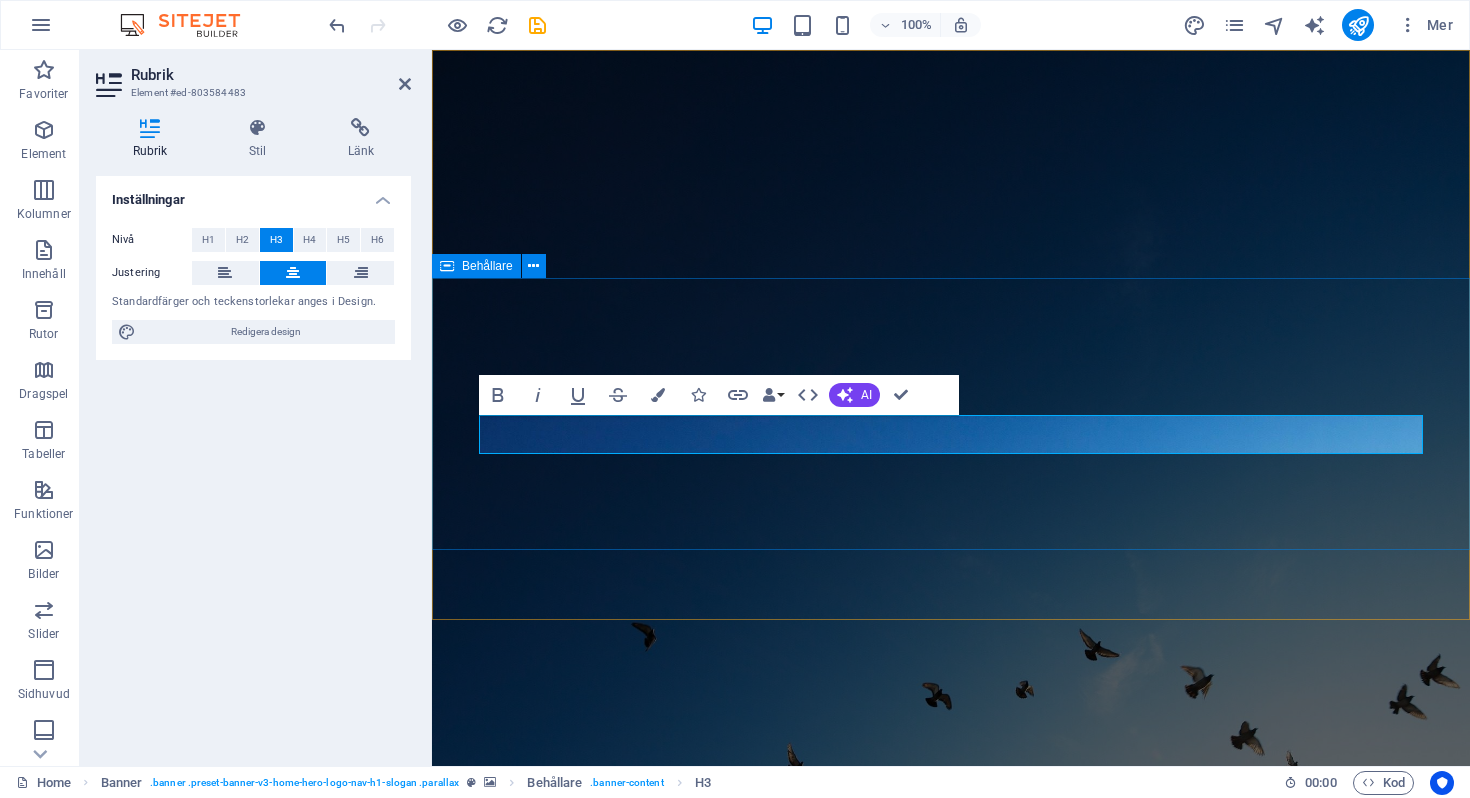 click on "Välkommen till OJSelects Här kan du hitta och beställa vackra klänningar och peruker!" at bounding box center [951, 1144] 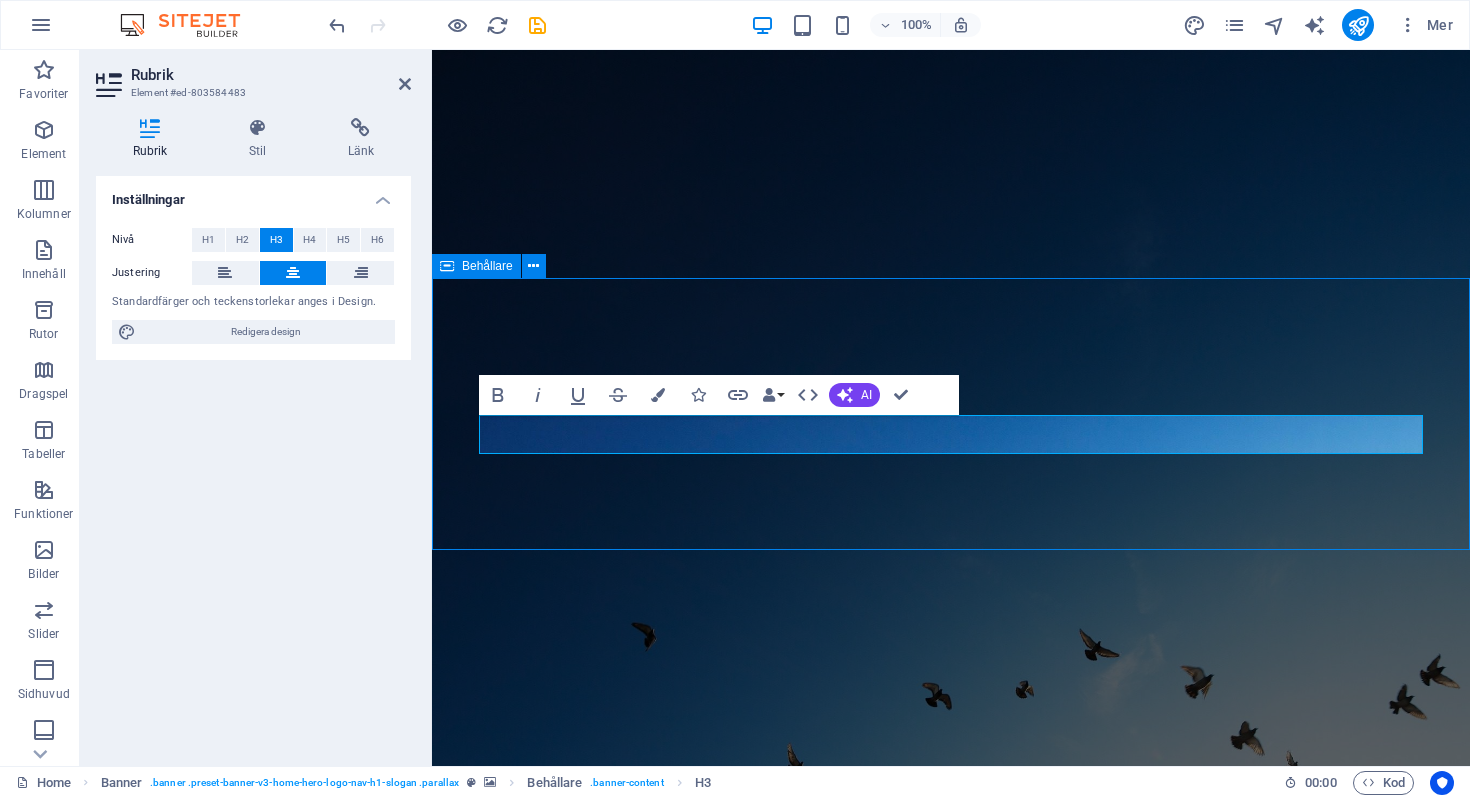 click on "Välkommen till OJSelects Här kan du hitta och beställa vackra klänningar och peruker!" at bounding box center (951, 1144) 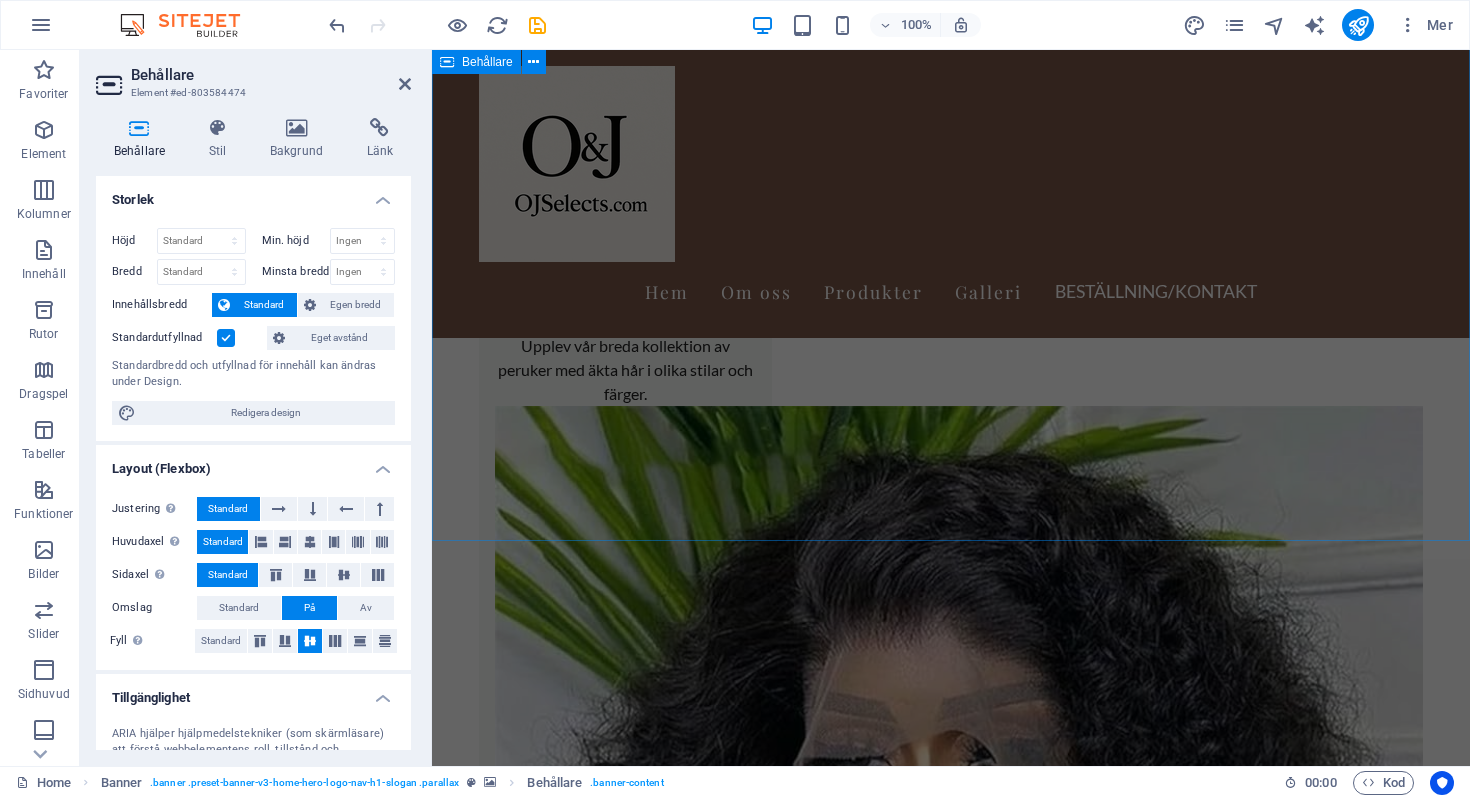 scroll, scrollTop: 1238, scrollLeft: 0, axis: vertical 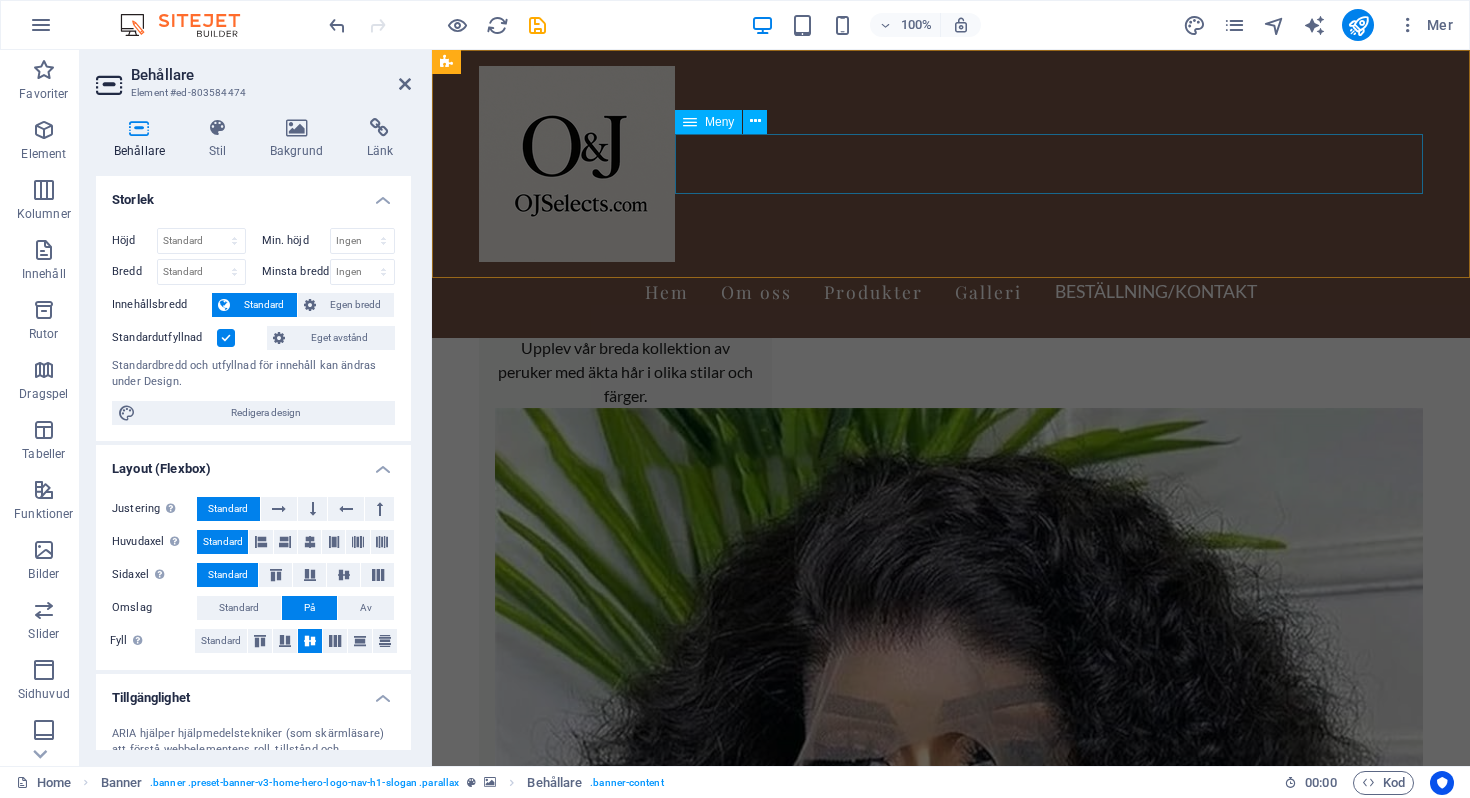 click on "Hem Om oss Produkter Galleri Beställning/Kontakt" at bounding box center [951, 292] 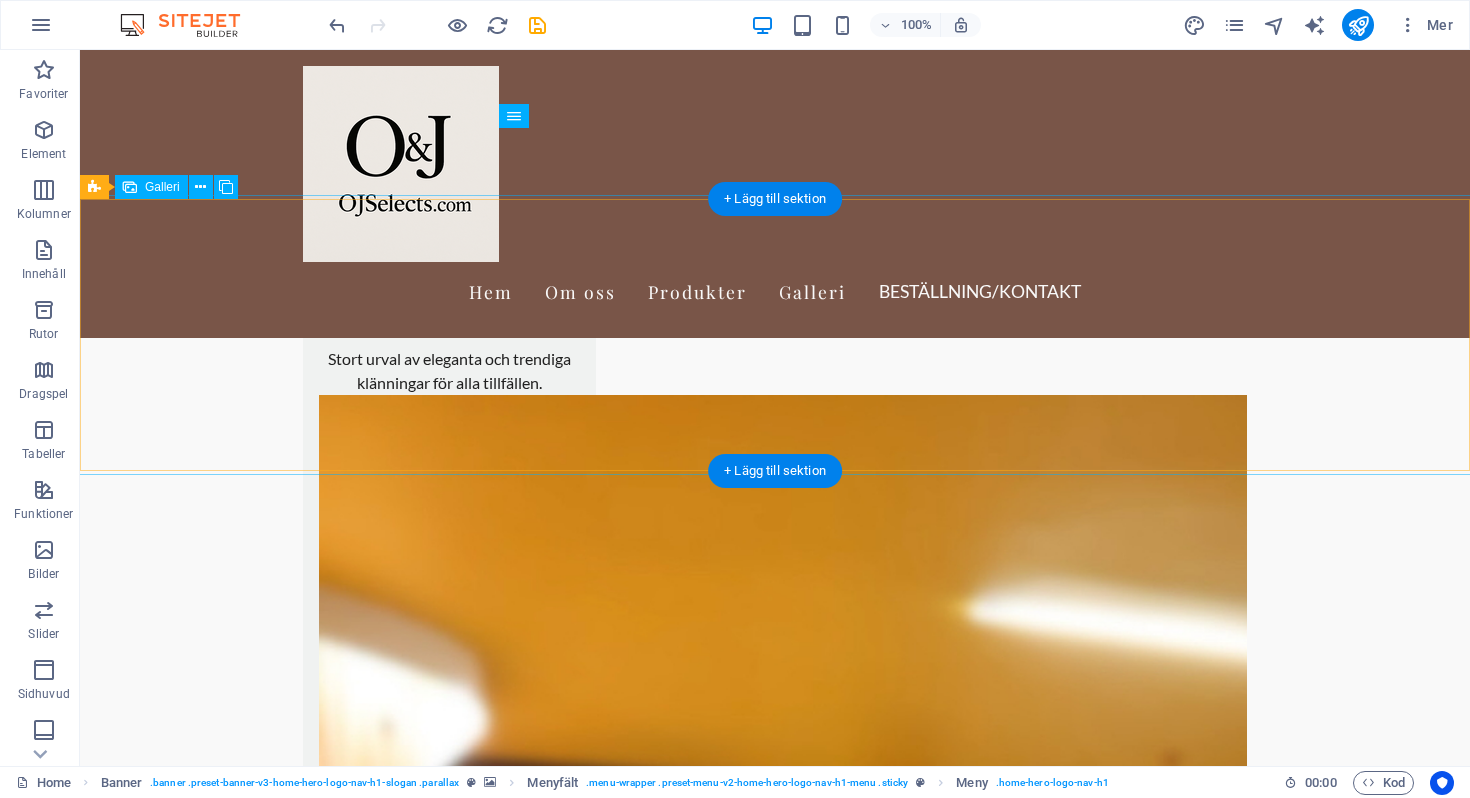 scroll, scrollTop: 2971, scrollLeft: 0, axis: vertical 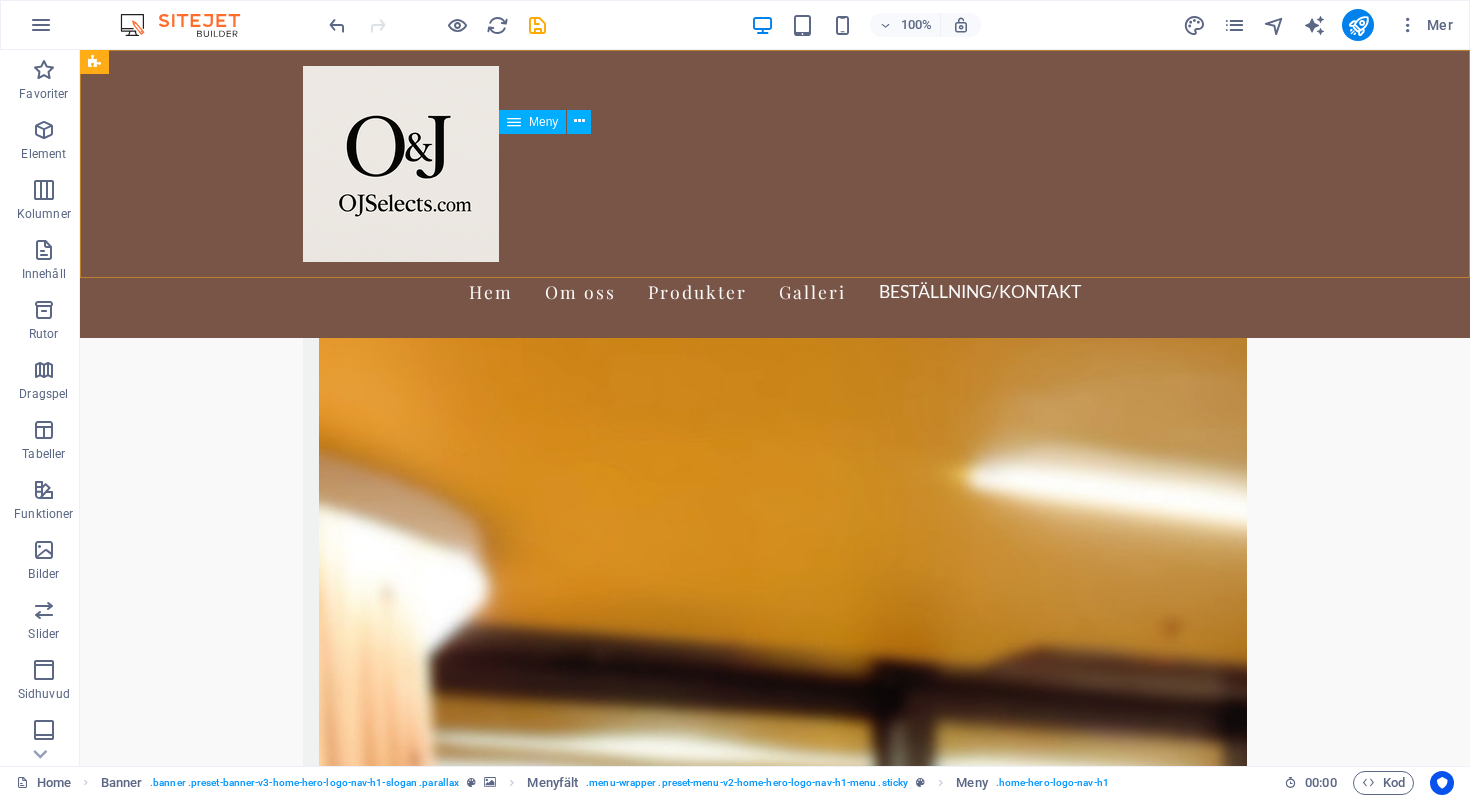click on "Hem Om oss Produkter Galleri Beställning/Kontakt" at bounding box center [775, 292] 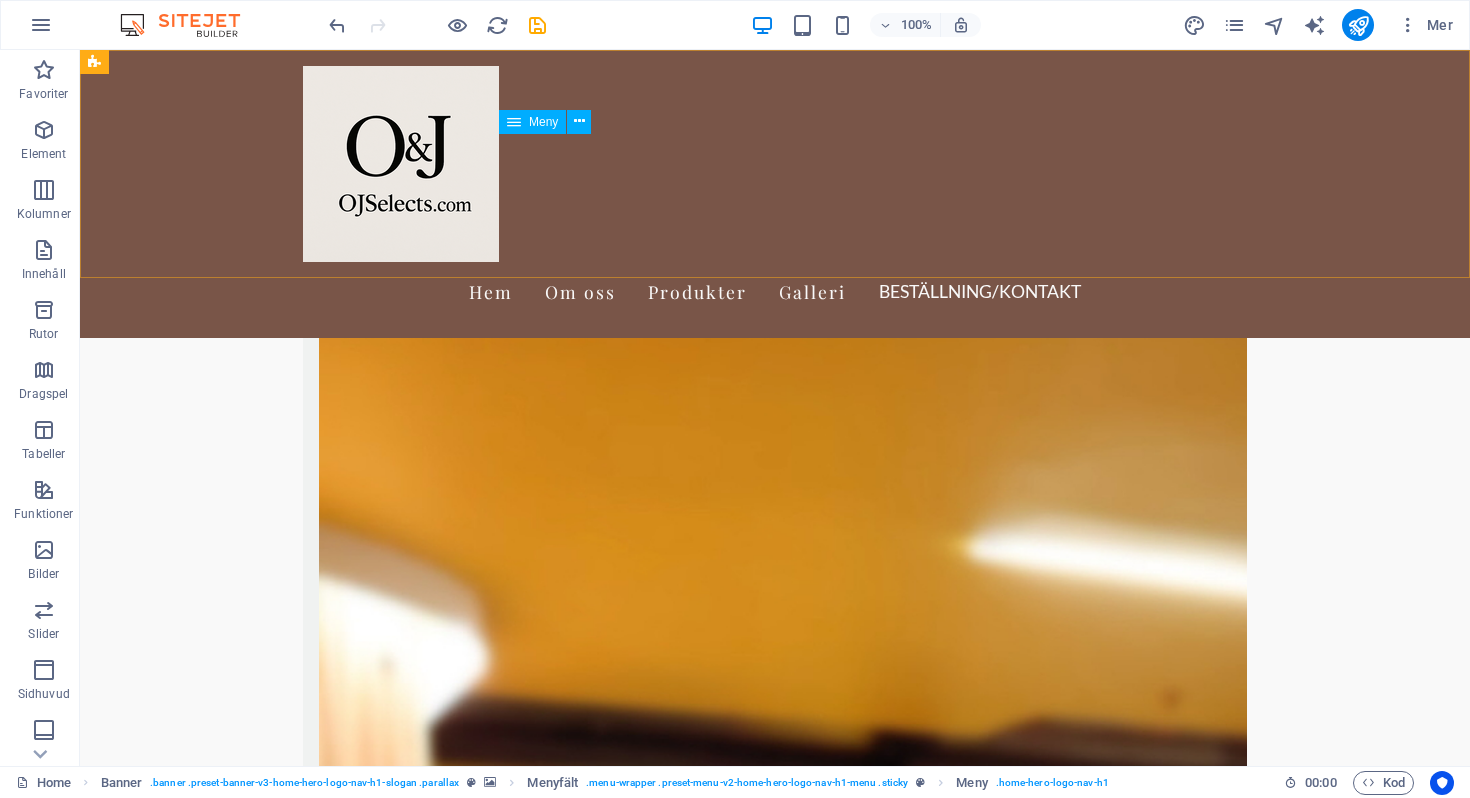 click on "Hem Om oss Produkter Galleri Beställning/Kontakt" at bounding box center (775, 292) 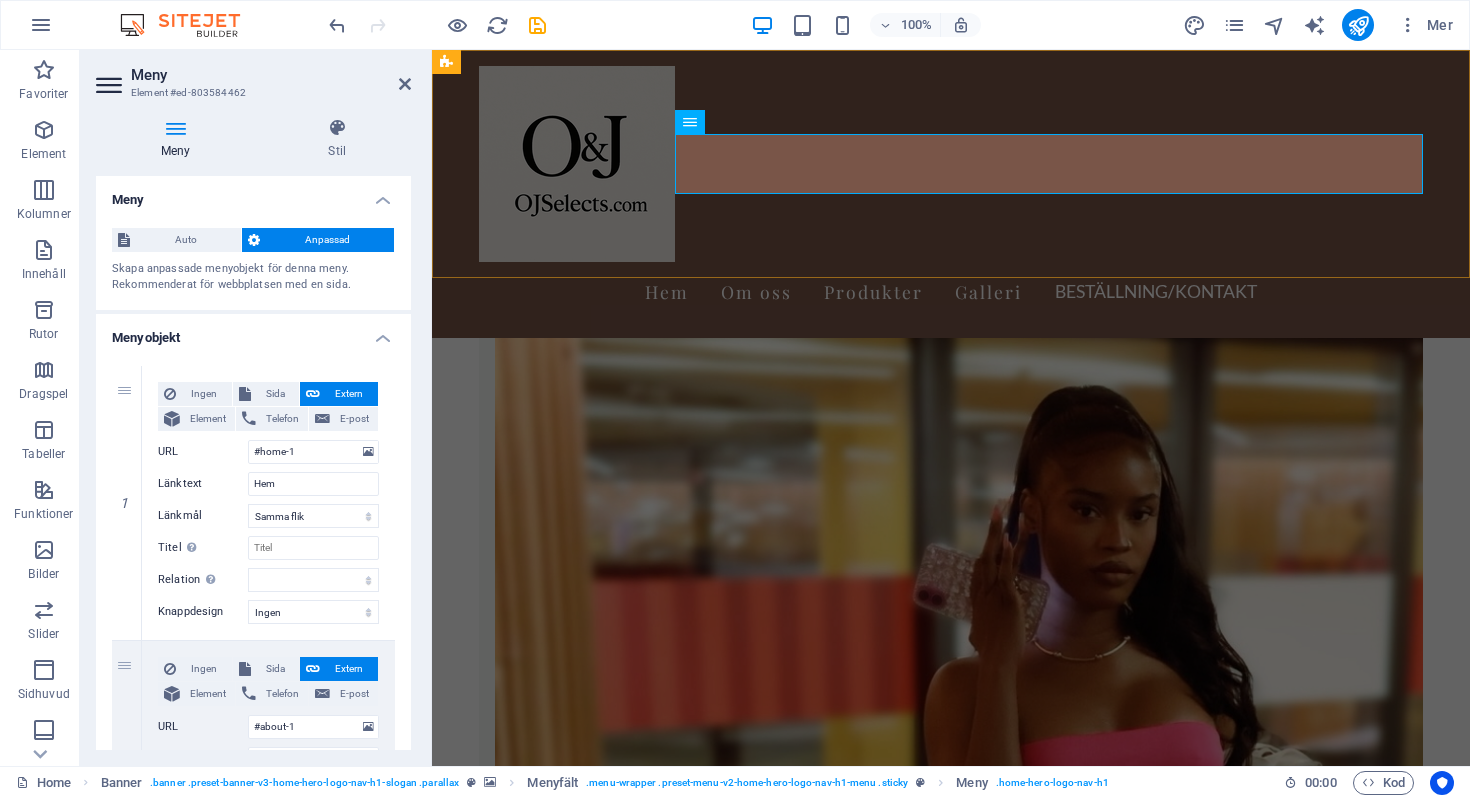 scroll, scrollTop: 3311, scrollLeft: 0, axis: vertical 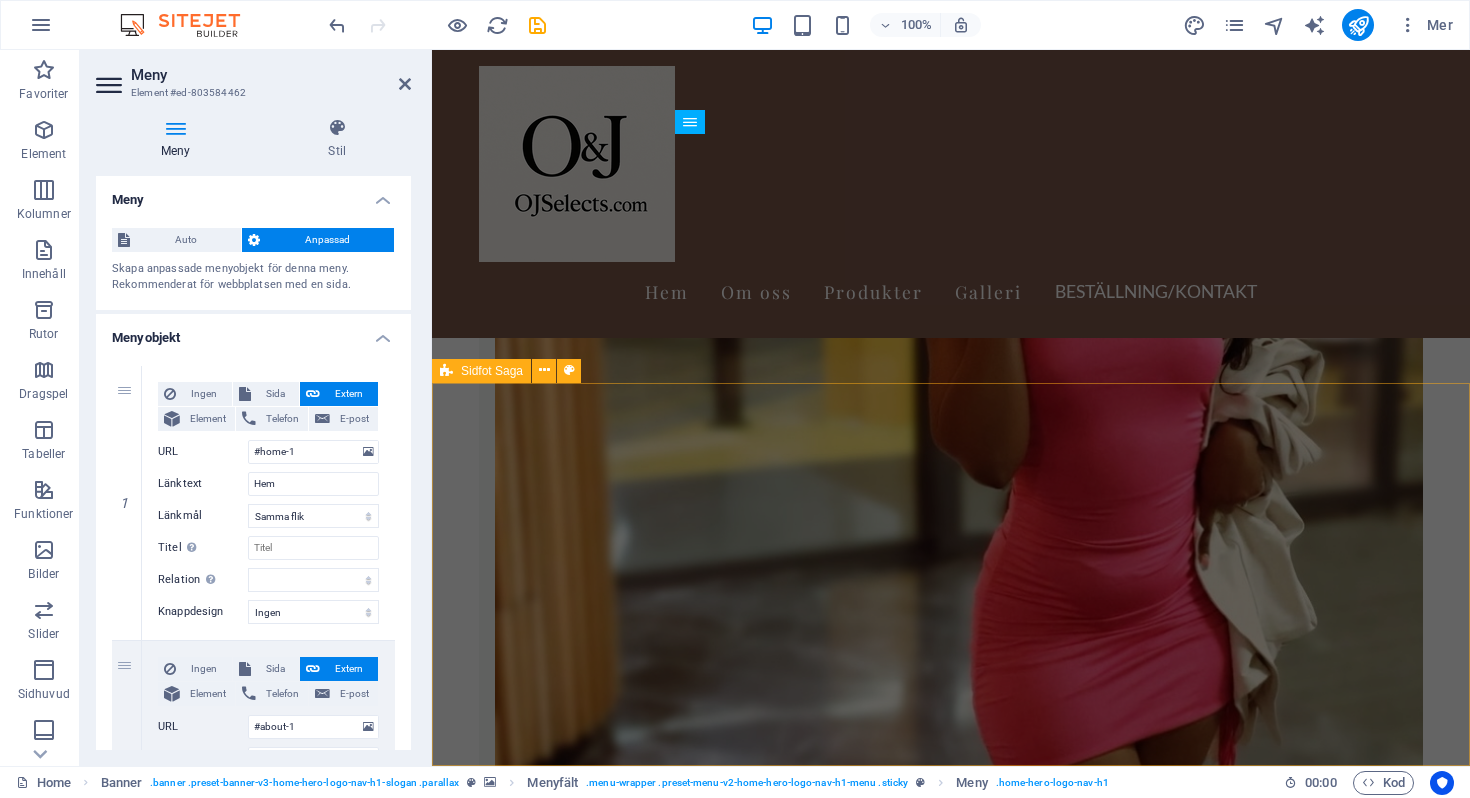 click on "OJSelects.com OJSelects.com - Kvalitetsmode och accessoarer online. Kontakta oss via e-post eller telefon för frågor. Följ våra sociala medier för de senaste trenderna. Contact Fridensborgsvägen 111 17060   Solna Phone:  Mobile:  Email:  ojshop.essentials@example.com Navigation Hem Om oss Tjänster Galleri Kontakt Legal Notice Privacy Policy Social media Facebook X Instagram" at bounding box center [951, 7618] 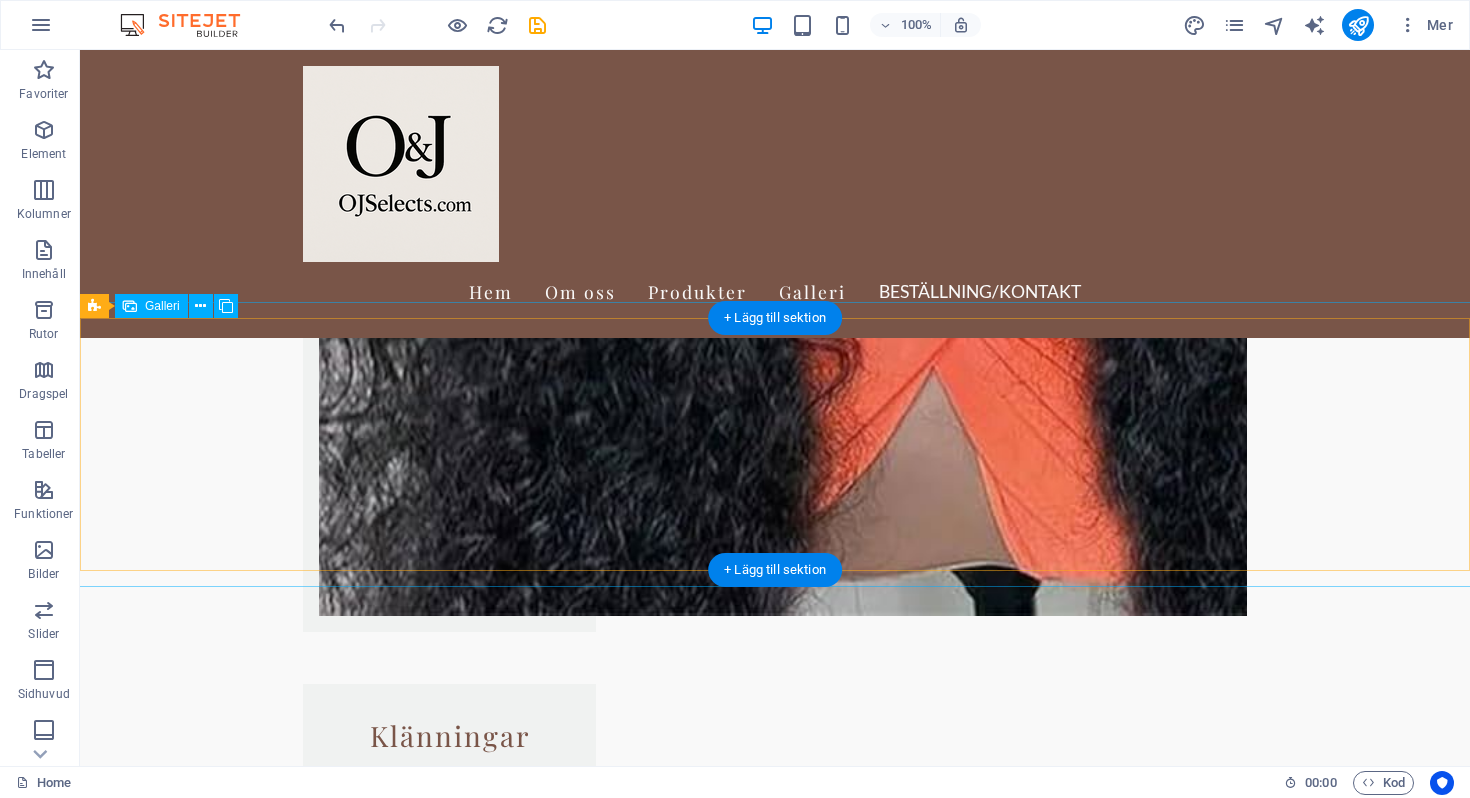 scroll, scrollTop: 2414, scrollLeft: 0, axis: vertical 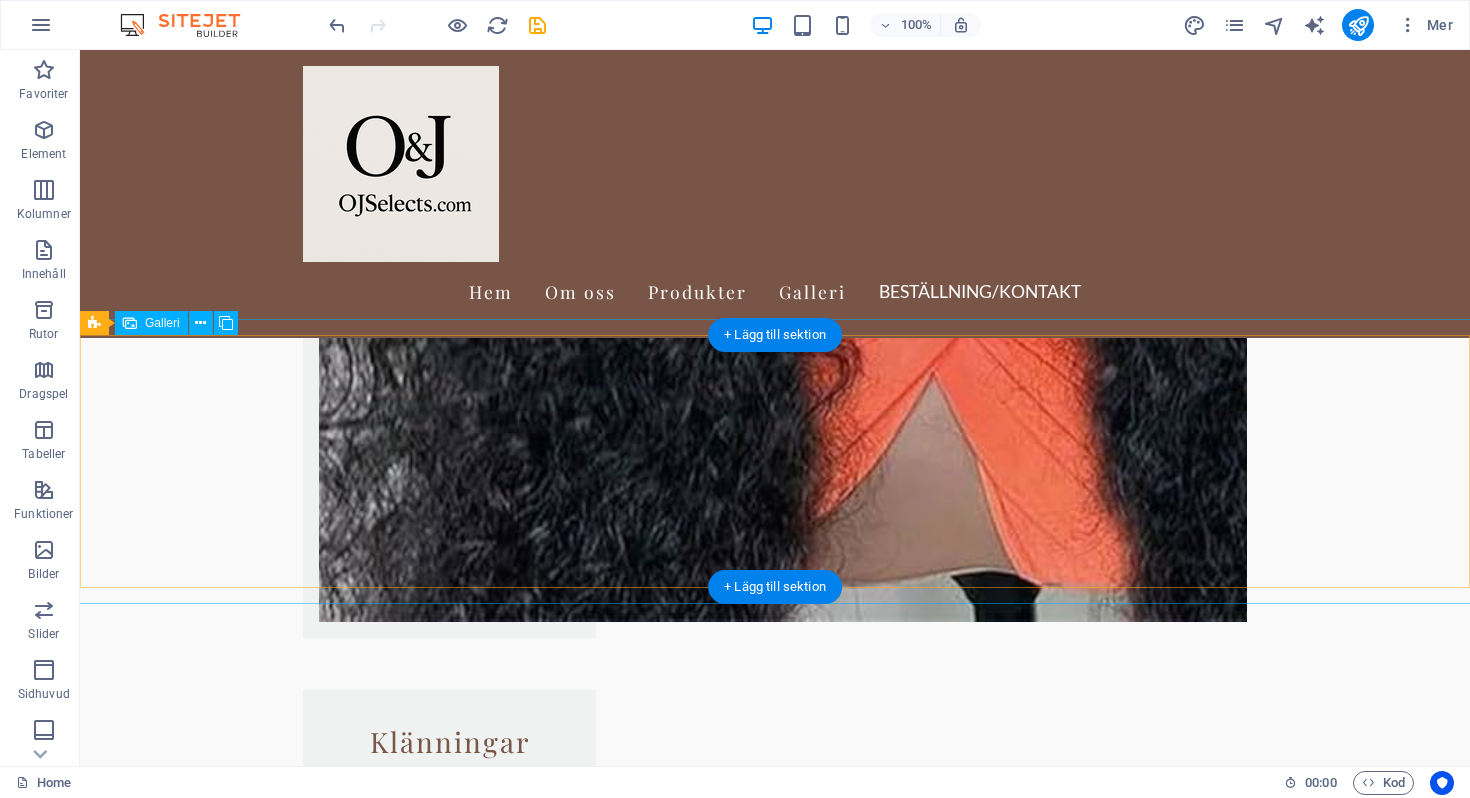 click at bounding box center (206, 8801) 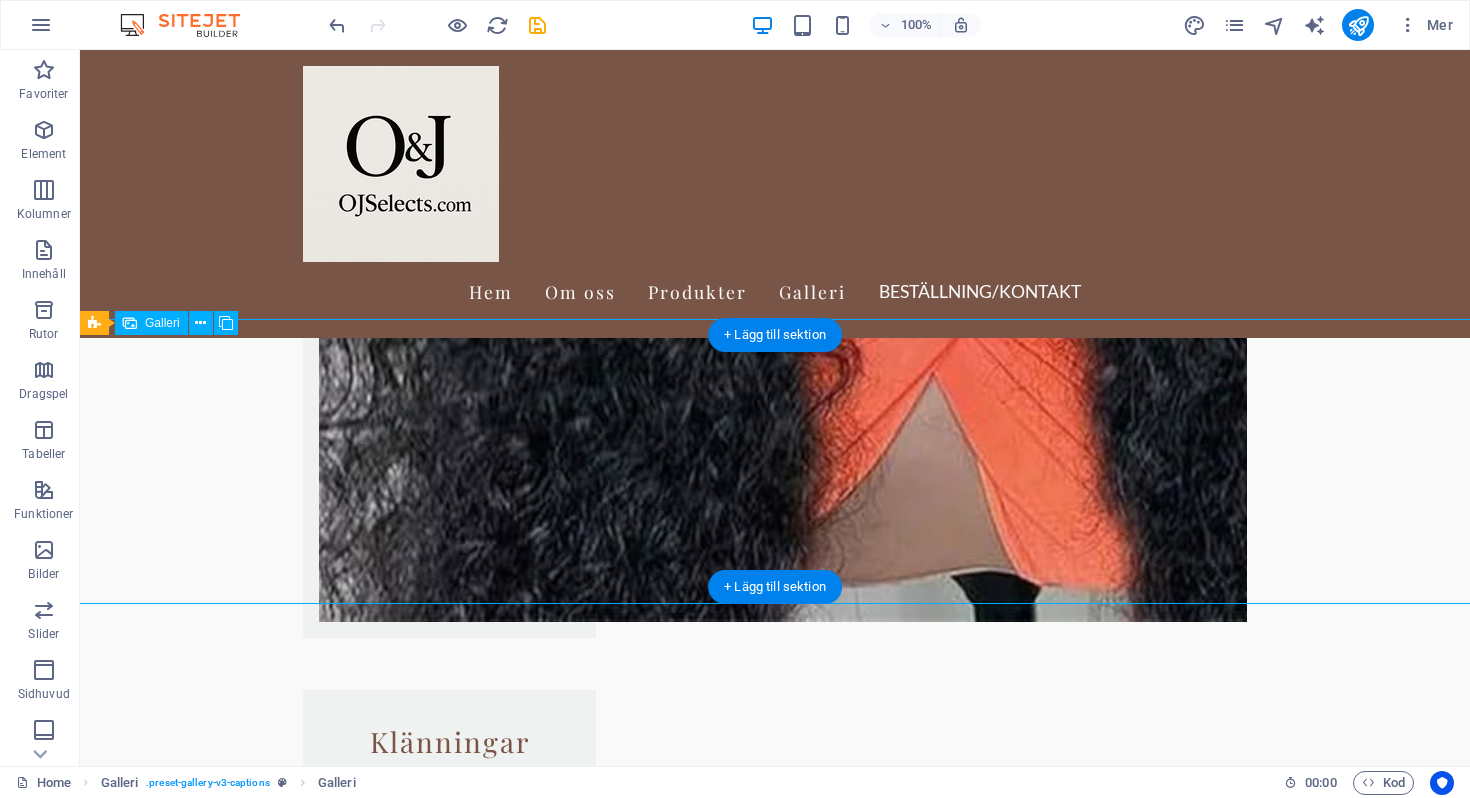 click at bounding box center (206, 8801) 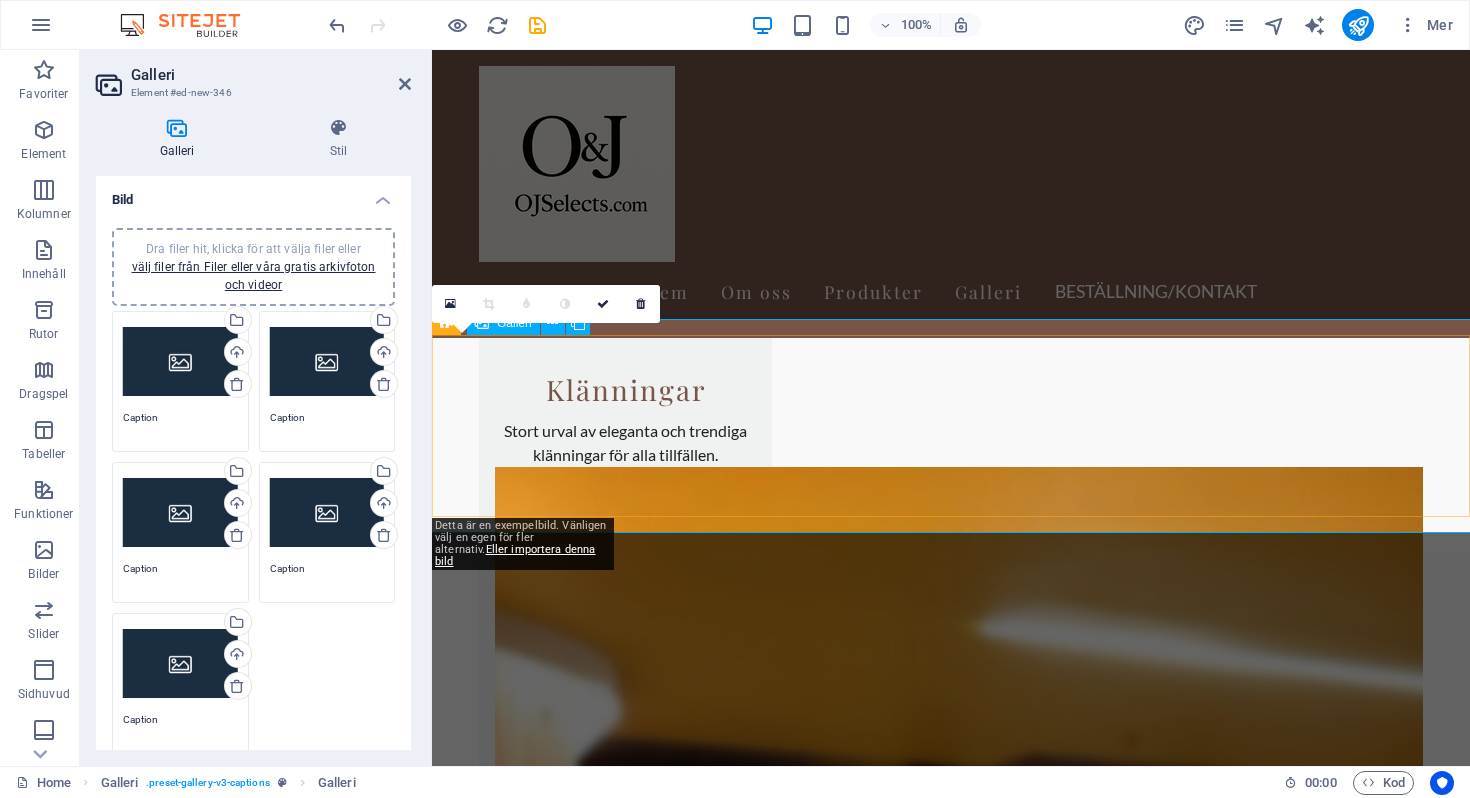 click at bounding box center (523, 7162) 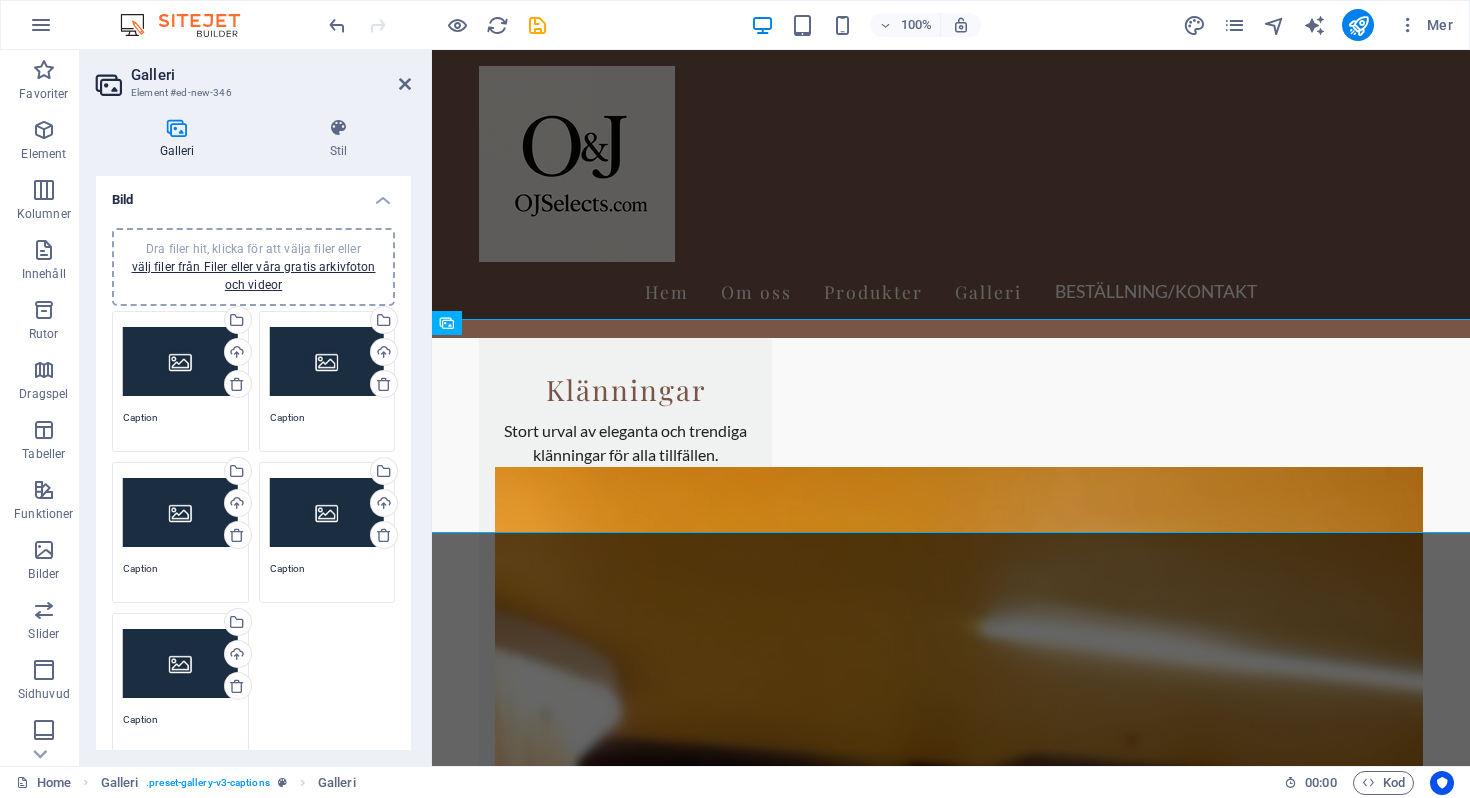 click on "Dra filer hit, klicka för att välja filer eller välj filer från Filer eller våra gratis arkivfoton och videor" at bounding box center [180, 362] 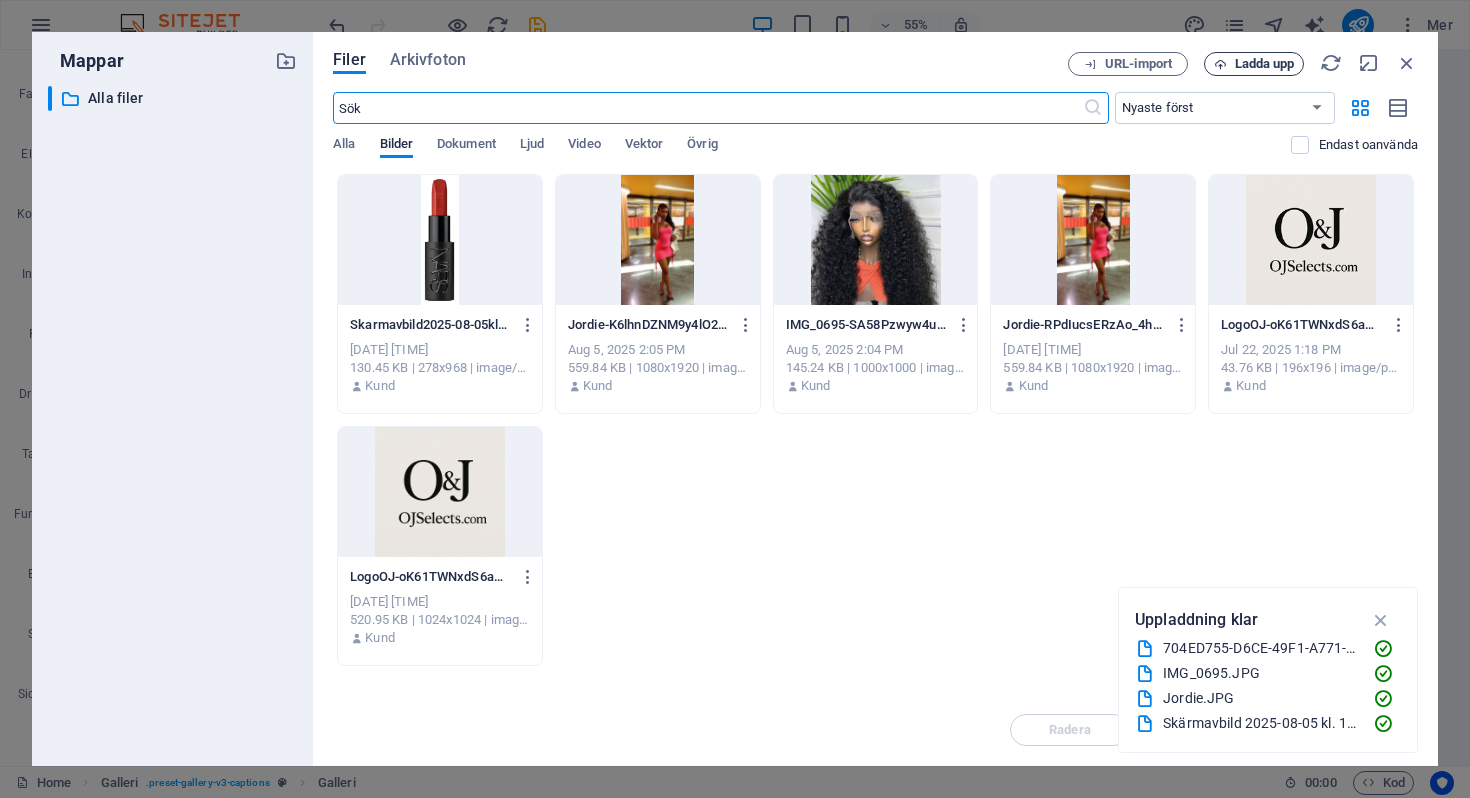 click on "Ladda upp" at bounding box center [1265, 64] 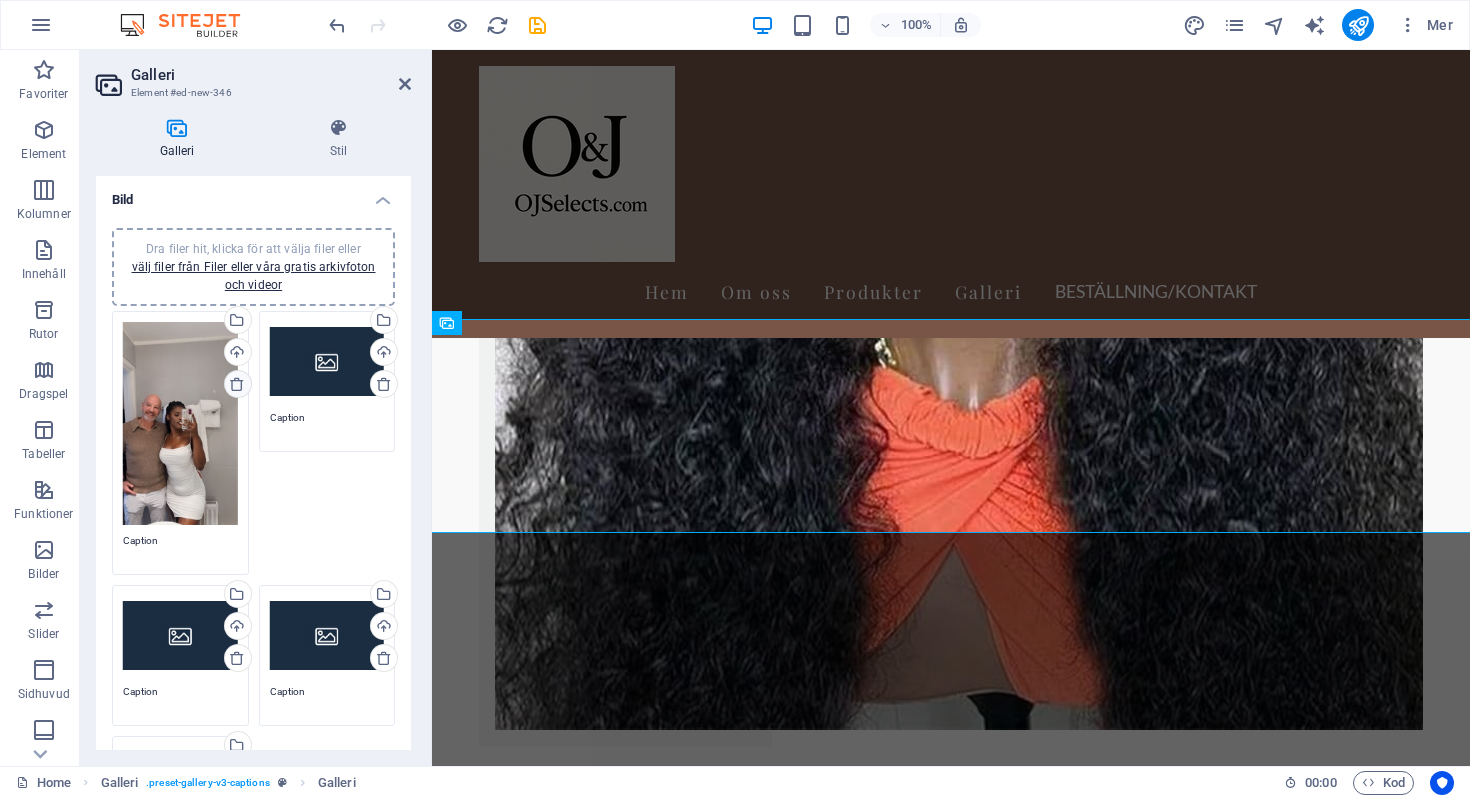click at bounding box center (237, 384) 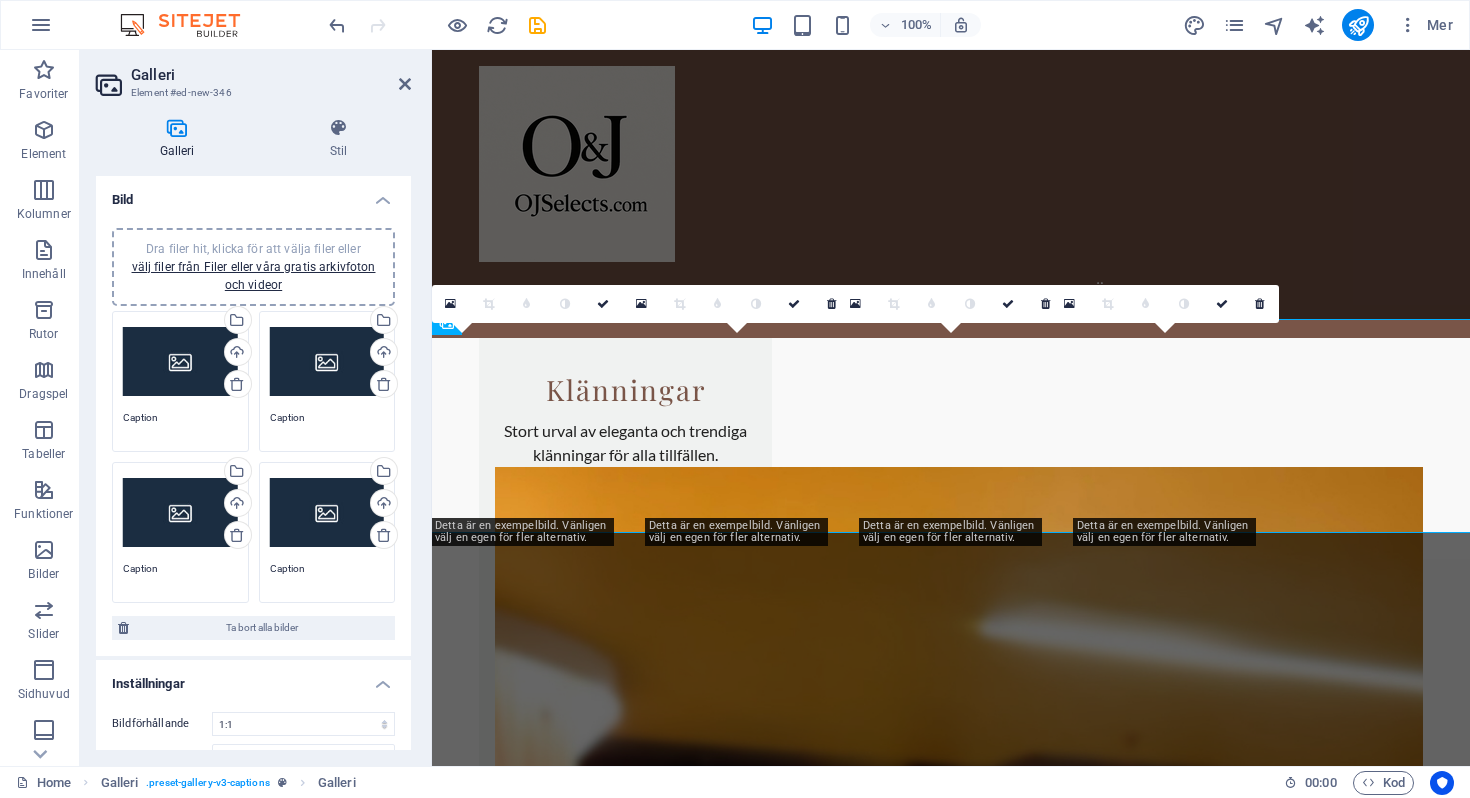 click on "Dra filer hit, klicka för att välja filer eller välj filer från Filer eller våra gratis arkivfoton och videor" at bounding box center [180, 362] 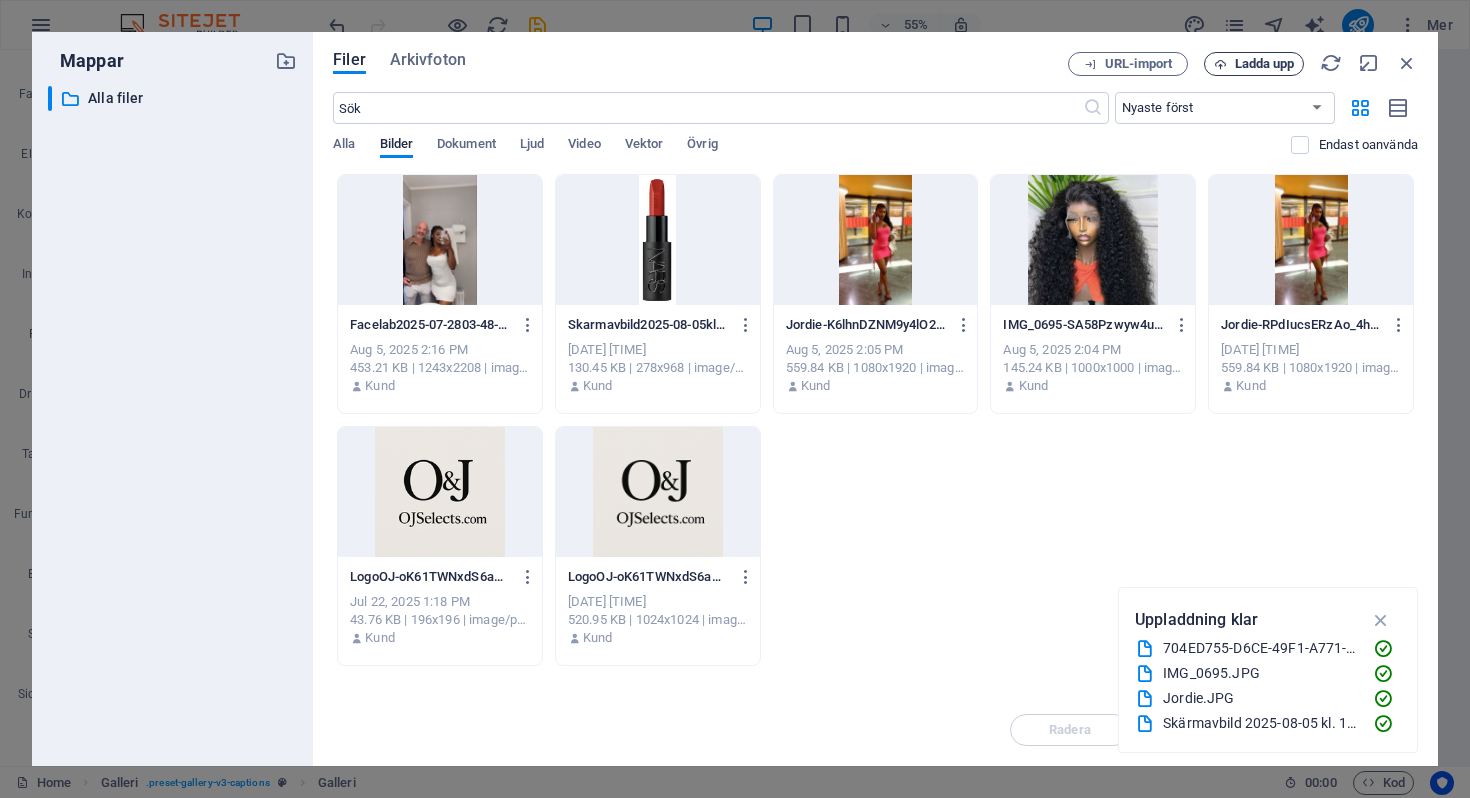 click on "Ladda upp" at bounding box center [1265, 64] 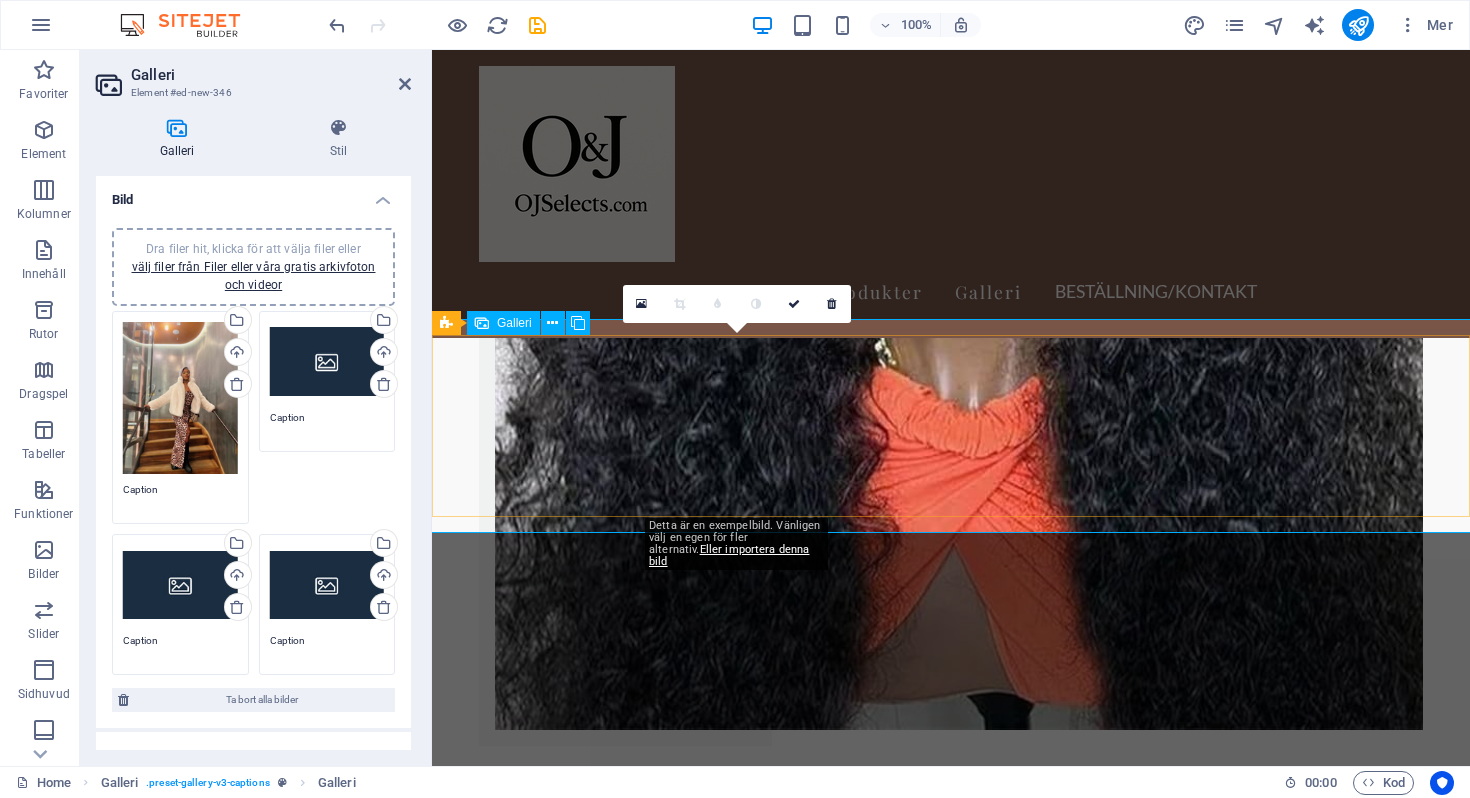 click at bounding box center (737, 7622) 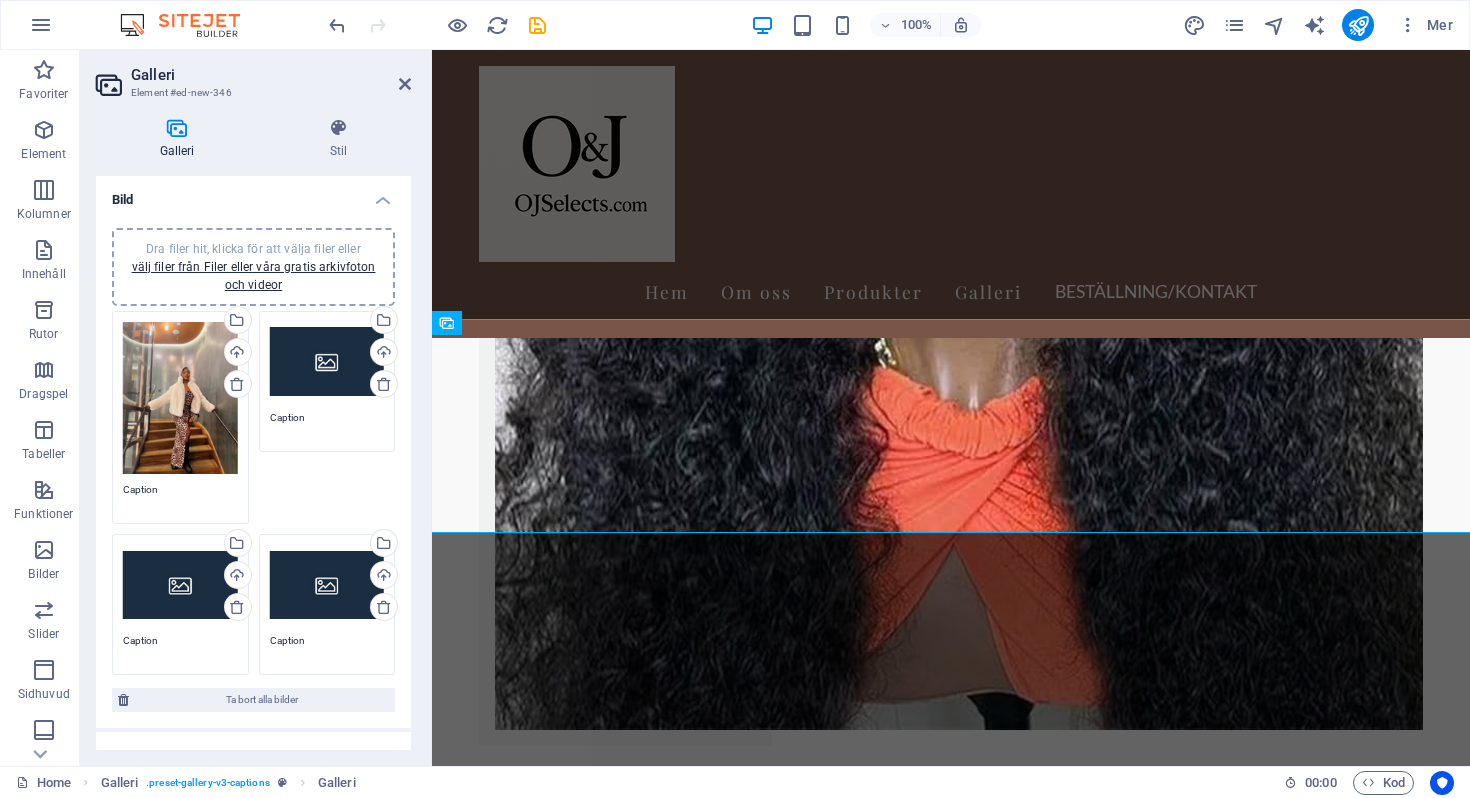 click on "Dra filer hit, klicka för att välja filer eller välj filer från Filer eller våra gratis arkivfoton och videor" at bounding box center [327, 362] 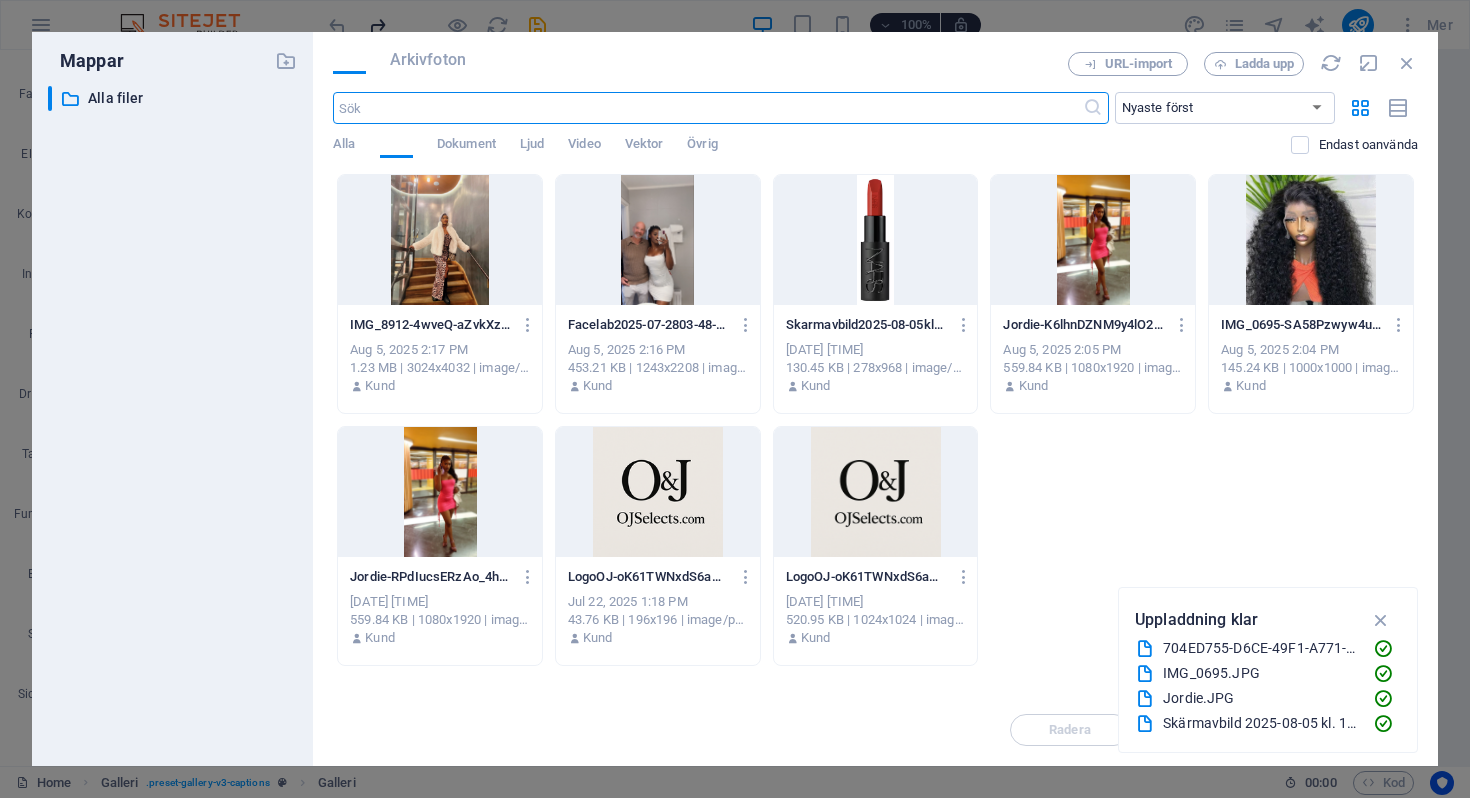 click on "Filer Arkivfoton URL-import Ladda upp ​ Nyaste först Äldst först Namn (A–Ö) Namn (Ö–A) Storlek (0–9) Storlek (9–0) Upplösning (0–9) Upplösning (9–0) Alla Bilder Dokument Ljud Video Vektor Övrig Endast oanvända Släpp filer här för att ladda upp dem direkt IMG_8912-4wveQ-aZvkXzbzcdG3Tt3A.JPG IMG_8912-4wveQ-aZvkXzbzcdG3Tt3A.JPG [DATE] [TIME] 1.23 MB | 3024x4032 | image/jpeg Kund Facelab2025-07-2803-48-06-44ZFW9YSOQA-mtMDTTpY2w.JPEG Facelab2025-07-2803-48-06-44ZFW9YSOQA-mtMDTTpY2w.JPEG [DATE] [TIME] 453.21 KB | 1243x2208 | image/jpeg Kund Skarmavbild2025-08-05kl.14.06.57-WzRxUbd6PmXDCepd3tvF9Q.png Skarmavbild2025-08-05kl.14.06.57-WzRxUbd6PmXDCepd3tvF9Q.png [DATE] [TIME] 130.45 KB | 278x968 | image/png Kund Jordie-K6lhnDZNM9y4lO2sV348Ow.JPG Jordie-K6lhnDZNM9y4lO2sV348Ow.JPG [DATE] [TIME] 559.84 KB | 1080x1920 | image/jpeg Kund IMG_0695-SA58Pzwyw4uS4kt-q-ZUTA.JPG IMG_0695-SA58Pzwyw4uS4kt-q-ZUTA.JPG [DATE] [TIME] 145.24 KB | 1000x1000 | image/jpeg Kund Kund" at bounding box center (875, 399) 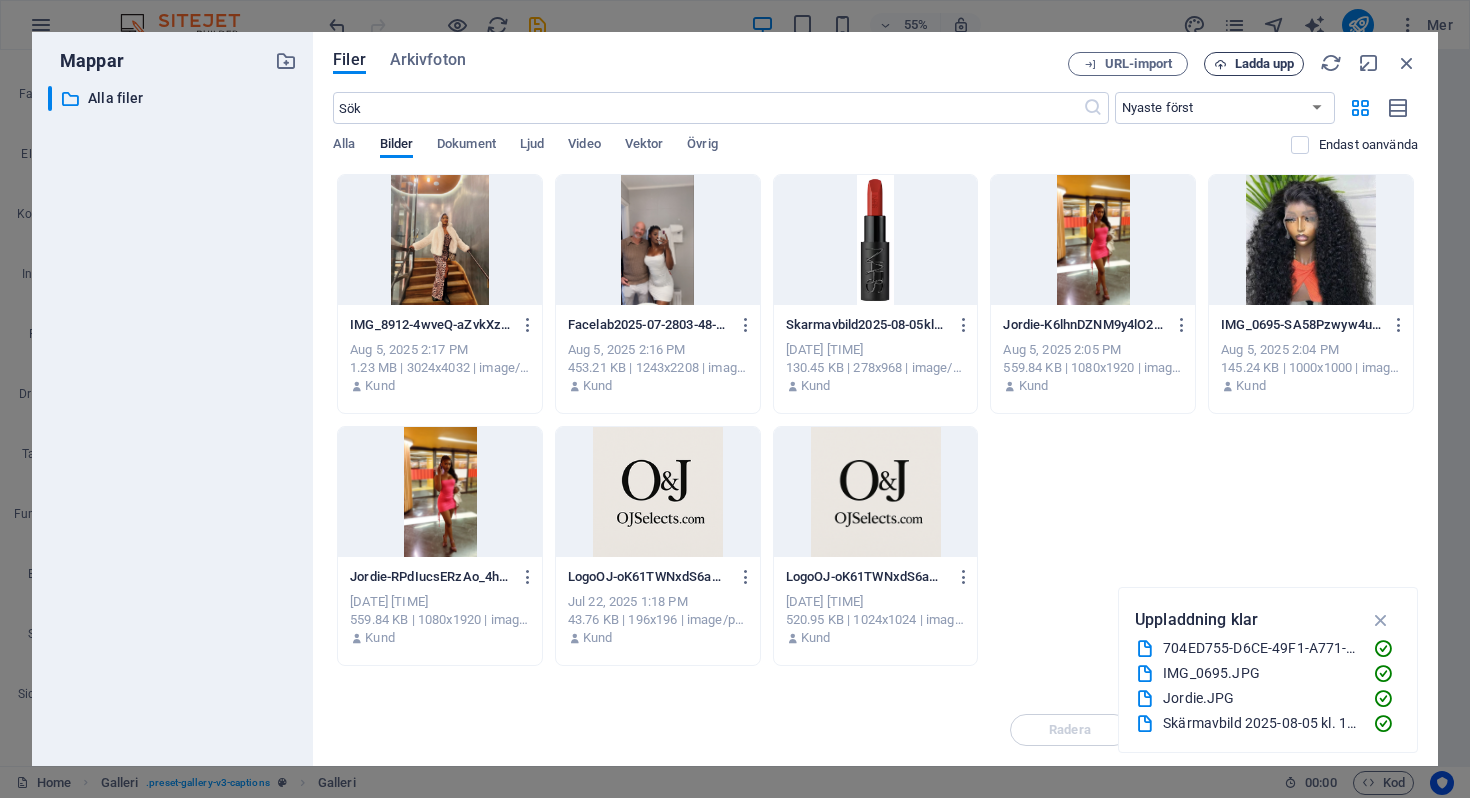 click on "Ladda upp" at bounding box center [1265, 64] 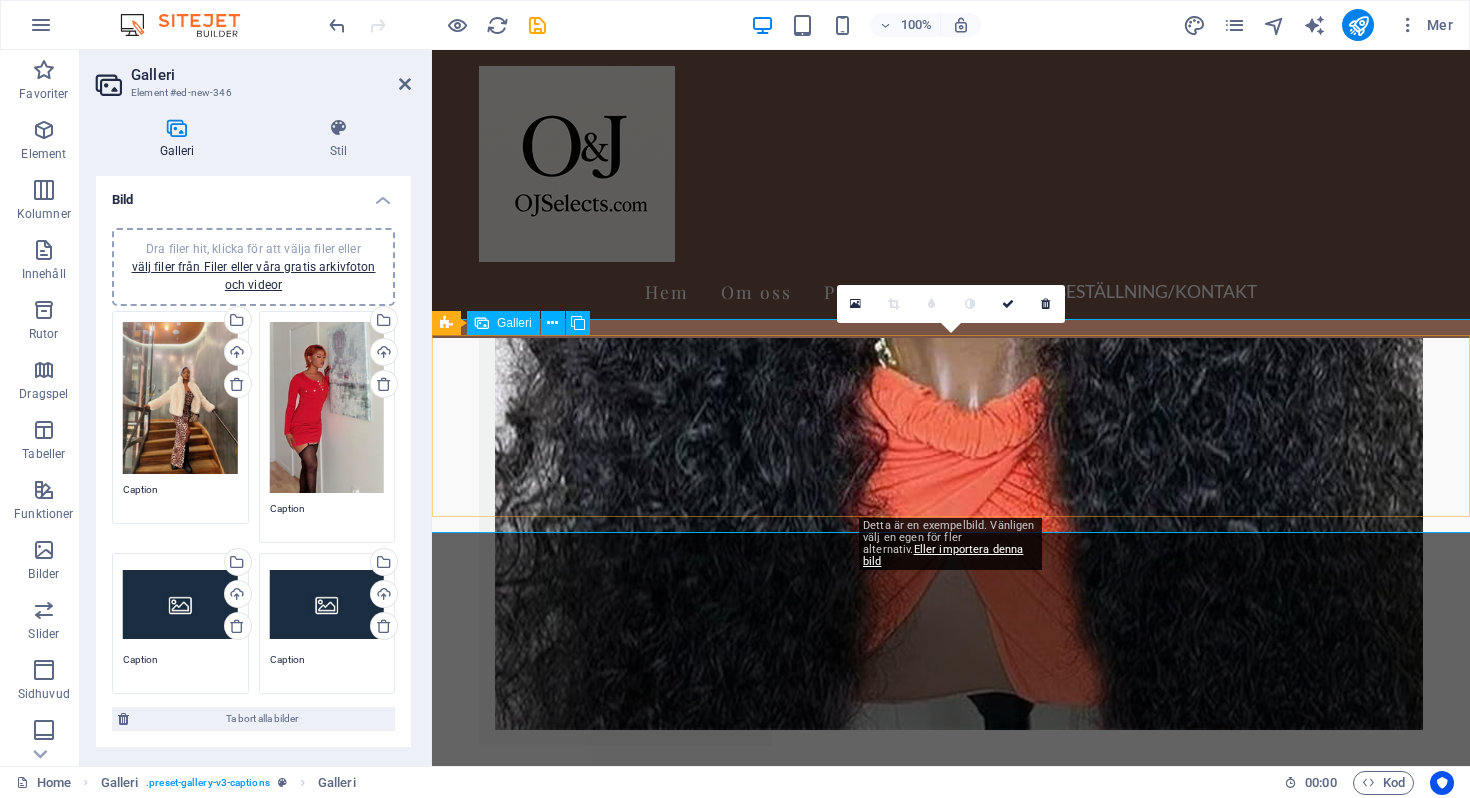 click at bounding box center (951, 7622) 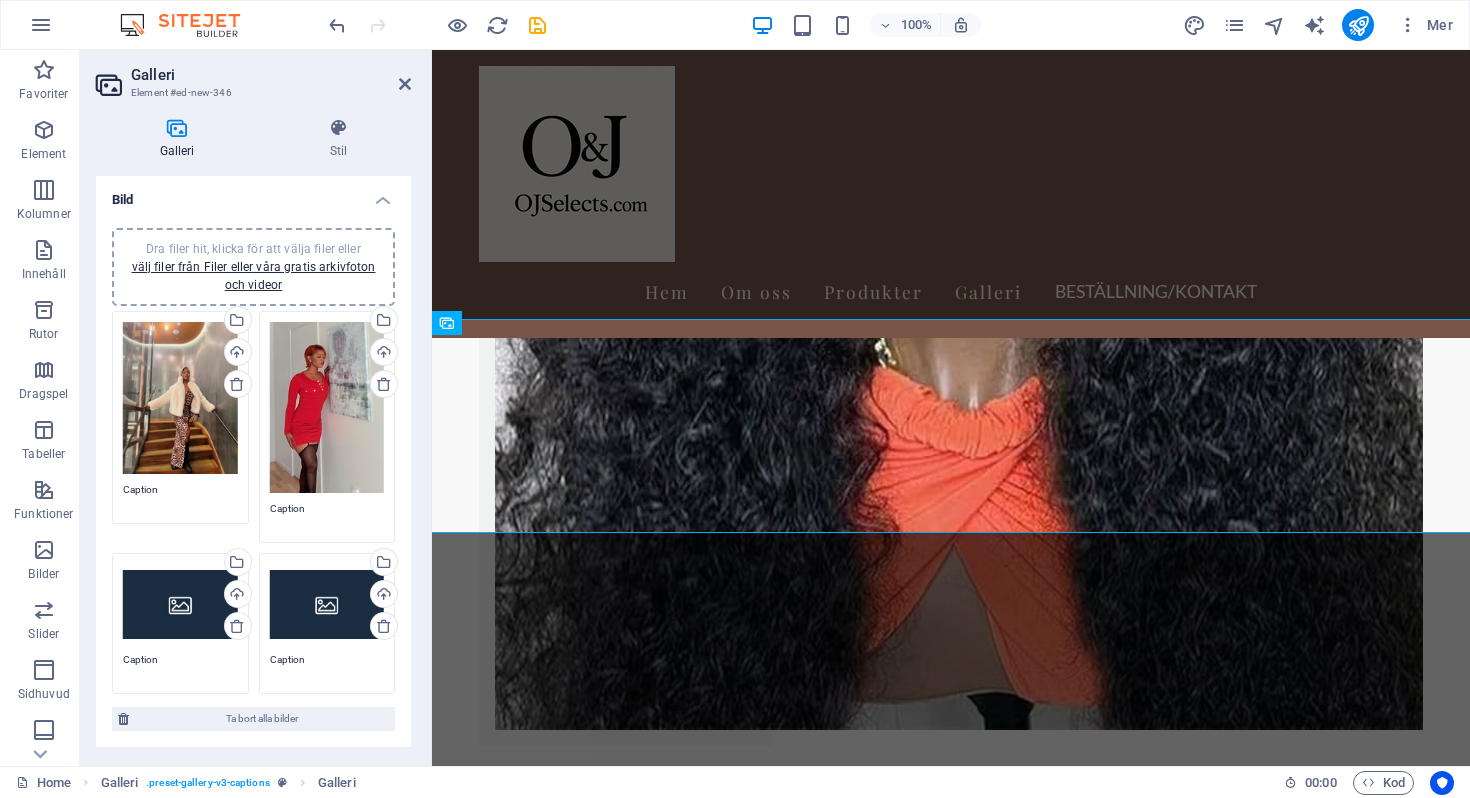 click on "Dra filer hit, klicka för att välja filer eller välj filer från Filer eller våra gratis arkivfoton och videor" at bounding box center (180, 604) 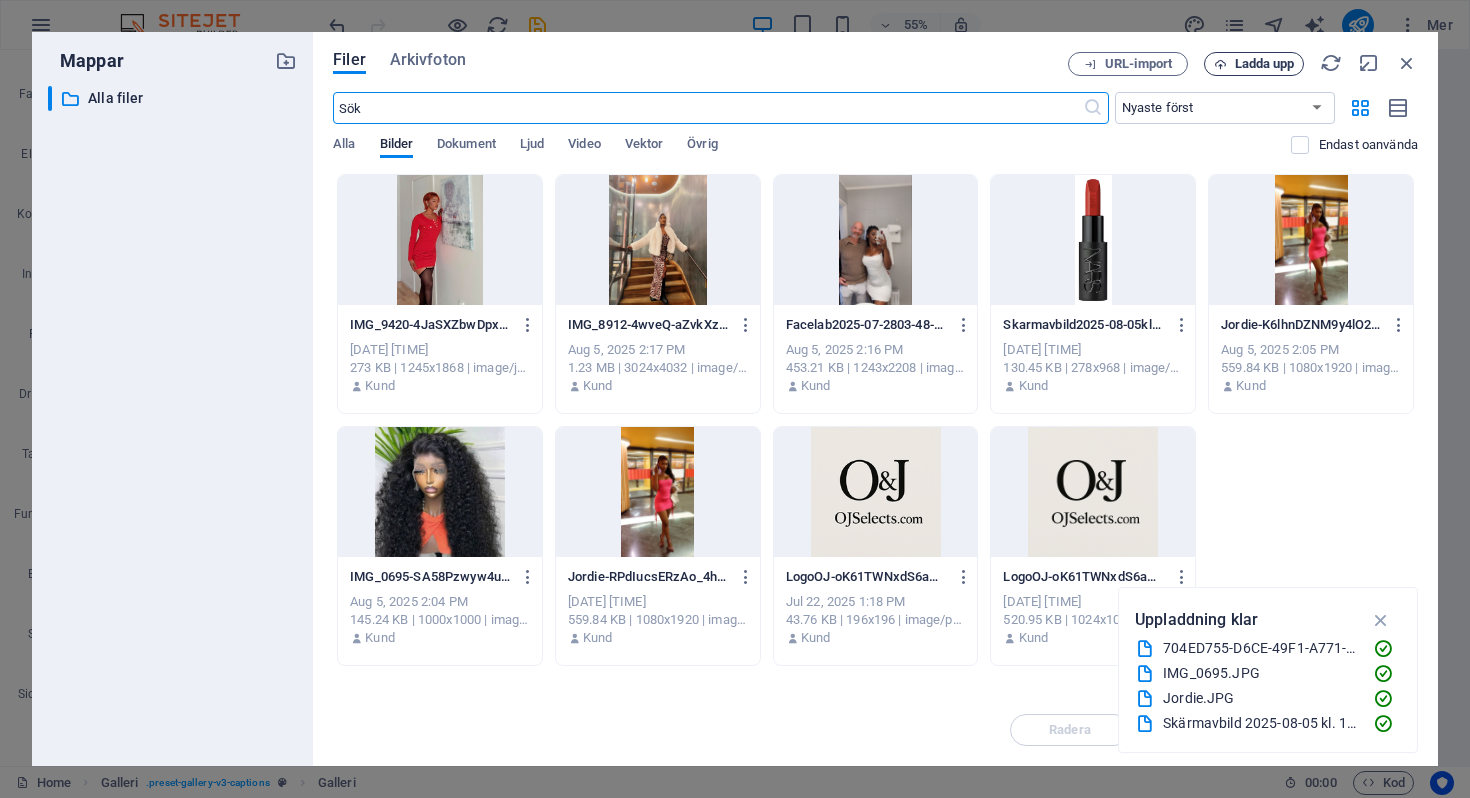 click on "Ladda upp" at bounding box center (1265, 64) 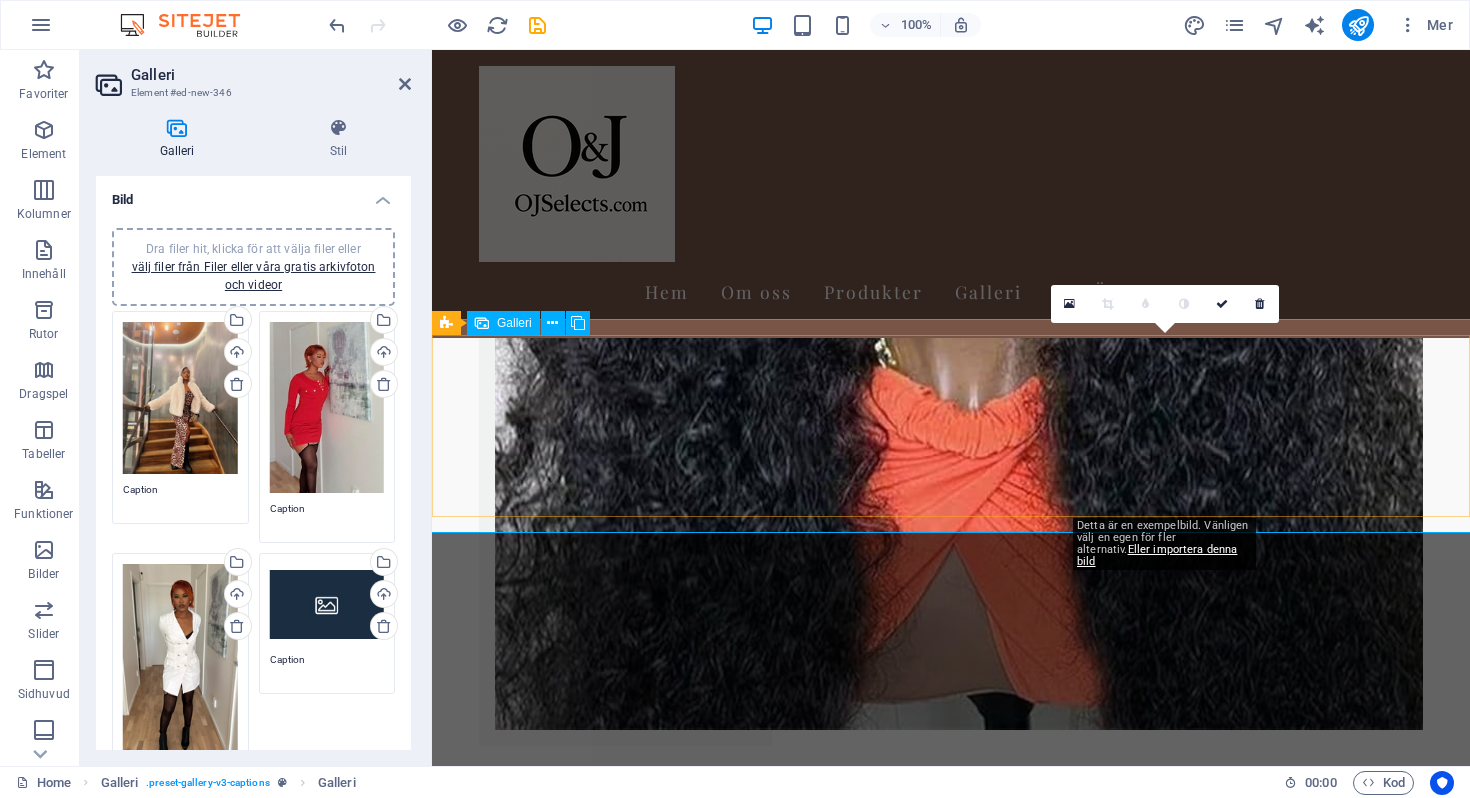 click at bounding box center [1165, 7622] 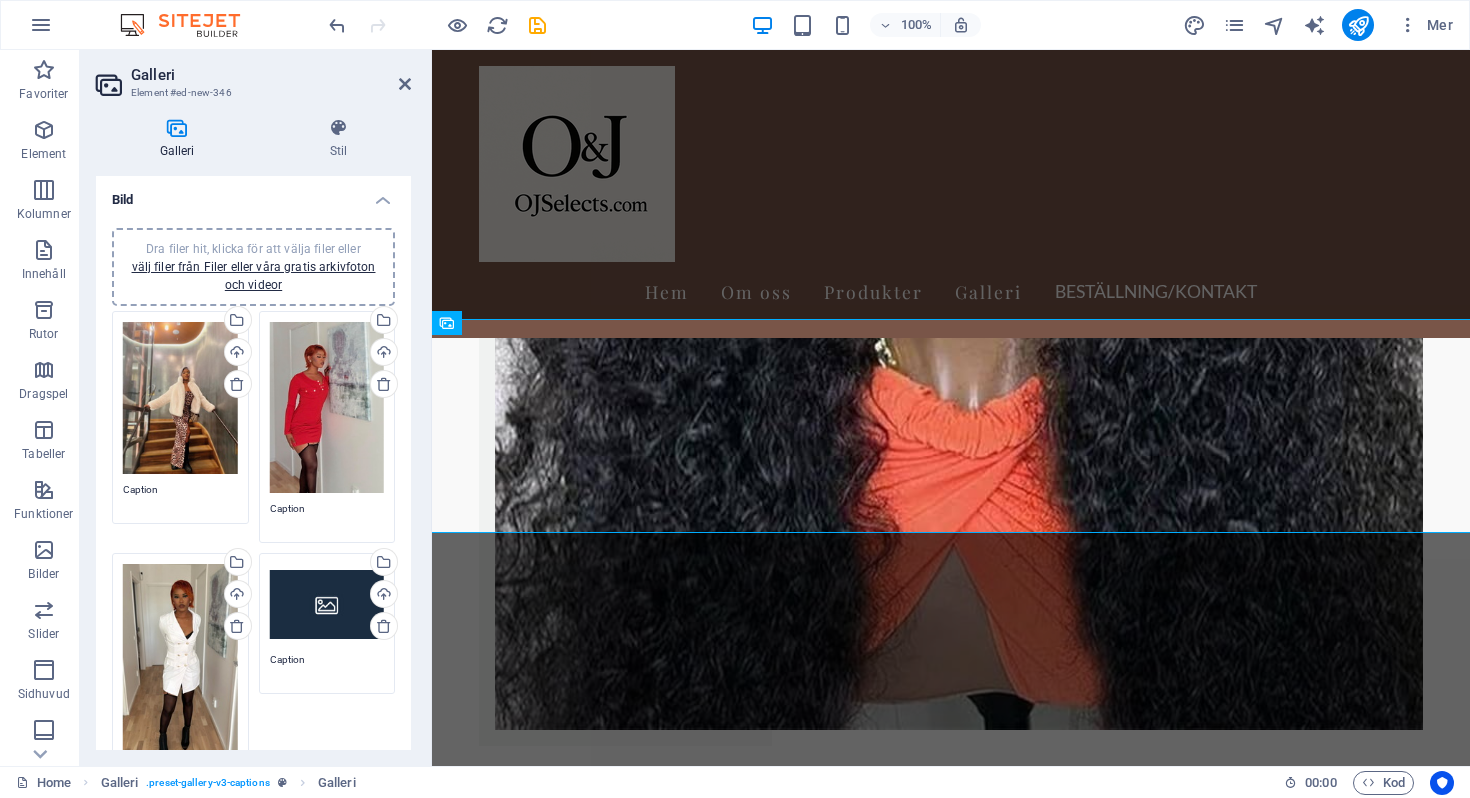 click on "Dra filer hit, klicka för att välja filer eller välj filer från Filer eller våra gratis arkivfoton och videor" at bounding box center (327, 604) 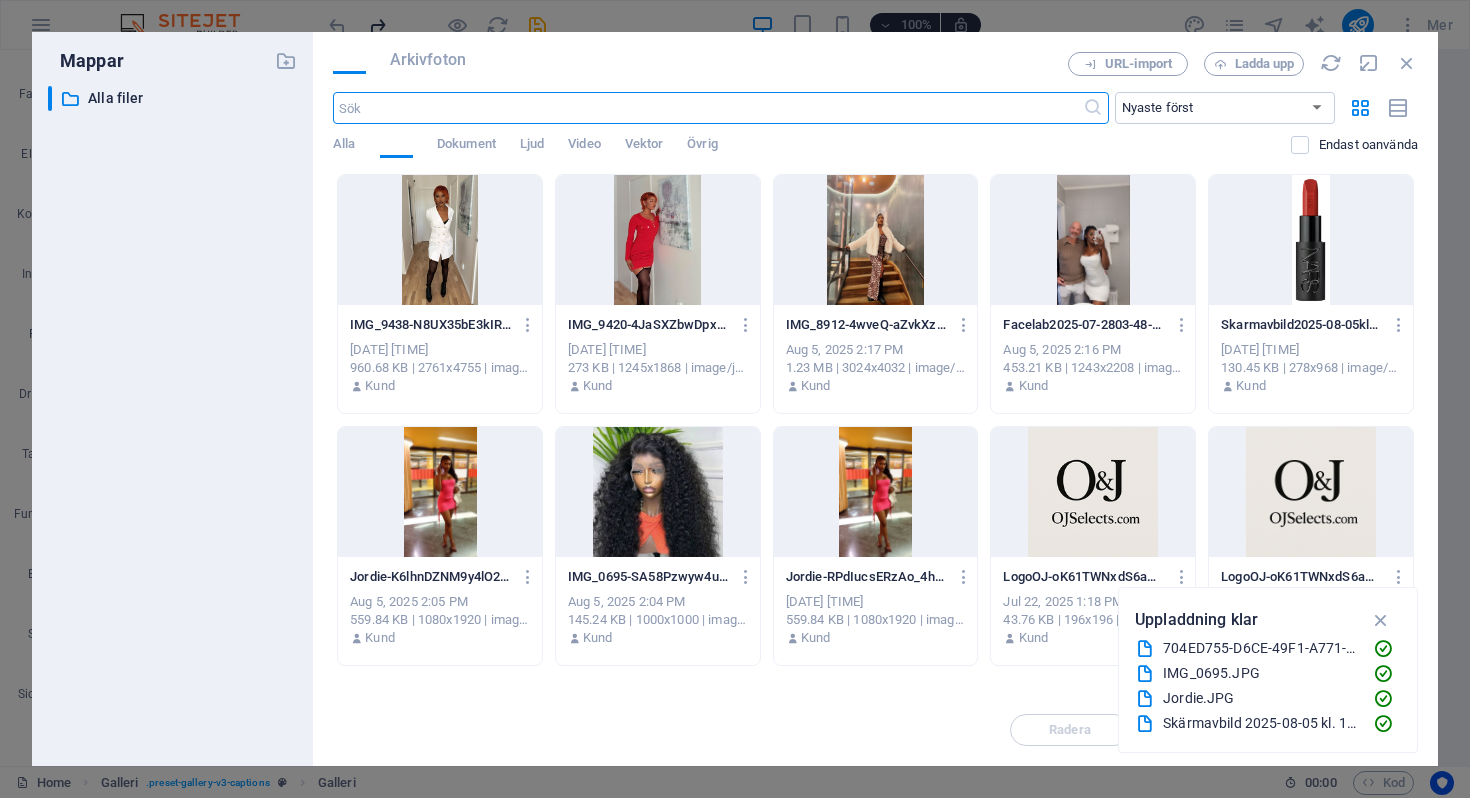 click on "Aug 5, 2025 2:05 PM" at bounding box center (440, 602) 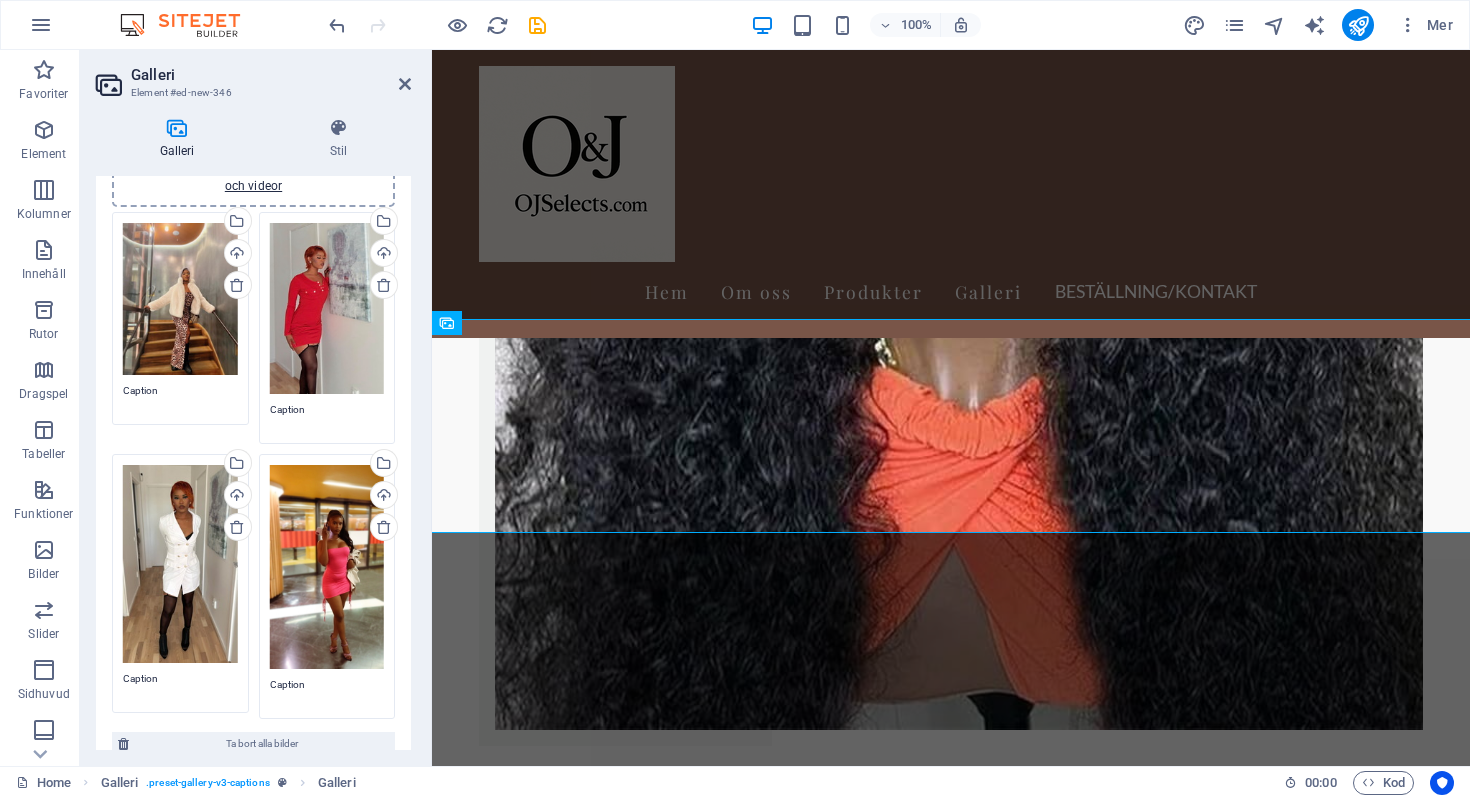 scroll, scrollTop: 107, scrollLeft: 0, axis: vertical 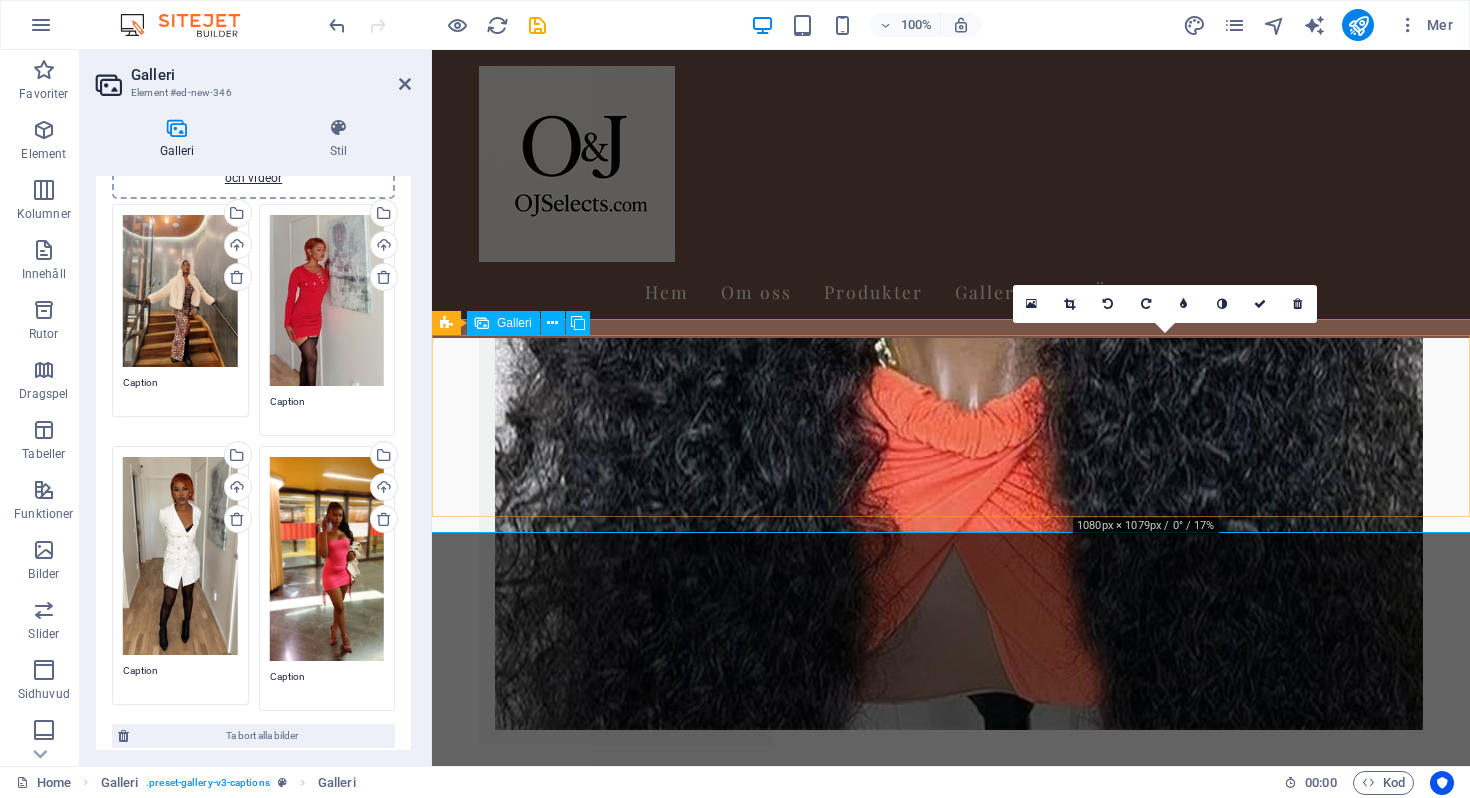 click at bounding box center (1165, 7622) 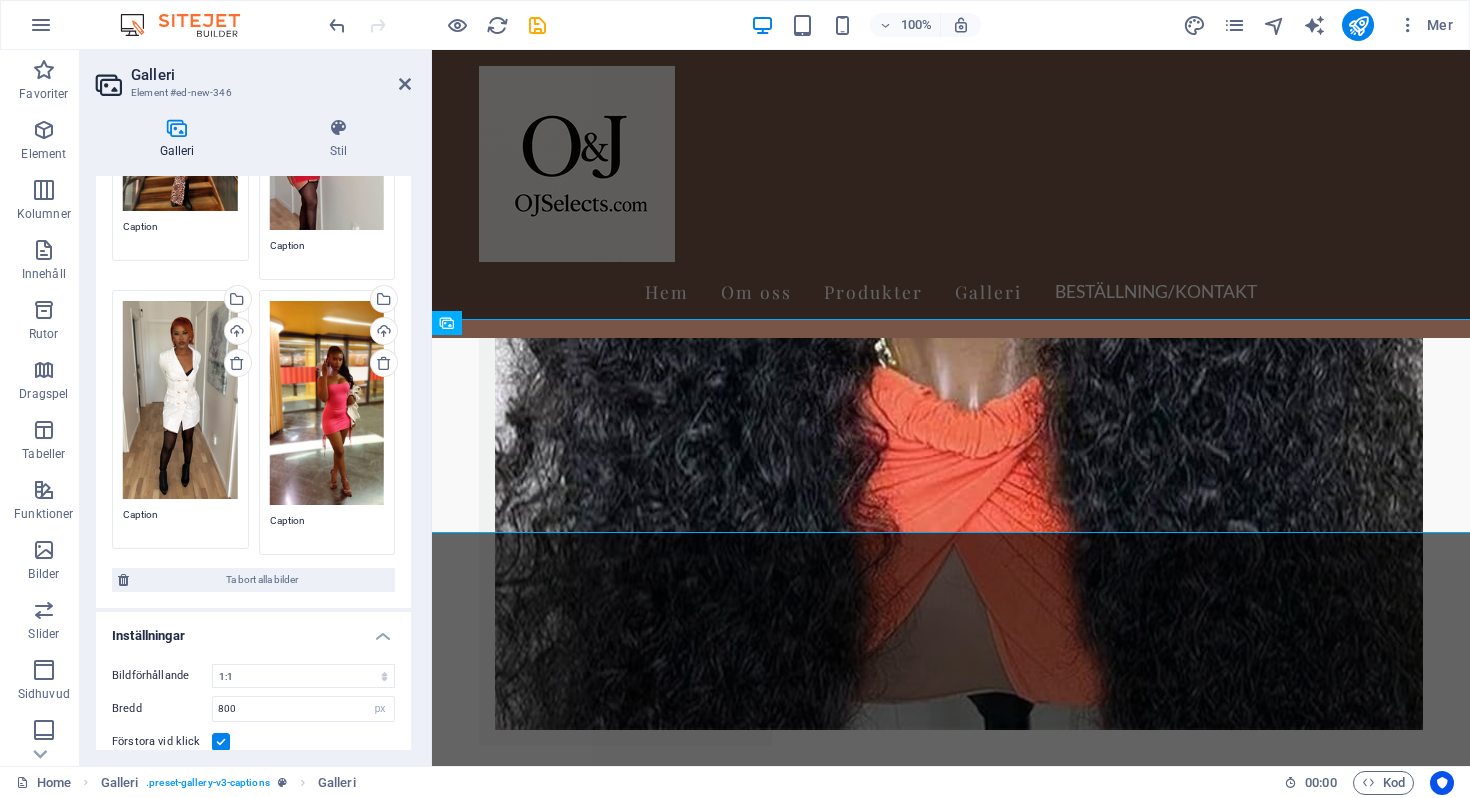 scroll, scrollTop: 370, scrollLeft: 0, axis: vertical 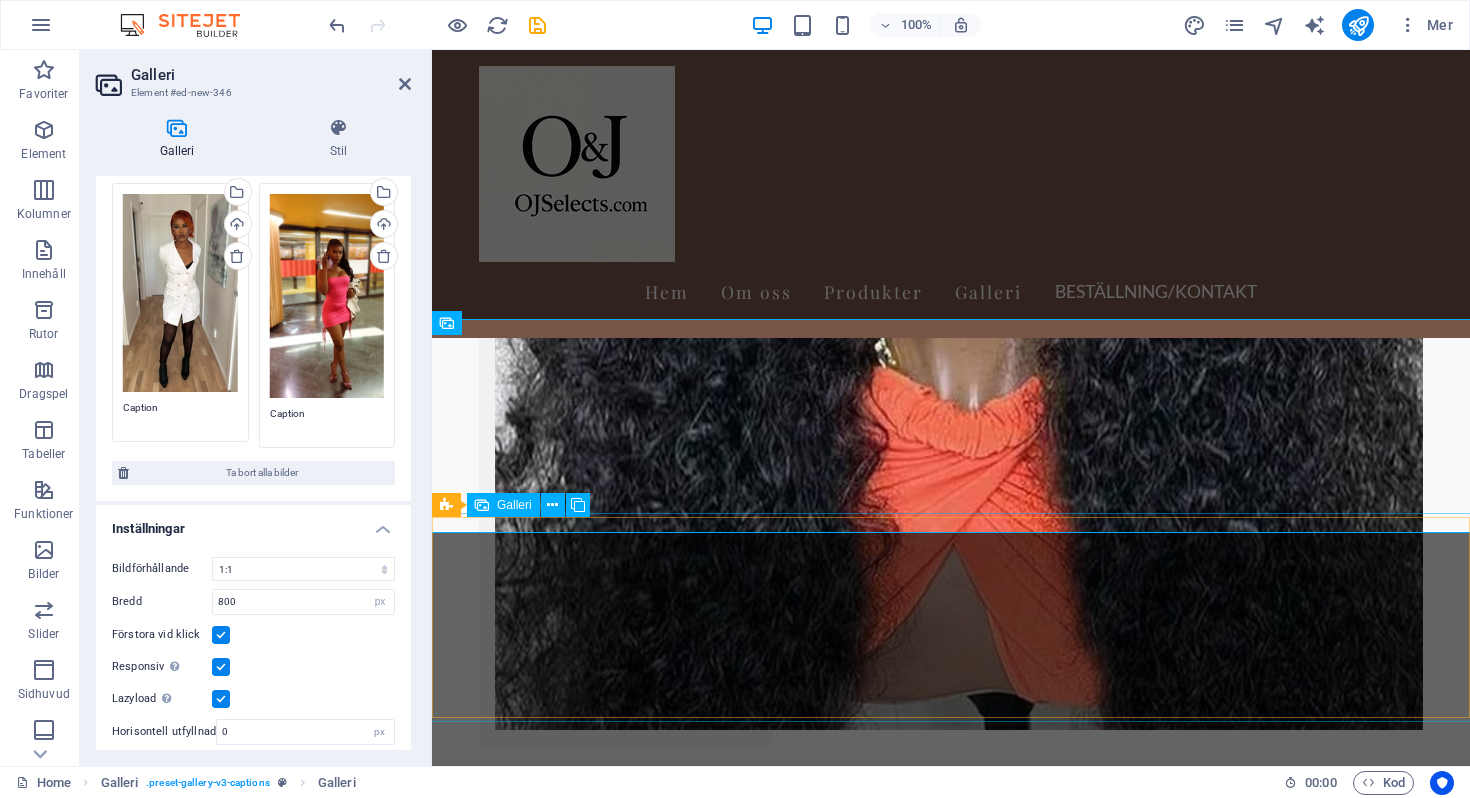 click at bounding box center [532, 7813] 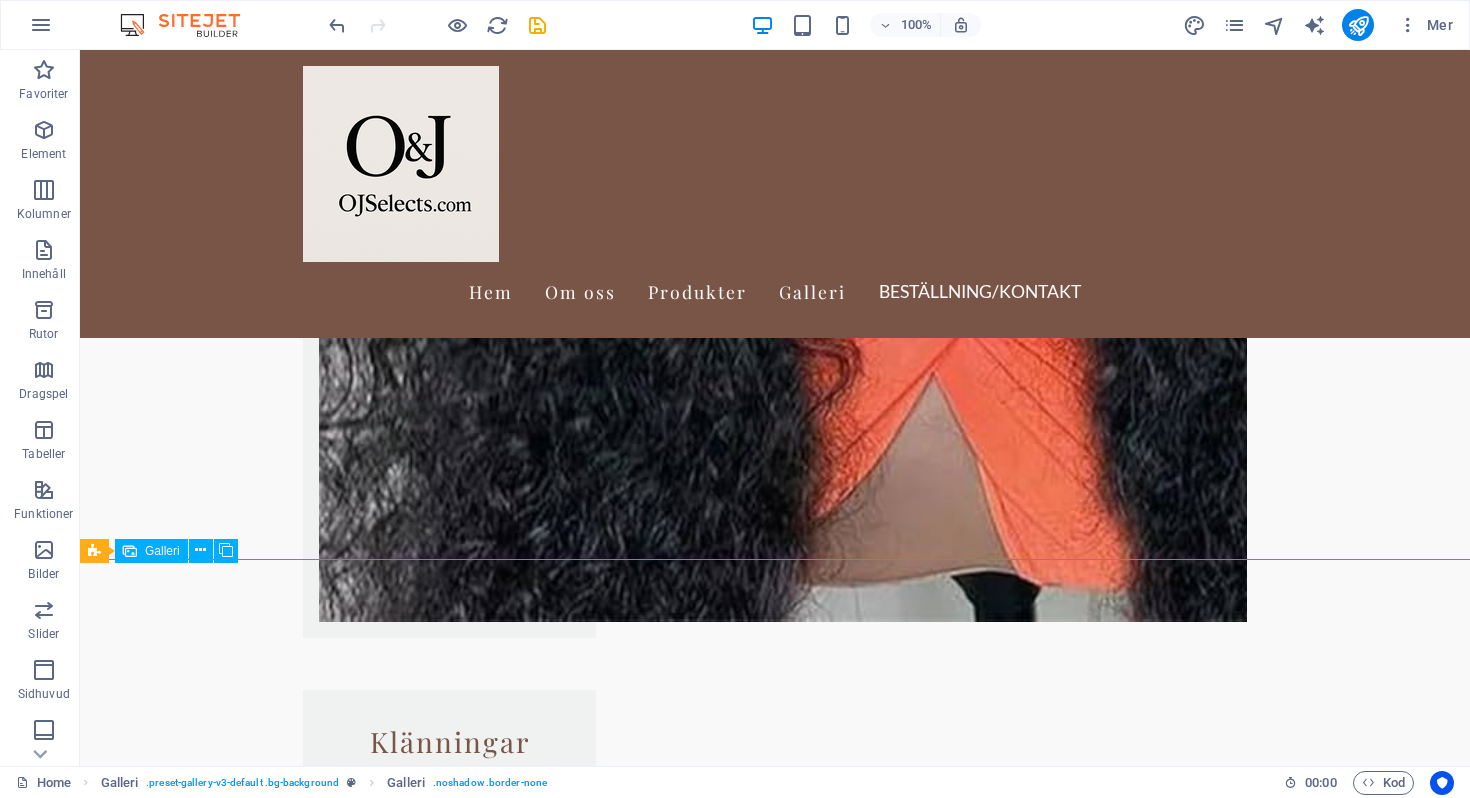 scroll, scrollTop: 2734, scrollLeft: 0, axis: vertical 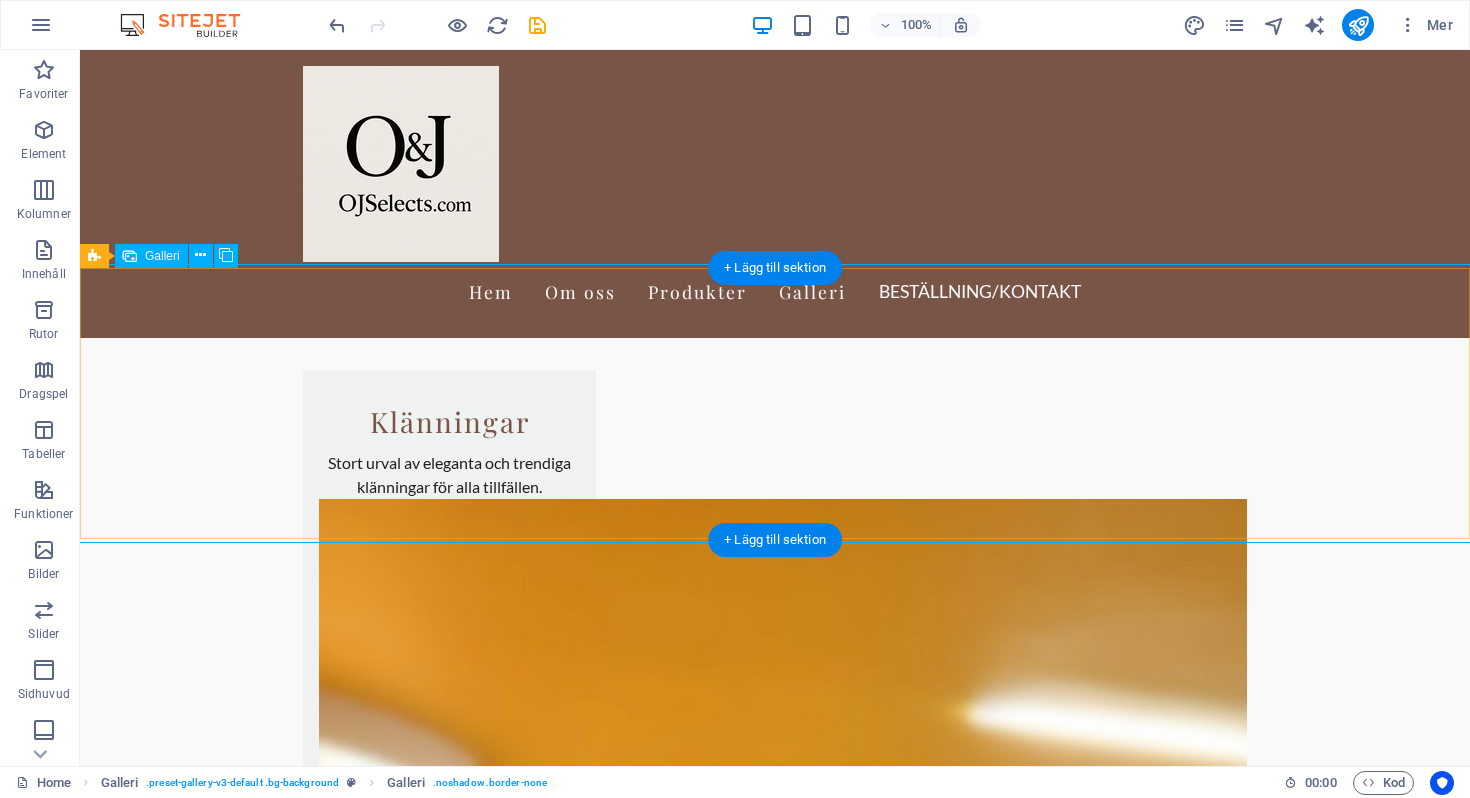 click at bounding box center [216, 8743] 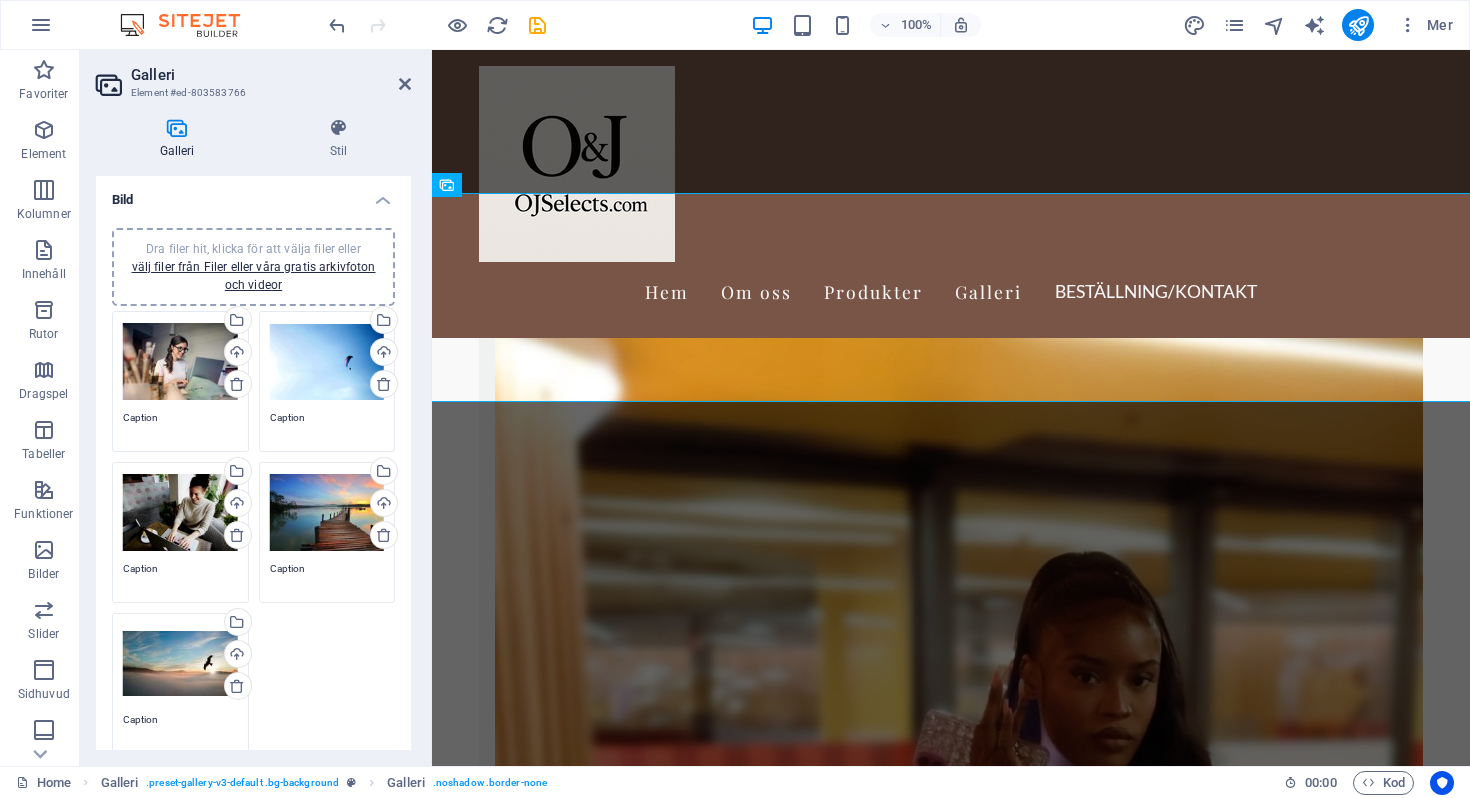 click on "Dra filer hit, klicka för att välja filer eller välj filer från Filer eller våra gratis arkivfoton och videor" at bounding box center [180, 362] 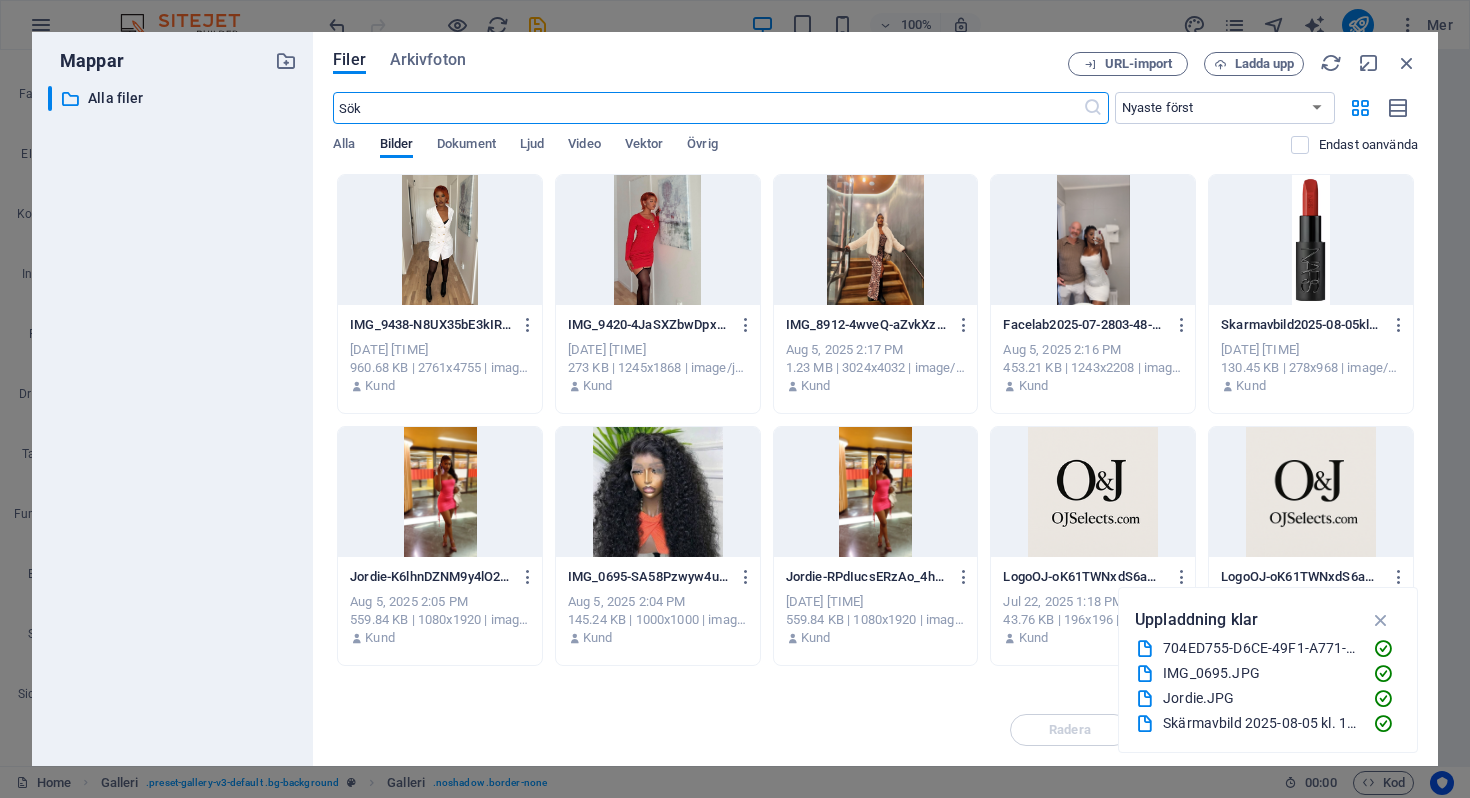scroll, scrollTop: 2789, scrollLeft: 0, axis: vertical 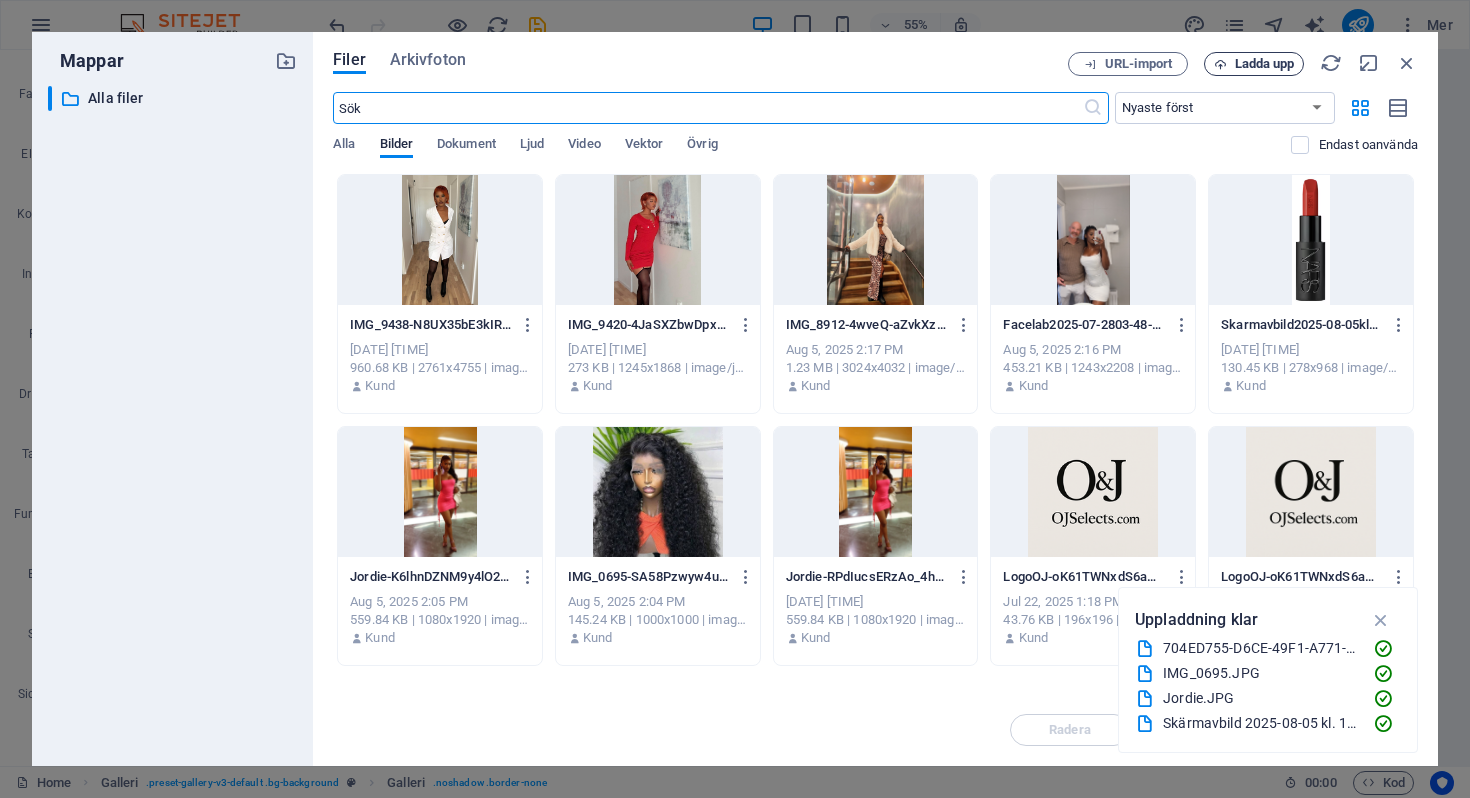 click on "Ladda upp" at bounding box center (1265, 64) 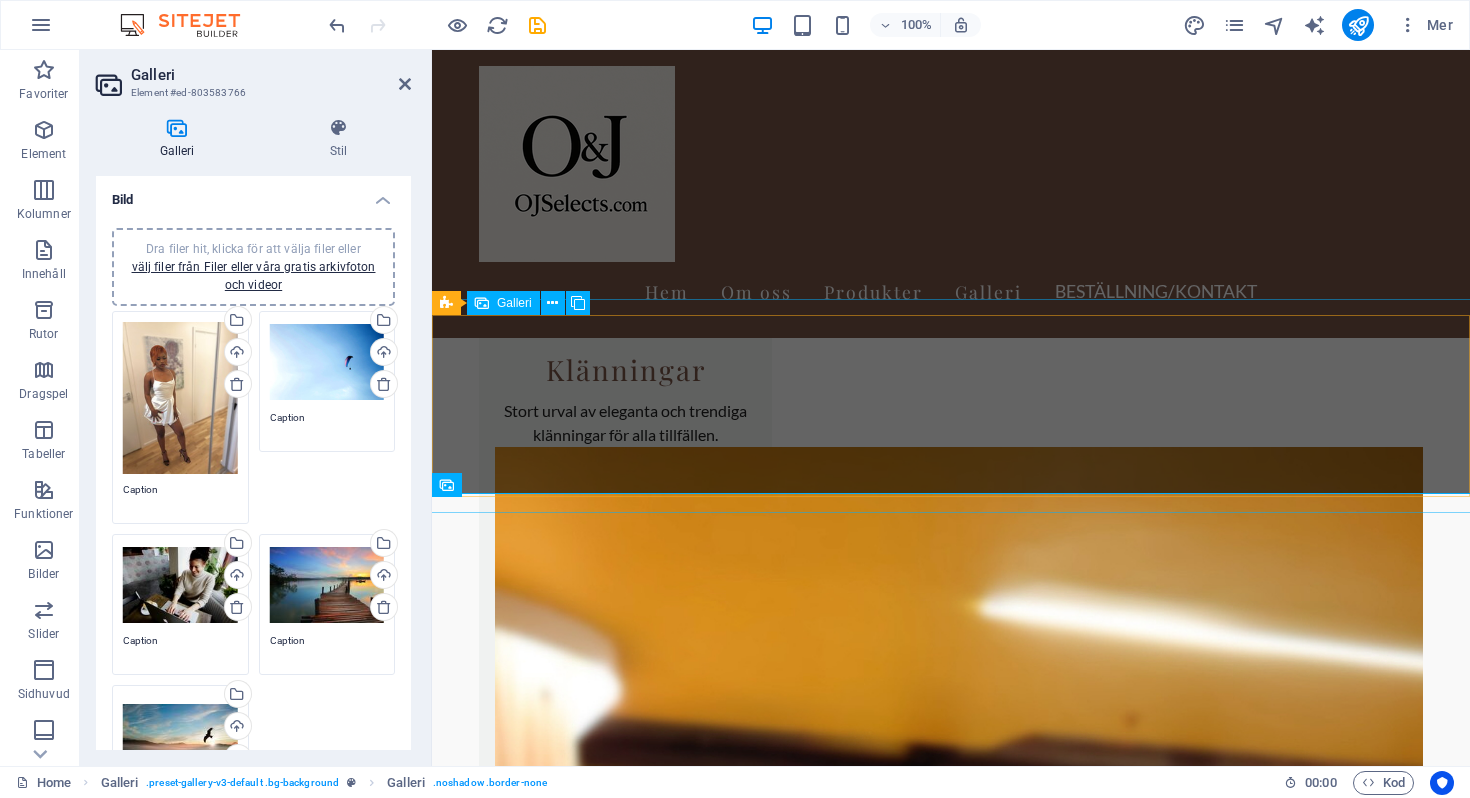scroll, scrollTop: 2501, scrollLeft: 0, axis: vertical 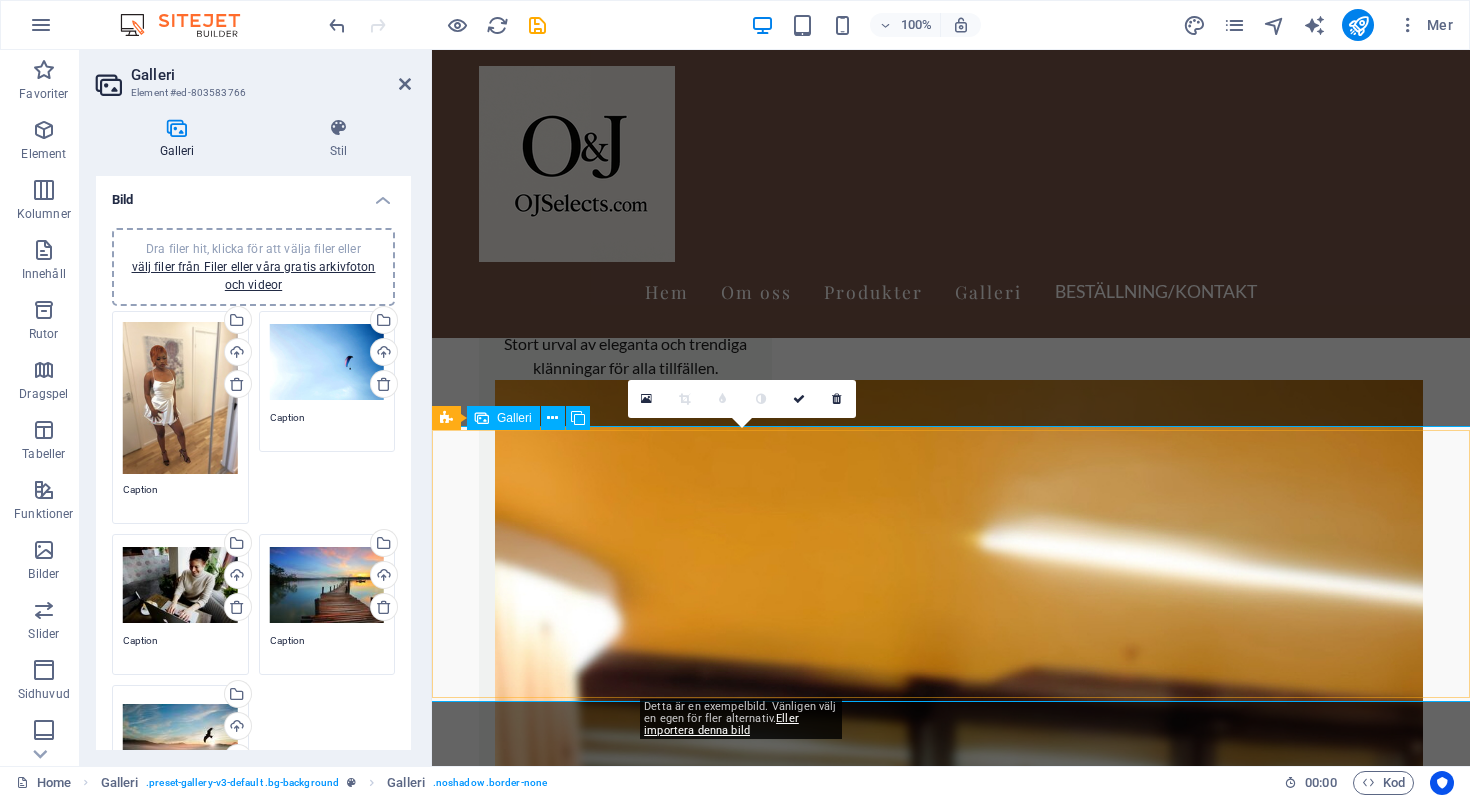 click at bounding box center [741, 7300] 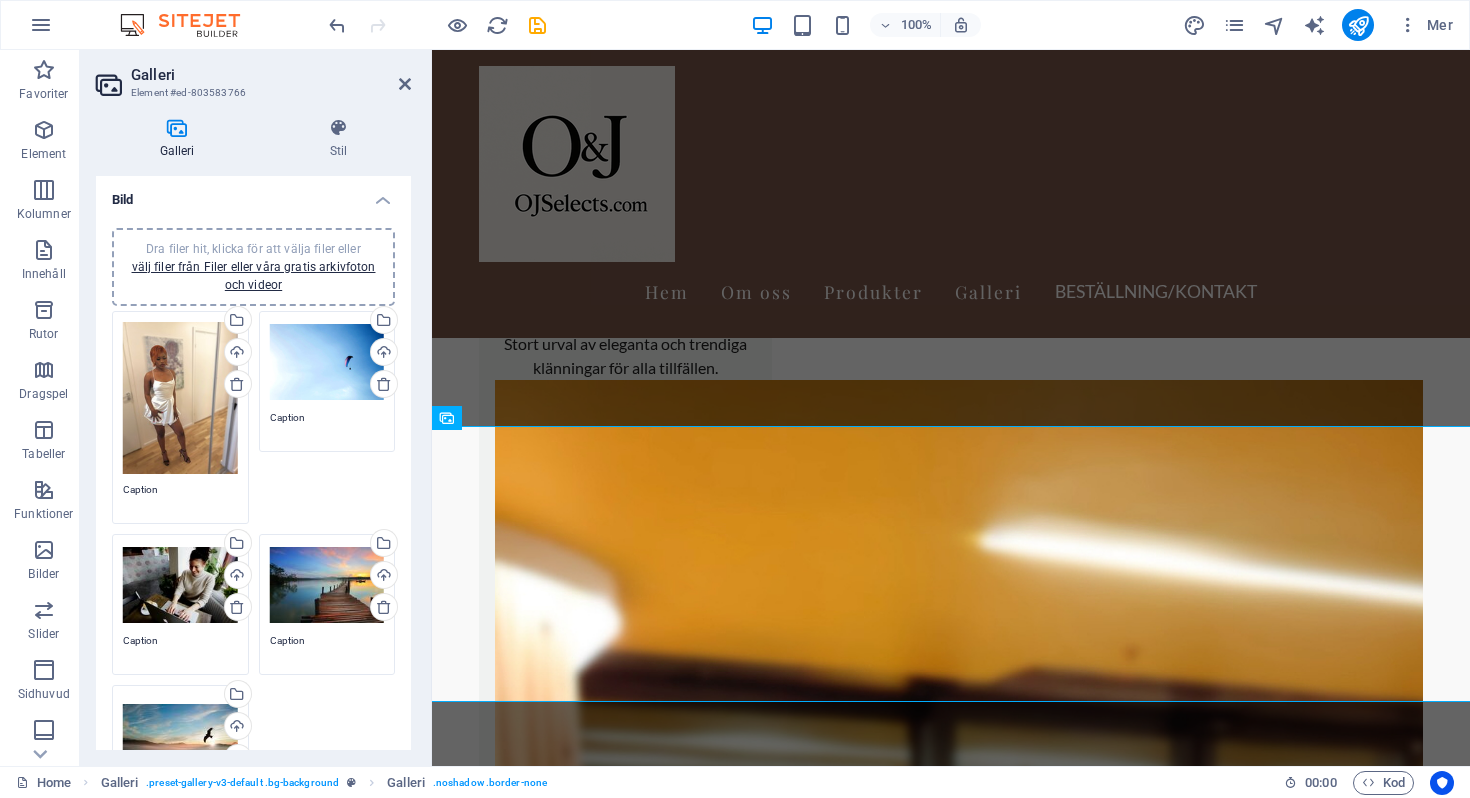 click on "Dra filer hit, klicka för att välja filer eller välj filer från Filer eller våra gratis arkivfoton och videor" at bounding box center (327, 362) 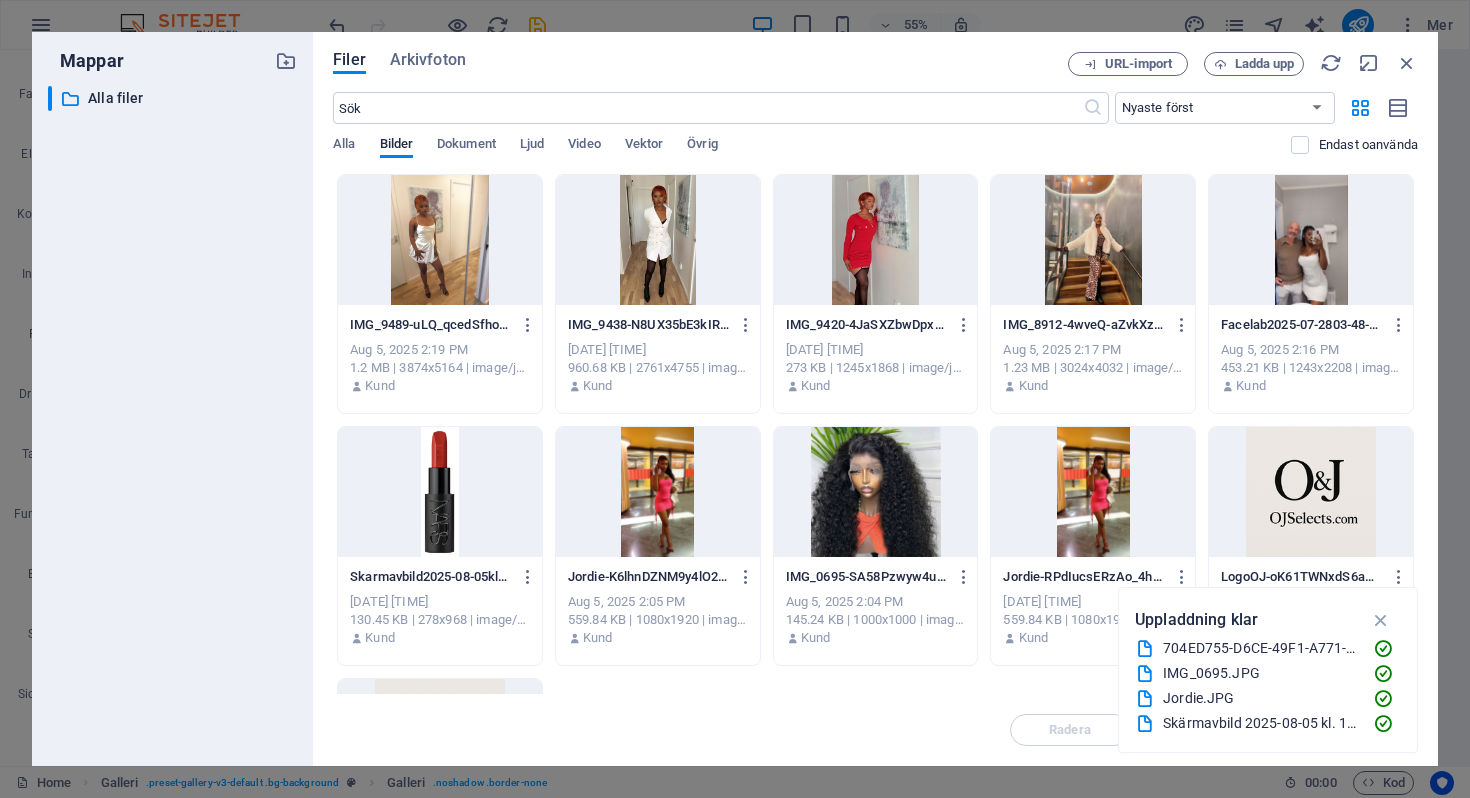 drag, startPoint x: 335, startPoint y: 373, endPoint x: 379, endPoint y: 373, distance: 44 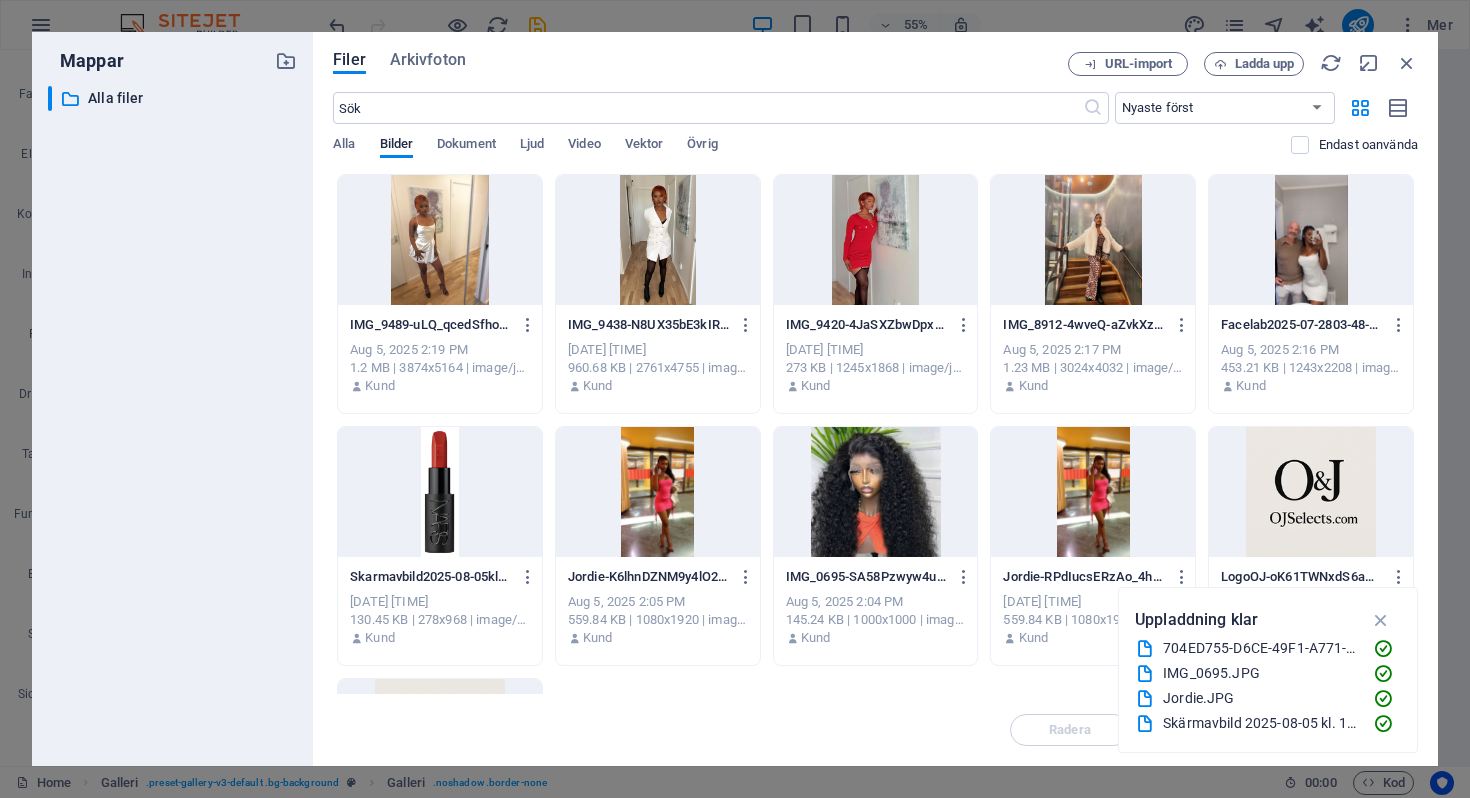 click on "IMG_9489-uLQ_qcedSfhoAQnK4uqEBA.JPG IMG_9489-uLQ_qcedSfhoAQnK4uqEBA.JPG Aug 5, 2025 2:19 PM 1.2 MB | 3874x5164 | image/jpeg Kund IMG_9438-N8UX35bE3kIRoVmKWDyxTg.JPG IMG_9438-N8UX35bE3kIRoVmKWDyxTg.JPG Aug 5, 2025 2:18 PM 960.68 KB | 2761x4755 | image/jpeg Kund IMG_9420-4JaSXZbwDpxB6QZ3hKnJHQ.JPG IMG_9420-4JaSXZbwDpxB6QZ3hKnJHQ.JPG Aug 5, 2025 2:18 PM 273 KB | 1245x1868 | image/jpeg Kund IMG_8912-4wveQ-aZvkXzbzcdG3Tt3A.JPG IMG_8912-4wveQ-aZvkXzbzcdG3Tt3A.JPG Aug 5, 2025 2:17 PM 1.23 MB | 3024x4032 | image/jpeg Kund Facelab2025-07-2803-48-06-44ZFW9YSOQA-mtMDTTpY2w.JPEG Facelab2025-07-2803-48-06-44ZFW9YSOQA-mtMDTTpY2w.JPEG Aug 5, 2025 2:16 PM 453.21 KB | 1243x2208 | image/jpeg Kund Skarmavbild2025-08-05kl.14.06.57-WzRxUbd6PmXDCepd3tvF9Q.png Skarmavbild2025-08-05kl.14.06.57-WzRxUbd6PmXDCepd3tvF9Q.png Aug 5, 2025 2:07 PM 130.45 KB | 278x968 | image/png Kund Jordie-K6lhnDZNM9y4lO2sV348Ow.JPG Jordie-K6lhnDZNM9y4lO2sV348Ow.JPG Aug 5, 2025 2:05 PM 559.84 KB | 1080x1920 | image/jpeg Kund Aug 5, 2025 2:04 PM Kund Kund" at bounding box center (875, 546) 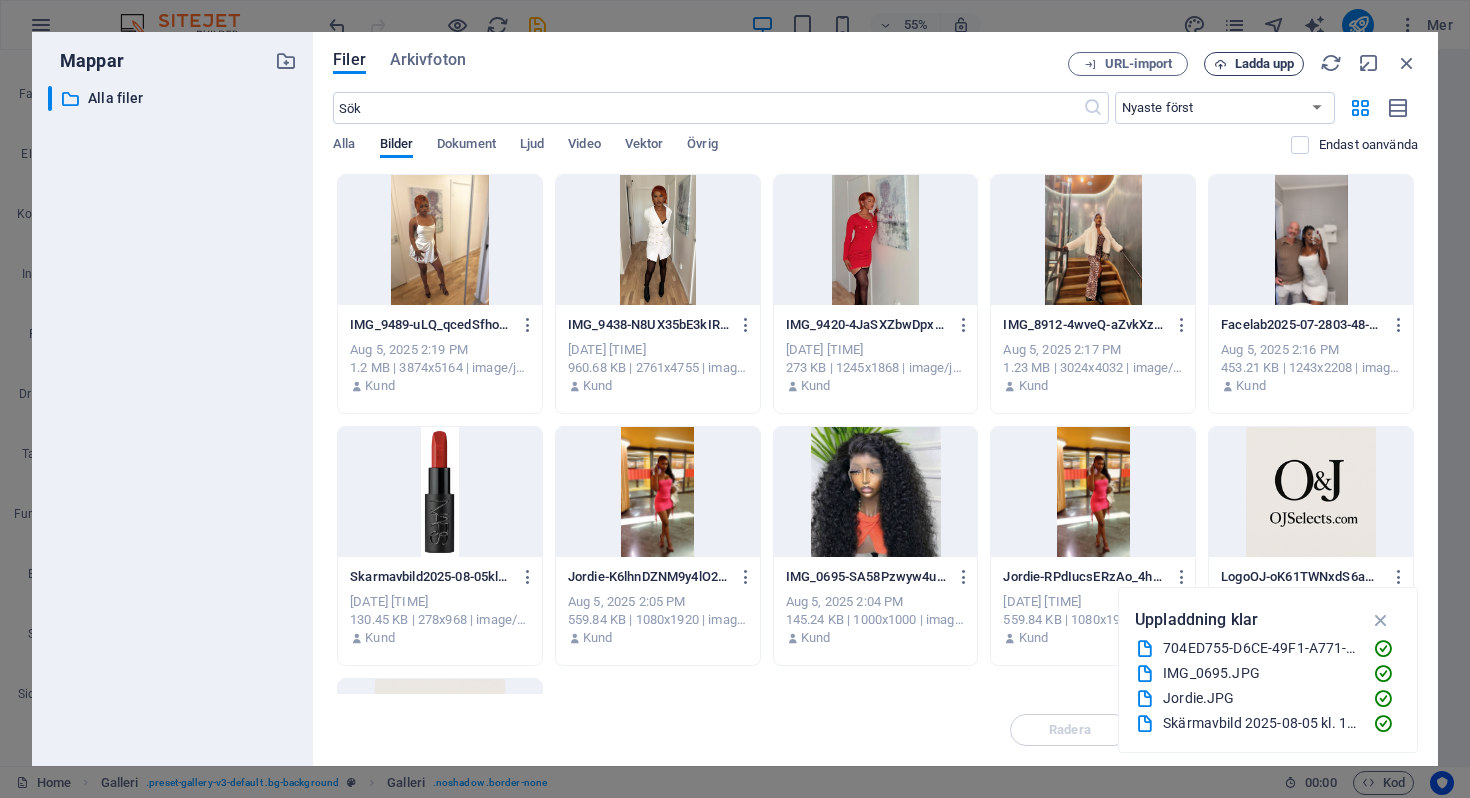 click on "Ladda upp" at bounding box center [1265, 64] 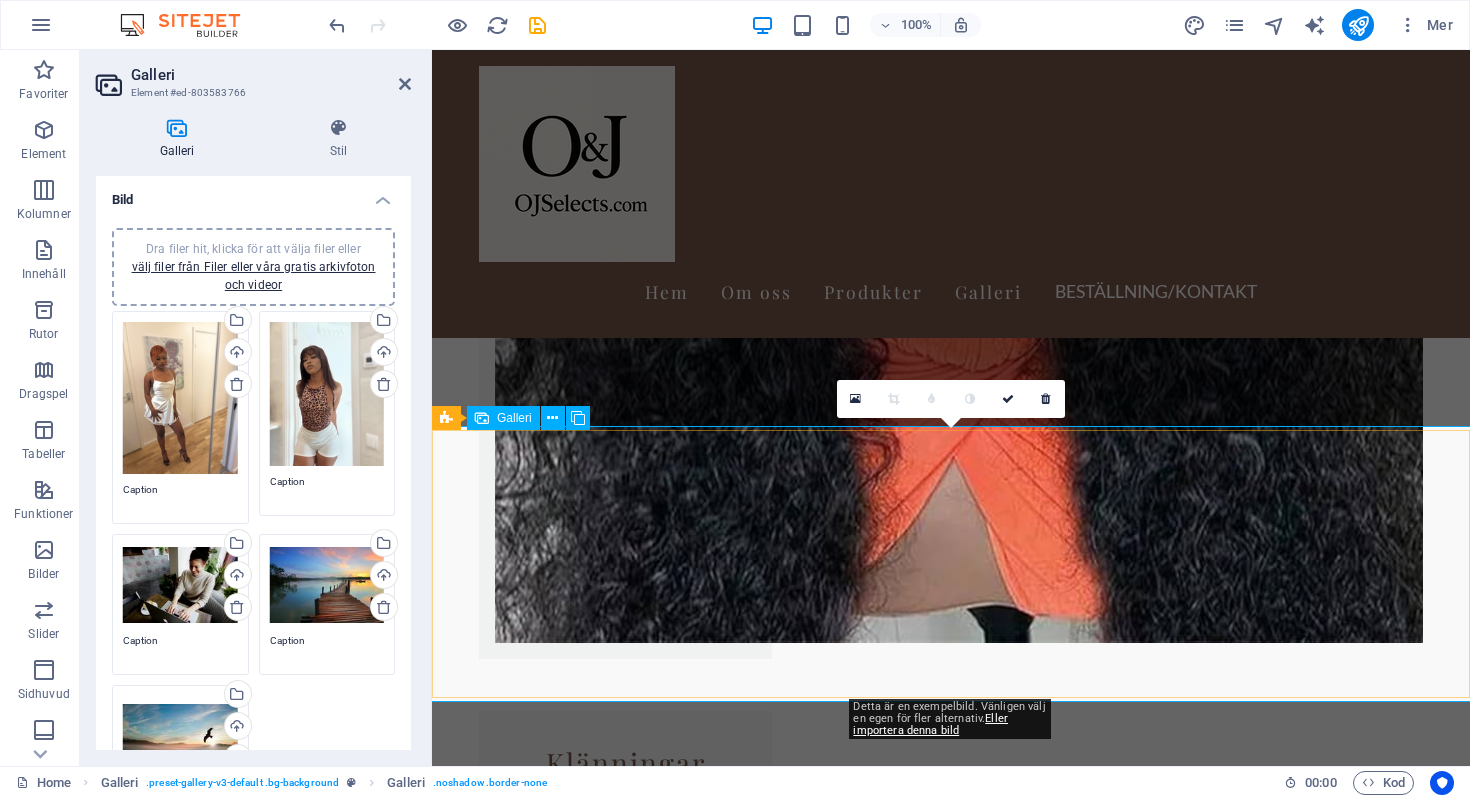 click at bounding box center [950, 7760] 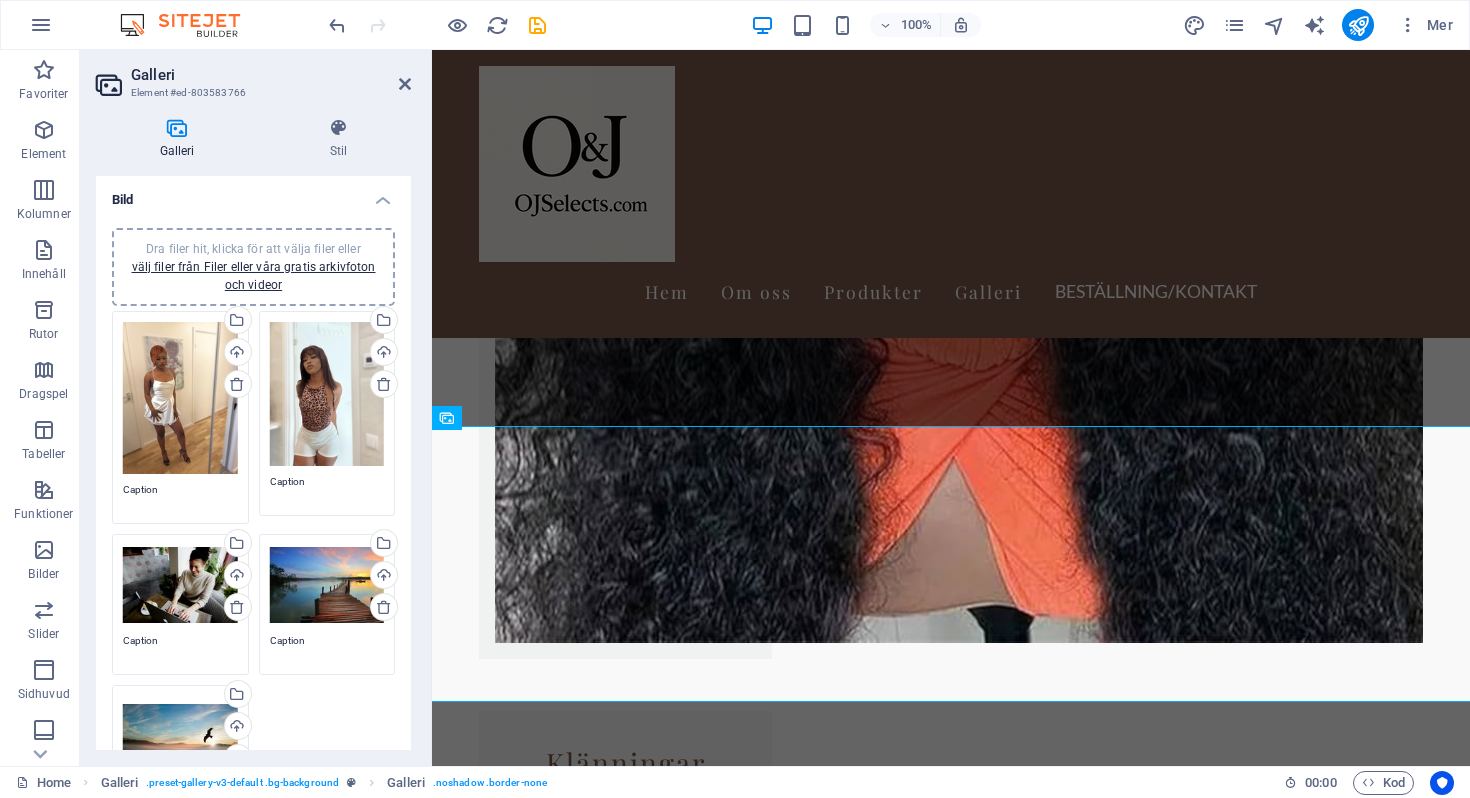 click on "Dra filer hit, klicka för att välja filer eller välj filer från Filer eller våra gratis arkivfoton och videor" at bounding box center (180, 585) 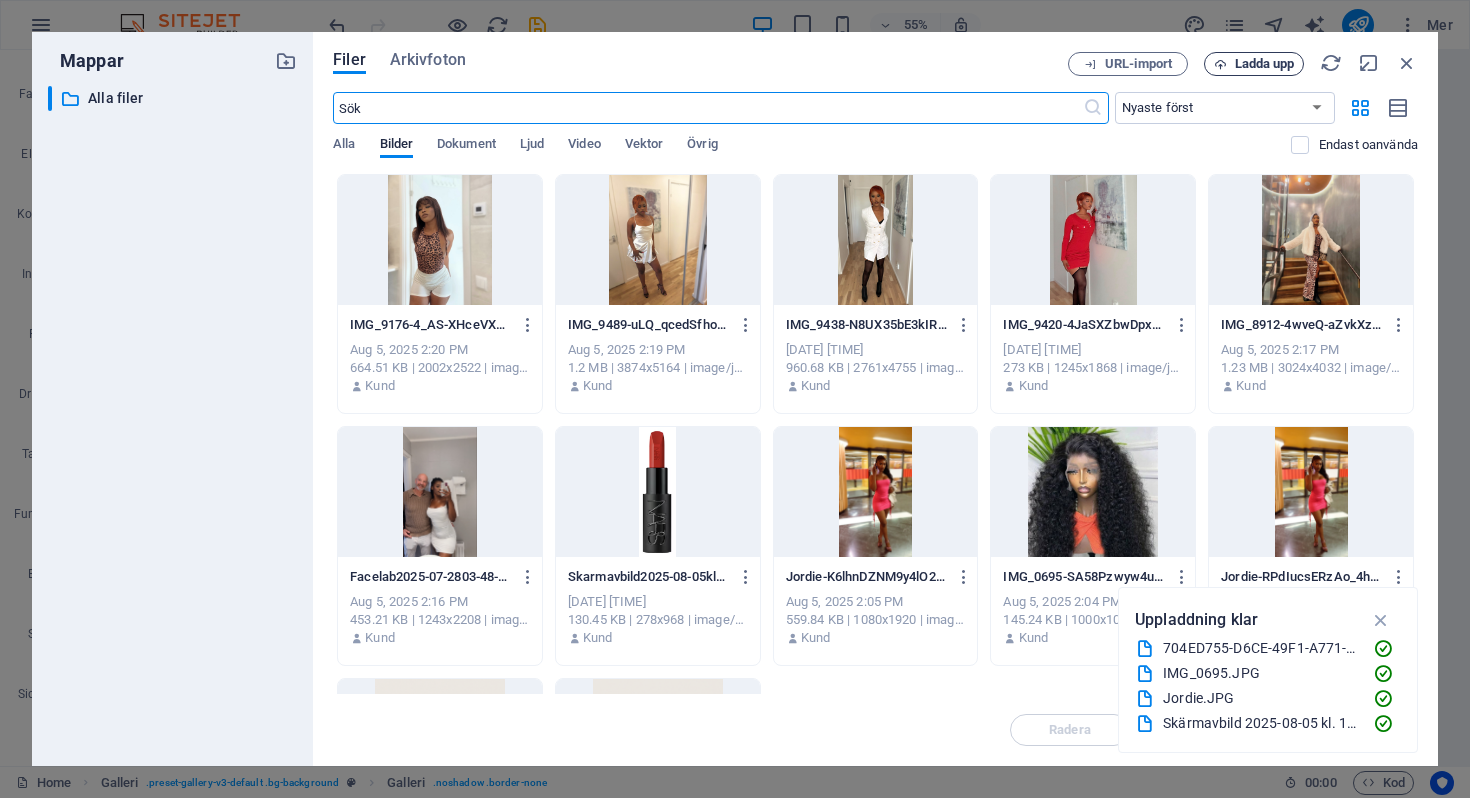 click on "Ladda upp" at bounding box center (1265, 64) 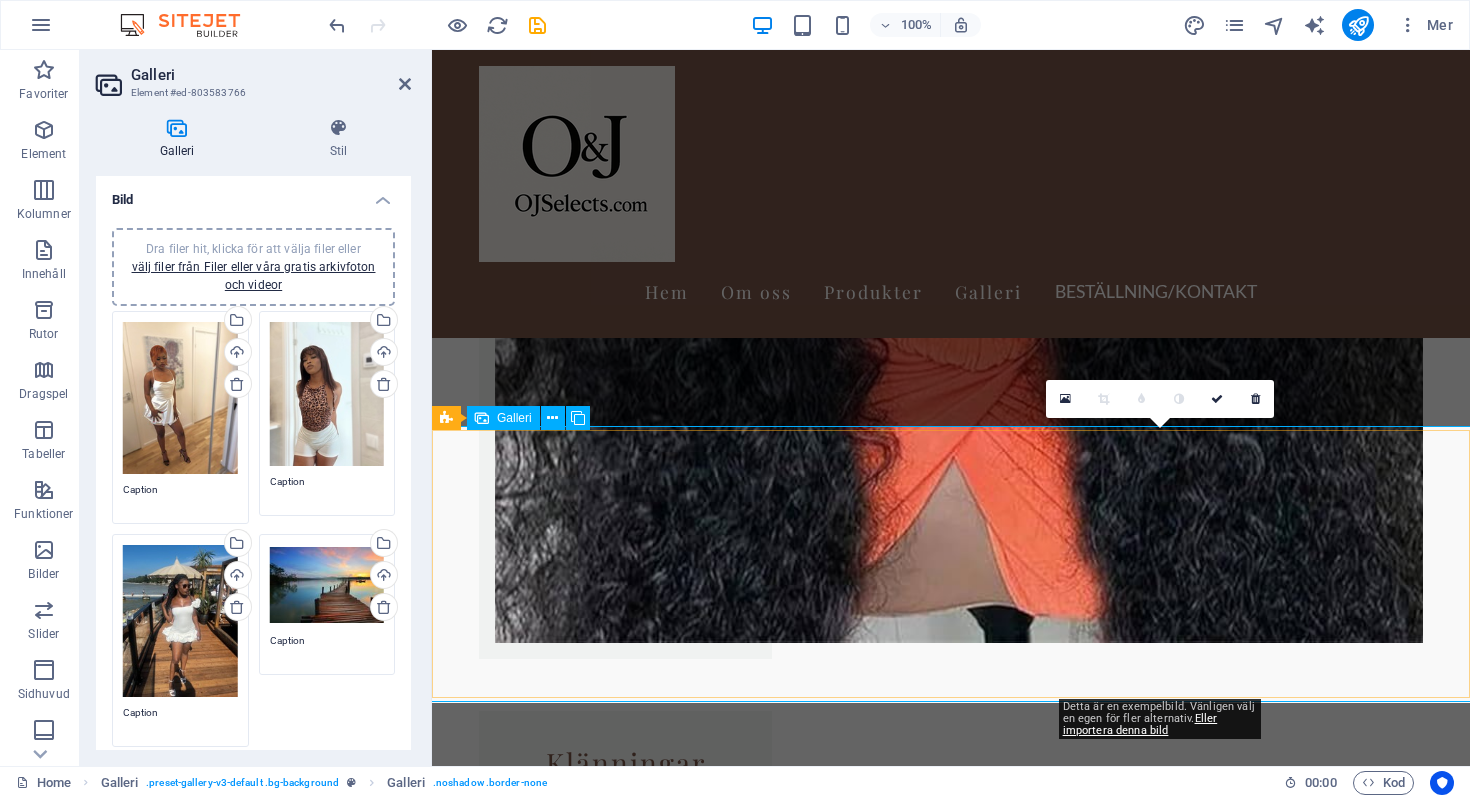 click at bounding box center (1160, 7760) 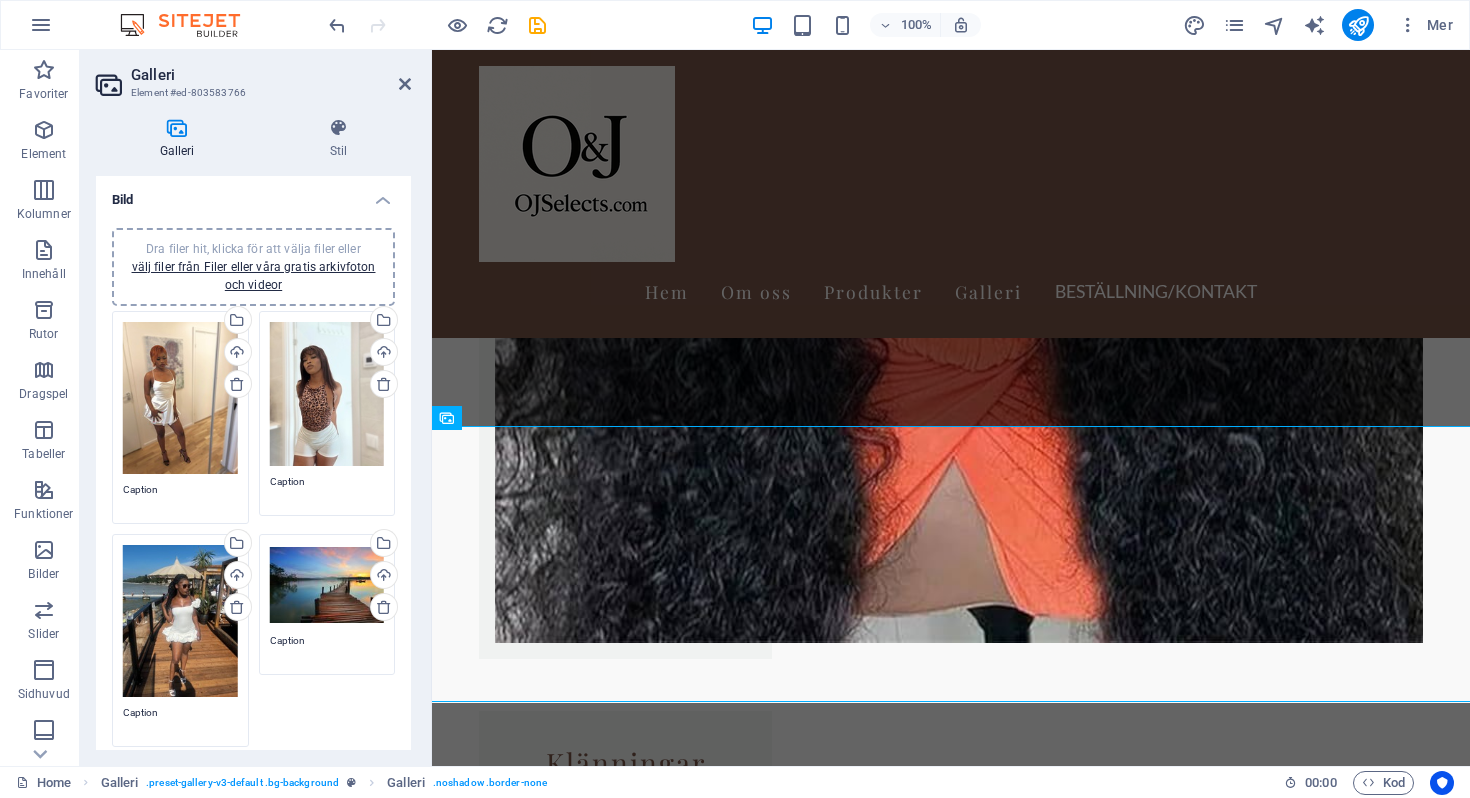 click on "Dra filer hit, klicka för att välja filer eller välj filer från Filer eller våra gratis arkivfoton och videor" at bounding box center [327, 585] 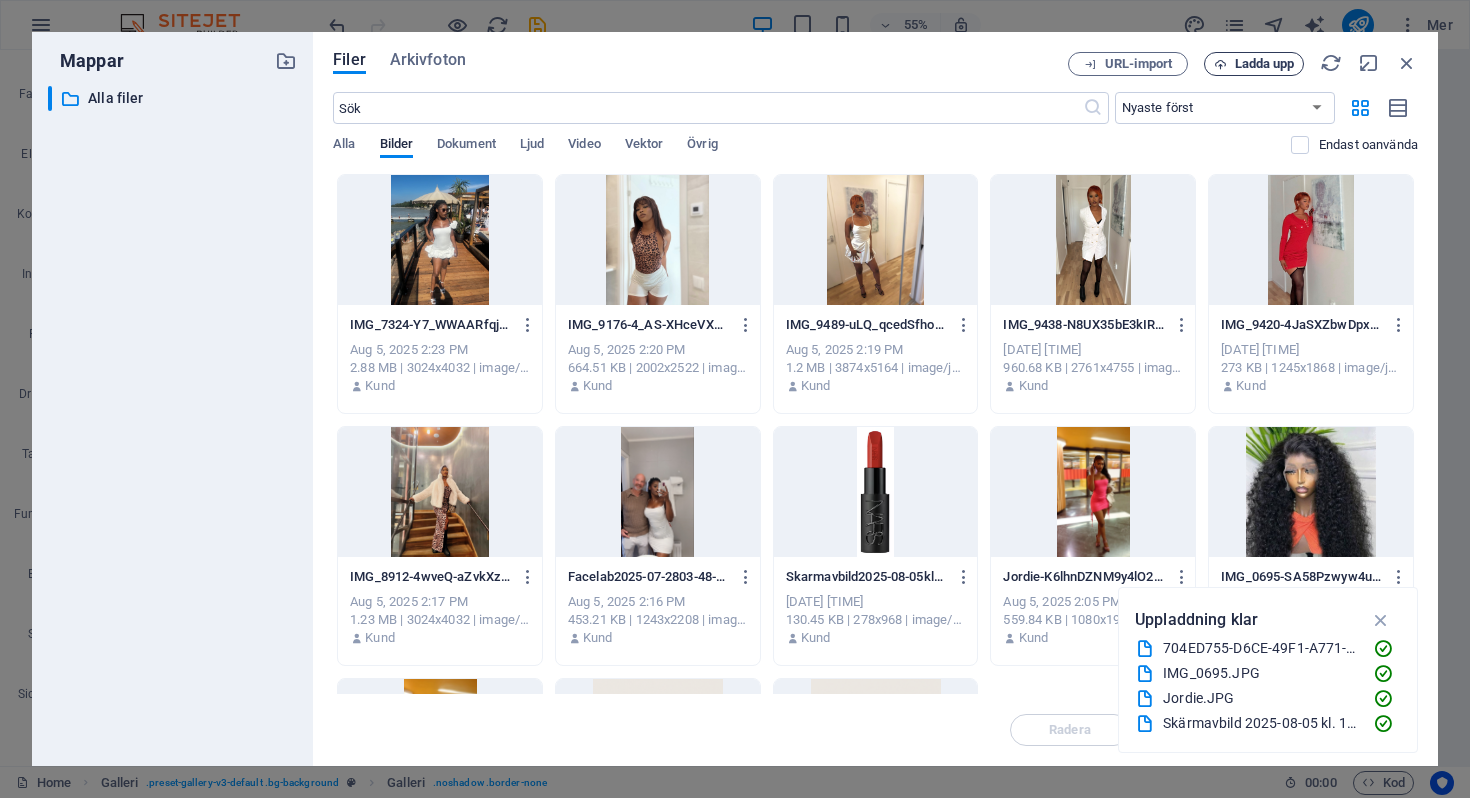 click on "Ladda upp" at bounding box center [1265, 64] 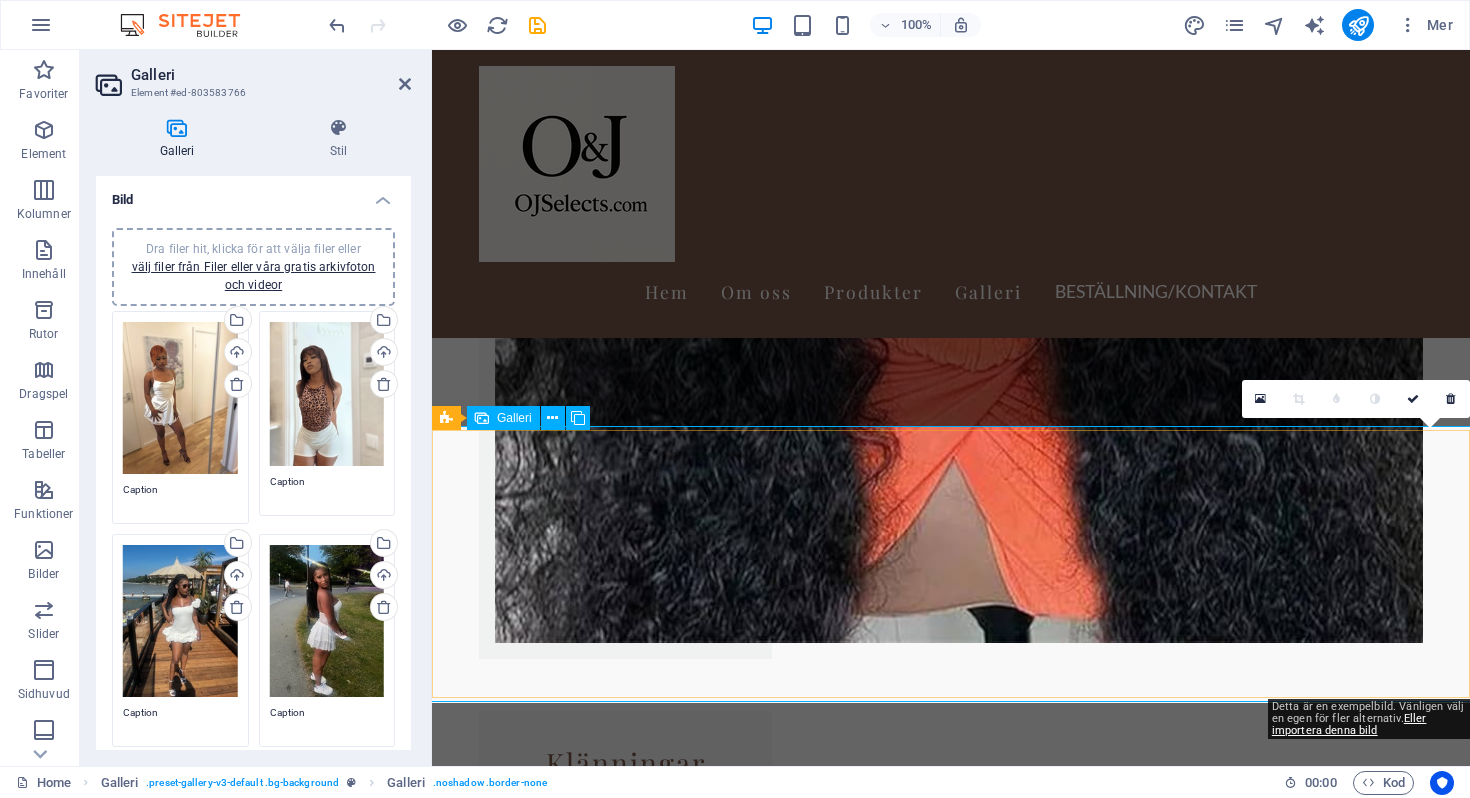 click at bounding box center [1369, 7760] 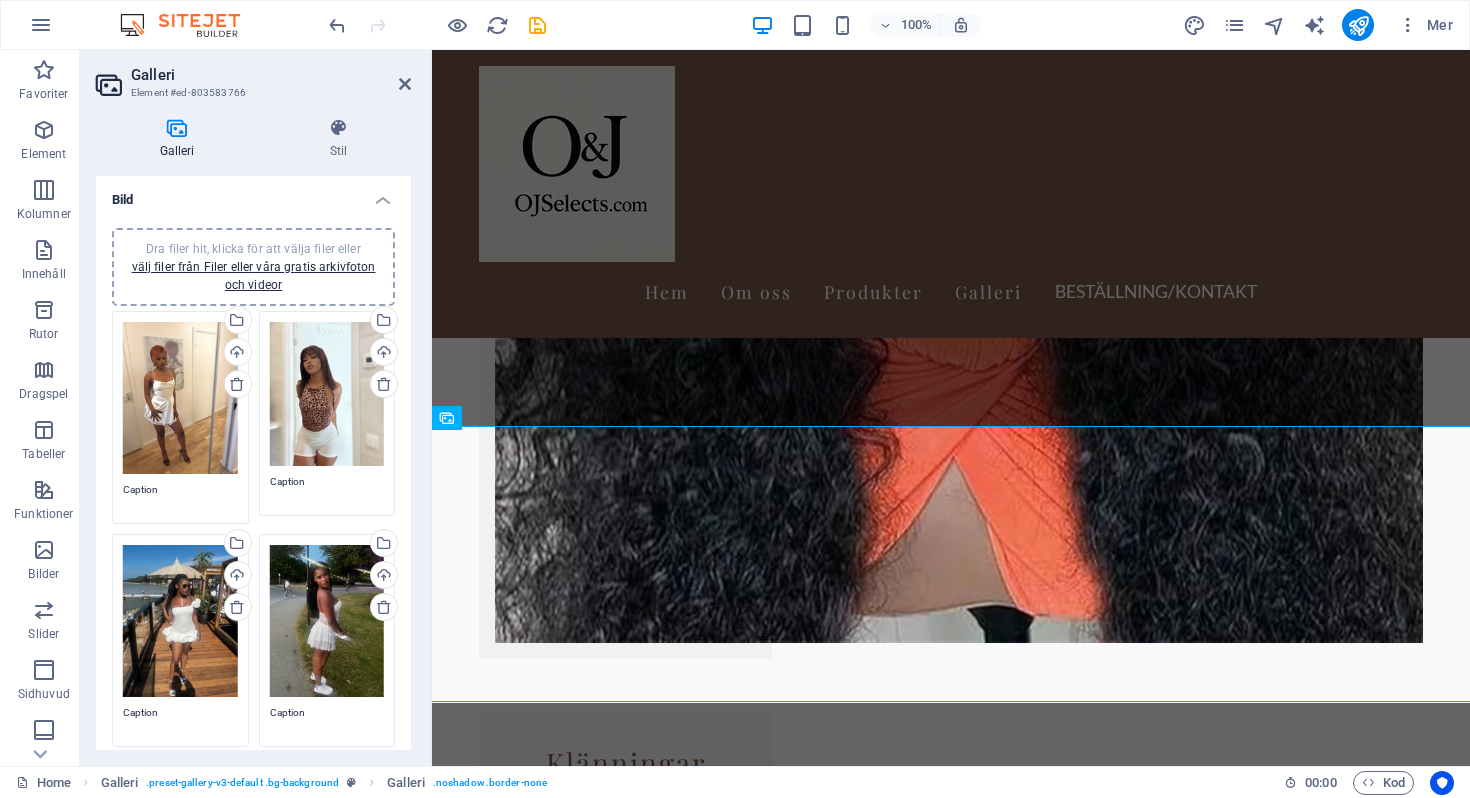 scroll, scrollTop: 414, scrollLeft: 0, axis: vertical 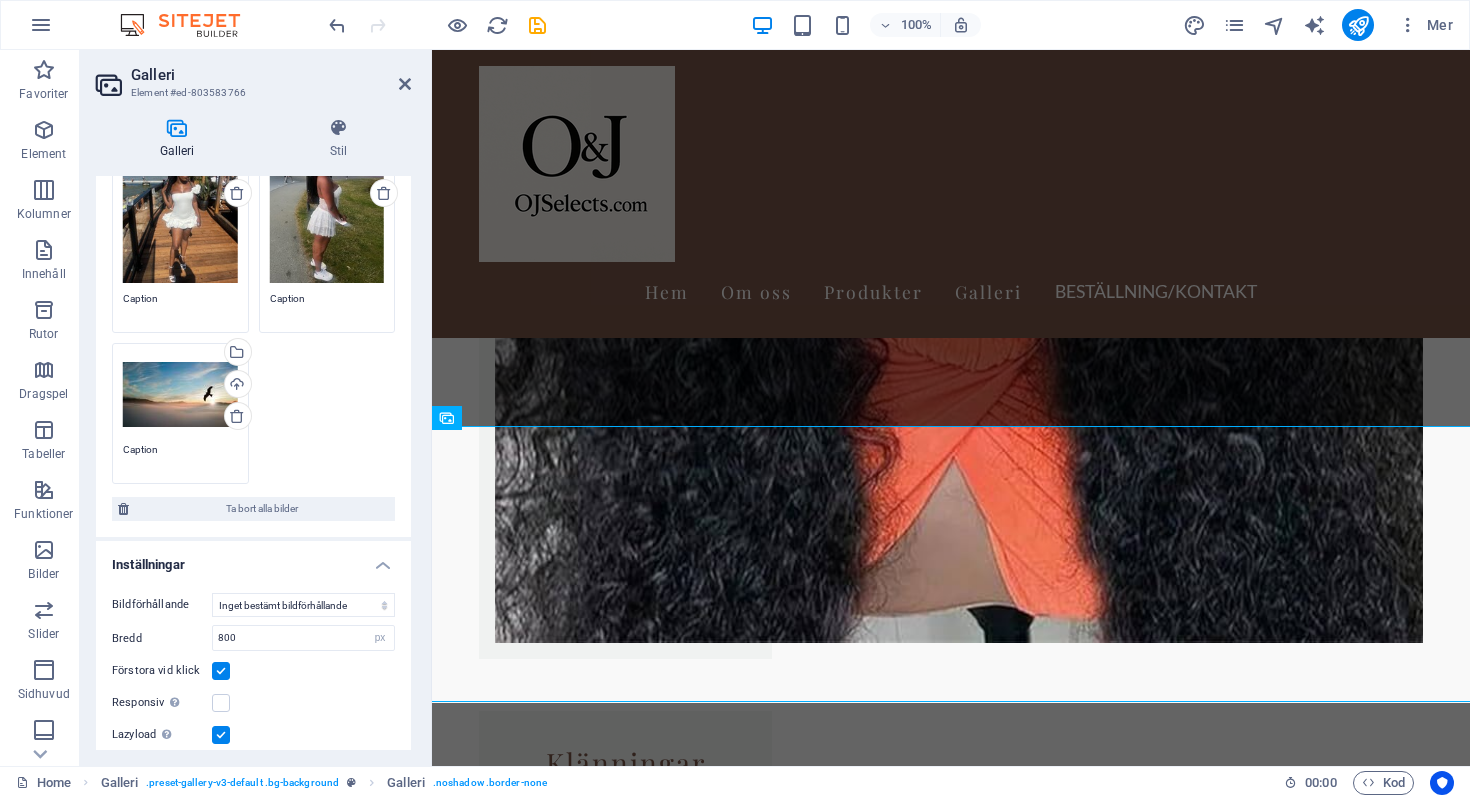 click on "Dra filer hit, klicka för att välja filer eller välj filer från Filer eller våra gratis arkivfoton och videor" at bounding box center [180, 394] 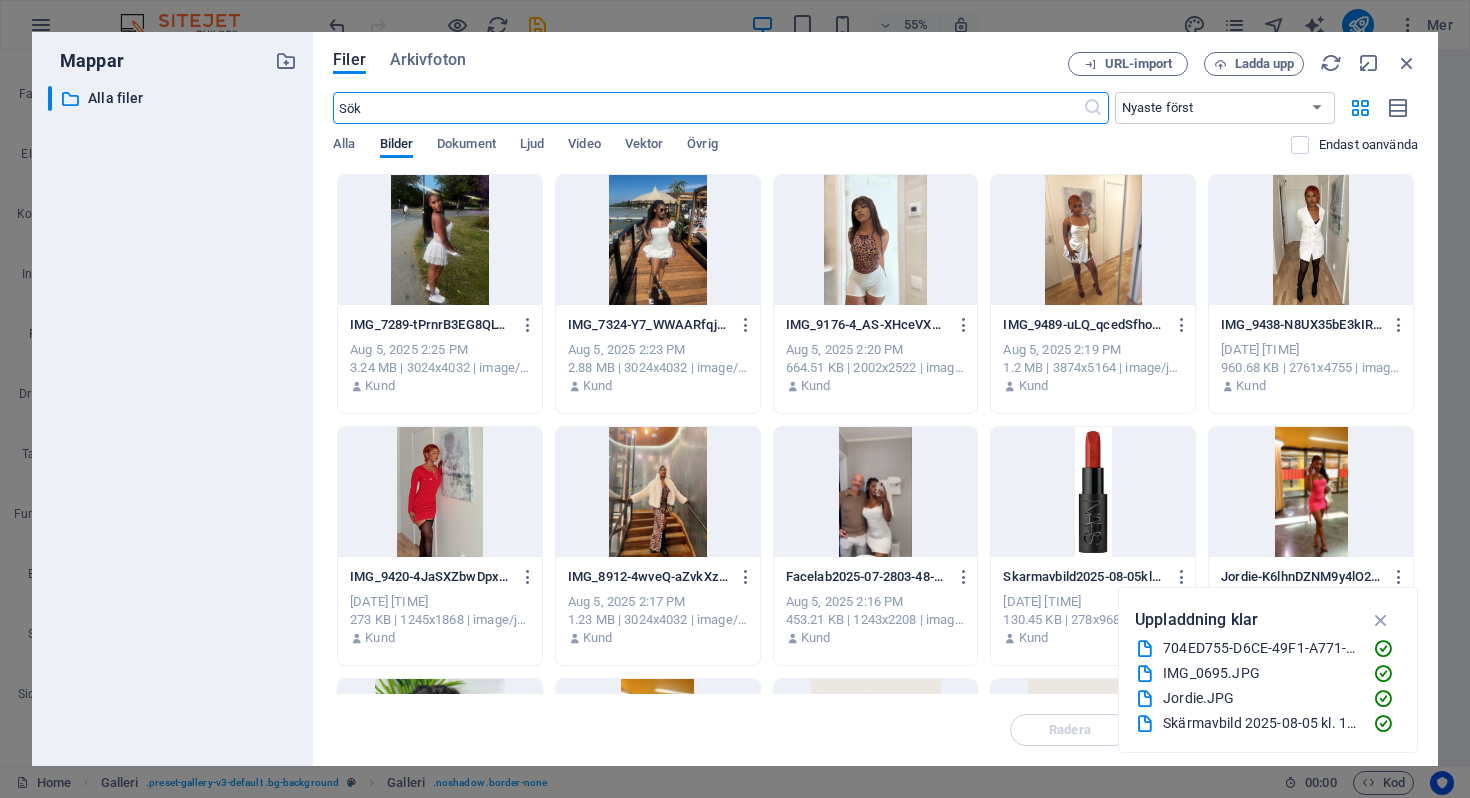click on "Filer Arkivfoton URL-import Ladda upp ​ Nyaste först Äldst först Namn (A–Ö) Namn (Ö–A) Storlek (0–9) Storlek (9–0) Upplösning (0–9) Upplösning (9–0) Alla Bilder Dokument Ljud Video Vektor Övrig Endast oanvända Släpp filer här för att ladda upp dem direkt IMG_7289-tPrnrB3EG8QLTsUNgPzLBw.jpeg IMG_7289-tPrnrB3EG8QLTsUNgPzLBw.jpeg Aug 5, 2025 2:25 PM 3.24 MB | 3024x4032 | image/jpeg Kund IMG_7324-Y7_WWAARfqjQ451Drphtcw.jpeg IMG_7324-Y7_WWAARfqjQ451Drphtcw.jpeg Aug 5, 2025 2:23 PM 2.88 MB | 3024x4032 | image/jpeg Kund IMG_9176-4_AS-XHceVXdh2g2pqPP4Q.jpg IMG_9176-4_AS-XHceVXdh2g2pqPP4Q.jpg Aug 5, 2025 2:20 PM 664.51 KB | 2002x2522 | image/jpeg Kund IMG_9489-uLQ_qcedSfhoAQnK4uqEBA.JPG IMG_9489-uLQ_qcedSfhoAQnK4uqEBA.JPG Aug 5, 2025 2:19 PM 1.2 MB | 3874x5164 | image/jpeg Kund IMG_9438-N8UX35bE3kIRoVmKWDyxTg.JPG IMG_9438-N8UX35bE3kIRoVmKWDyxTg.JPG Aug 5, 2025 2:18 PM 960.68 KB | 2761x4755 | image/jpeg Kund IMG_9420-4JaSXZbwDpxB6QZ3hKnJHQ.JPG IMG_9420-4JaSXZbwDpxB6QZ3hKnJHQ.JPG Kund Kund Kund" at bounding box center [875, 399] 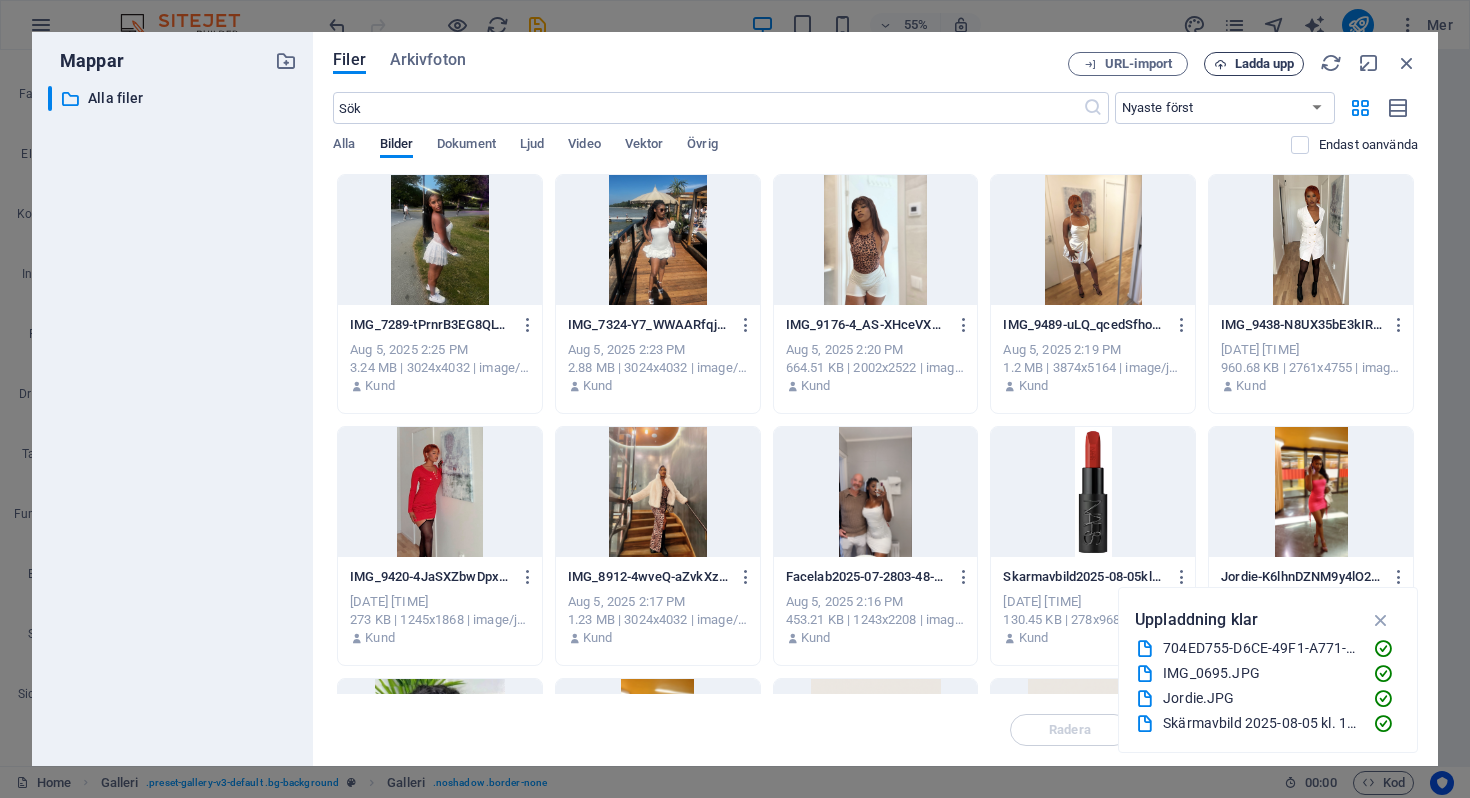 click on "Ladda upp" at bounding box center (1265, 64) 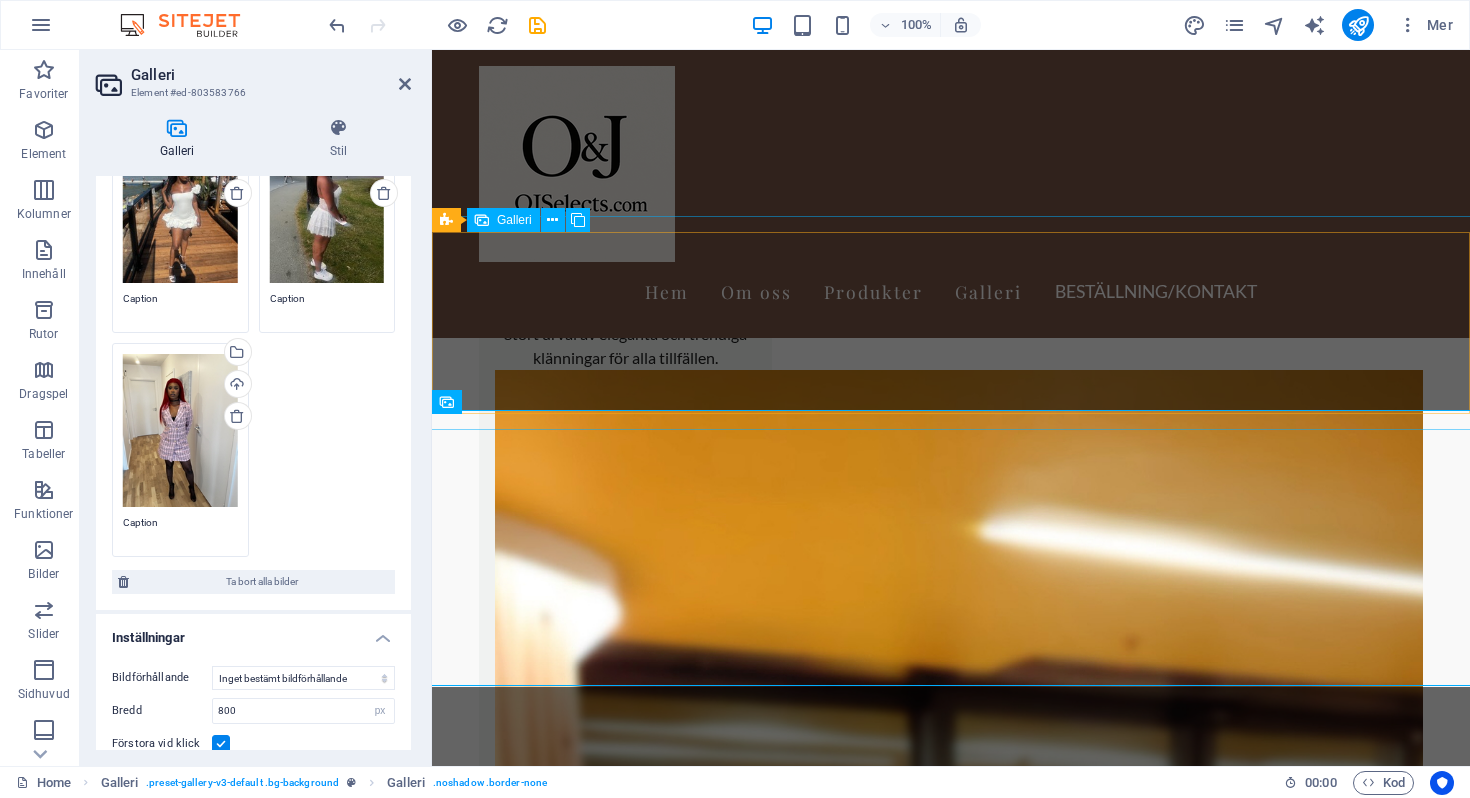 scroll, scrollTop: 2517, scrollLeft: 0, axis: vertical 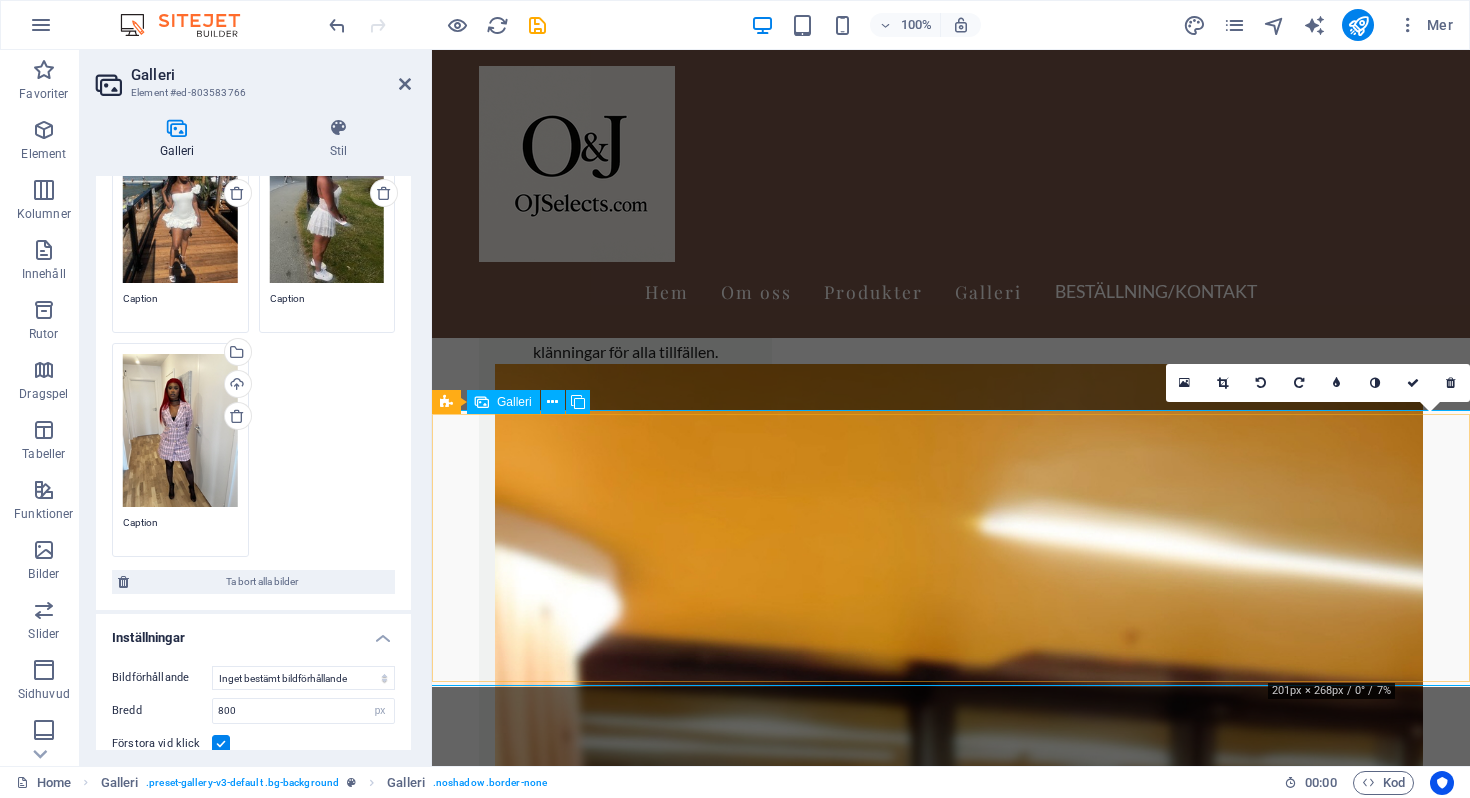 drag, startPoint x: 1375, startPoint y: 506, endPoint x: 1177, endPoint y: 499, distance: 198.1237 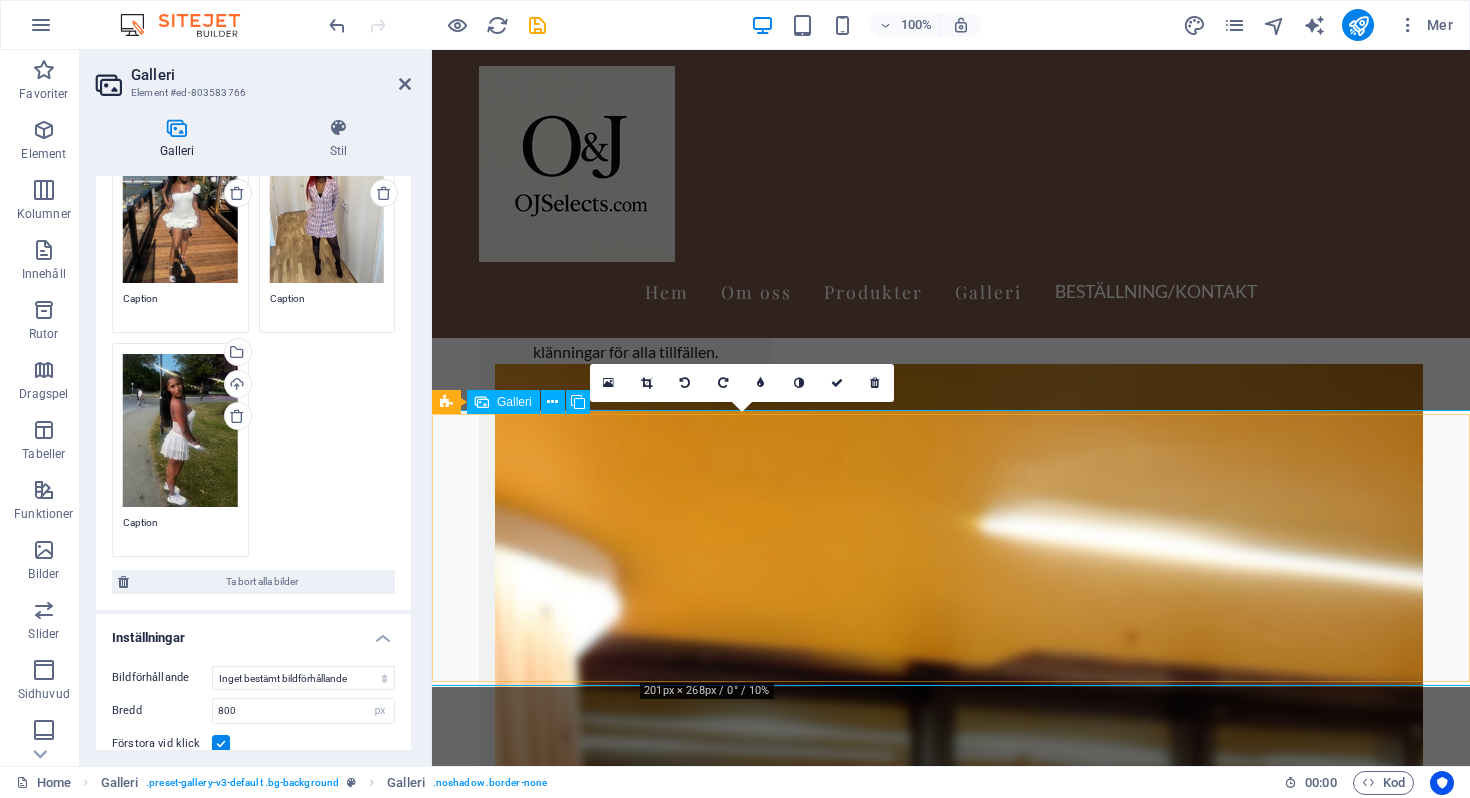 click at bounding box center [741, 7284] 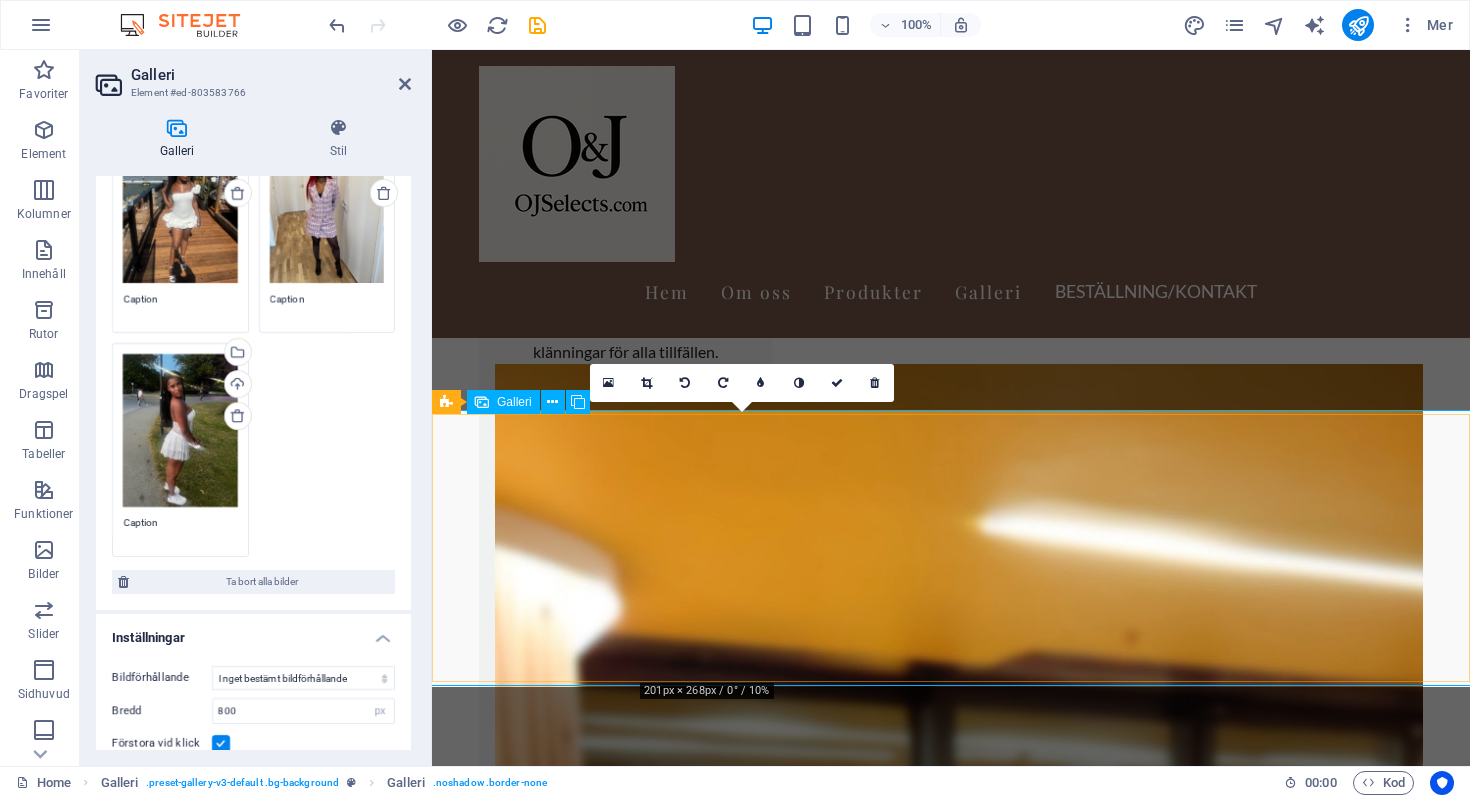 click at bounding box center [741, 7284] 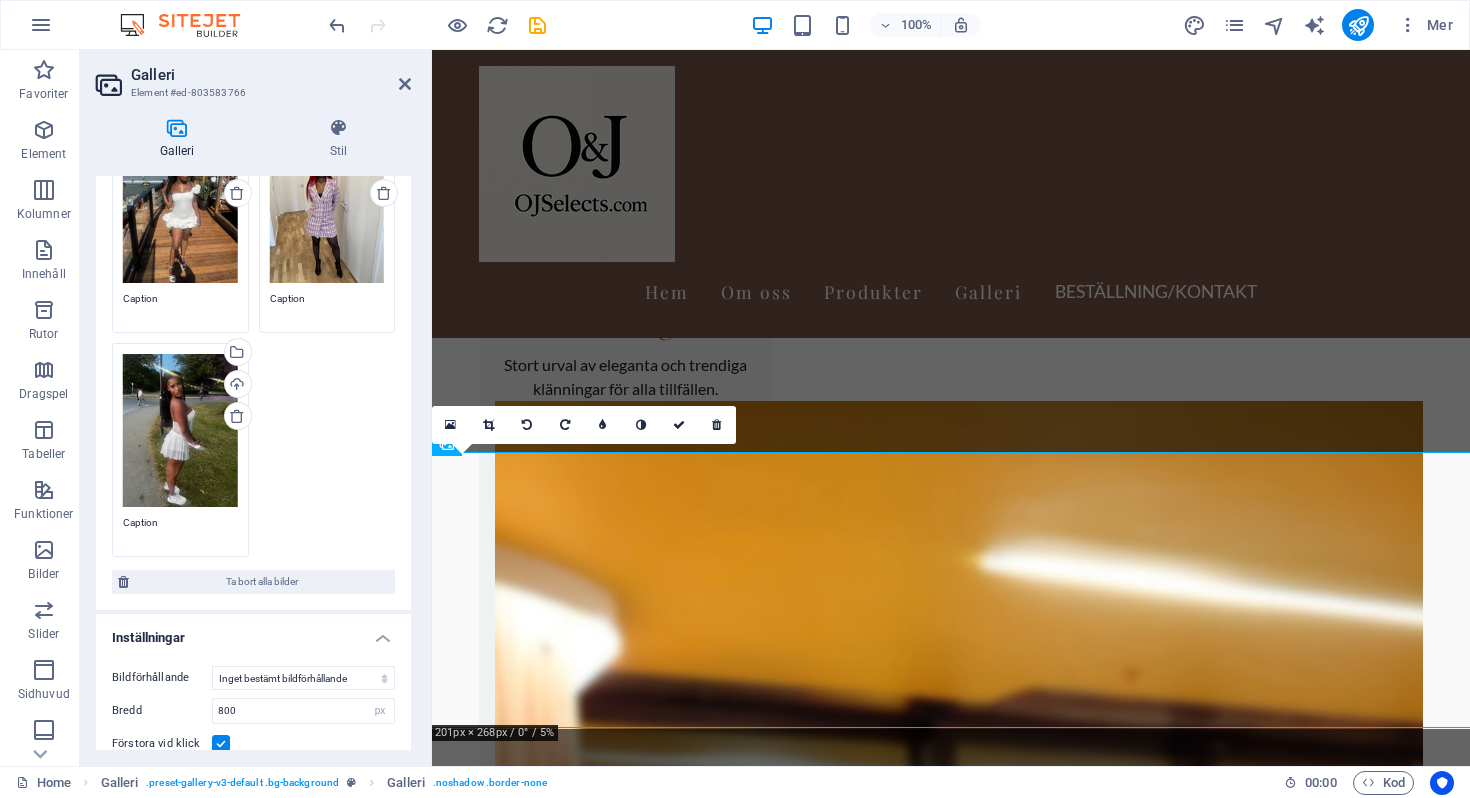 scroll, scrollTop: 2469, scrollLeft: 0, axis: vertical 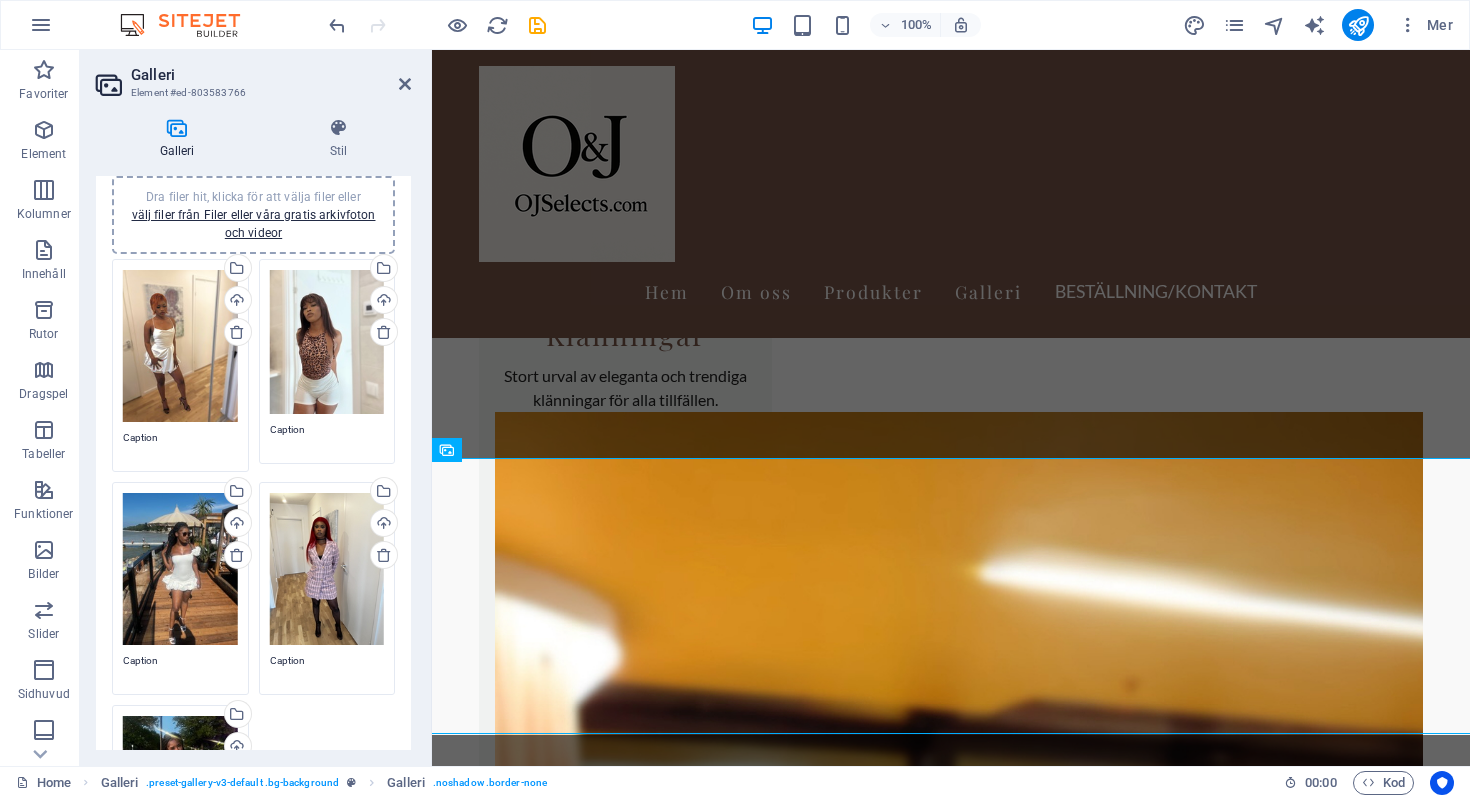 click on "Dra filer hit, klicka för att välja filer eller välj filer från Filer eller våra gratis arkivfoton och videor" at bounding box center (327, 342) 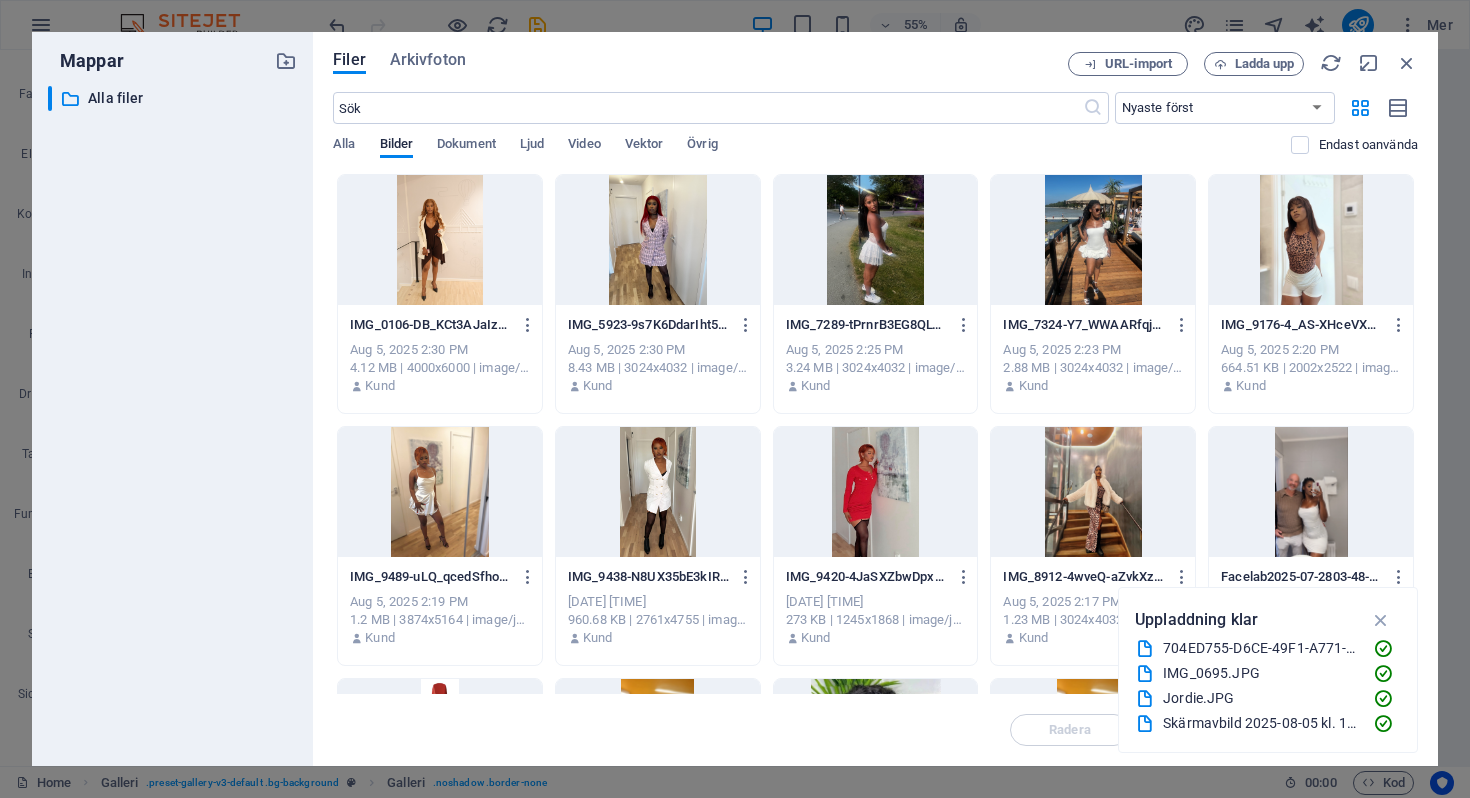 click on "Filer Arkivfoton URL-import Ladda upp ​ Nyaste först Äldst först Namn (A–Ö) Namn (Ö–A) Storlek (0–9) Storlek (9–0) Upplösning (0–9) Upplösning (9–0) Alla Bilder Dokument Ljud Video Vektor Övrig Endast oanvända Släpp filer här för att ladda upp dem direkt IMG_0106-DB_KCt3AJaIzShTnYk92LQ.JPG IMG_0106-DB_KCt3AJaIzShTnYk92LQ.JPG Aug 5, 2025 2:30 PM 4.12 MB | 4000x6000 | image/jpeg Kund IMG_5923-9s7K6DdarIht5kjevXDW0A.jpg IMG_5923-9s7K6DdarIht5kjevXDW0A.jpg Aug 5, 2025 2:30 PM 8.43 MB | 3024x4032 | image/jpeg Kund IMG_7289-tPrnrB3EG8QLTsUNgPzLBw.jpeg IMG_7289-tPrnrB3EG8QLTsUNgPzLBw.jpeg Aug 5, 2025 2:25 PM 3.24 MB | 3024x4032 | image/jpeg Kund IMG_7324-Y7_WWAARfqjQ451Drphtcw.jpeg IMG_7324-Y7_WWAARfqjQ451Drphtcw.jpeg Aug 5, 2025 2:23 PM 2.88 MB | 3024x4032 | image/jpeg Kund IMG_9176-4_AS-XHceVXdh2g2pqPP4Q.jpg IMG_9176-4_AS-XHceVXdh2g2pqPP4Q.jpg Aug 5, 2025 2:20 PM 664.51 KB | 2002x2522 | image/jpeg Kund IMG_9489-uLQ_qcedSfhoAQnK4uqEBA.JPG IMG_9489-uLQ_qcedSfhoAQnK4uqEBA.JPG Kund Kund Kund" at bounding box center [875, 399] 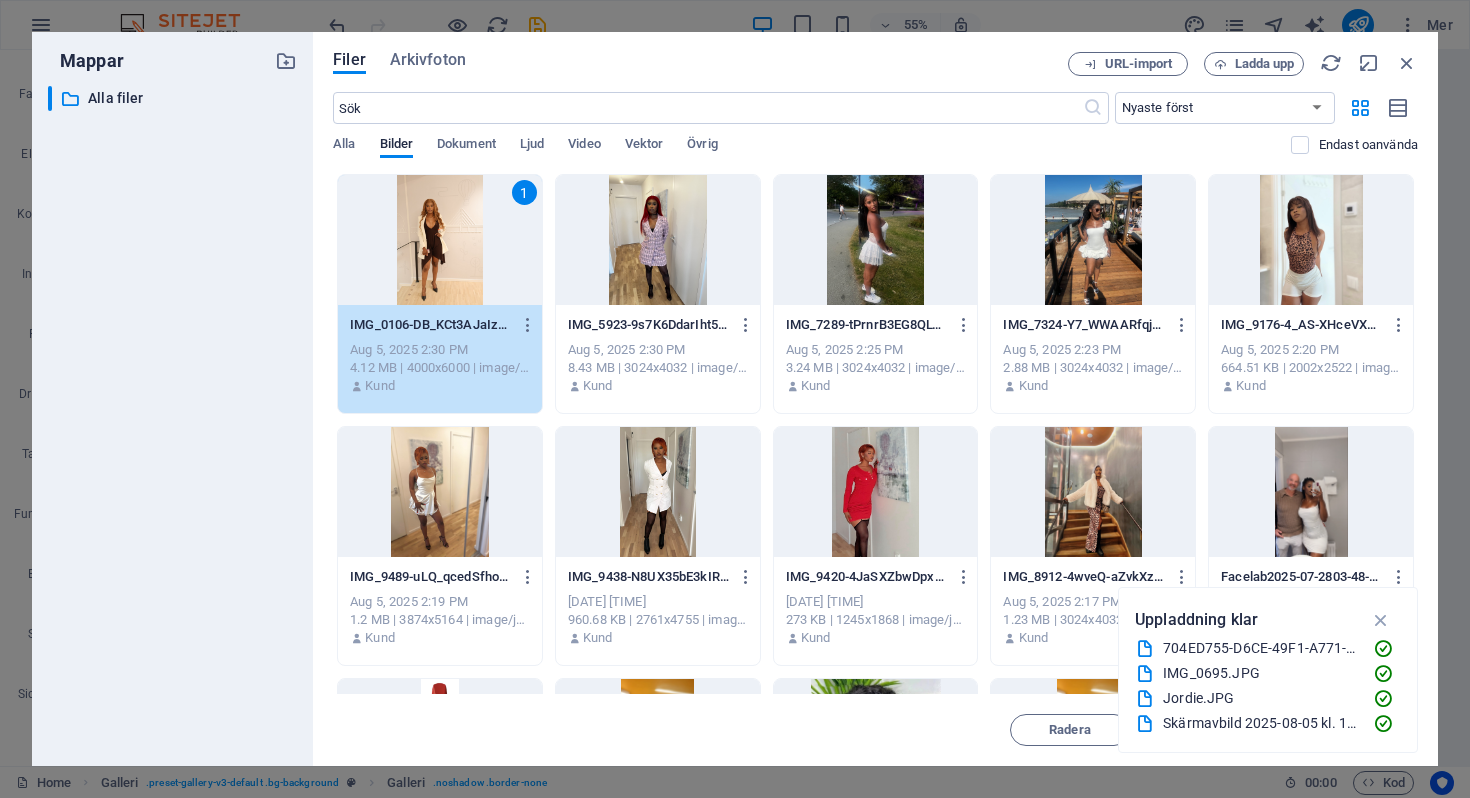 click on "1" at bounding box center [440, 240] 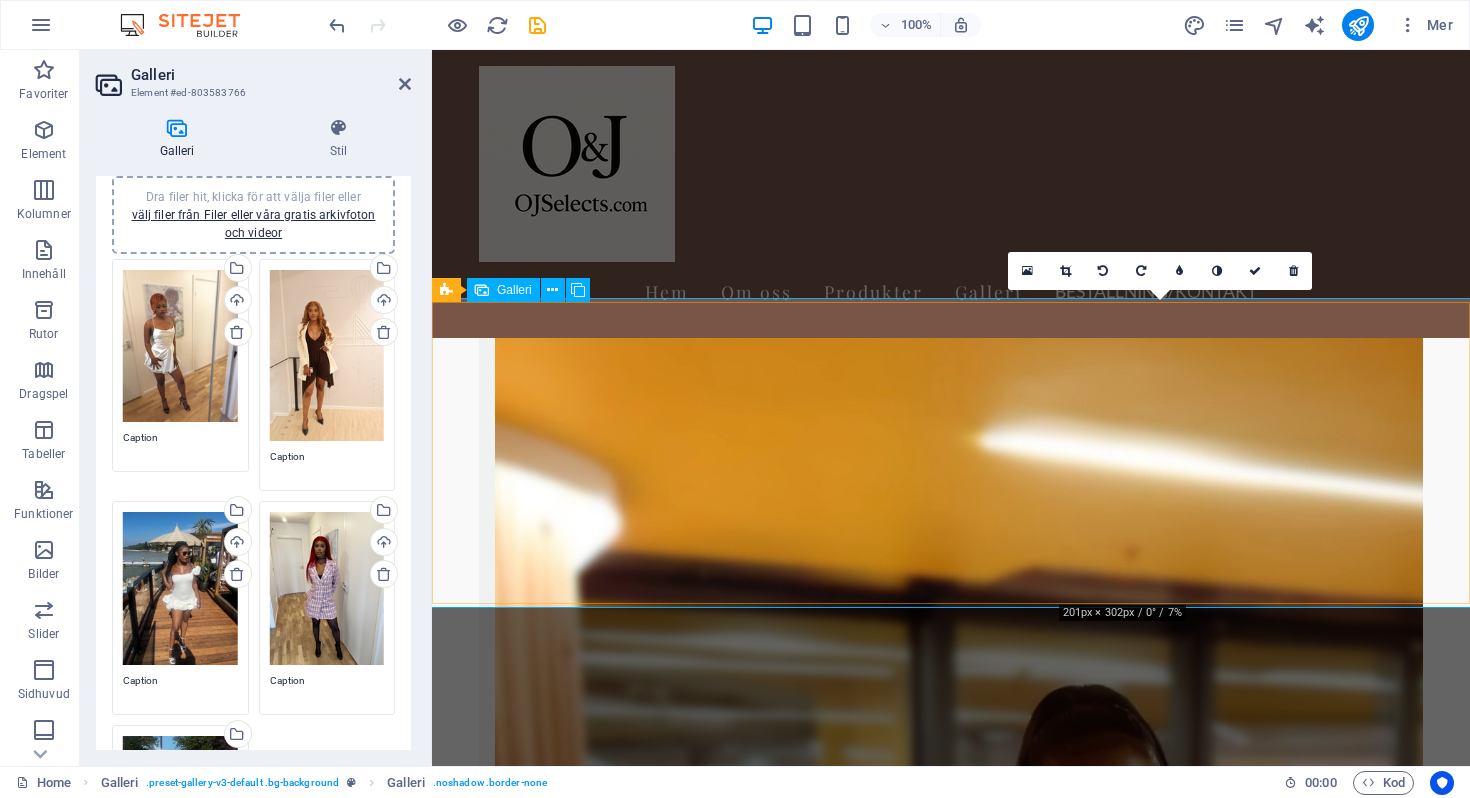 scroll, scrollTop: 2649, scrollLeft: 0, axis: vertical 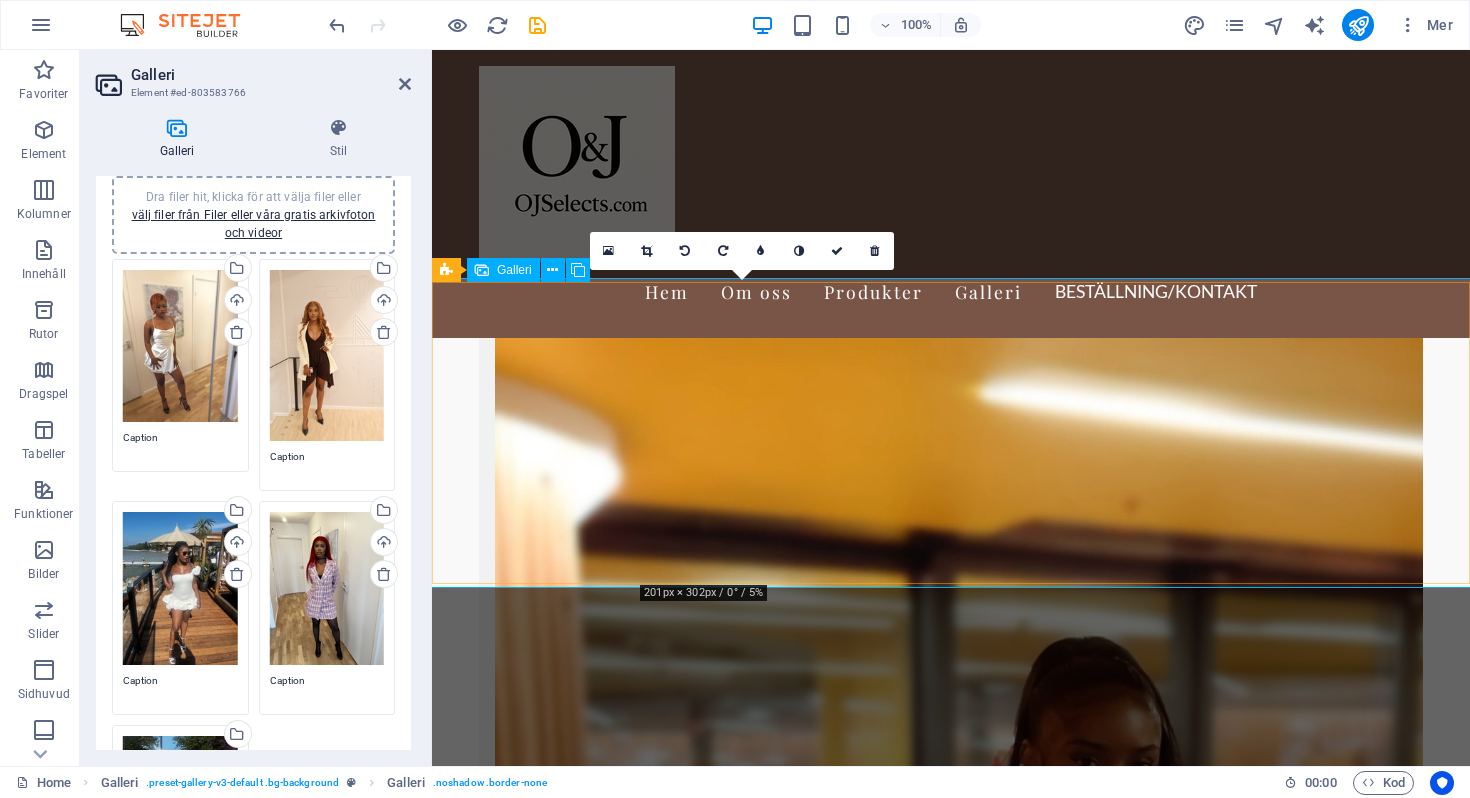 click at bounding box center (741, 7169) 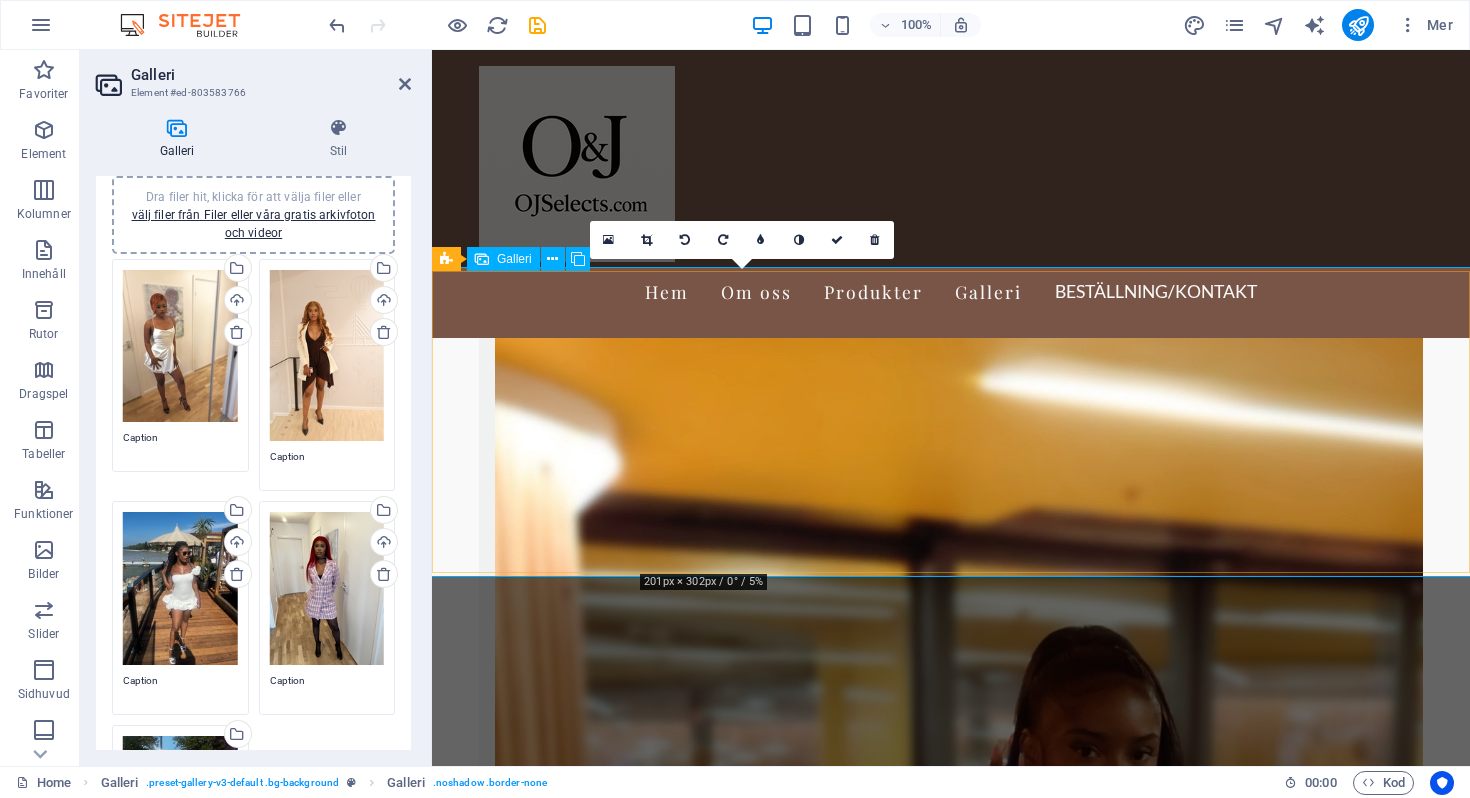 scroll, scrollTop: 2659, scrollLeft: 0, axis: vertical 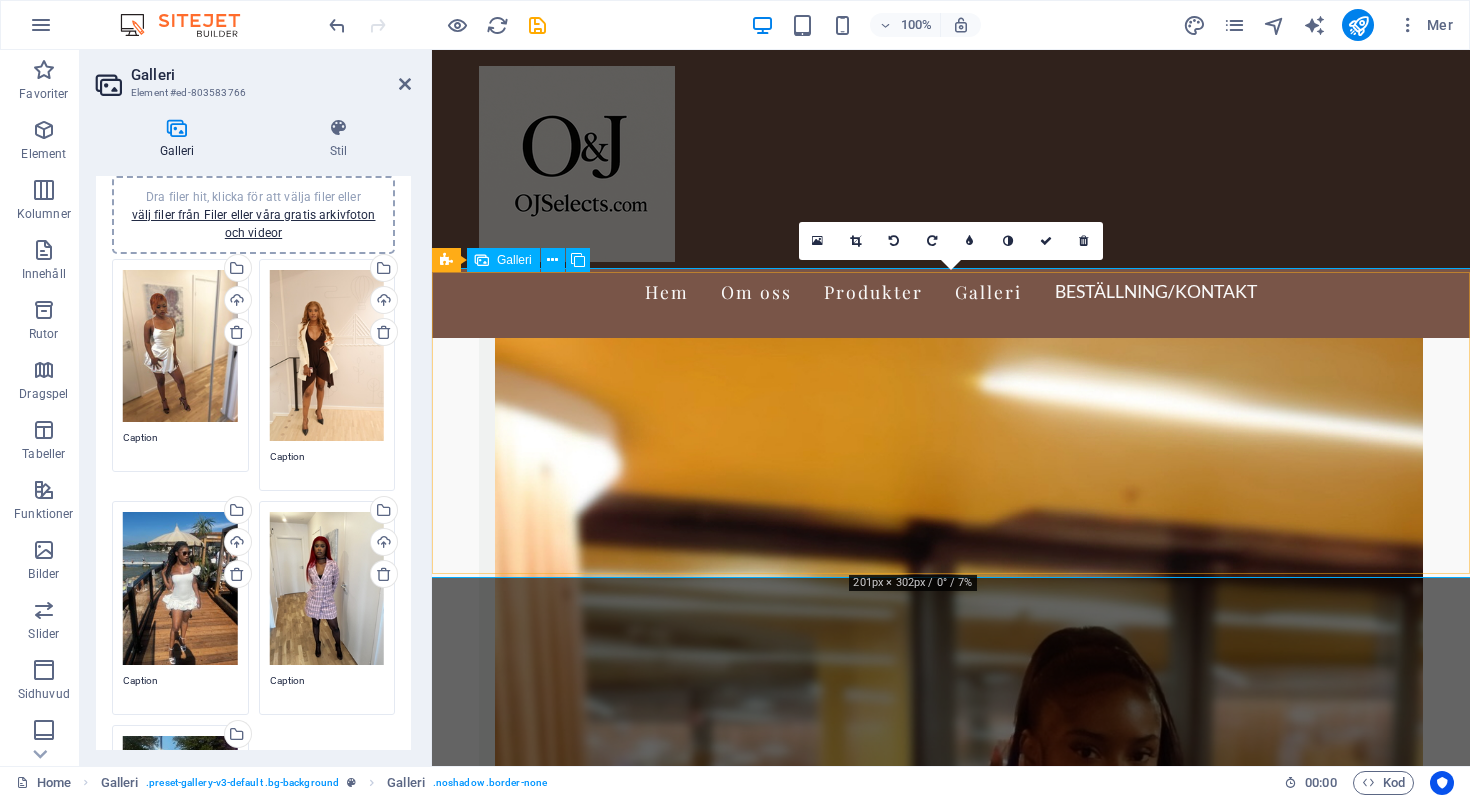 click at bounding box center (950, 7159) 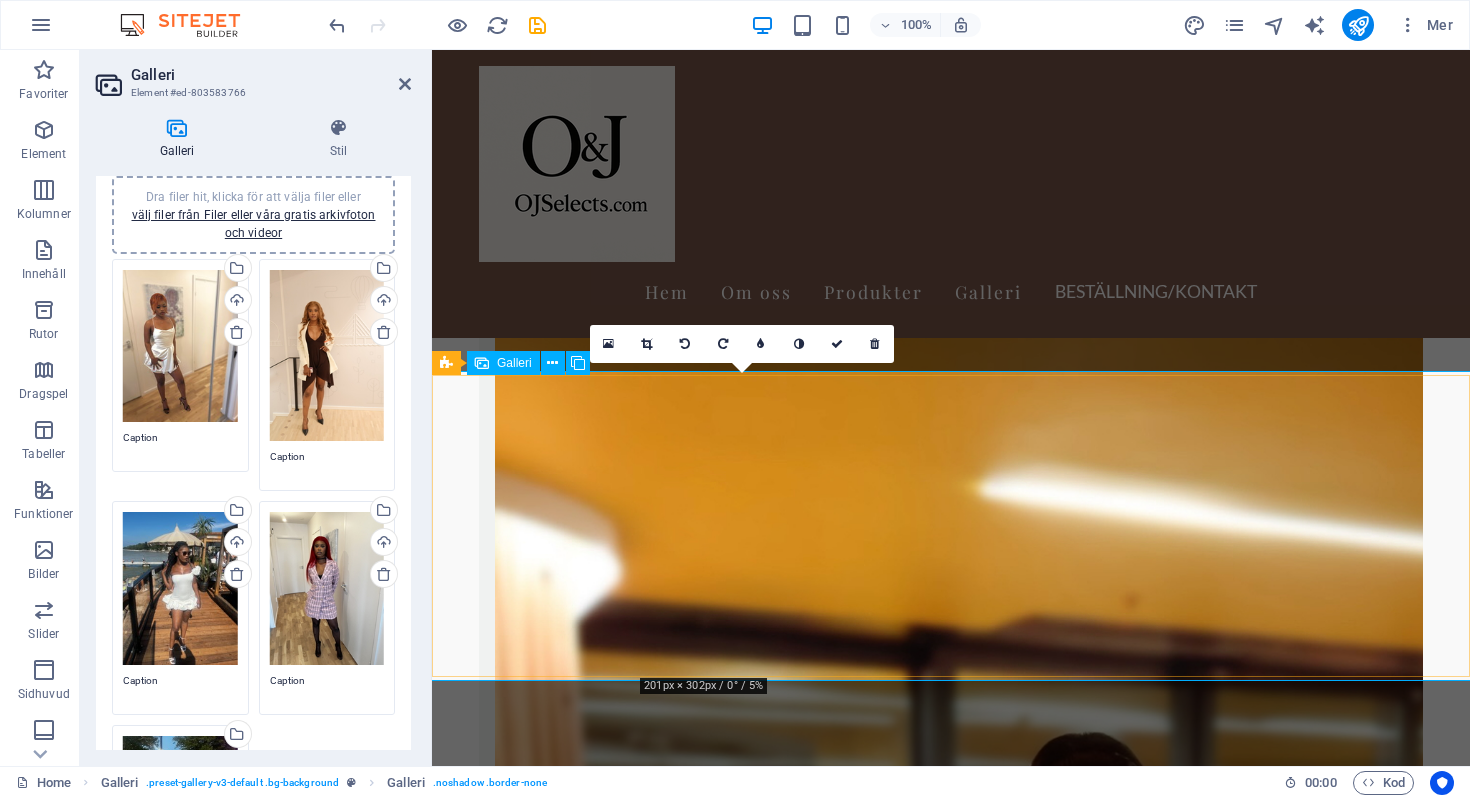 scroll, scrollTop: 2546, scrollLeft: 0, axis: vertical 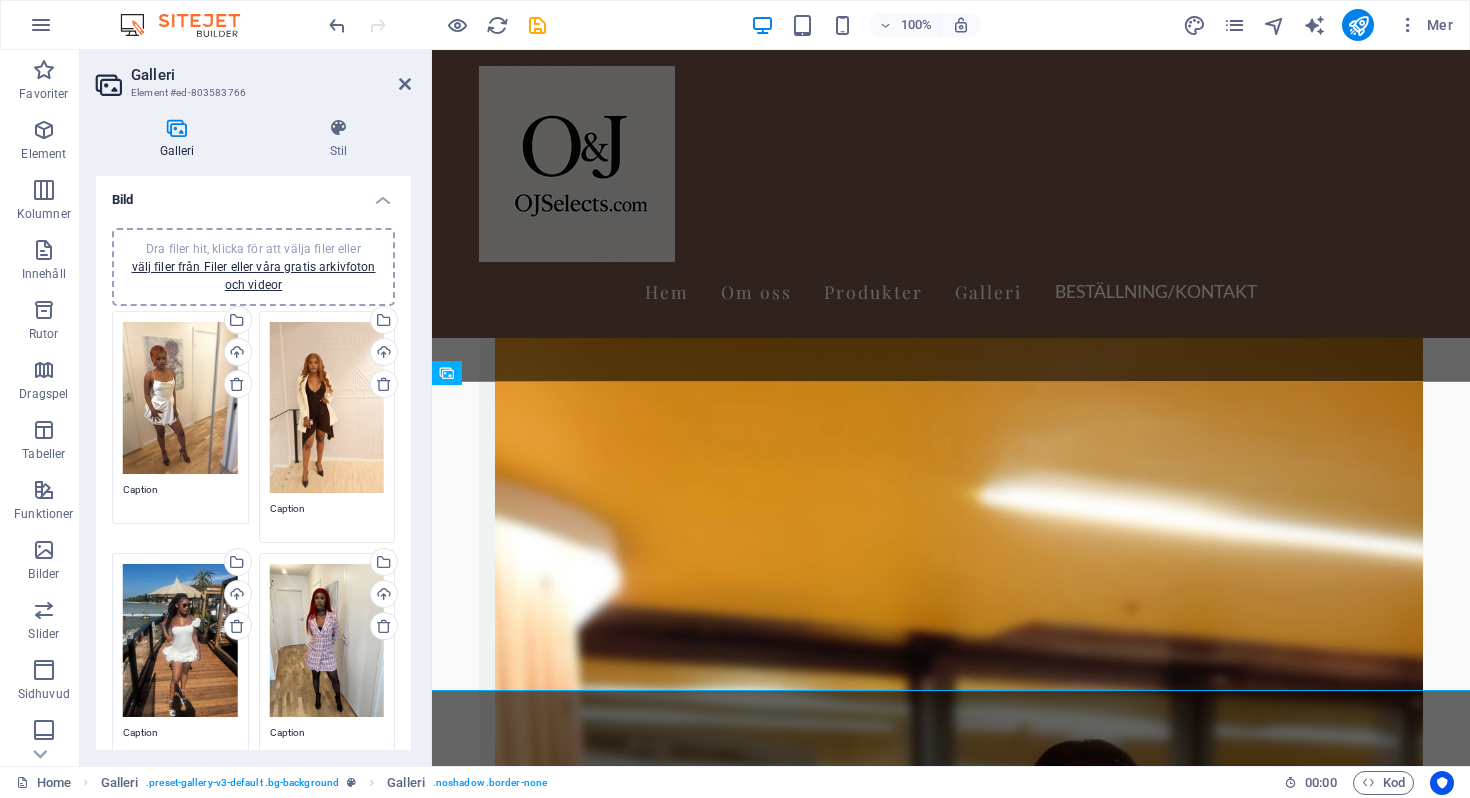 click on "Dra filer hit, klicka för att välja filer eller välj filer från Filer eller våra gratis arkivfoton och videor" at bounding box center (327, 408) 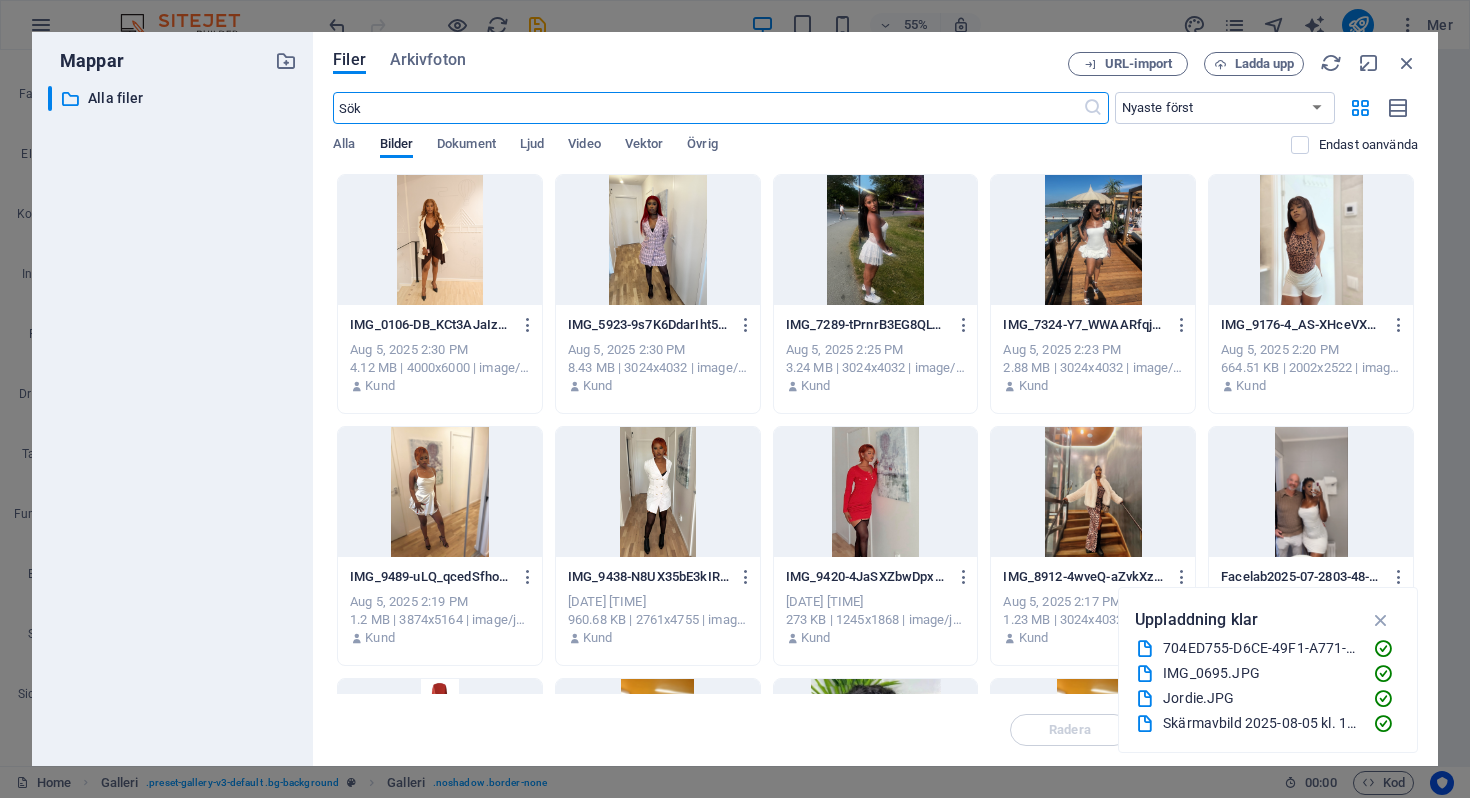 click at bounding box center [440, 240] 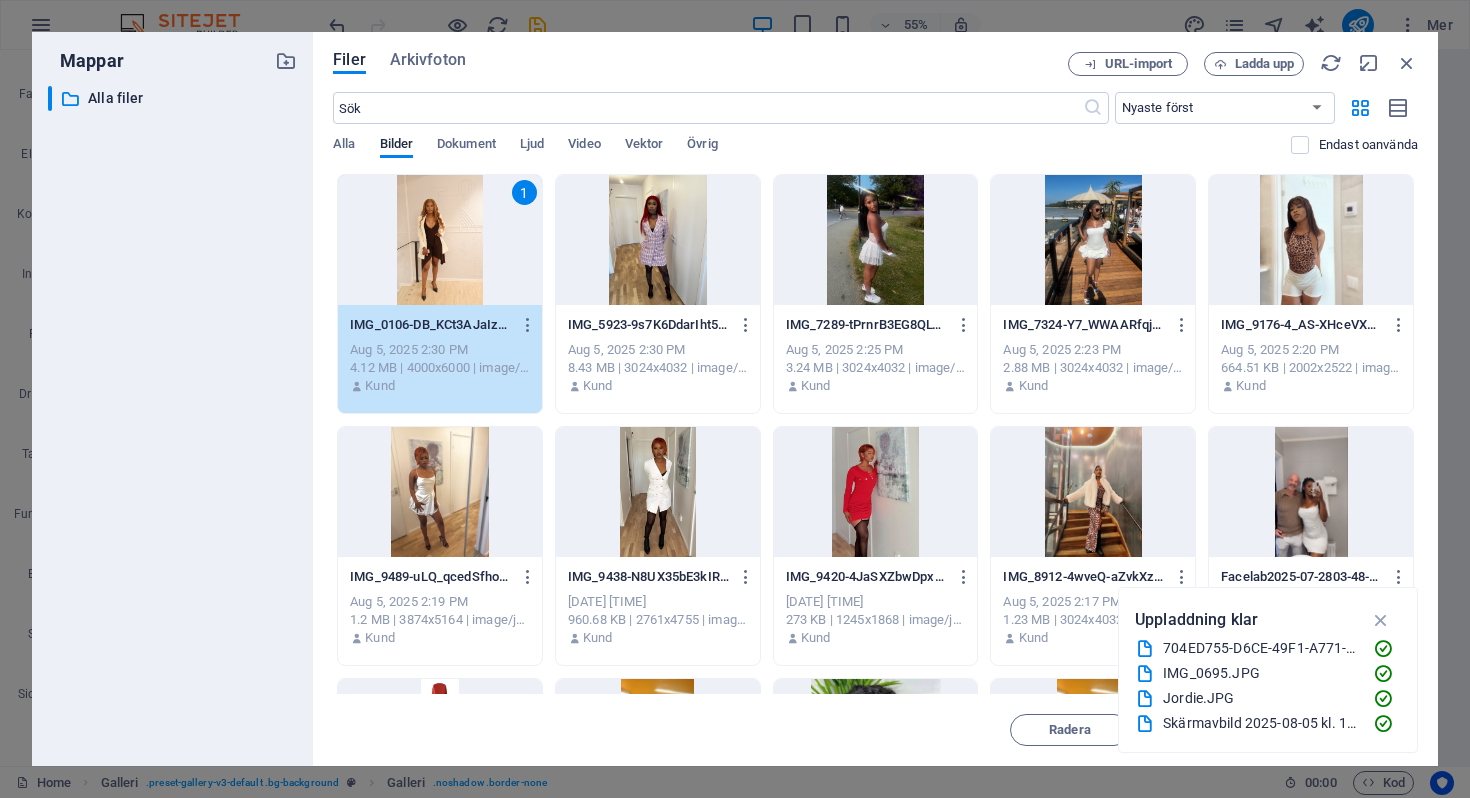 click on "1" at bounding box center [440, 240] 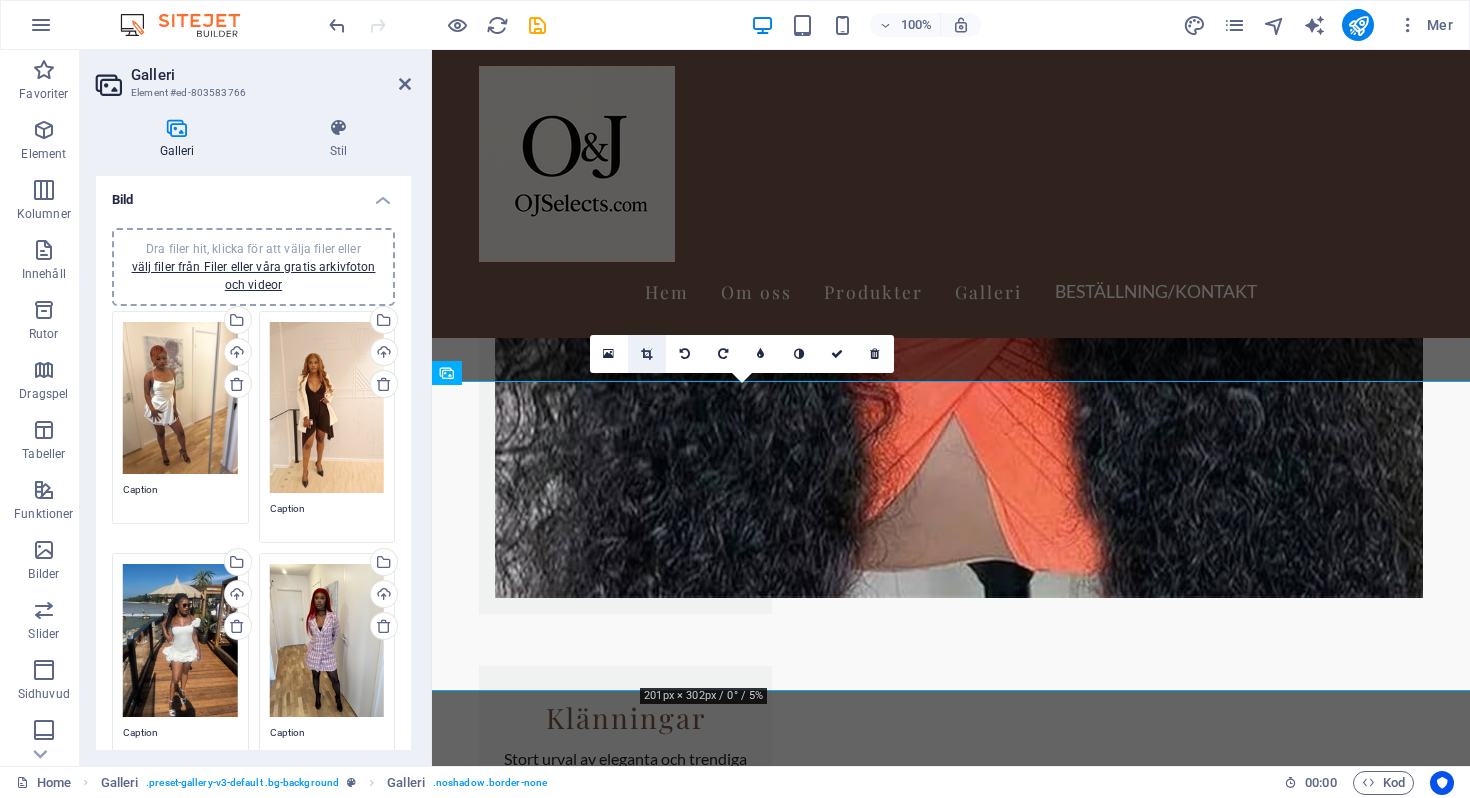 click at bounding box center [646, 354] 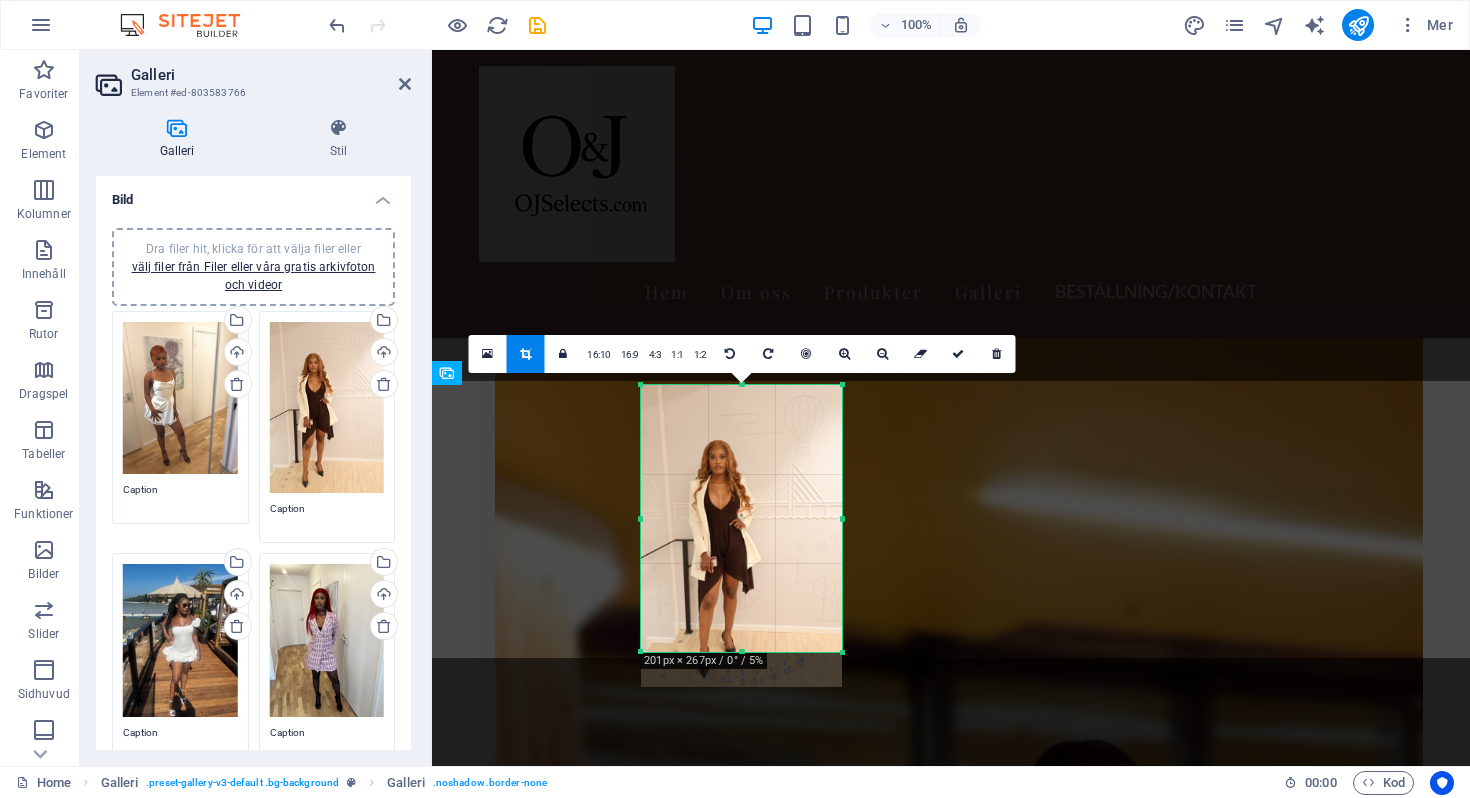 drag, startPoint x: 741, startPoint y: 684, endPoint x: 739, endPoint y: 649, distance: 35.057095 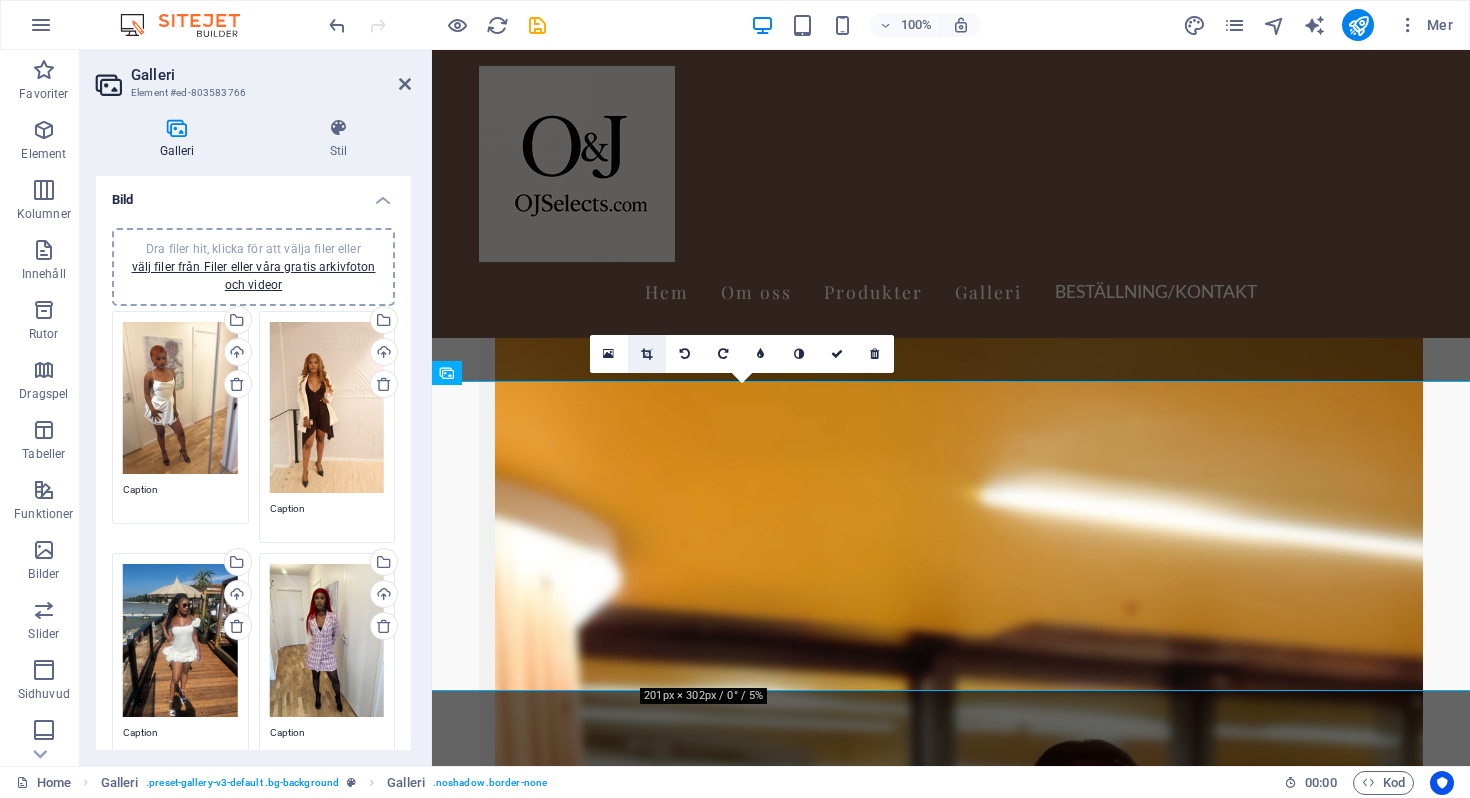 click at bounding box center [646, 354] 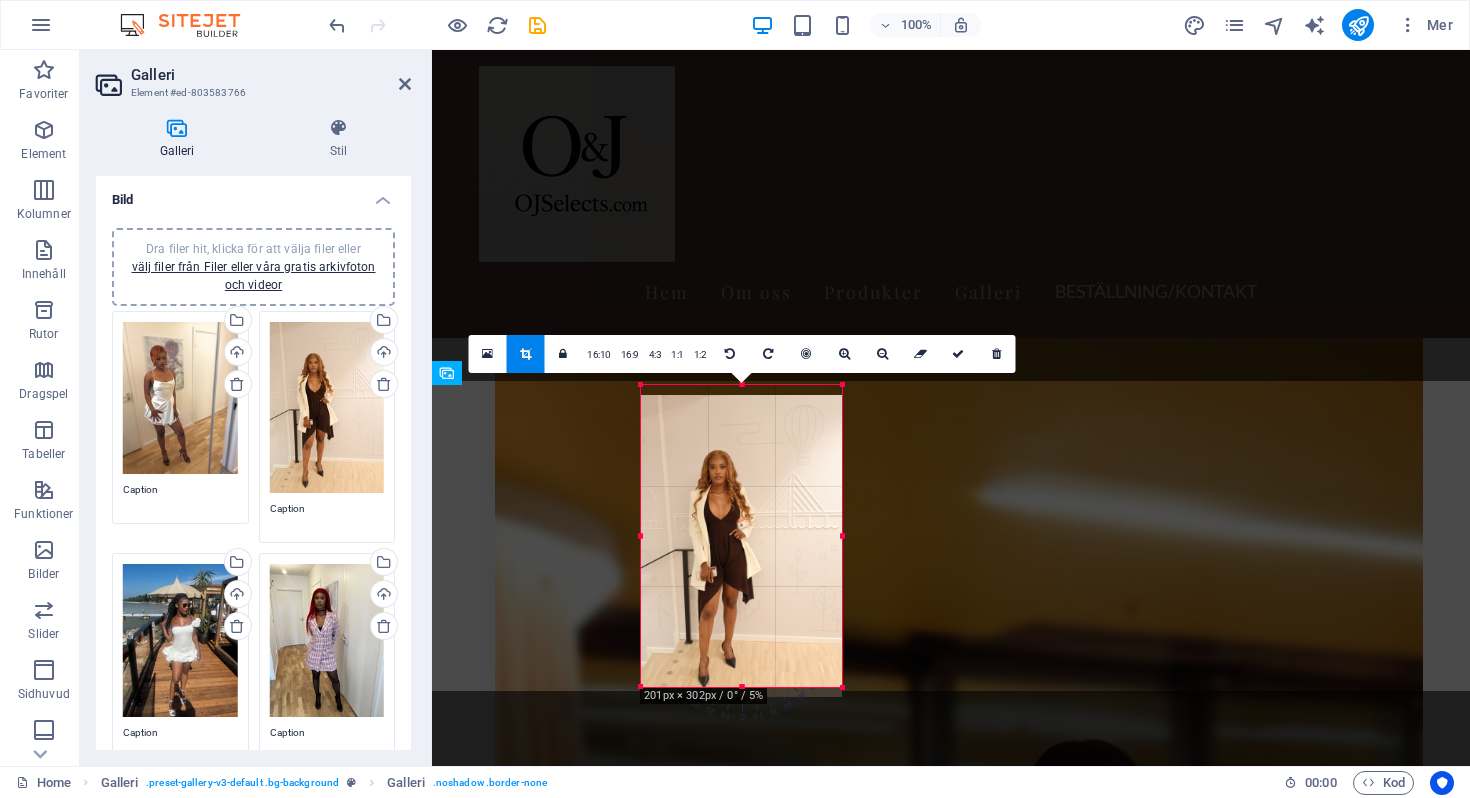 click at bounding box center (741, 546) 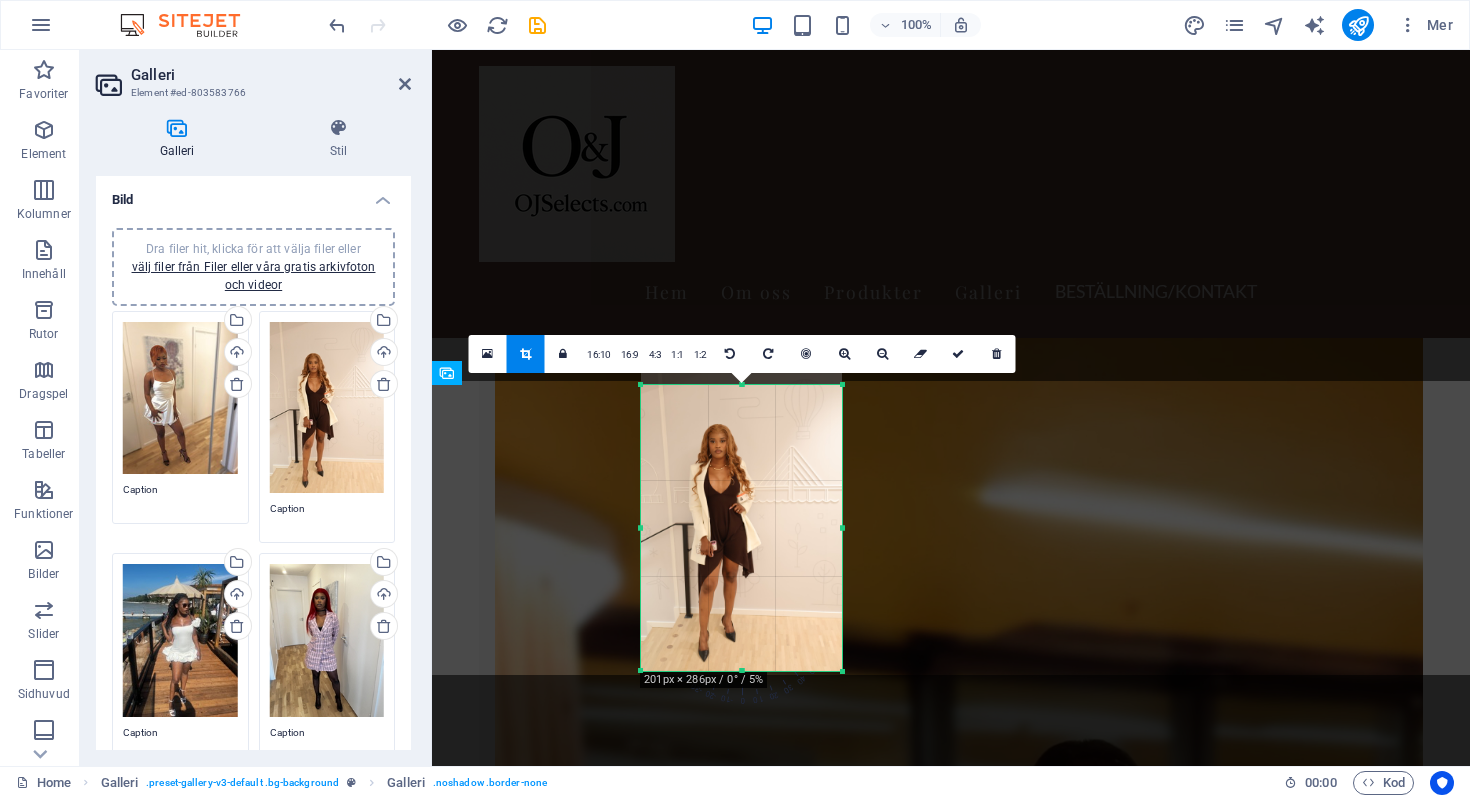 drag, startPoint x: 740, startPoint y: 383, endPoint x: 740, endPoint y: 399, distance: 16 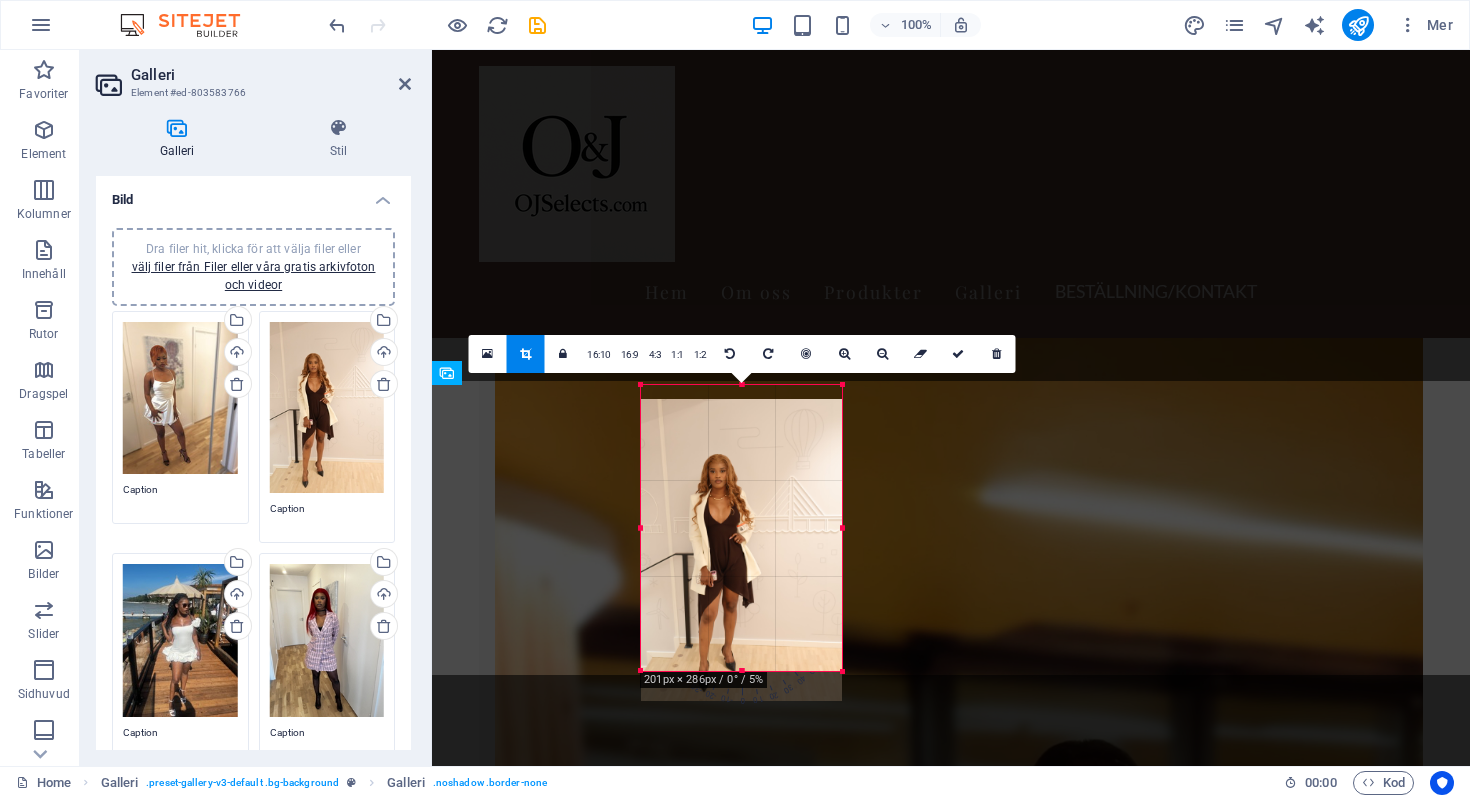drag, startPoint x: 743, startPoint y: 389, endPoint x: 743, endPoint y: 419, distance: 30 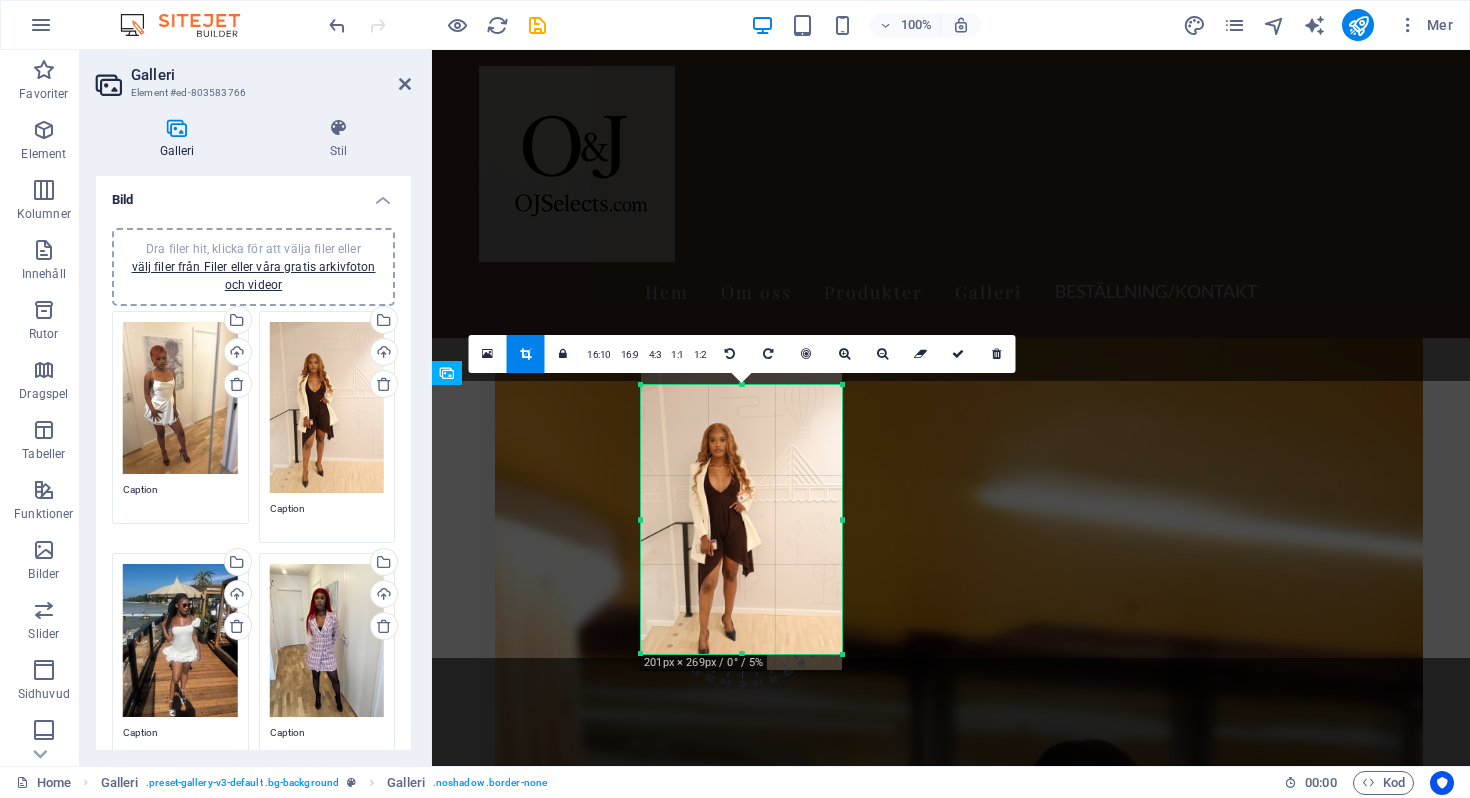 drag, startPoint x: 743, startPoint y: 384, endPoint x: 744, endPoint y: 401, distance: 17.029387 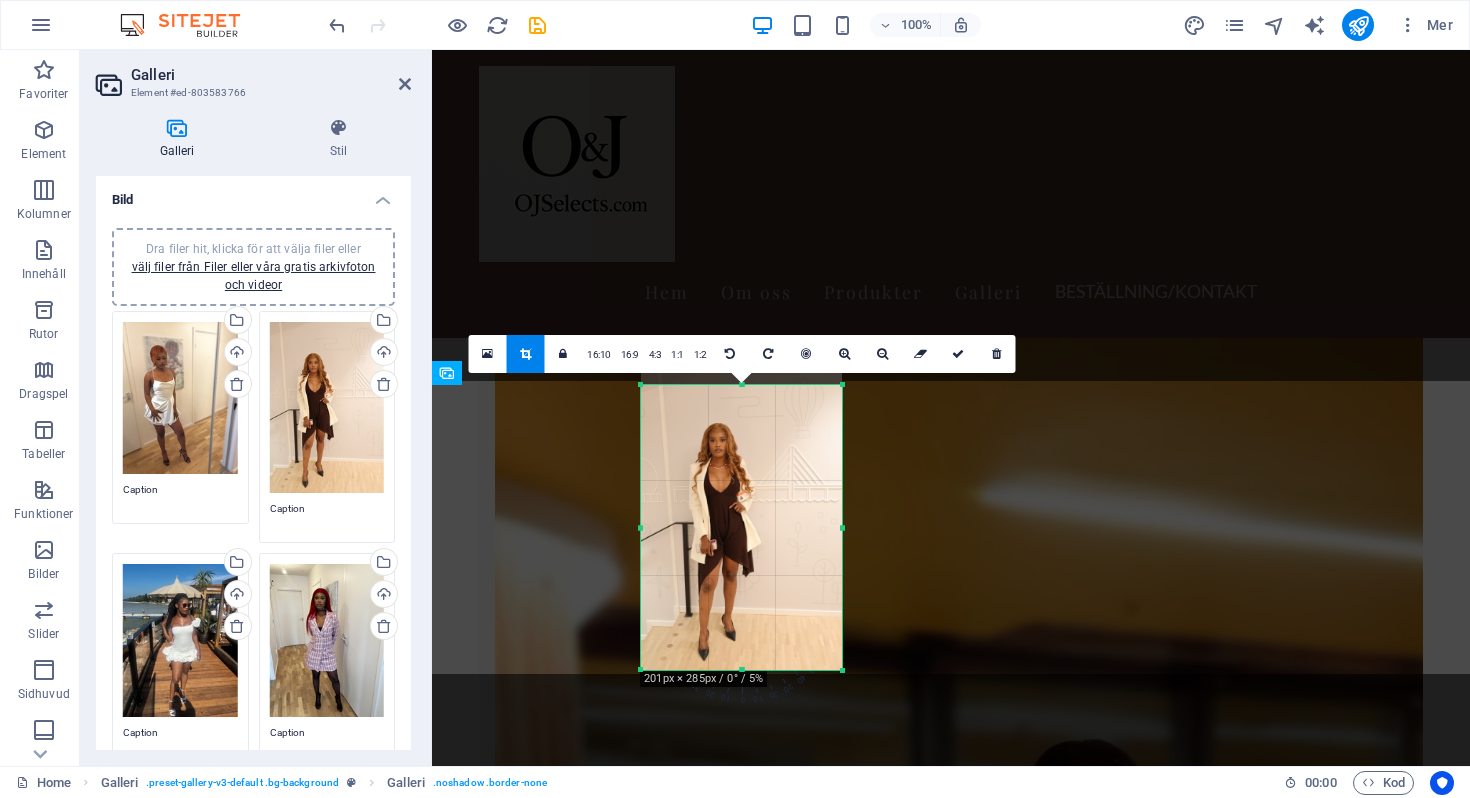 drag, startPoint x: 743, startPoint y: 652, endPoint x: 743, endPoint y: 665, distance: 13 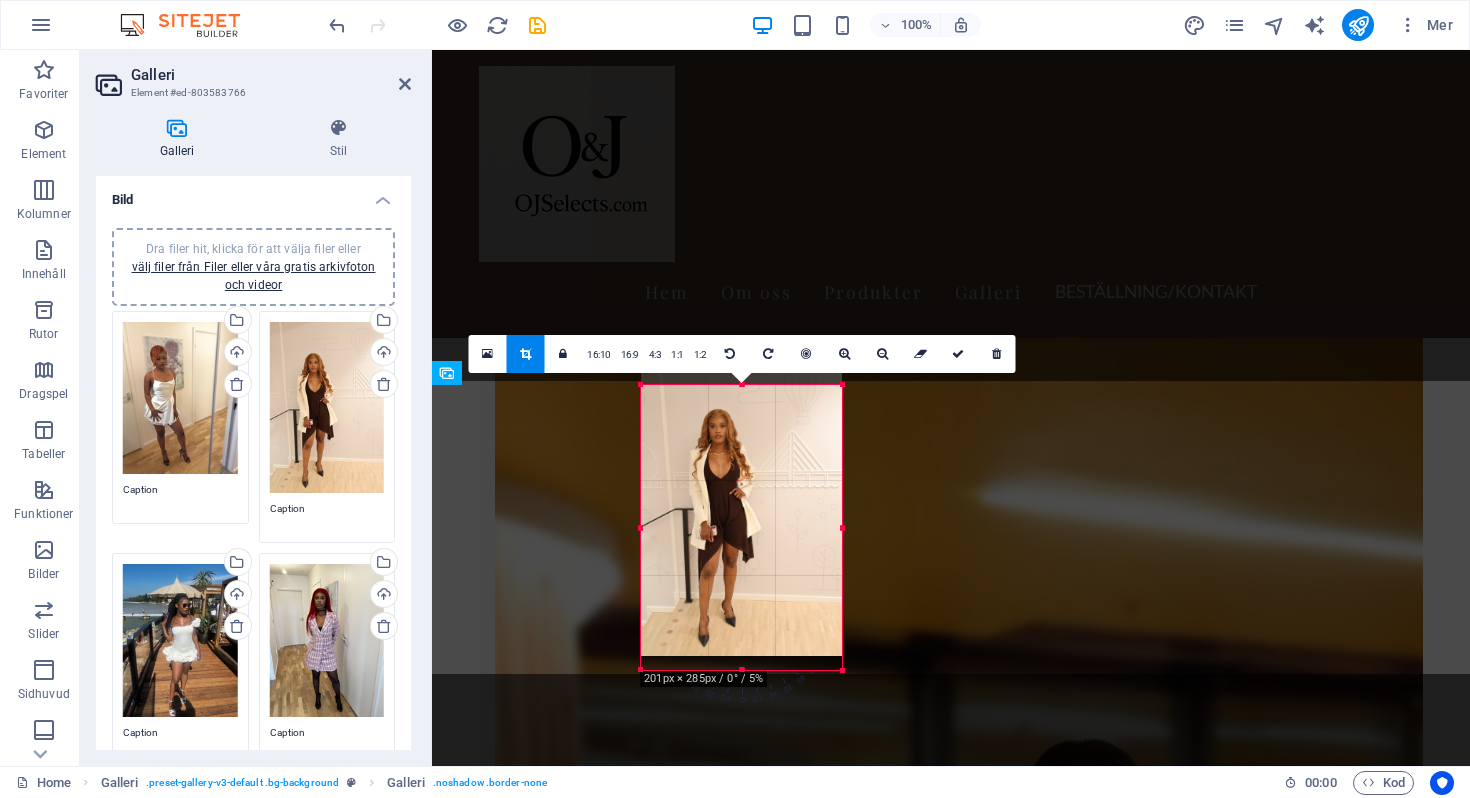 drag, startPoint x: 760, startPoint y: 532, endPoint x: 758, endPoint y: 518, distance: 14.142136 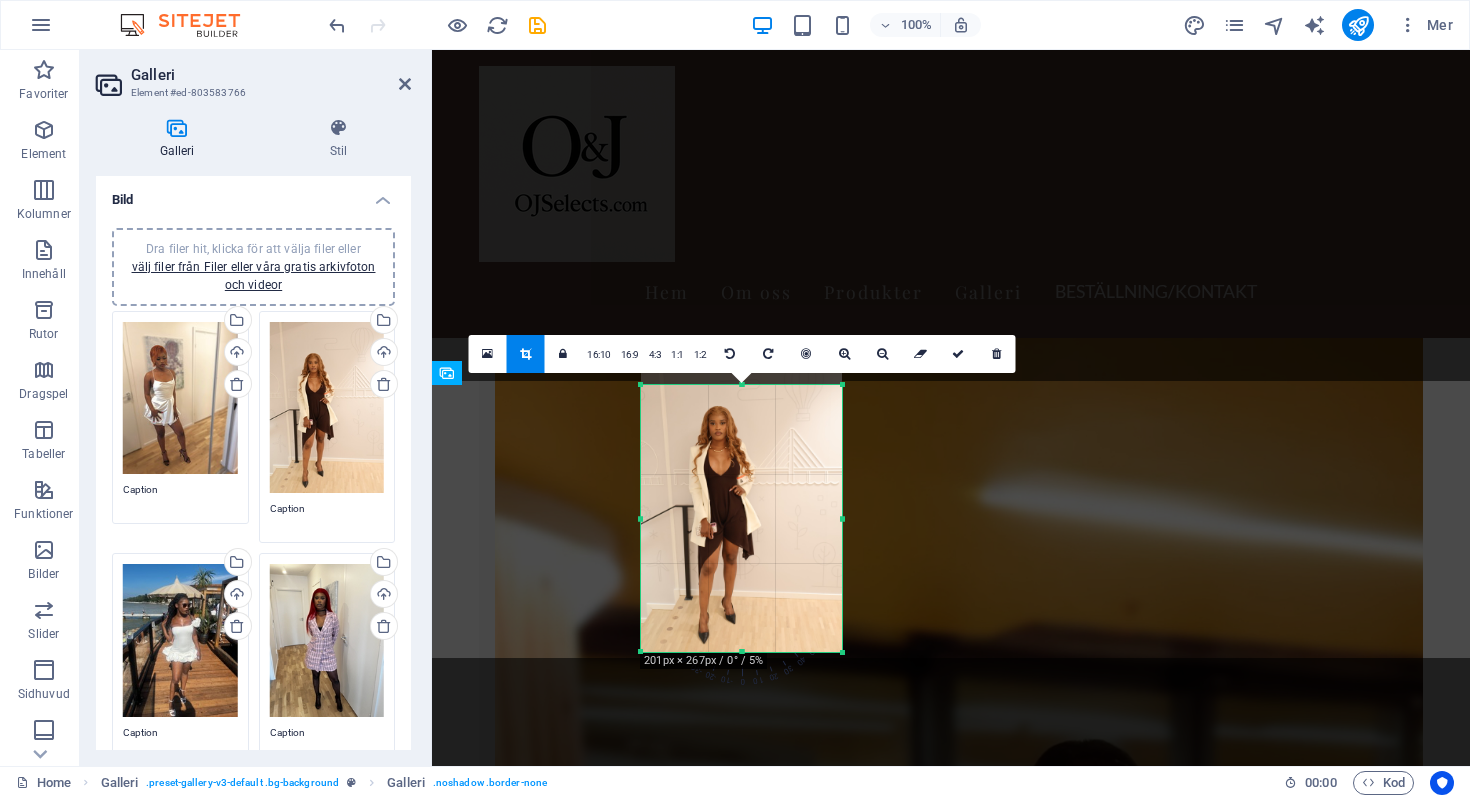 drag, startPoint x: 743, startPoint y: 388, endPoint x: 742, endPoint y: 405, distance: 17.029387 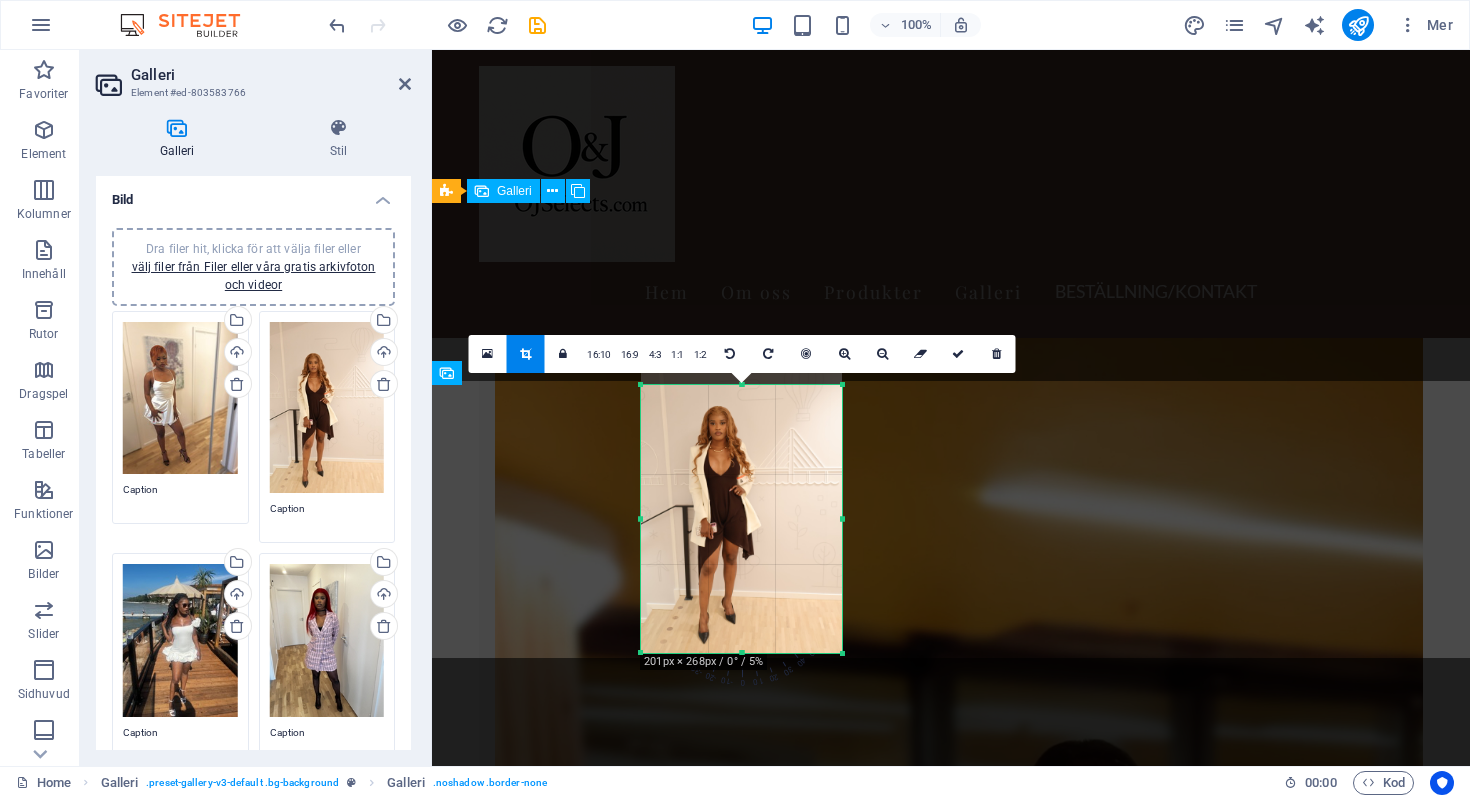 click at bounding box center (1165, 7030) 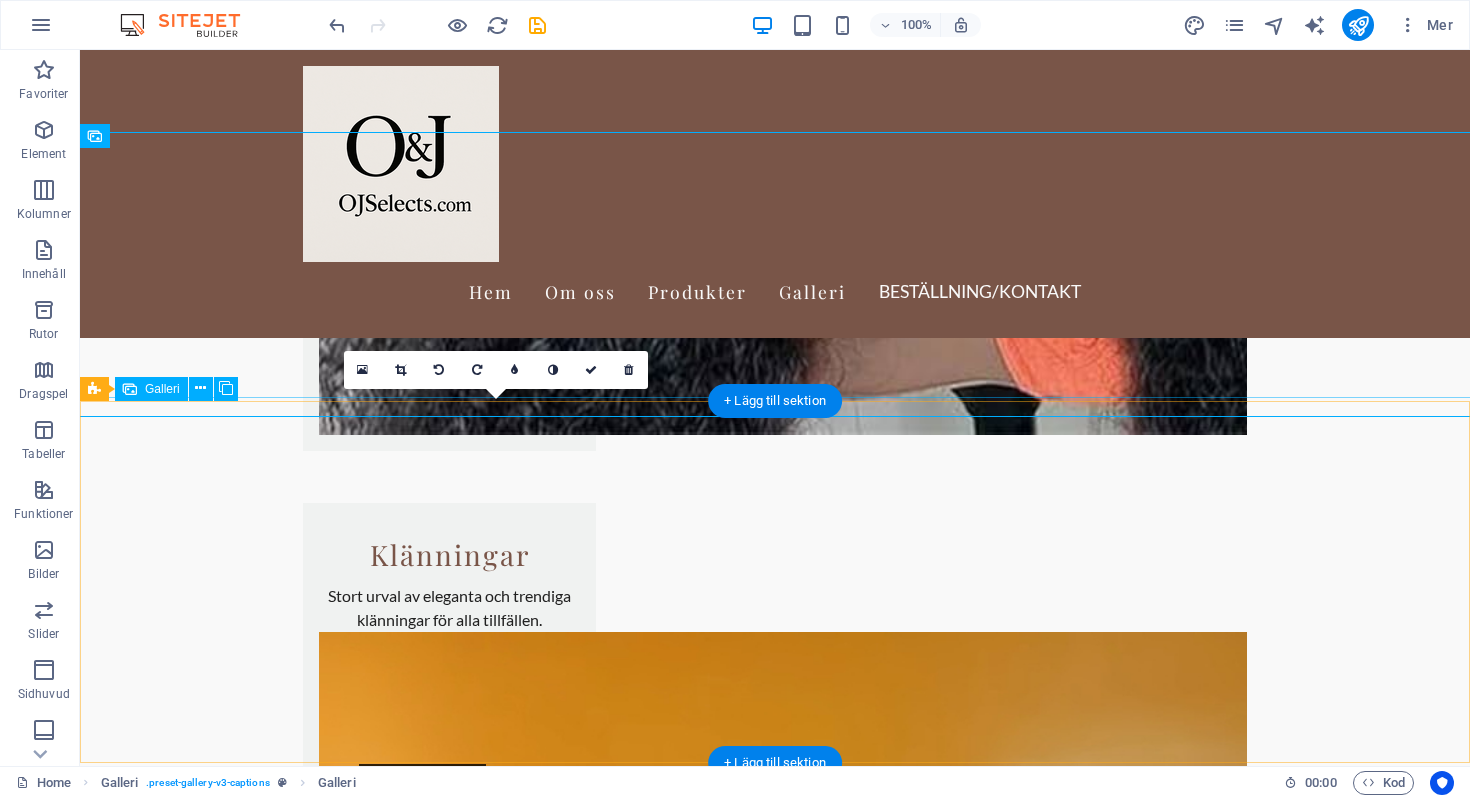 scroll, scrollTop: 2560, scrollLeft: 0, axis: vertical 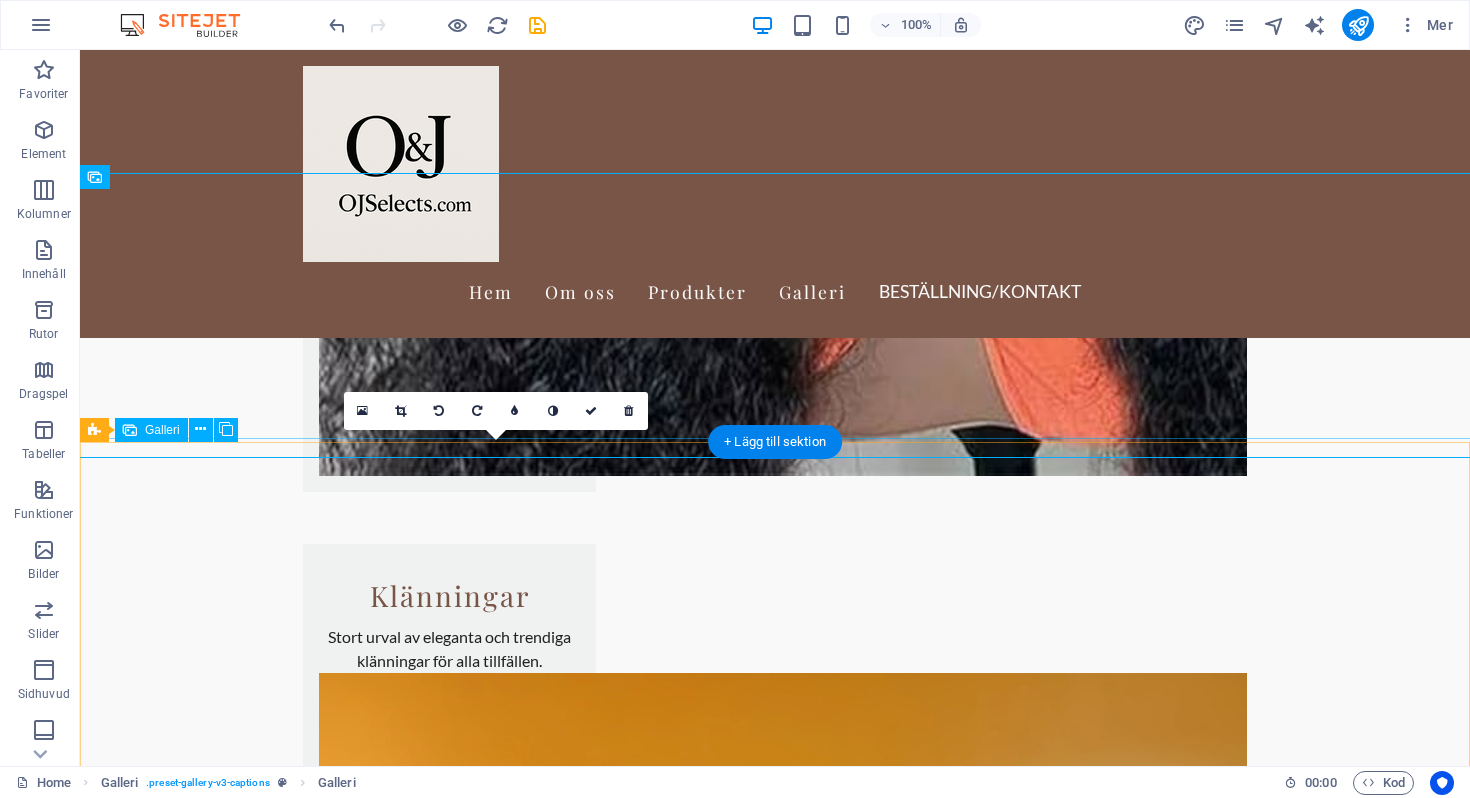 click at bounding box center (496, 8962) 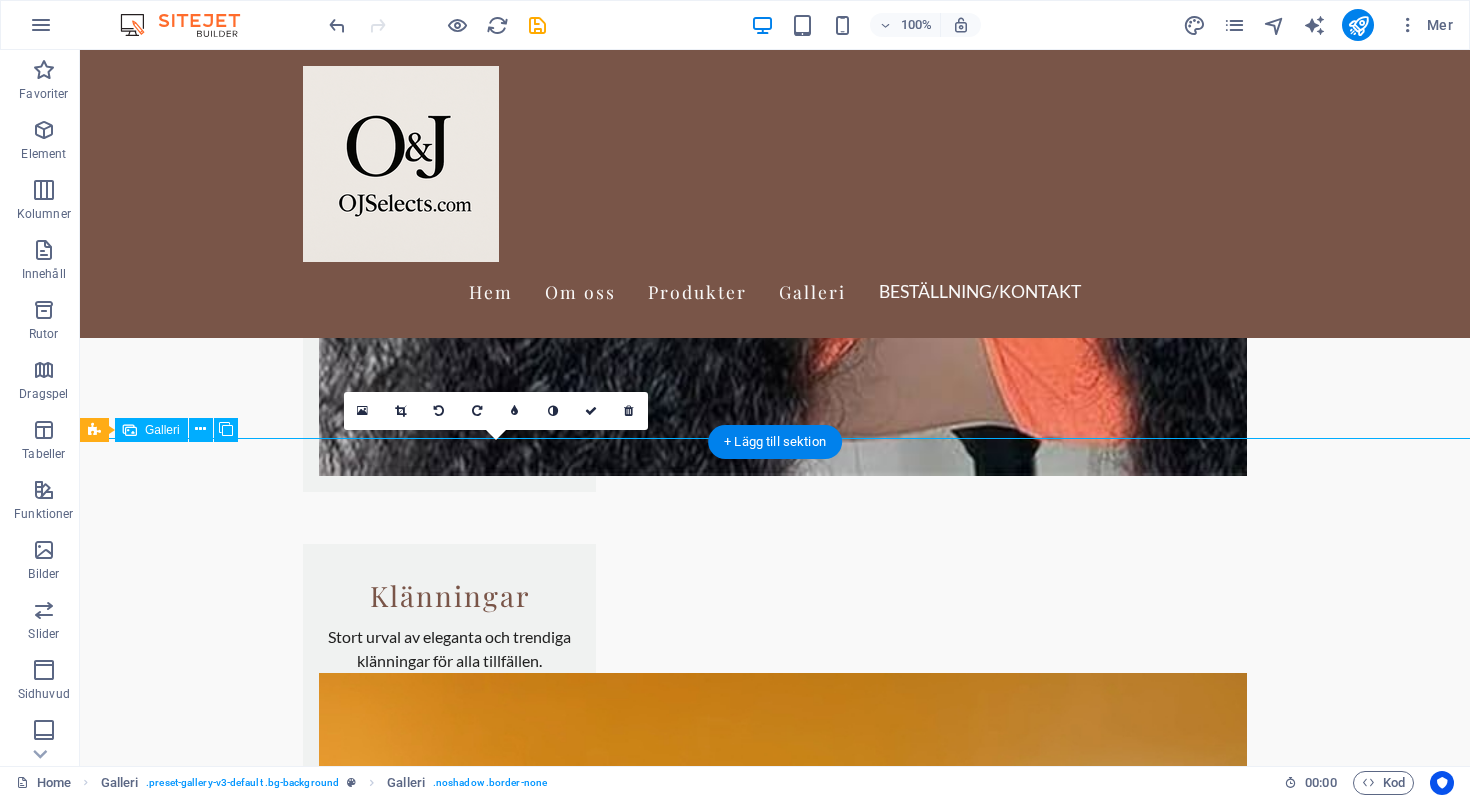 click at bounding box center (496, 8962) 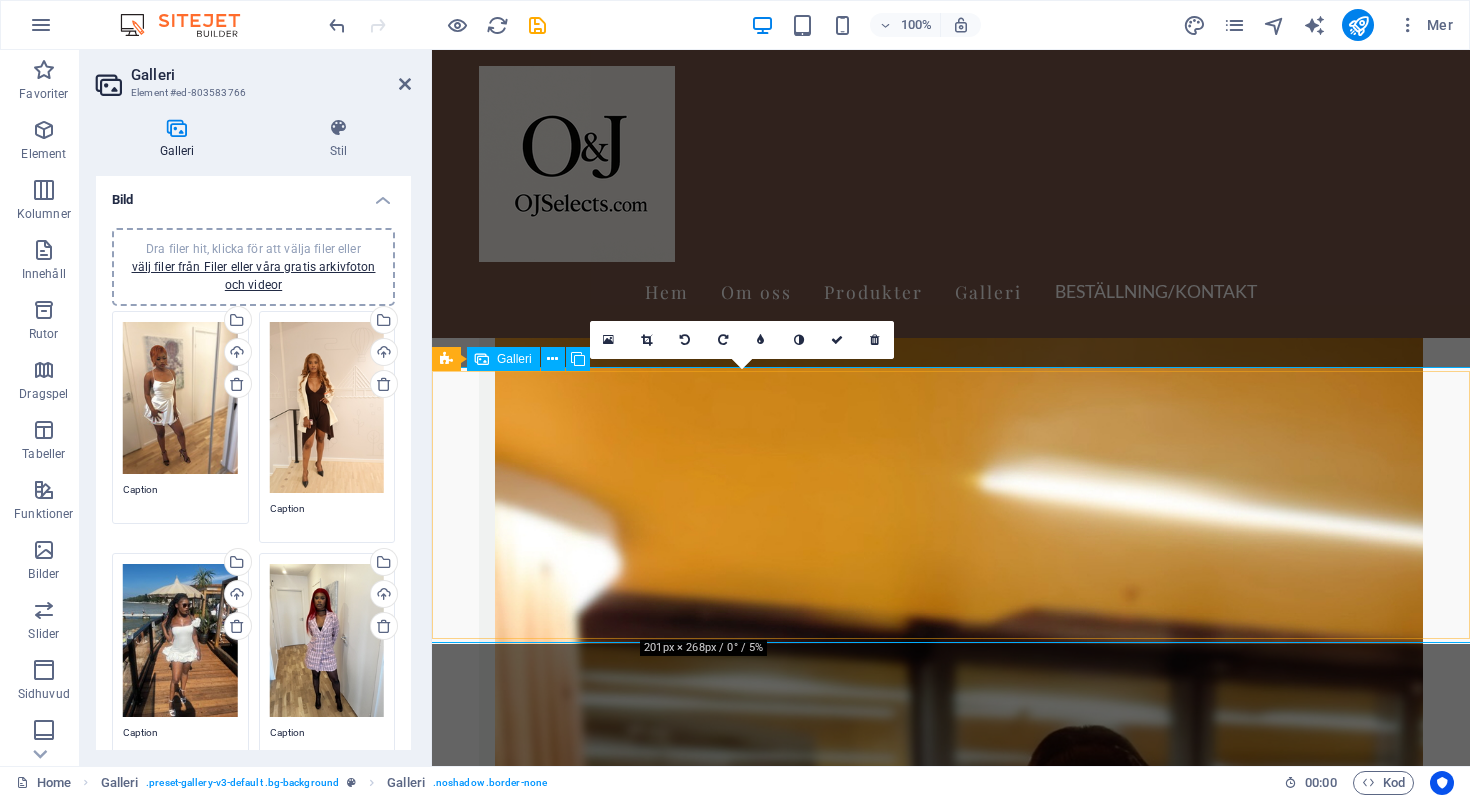 click at bounding box center [741, 7241] 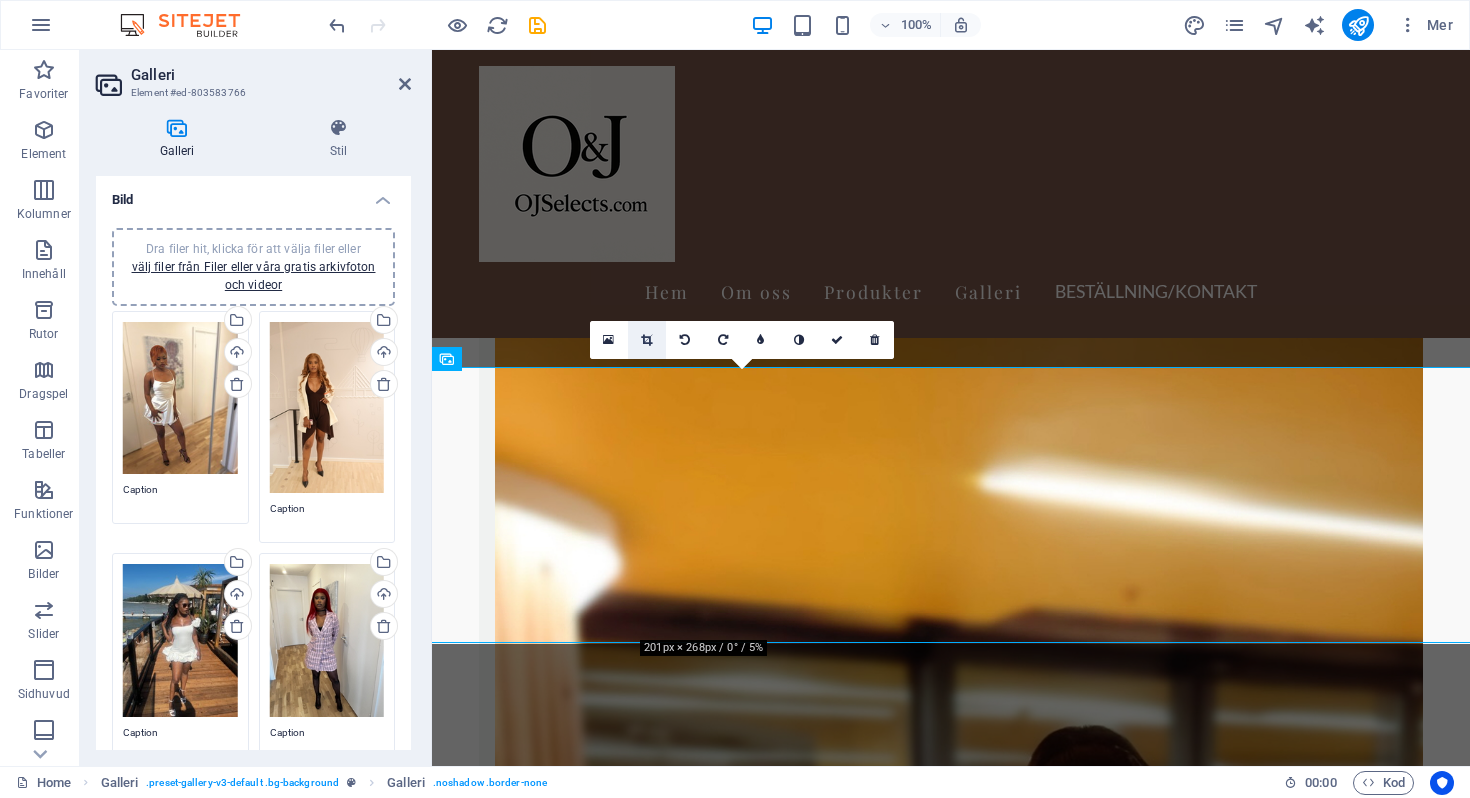 click at bounding box center [646, 340] 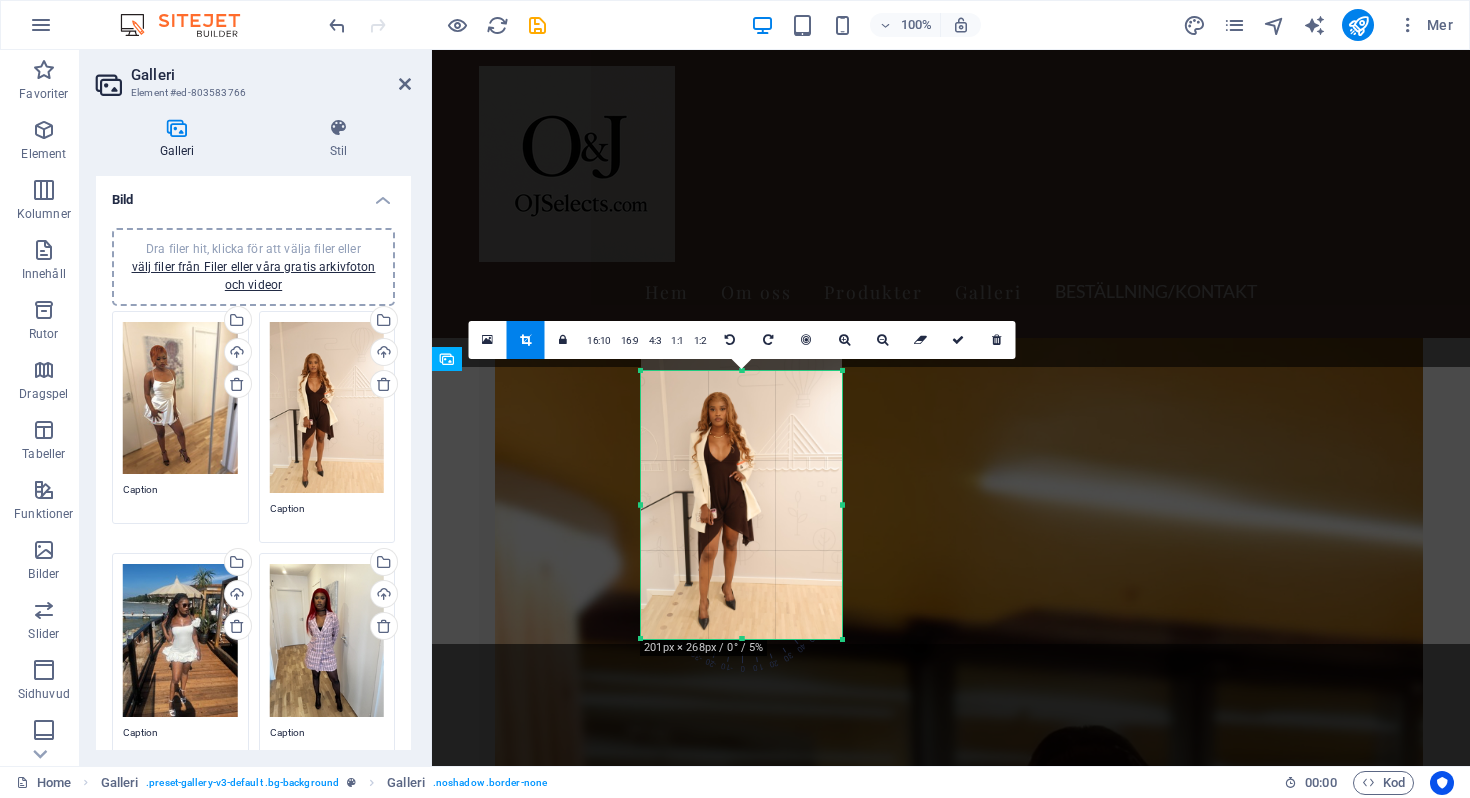 click at bounding box center [741, 488] 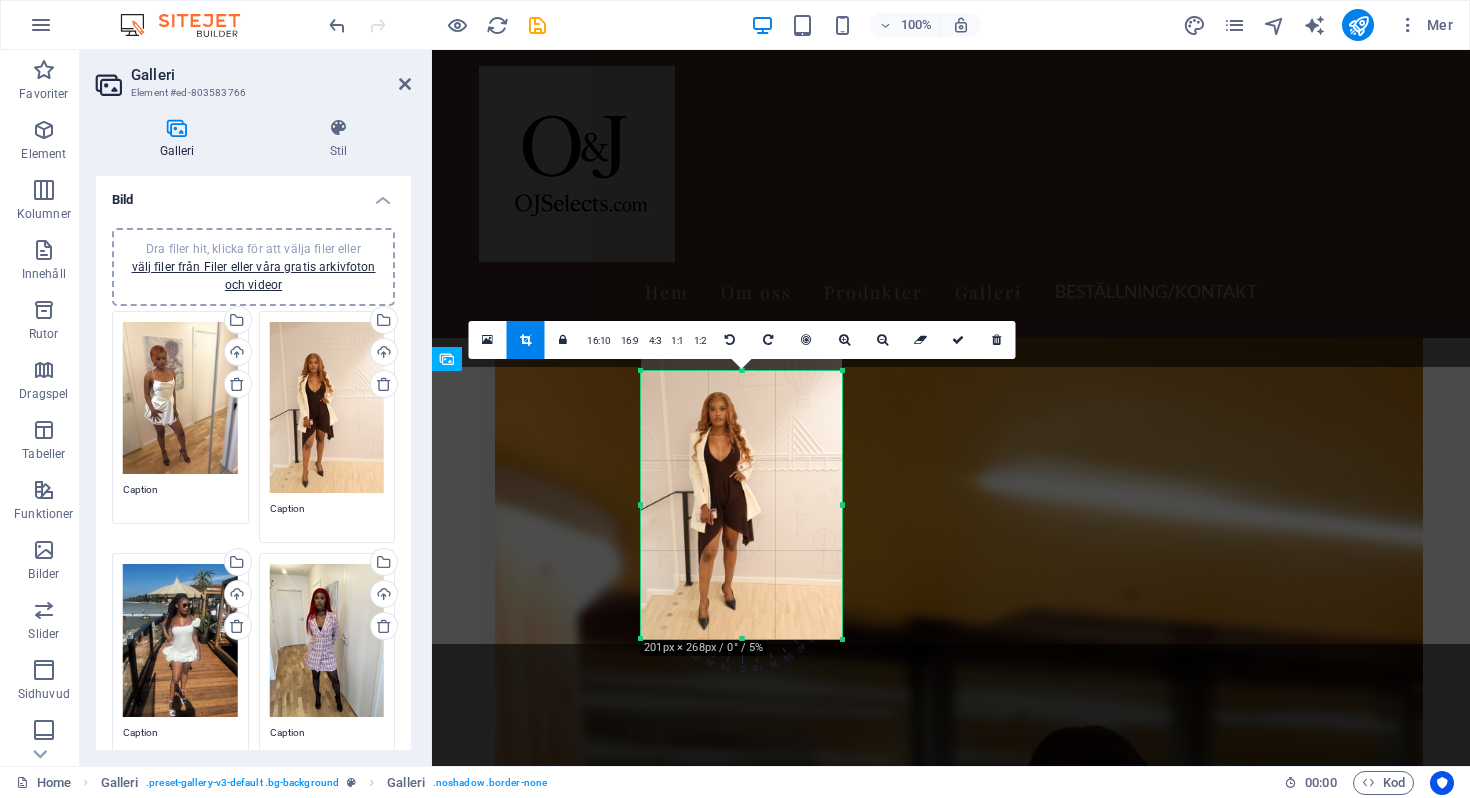 click at bounding box center [741, 639] 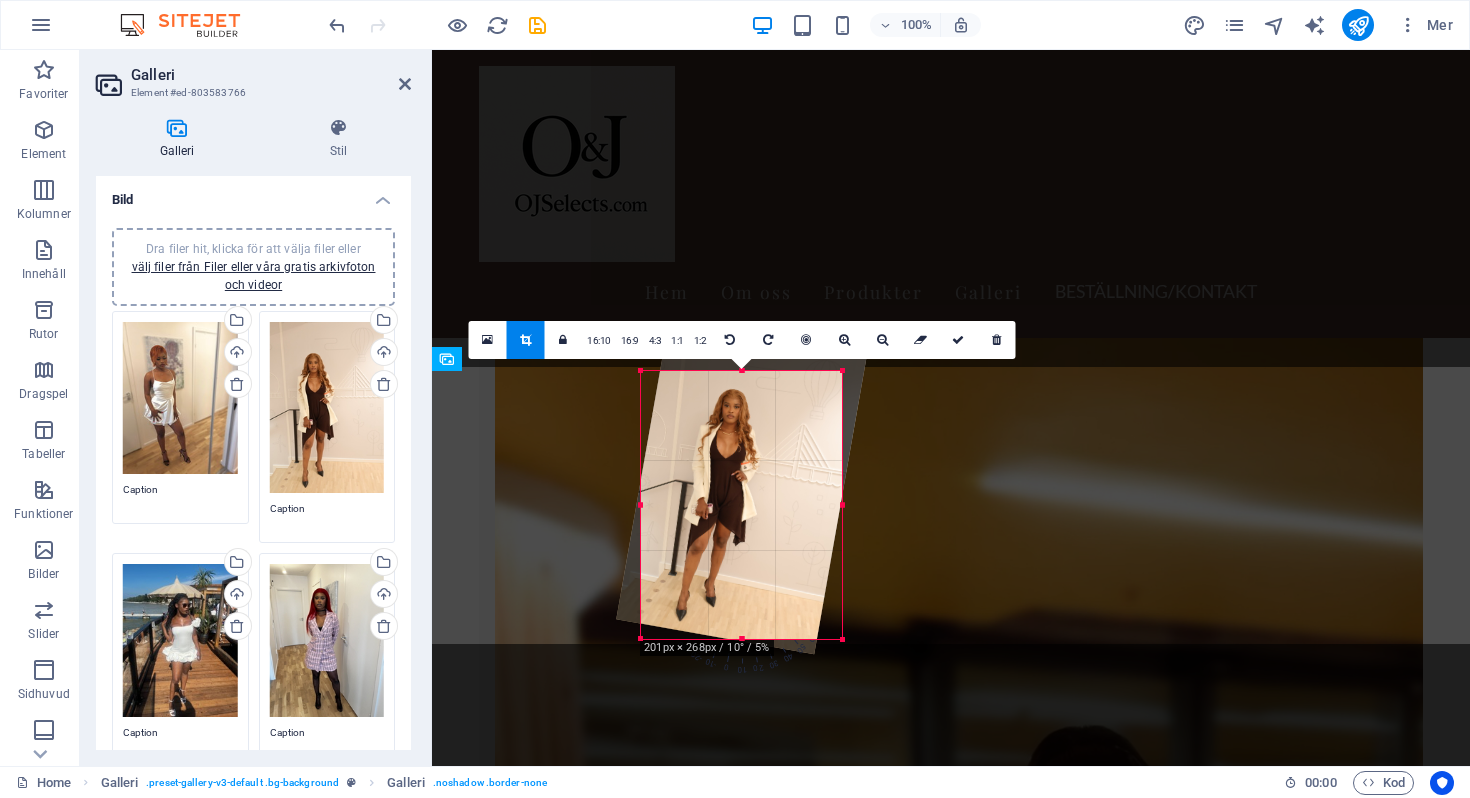click on "20" at bounding box center (752, 627) 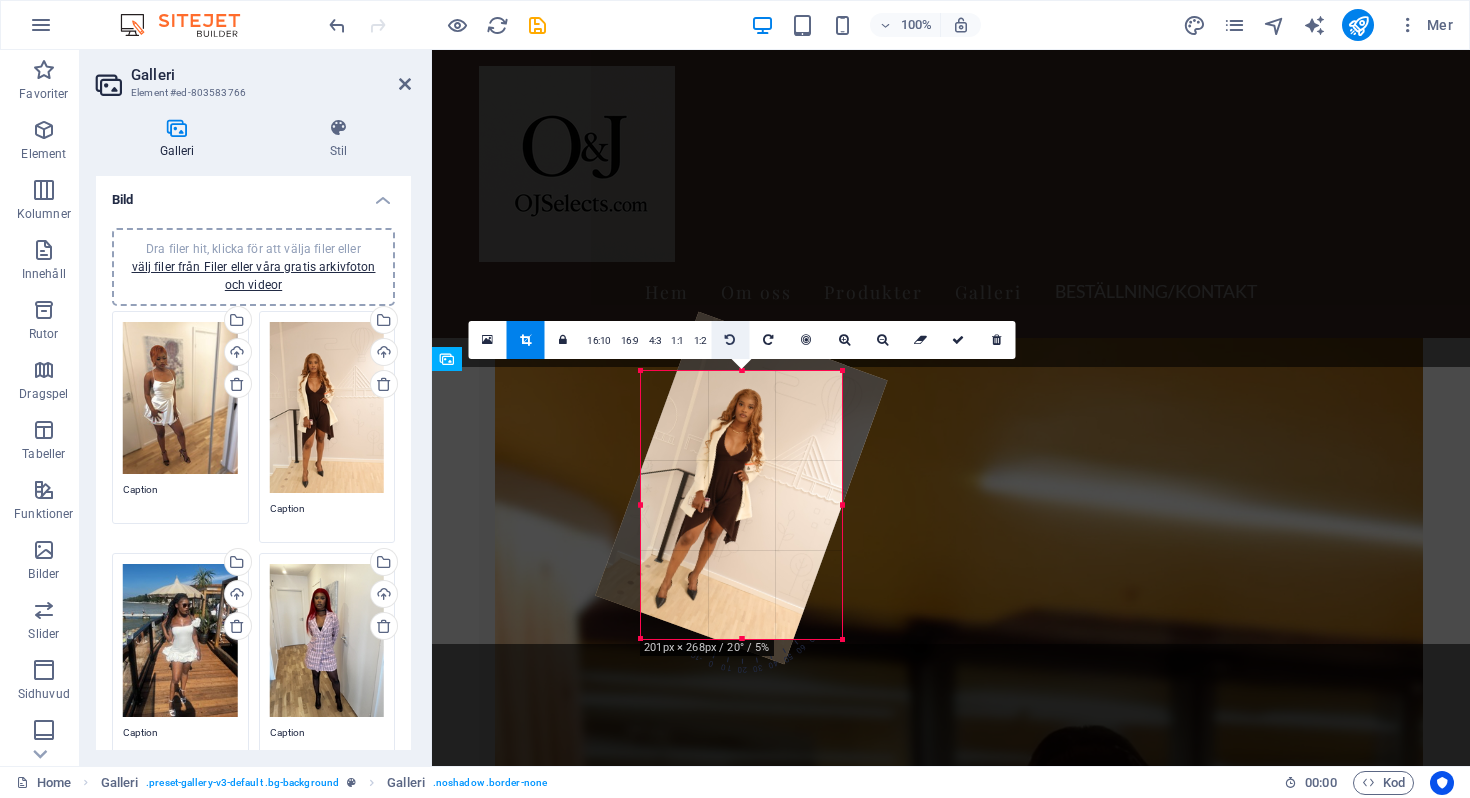 click at bounding box center [730, 340] 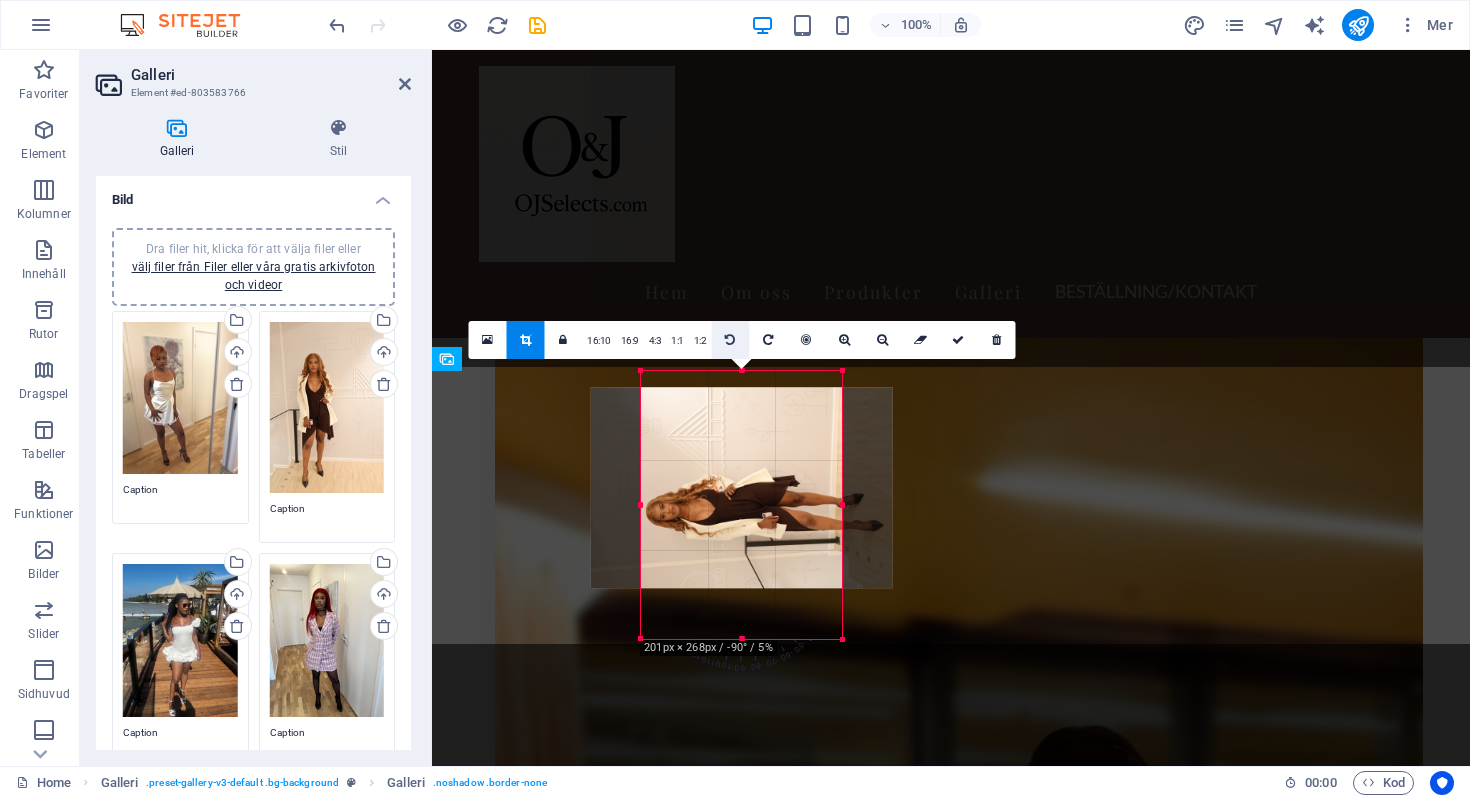 click at bounding box center (730, 340) 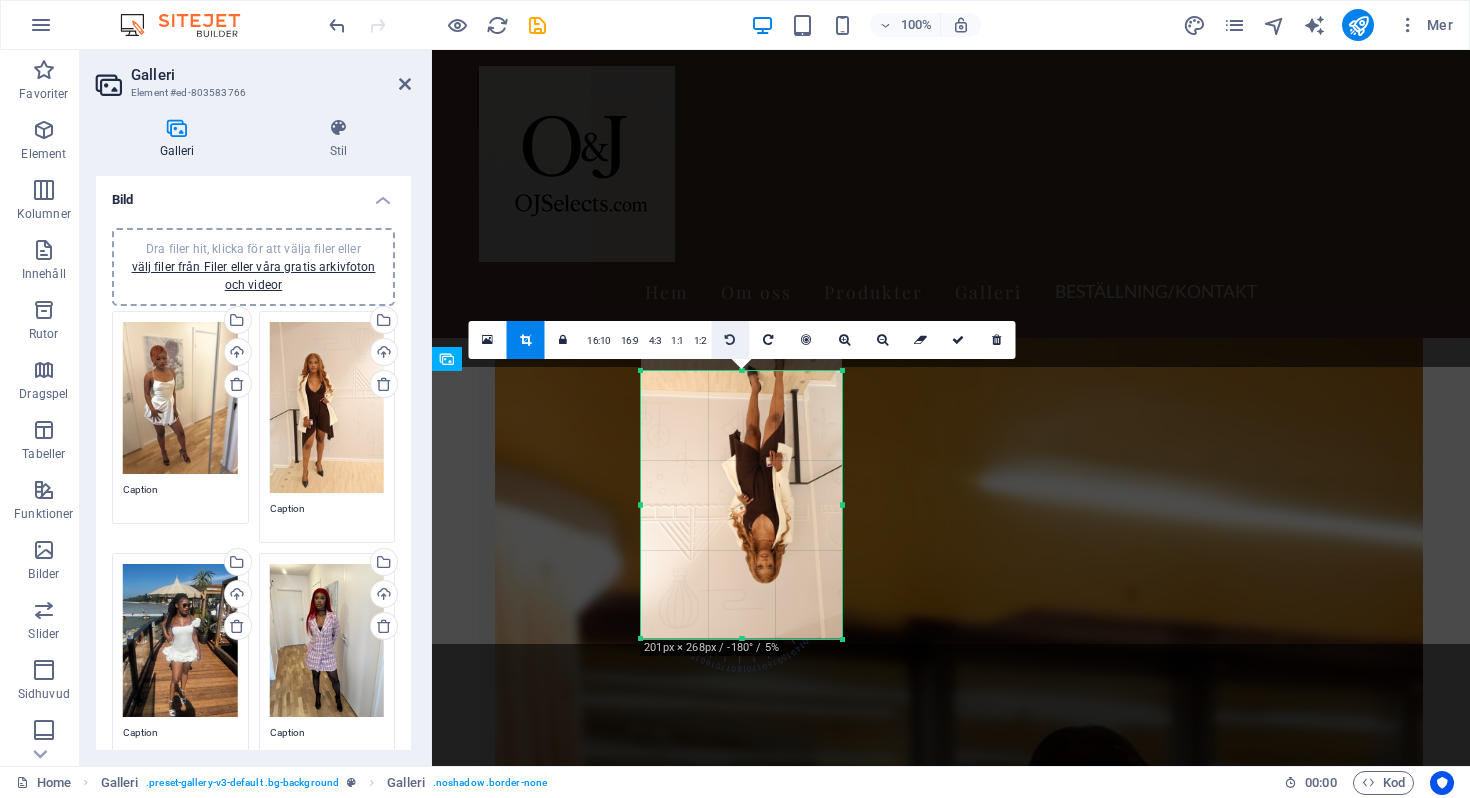 click at bounding box center (730, 340) 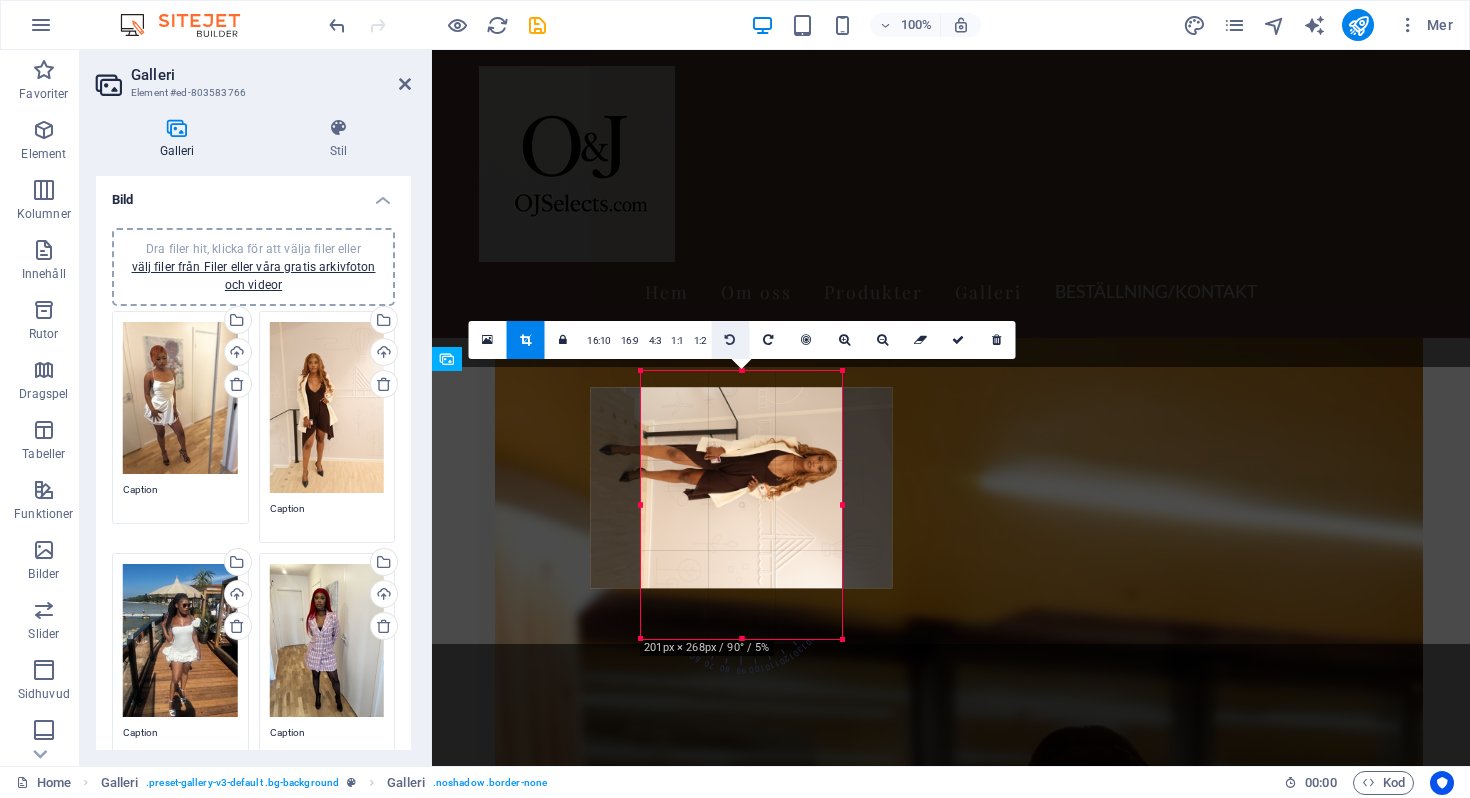 click at bounding box center (730, 340) 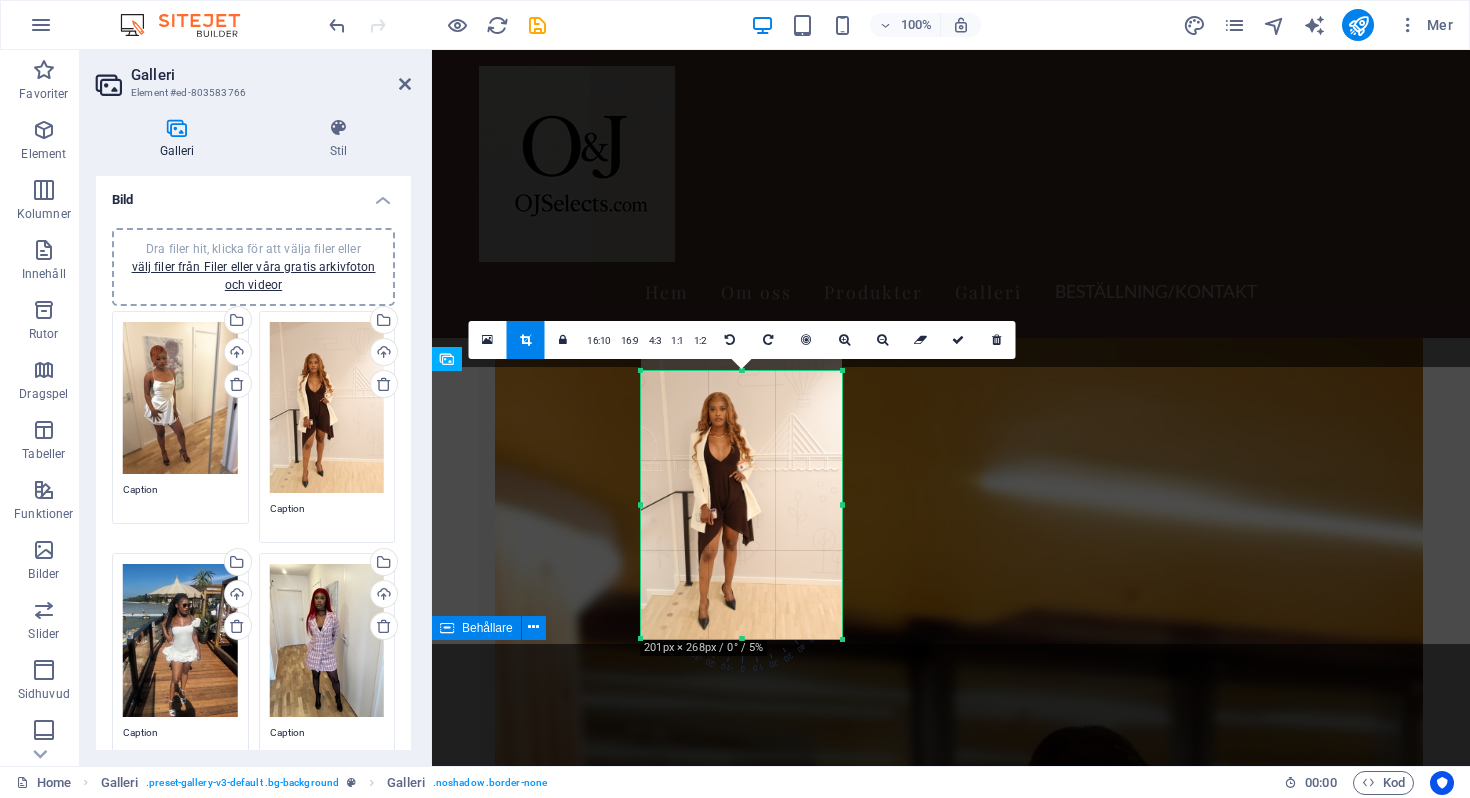 click on "Kontakta Oss   I have read and understand the privacy policy. Oläslig? Ladda ny Skicka Meddelande" at bounding box center [951, 7661] 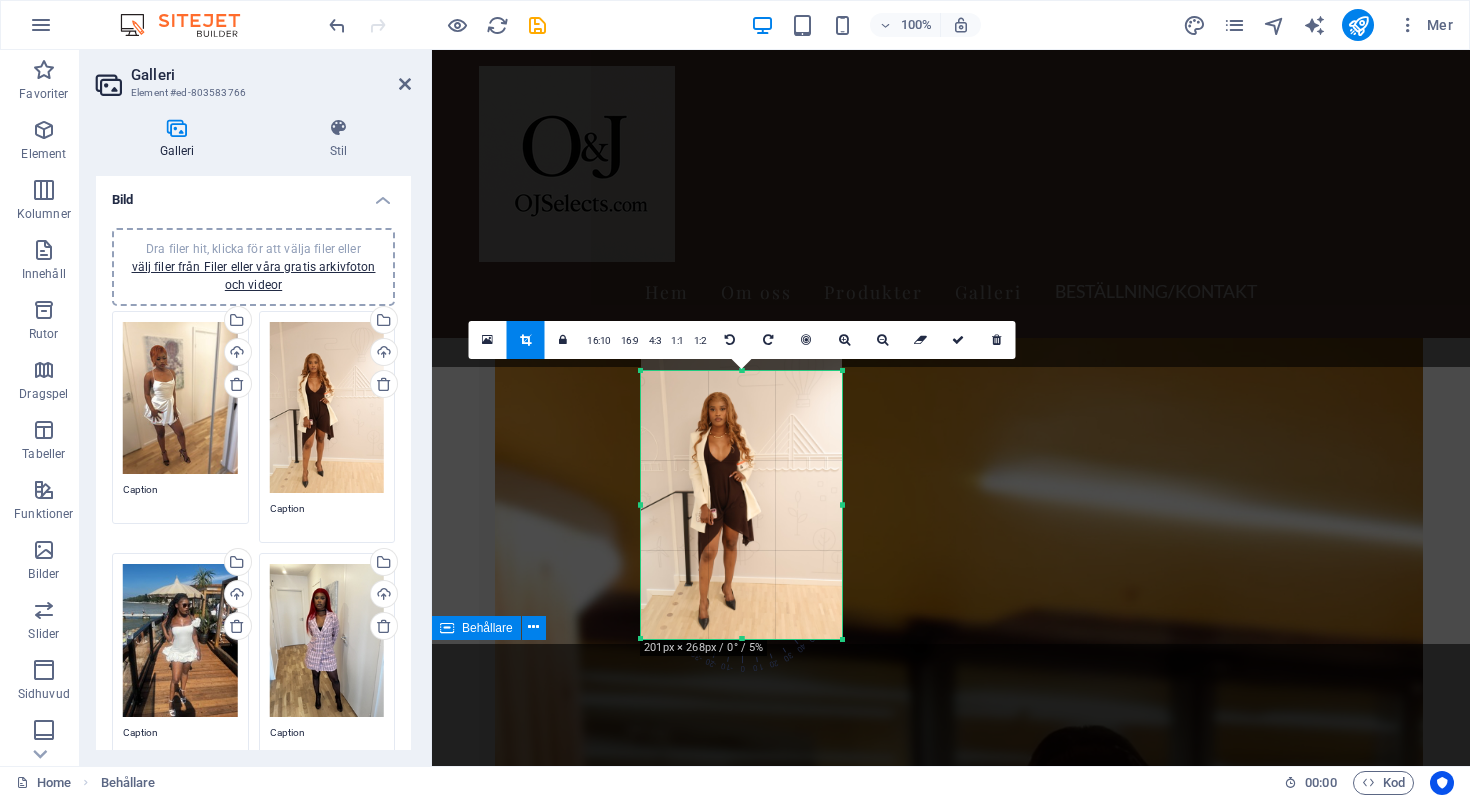 click on "Kontakta Oss   I have read and understand the privacy policy. Oläslig? Ladda ny Skicka Meddelande" at bounding box center (951, 7661) 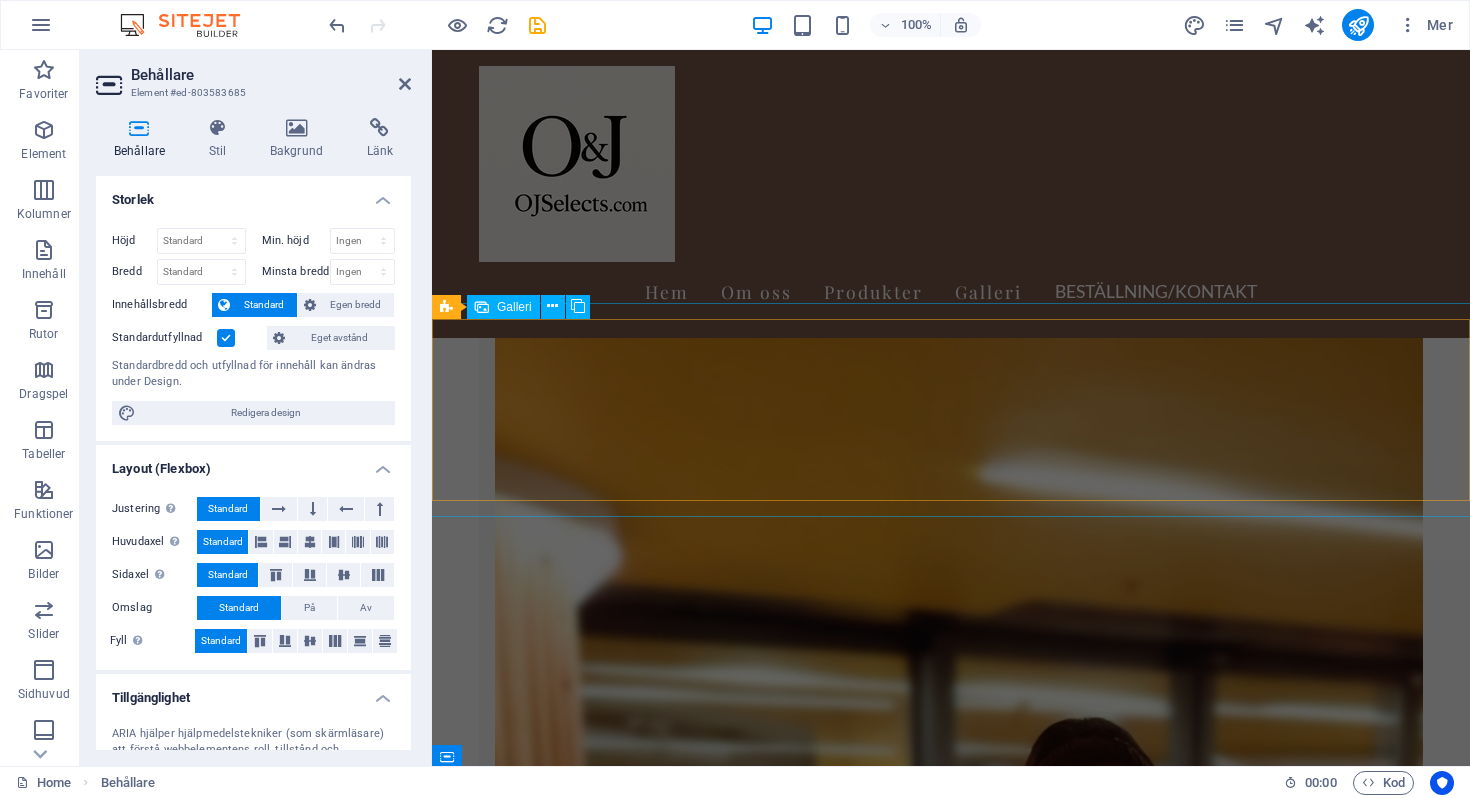 scroll, scrollTop: 2601, scrollLeft: 0, axis: vertical 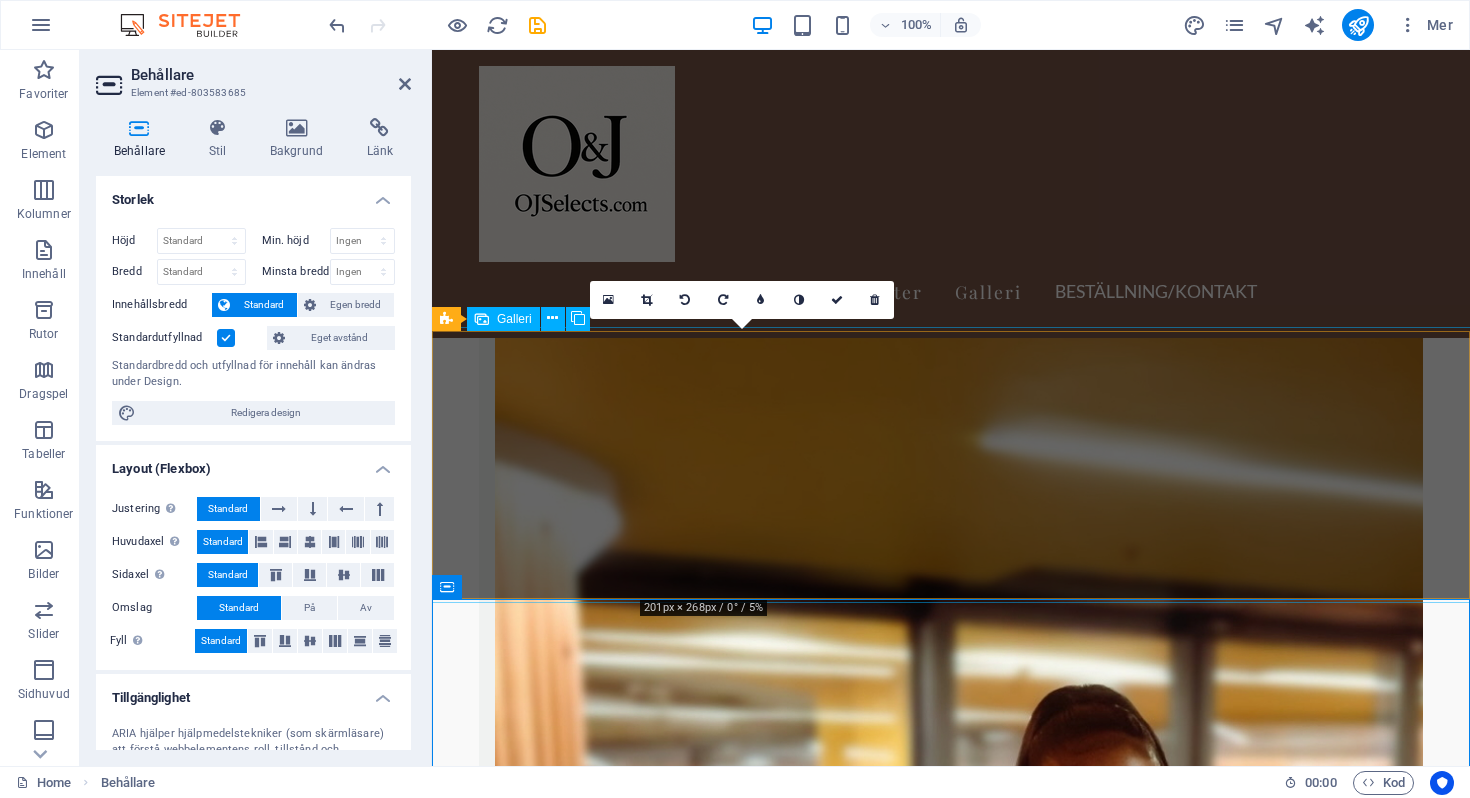 click at bounding box center (741, 7200) 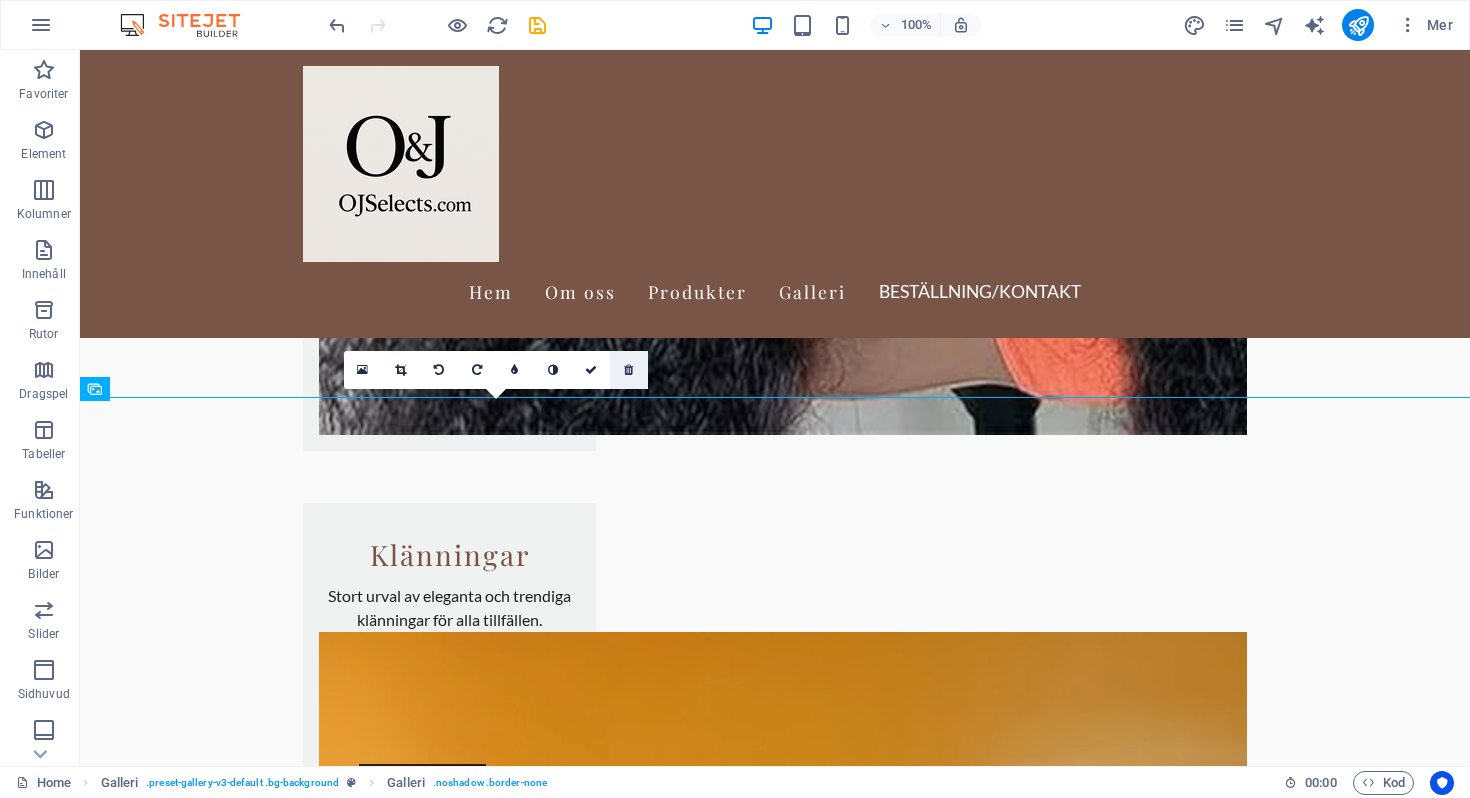 click at bounding box center (628, 370) 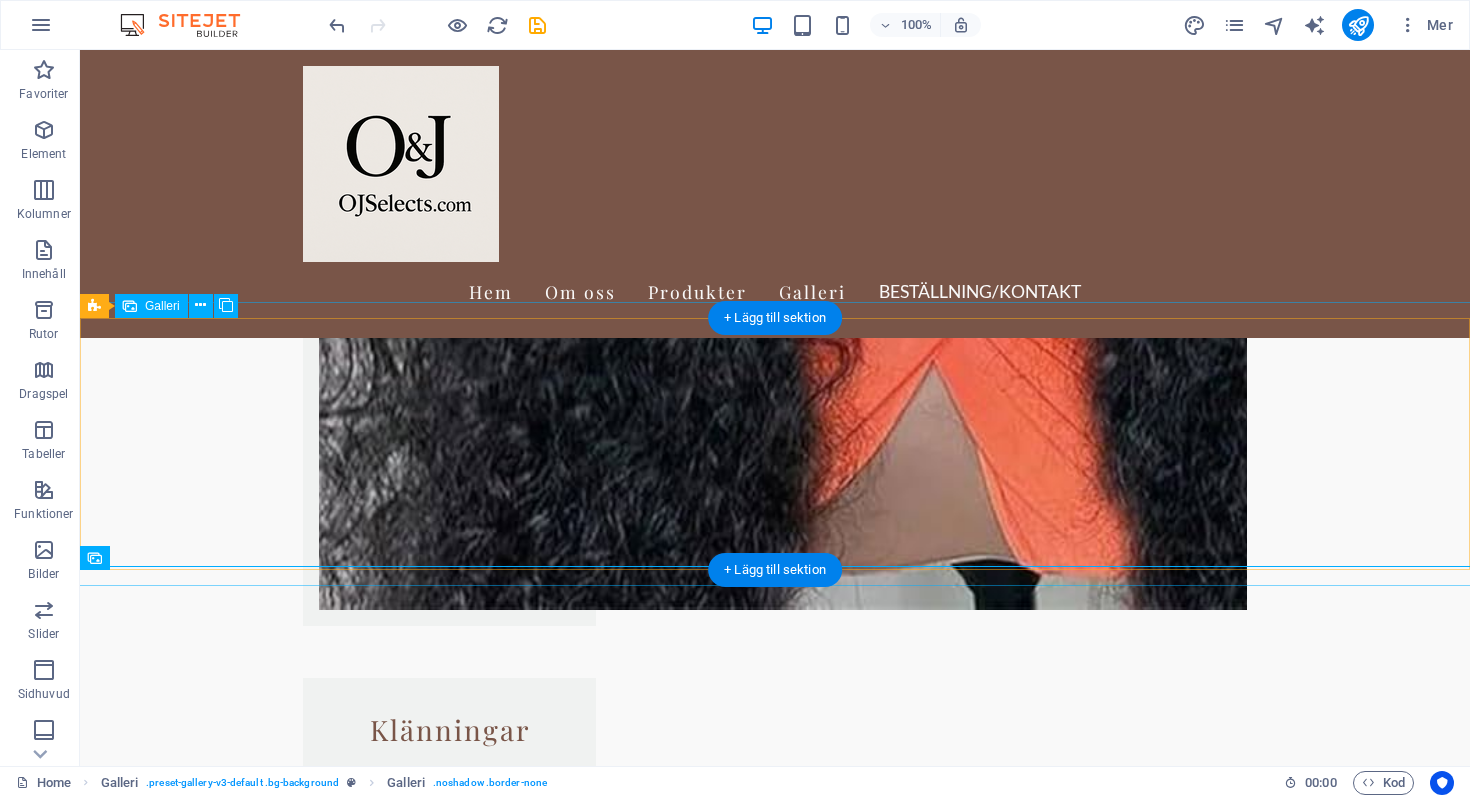 scroll, scrollTop: 2424, scrollLeft: 0, axis: vertical 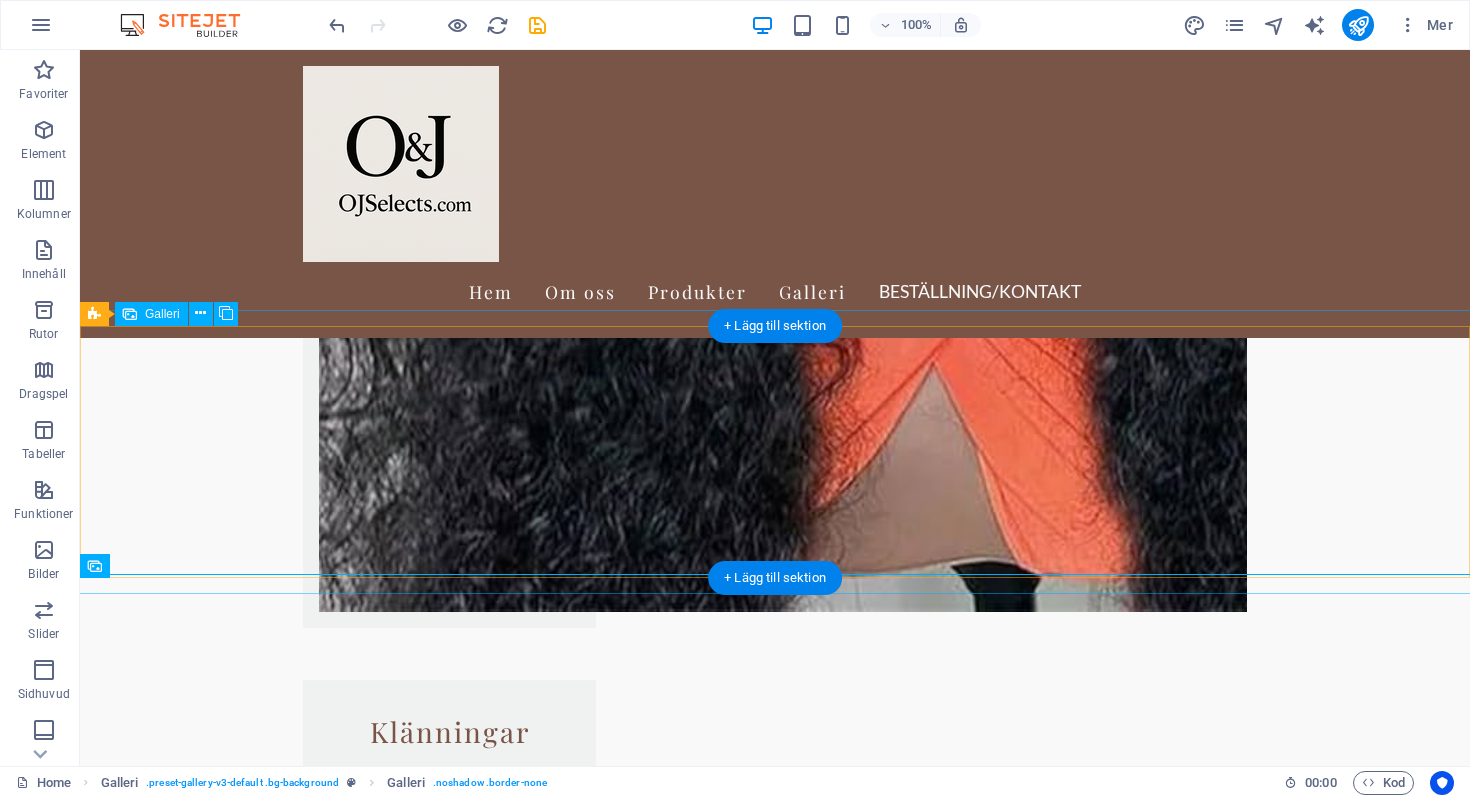 click at bounding box center [1059, 8791] 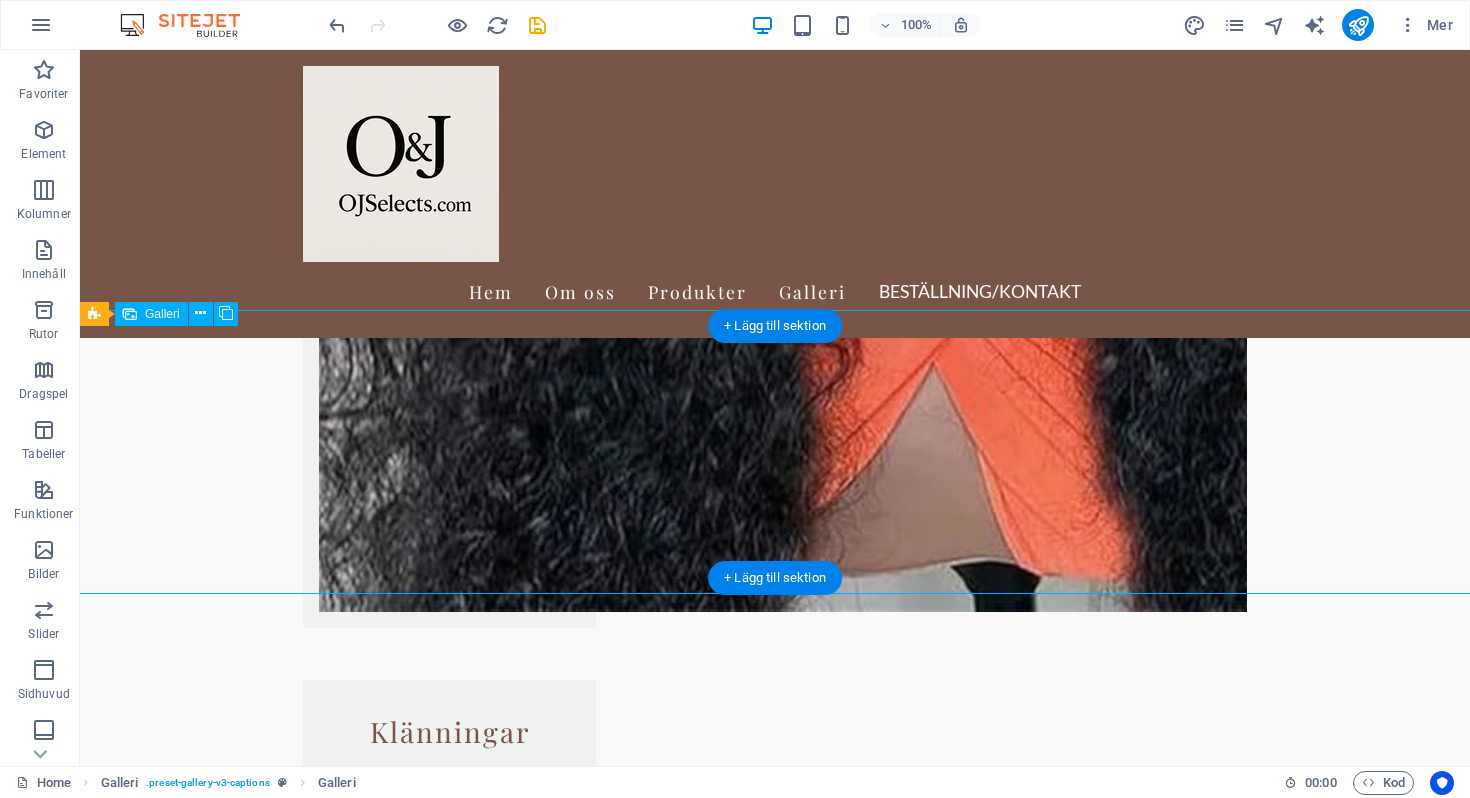 click at bounding box center [1059, 8791] 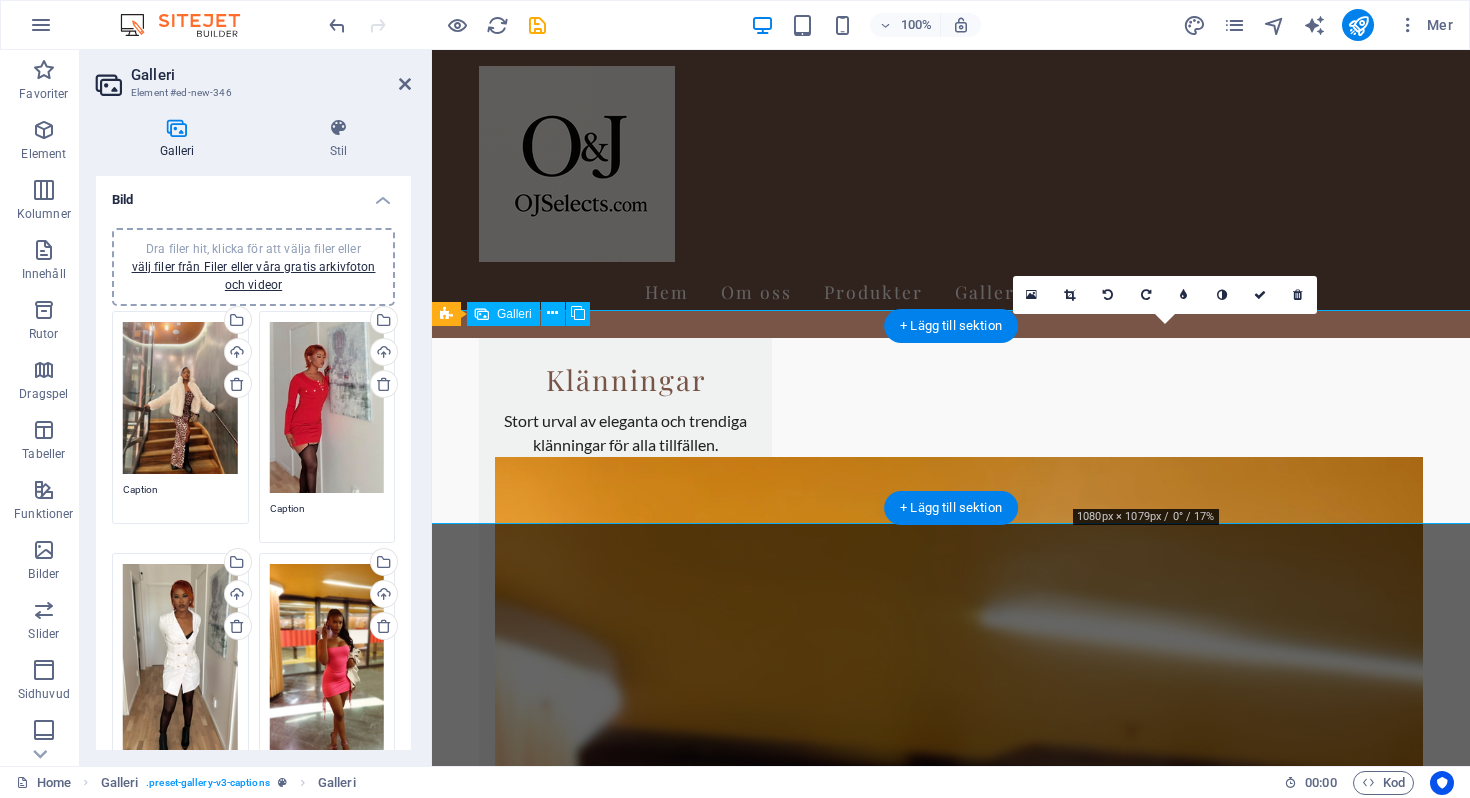 scroll, scrollTop: 2435, scrollLeft: 0, axis: vertical 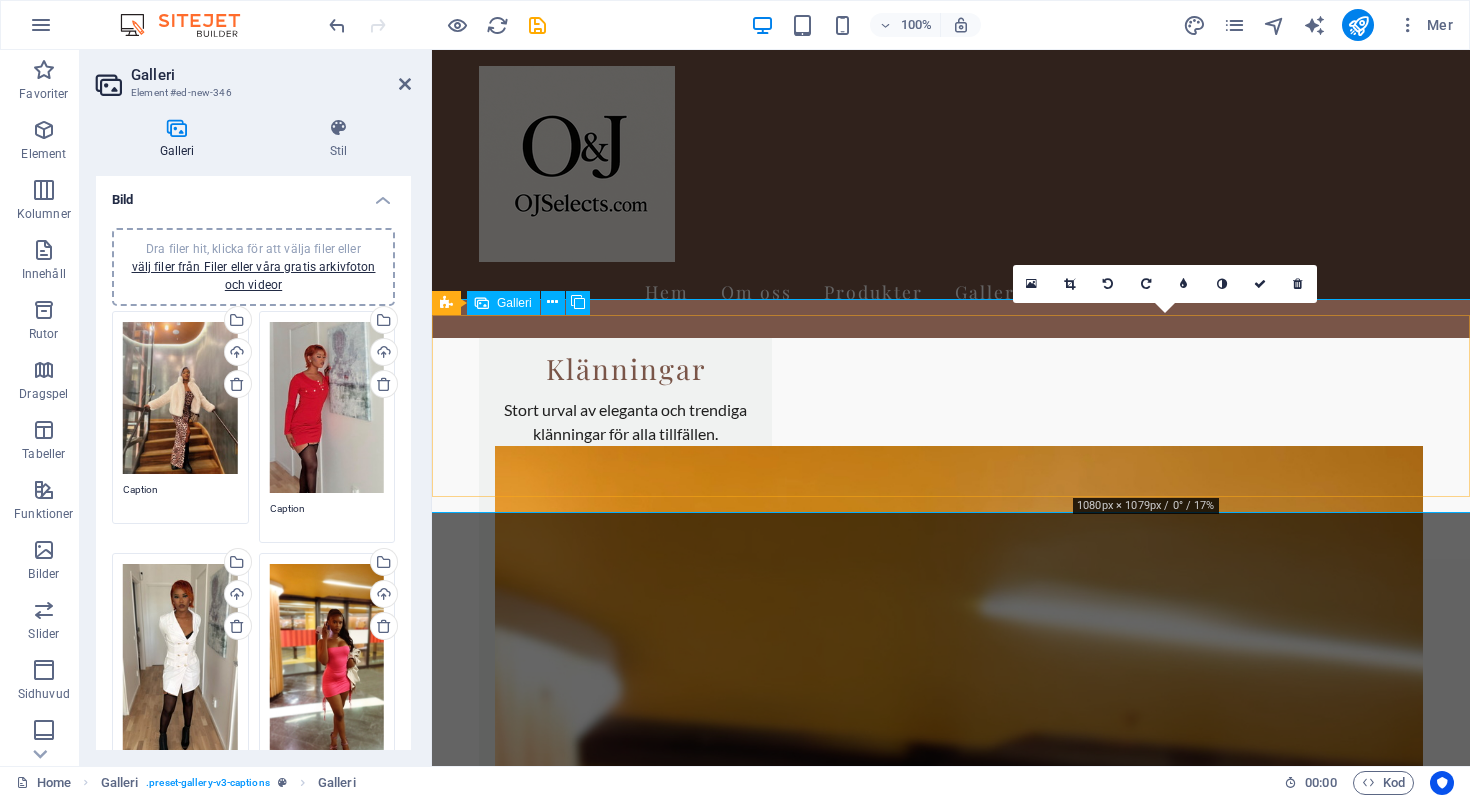 drag, startPoint x: 1153, startPoint y: 400, endPoint x: 1157, endPoint y: 359, distance: 41.19466 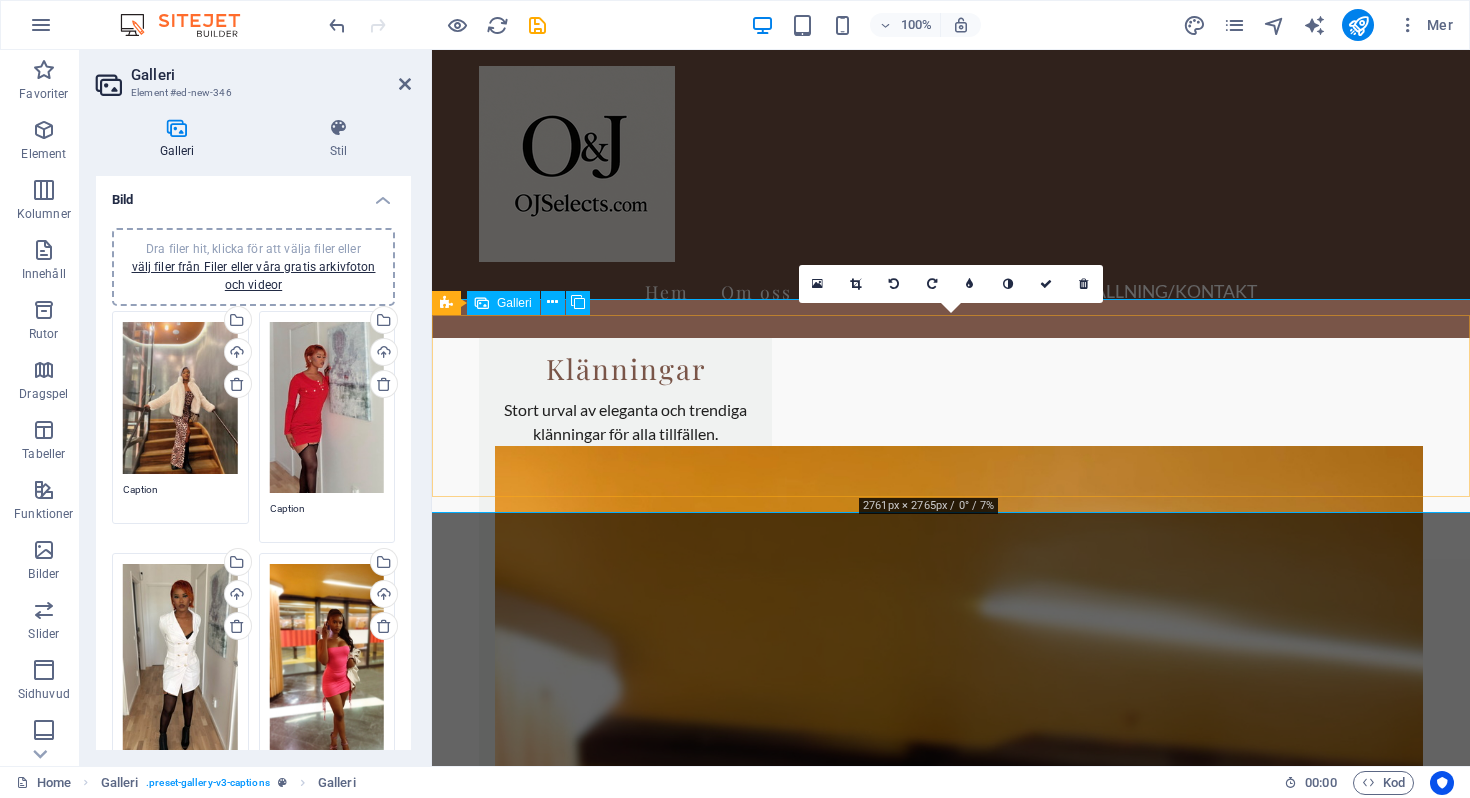 click at bounding box center (951, 7141) 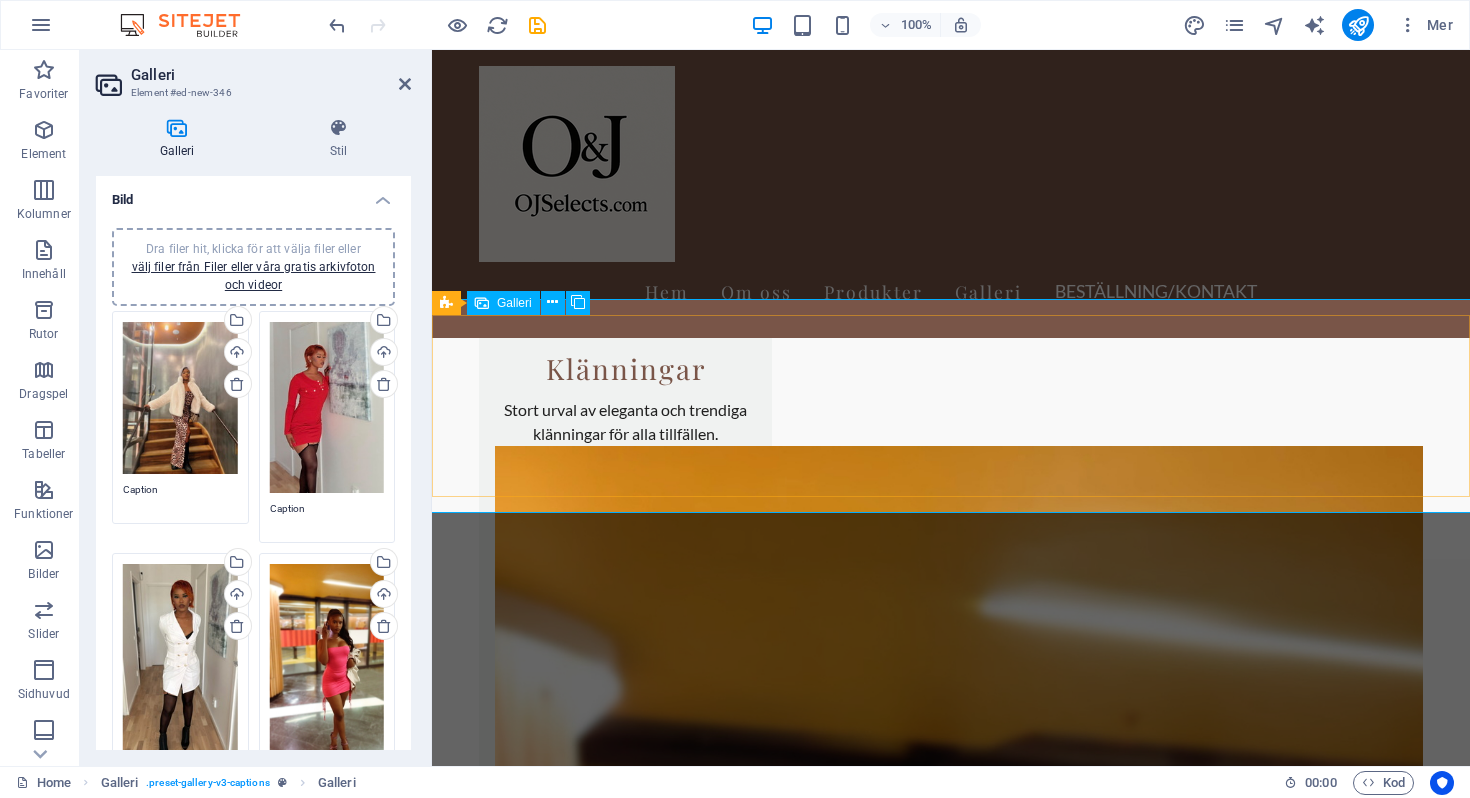 click at bounding box center (951, 7141) 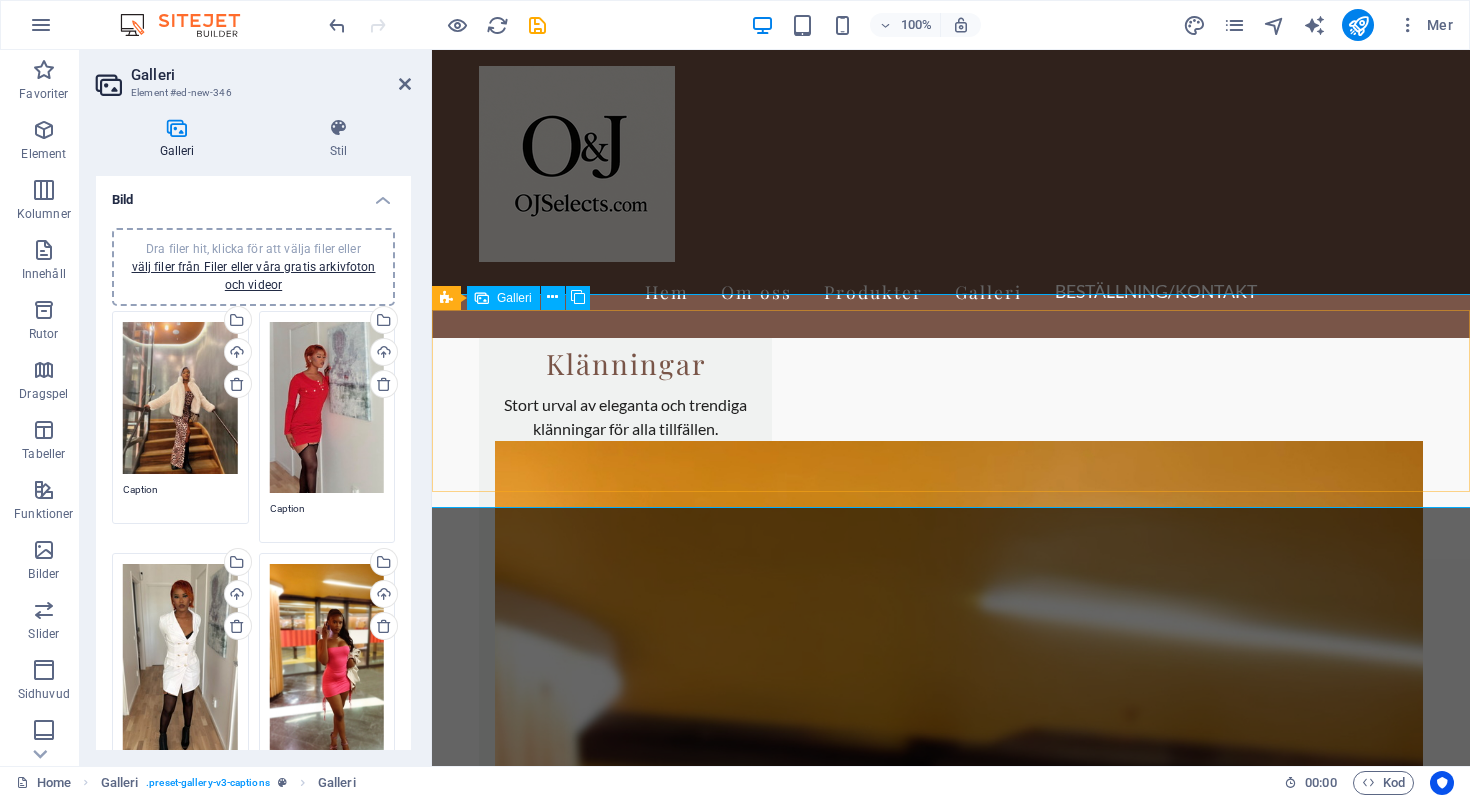 click at bounding box center [951, 7136] 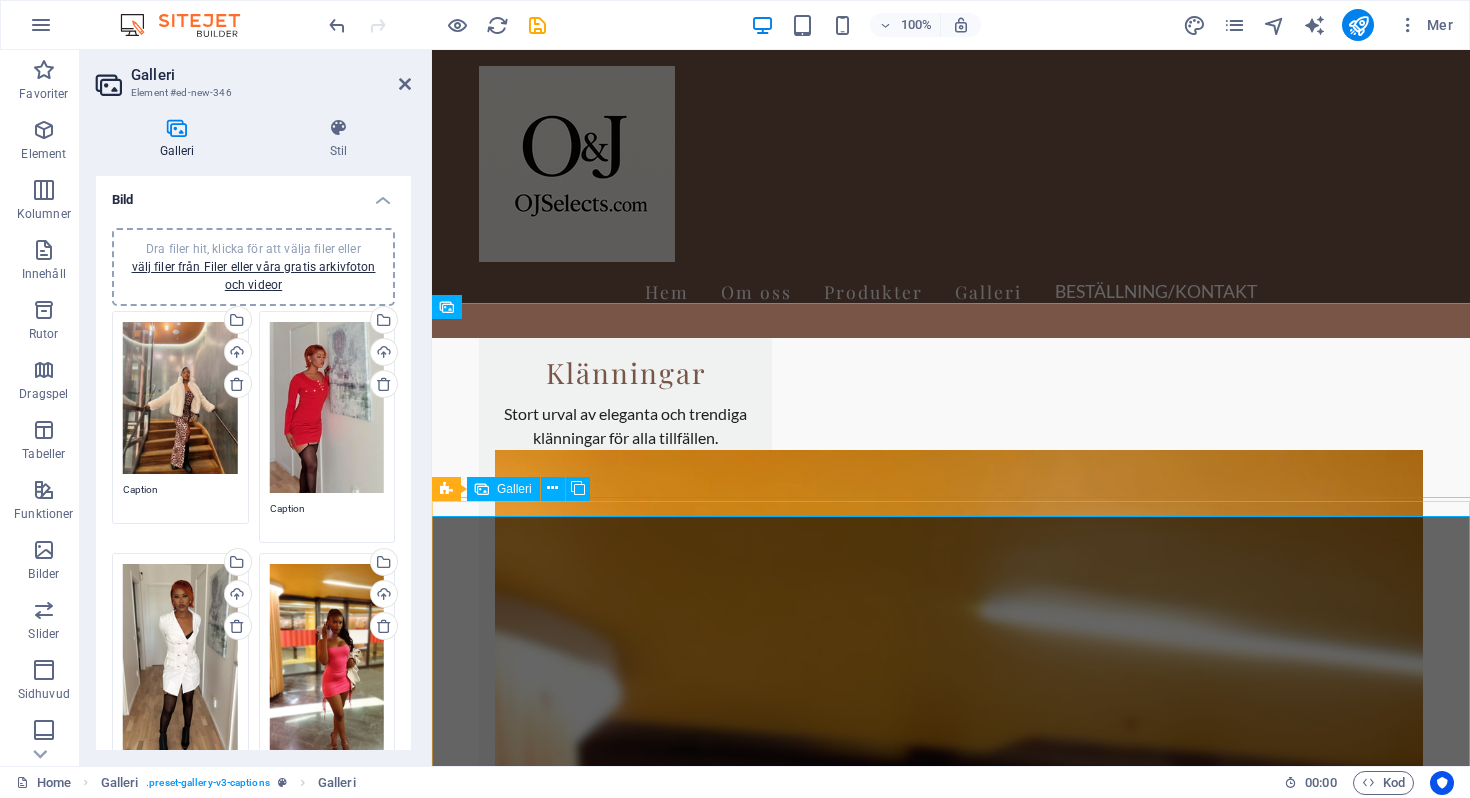 scroll, scrollTop: 2436, scrollLeft: 0, axis: vertical 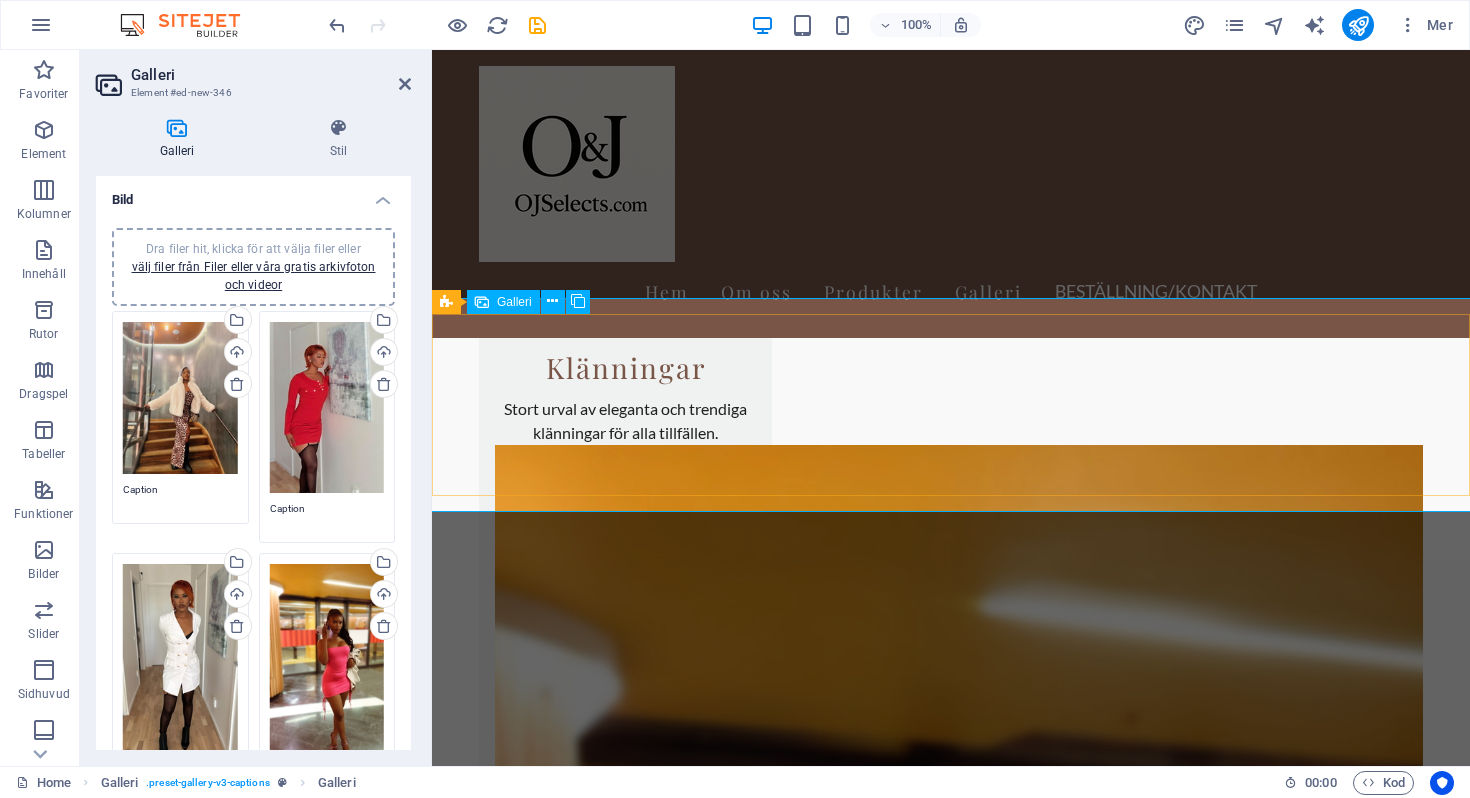 click at bounding box center (951, 7140) 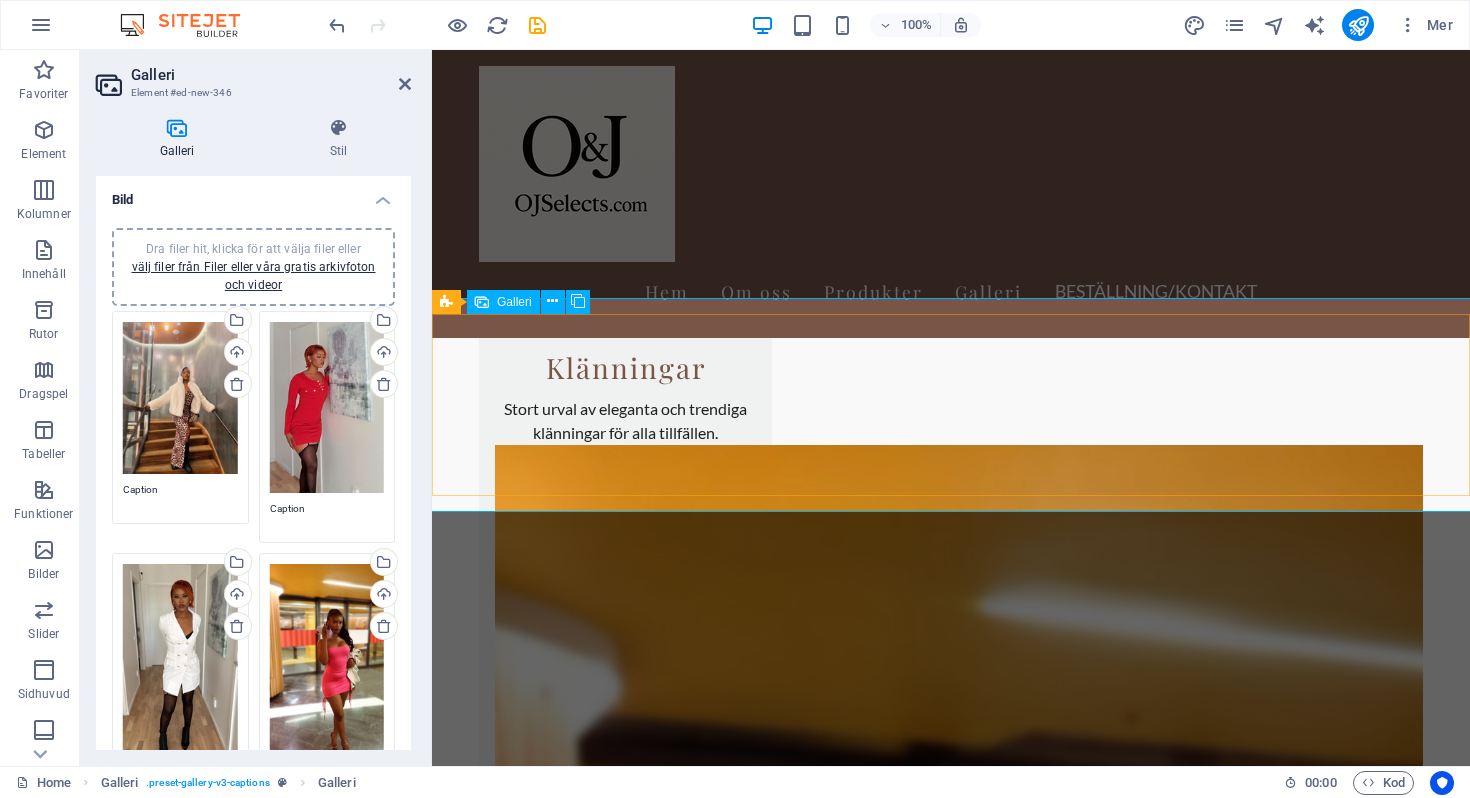 click at bounding box center [951, 7140] 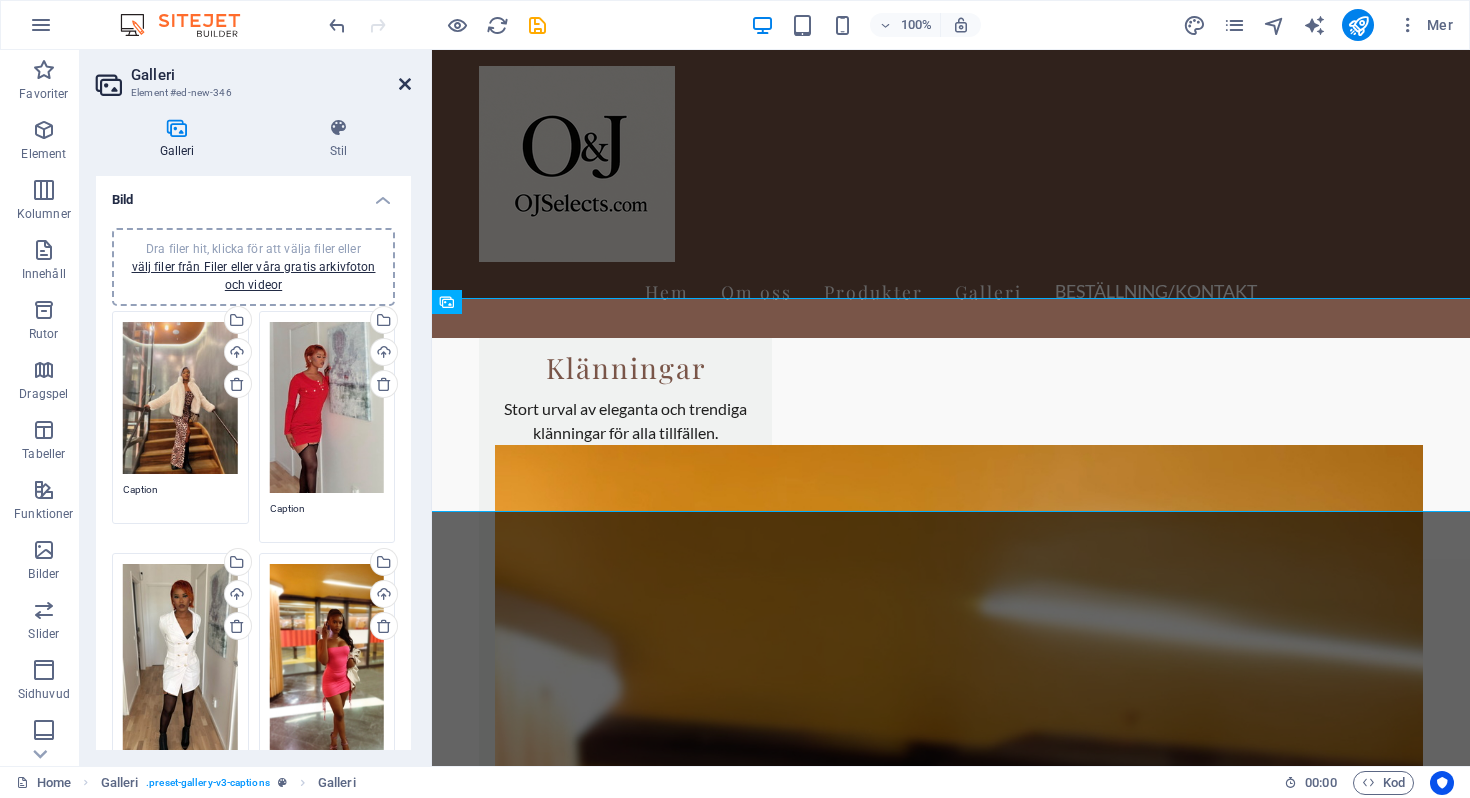 click at bounding box center (405, 84) 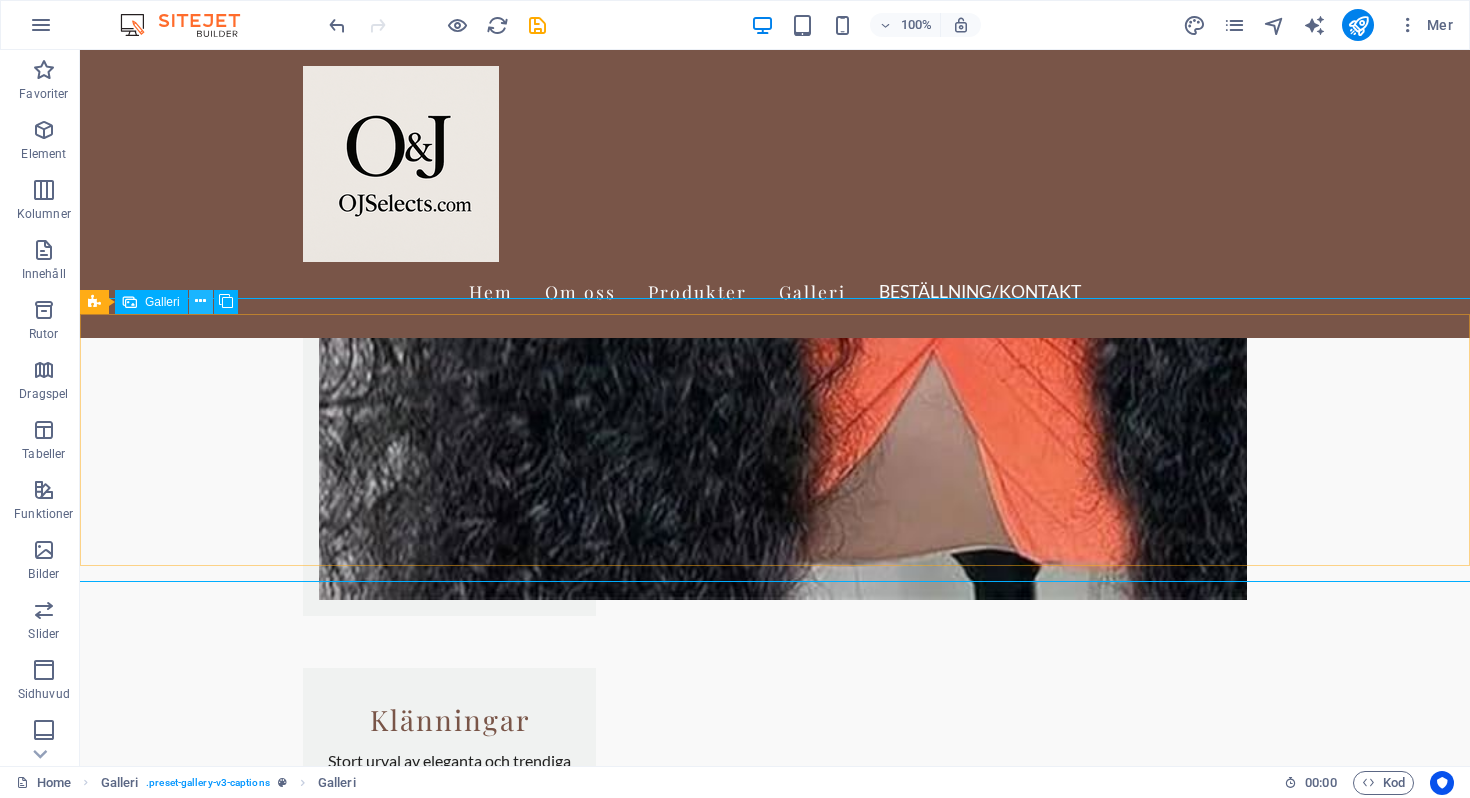 click at bounding box center (200, 301) 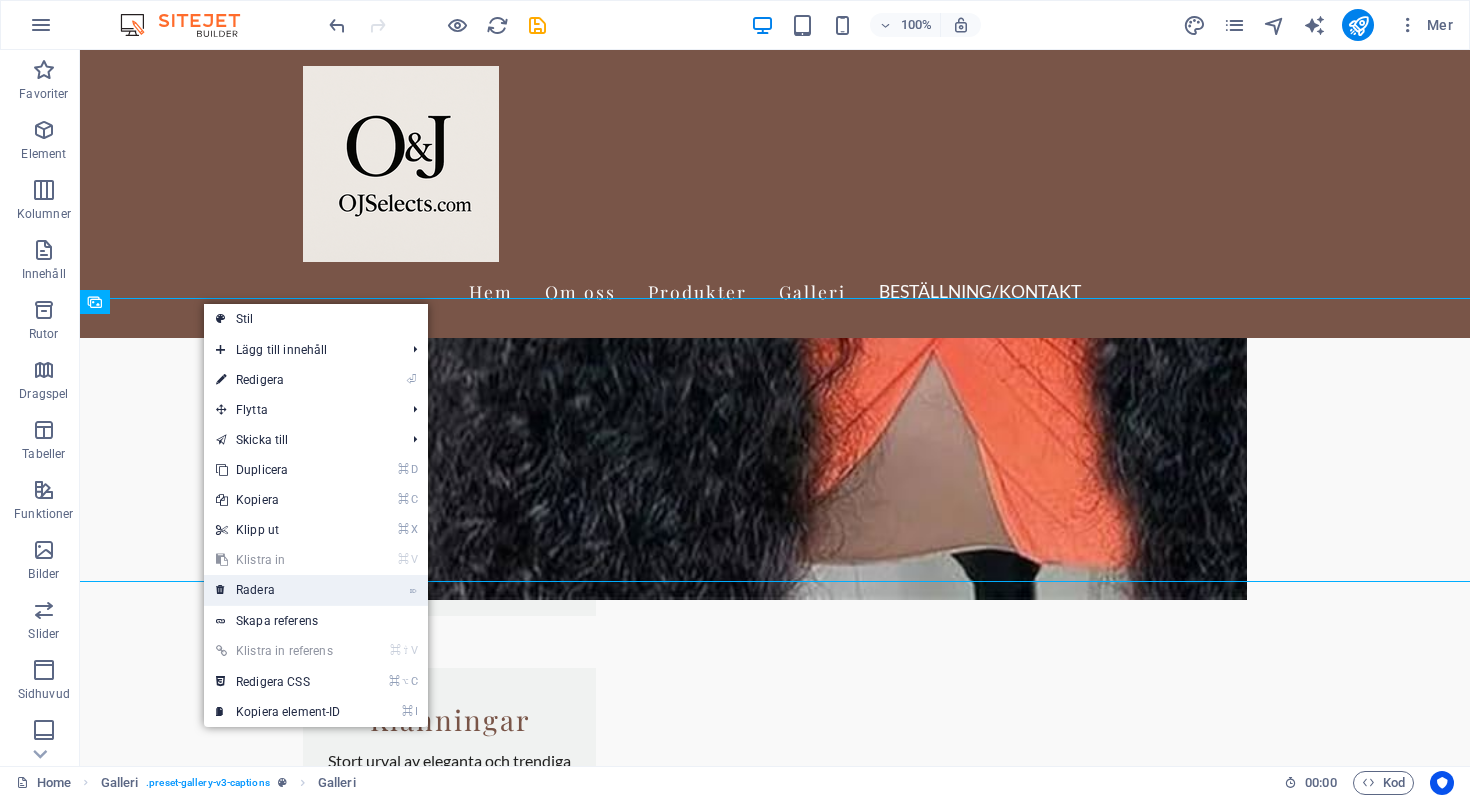 click on "⌦  Radera" at bounding box center (278, 590) 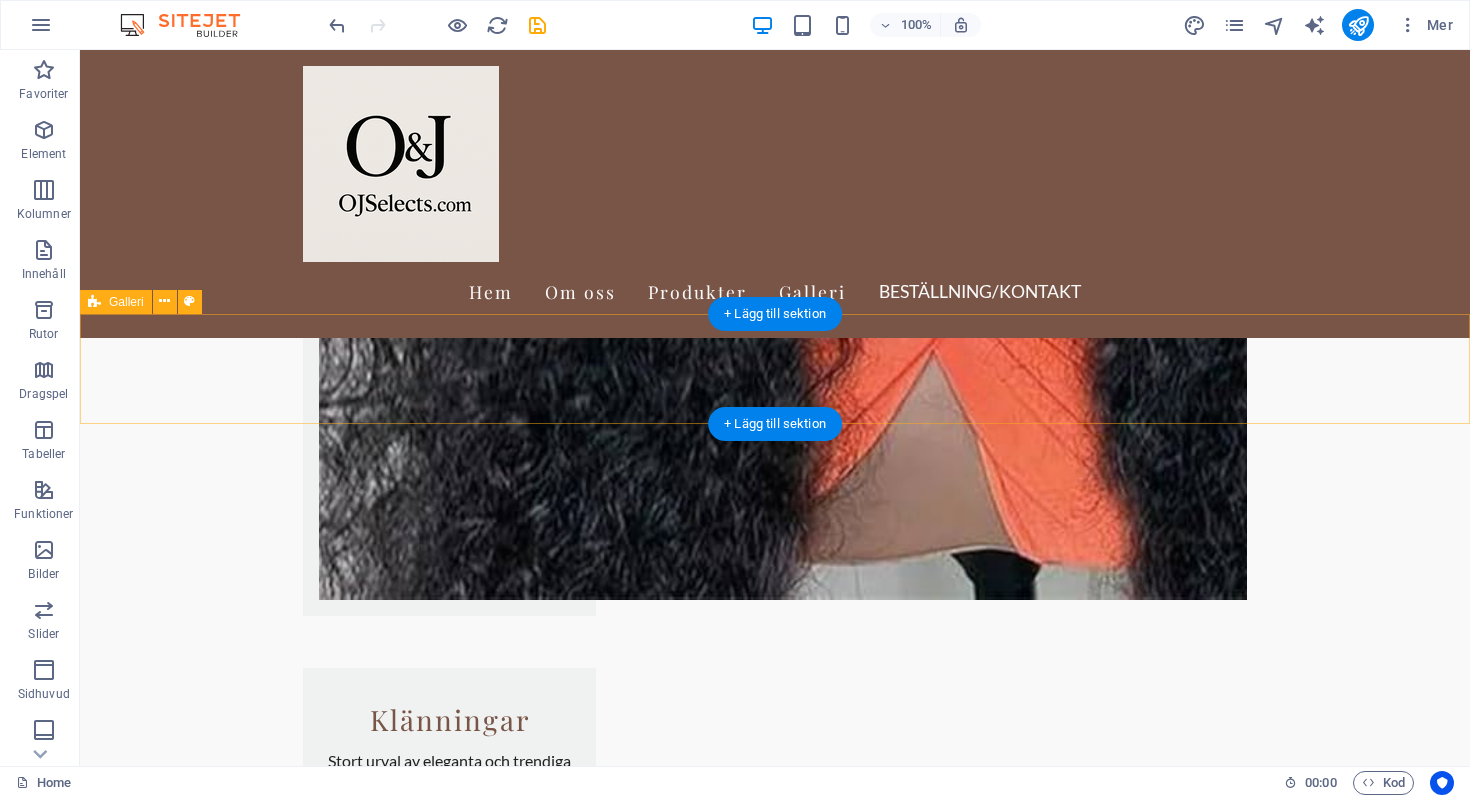 click on "Släpp innehåll här eller  Lägg till element  Klistra in urklipp" at bounding box center (775, 8708) 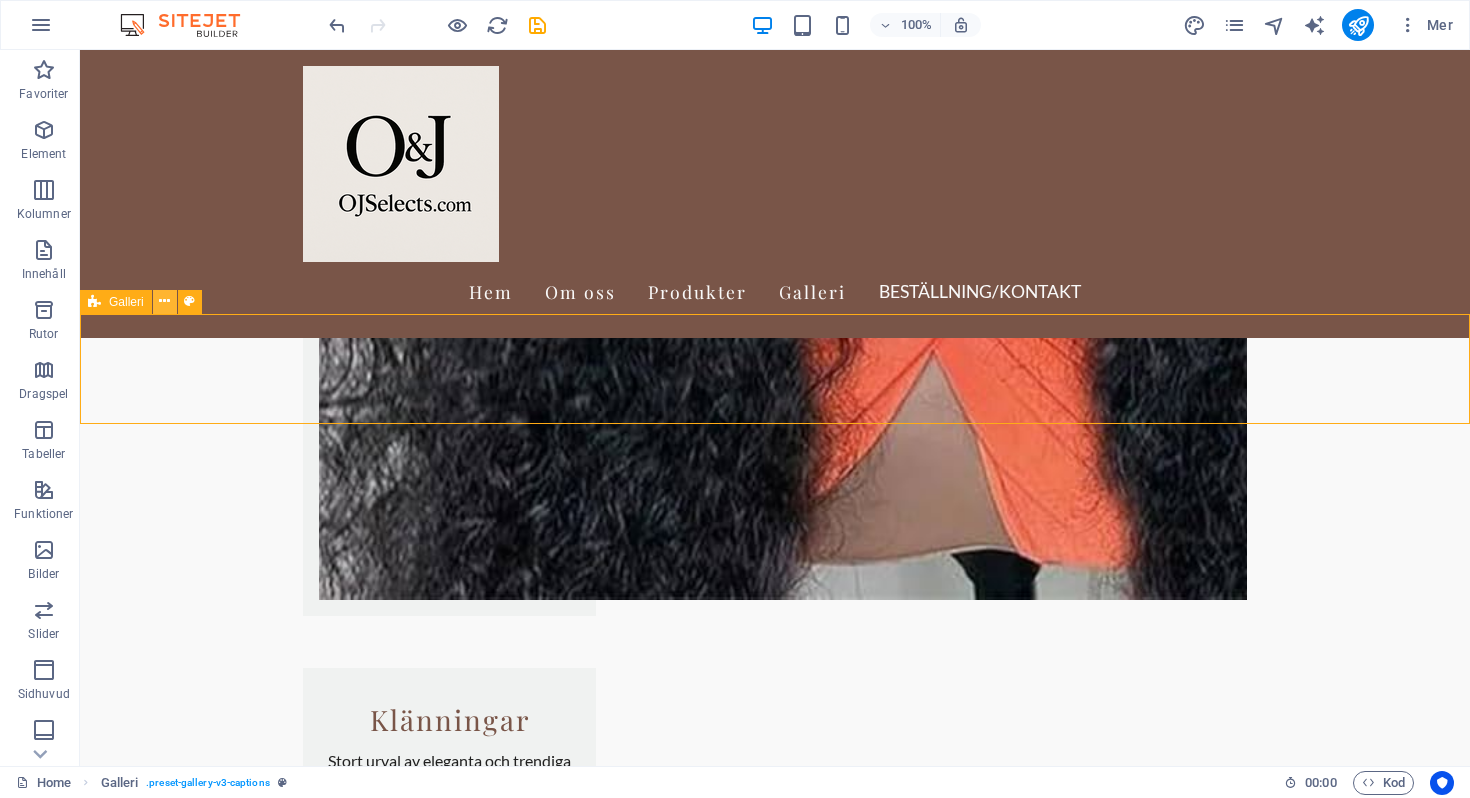 click at bounding box center (164, 301) 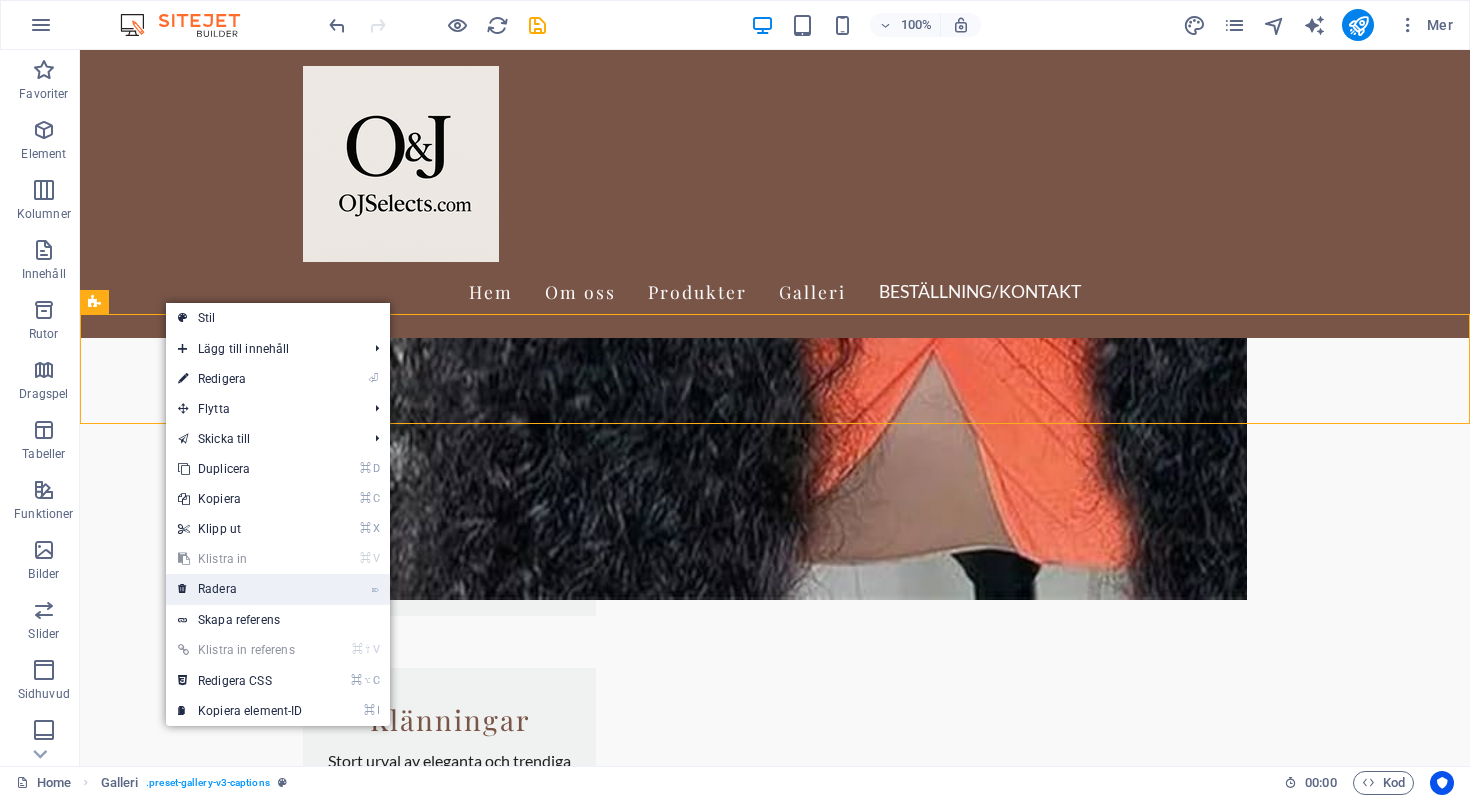click on "⌦  Radera" at bounding box center (240, 589) 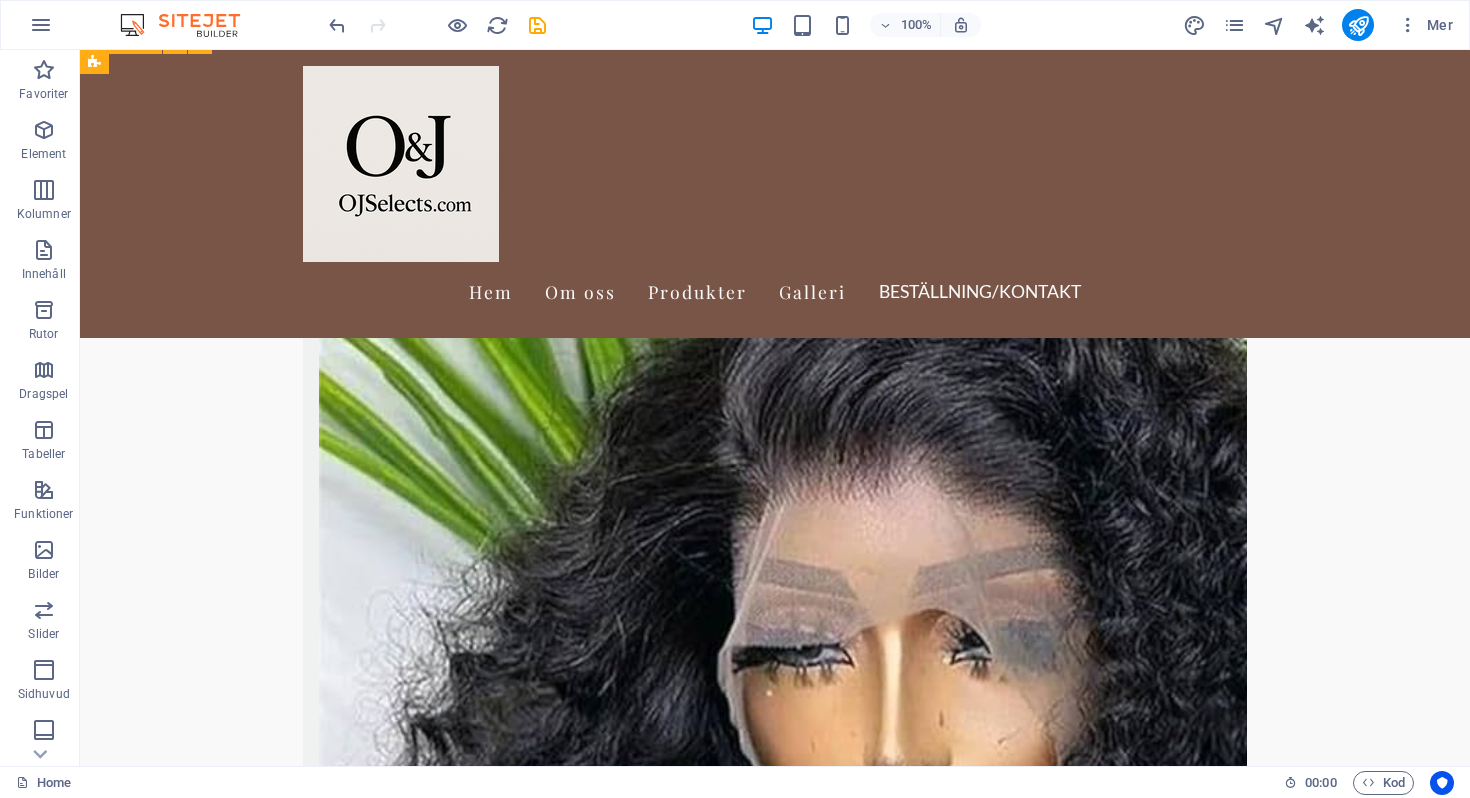 scroll, scrollTop: 1467, scrollLeft: 0, axis: vertical 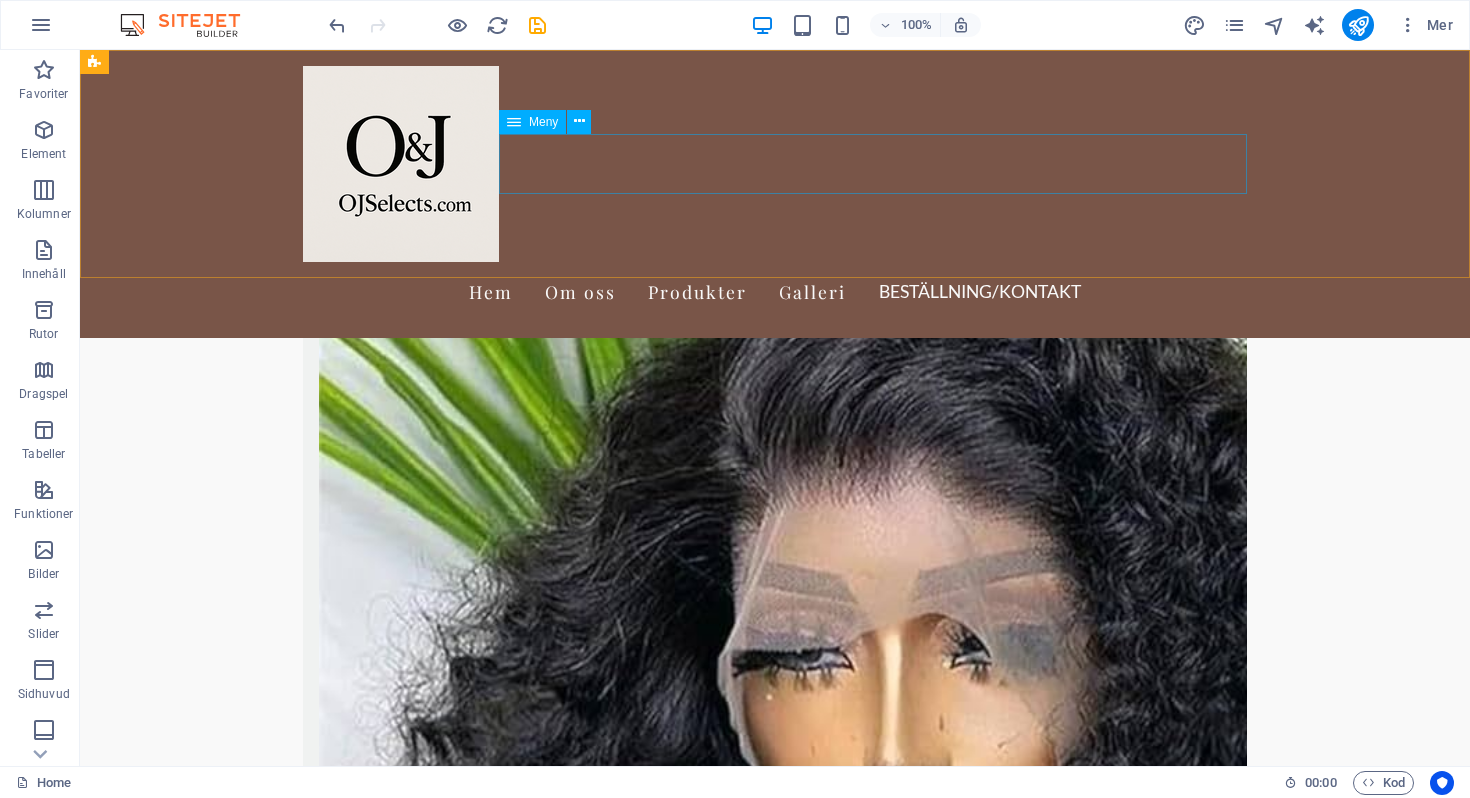 click on "Hem Om oss Produkter Galleri Beställning/Kontakt" at bounding box center (775, 292) 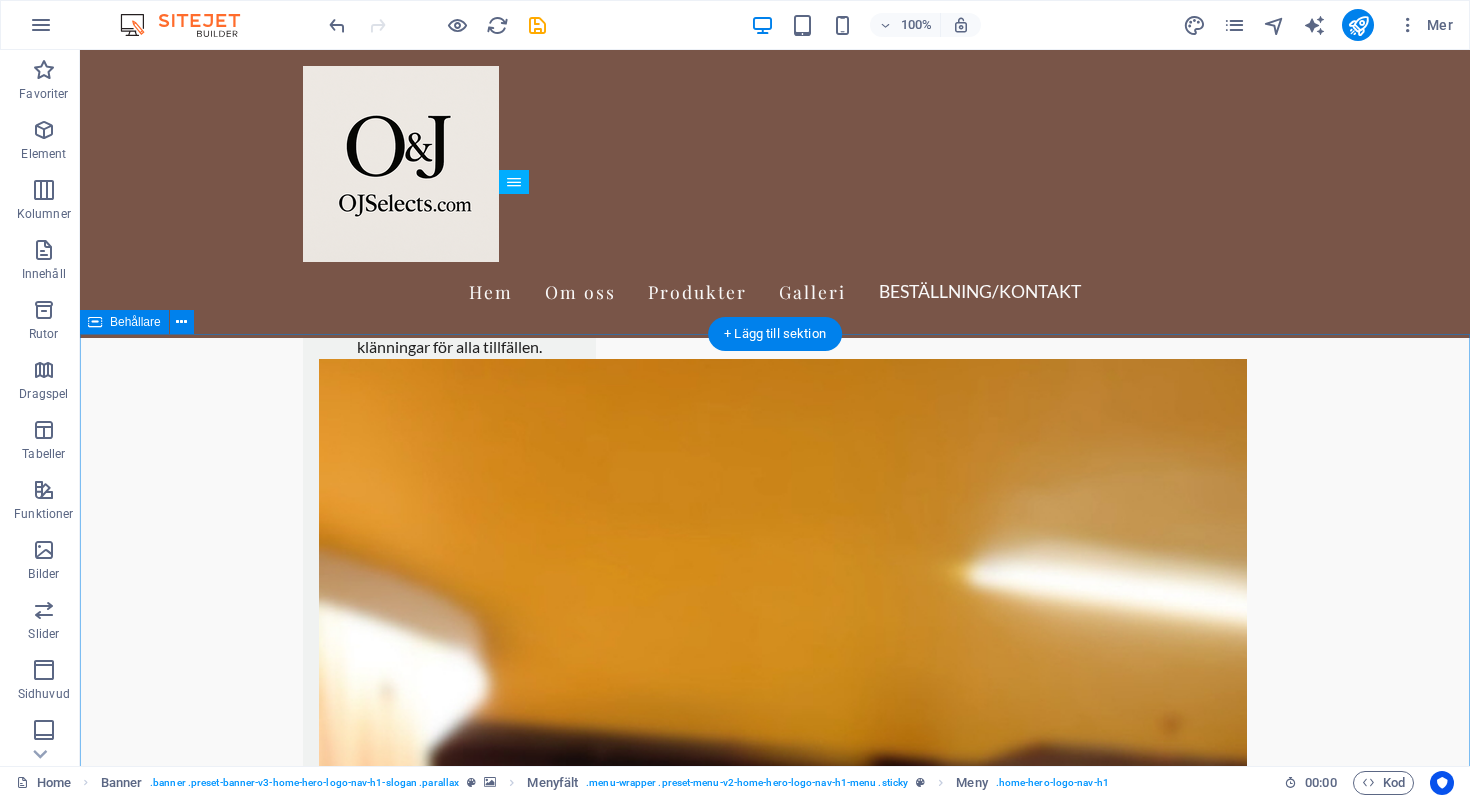 scroll, scrollTop: 2867, scrollLeft: 0, axis: vertical 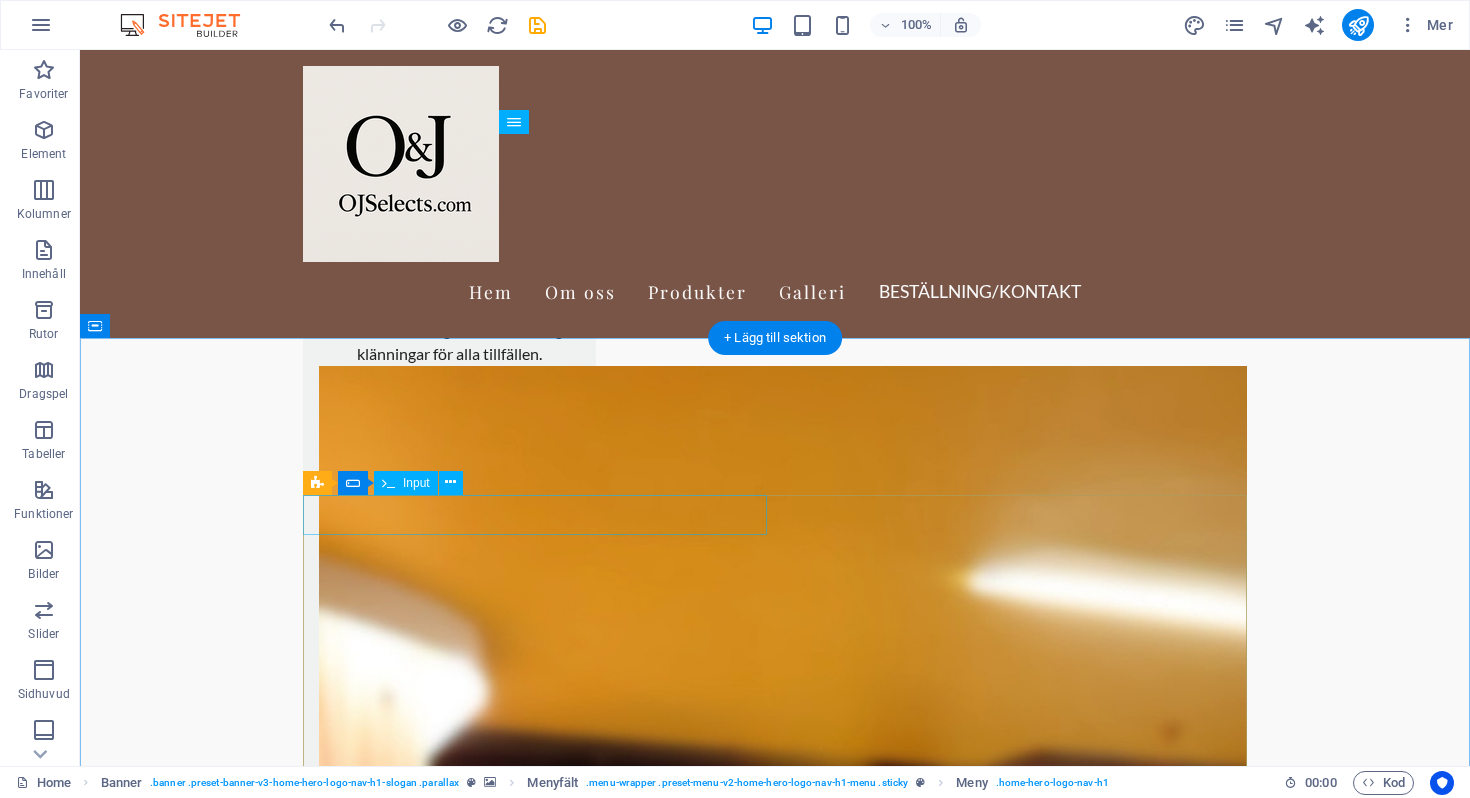 click at bounding box center (535, 8855) 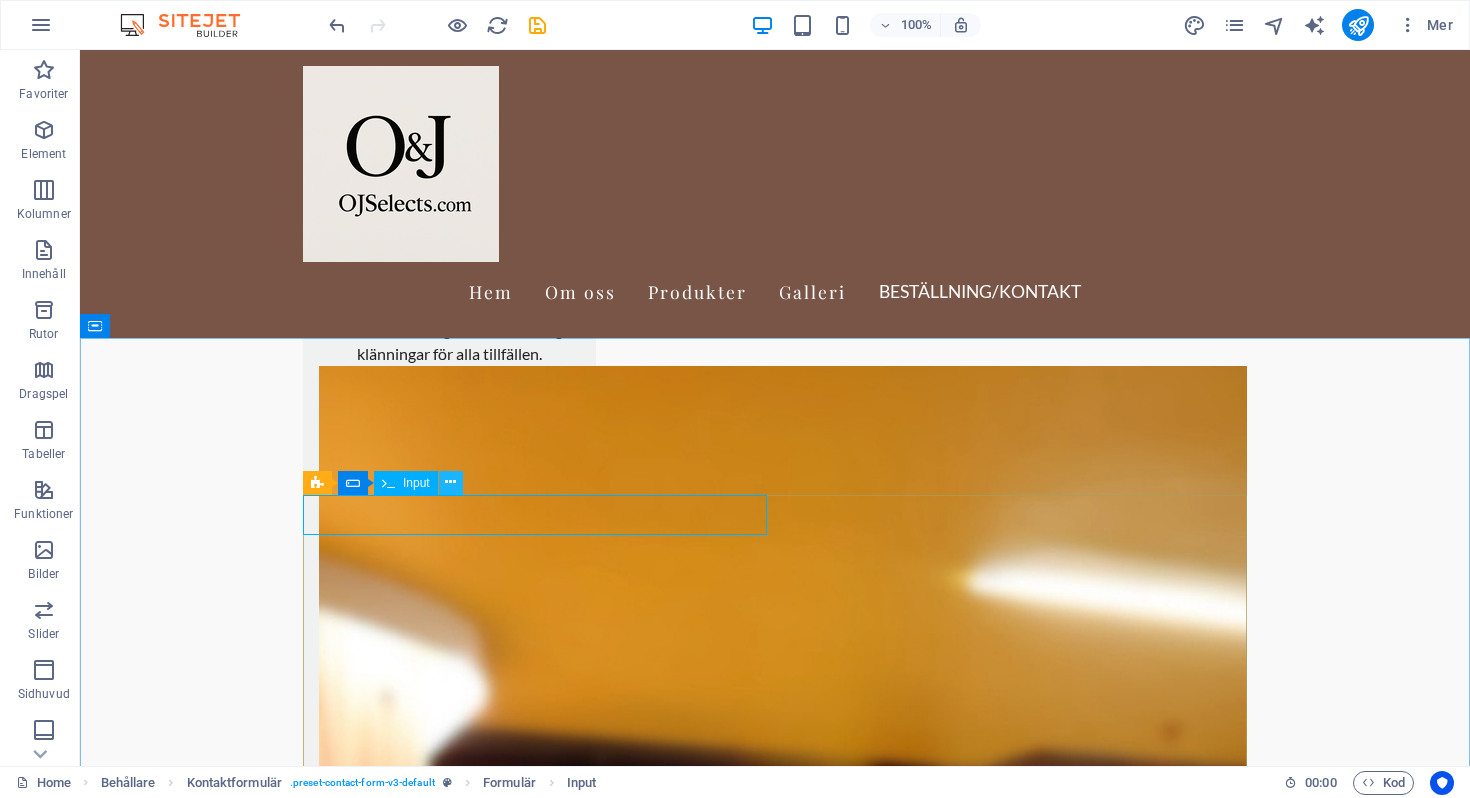 click at bounding box center [450, 482] 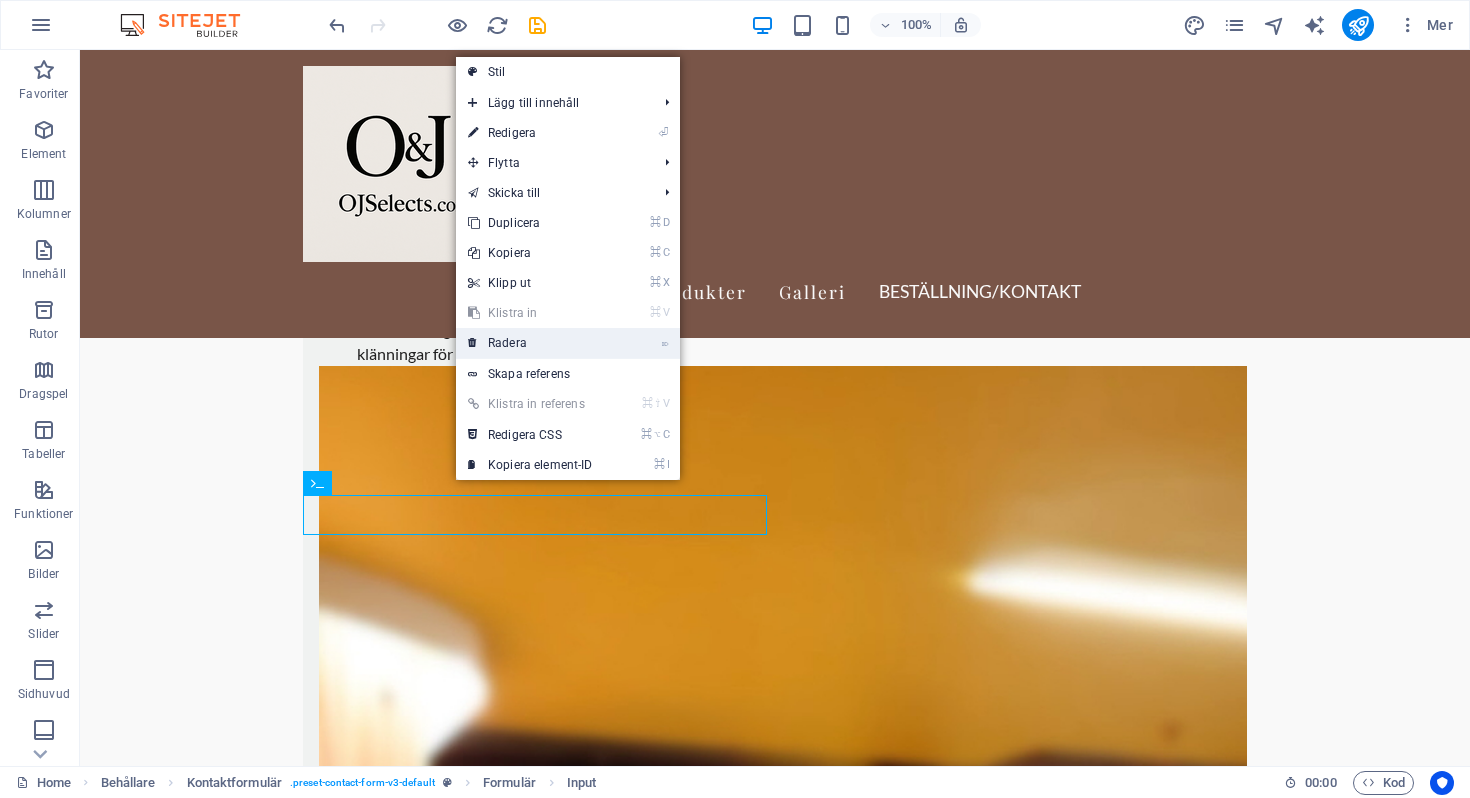 click on "⌦  Radera" at bounding box center (530, 343) 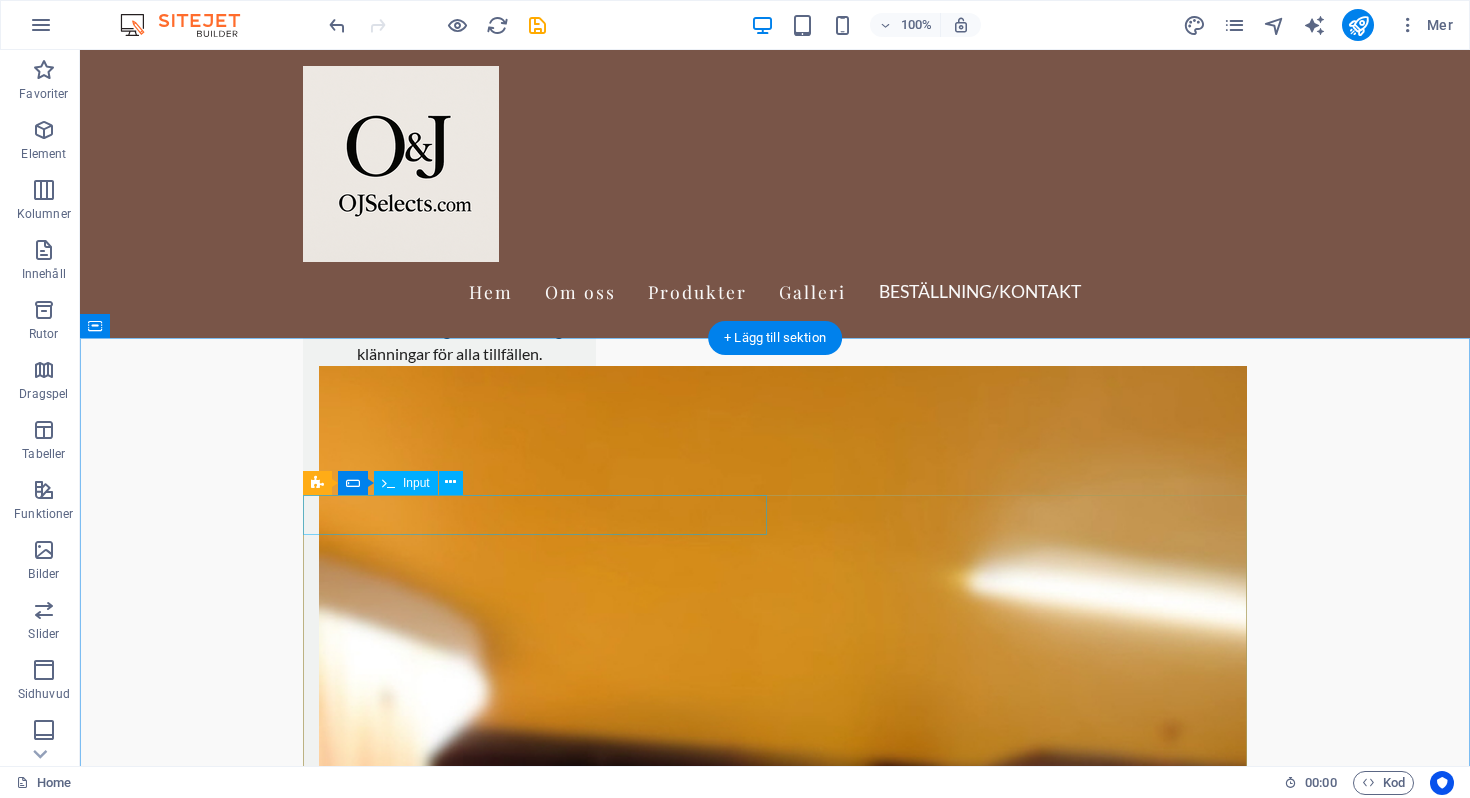 click at bounding box center (535, 8855) 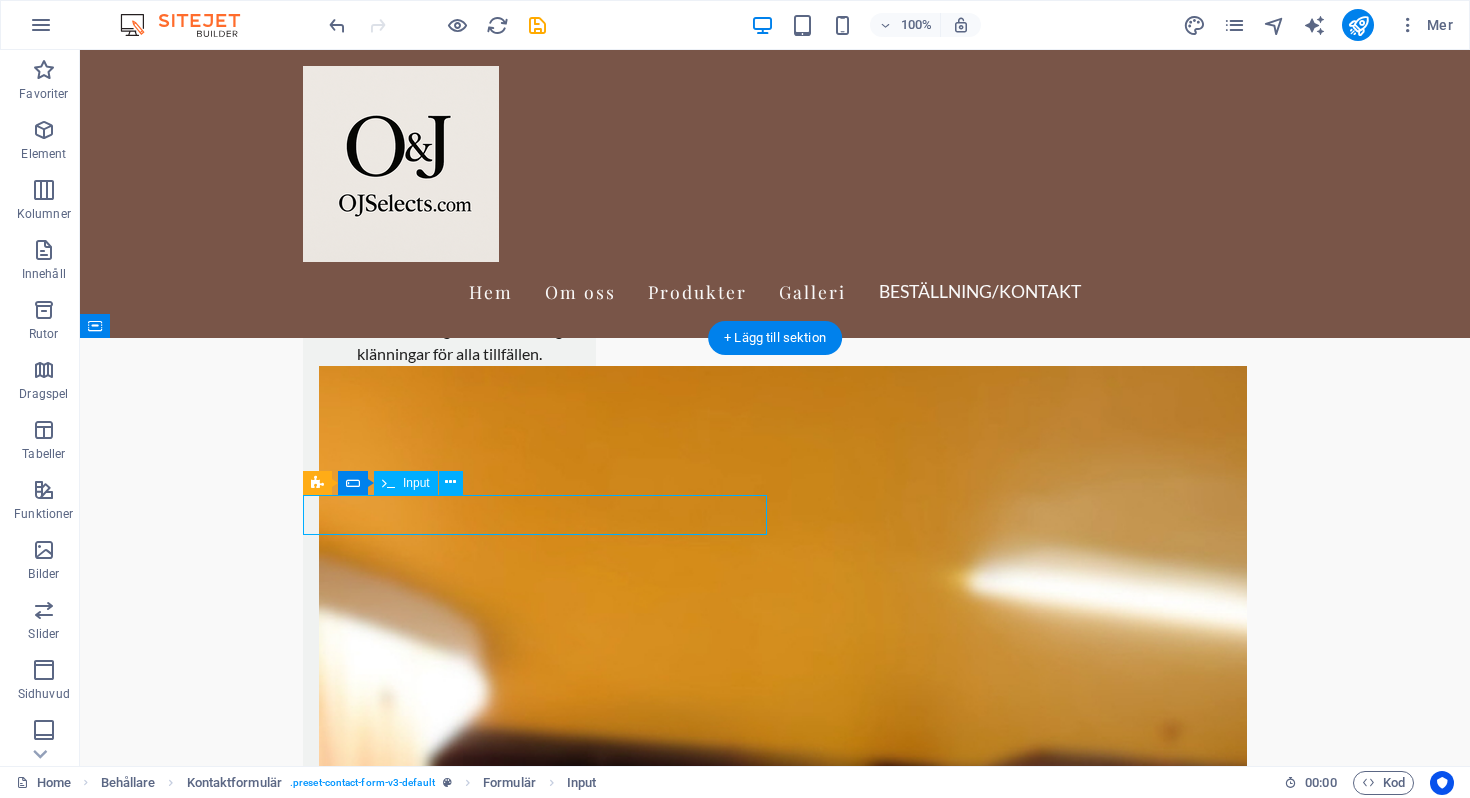 click at bounding box center [535, 8855] 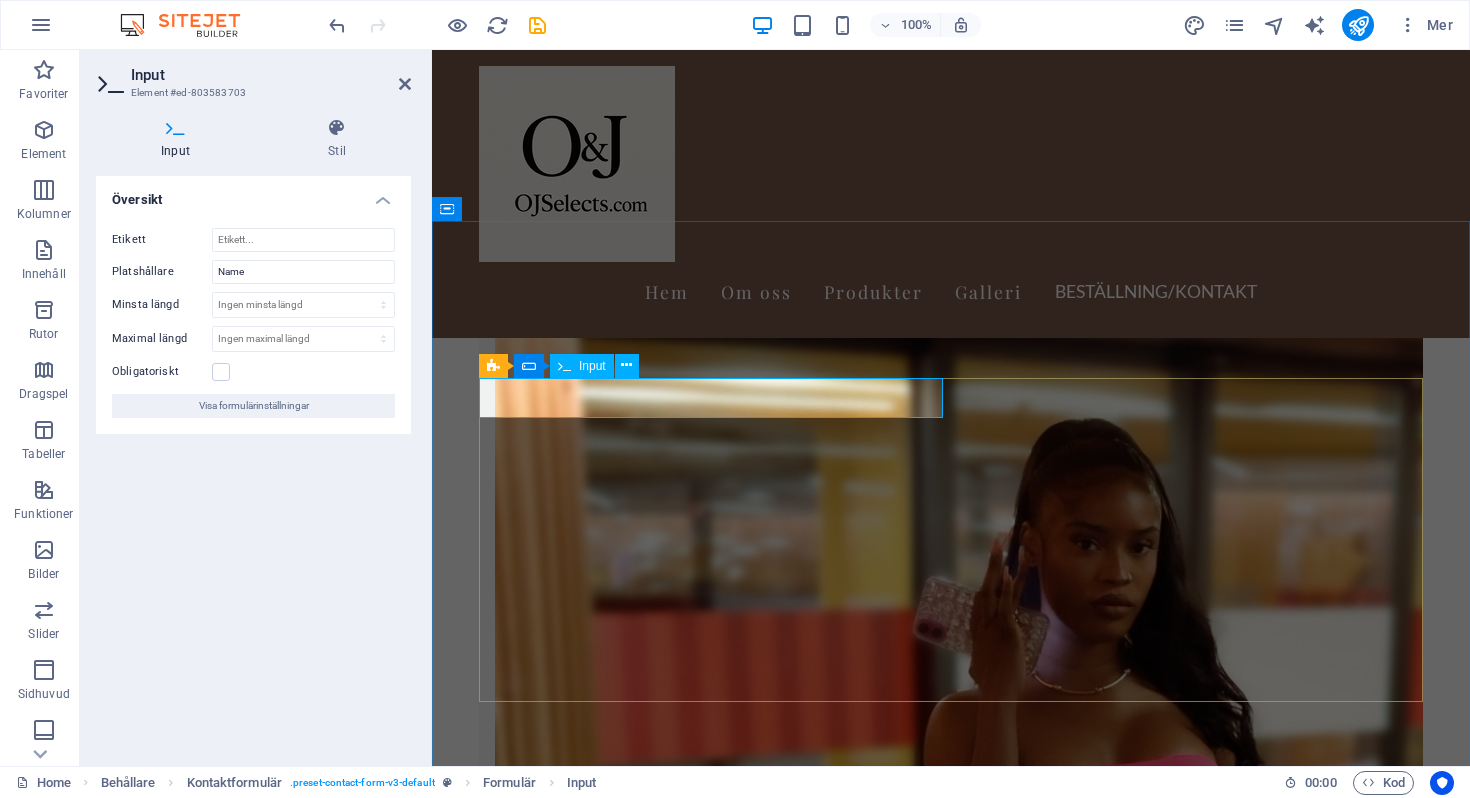 click at bounding box center (585, 7134) 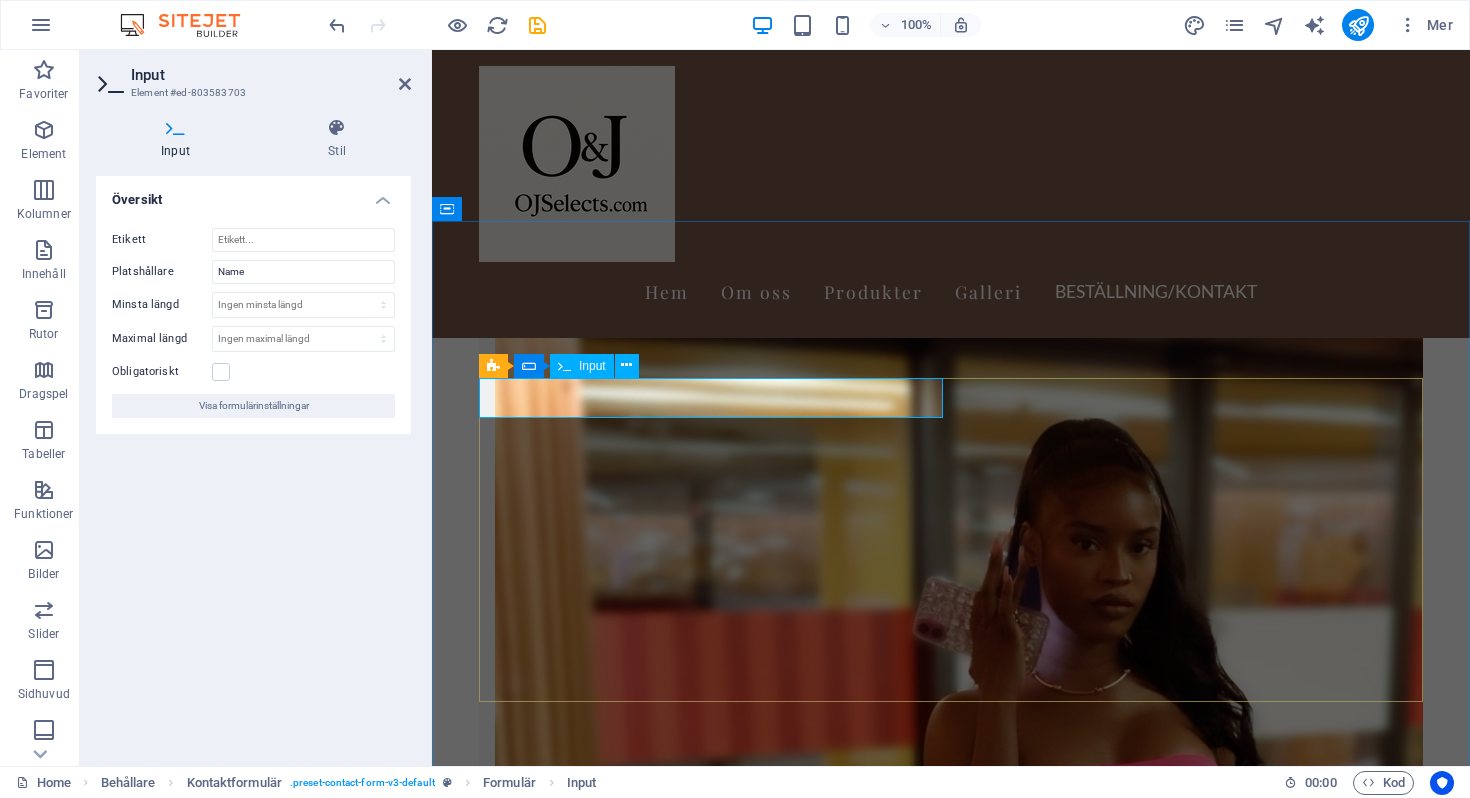 click at bounding box center (585, 7134) 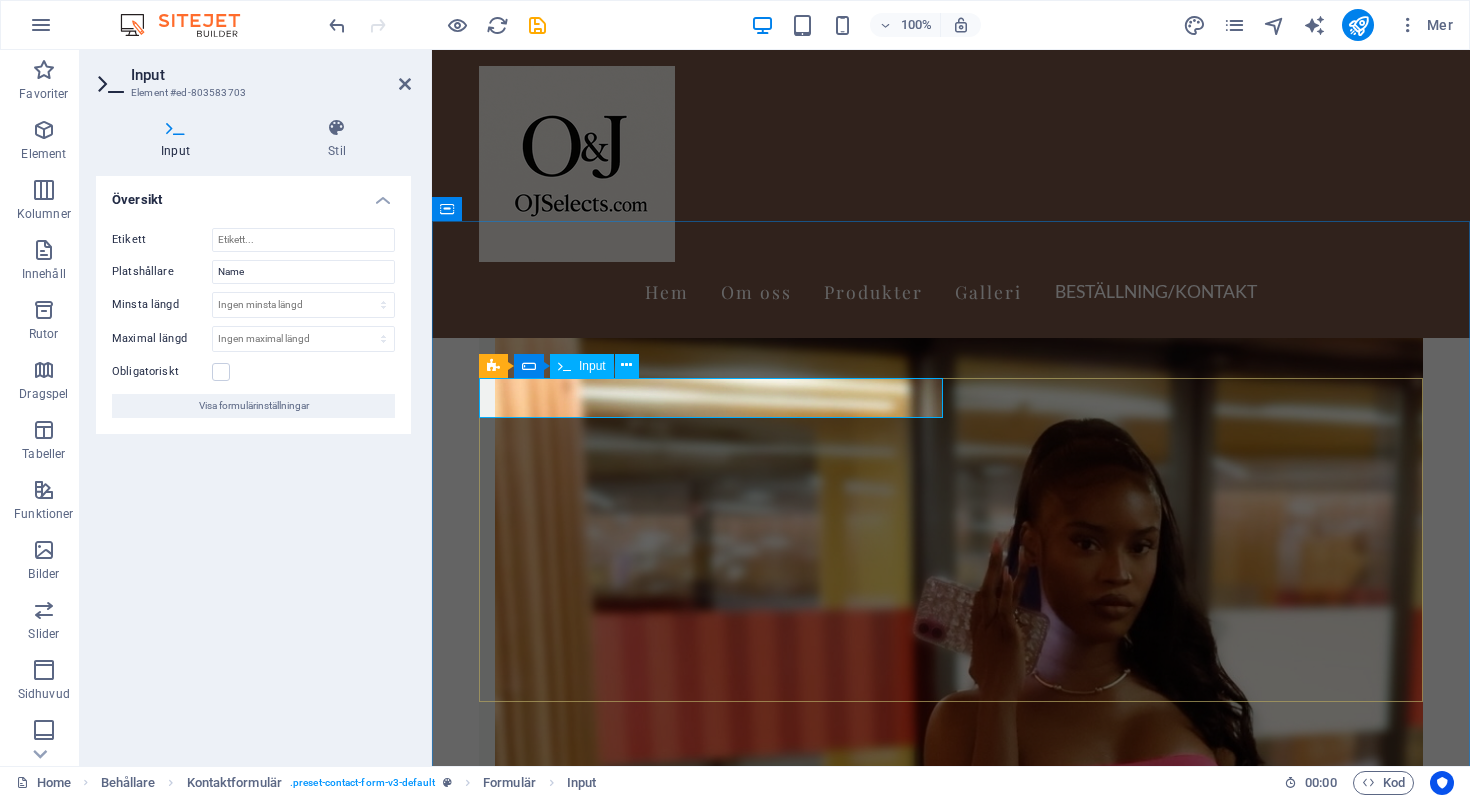 click at bounding box center [585, 7134] 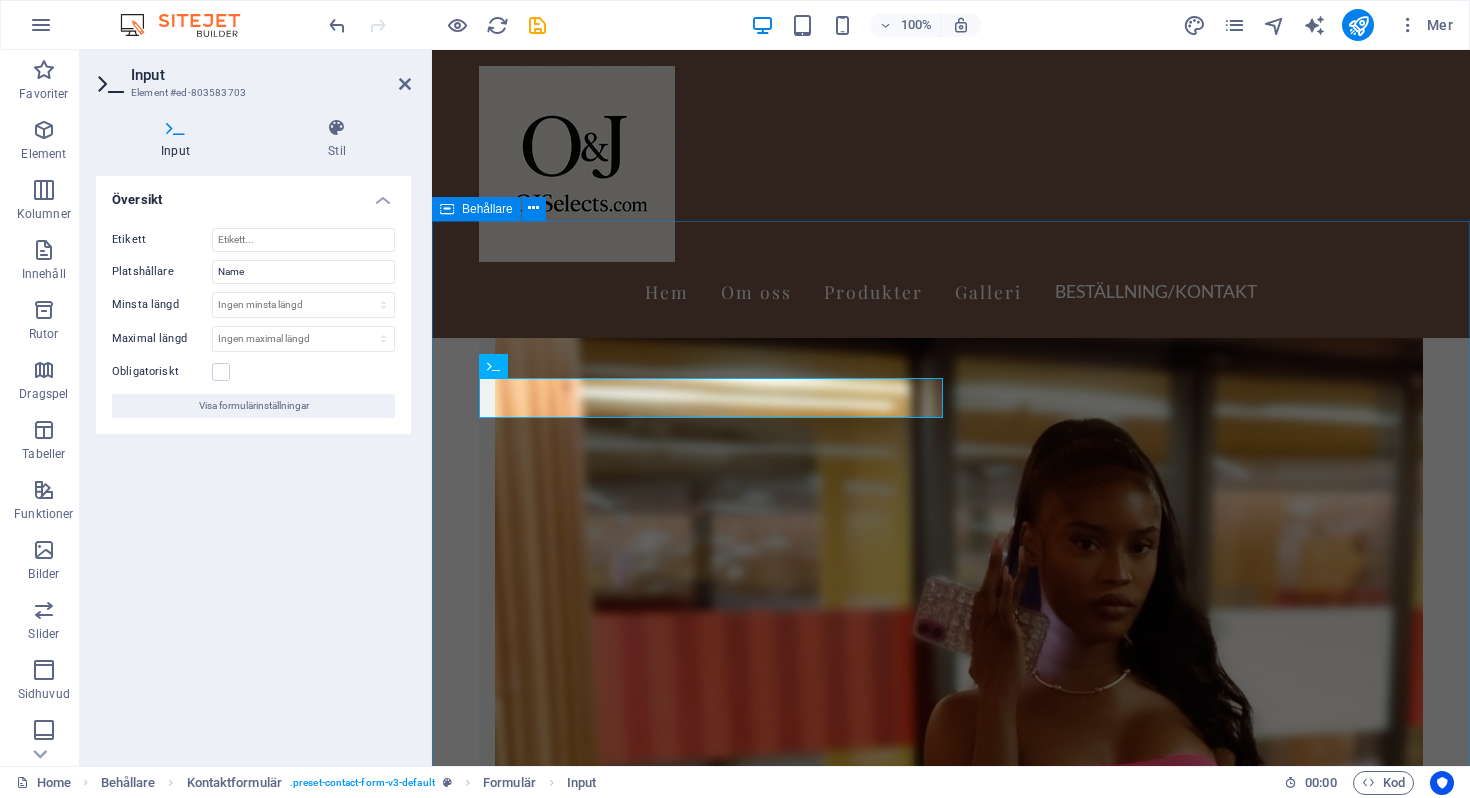 click on "Kontakta Oss   I have read and understand the privacy policy. Oläslig? Ladda ny Skicka Meddelande" at bounding box center [951, 7241] 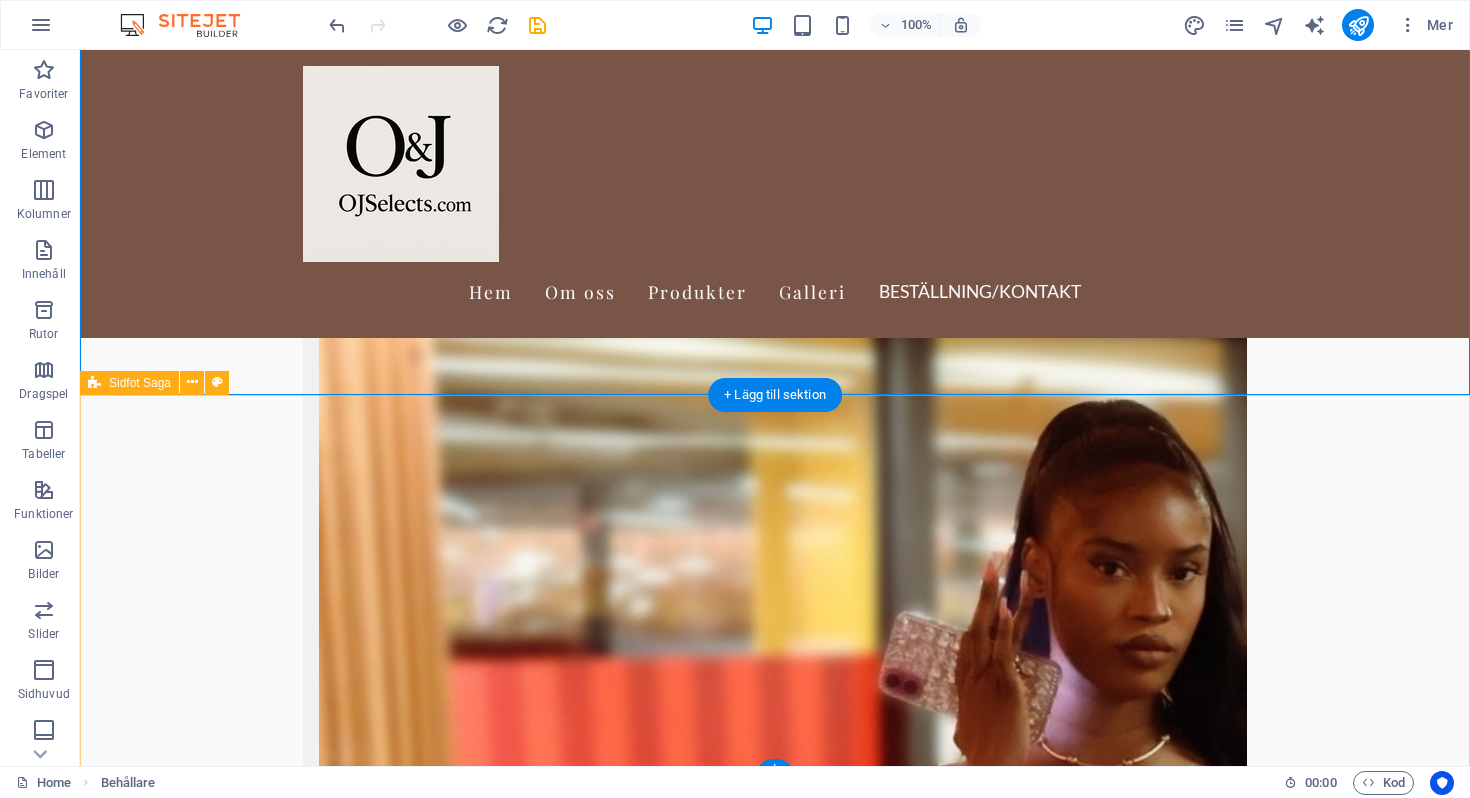 scroll, scrollTop: 3383, scrollLeft: 0, axis: vertical 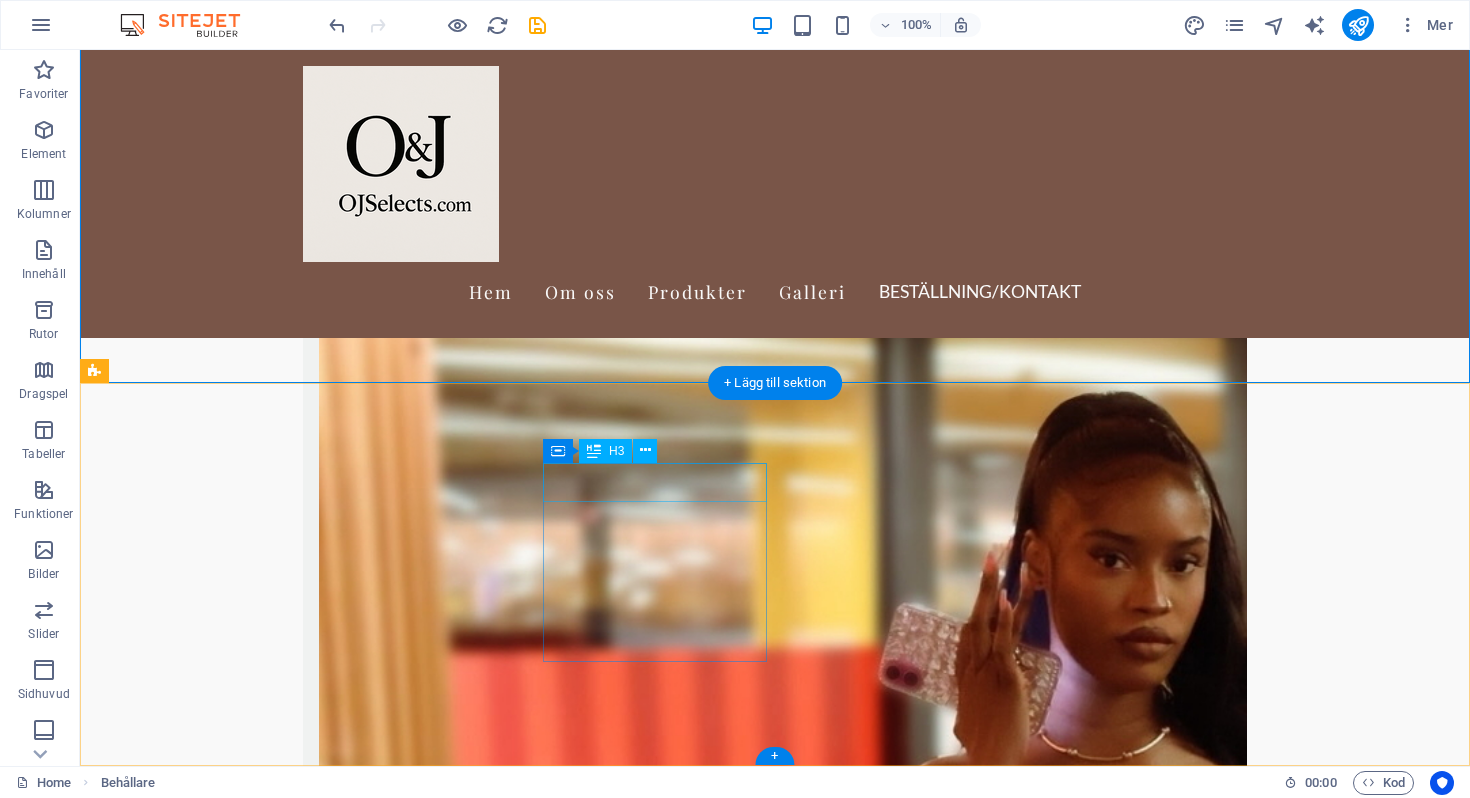 click on "Contact" at bounding box center (208, 9038) 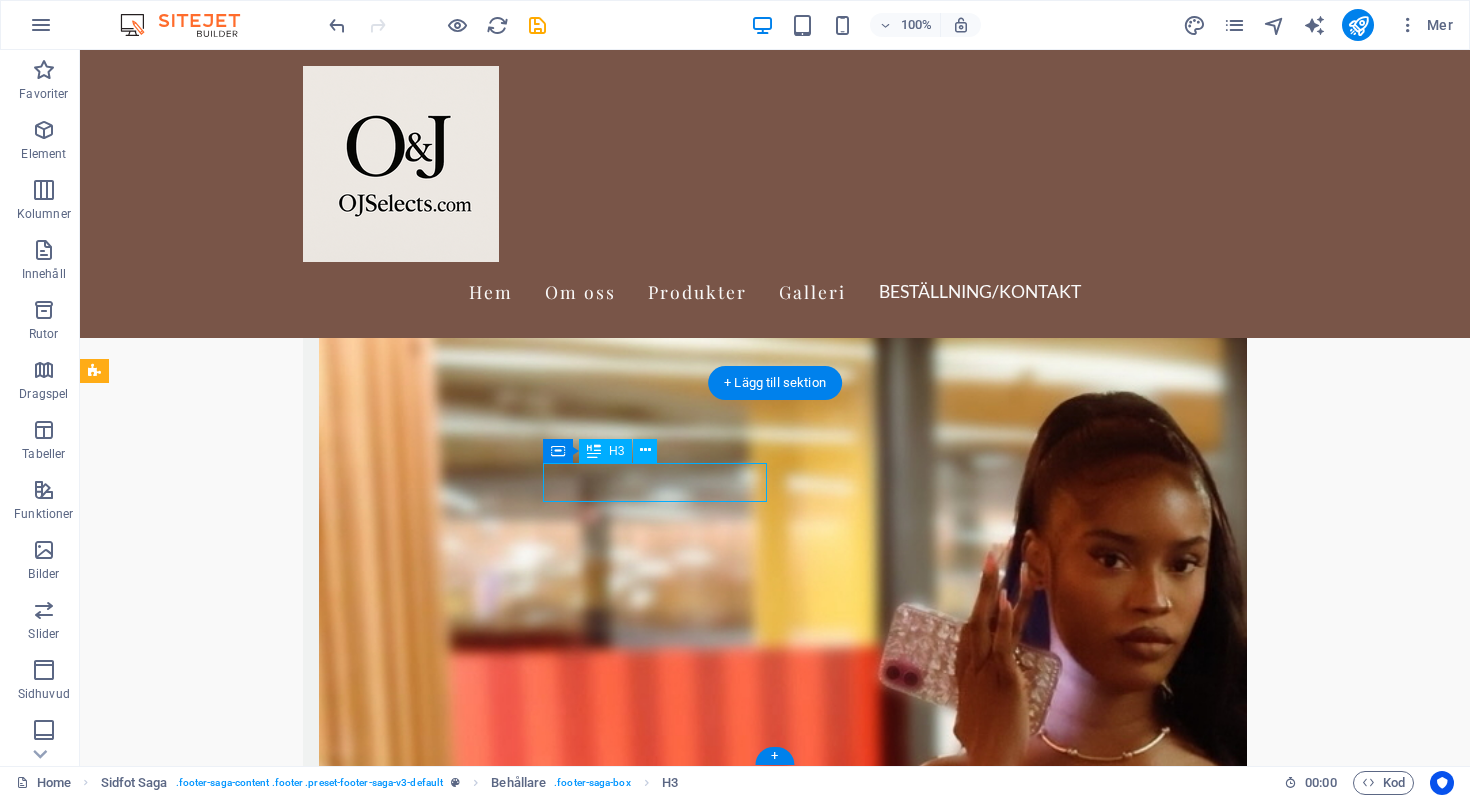 click on "Contact" at bounding box center (208, 9038) 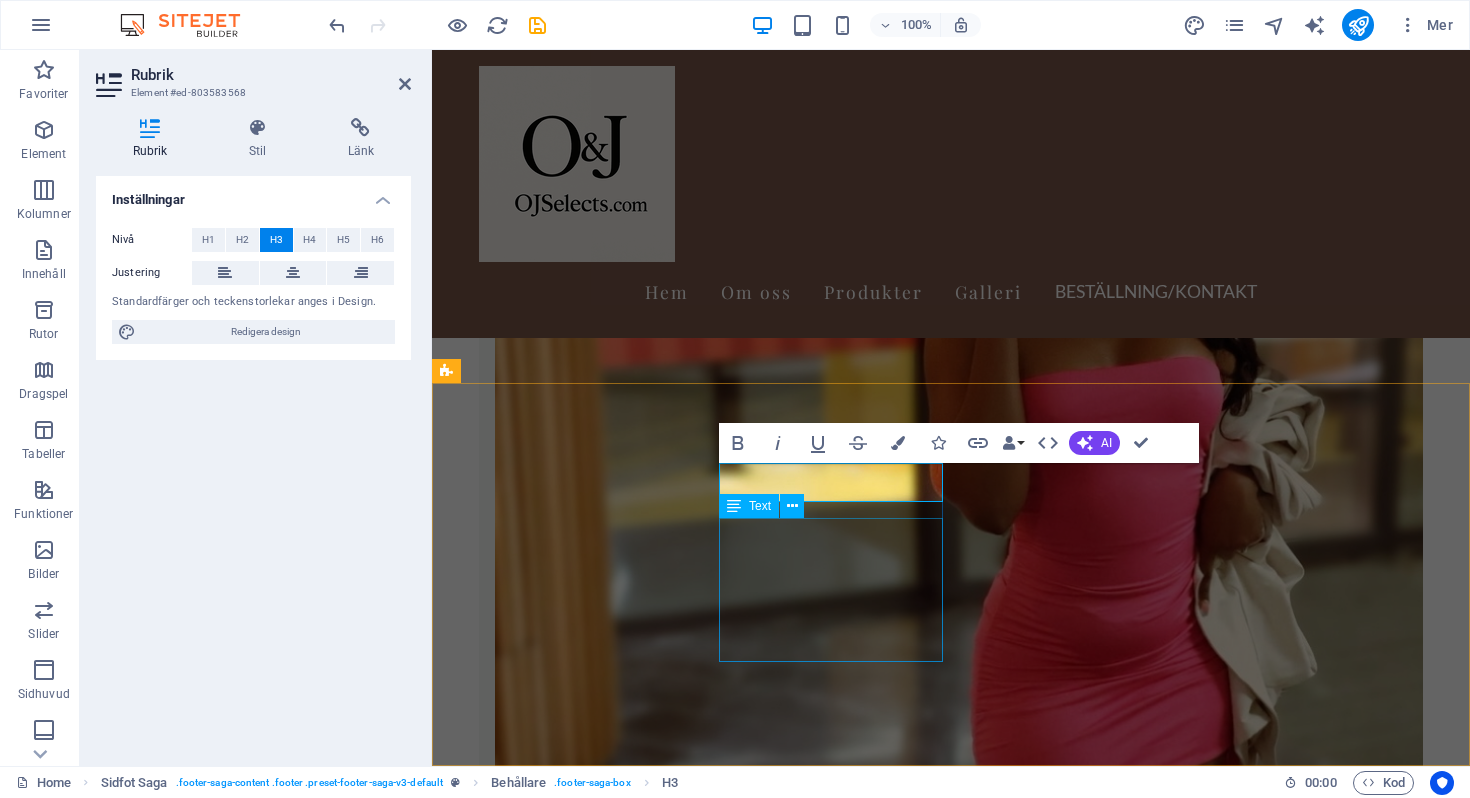 click on "Fridensborgsvägen 111 17060   Solna Phone:  Mobile:  Email:  ojshop.essentials@gmail.com" at bounding box center [560, 7531] 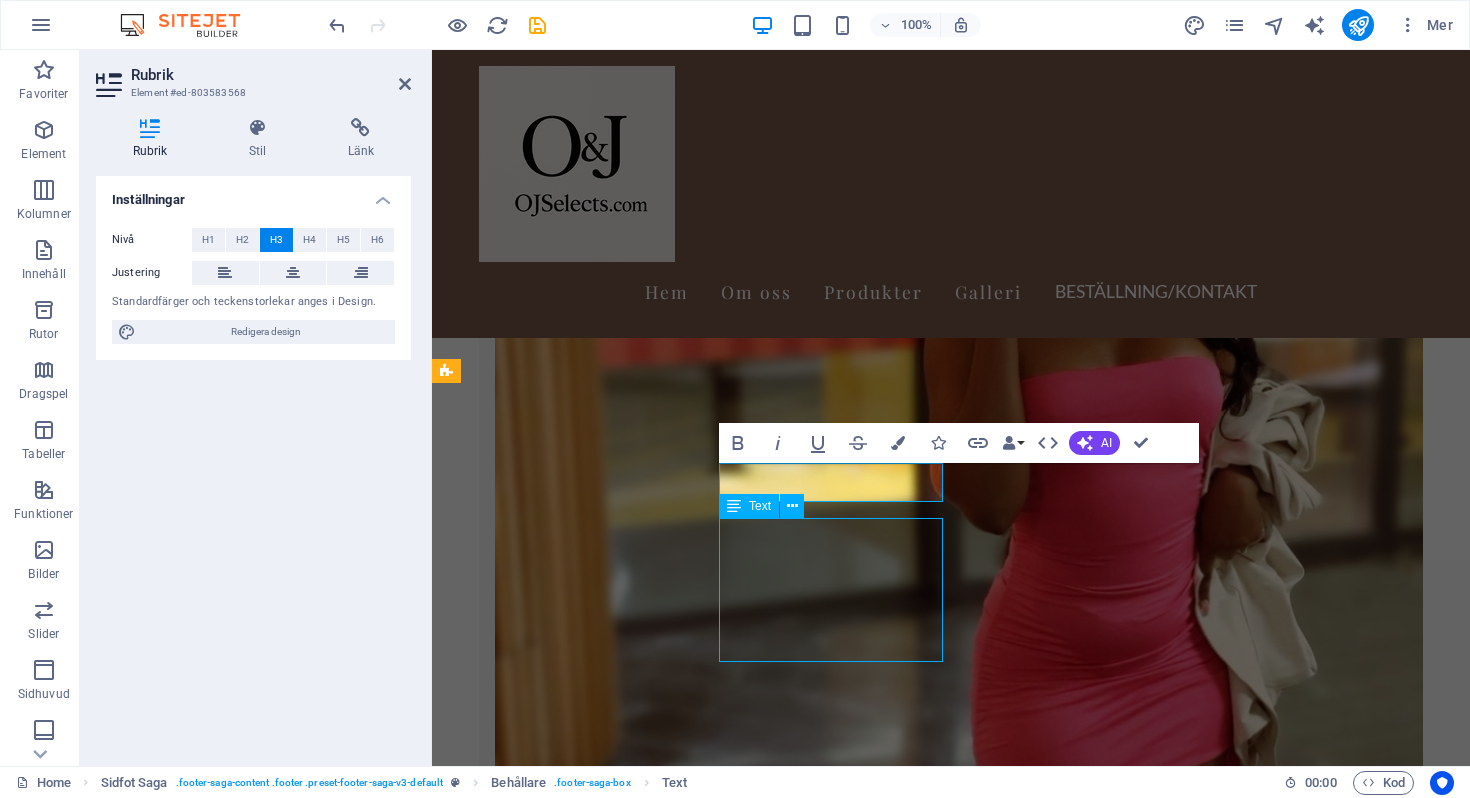 scroll, scrollTop: 3382, scrollLeft: 0, axis: vertical 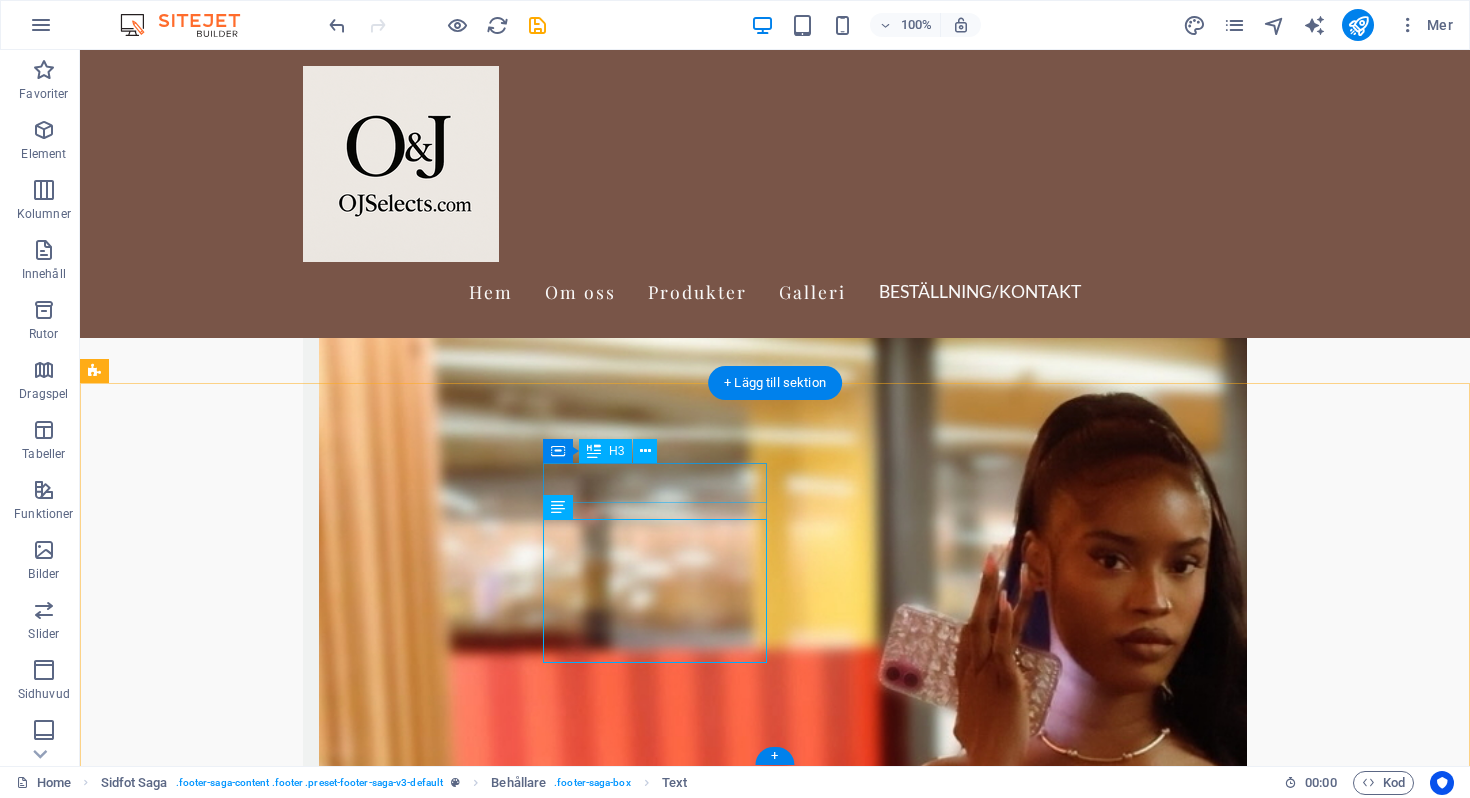 click on "Contact" at bounding box center (208, 9039) 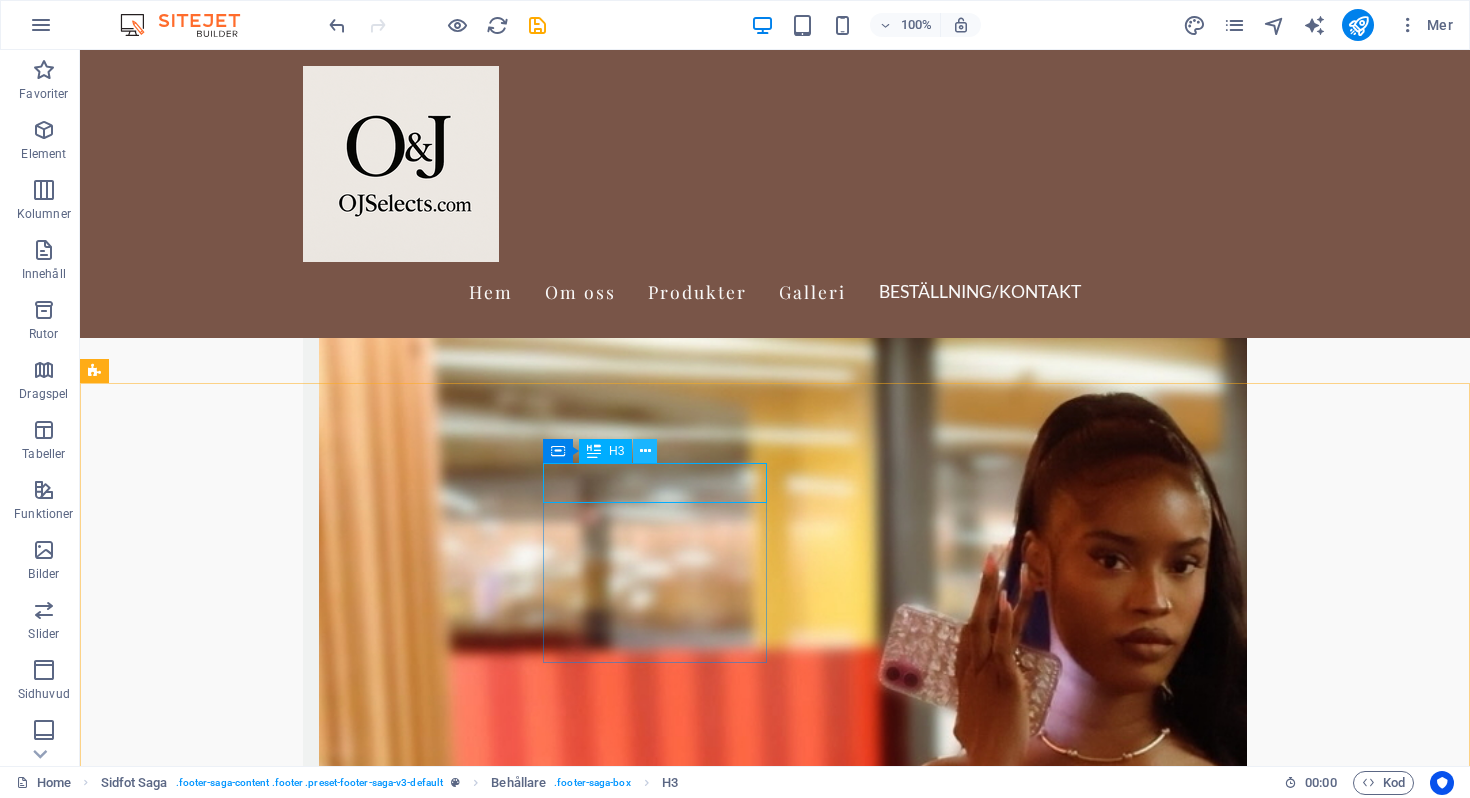 click at bounding box center (645, 451) 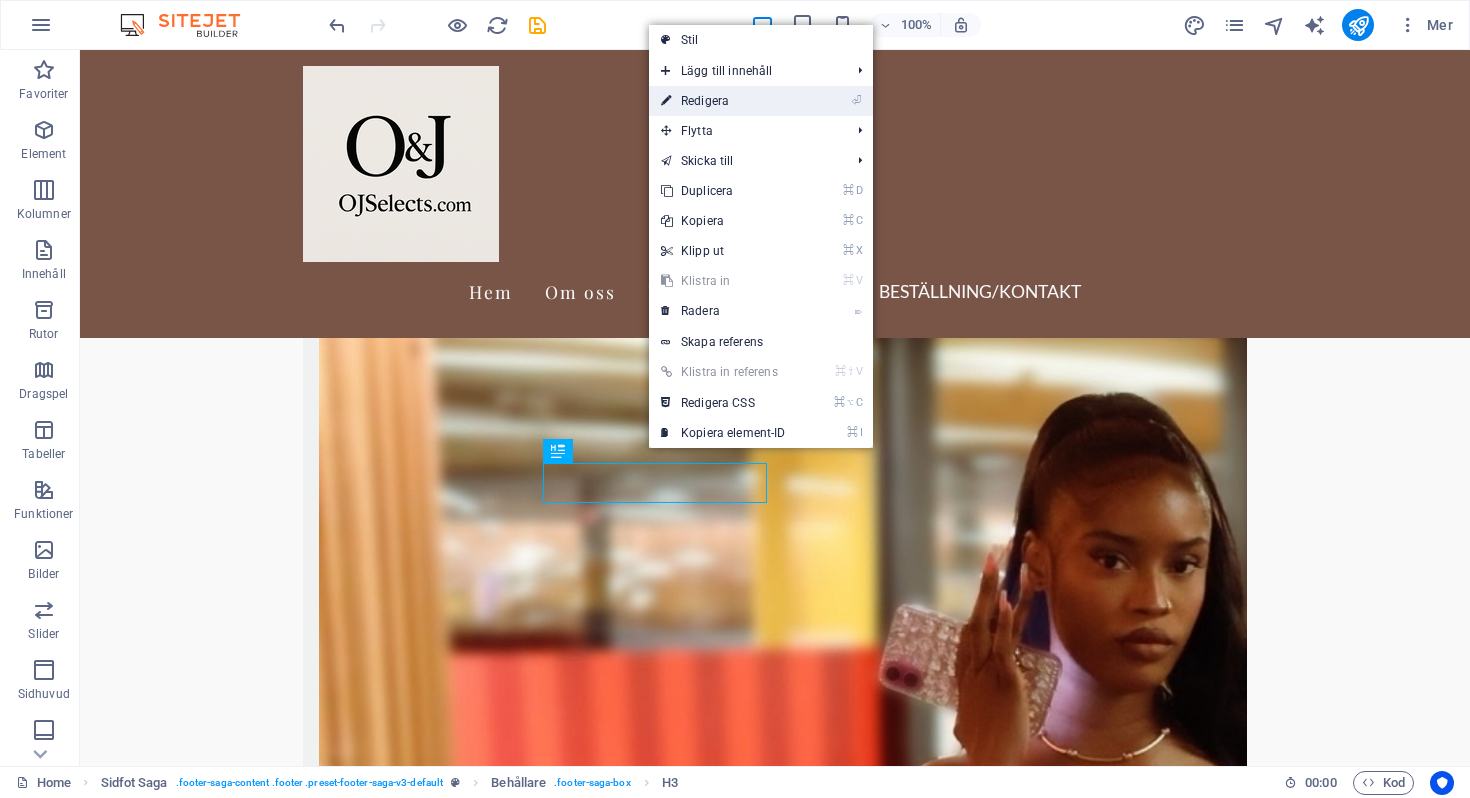 click on "⏎  Redigera" at bounding box center (723, 101) 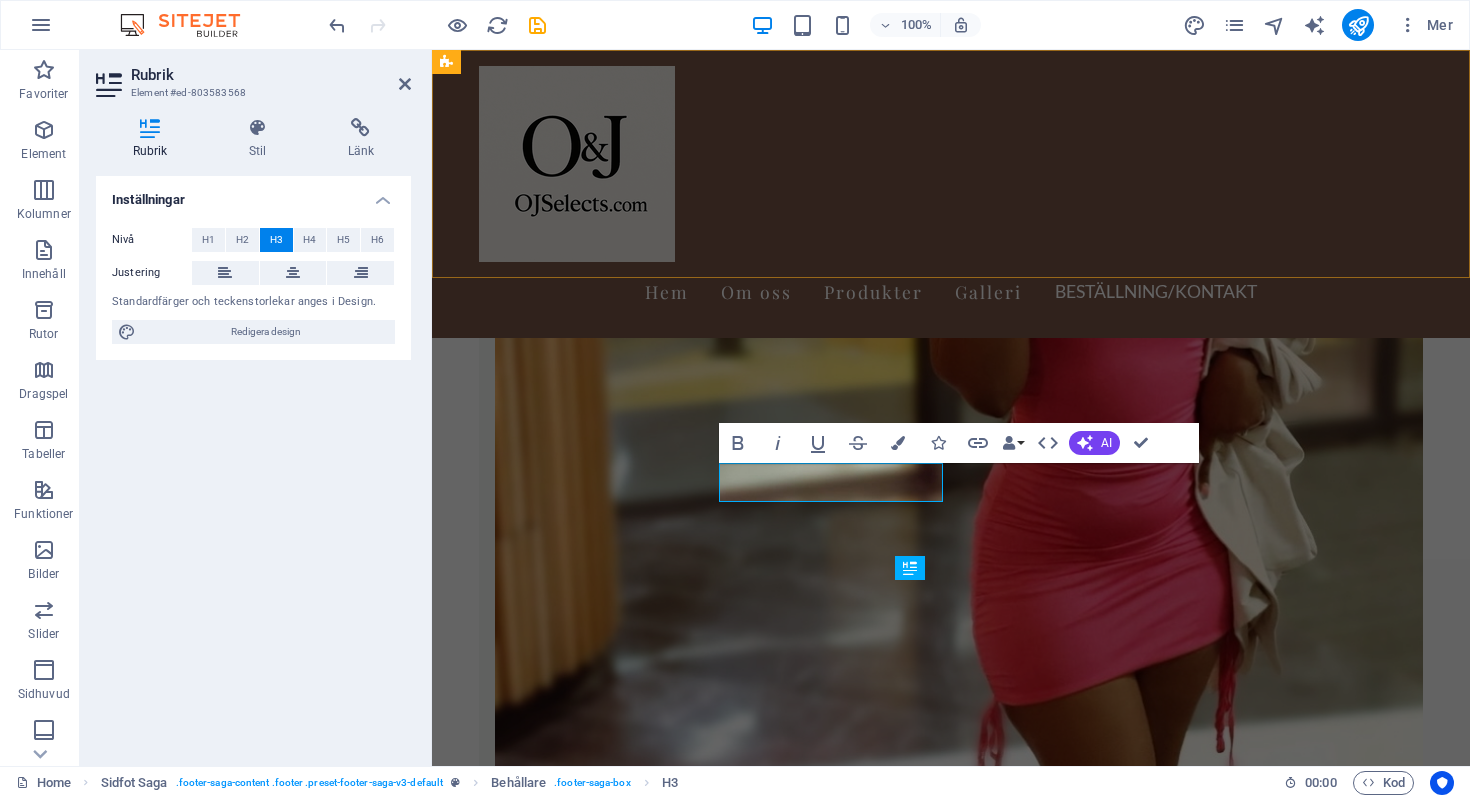 scroll, scrollTop: 3265, scrollLeft: 0, axis: vertical 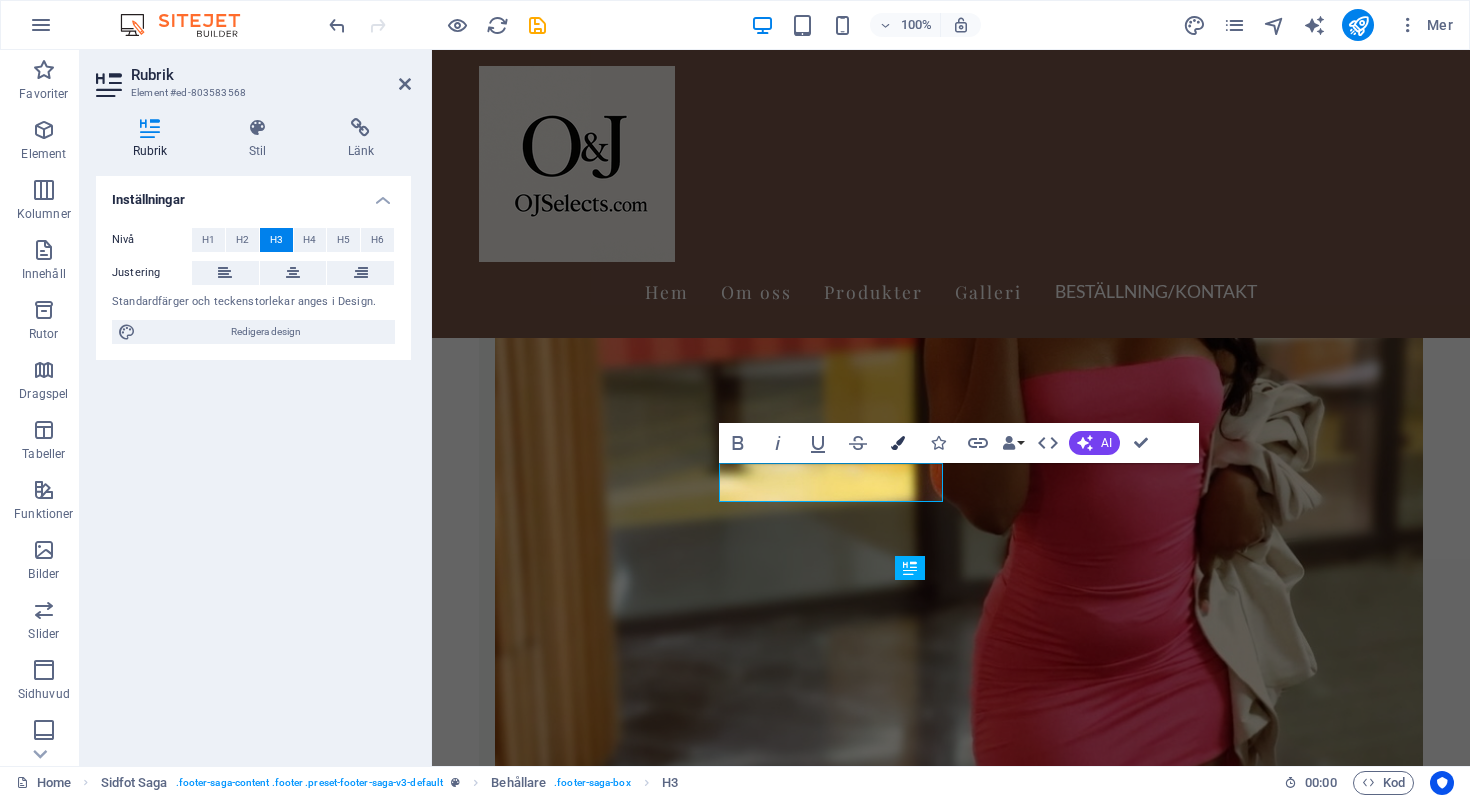 click at bounding box center [898, 443] 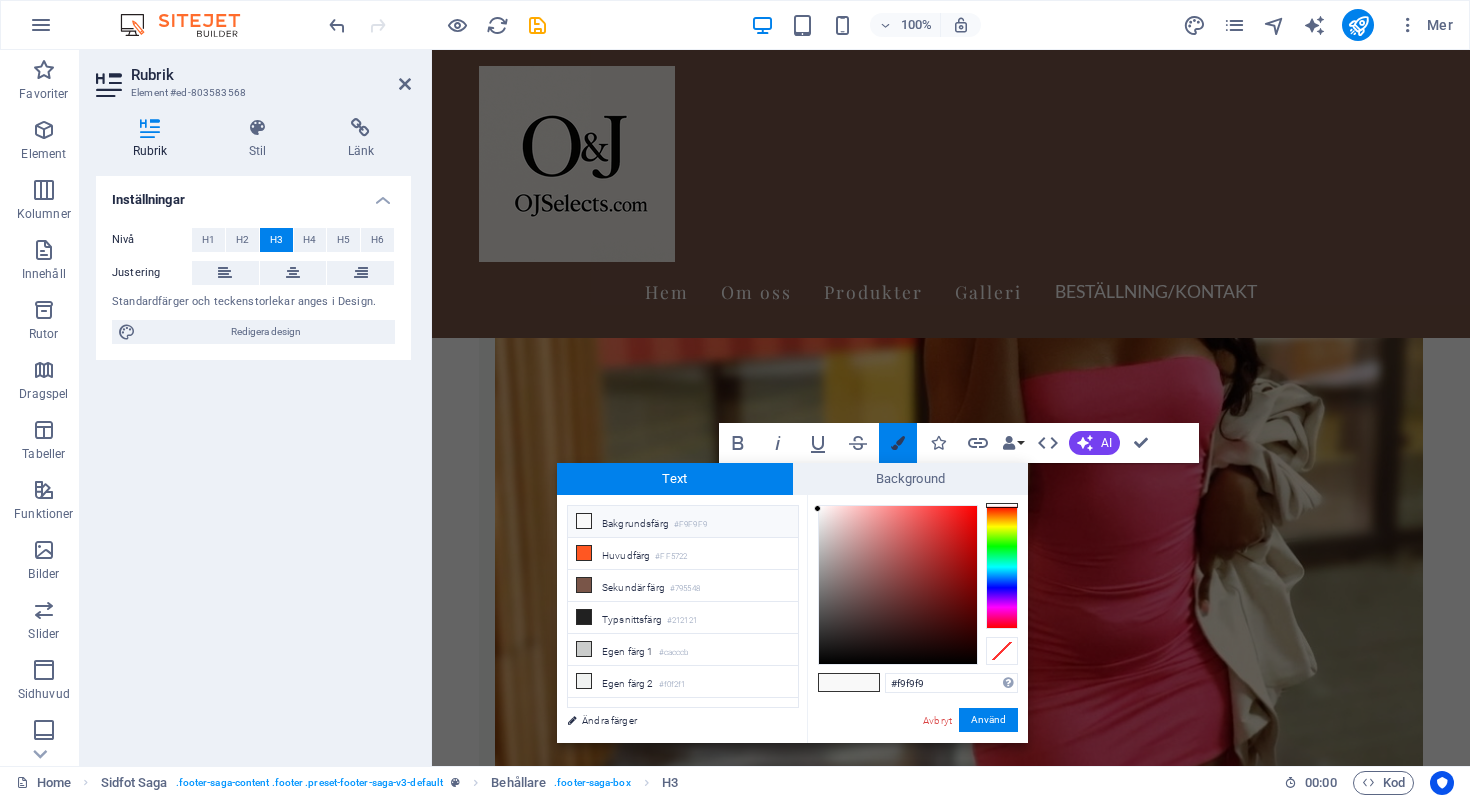 click at bounding box center [898, 443] 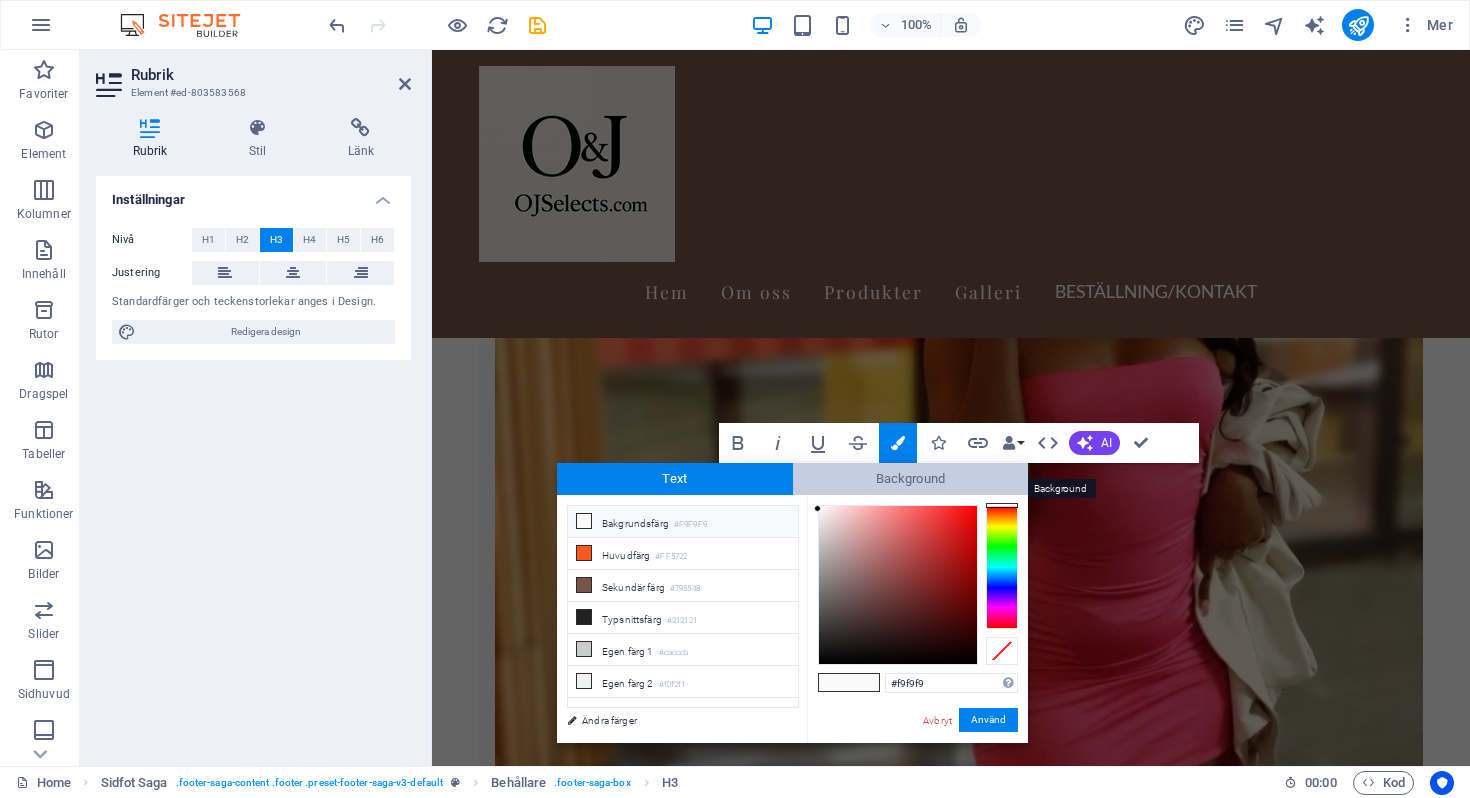click on "Background" at bounding box center (911, 479) 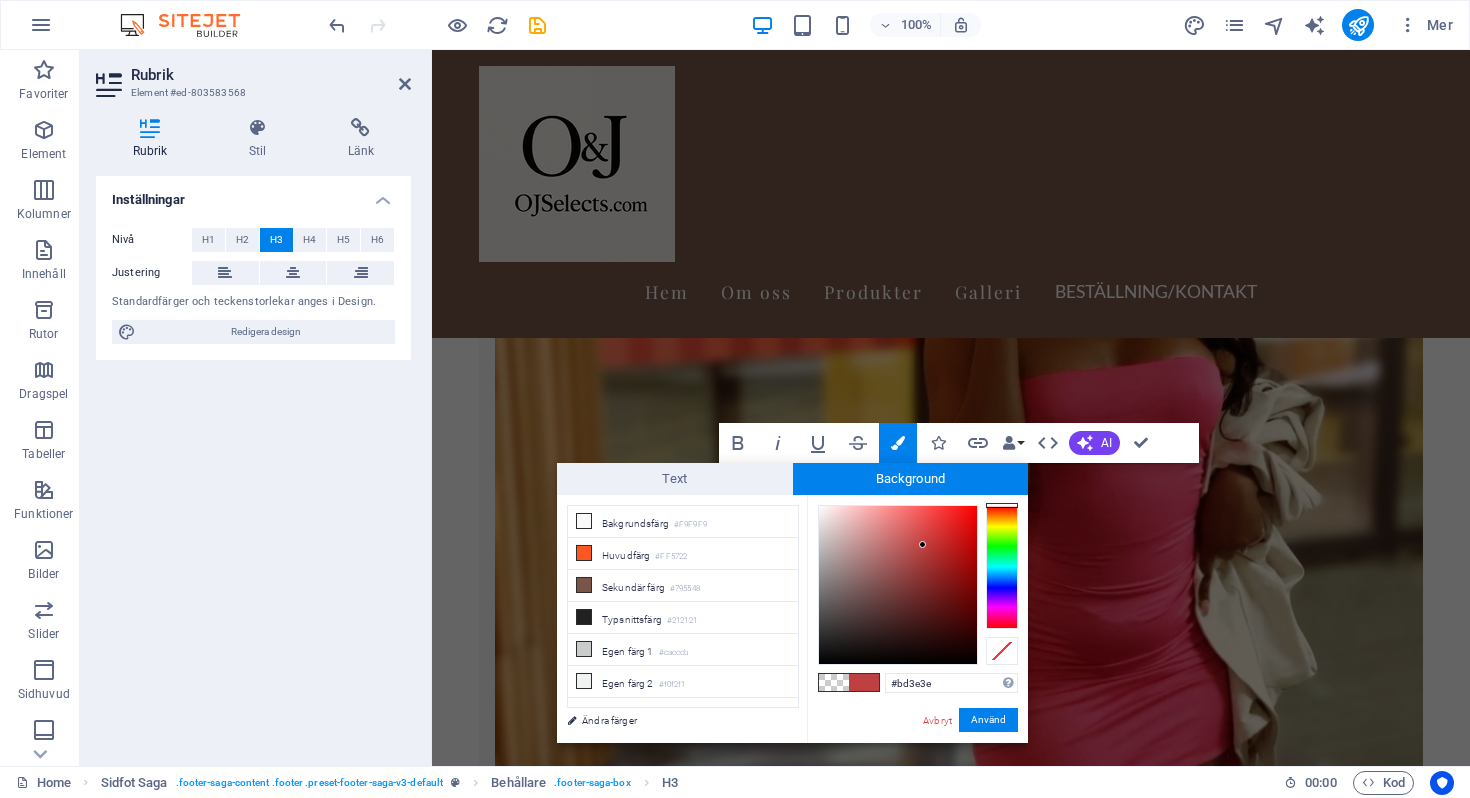 type on "#bb3c3c" 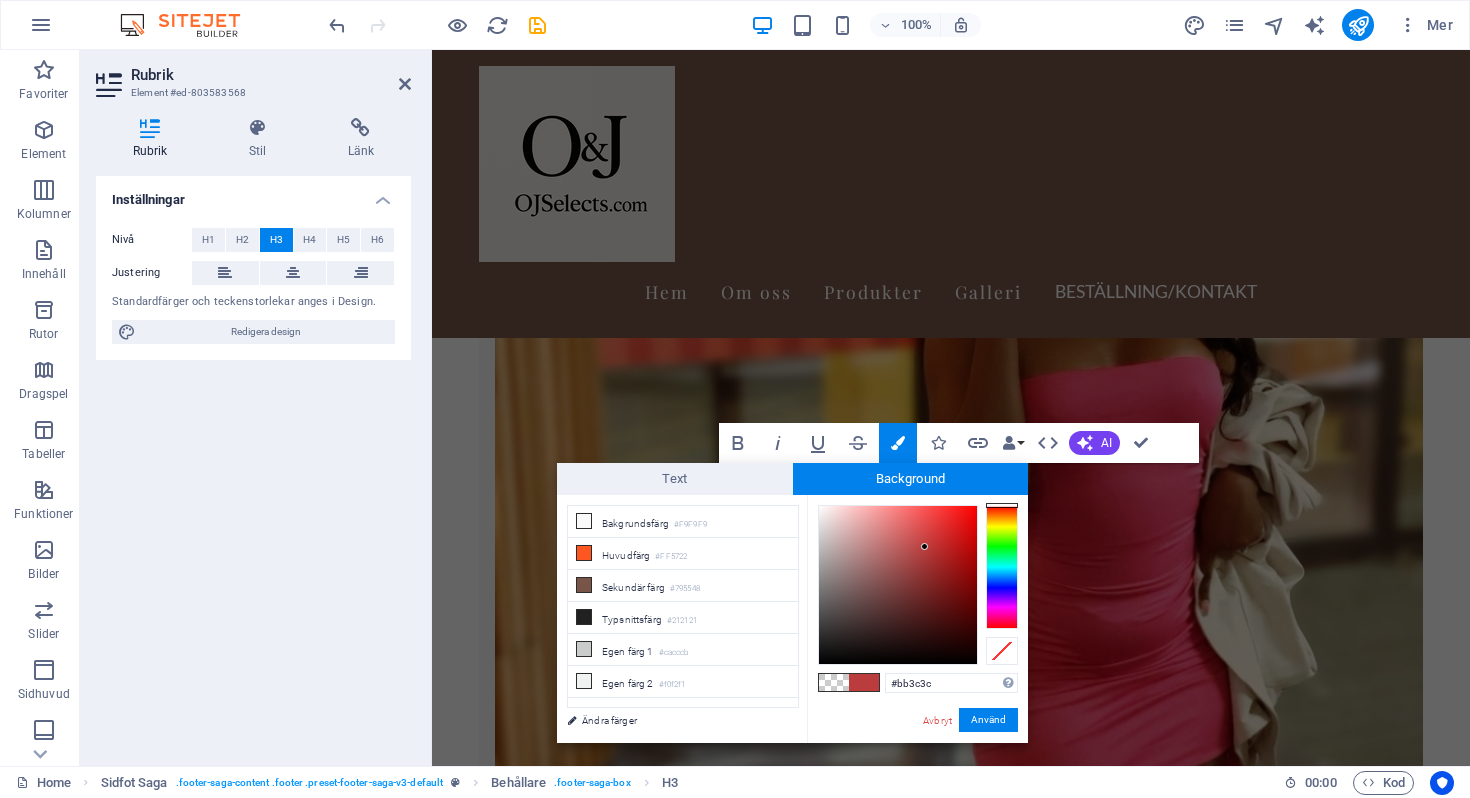 drag, startPoint x: 818, startPoint y: 503, endPoint x: 925, endPoint y: 547, distance: 115.69356 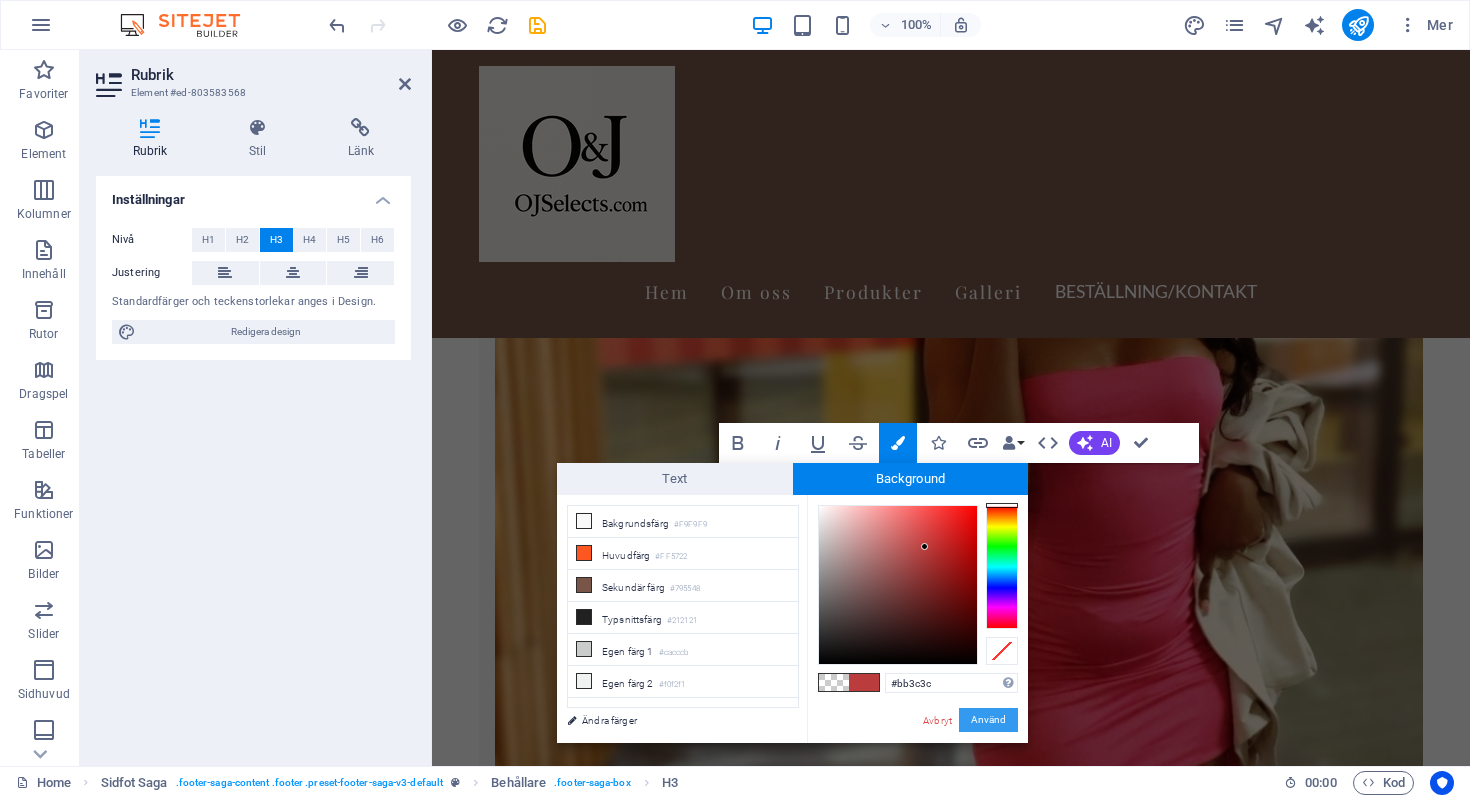 click on "Använd" at bounding box center [988, 720] 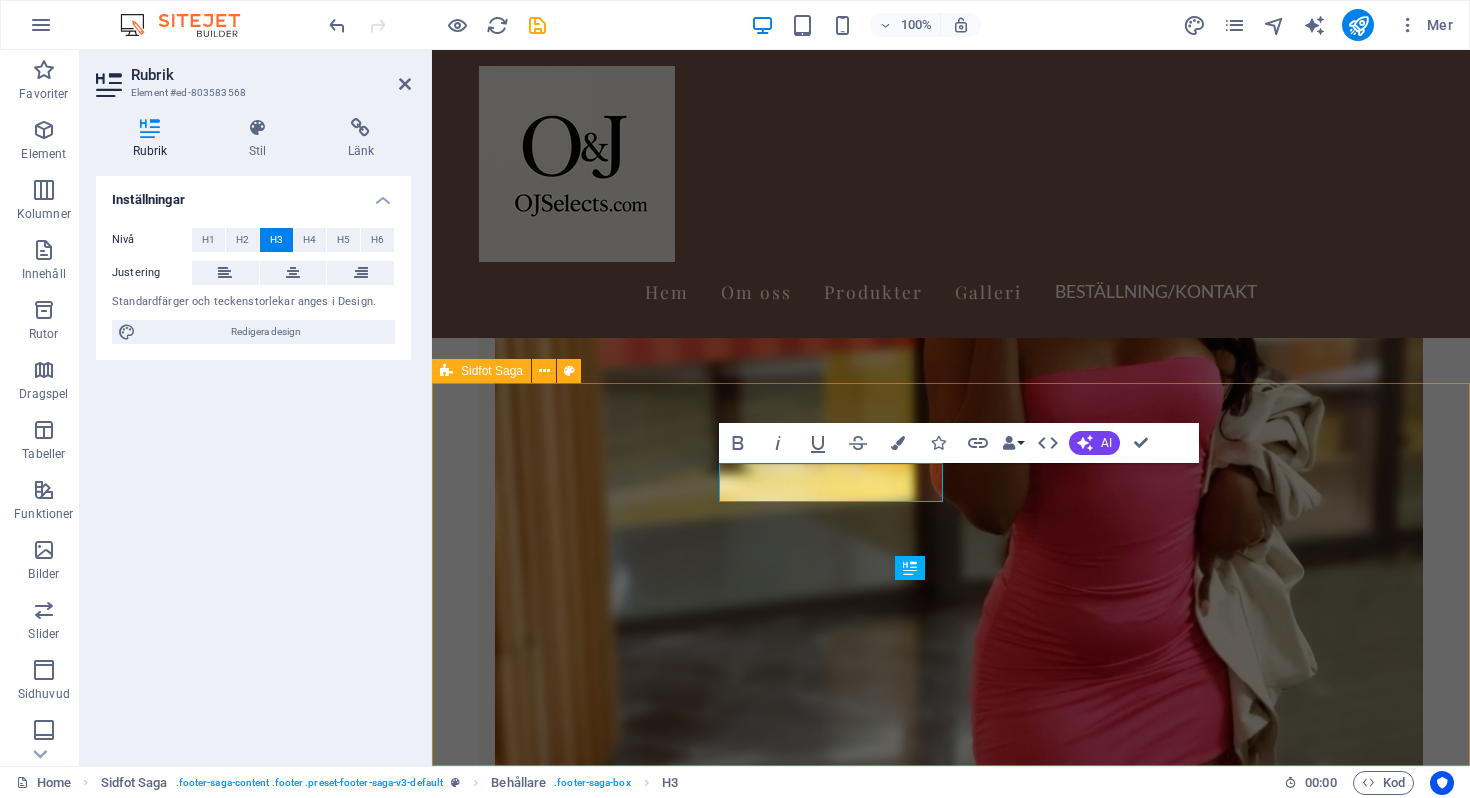 click on "OJSelects.com OJSelects.com - Kvalitetsmode och accessoarer online. Kontakta oss via e-post eller telefon för frågor. Följ våra sociala medier för de senaste trenderna. Contact Fridensborgsvägen 111 17060   Solna Phone:  Mobile:  Email:  ojshop.essentials@gmail.com Navigation Hem Om oss Tjänster Galleri Kontakt Legal Notice Privacy Policy Social media Facebook X Instagram" at bounding box center [951, 7619] 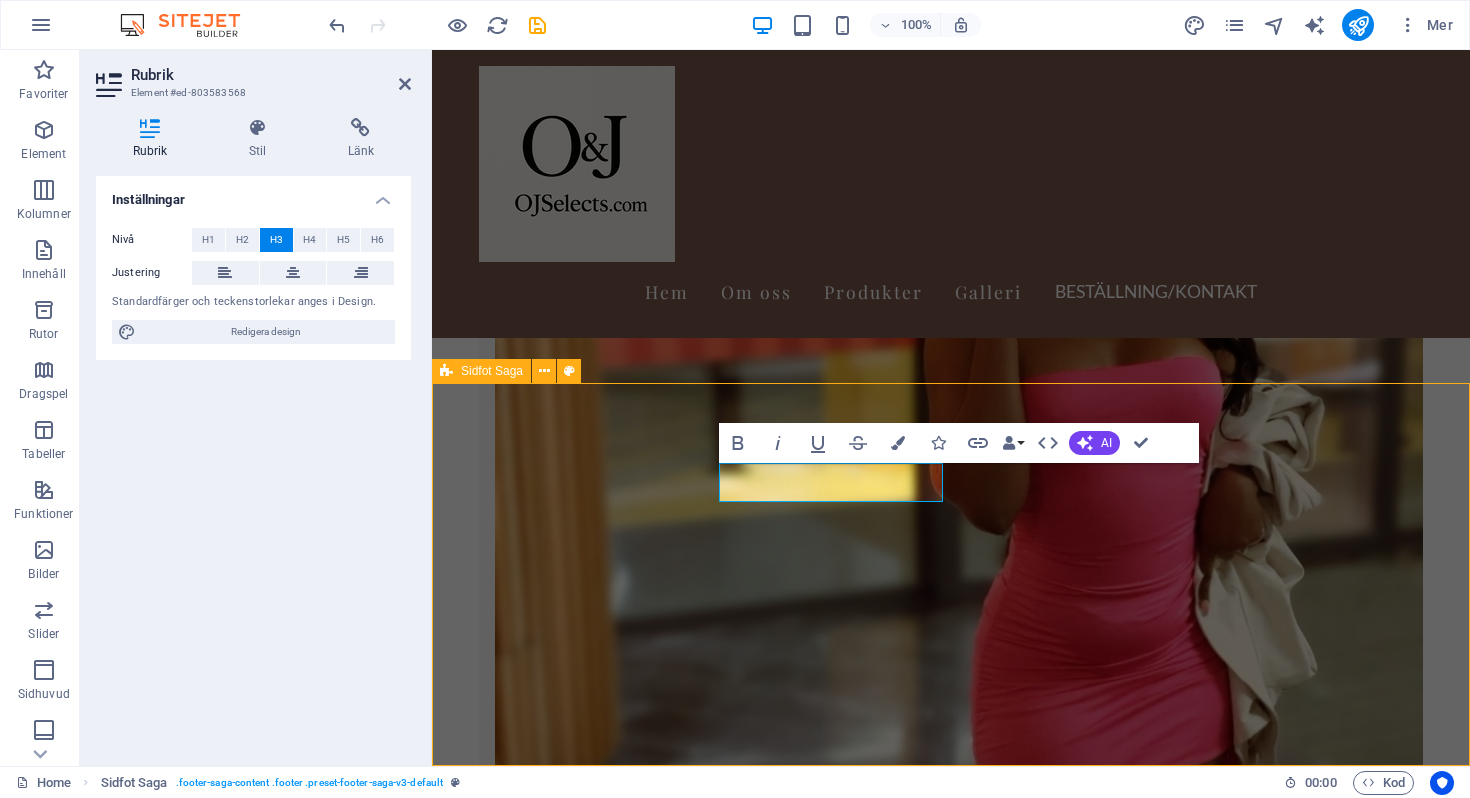 scroll, scrollTop: 3382, scrollLeft: 0, axis: vertical 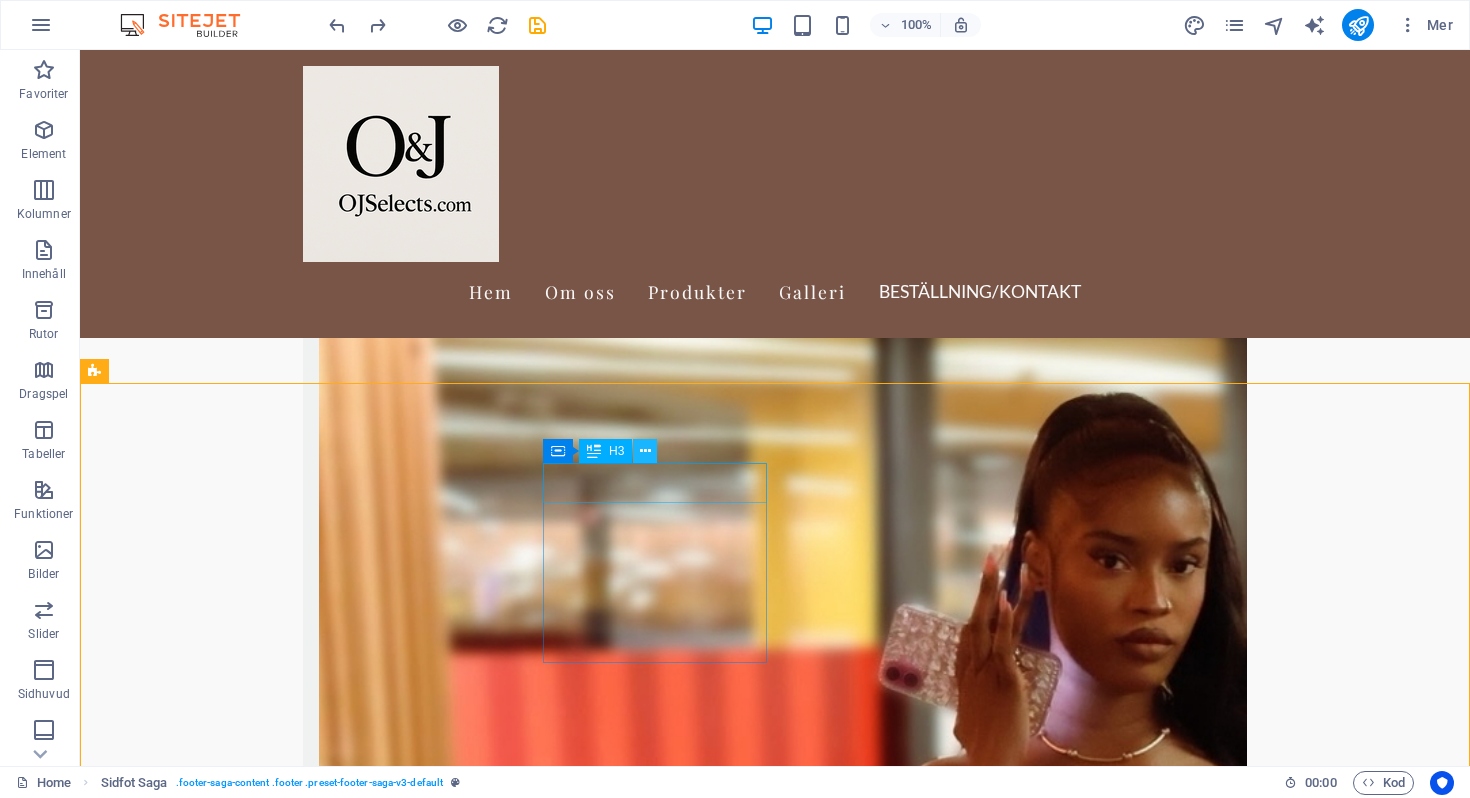 click at bounding box center [645, 451] 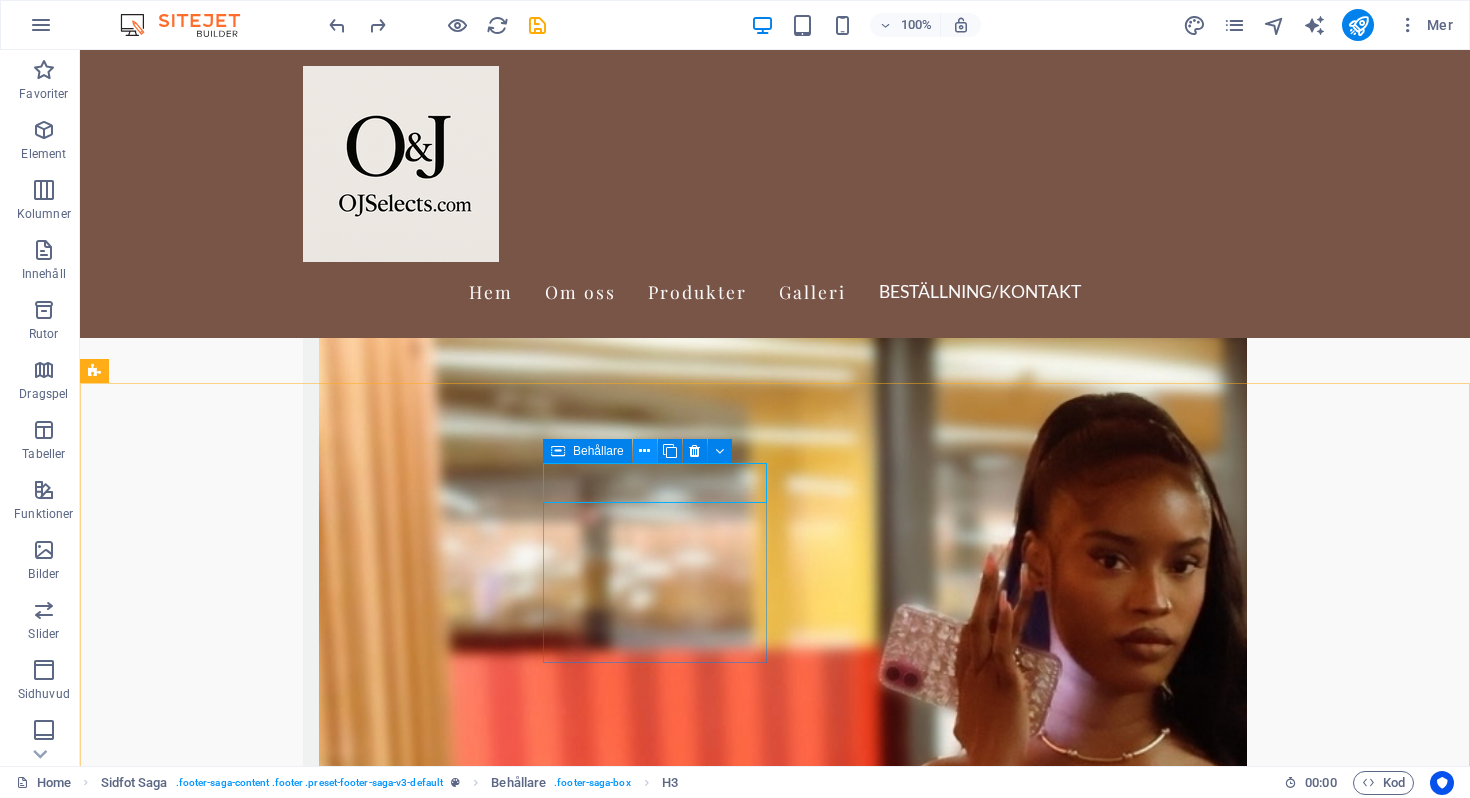 click at bounding box center (644, 451) 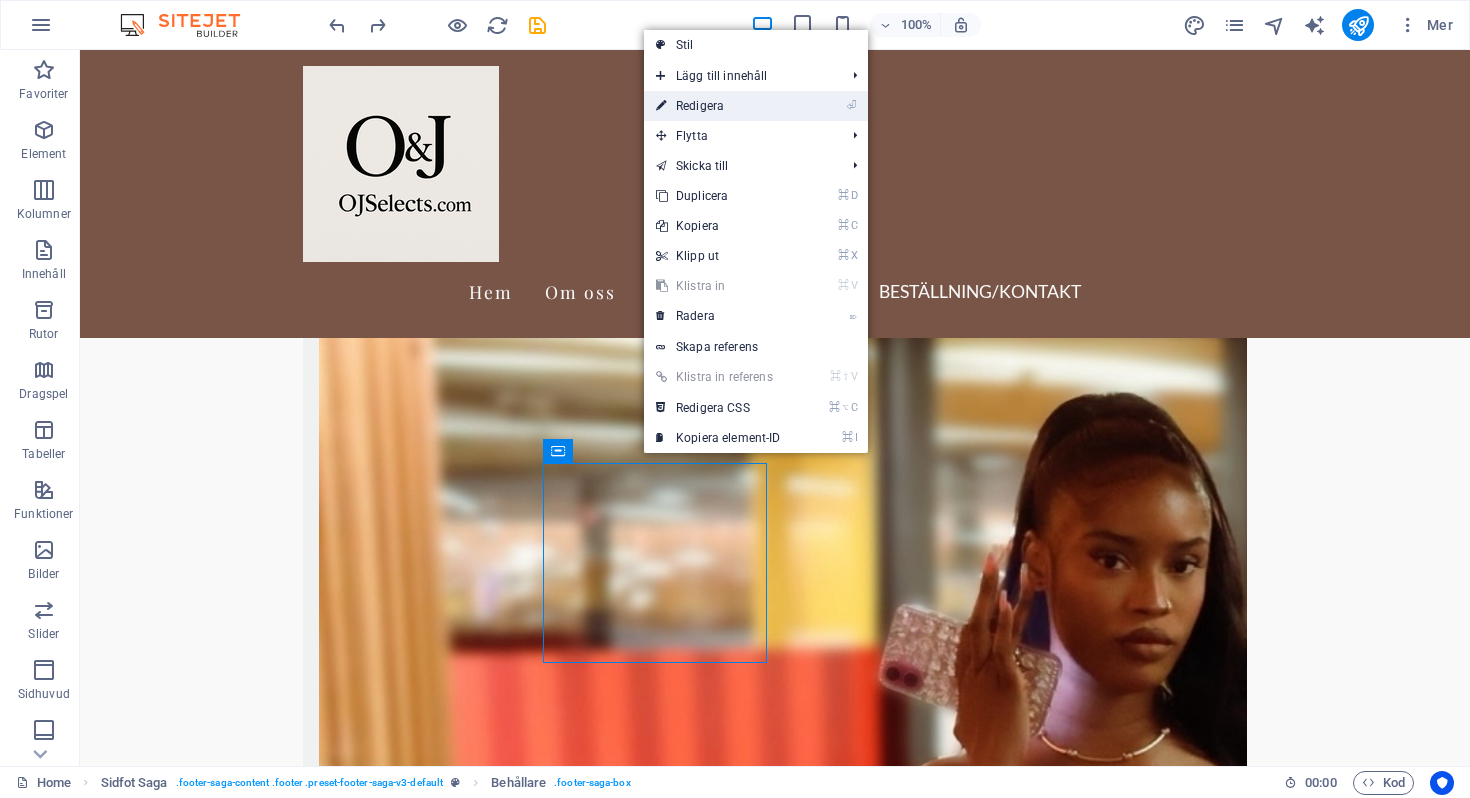 click on "⏎  Redigera" at bounding box center (718, 106) 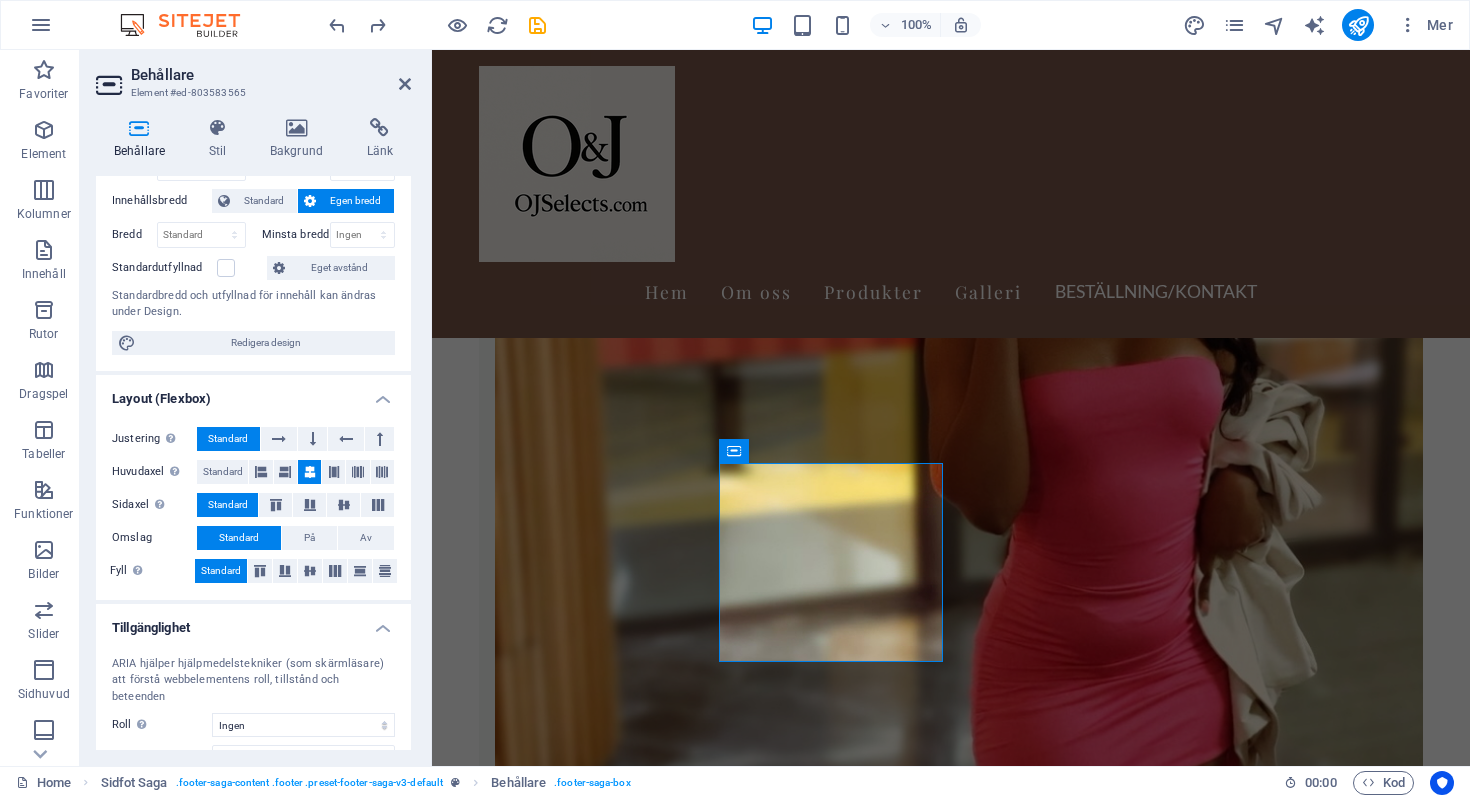 scroll, scrollTop: 0, scrollLeft: 0, axis: both 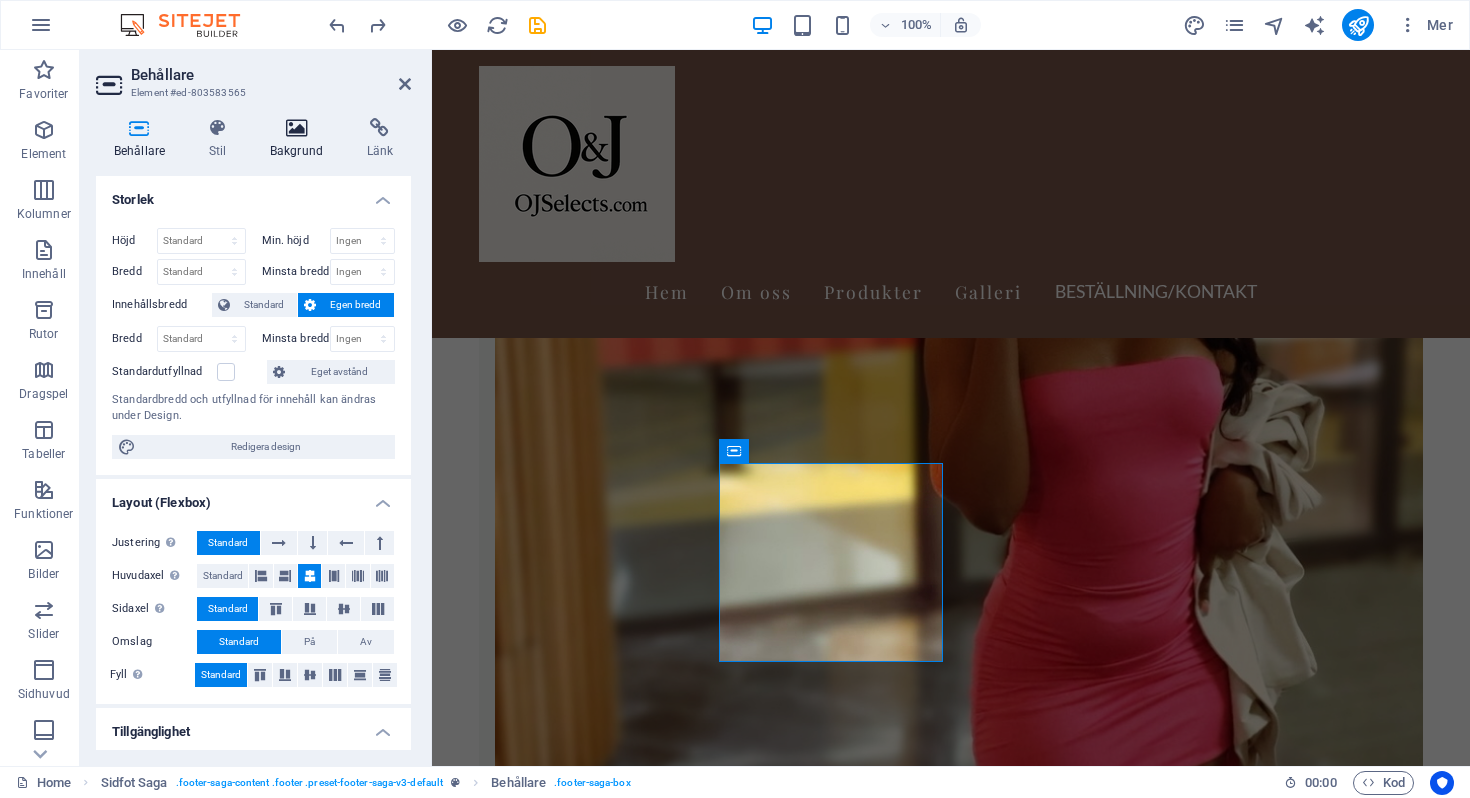 click at bounding box center (296, 128) 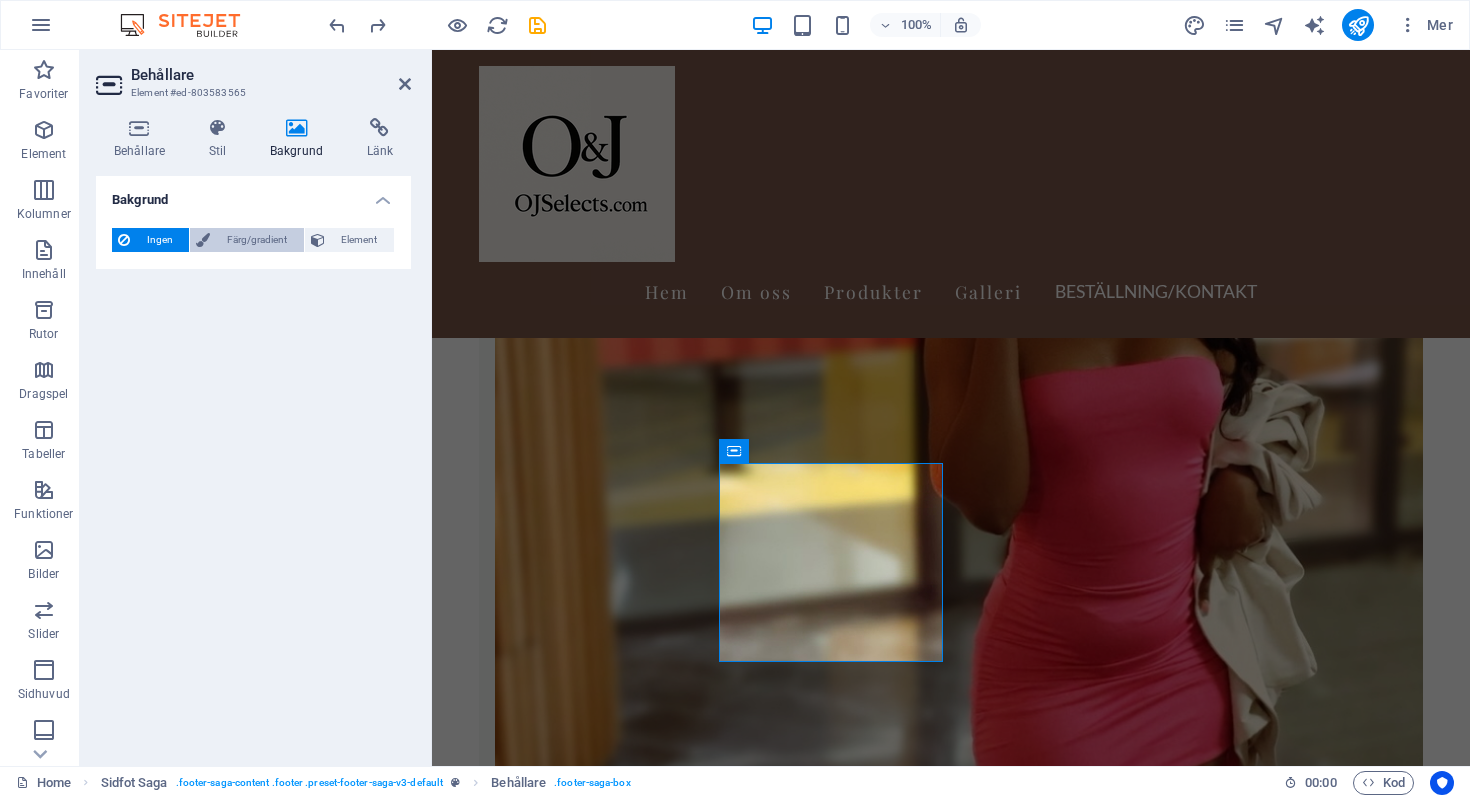 click on "Färg/gradient" at bounding box center (256, 240) 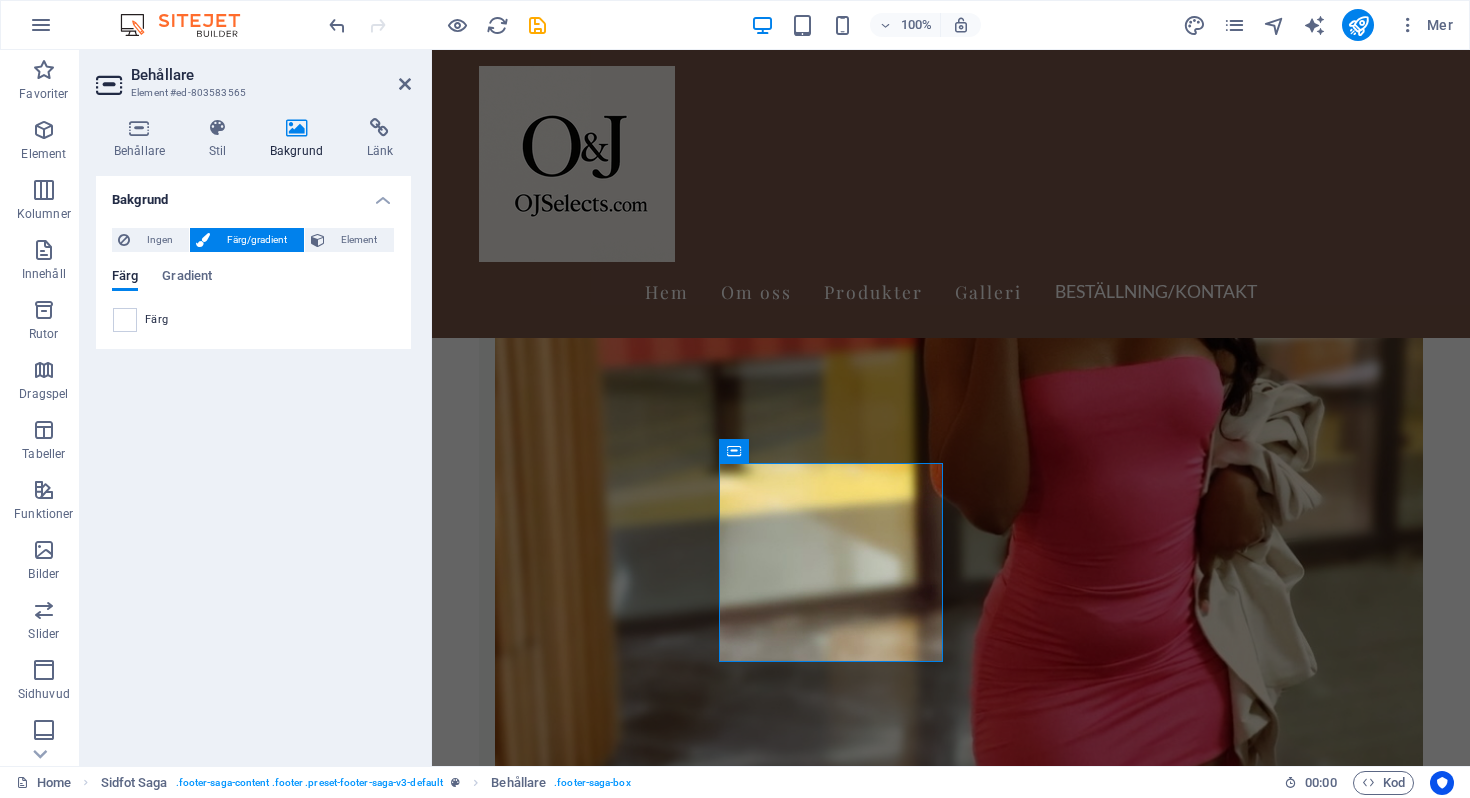 click on "Färg/gradient" at bounding box center (256, 240) 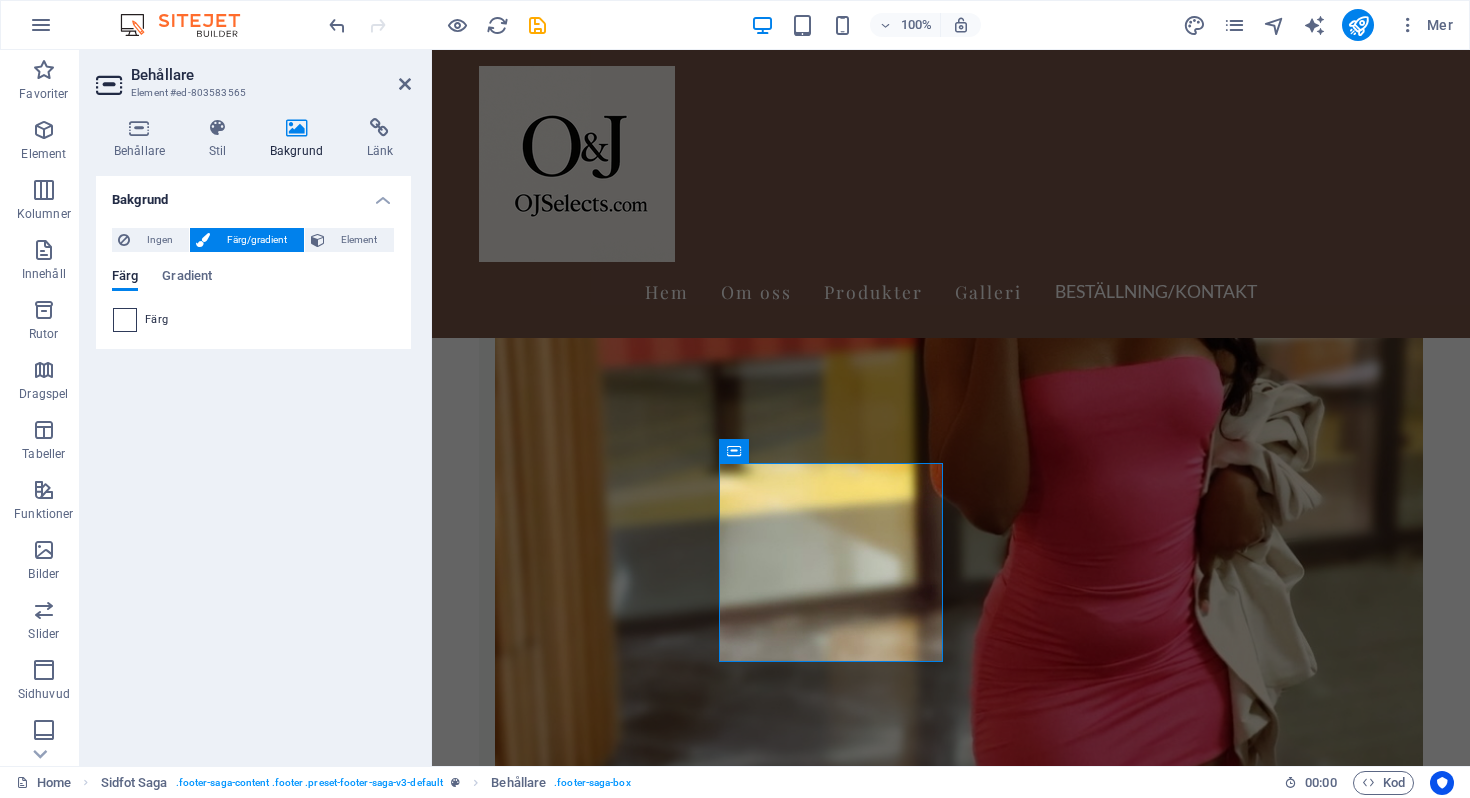 click at bounding box center [125, 320] 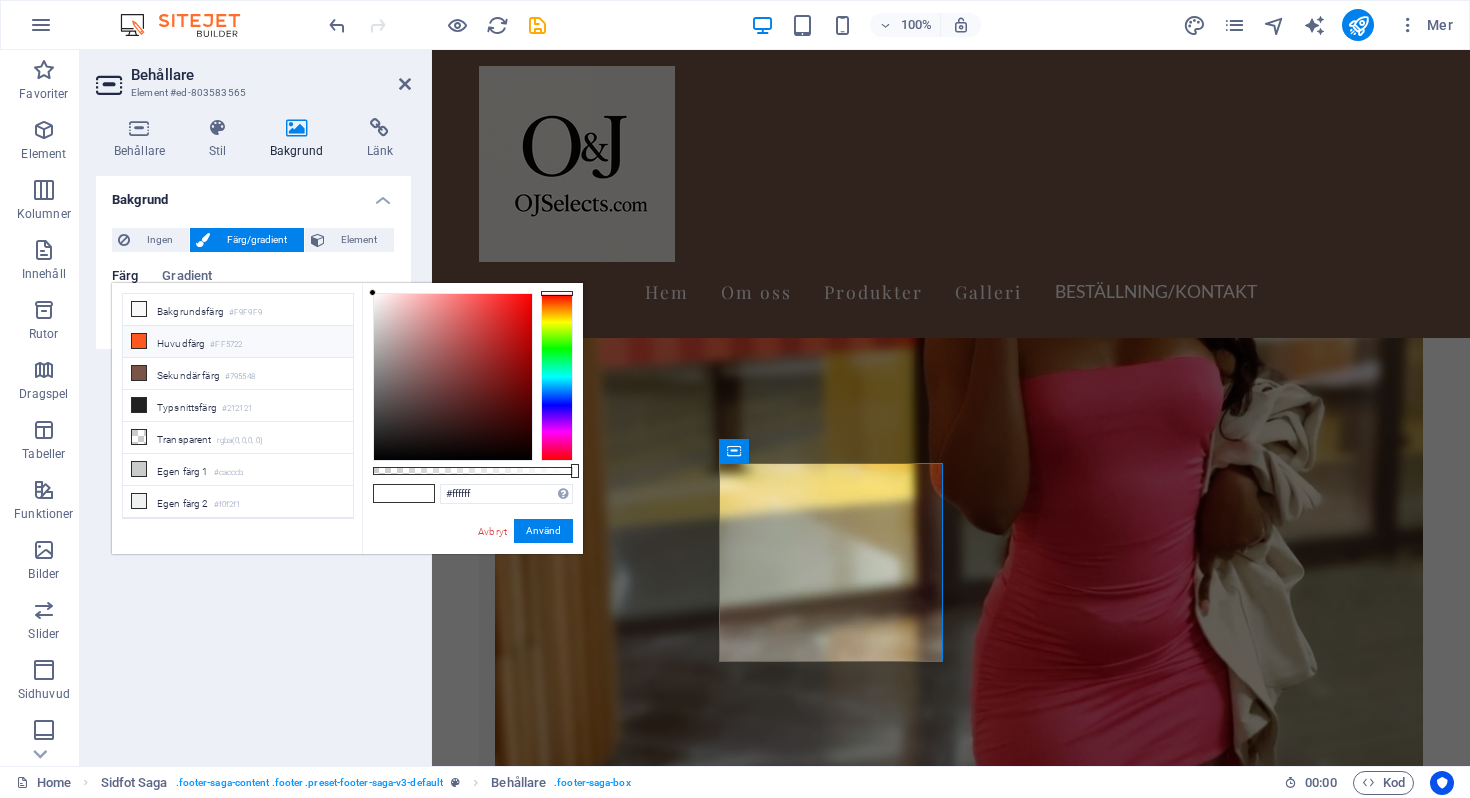 click on "Huvudfärg
#FF5722" at bounding box center (238, 342) 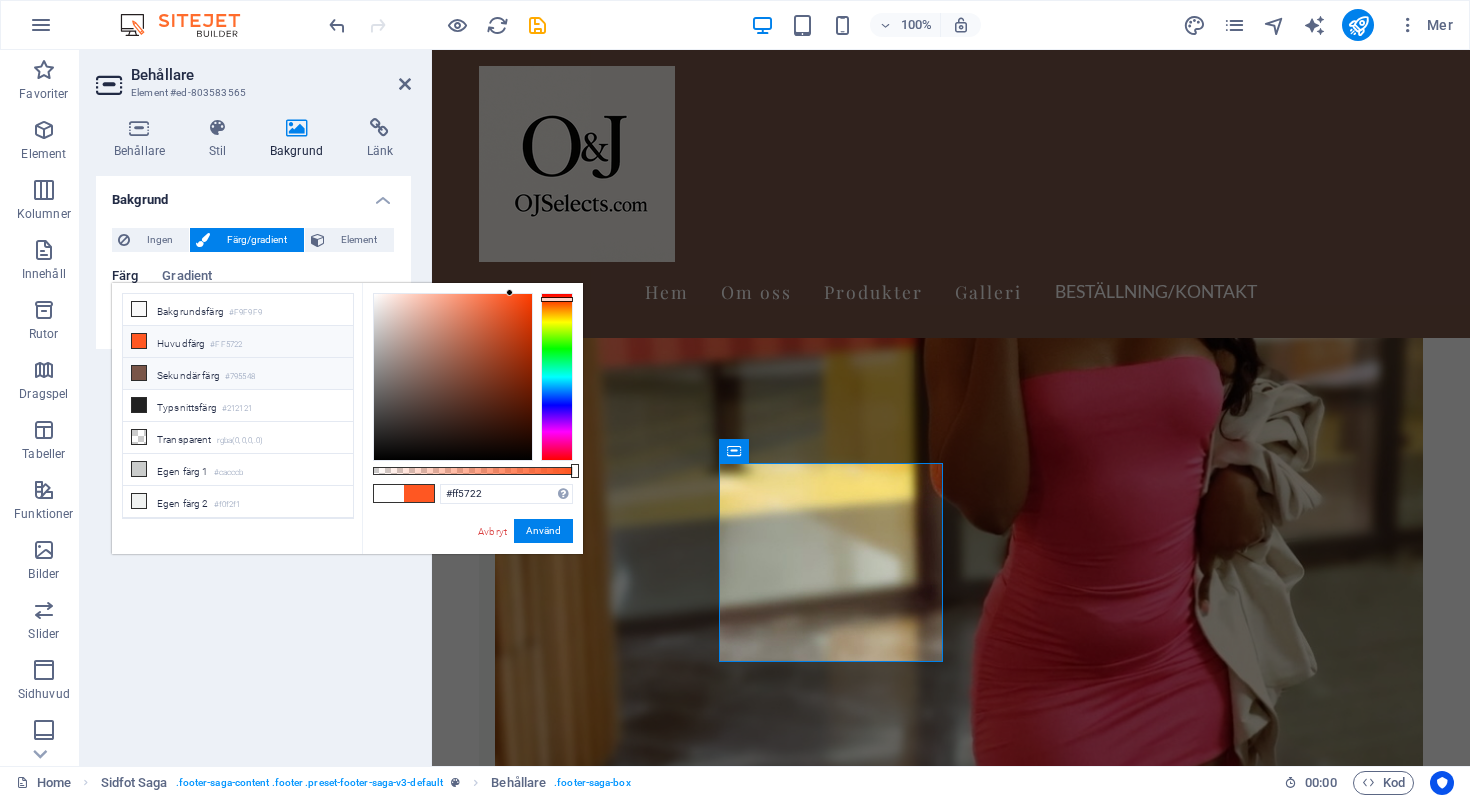 click on "Sekundär färg
#795548" at bounding box center (238, 374) 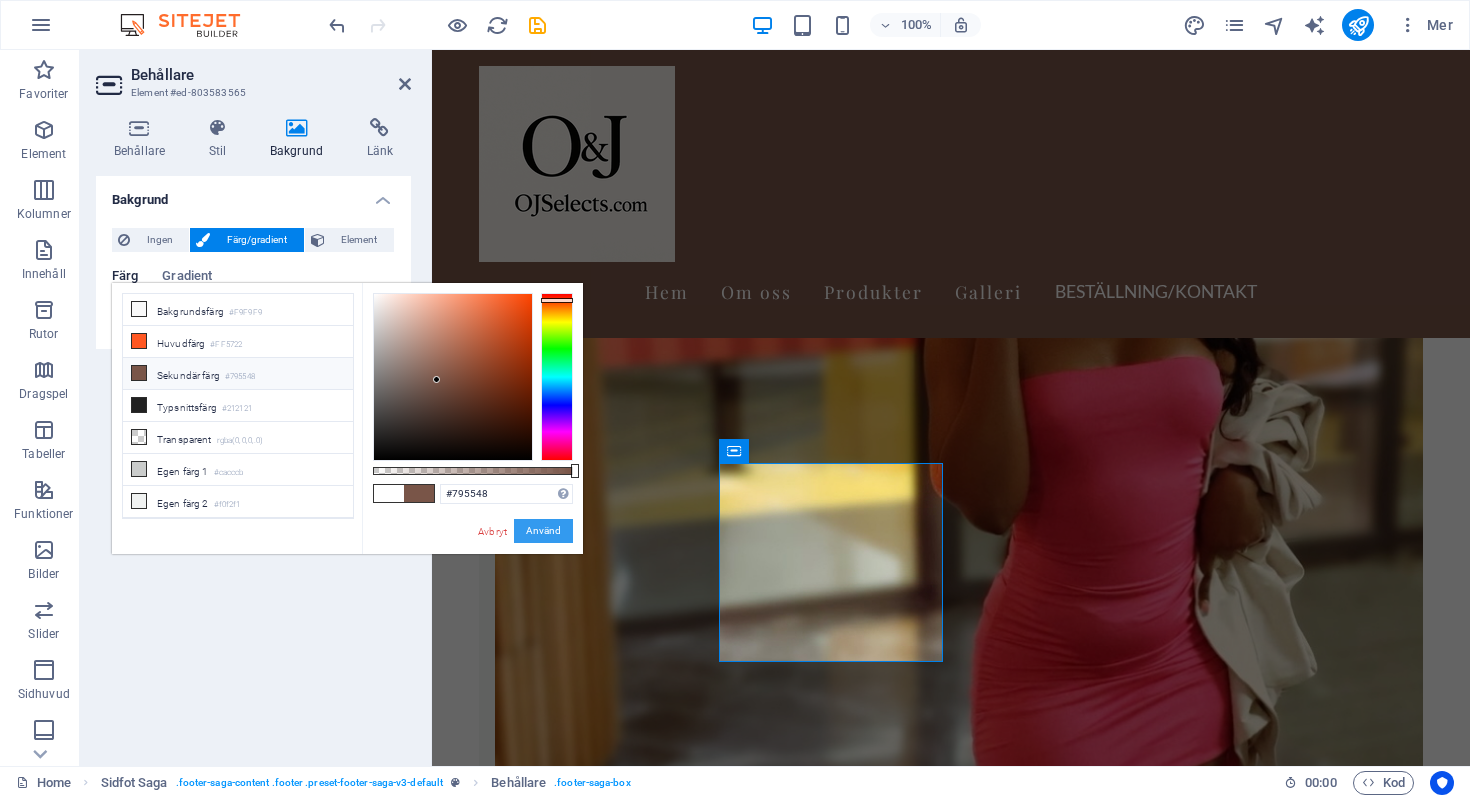 click on "Använd" at bounding box center [543, 531] 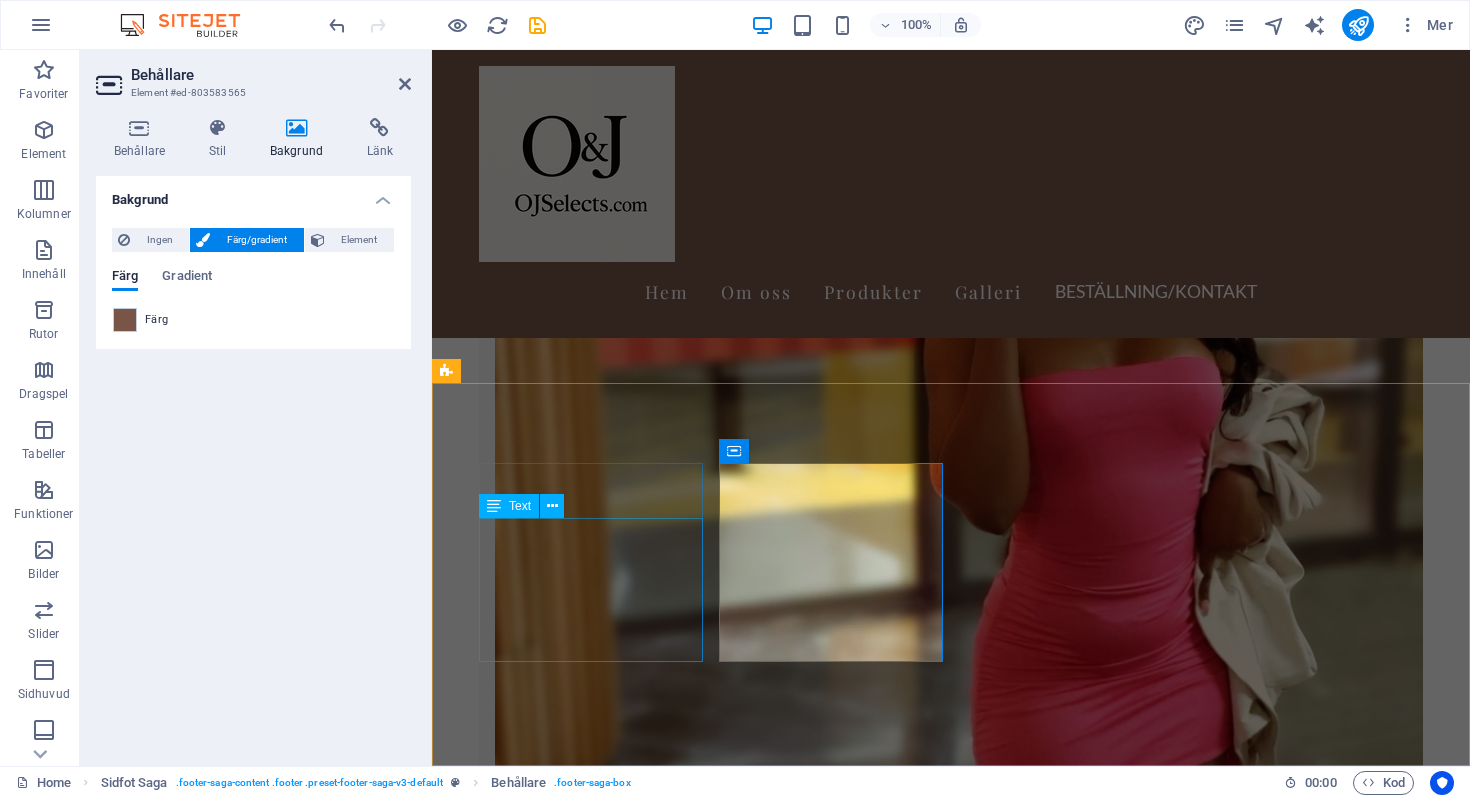 click on "OJSelects.com - Kvalitetsmode och accessoarer online. Kontakta oss via e-post eller telefon för frågor. Följ våra sociala medier för de senaste trenderna." at bounding box center [560, 7336] 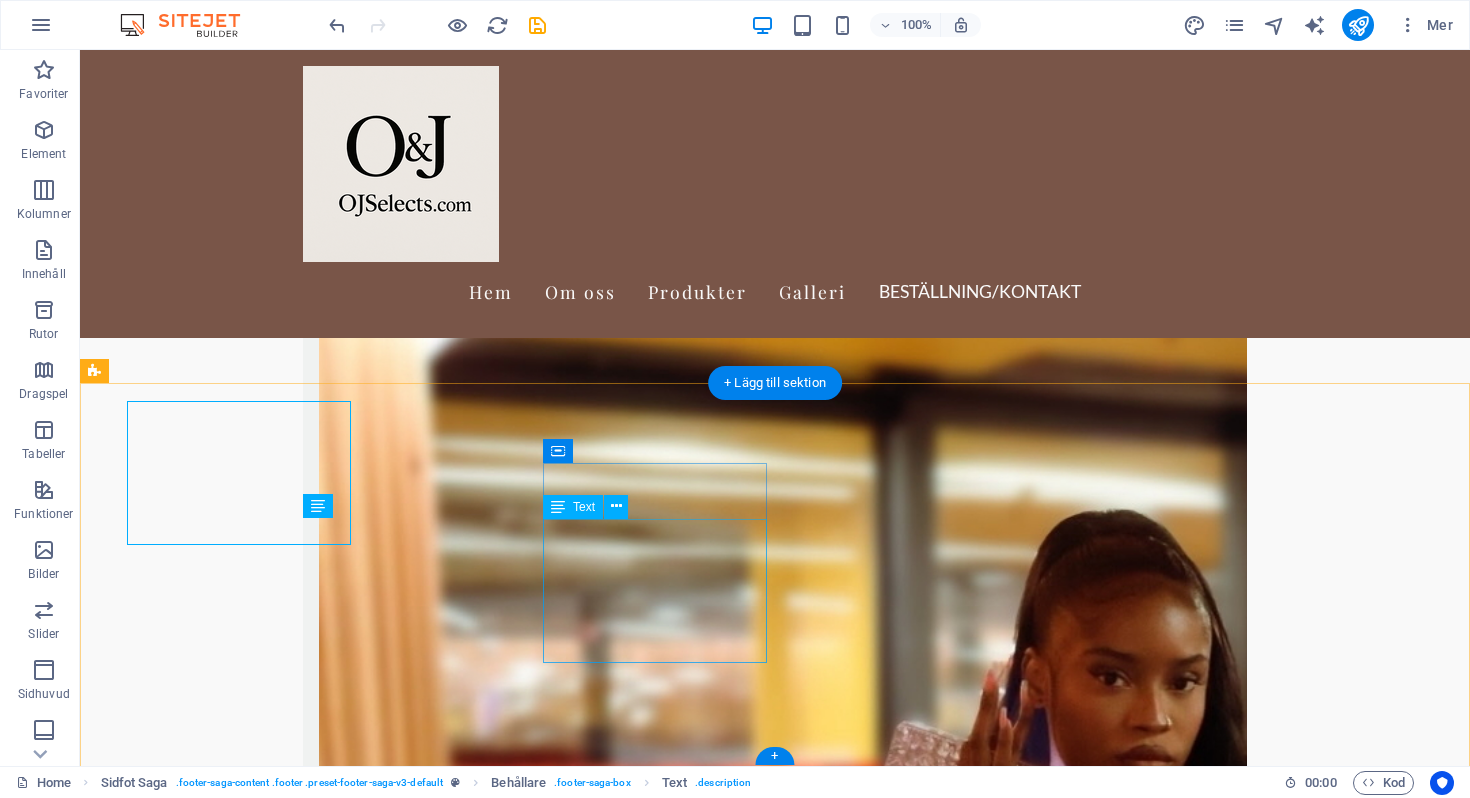 scroll, scrollTop: 3382, scrollLeft: 0, axis: vertical 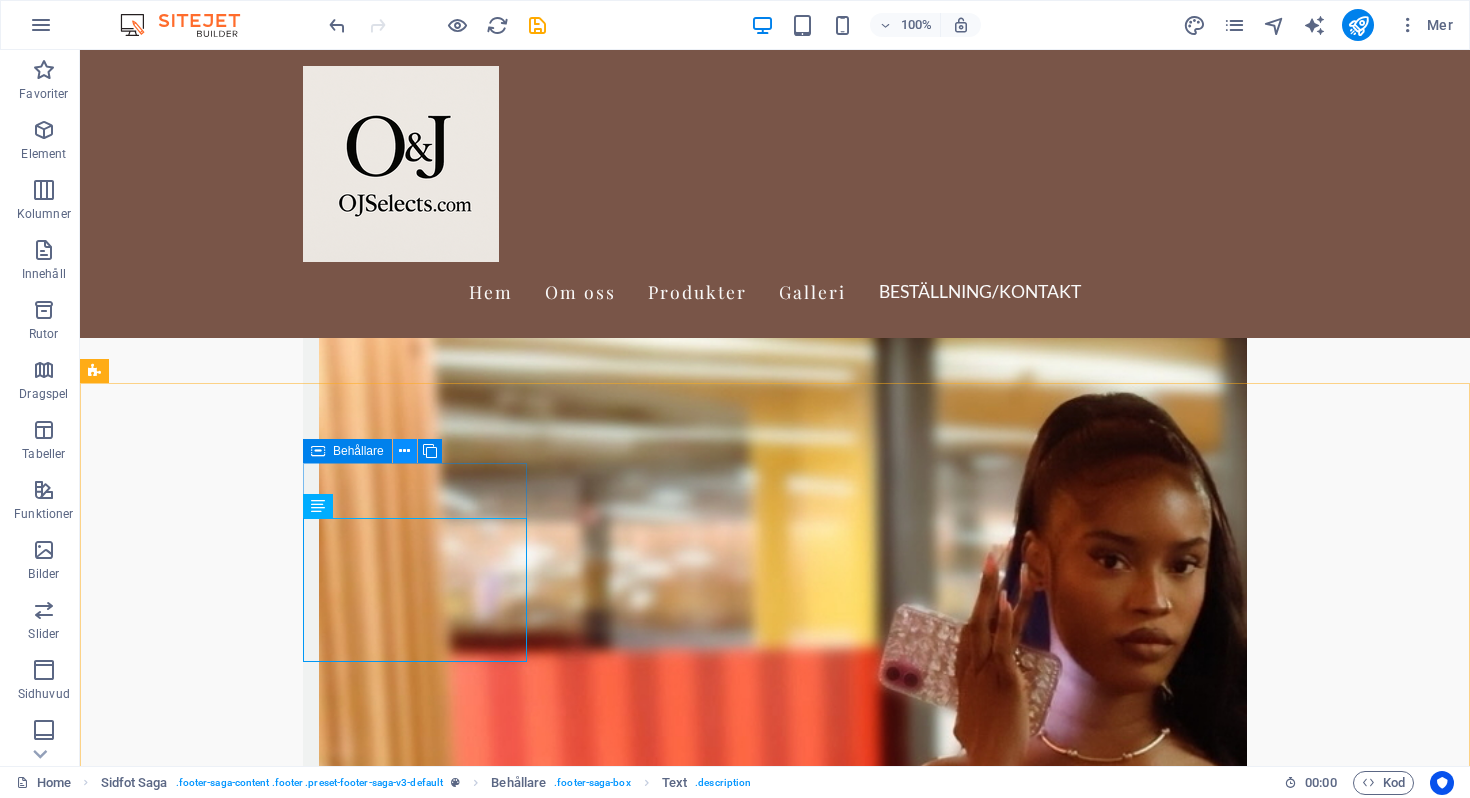 click at bounding box center [404, 451] 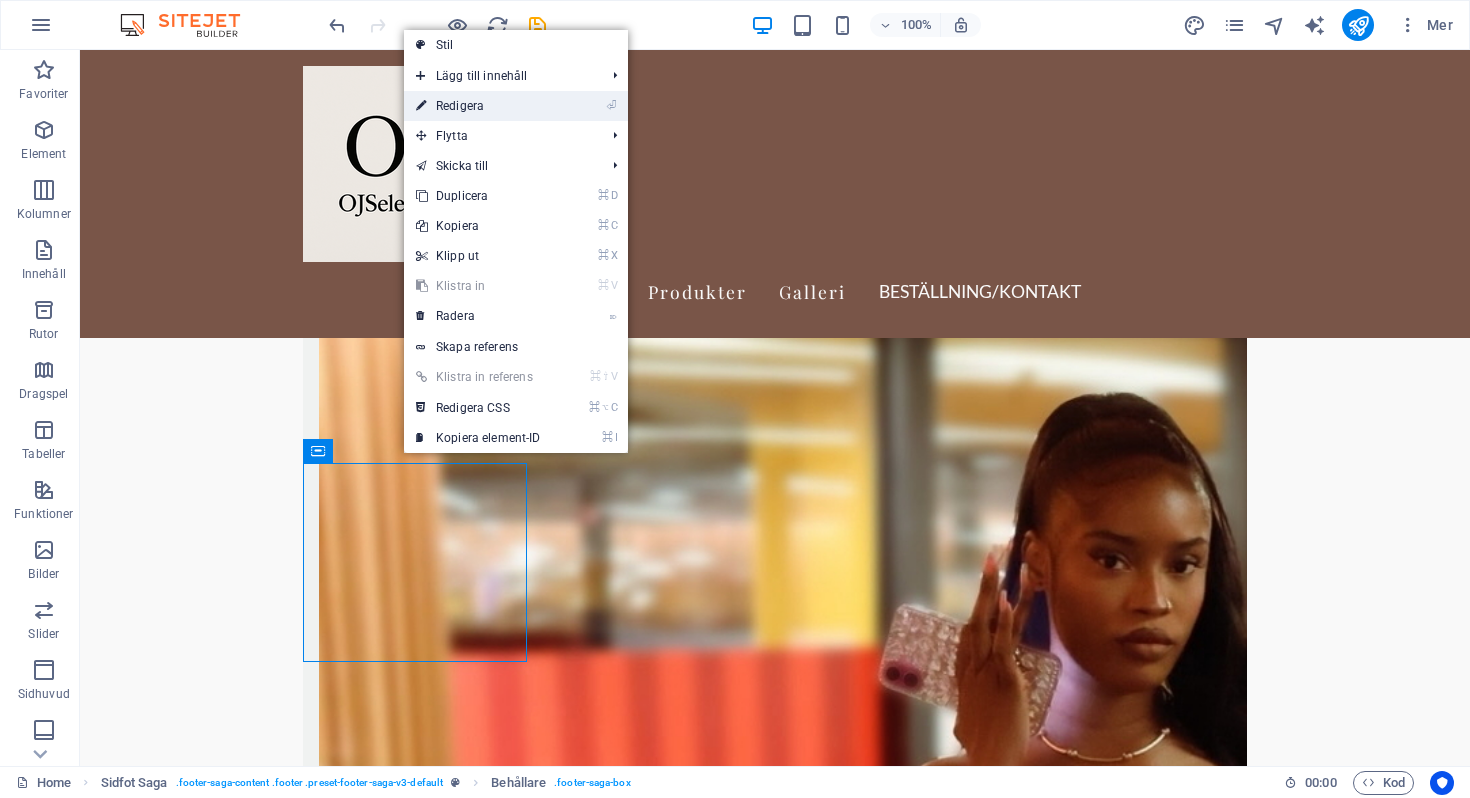 click on "⏎  Redigera" at bounding box center [516, 106] 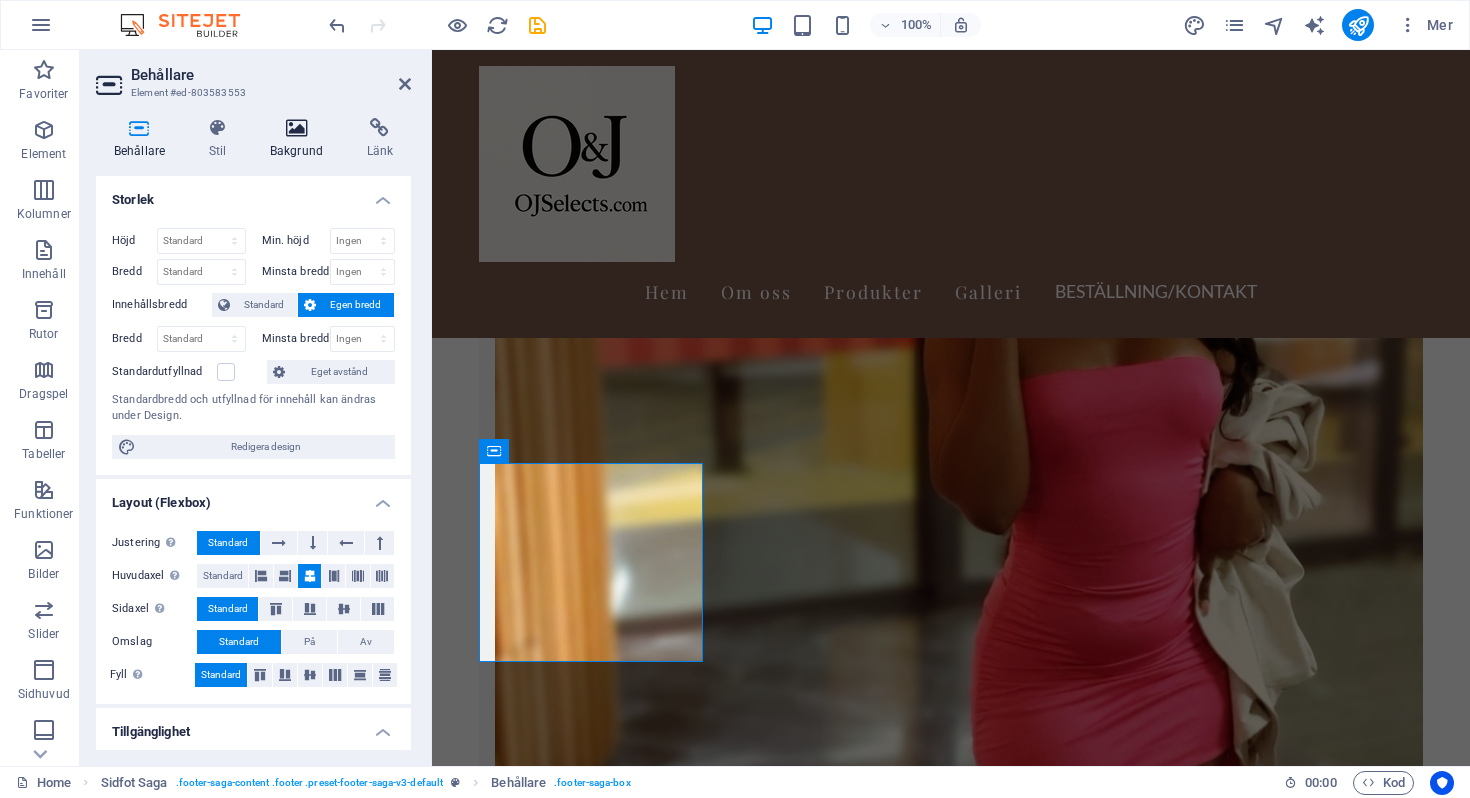 click at bounding box center [296, 128] 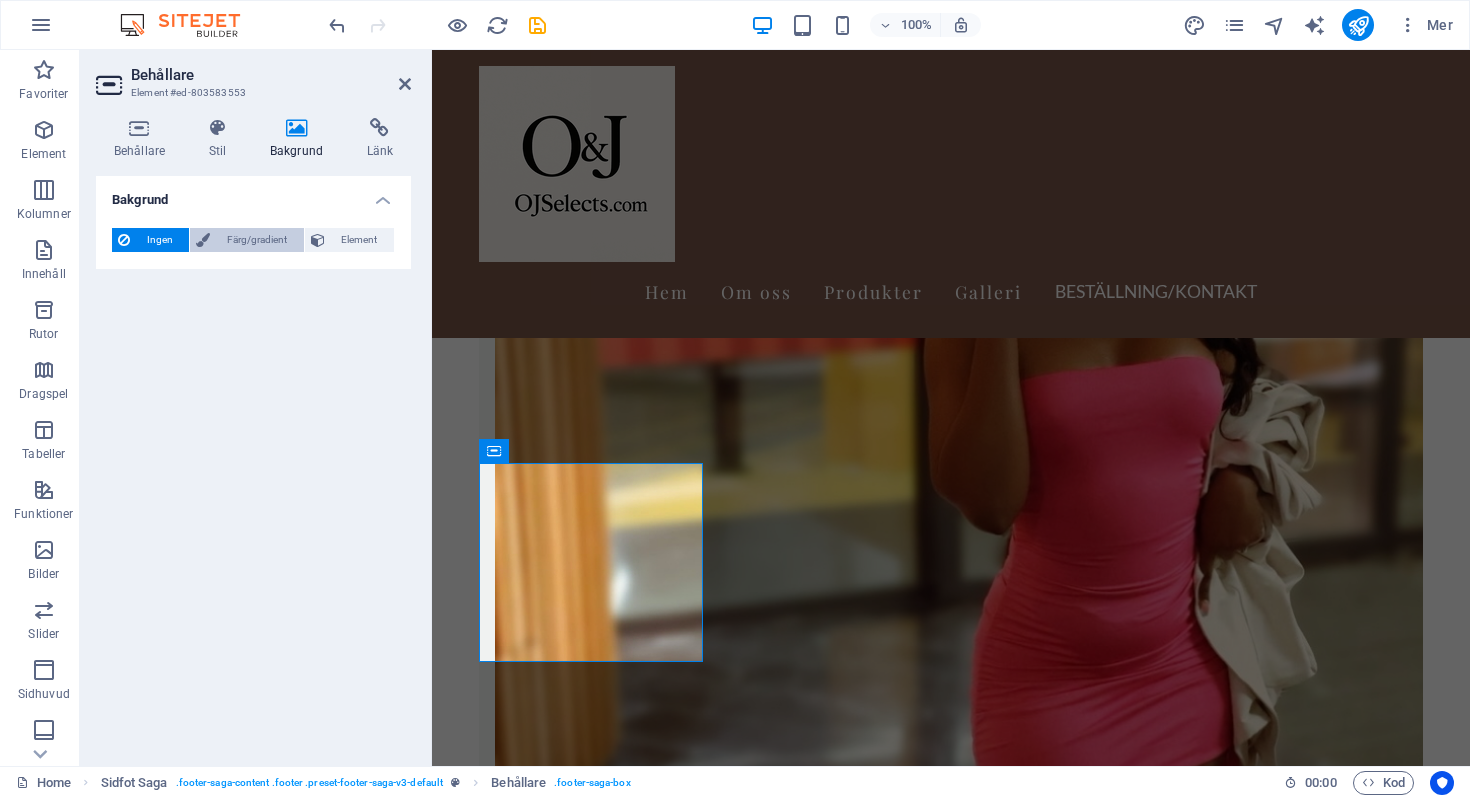click on "Färg/gradient" at bounding box center [256, 240] 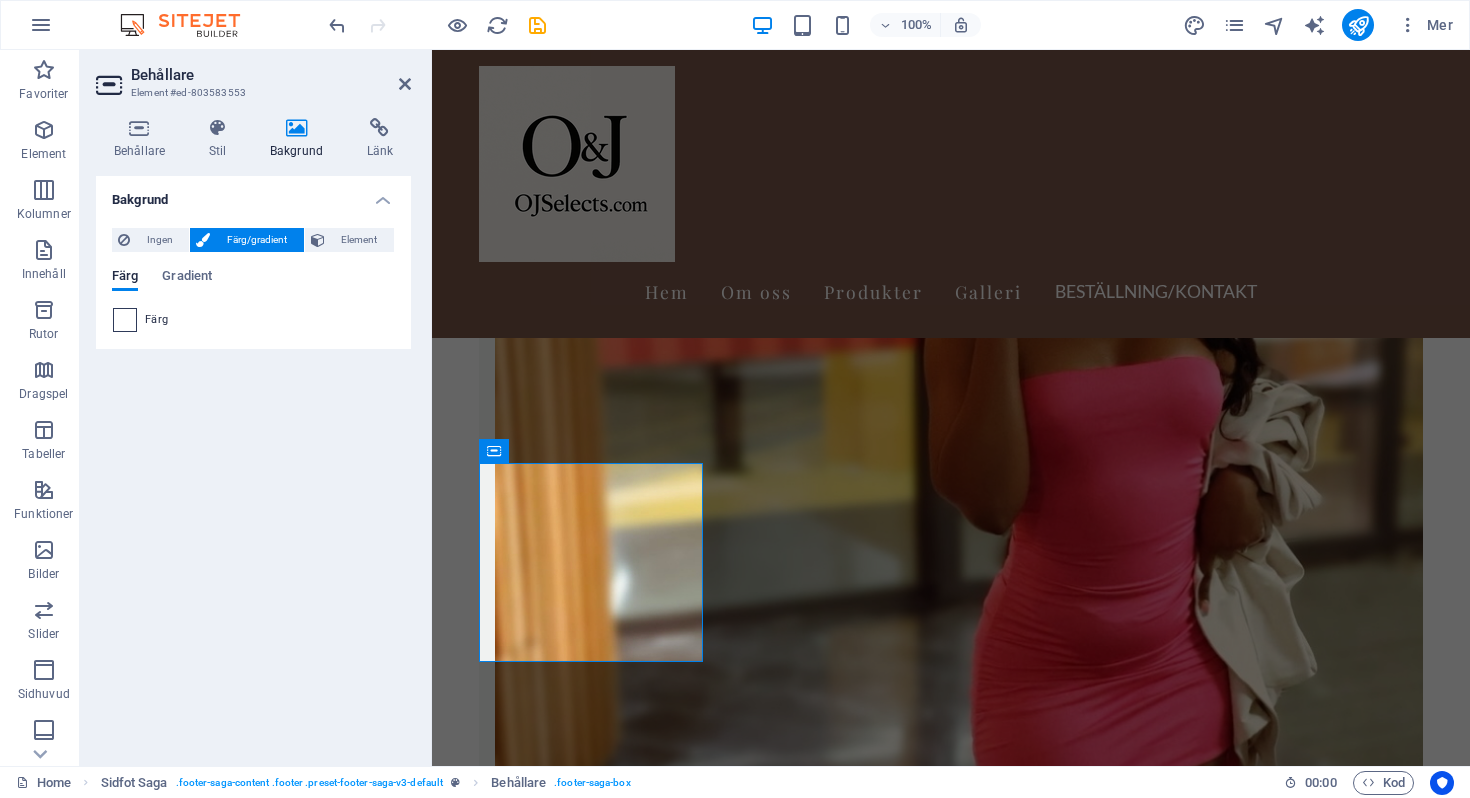 click at bounding box center [125, 320] 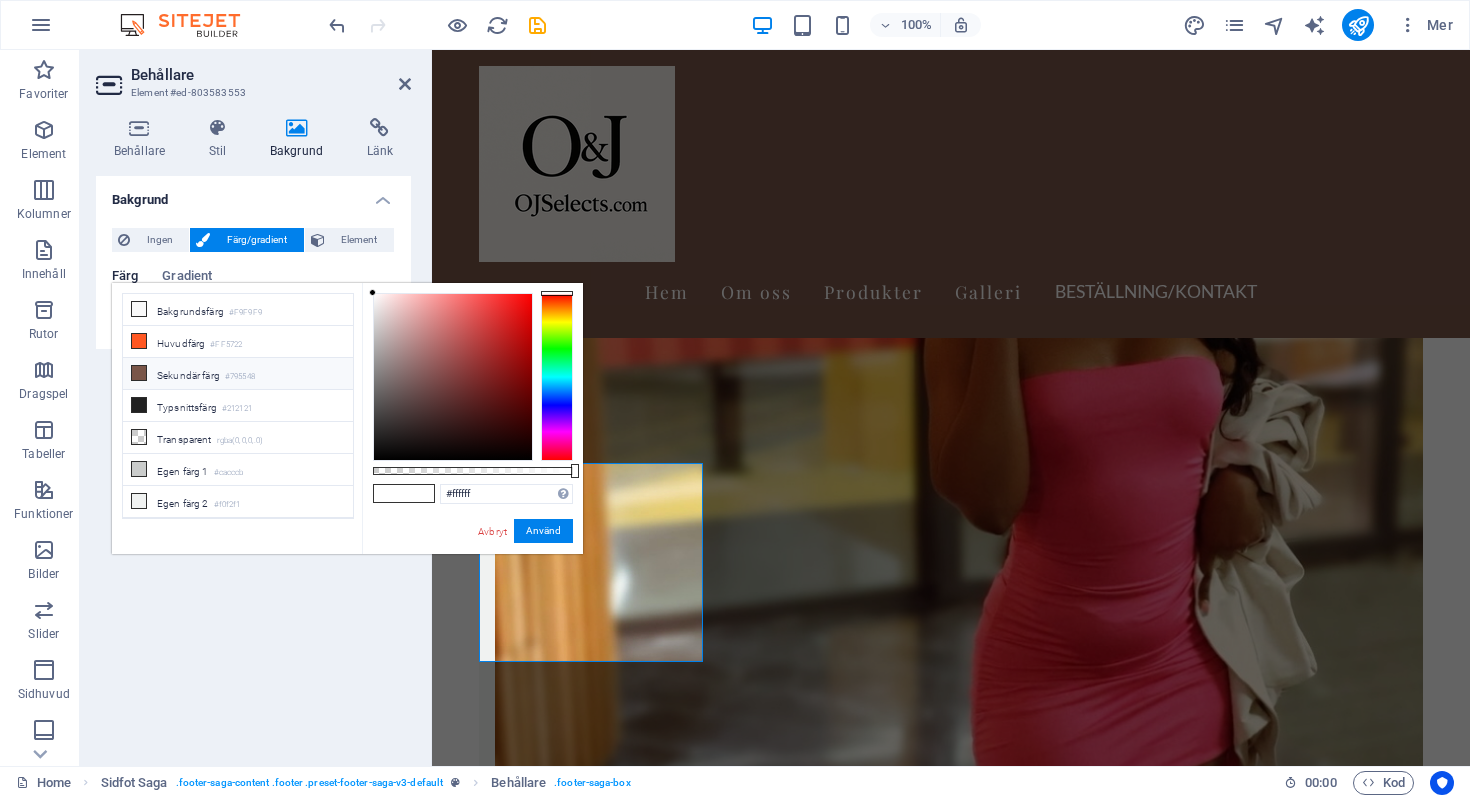 click on "Sekundär färg
#795548" at bounding box center (238, 374) 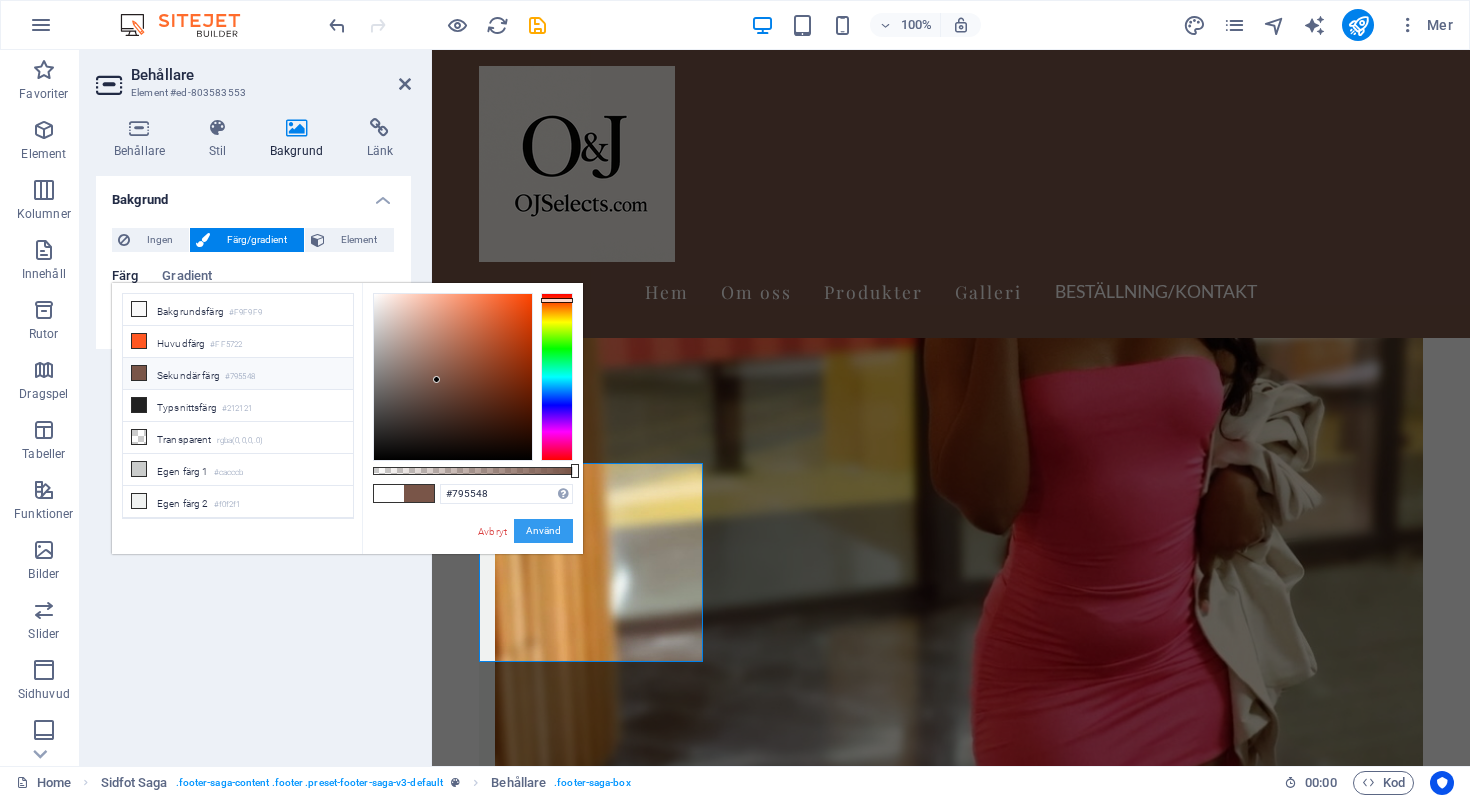 click on "Använd" at bounding box center [543, 531] 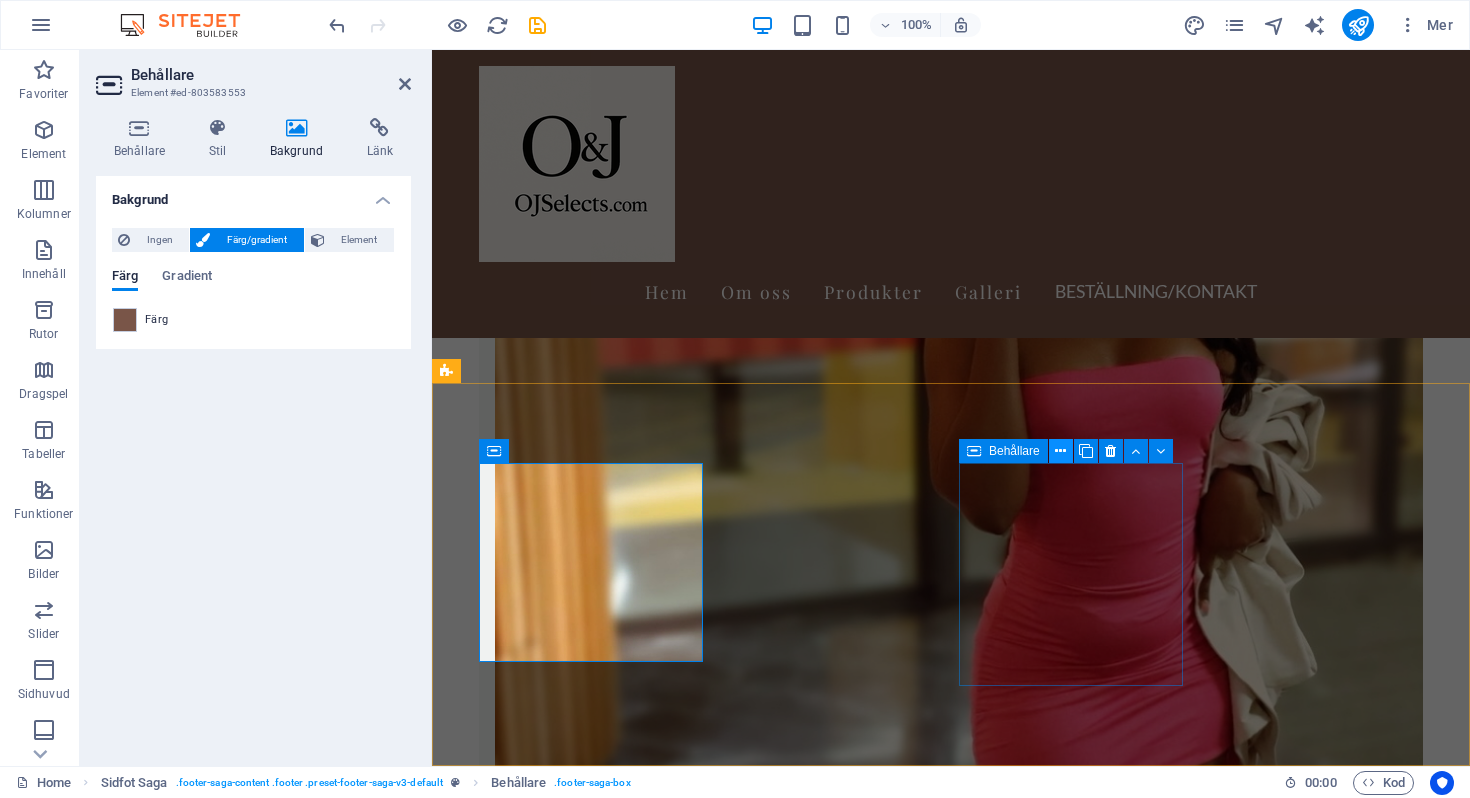 click at bounding box center [1060, 451] 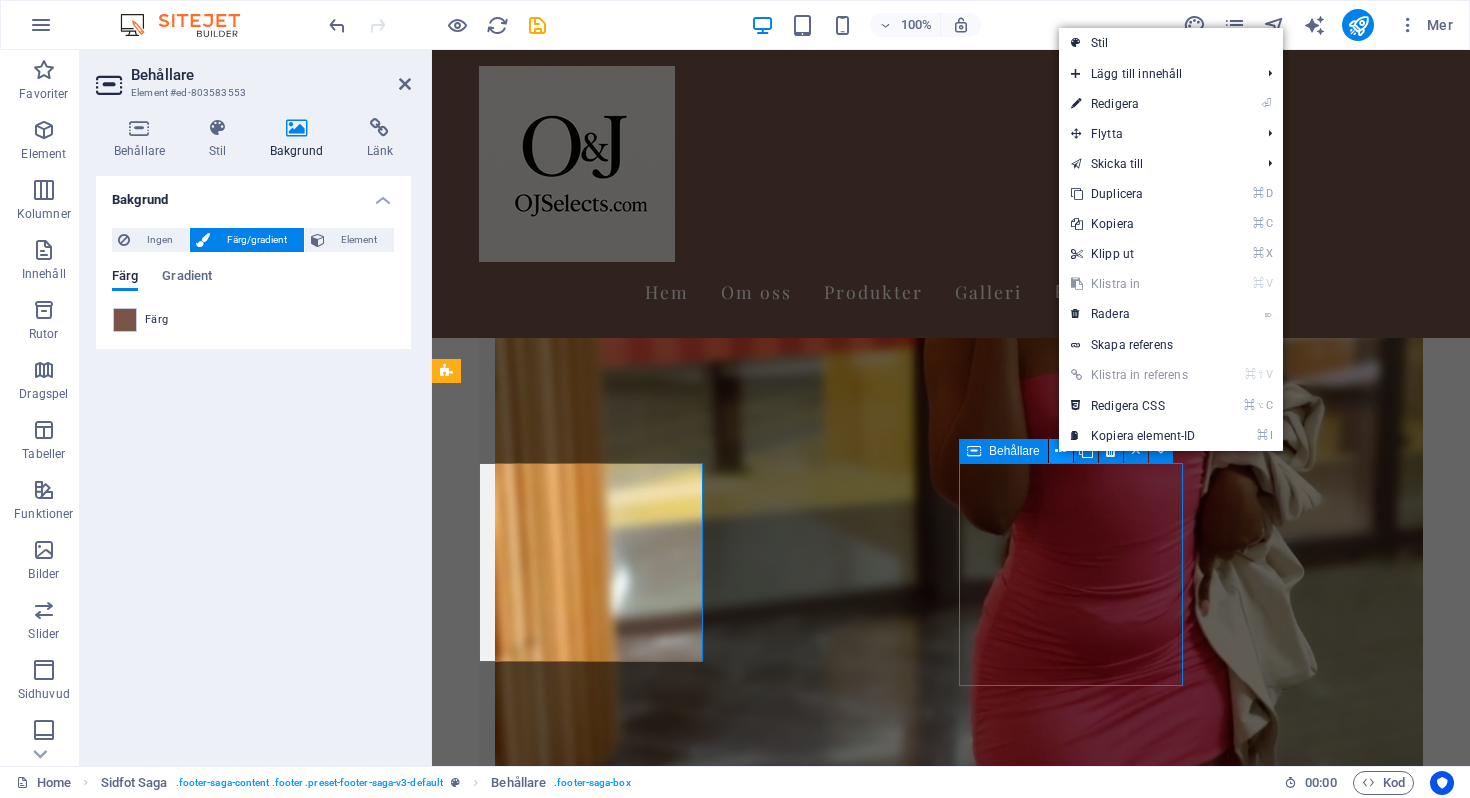 scroll, scrollTop: 3382, scrollLeft: 0, axis: vertical 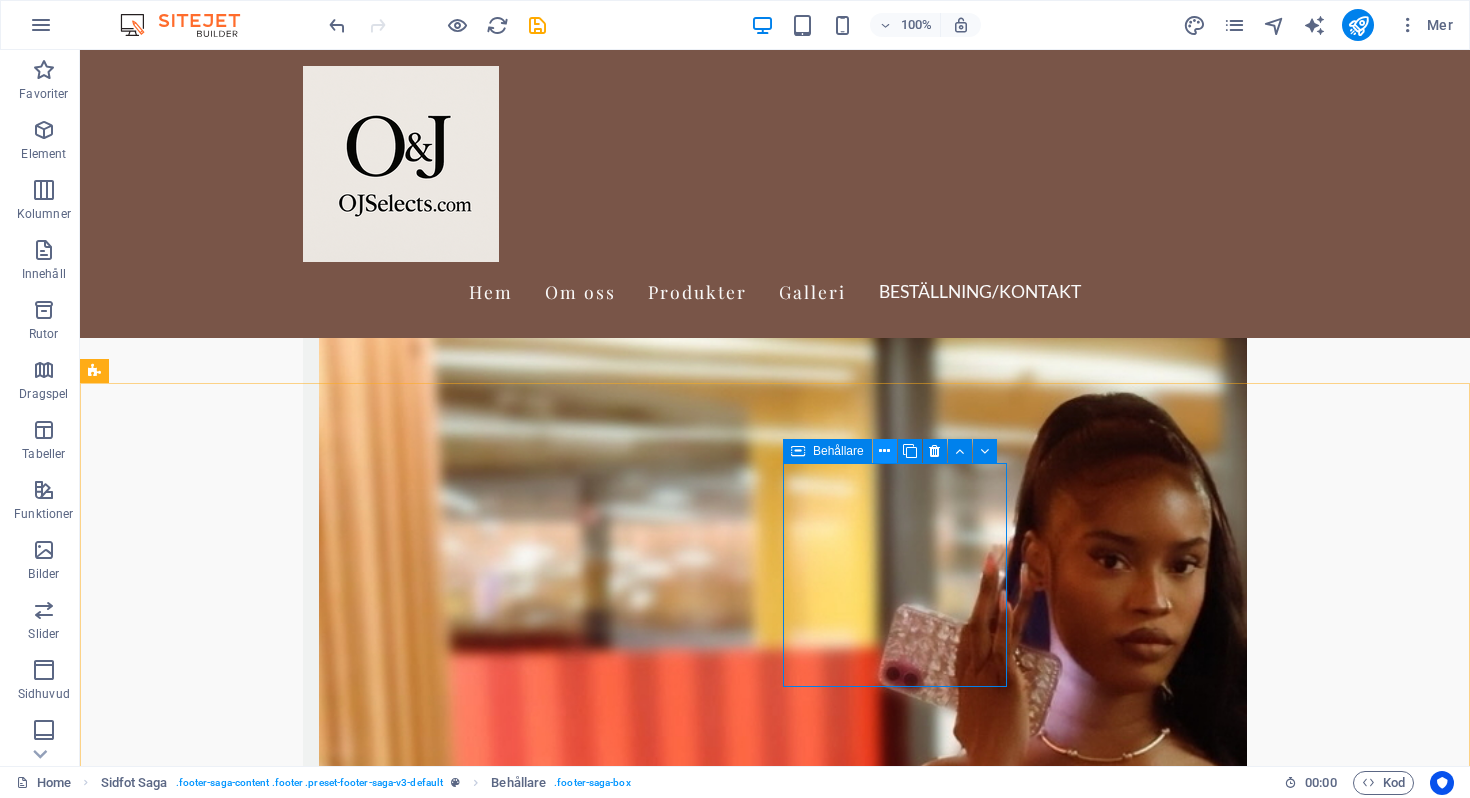 click at bounding box center (884, 451) 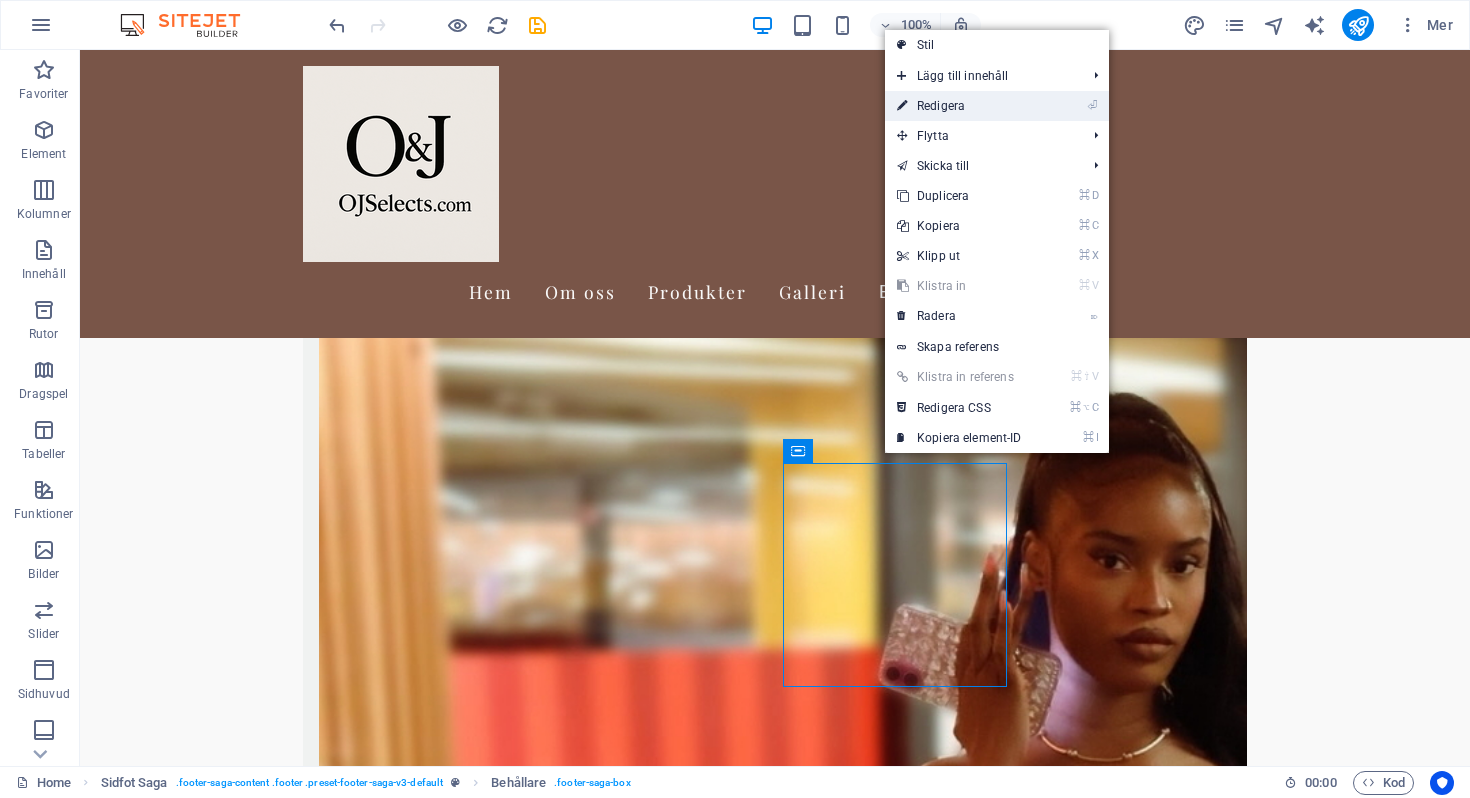 click on "⏎  Redigera" at bounding box center (959, 106) 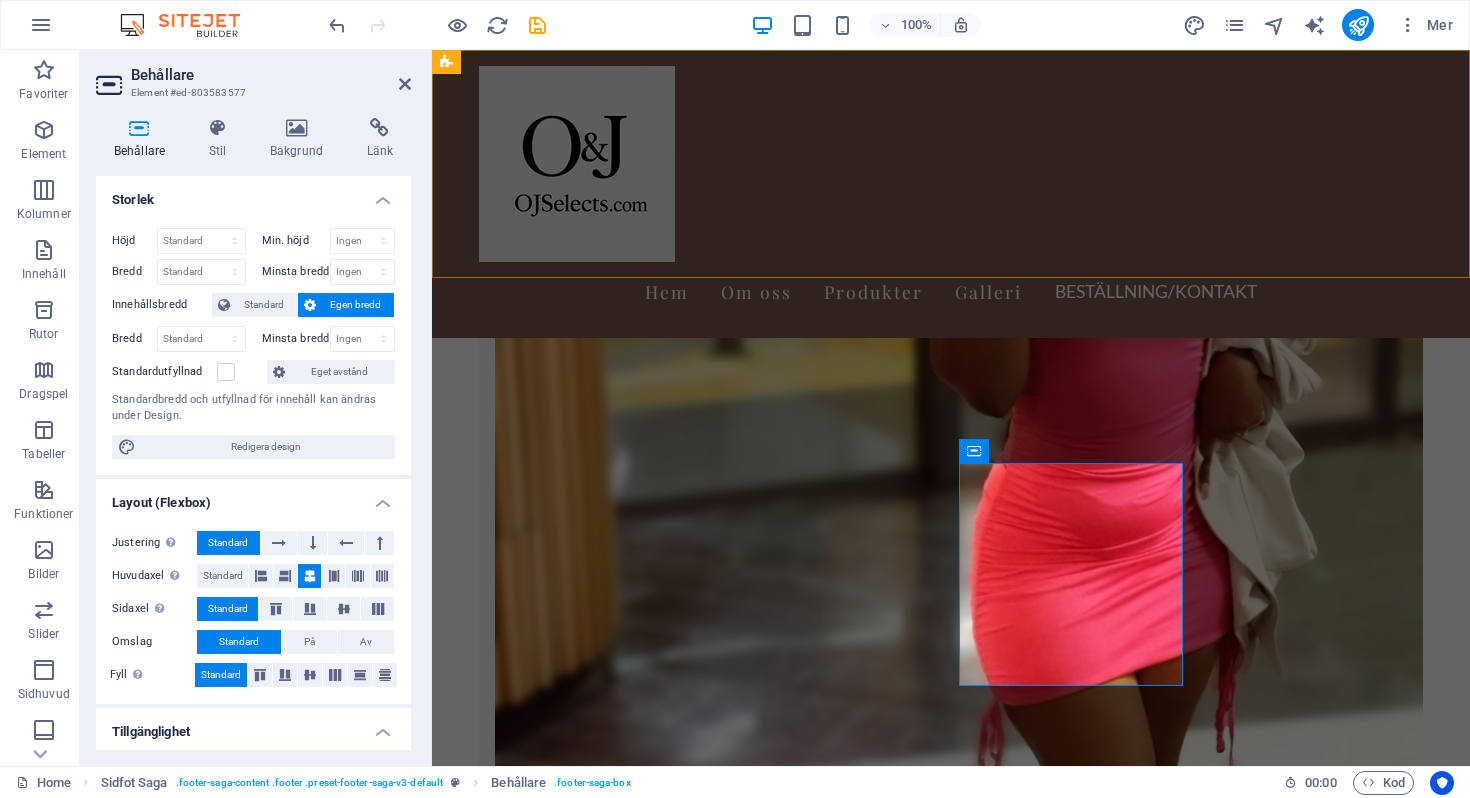 scroll, scrollTop: 3265, scrollLeft: 0, axis: vertical 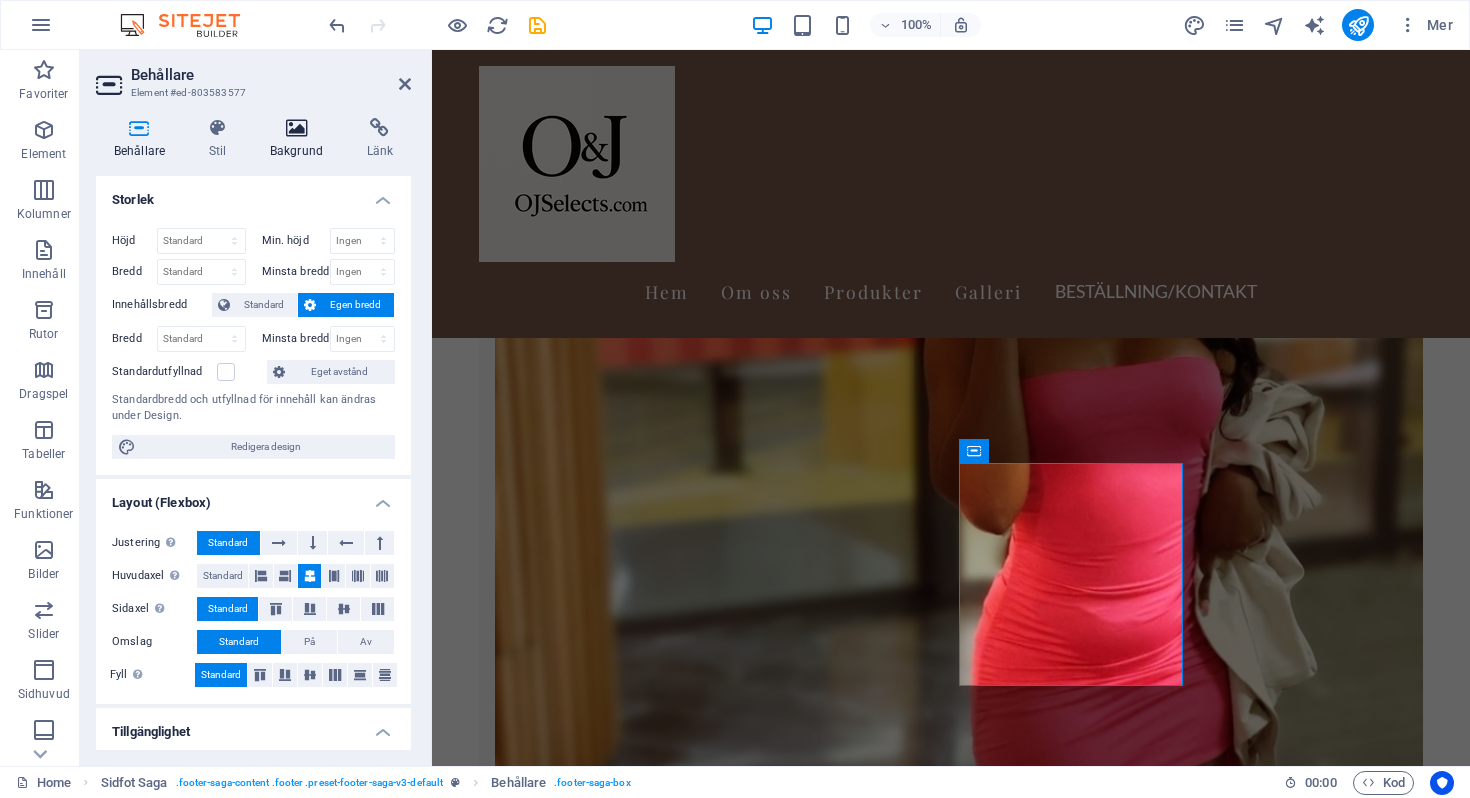 click at bounding box center [296, 128] 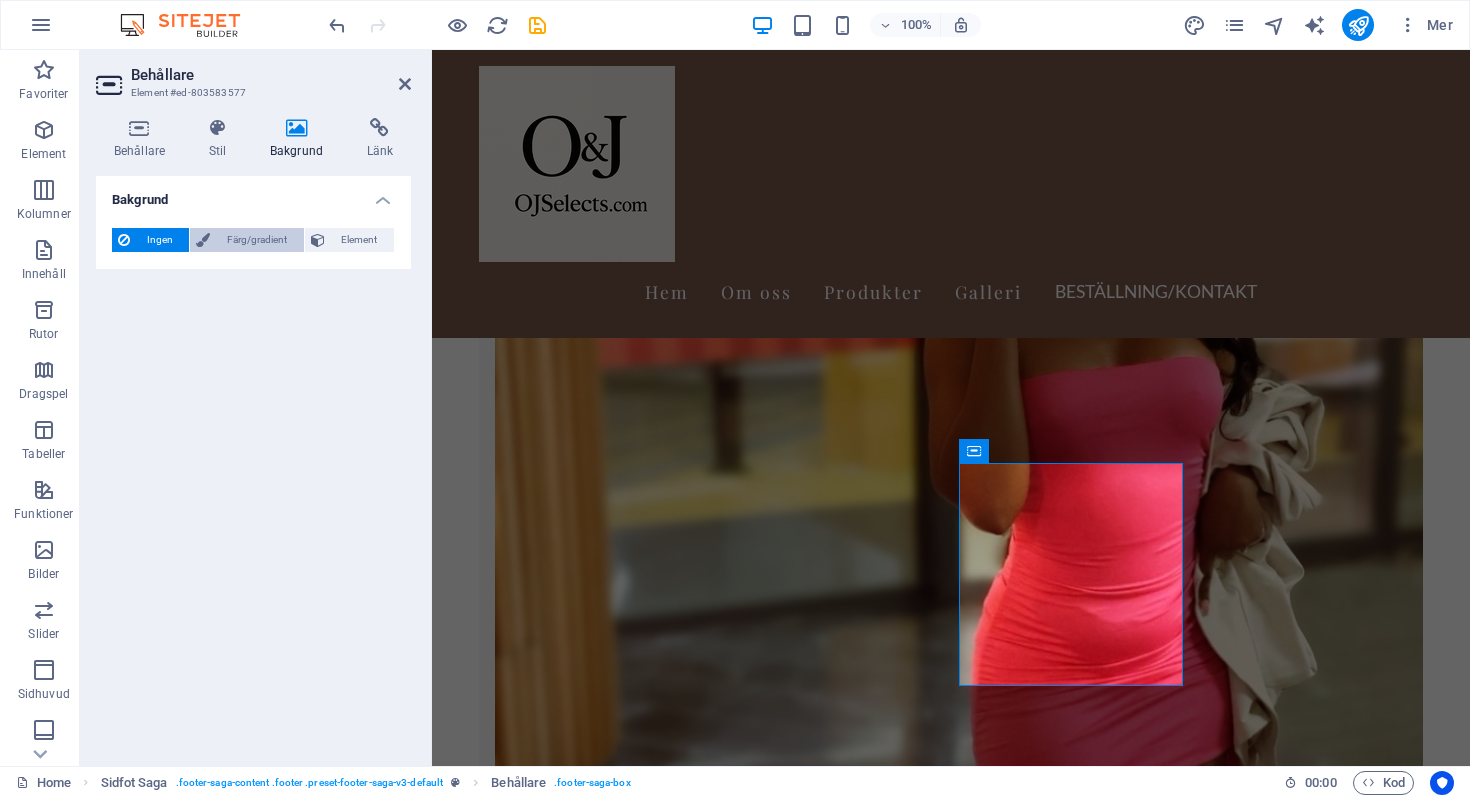 click on "Färg/gradient" at bounding box center [256, 240] 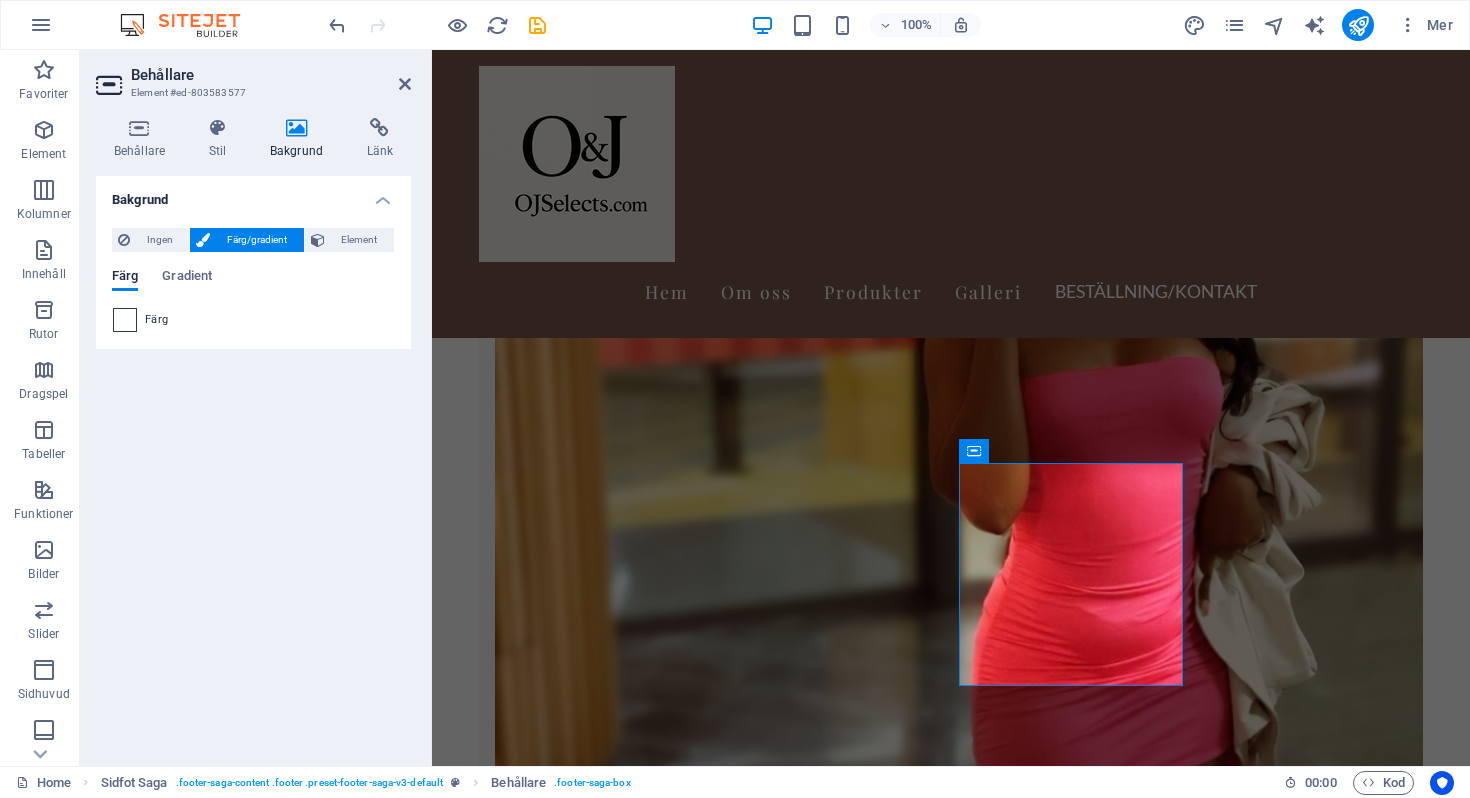 click at bounding box center (125, 320) 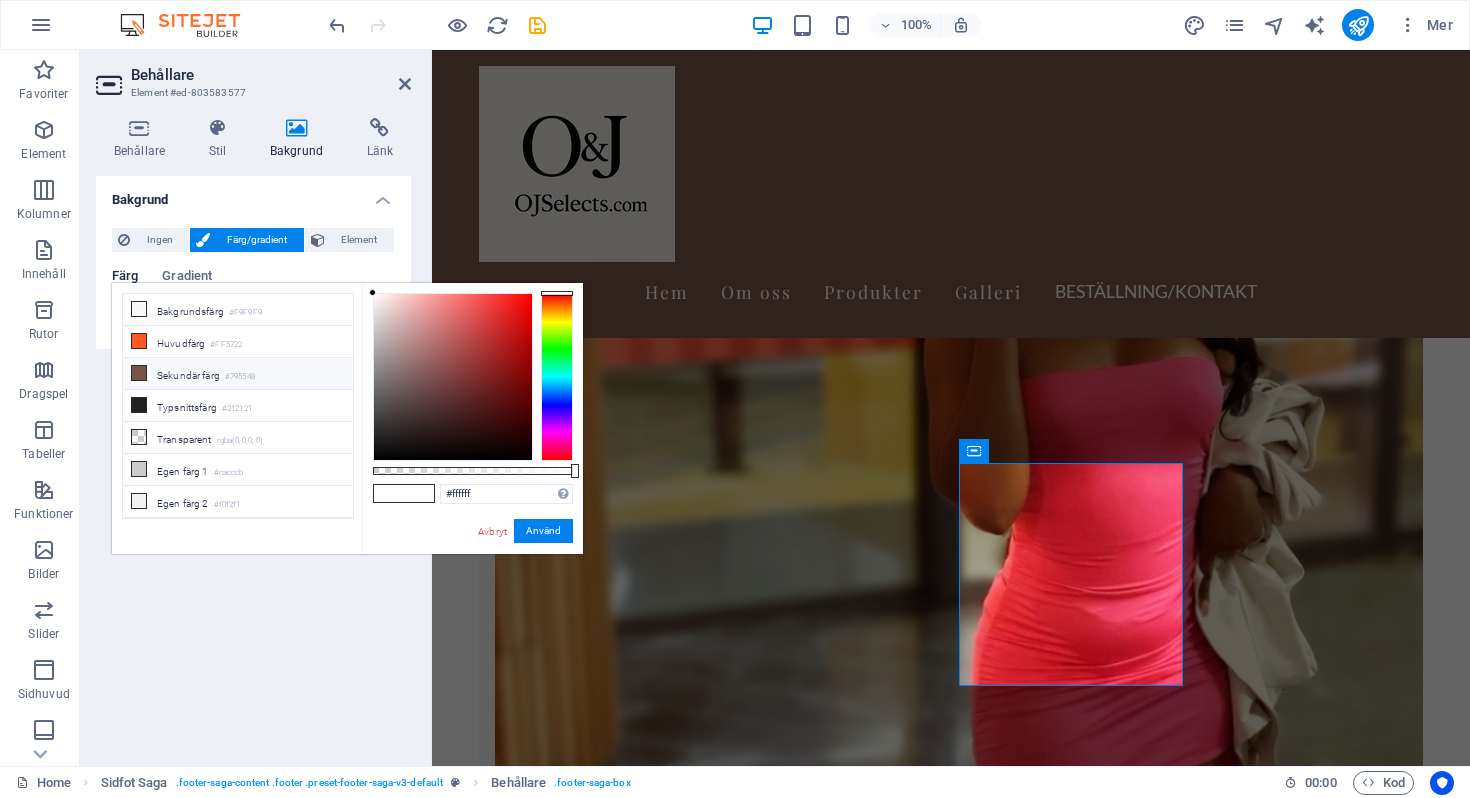 click on "Sekundär färg
#795548" at bounding box center [238, 374] 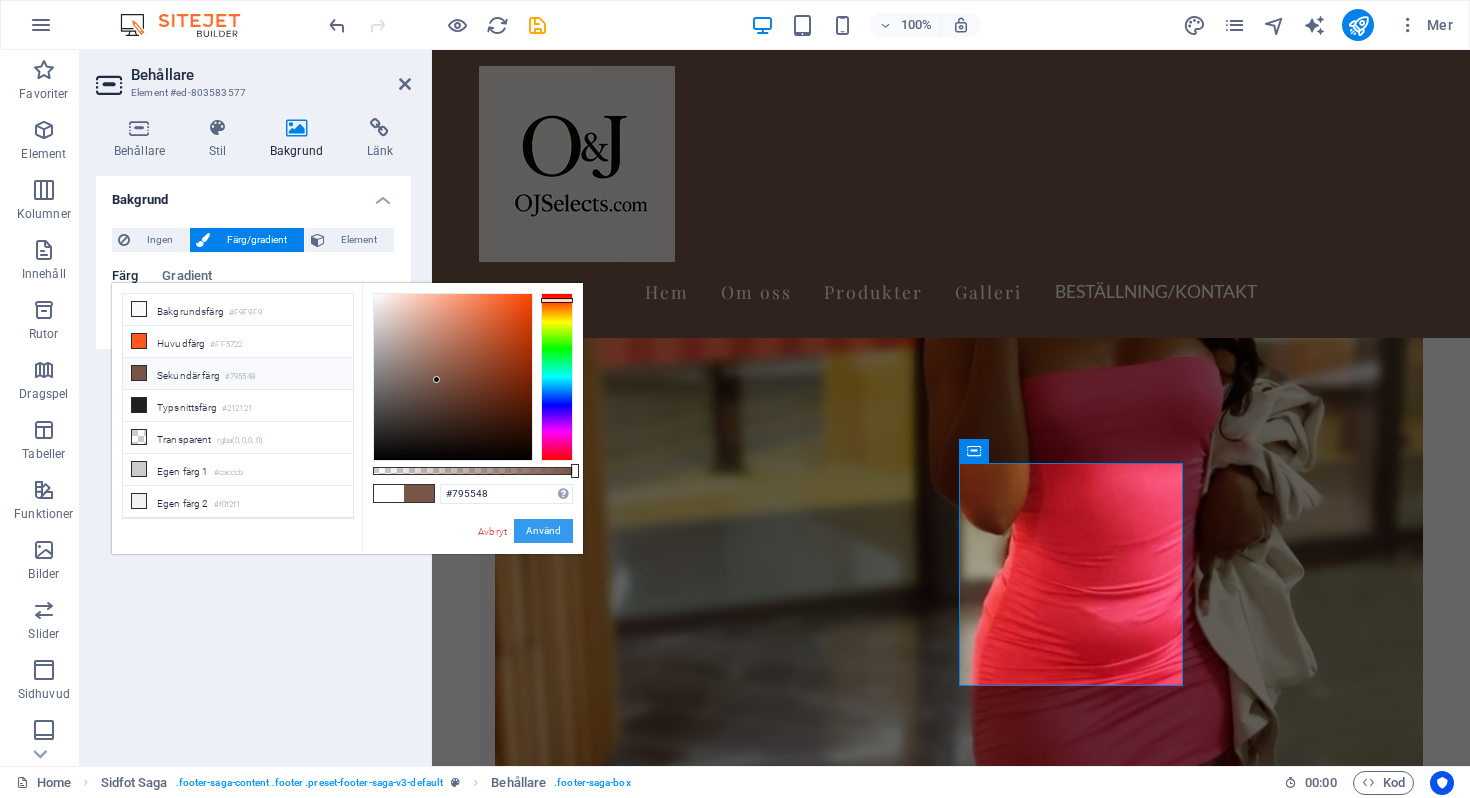 click on "Använd" at bounding box center (543, 531) 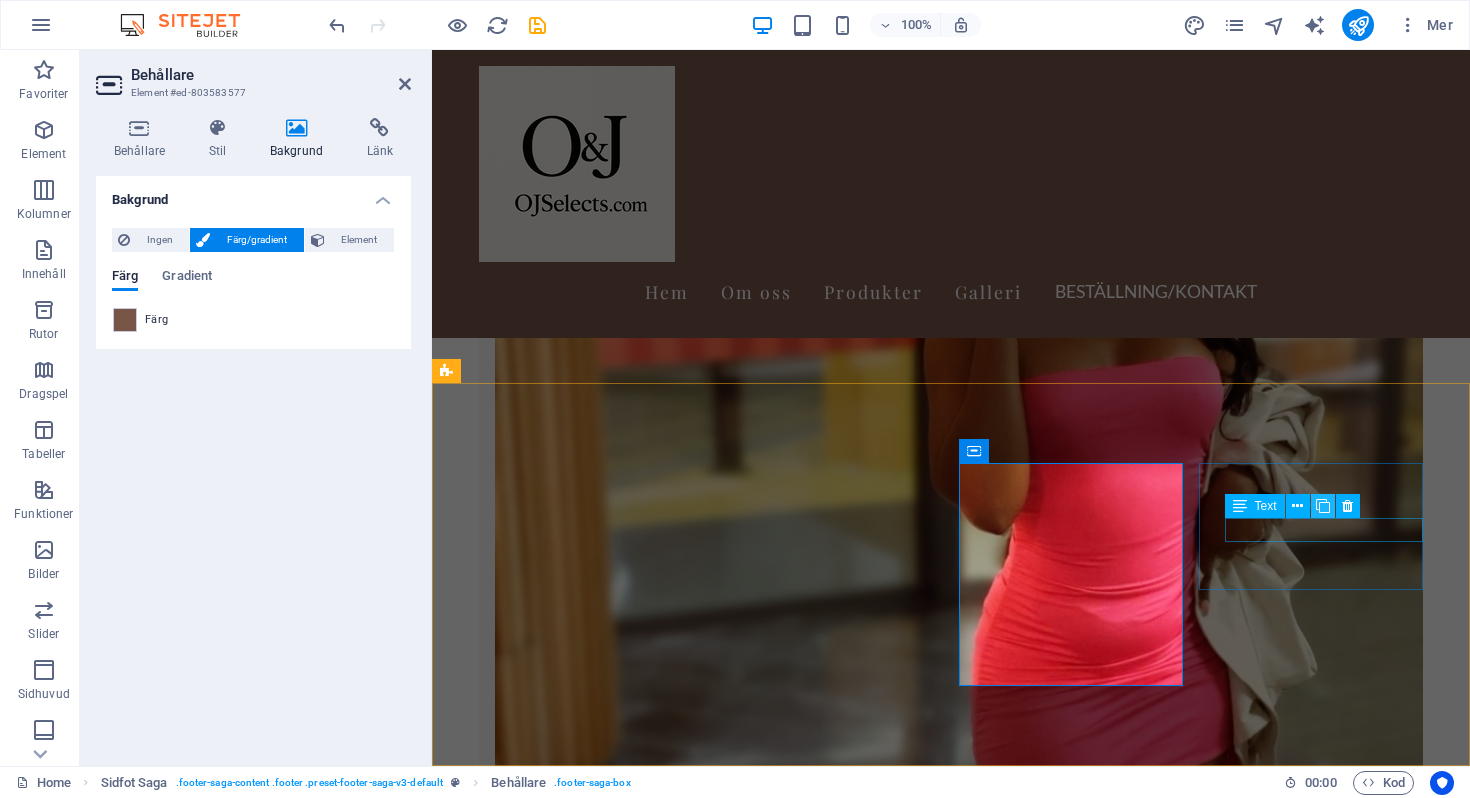 click at bounding box center [1323, 506] 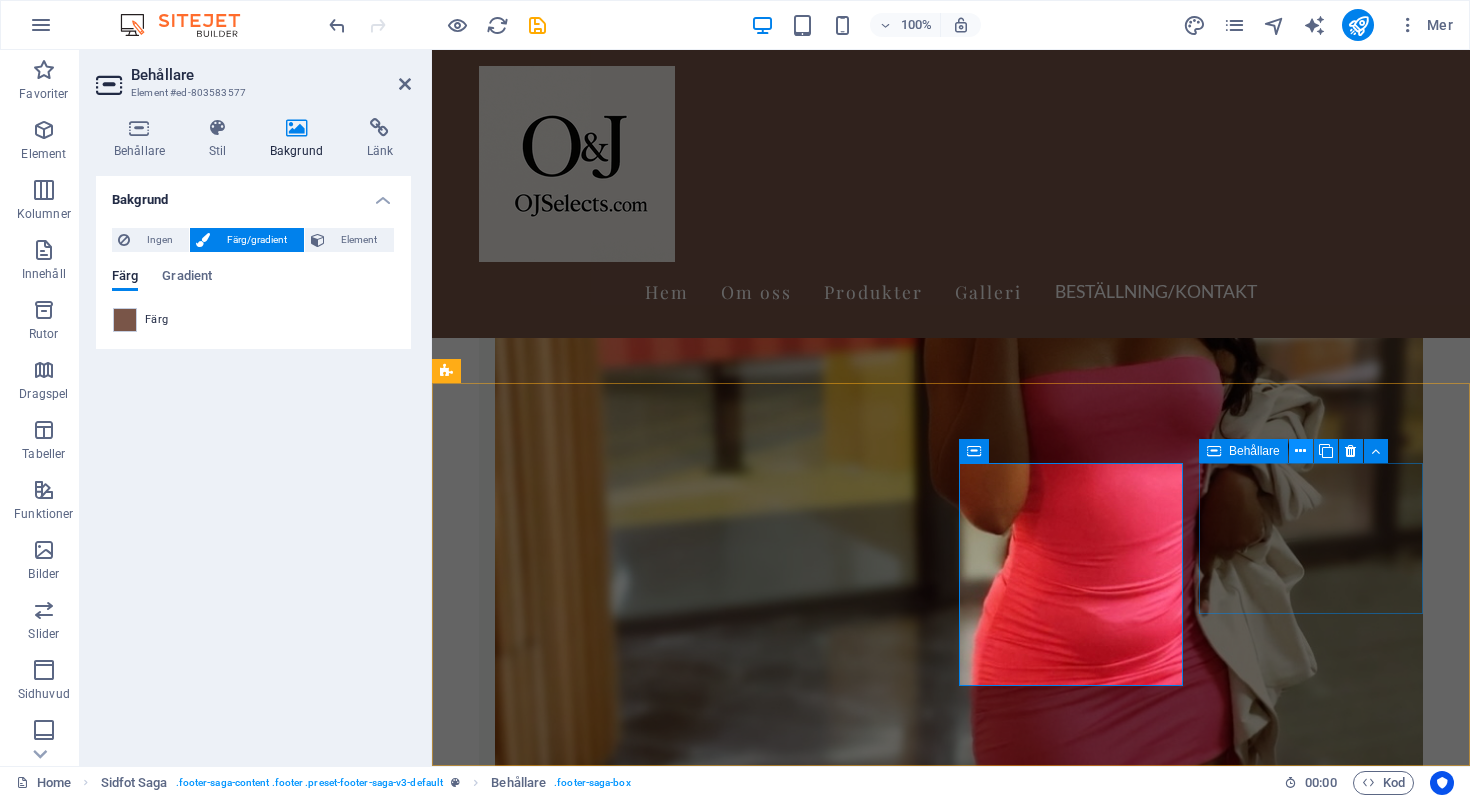 click at bounding box center [1300, 451] 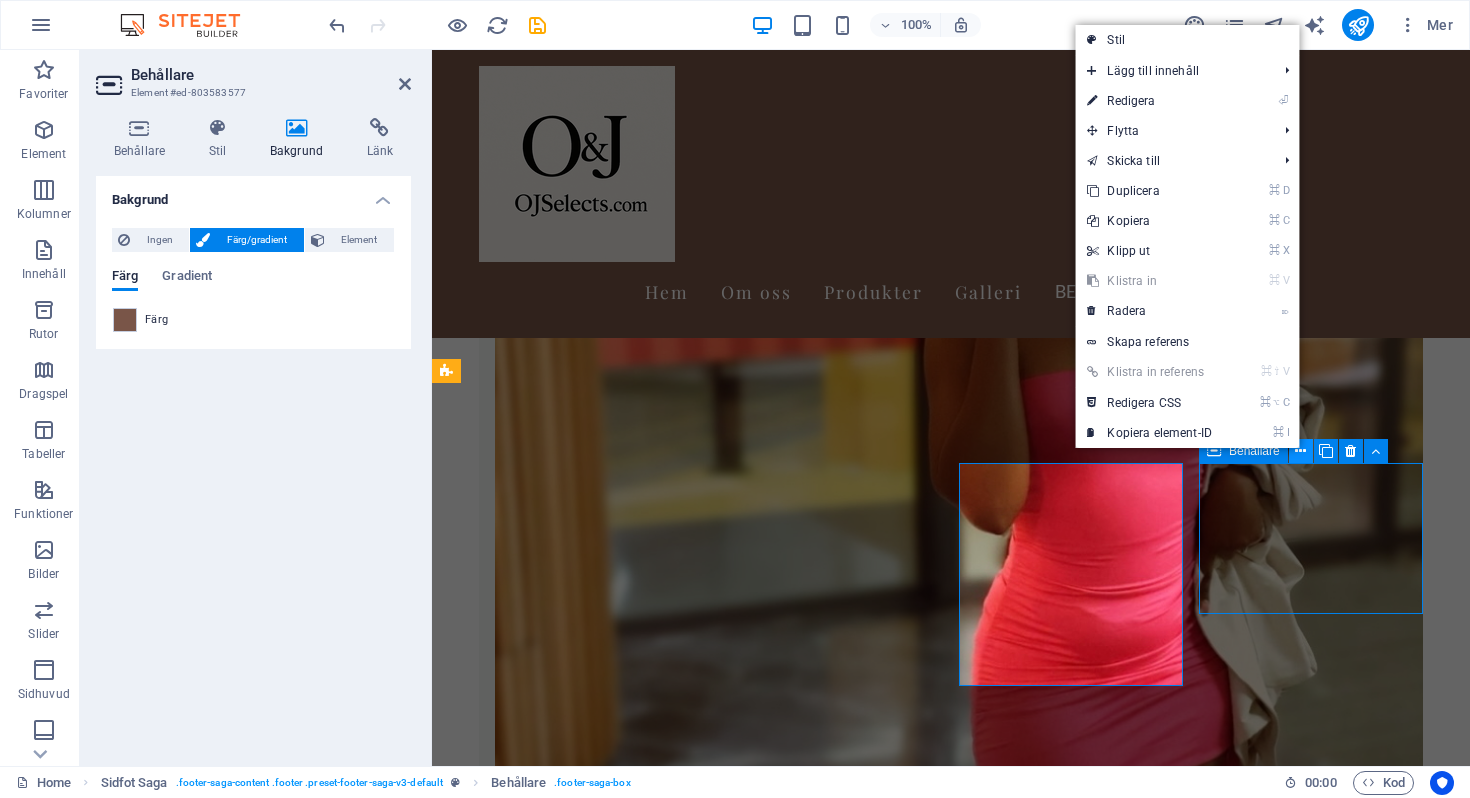 scroll, scrollTop: 3382, scrollLeft: 0, axis: vertical 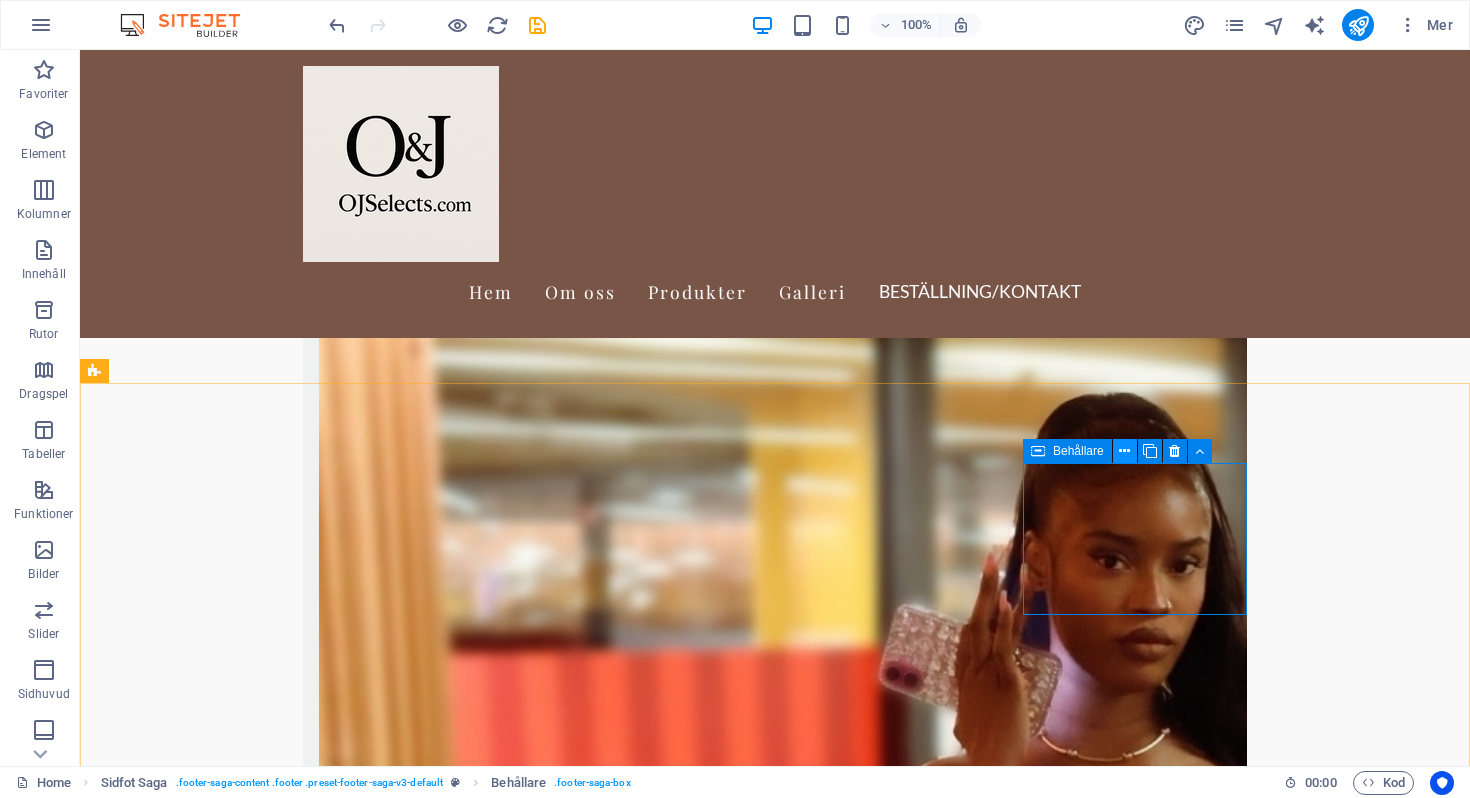 click at bounding box center (1124, 451) 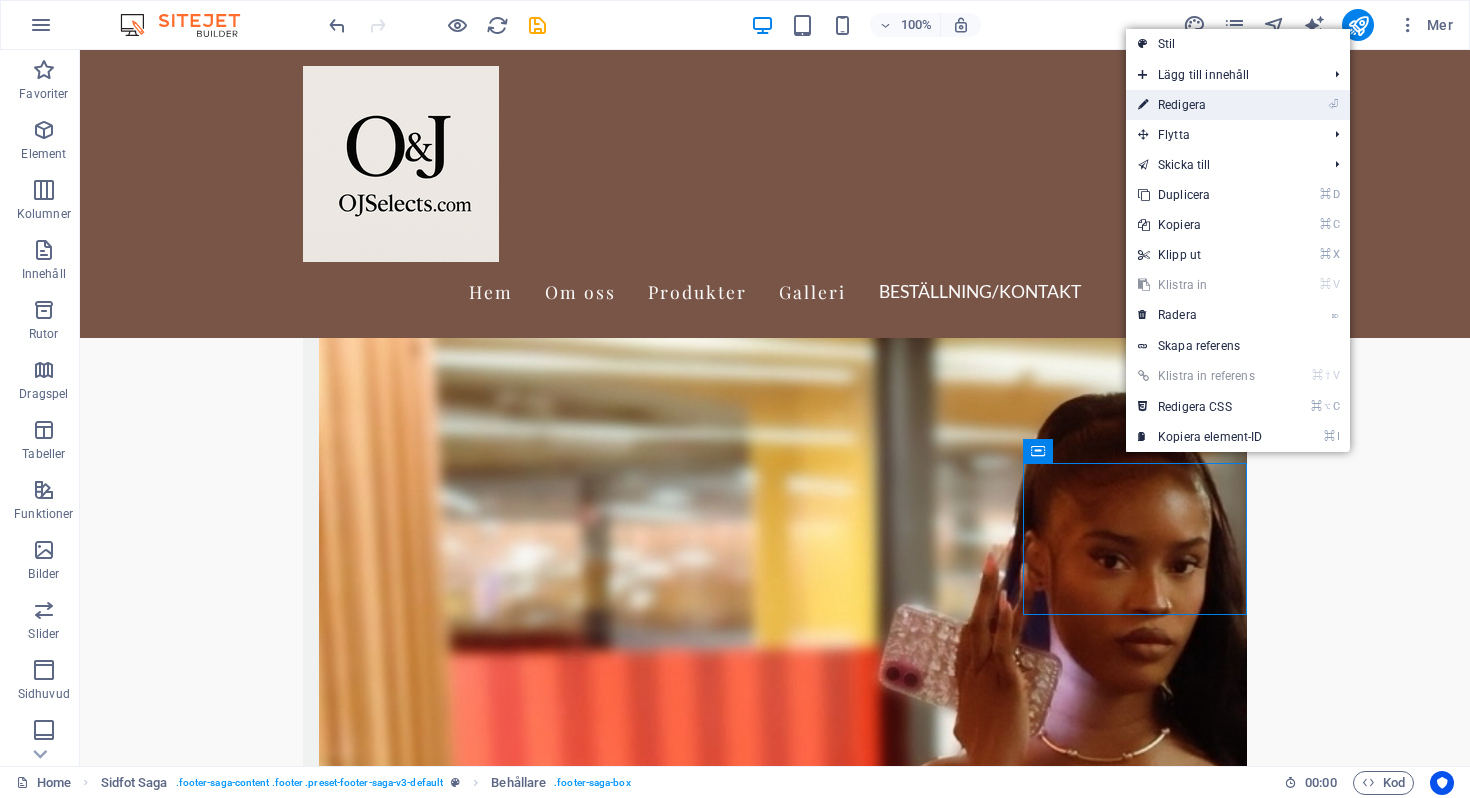 click on "⏎  Redigera" at bounding box center [1200, 105] 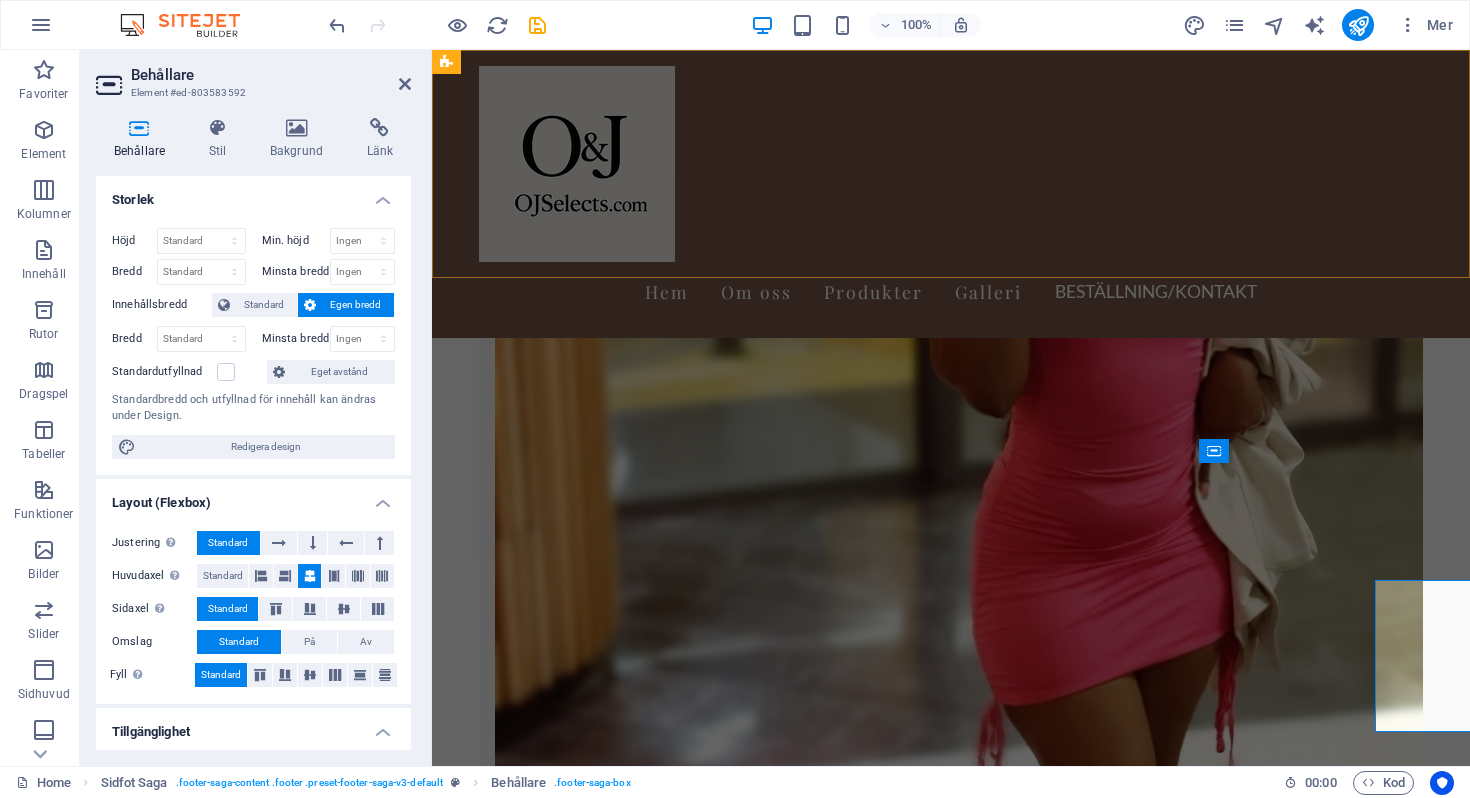 scroll, scrollTop: 3265, scrollLeft: 0, axis: vertical 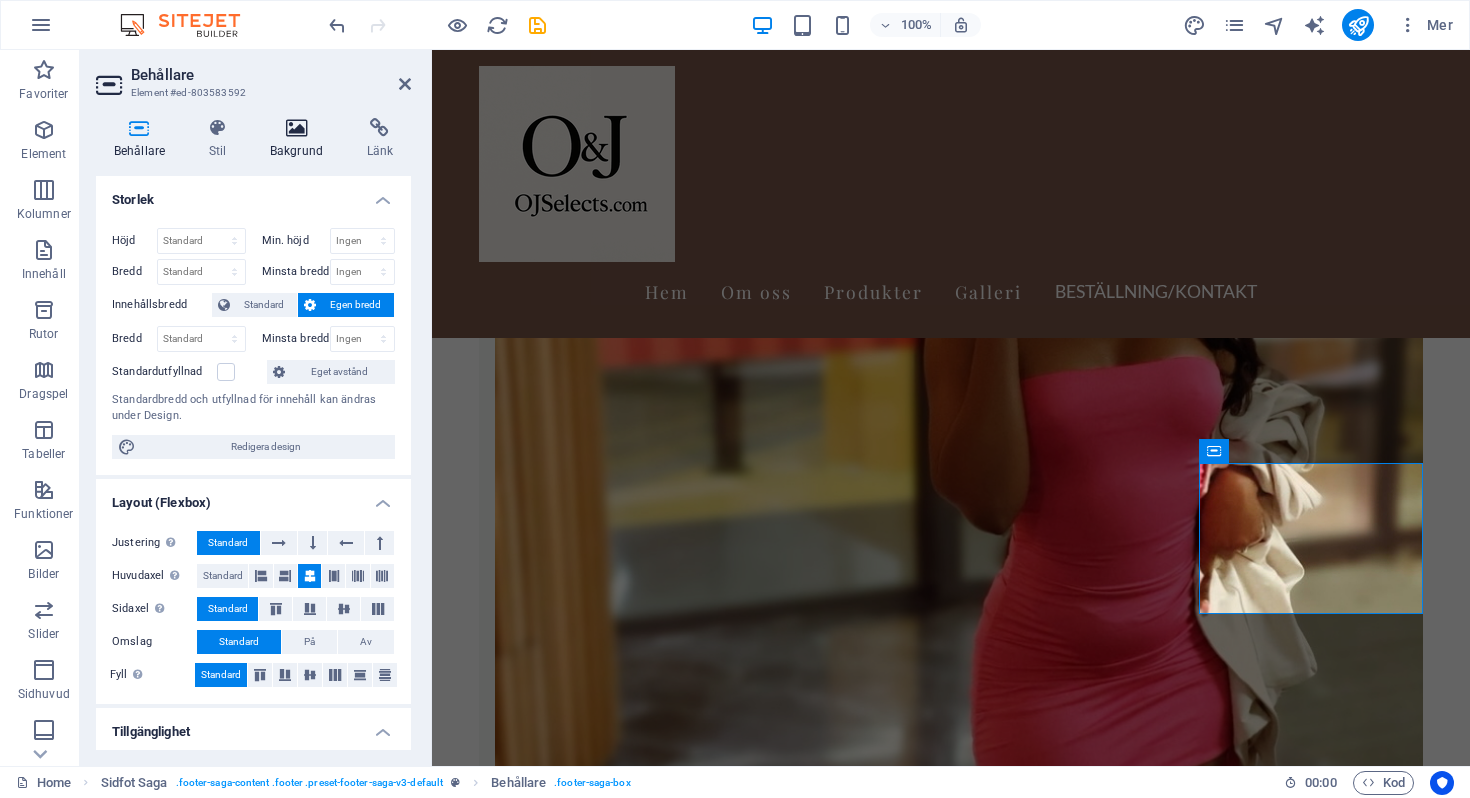 click at bounding box center (296, 128) 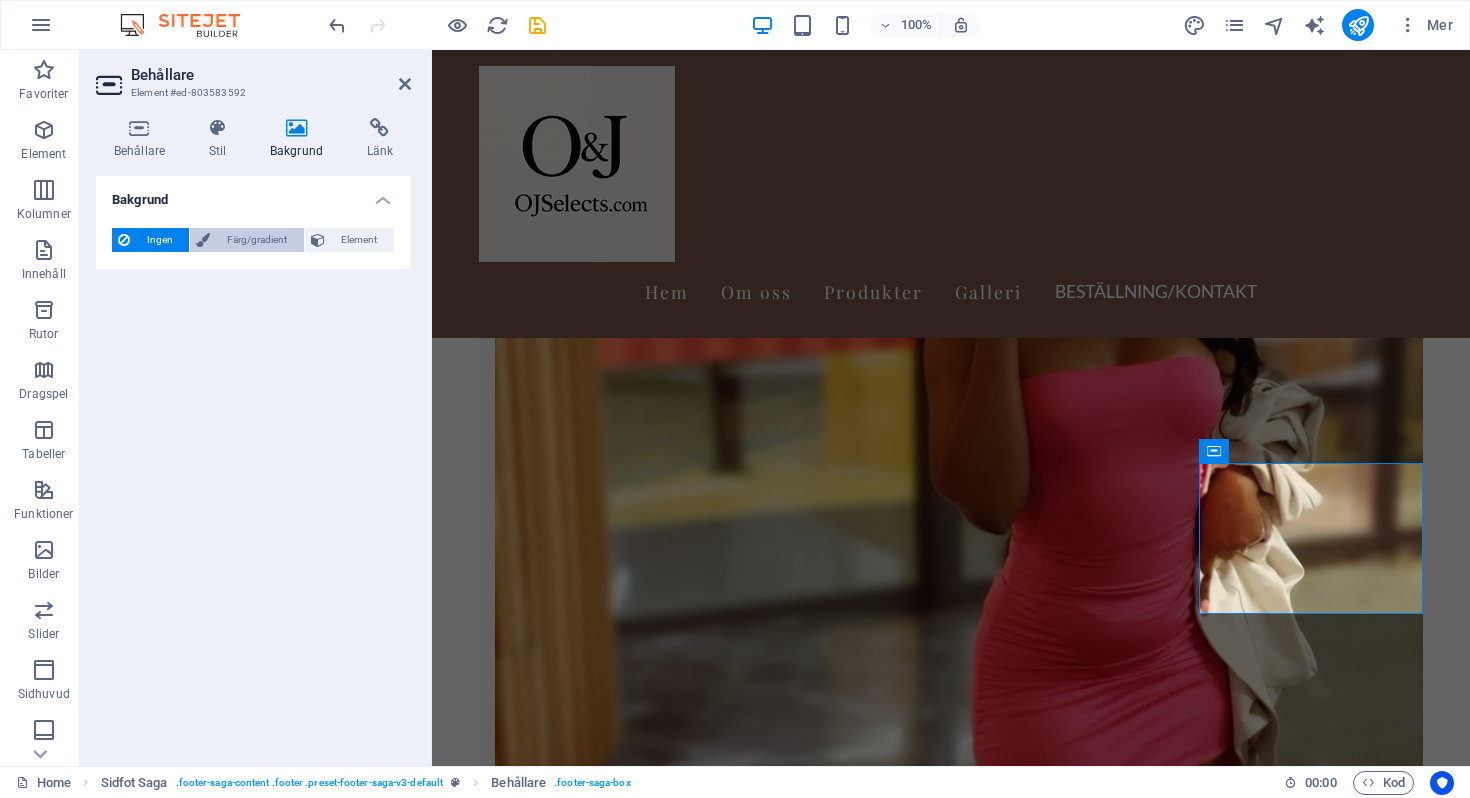click on "Färg/gradient" at bounding box center (256, 240) 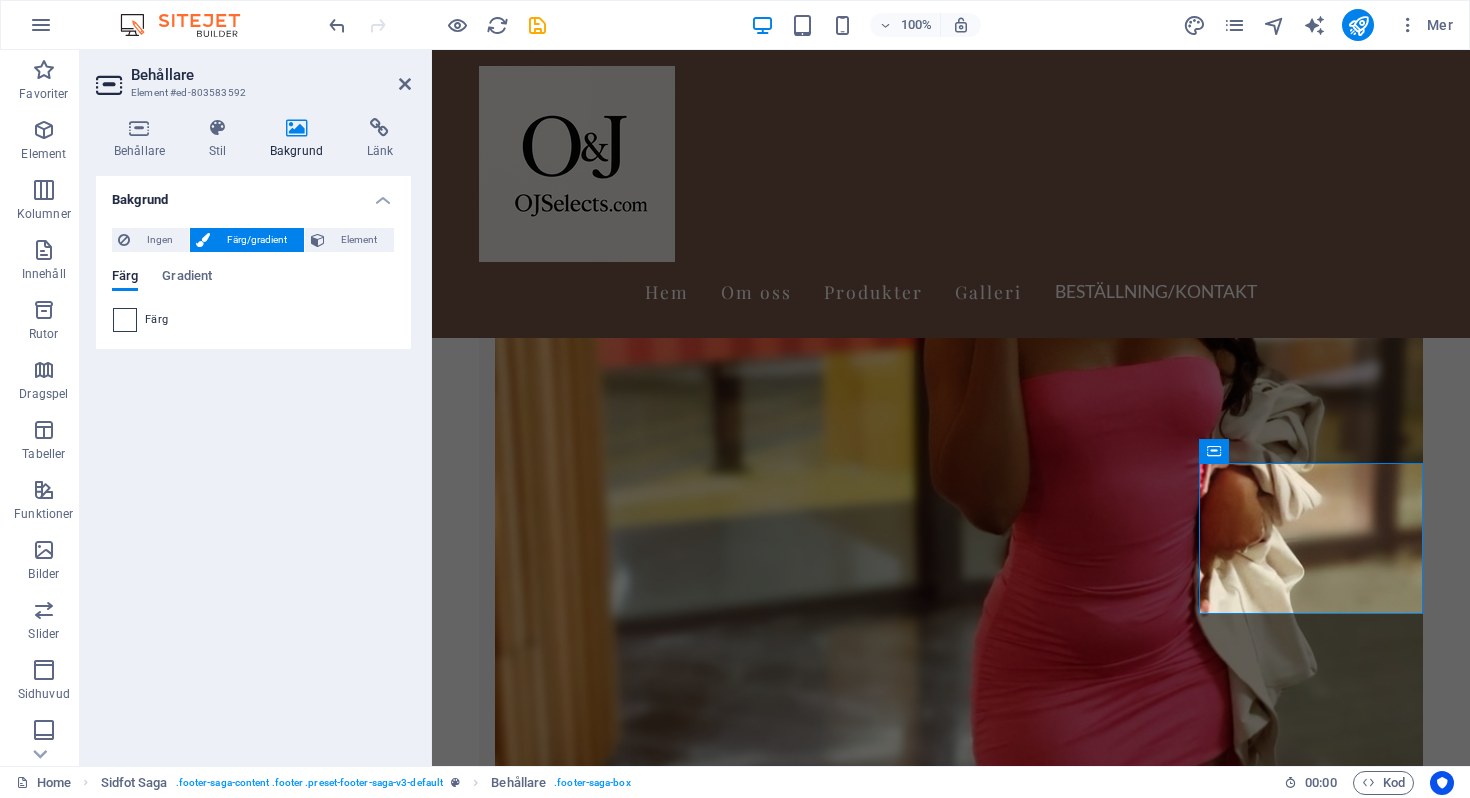click at bounding box center [125, 320] 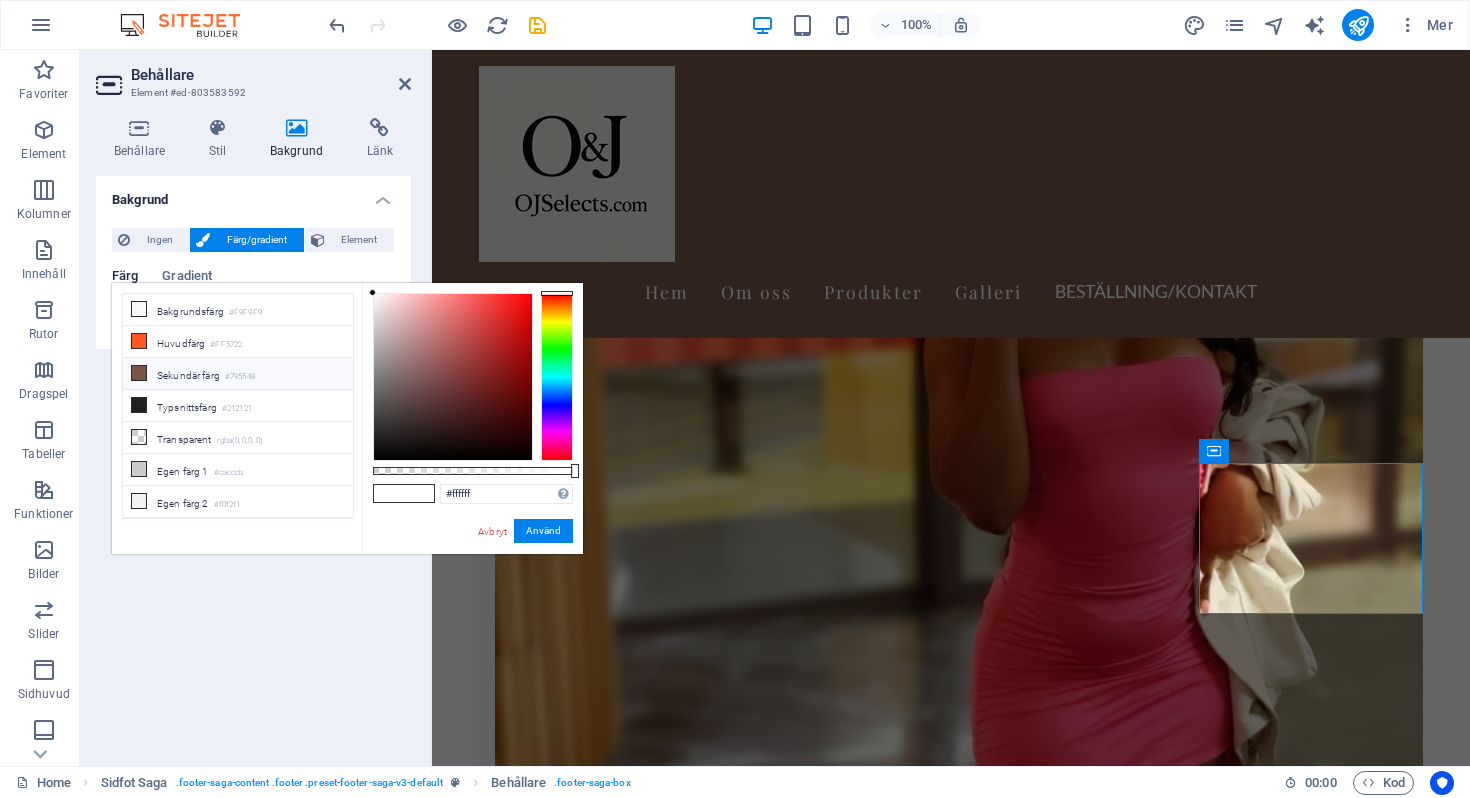 click on "Sekundär färg
#795548" at bounding box center [238, 374] 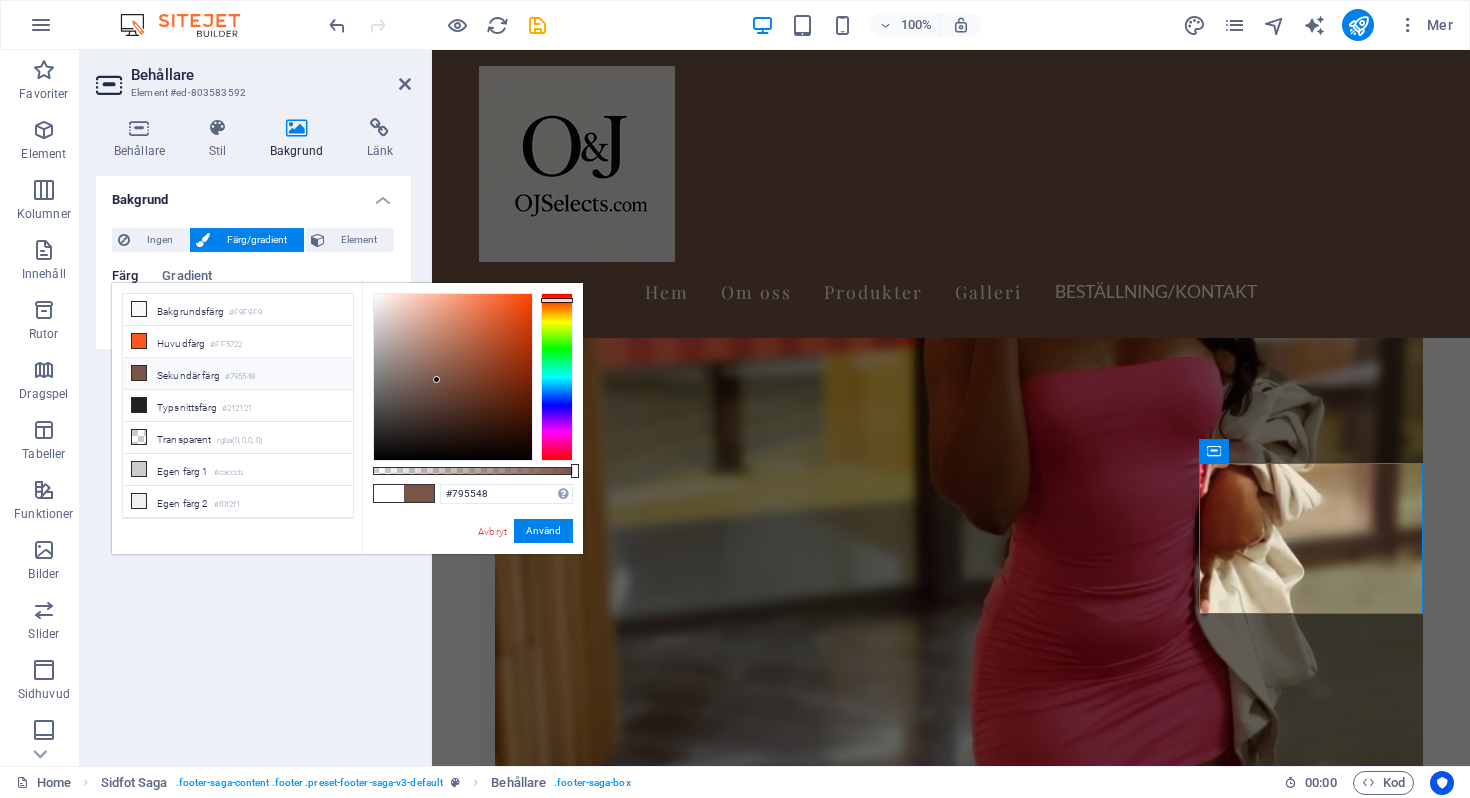 scroll, scrollTop: 3382, scrollLeft: 0, axis: vertical 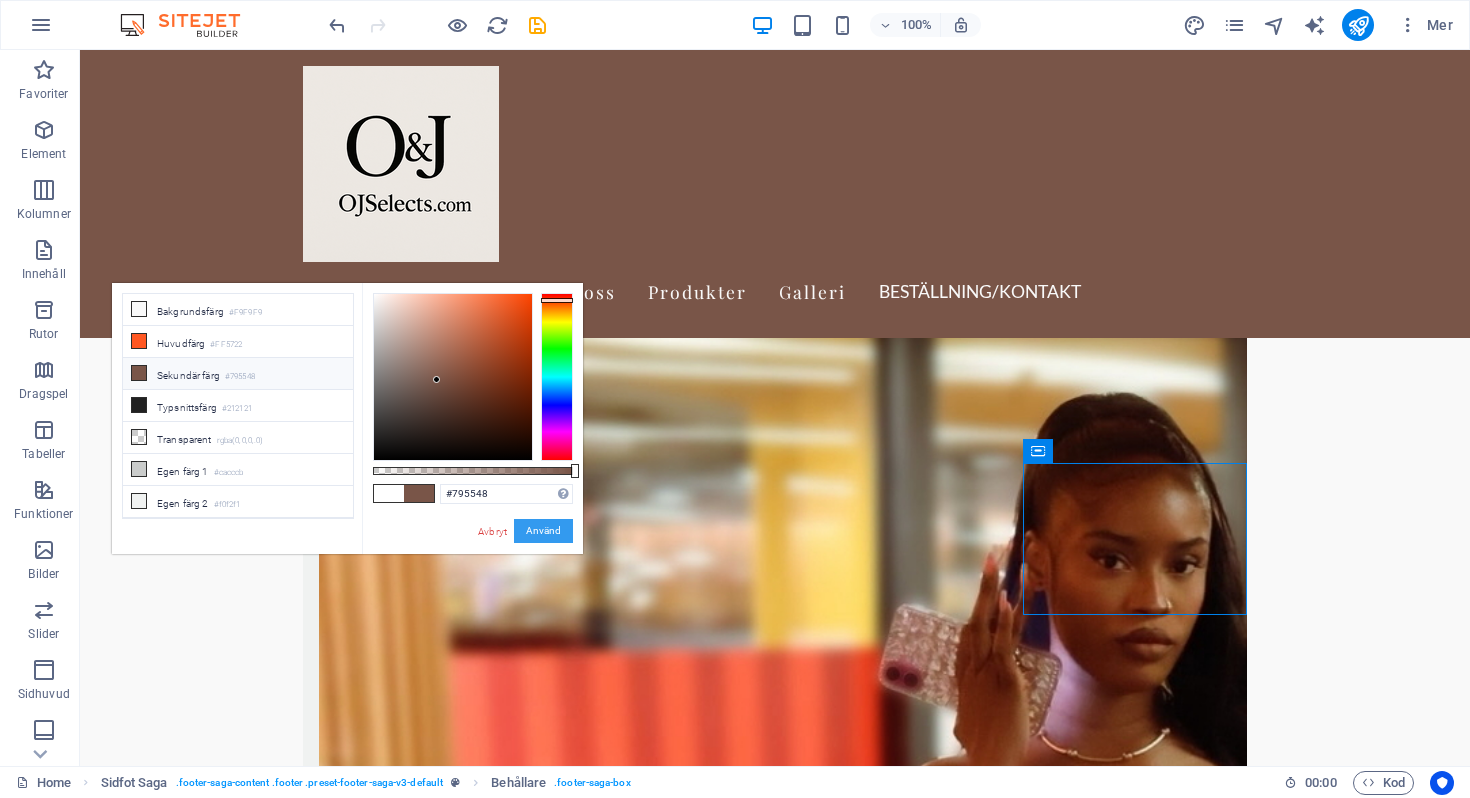 click on "Använd" at bounding box center (543, 531) 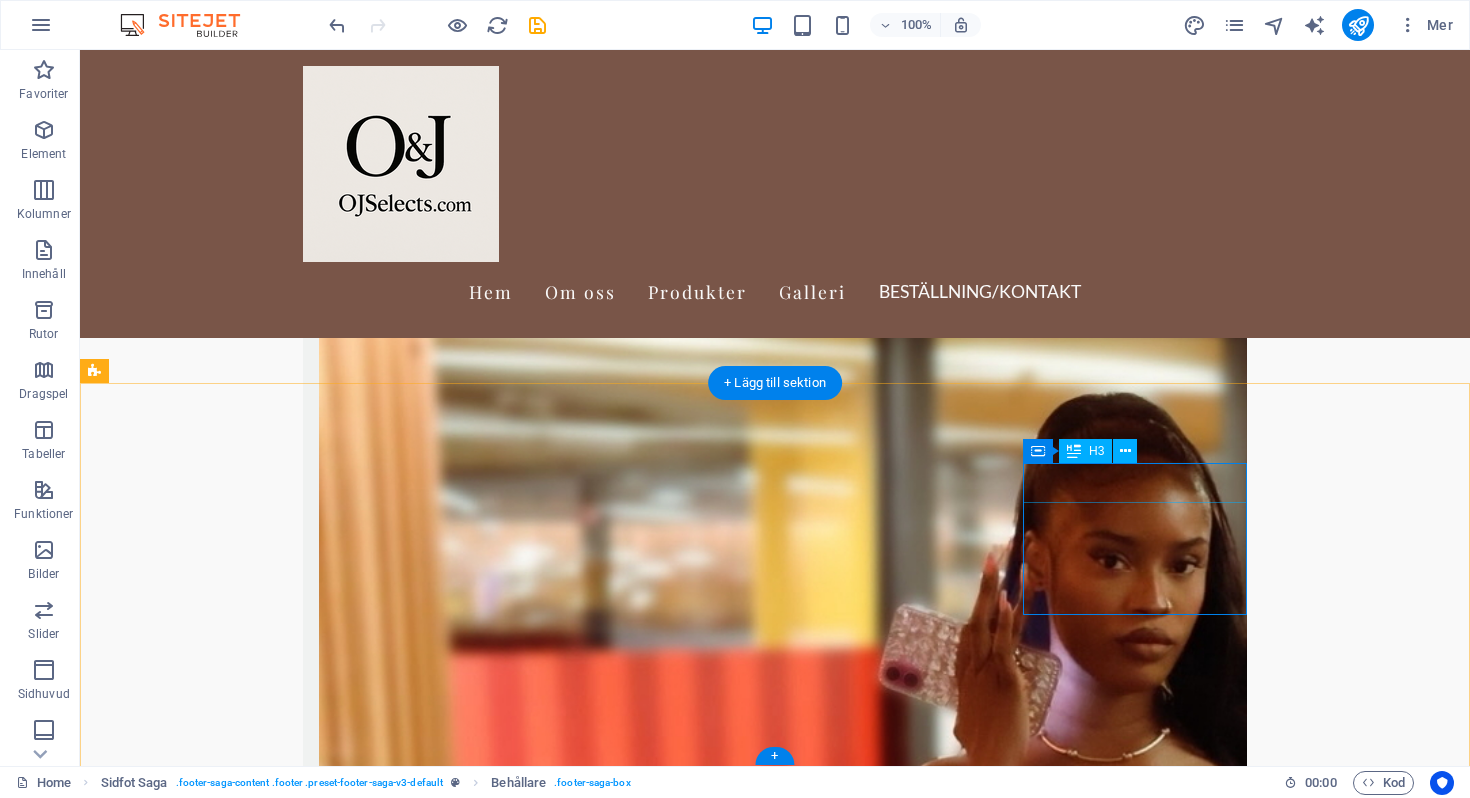 click on "Social media" at bounding box center [208, 9453] 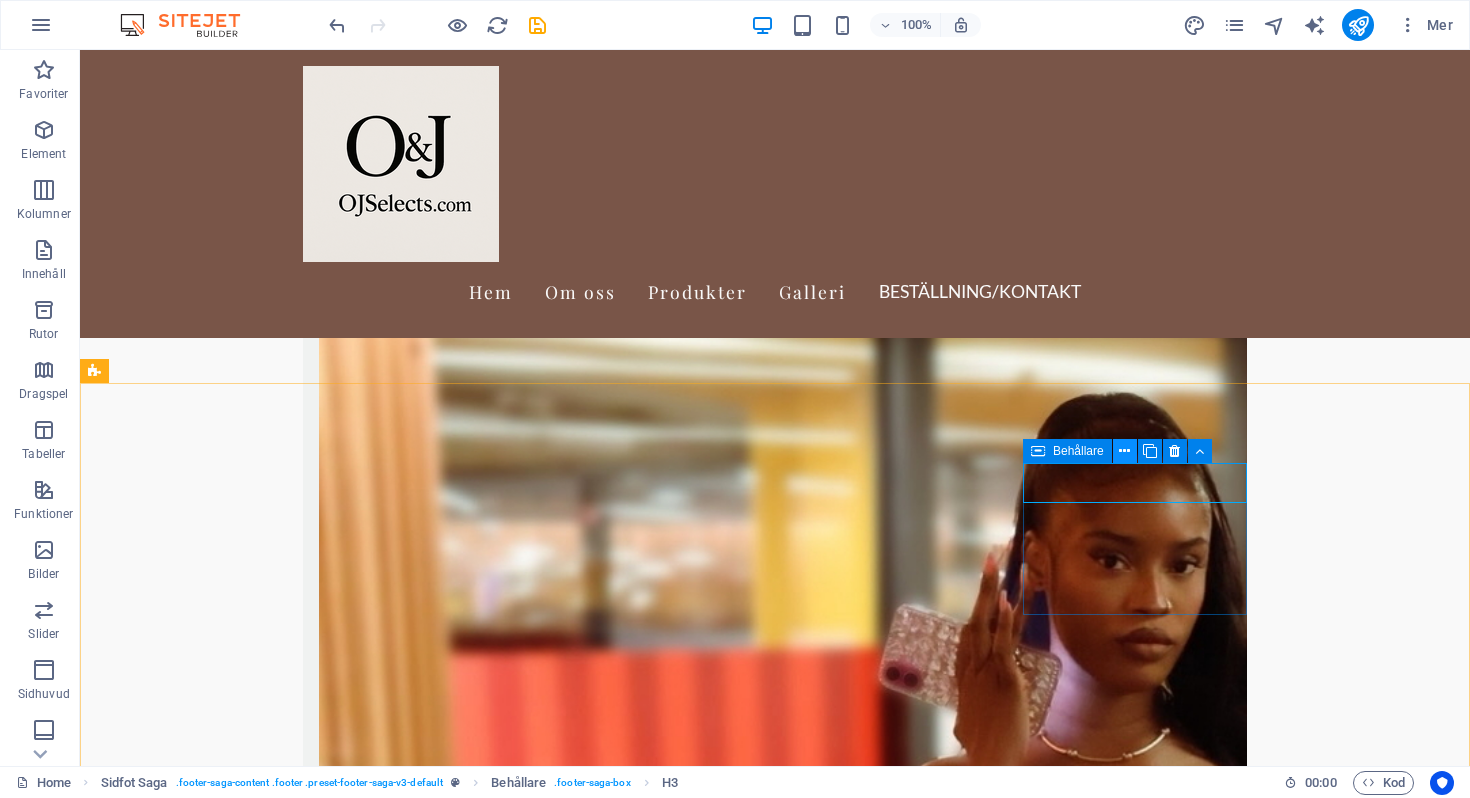 click at bounding box center (1124, 451) 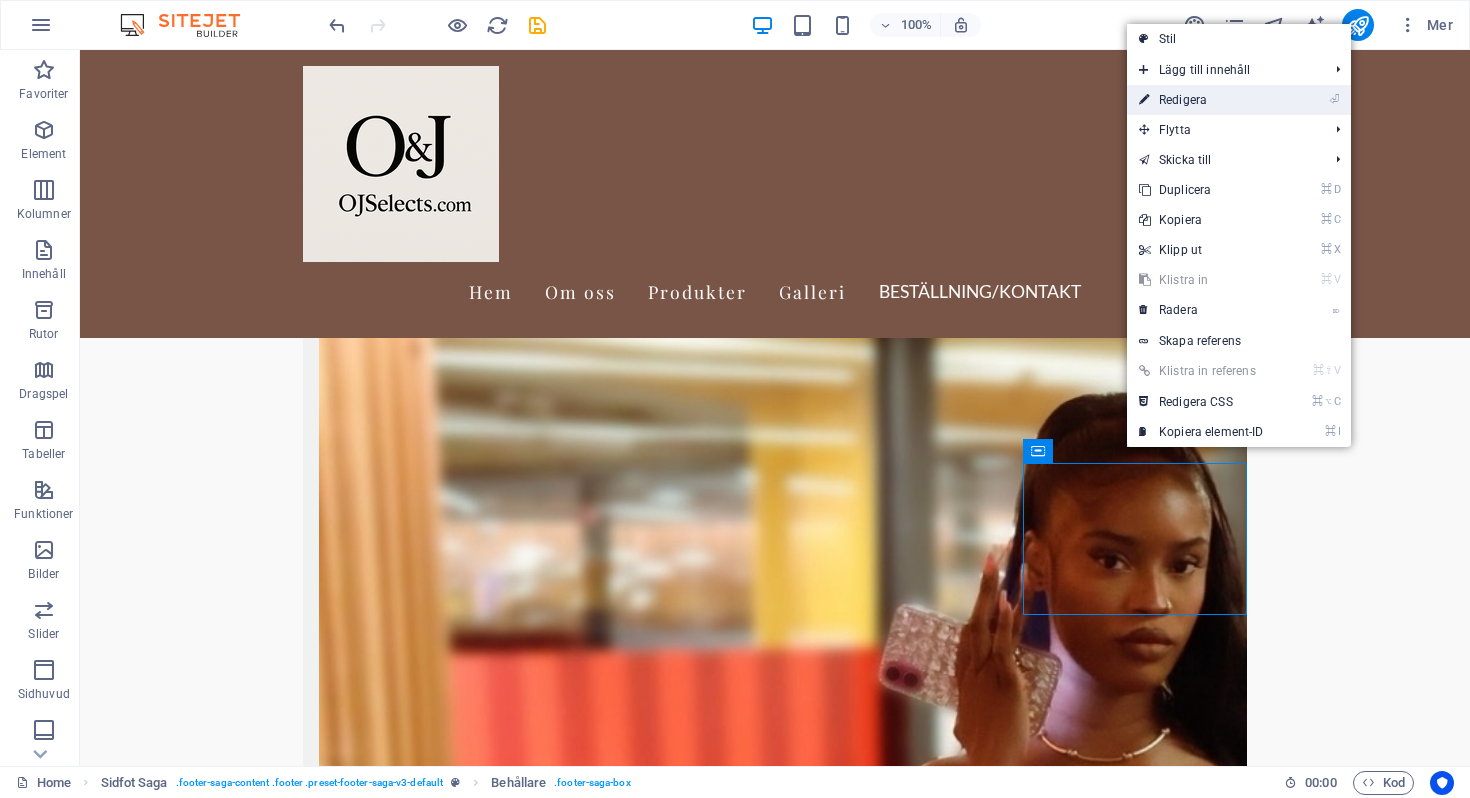 click on "⏎  Redigera" at bounding box center (1201, 100) 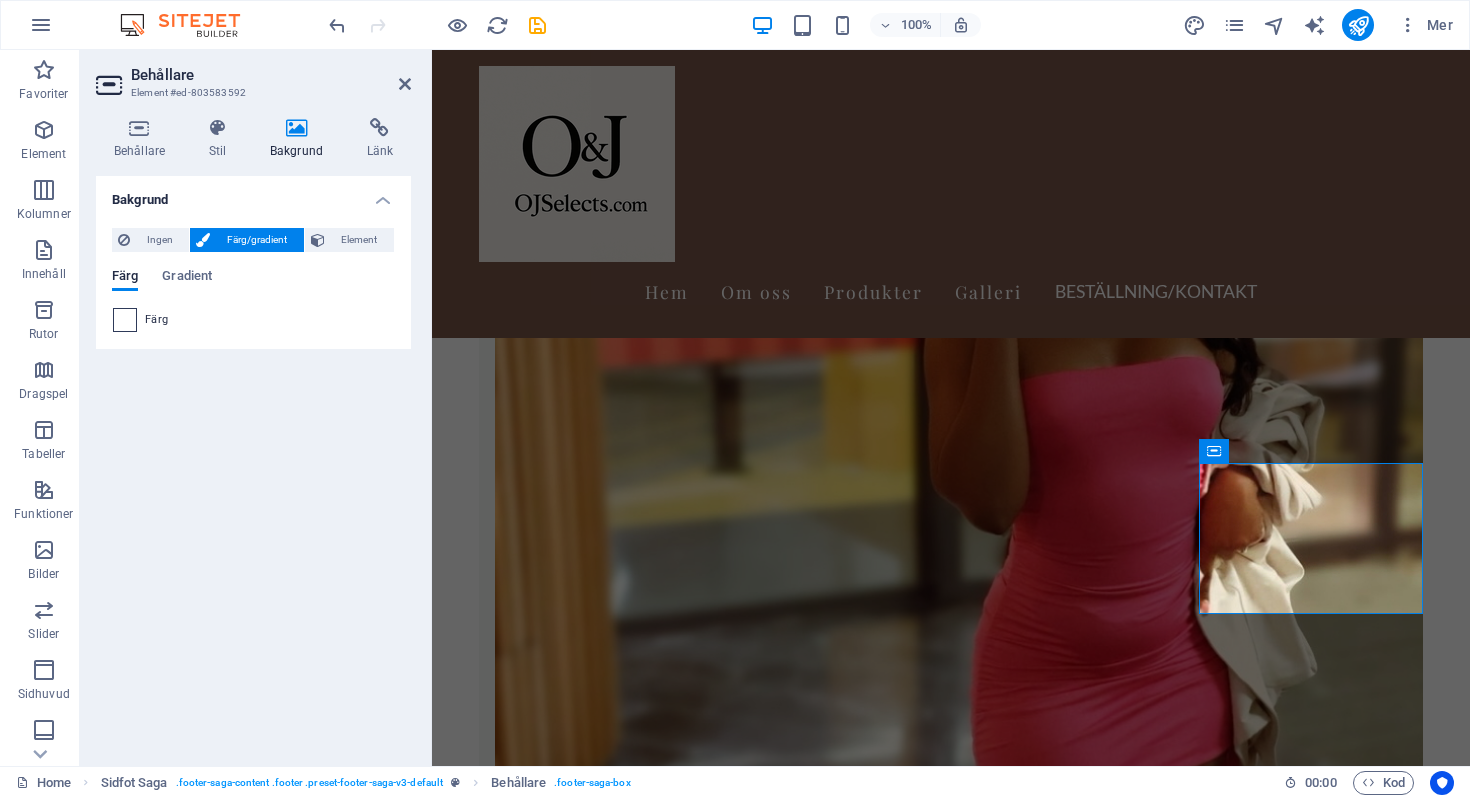 click at bounding box center [125, 320] 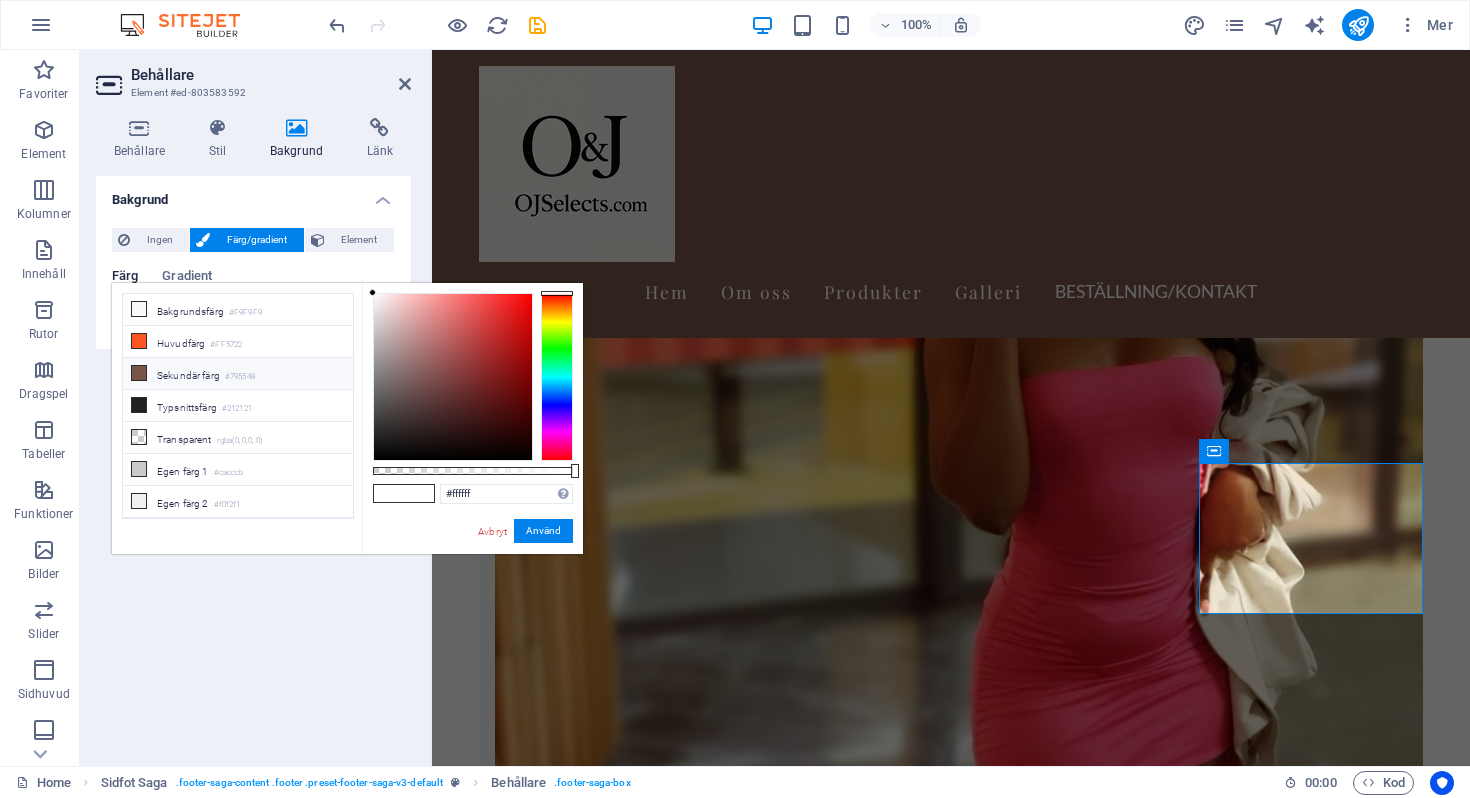 click on "#795548" at bounding box center (240, 377) 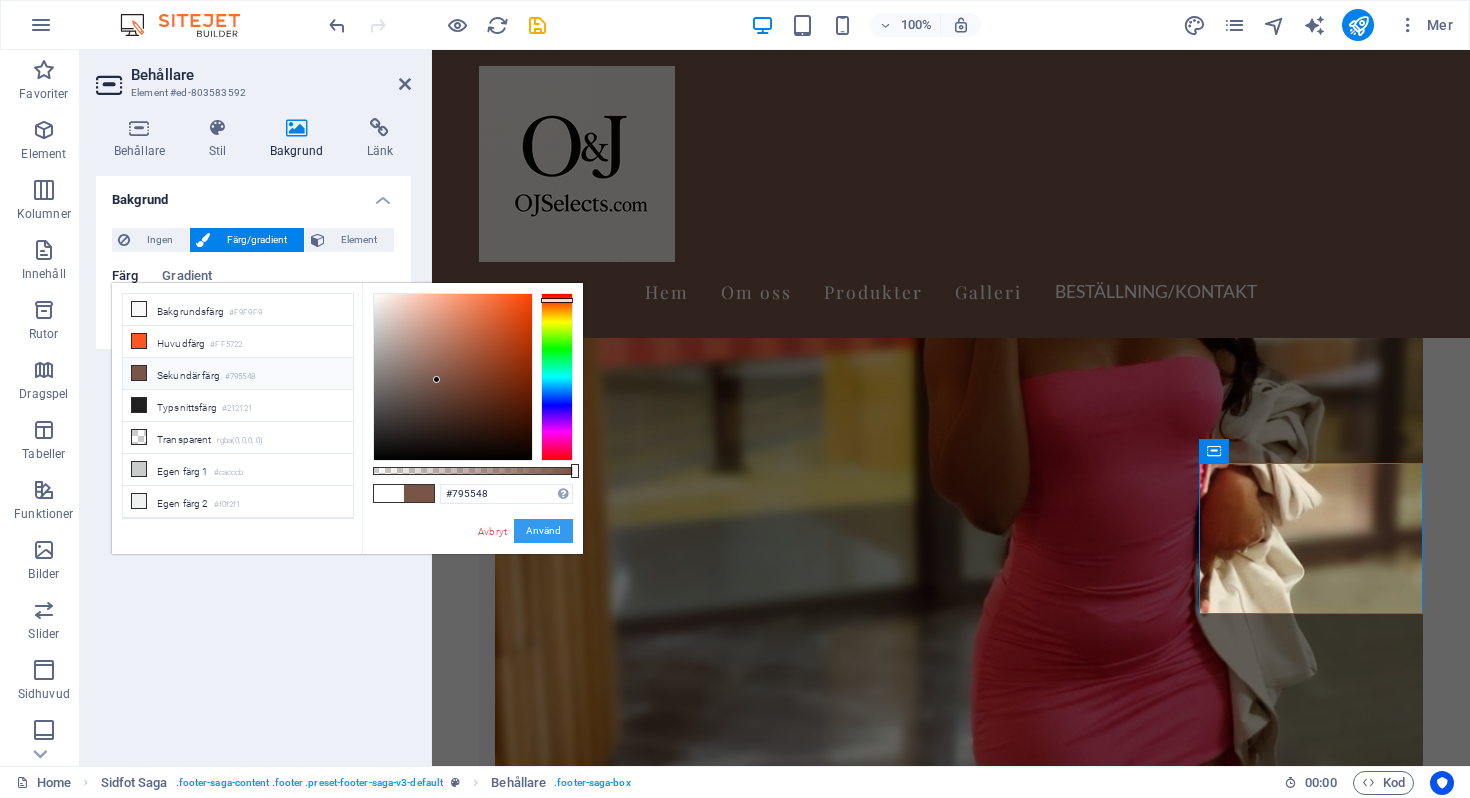 click on "Använd" at bounding box center (543, 531) 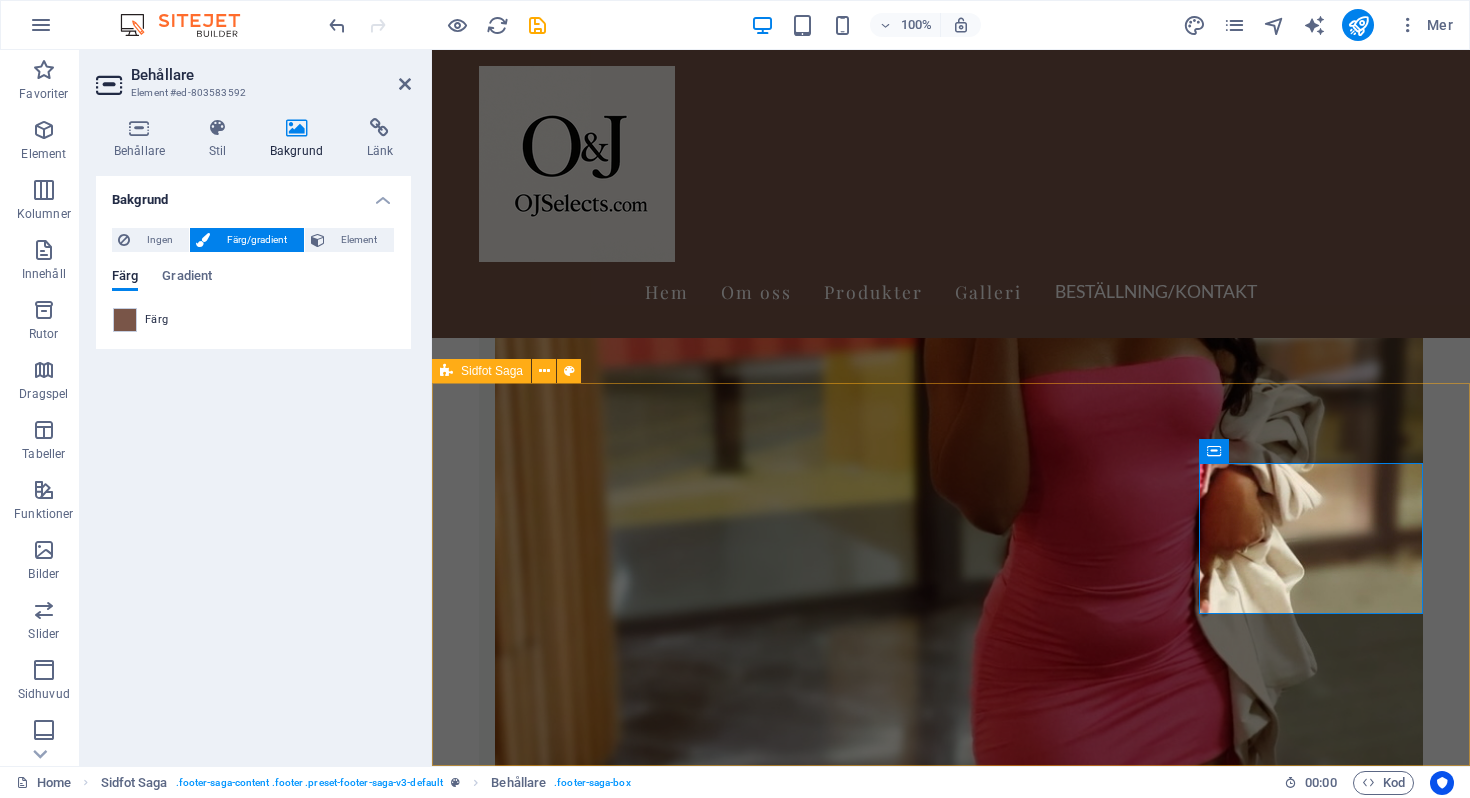 click on "OJSelects.com OJSelects.com - Kvalitetsmode och accessoarer online. Kontakta oss via e-post eller telefon för frågor. Följ våra sociala medier för de senaste trenderna. Contact Fridensborgsvägen 111 17060   Solna Phone:  Mobile:  Email:  ojshop.essentials@gmail.com Navigation Hem Om oss Tjänster Galleri Kontakt Legal Notice Privacy Policy Social media Facebook Facebook X Instagram" at bounding box center [951, 7631] 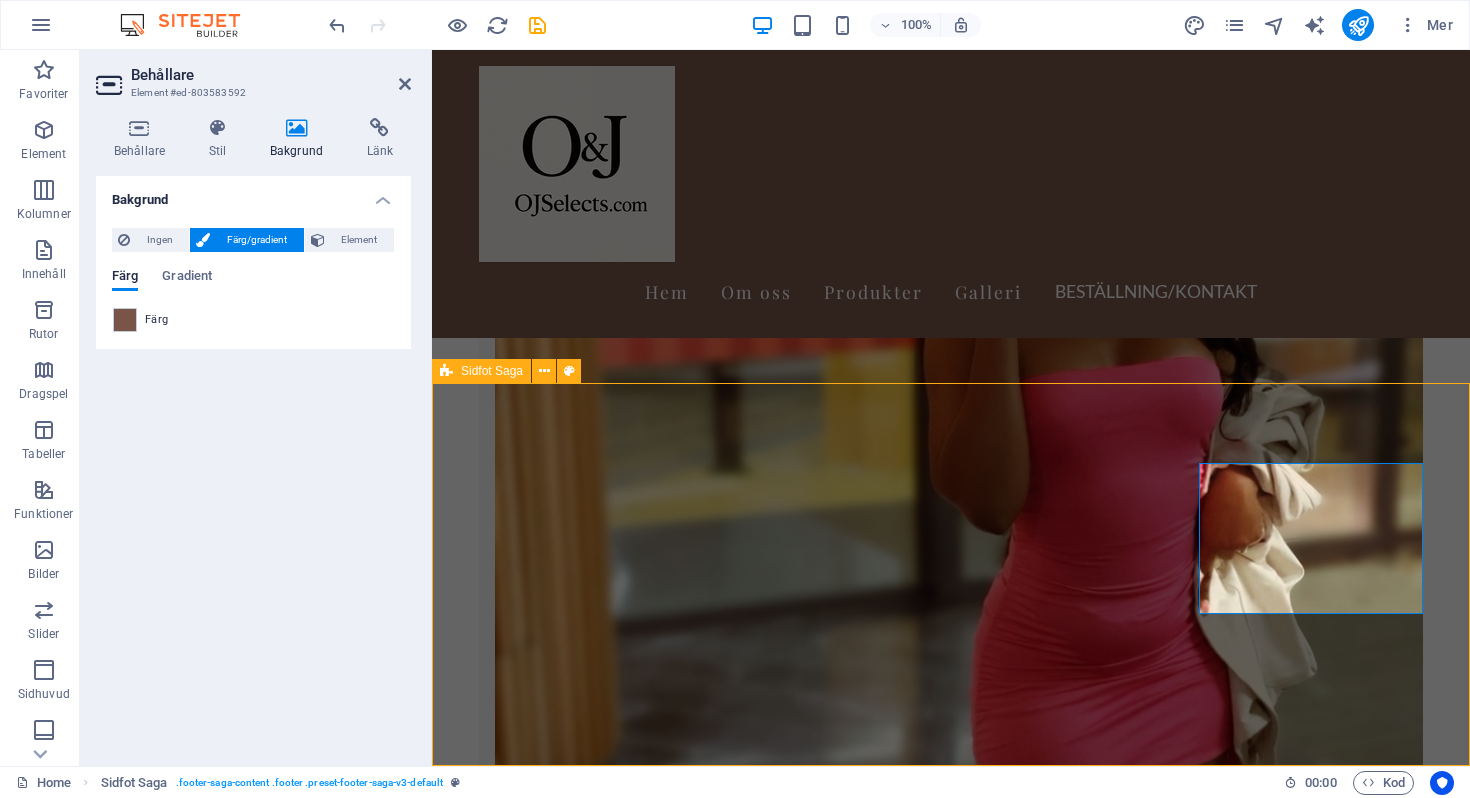 scroll, scrollTop: 3382, scrollLeft: 0, axis: vertical 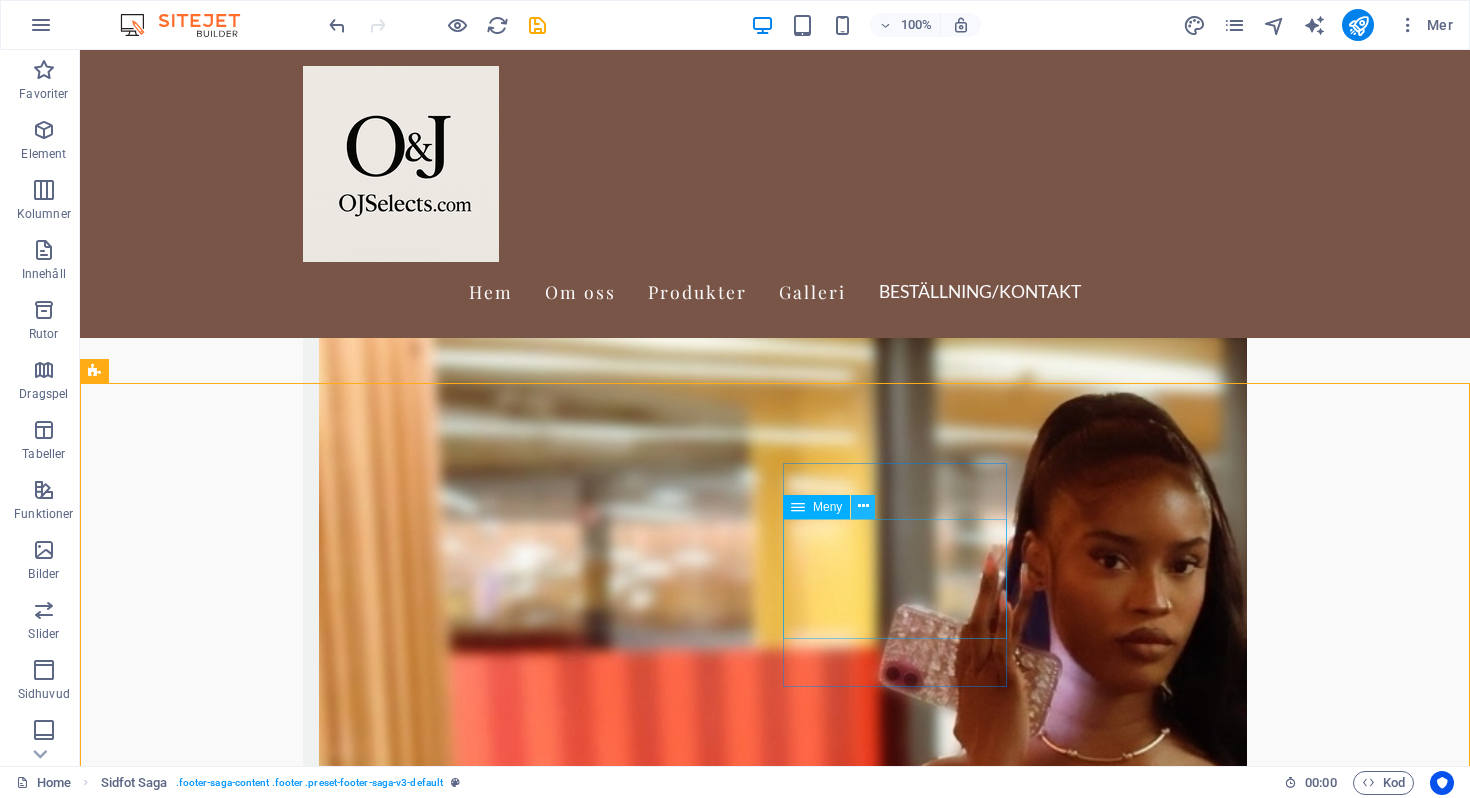 click at bounding box center [863, 506] 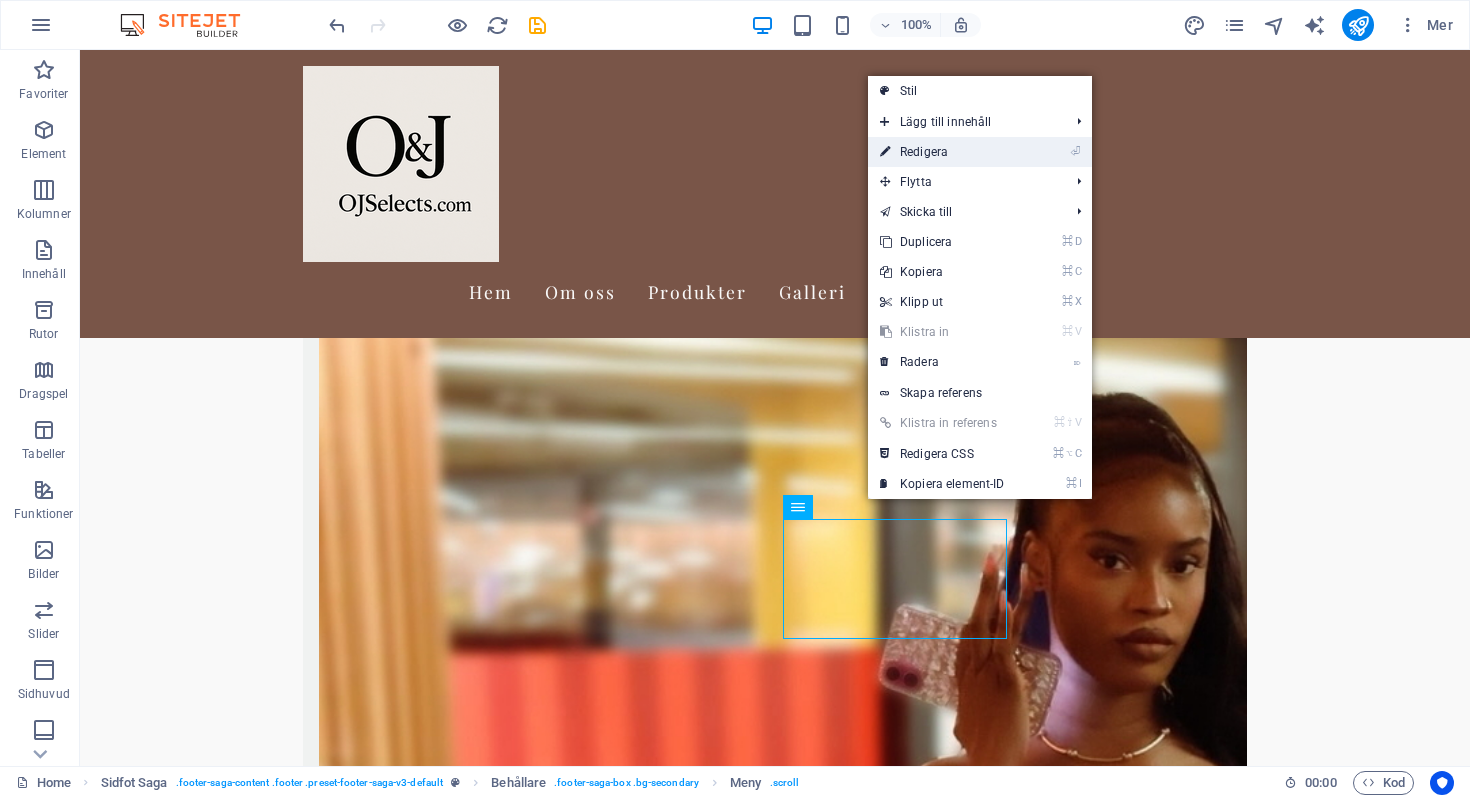 click on "⏎  Redigera" at bounding box center (942, 152) 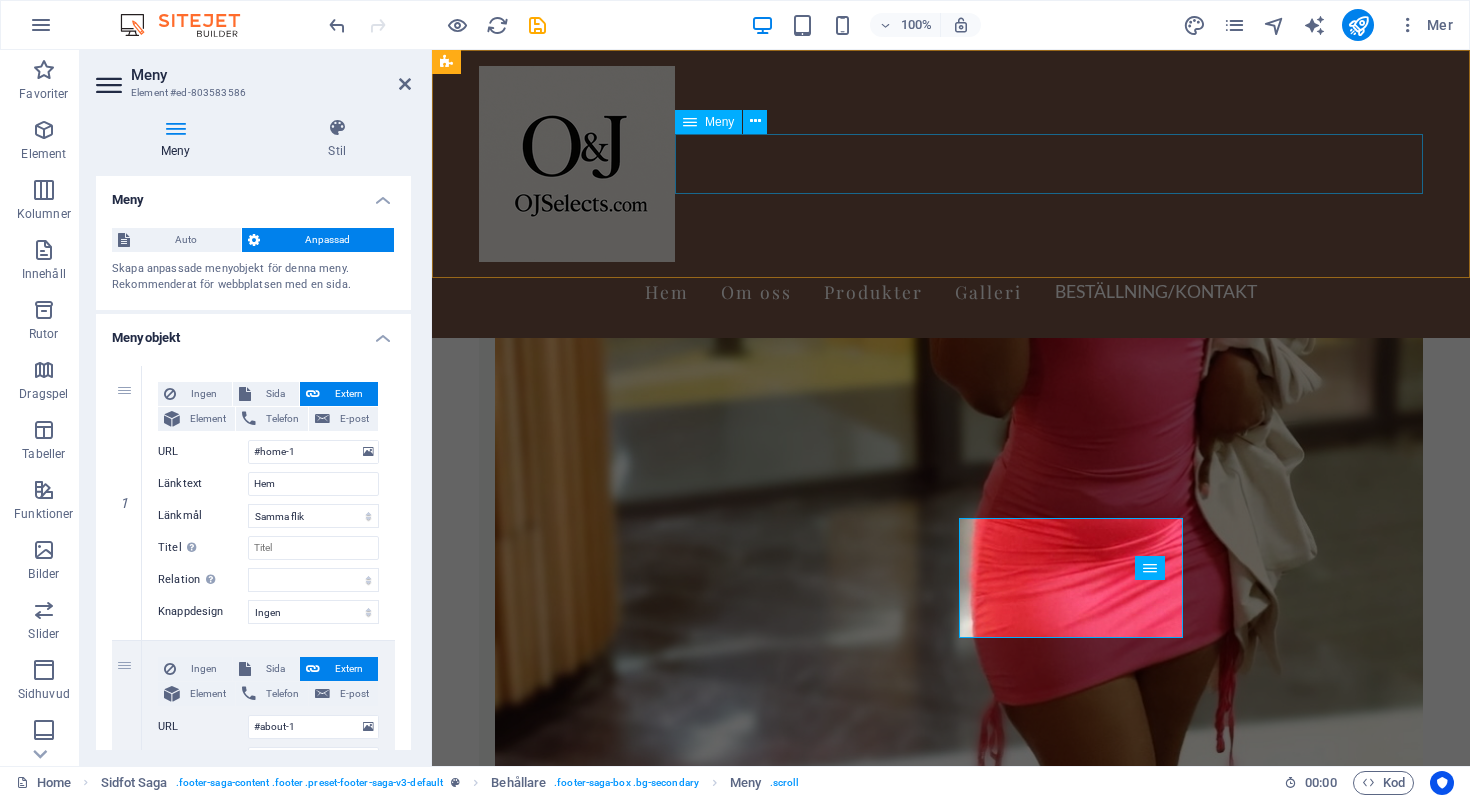 scroll, scrollTop: 3265, scrollLeft: 0, axis: vertical 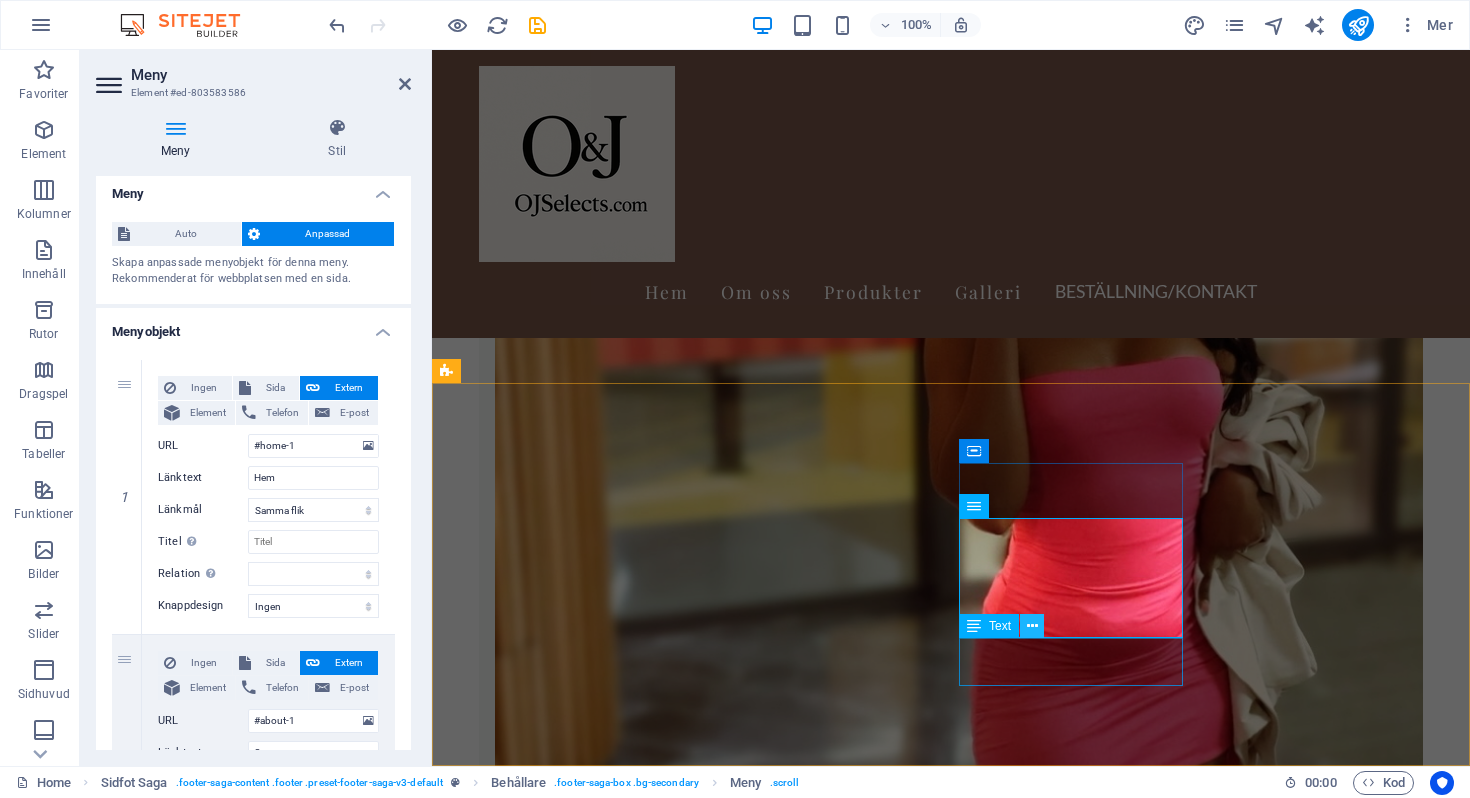click at bounding box center [1032, 626] 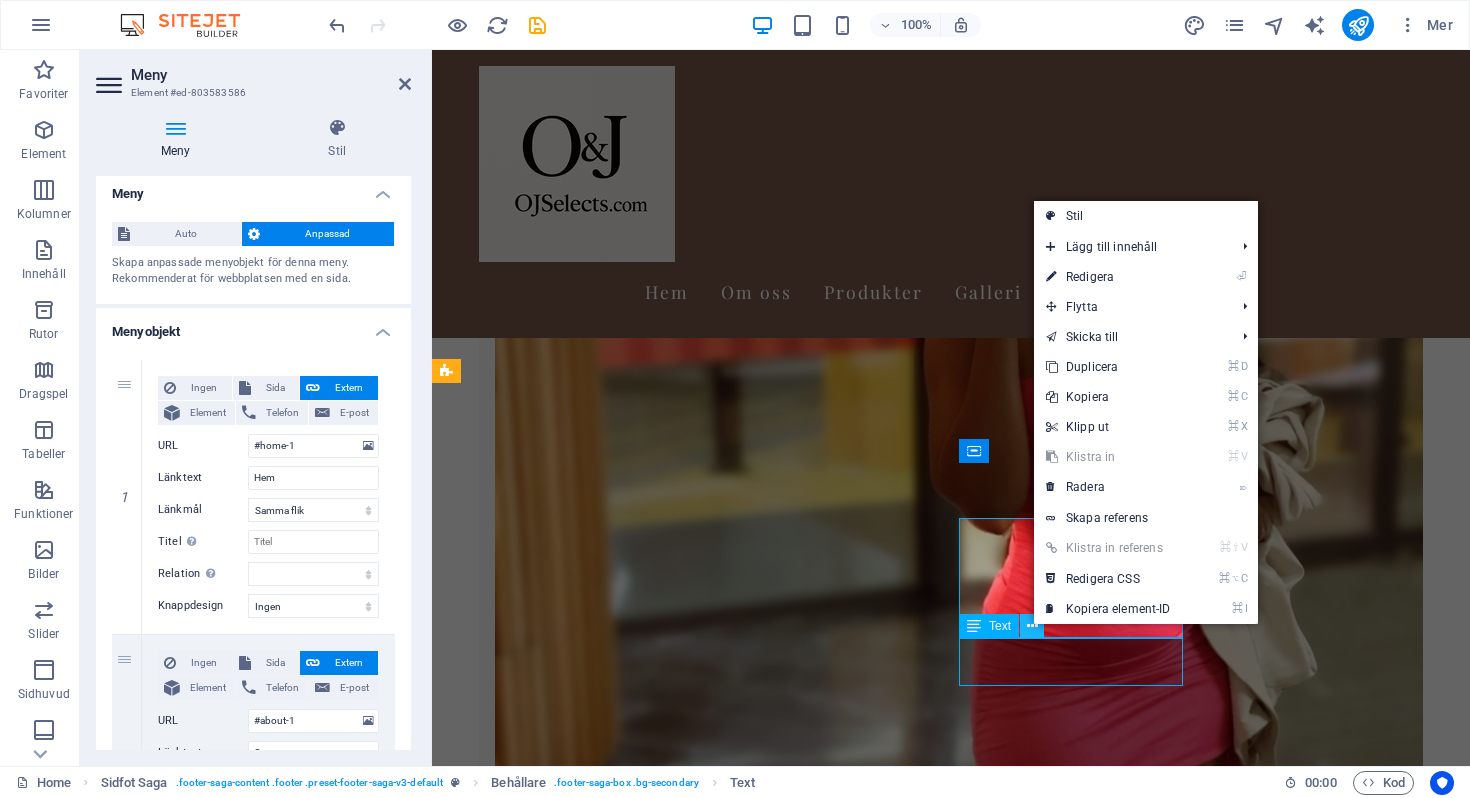 scroll, scrollTop: 3382, scrollLeft: 0, axis: vertical 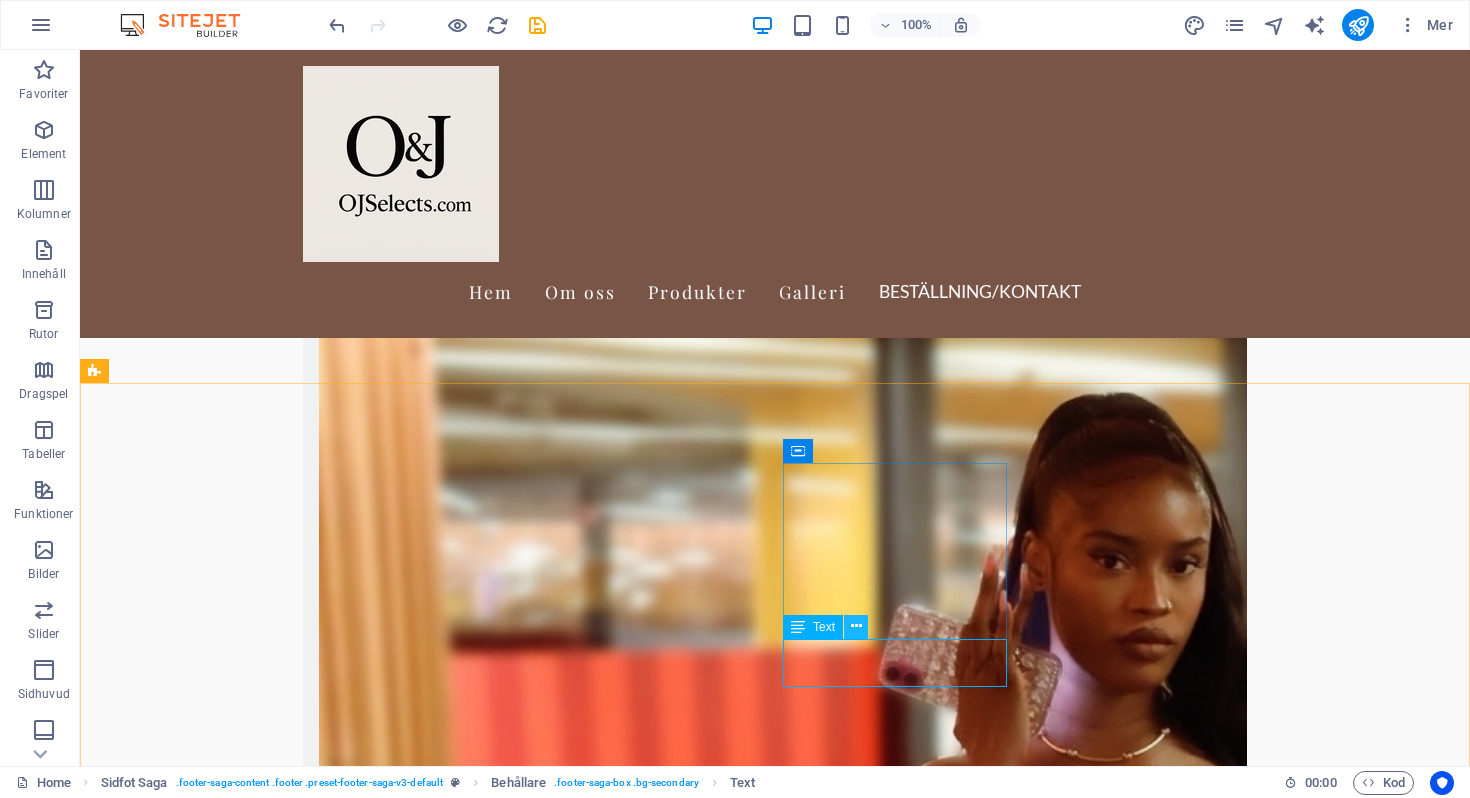 click at bounding box center [856, 626] 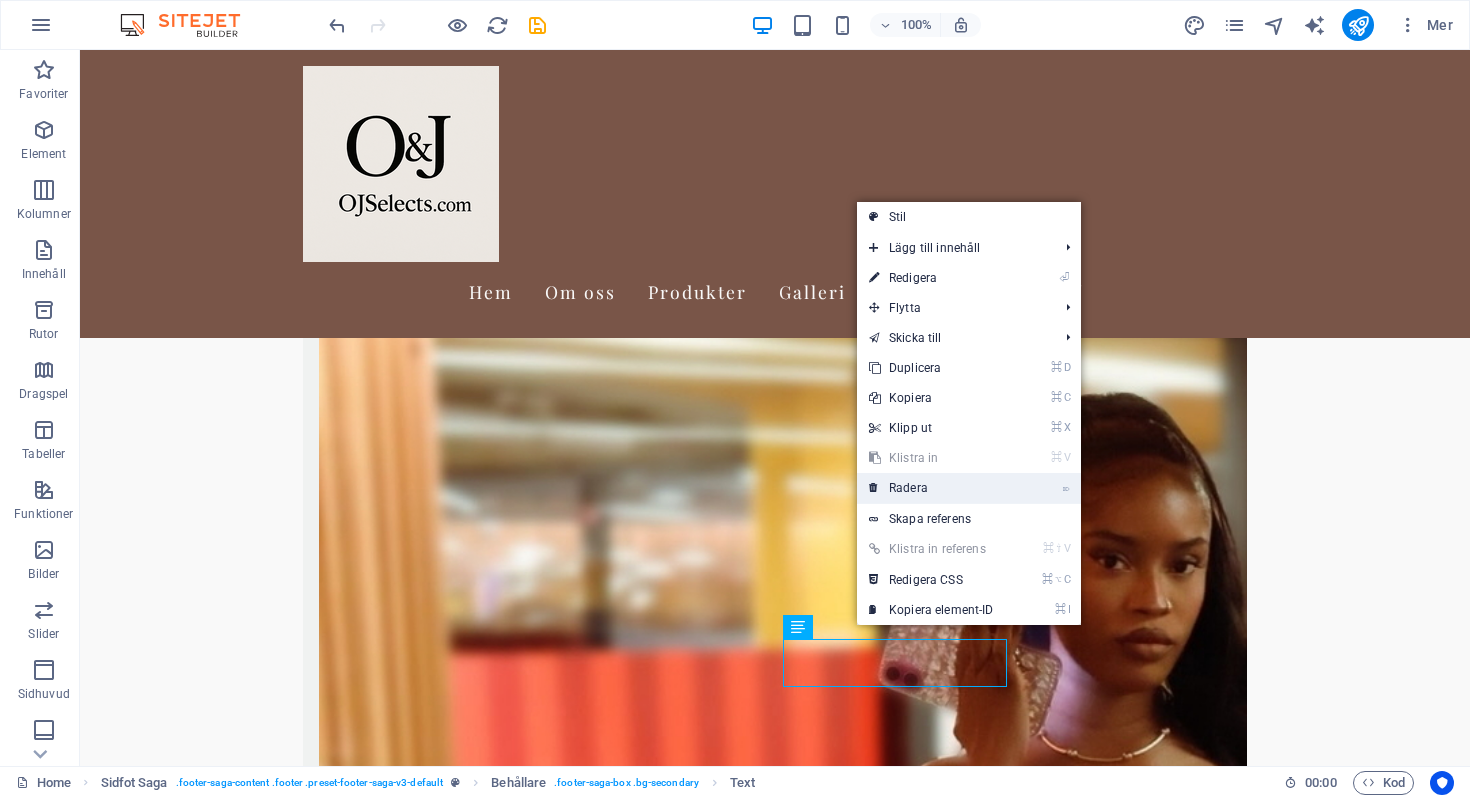 click on "⌦  Radera" at bounding box center [931, 488] 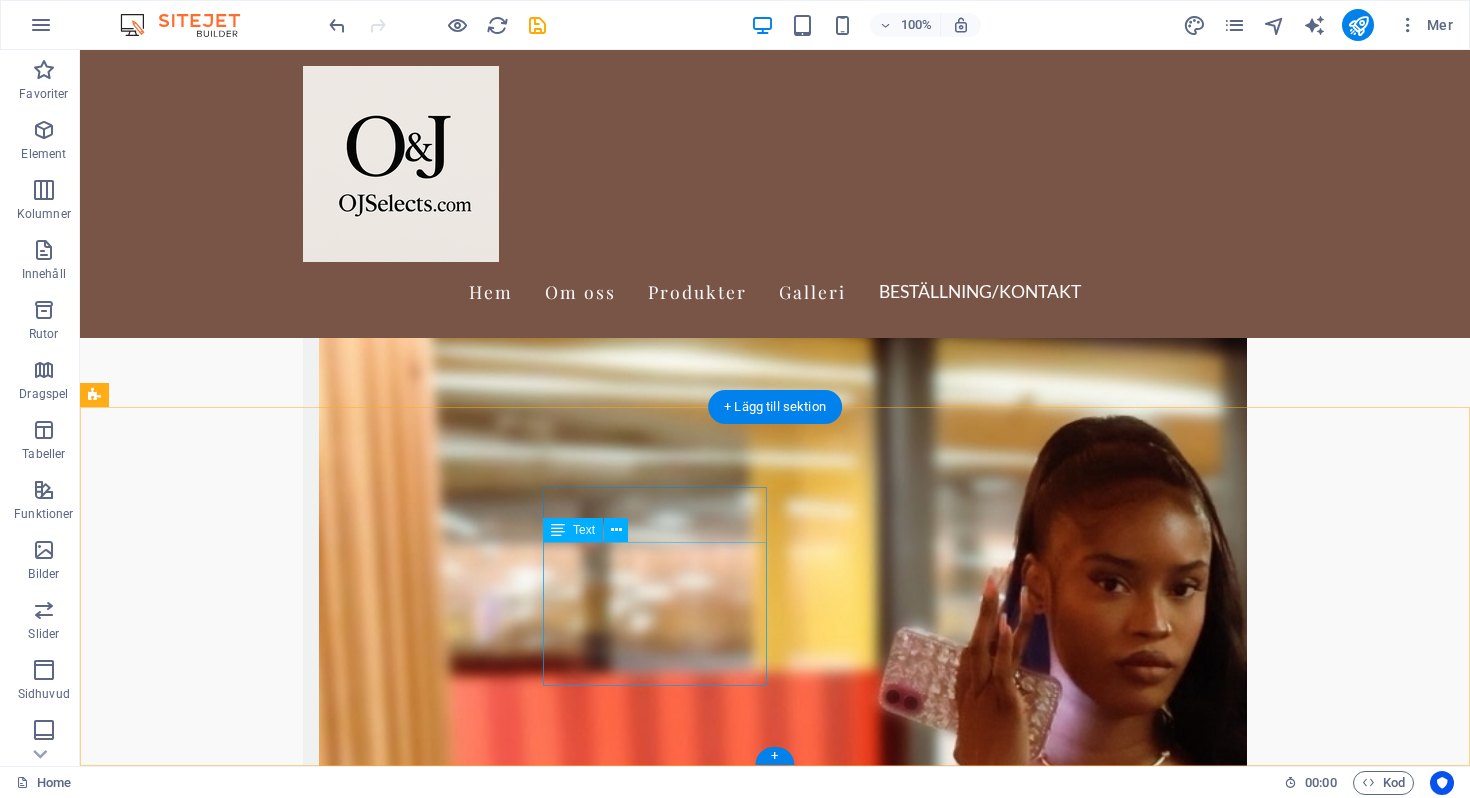click on "Fridensborgsvägen 111 17060   Solna Phone:  Mobile:  Email:  ojshop.essentials@gmail.com" at bounding box center [208, 9158] 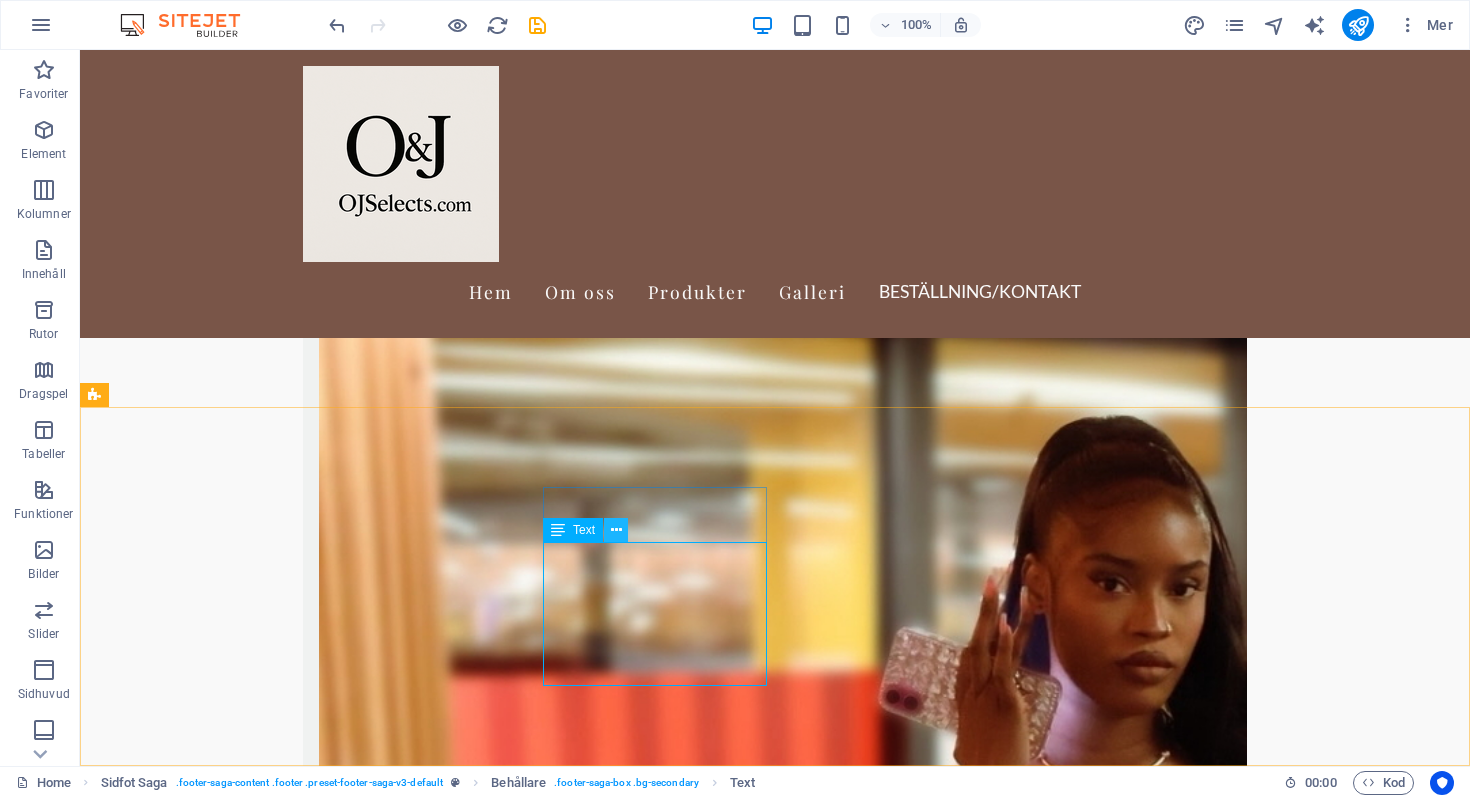 click at bounding box center (616, 530) 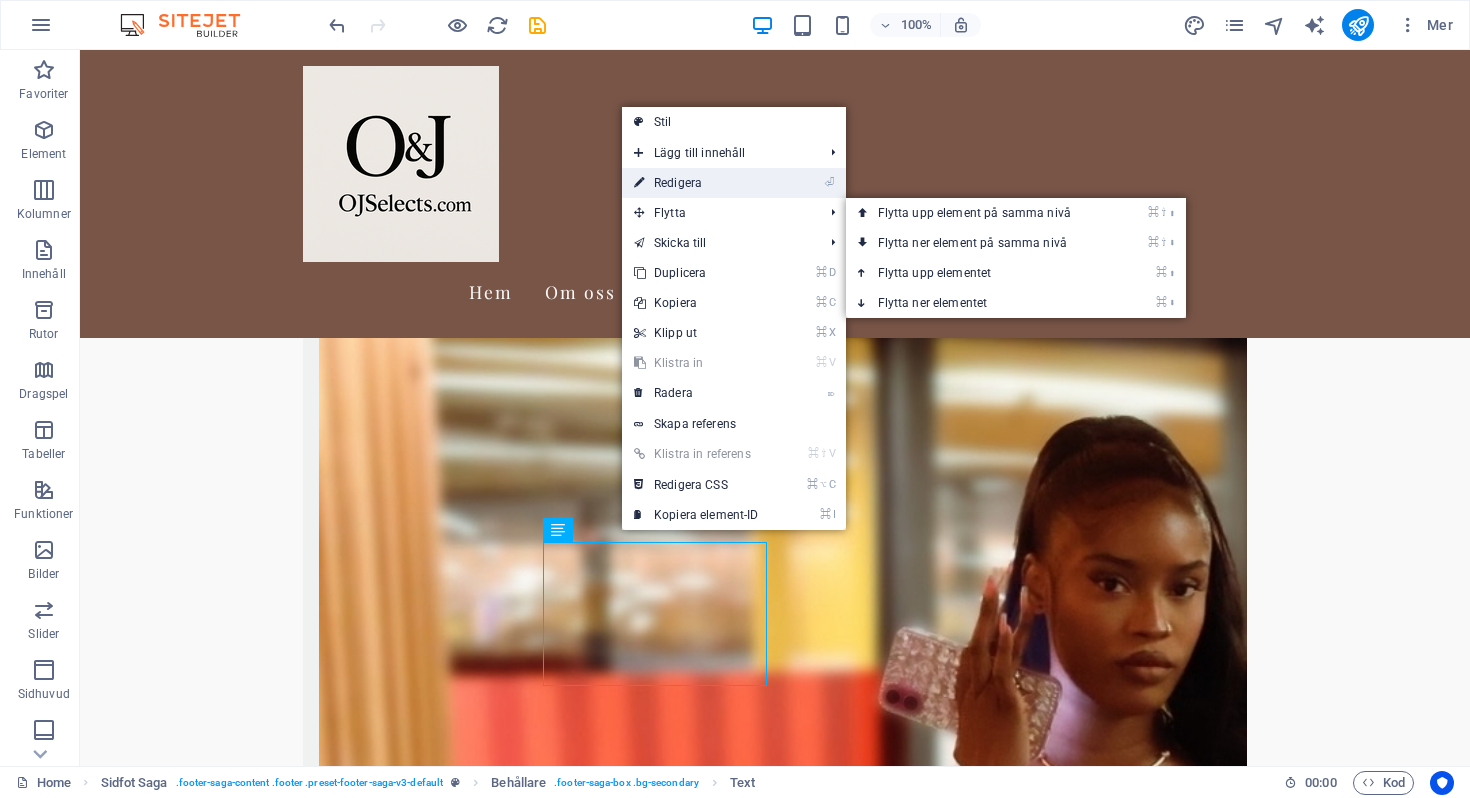 click on "⏎  Redigera" at bounding box center [696, 183] 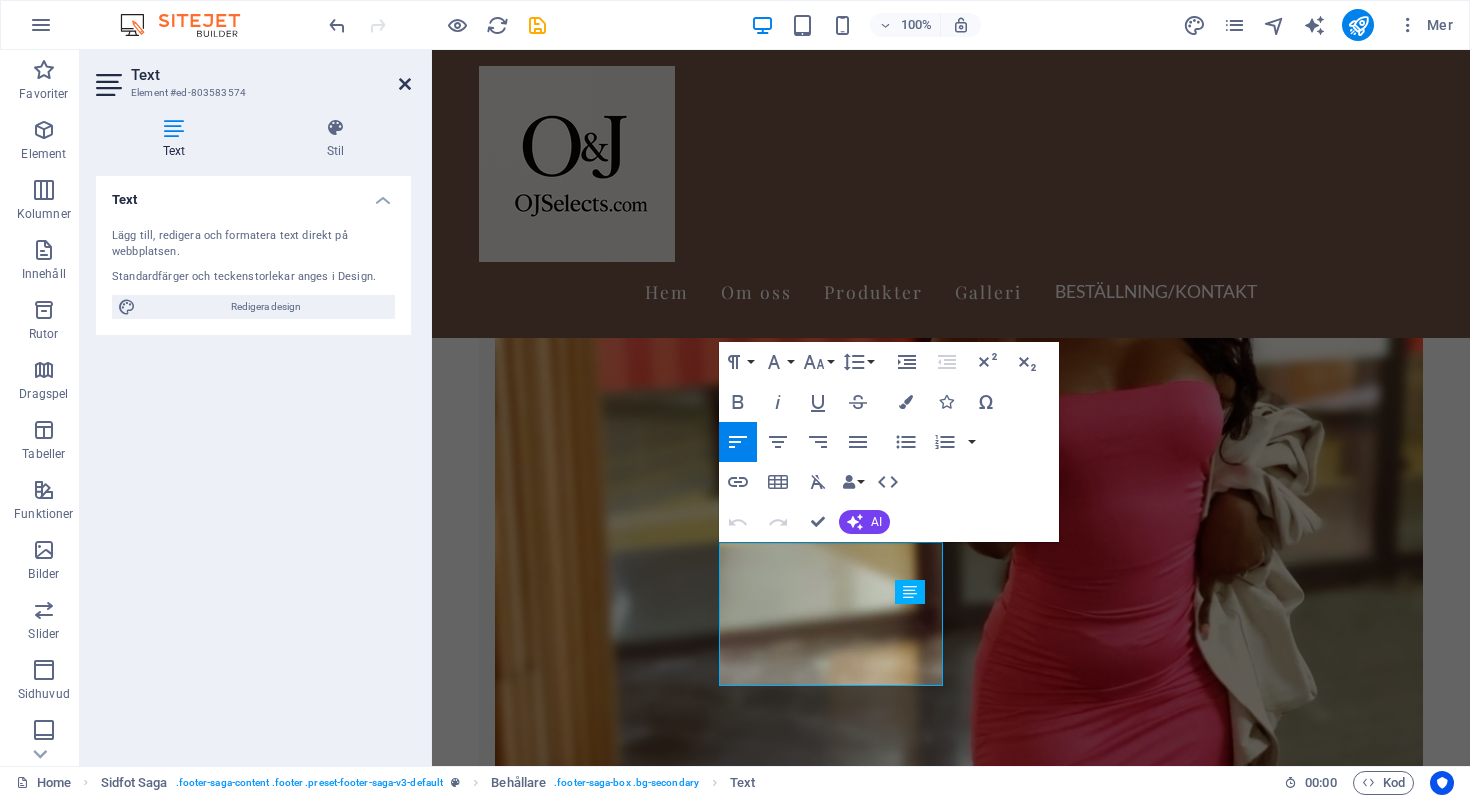click at bounding box center [405, 84] 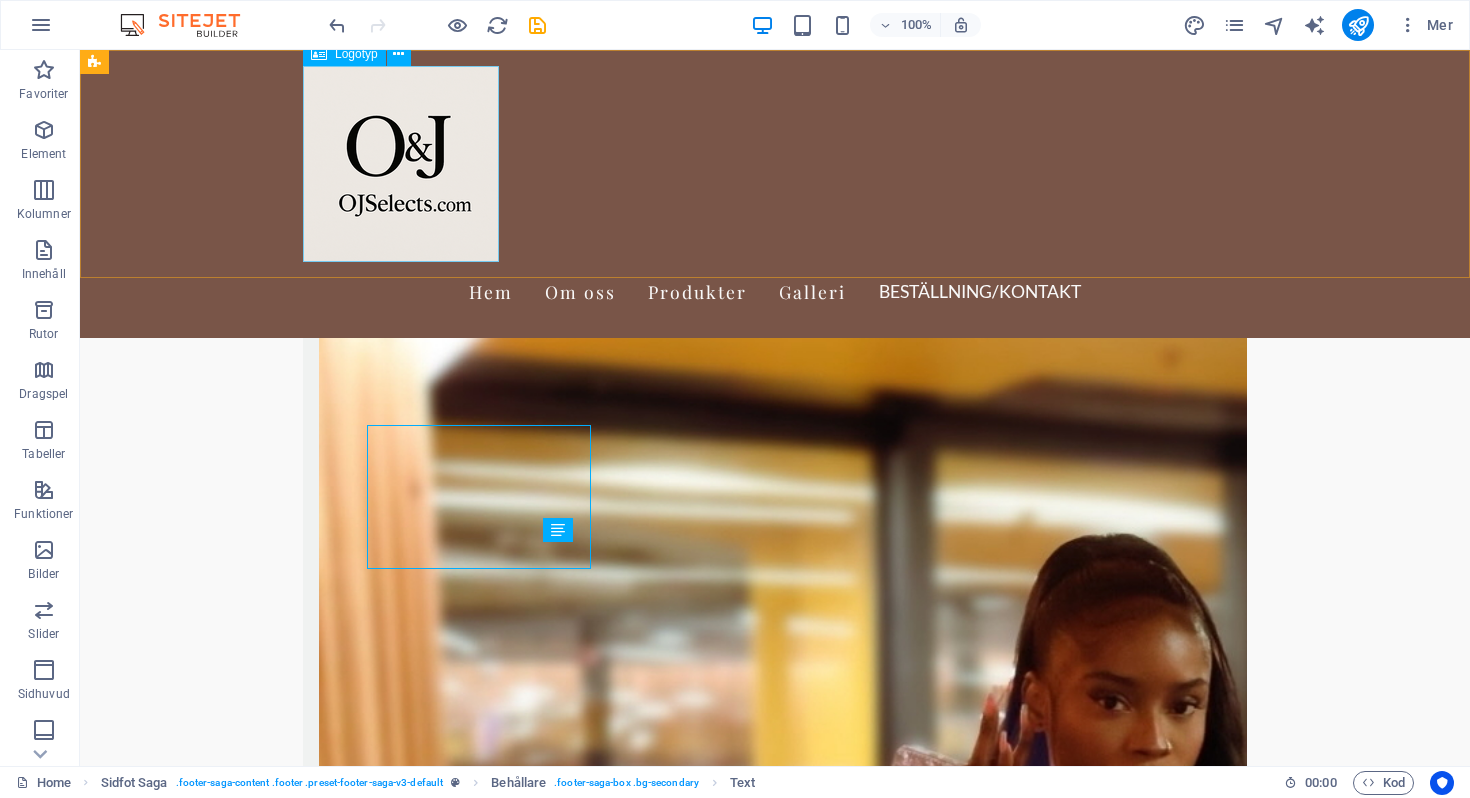 scroll, scrollTop: 3359, scrollLeft: 0, axis: vertical 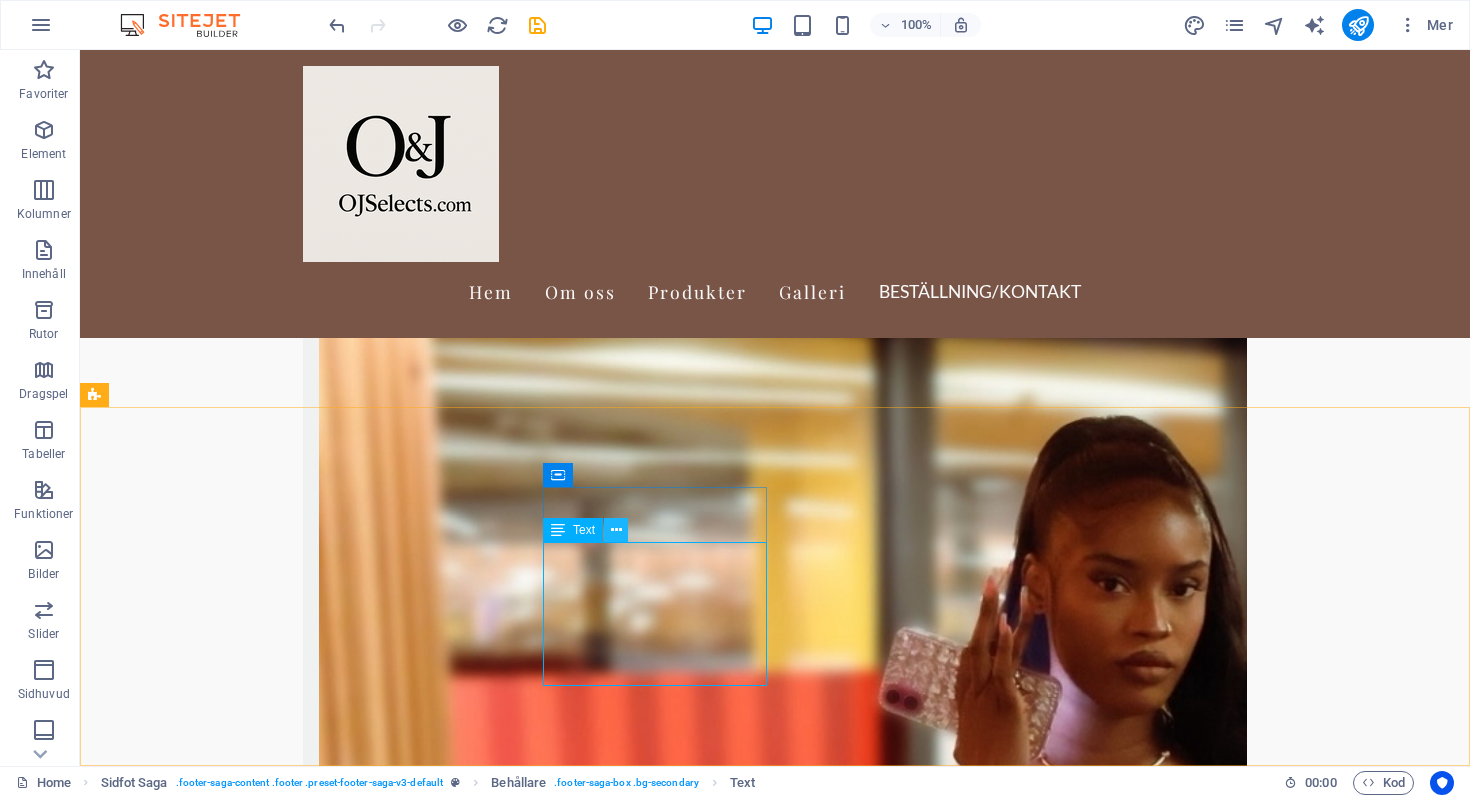 click at bounding box center (616, 530) 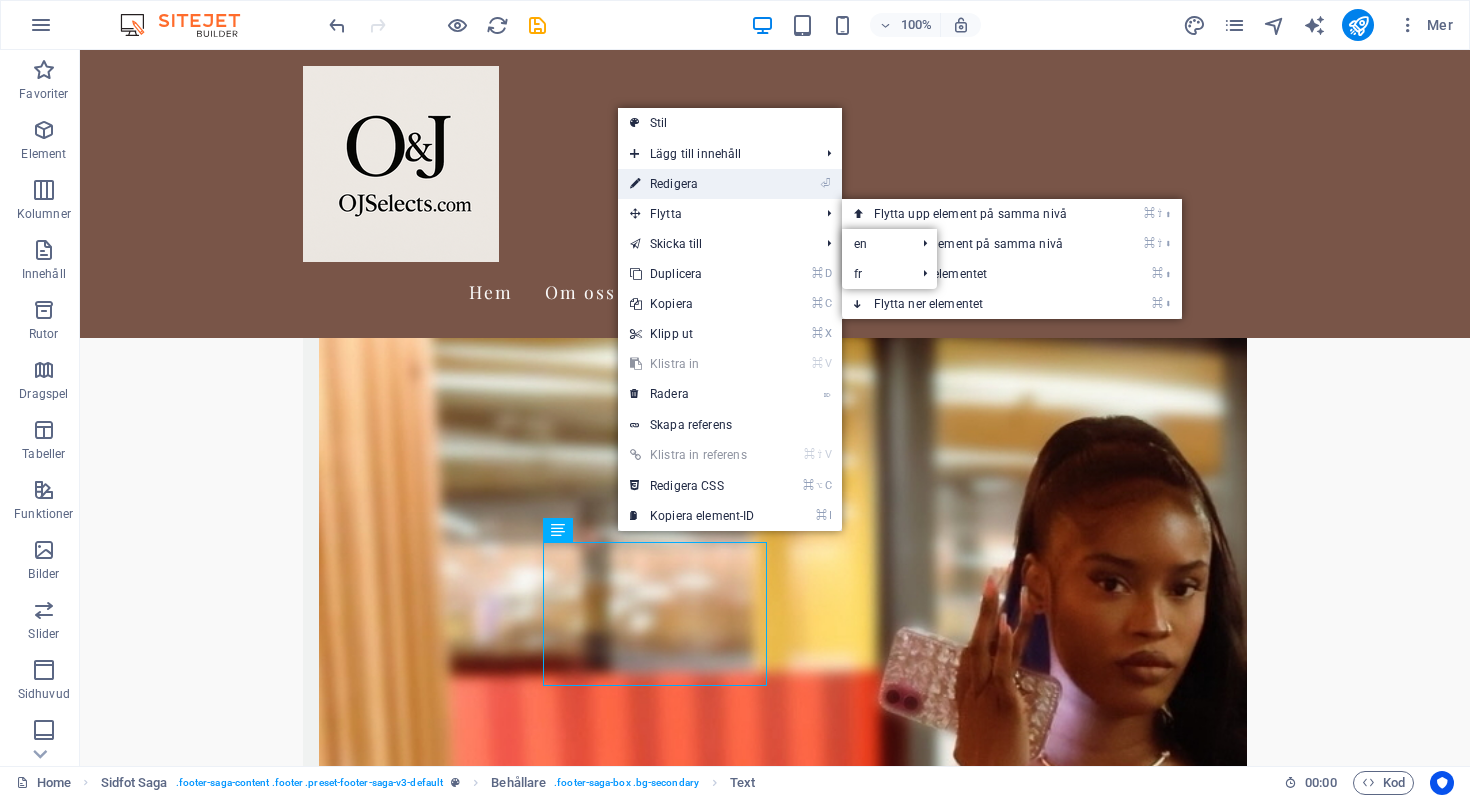 click on "⏎  Redigera" at bounding box center [692, 184] 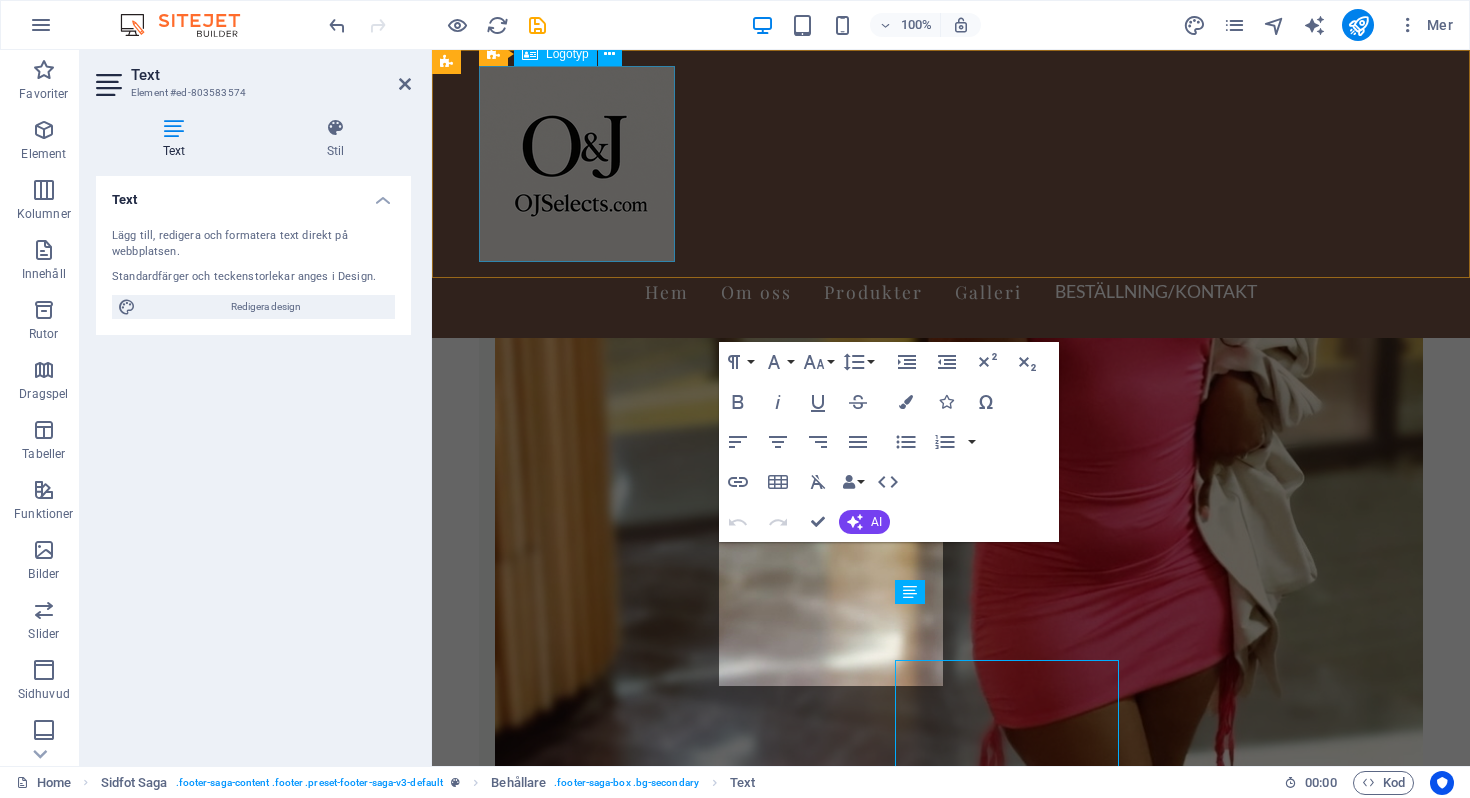 scroll, scrollTop: 3241, scrollLeft: 0, axis: vertical 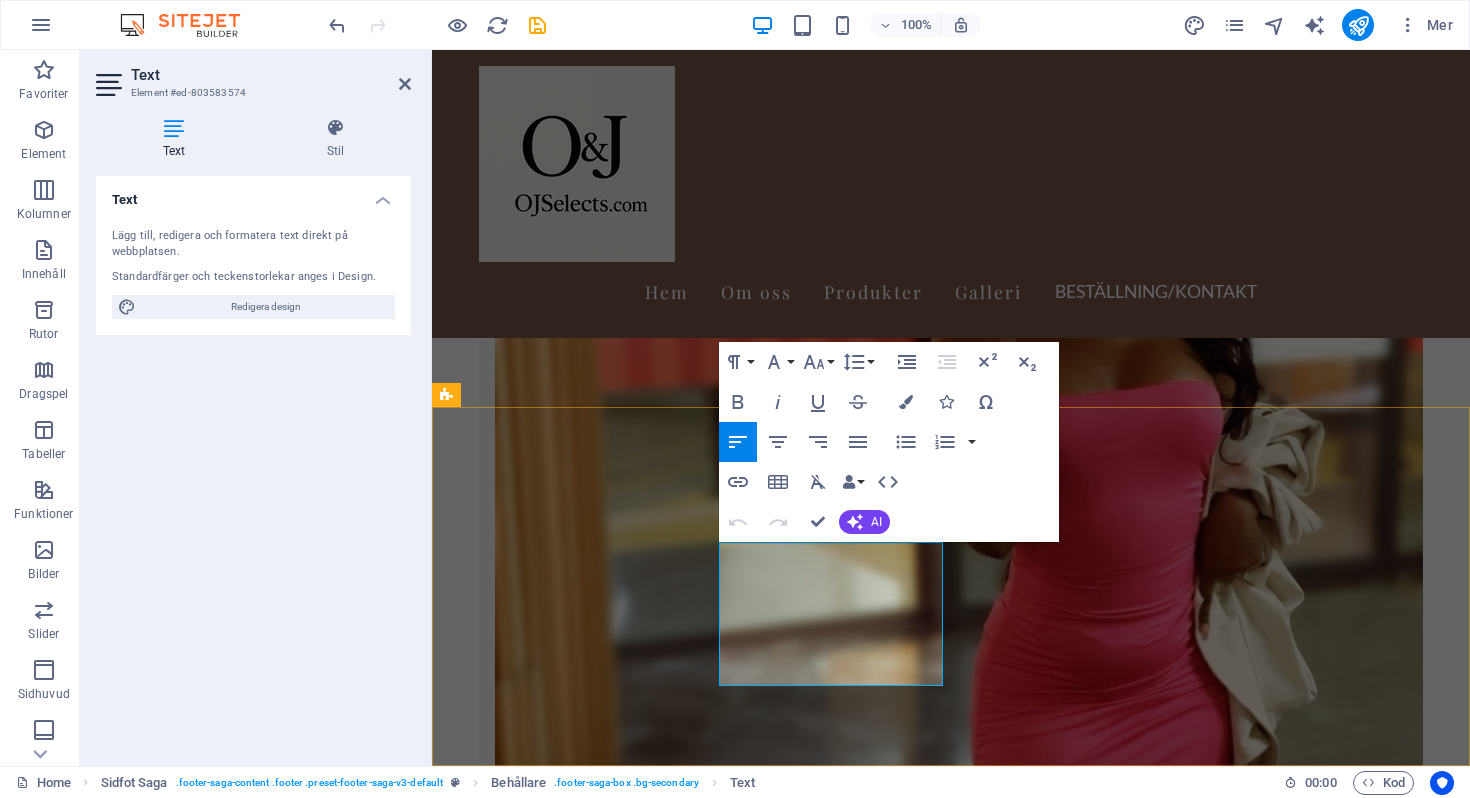 click on "Phone:" at bounding box center (560, 7555) 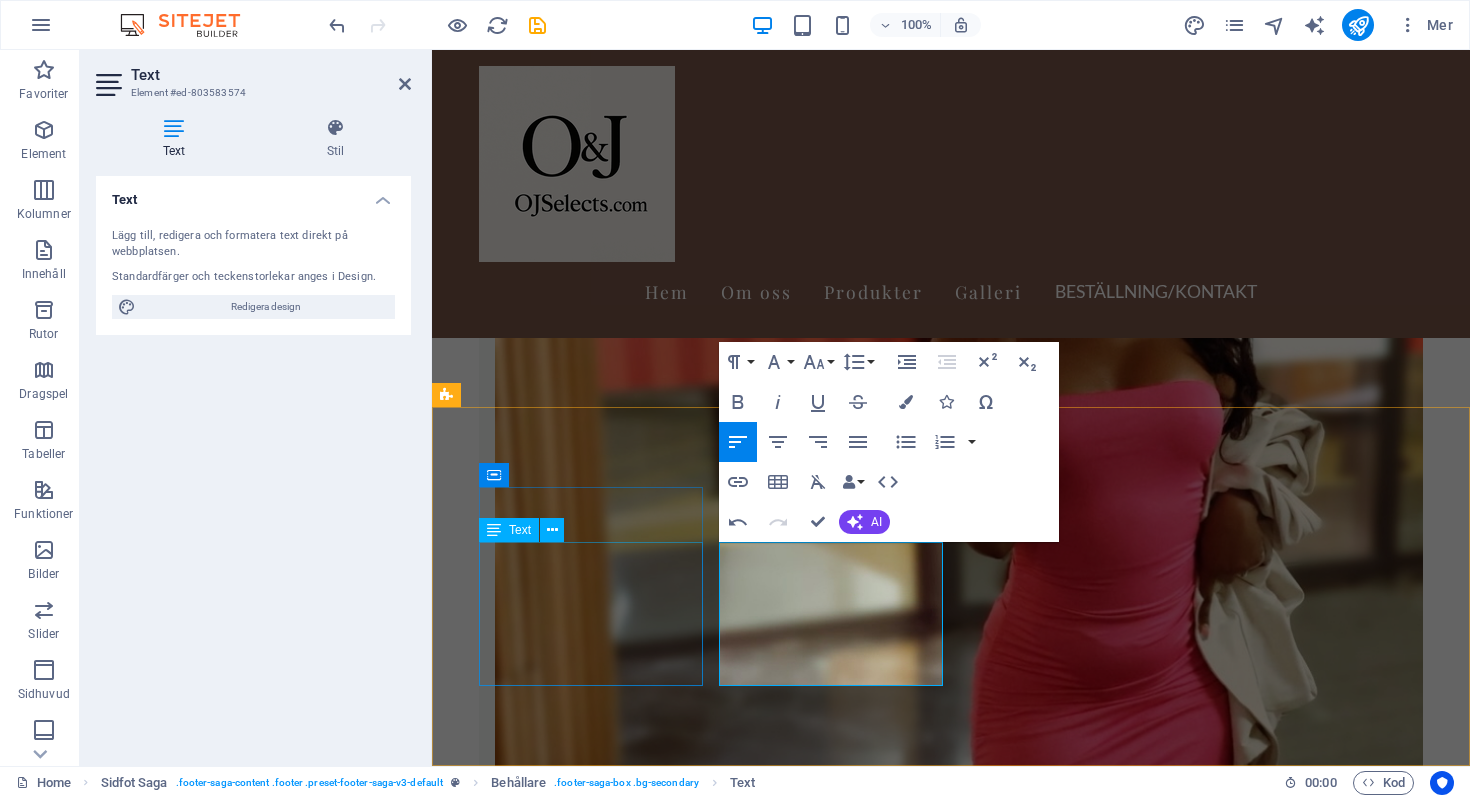 drag, startPoint x: 802, startPoint y: 600, endPoint x: 699, endPoint y: 597, distance: 103.04368 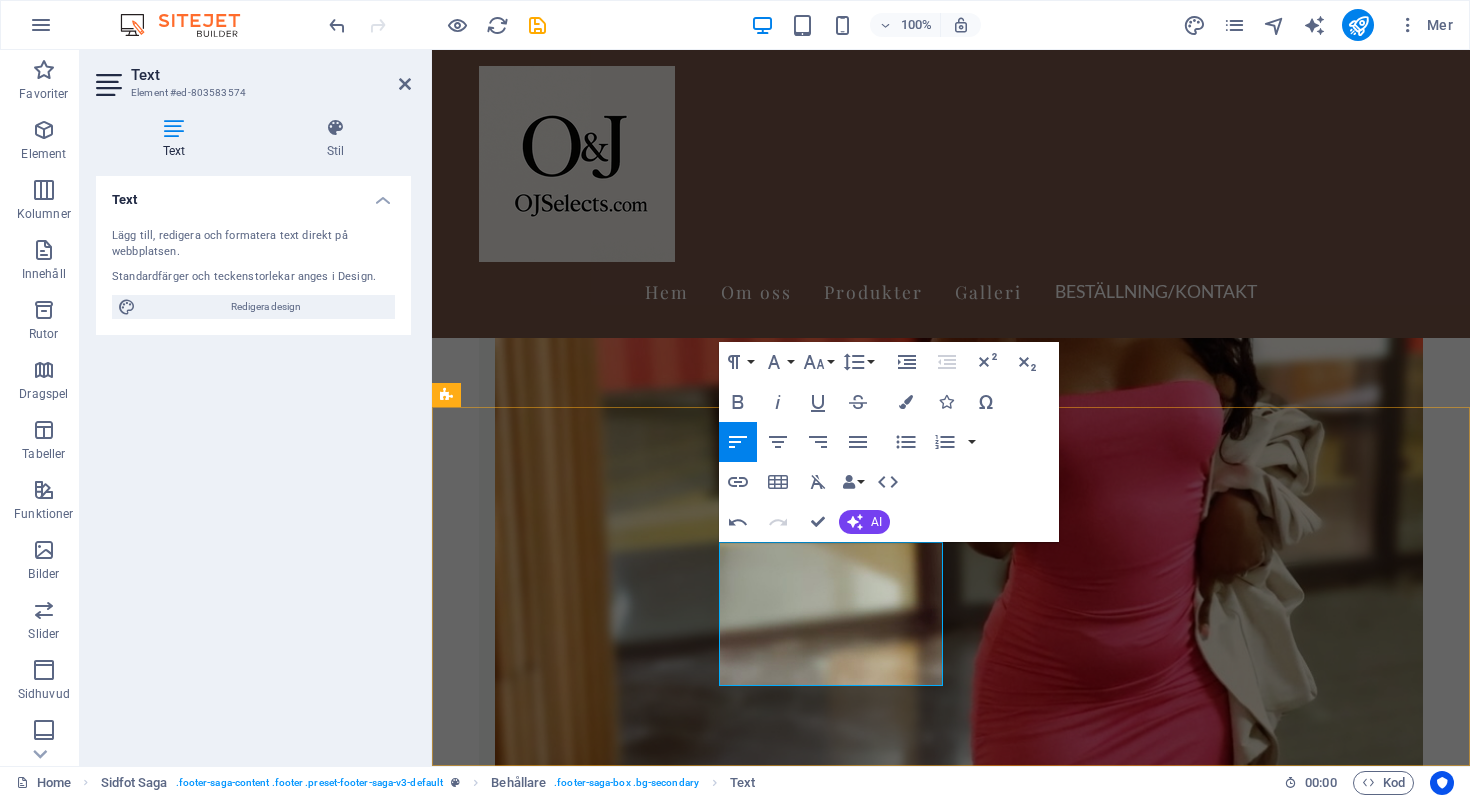 click on "Mobile:" at bounding box center (560, 7579) 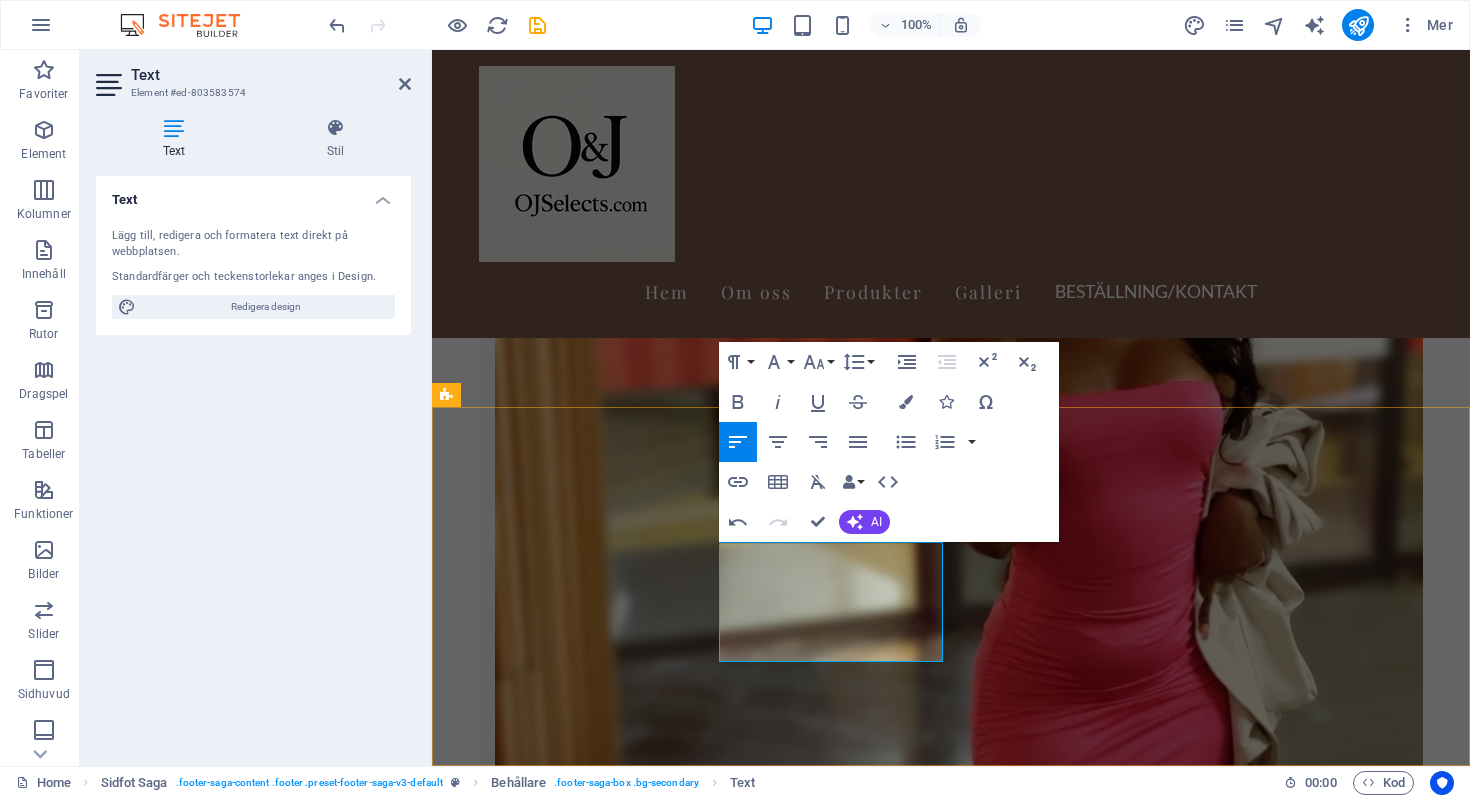 drag, startPoint x: 795, startPoint y: 620, endPoint x: 726, endPoint y: 557, distance: 93.43447 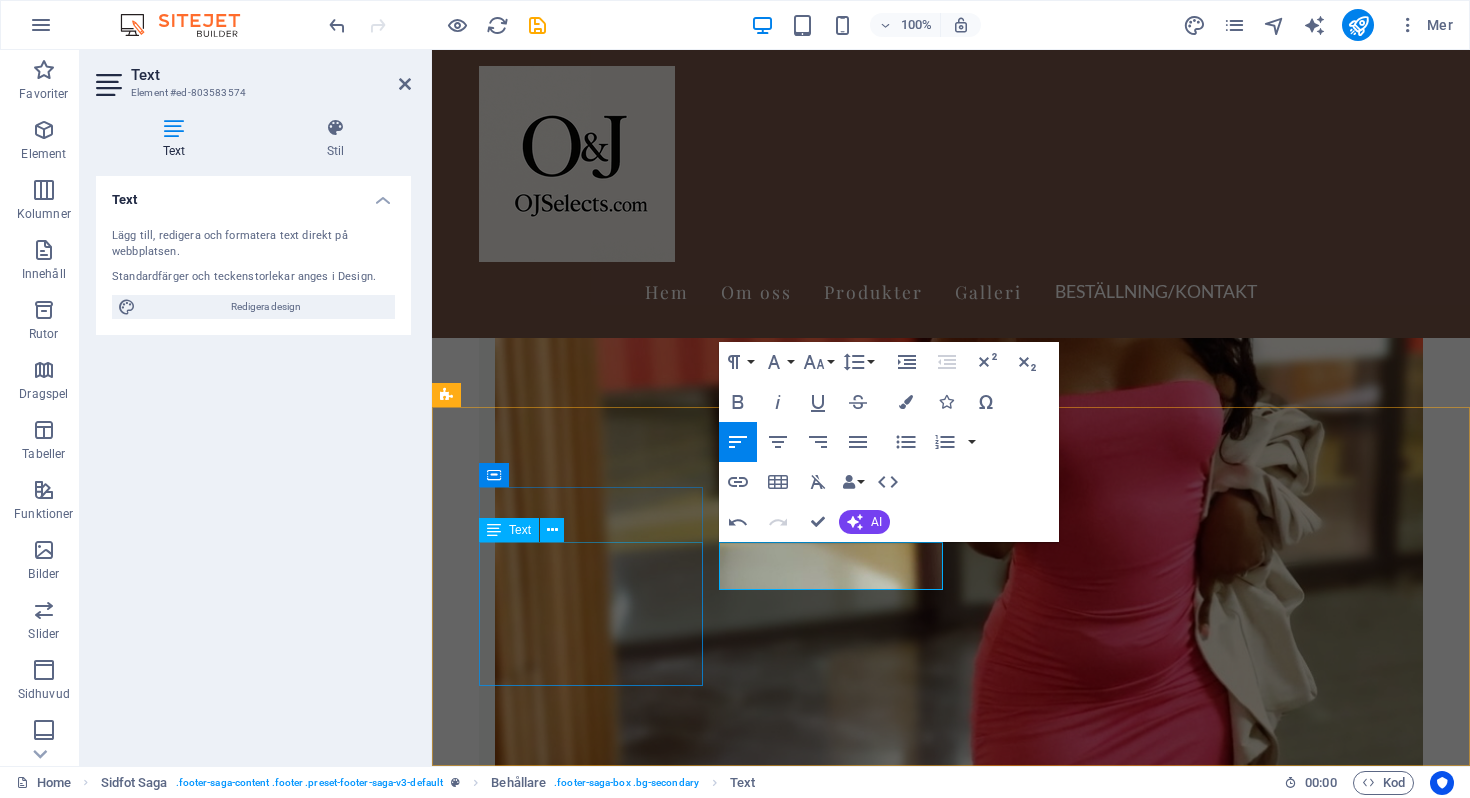 drag, startPoint x: 894, startPoint y: 550, endPoint x: 679, endPoint y: 550, distance: 215 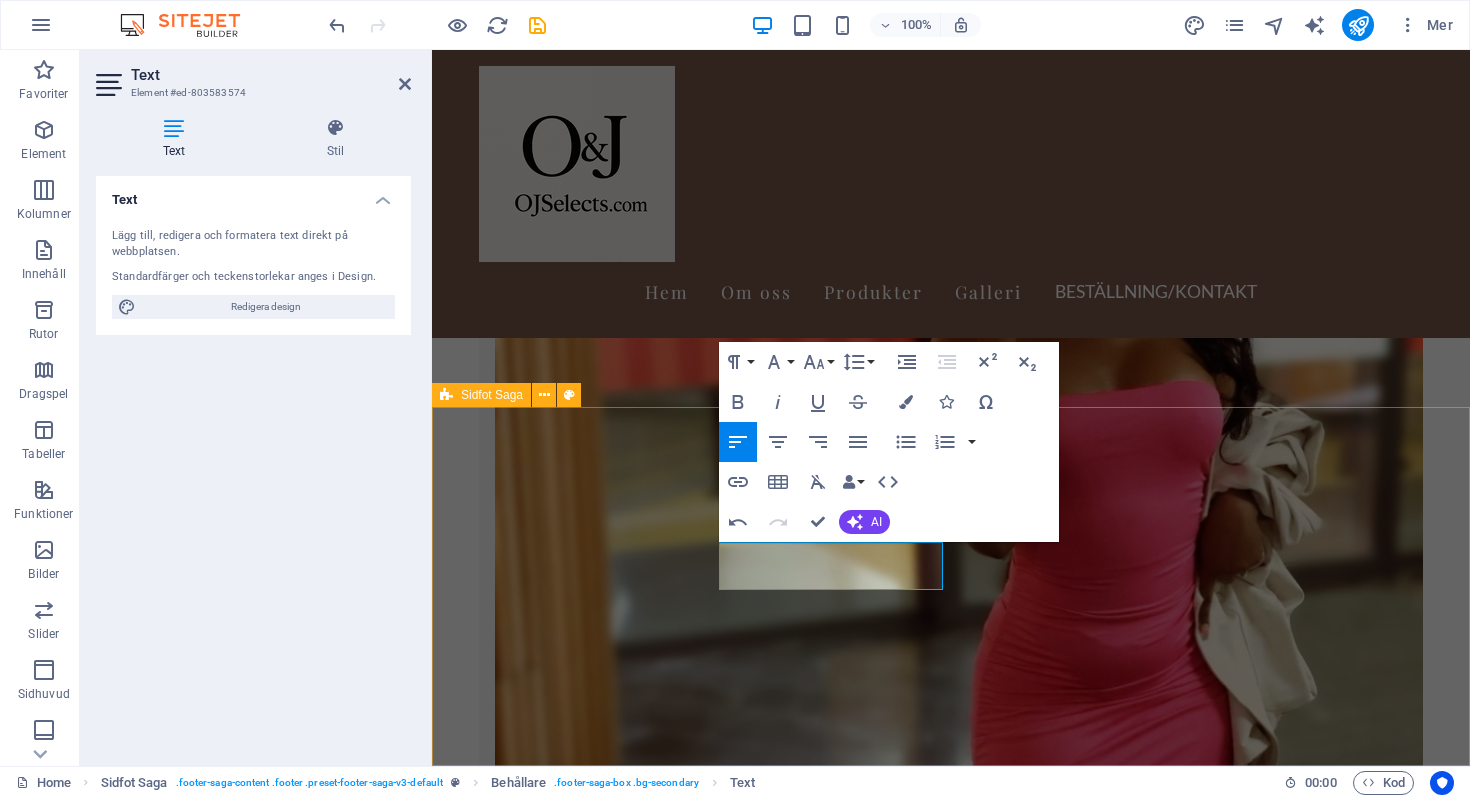 click on "OJSelects.com OJSelects.com - Kvalitetsmode och accessoarer online. Kontakta oss via e-post eller telefon för frågor. Följ våra sociala medier för de senaste trenderna. Contact Mail:    ojshop.essentials@gmail.com Navigation Hem Om oss Tjänster Galleri Kontakt Social media Facebook Facebook X Instagram" at bounding box center [951, 7595] 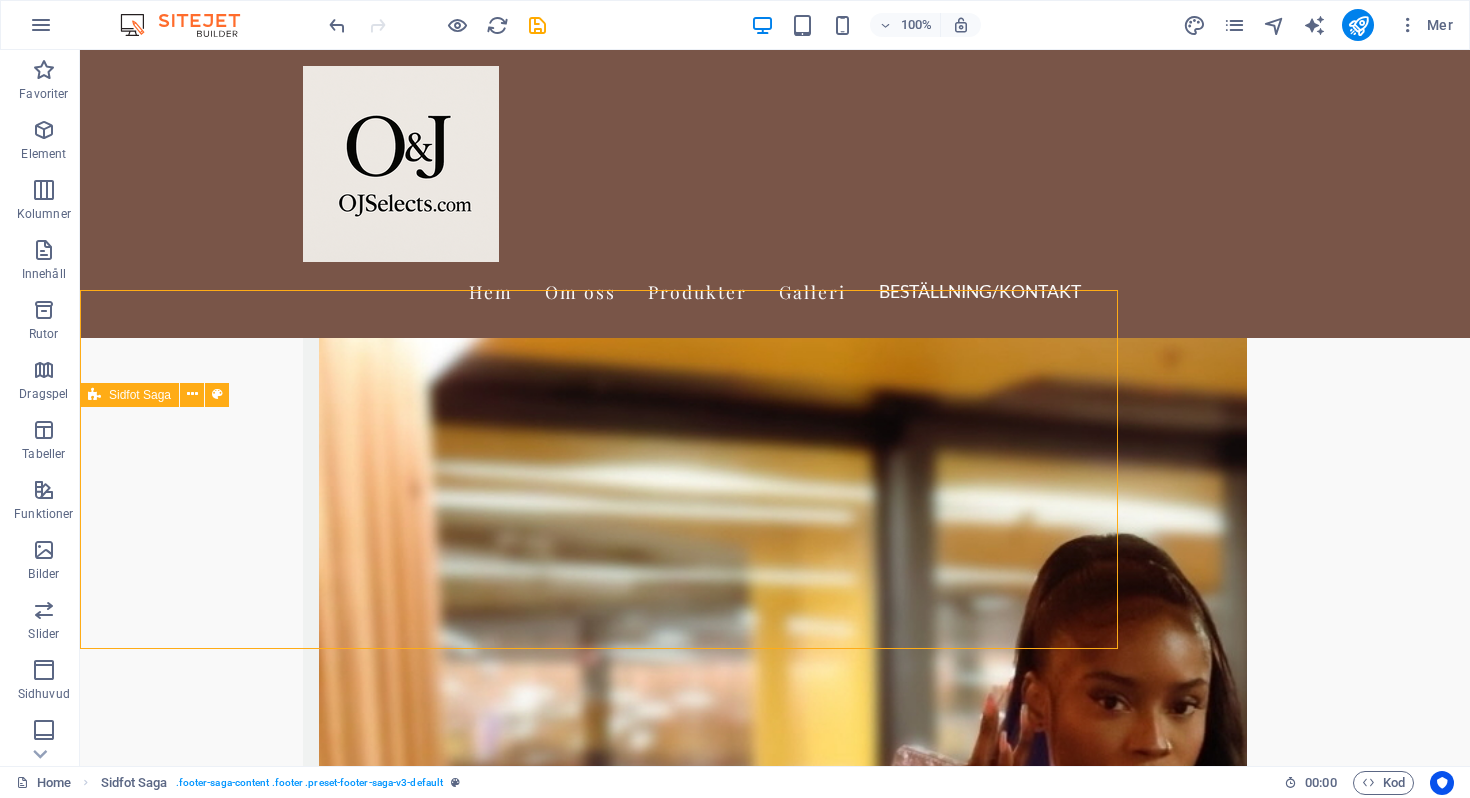 scroll, scrollTop: 3359, scrollLeft: 0, axis: vertical 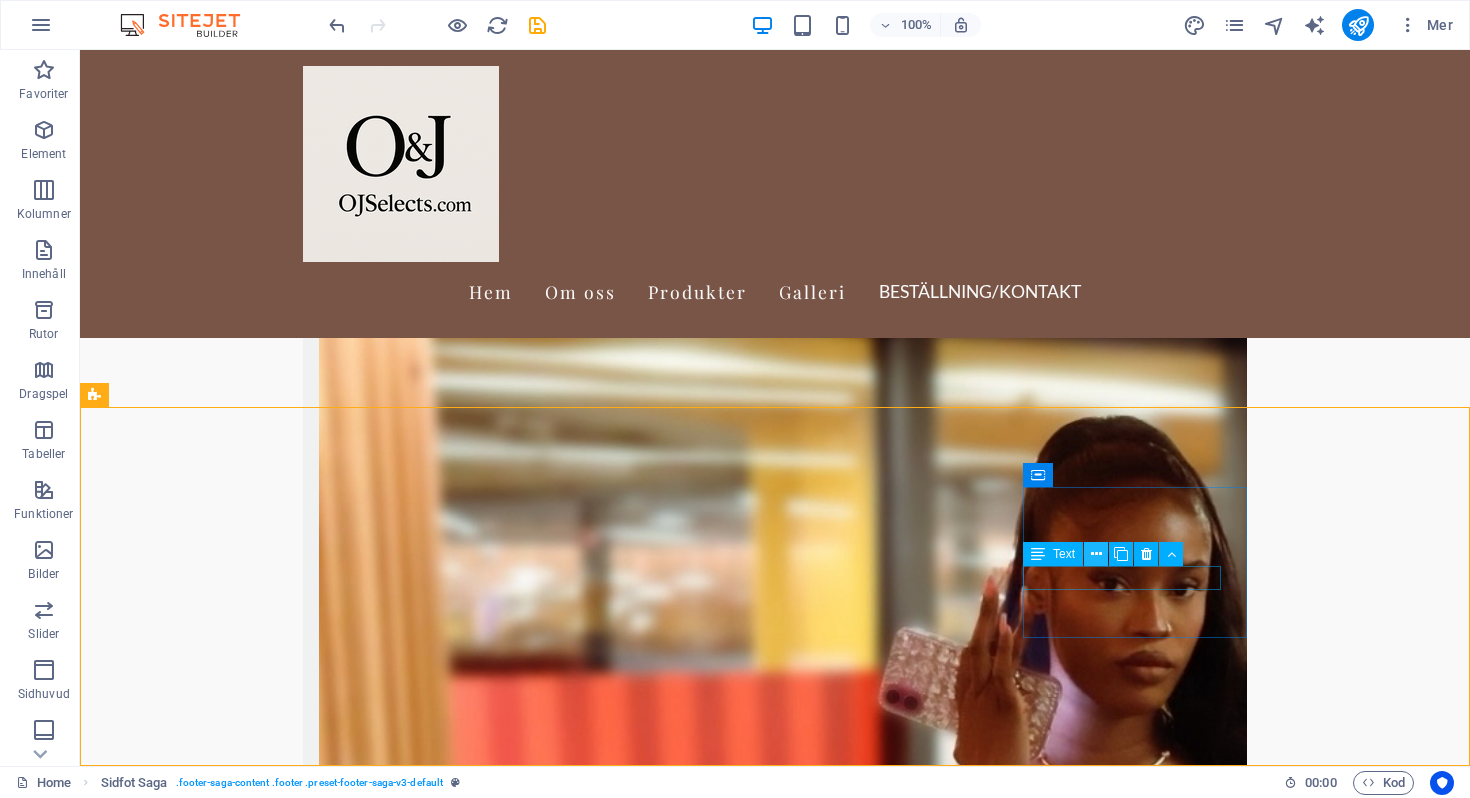 click at bounding box center [1096, 554] 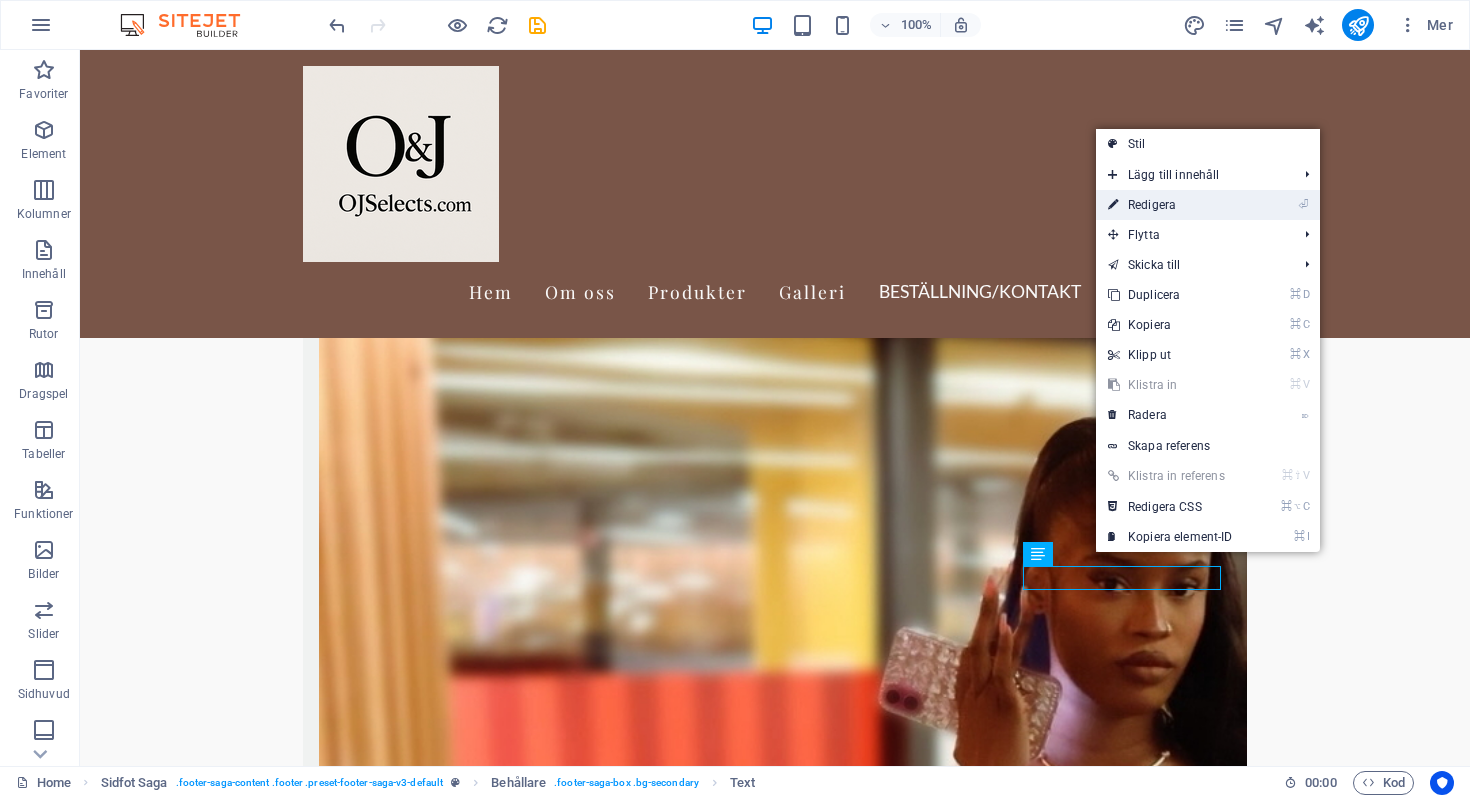 click on "⏎  Redigera" at bounding box center [1170, 205] 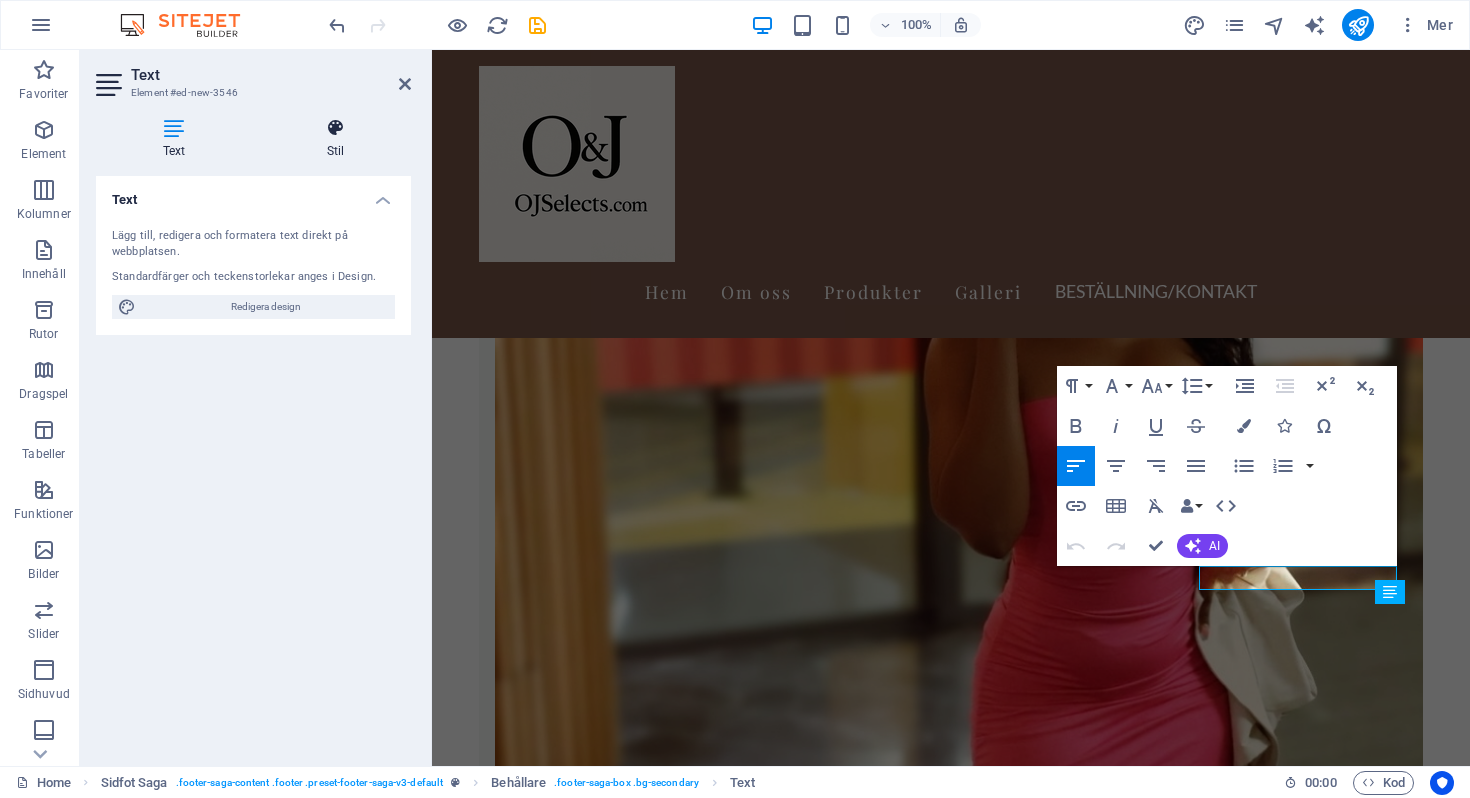 click on "Stil" at bounding box center [335, 139] 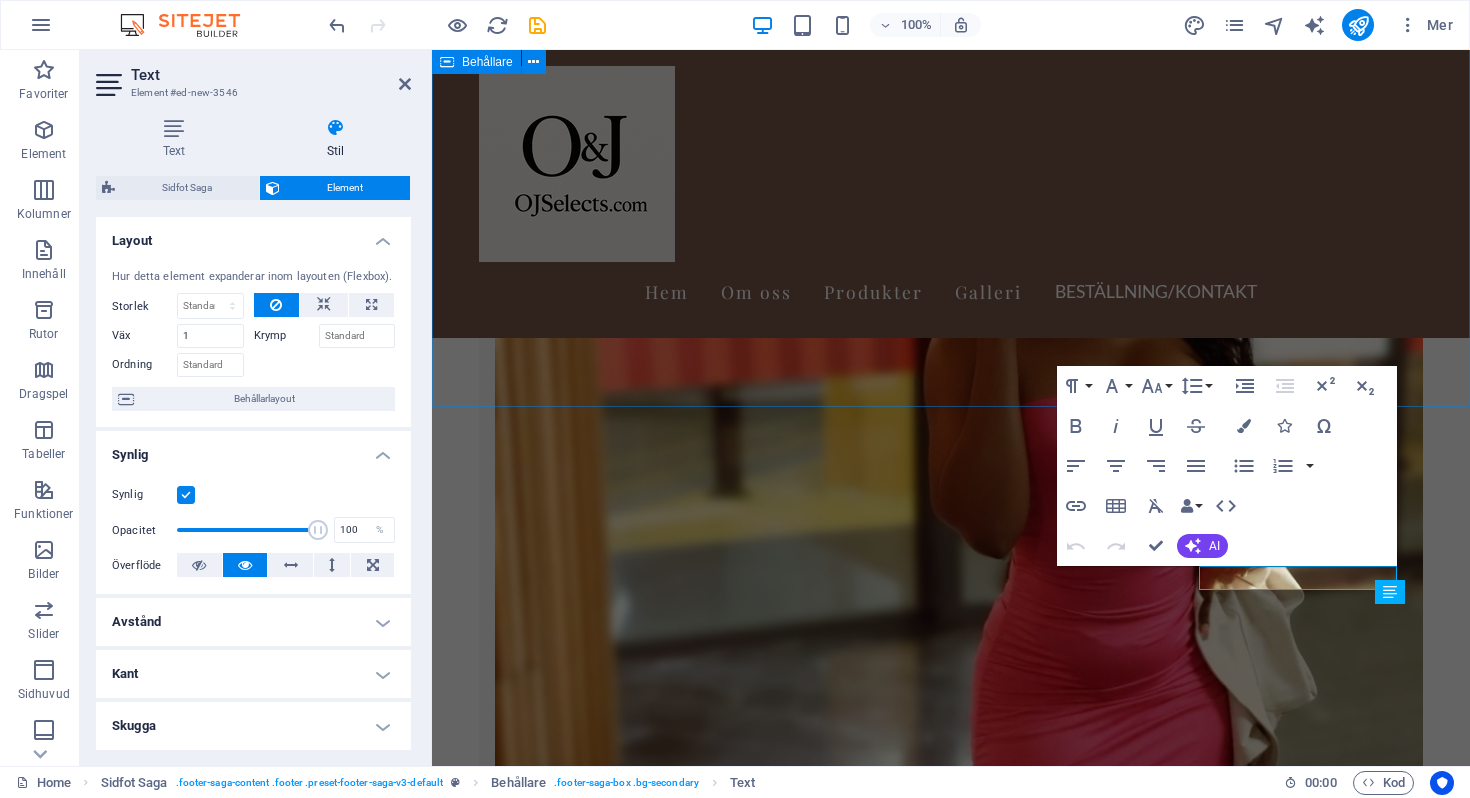 click on "Kontakta Oss   I have read and understand the privacy policy. Oläslig? Ladda ny Skicka Meddelande" at bounding box center (951, 6867) 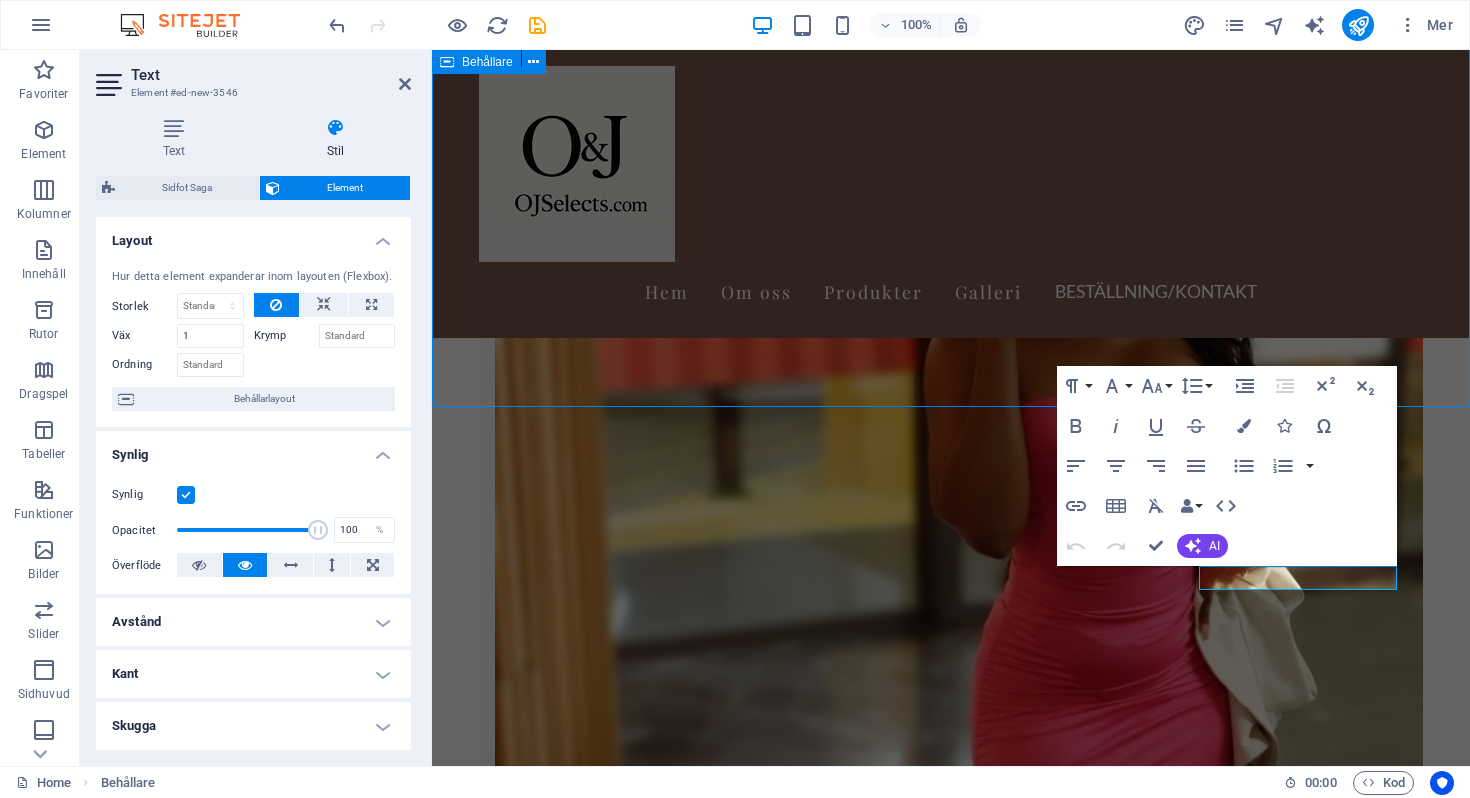 scroll, scrollTop: 3359, scrollLeft: 0, axis: vertical 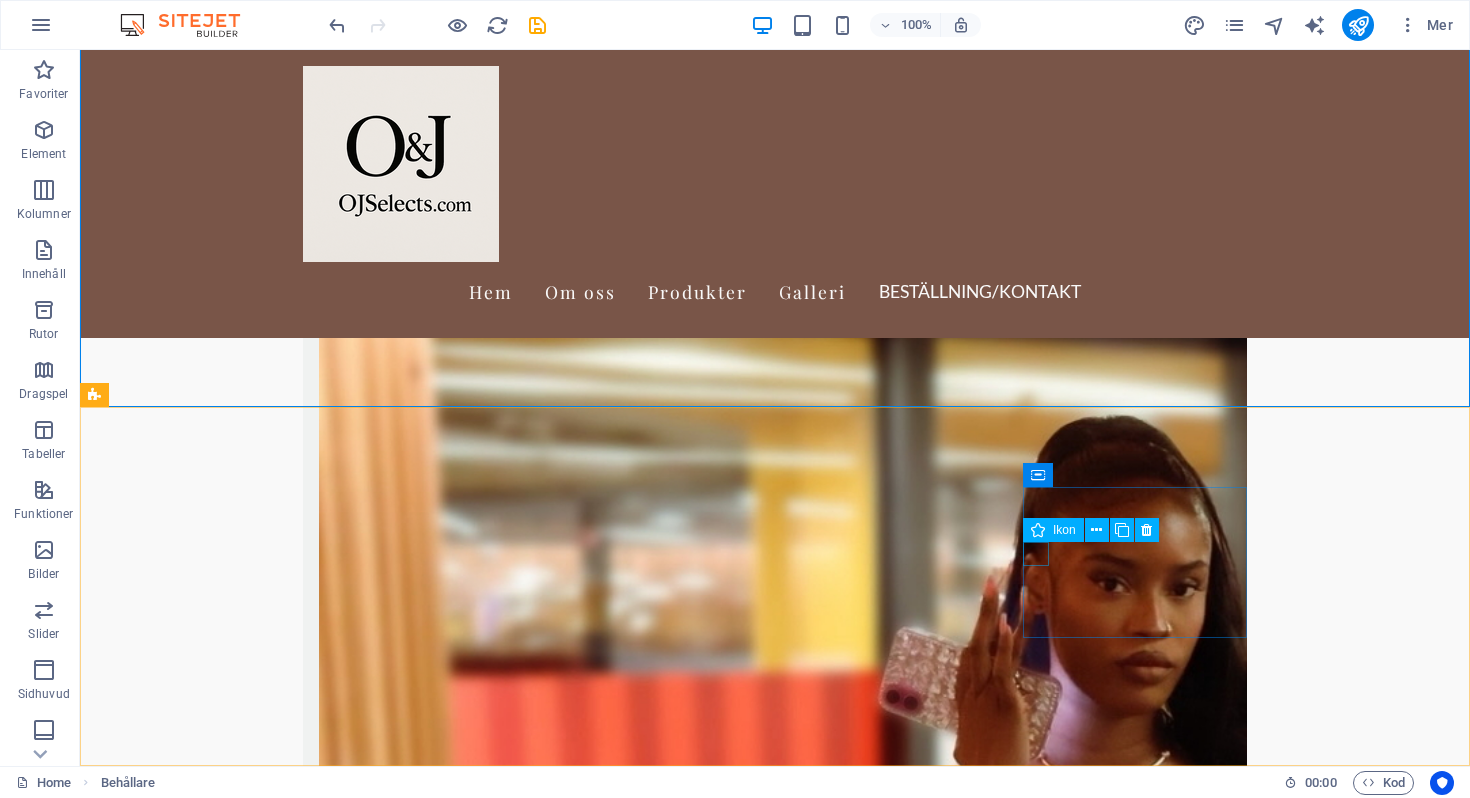 click on "Ikon" at bounding box center (1053, 530) 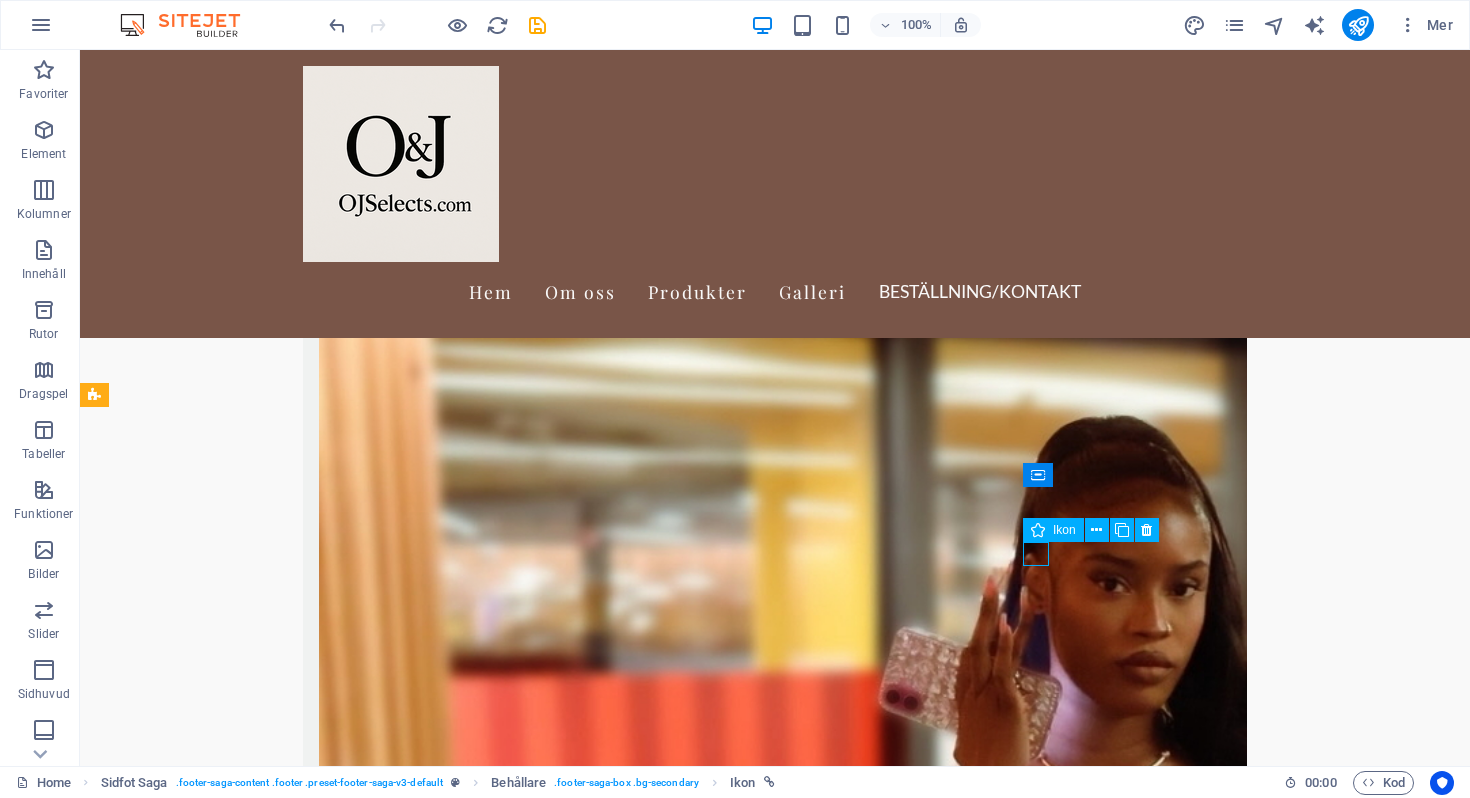 click on "Ikon" at bounding box center [1053, 530] 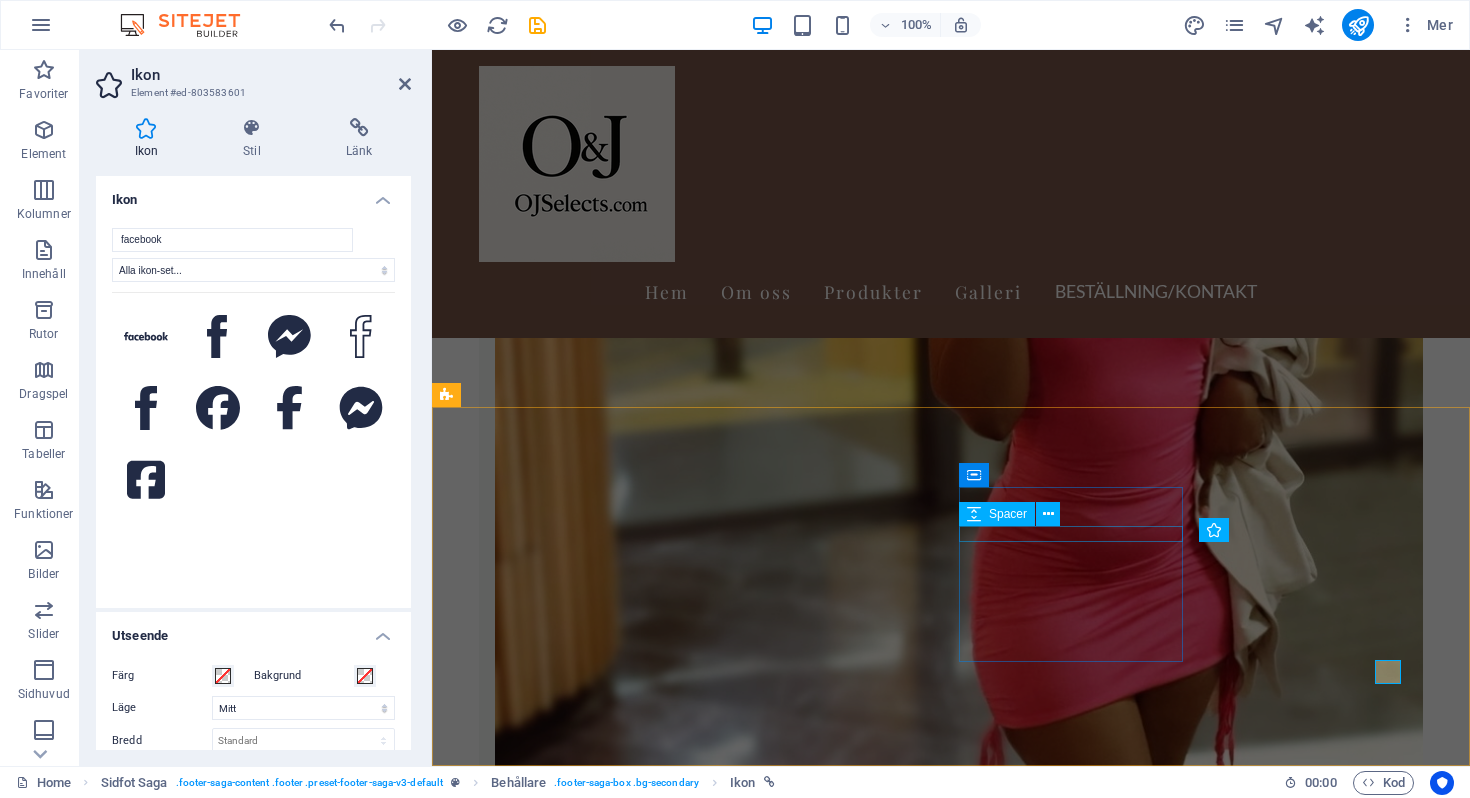 scroll, scrollTop: 3241, scrollLeft: 0, axis: vertical 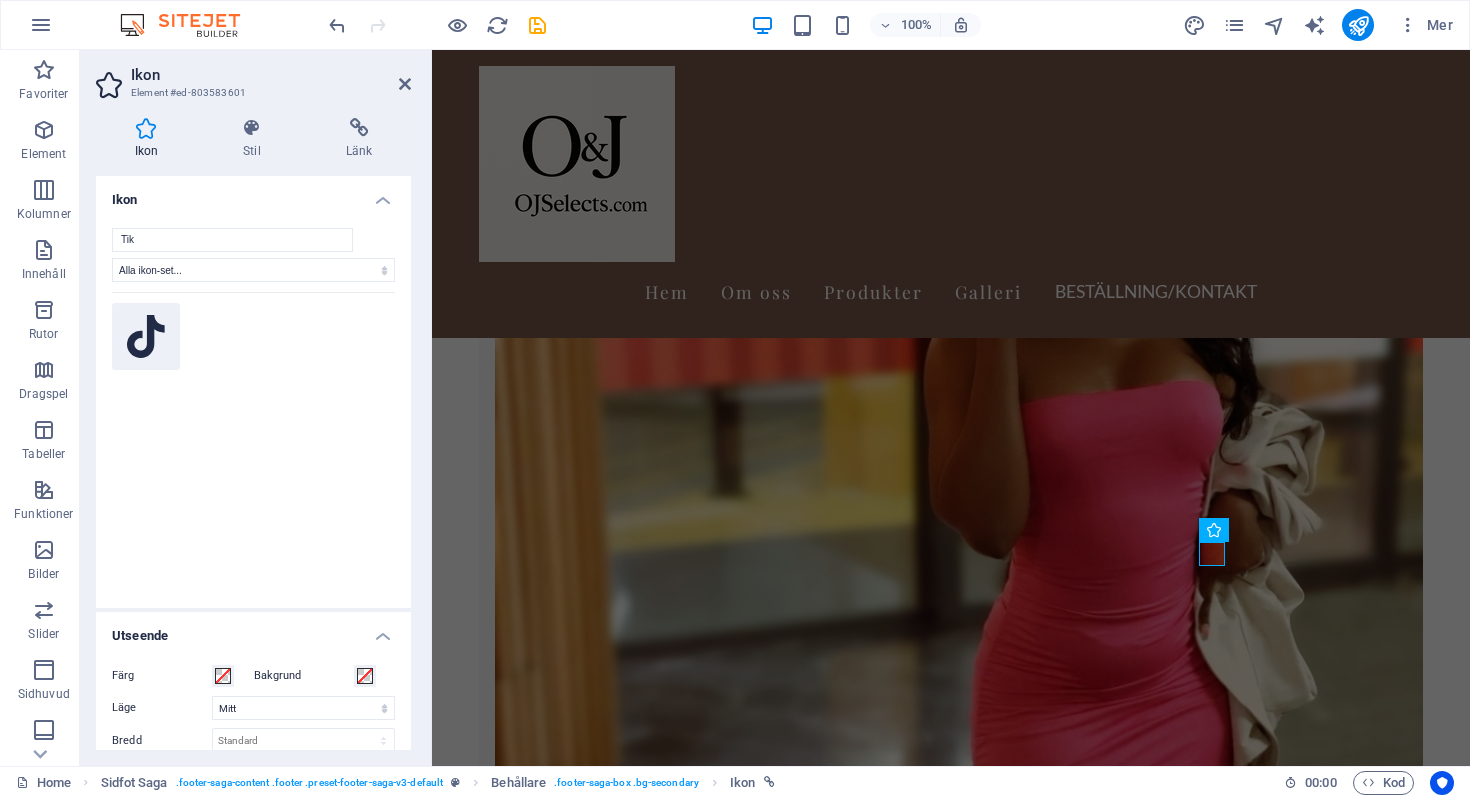 type on "Tik" 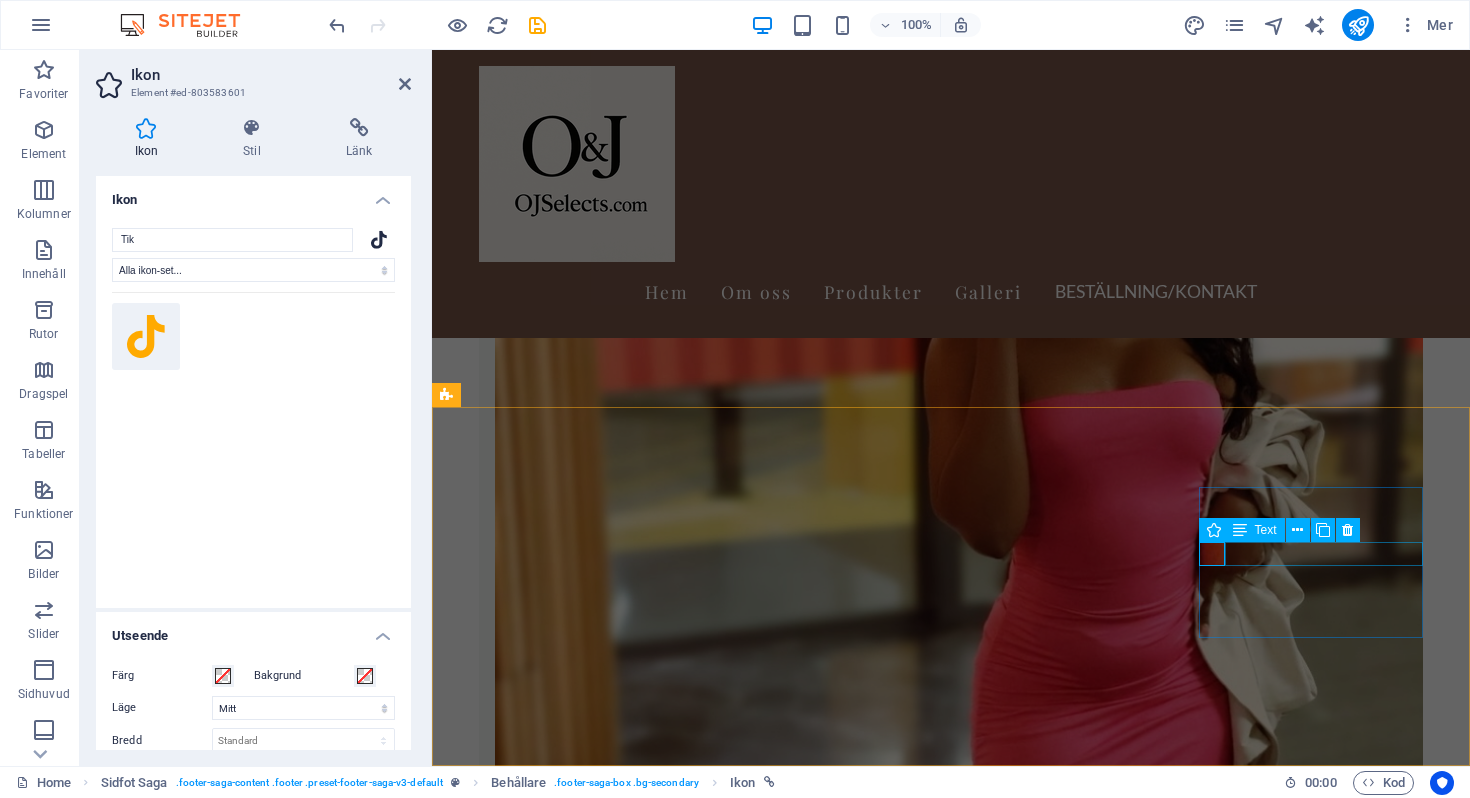 click on "Facebook" at bounding box center [560, 7826] 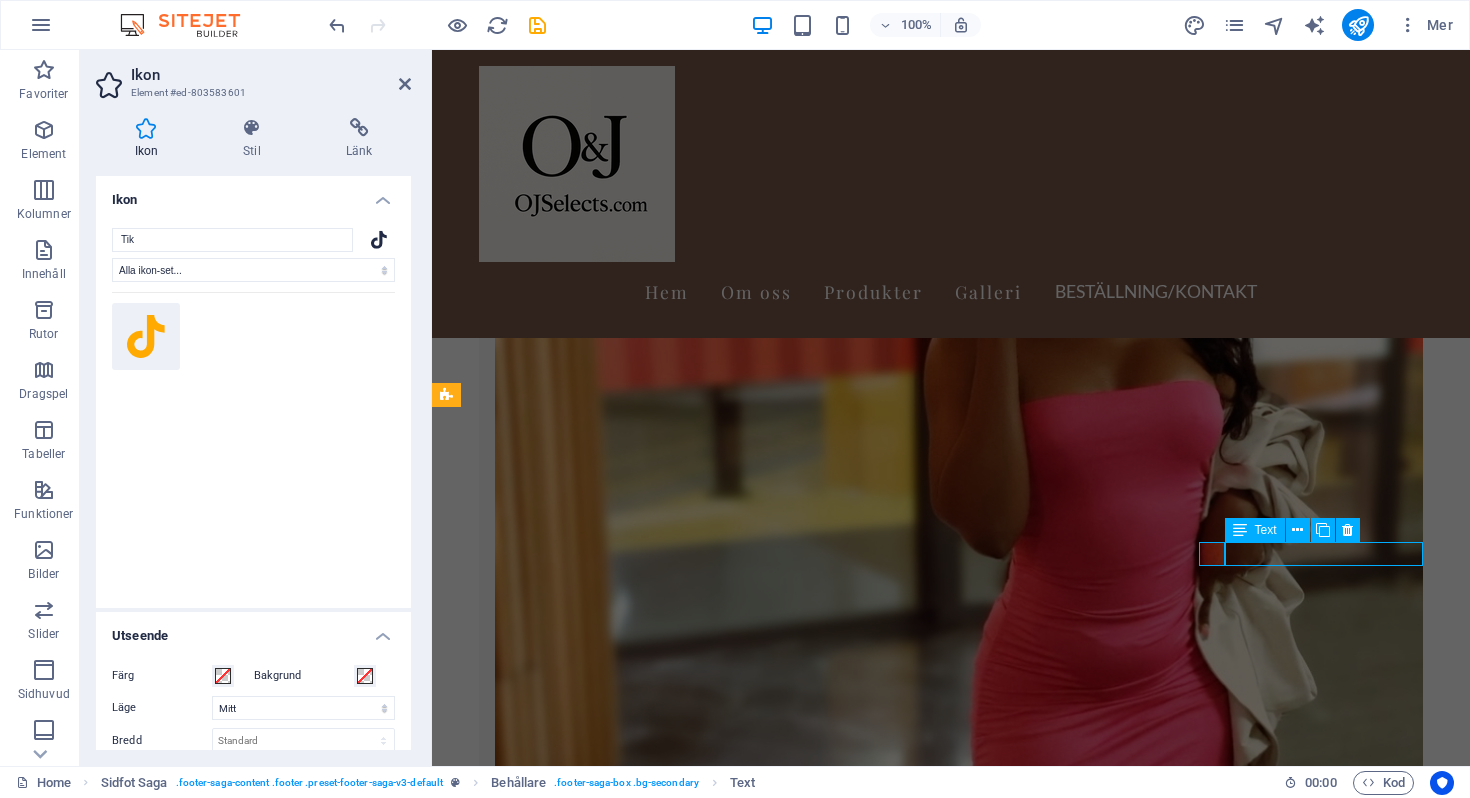 scroll, scrollTop: 3359, scrollLeft: 0, axis: vertical 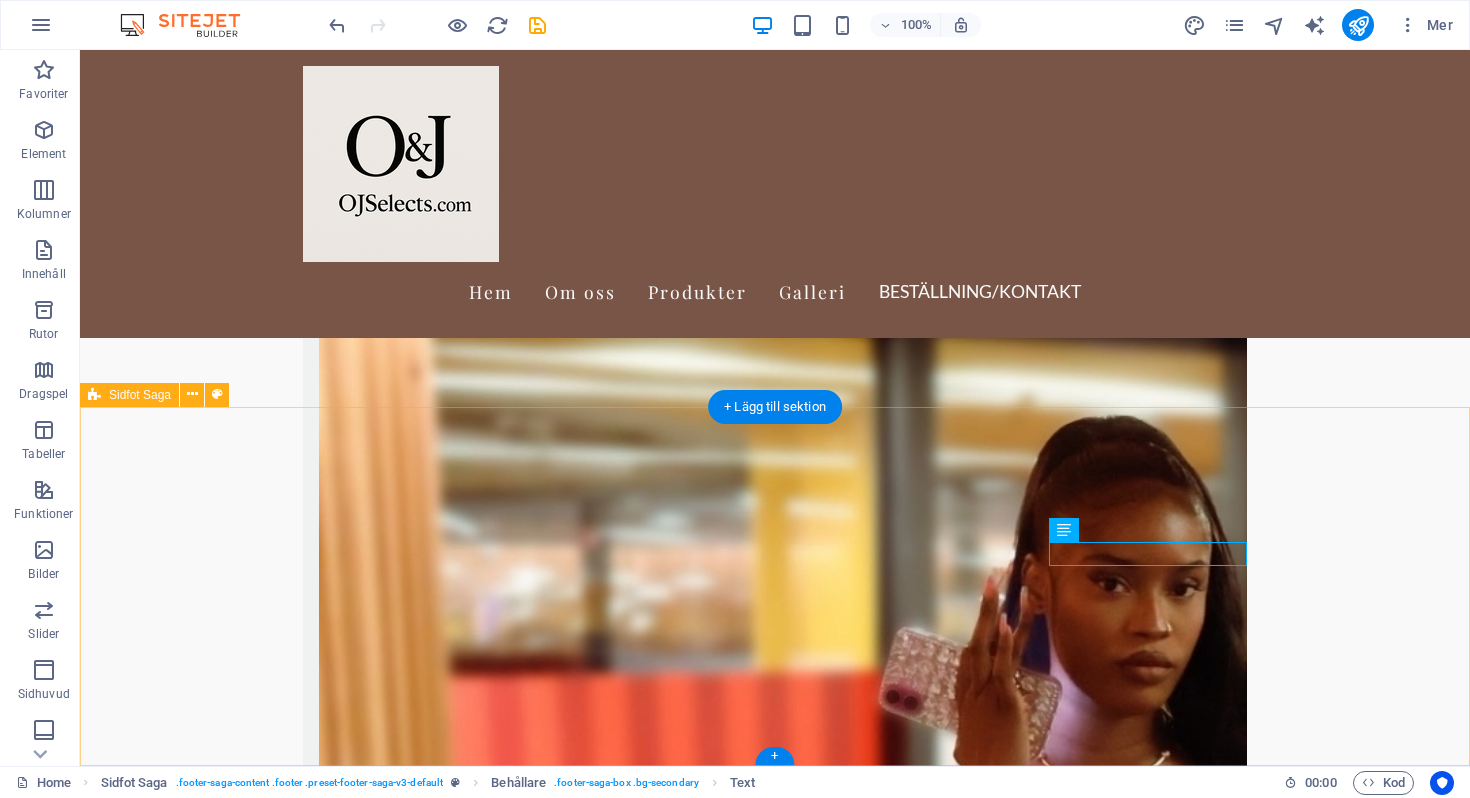 click on "OJSelects.com OJSelects.com - Kvalitetsmode och accessoarer online. Kontakta oss via e-post eller telefon för frågor. Följ våra sociala medier för de senaste trenderna. Contact Mail:    ojshop.essentials@gmail.com Navigation Hem Om oss Tjänster Galleri Kontakt Social media Facebook Facebook X Instagram" at bounding box center [775, 9198] 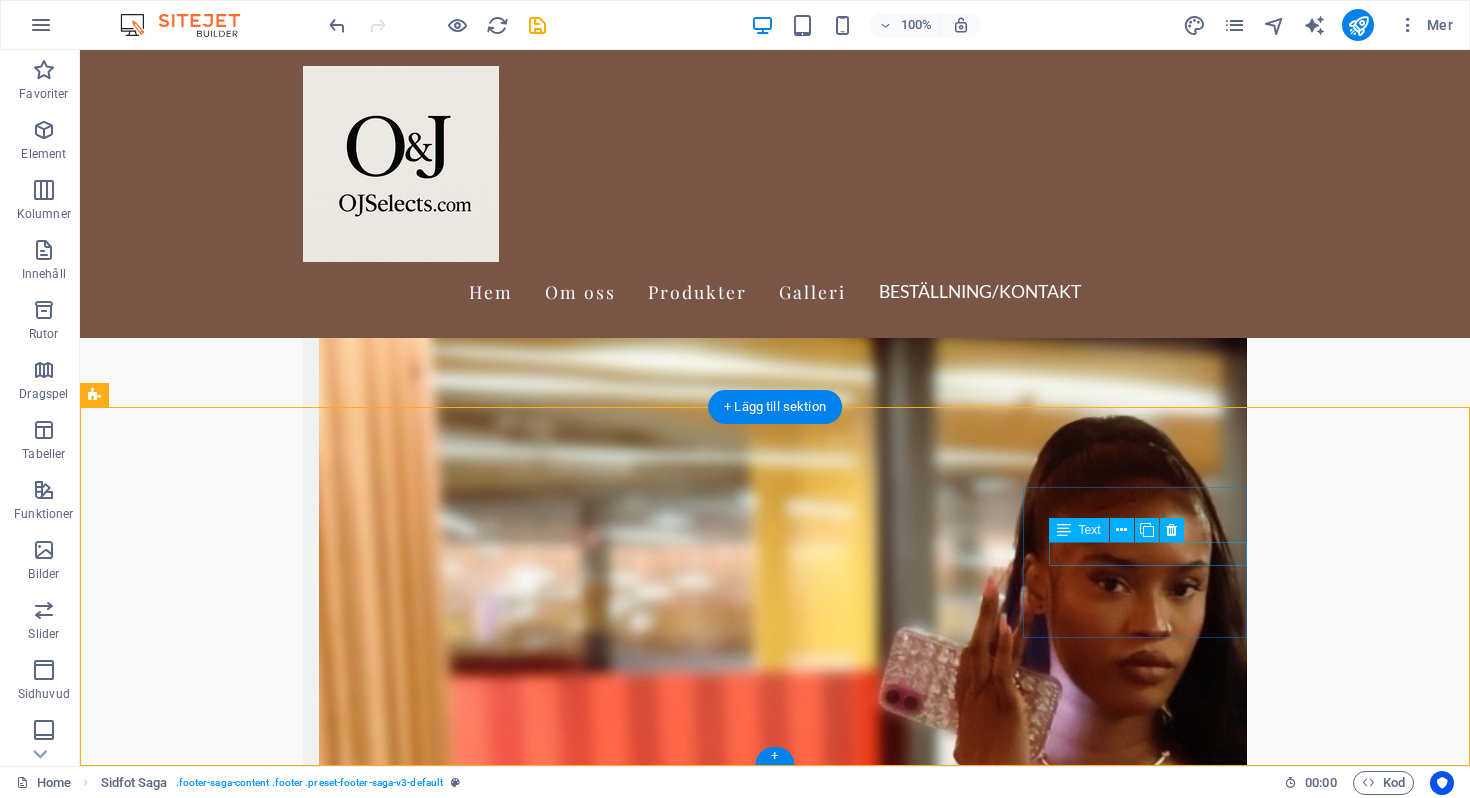 click on "Facebook" at bounding box center (208, 9428) 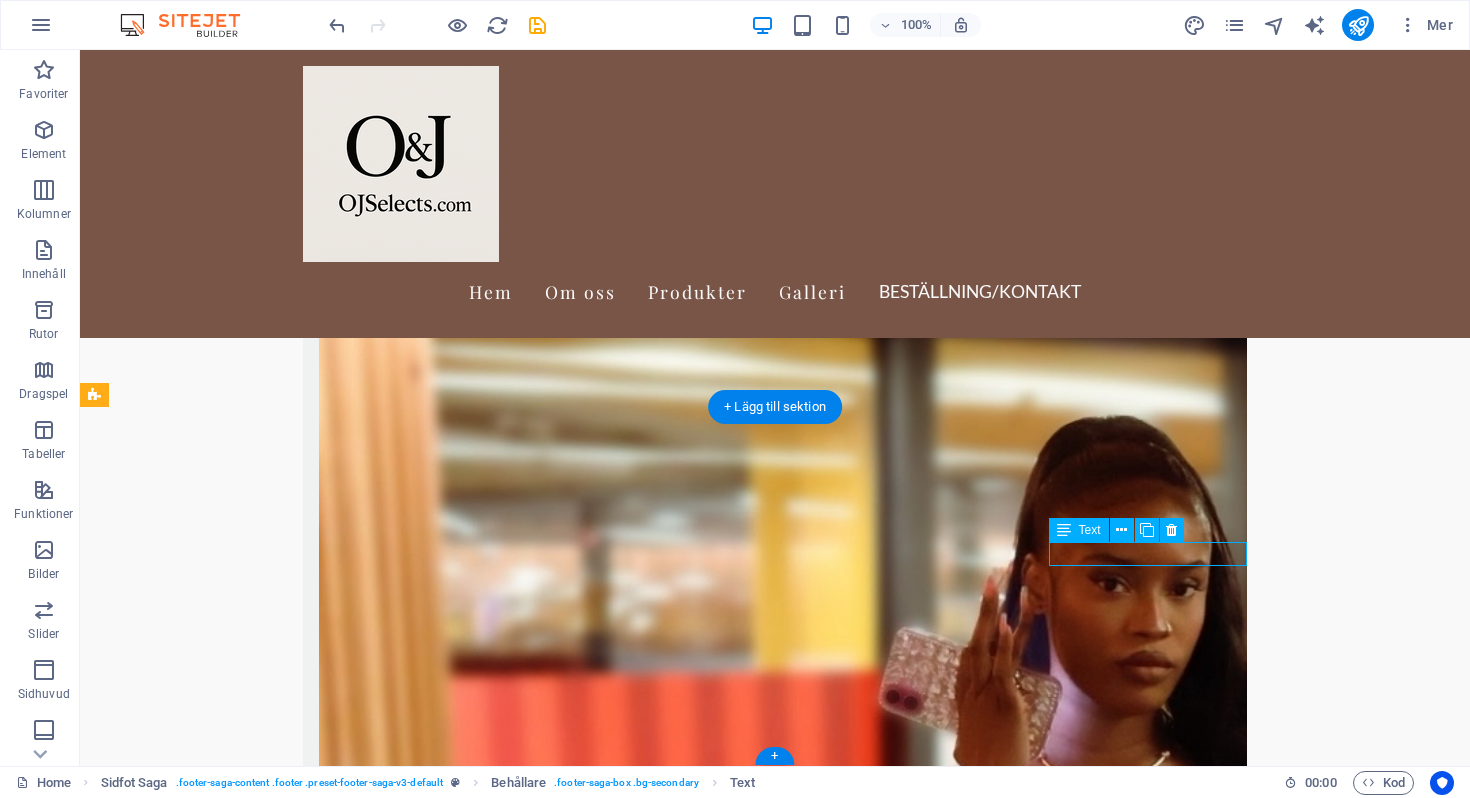 click on "Facebook" at bounding box center (208, 9428) 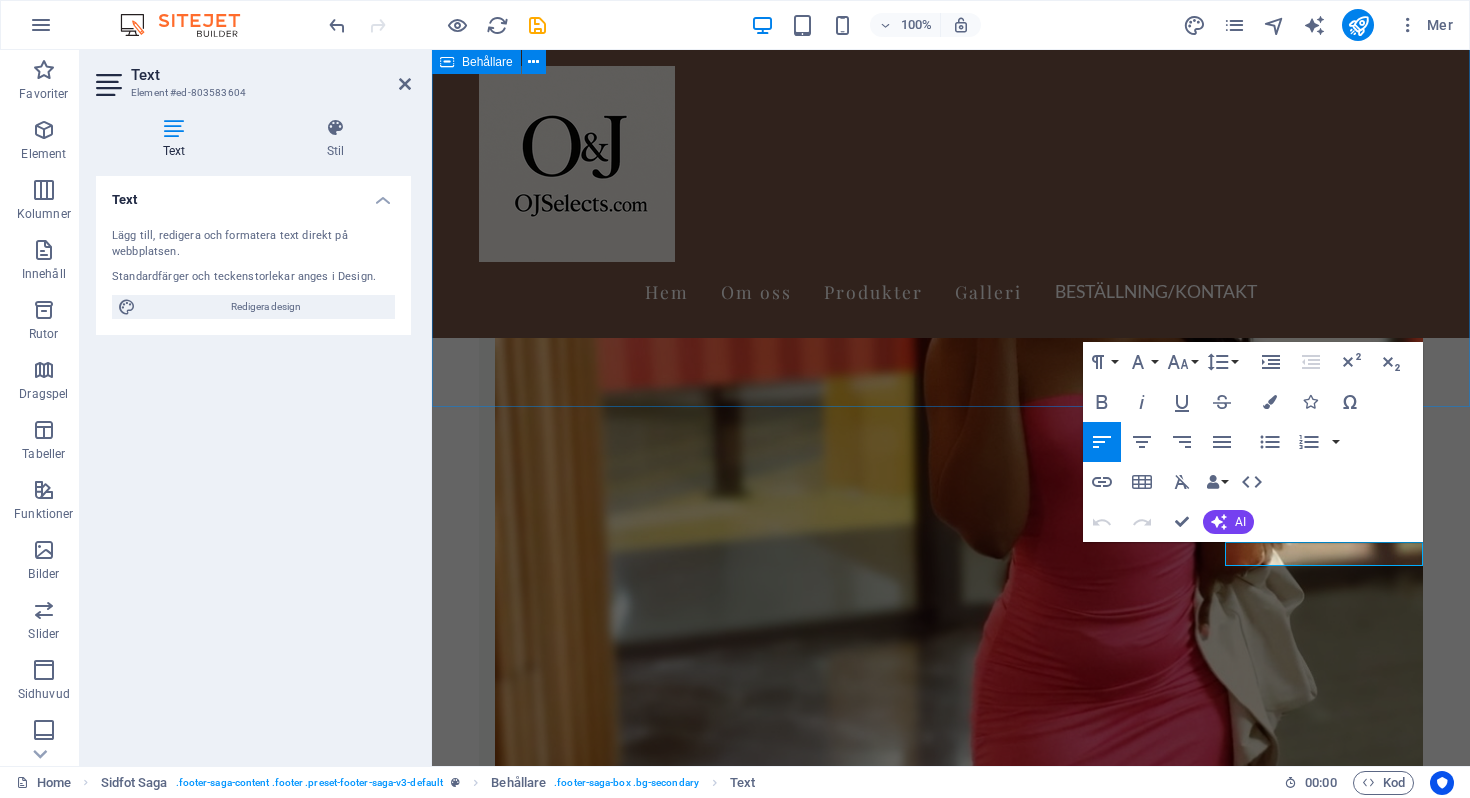 click on "Kontakta Oss   I have read and understand the privacy policy. Oläslig? Ladda ny Skicka Meddelande" at bounding box center (951, 6867) 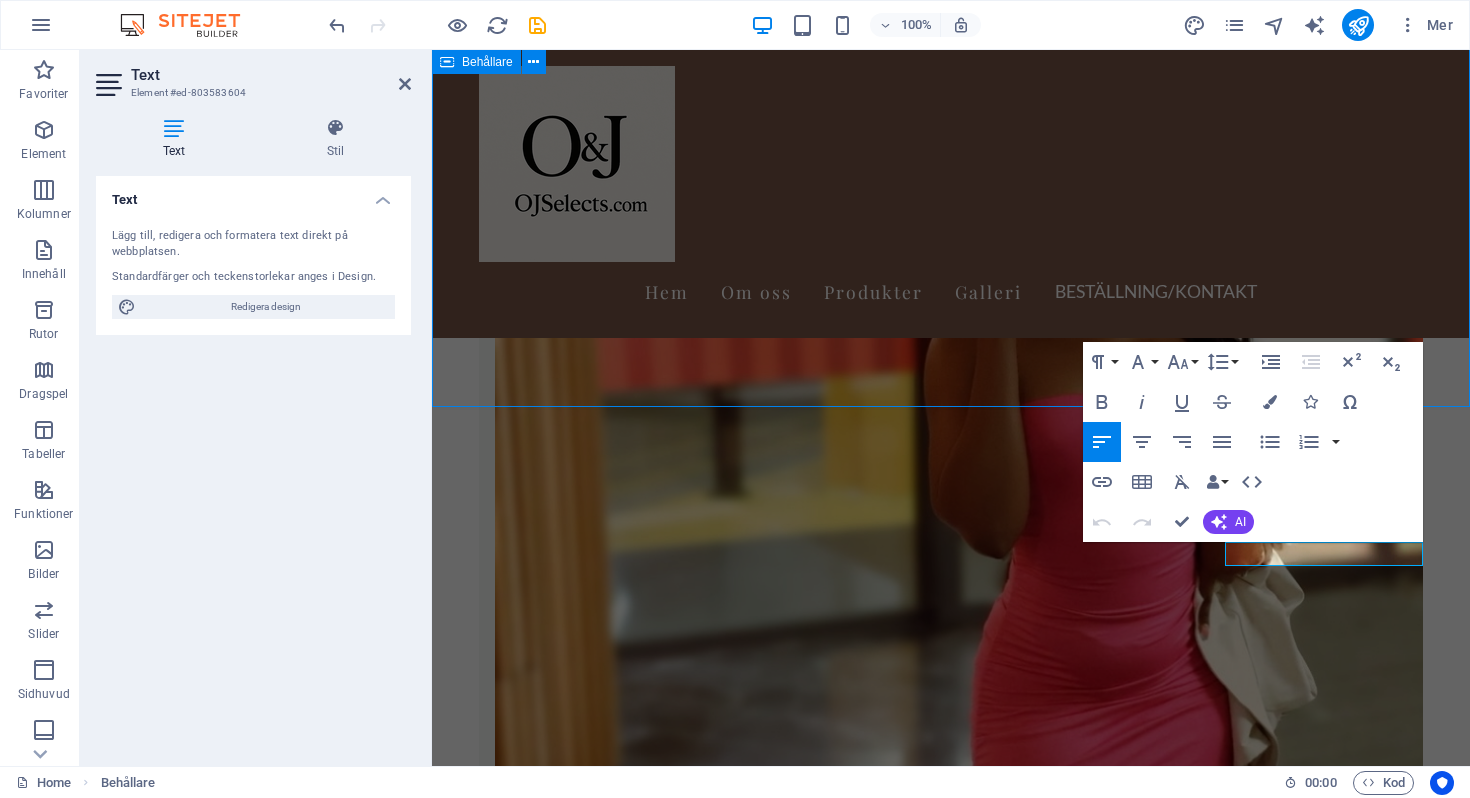 scroll, scrollTop: 3359, scrollLeft: 0, axis: vertical 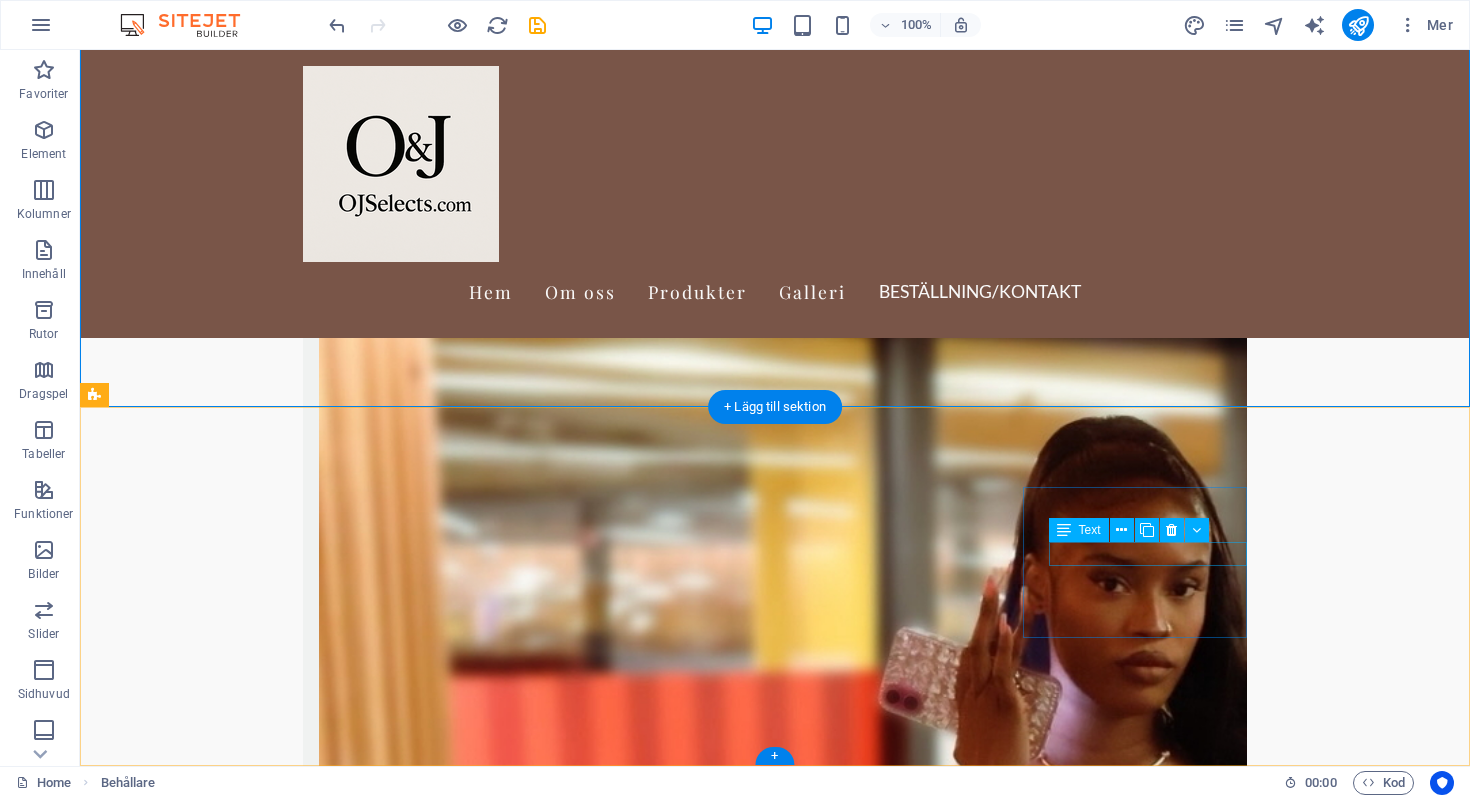 click on "Facebook" at bounding box center [208, 9428] 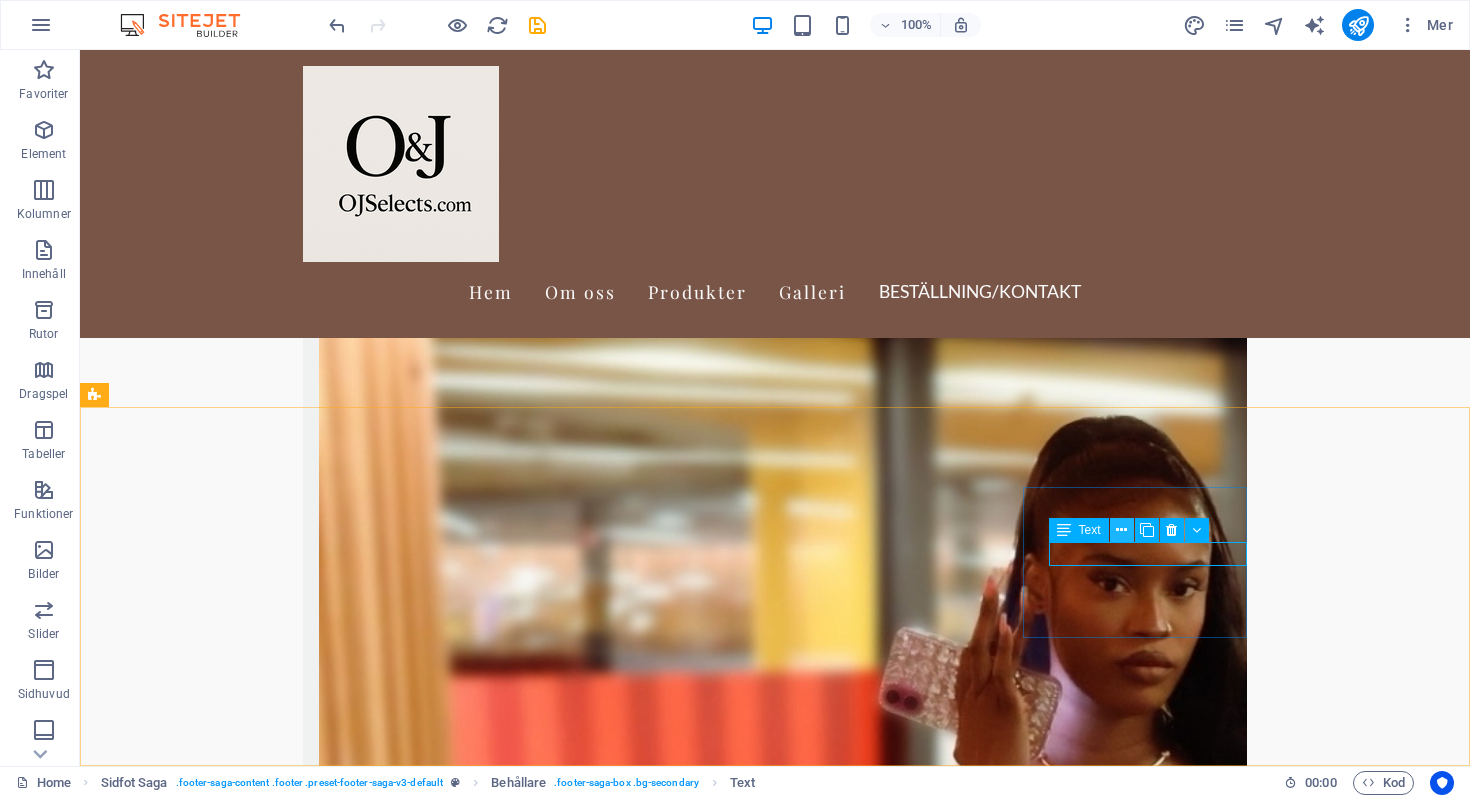 click at bounding box center [1121, 530] 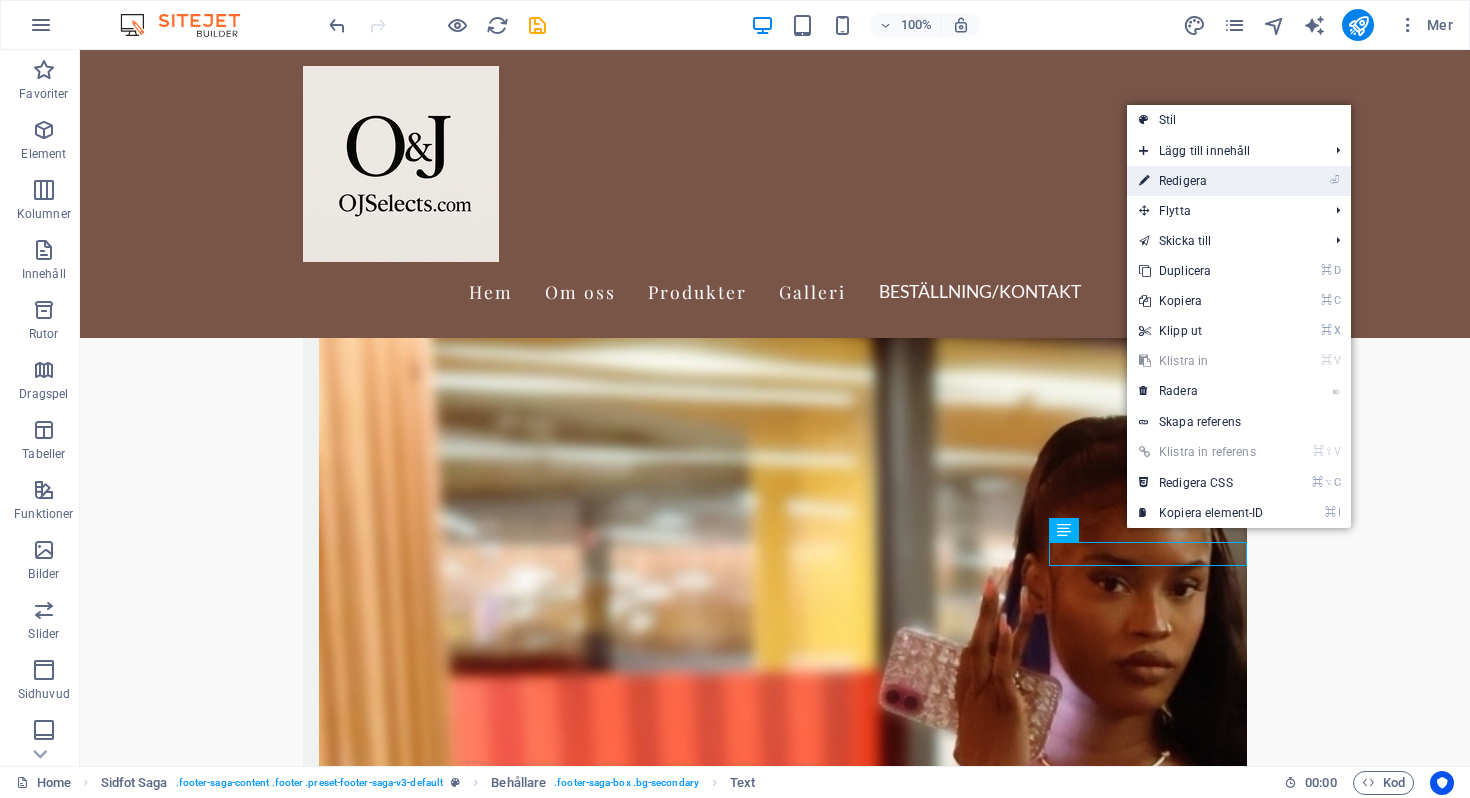 click on "⏎  Redigera" at bounding box center (1201, 181) 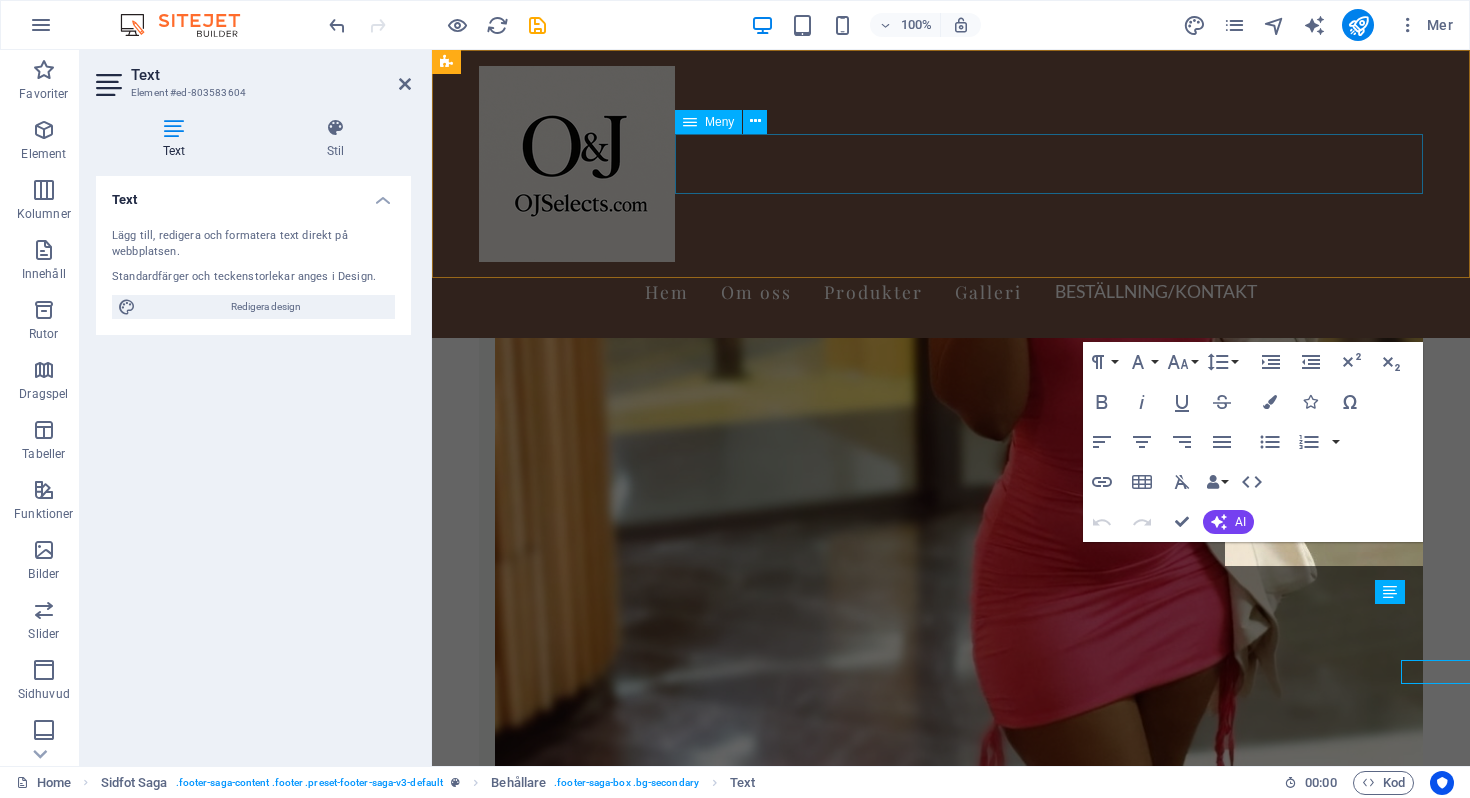 scroll, scrollTop: 3241, scrollLeft: 0, axis: vertical 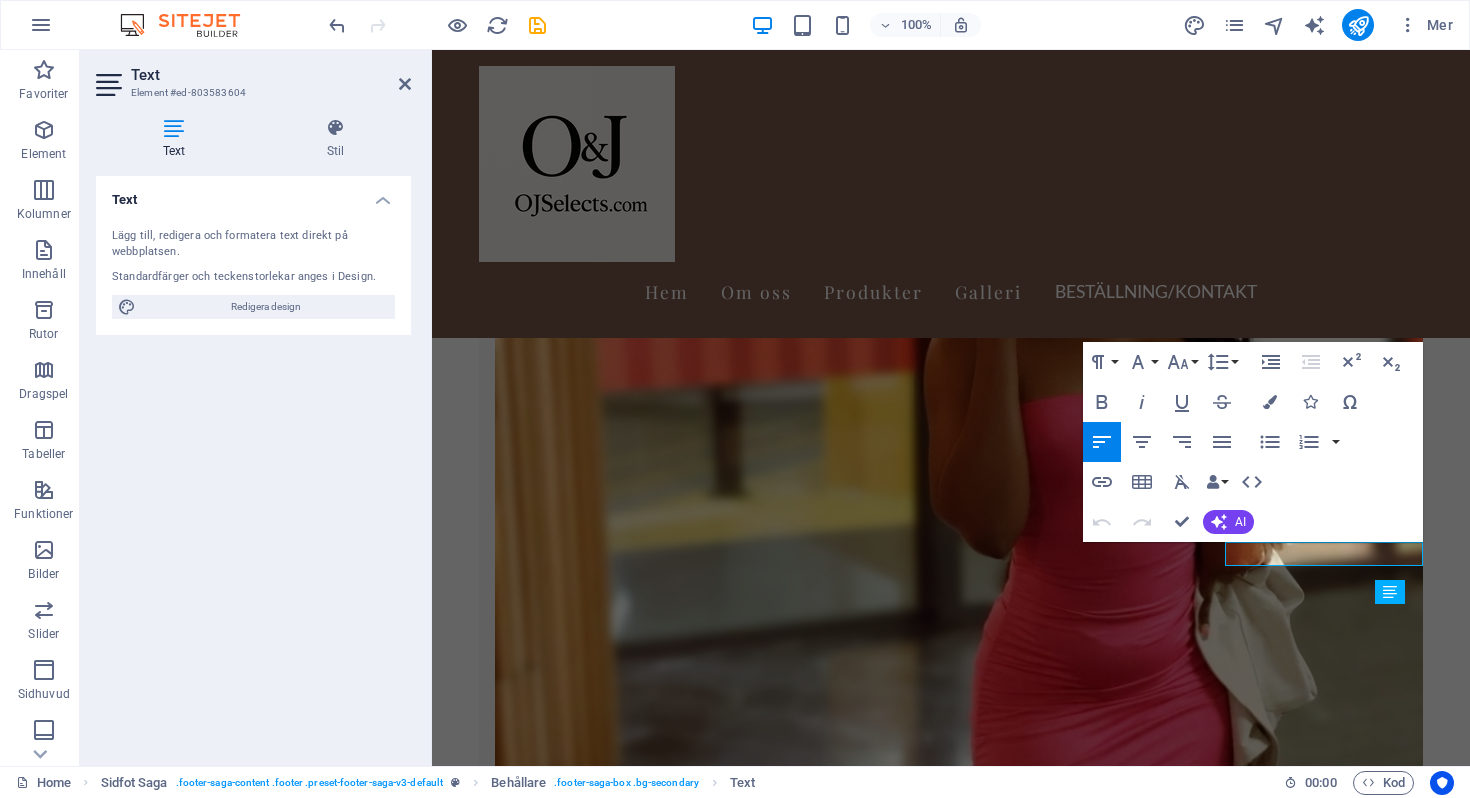 click at bounding box center (174, 128) 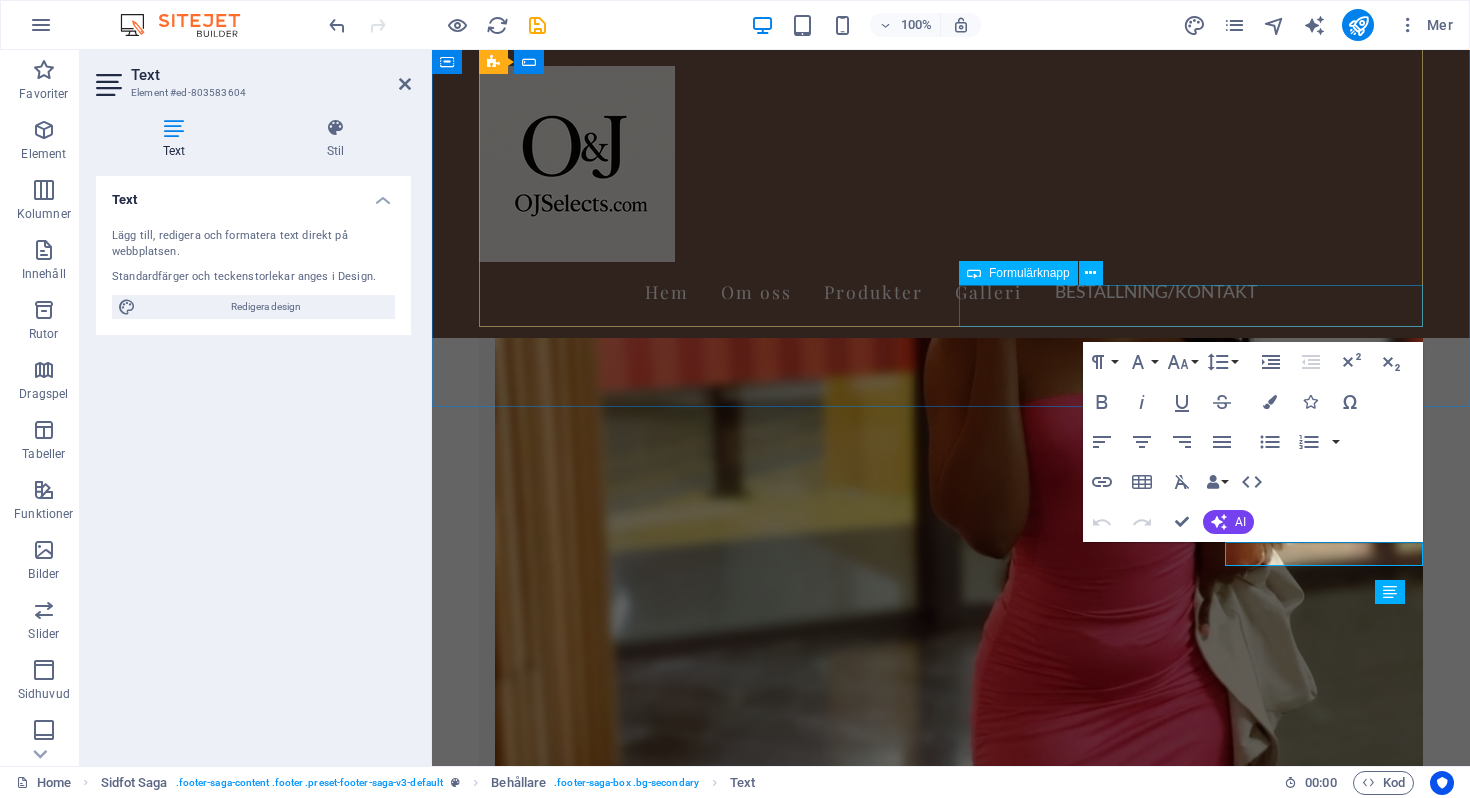 click on "Skicka Meddelande" at bounding box center (1191, 7052) 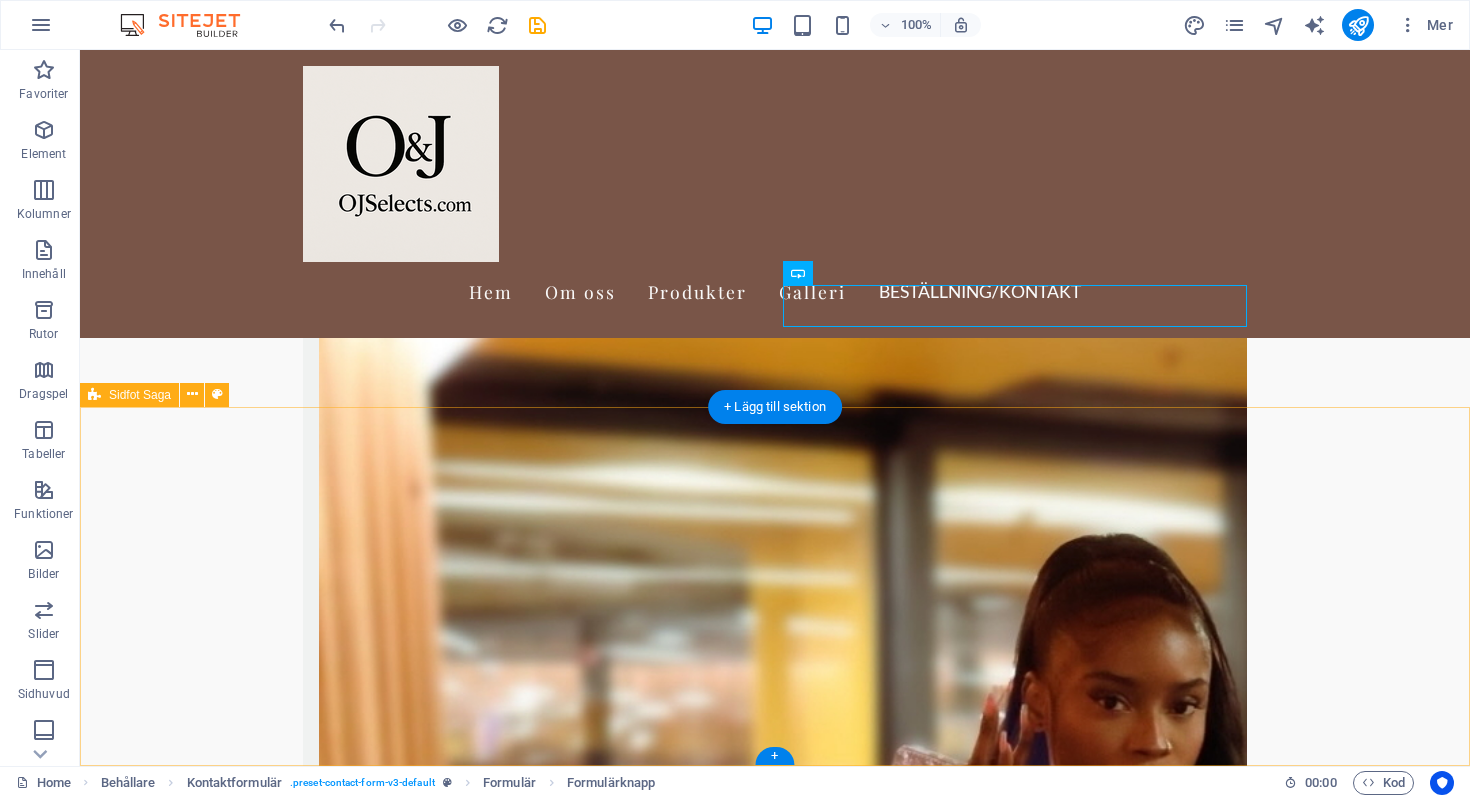 scroll, scrollTop: 3359, scrollLeft: 0, axis: vertical 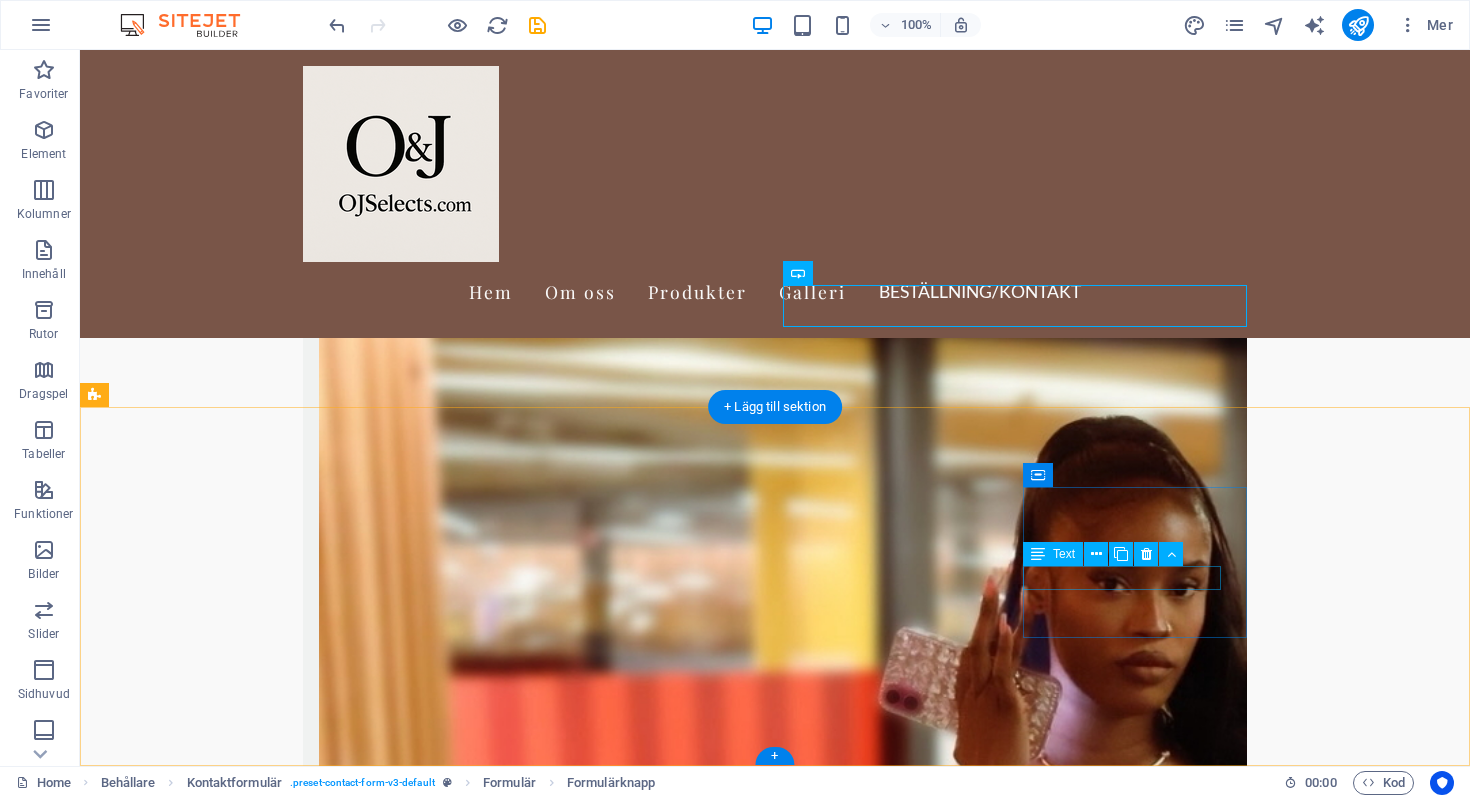 click on "Facebook" at bounding box center (208, 9452) 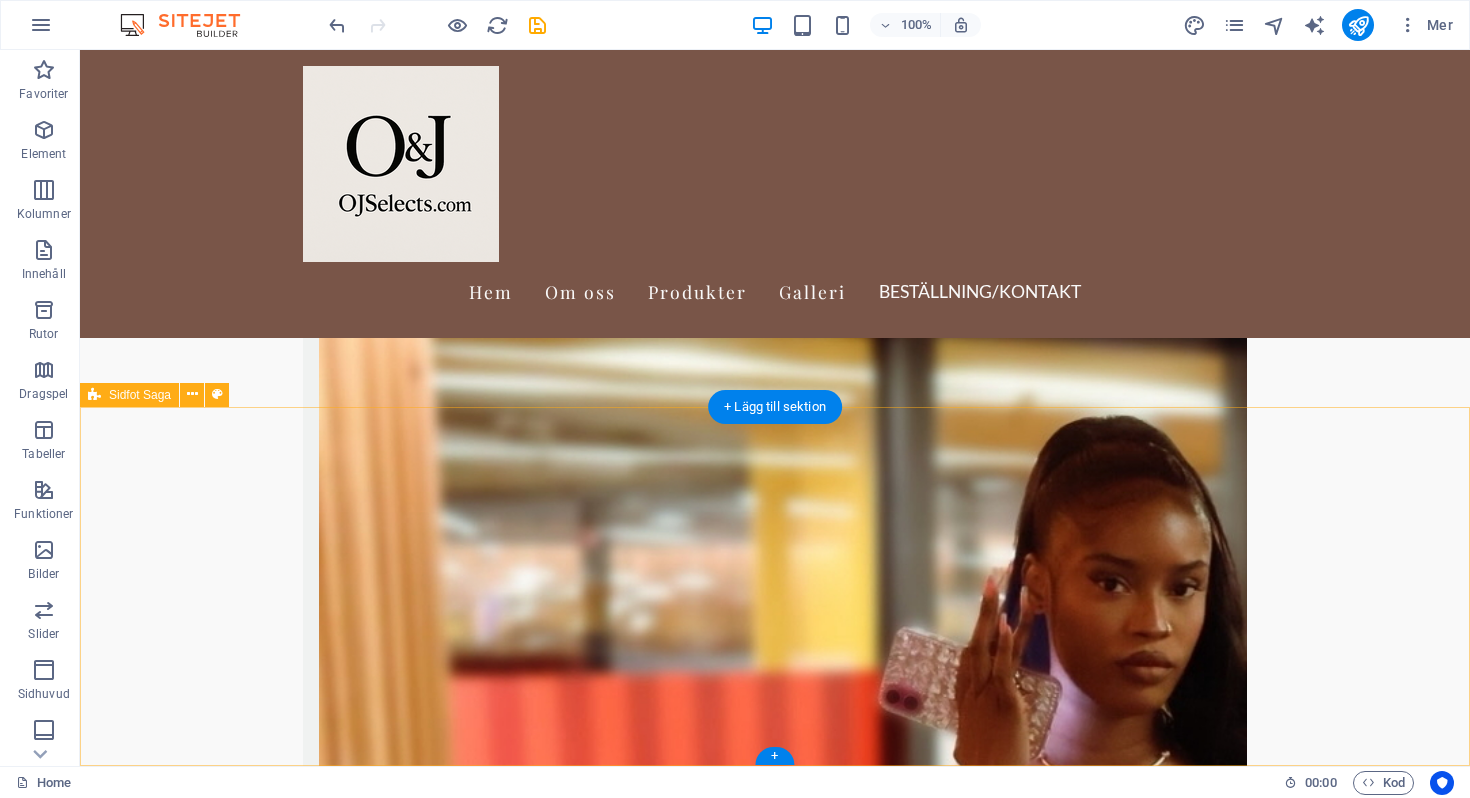 click on "OJSelects.com OJSelects.com - Kvalitetsmode och accessoarer online. Kontakta oss via e-post eller telefon för frågor. Följ våra sociala medier för de senaste trenderna. Contact Mail:    ojshop.essentials@gmail.com Navigation Hem Om oss Tjänster Galleri Kontakt Social media Facebook X Instagram" at bounding box center (775, 9186) 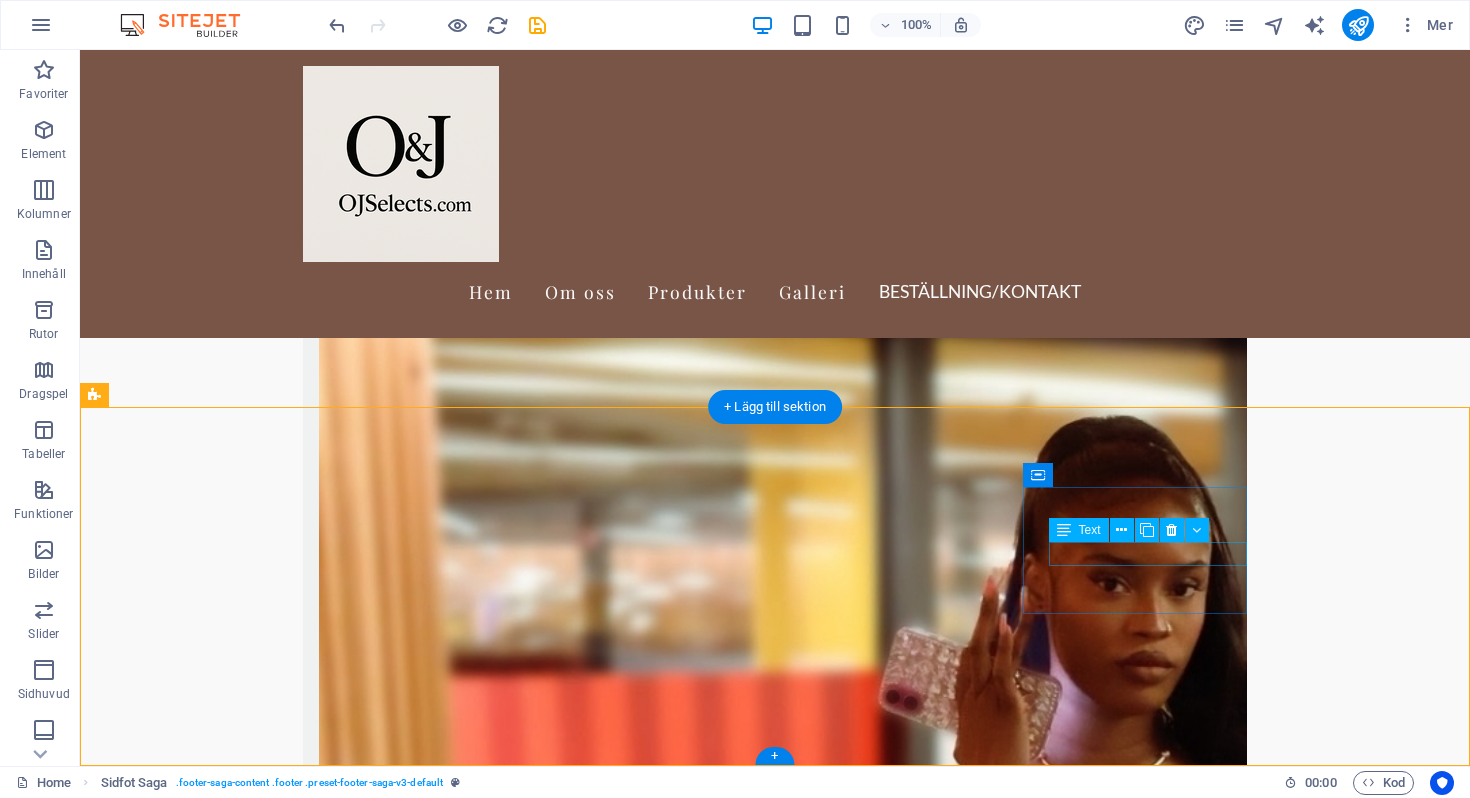 click on "Facebook" at bounding box center [208, 9428] 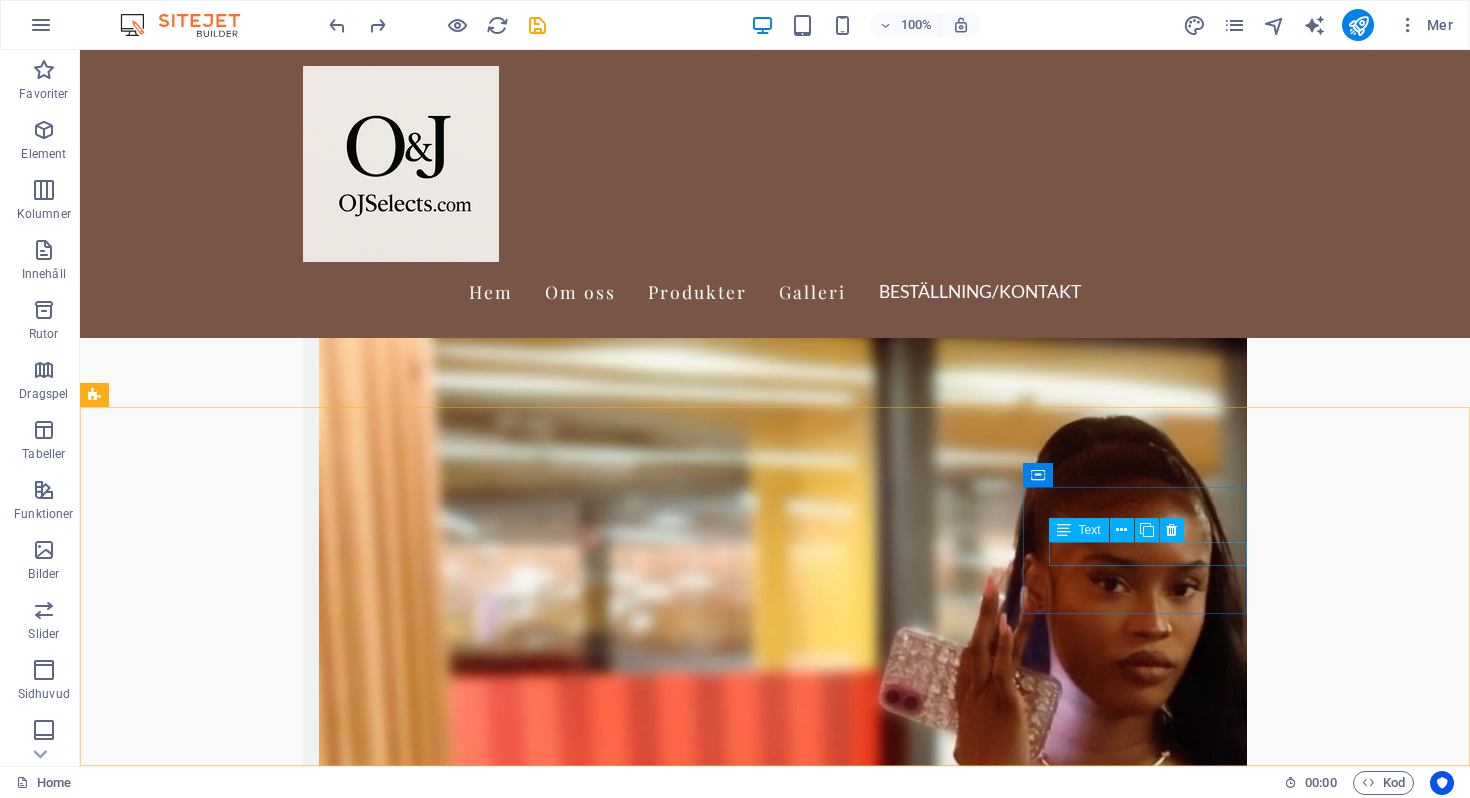 click at bounding box center (1064, 530) 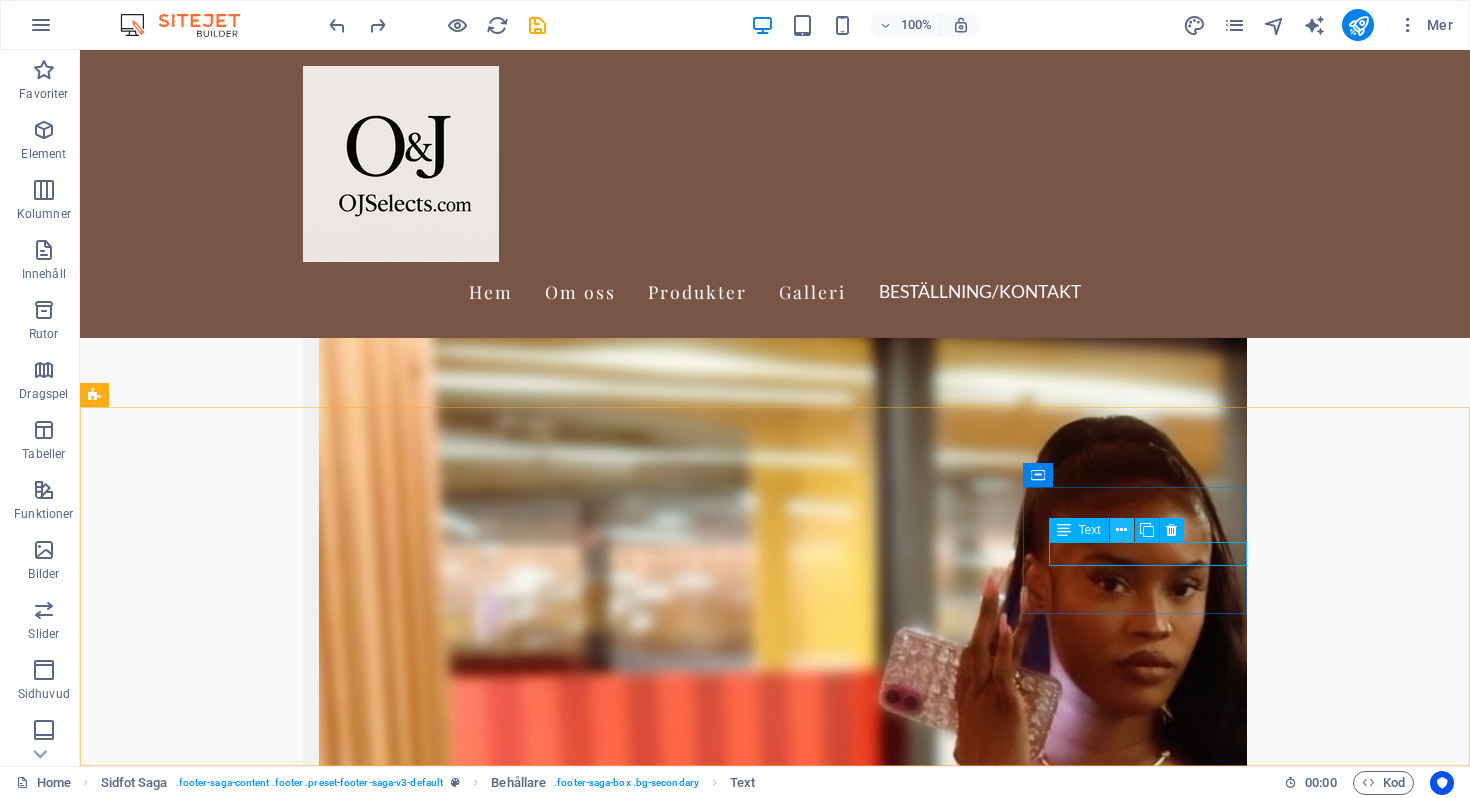 click at bounding box center (1121, 530) 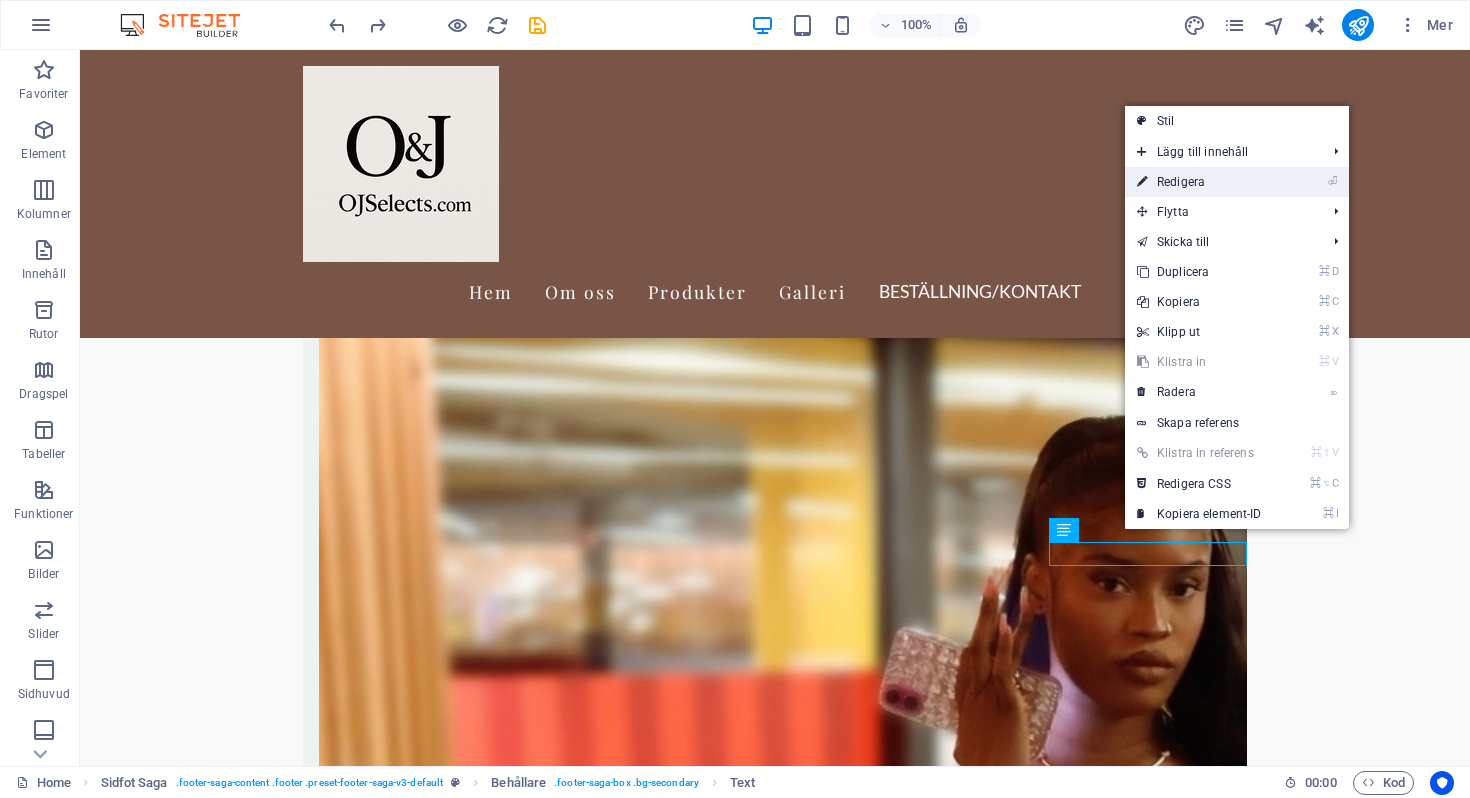 click on "⏎  Redigera" at bounding box center (1199, 182) 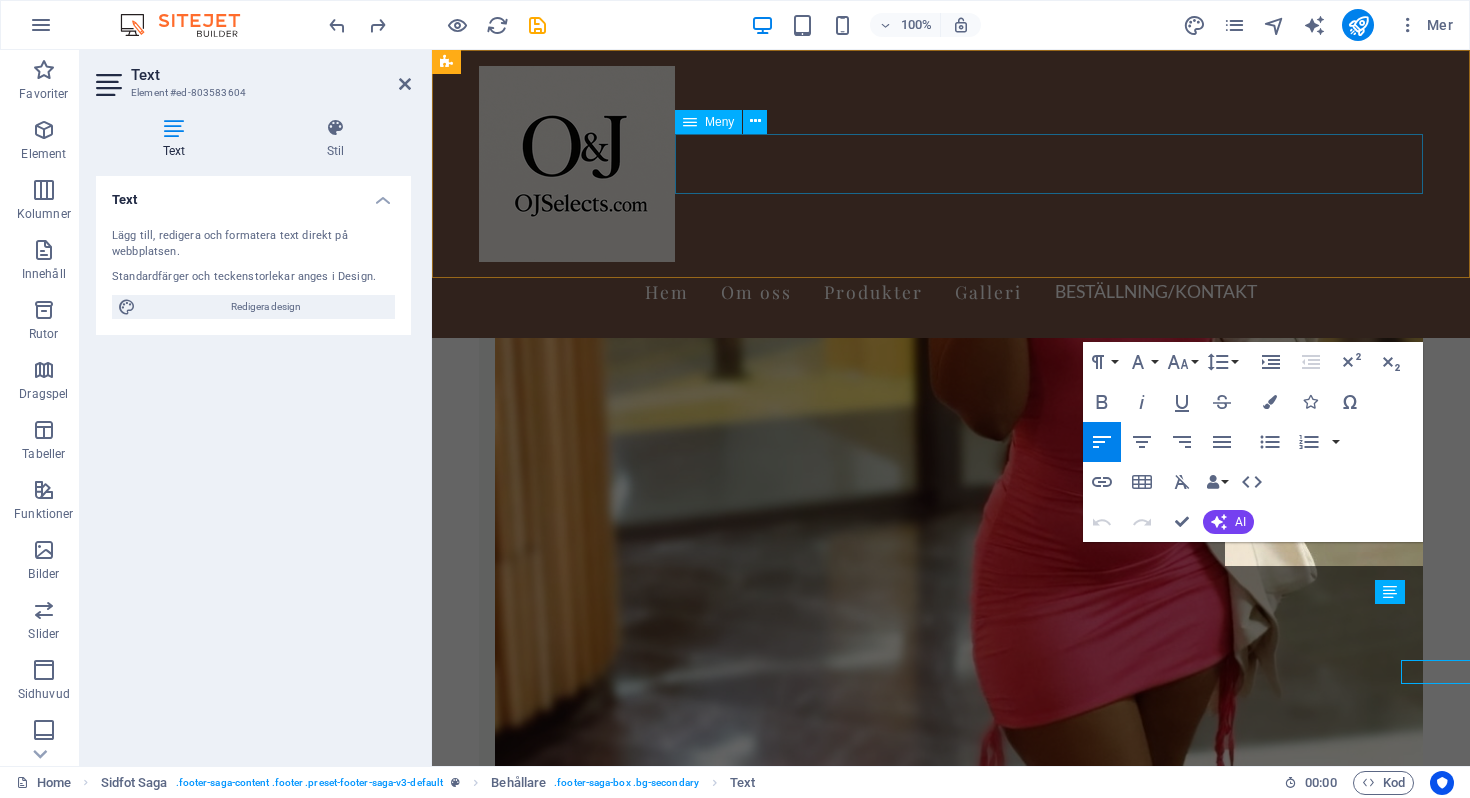 scroll, scrollTop: 3241, scrollLeft: 0, axis: vertical 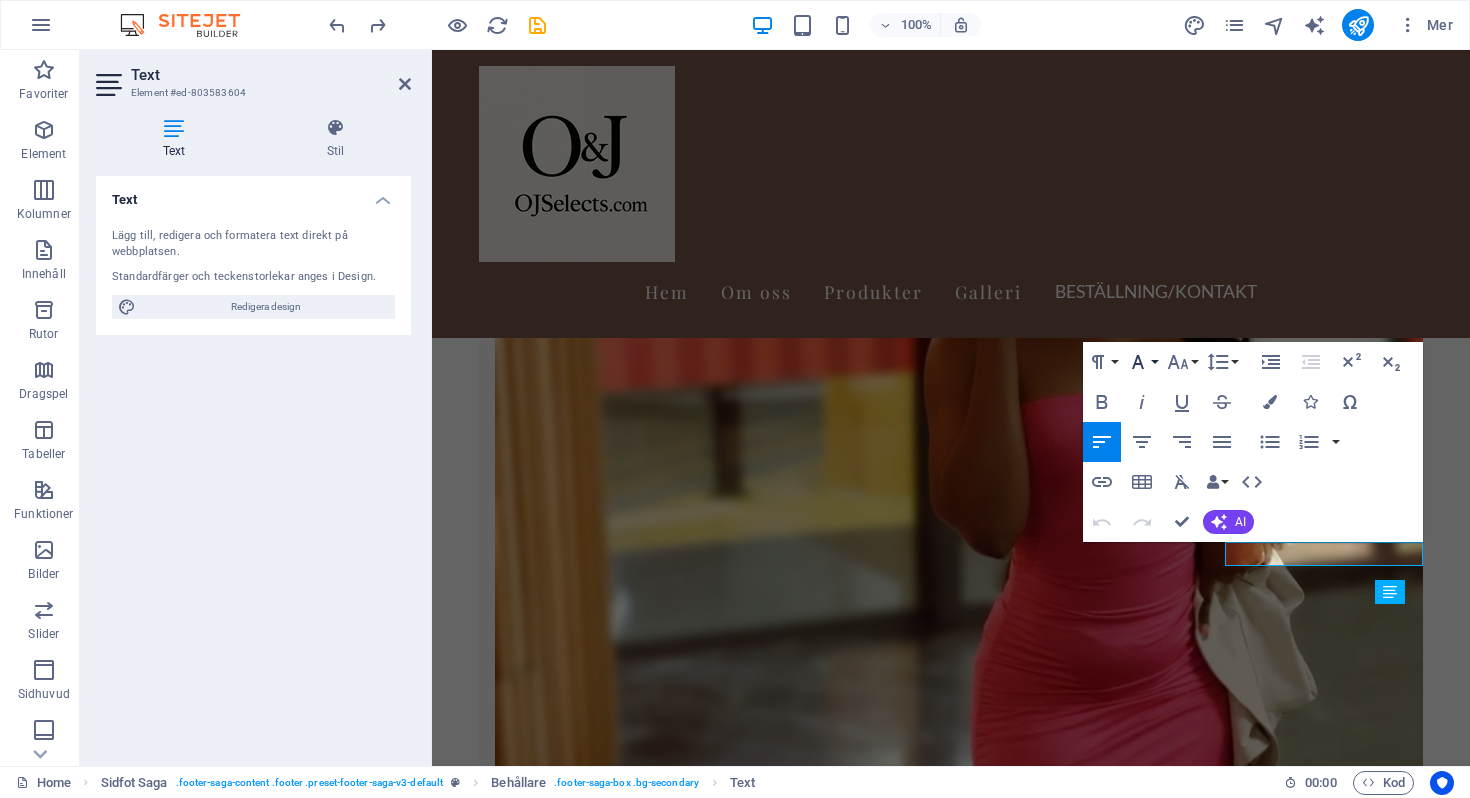 click 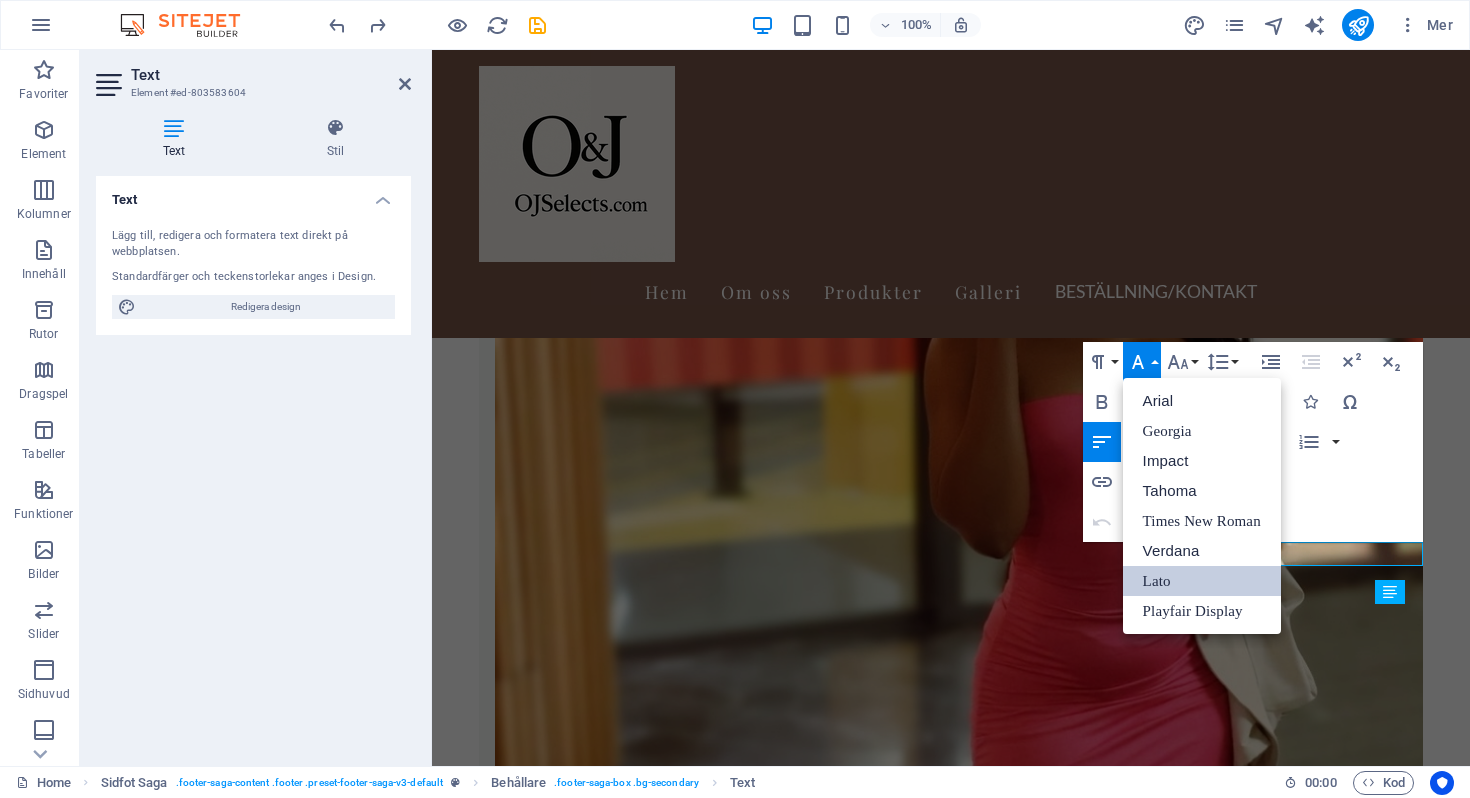 scroll, scrollTop: 0, scrollLeft: 0, axis: both 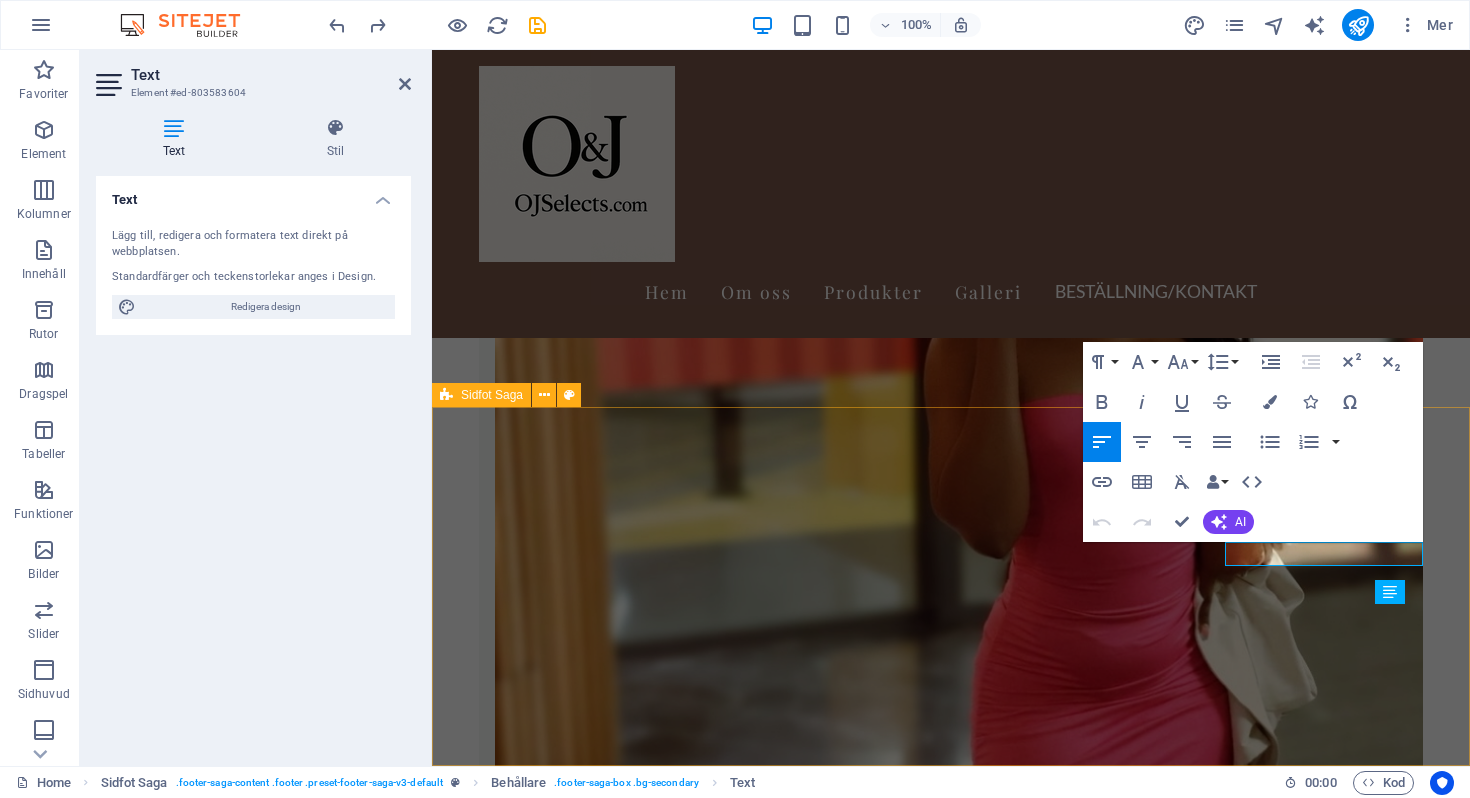 click on "OJSelects.com OJSelects.com - Kvalitetsmode och accessoarer online. Kontakta oss via e-post eller telefon för frågor. Följ våra sociala medier för de senaste trenderna. Contact Mail:    ojshop.essentials@gmail.com Navigation Hem Om oss Tjänster Galleri Kontakt Social media Facebook X Instagram" at bounding box center [951, 7583] 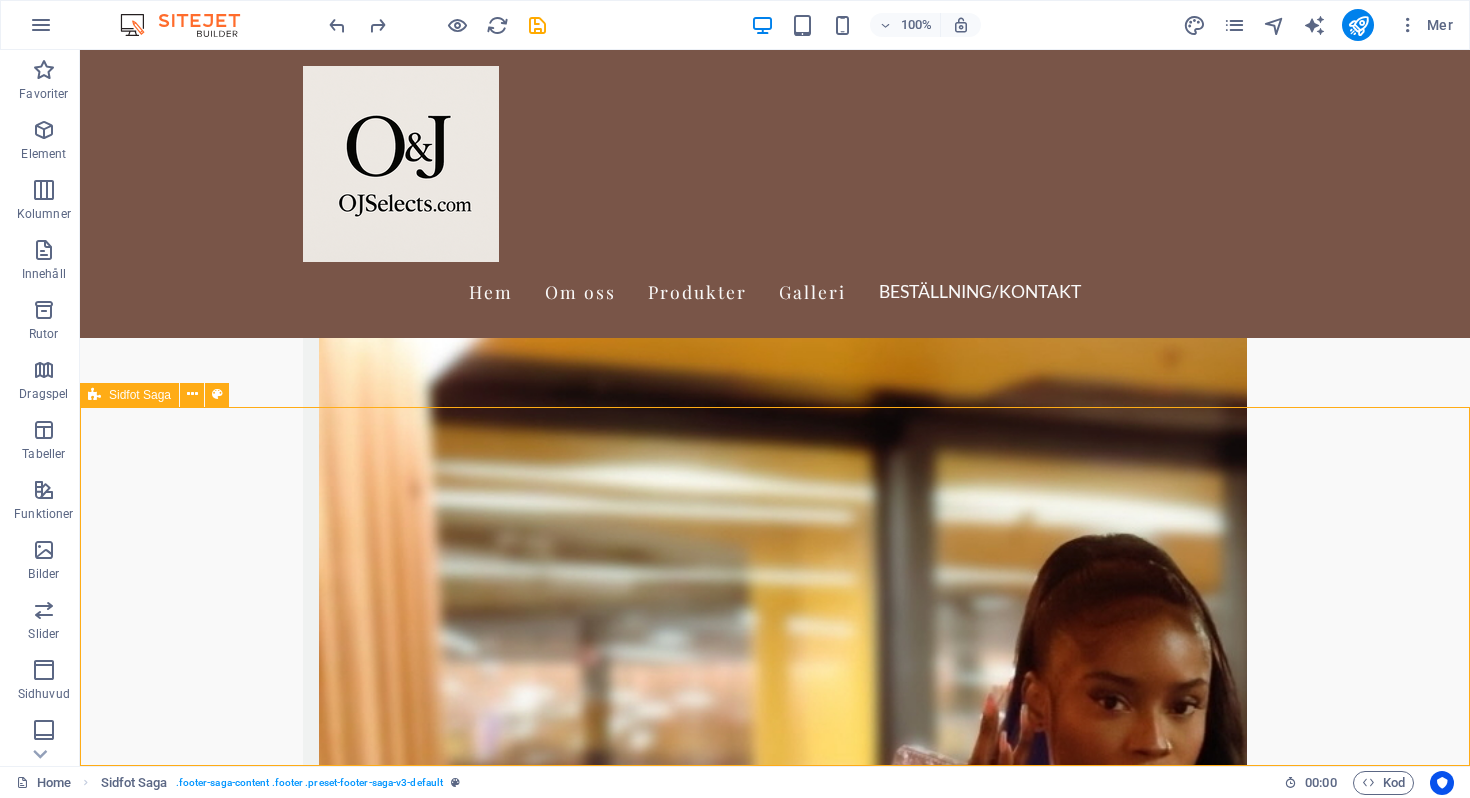 scroll, scrollTop: 3359, scrollLeft: 0, axis: vertical 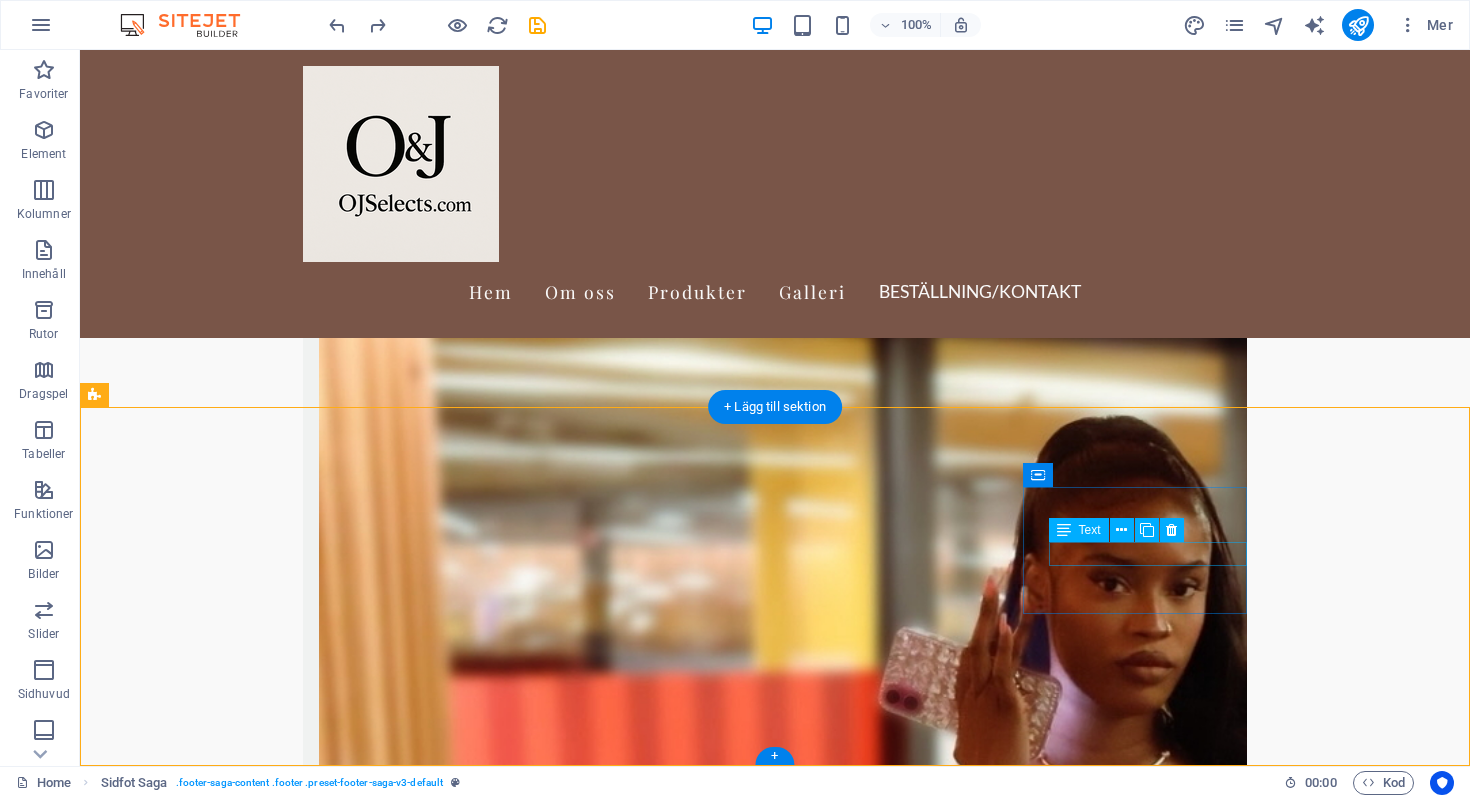 click on "Facebook" at bounding box center [208, 9428] 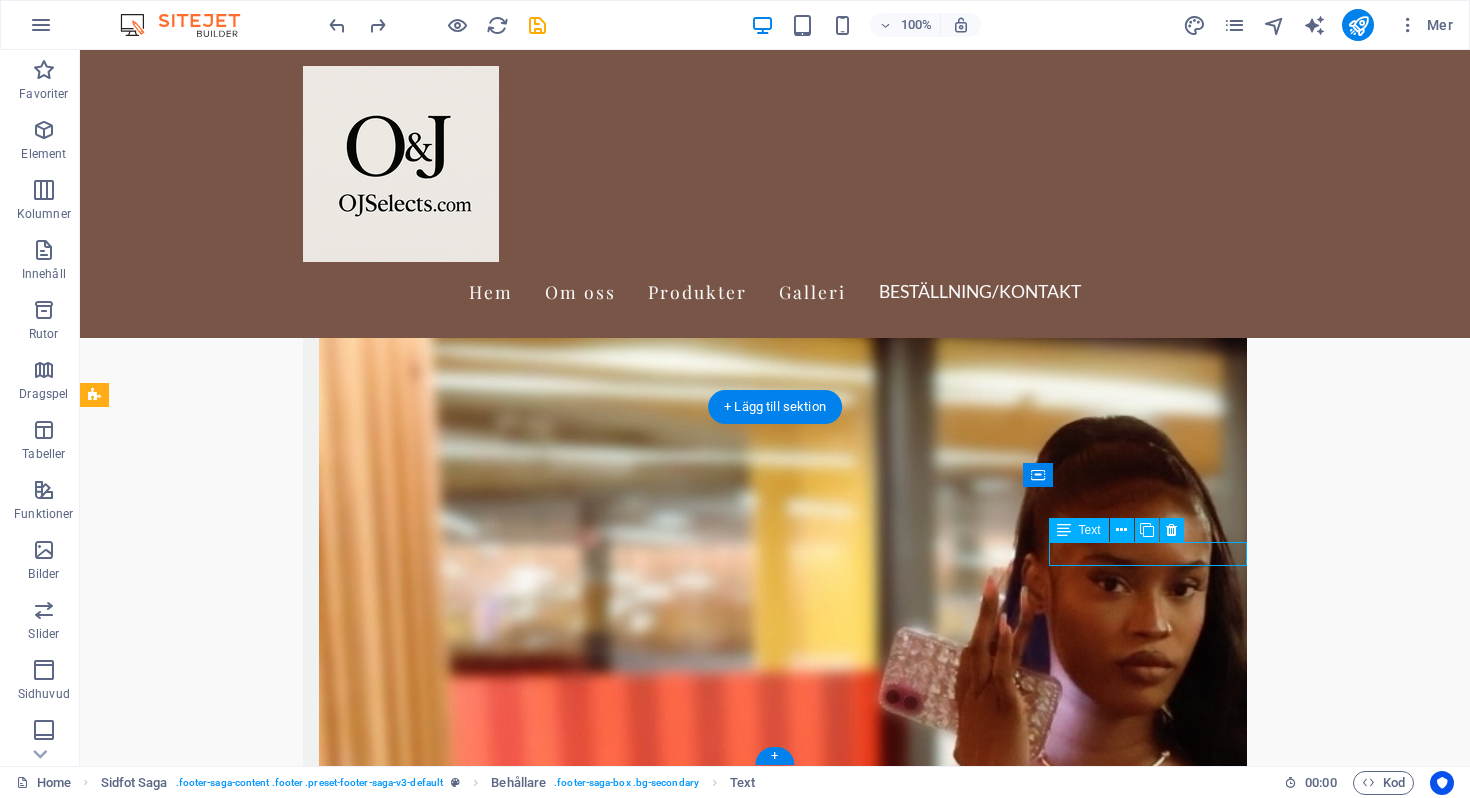 scroll, scrollTop: 3241, scrollLeft: 0, axis: vertical 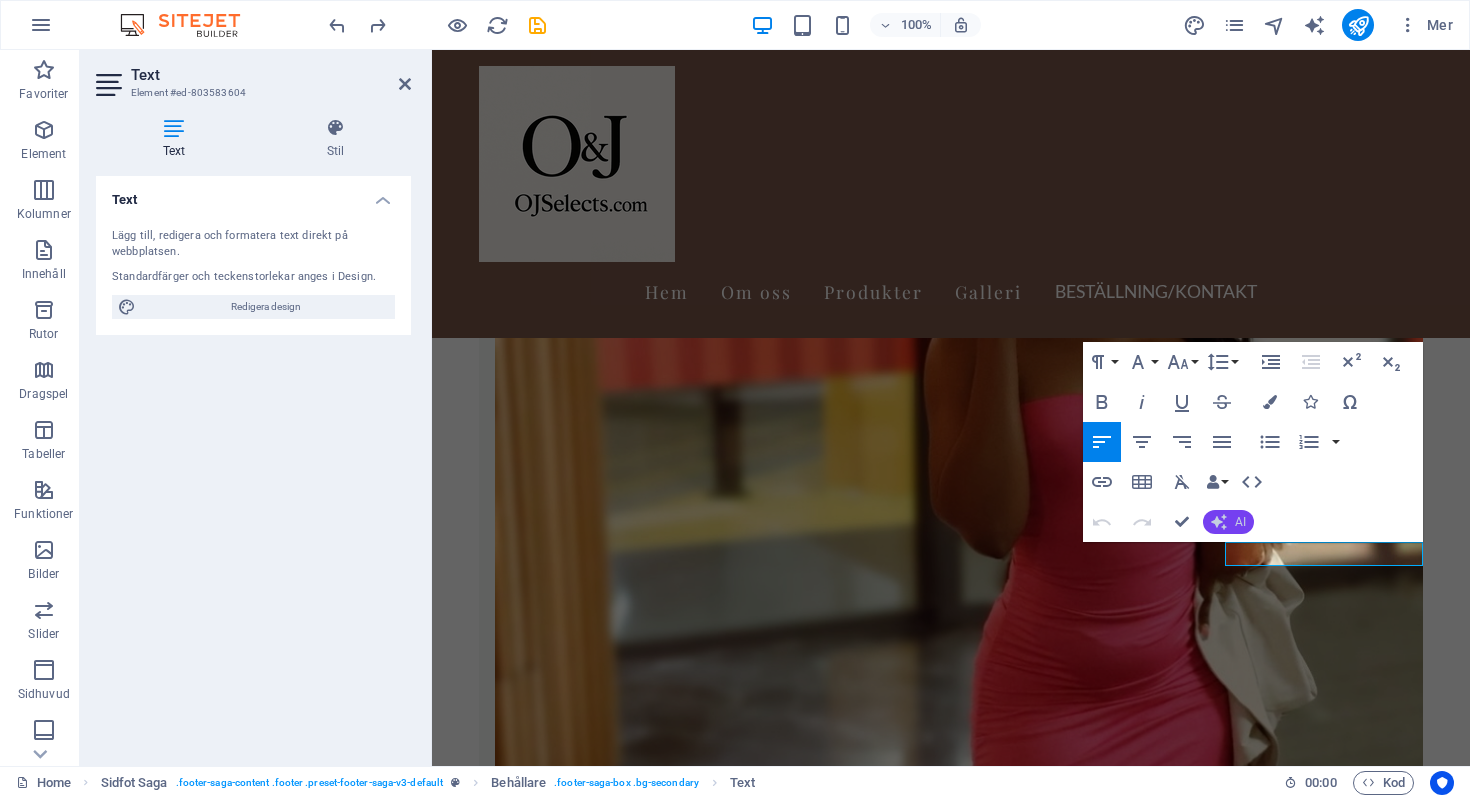 type 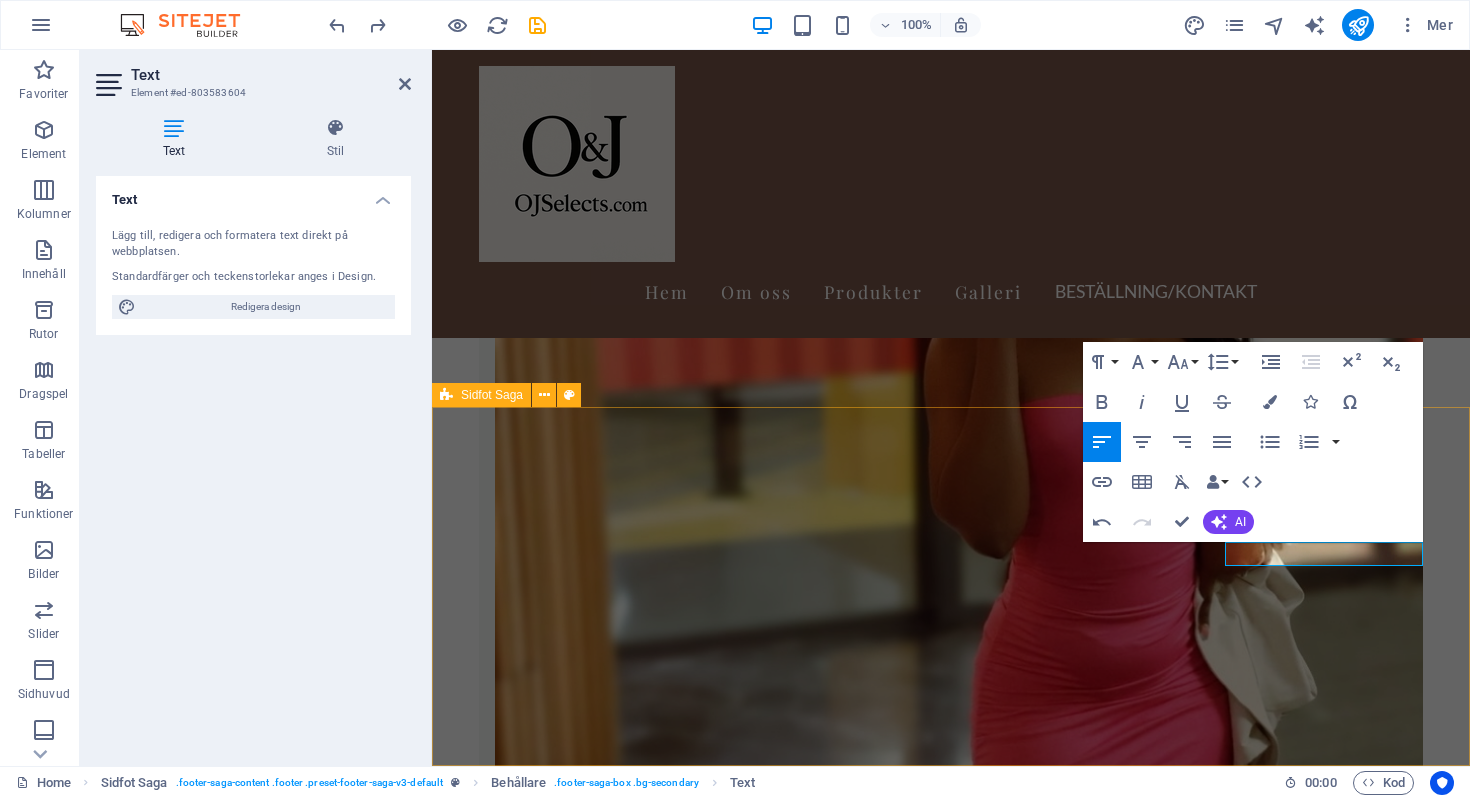 click on "OJSelects.com OJSelects.com - Kvalitetsmode och accessoarer online. Kontakta oss via e-post eller telefon för frågor. Följ våra sociala medier för de senaste trenderna. Contact Mail:    ojshop.essentials@gmail.com Navigation Hem Om oss Tjänster Galleri Kontakt Social media T ikTok X Instagram" at bounding box center (951, 7583) 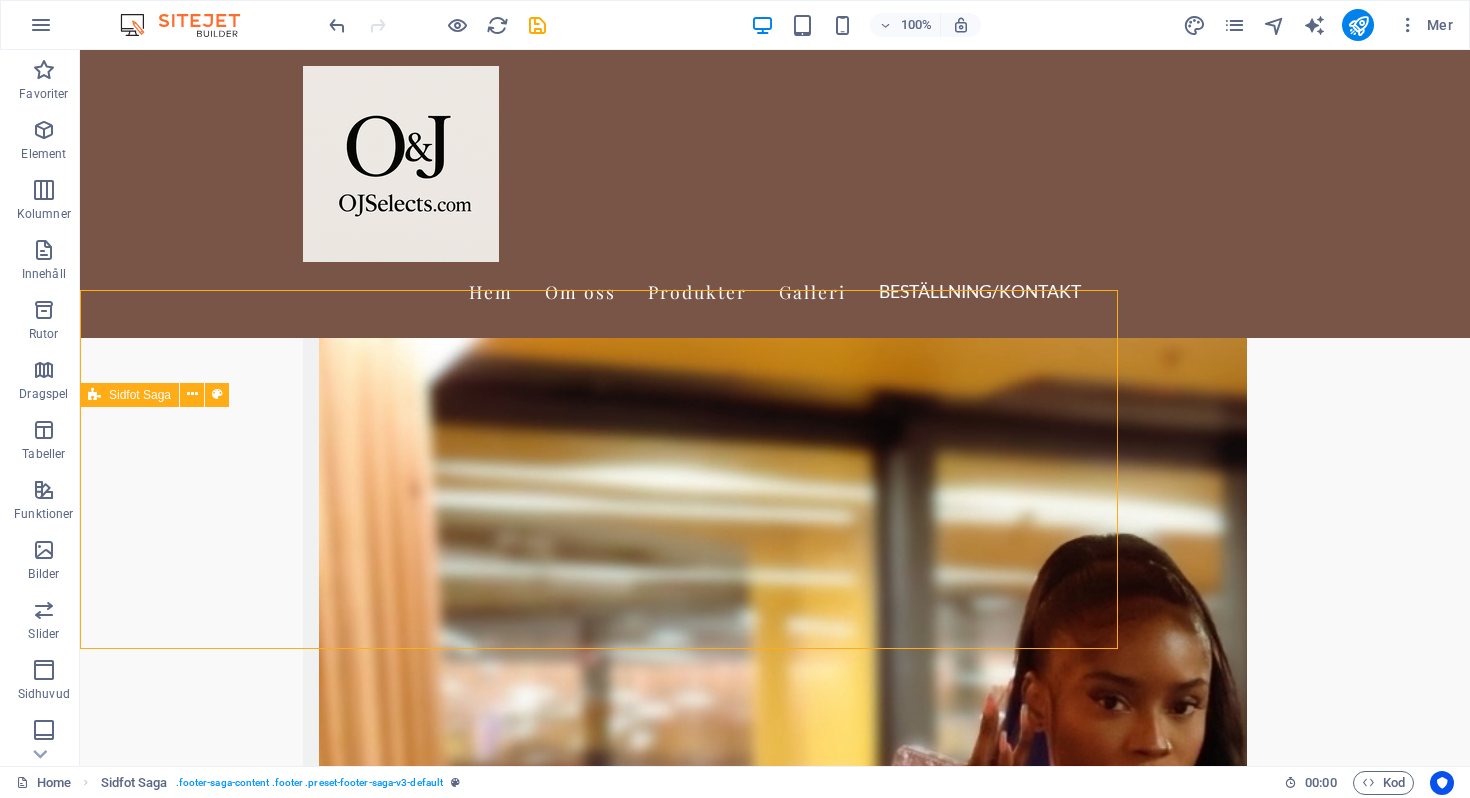 scroll, scrollTop: 3359, scrollLeft: 0, axis: vertical 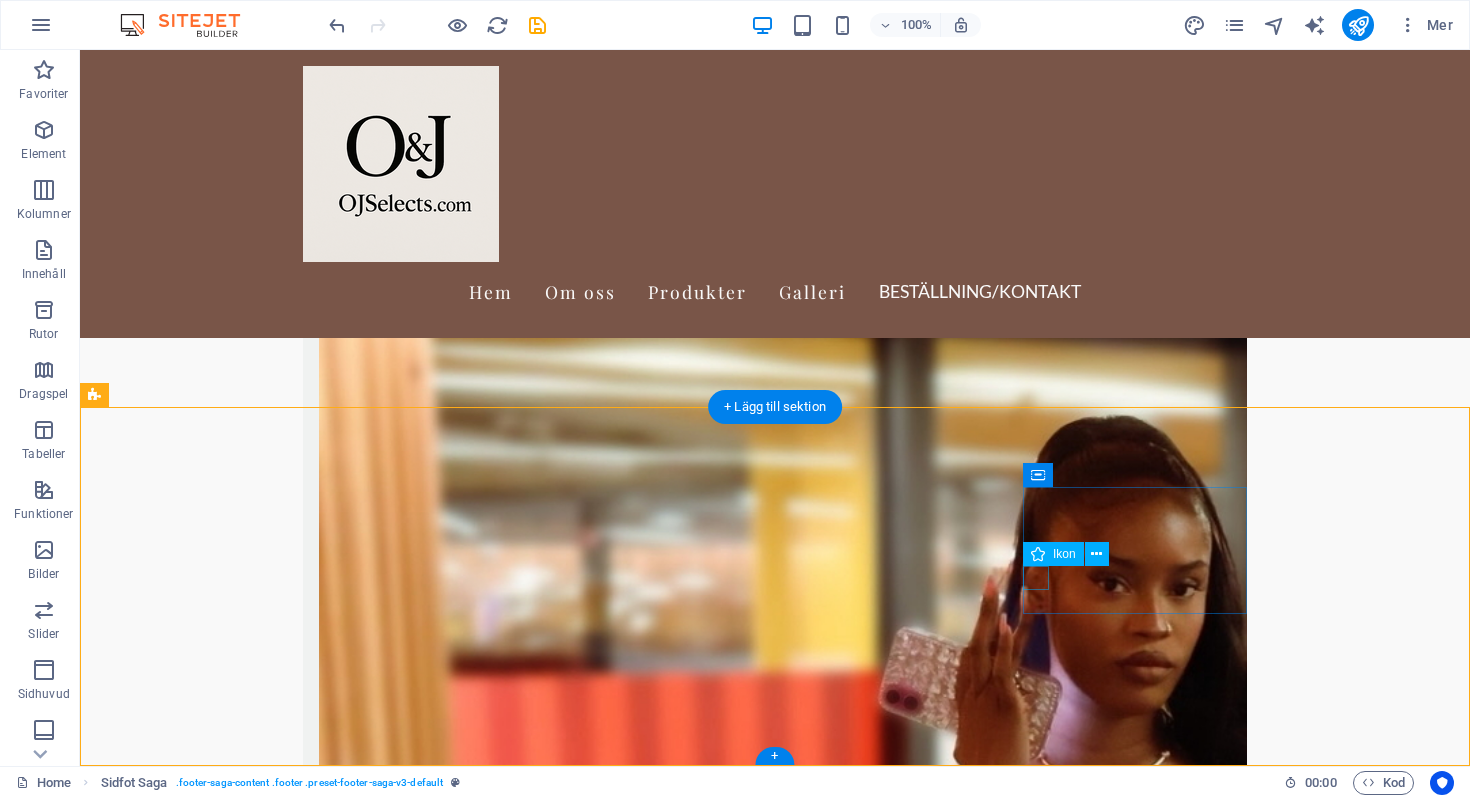 click at bounding box center (208, 9452) 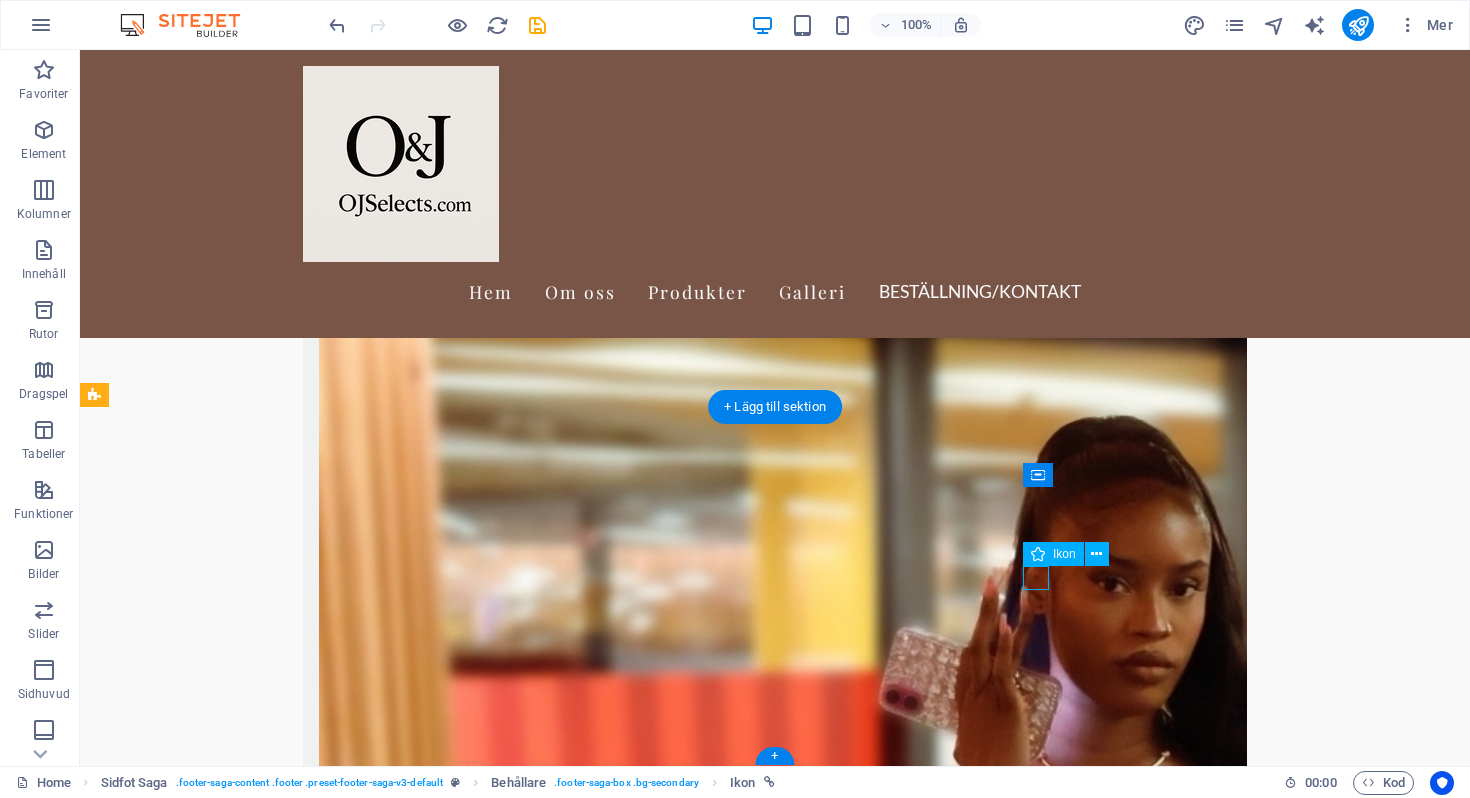 click at bounding box center (208, 9452) 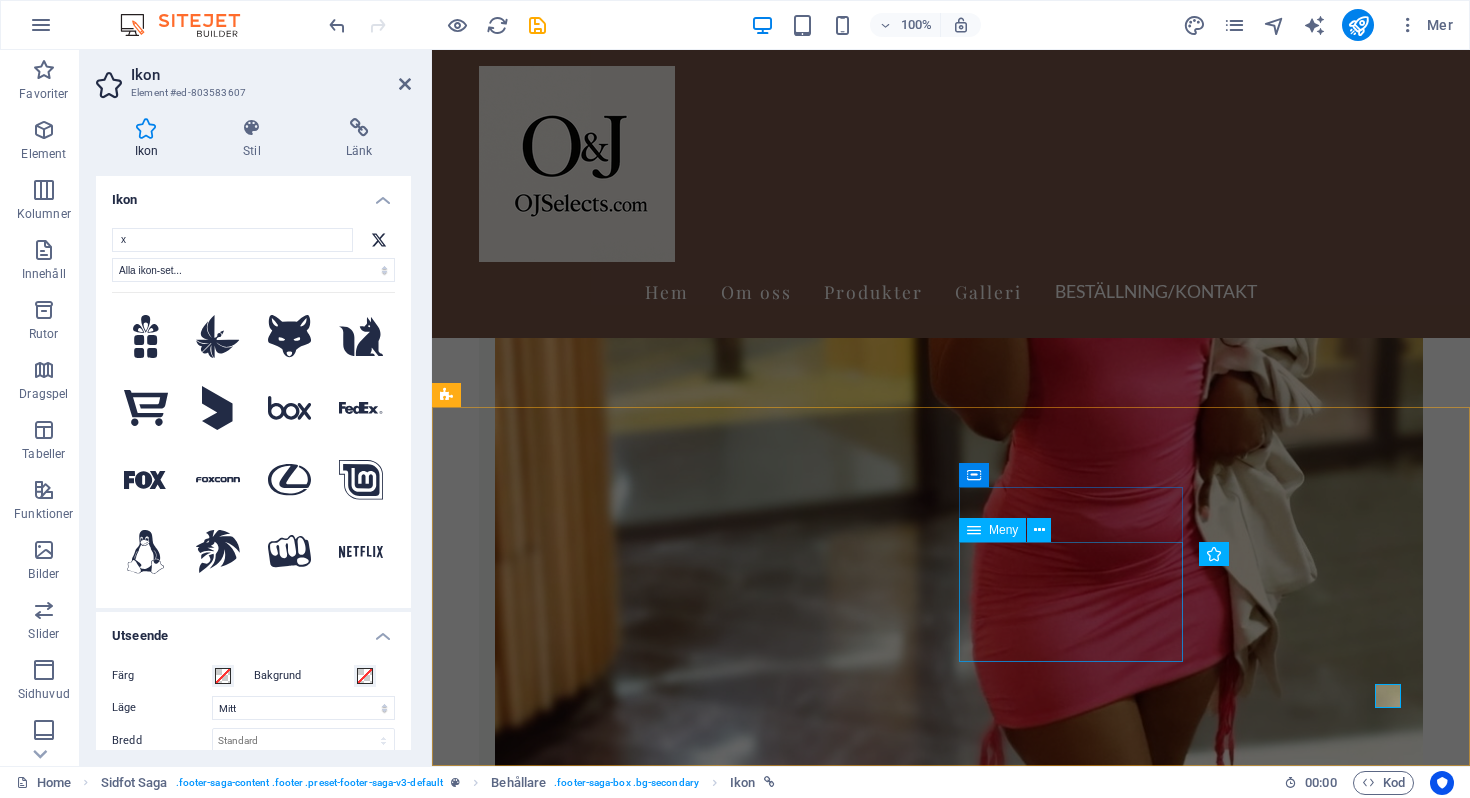 scroll, scrollTop: 3241, scrollLeft: 0, axis: vertical 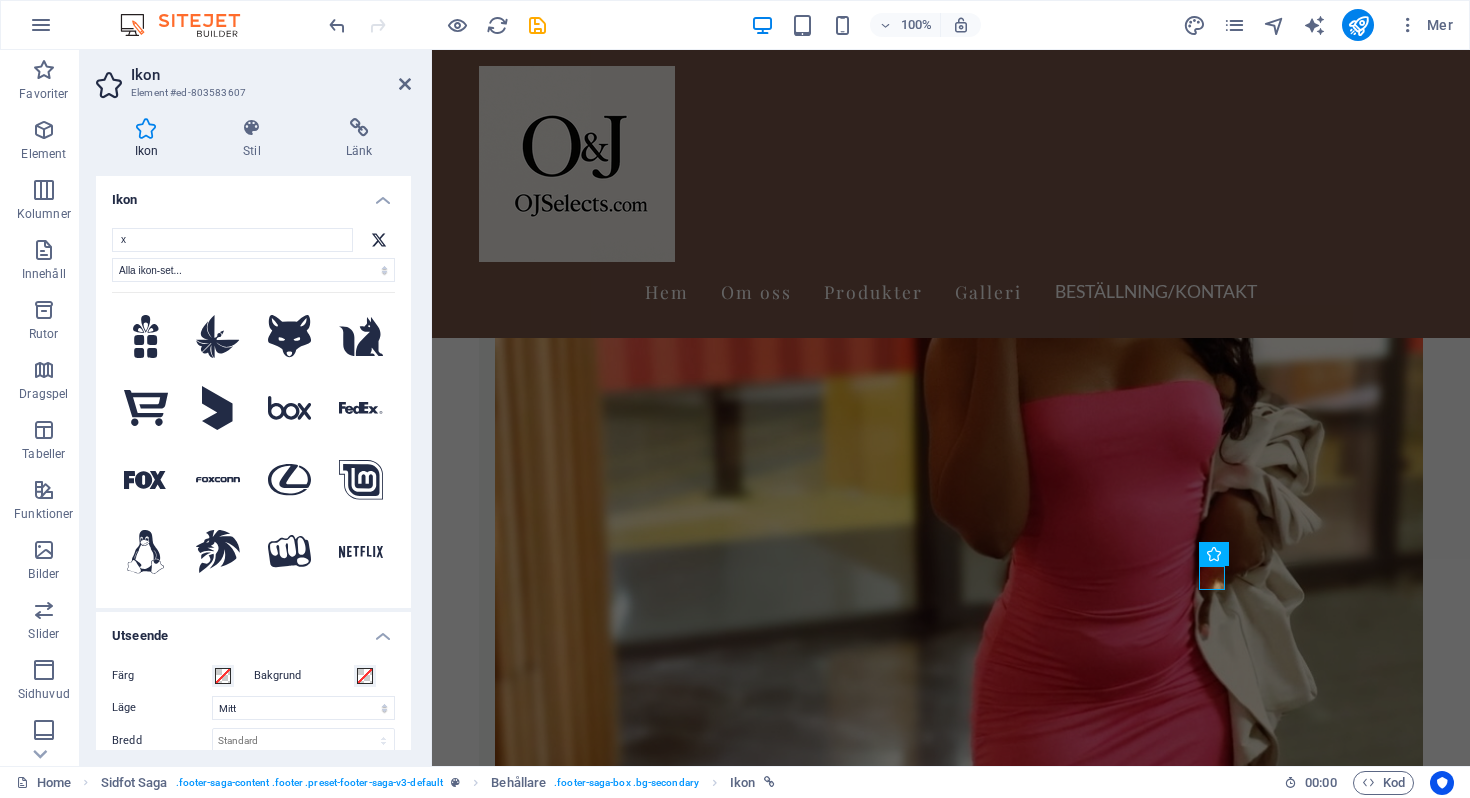 type on "T" 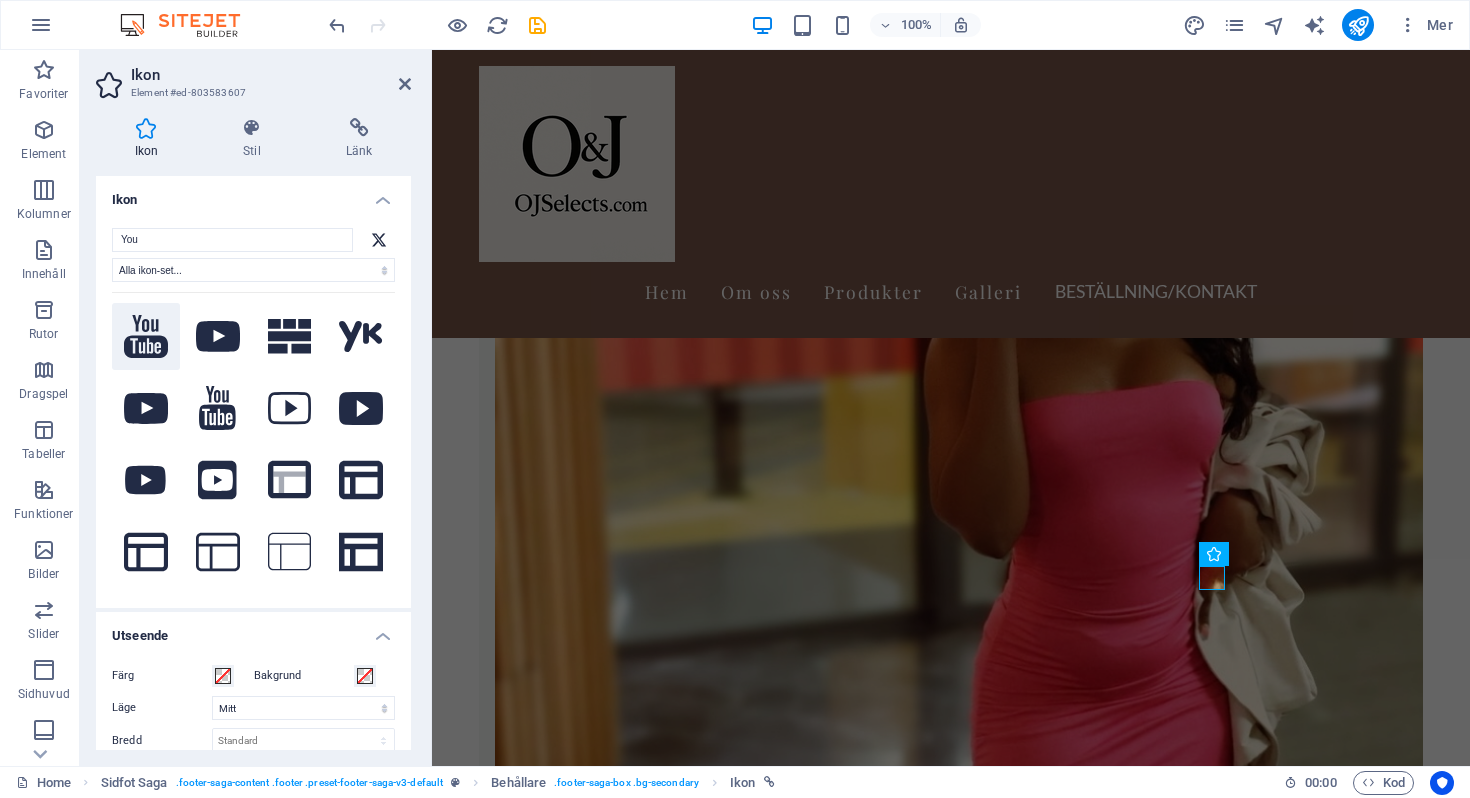 type on "You" 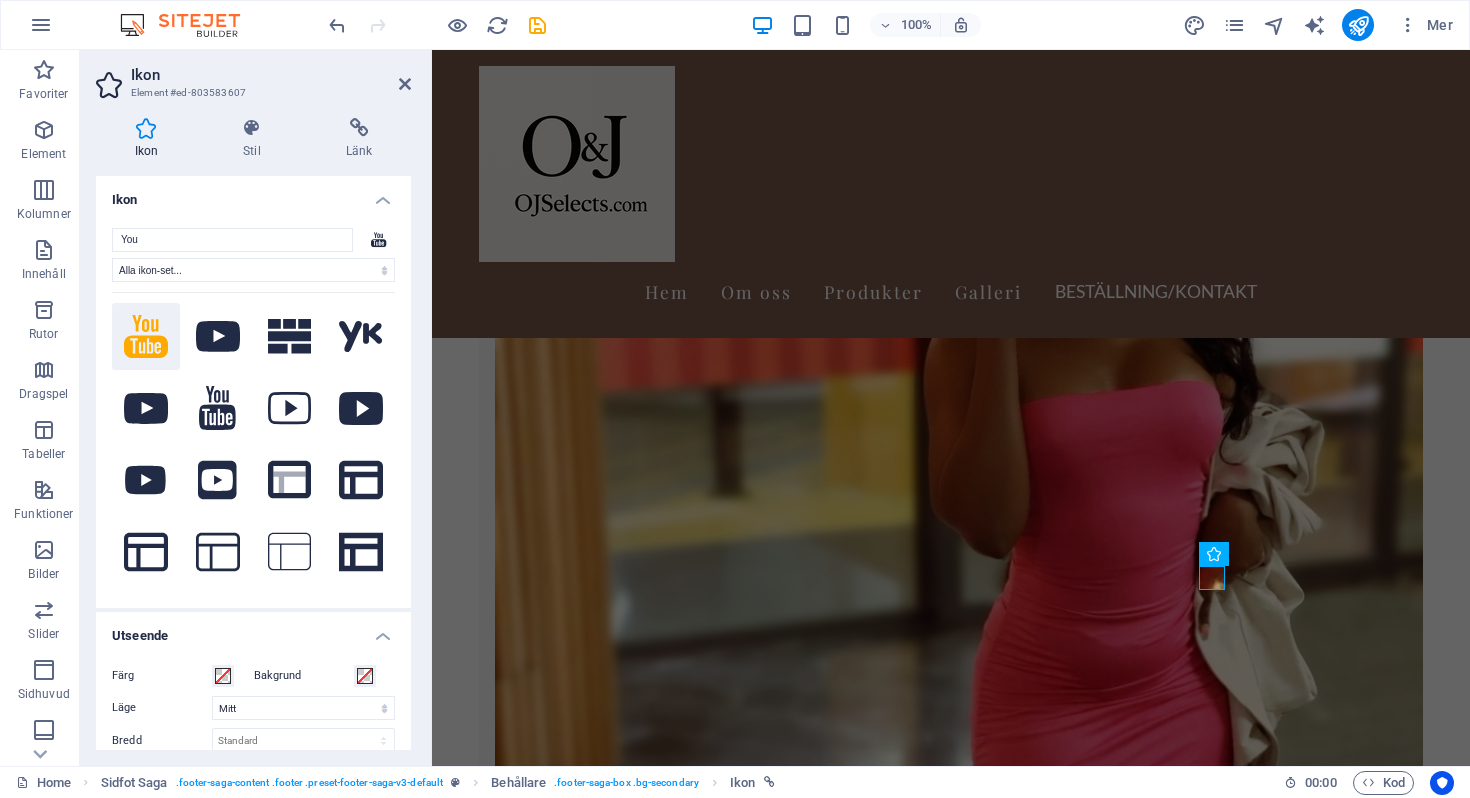 click 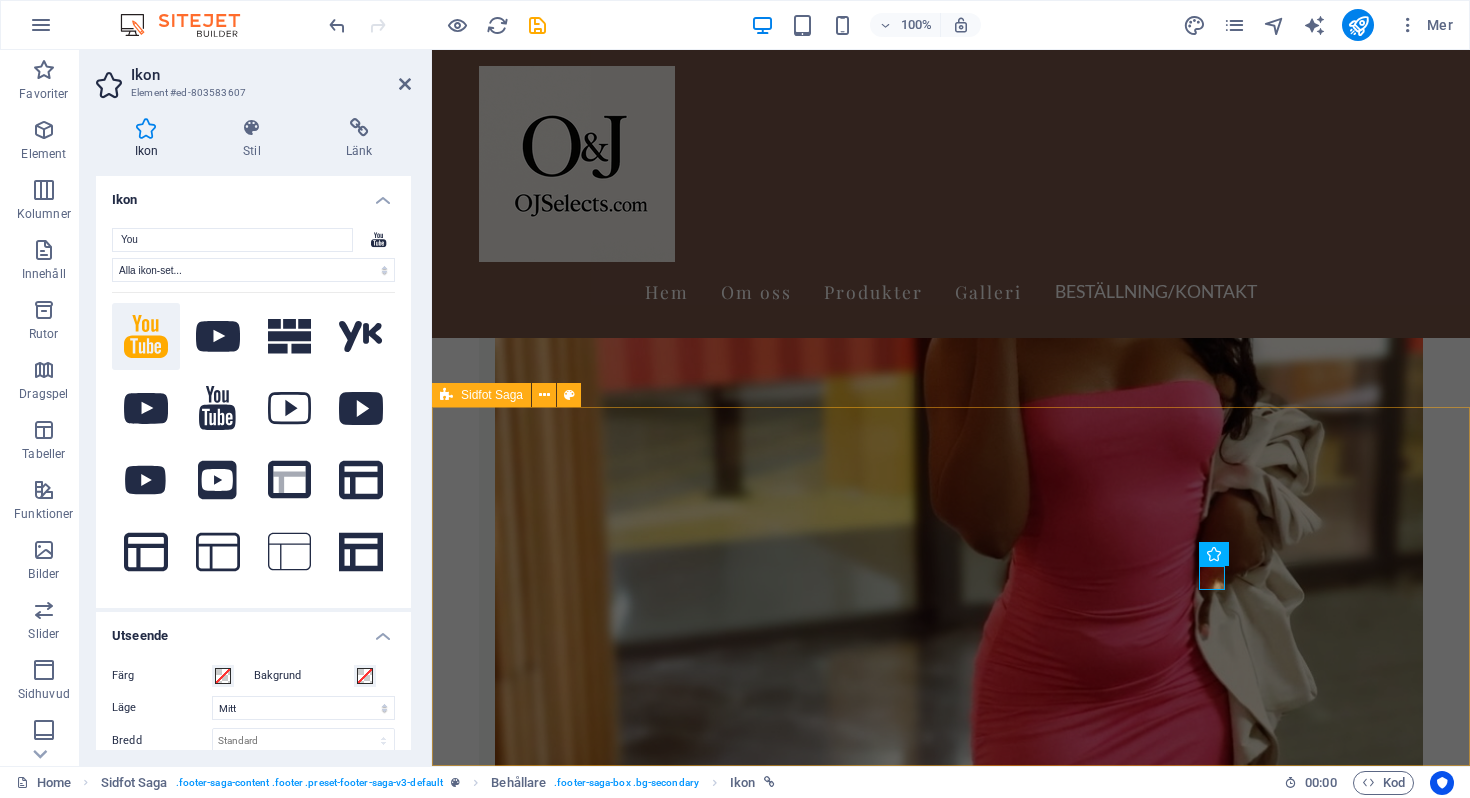 click on "OJSelects.com OJSelects.com - Kvalitetsmode och accessoarer online. Kontakta oss via e-post eller telefon för frågor. Följ våra sociala medier för de senaste trenderna. Contact Mail:    ojshop.essentials@gmail.com Navigation Hem Om oss Tjänster Galleri Kontakt Social media T ikTok X Instagram" at bounding box center (951, 7583) 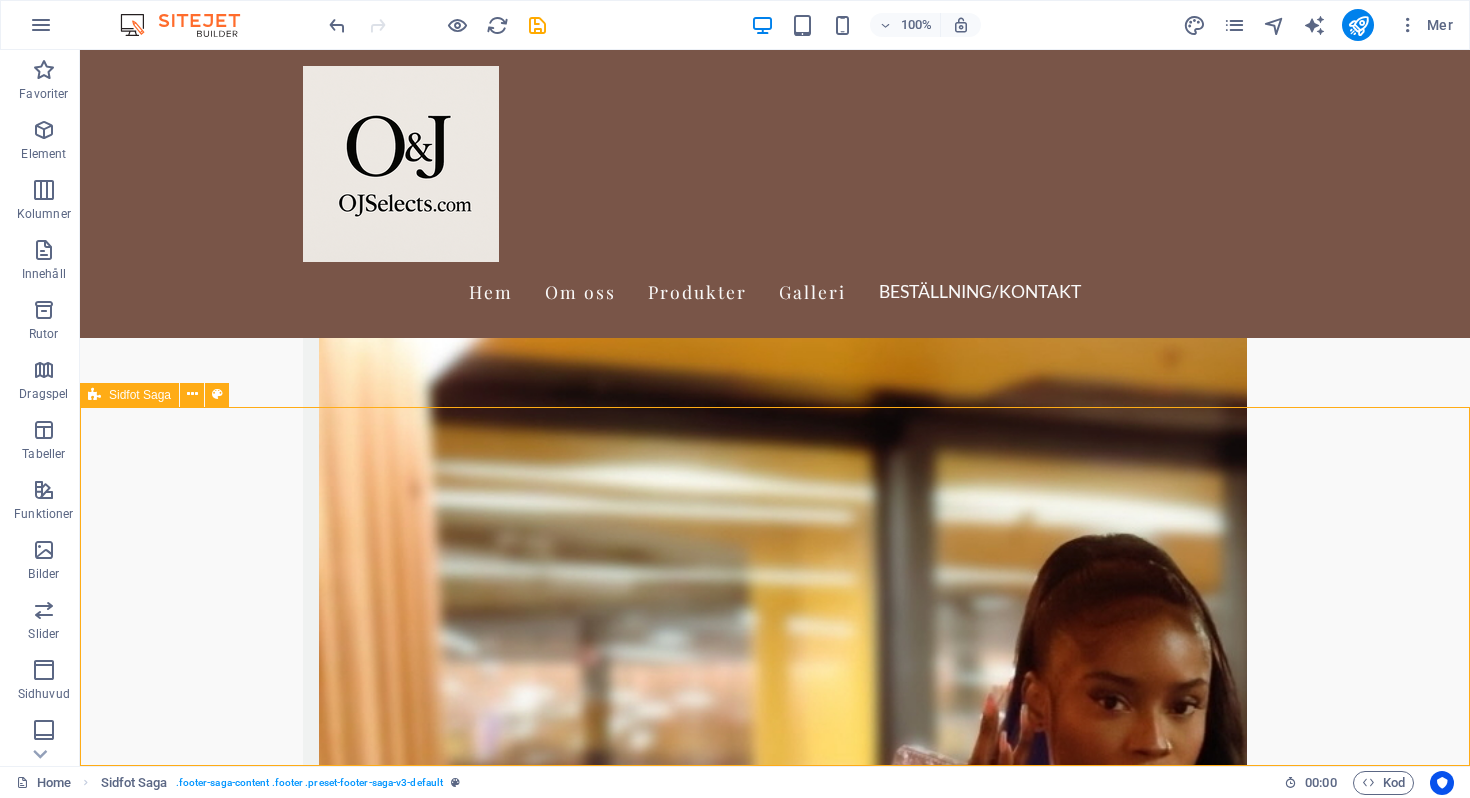 scroll, scrollTop: 3359, scrollLeft: 0, axis: vertical 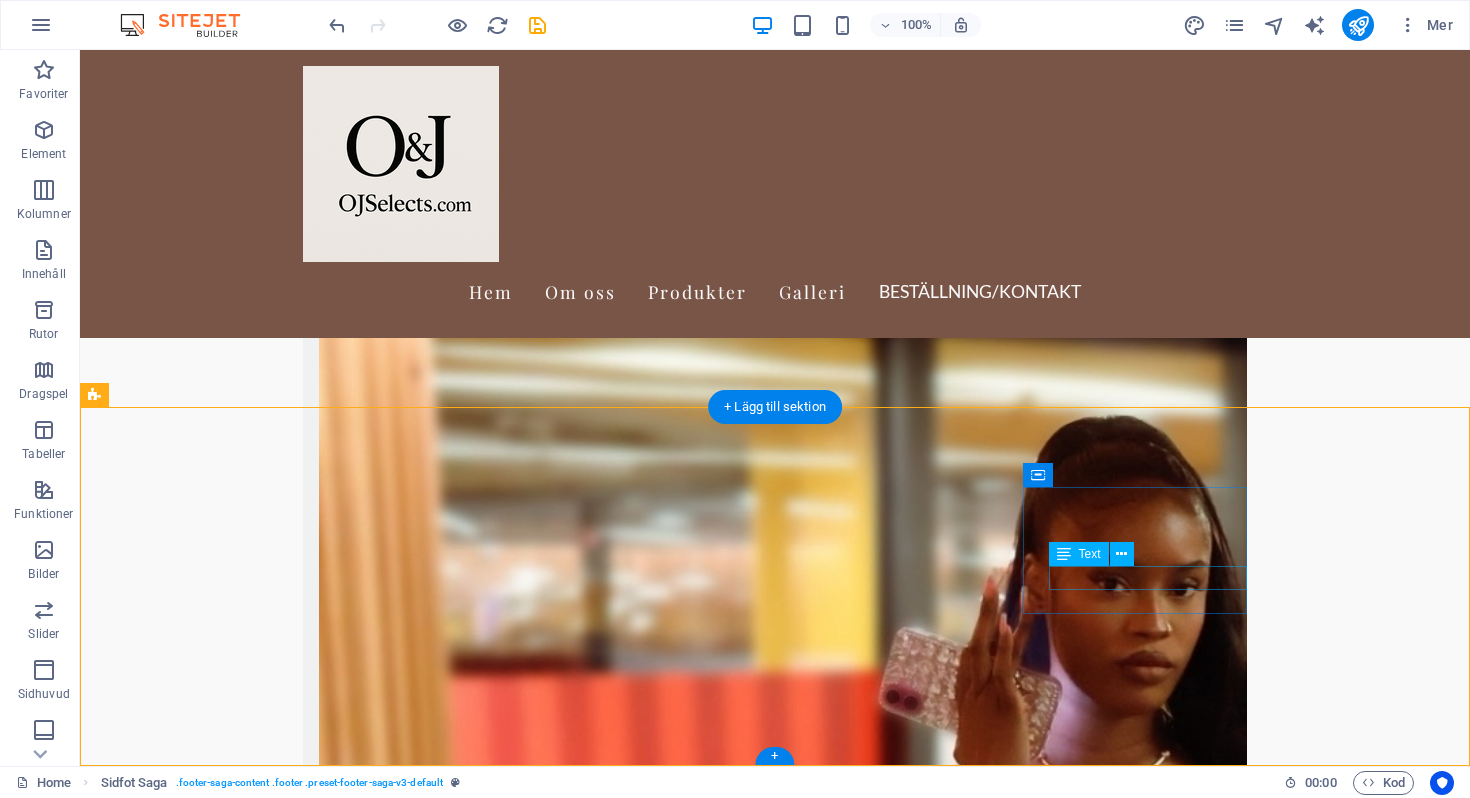 click on "X" at bounding box center [208, 9476] 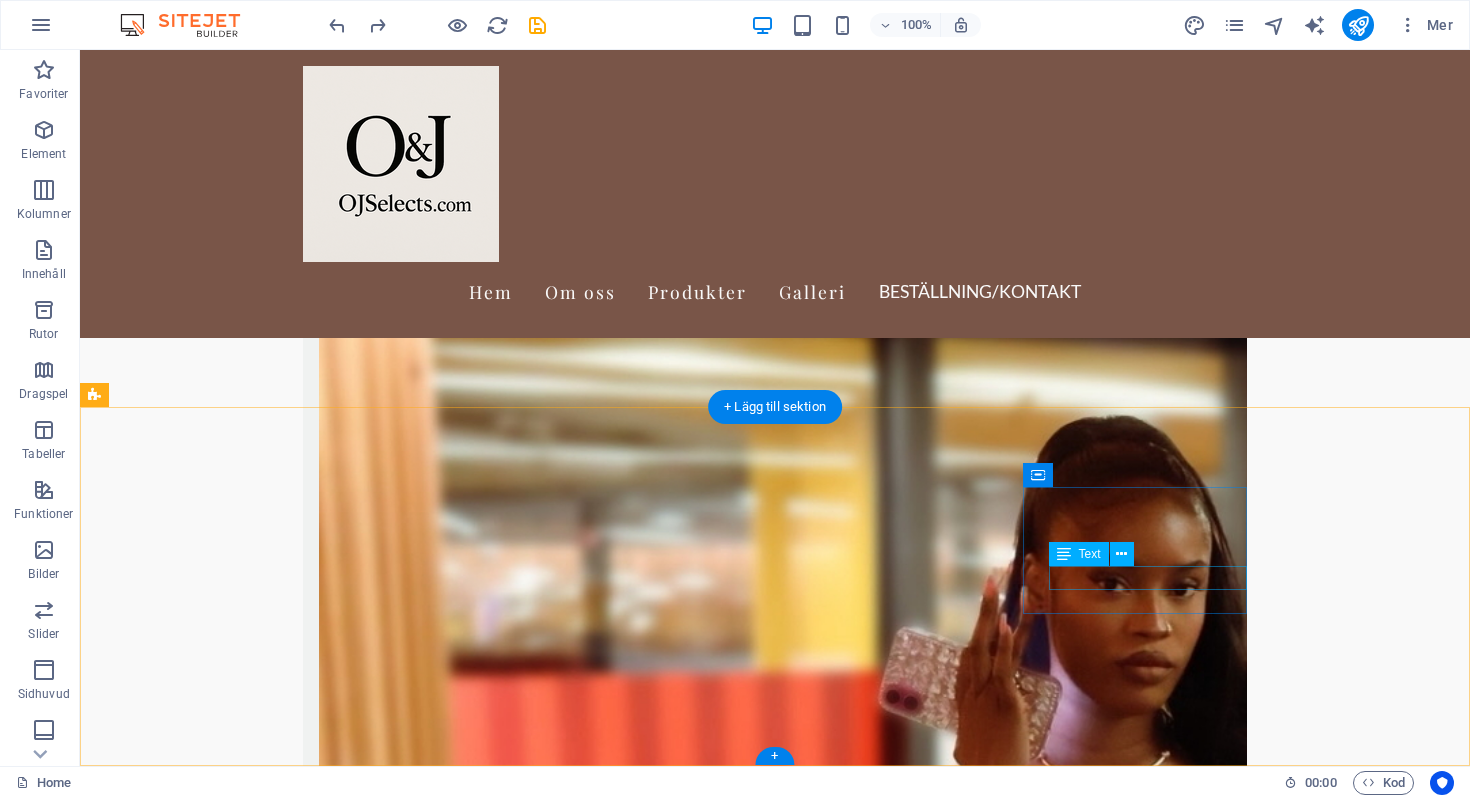 click on "X" at bounding box center (208, 9476) 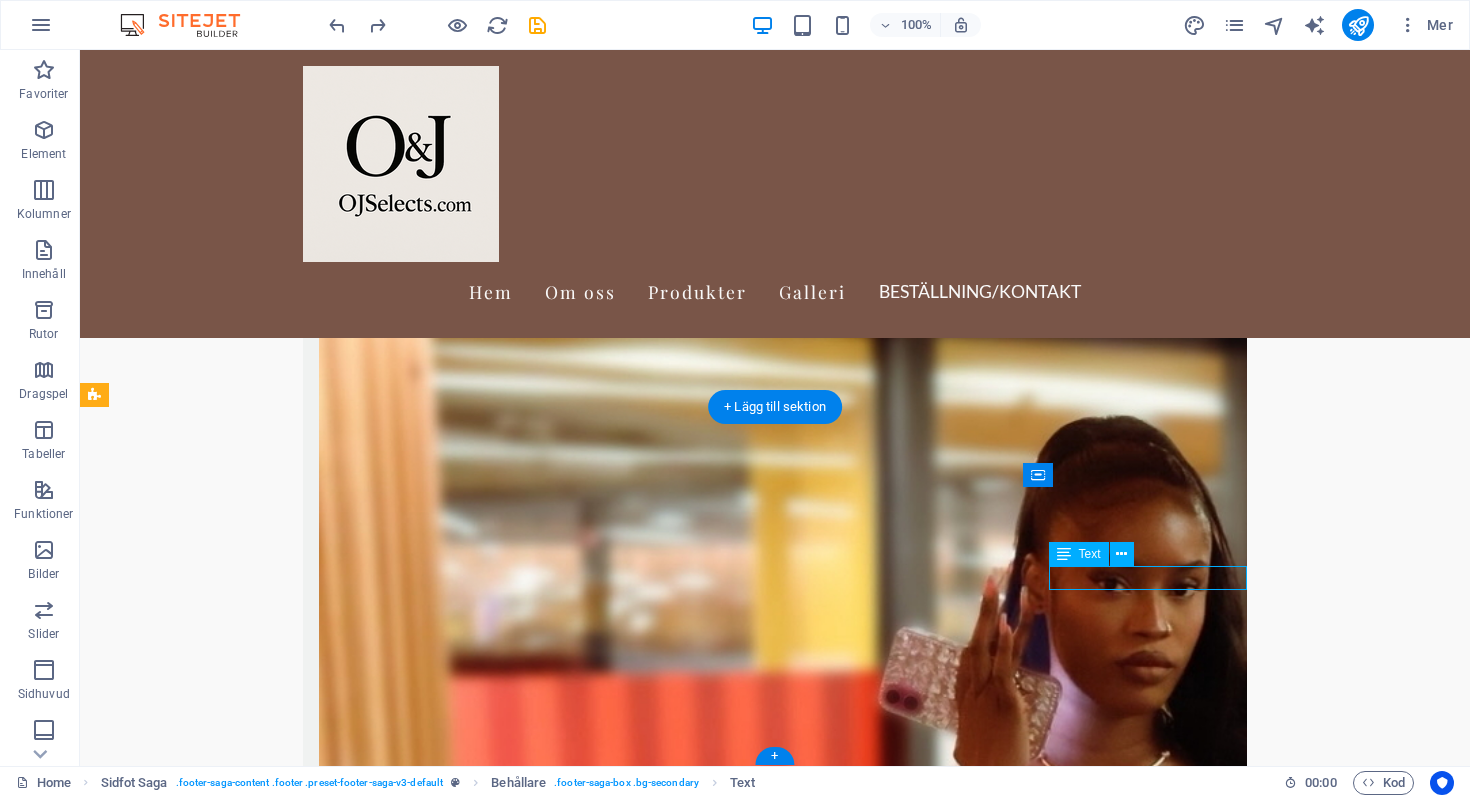 click on "X" at bounding box center [208, 9476] 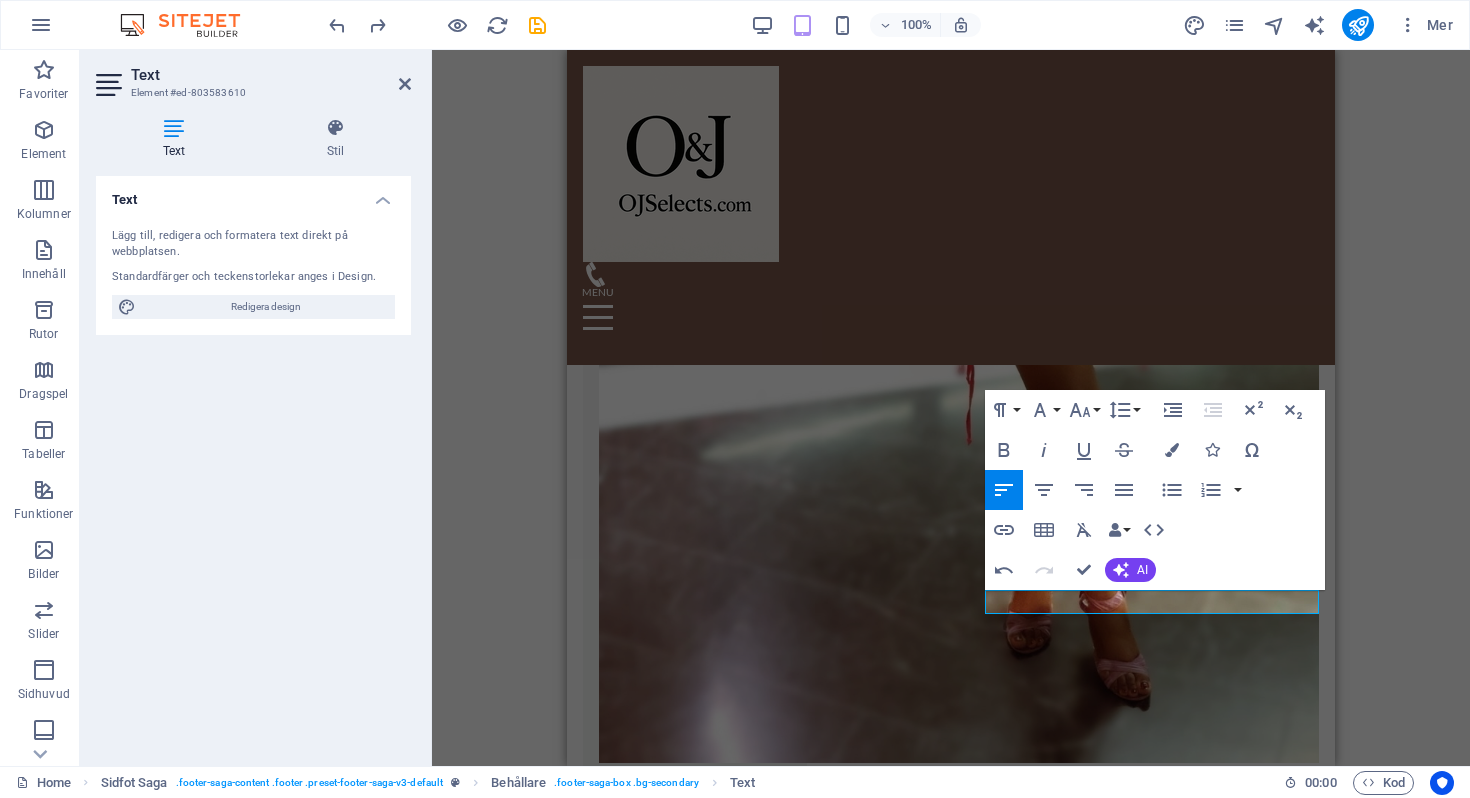 scroll, scrollTop: 4272, scrollLeft: 0, axis: vertical 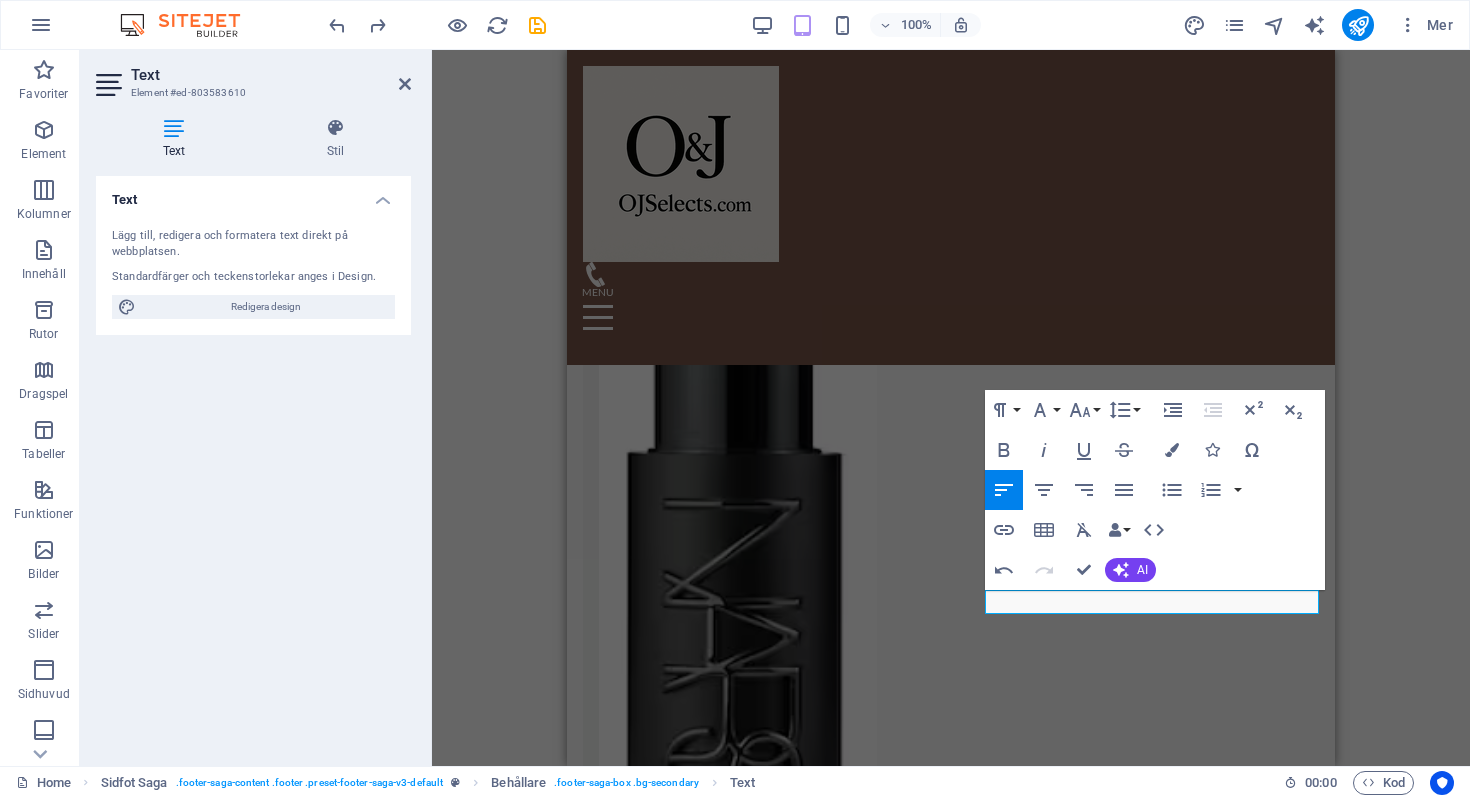 type 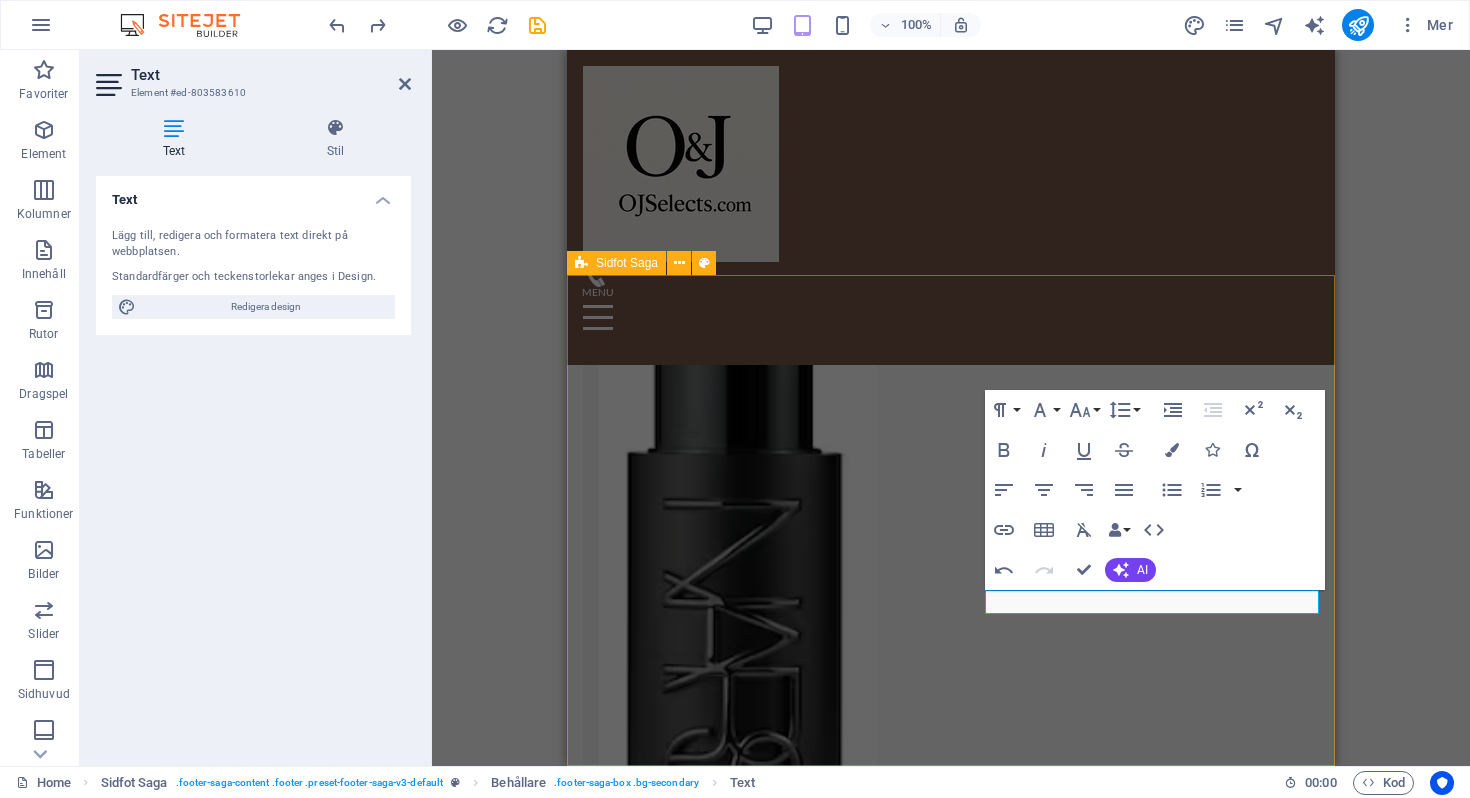 click on "OJSelects.com OJSelects.com - Kvalitetsmode och accessoarer online. Kontakta oss via e-post eller telefon för frågor. Följ våra sociala medier för de senaste trenderna. Contact Mail:    ojshop.essentials@gmail.com Navigation Hem Om oss Tjänster Galleri Kontakt Social media T ikTok ​OlaAdjane Instagram" at bounding box center (951, 6202) 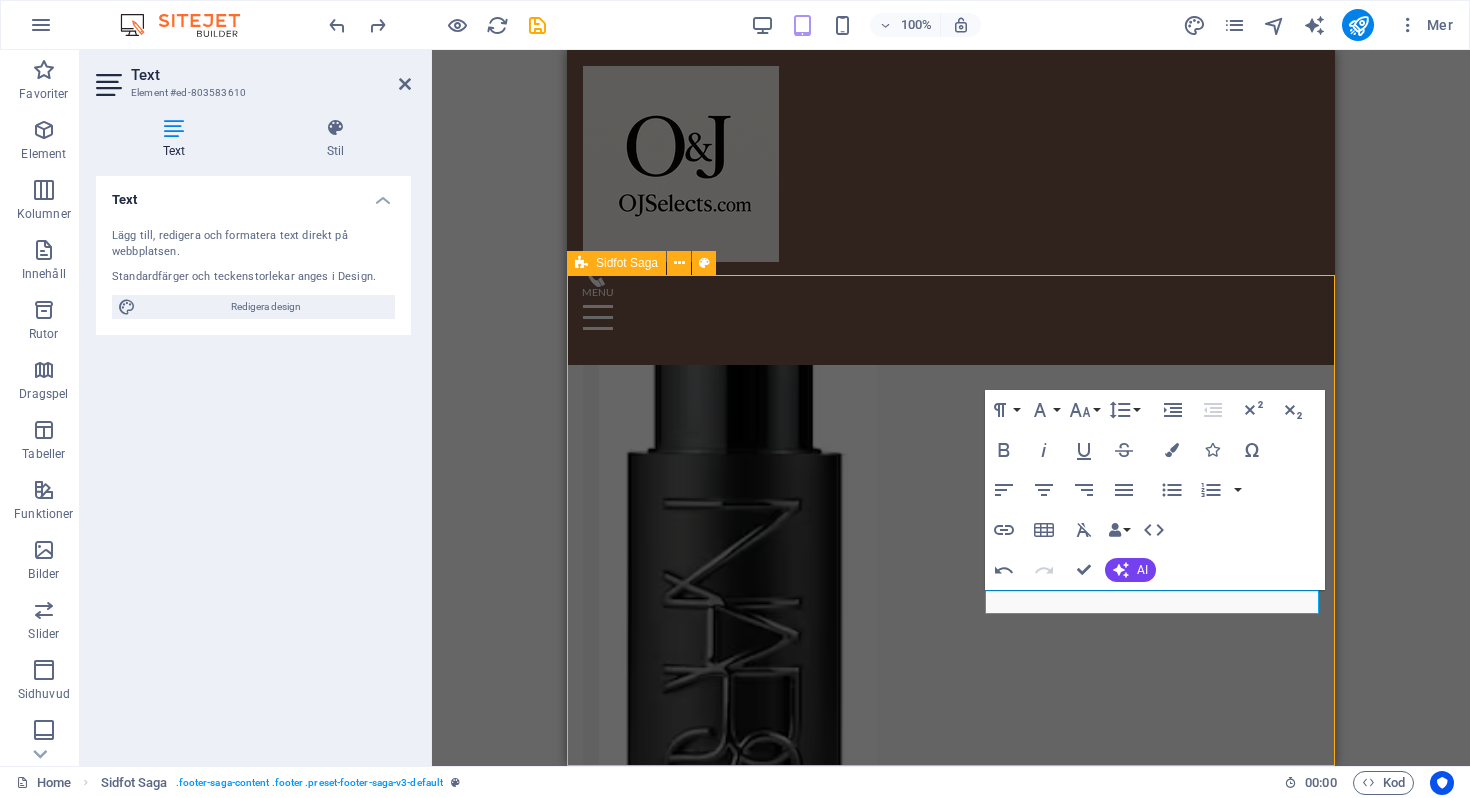 click on "OJSelects.com OJSelects.com - Kvalitetsmode och accessoarer online. Kontakta oss via e-post eller telefon för frågor. Följ våra sociala medier för de senaste trenderna. Contact Mail:    ojshop.essentials@gmail.com Navigation Hem Om oss Tjänster Galleri Kontakt Social media T ikTok ​OlaAdjane Instagram" at bounding box center (951, 6202) 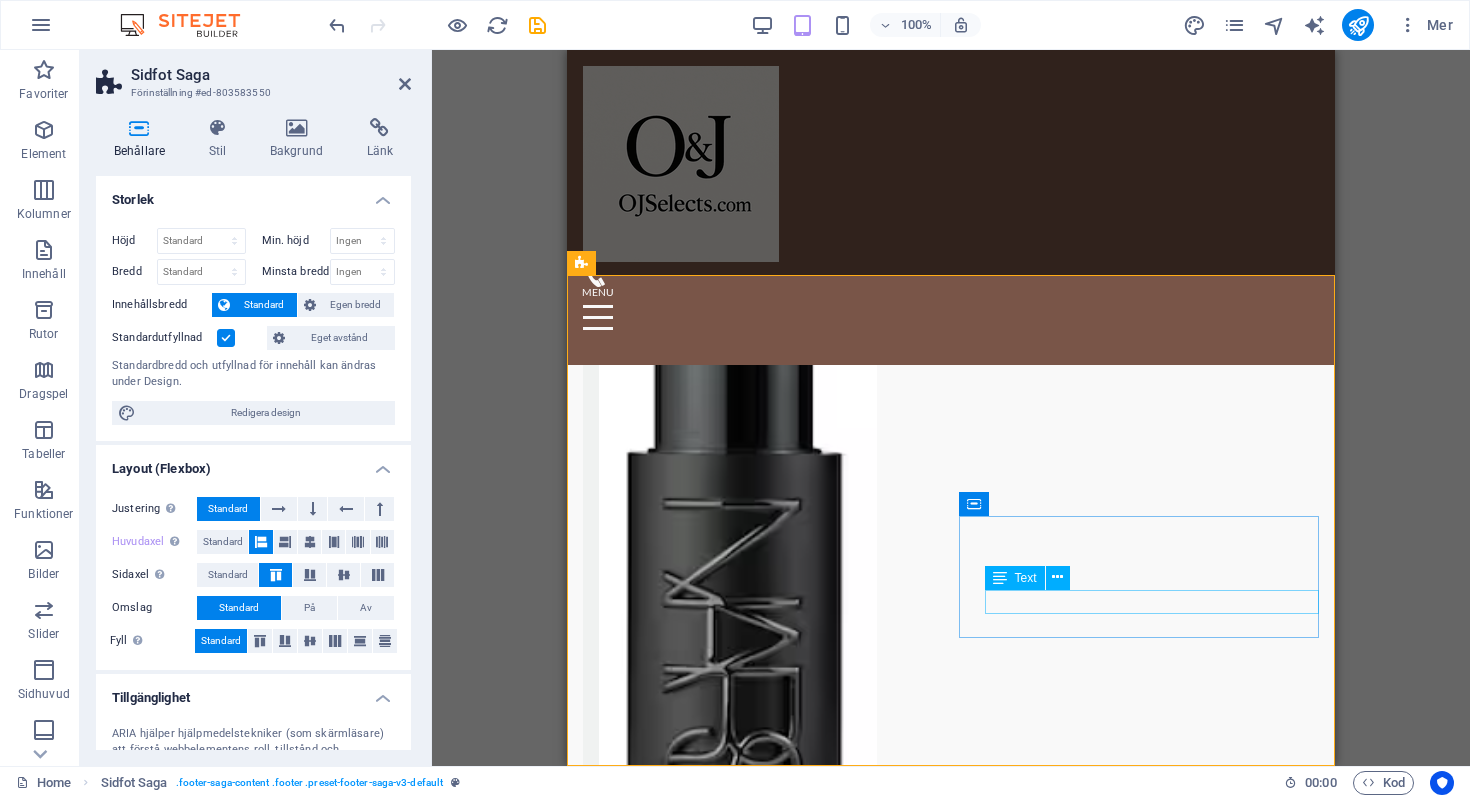 click on "OlaAdjane" at bounding box center (763, 6457) 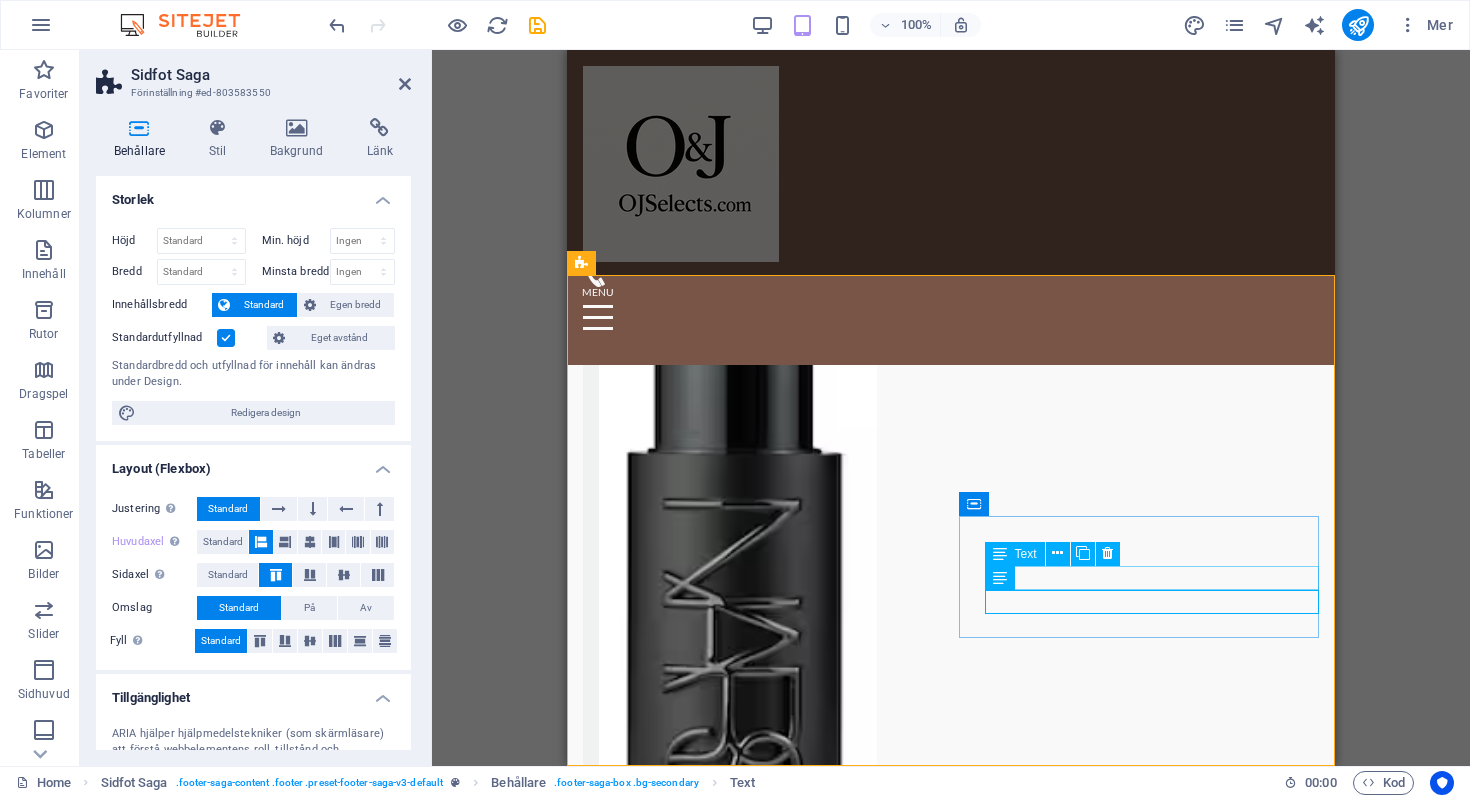 click on "T ikTok" at bounding box center [763, 6409] 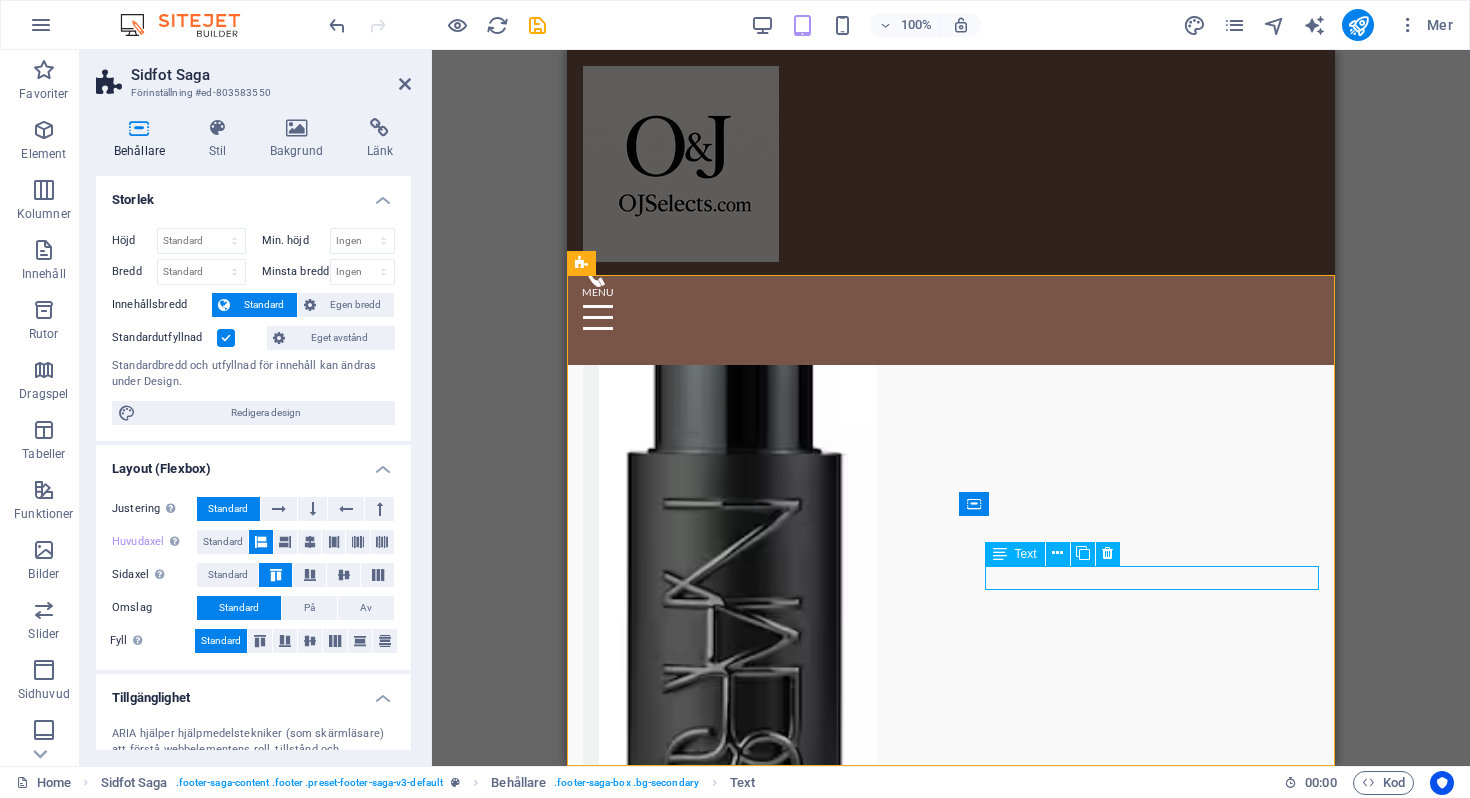 click on "T ikTok" at bounding box center (763, 6409) 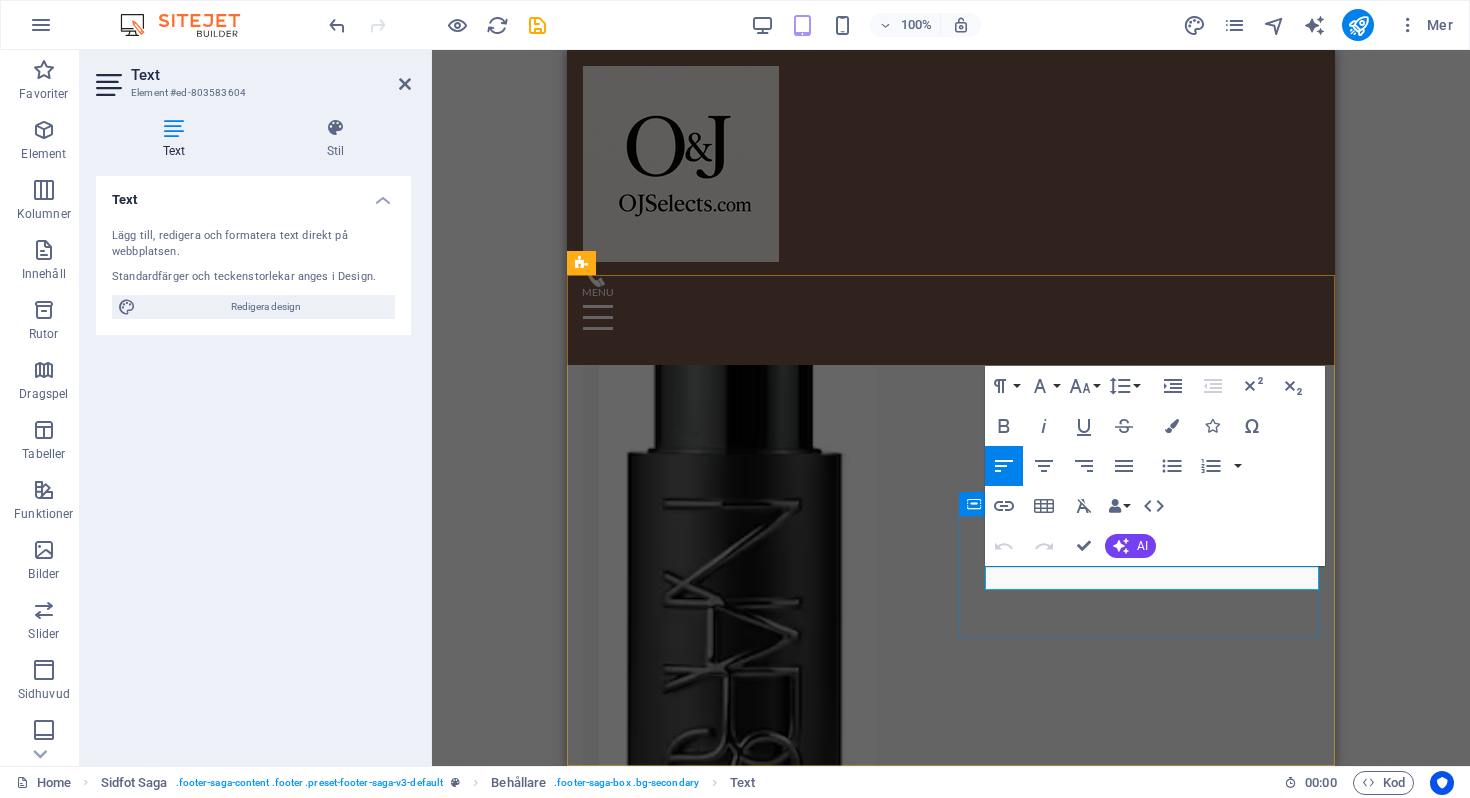click on "T ikTok" at bounding box center [763, 6409] 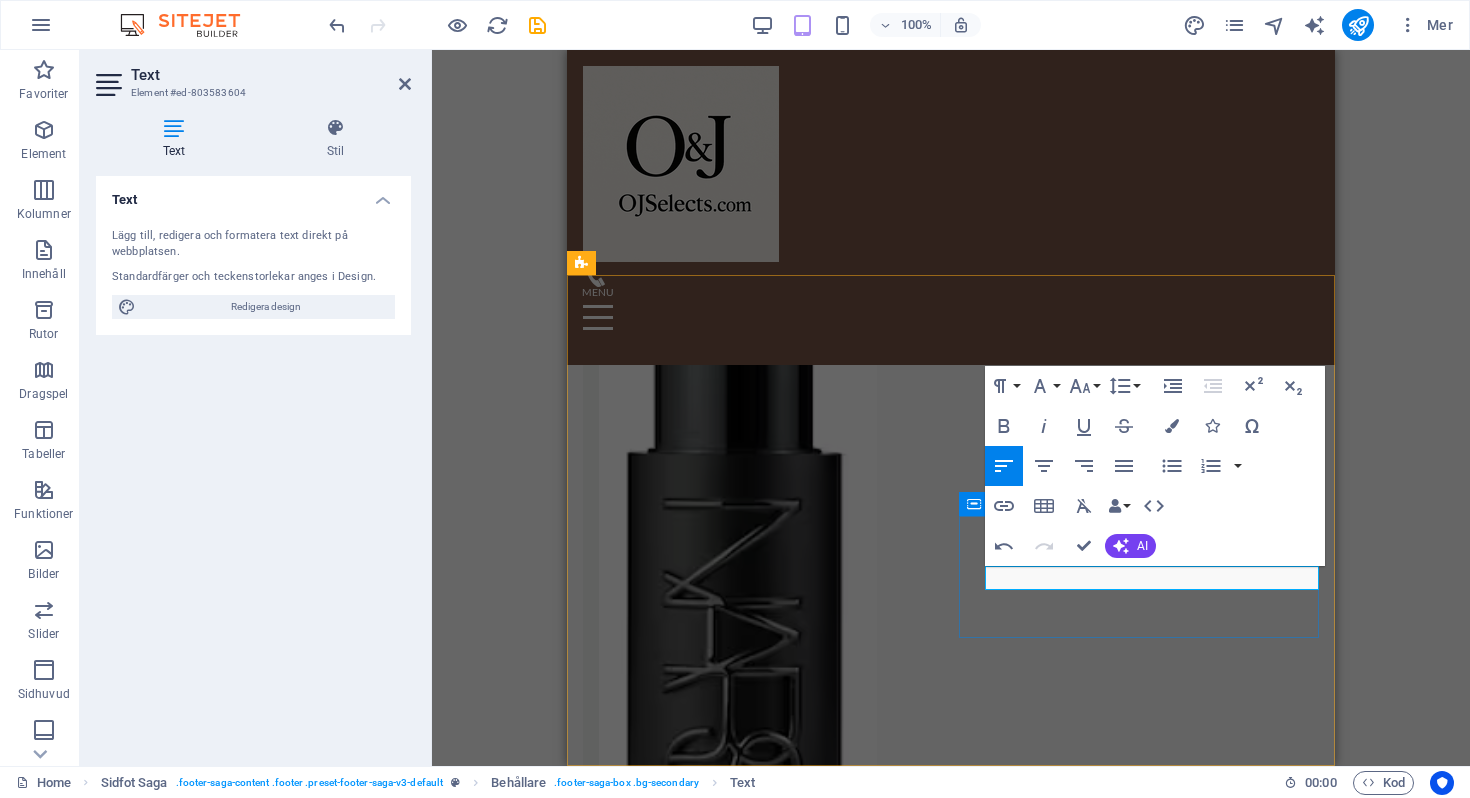 click on "T ikTok: _Adjane1" at bounding box center [763, 6409] 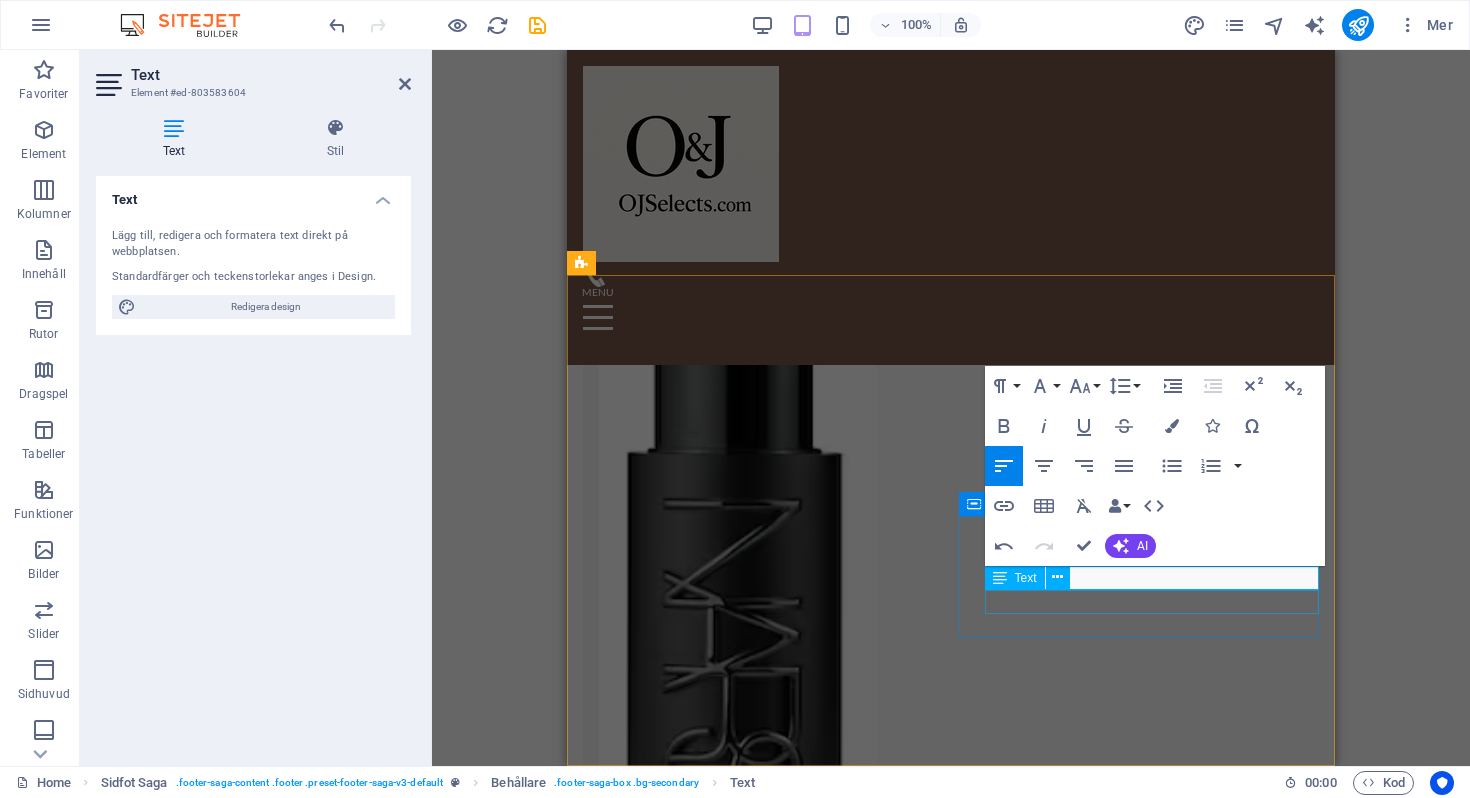 click on "OlaAdjane" at bounding box center [763, 6457] 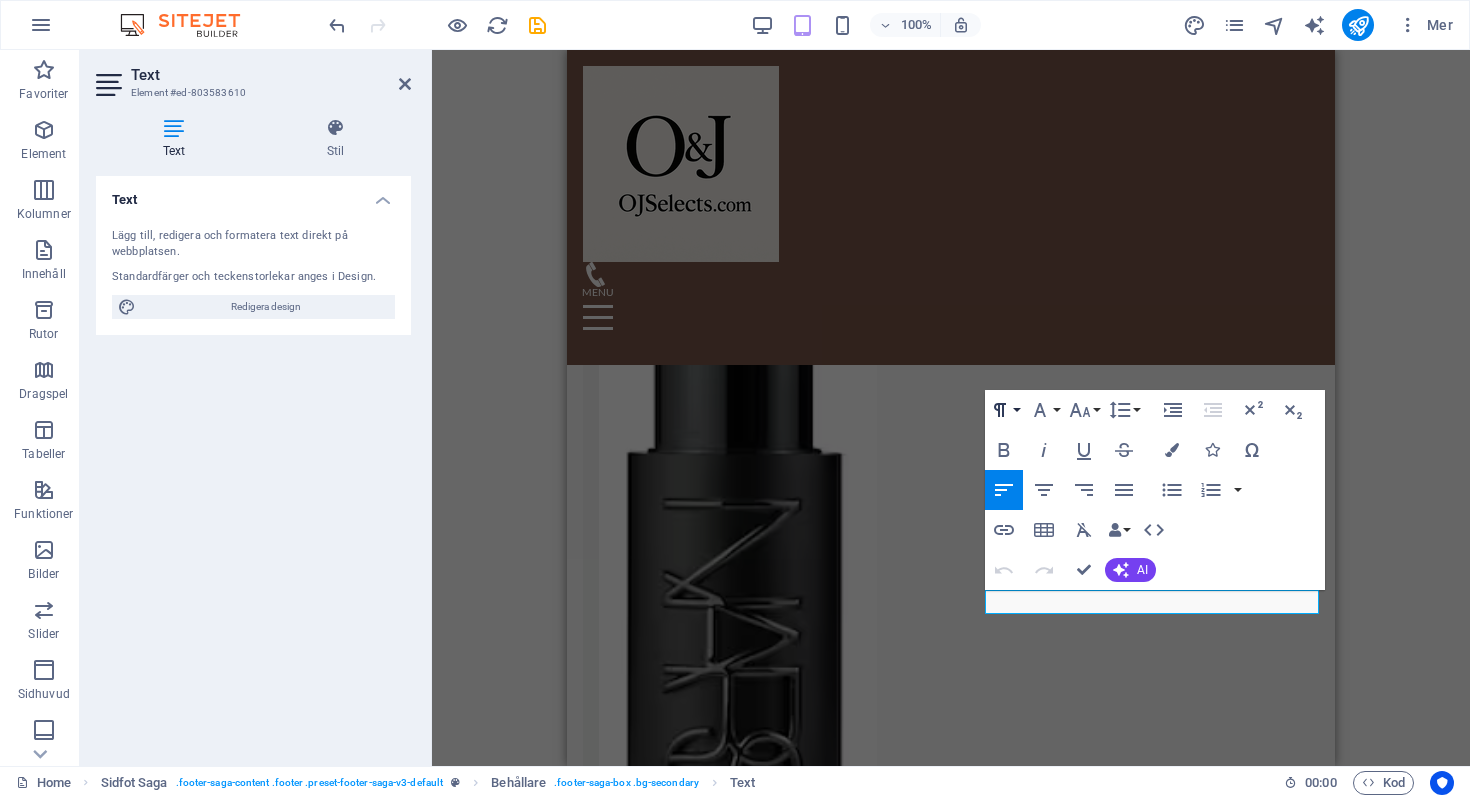 click on "Paragraph Format" at bounding box center (1004, 410) 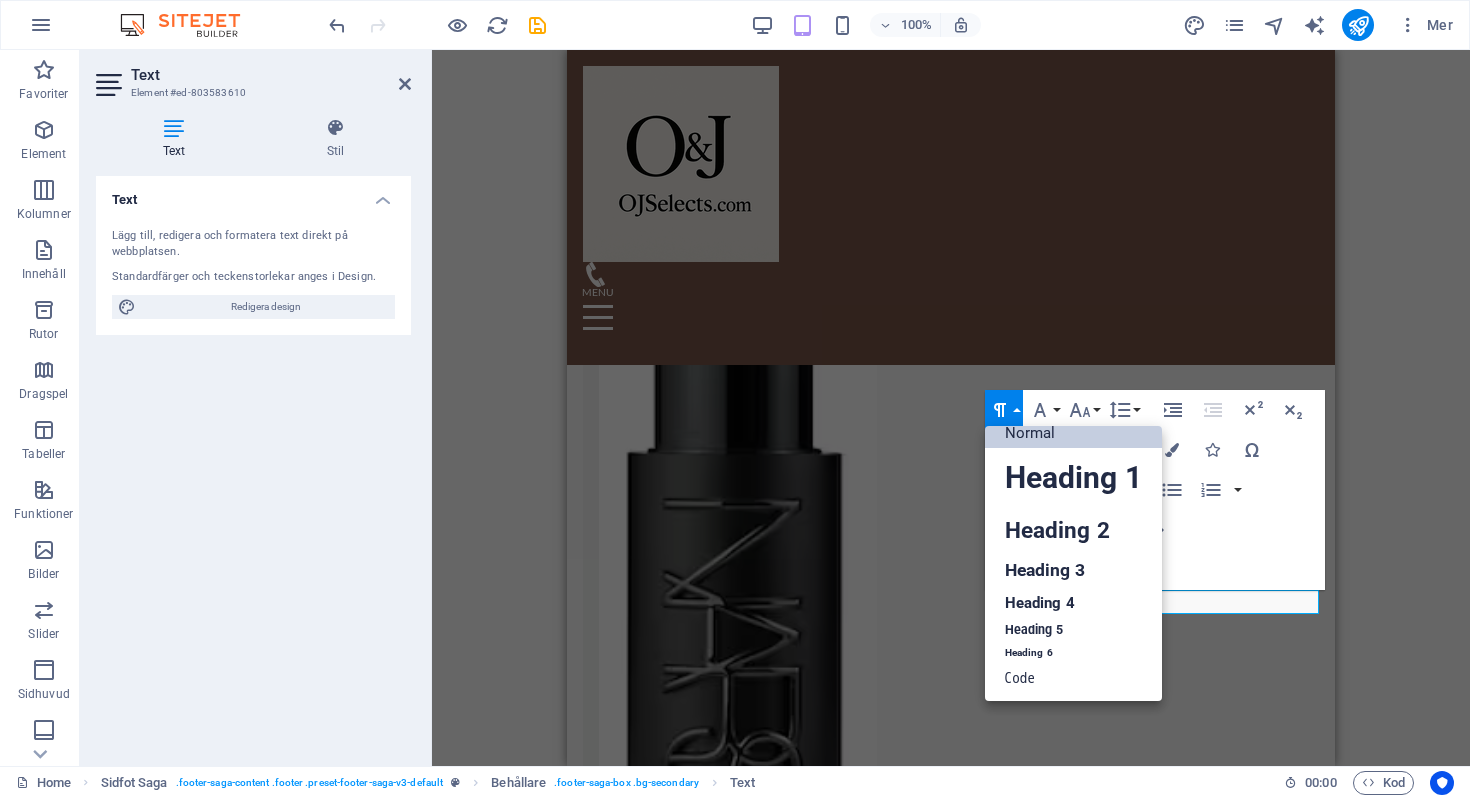 scroll, scrollTop: 16, scrollLeft: 0, axis: vertical 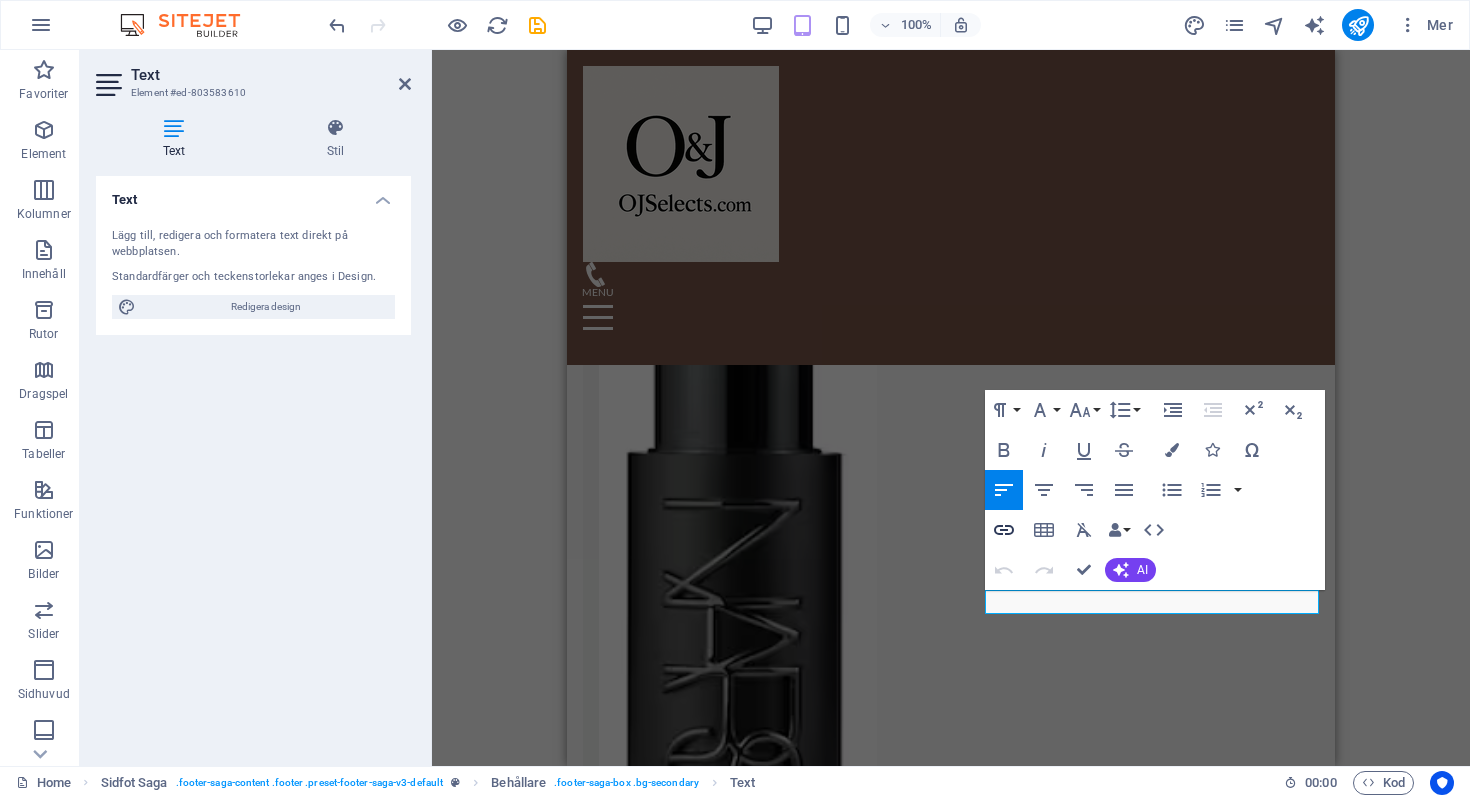 click 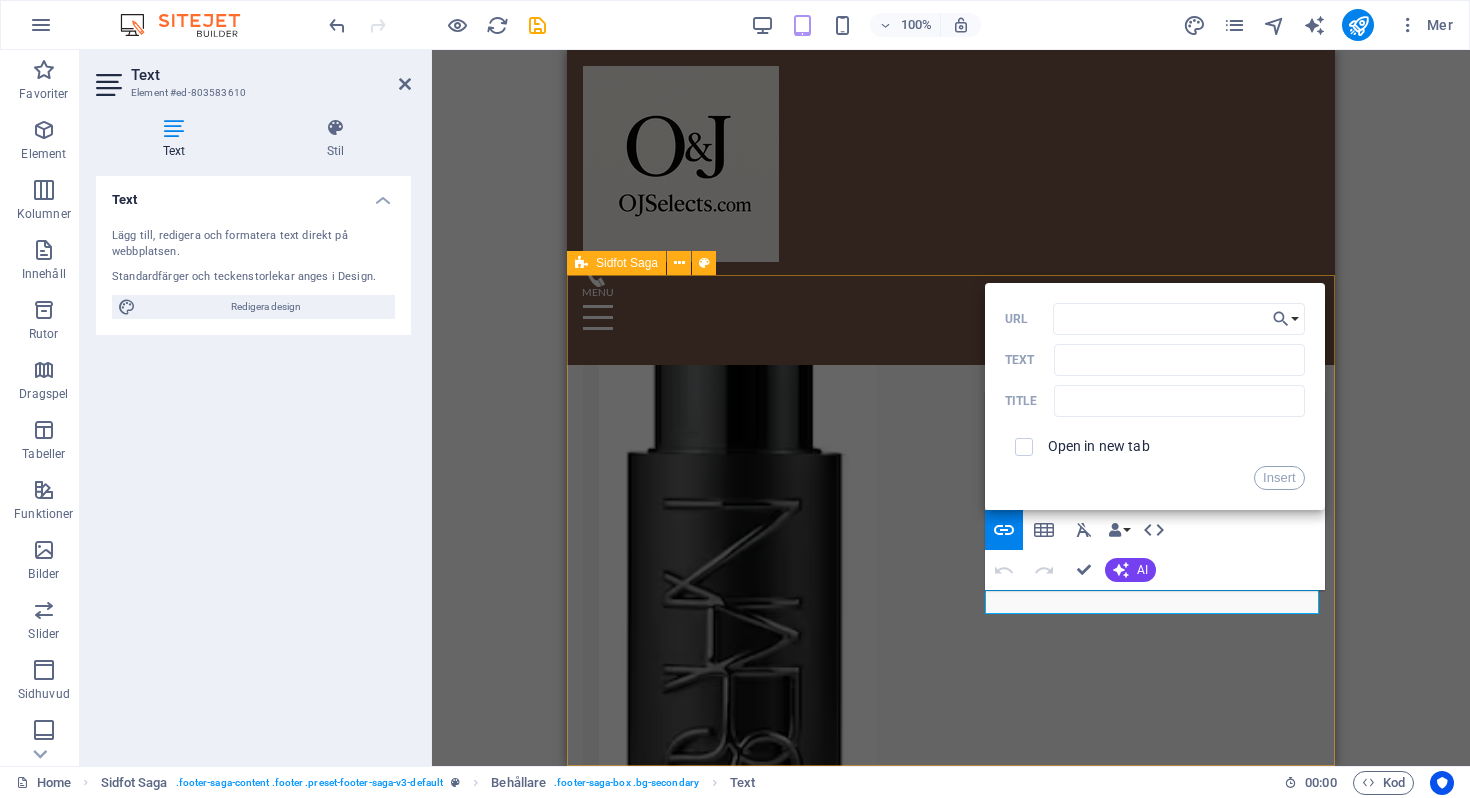 click on "OJSelects.com OJSelects.com - Kvalitetsmode och accessoarer online. Kontakta oss via e-post eller telefon för frågor. Följ våra sociala medier för de senaste trenderna. Contact Mail:    ojshop.essentials@gmail.com Navigation Hem Om oss Tjänster Galleri Kontakt Social media T ikTok: __Adjane1 ​ ​ OlaAdjane Instagram" at bounding box center [951, 6202] 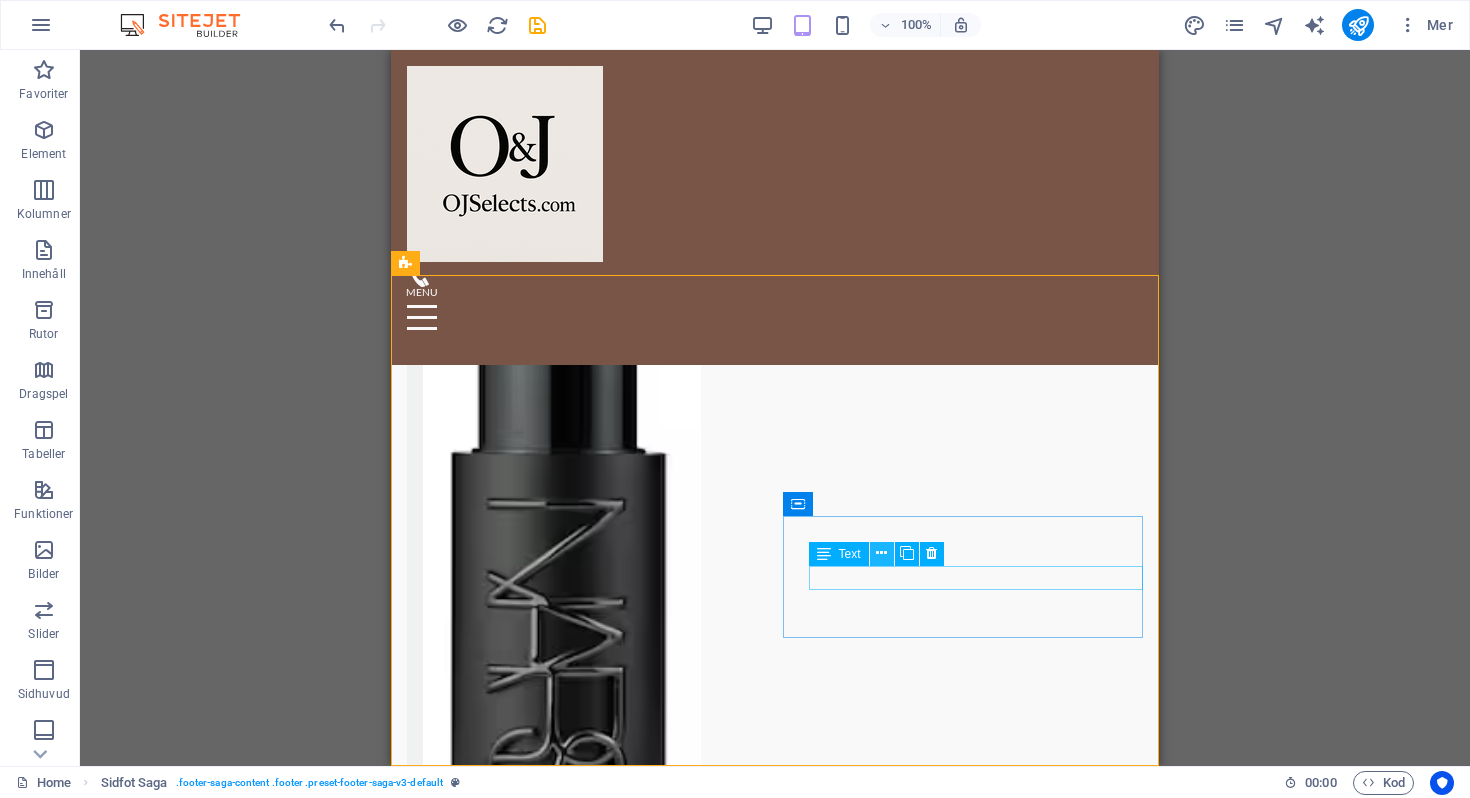 click at bounding box center [881, 553] 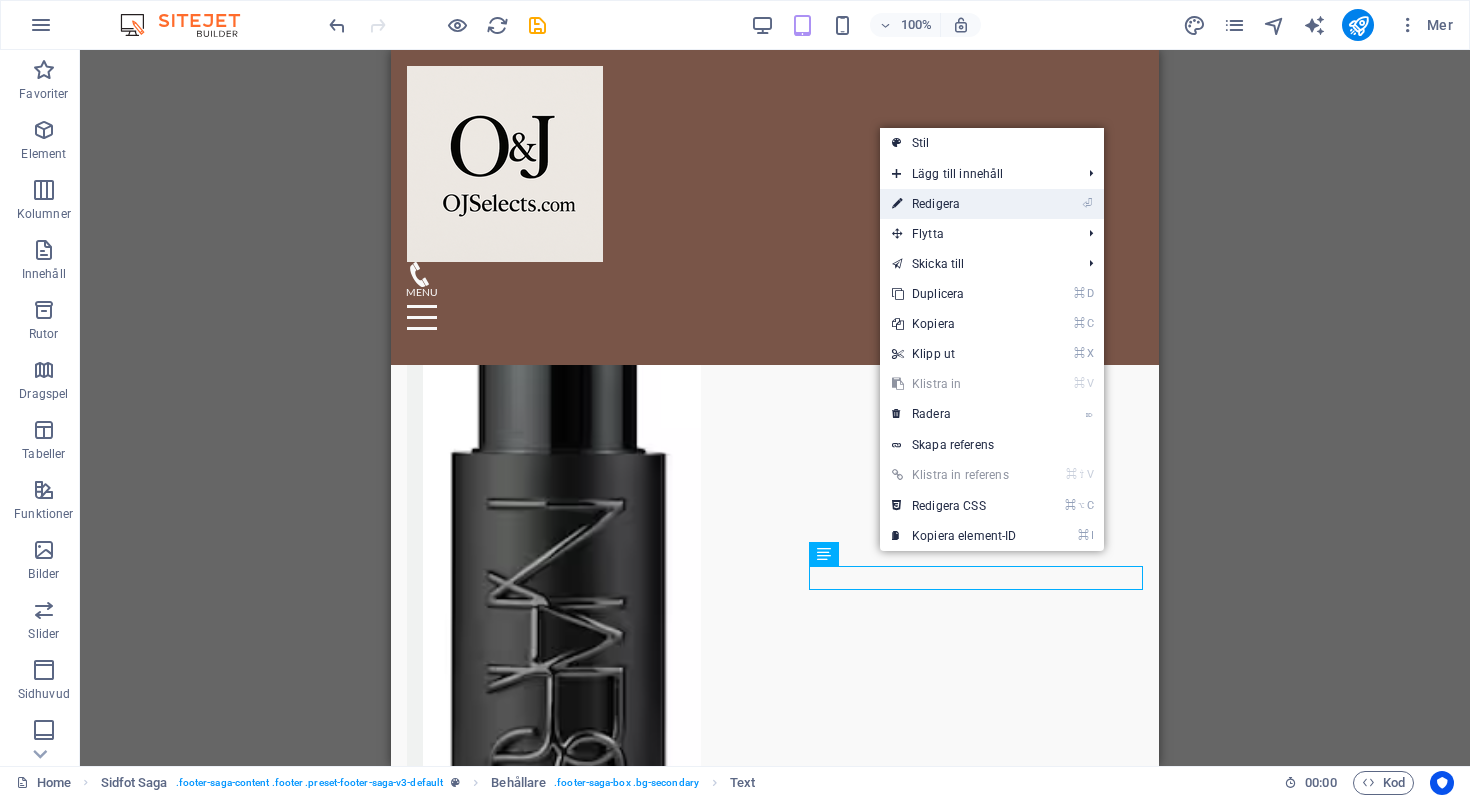 click on "⏎  Redigera" at bounding box center [954, 204] 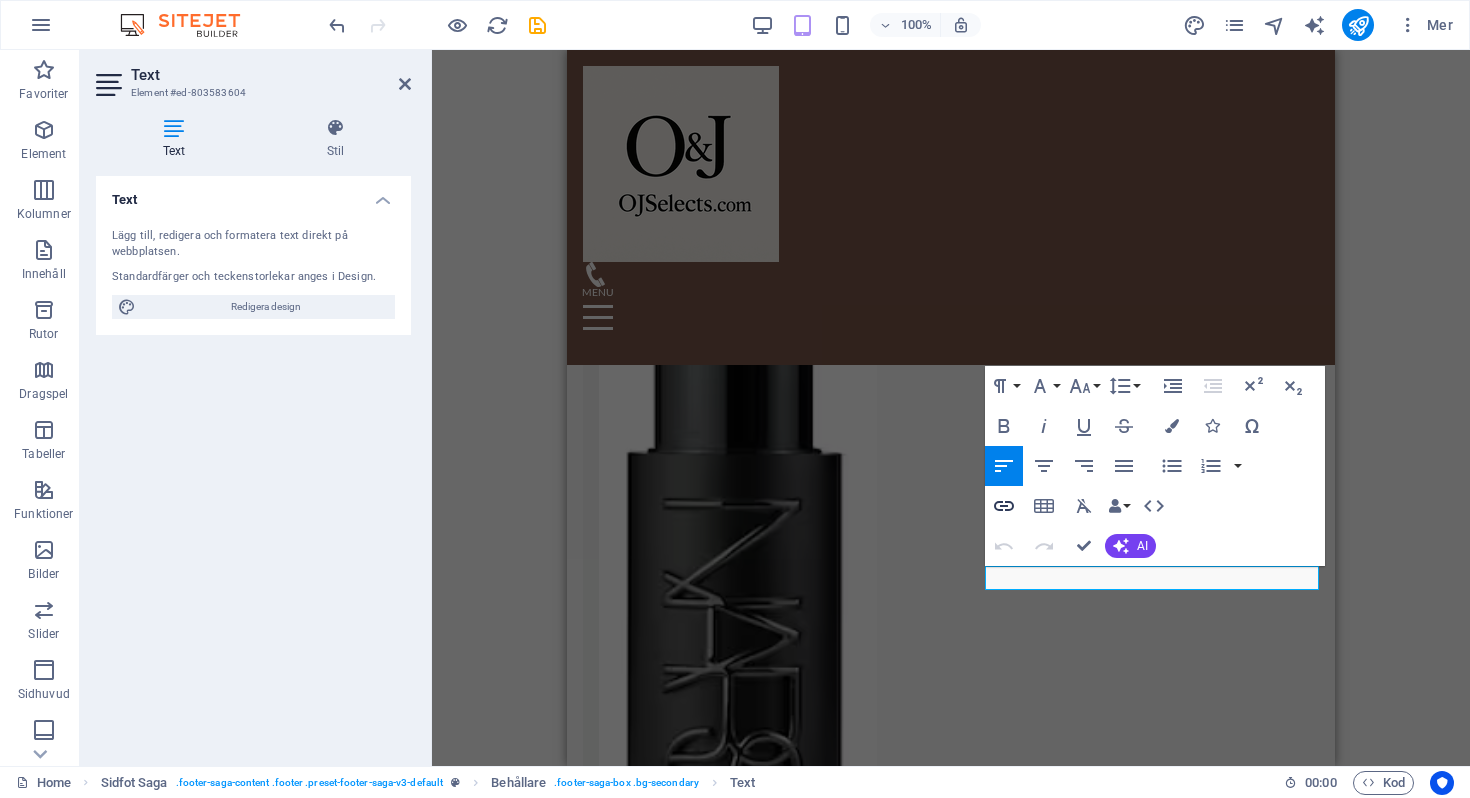 click 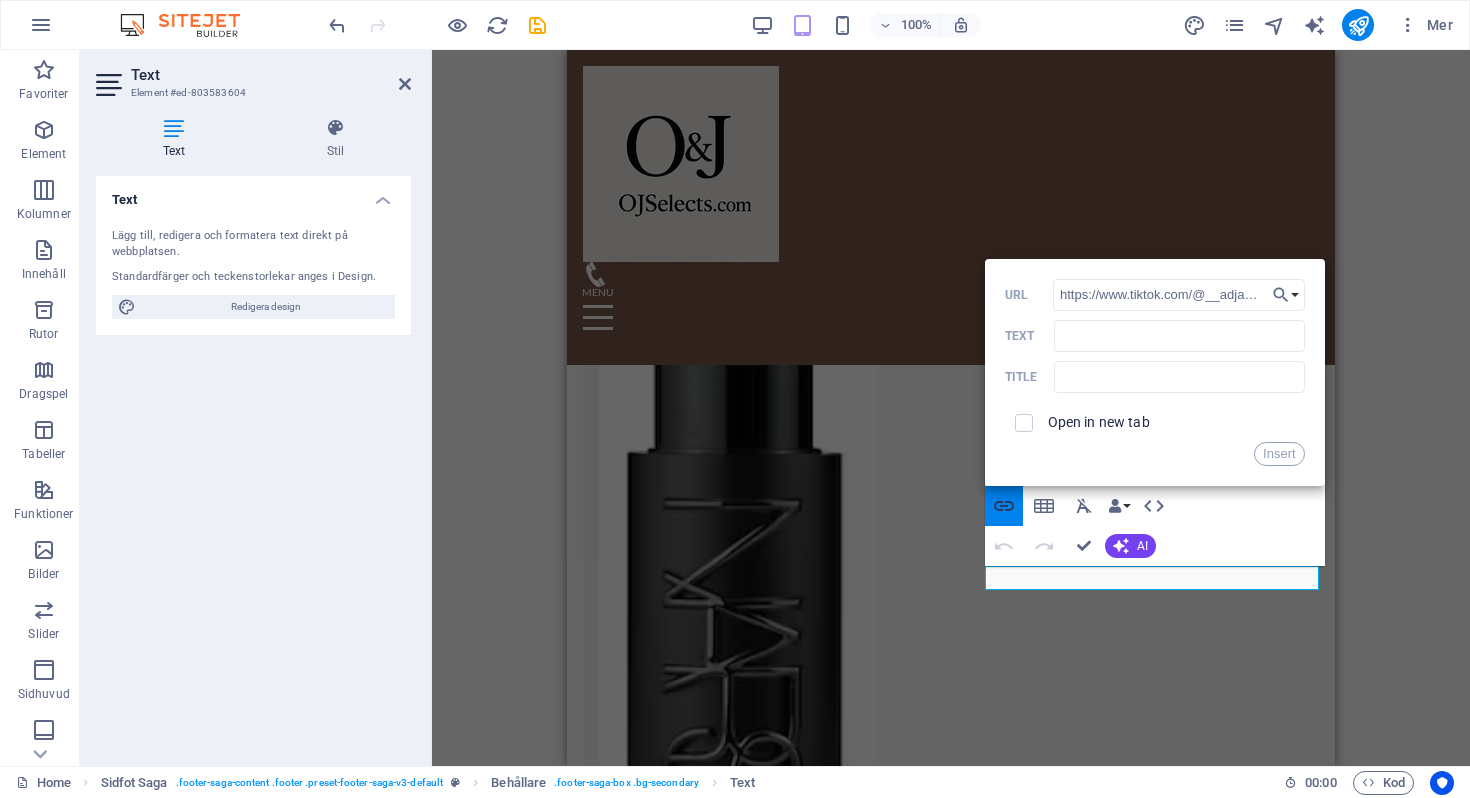 scroll, scrollTop: 0, scrollLeft: 4, axis: horizontal 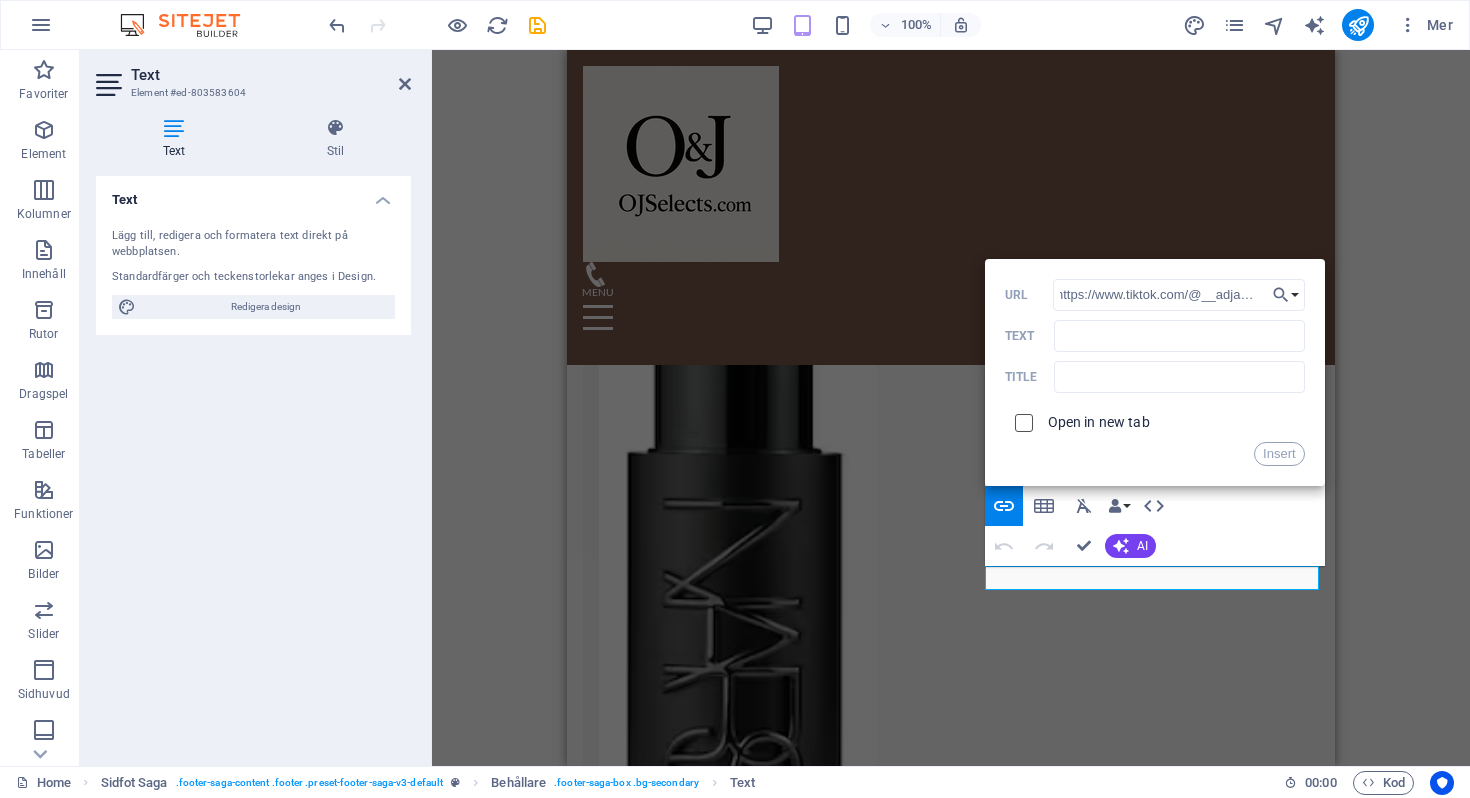 type on "https://www.tiktok.com/@__adjane1" 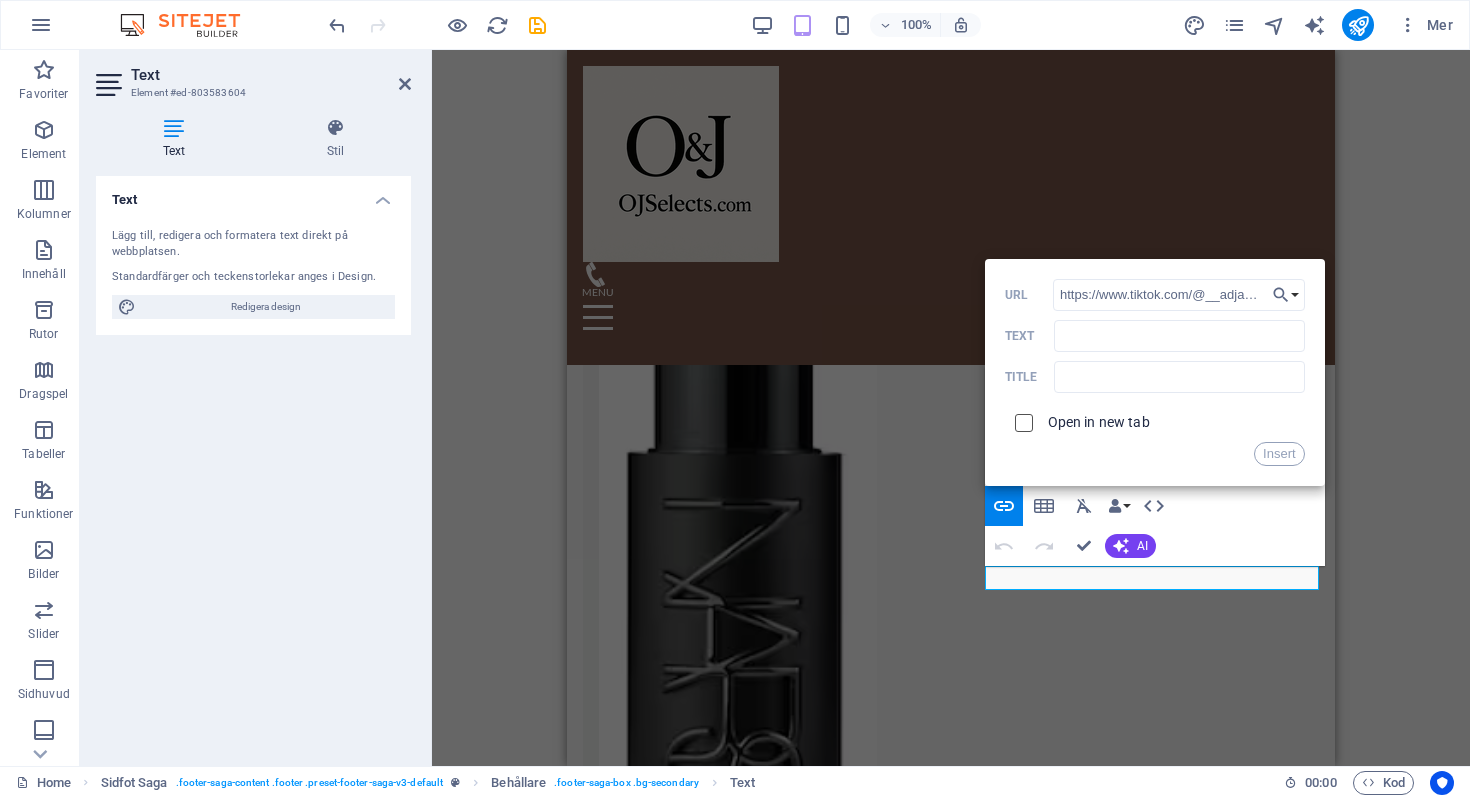 click at bounding box center [1021, 420] 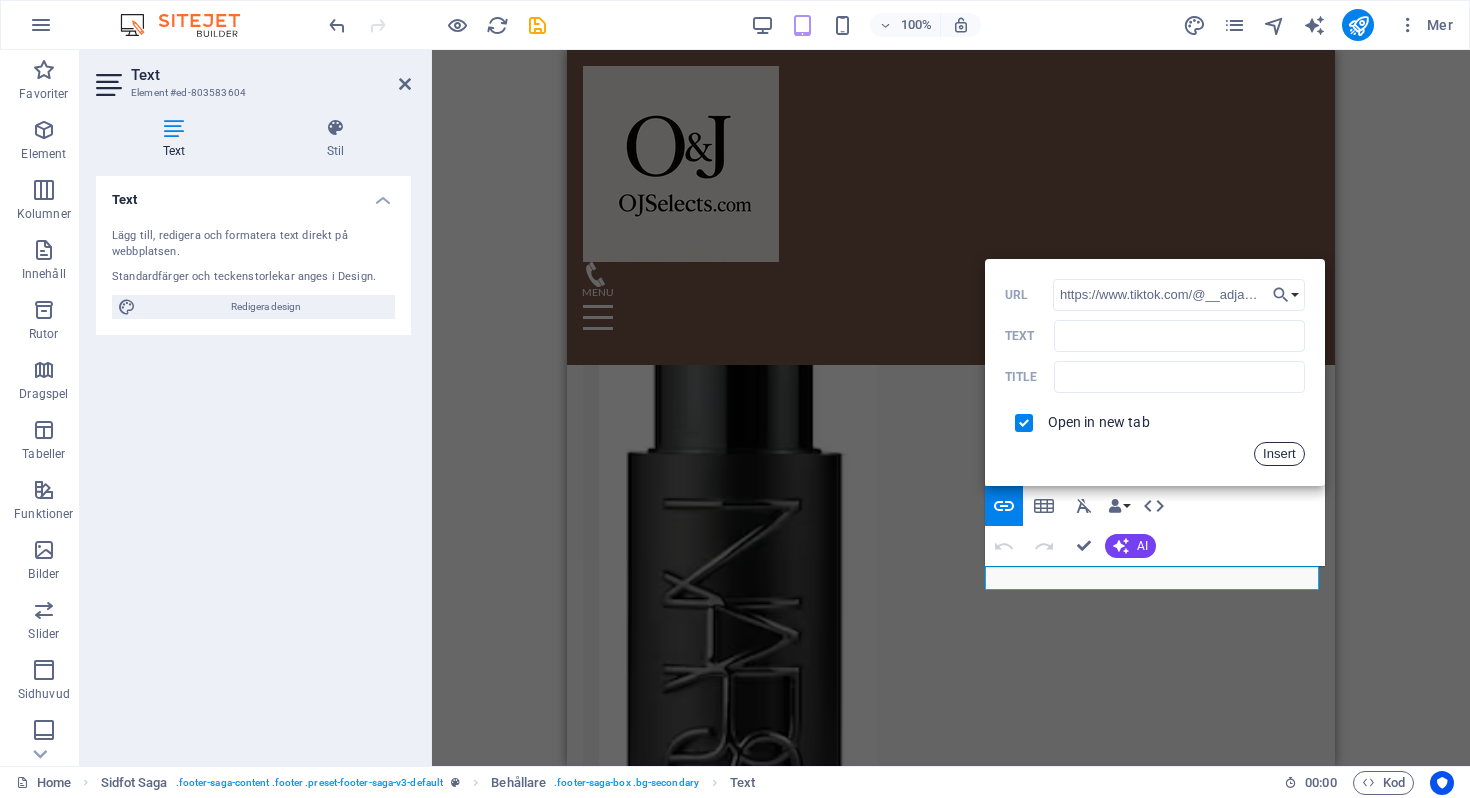 click on "Insert" at bounding box center (1279, 454) 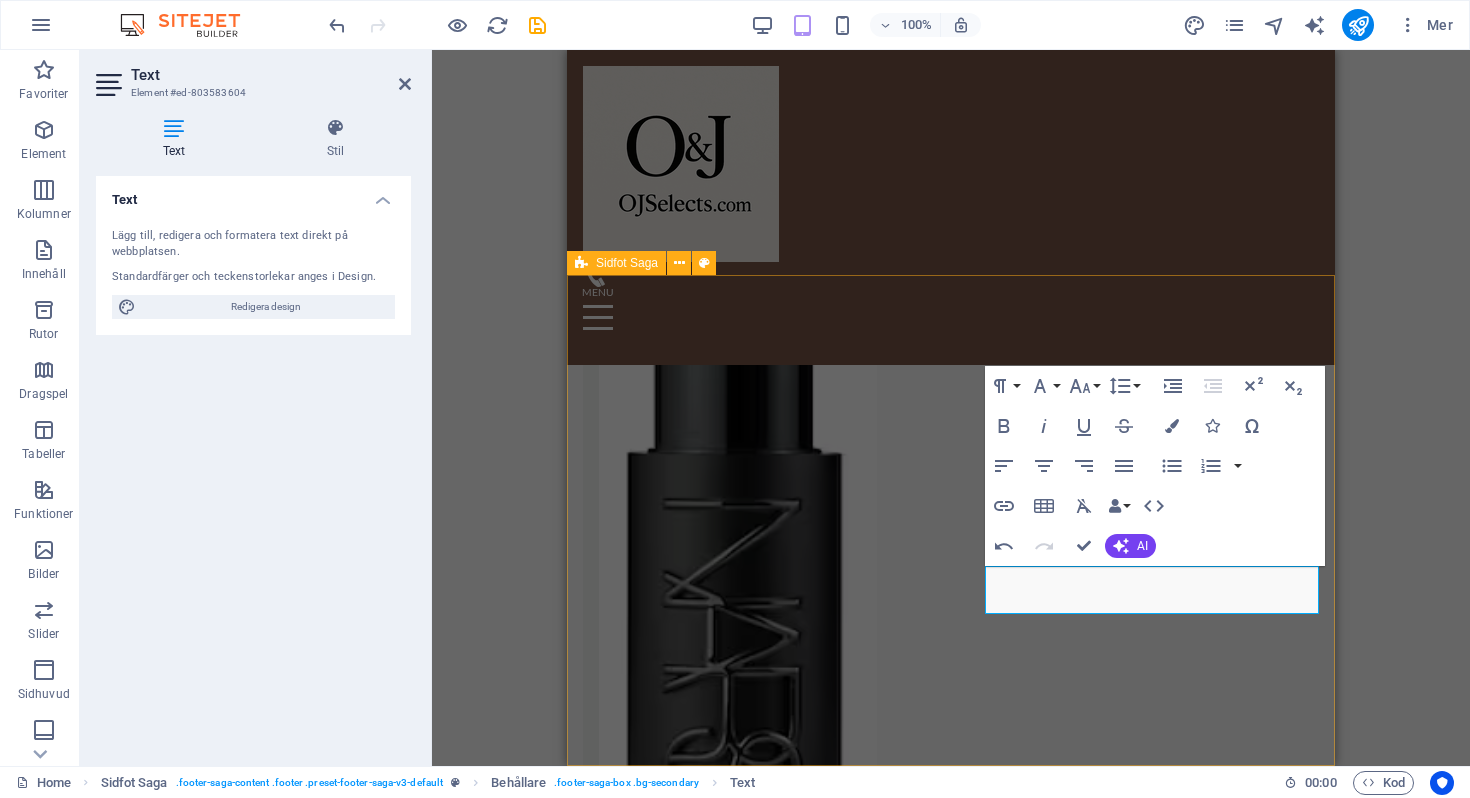 click on "OJSelects.com OJSelects.com - Kvalitetsmode och accessoarer online. Kontakta oss via e-post eller telefon för frågor. Följ våra sociala medier för de senaste trenderna. Contact Mail:    ojshop.essentials@gmail.com Navigation Hem Om oss Tjänster Galleri Kontakt Social media https://www.tiktok.com/@__adjane1 ​T ikTok: __Adjane1 OlaAdjane Instagram" at bounding box center (951, 6214) 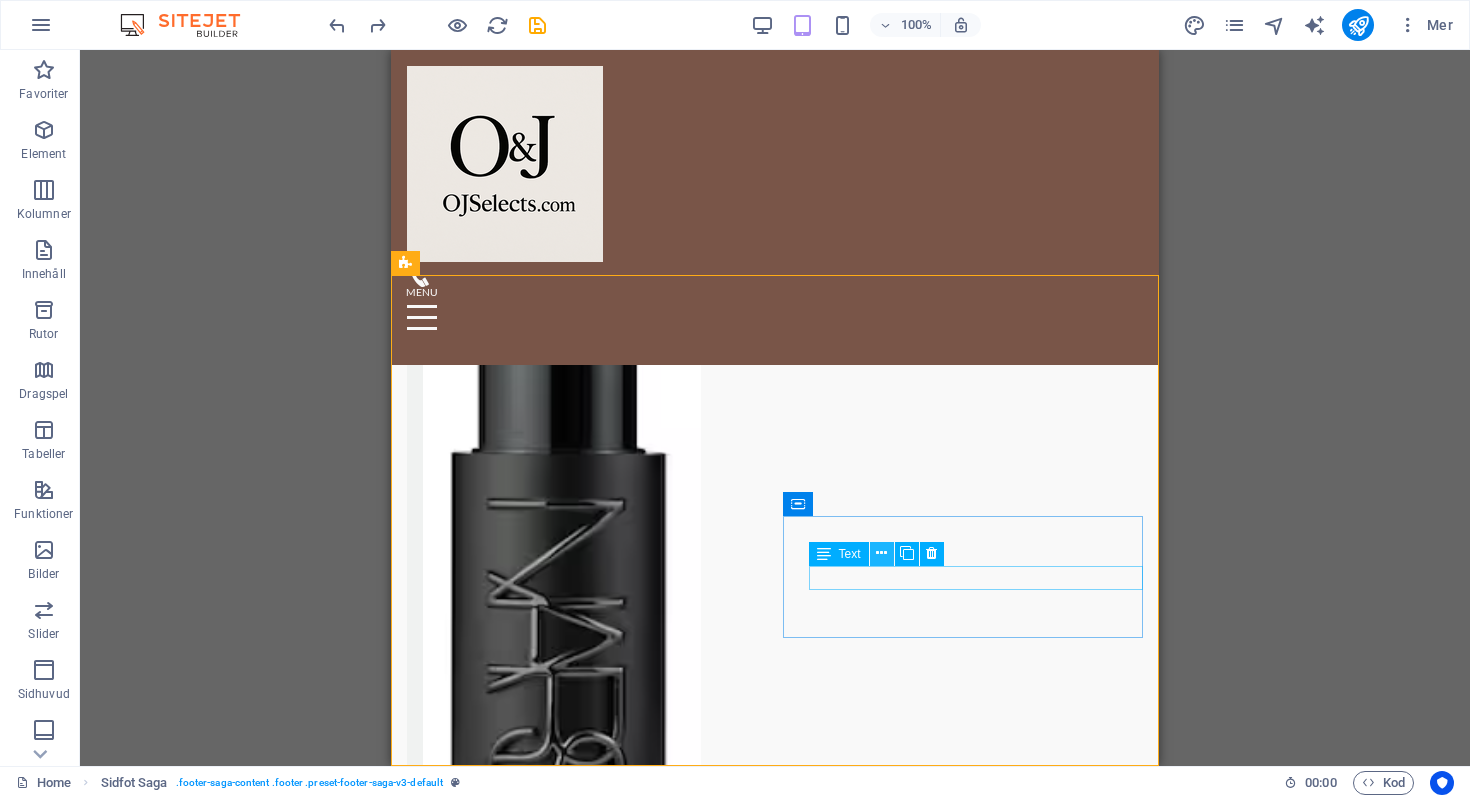 click at bounding box center (881, 553) 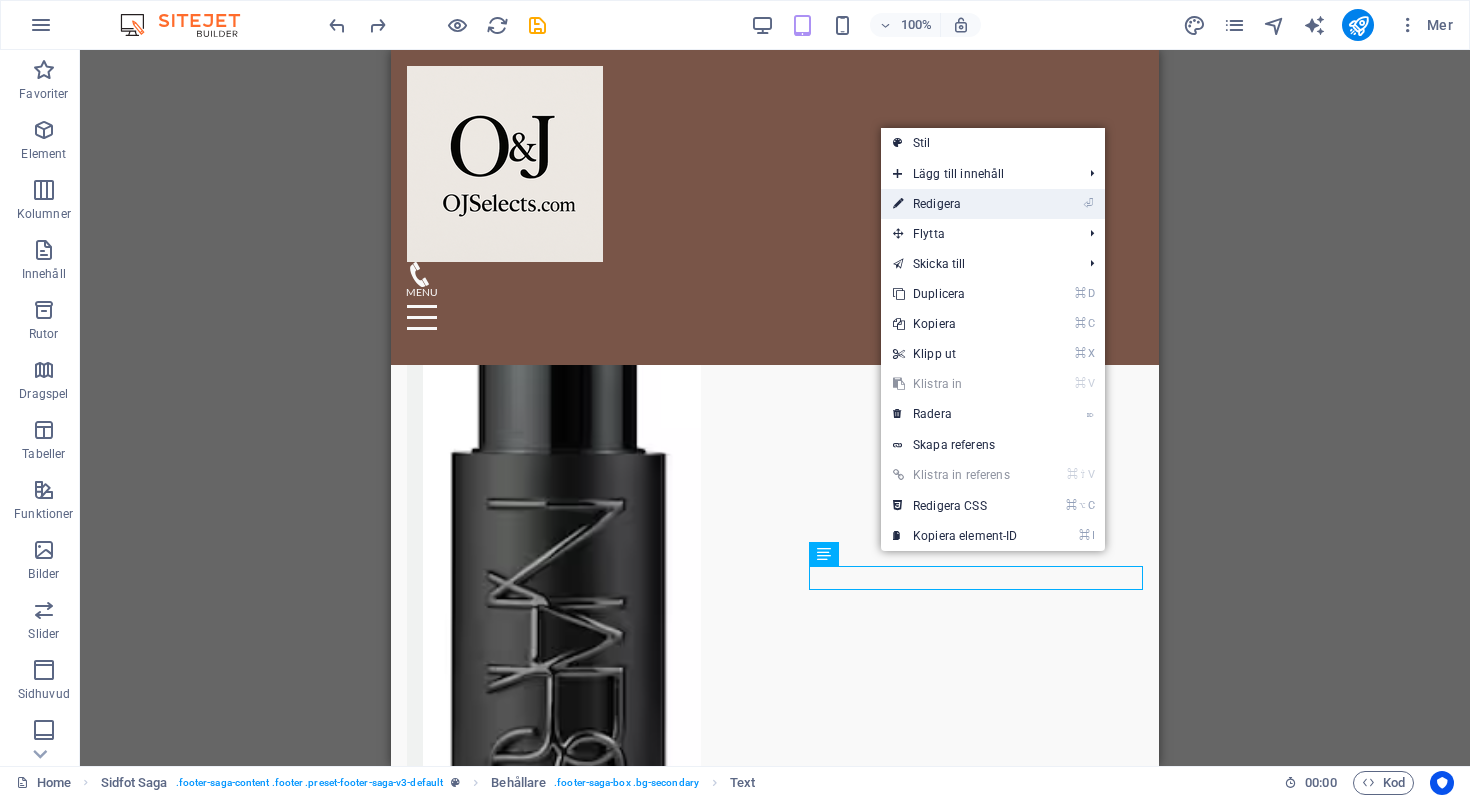 click on "⏎  Redigera" at bounding box center [955, 204] 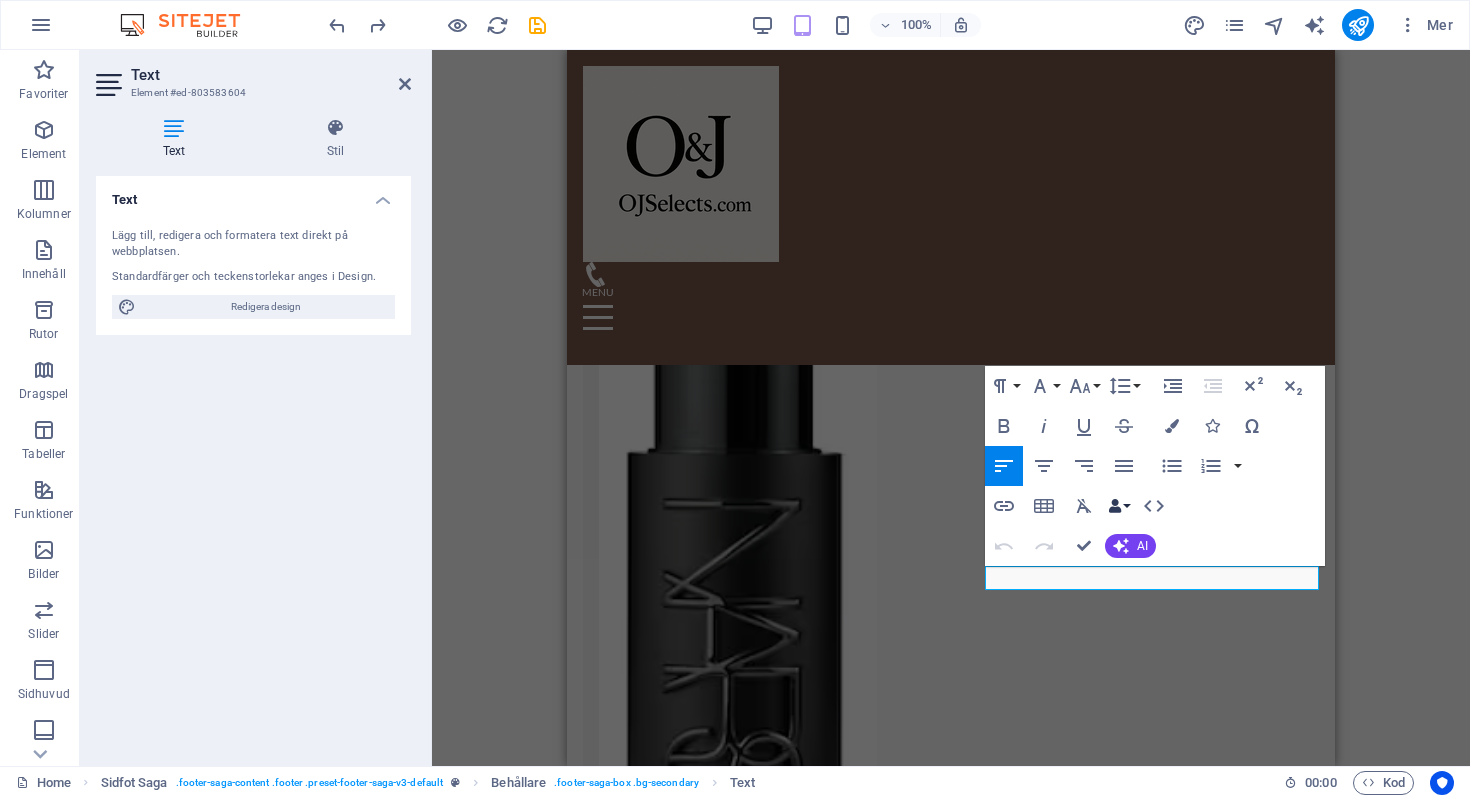 click on "Data Bindings" at bounding box center (1119, 506) 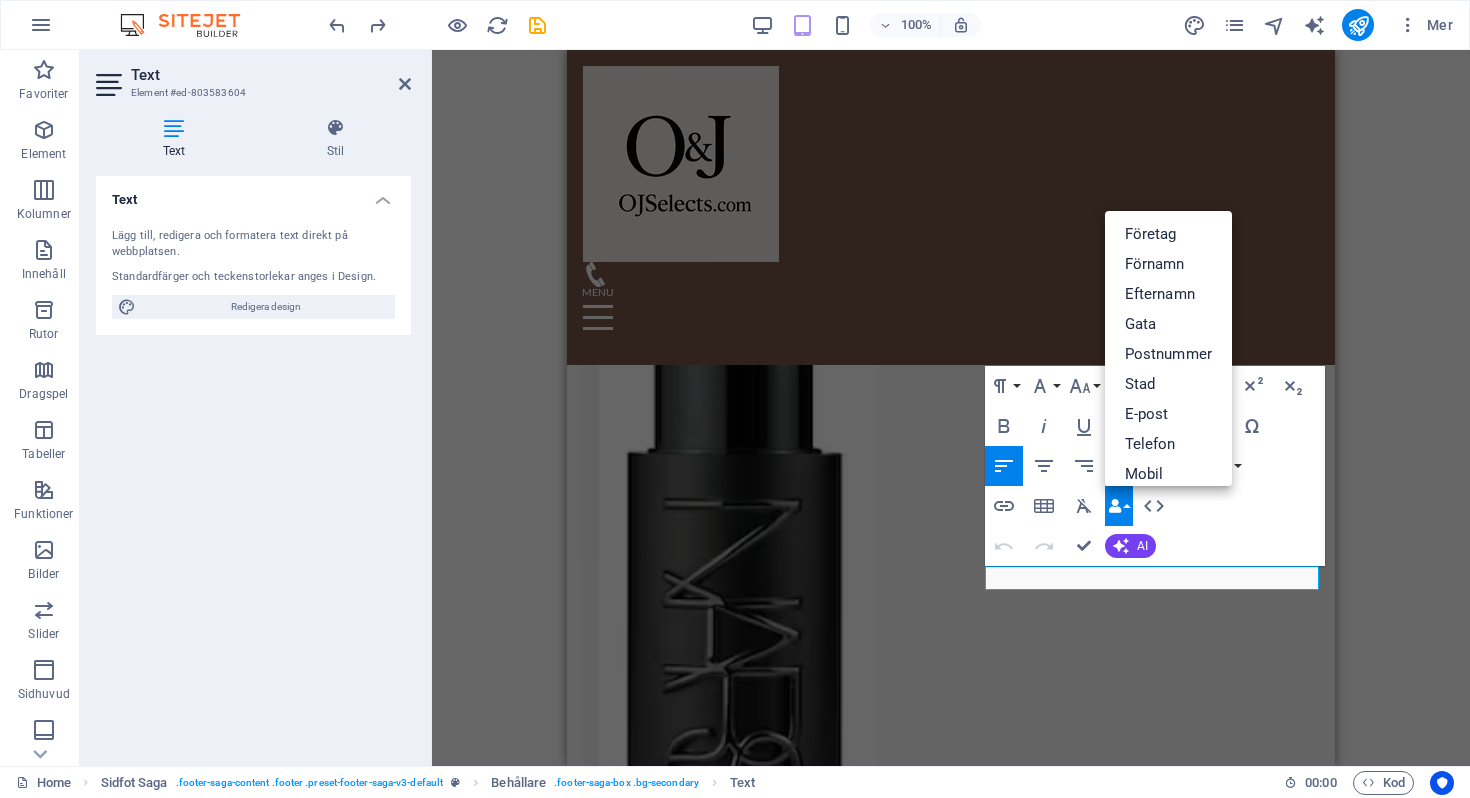 click on "Data Bindings" at bounding box center [1119, 506] 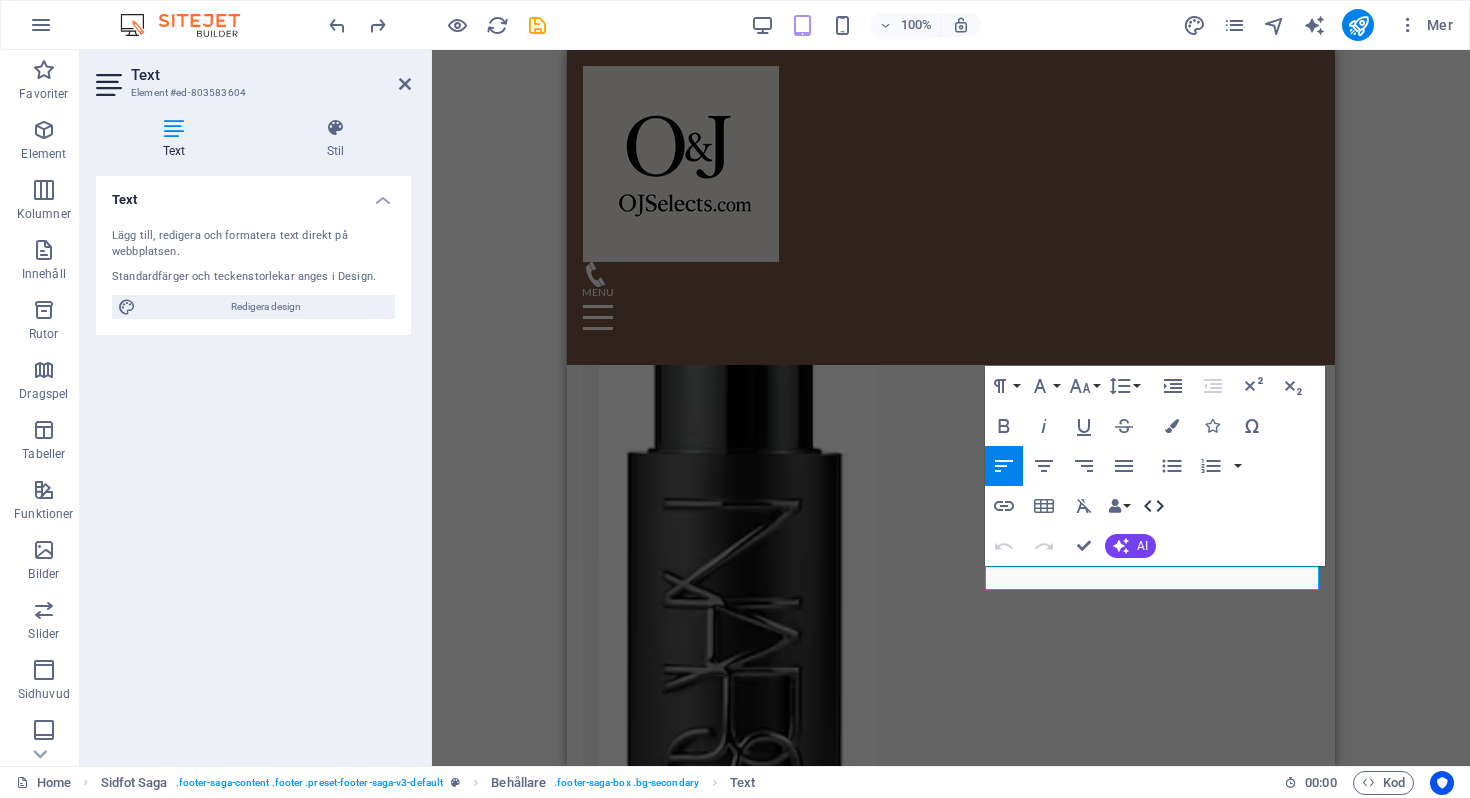 click 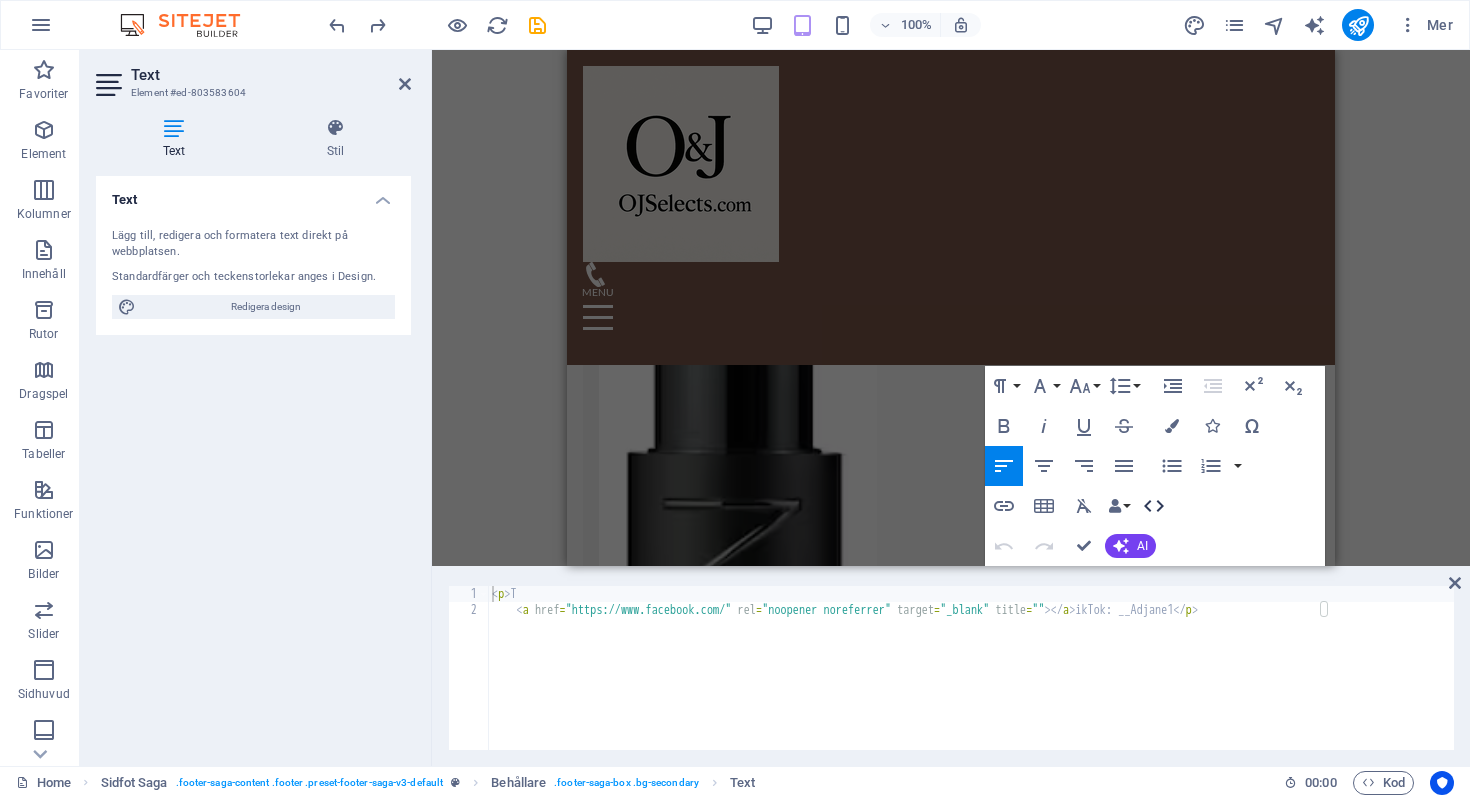 click 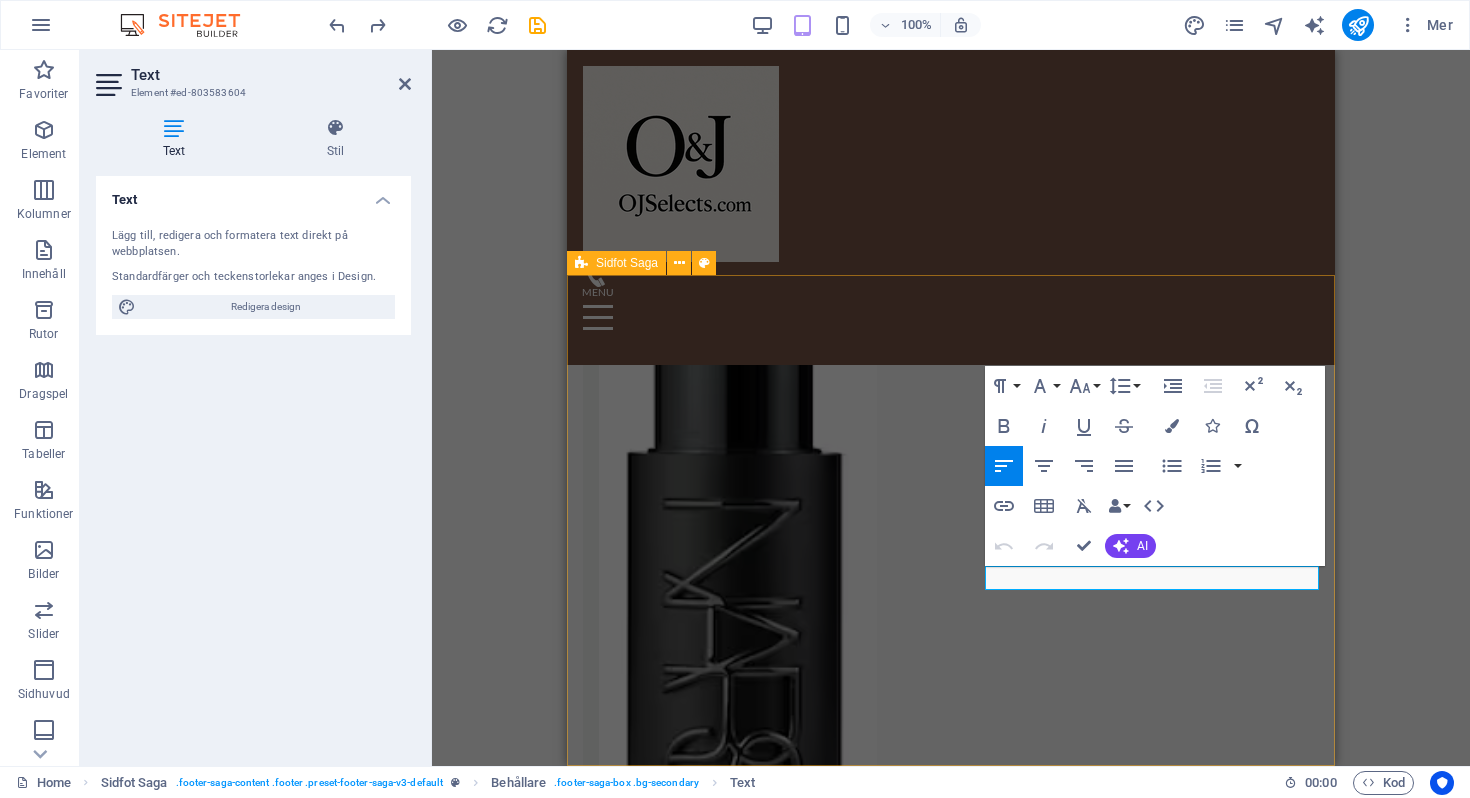 click on "OJSelects.com OJSelects.com - Kvalitetsmode och accessoarer online. Kontakta oss via e-post eller telefon för frågor. Följ våra sociala medier för de senaste trenderna. Contact Mail:    ojshop.essentials@gmail.com Navigation Hem Om oss Tjänster Galleri Kontakt Social media T ikTok: __Adjane1 OlaAdjane Instagram" at bounding box center (951, 6202) 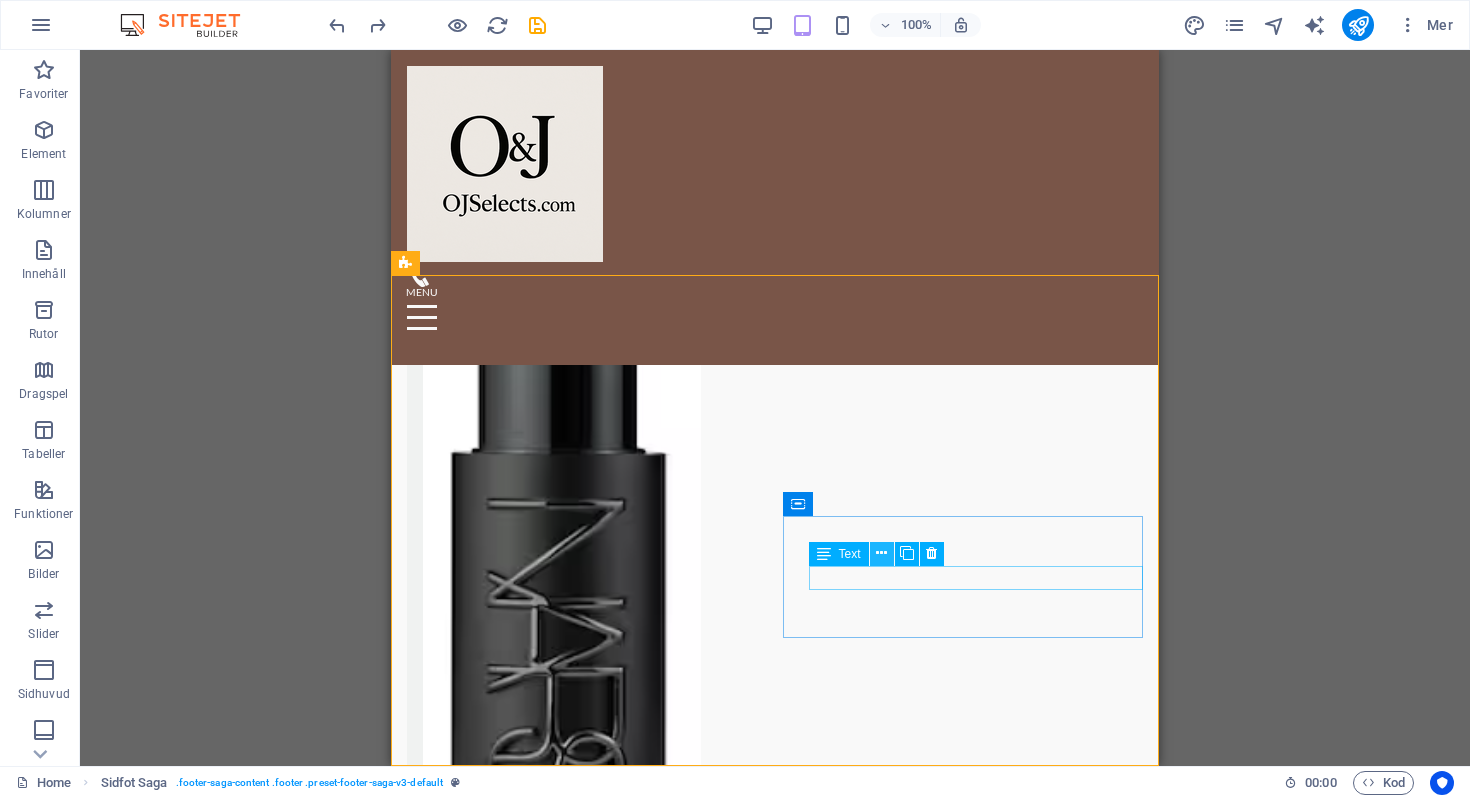 click at bounding box center (881, 553) 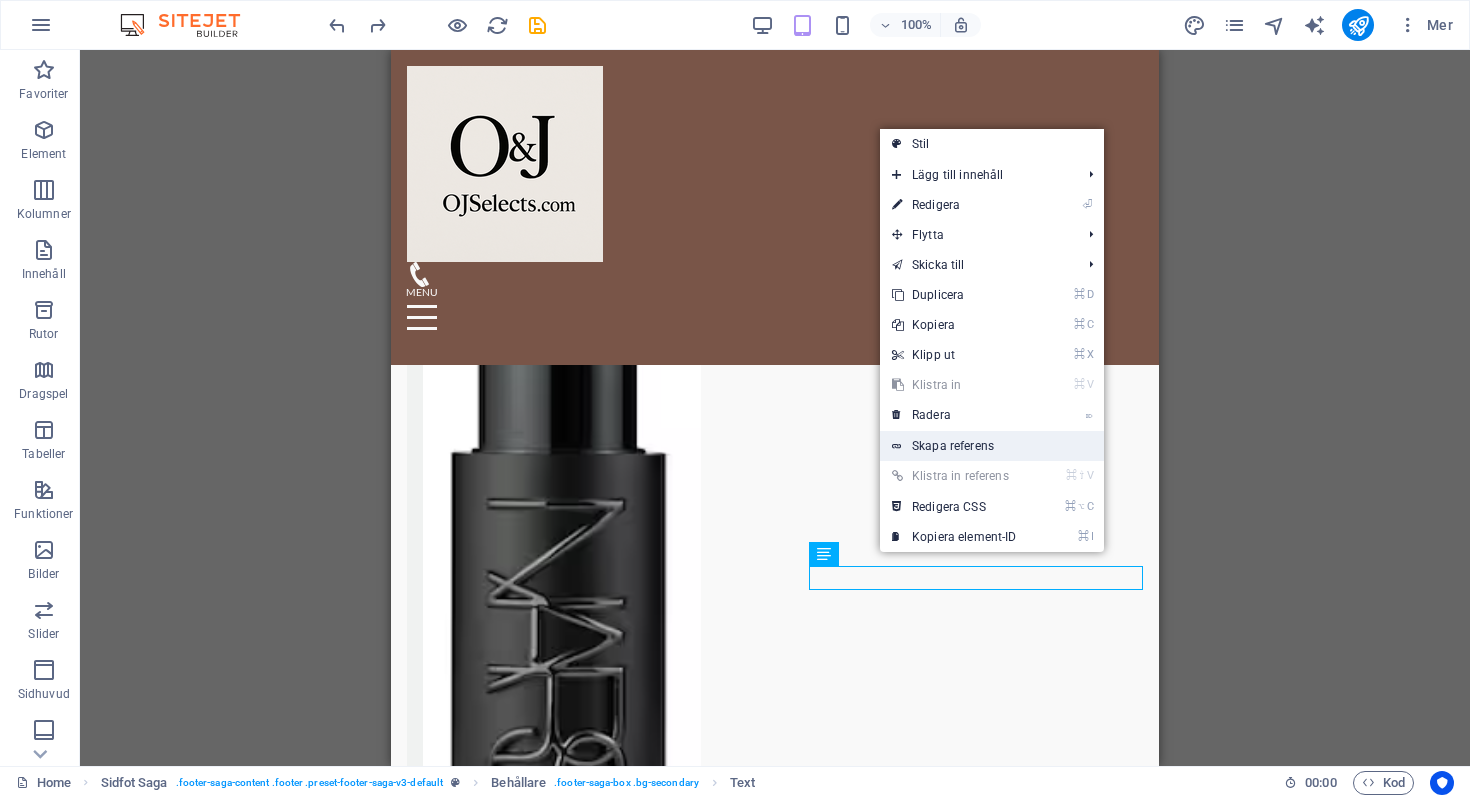 click on "Skapa referens" at bounding box center [992, 446] 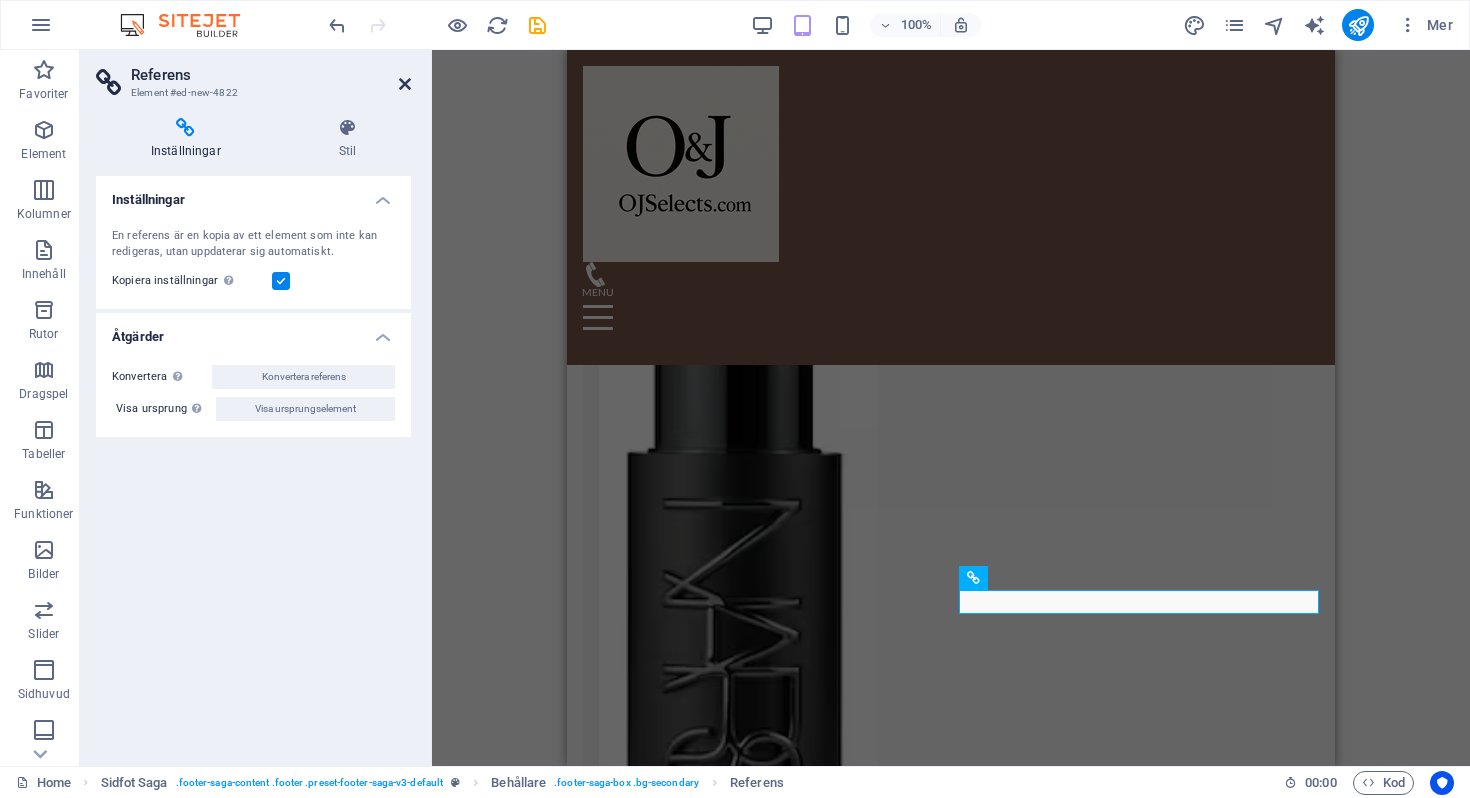 click at bounding box center (405, 84) 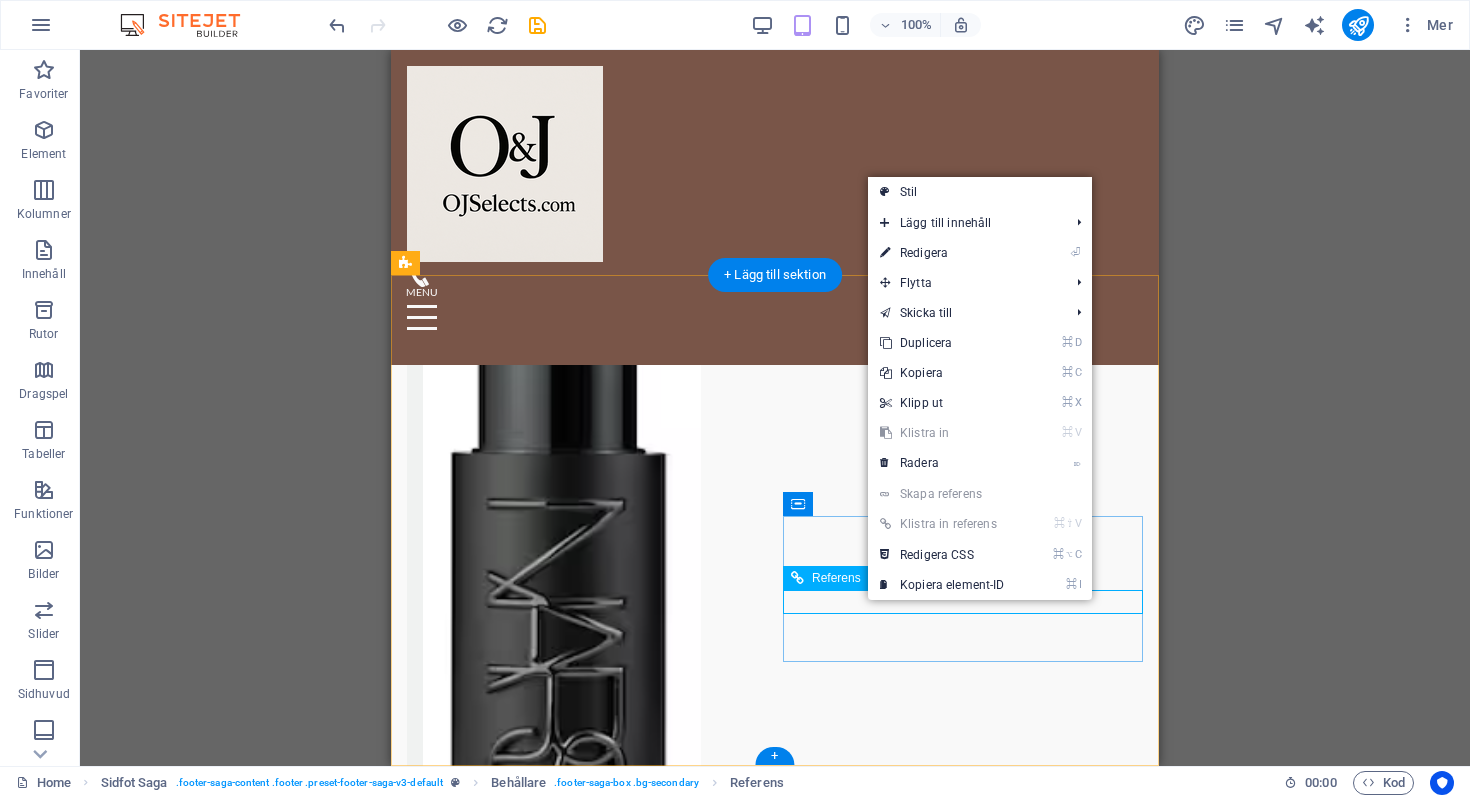 click on "T ikTok: __Adjane1" at bounding box center (587, 6433) 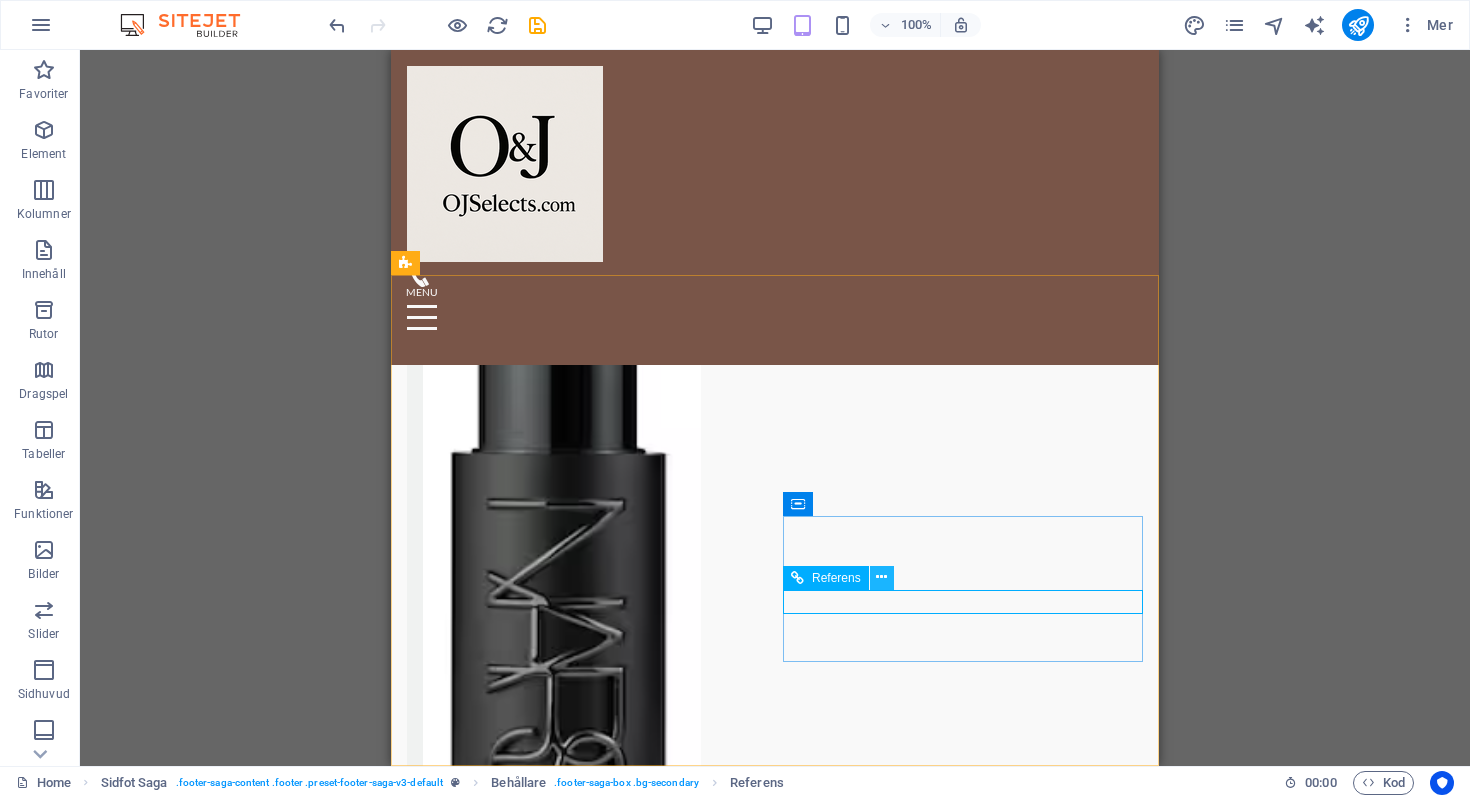 click at bounding box center [882, 578] 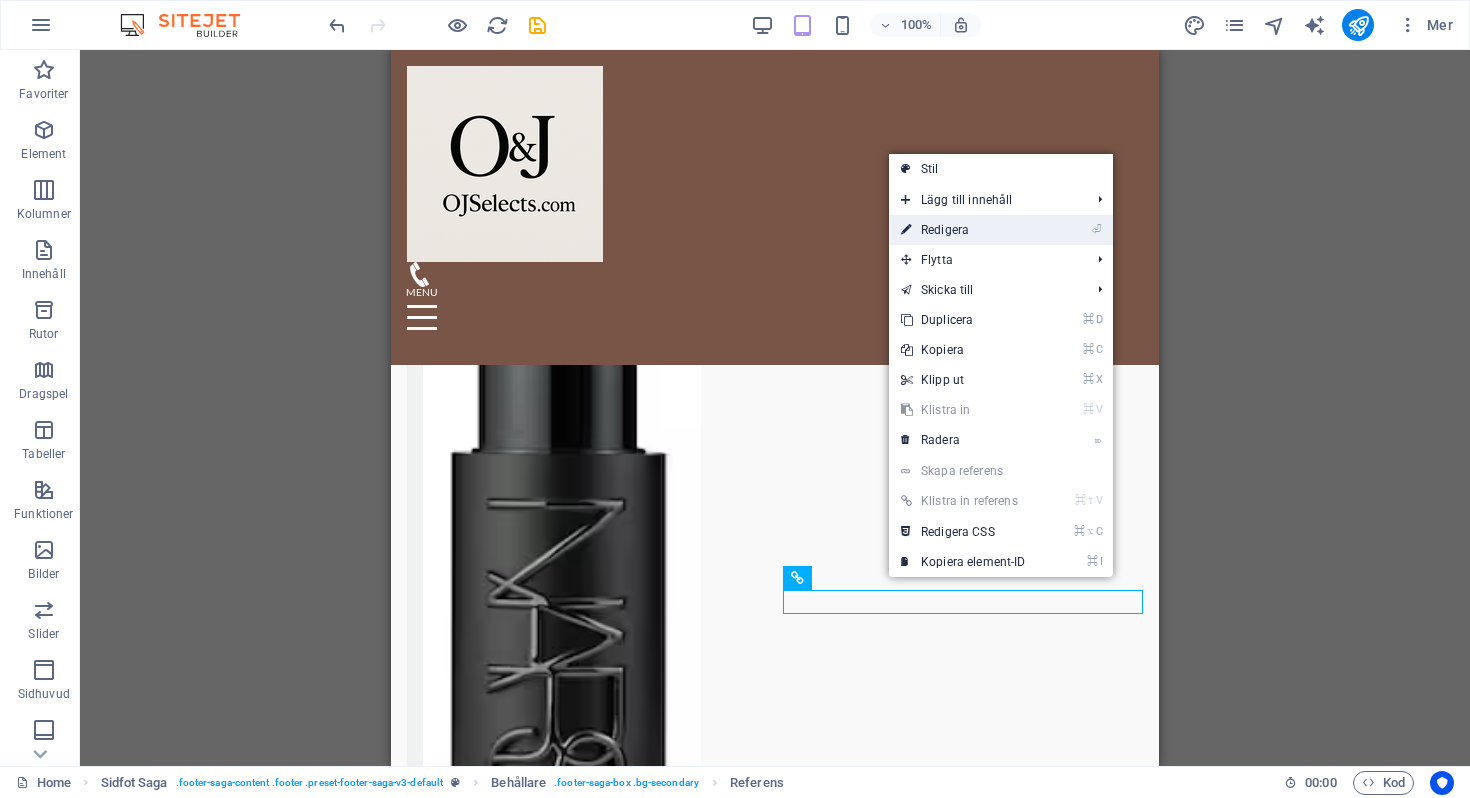 click on "⏎  Redigera" at bounding box center [963, 230] 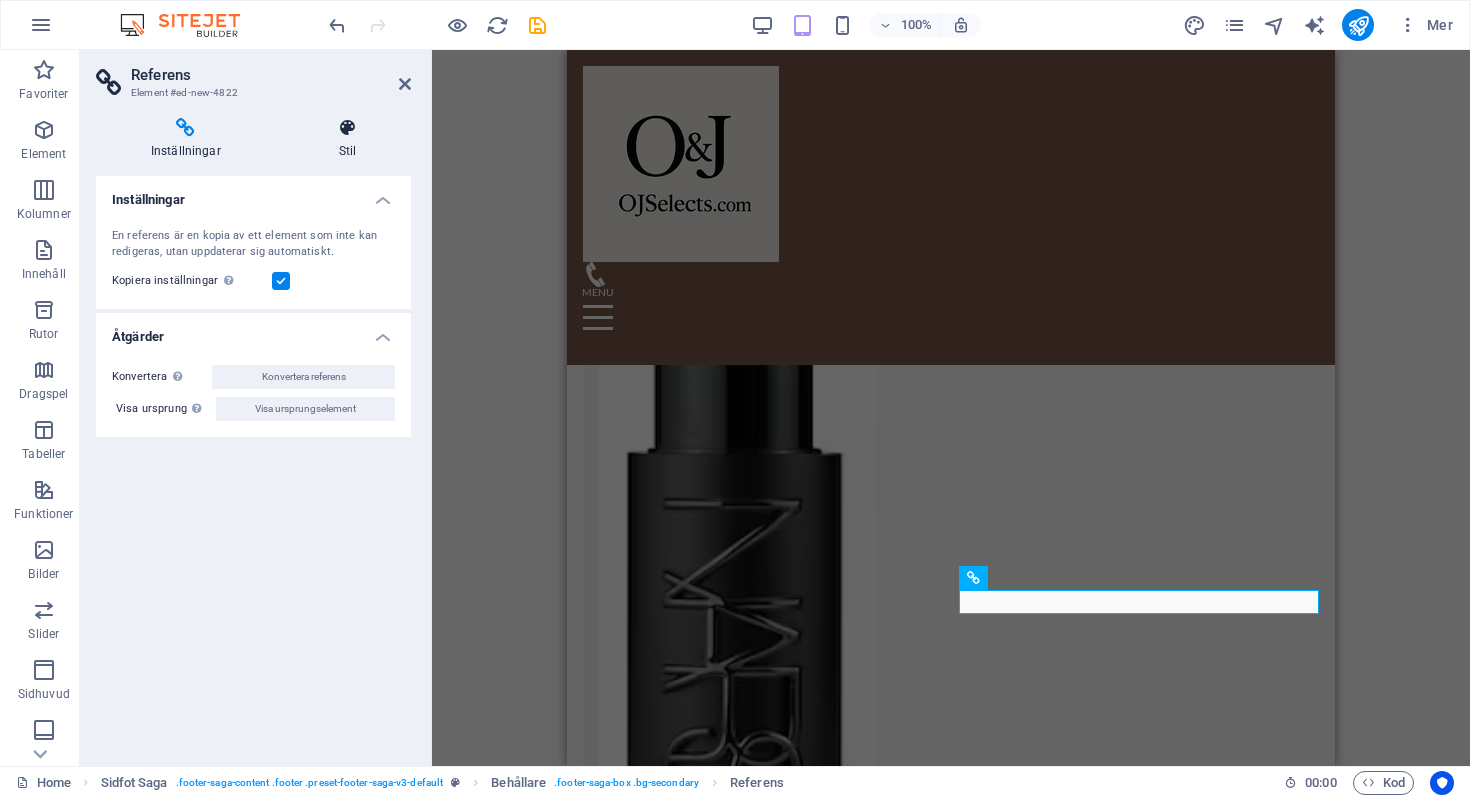click at bounding box center (347, 128) 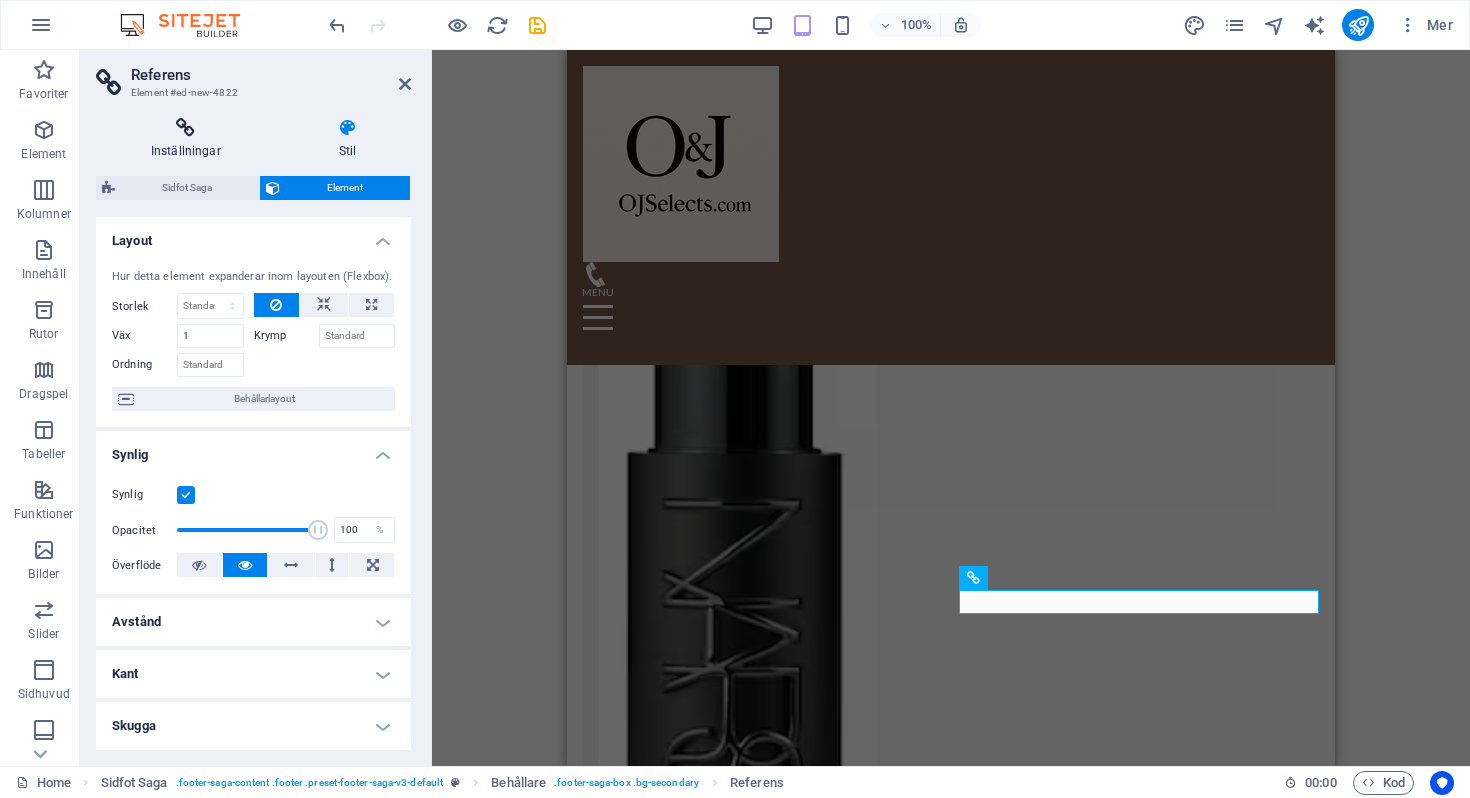 click on "Inställningar" at bounding box center [190, 139] 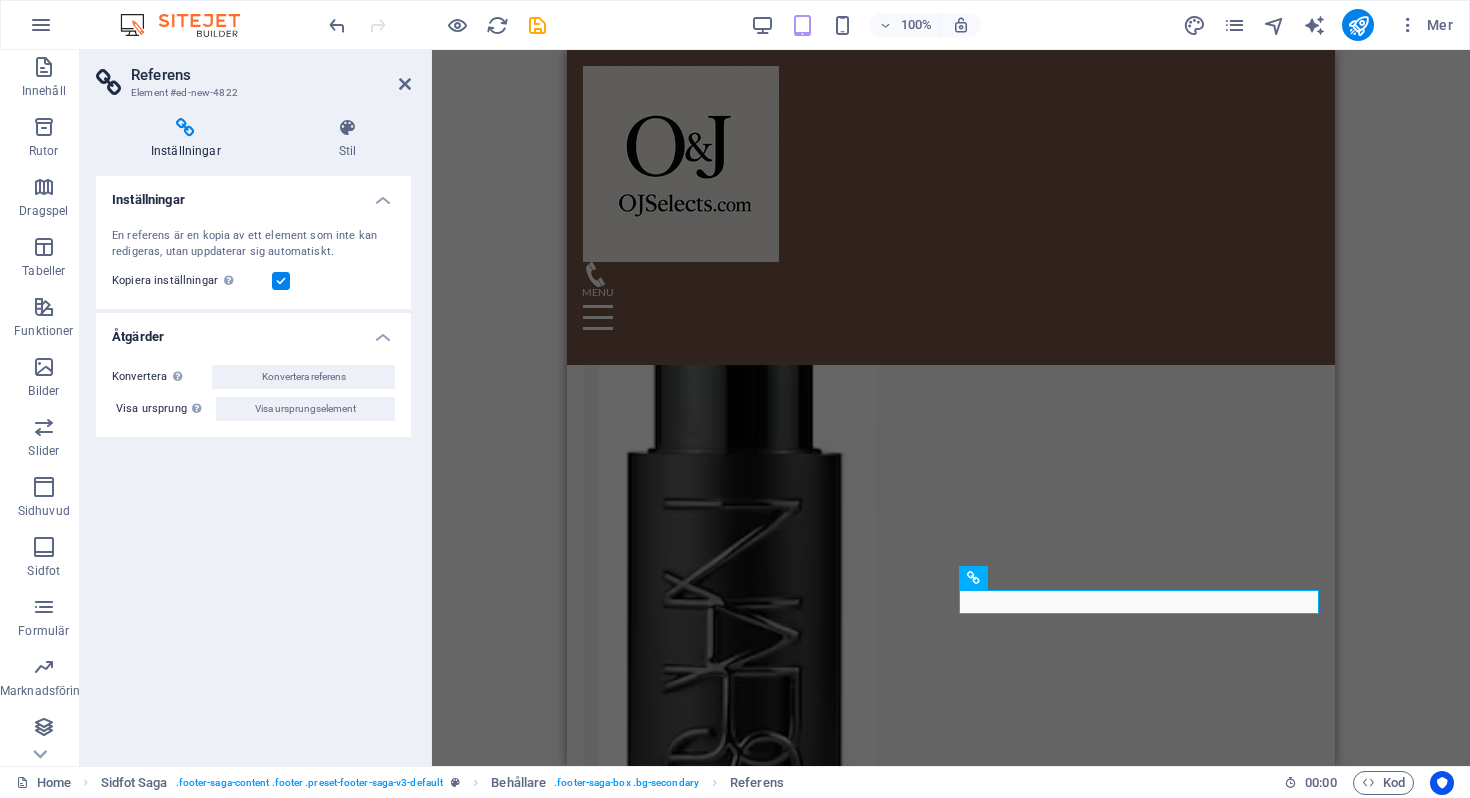 scroll, scrollTop: 184, scrollLeft: 0, axis: vertical 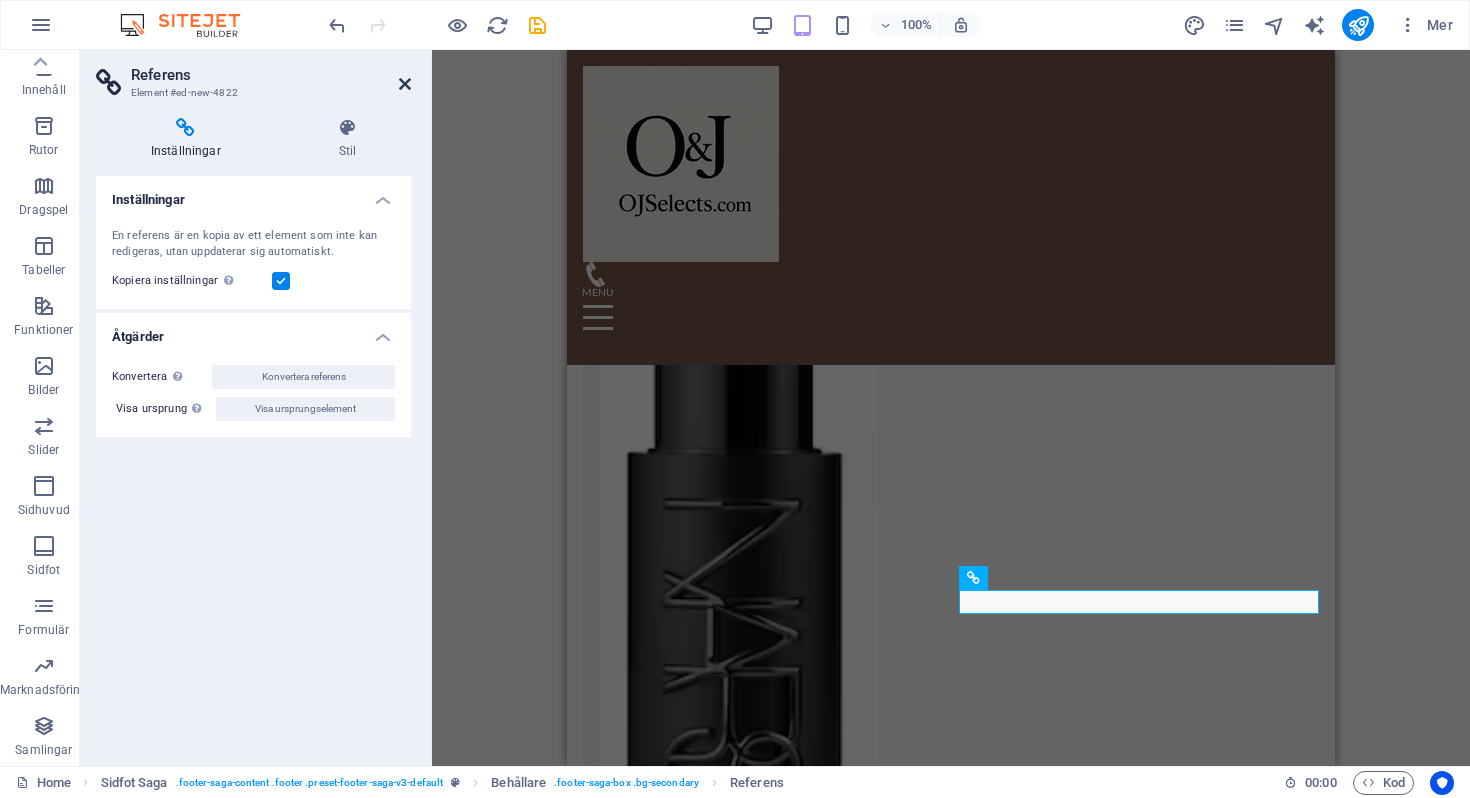 click at bounding box center [405, 84] 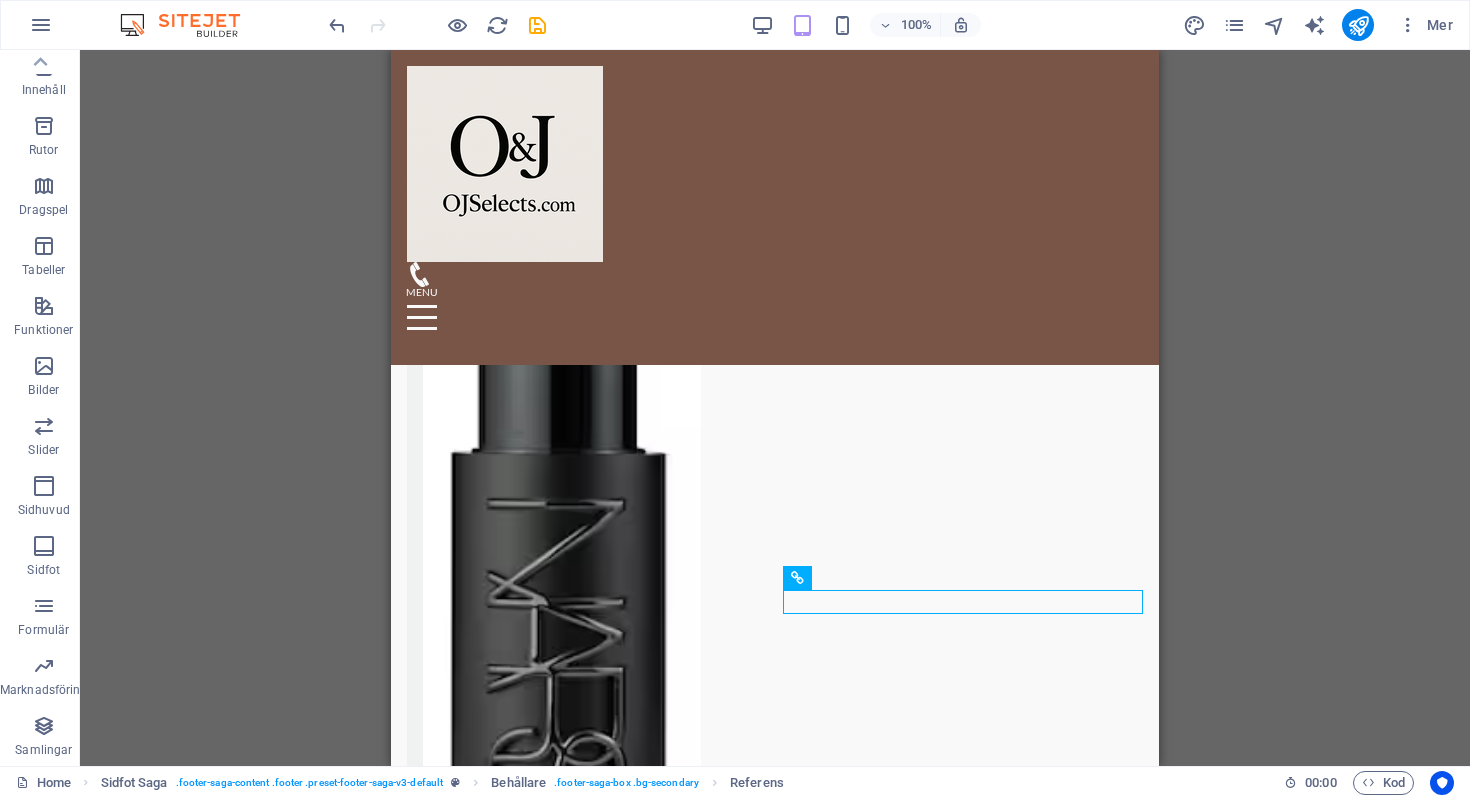 click on "H2   Banner   Behållare   Menyfält   H3   Spacer   Meny   H2   Förinställning   Behållare   Spacer   Text   Spacer   Knapp   Behållare   Bild   Förinställning   Behållare   Behållare   H2   Spacer   Ikon   Rutor   Behållare   Behållare   H3   Behållare   Spacer   Text   Behållare   Behållare   H3   Behållare   Spacer   Text   Behållare   Spacer   Galleri   Galleri   Galleri   Galleri   Galleri   Behållare   H2   Spacer   Input   Kontaktformulär   Kontaktformulär   Formulär   Textområde   Captcha   Text   Behållare   Behållare   Behållare   H3   Spacer   Logotyp   Behållare   Spacer   Behållare   Spacer   Behållare   Behållare   H3   Behållare   Behållare   Spacer   Ikon   Ikon   Text   Behållare   Behållare   Spacer   Behållare   H3   Behållare   Spacer   Ikon   Ikon   Behållare   Behållare   H3   Behållare   Behållare   Behållare   Spacer   Spacer   Text   Bild   Bild   Ikon   Bild   Spacer   Behållare   HTML   Behållare   Kontaktformulär   Input" at bounding box center (775, 408) 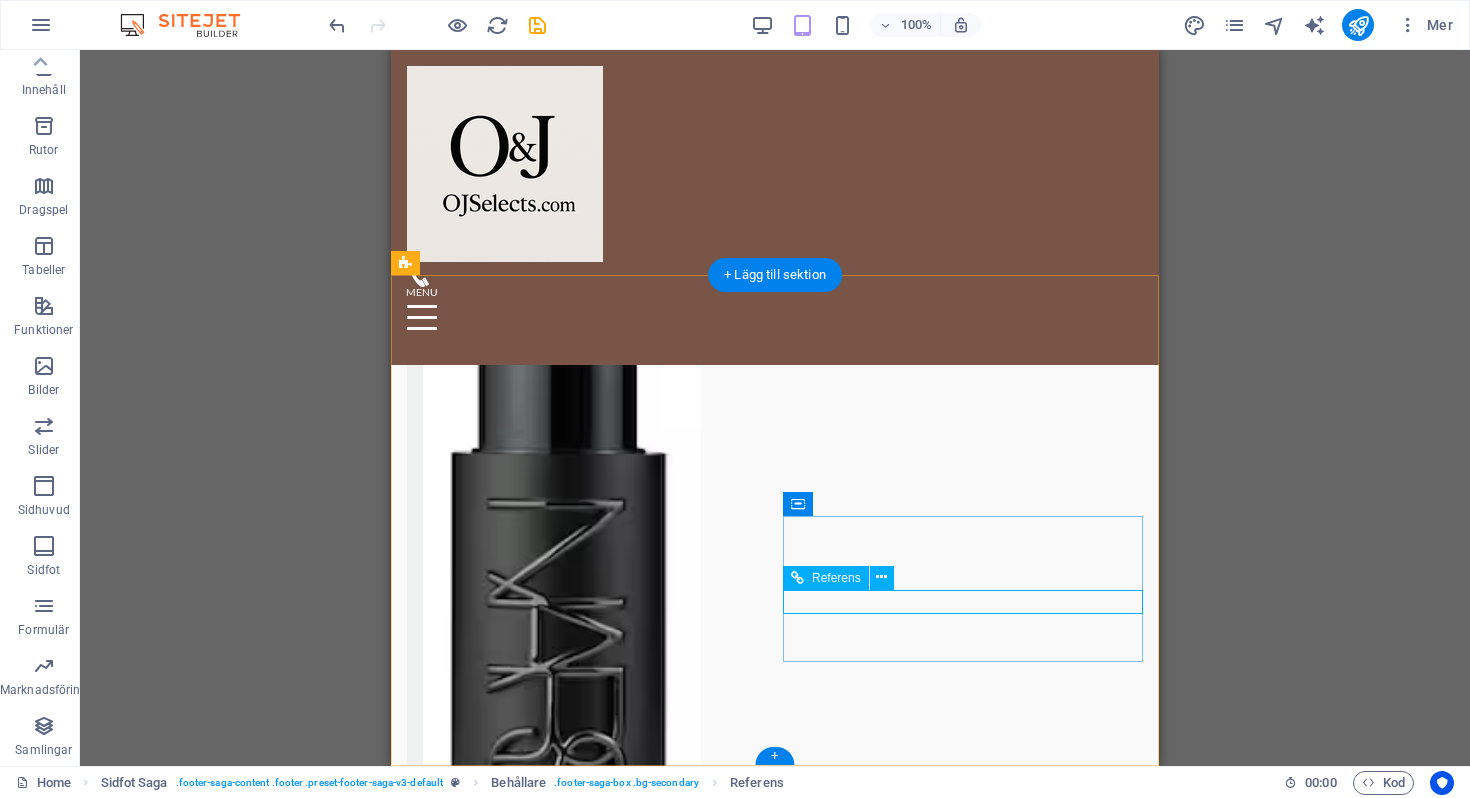 click on "T ikTok: __Adjane1" at bounding box center (587, 6433) 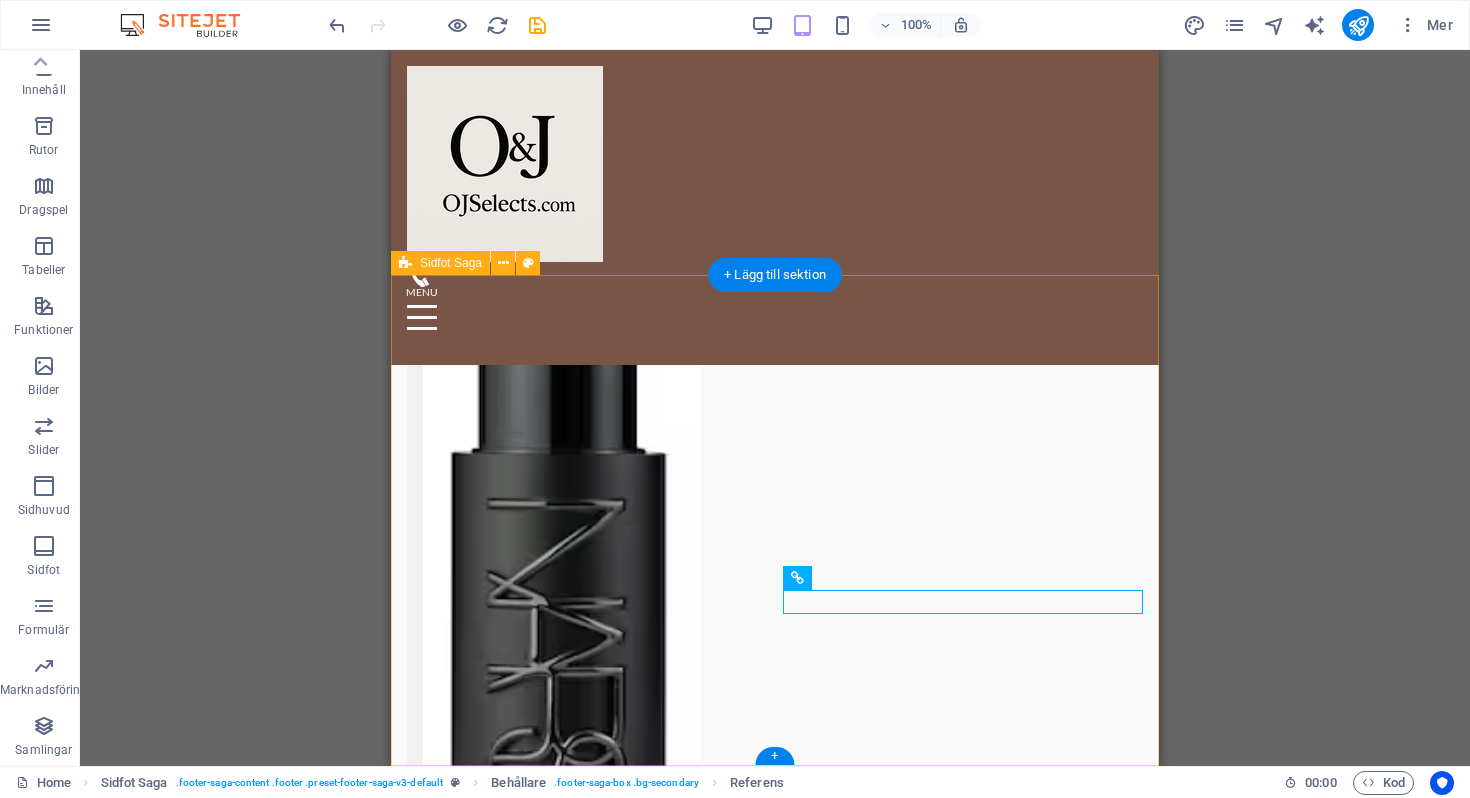 click on "H2   Banner   Behållare   Menyfält   H3   Spacer   Meny   H2   Förinställning   Behållare   Spacer   Text   Spacer   Knapp   Behållare   Bild   Förinställning   Behållare   Behållare   H2   Spacer   Ikon   Rutor   Behållare   Behållare   H3   Behållare   Spacer   Text   Behållare   Behållare   H3   Behållare   Spacer   Text   Behållare   Spacer   Galleri   Galleri   Galleri   Galleri   Galleri   Behållare   H2   Spacer   Input   Kontaktformulär   Kontaktformulär   Formulär   Textområde   Captcha   Text   Behållare   Behållare   Behållare   H3   Spacer   Logotyp   Behållare   Spacer   Behållare   Spacer   Behållare   Behållare   H3   Behållare   Behållare   Spacer   Ikon   Ikon   Text   Behållare   Behållare   Spacer   Behållare   H3   Behållare   Spacer   Ikon   Ikon   Behållare   Behållare   H3   Behållare   Behållare   Behållare   Spacer   Spacer   Text   Bild   Bild   Ikon   Bild   Spacer   Behållare   HTML   Behållare   Kontaktformulär   Input" at bounding box center [775, 408] 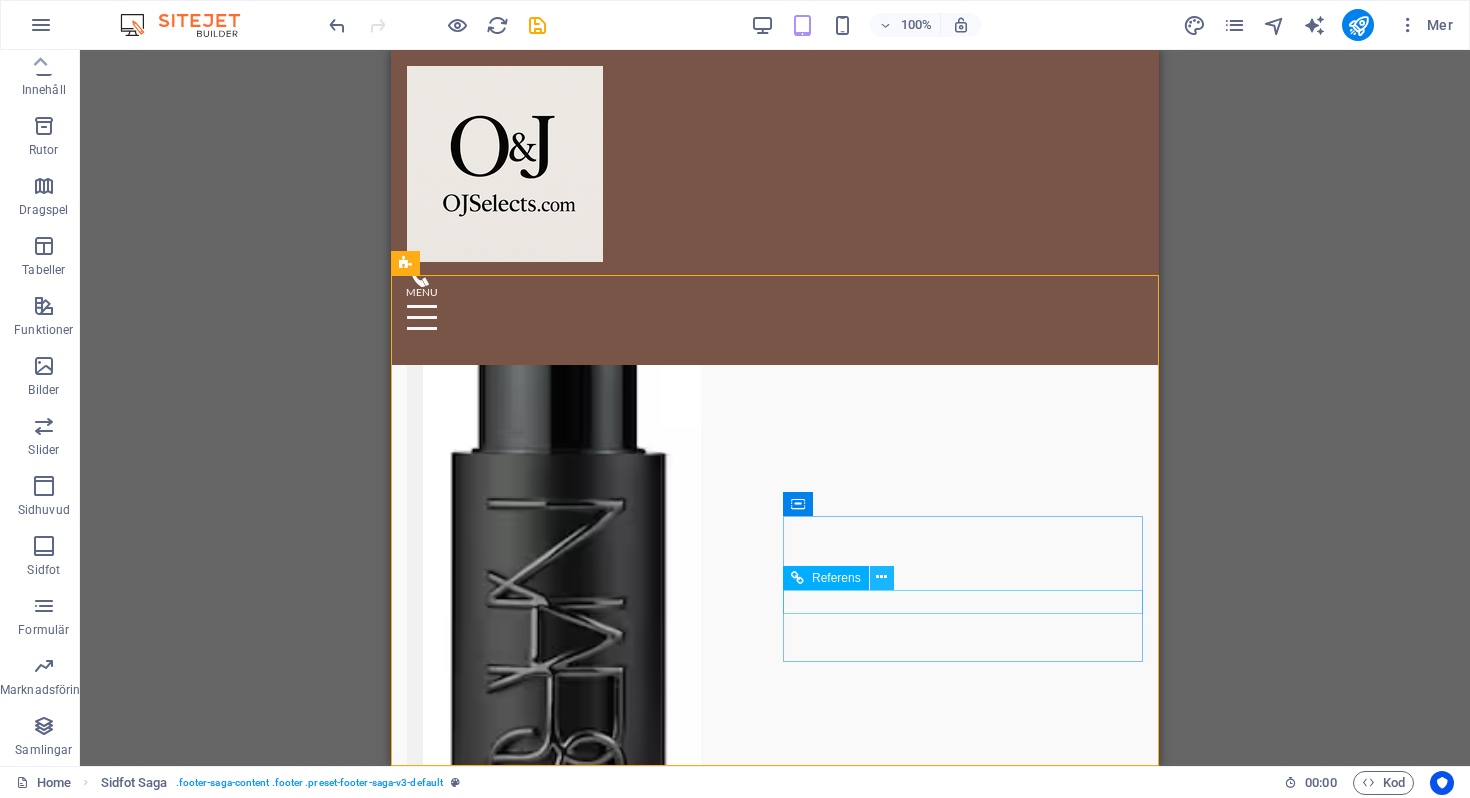 click at bounding box center (881, 577) 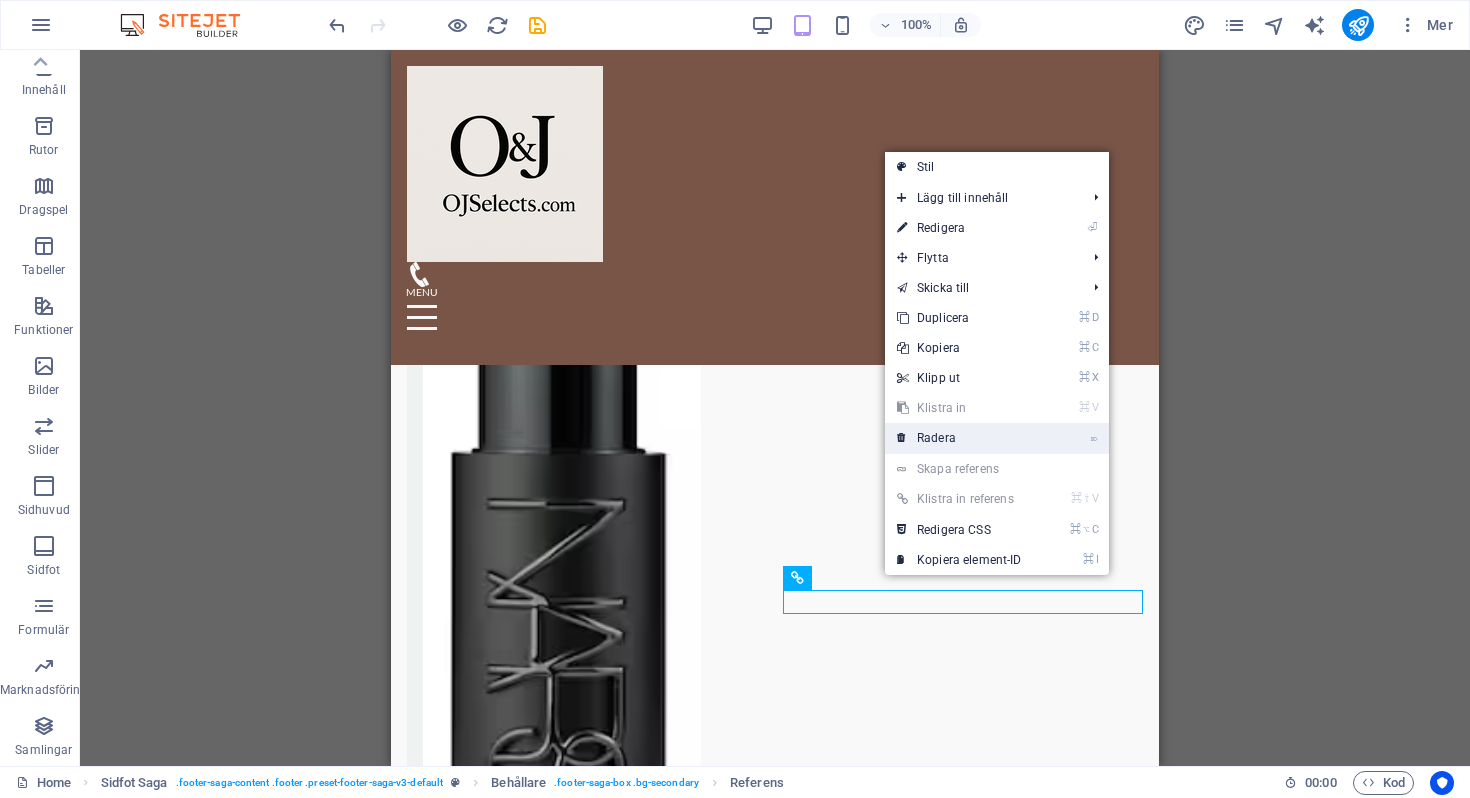 click on "⌦  Radera" at bounding box center [959, 438] 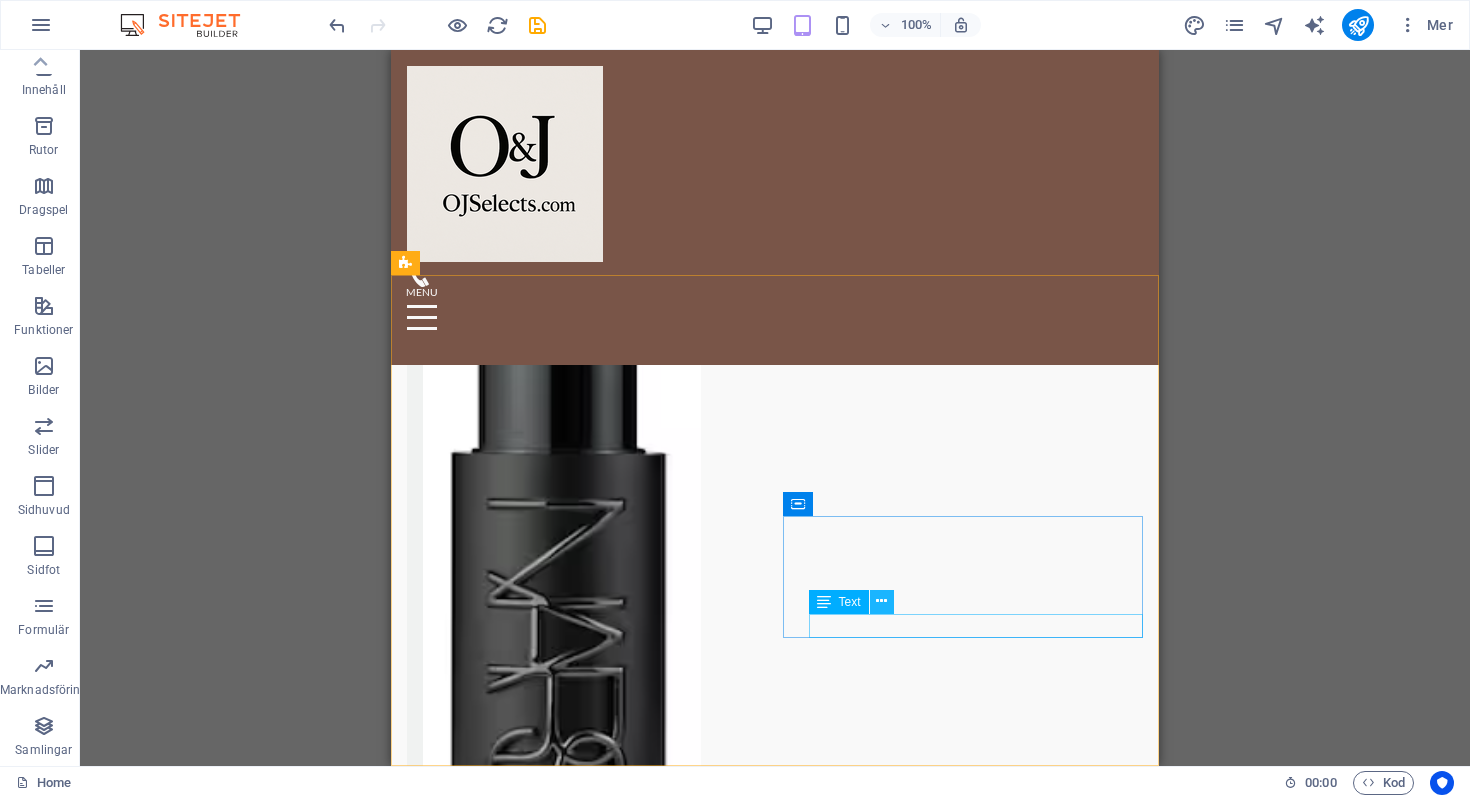 click at bounding box center [881, 601] 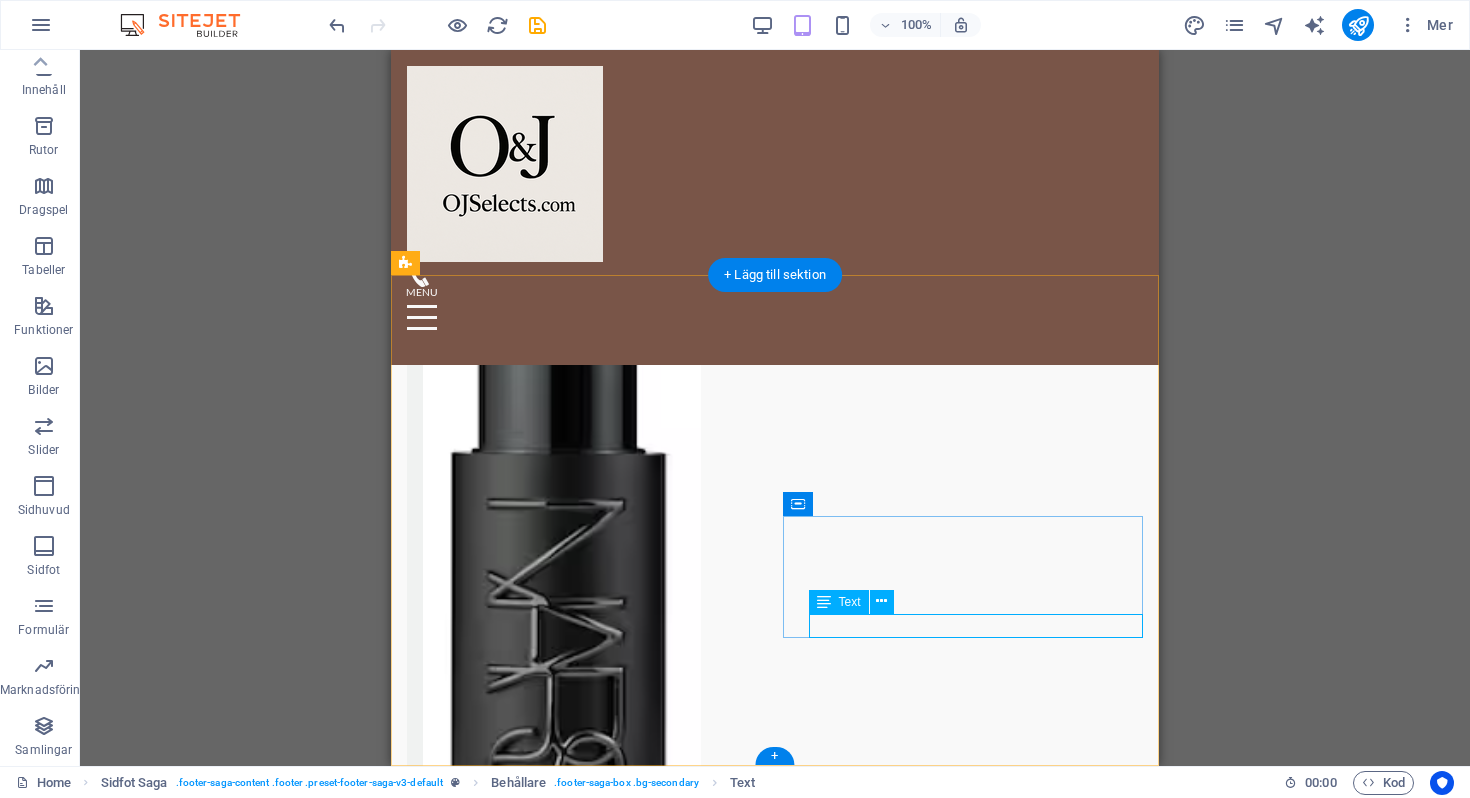 click on "Instagram" at bounding box center (587, 6505) 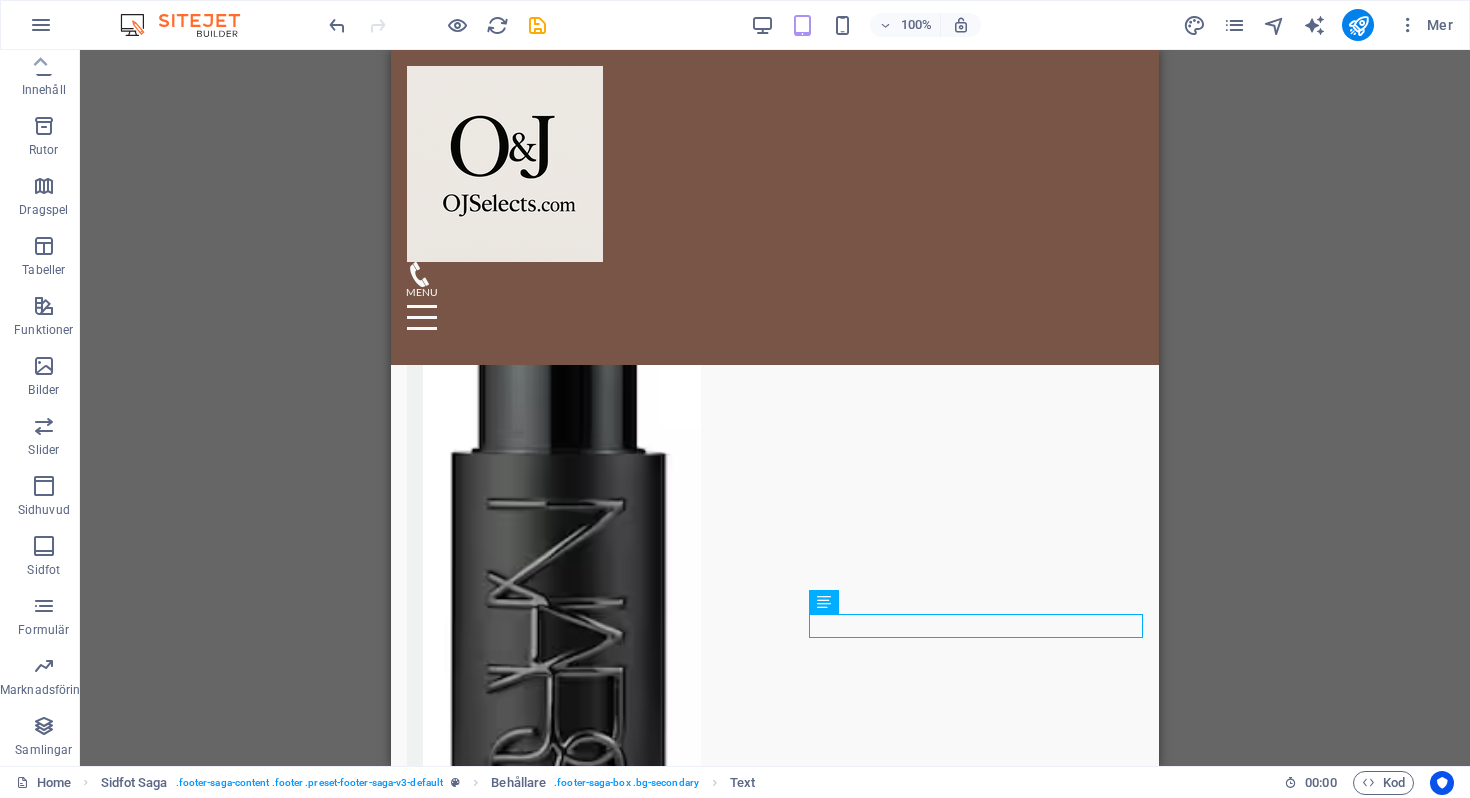 click on "H2   Banner   Behållare   Menyfält   H3   Spacer   Meny   H2   Förinställning   Behållare   Spacer   Text   Spacer   Knapp   Behållare   Bild   Förinställning   Behållare   Behållare   H2   Spacer   Ikon   Rutor   Behållare   Behållare   H3   Behållare   Spacer   Text   Behållare   Behållare   H3   Behållare   Spacer   Text   Behållare   Spacer   Galleri   Galleri   Galleri   Galleri   Galleri   Behållare   H2   Spacer   Input   Kontaktformulär   Kontaktformulär   Formulär   Textområde   Captcha   Text   Behållare   Behållare   Behållare   H3   Spacer   Logotyp   Behållare   Spacer   Behållare   Spacer   Behållare   Behållare   H3   Behållare   Behållare   Spacer   Ikon   Ikon   Text   Behållare   Behållare   Spacer   Behållare   H3   Behållare   Spacer   Ikon   Ikon   Behållare   Behållare   H3   Behållare   Behållare   Behållare   Spacer   Spacer   Text   Bild   Bild   Ikon   Bild   Spacer   Behållare   HTML   Behållare   Kontaktformulär   Input" at bounding box center [775, 408] 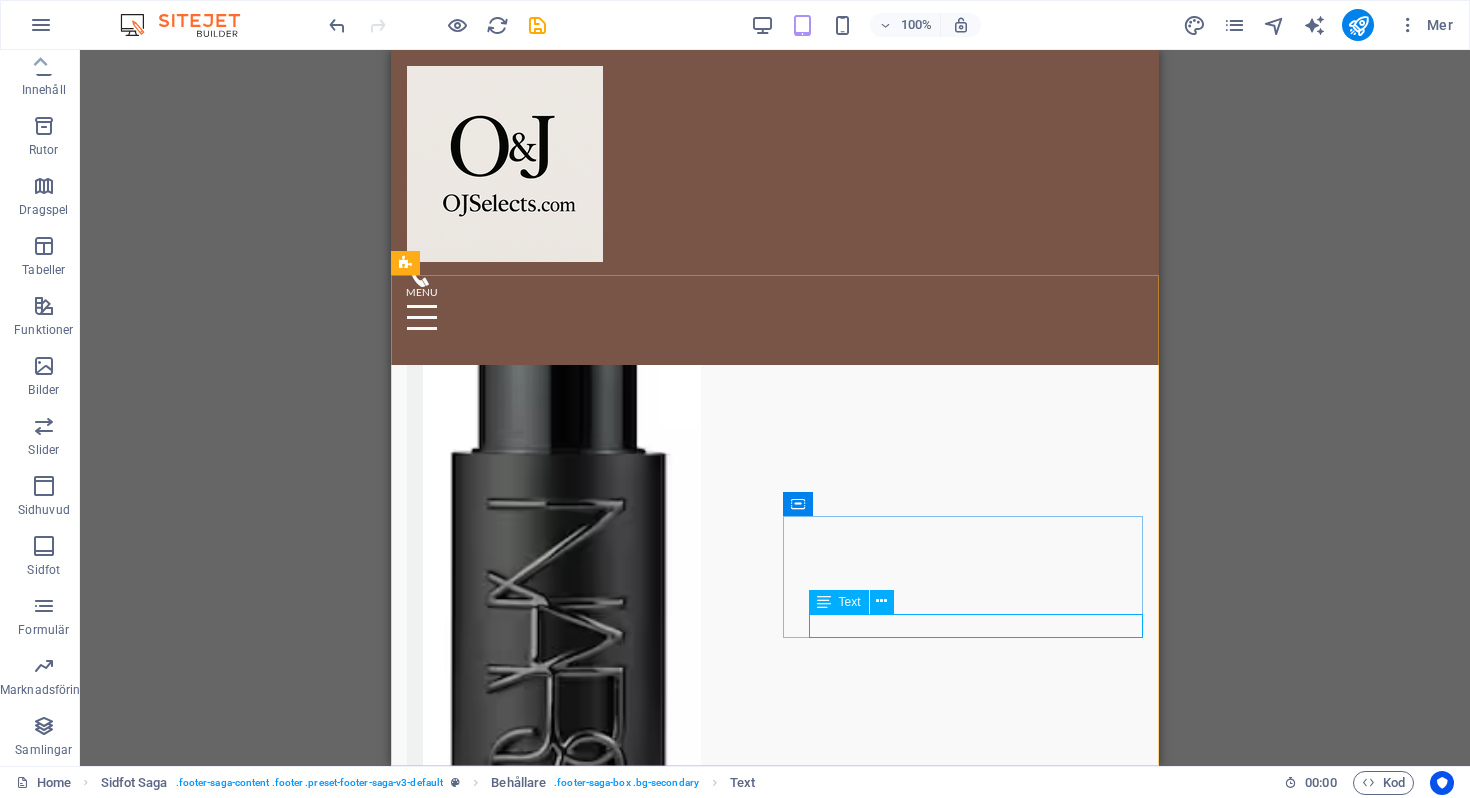 click on "Text" at bounding box center (850, 602) 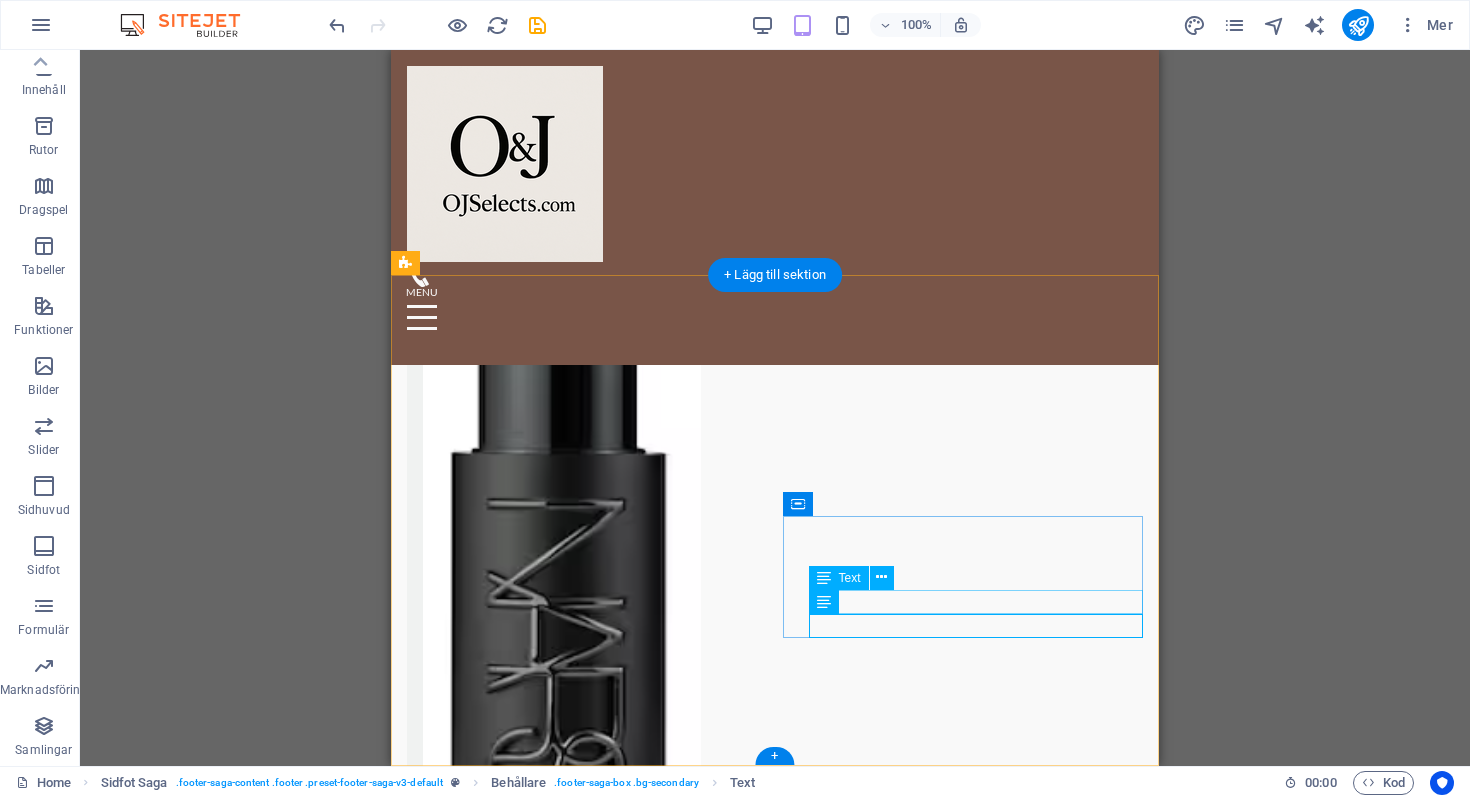 click on "OlaAdjane" at bounding box center [587, 6457] 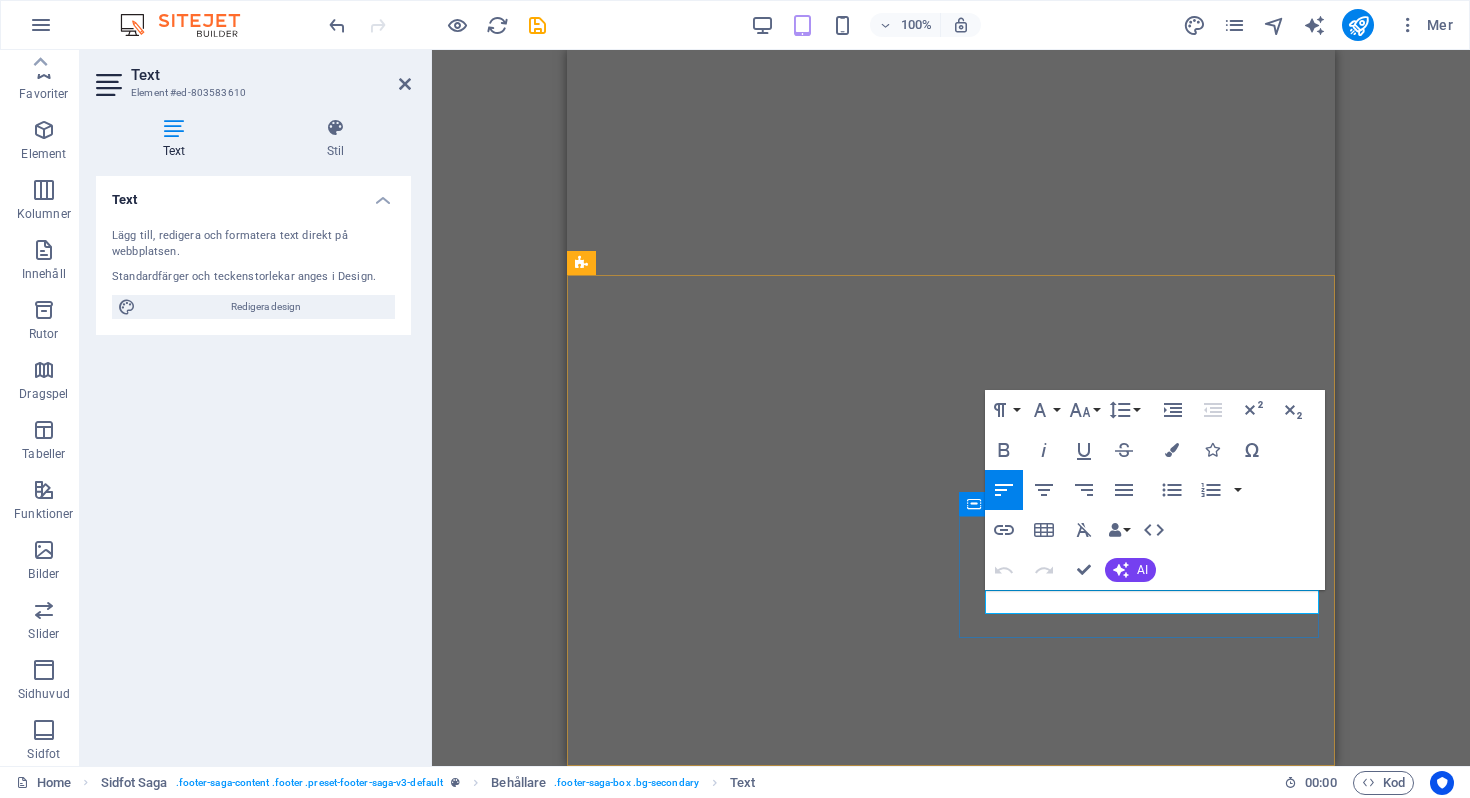 scroll, scrollTop: 0, scrollLeft: 0, axis: both 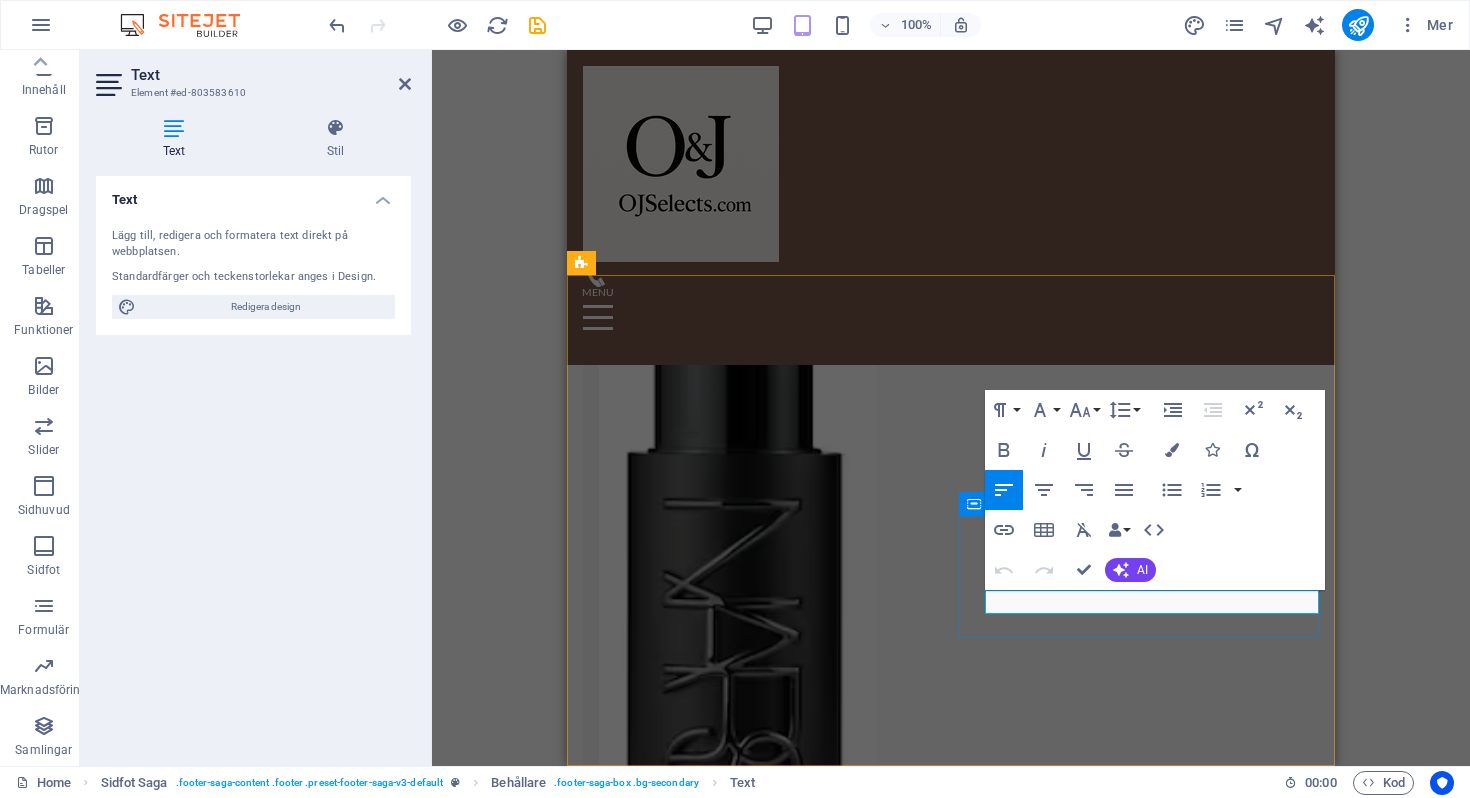 type 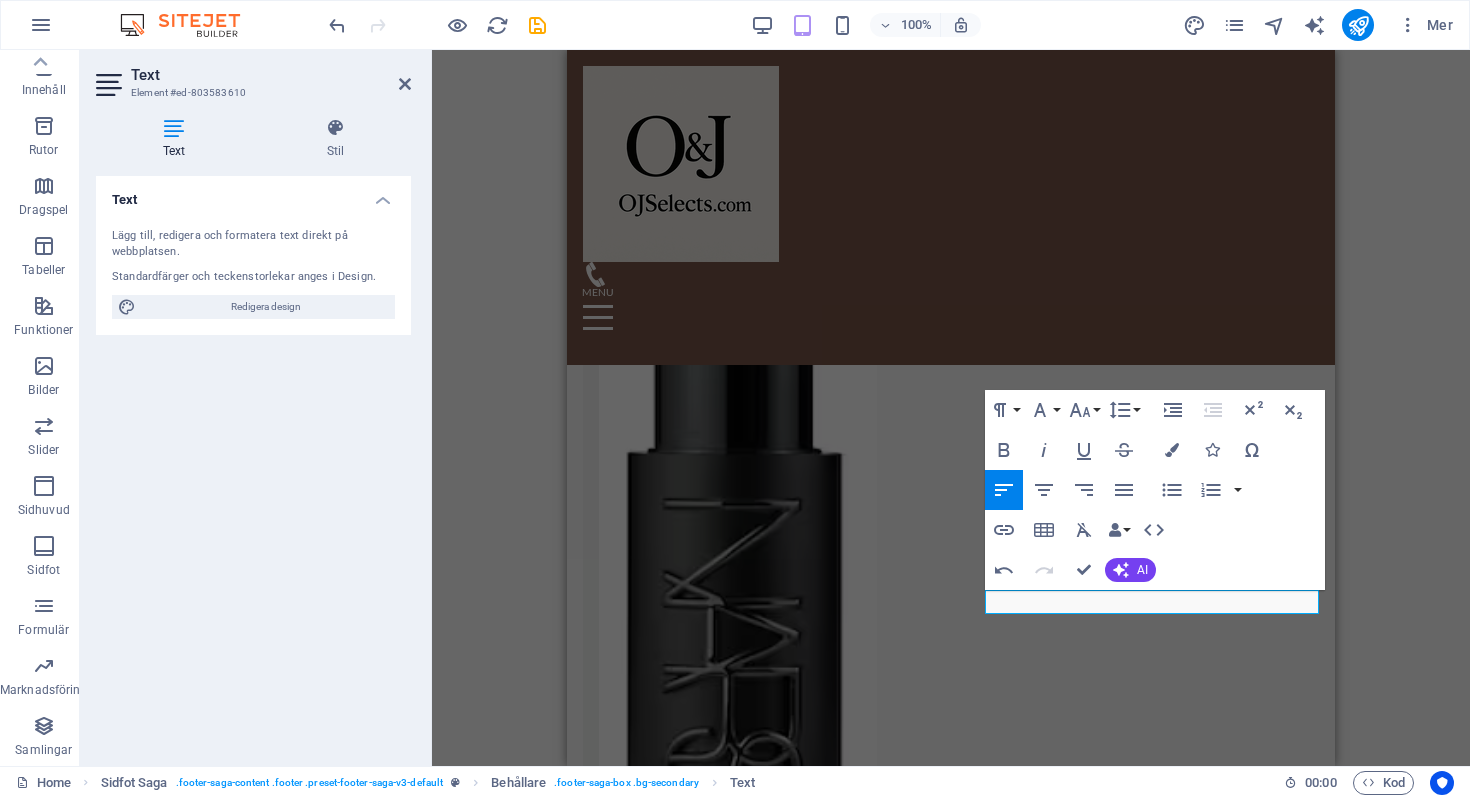 click on "H2   Banner   Behållare   Menyfält   H3   Spacer   Meny   H2   Förinställning   Behållare   Spacer   Text   Spacer   Knapp   Behållare   Bild   Förinställning   Behållare   Behållare   H2   Spacer   Ikon   Rutor   Behållare   Behållare   H3   Behållare   Spacer   Text   Behållare   Behållare   H3   Behållare   Spacer   Text   Behållare   Spacer   Galleri   Galleri   Galleri   Galleri   Galleri   Behållare   H2   Spacer   Input   Kontaktformulär   Kontaktformulär   Formulär   Textområde   Captcha   Text   Behållare   Behållare   Behållare   H3   Spacer   Logotyp   Behållare   Spacer   Behållare   Spacer   Behållare   Behållare   H3   Behållare   Behållare   Spacer   Ikon   Ikon   Text   Behållare   Behållare   Spacer   Behållare   H3   Behållare   Spacer   Ikon   Ikon   Behållare   Behållare   H3   Behållare   Behållare   Behållare   Spacer   Spacer   Text   Bild   Bild   Ikon   Bild   Spacer   Behållare   HTML   Behållare   Kontaktformulär   Input" at bounding box center (951, 408) 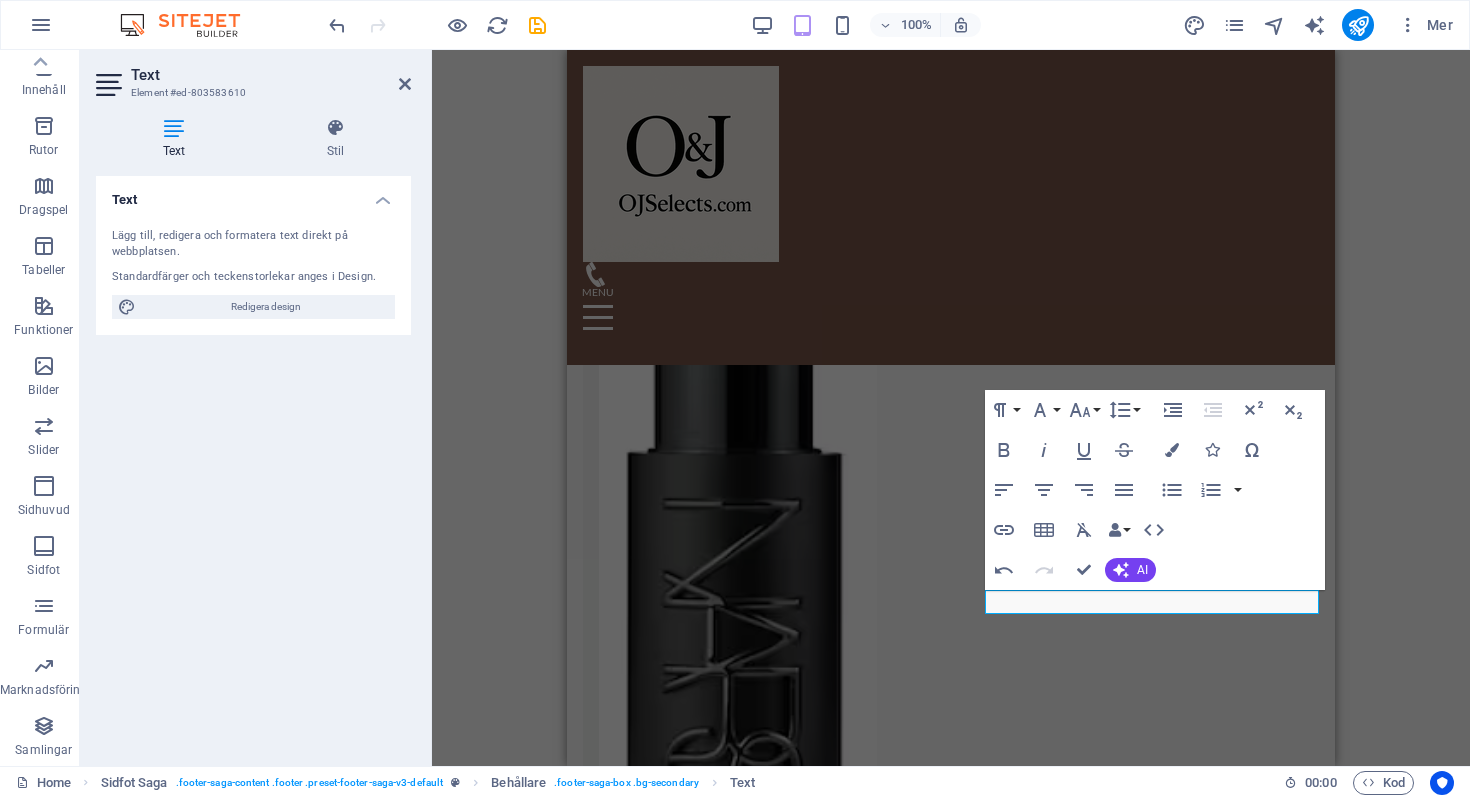 click on "H2   Banner   Behållare   Menyfält   H3   Spacer   Meny   H2   Förinställning   Behållare   Spacer   Text   Spacer   Knapp   Behållare   Bild   Förinställning   Behållare   Behållare   H2   Spacer   Ikon   Rutor   Behållare   Behållare   H3   Behållare   Spacer   Text   Behållare   Behållare   H3   Behållare   Spacer   Text   Behållare   Spacer   Galleri   Galleri   Galleri   Galleri   Galleri   Behållare   H2   Spacer   Input   Kontaktformulär   Kontaktformulär   Formulär   Textområde   Captcha   Text   Behållare   Behållare   Behållare   H3   Spacer   Logotyp   Behållare   Spacer   Behållare   Spacer   Behållare   Behållare   H3   Behållare   Behållare   Spacer   Ikon   Ikon   Text   Behållare   Behållare   Spacer   Behållare   H3   Behållare   Spacer   Ikon   Ikon   Behållare   Behållare   H3   Behållare   Behållare   Behållare   Spacer   Spacer   Text   Bild   Bild   Ikon   Bild   Spacer   Behållare   HTML   Behållare   Kontaktformulär   Input" at bounding box center (951, 408) 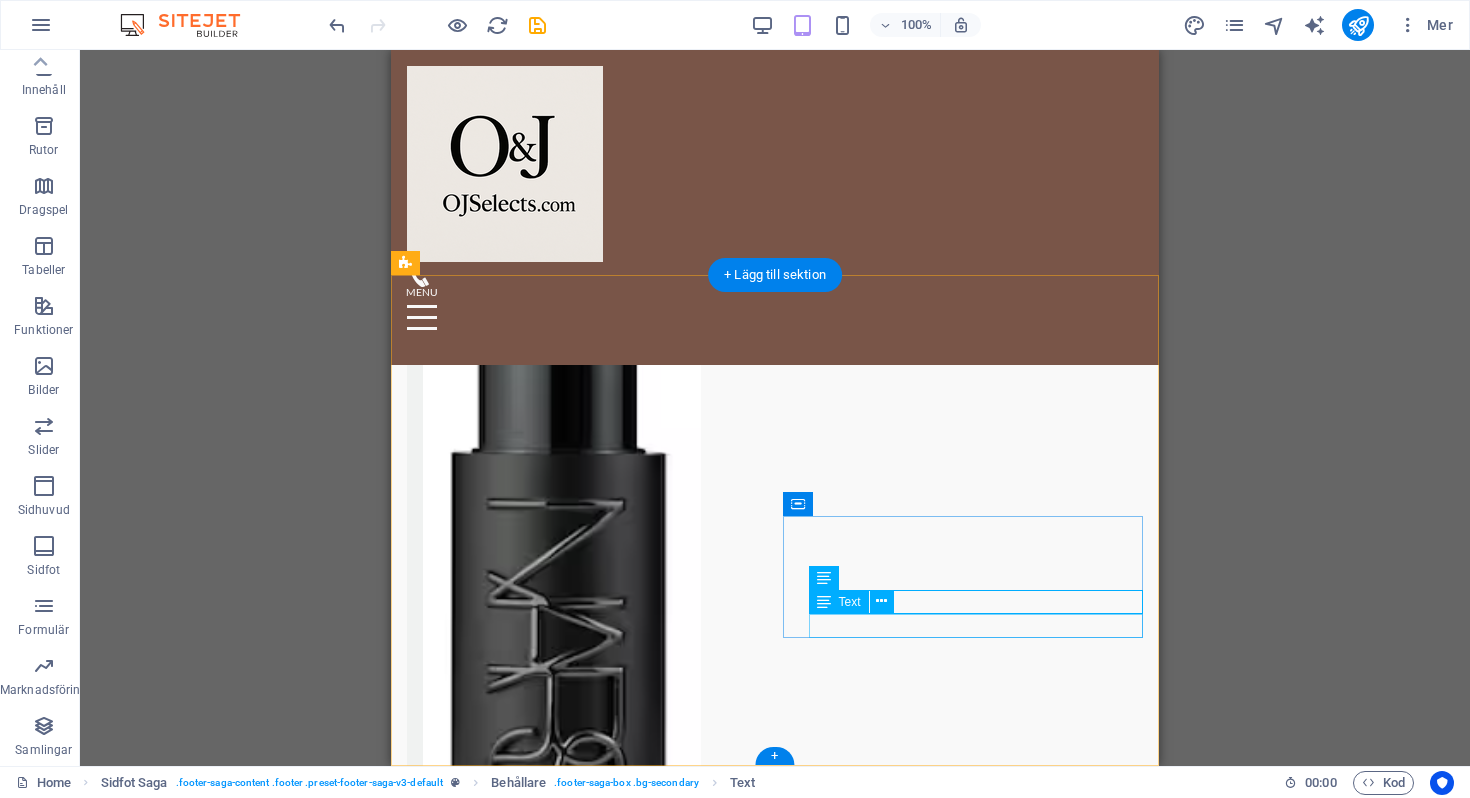 click on "Instagram" at bounding box center (587, 6506) 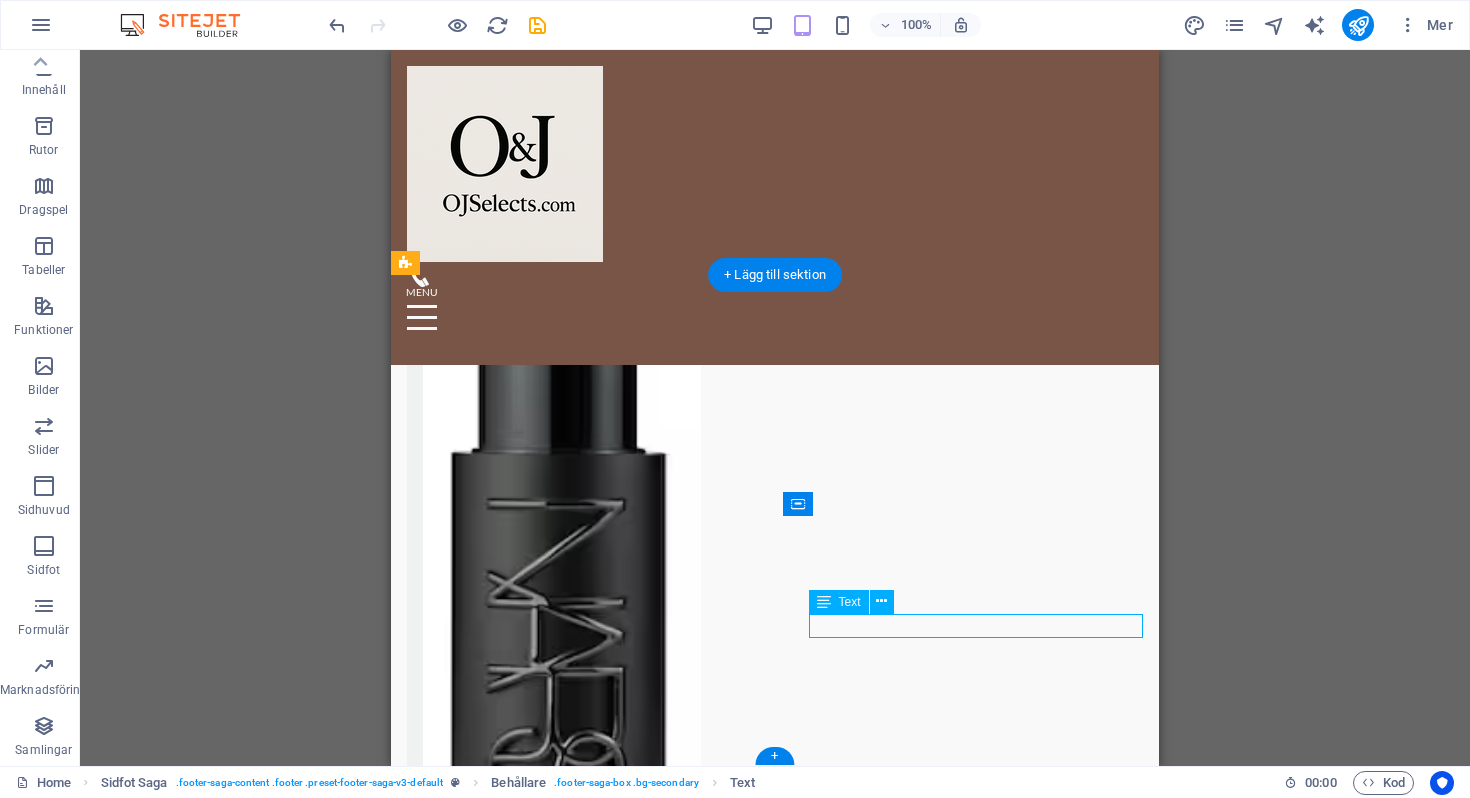 click on "Instagram" at bounding box center [587, 6506] 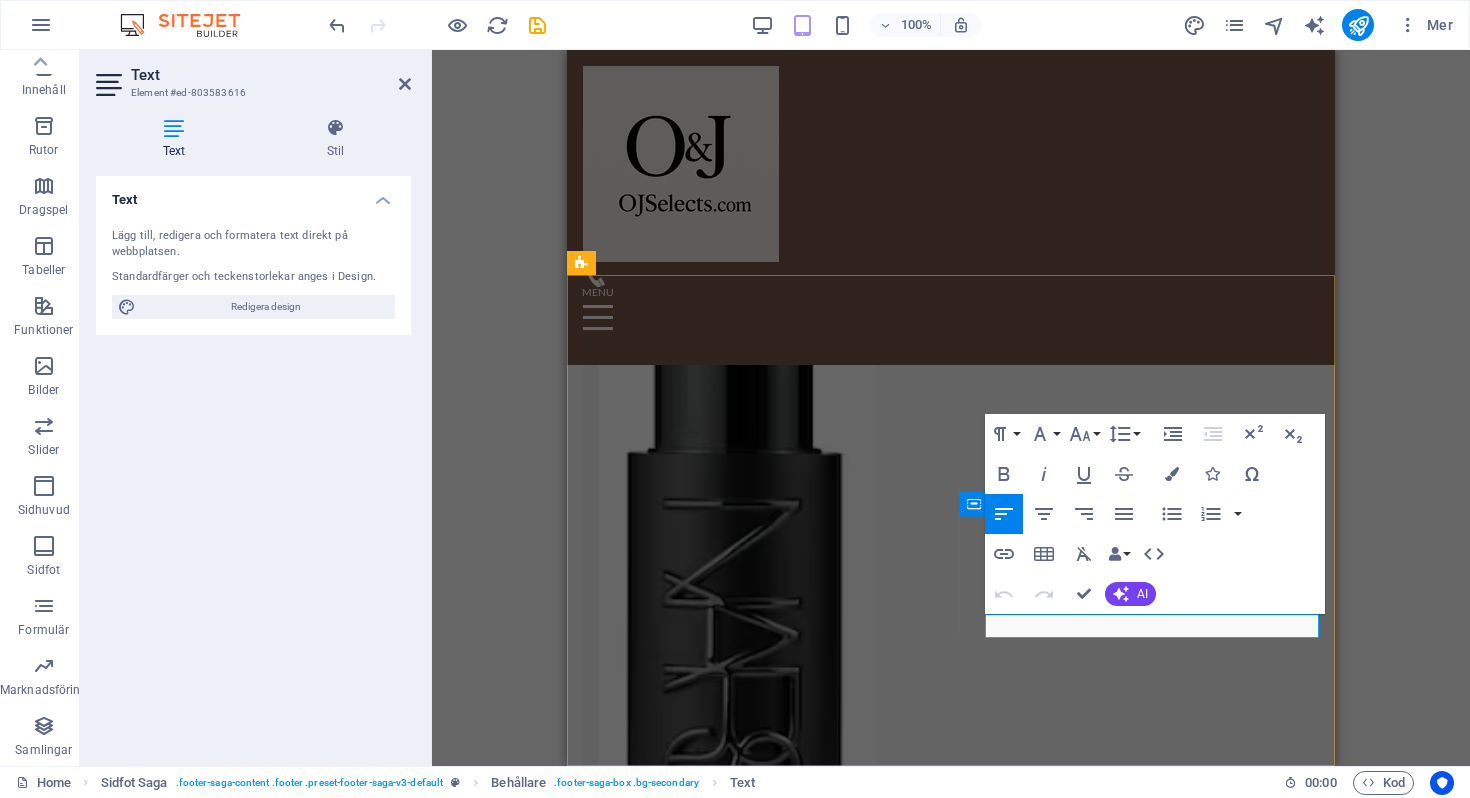 click on "Instagram" at bounding box center (763, 6506) 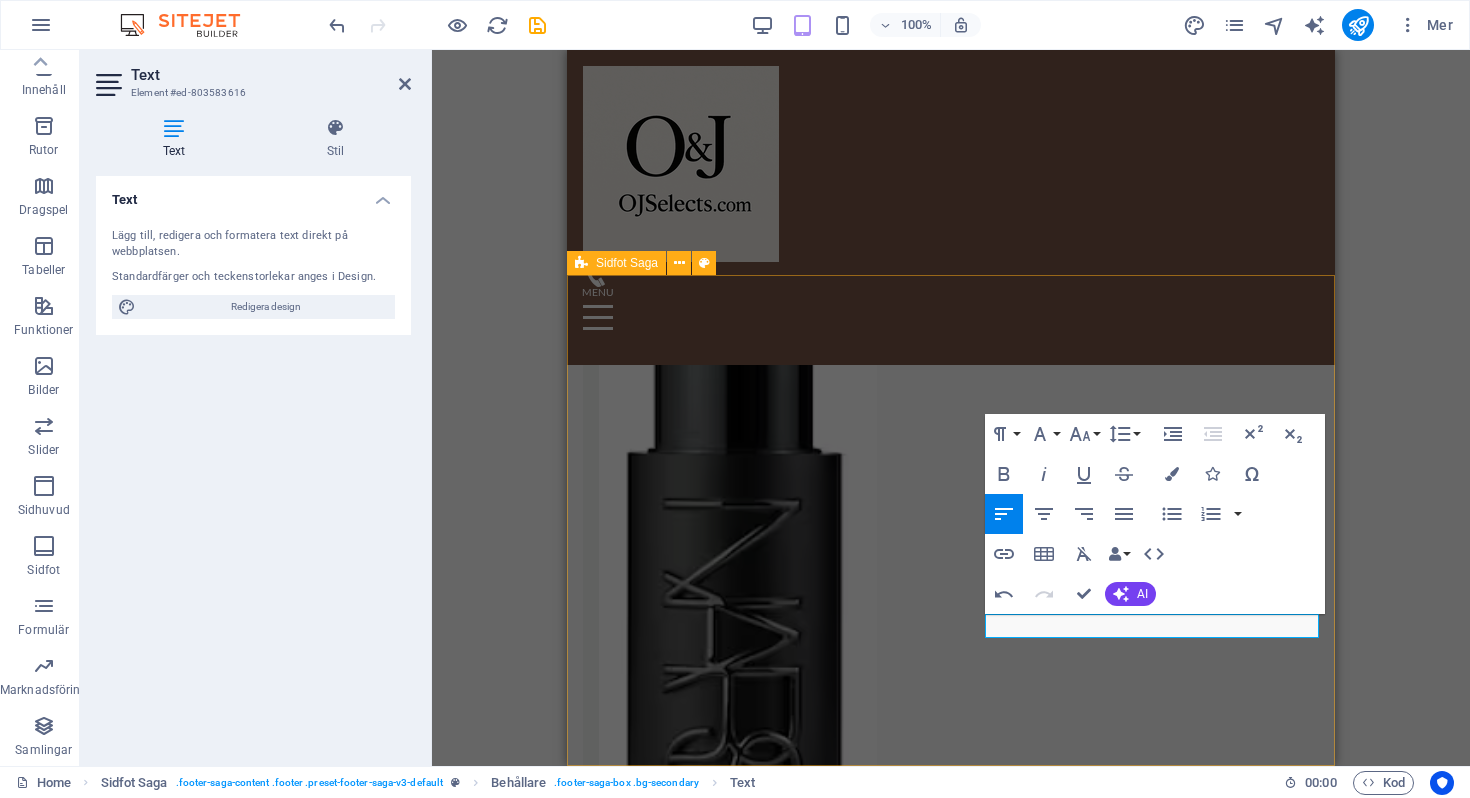 click on "OJSelects.com OJSelects.com - Kvalitetsmode och accessoarer online. Kontakta oss via e-post eller telefon för frågor. Följ våra sociala medier för de senaste trenderna. Contact Mail:    ojshop.essentials@gmail.com Navigation Hem Om oss Tjänster Galleri Kontakt Social media T ikTok: __Adjane1 YouTube: OlaAdjane Instagram : Adjane" at bounding box center (951, 6203) 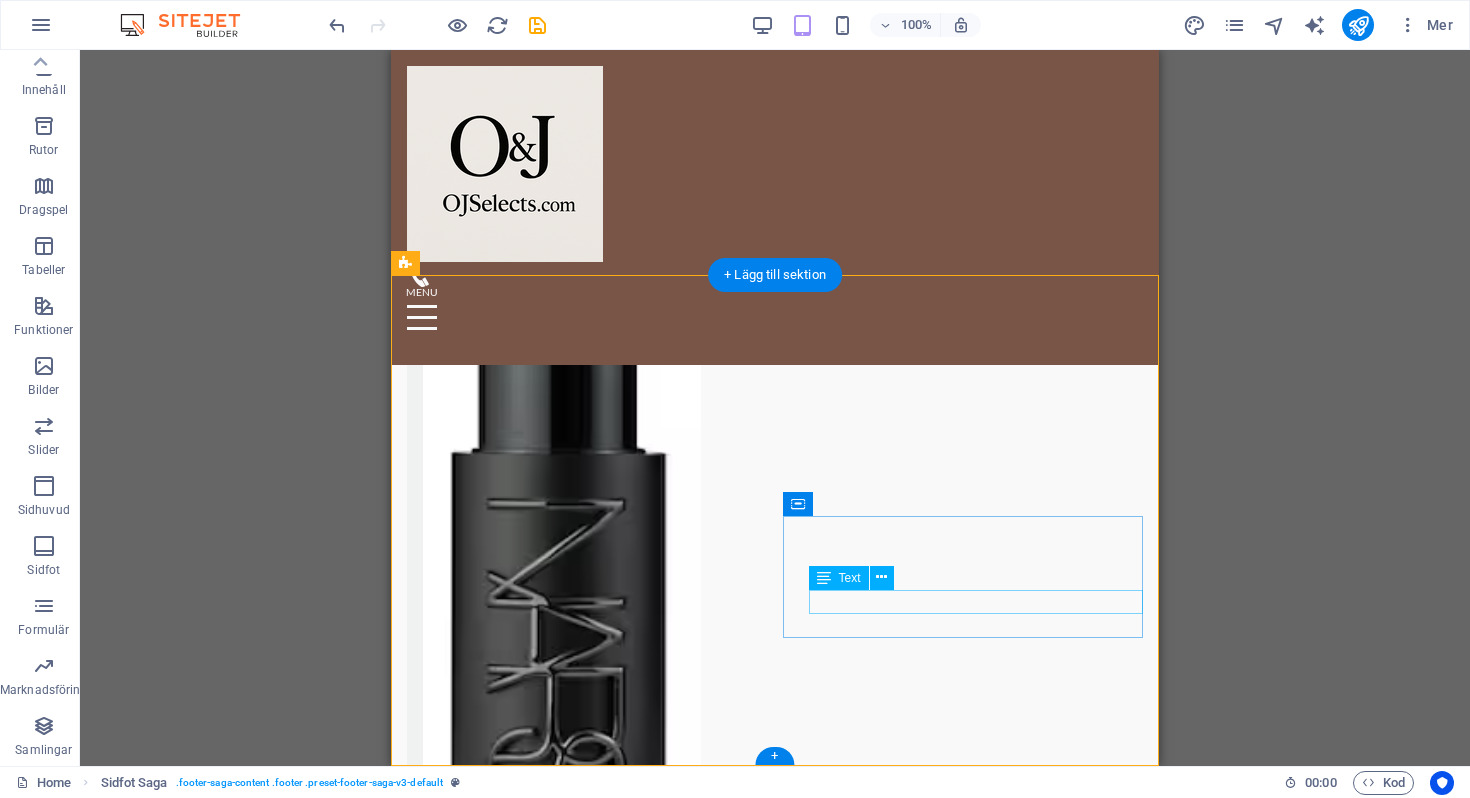 click on "YouTube: OlaAdjane" at bounding box center (587, 6458) 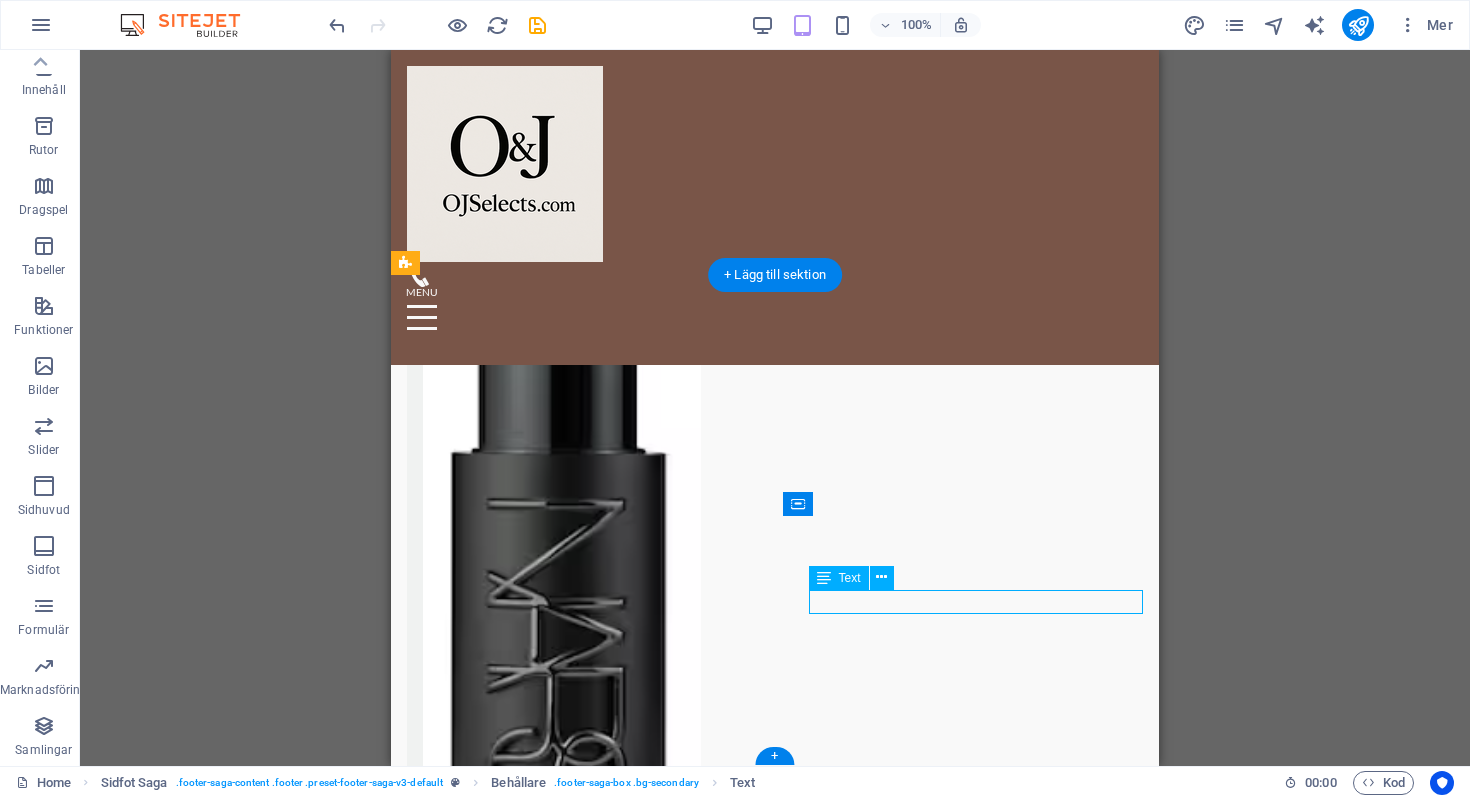 click on "YouTube: OlaAdjane" at bounding box center (587, 6458) 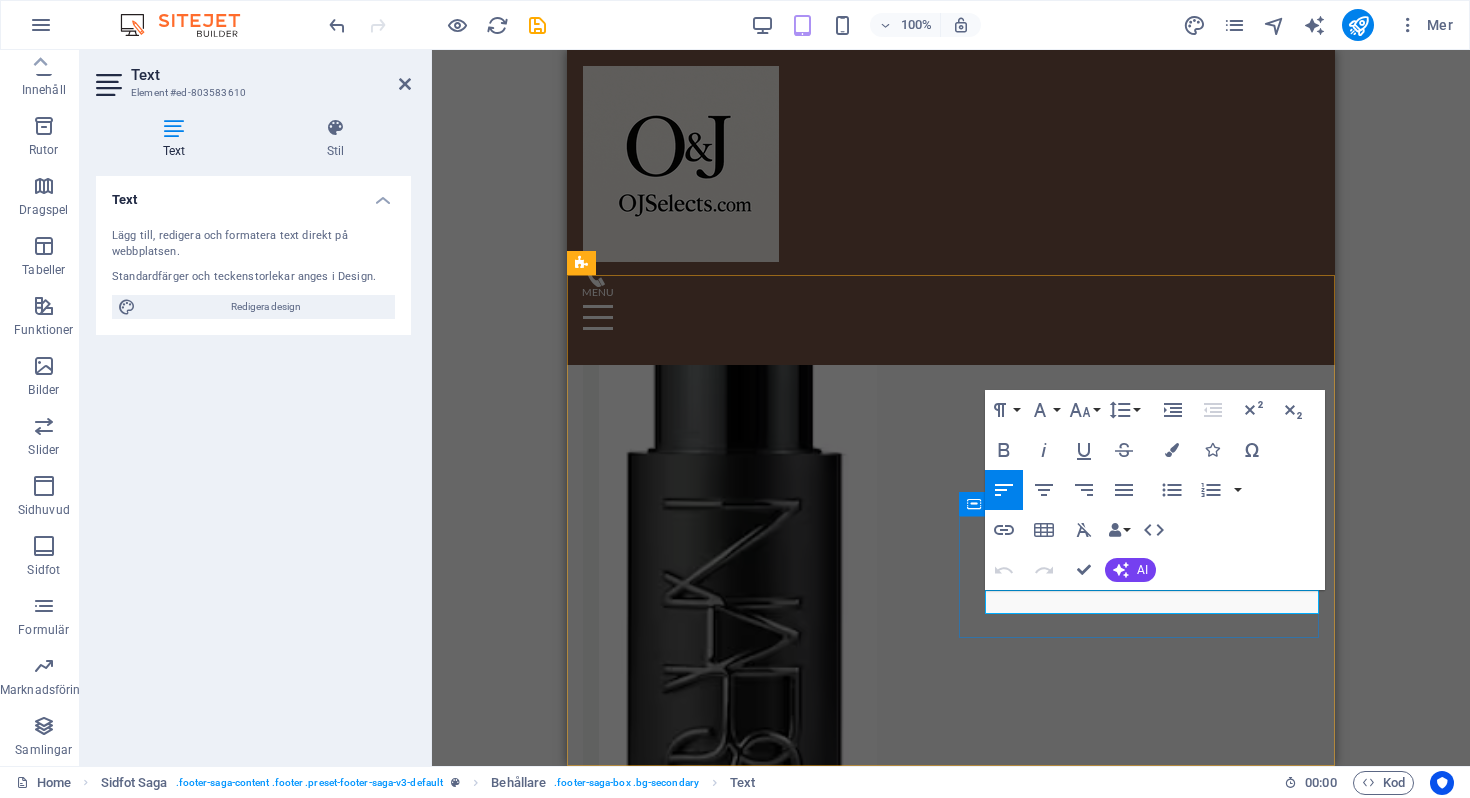 click on "YouTube: OlaAdjane" at bounding box center (763, 6458) 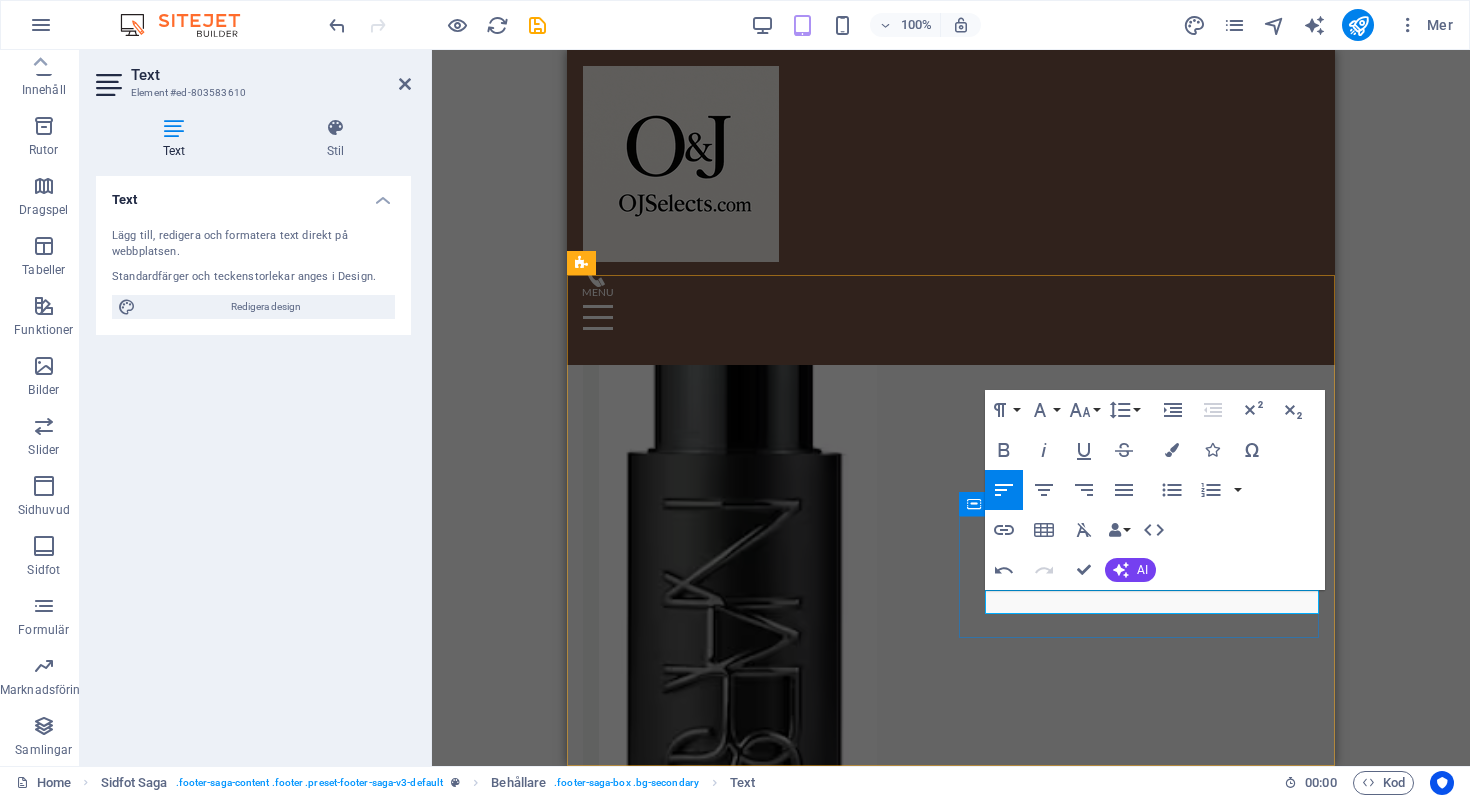 click on "YouTube: Adjane" at bounding box center (763, 6458) 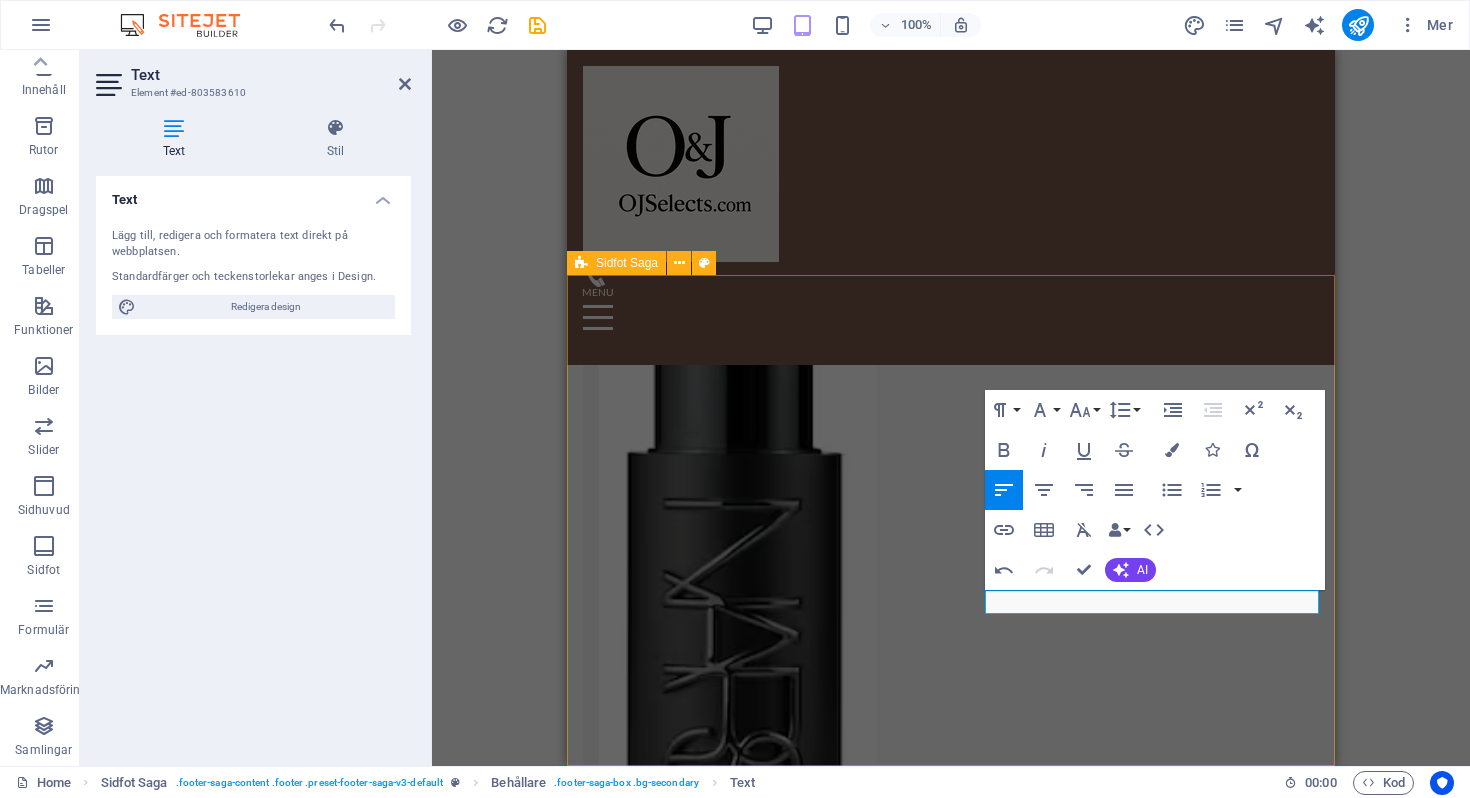 click on "OJSelects.com OJSelects.com - Kvalitetsmode och accessoarer online. Kontakta oss via e-post eller telefon för frågor. Följ våra sociala medier för de senaste trenderna. Contact Mail:    ojshop.essentials@gmail.com Navigation Hem Om oss Tjänster Galleri Kontakt Social media T ikTok: __Adjane1 YouTube: OlaAdjane Instagram : Adjane" at bounding box center [951, 6203] 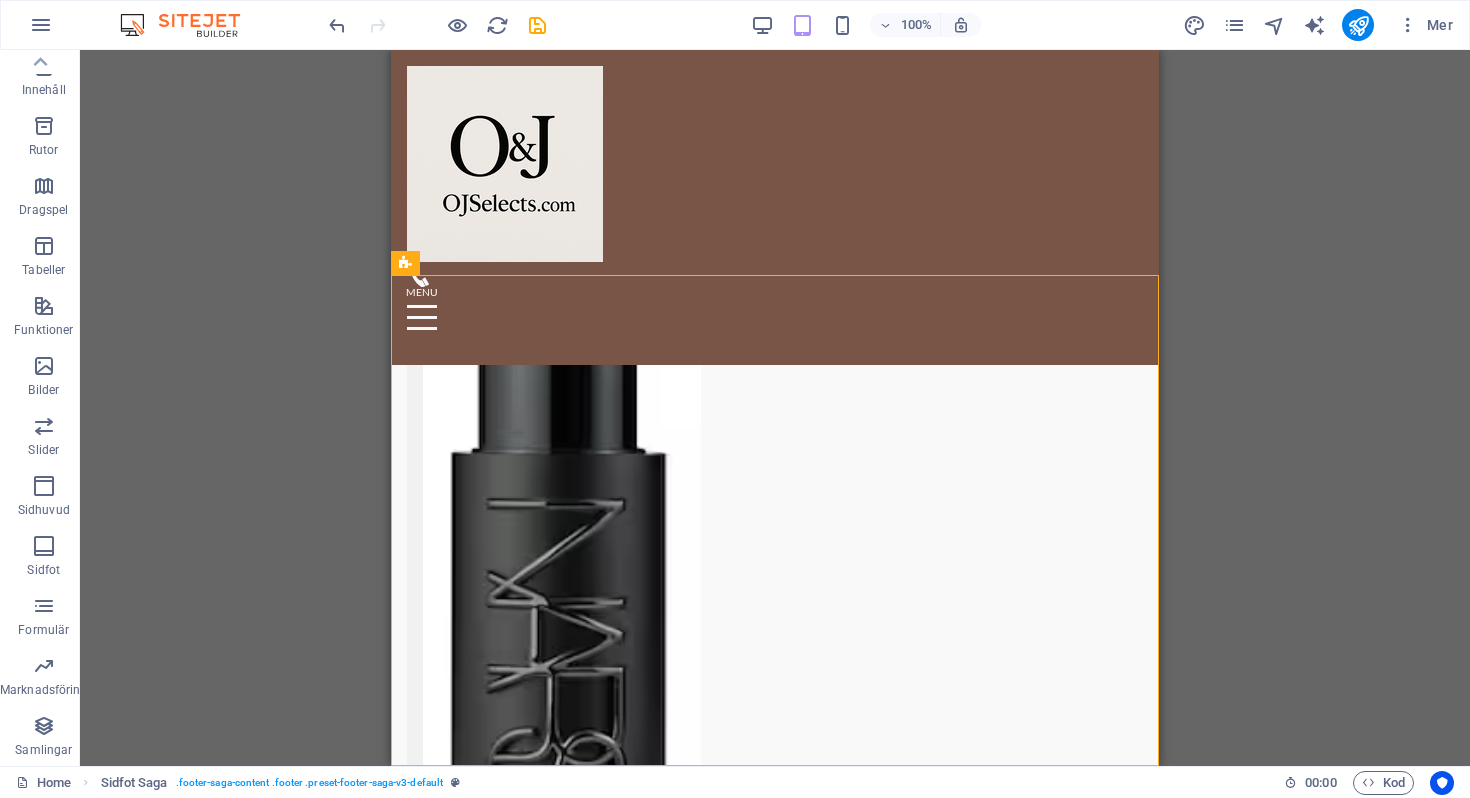 click on "H2   Banner   Behållare   Menyfält   H3   Spacer   Meny   H2   Förinställning   Behållare   Spacer   Text   Spacer   Knapp   Behållare   Bild   Förinställning   Behållare   Behållare   H2   Spacer   Ikon   Rutor   Behållare   Behållare   H3   Behållare   Spacer   Text   Behållare   Behållare   H3   Behållare   Spacer   Text   Behållare   Spacer   Galleri   Galleri   Galleri   Galleri   Galleri   Behållare   H2   Spacer   Input   Kontaktformulär   Kontaktformulär   Formulär   Textområde   Captcha   Text   Behållare   Behållare   Behållare   H3   Spacer   Logotyp   Behållare   Spacer   Behållare   Spacer   Behållare   Behållare   H3   Behållare   Behållare   Spacer   Ikon   Ikon   Text   Behållare   Behållare   Spacer   Behållare   H3   Behållare   Spacer   Ikon   Ikon   Behållare   Behållare   H3   Behållare   Behållare   Behållare   Spacer   Spacer   Text   Bild   Bild   Ikon   Bild   Spacer   HTML   Behållare   Kontaktformulär   Input   E-post" at bounding box center (775, 408) 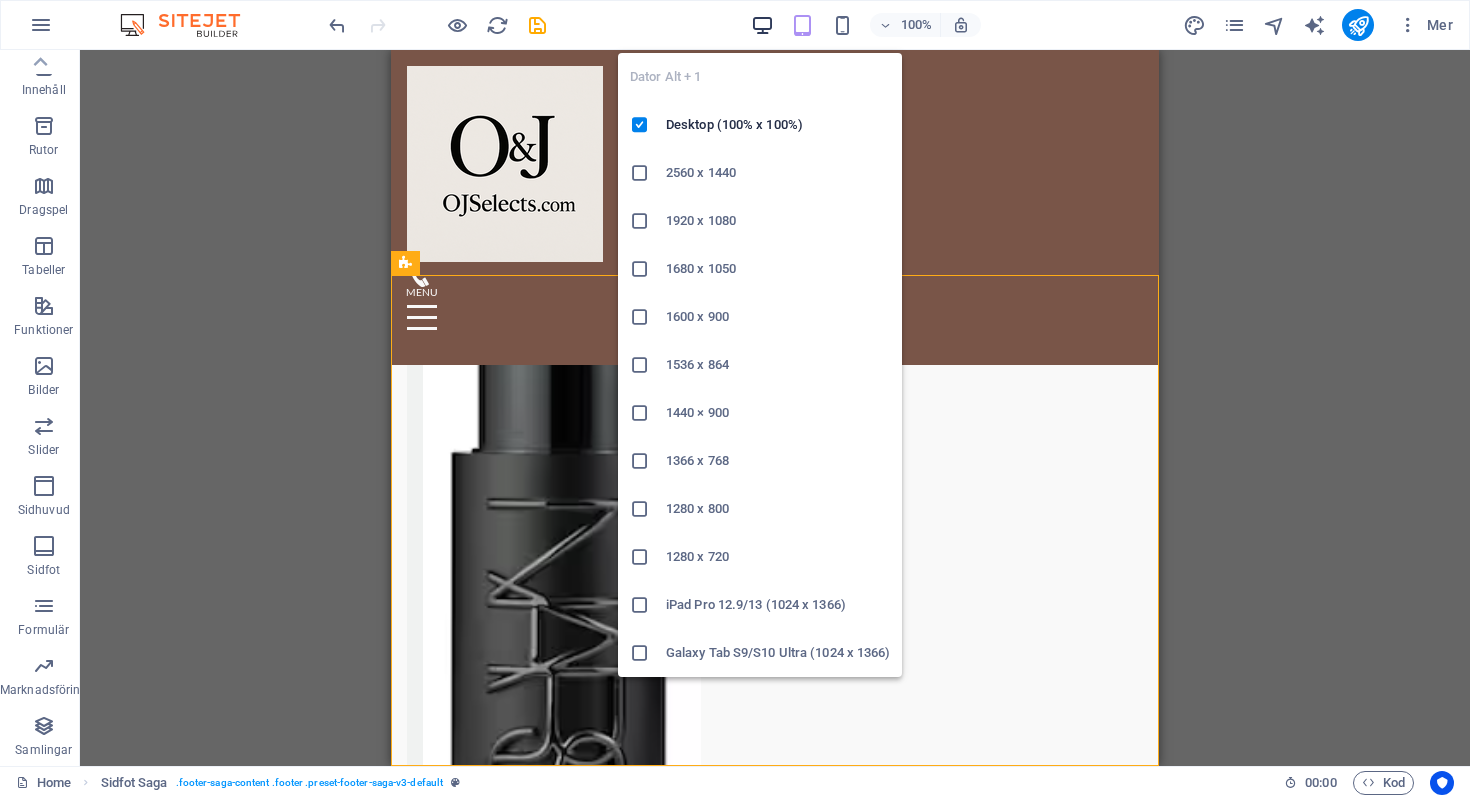 click at bounding box center [762, 25] 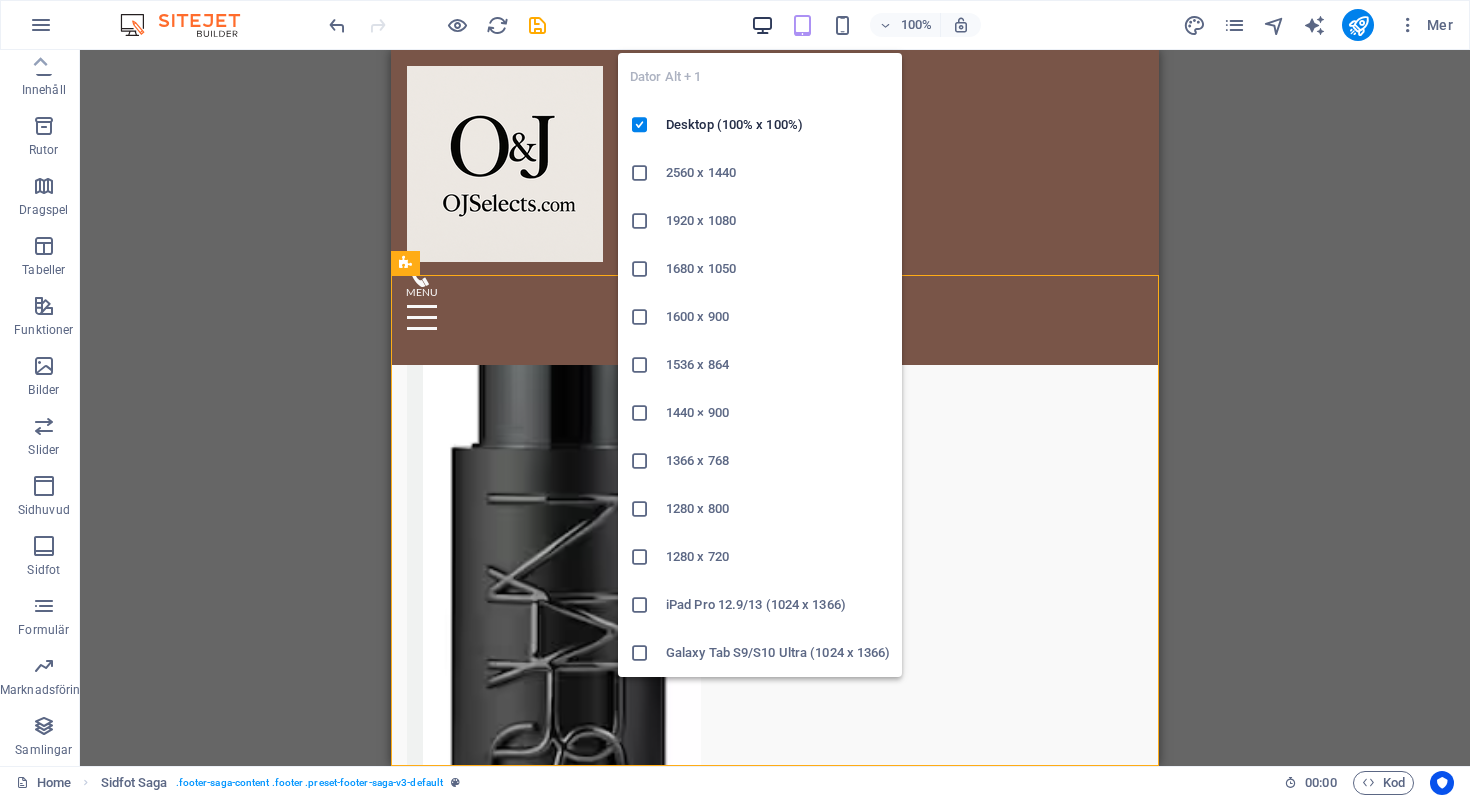 scroll, scrollTop: 3359, scrollLeft: 0, axis: vertical 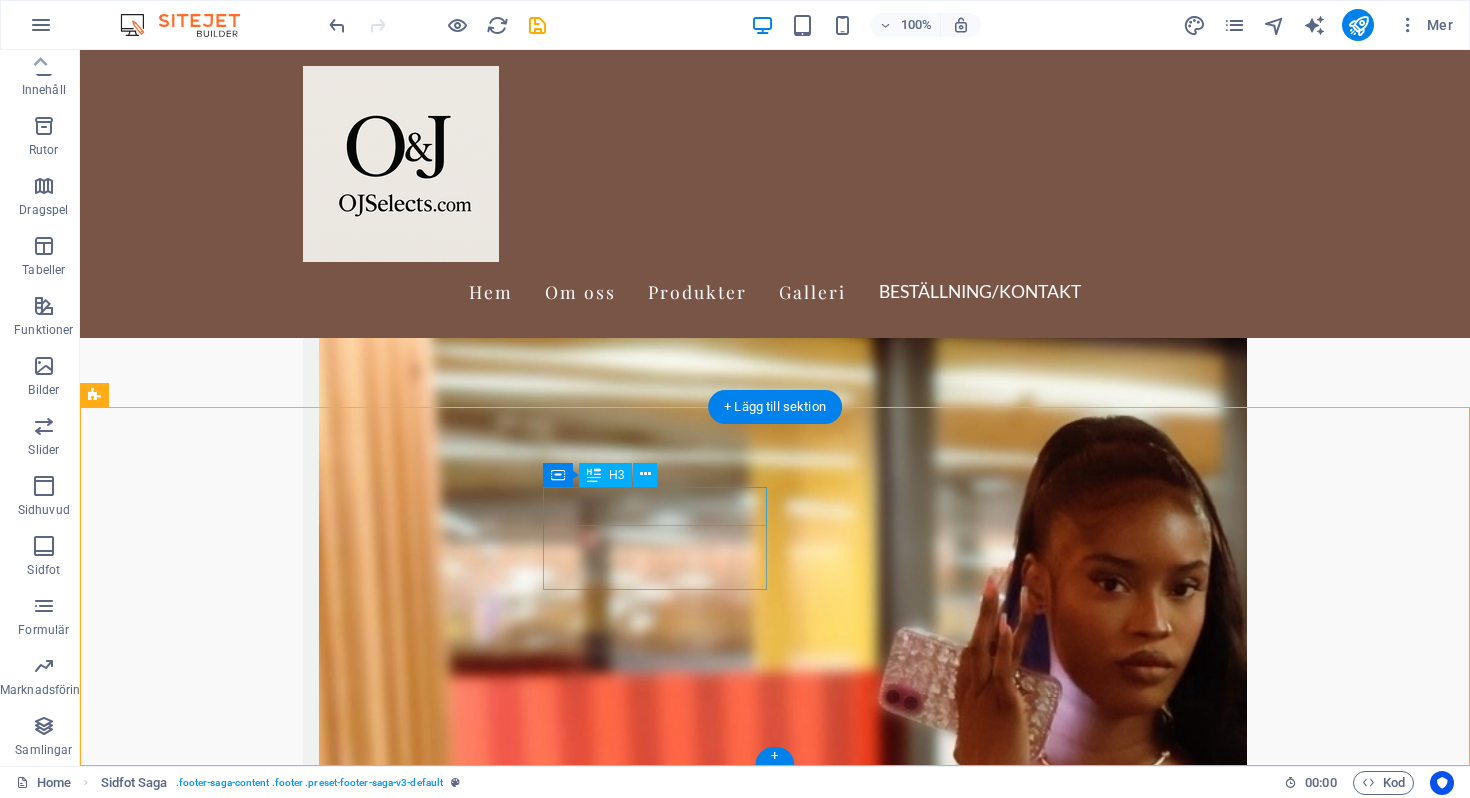 click on "Contact" at bounding box center (208, 9062) 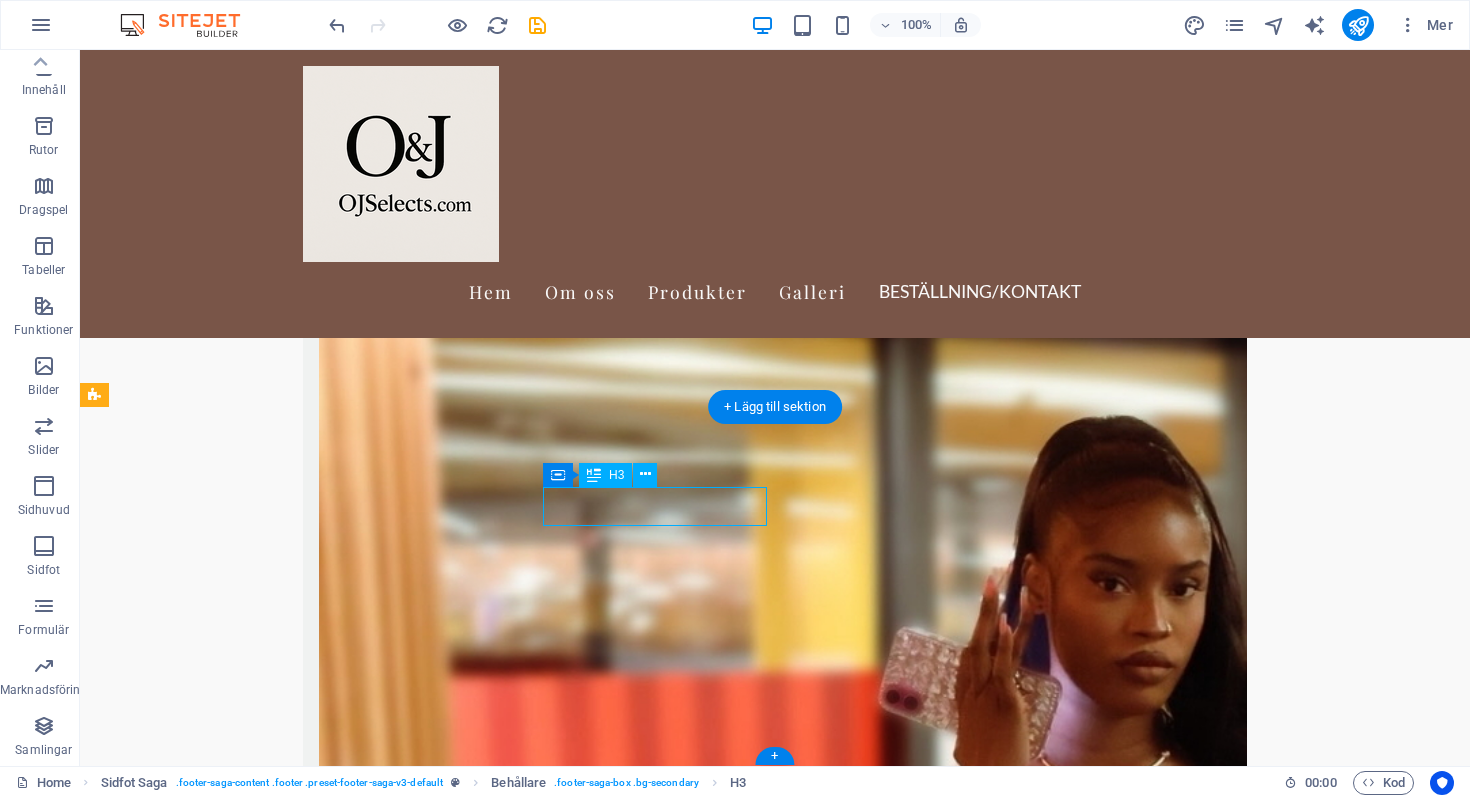 click on "Contact" at bounding box center (208, 9062) 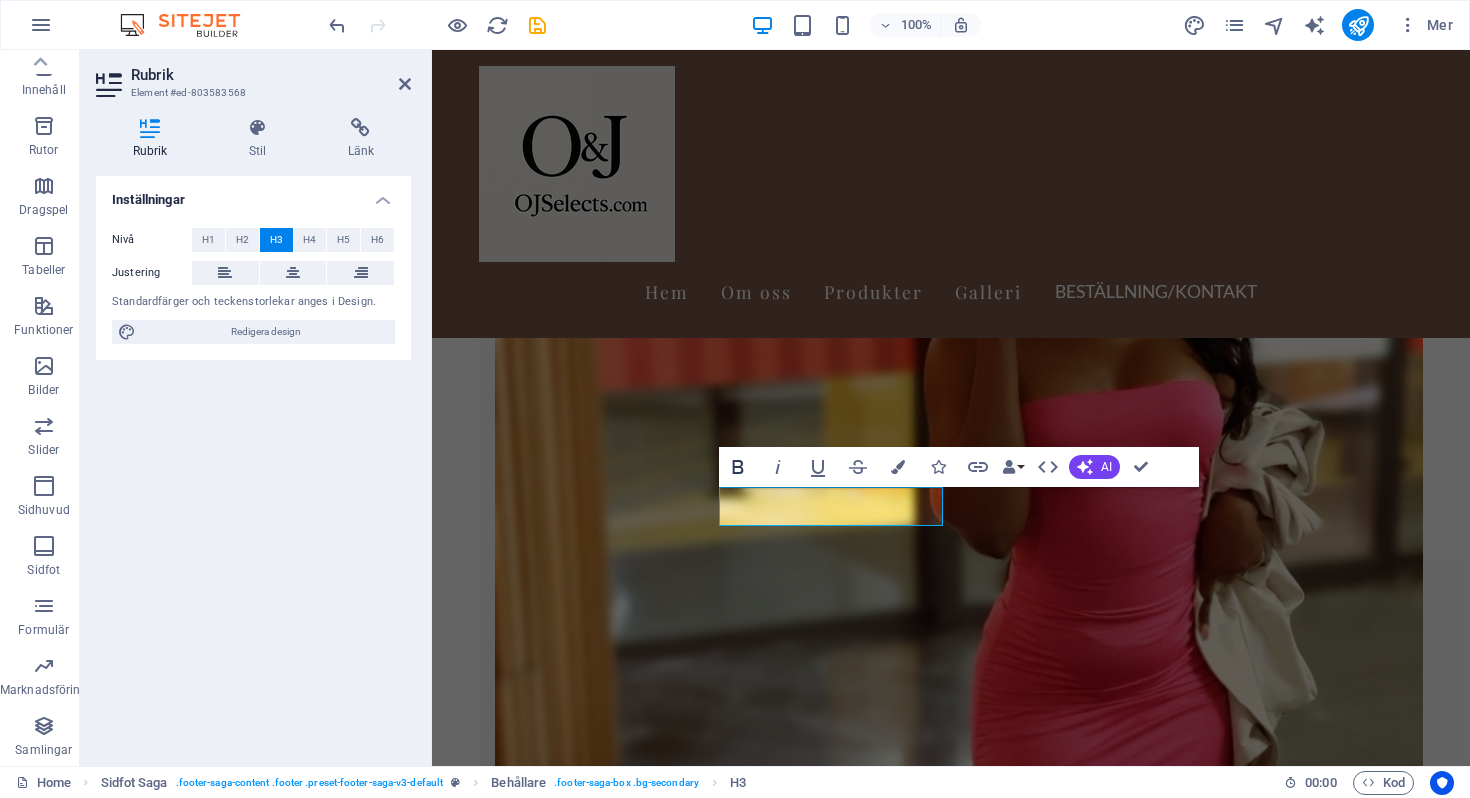 click 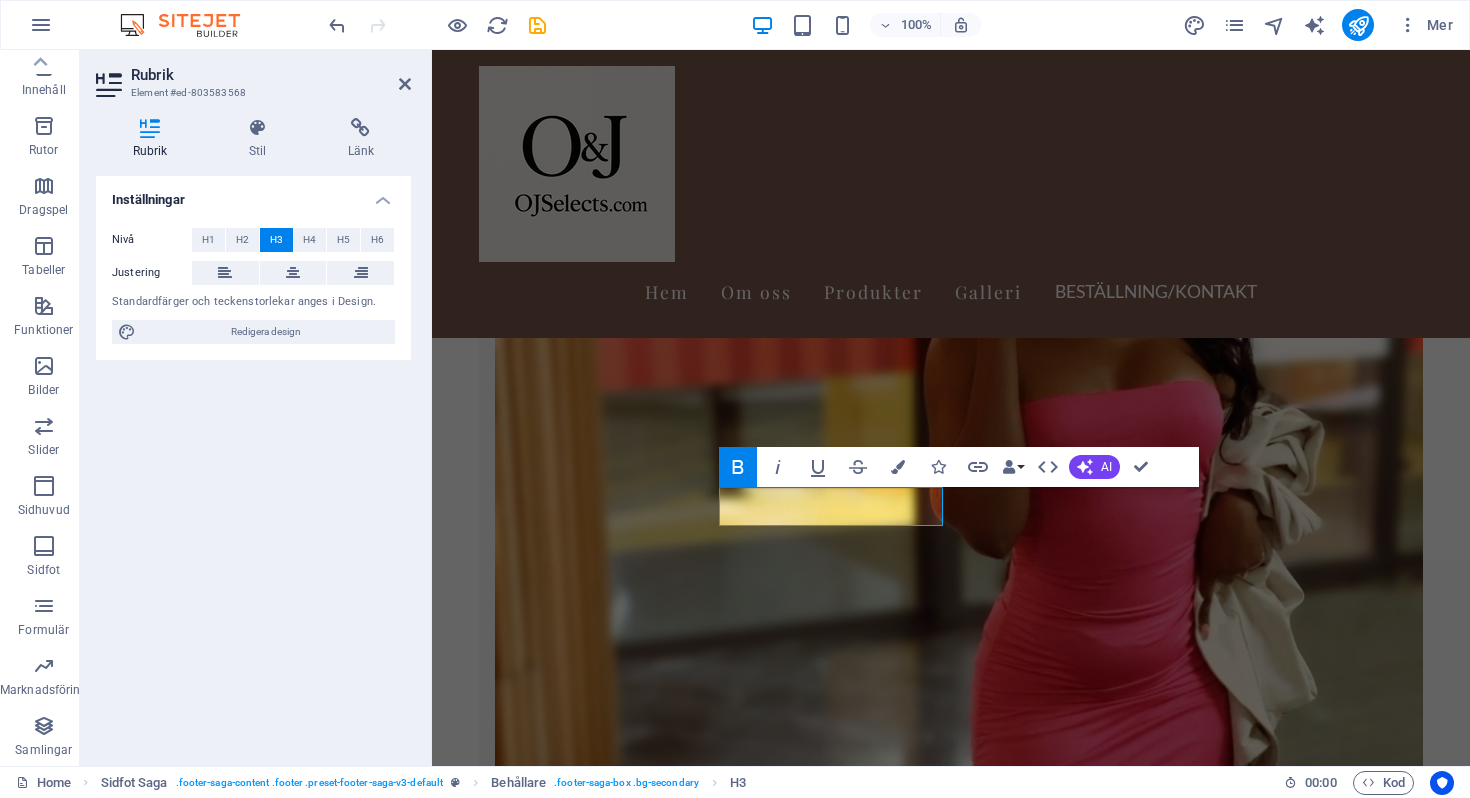 click 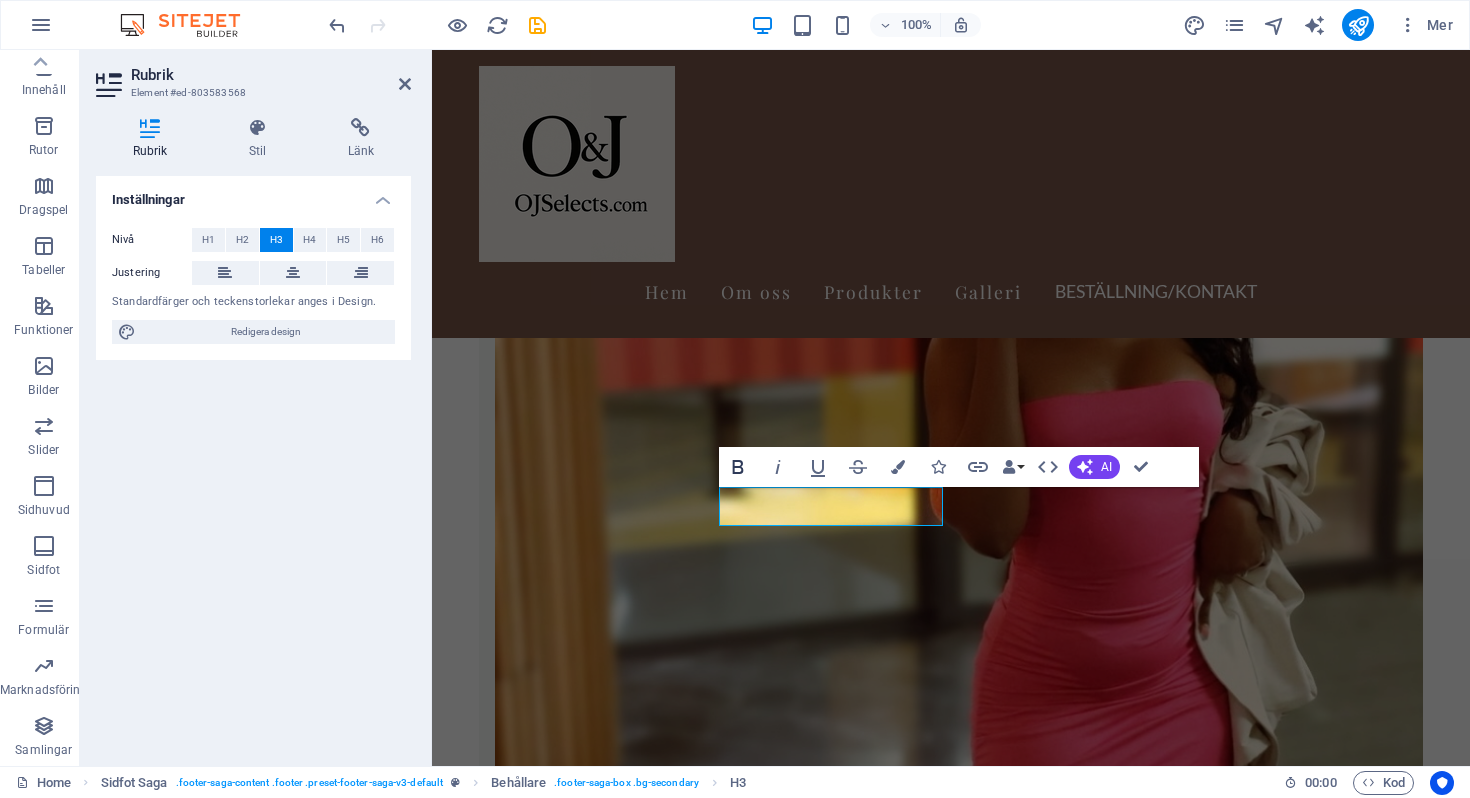 click 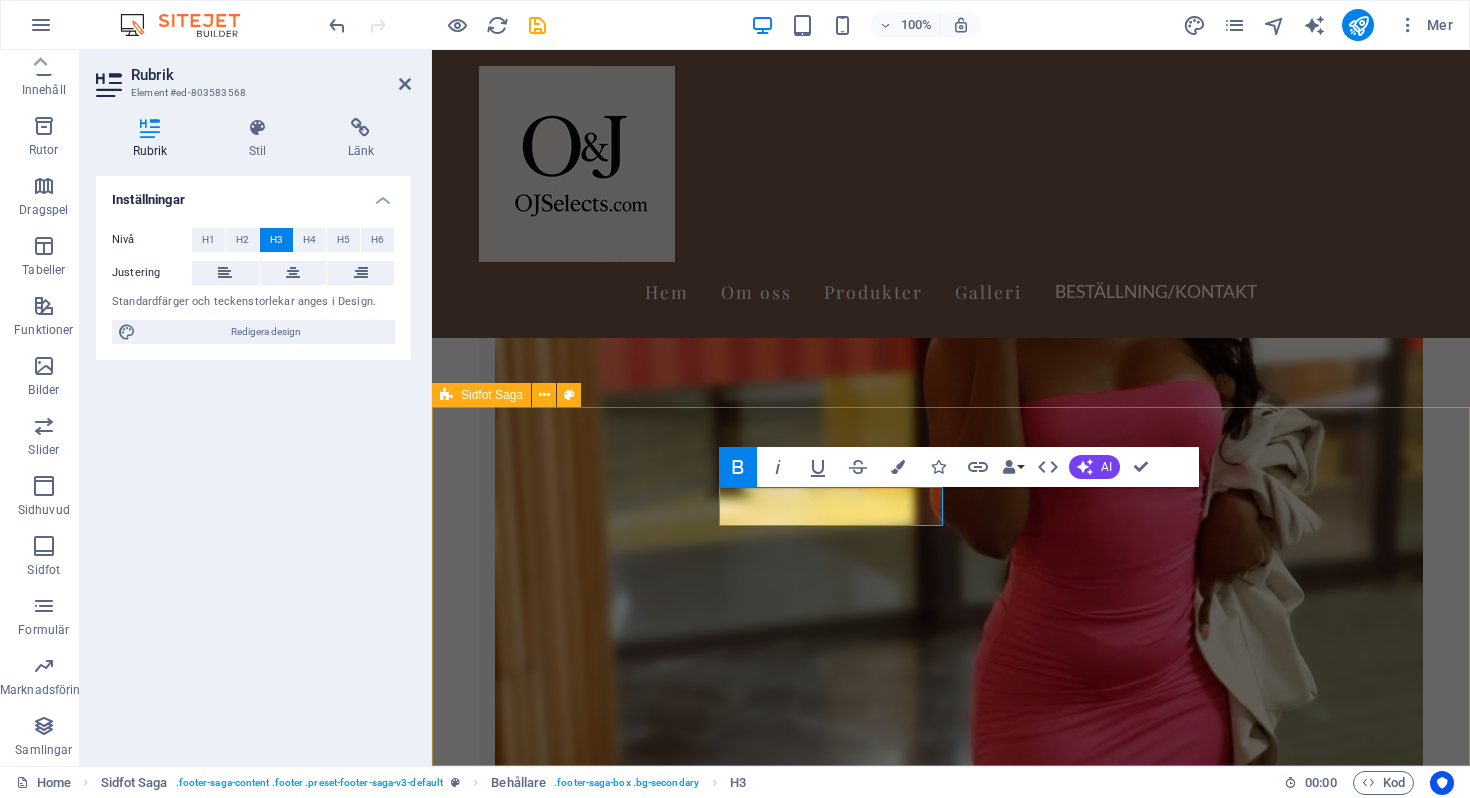 click on "OJSelects.com OJSelects.com - Kvalitetsmode och accessoarer online. Kontakta oss via e-post eller telefon för frågor. Följ våra sociala medier för de senaste trenderna. Contact Mail:    ojshop.essentials@gmail.com Navigation Hem Om oss Tjänster Galleri Kontakt Social media T ikTok: __Adjane1 YouTube: OlaAdjane Instagram : Adjane" at bounding box center (951, 7583) 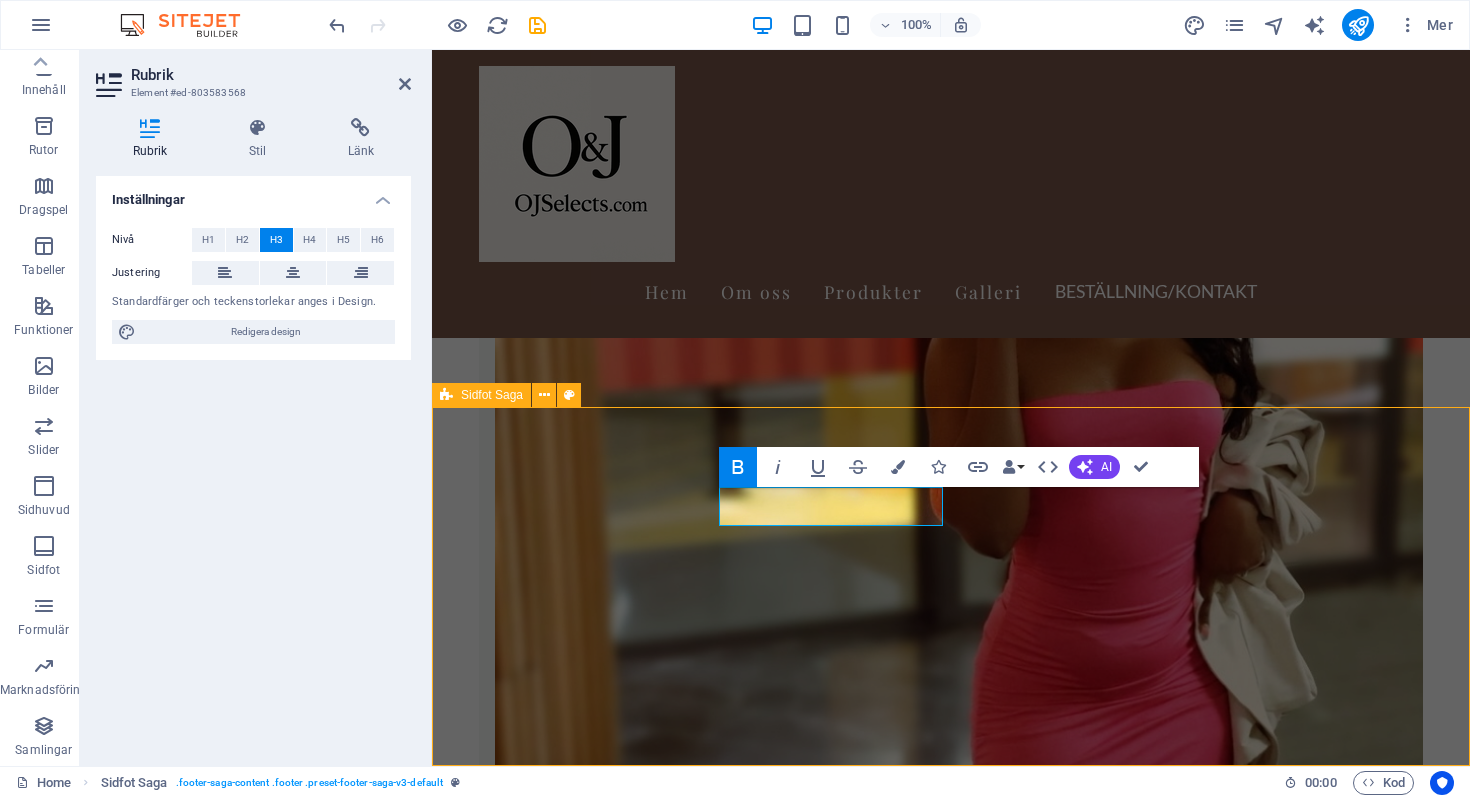 scroll, scrollTop: 3359, scrollLeft: 0, axis: vertical 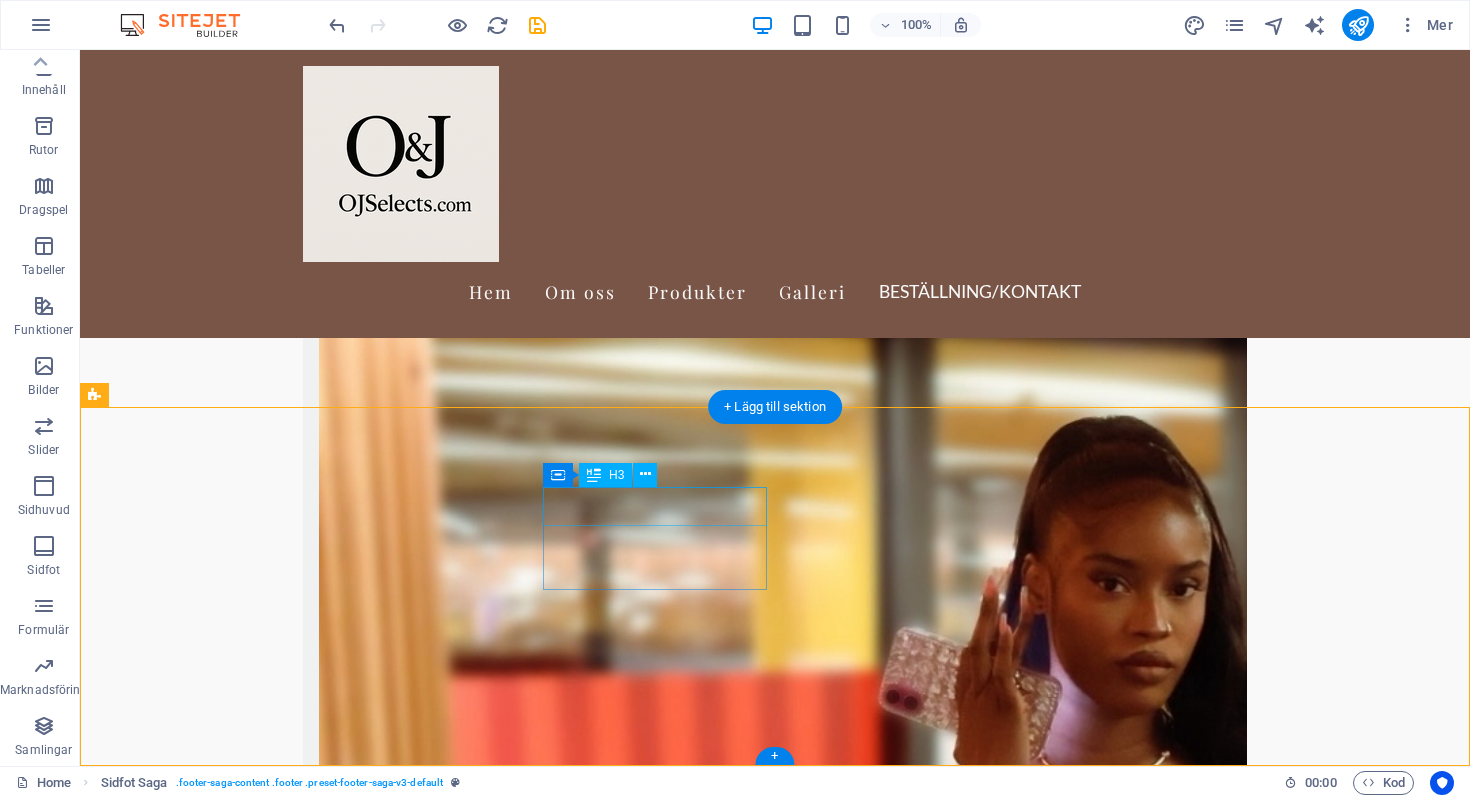 click on "Contact" at bounding box center [208, 9062] 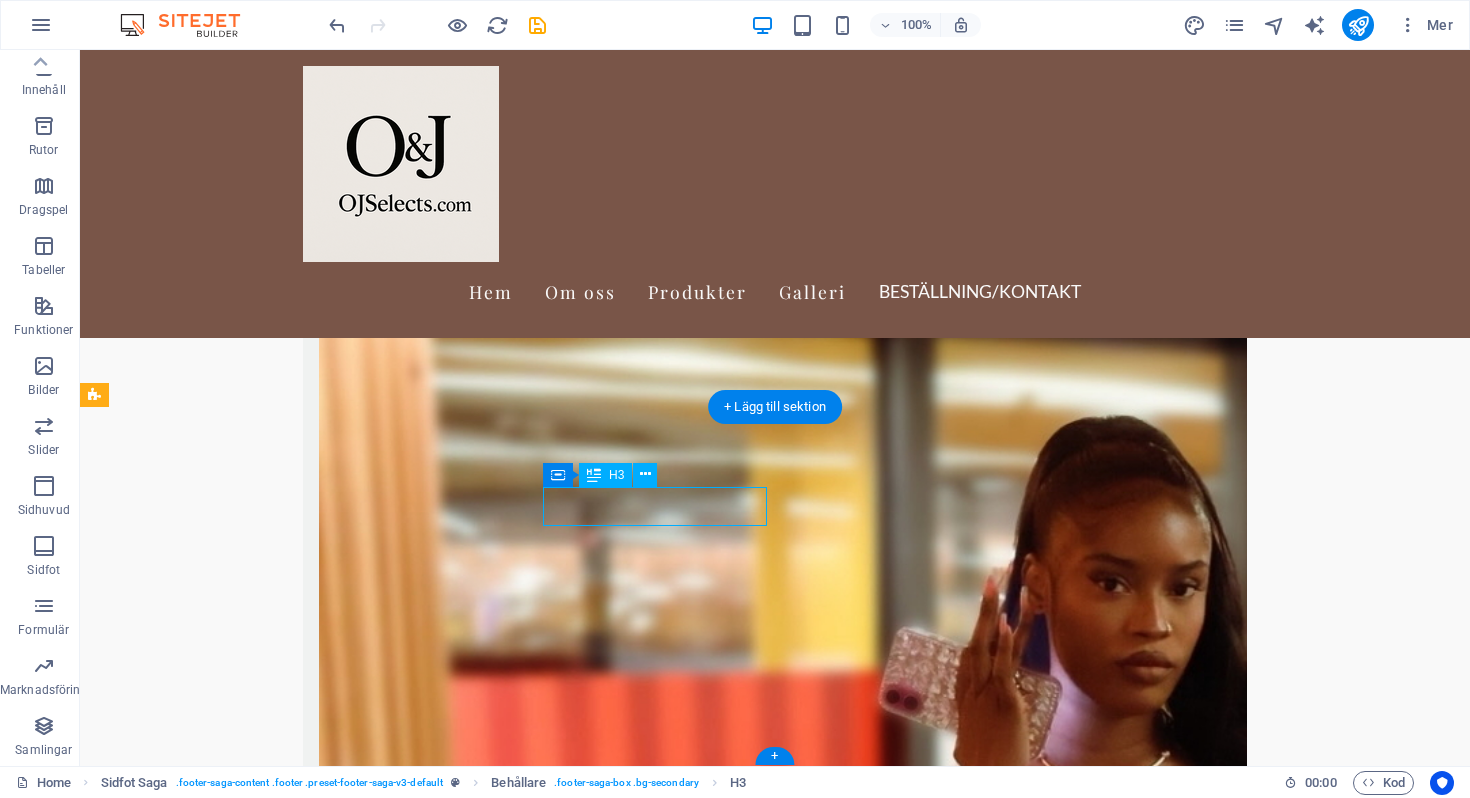 click on "Contact" at bounding box center (208, 9062) 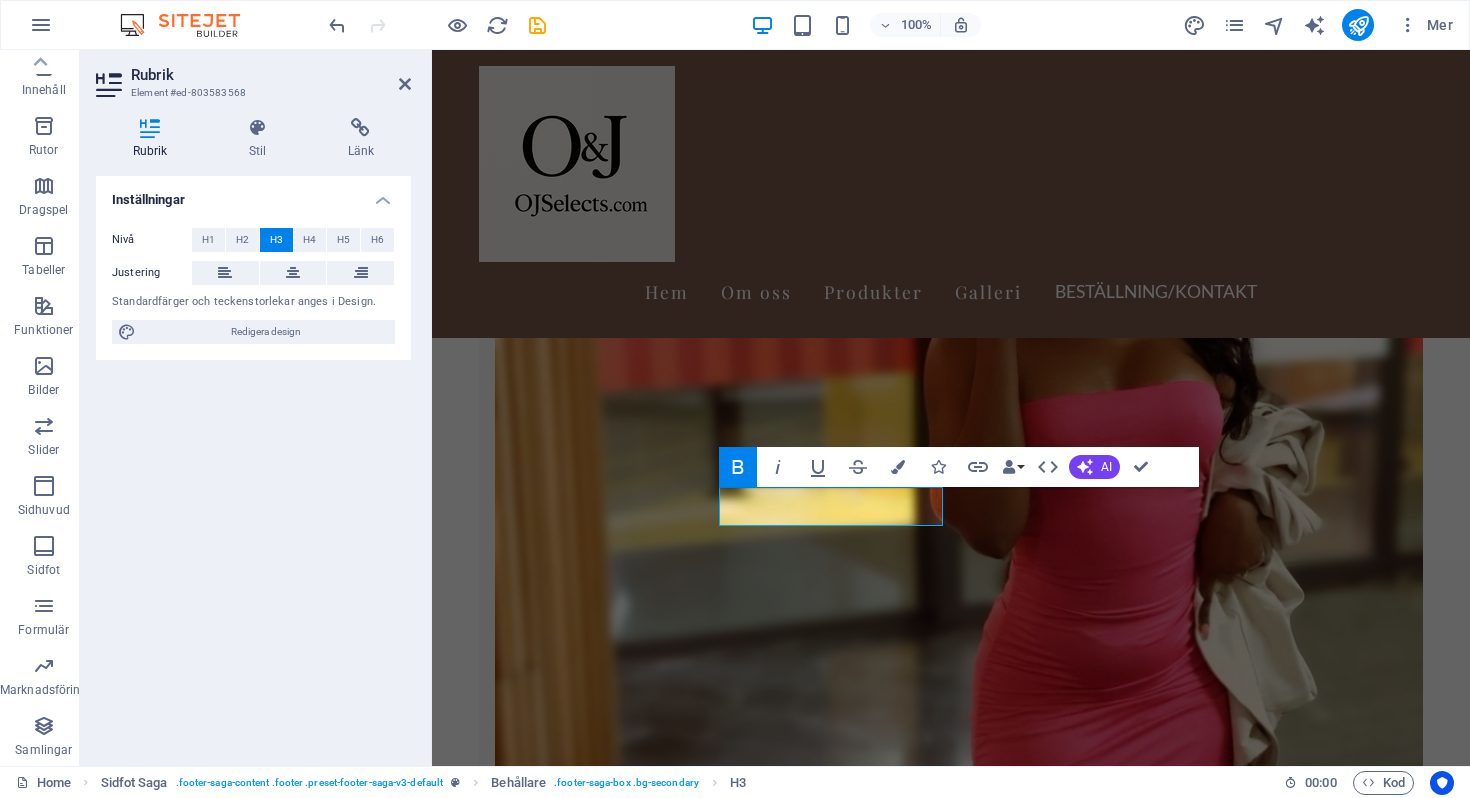 click 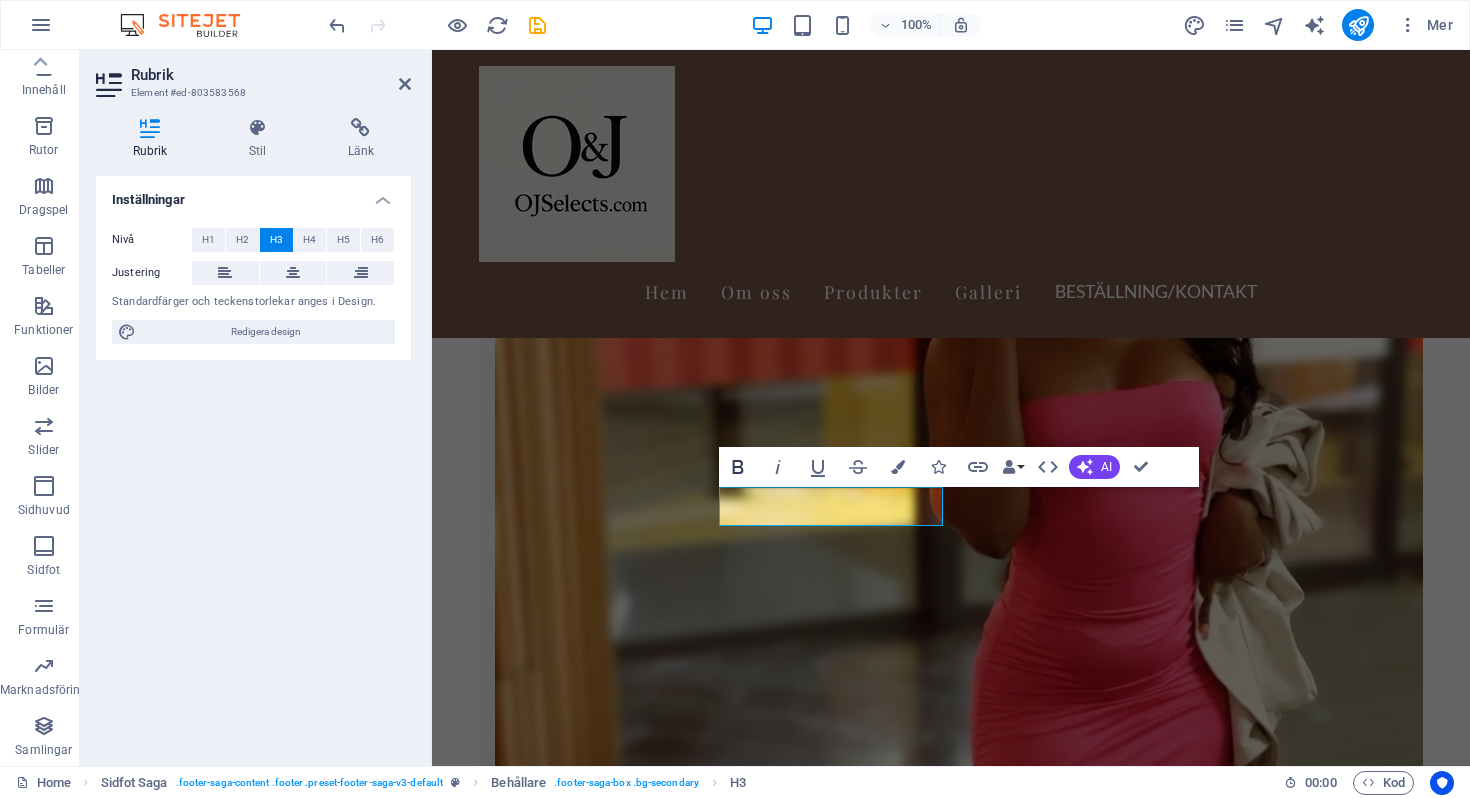 click 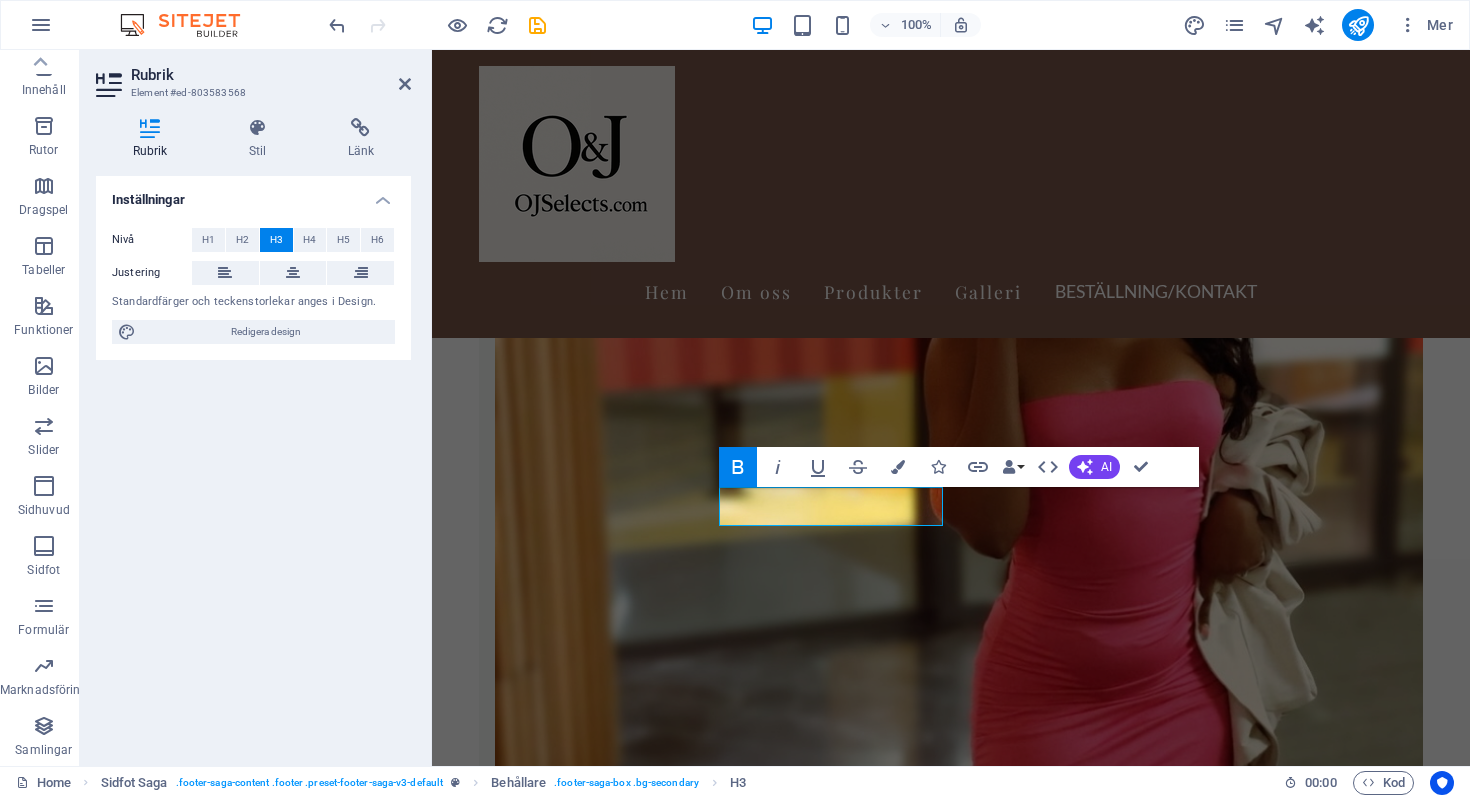 click 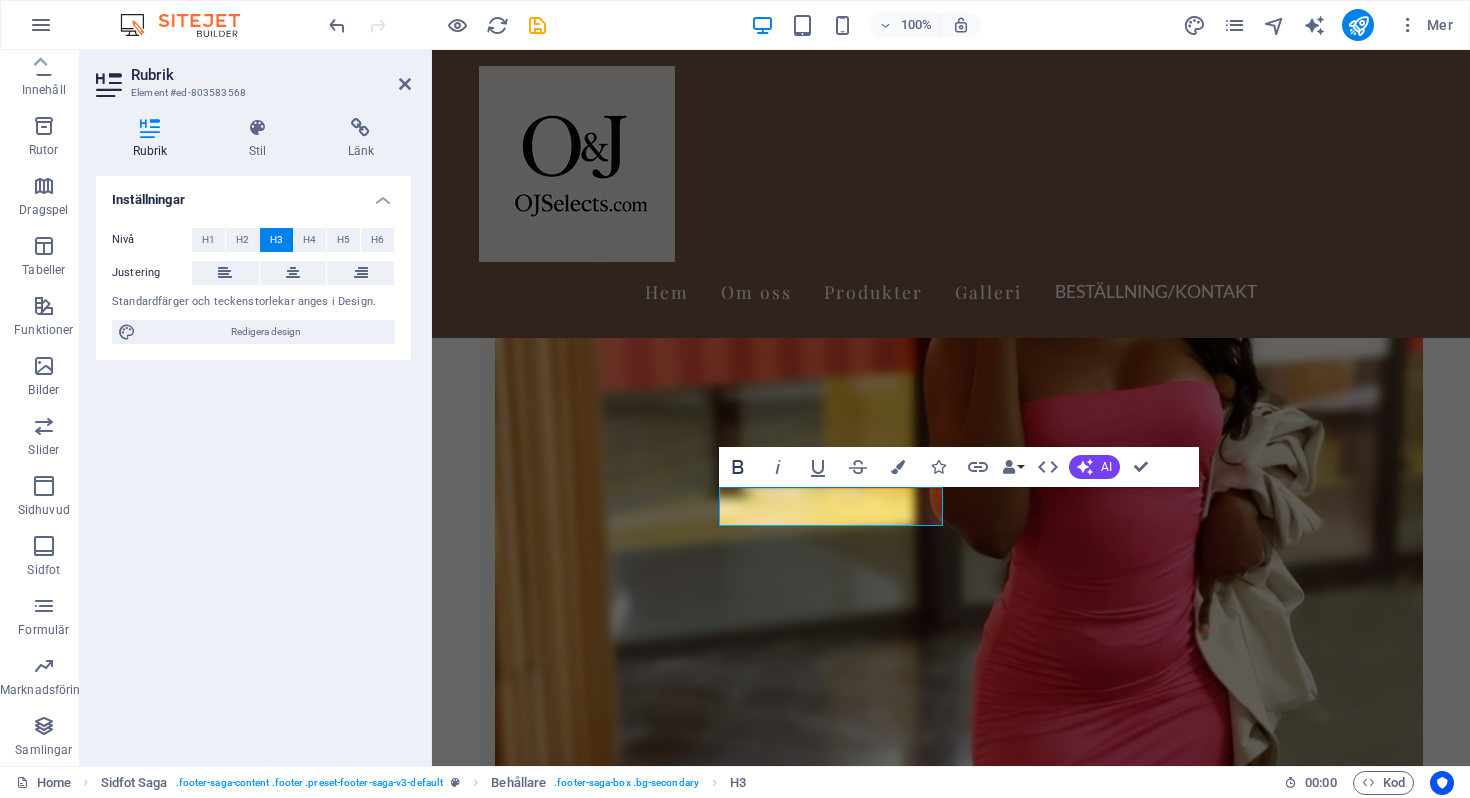 click 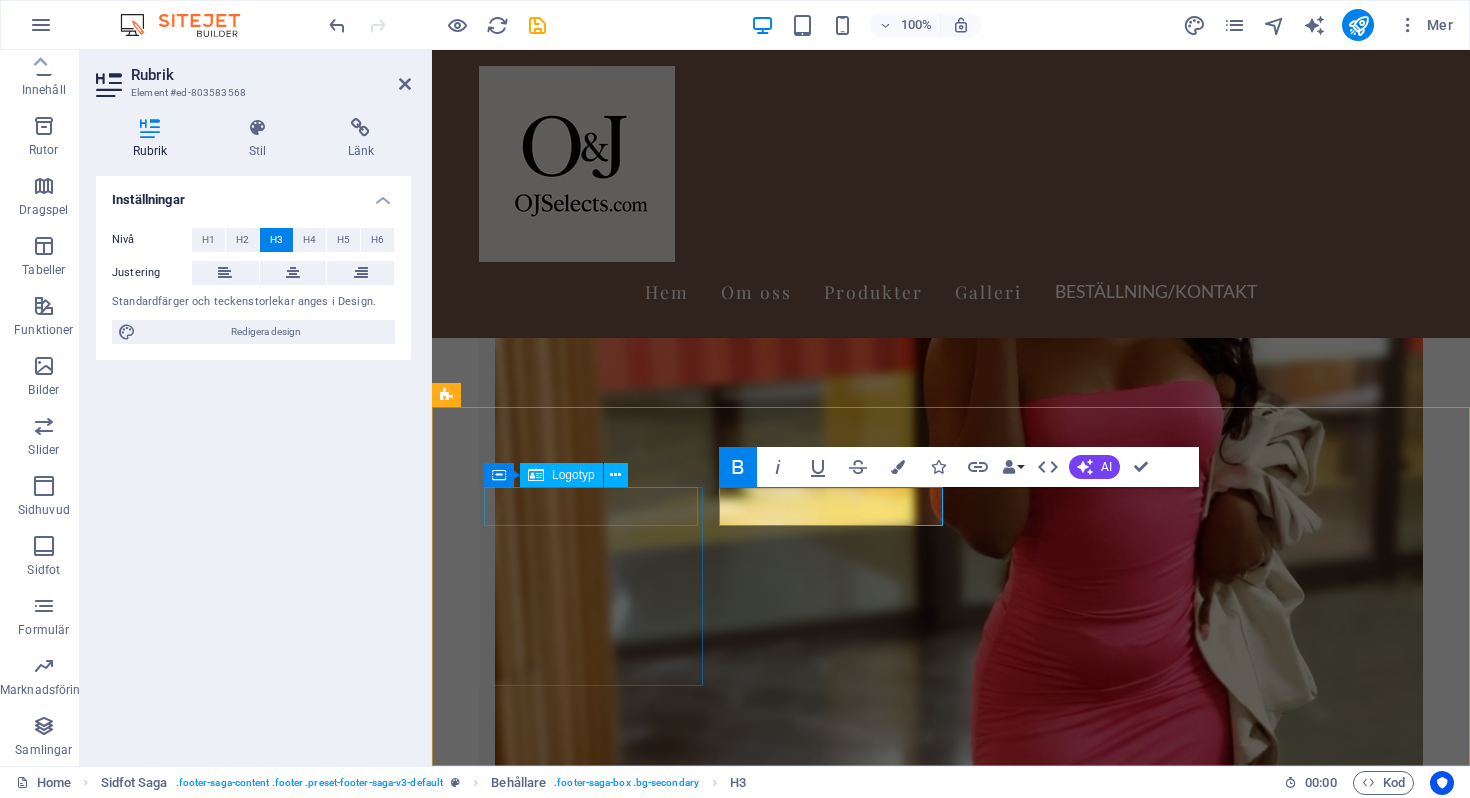 click on "OJSelects.com" at bounding box center [560, 7252] 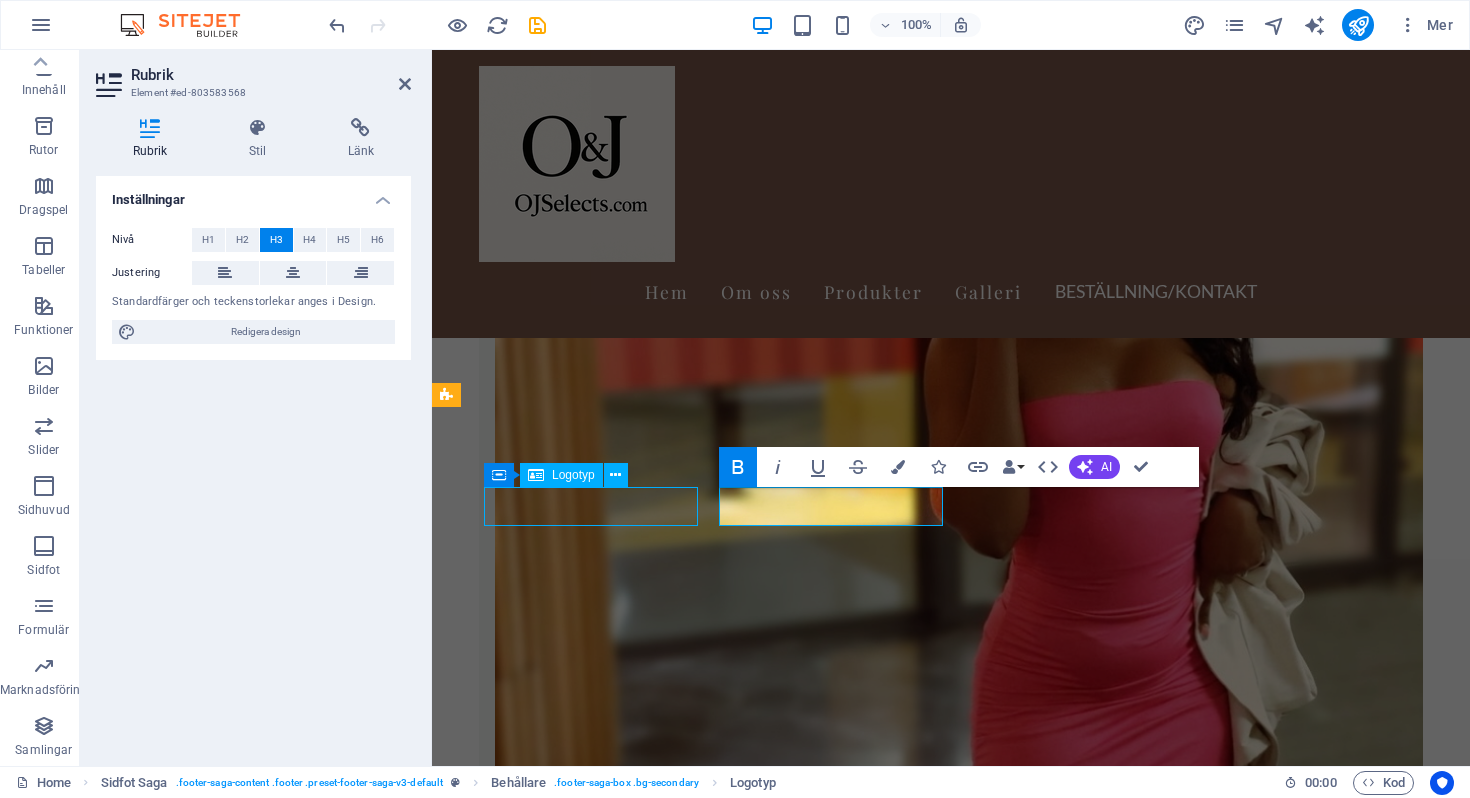 scroll, scrollTop: 3359, scrollLeft: 0, axis: vertical 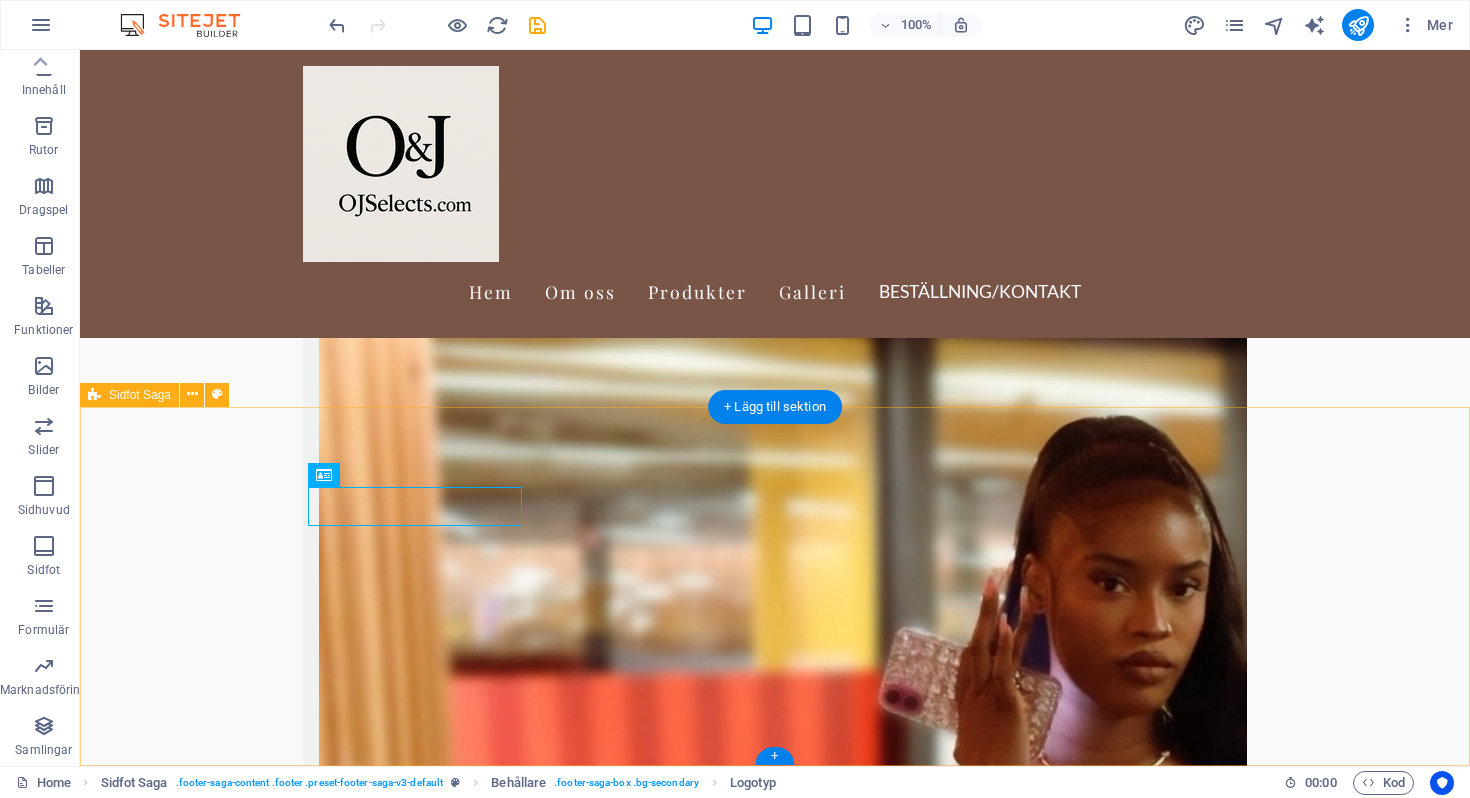 click on "OJSelects.com OJSelects.com - Kvalitetsmode och accessoarer online. Kontakta oss via e-post eller telefon för frågor. Följ våra sociala medier för de senaste trenderna. Contact Mail:    ojshop.essentials@gmail.com Navigation Hem Om oss Tjänster Galleri Kontakt Social media T ikTok: __Adjane1 YouTube: OlaAdjane Instagram : Adjane" at bounding box center (775, 9186) 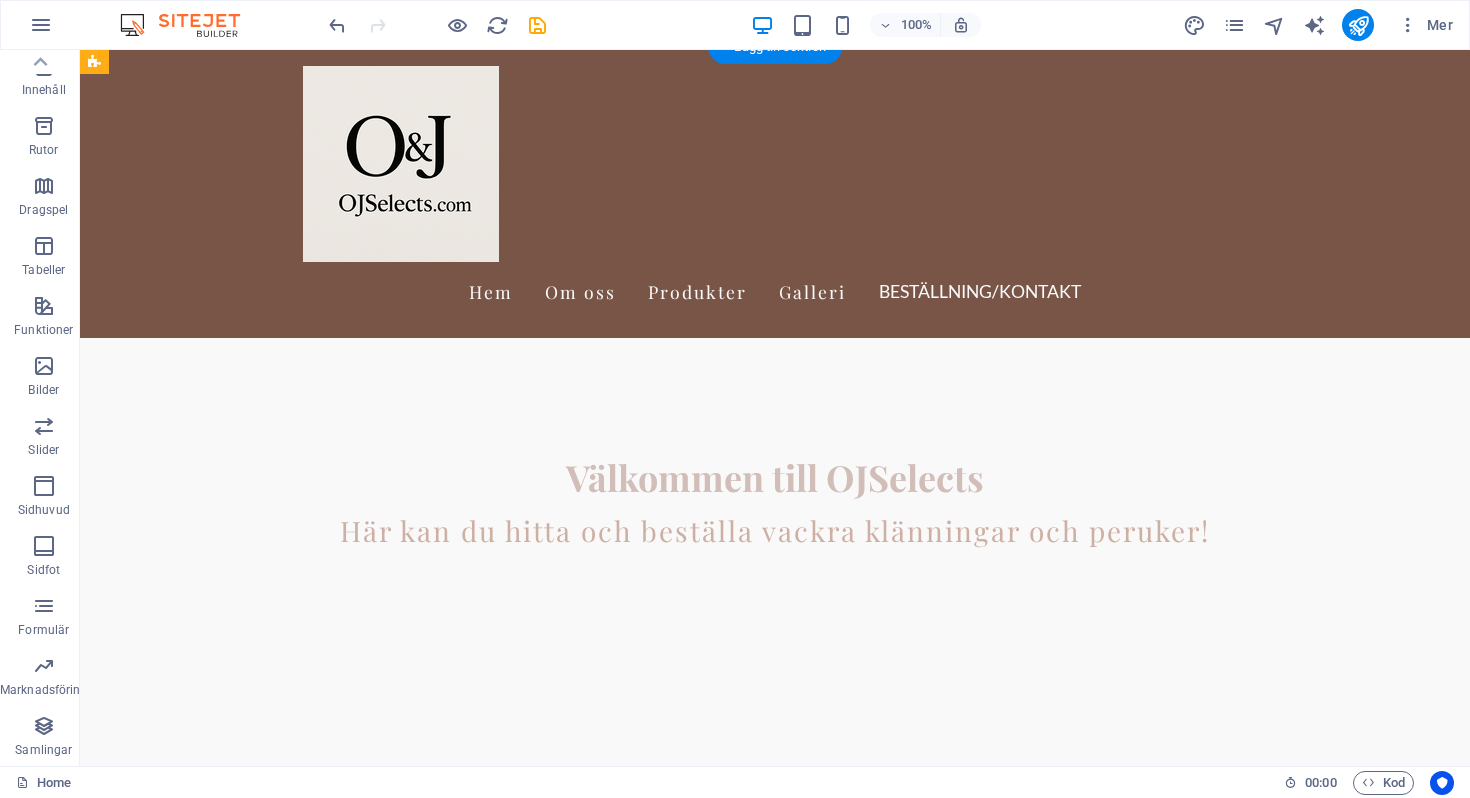 scroll, scrollTop: 578, scrollLeft: 0, axis: vertical 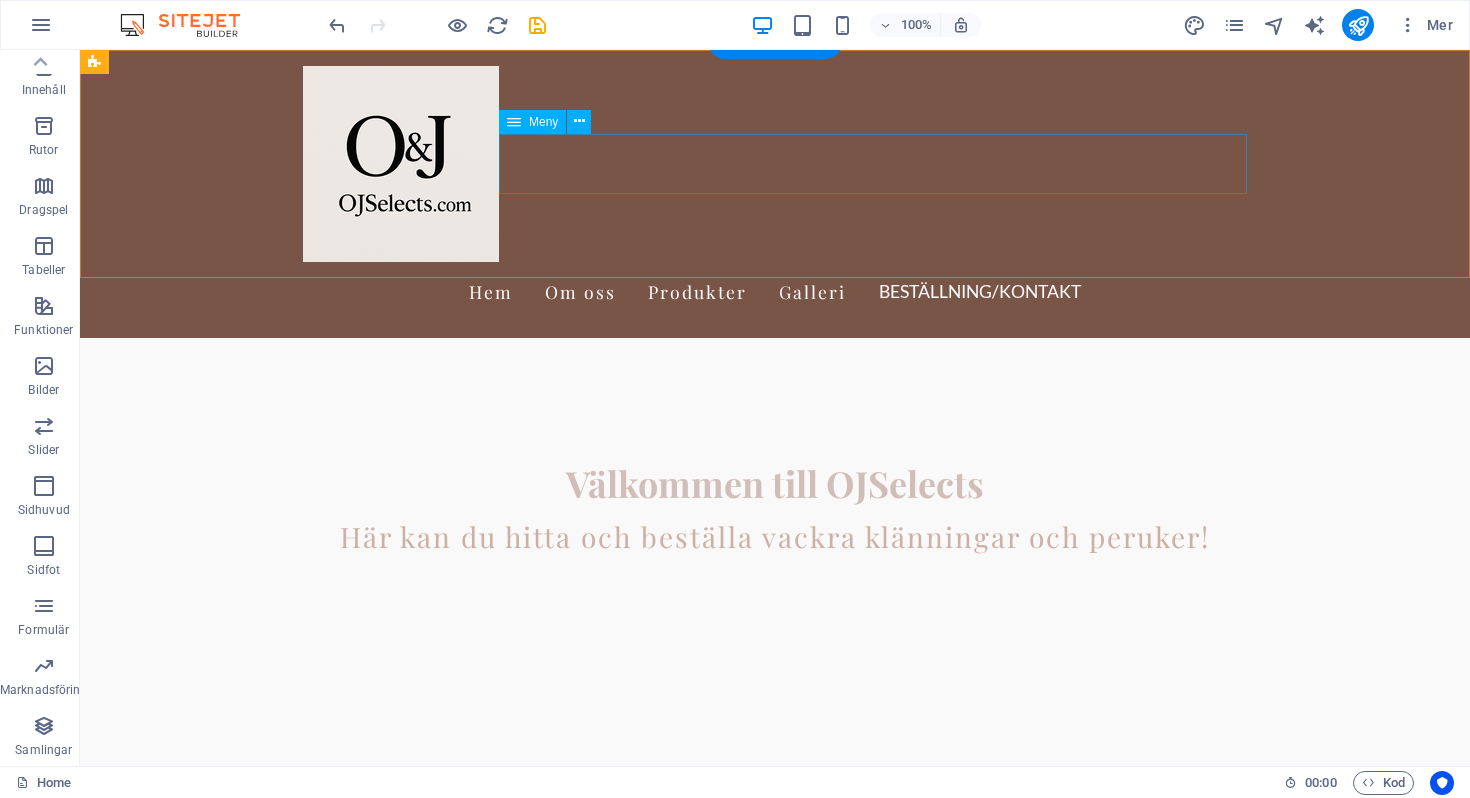 click on "Hem Om oss Produkter Galleri Beställning/Kontakt" at bounding box center [775, 292] 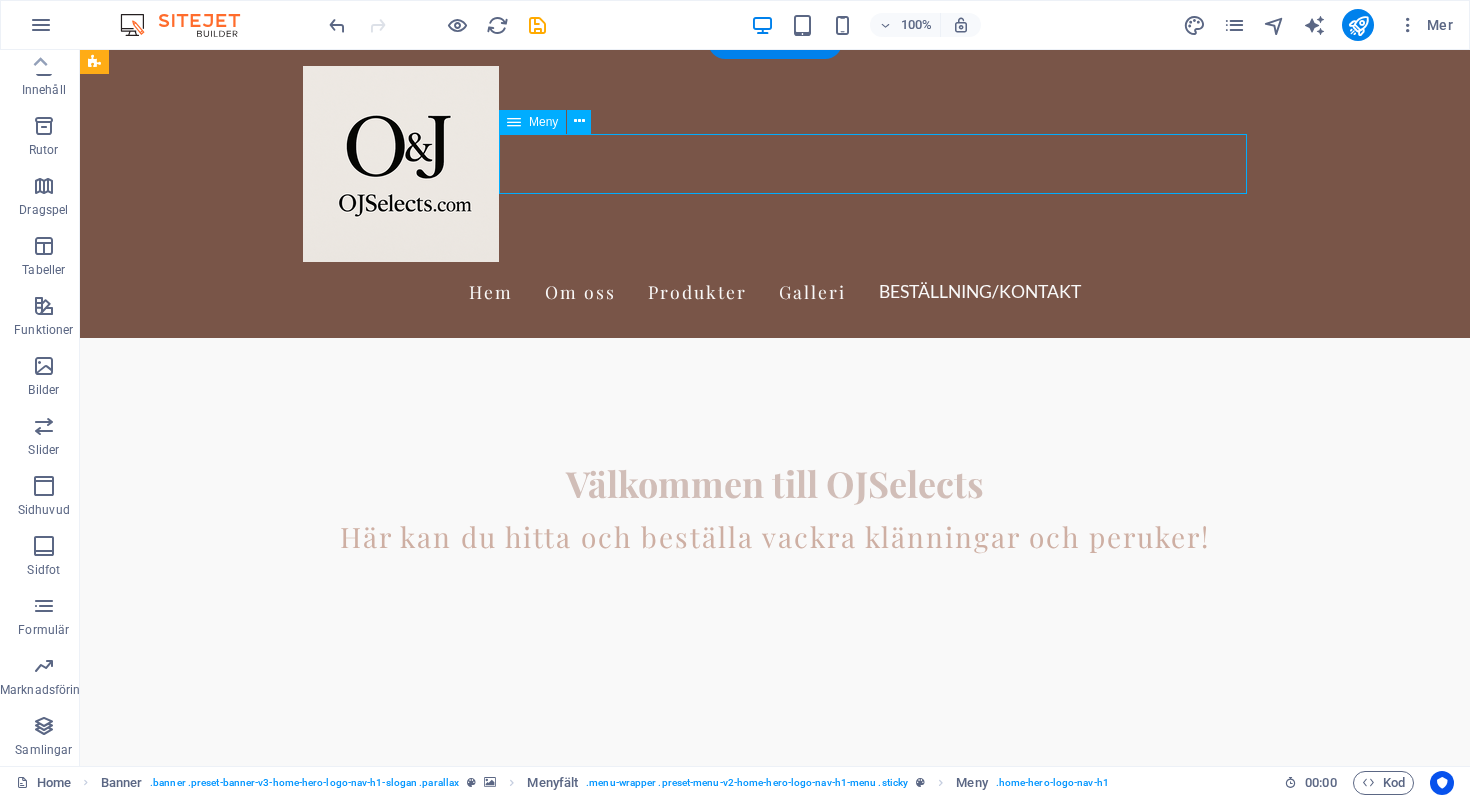 click on "Hem Om oss Produkter Galleri Beställning/Kontakt" at bounding box center (775, 292) 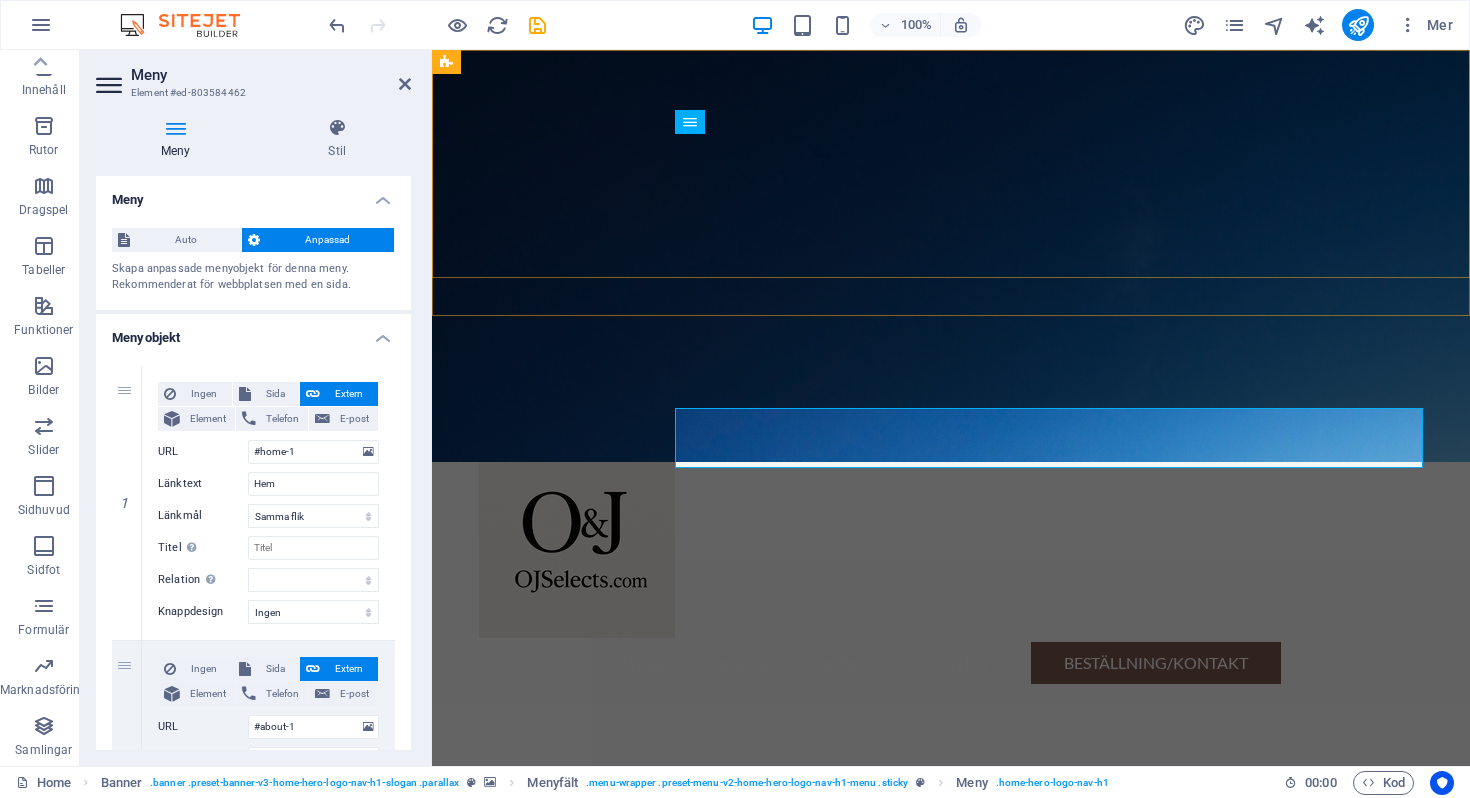 scroll, scrollTop: 0, scrollLeft: 0, axis: both 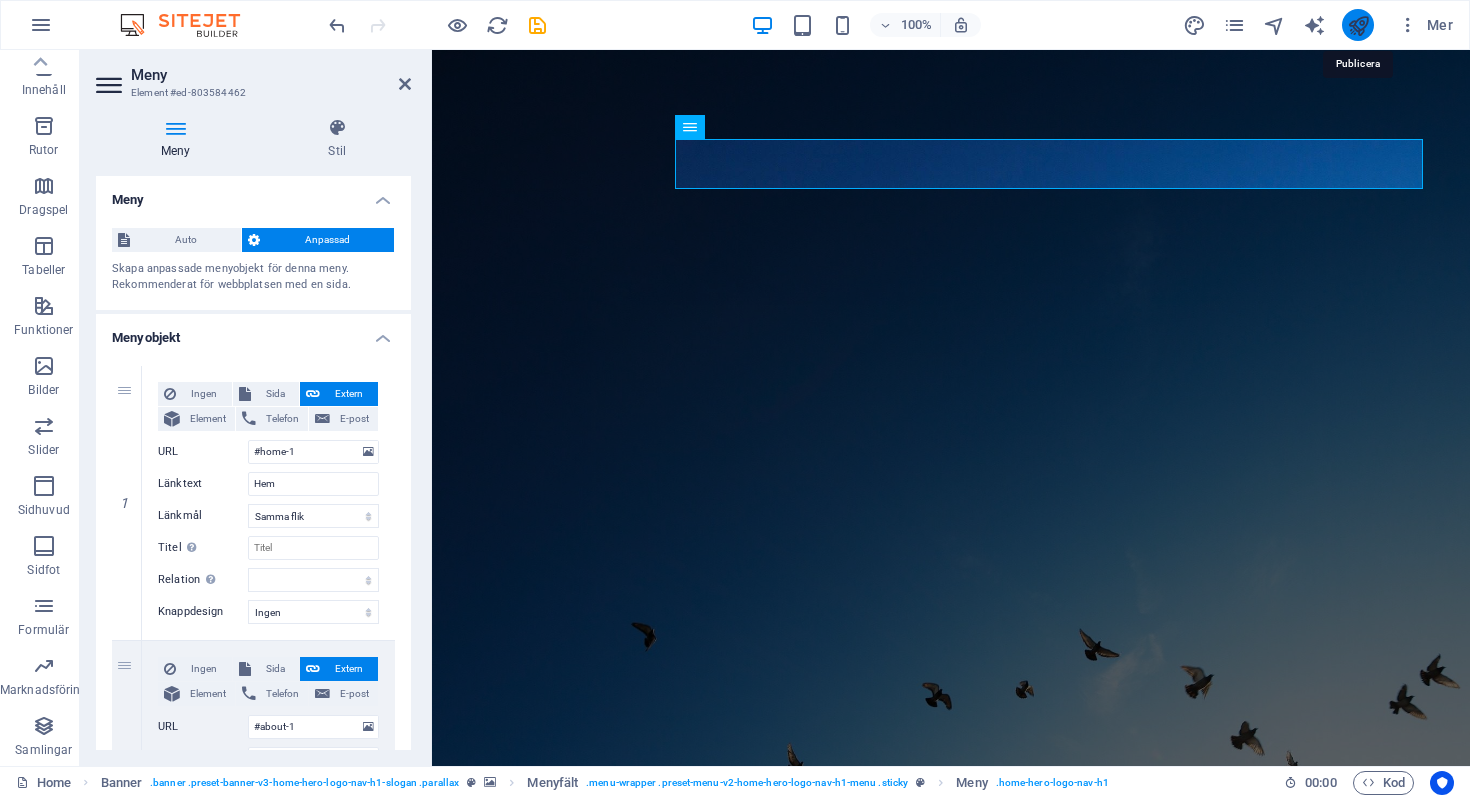 click at bounding box center (1358, 25) 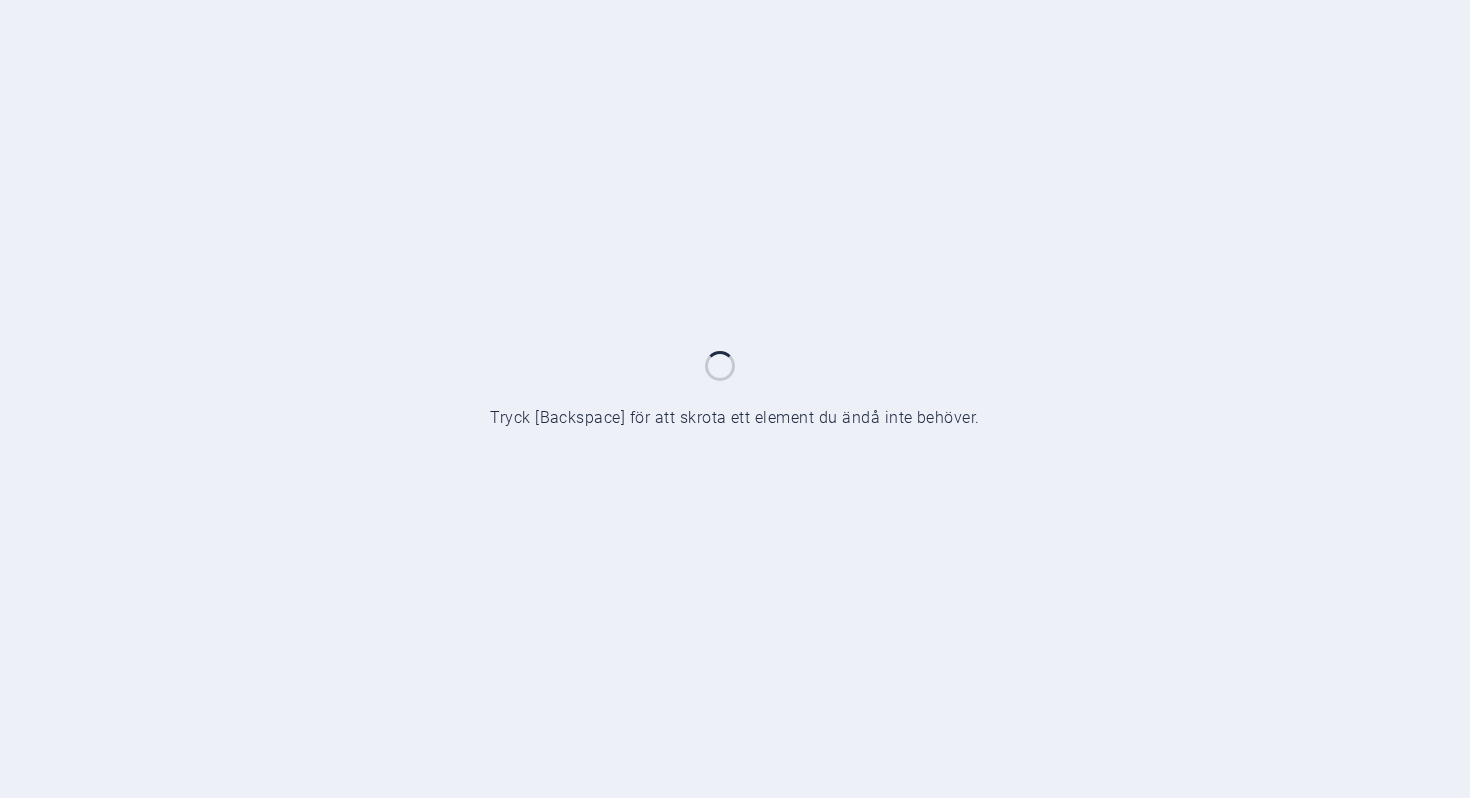 scroll, scrollTop: 0, scrollLeft: 0, axis: both 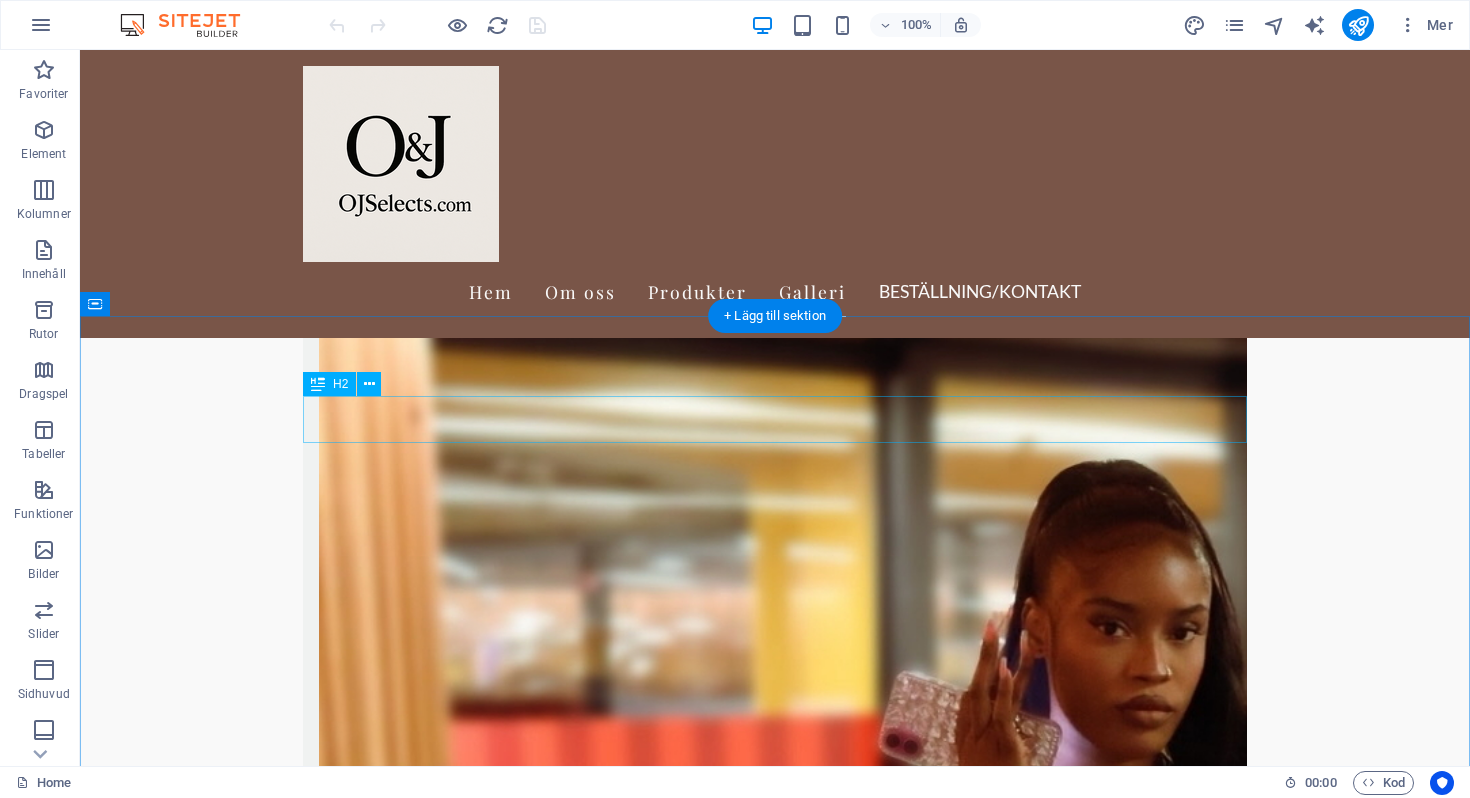 click on "Kontakta Oss" at bounding box center (775, 8332) 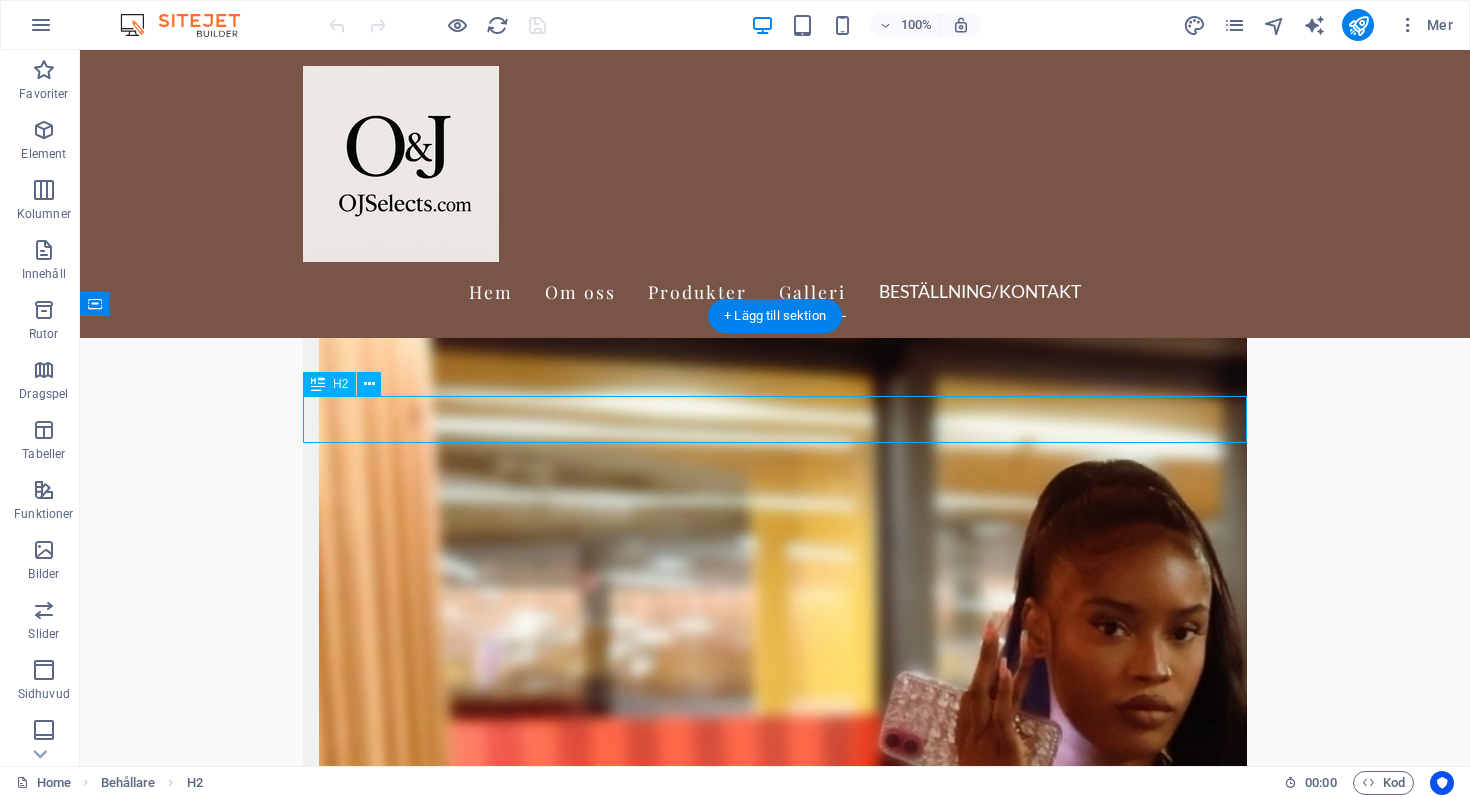 click on "Kontakta Oss" at bounding box center [775, 8332] 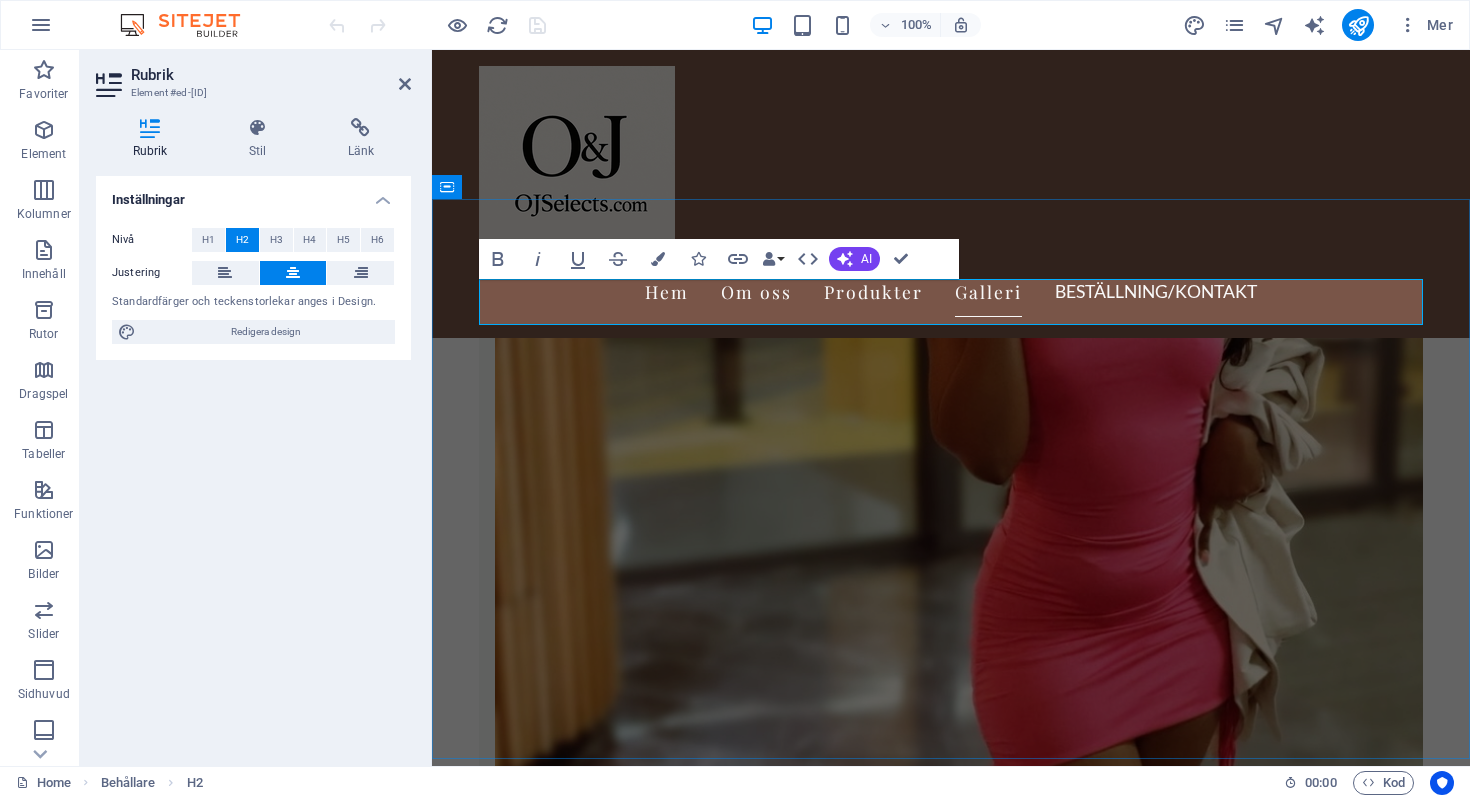 click on "Kontakta Oss" at bounding box center (951, 6611) 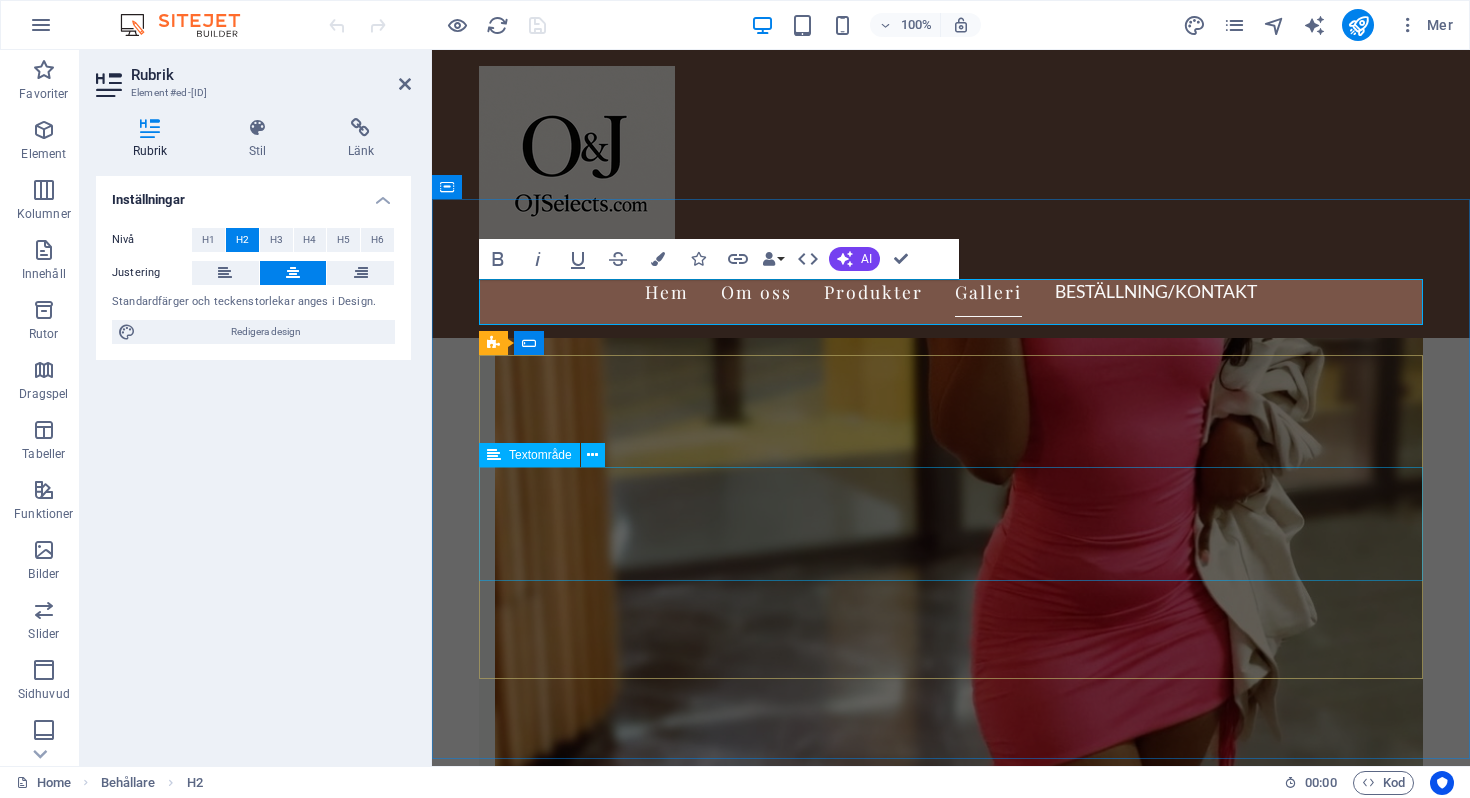 click at bounding box center (951, 6841) 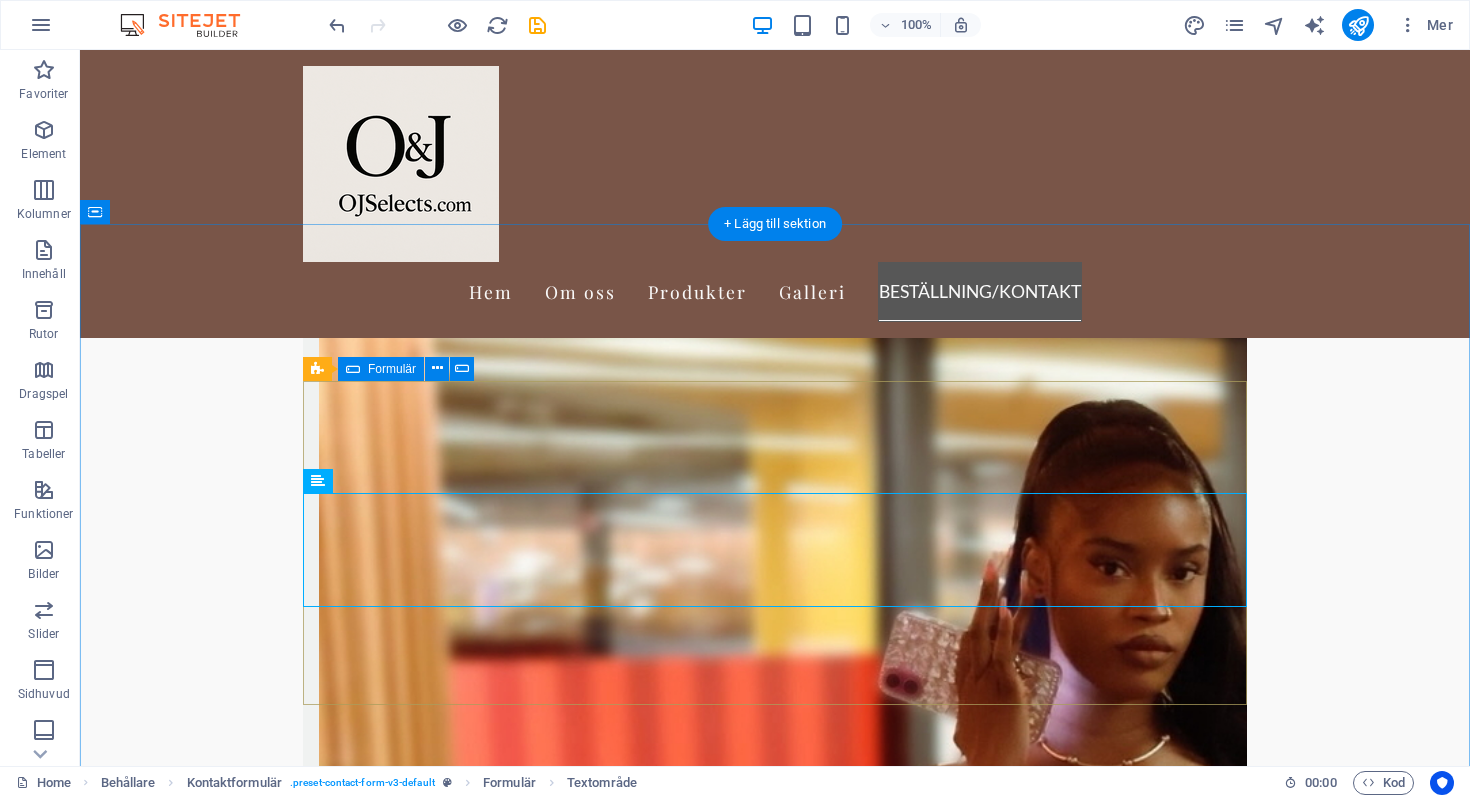 scroll, scrollTop: 3365, scrollLeft: 0, axis: vertical 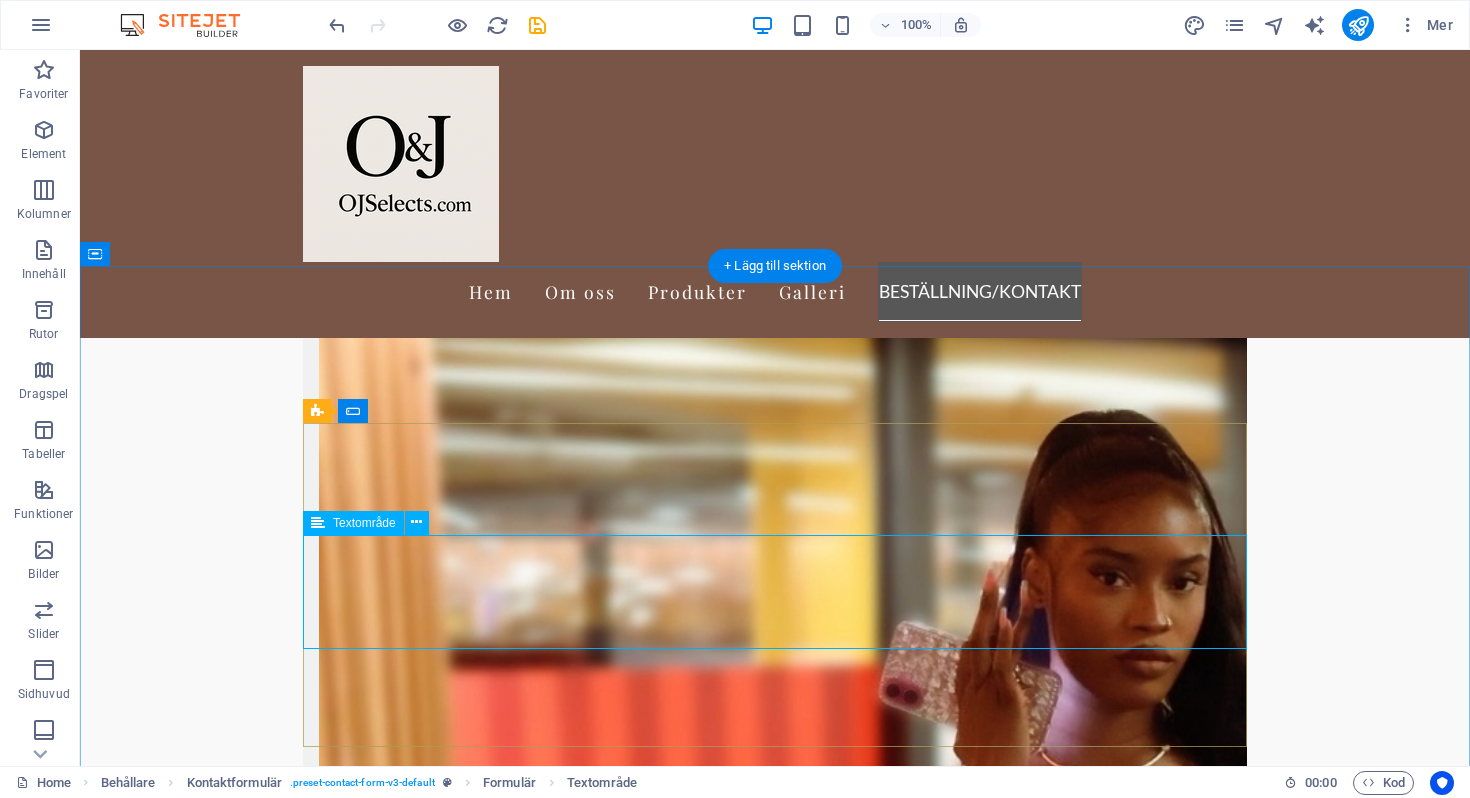 click at bounding box center [775, 8512] 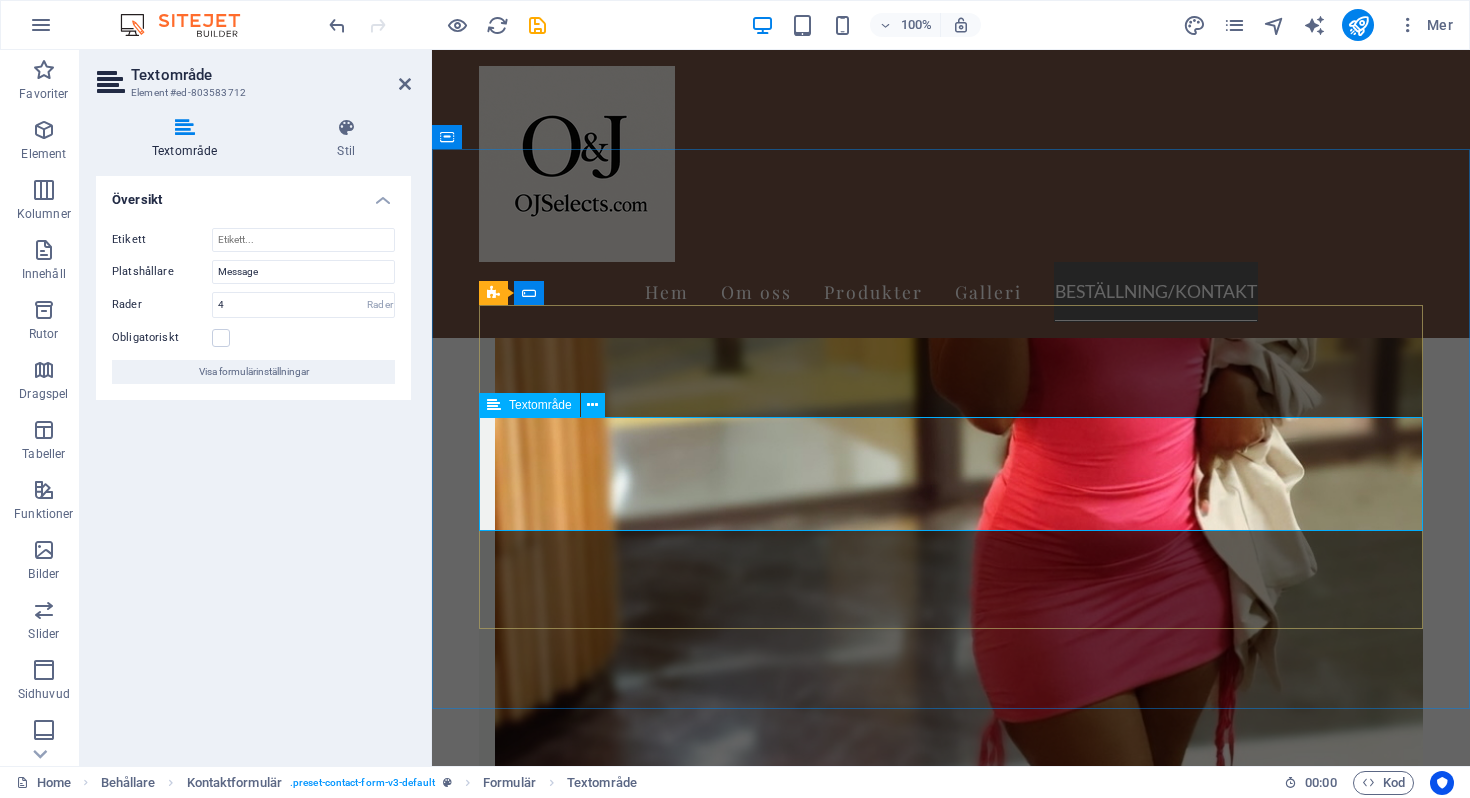 click at bounding box center [629, 6788] 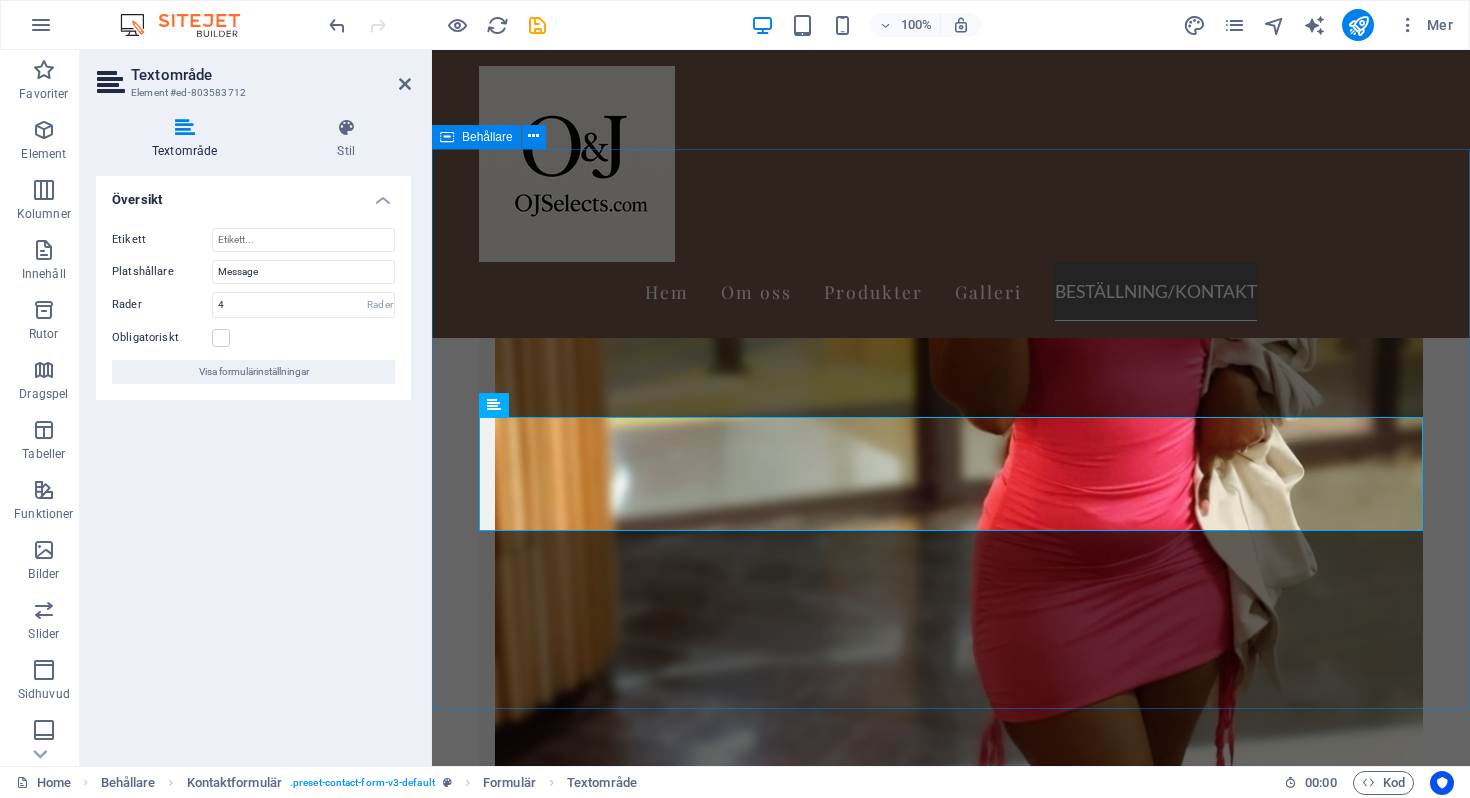 click on "Beställningar/Kontakt Beställning/Meddelande   I have read and understand the privacy policy. Oläslig? Ladda ny Skicka Meddelande" at bounding box center [951, 6743] 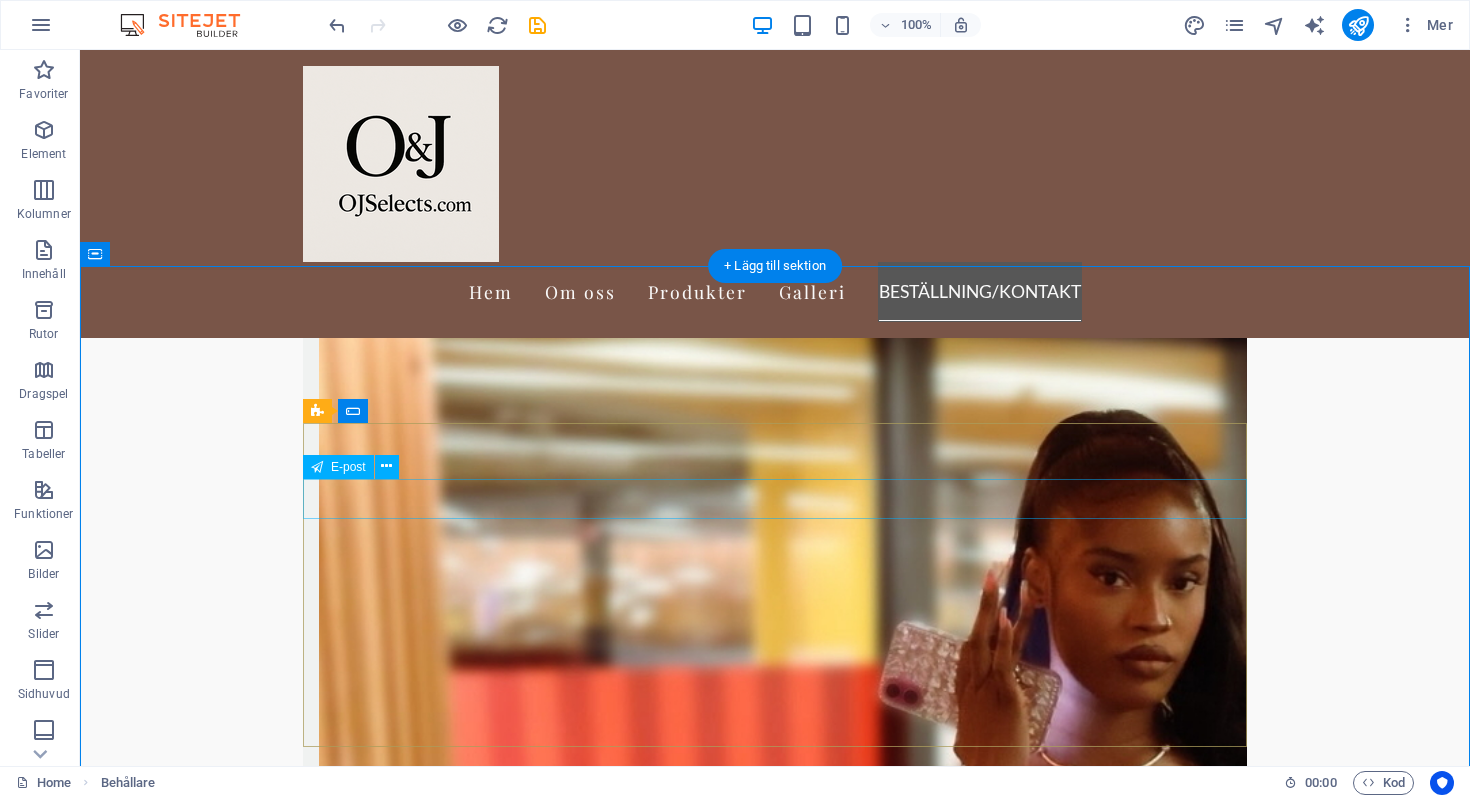 click at bounding box center (775, 8415) 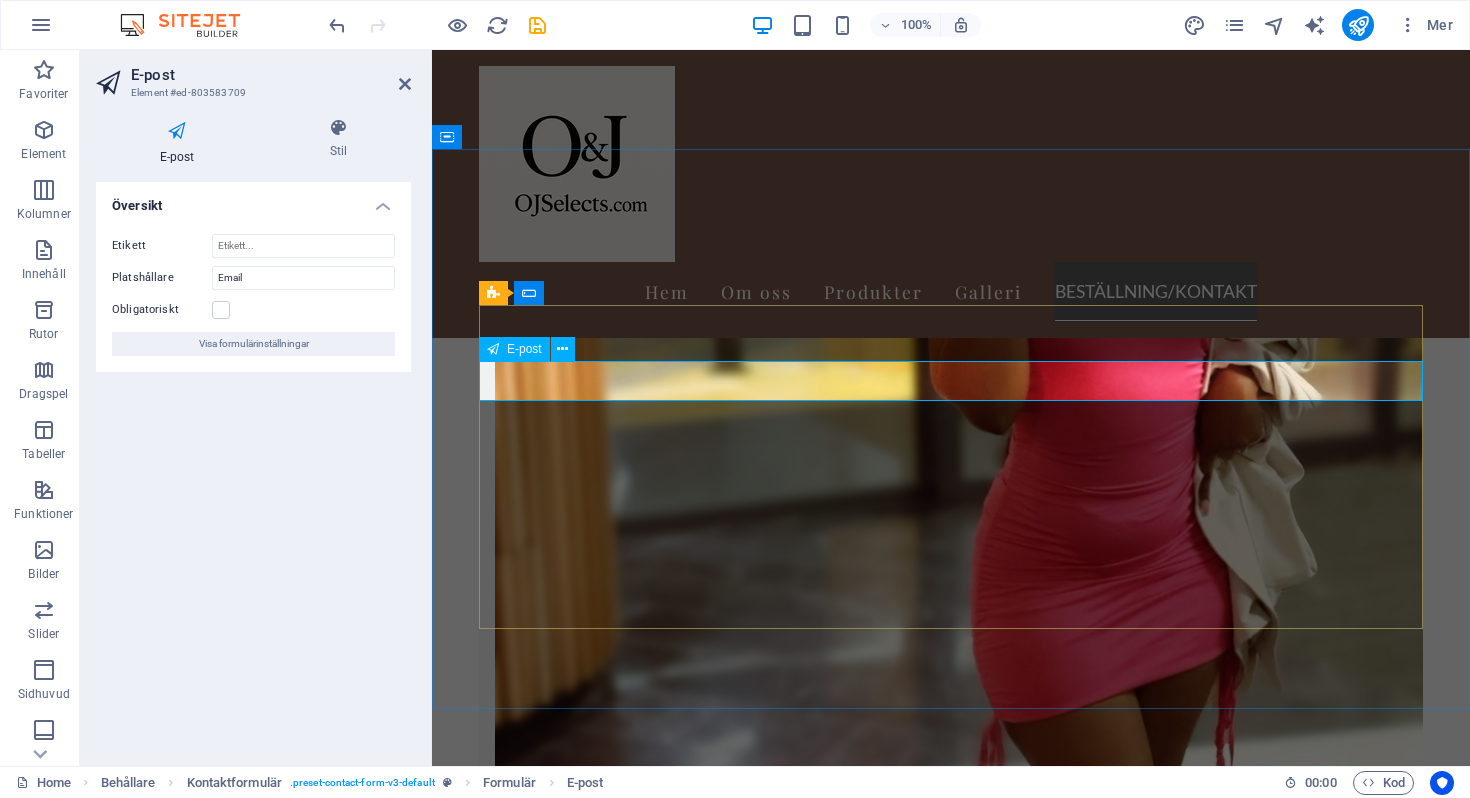 drag, startPoint x: 556, startPoint y: 375, endPoint x: 480, endPoint y: 376, distance: 76.00658 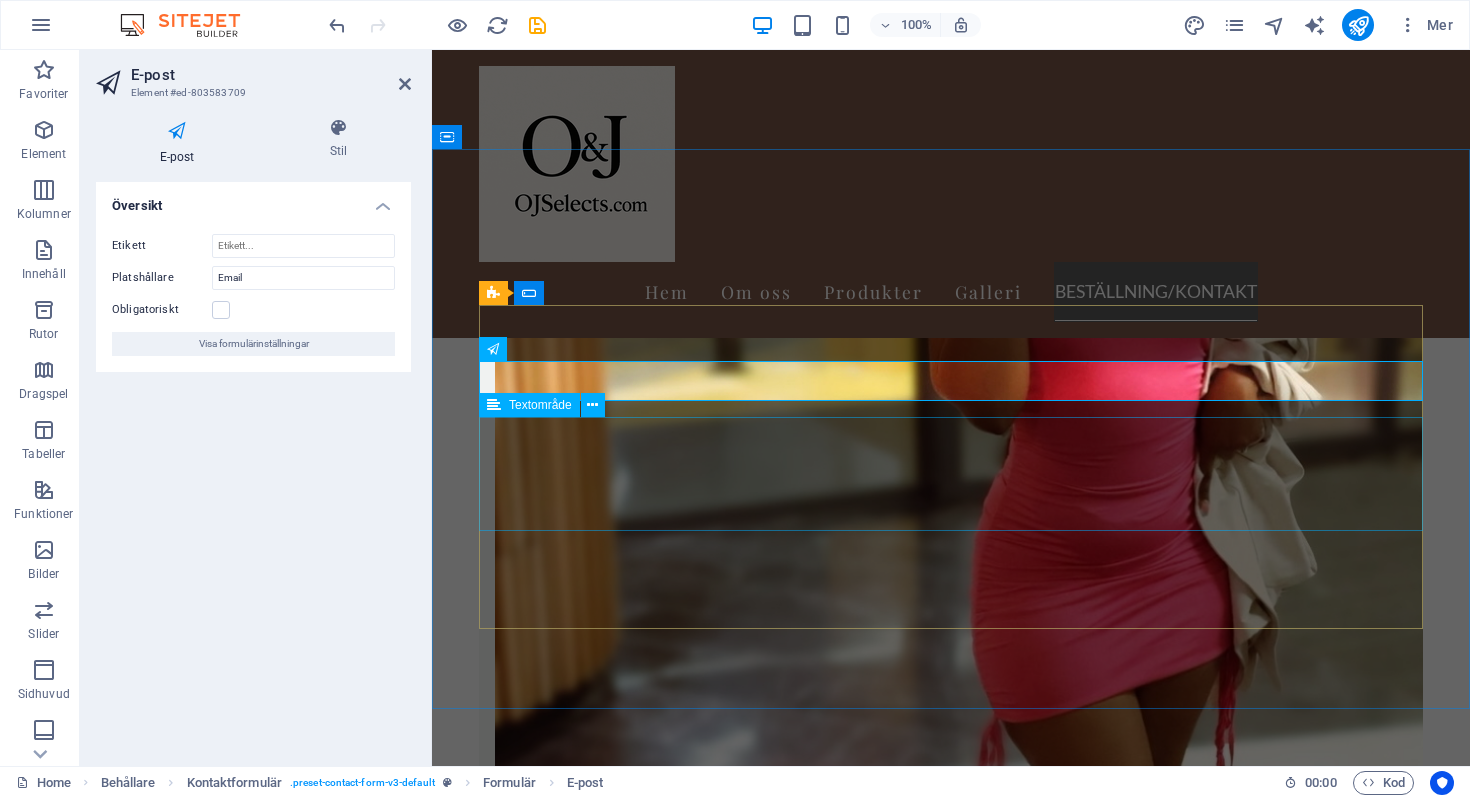 click on "Beställning/Meddelande" at bounding box center (951, 6791) 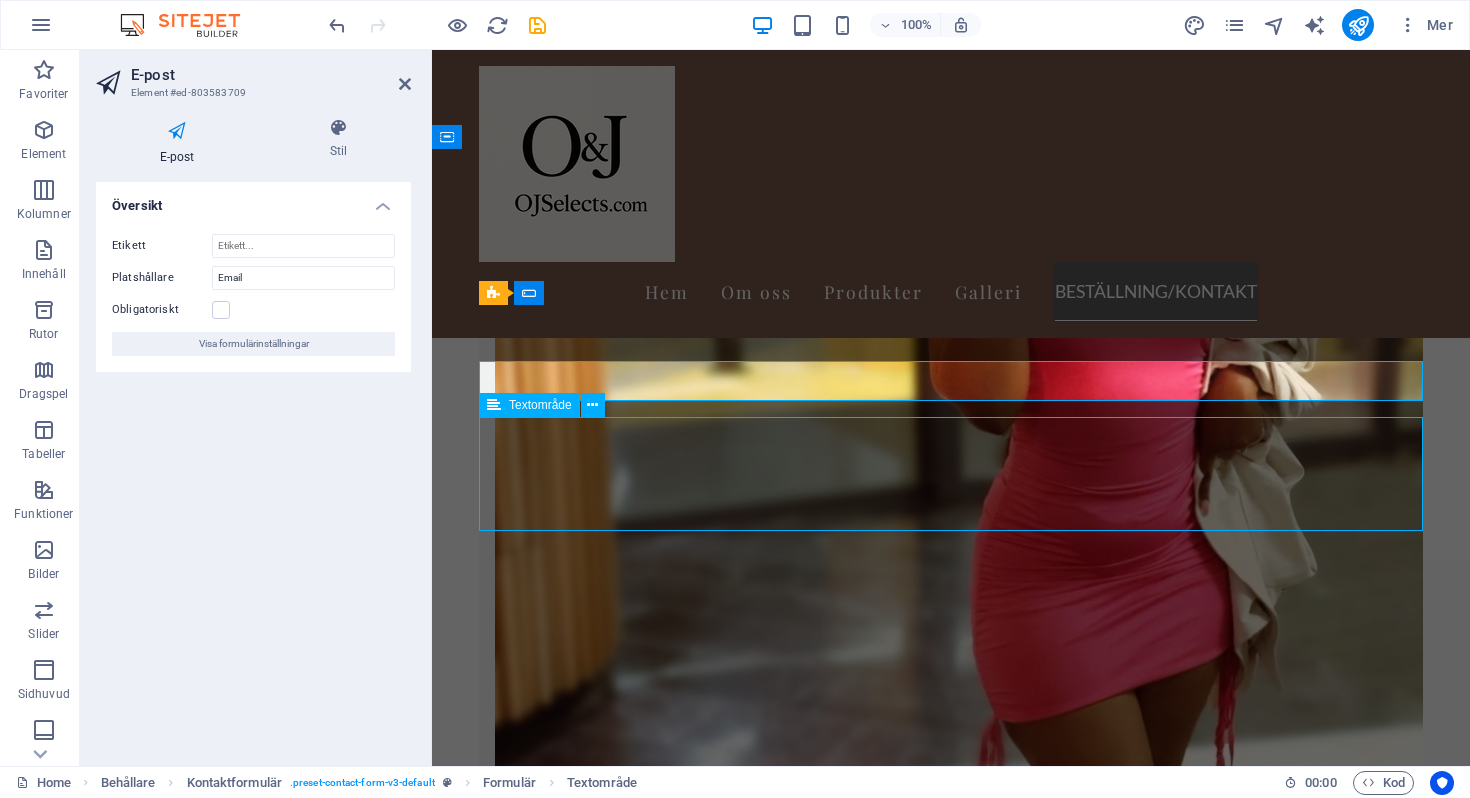 click on "Beställning/Meddelande" at bounding box center [951, 6791] 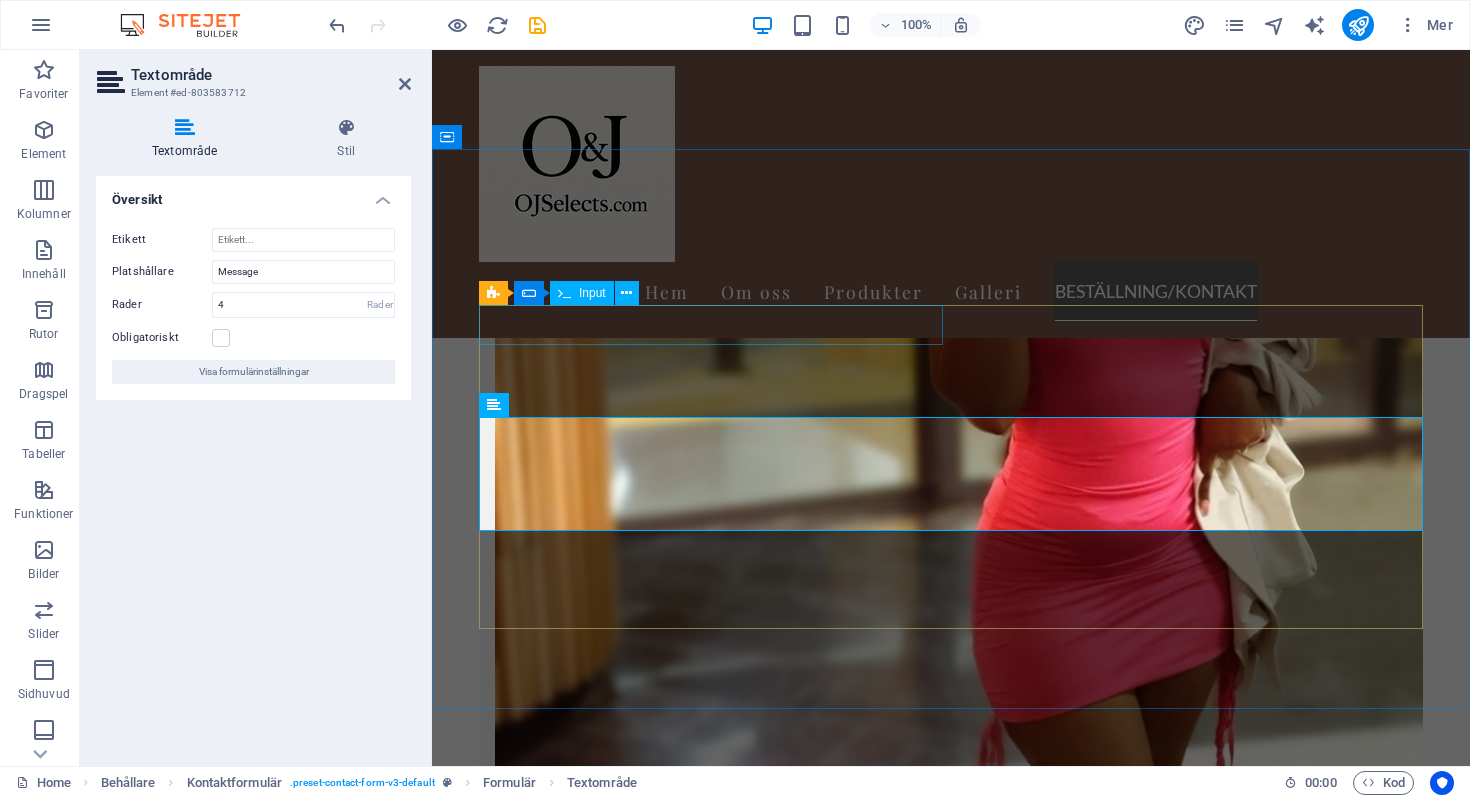 click at bounding box center (711, 6636) 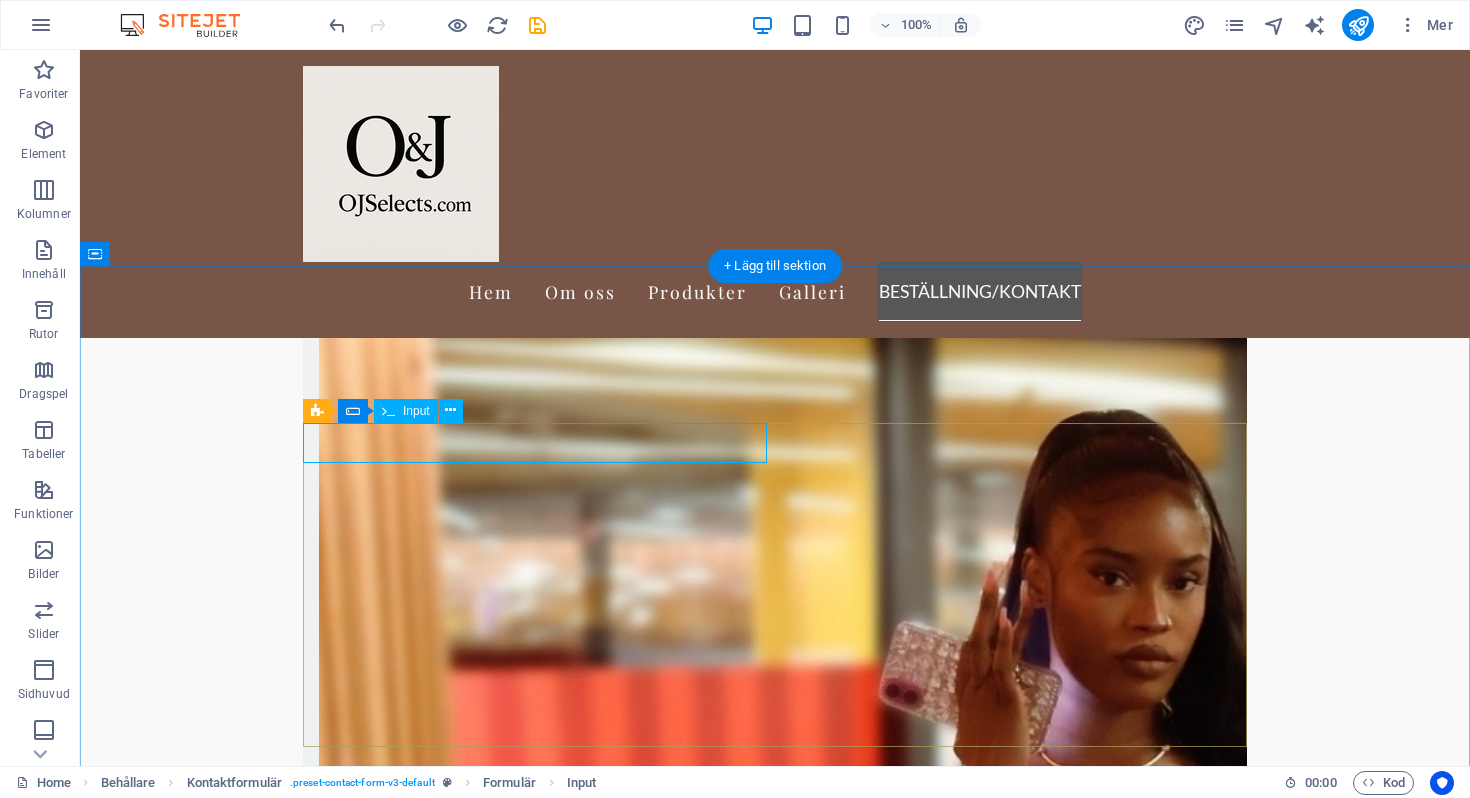 click at bounding box center [535, 8357] 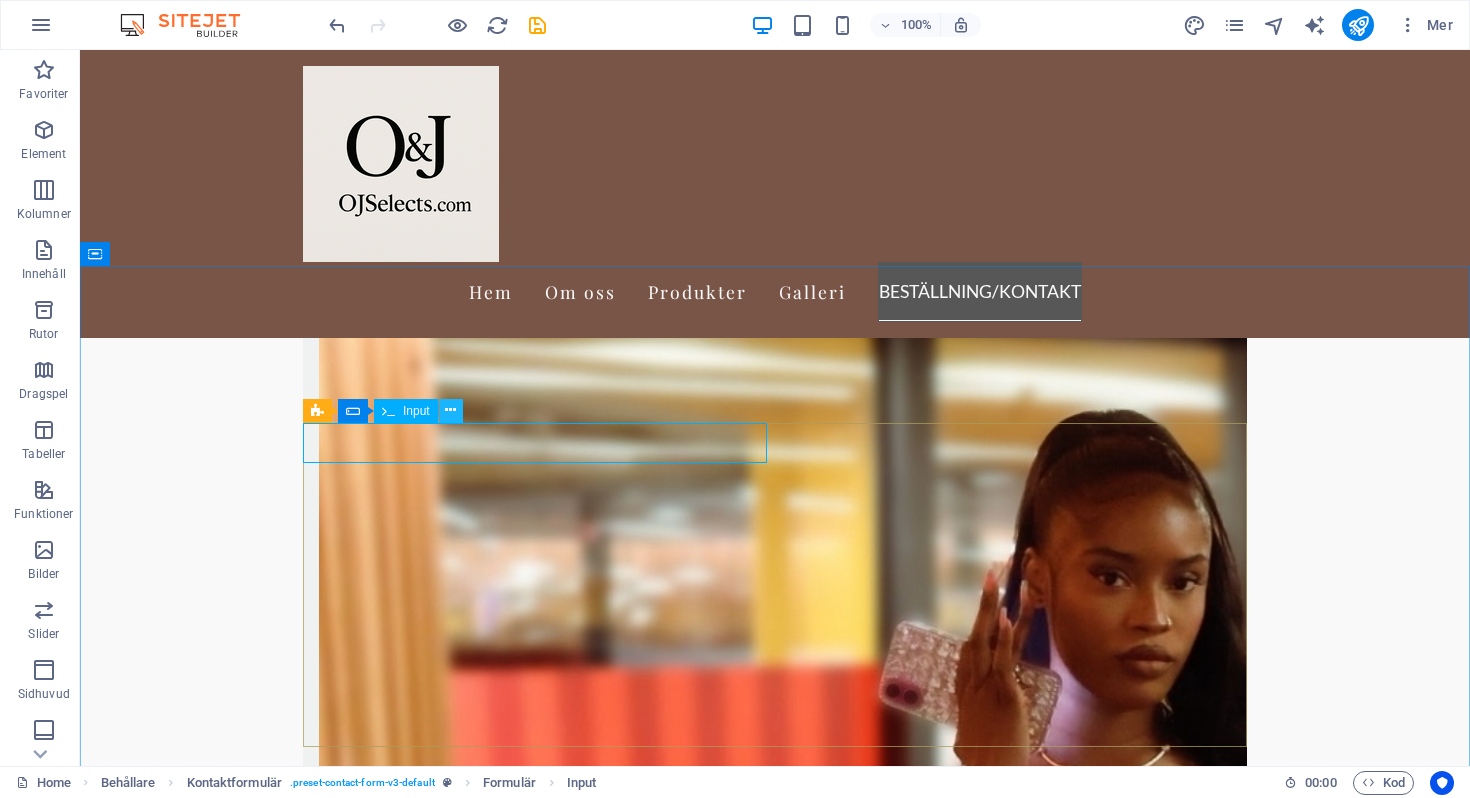 click at bounding box center [450, 410] 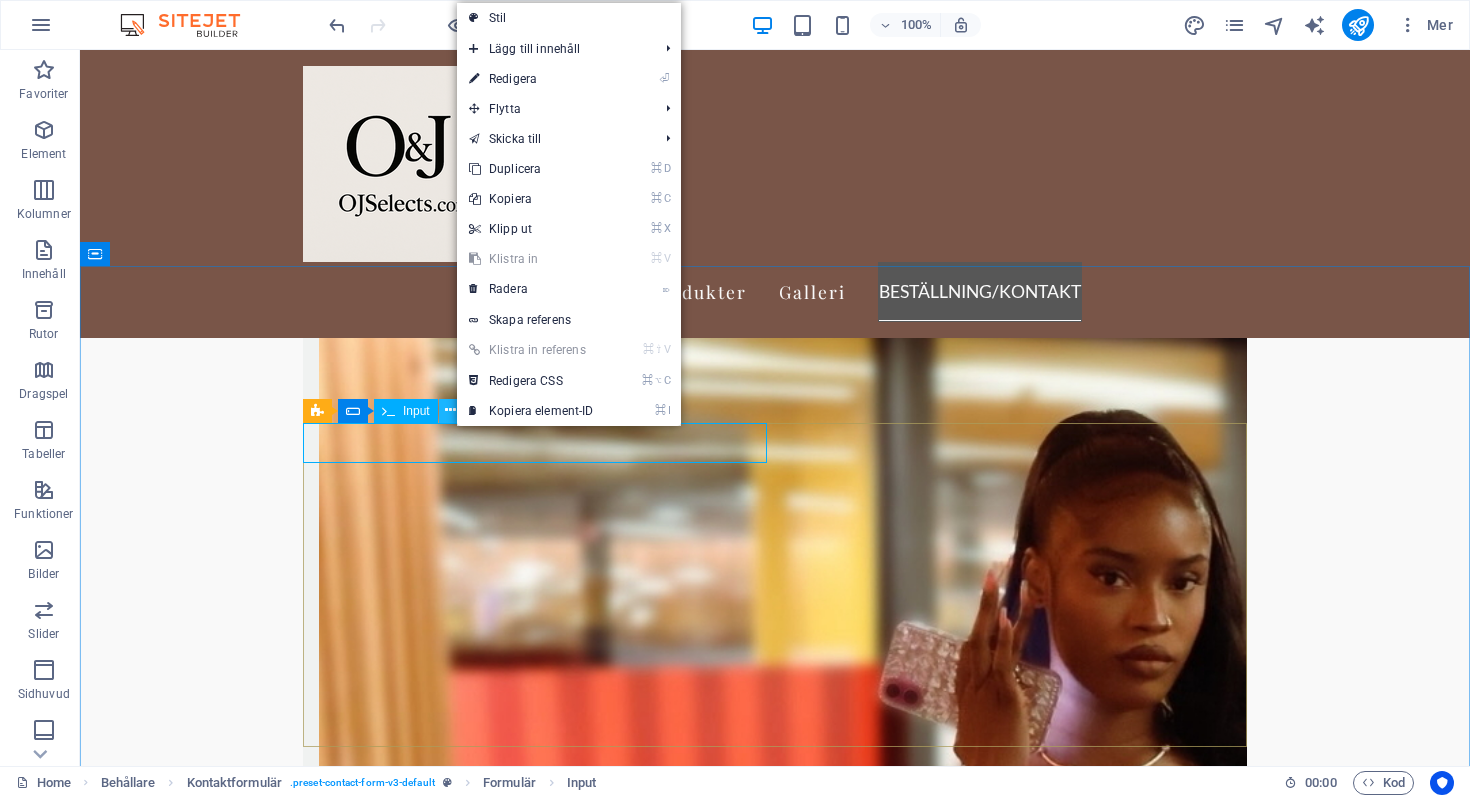 click at bounding box center (450, 410) 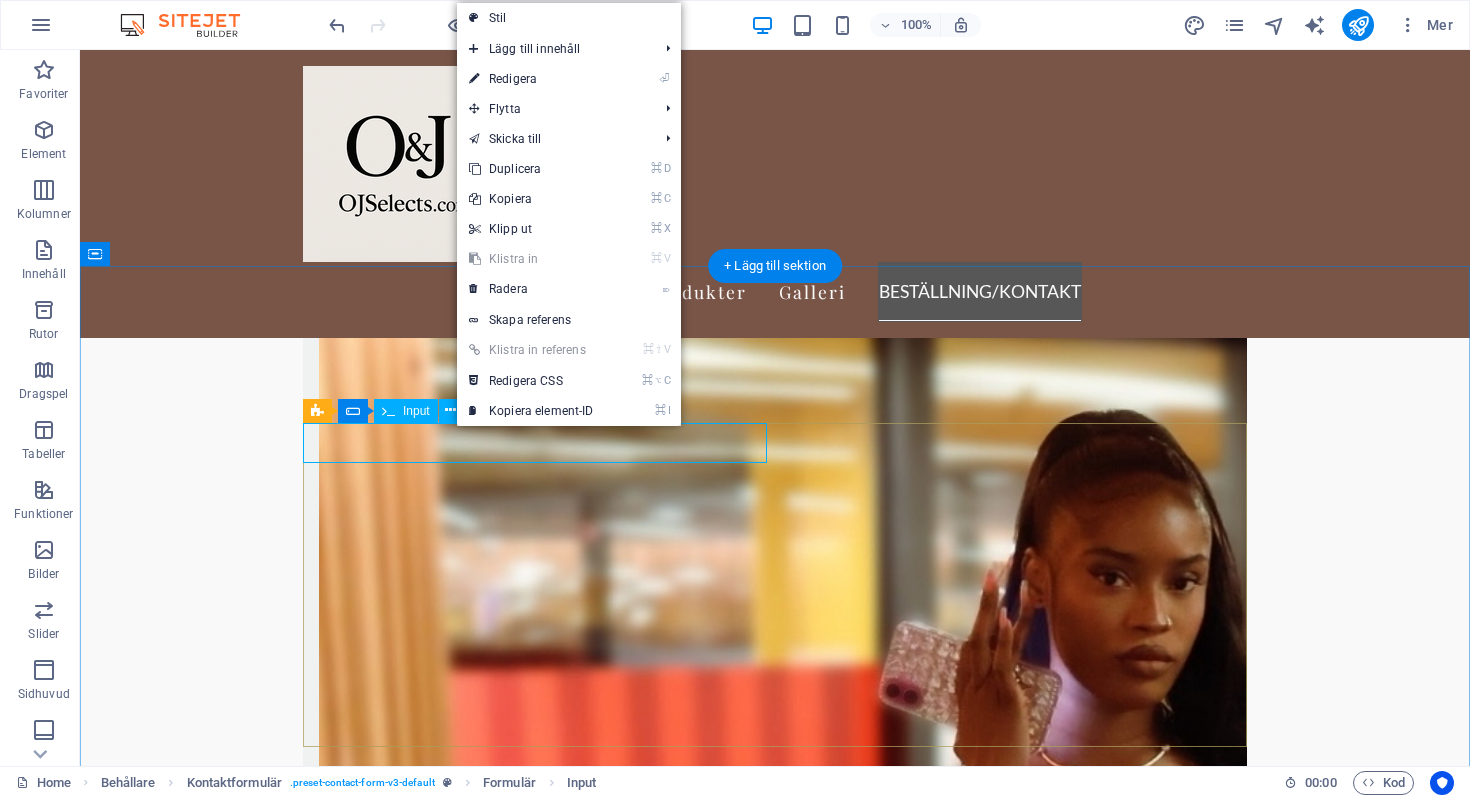 click at bounding box center [535, 8357] 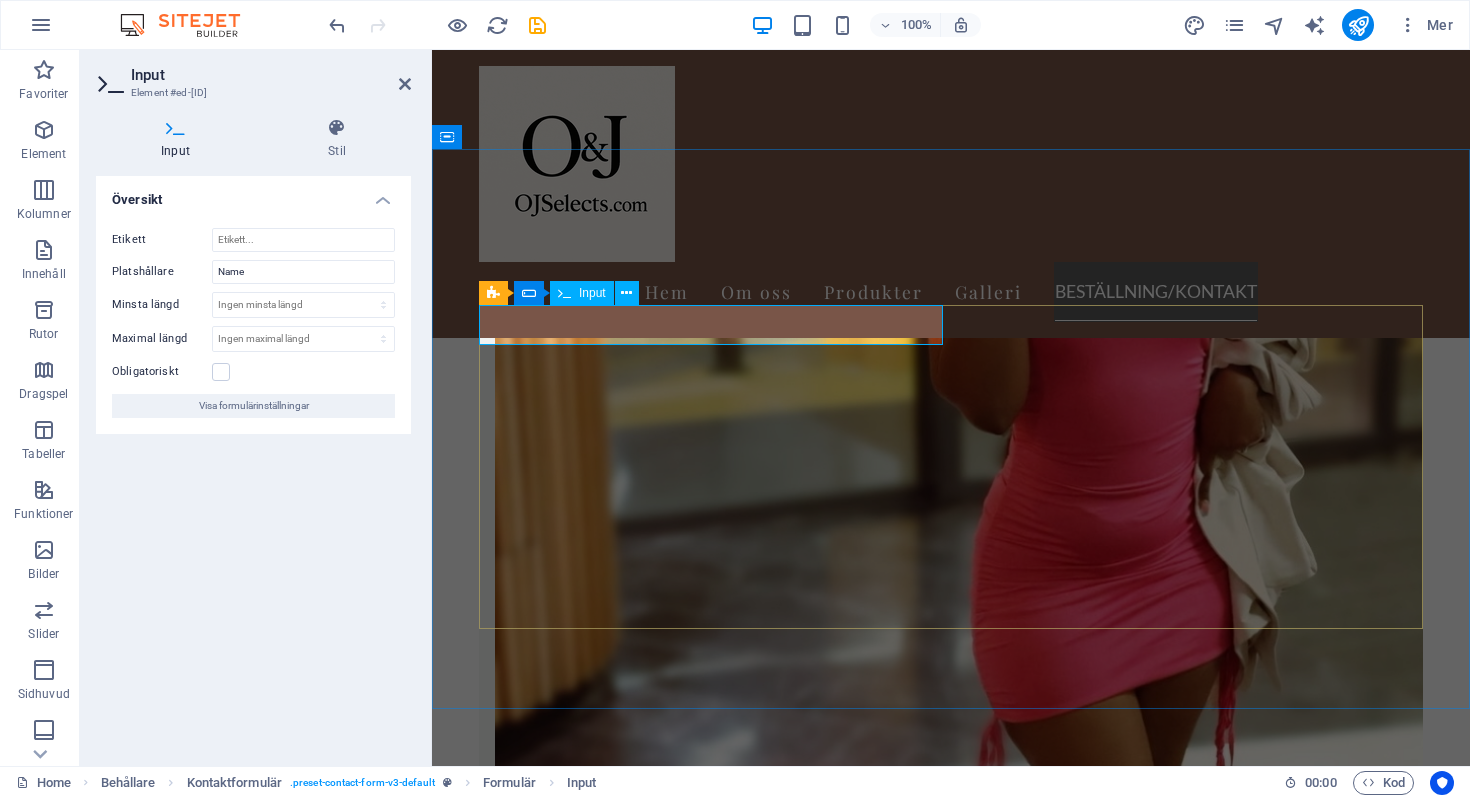 click at bounding box center [585, 6636] 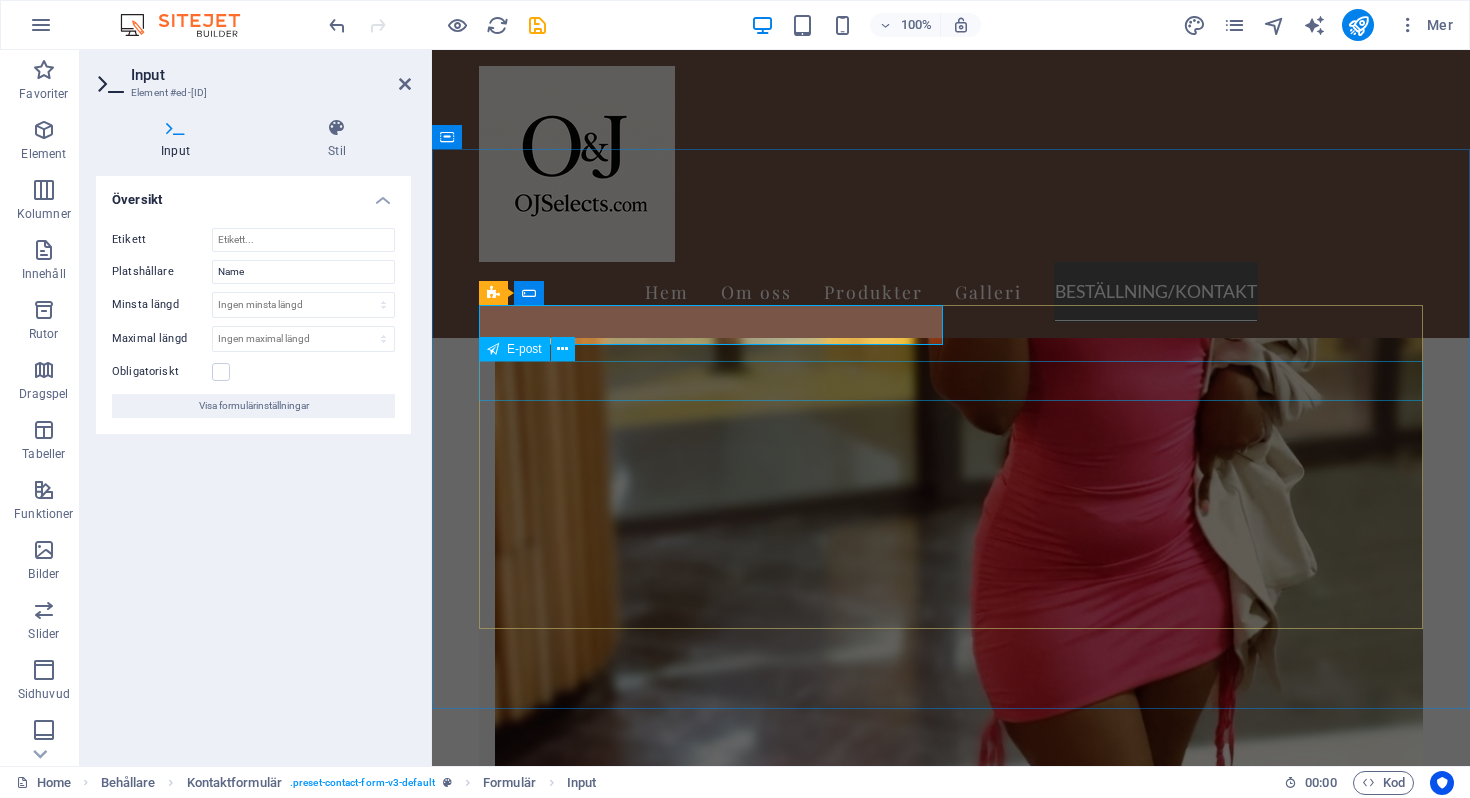 click on "Mail" at bounding box center [951, 6694] 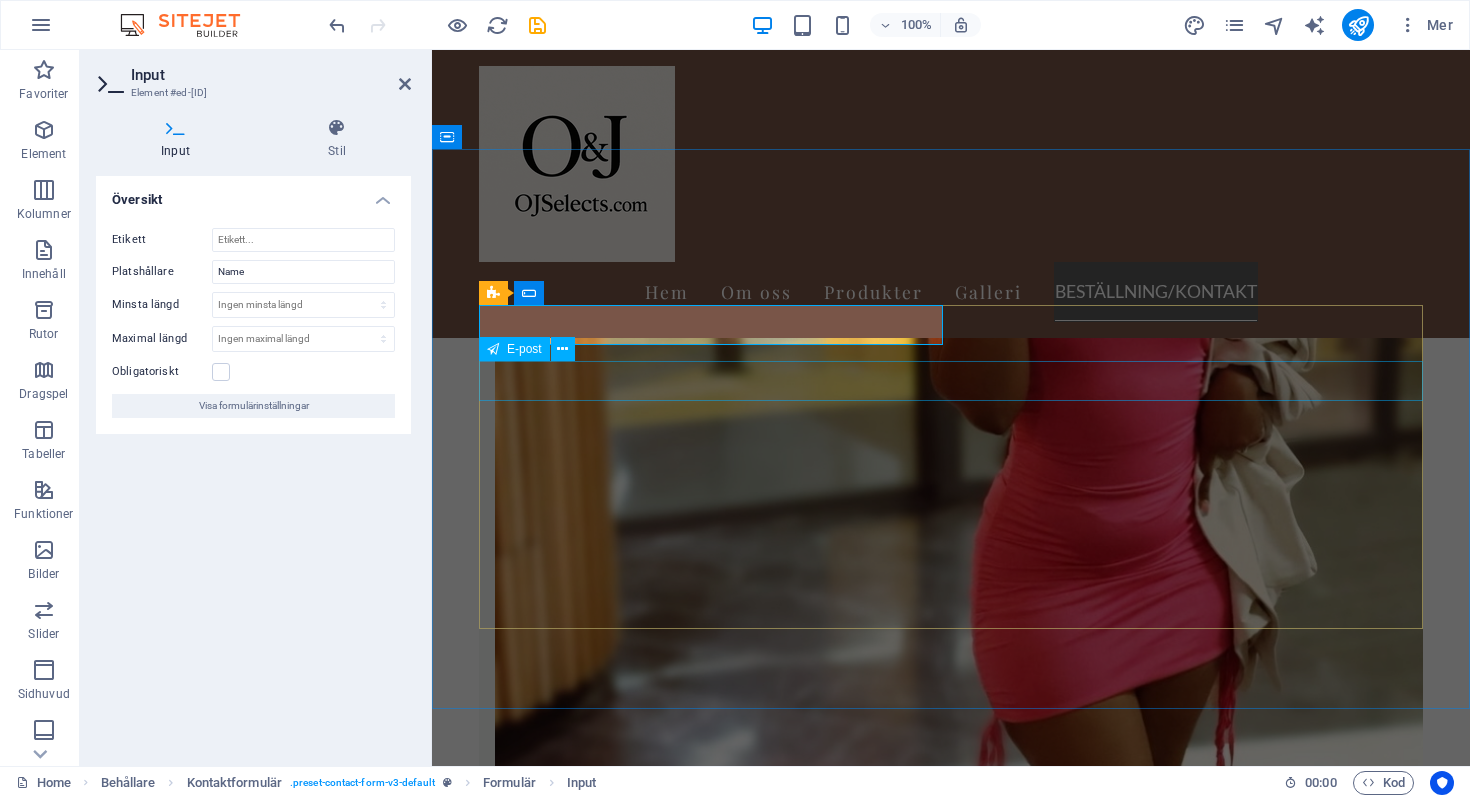 type on "Namn" 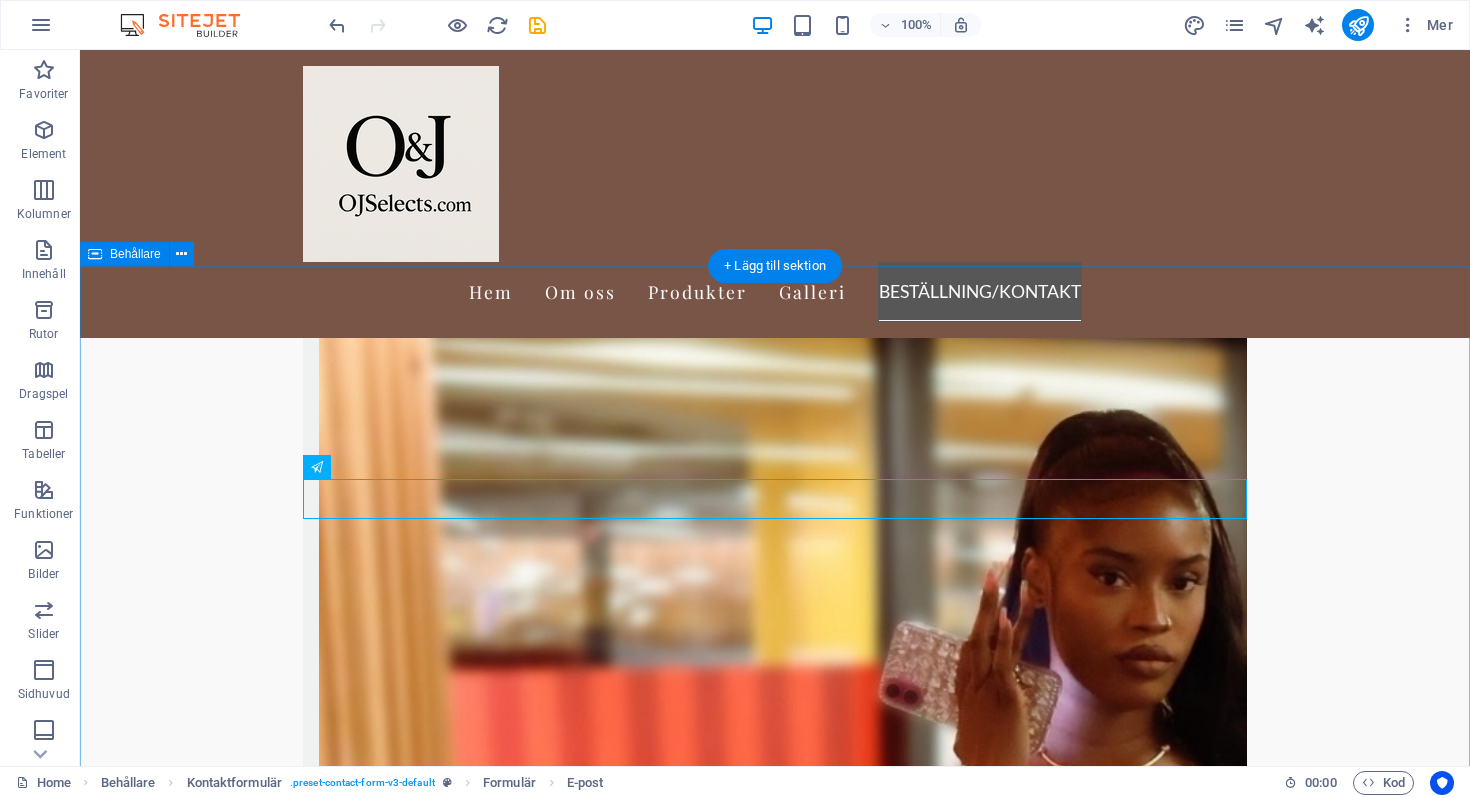 click on "Beställningar/Kontakt Namn Mail Beställning/Meddelande   I have read and understand the privacy policy. Oläslig? Ladda ny Skicka Meddelande" at bounding box center [775, 8464] 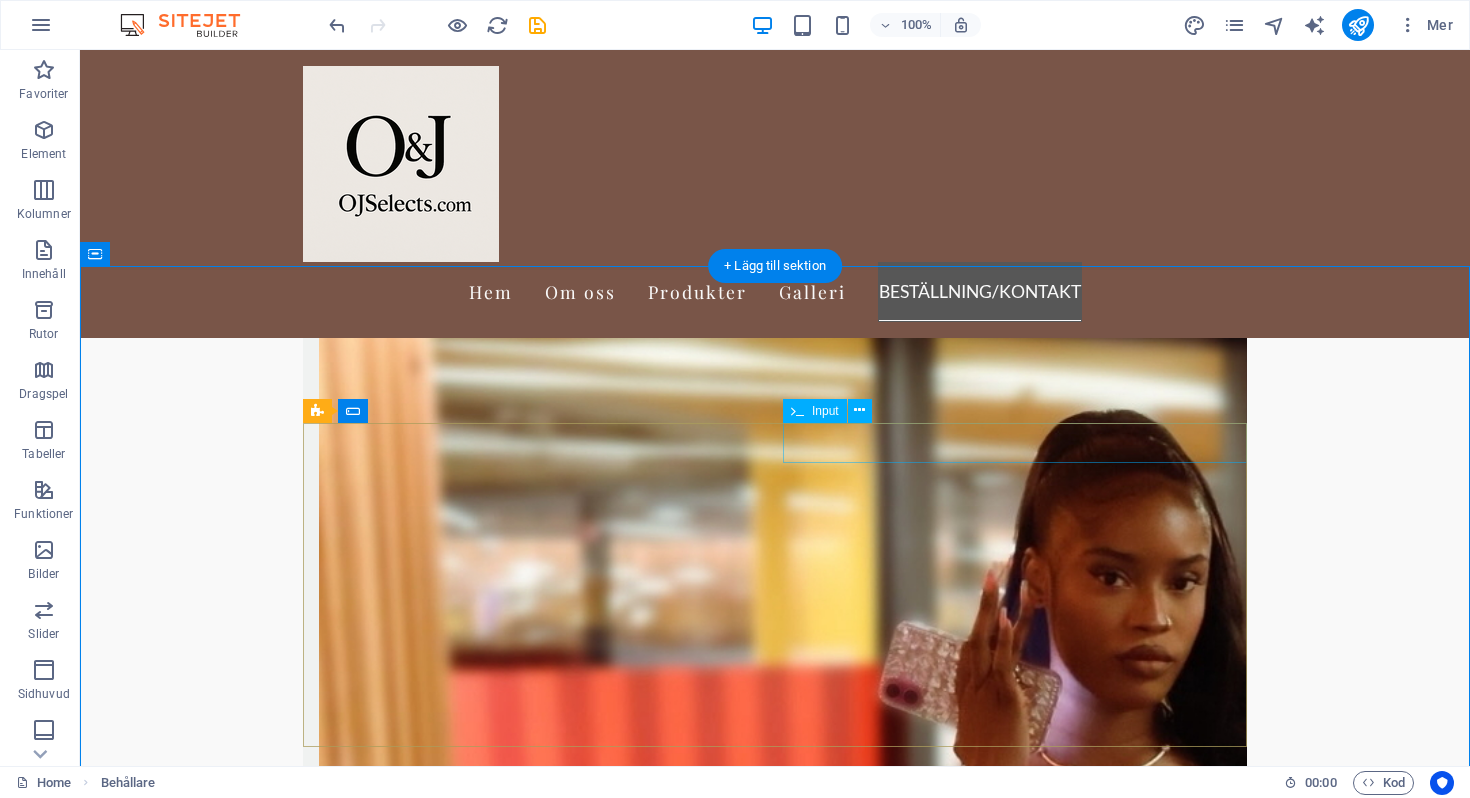 click at bounding box center [1015, 8357] 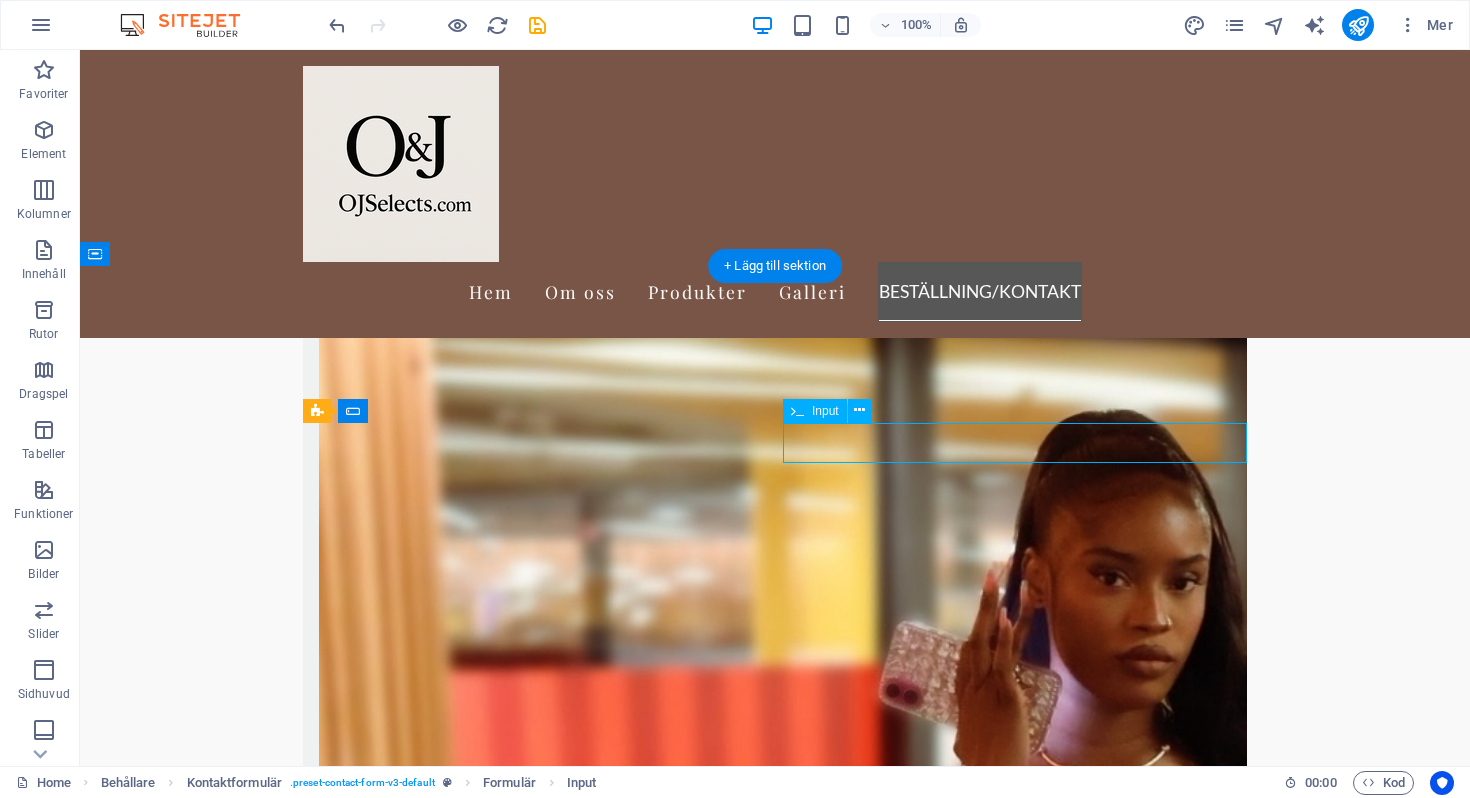 click at bounding box center (1015, 8357) 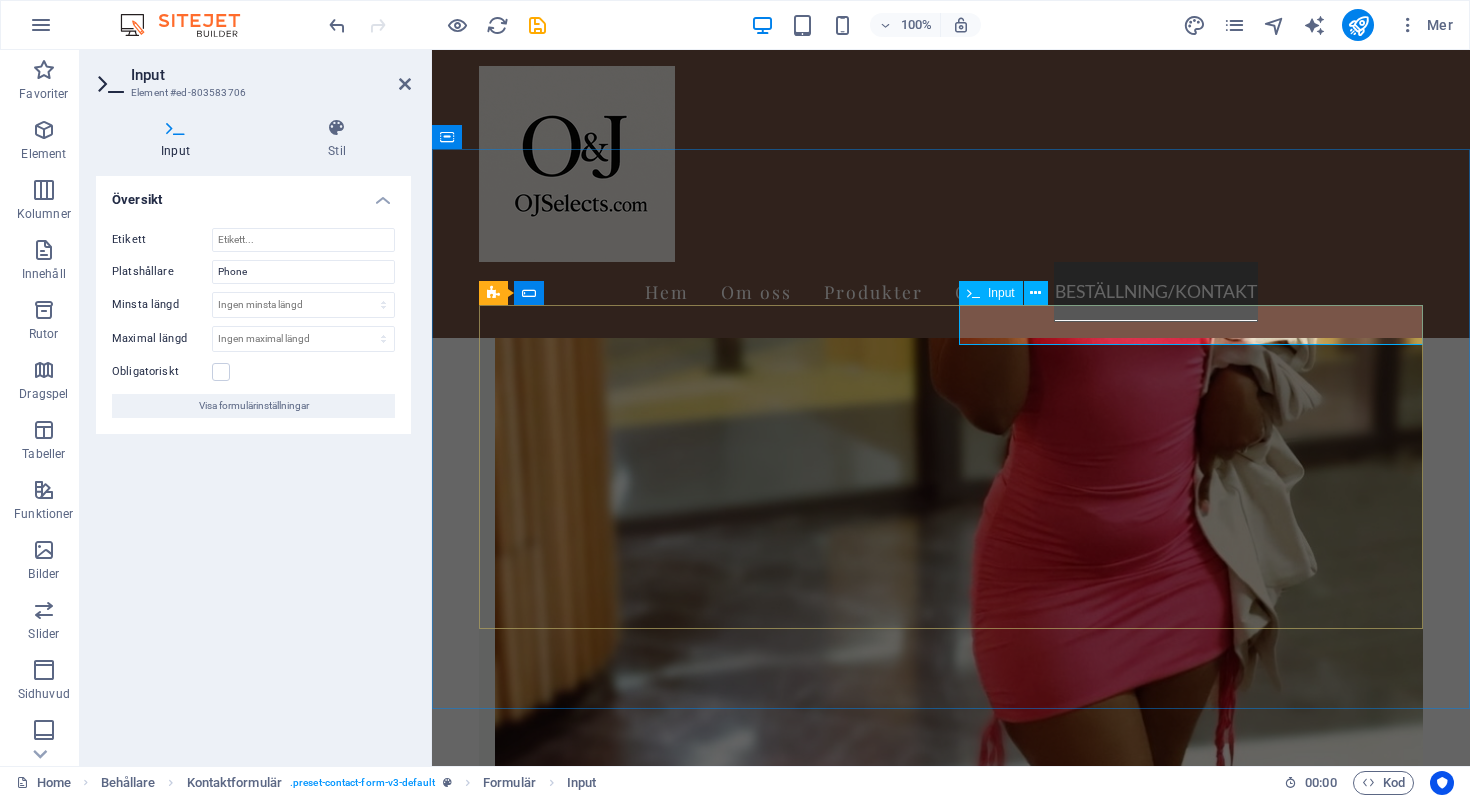 click at bounding box center [1065, 6636] 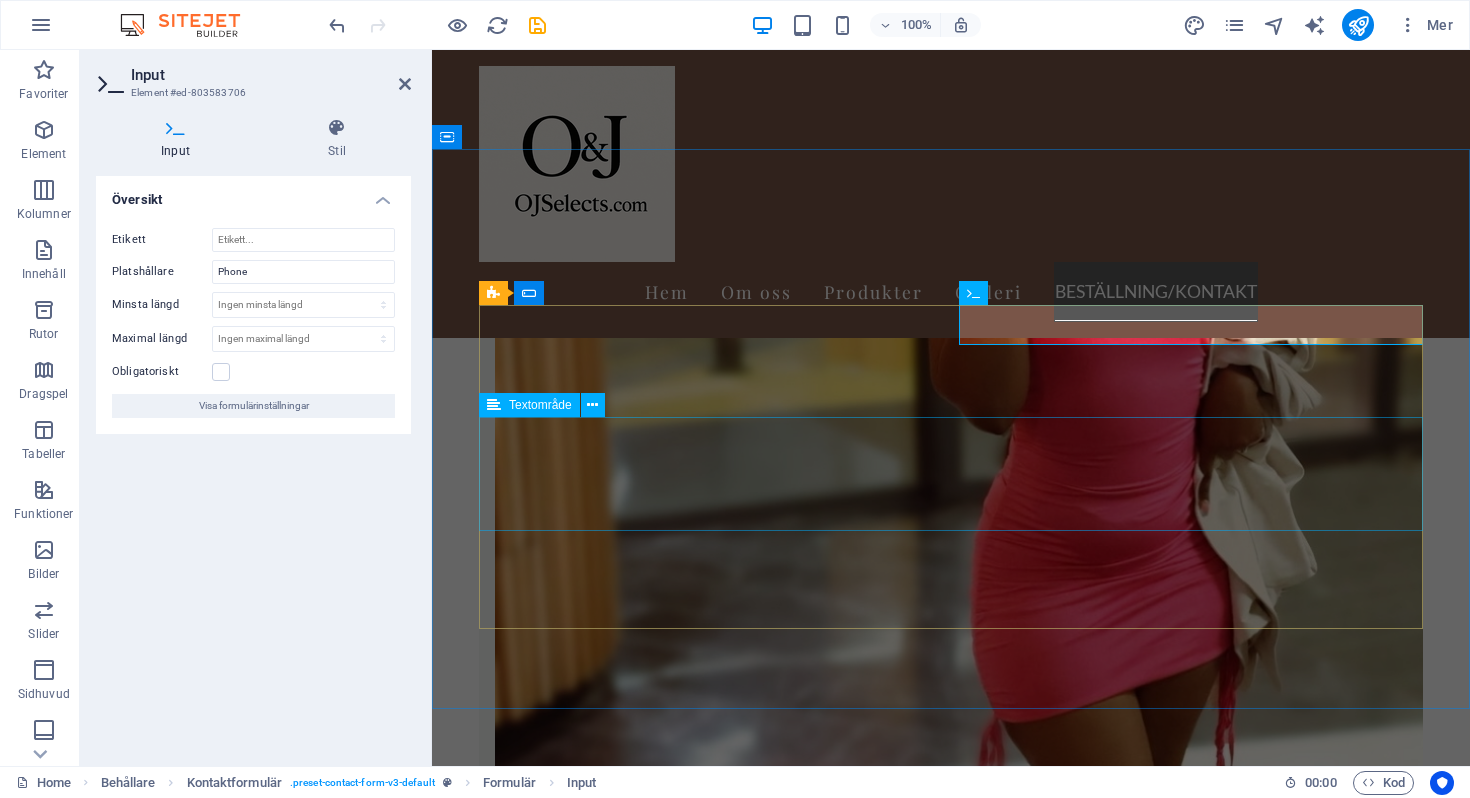 click on "Beställning/Meddelande" at bounding box center (951, 6791) 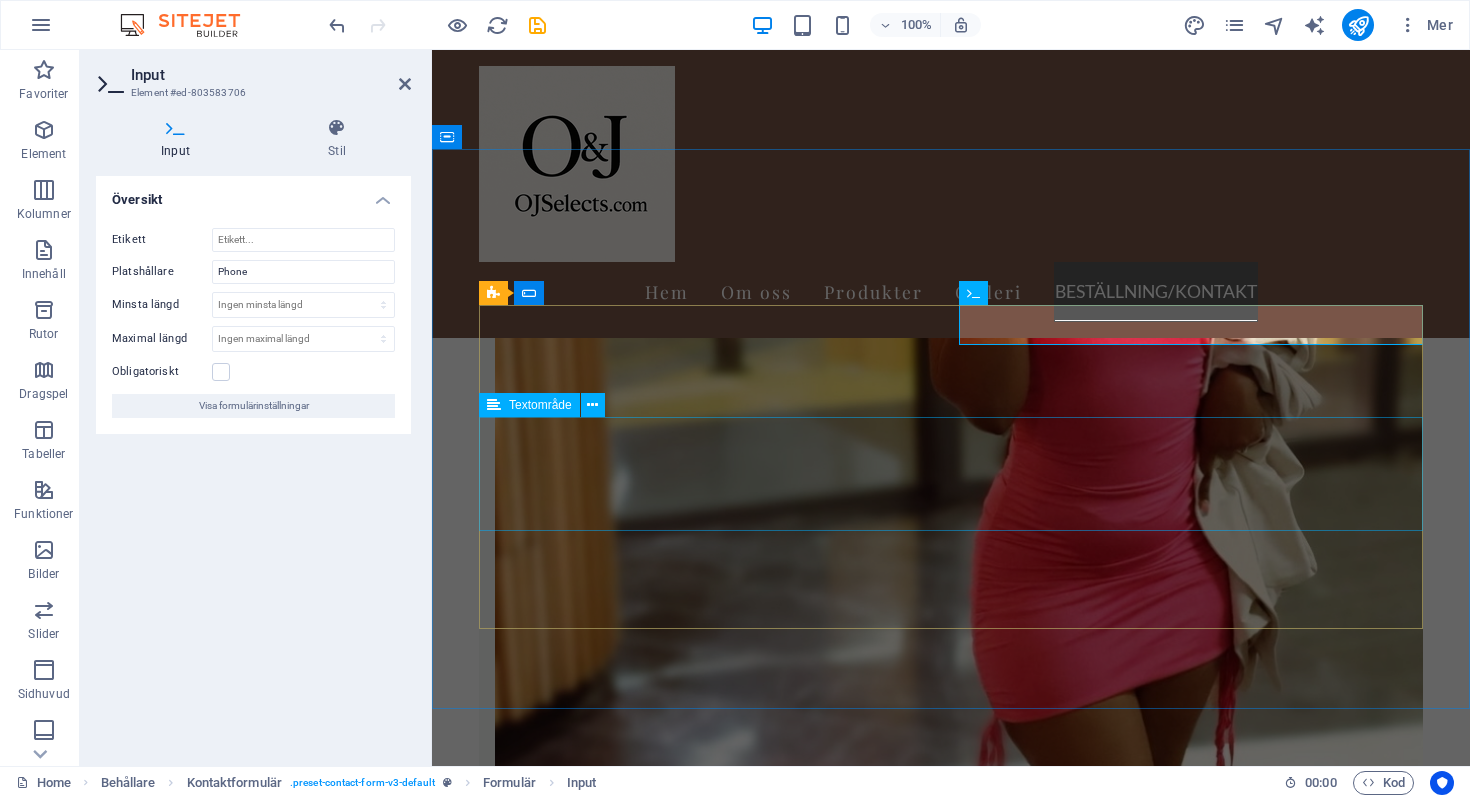 type on "Mobil" 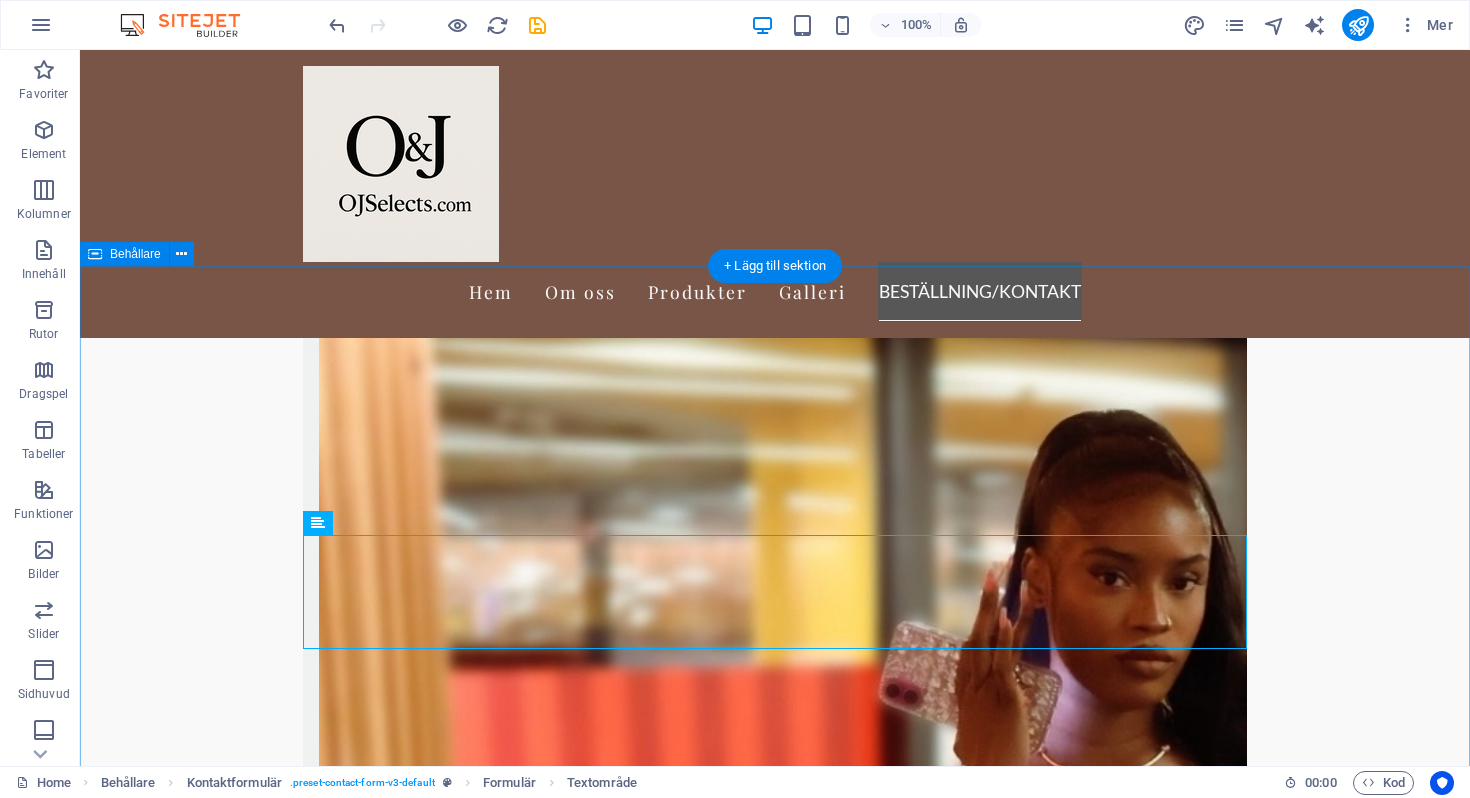 click on "Beställningar/Kontakt Namn Mobil Mail Beställning/Meddelande   I have read and understand the privacy policy. Oläslig? Ladda ny Skicka Meddelande" at bounding box center [775, 8464] 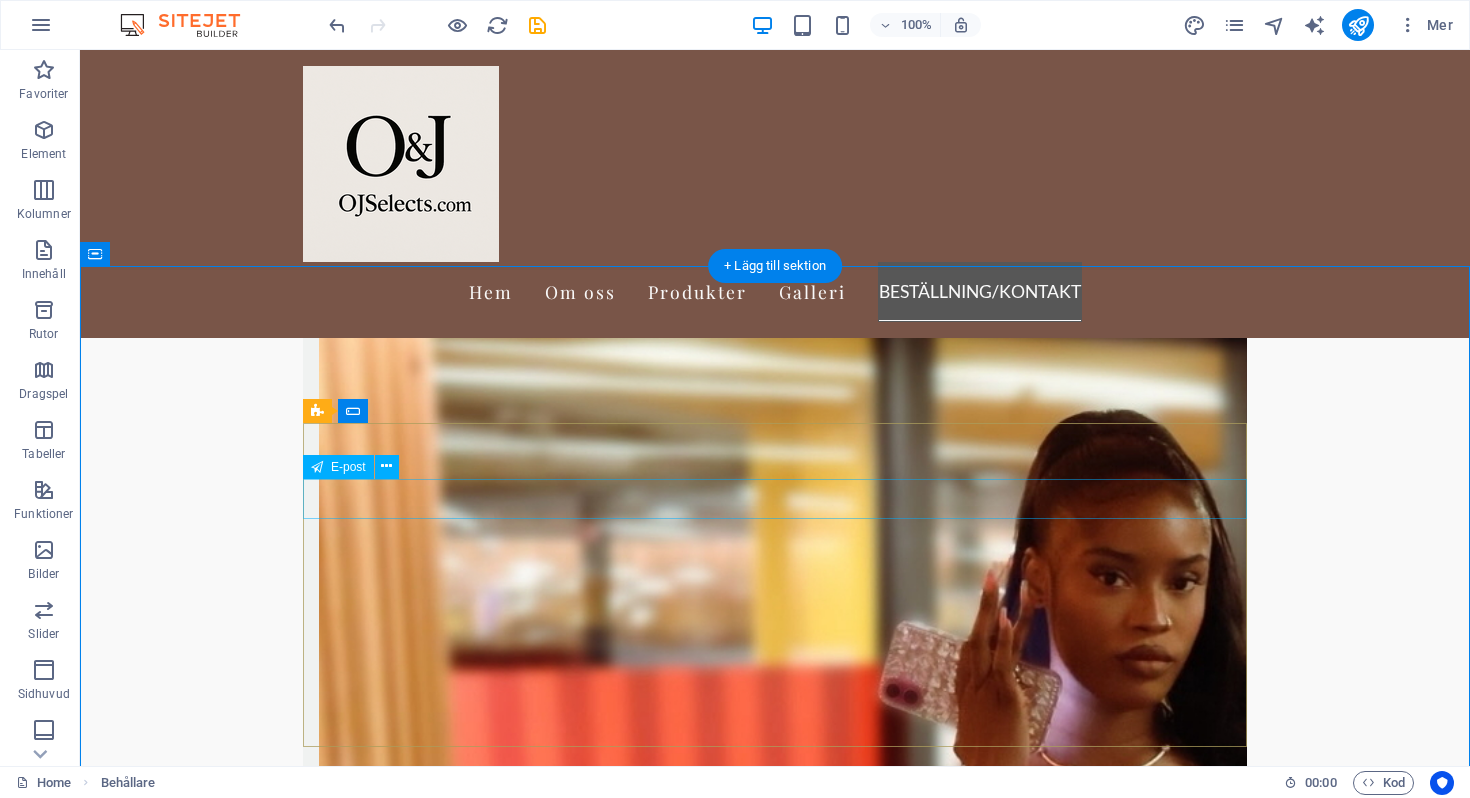 click on "Mail" at bounding box center [775, 8415] 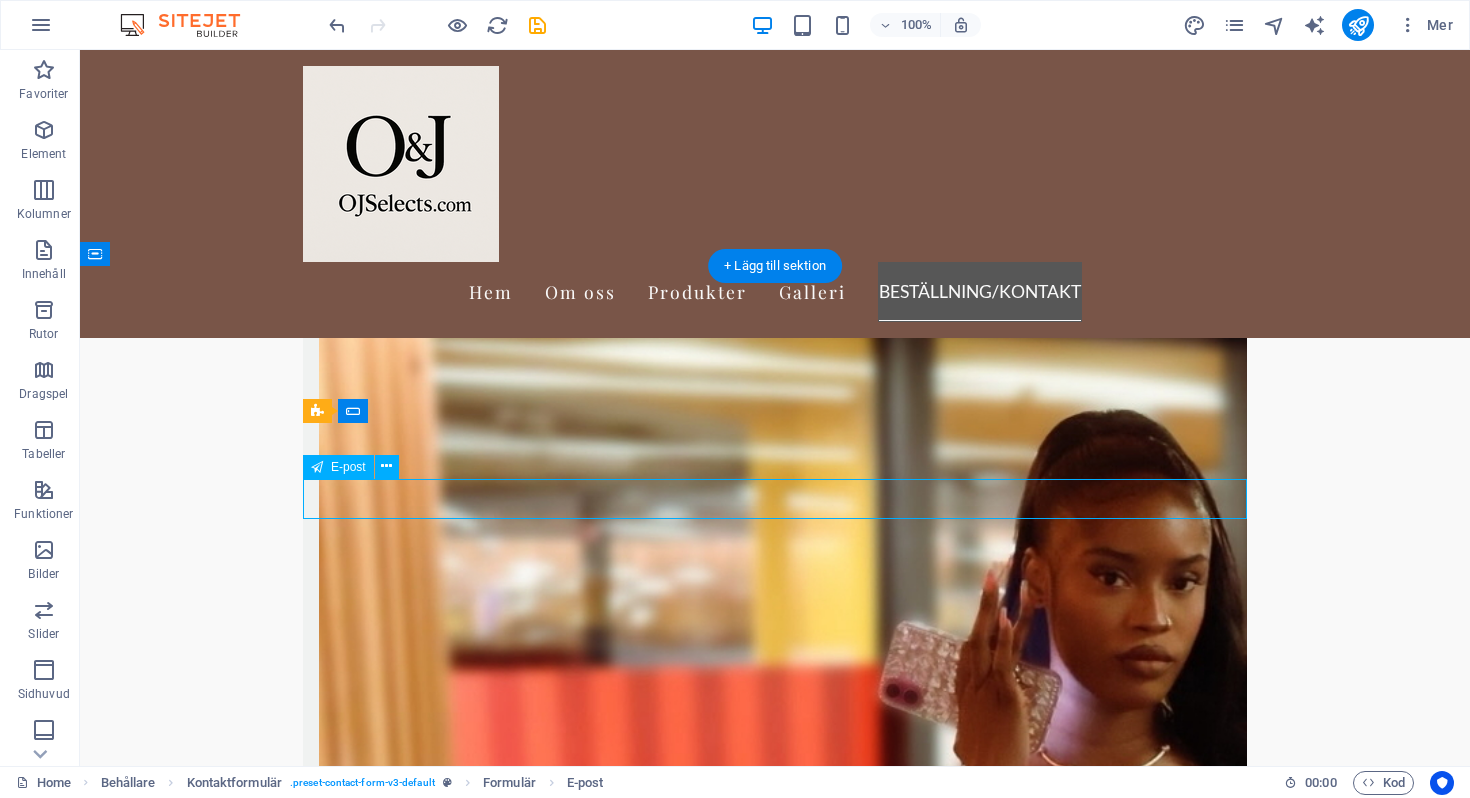 click on "Mail" at bounding box center (775, 8415) 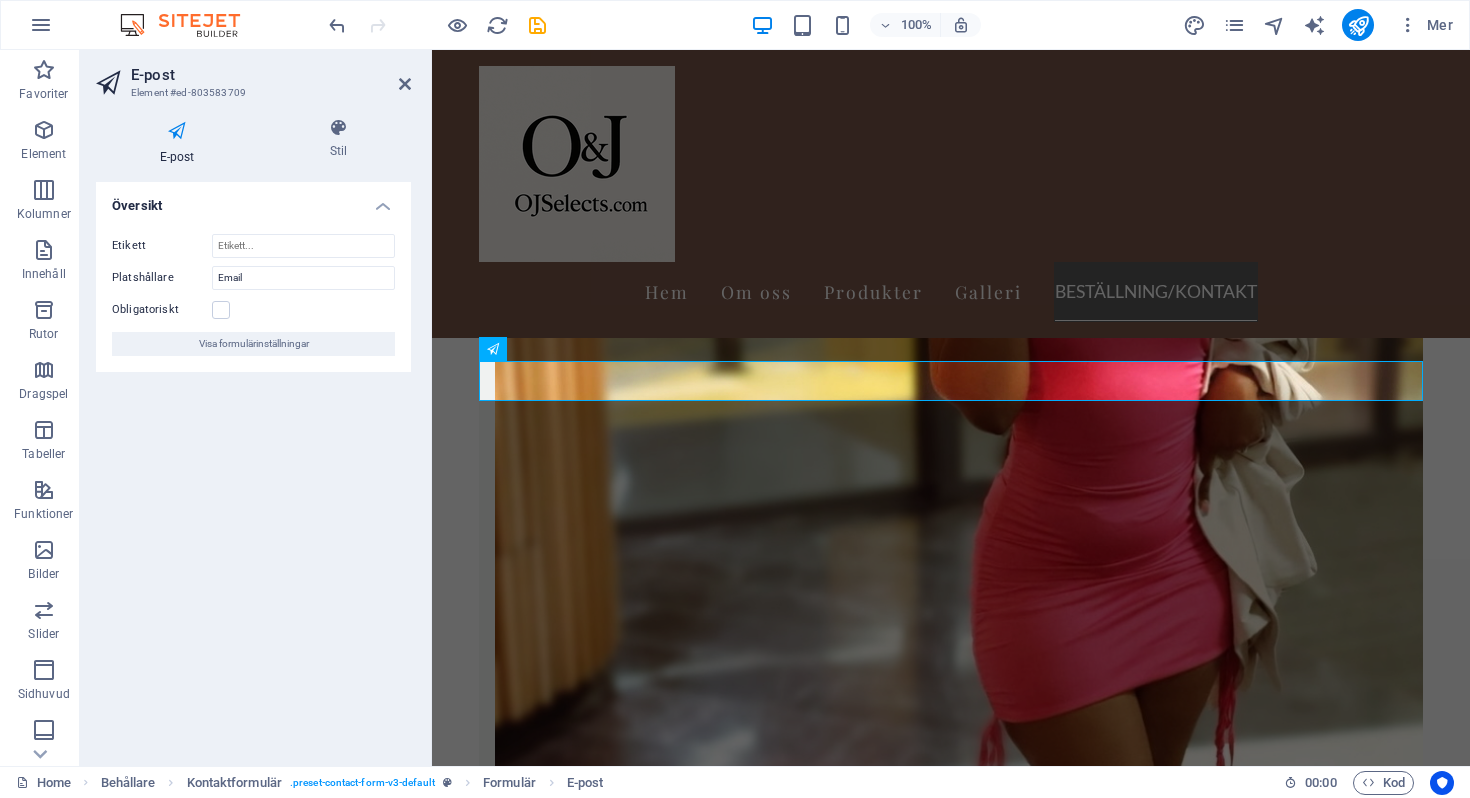 click on "Översikt Etikett Platshållare Email Obligatoriskt Visa formulärinställningar" at bounding box center (253, 466) 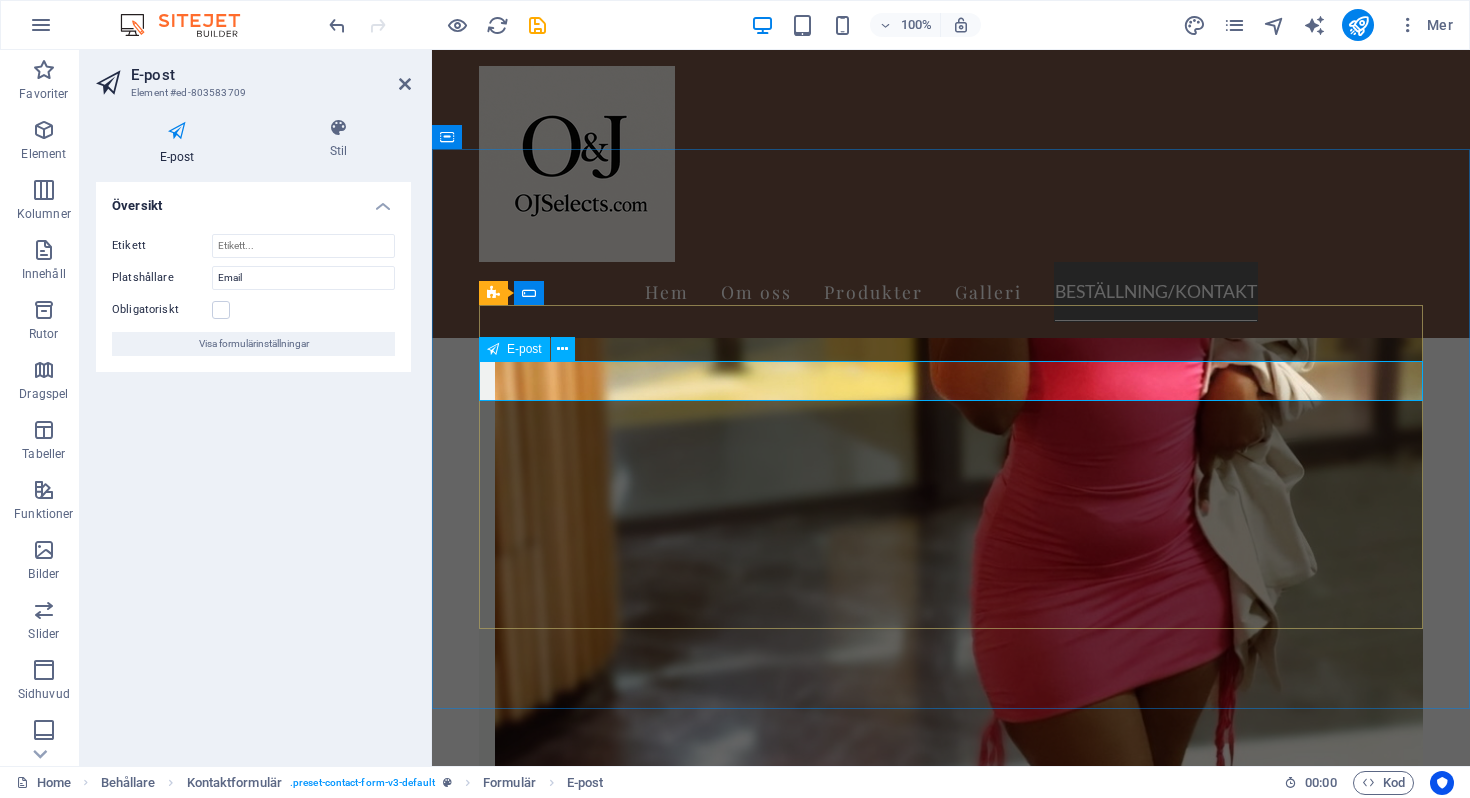 click on "Mail" at bounding box center (585, 6694) 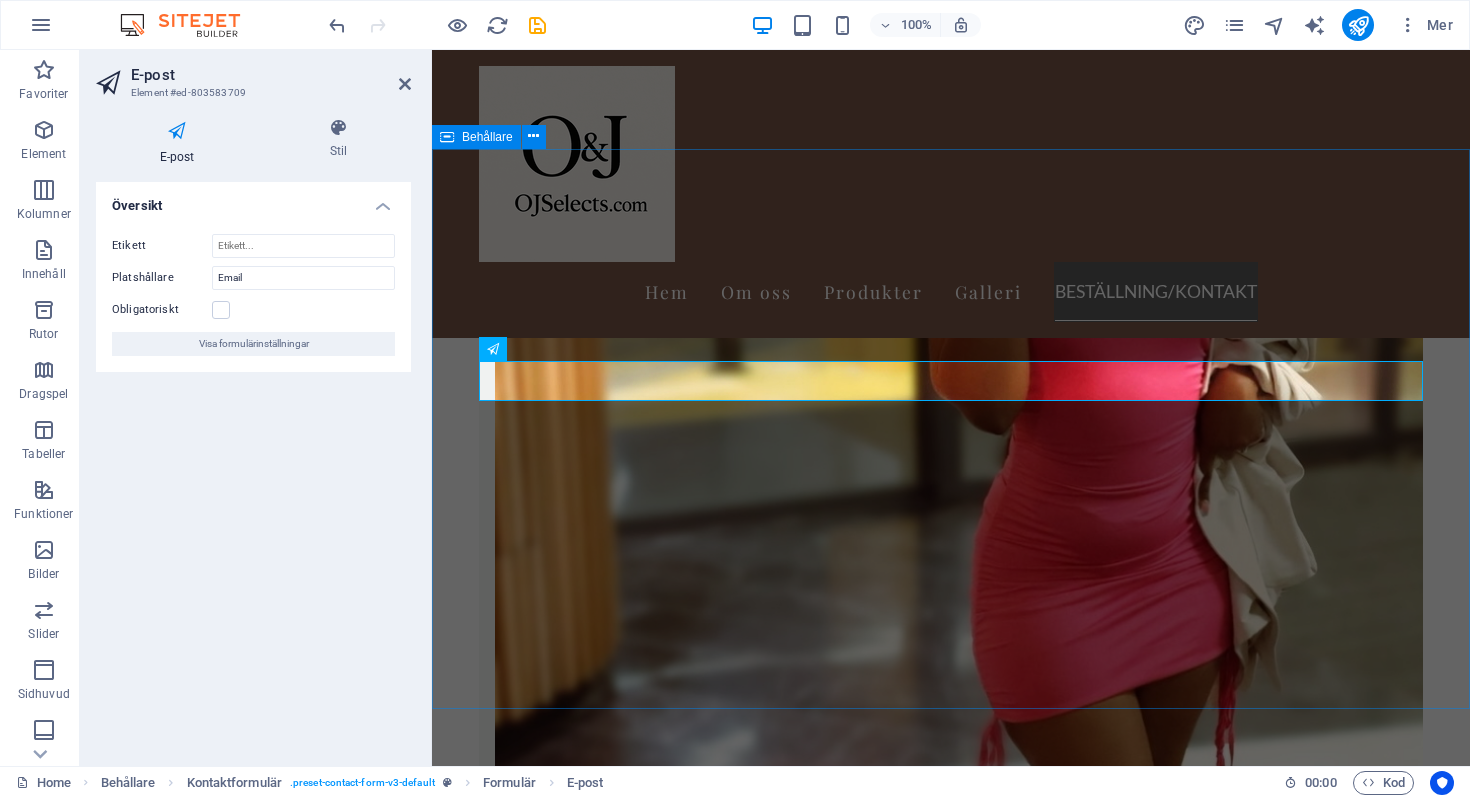 click on "Beställningar/Kontakt Namn Mobil E-postadress Beställning/Meddelande   I have read and understand the privacy policy. Oläslig? Ladda ny Skicka Meddelande" at bounding box center [951, 6743] 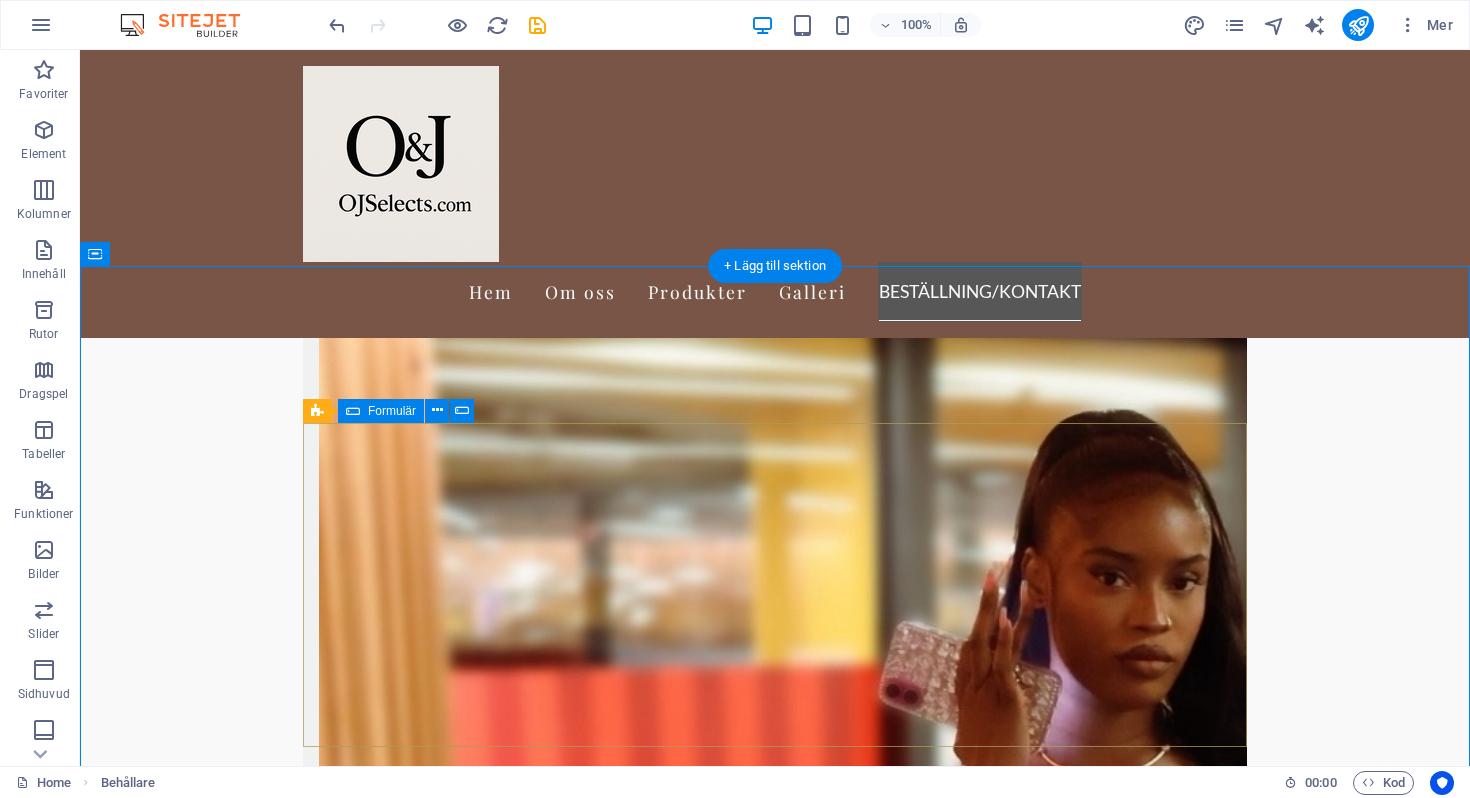 click on "Namn Mobil E-postadress Beställning/Meddelande   I have read and understand the privacy policy. Oläslig? Ladda ny Skicka Meddelande" at bounding box center [775, 8503] 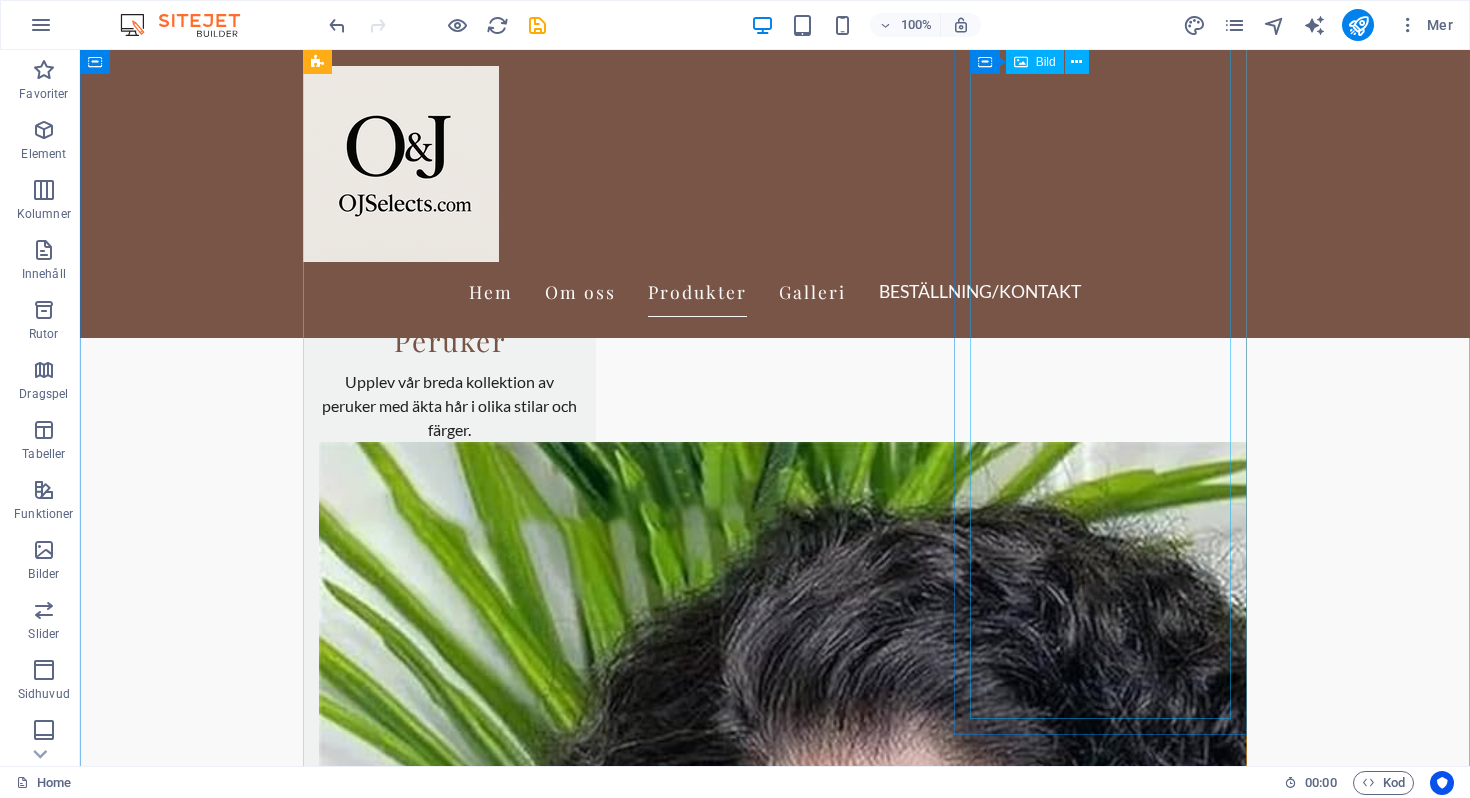 scroll, scrollTop: 1228, scrollLeft: 0, axis: vertical 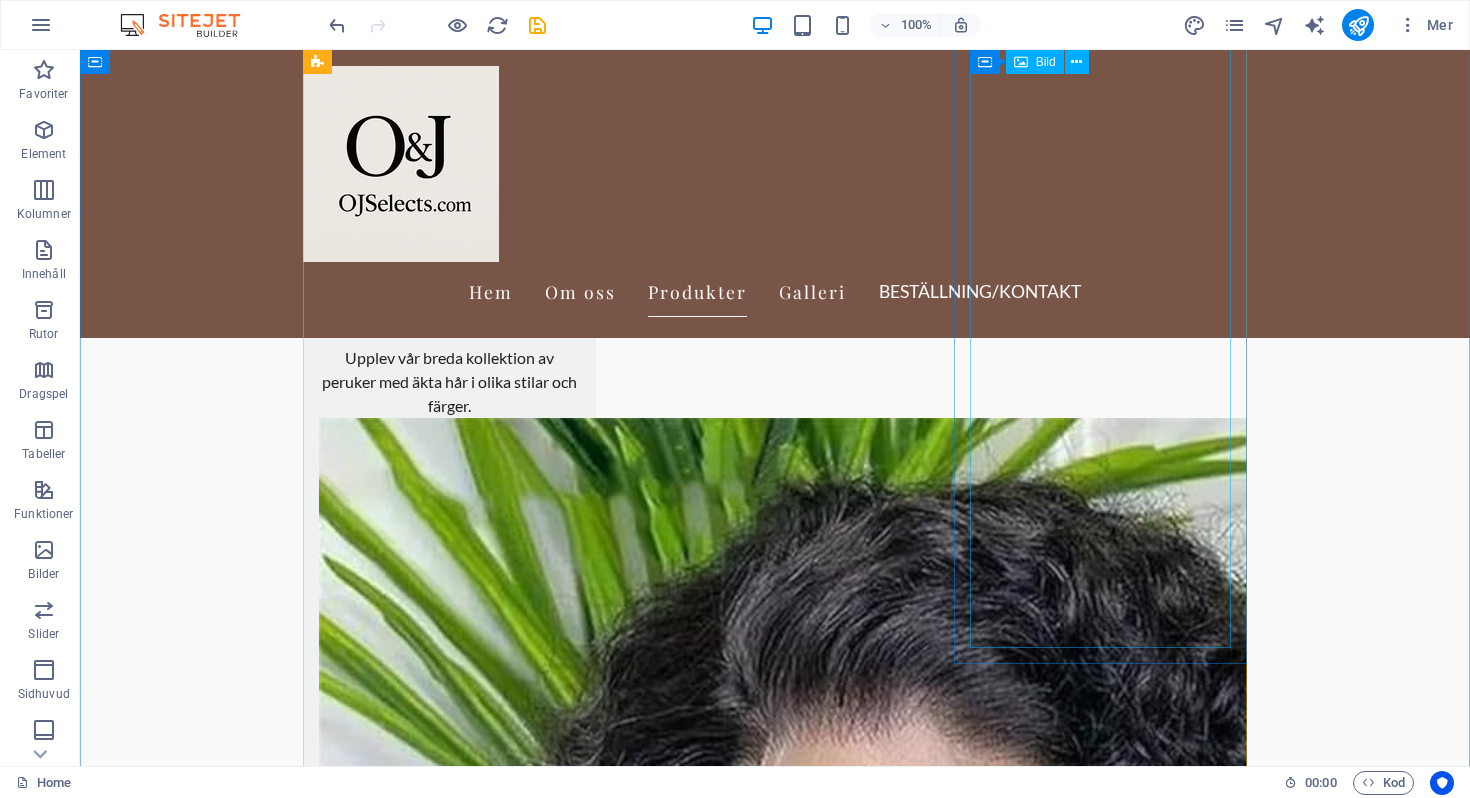 click at bounding box center [449, 5181] 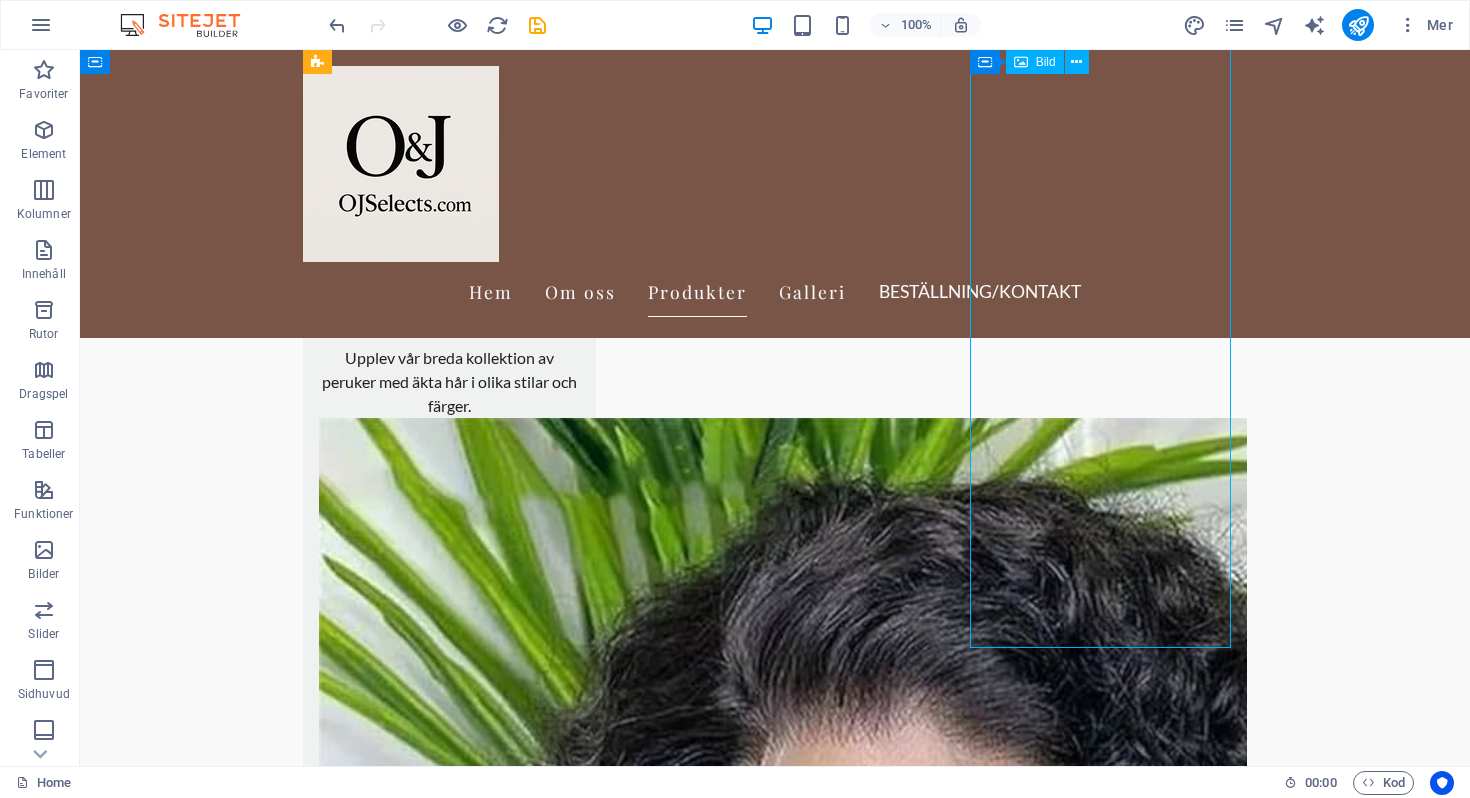 click at bounding box center [449, 5181] 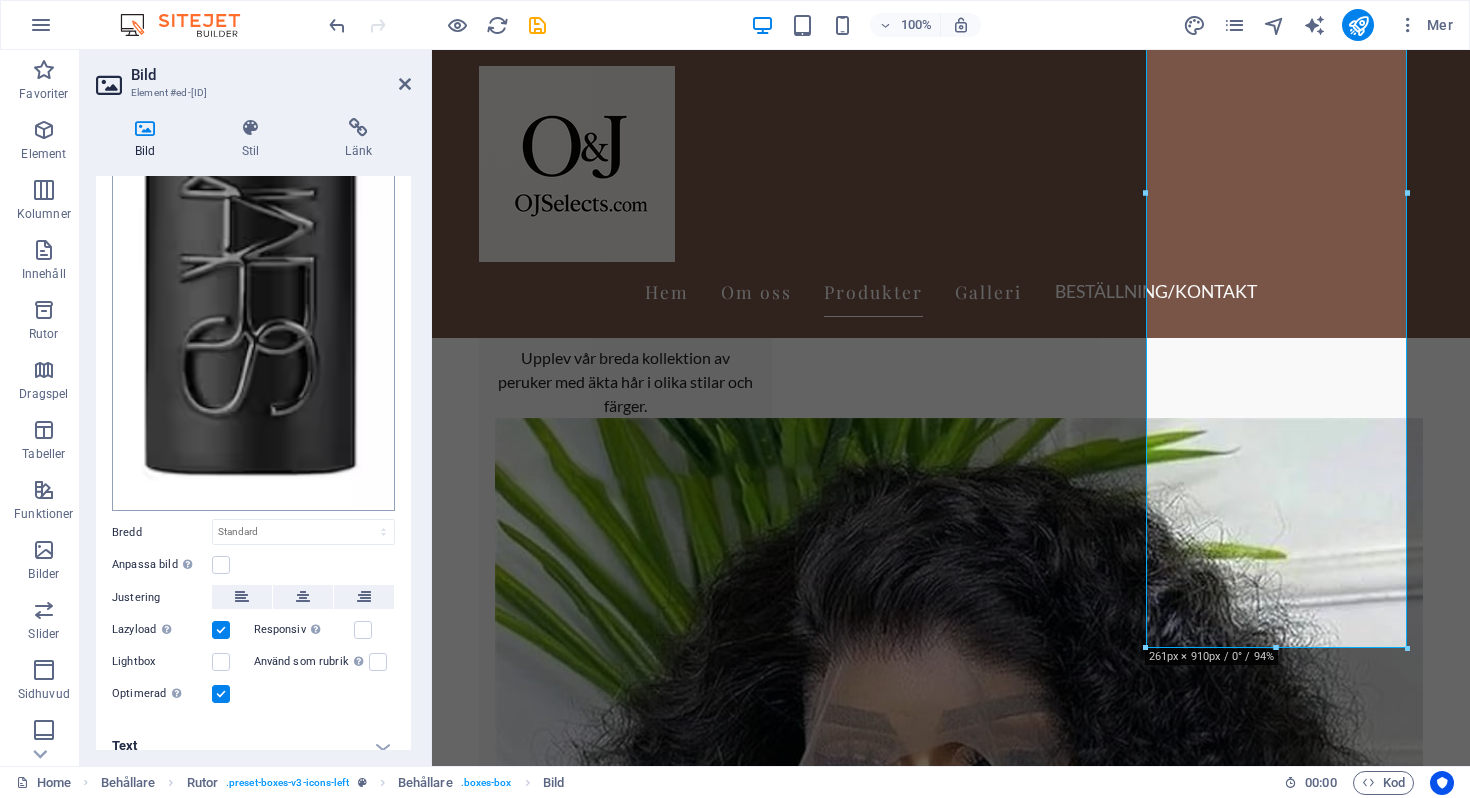 scroll, scrollTop: 683, scrollLeft: 0, axis: vertical 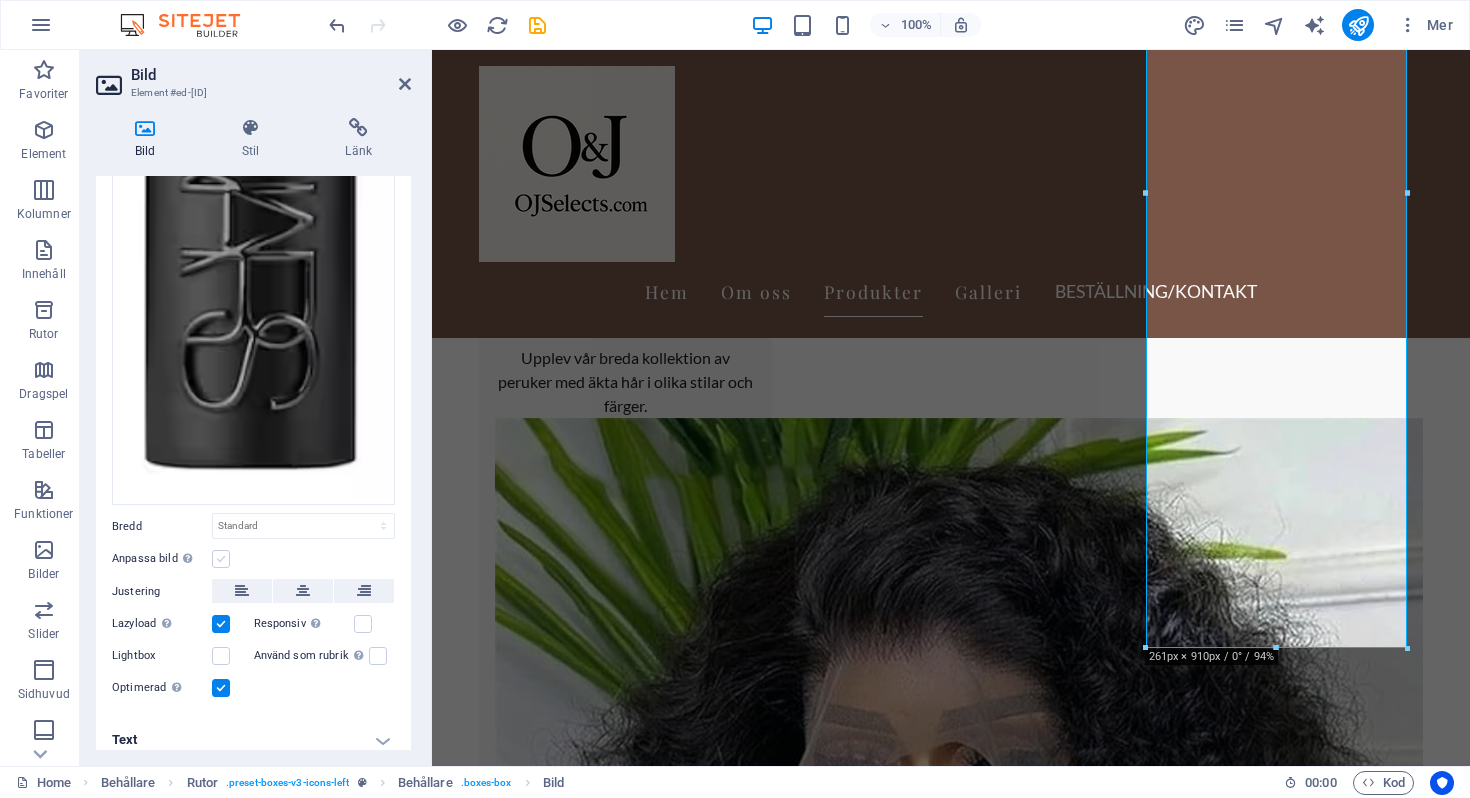click at bounding box center (221, 559) 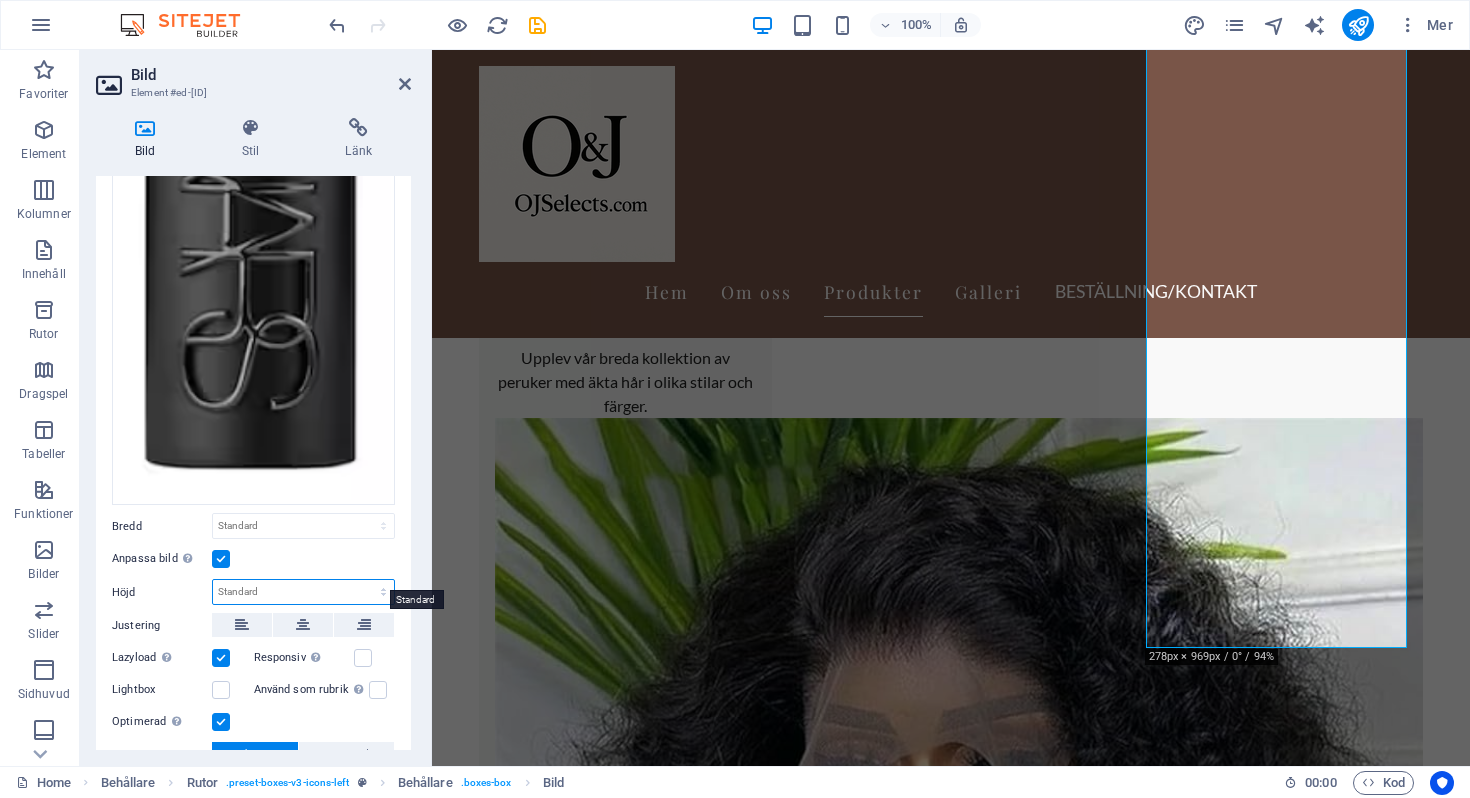click on "Standard auto px" at bounding box center [303, 592] 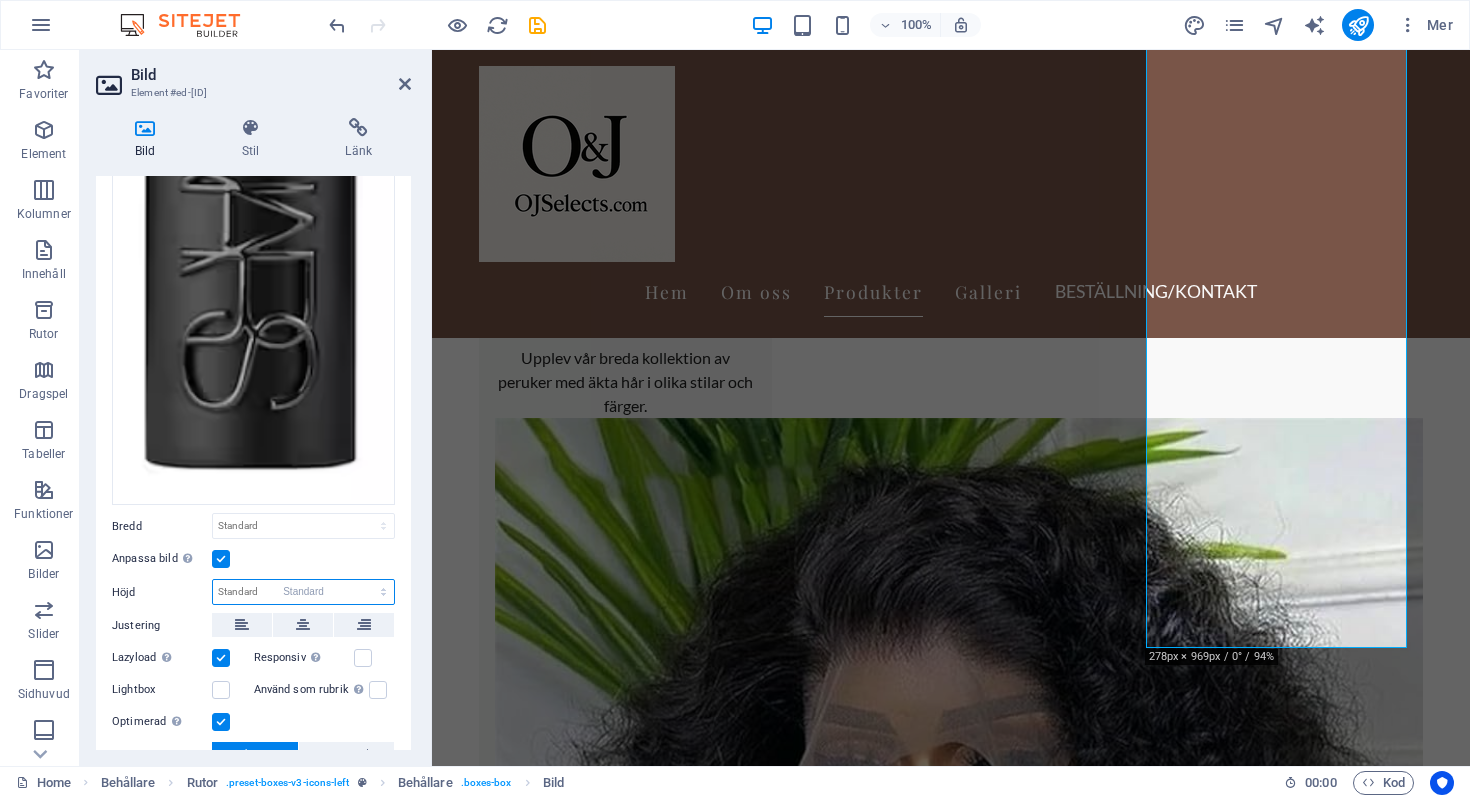 select on "DISABLED_OPTION_VALUE" 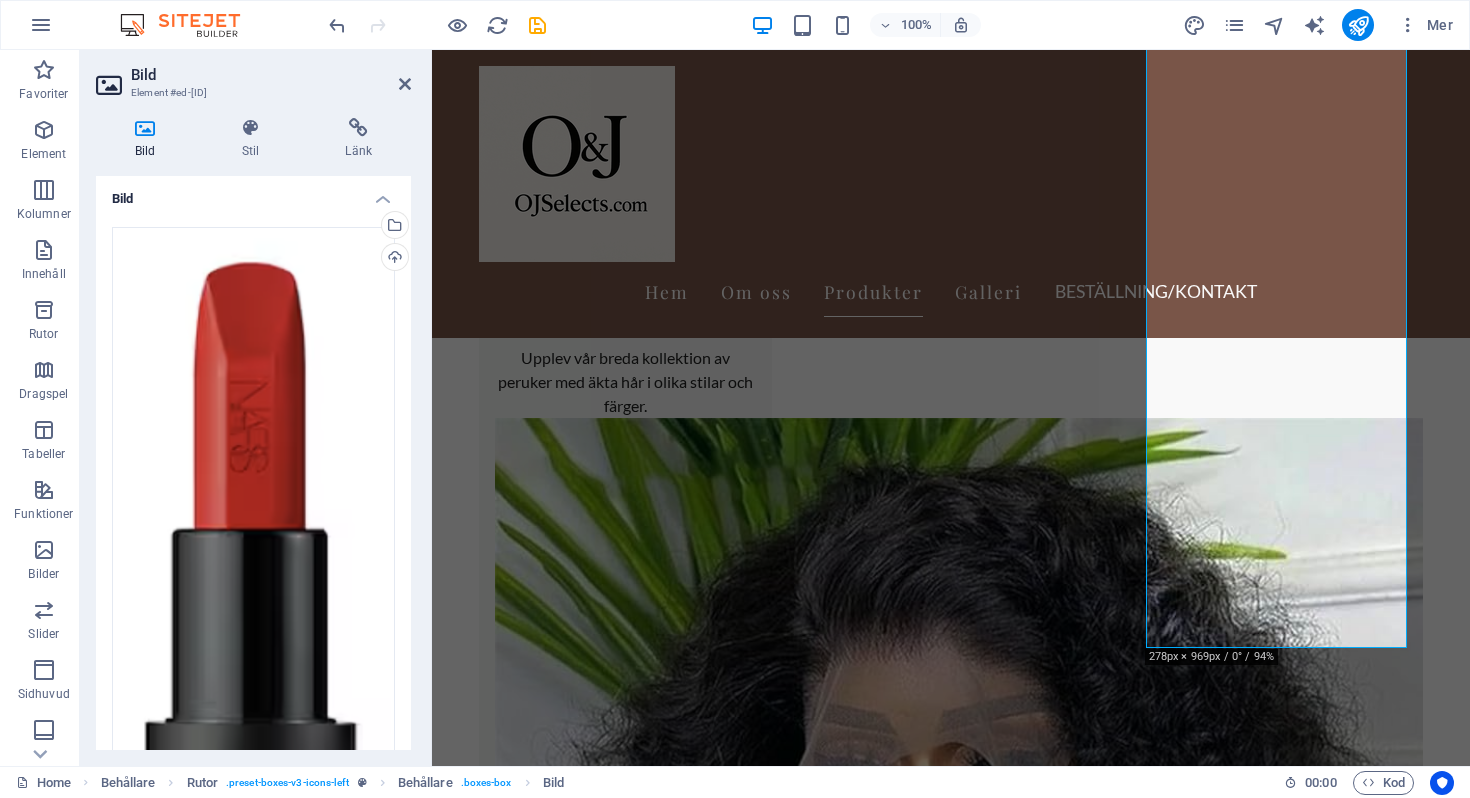 scroll, scrollTop: 0, scrollLeft: 0, axis: both 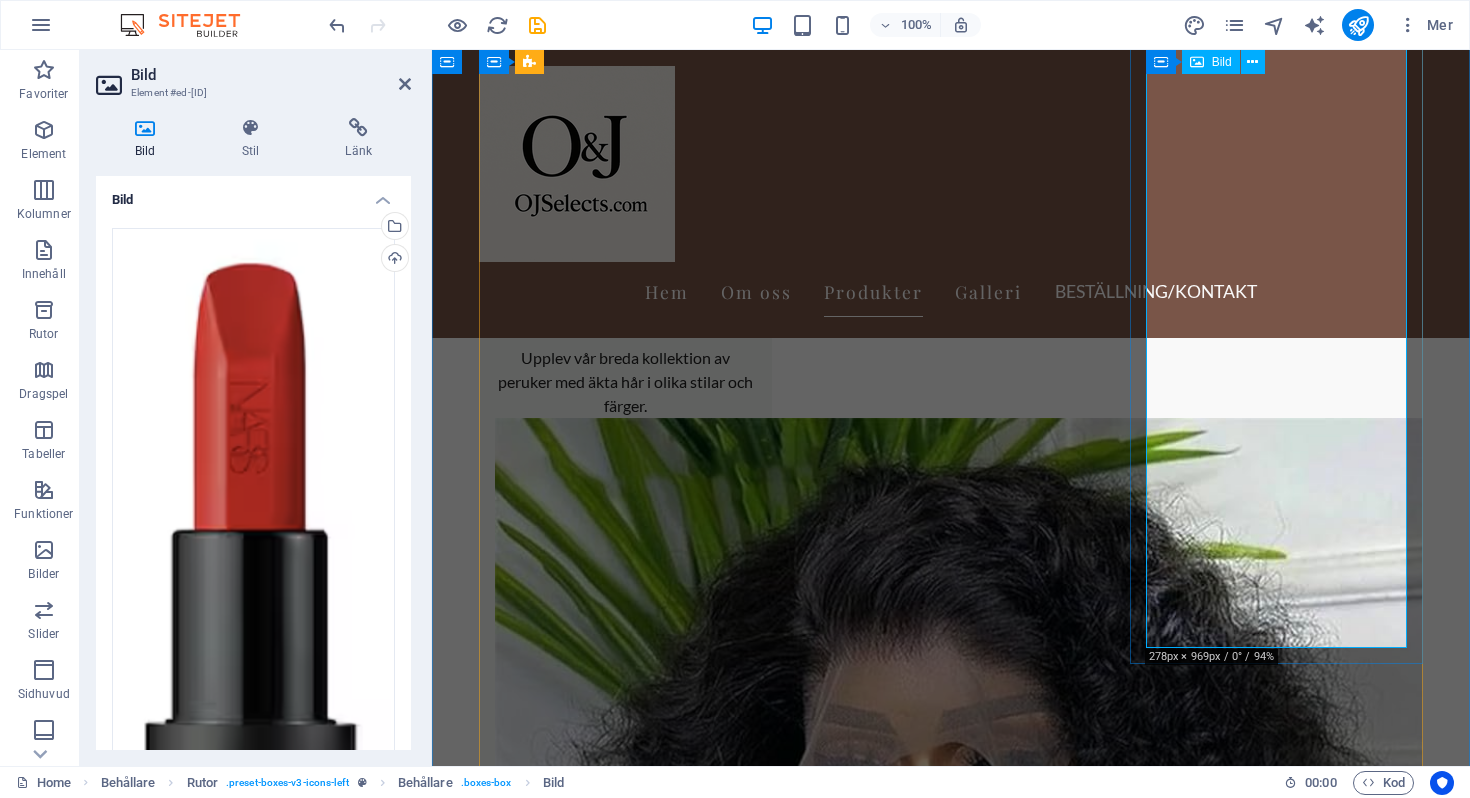 click at bounding box center [625, 4203] 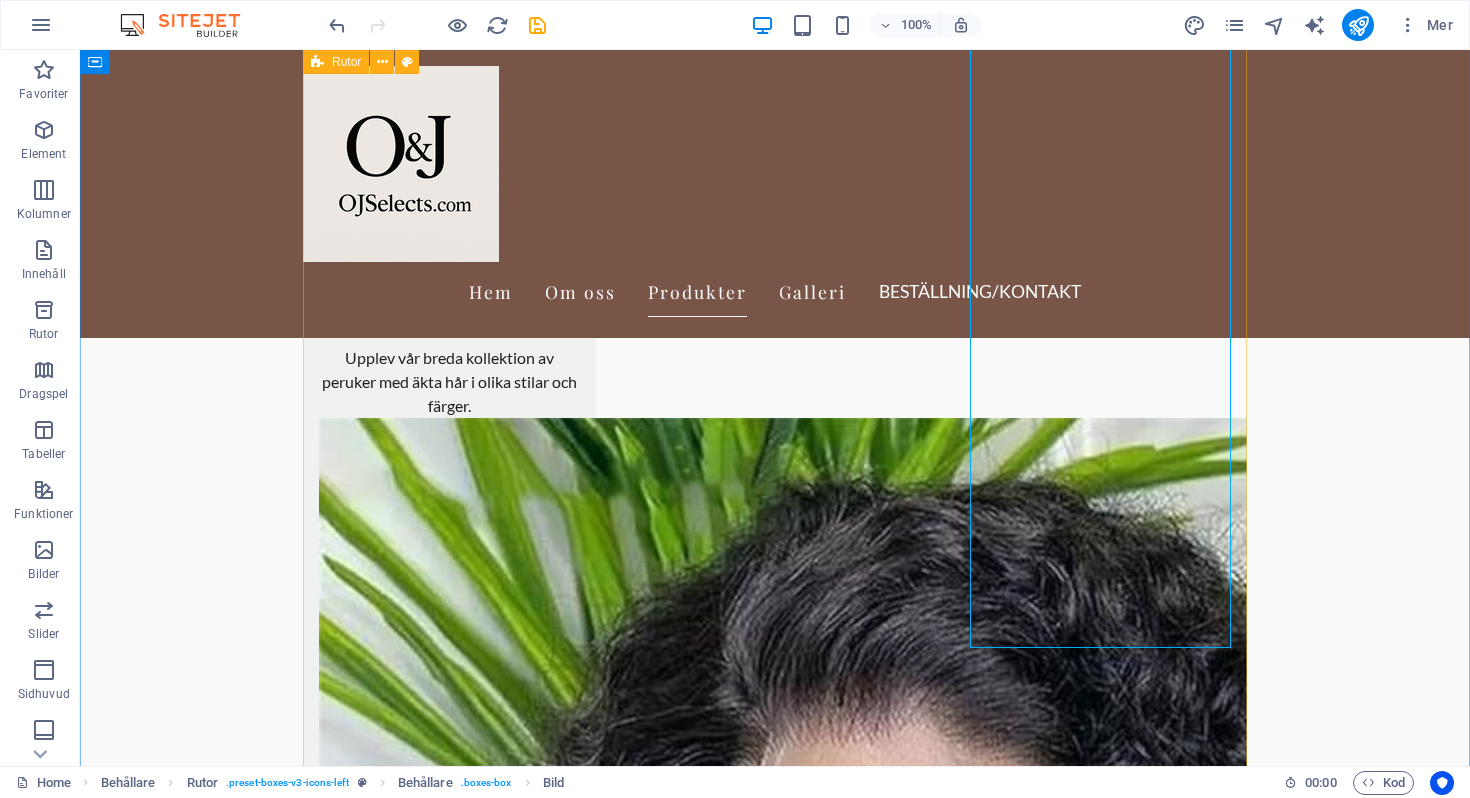 click on "Accessoarer Ge din stil det där lilla extra med skönhetsprodukter och unika accessoarer." at bounding box center (449, 5112) 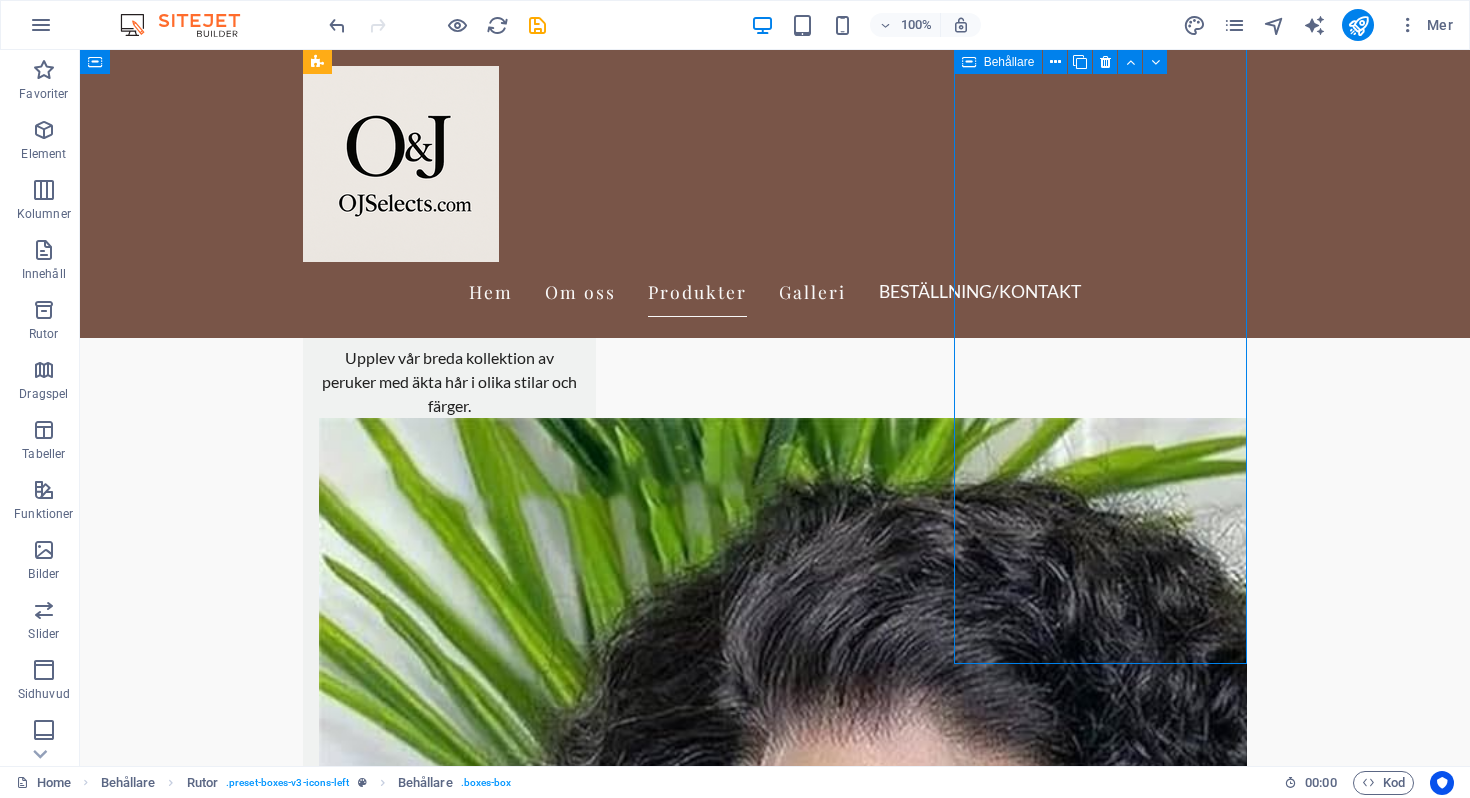 click on "Accessoarer Ge din stil det där lilla extra med skönhetsprodukter och unika accessoarer." at bounding box center [449, 5112] 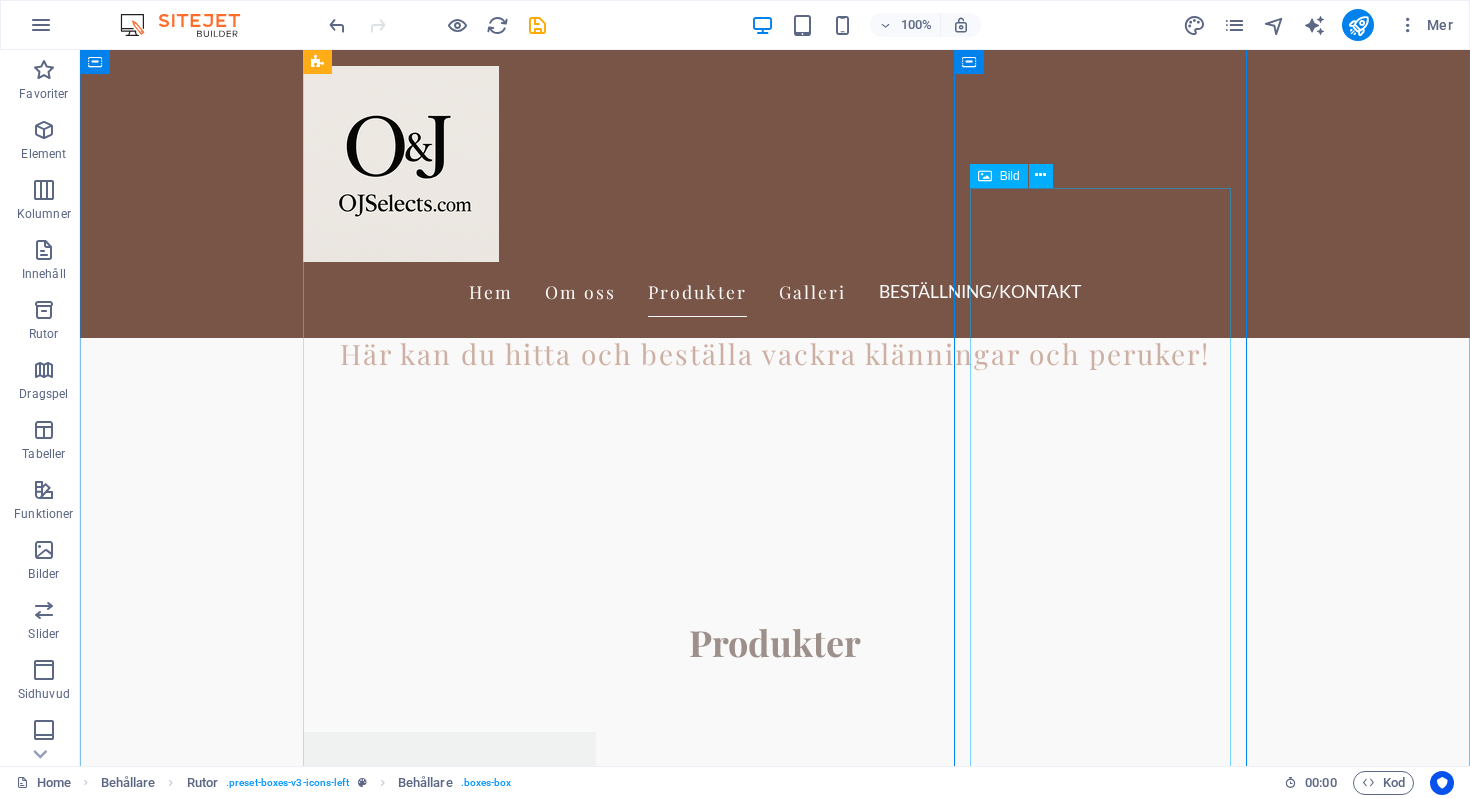 scroll, scrollTop: 737, scrollLeft: 0, axis: vertical 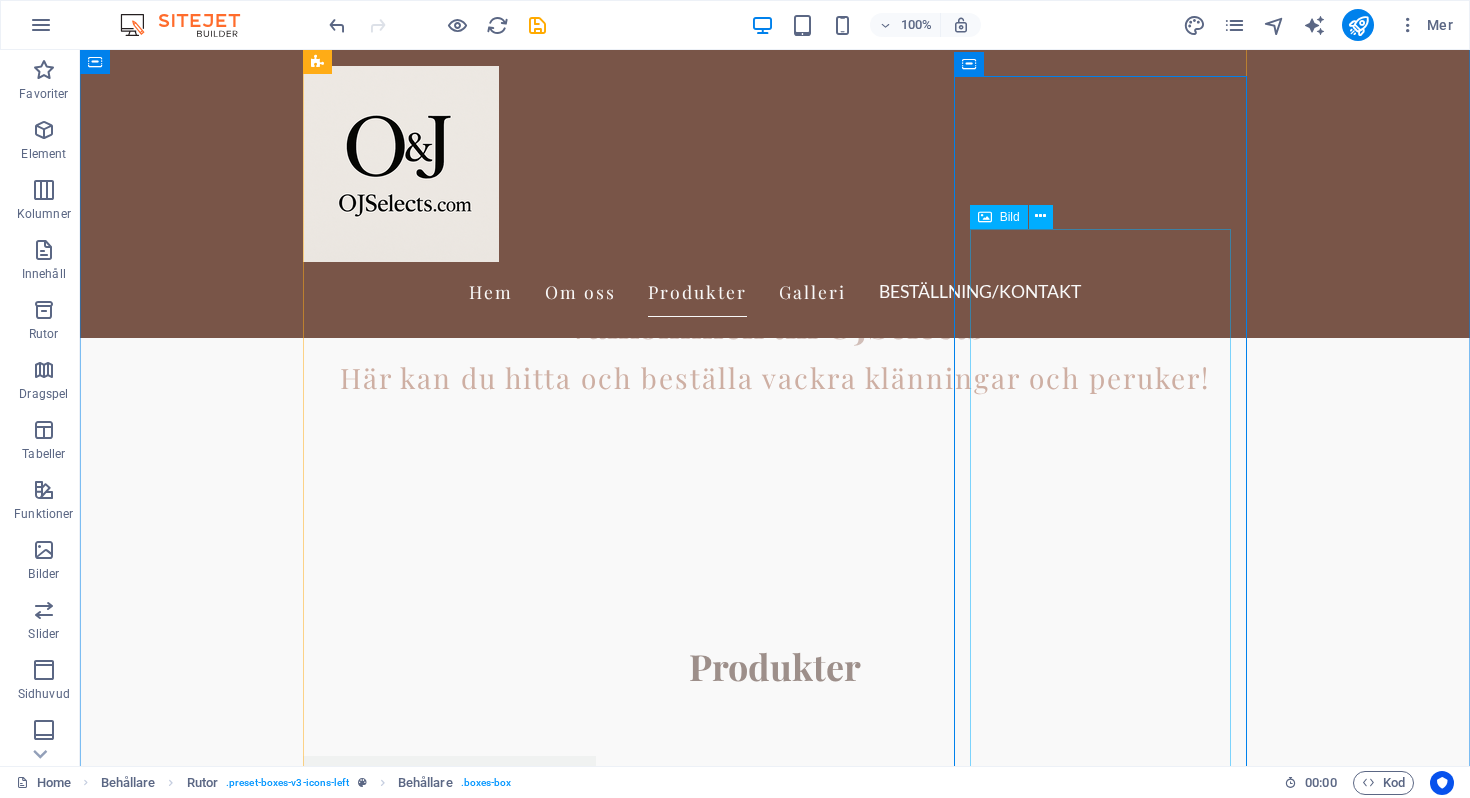 click at bounding box center [449, 5672] 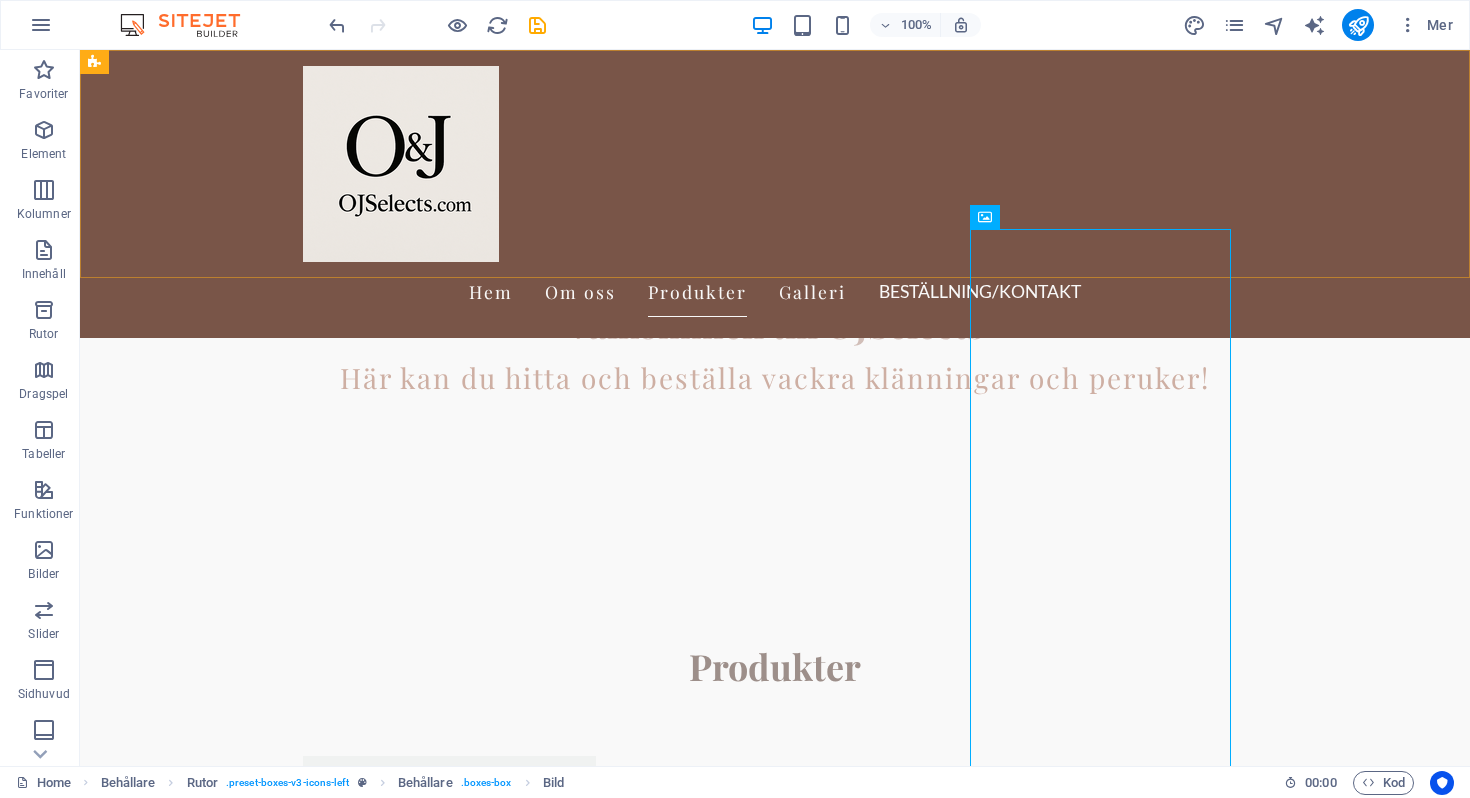 click on "Hem Om oss Produkter Galleri Beställning/Kontakt" at bounding box center [775, 194] 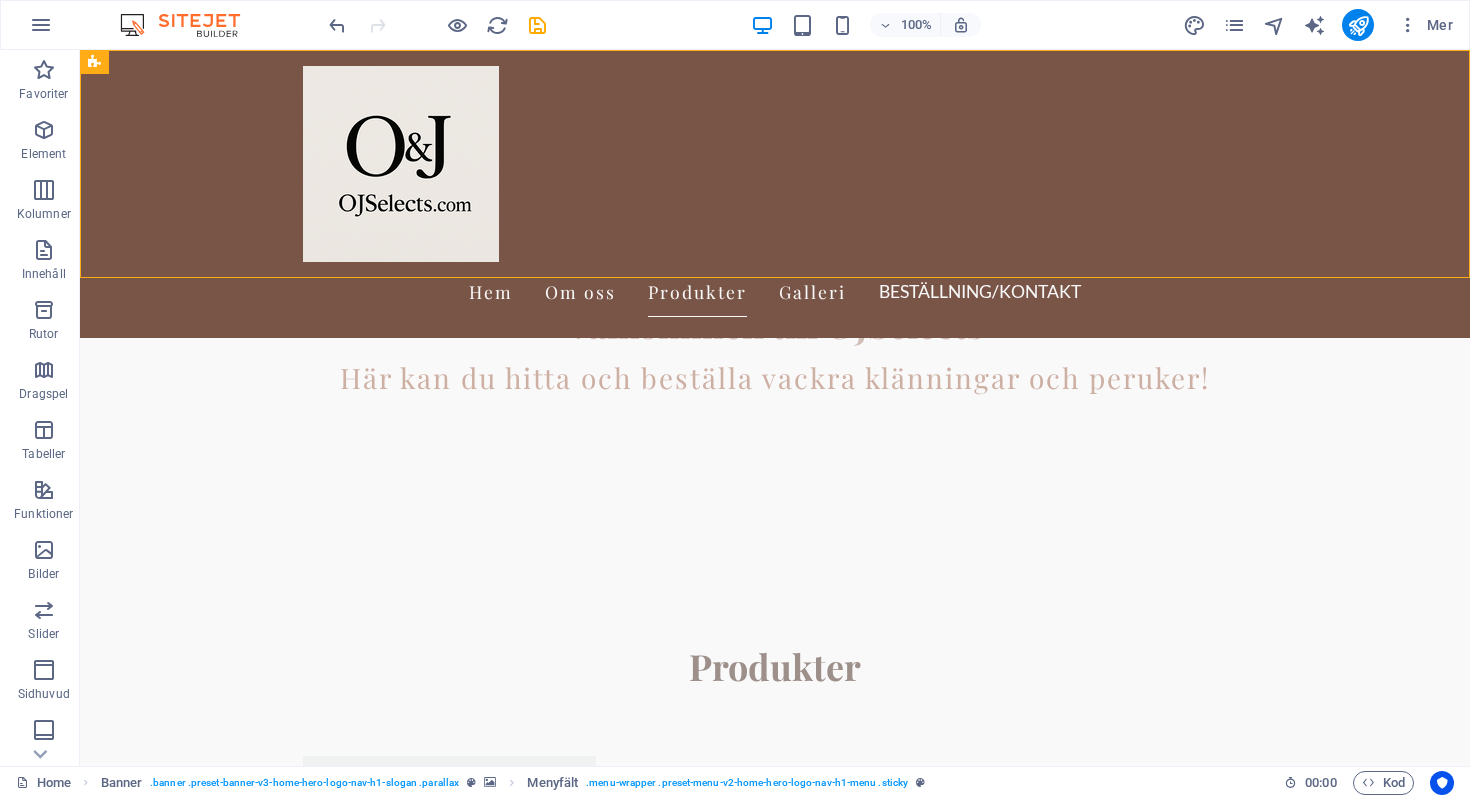 click on "Hem Om oss Produkter Galleri Beställning/Kontakt" at bounding box center [775, 194] 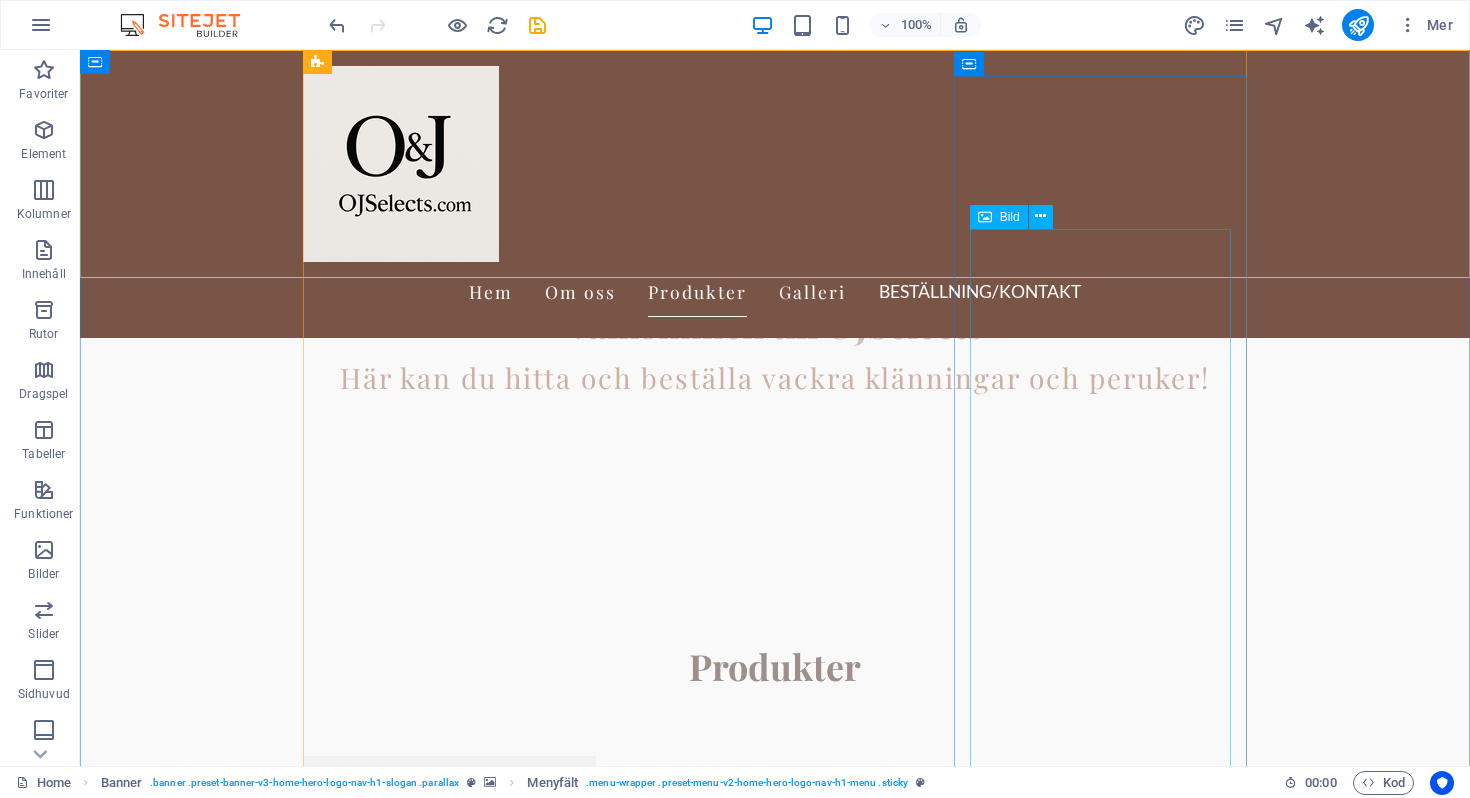 click at bounding box center (449, 5672) 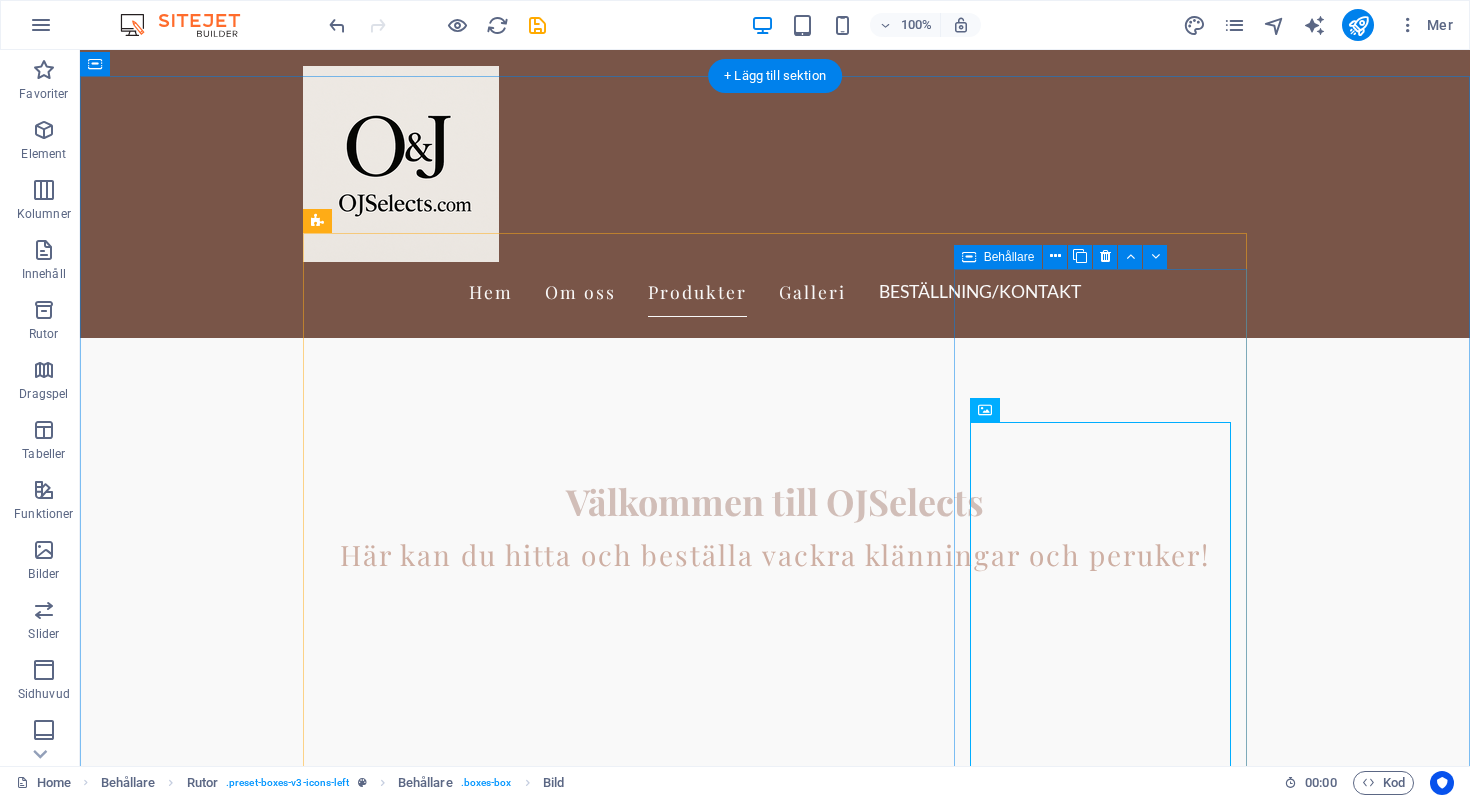 scroll, scrollTop: 544, scrollLeft: 0, axis: vertical 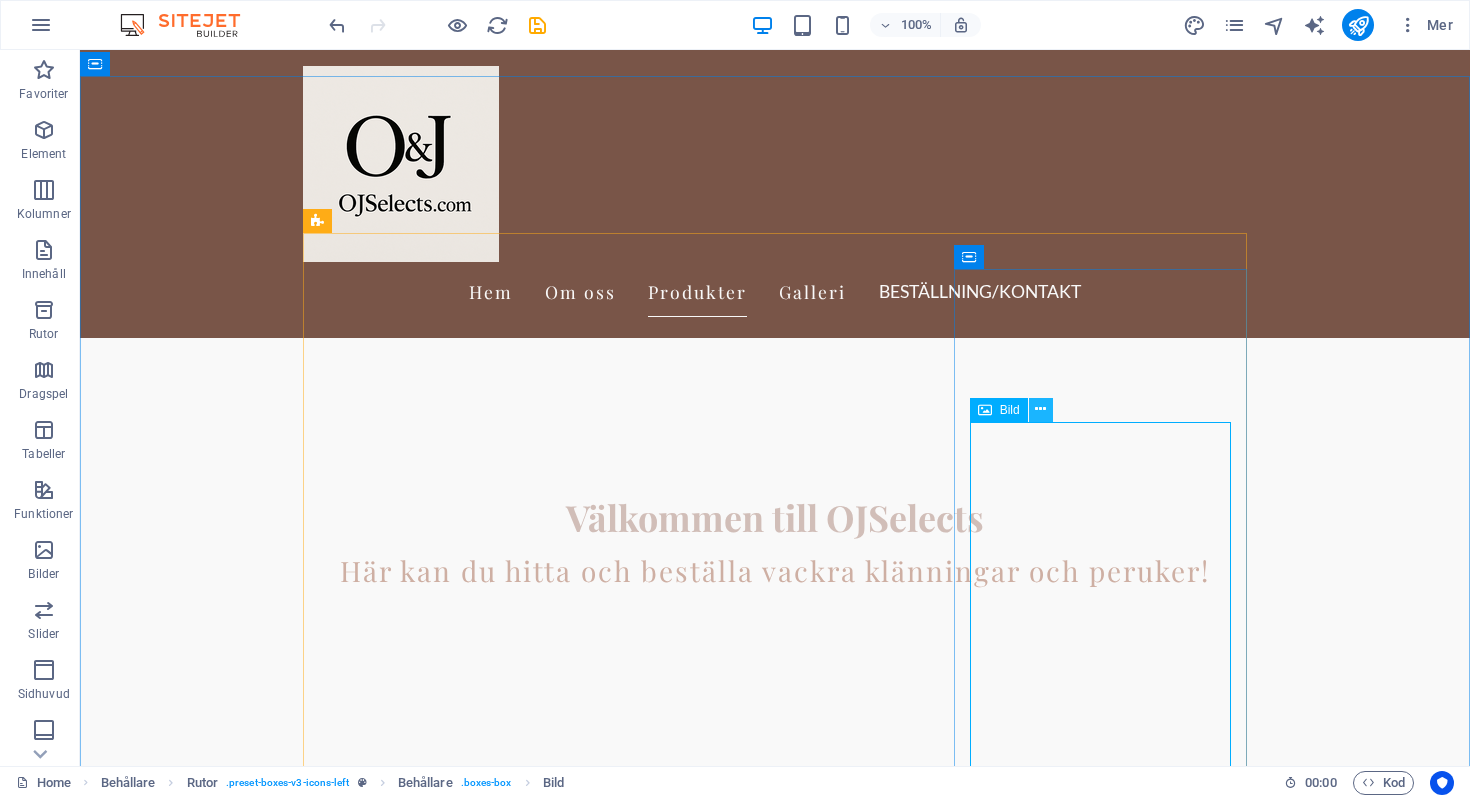 click at bounding box center [1040, 409] 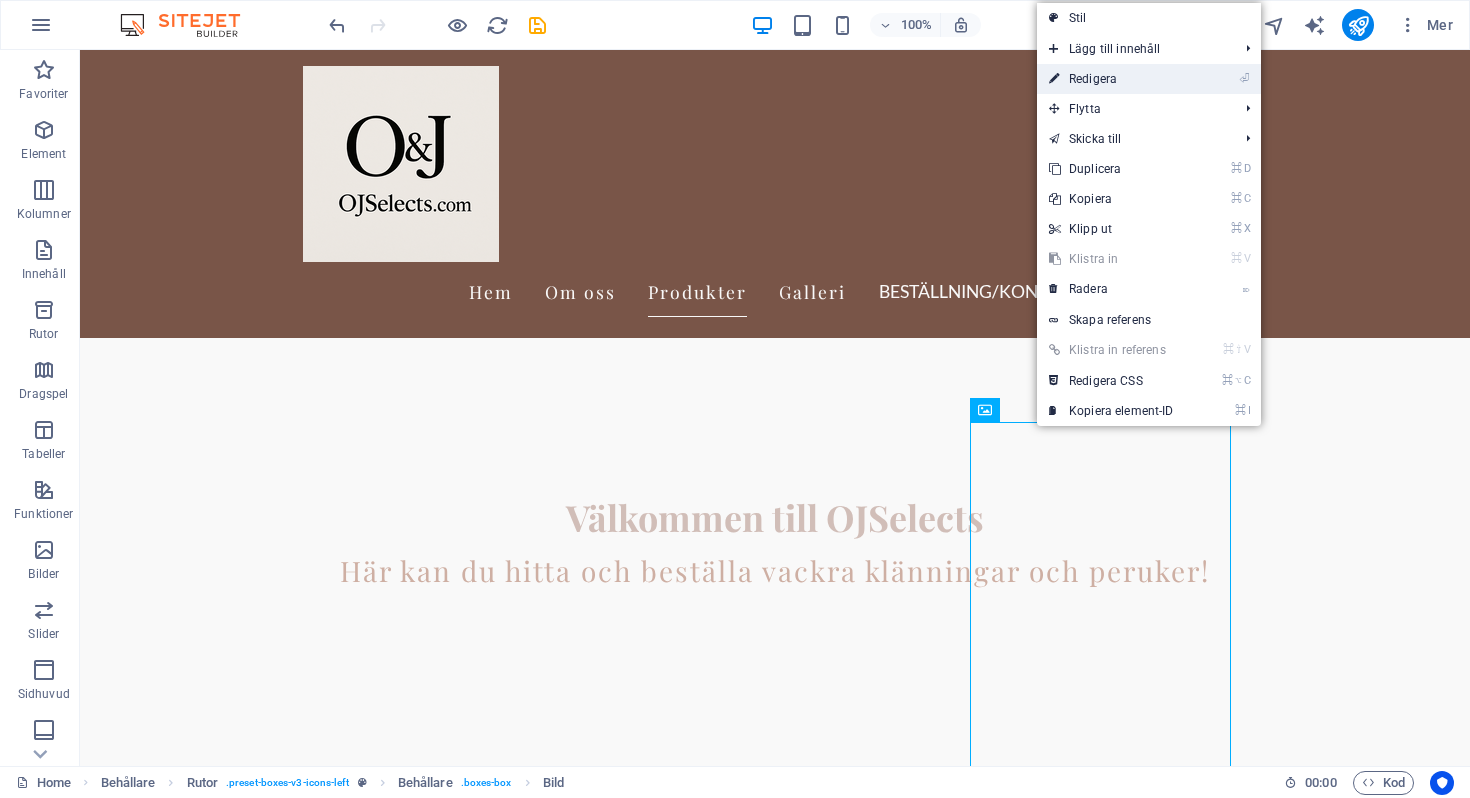 click on "⏎  Redigera" at bounding box center (1111, 79) 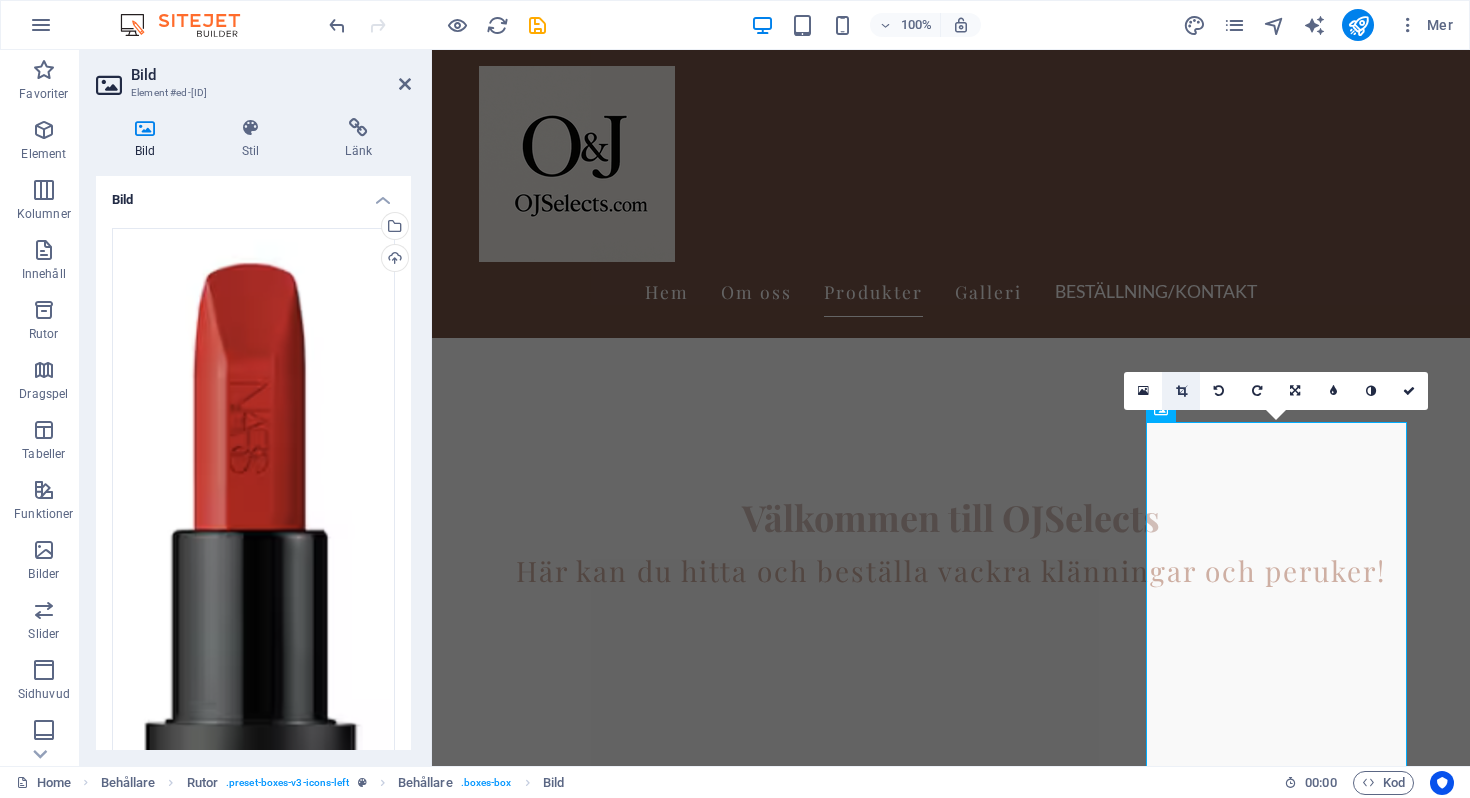 click at bounding box center [1181, 391] 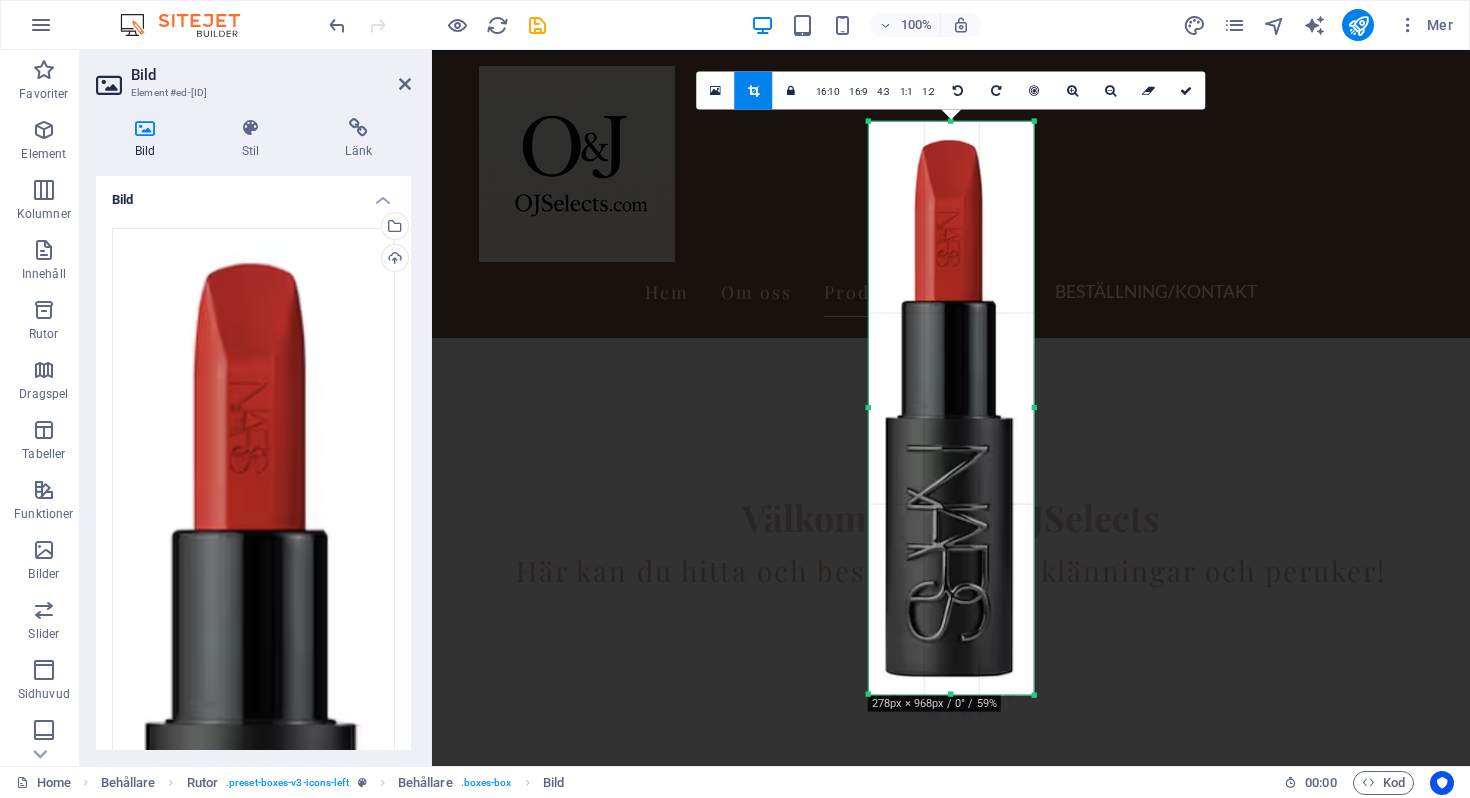 drag, startPoint x: 951, startPoint y: 696, endPoint x: 968, endPoint y: 750, distance: 56.61272 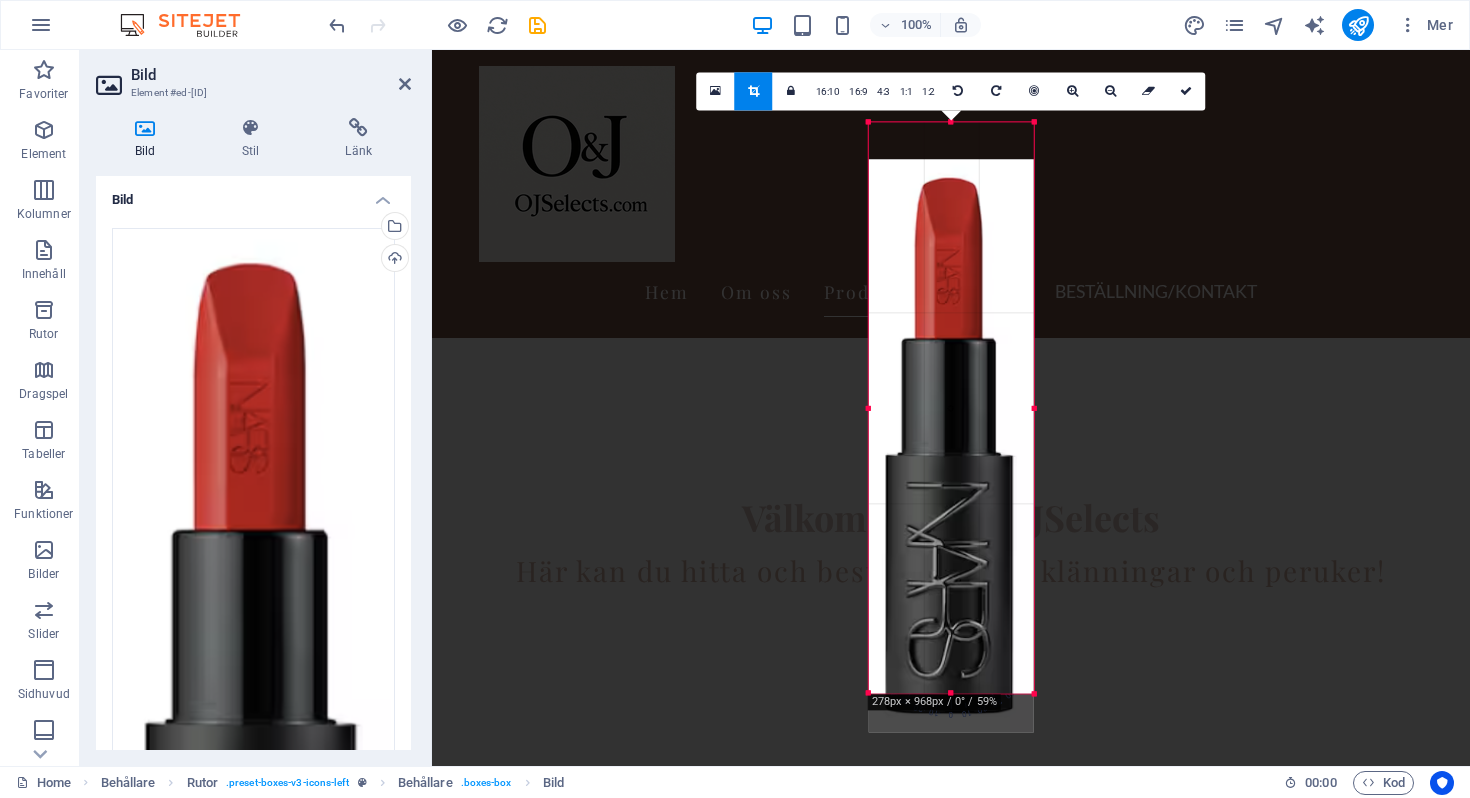 drag, startPoint x: 951, startPoint y: 142, endPoint x: 953, endPoint y: 179, distance: 37.054016 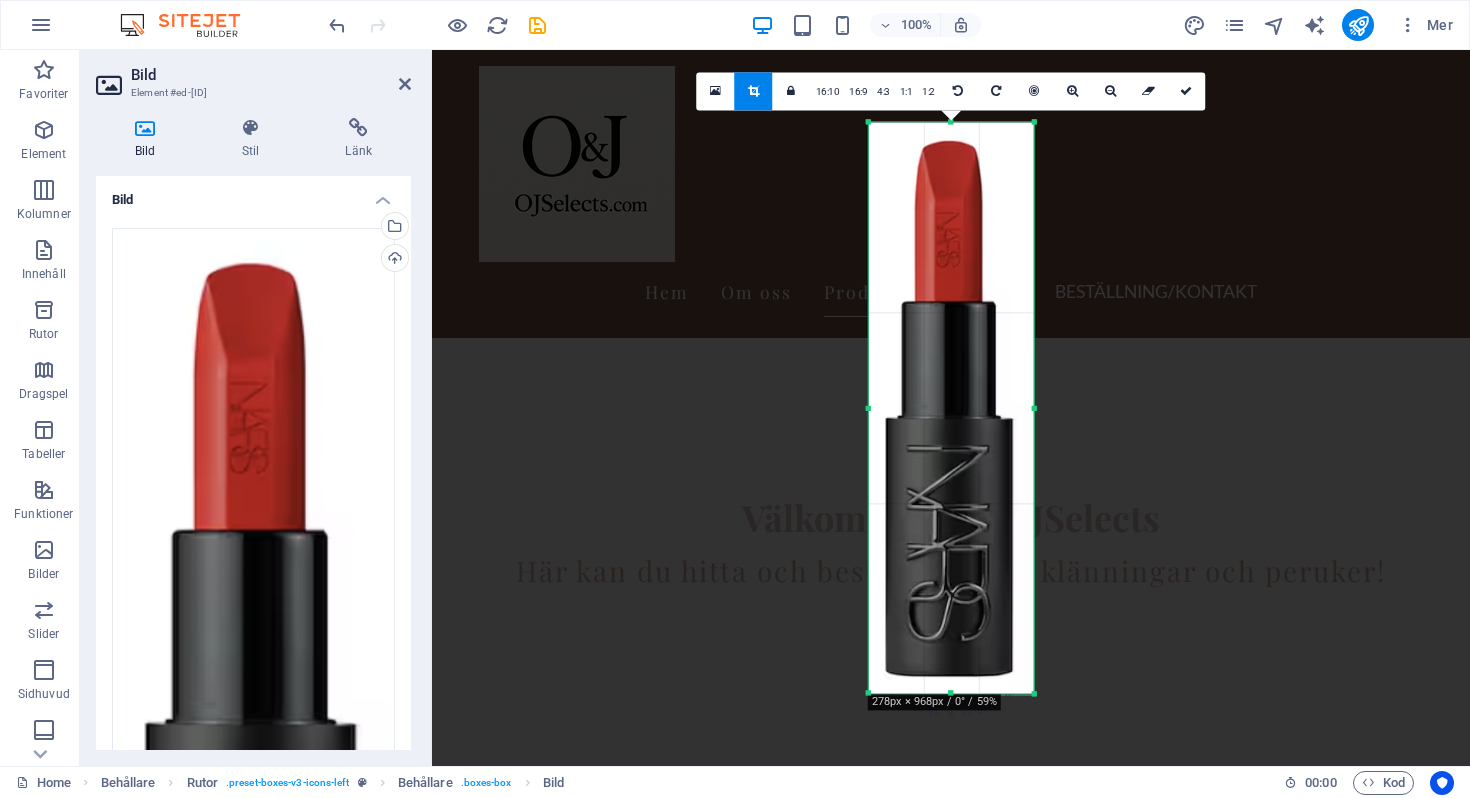 click at bounding box center [951, 508] 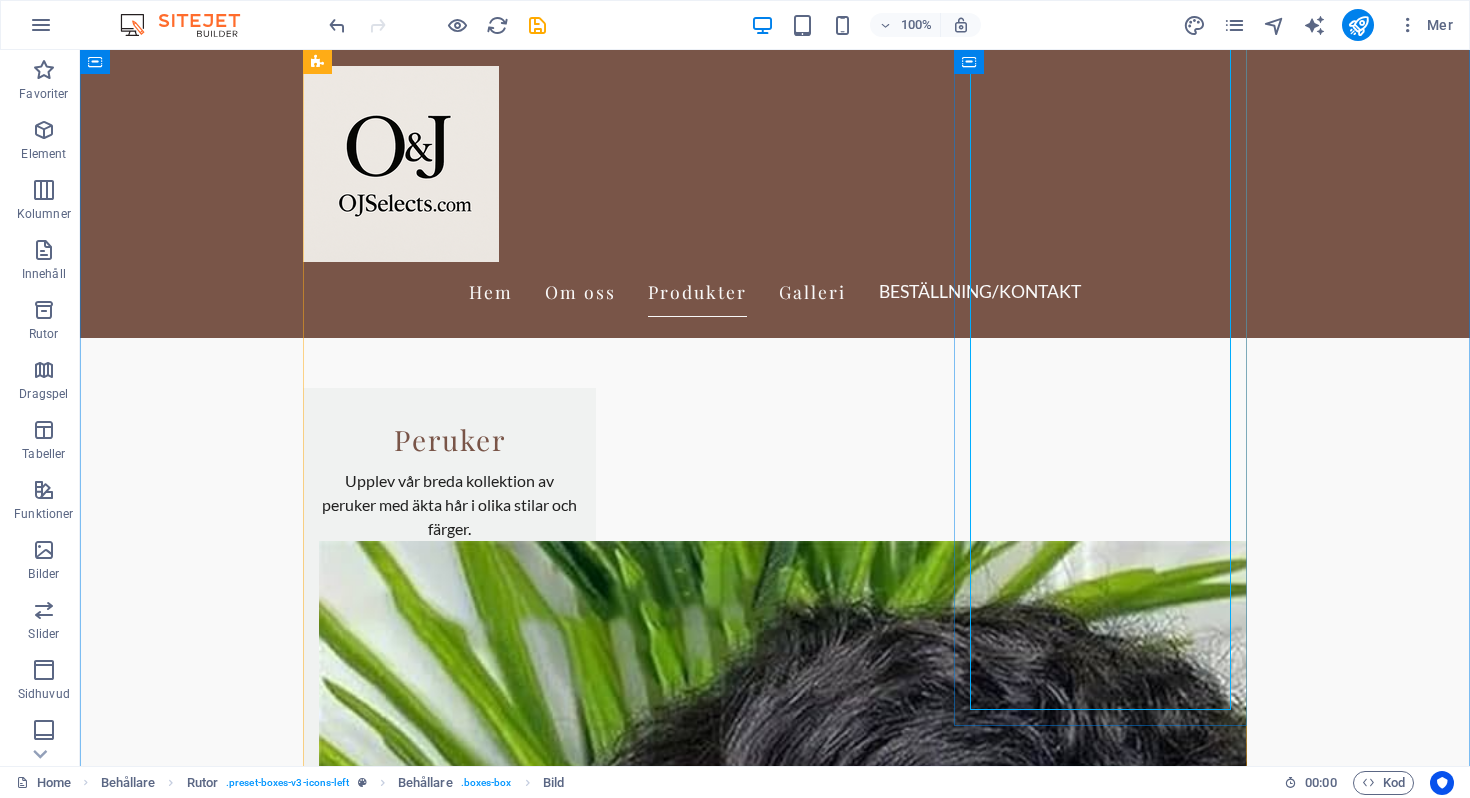 scroll, scrollTop: 1165, scrollLeft: 0, axis: vertical 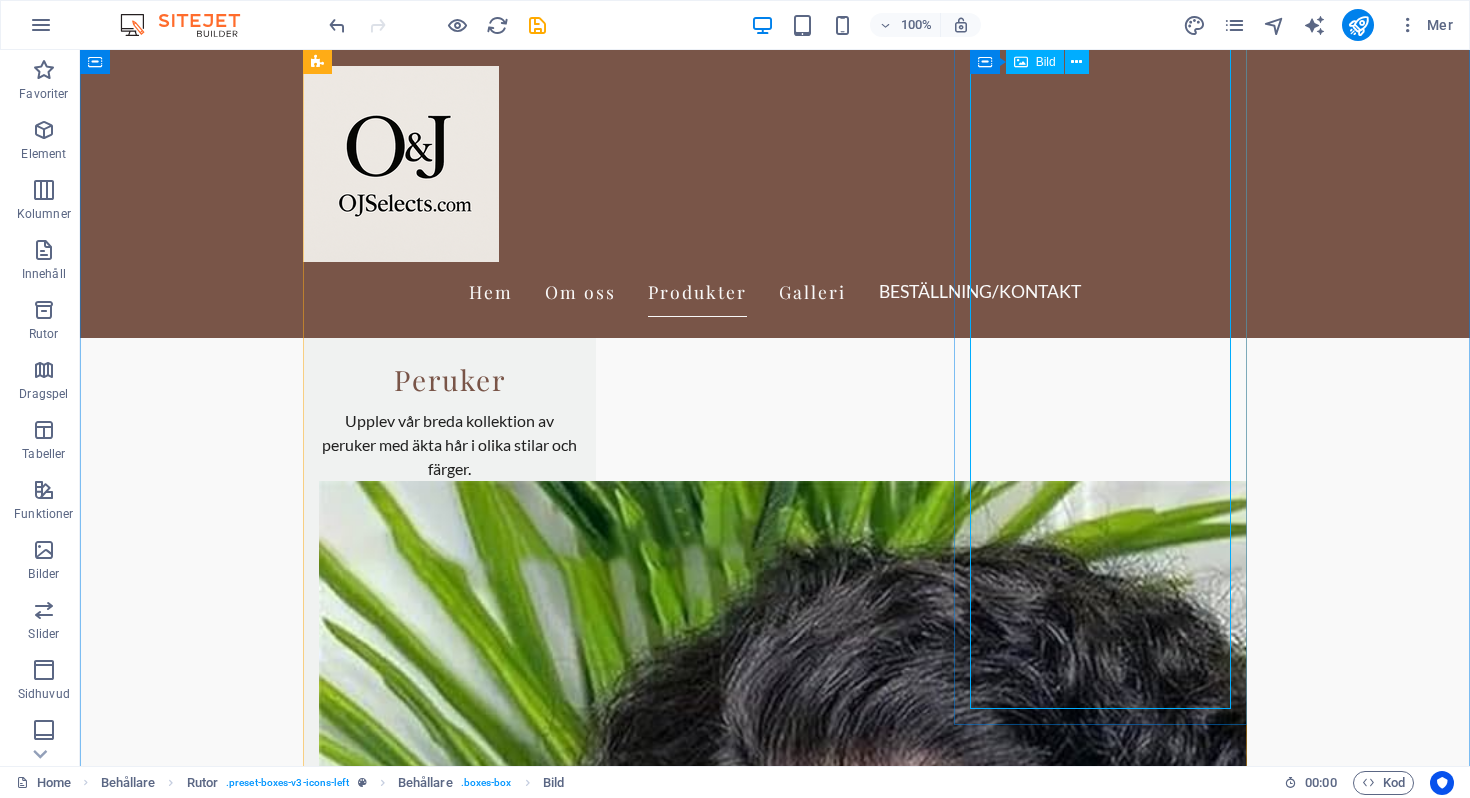 click at bounding box center [449, 5243] 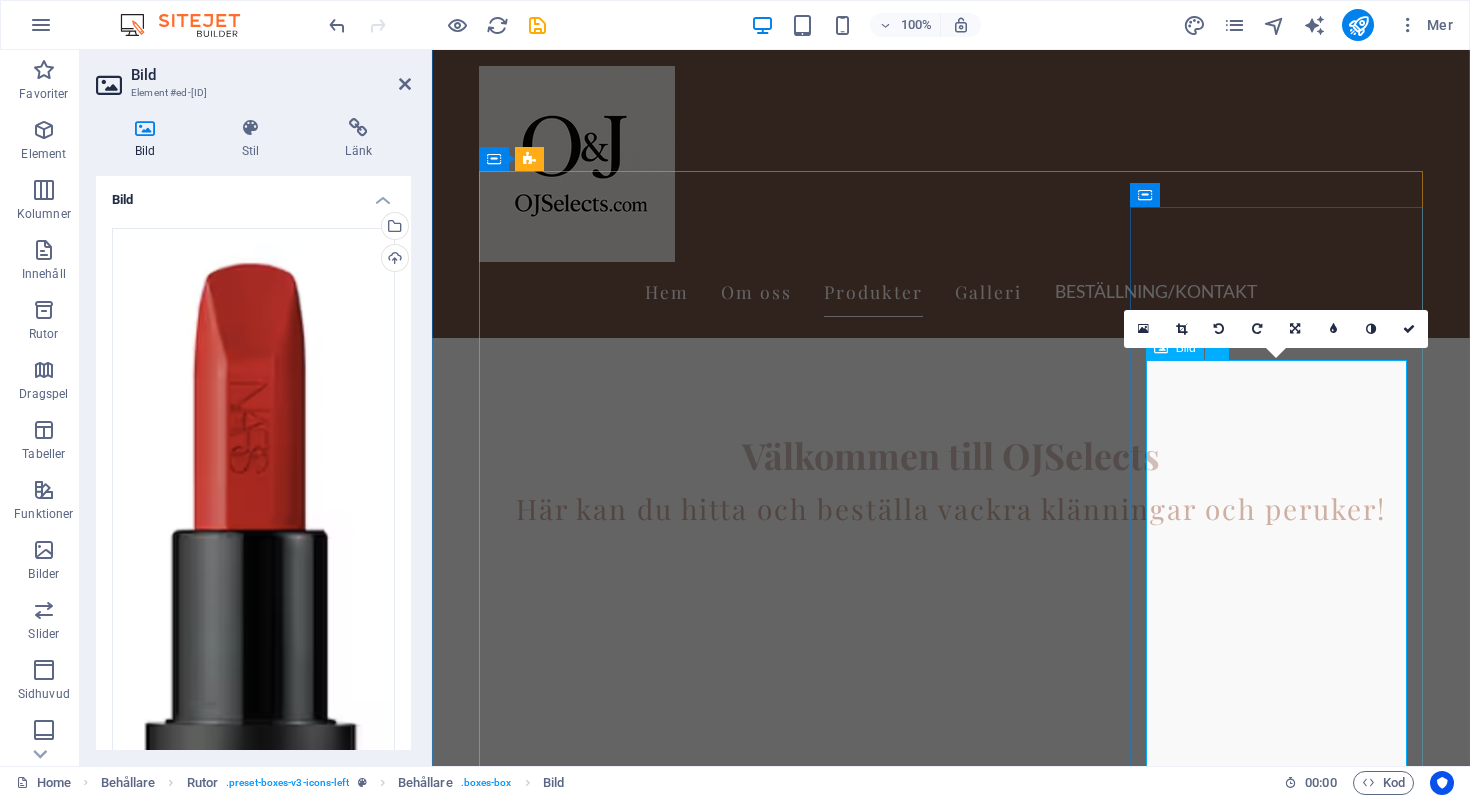 scroll, scrollTop: 446, scrollLeft: 0, axis: vertical 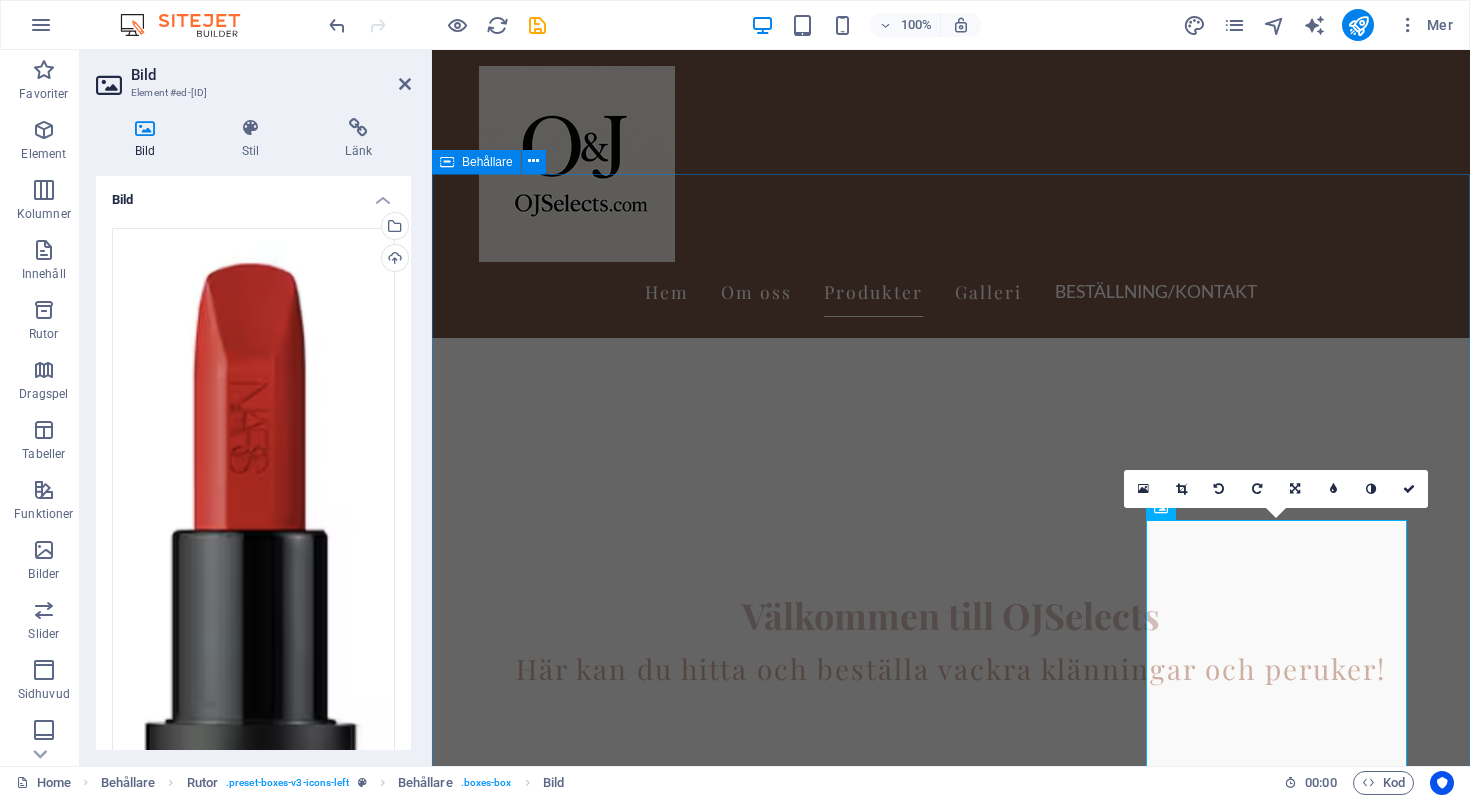 click on "Produkter Peruker Upplev vår breda kollektion av peruker med äkta hår i olika stilar och färger.  Klänningar Stort urval av eleganta och trendiga klänningar för alla tillfällen. Accessoarer Ge din stil det där lilla extra med skönhetsprodukter och unika accessoarer. Kostnadsfri frakt Njut av gratis frakt på beställningar över 1000 kr. Enkel returpolicy Vi erbjuder en smidig returpolicy för din trygghet." at bounding box center [951, 3426] 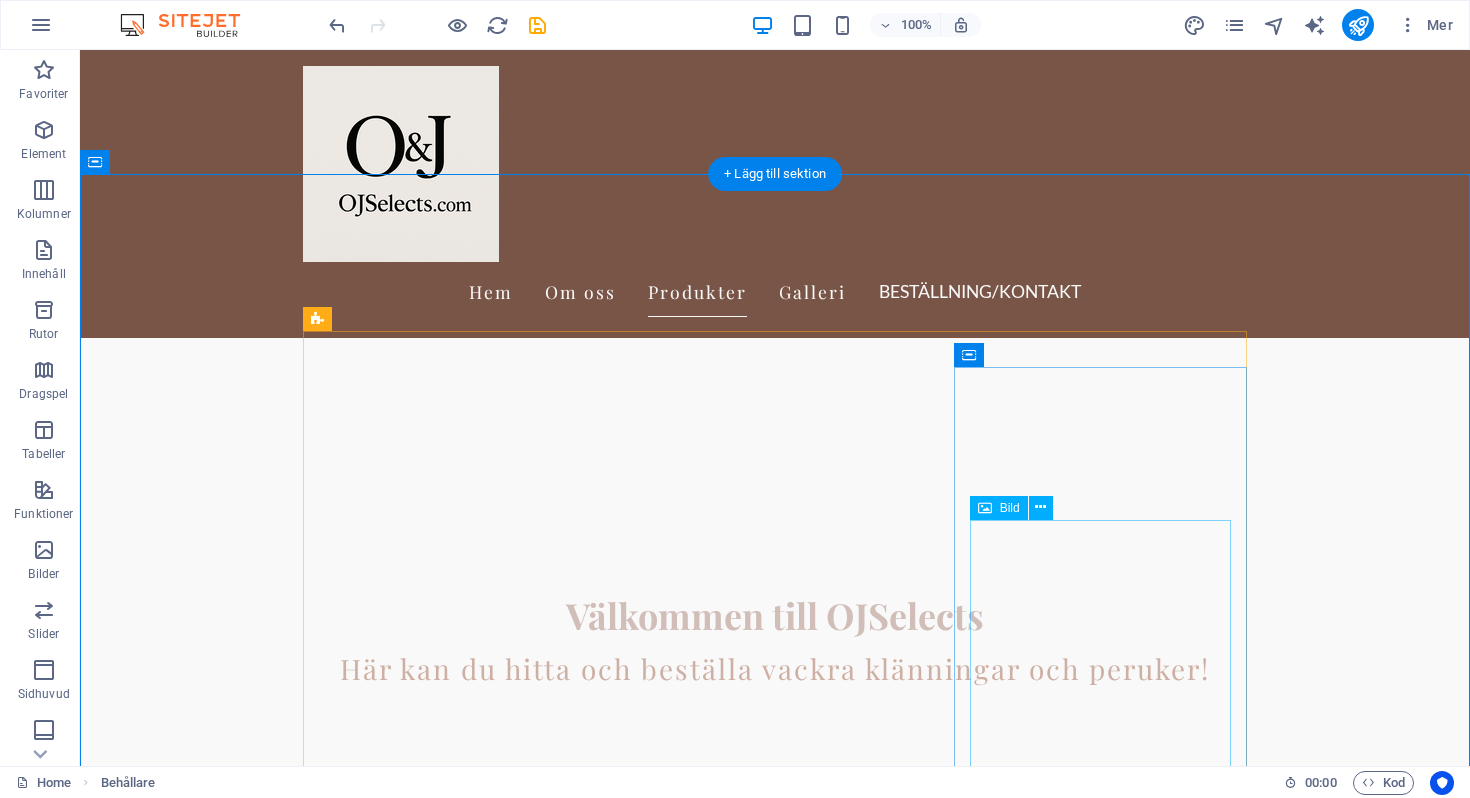 click at bounding box center (449, 5962) 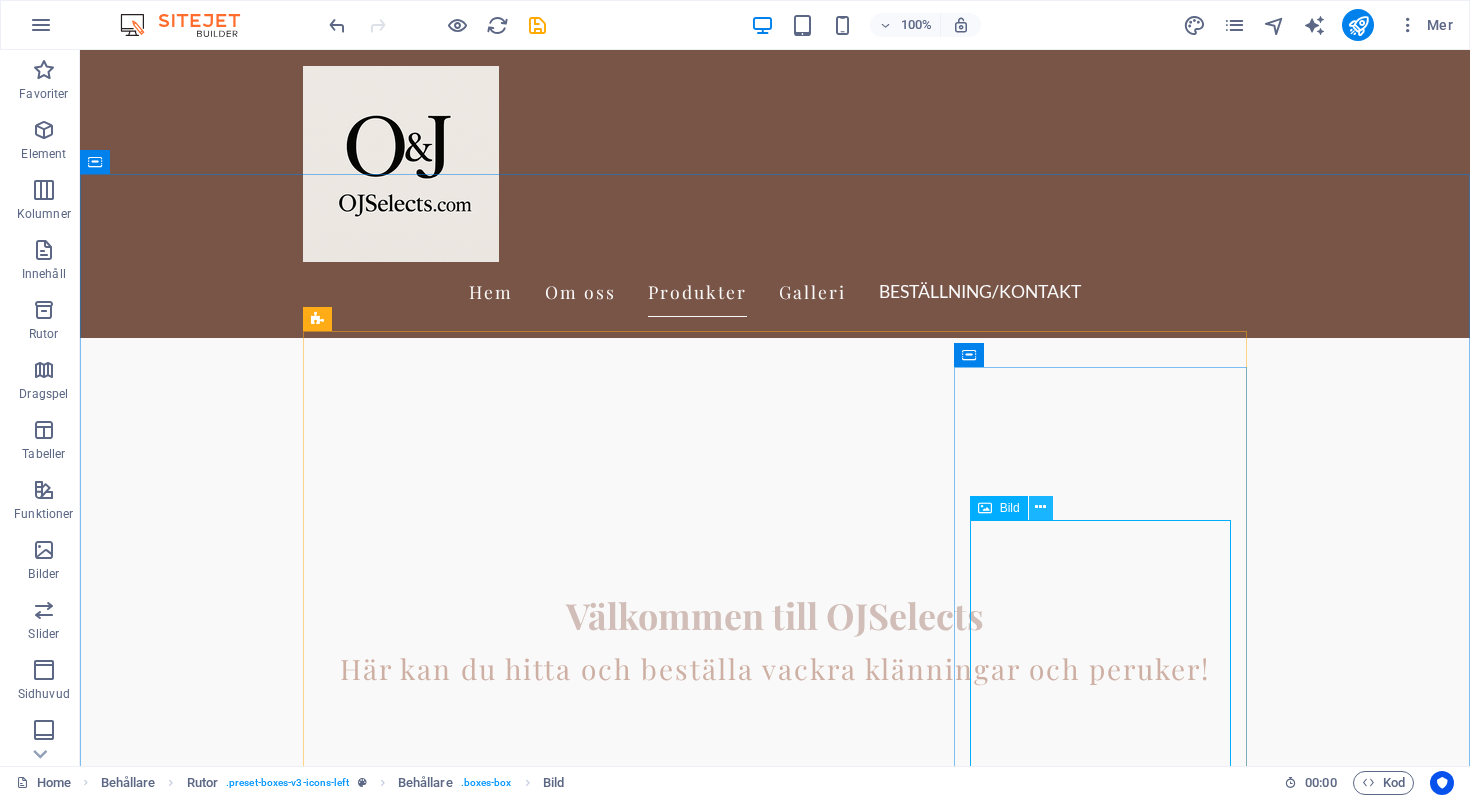 click at bounding box center [1040, 507] 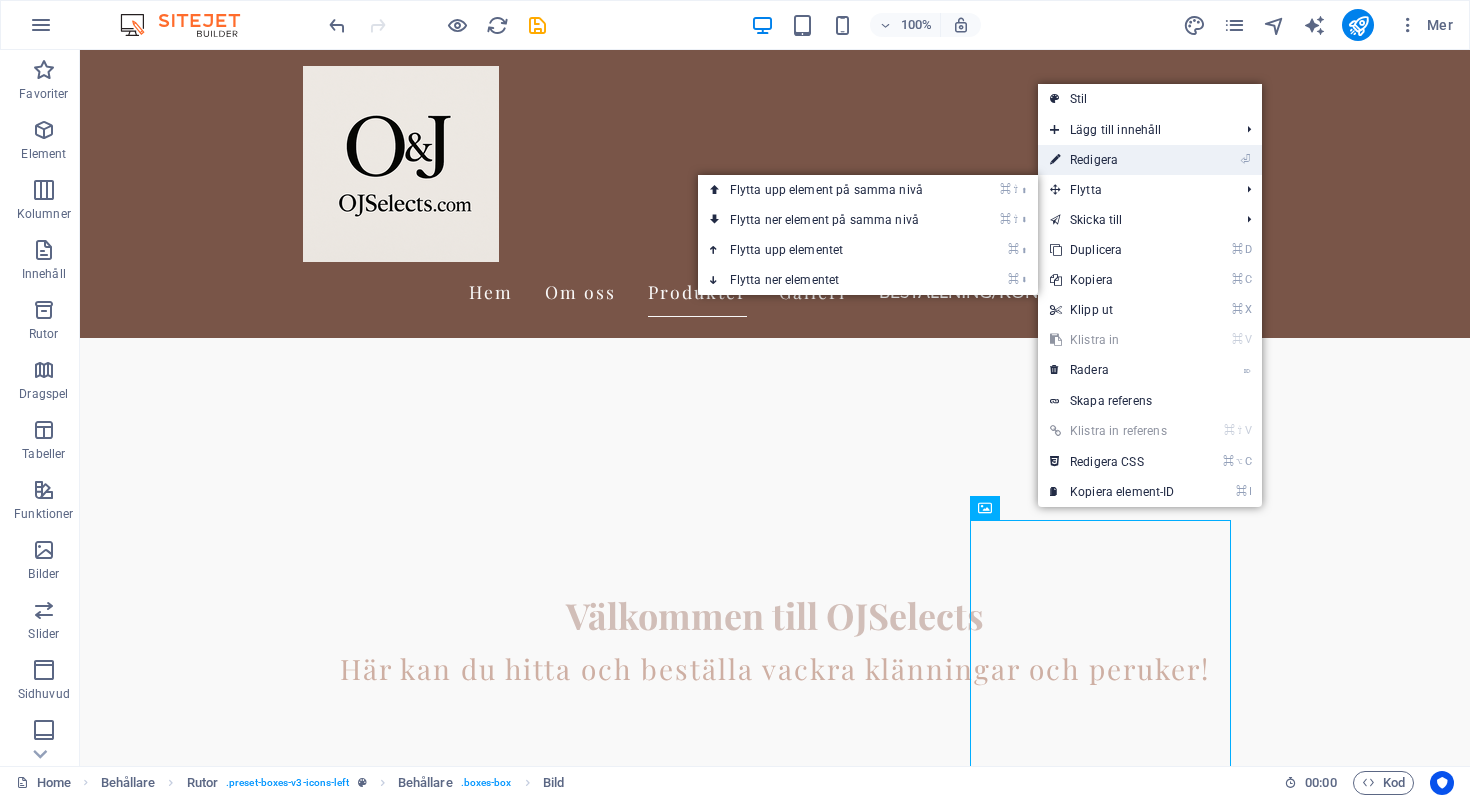 click on "⏎  Redigera" at bounding box center [1112, 160] 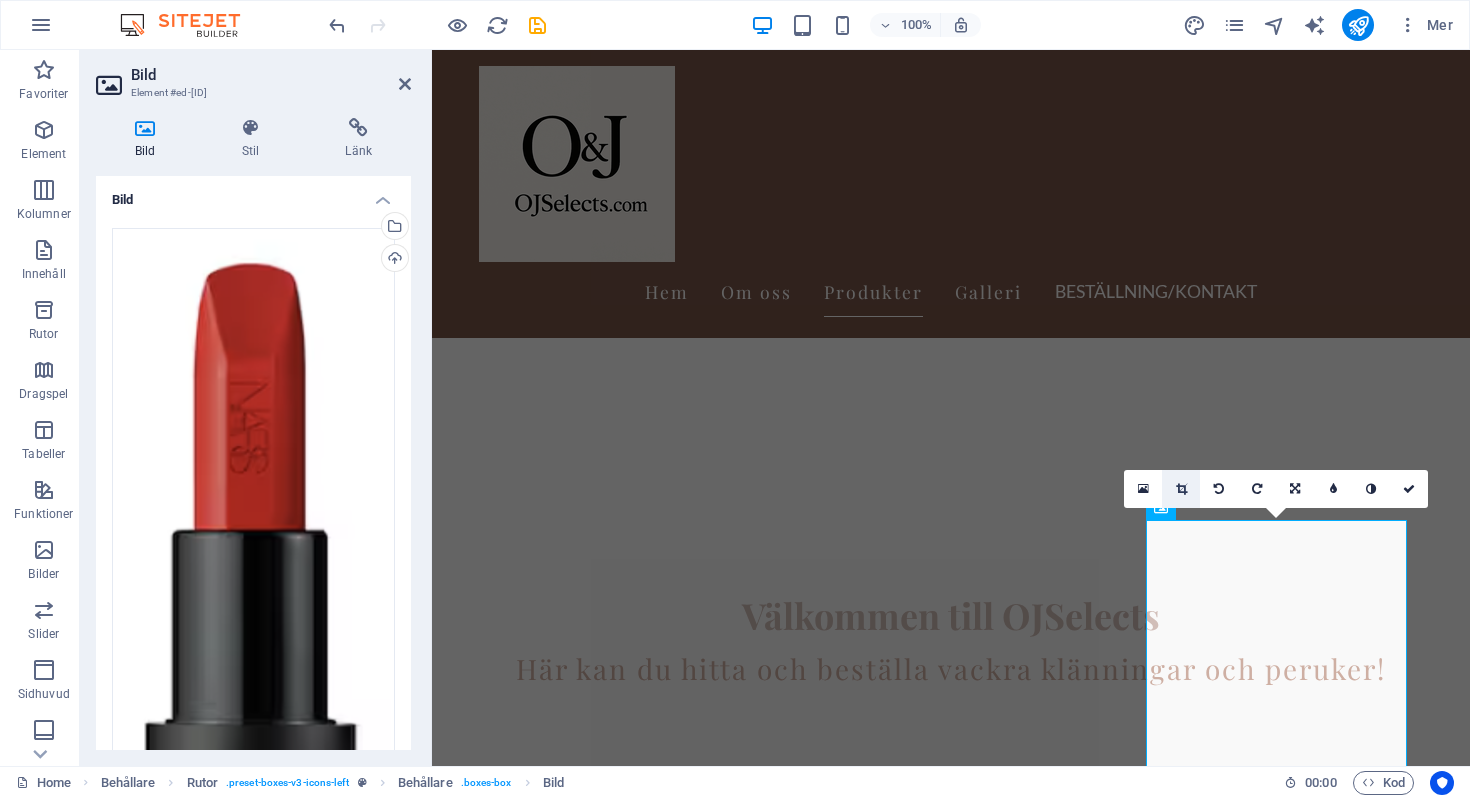 click at bounding box center [1181, 489] 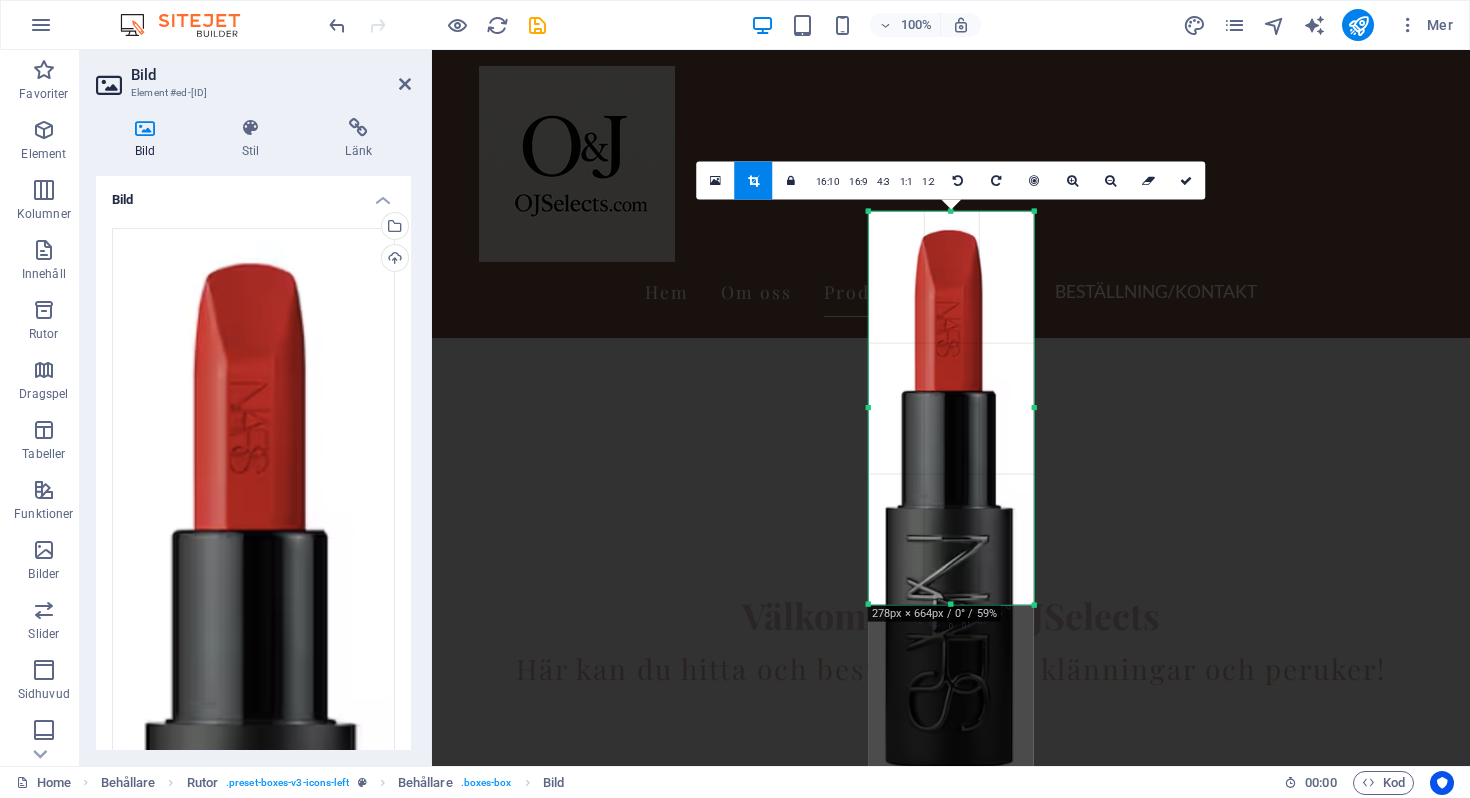 drag, startPoint x: 950, startPoint y: 696, endPoint x: 962, endPoint y: 516, distance: 180.39955 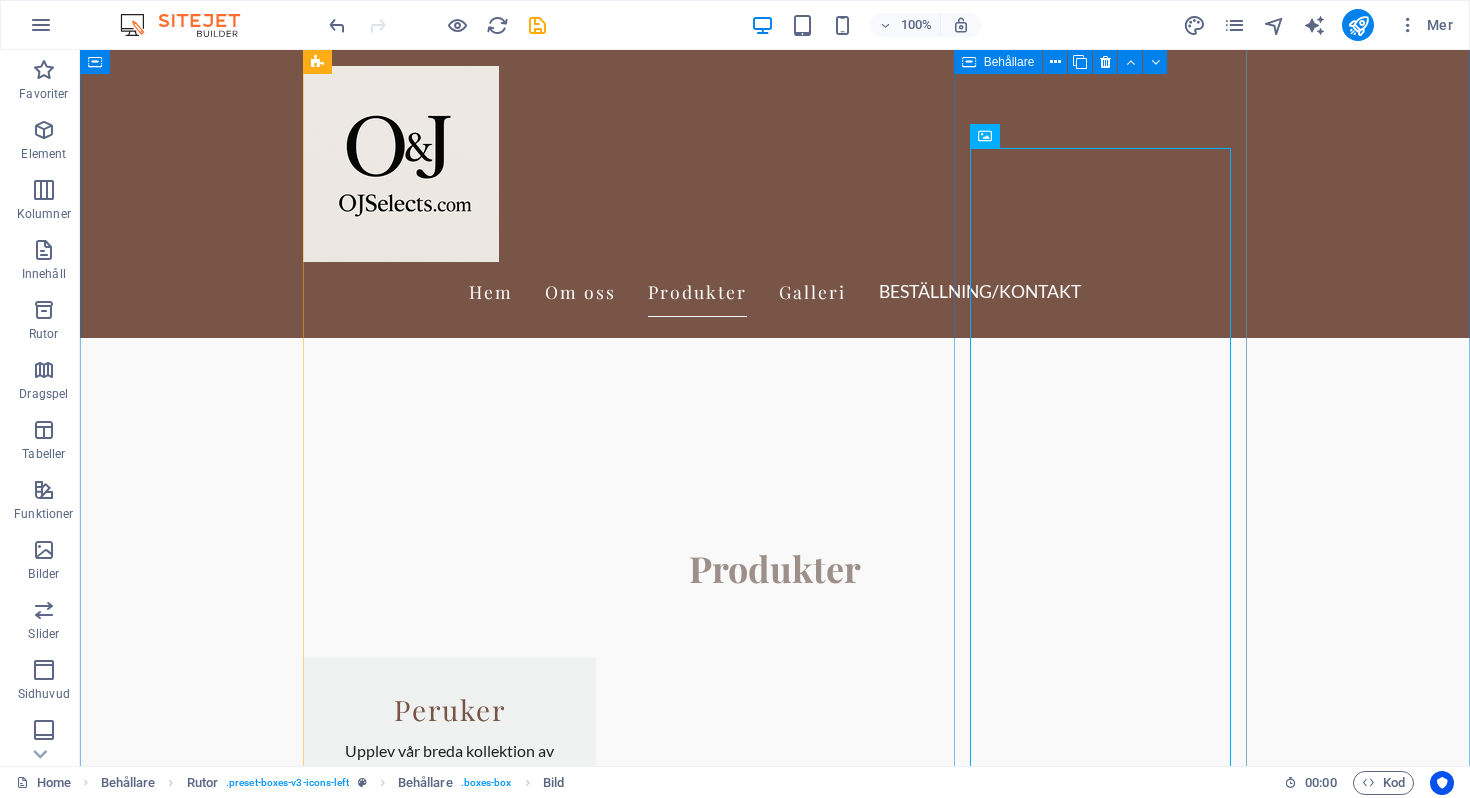 scroll, scrollTop: 791, scrollLeft: 0, axis: vertical 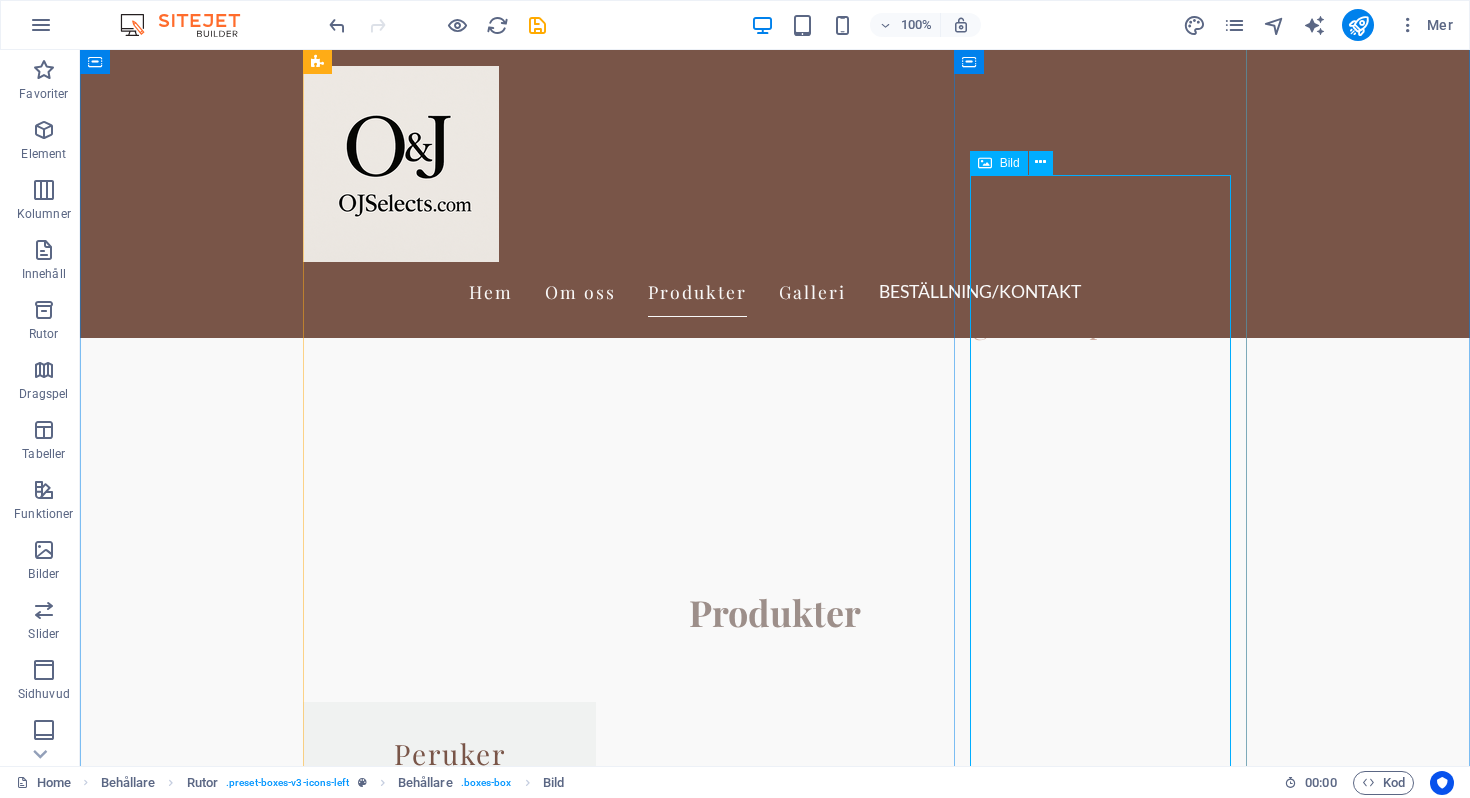 click at bounding box center [449, 5617] 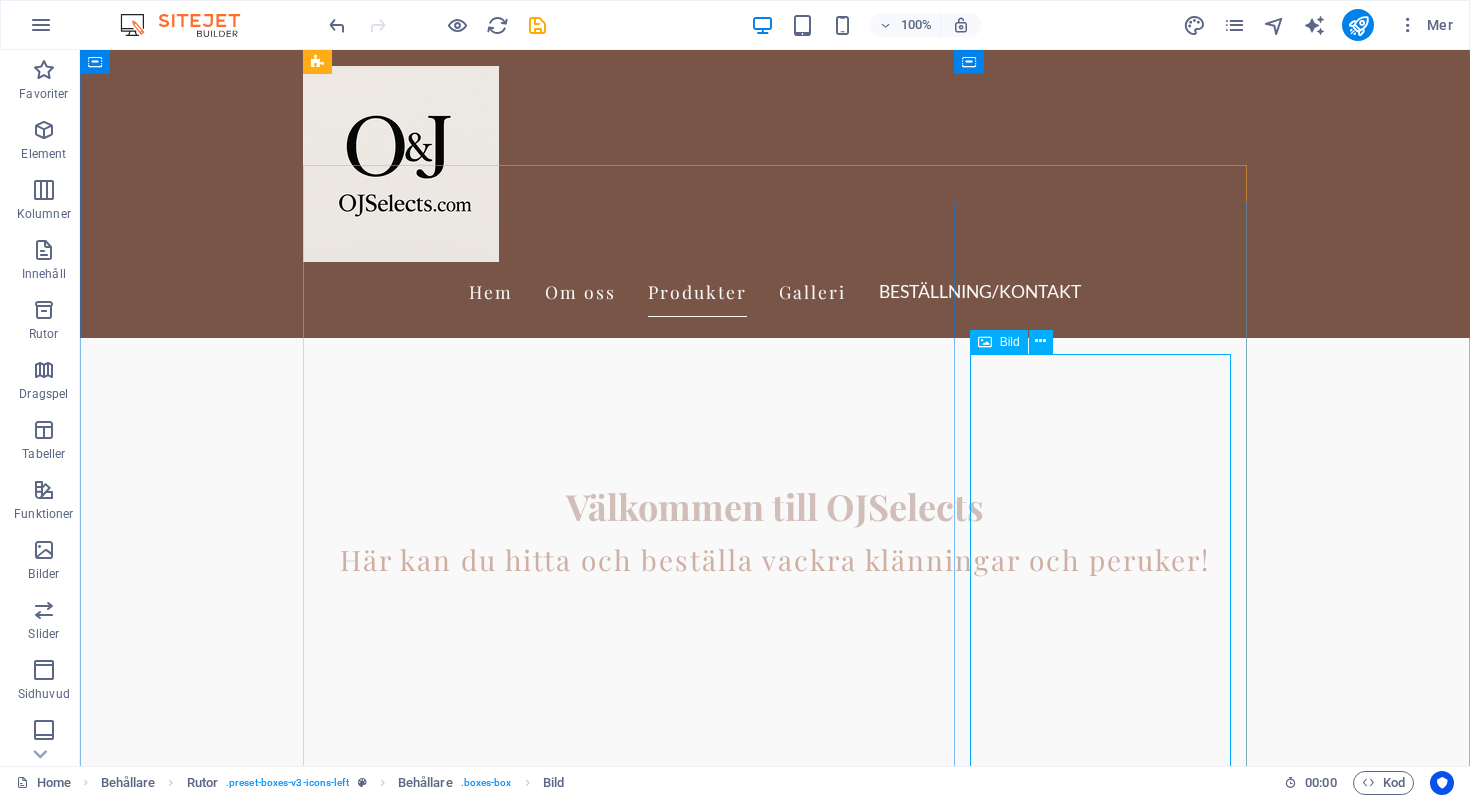 scroll, scrollTop: 532, scrollLeft: 0, axis: vertical 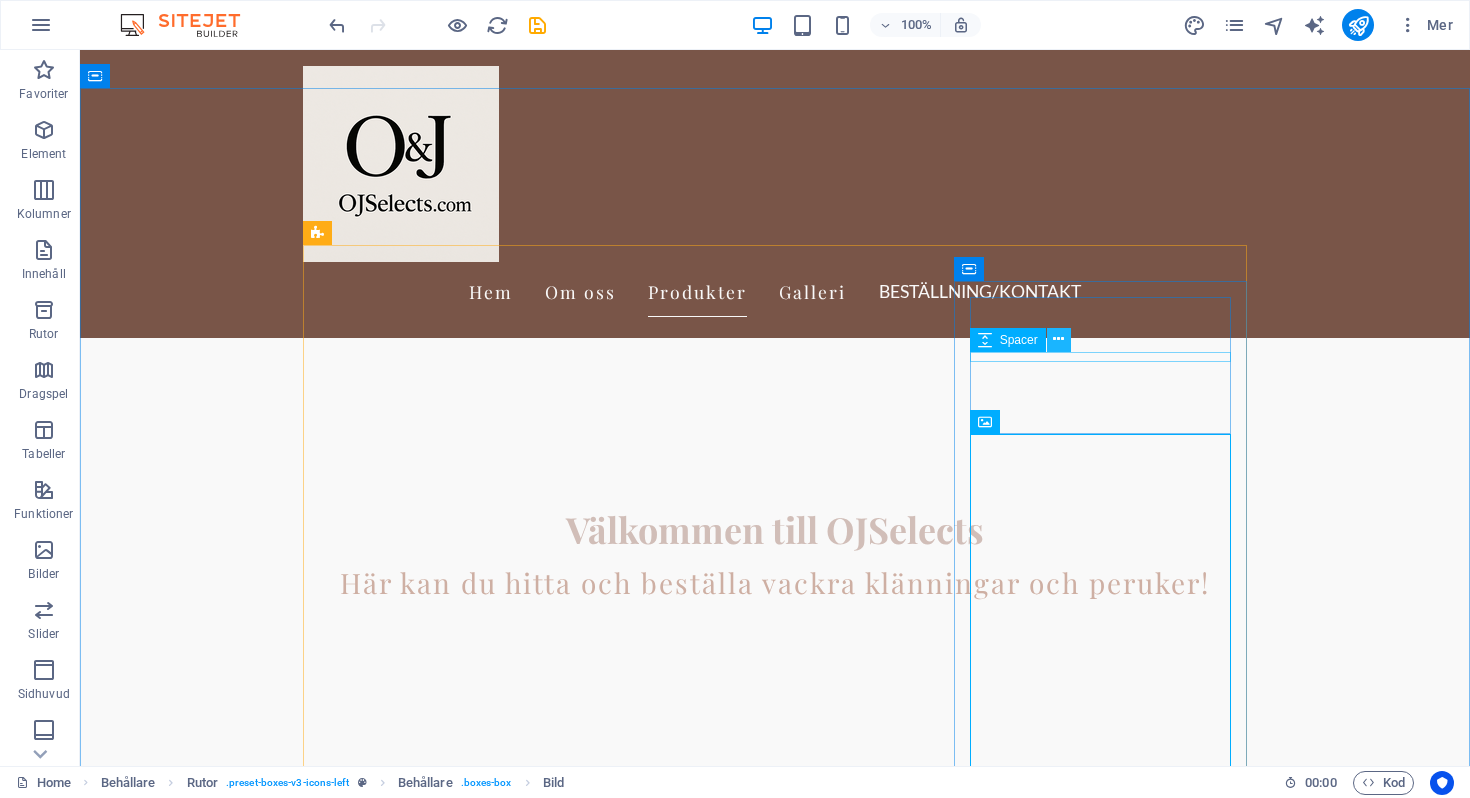 click at bounding box center [1058, 339] 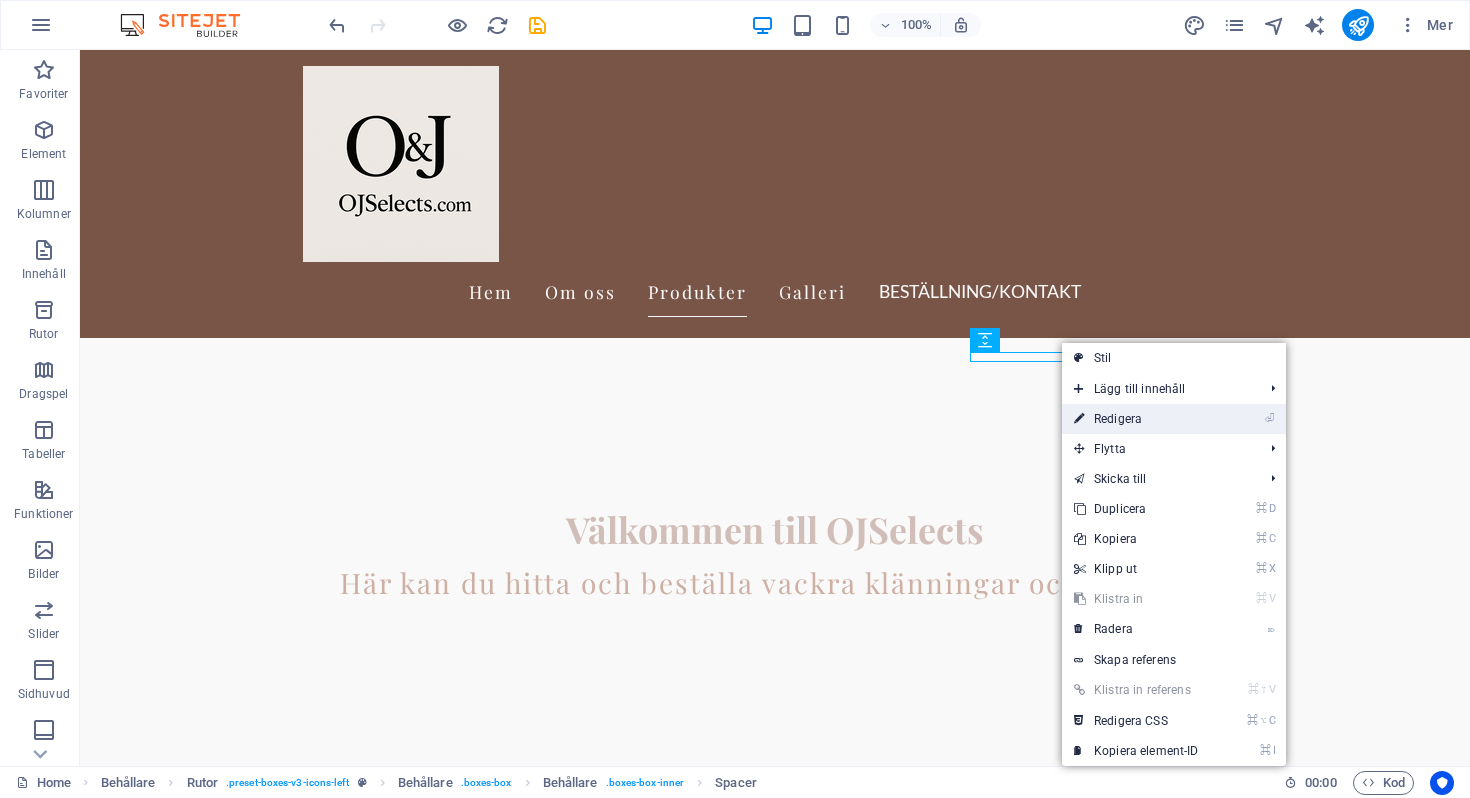 click on "⏎  Redigera" at bounding box center [1136, 419] 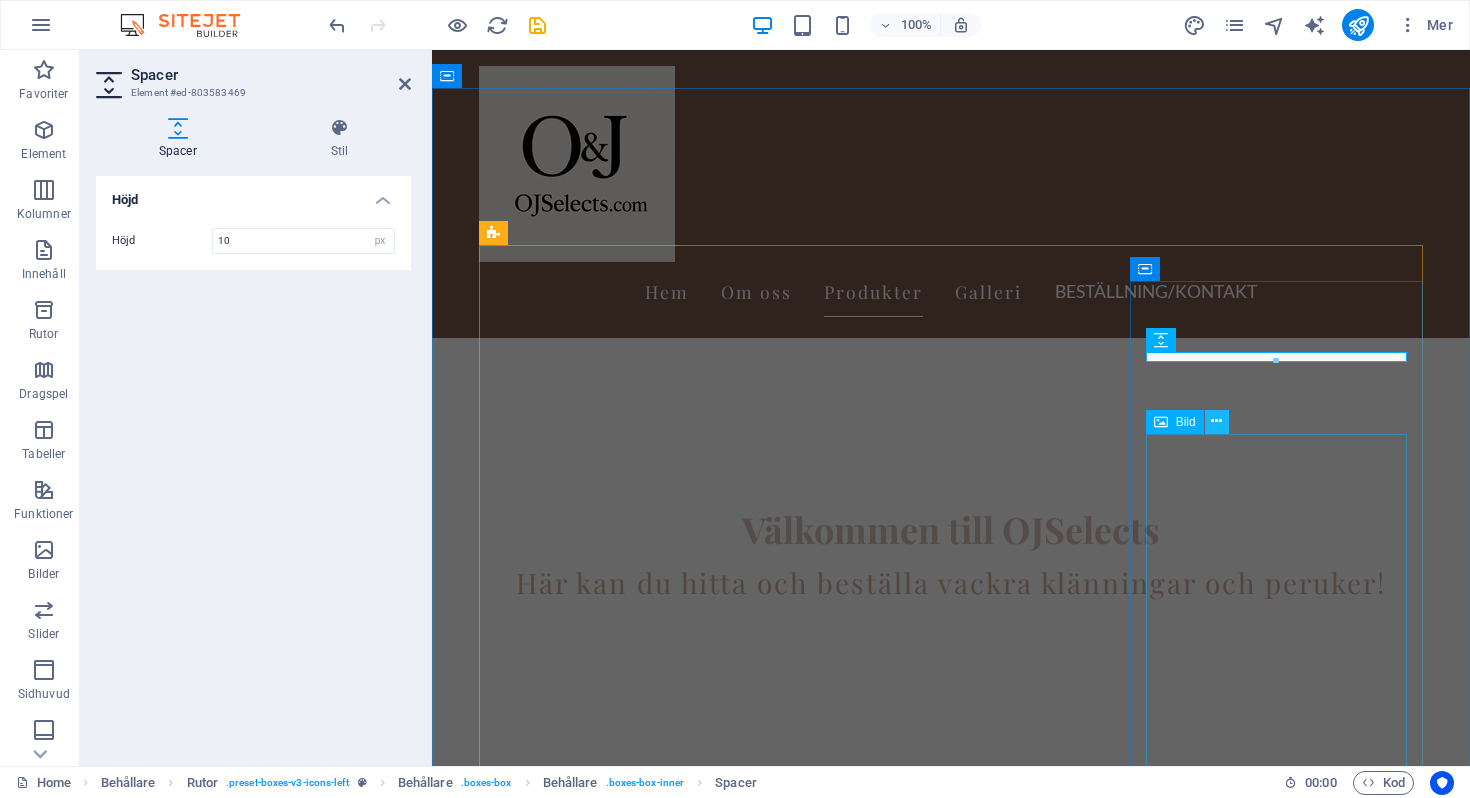 click at bounding box center [1216, 421] 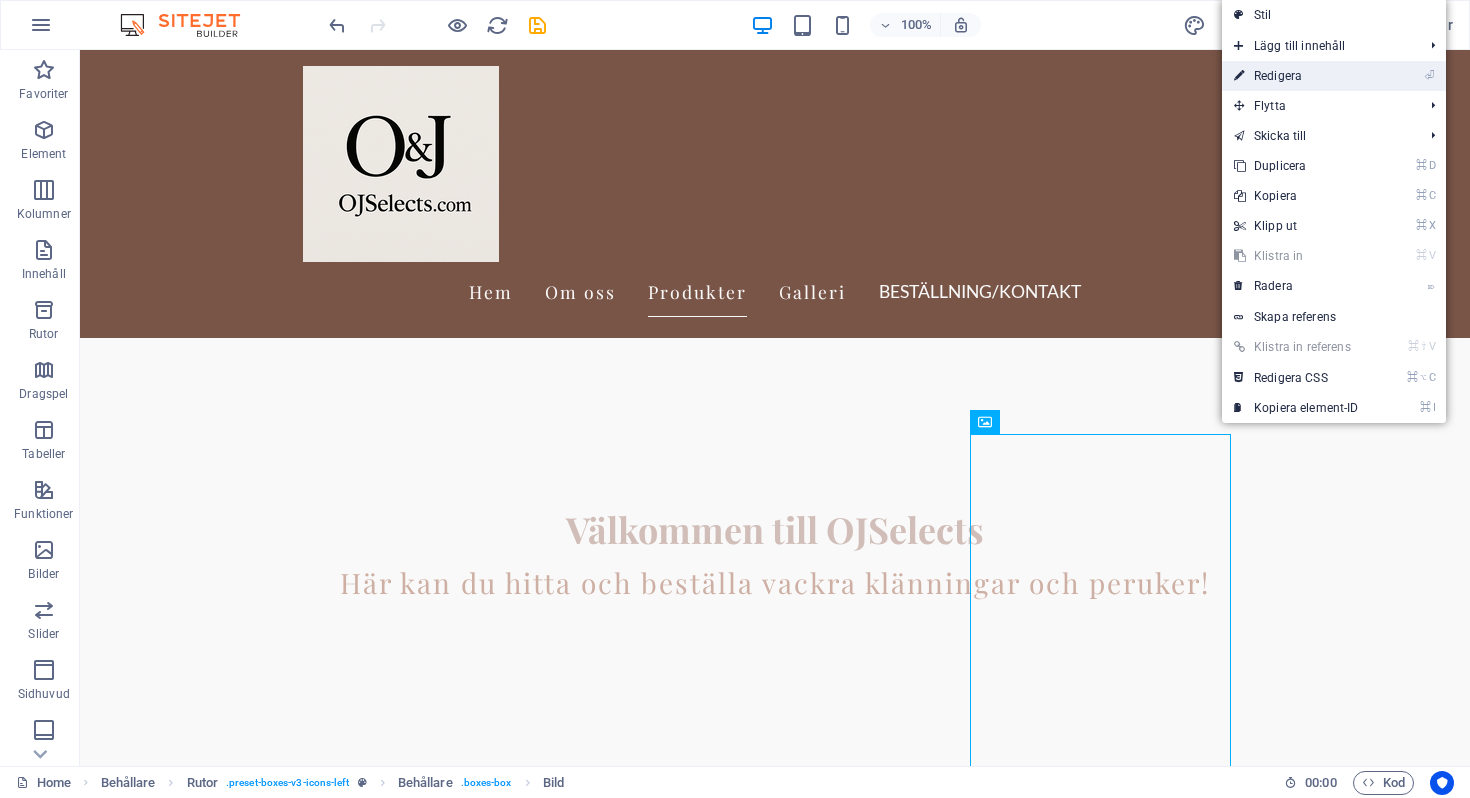 click on "⏎  Redigera" at bounding box center (1296, 76) 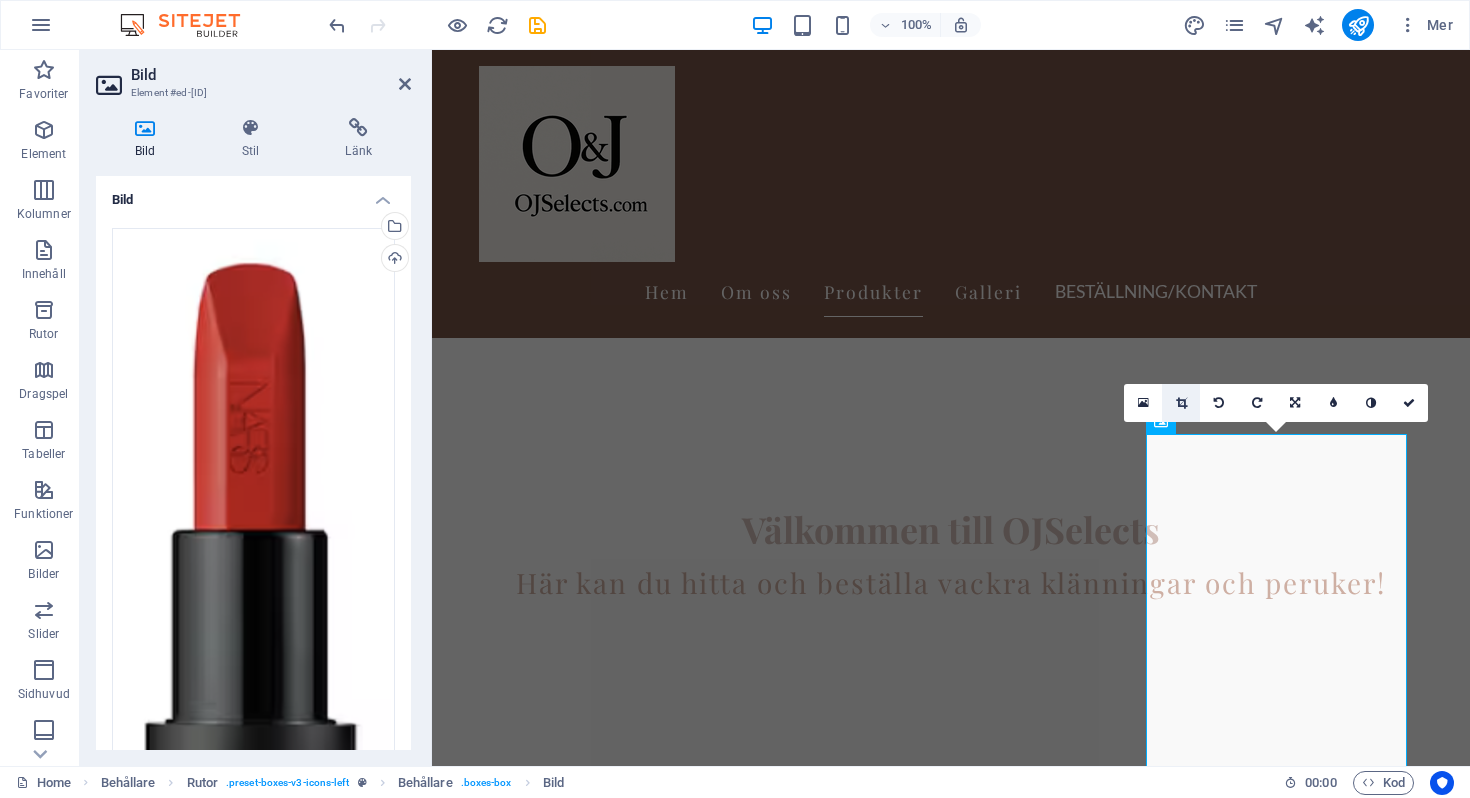 click at bounding box center (1181, 403) 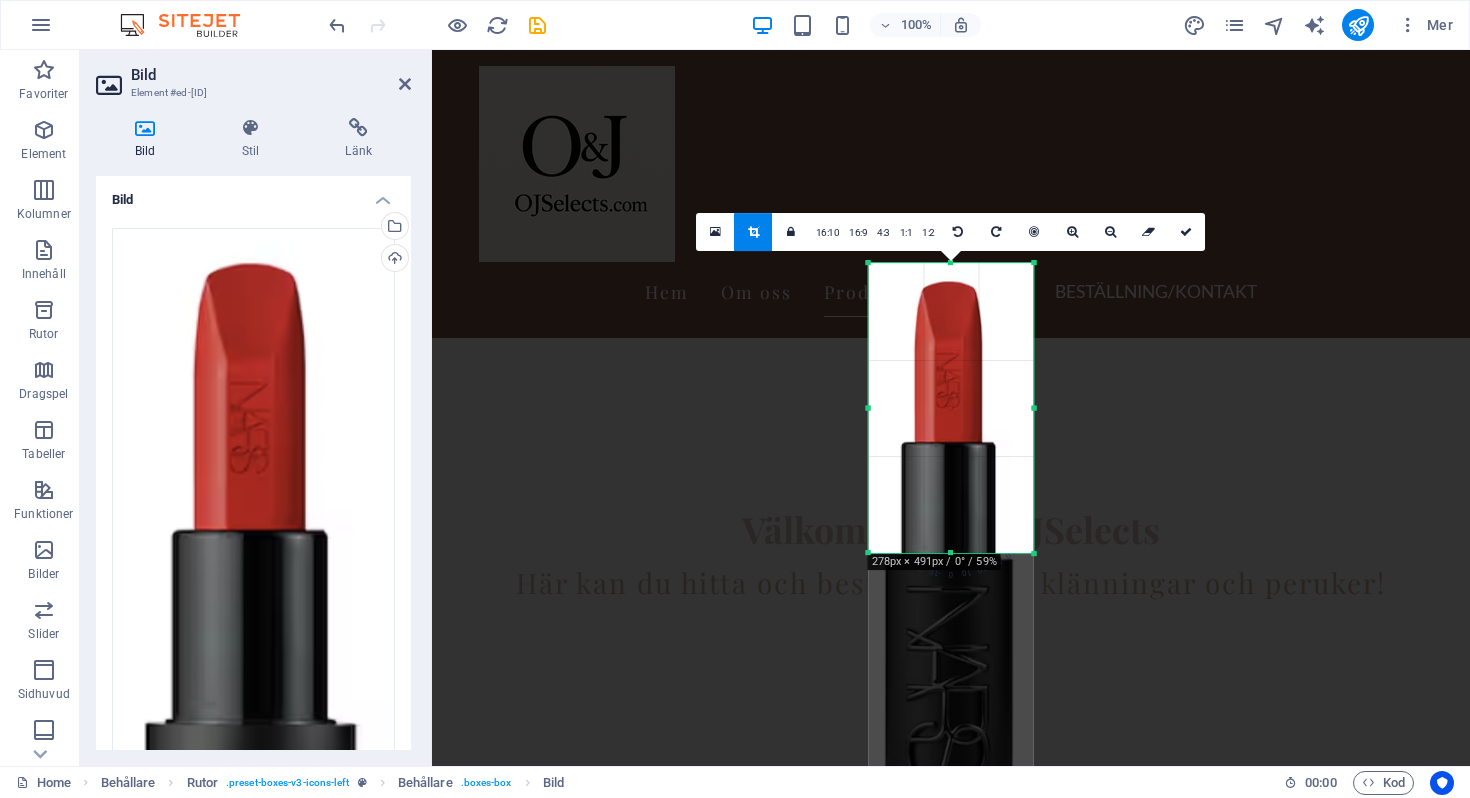 drag, startPoint x: 952, startPoint y: 694, endPoint x: 954, endPoint y: 411, distance: 283.00708 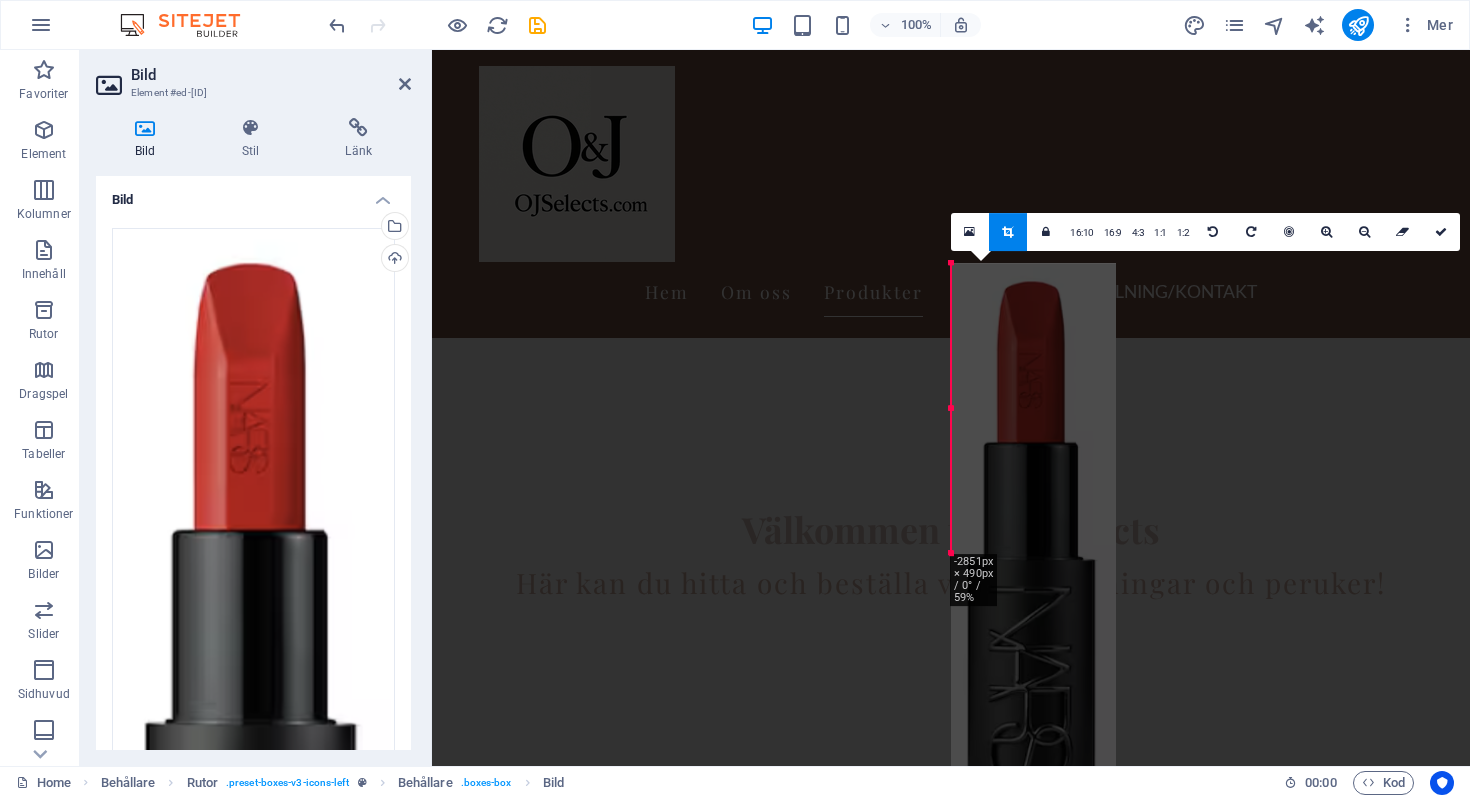 click at bounding box center [1033, 550] 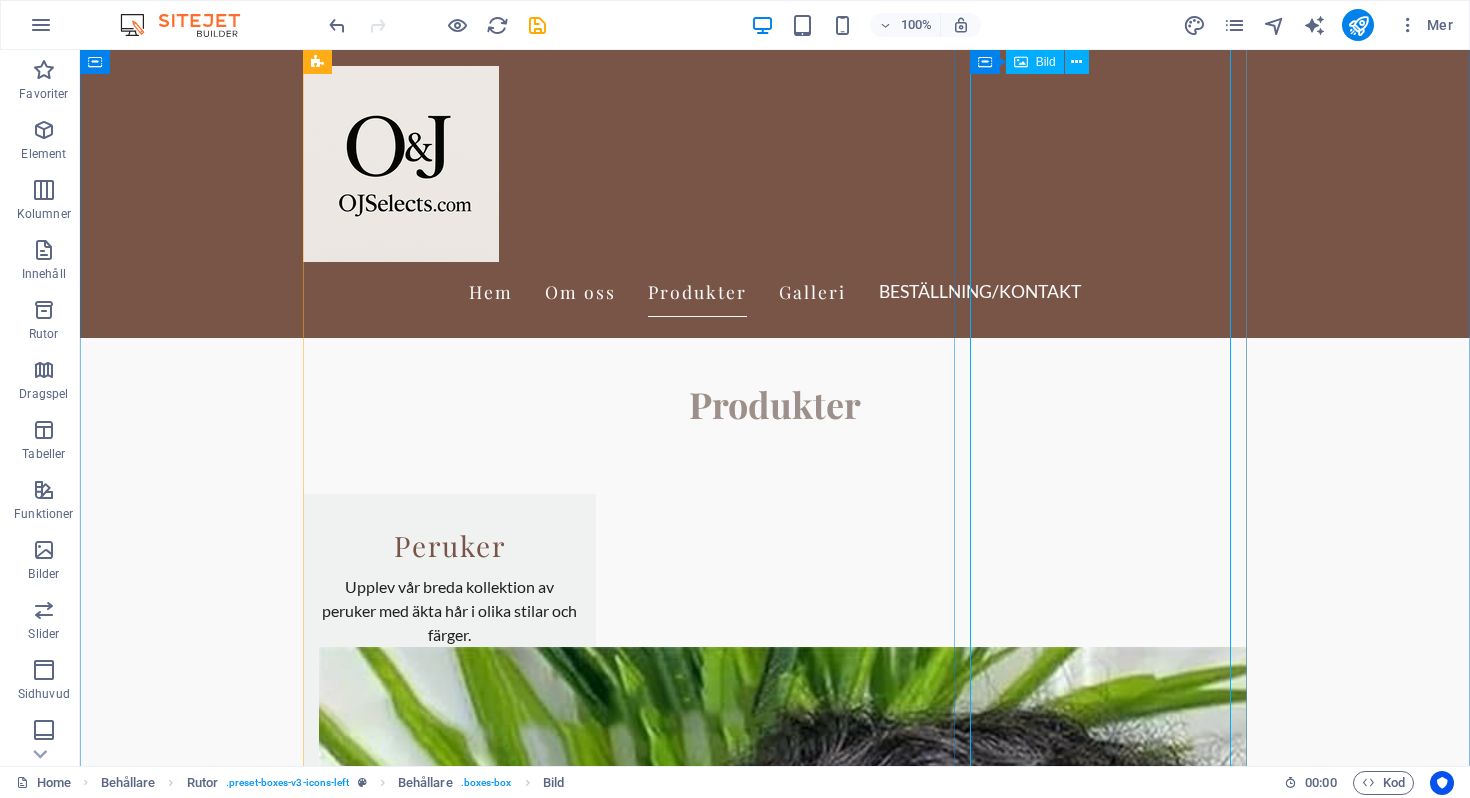 scroll, scrollTop: 1458, scrollLeft: 0, axis: vertical 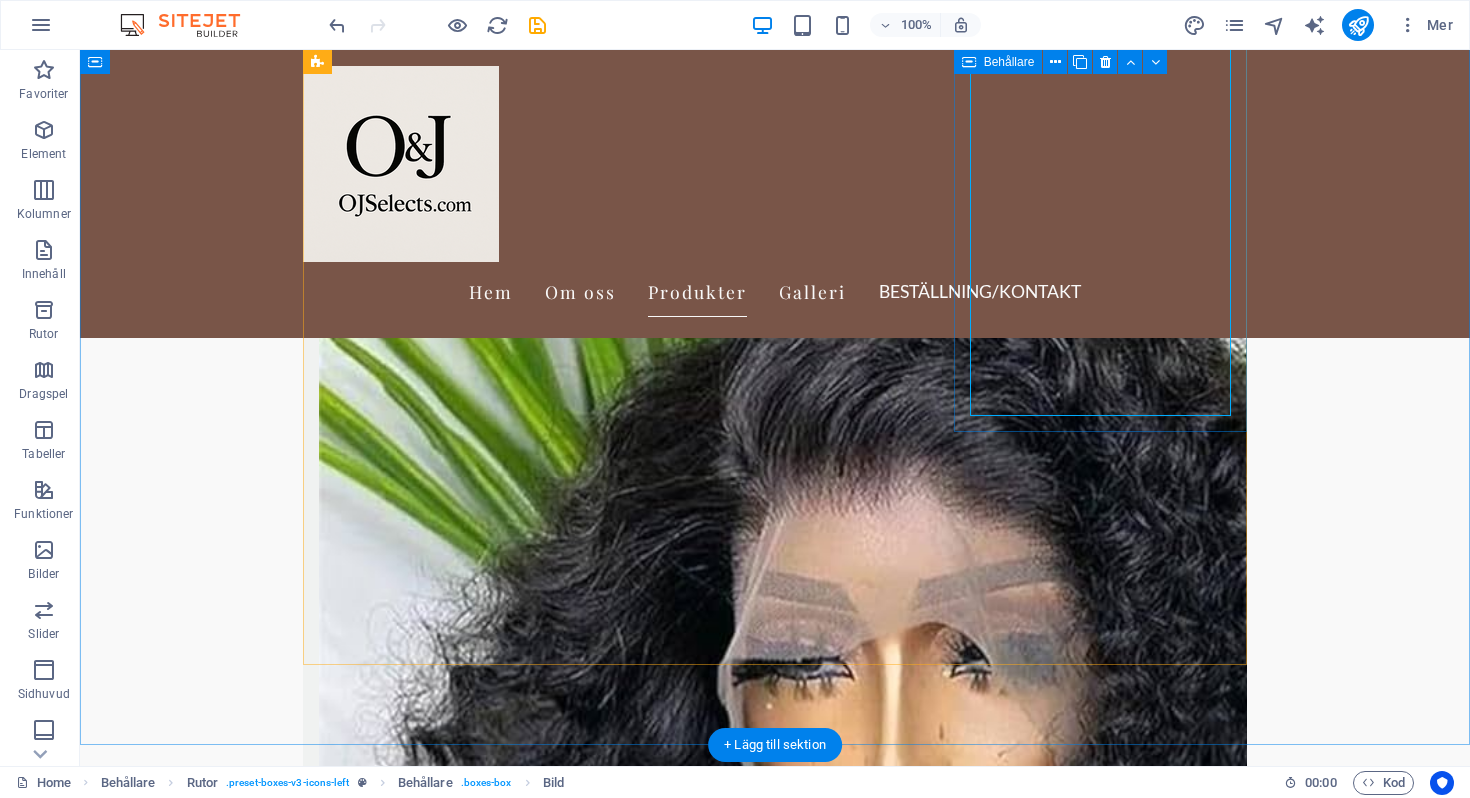 click on "Accessoarer Ge din stil det där lilla extra med skönhetsprodukter och unika accessoarer." at bounding box center (449, 4881) 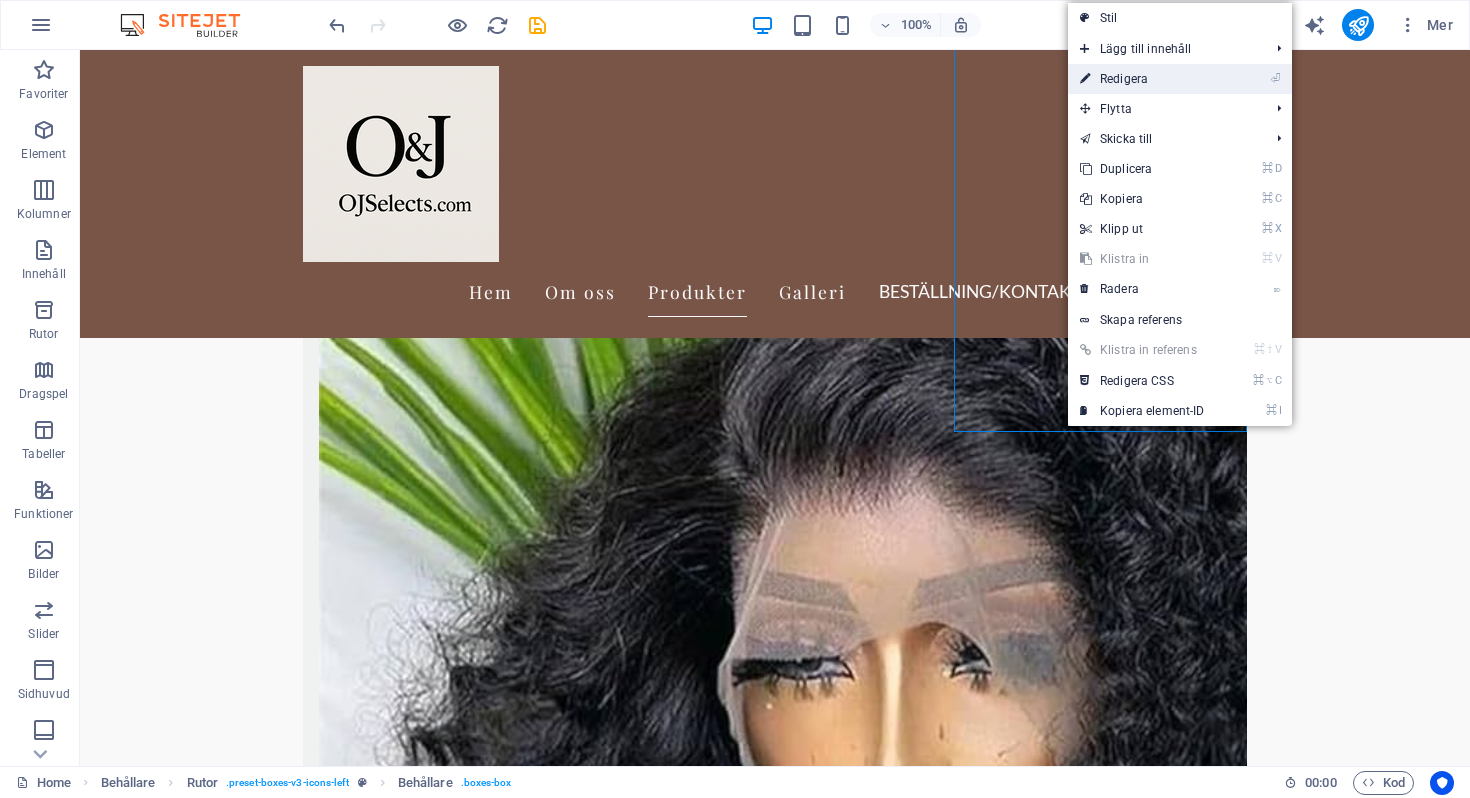 click on "⏎  Redigera" at bounding box center [1142, 79] 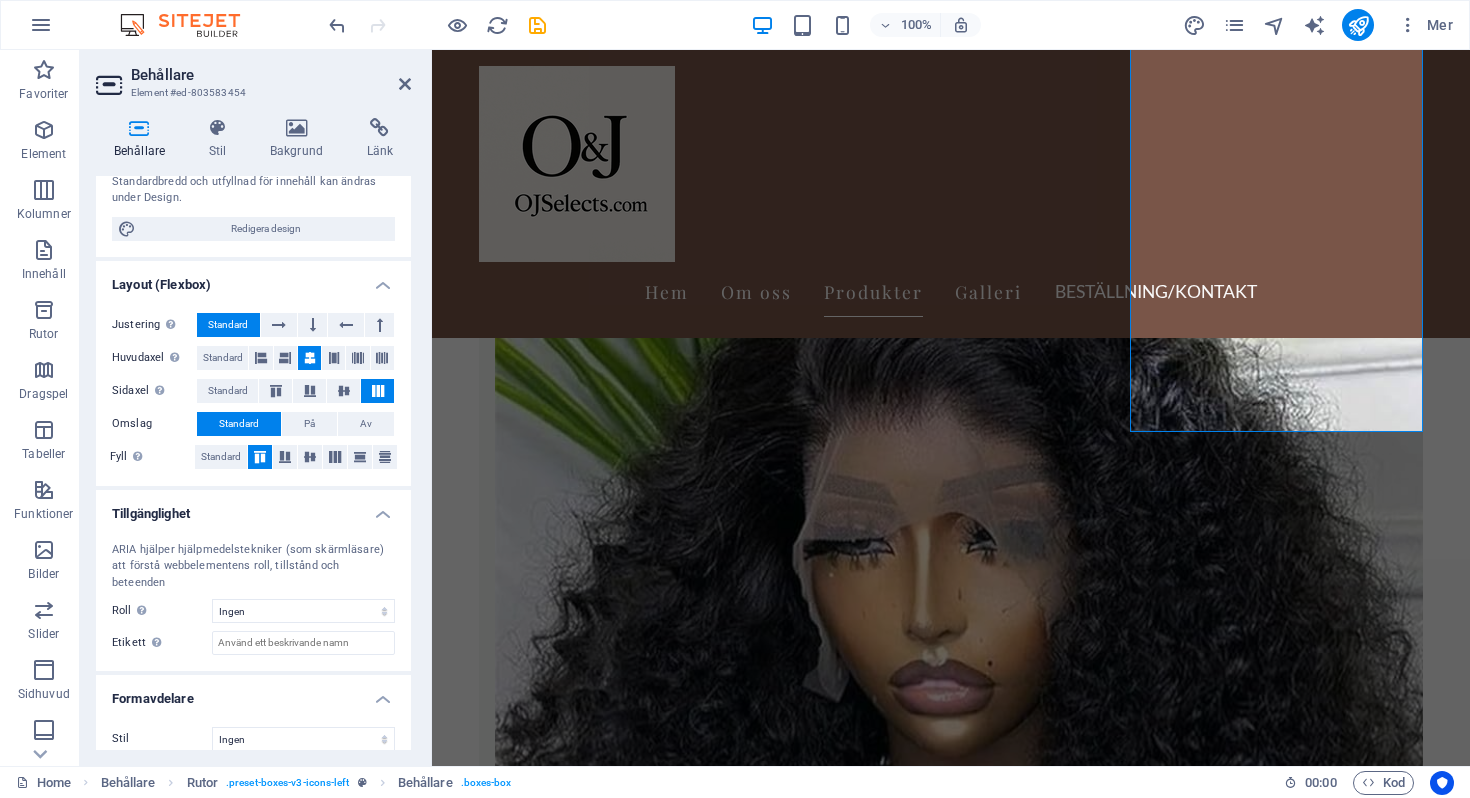 scroll, scrollTop: 0, scrollLeft: 0, axis: both 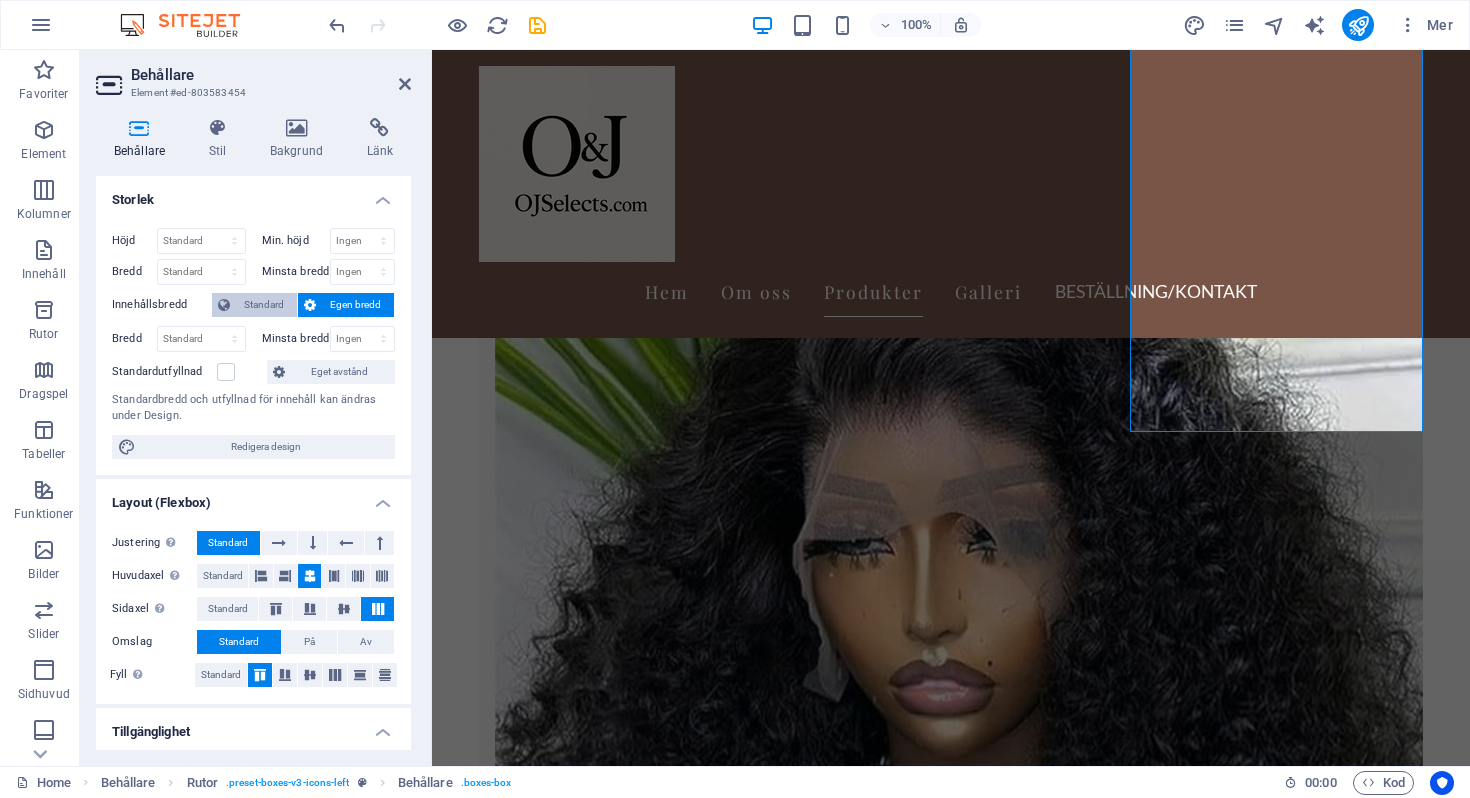 click on "Standard" at bounding box center (263, 305) 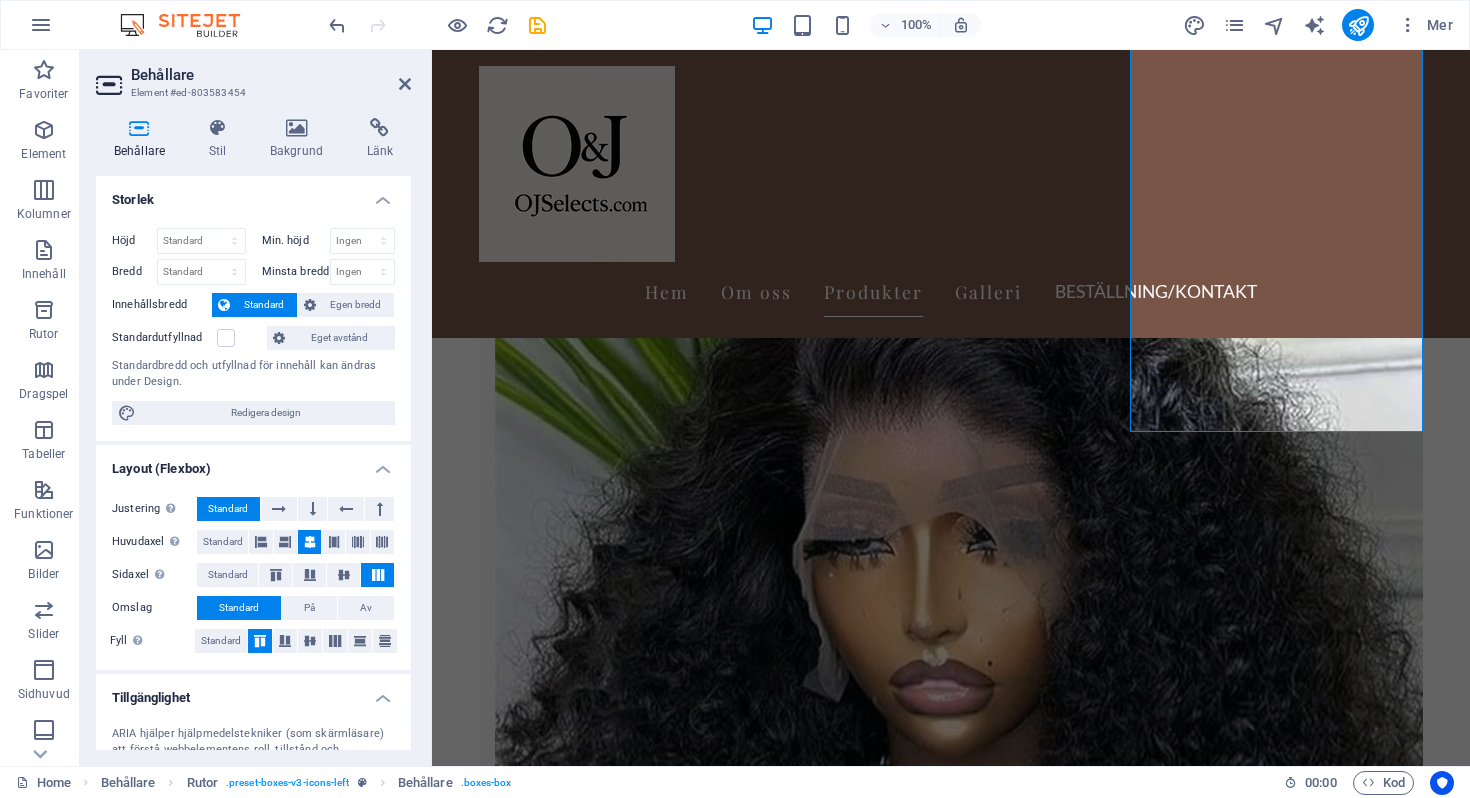 click on "Standard" at bounding box center (263, 305) 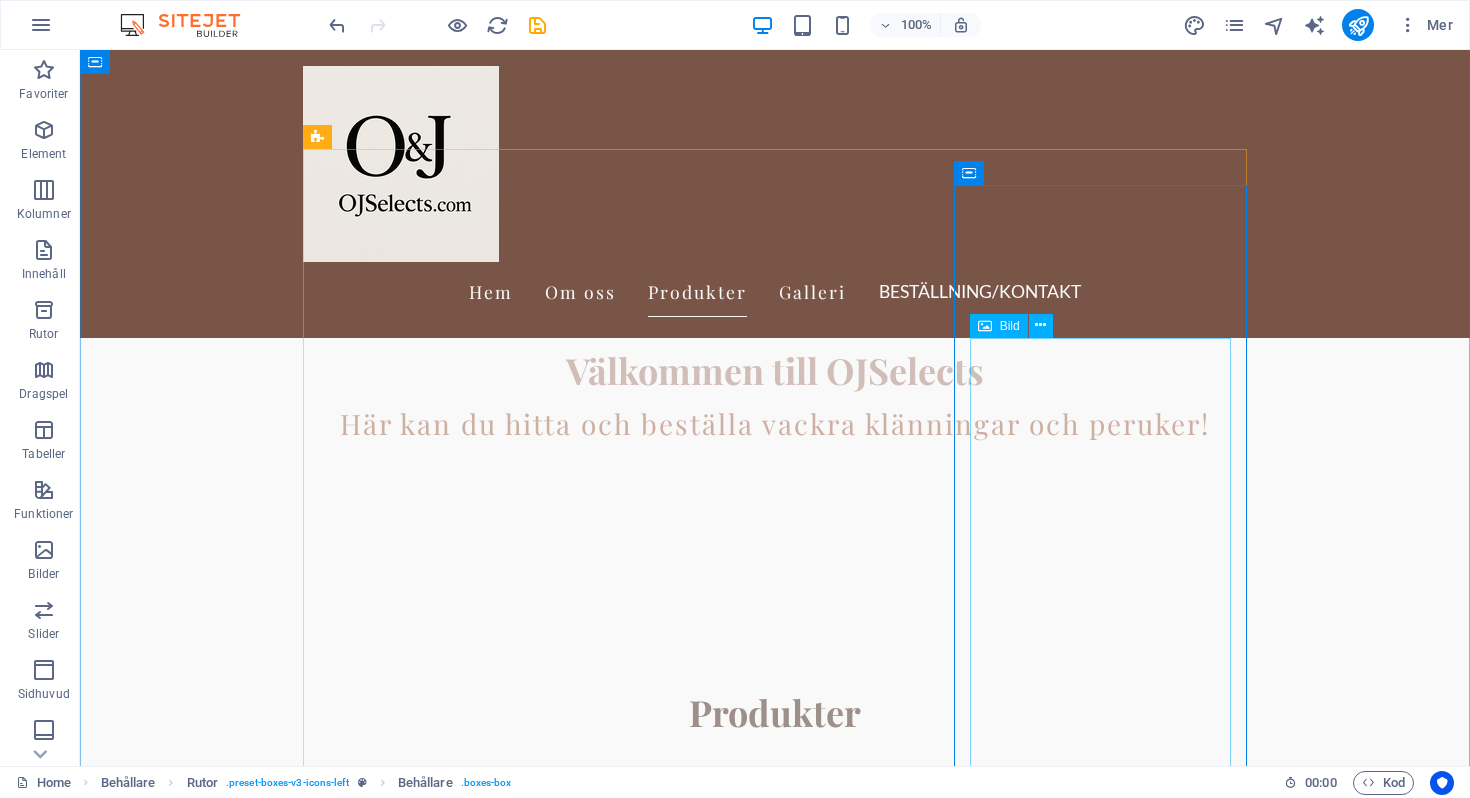 scroll, scrollTop: 447, scrollLeft: 0, axis: vertical 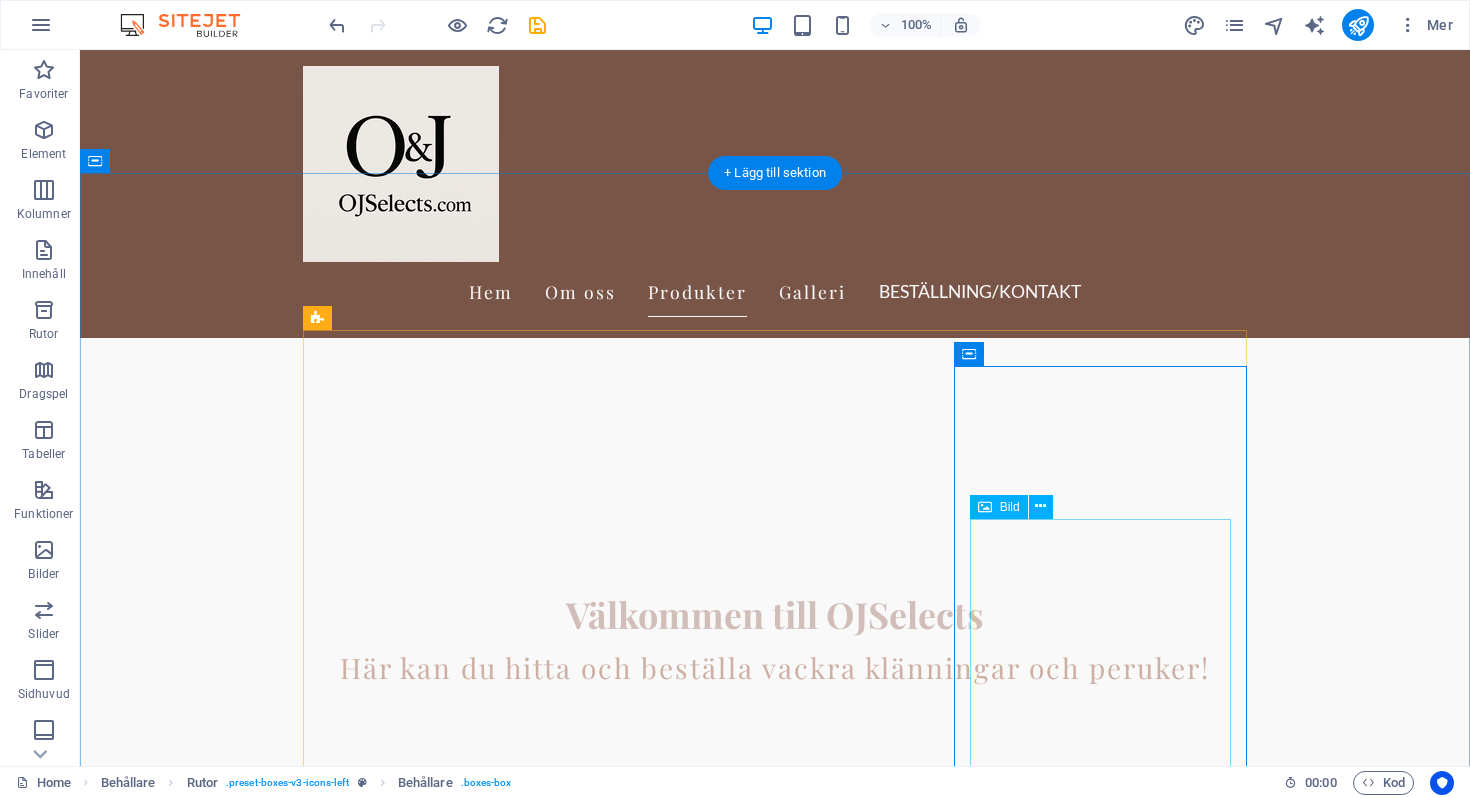 click at bounding box center (449, 5961) 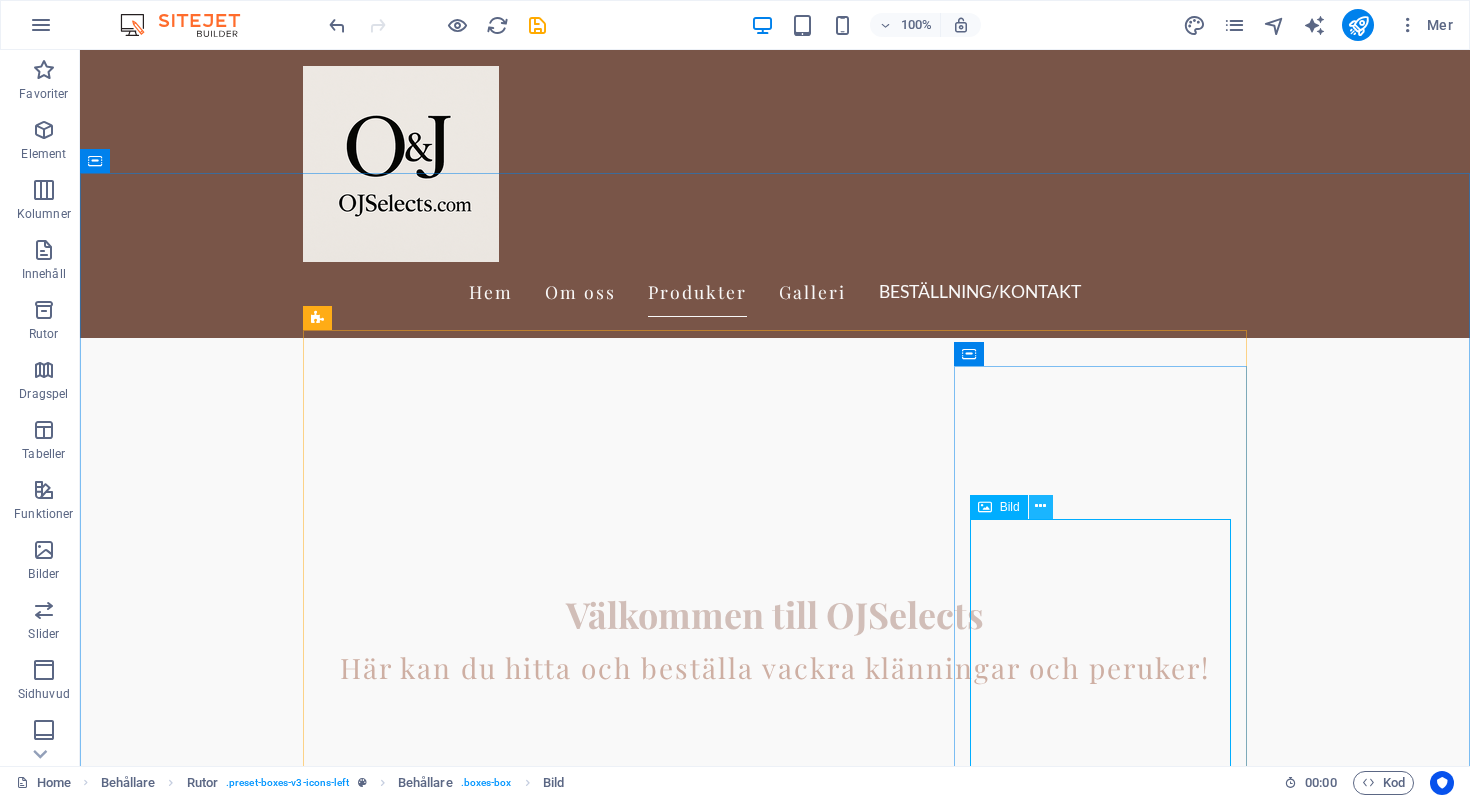 click at bounding box center (1040, 506) 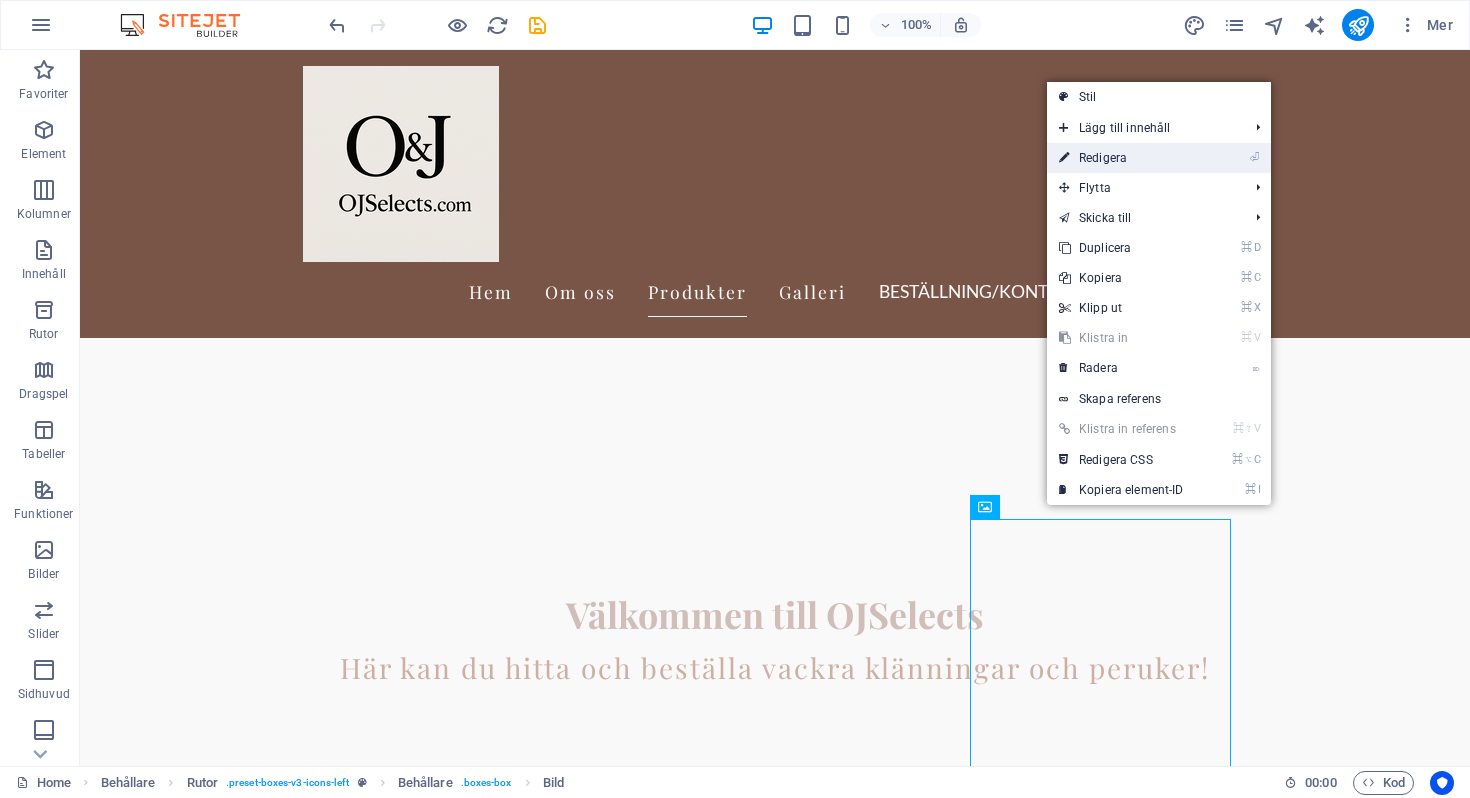 click on "⏎  Redigera" at bounding box center [1121, 158] 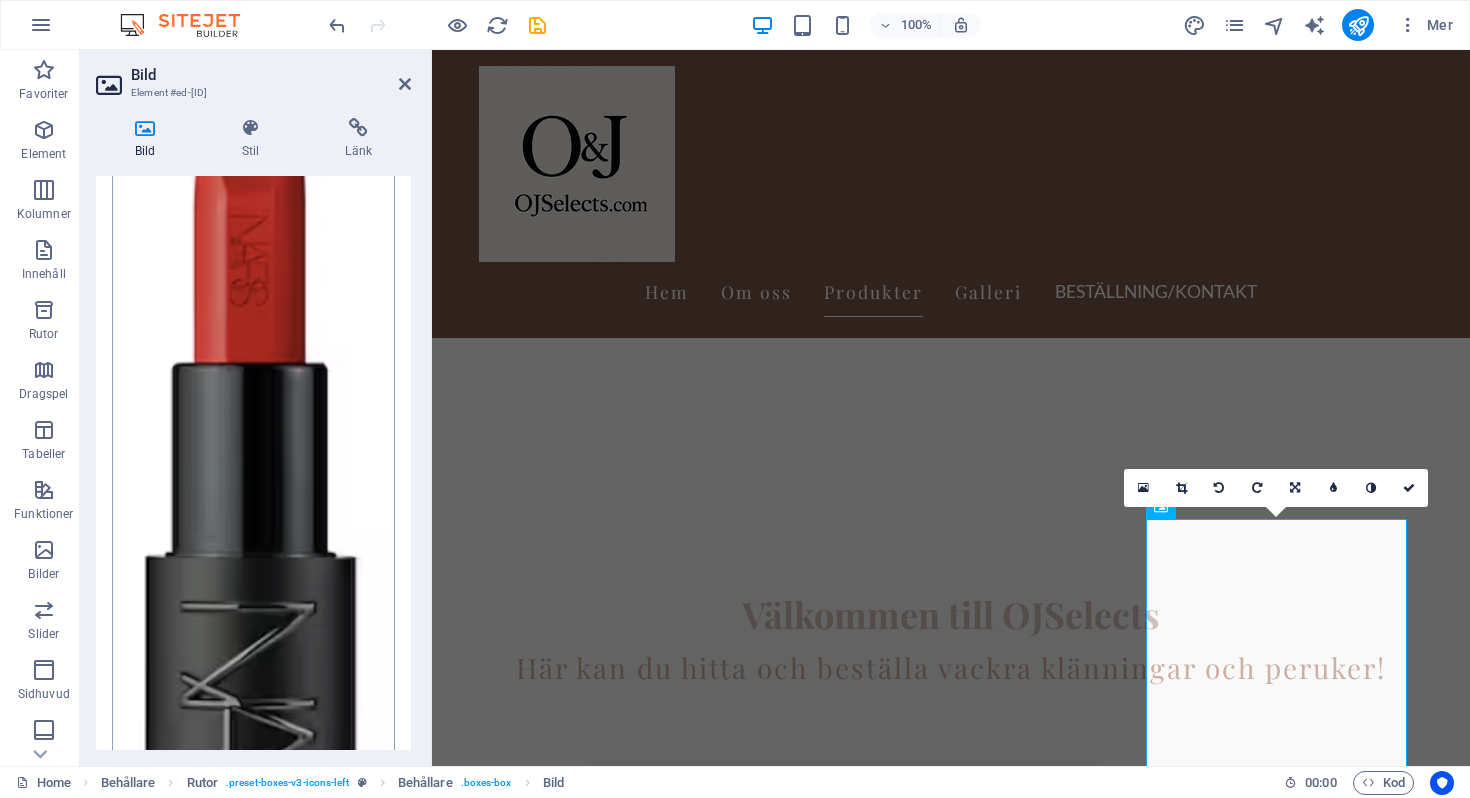 scroll, scrollTop: 171, scrollLeft: 0, axis: vertical 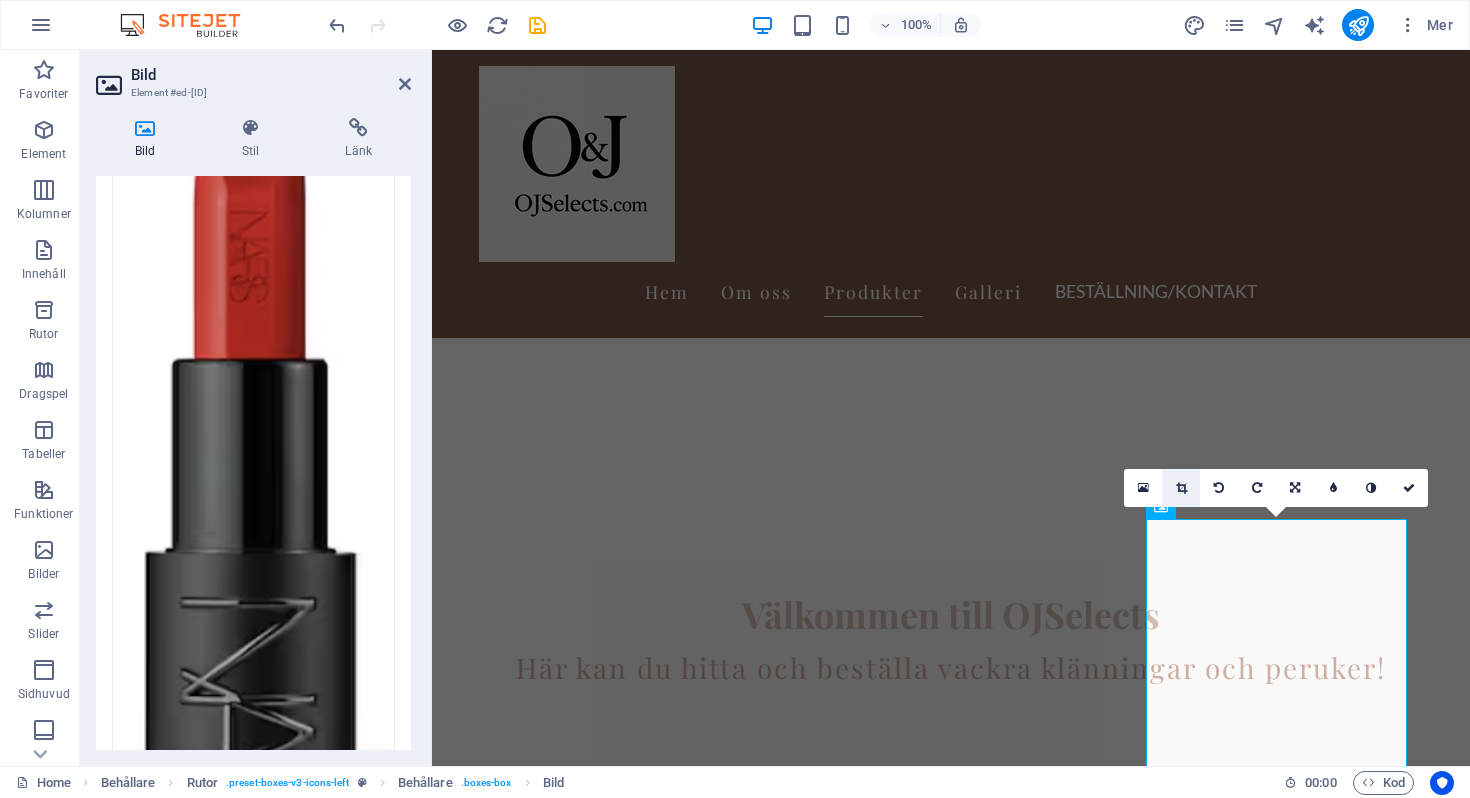 click at bounding box center (1181, 488) 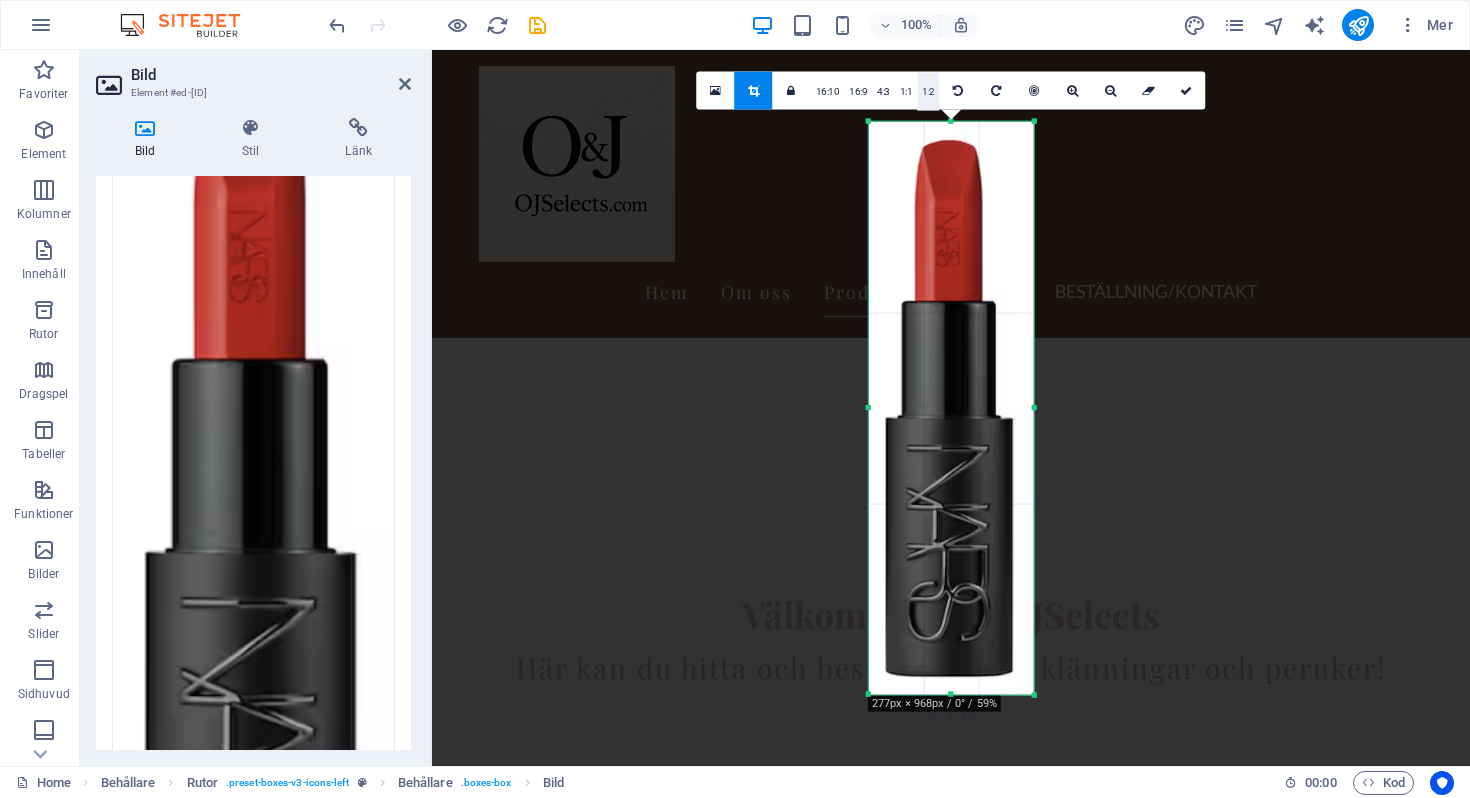 click on "1:2" at bounding box center [928, 92] 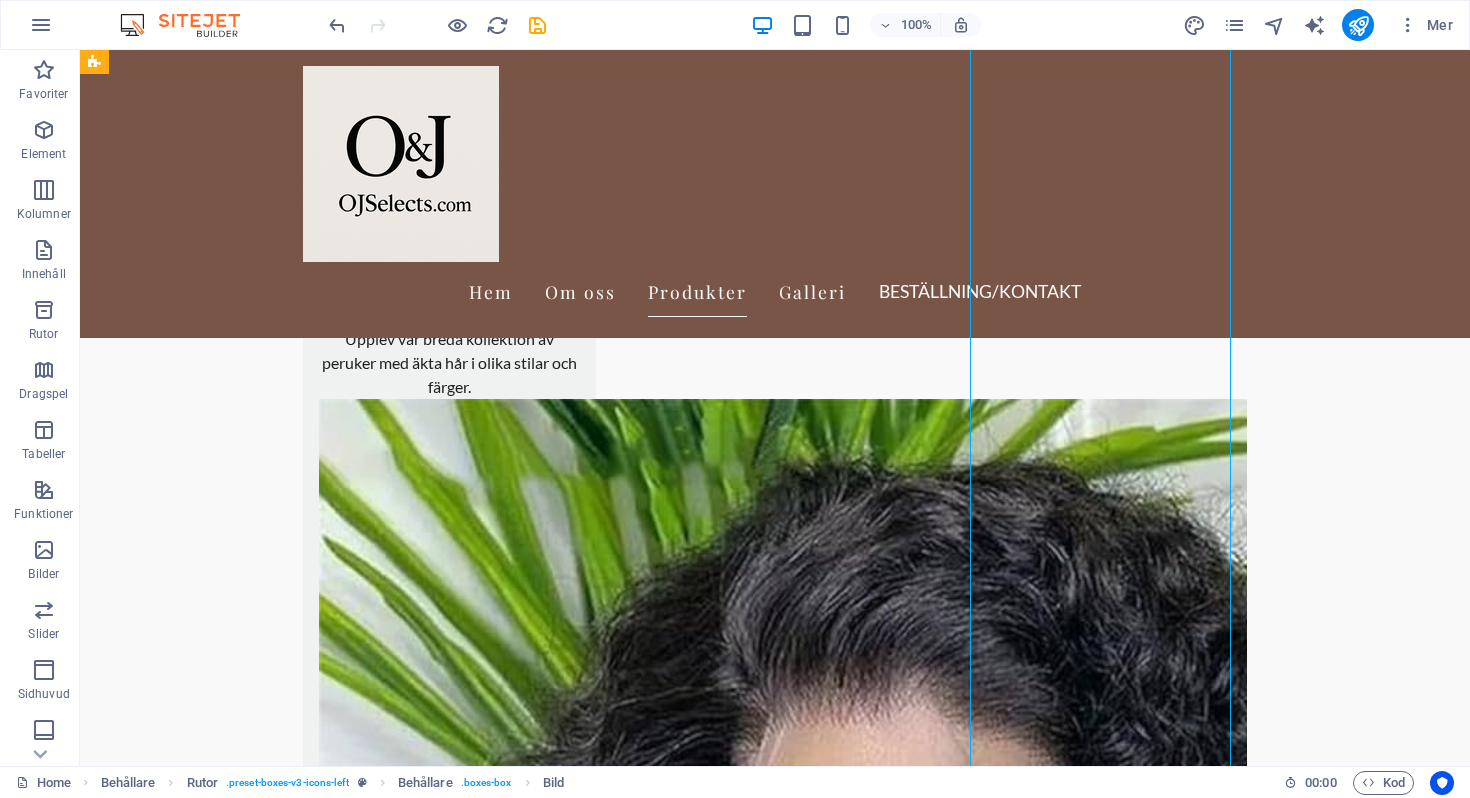 scroll, scrollTop: 1283, scrollLeft: 0, axis: vertical 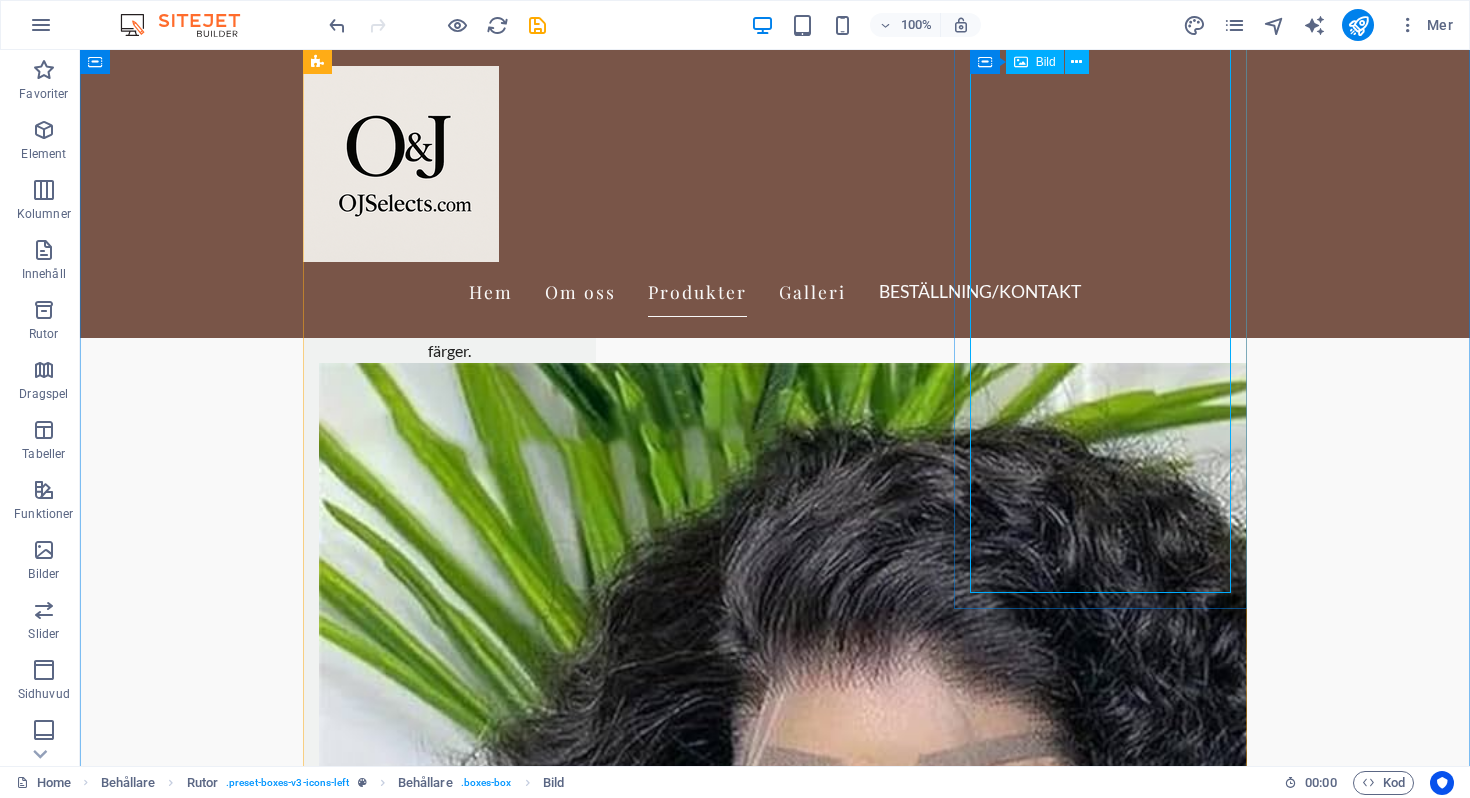 click at bounding box center [449, 5126] 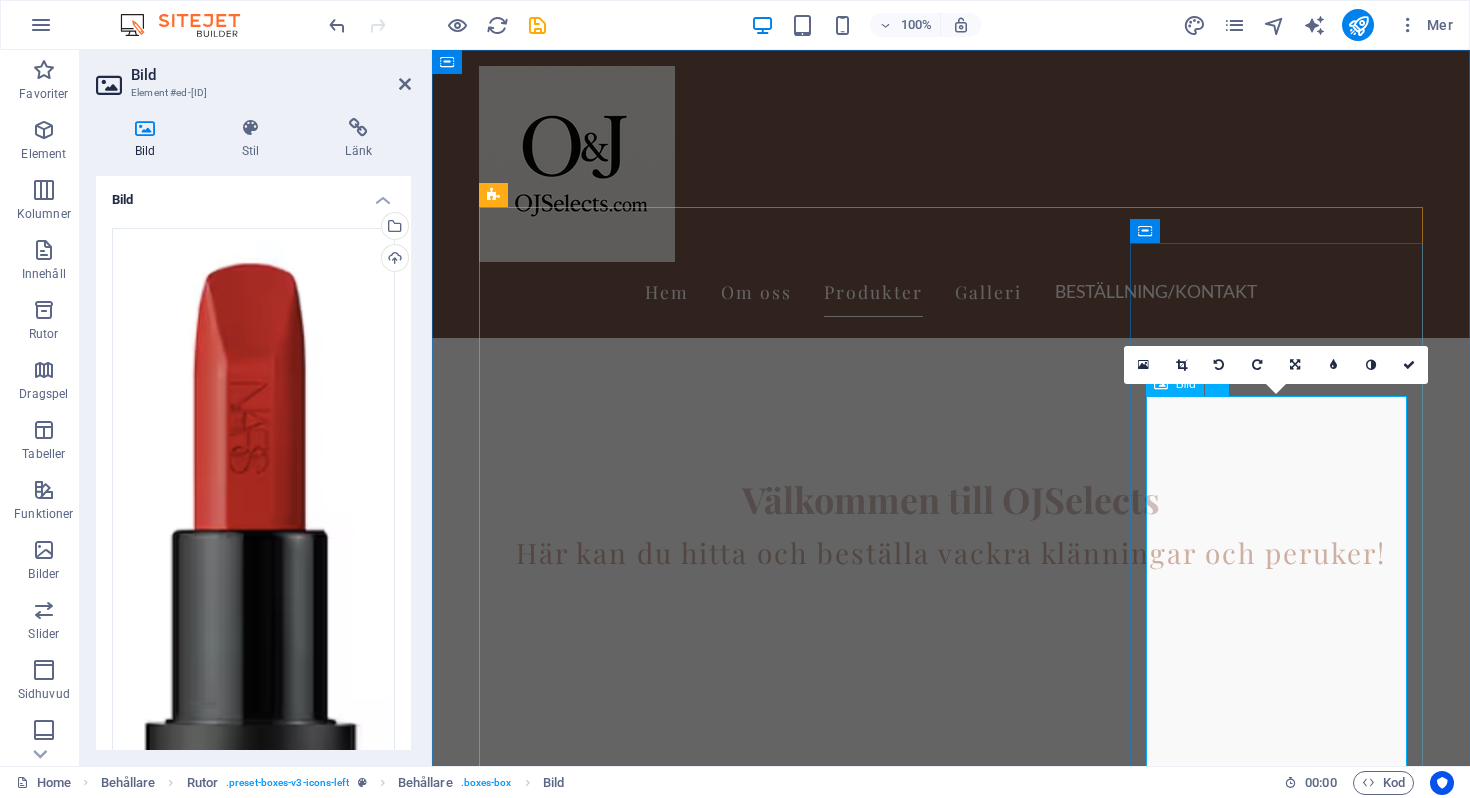 scroll, scrollTop: 469, scrollLeft: 0, axis: vertical 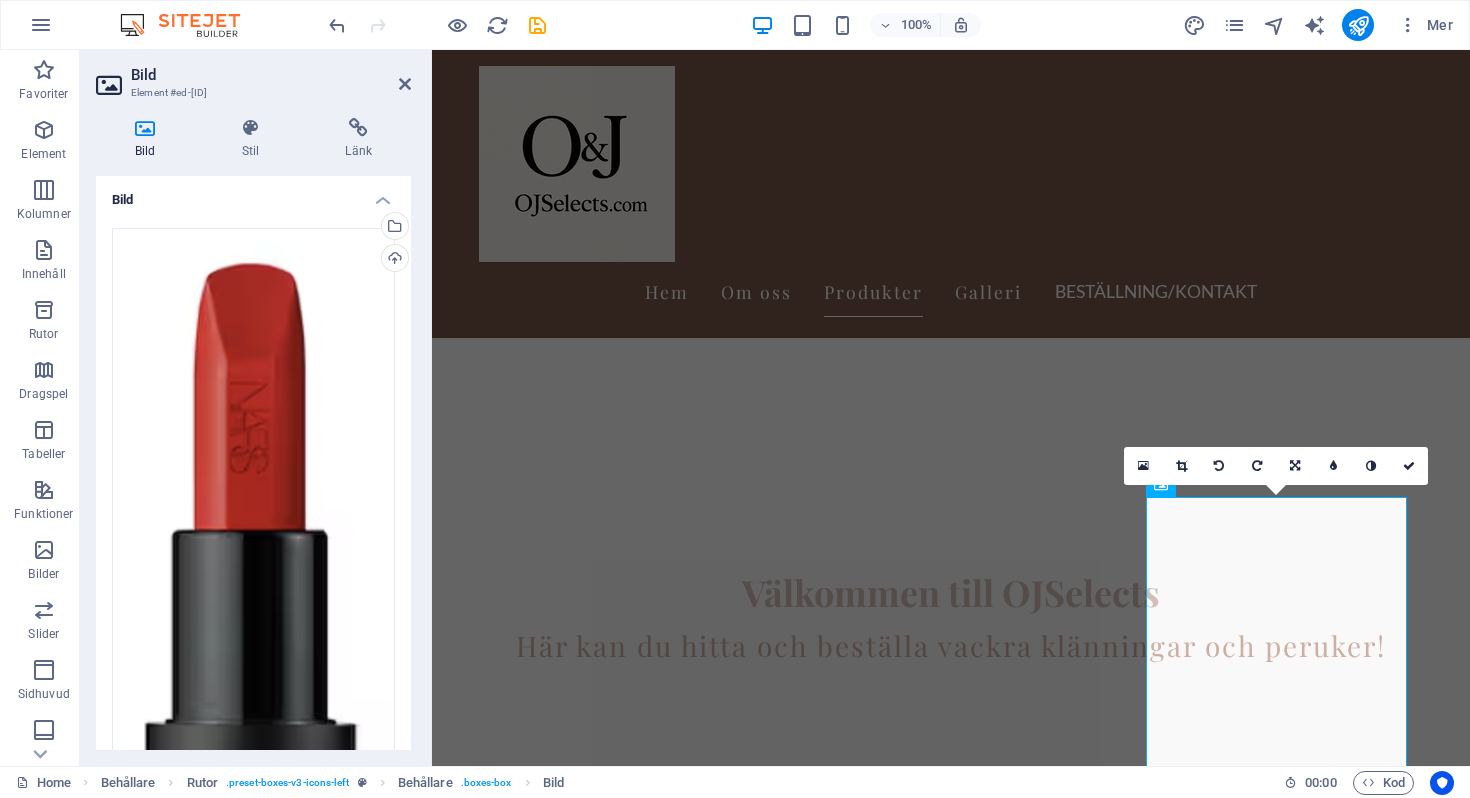click on "16:10 16:9 4:3 1:1 1:2 0" at bounding box center [1276, 466] 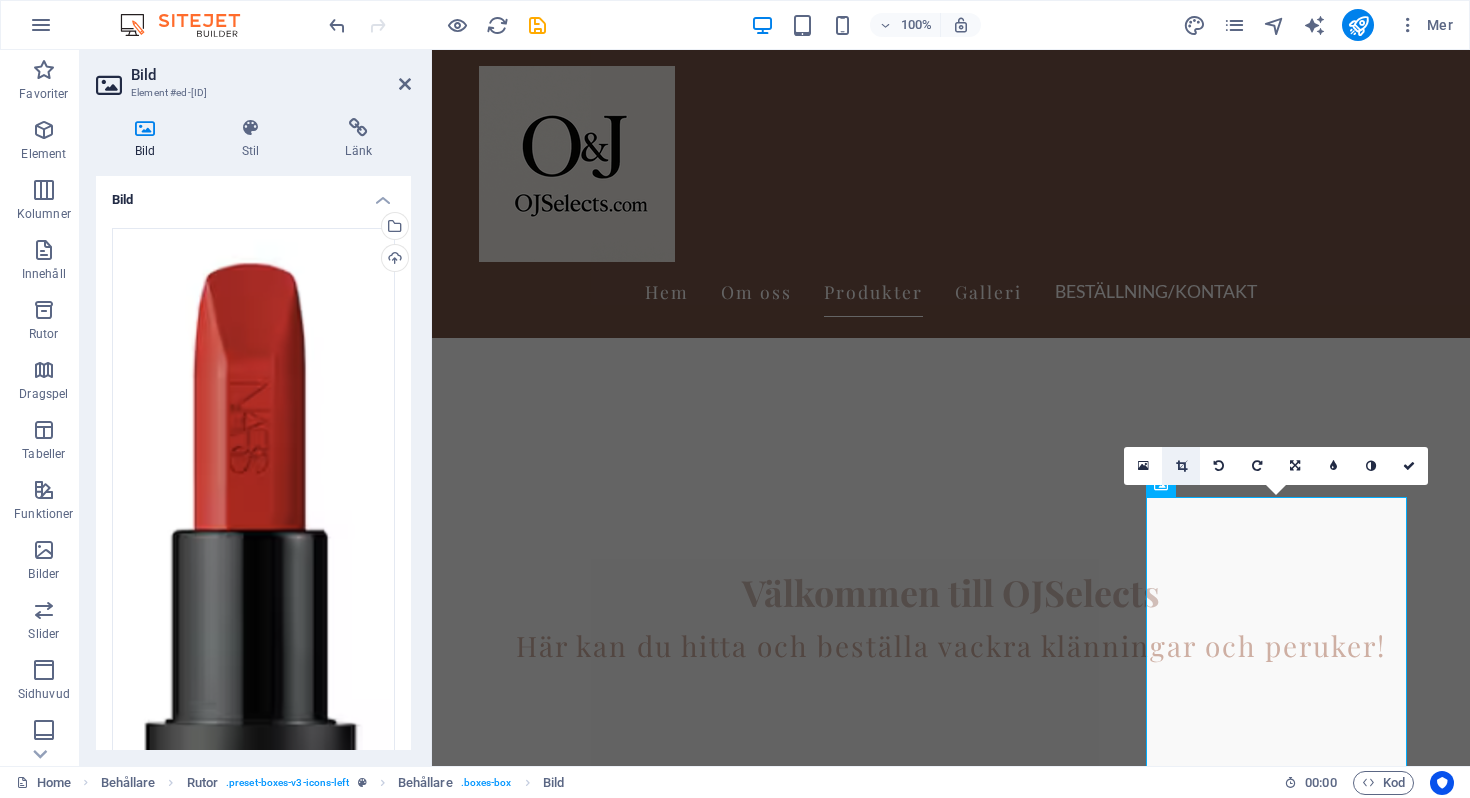 click at bounding box center [1181, 466] 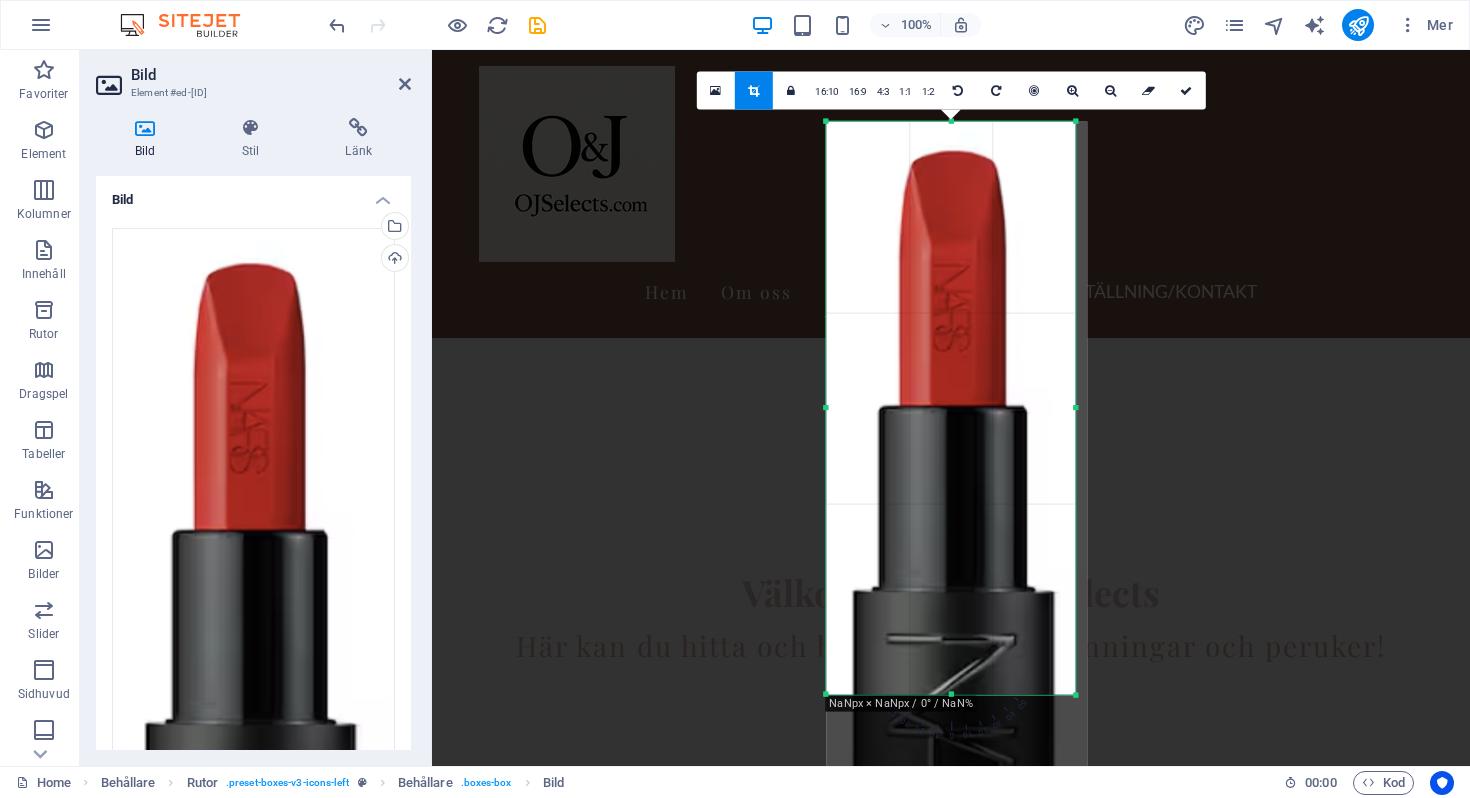 drag, startPoint x: 1366, startPoint y: 405, endPoint x: 785, endPoint y: 398, distance: 581.0422 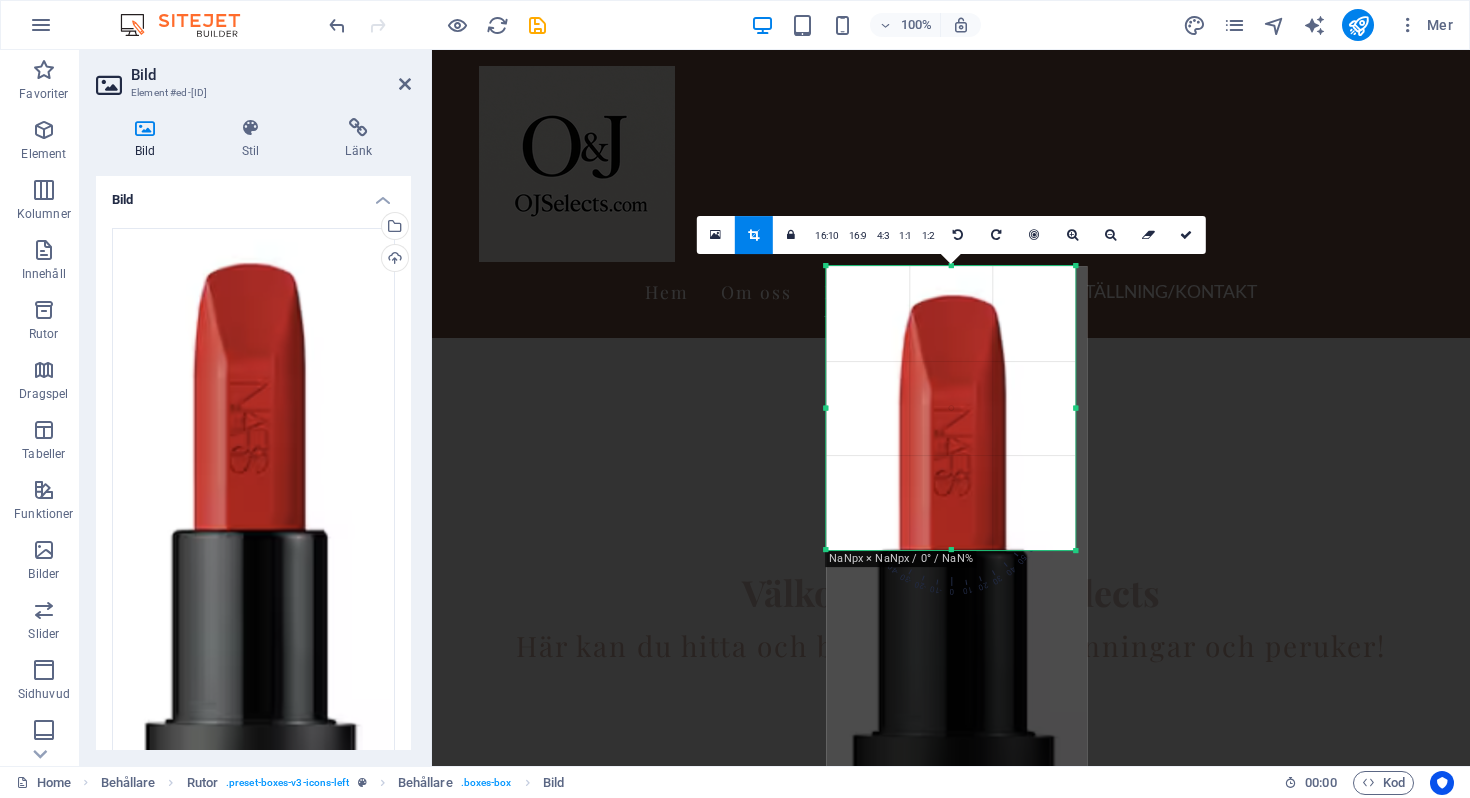 drag, startPoint x: 953, startPoint y: 120, endPoint x: 958, endPoint y: 409, distance: 289.04324 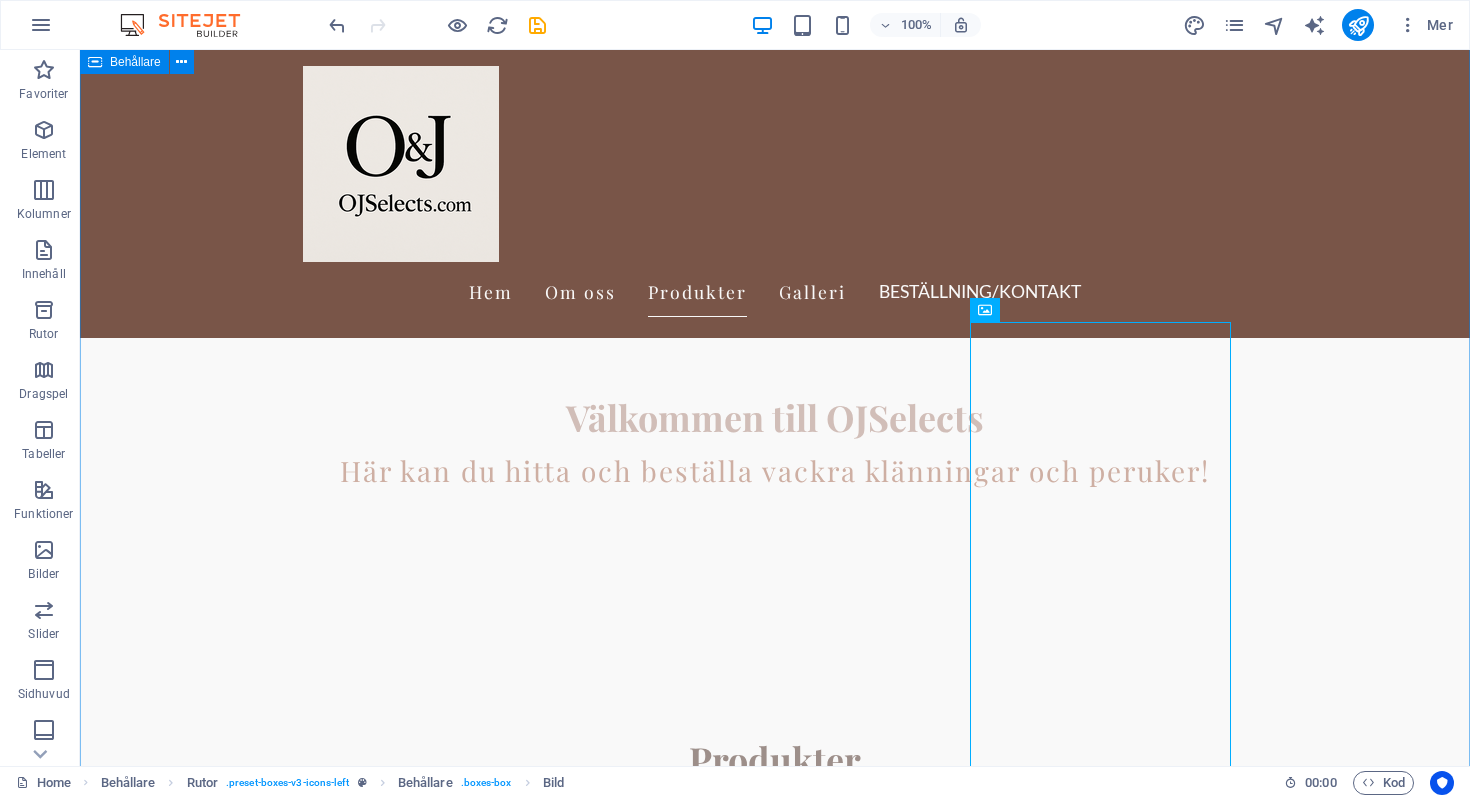 scroll, scrollTop: 584, scrollLeft: 0, axis: vertical 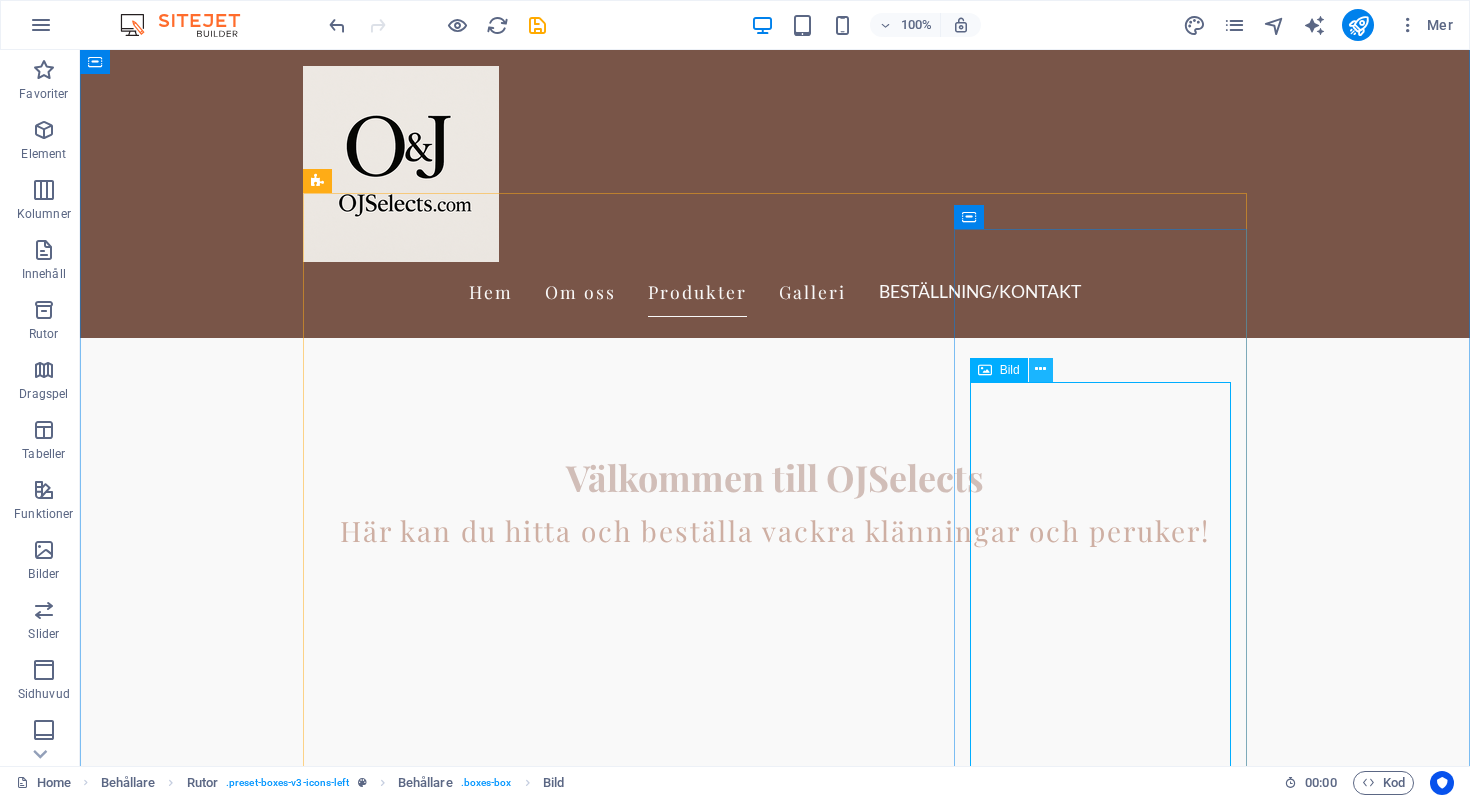 click at bounding box center [1040, 369] 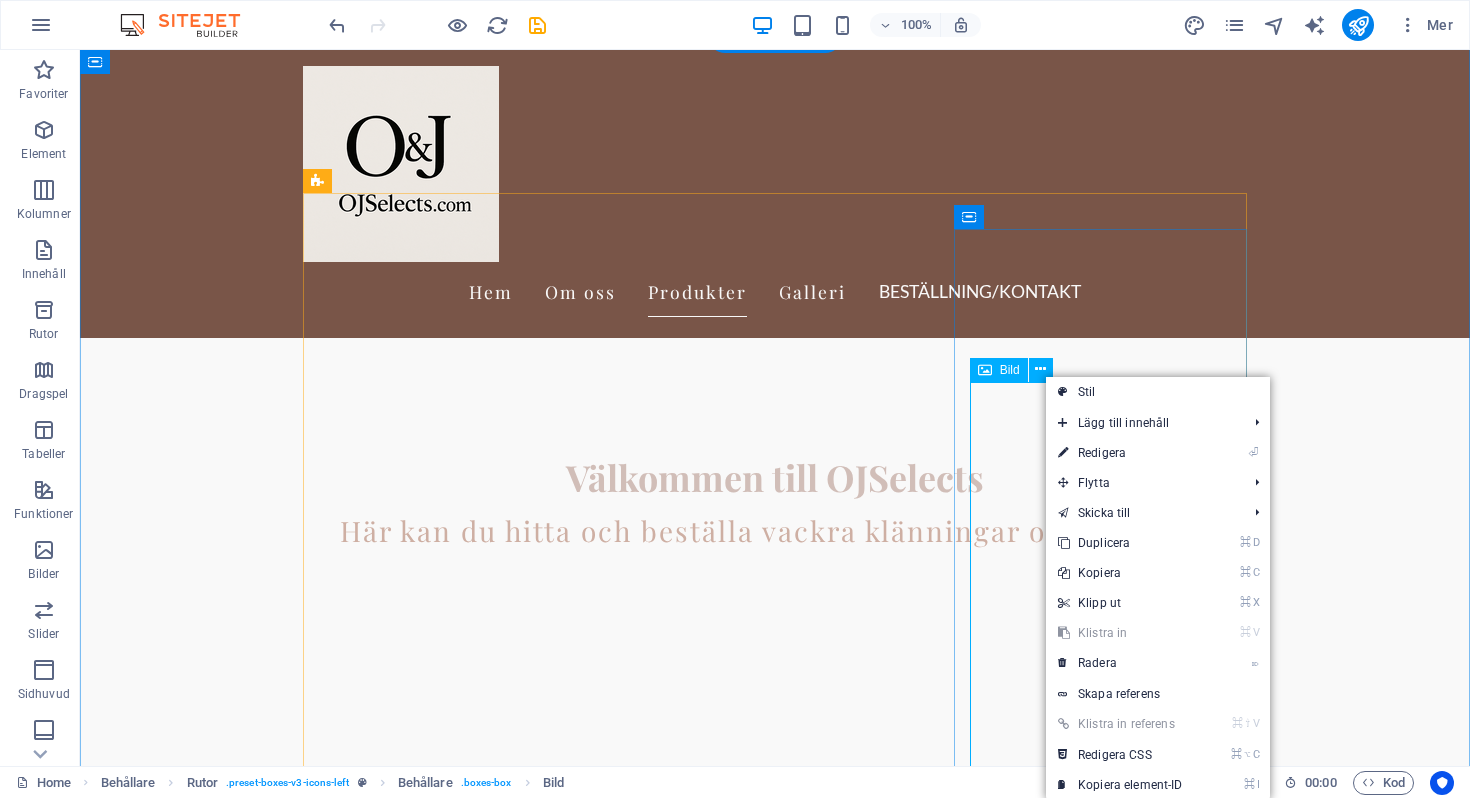 click at bounding box center [449, 5774] 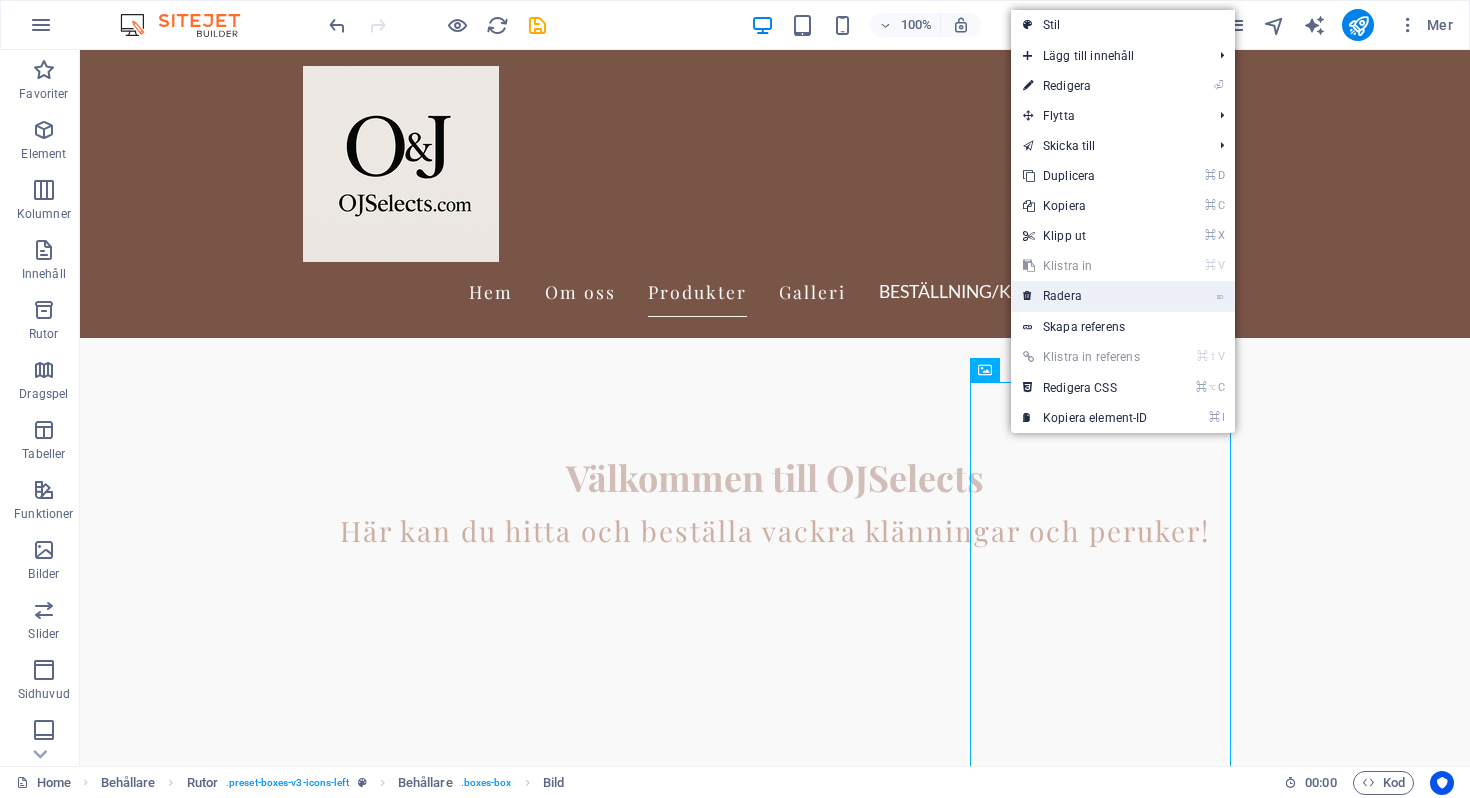 click on "⌦  Radera" at bounding box center (1085, 296) 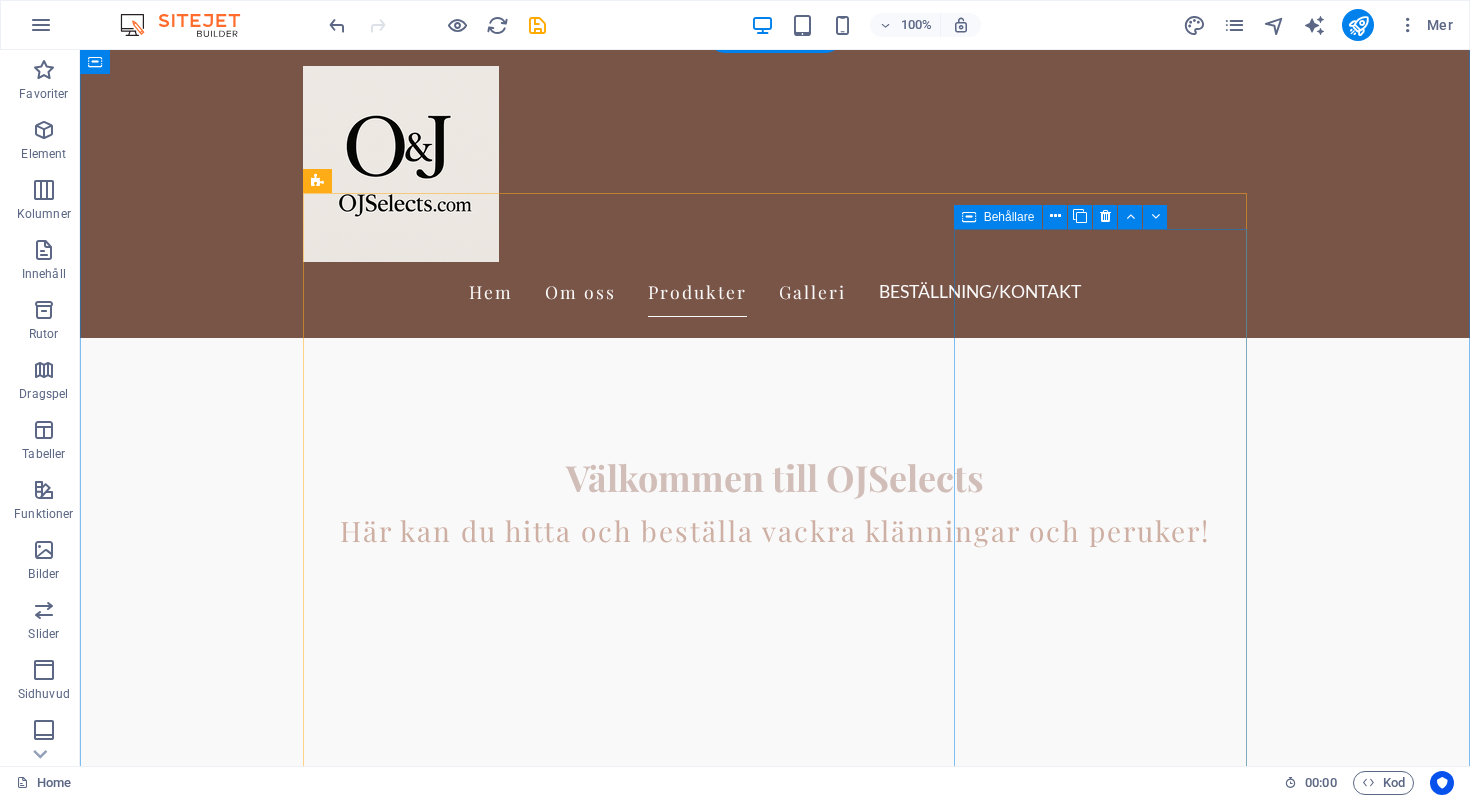 click on "Accessoarer Ge din stil det där lilla extra med skönhetsprodukter och unika accessoarer." at bounding box center (449, 5272) 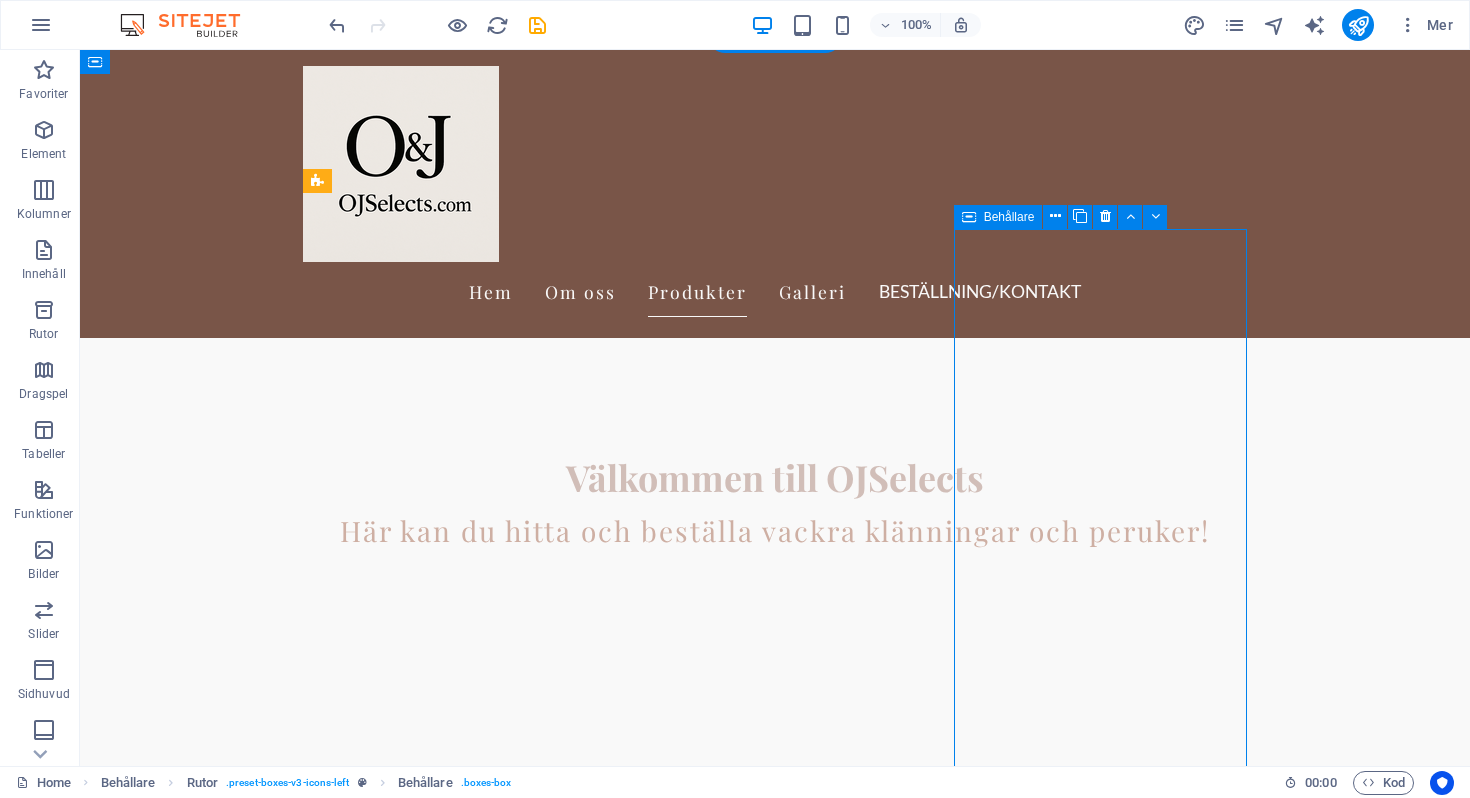 click on "Accessoarer Ge din stil det där lilla extra med skönhetsprodukter och unika accessoarer." at bounding box center (449, 5272) 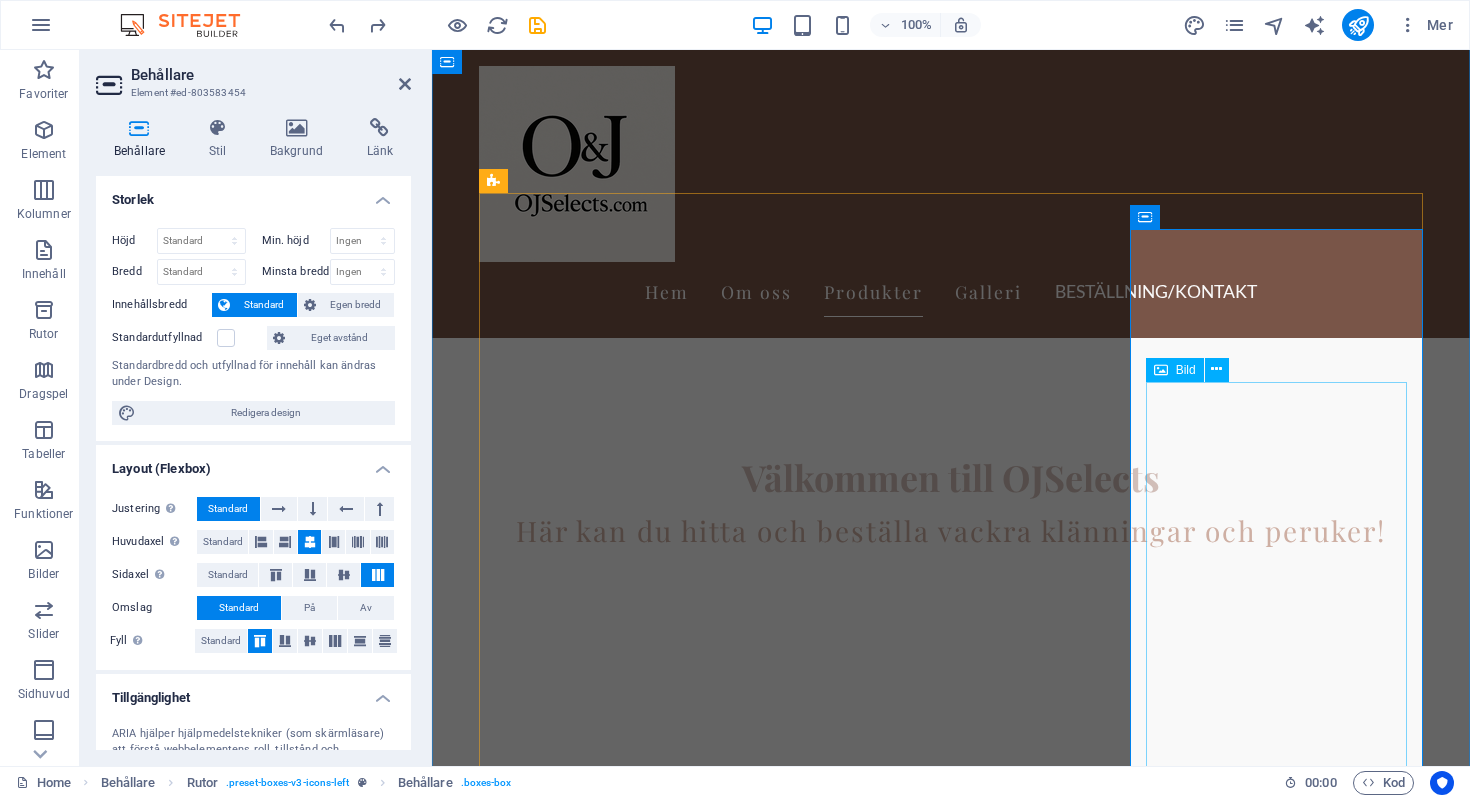 click at bounding box center [625, 4796] 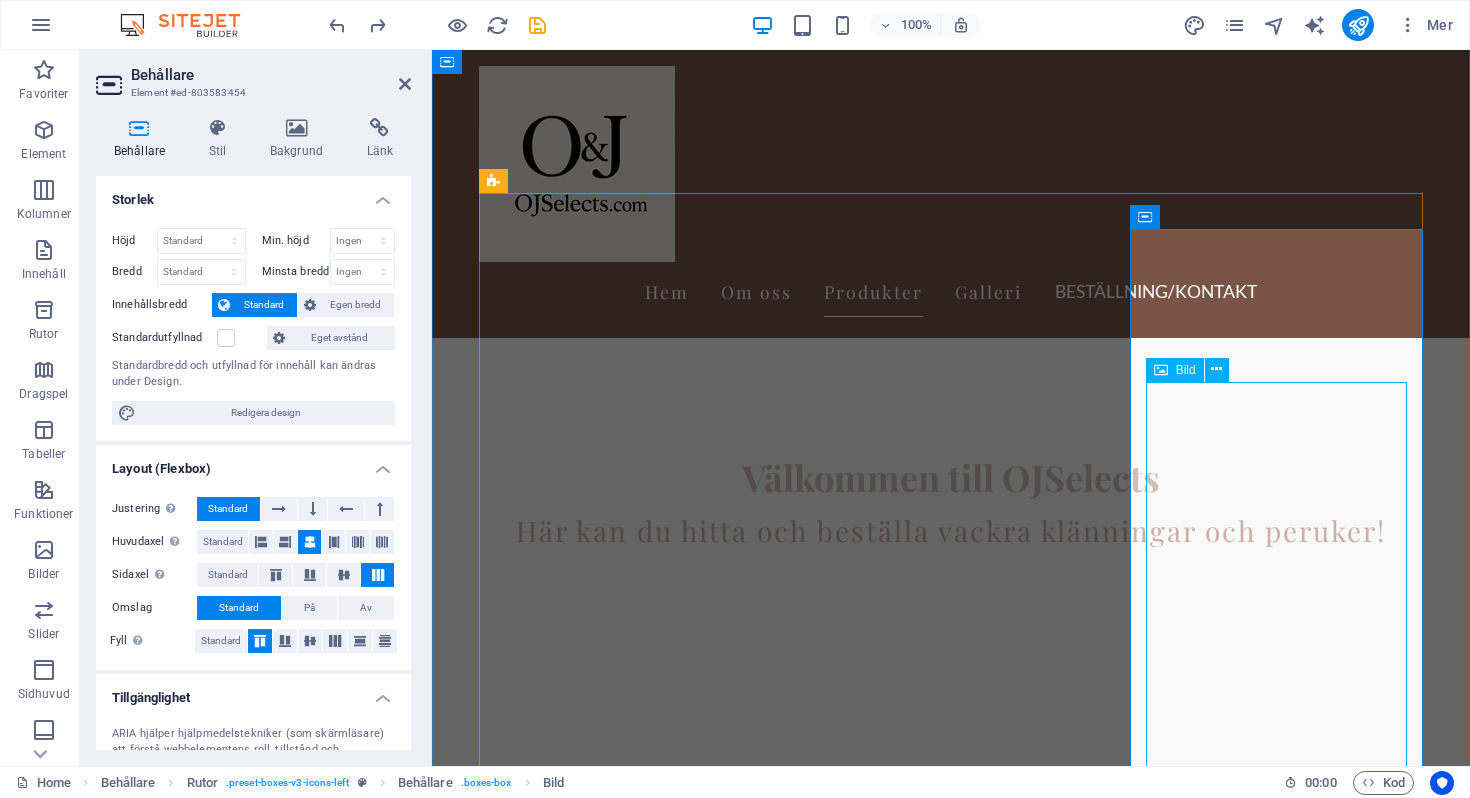 click on "Bild" at bounding box center [1186, 370] 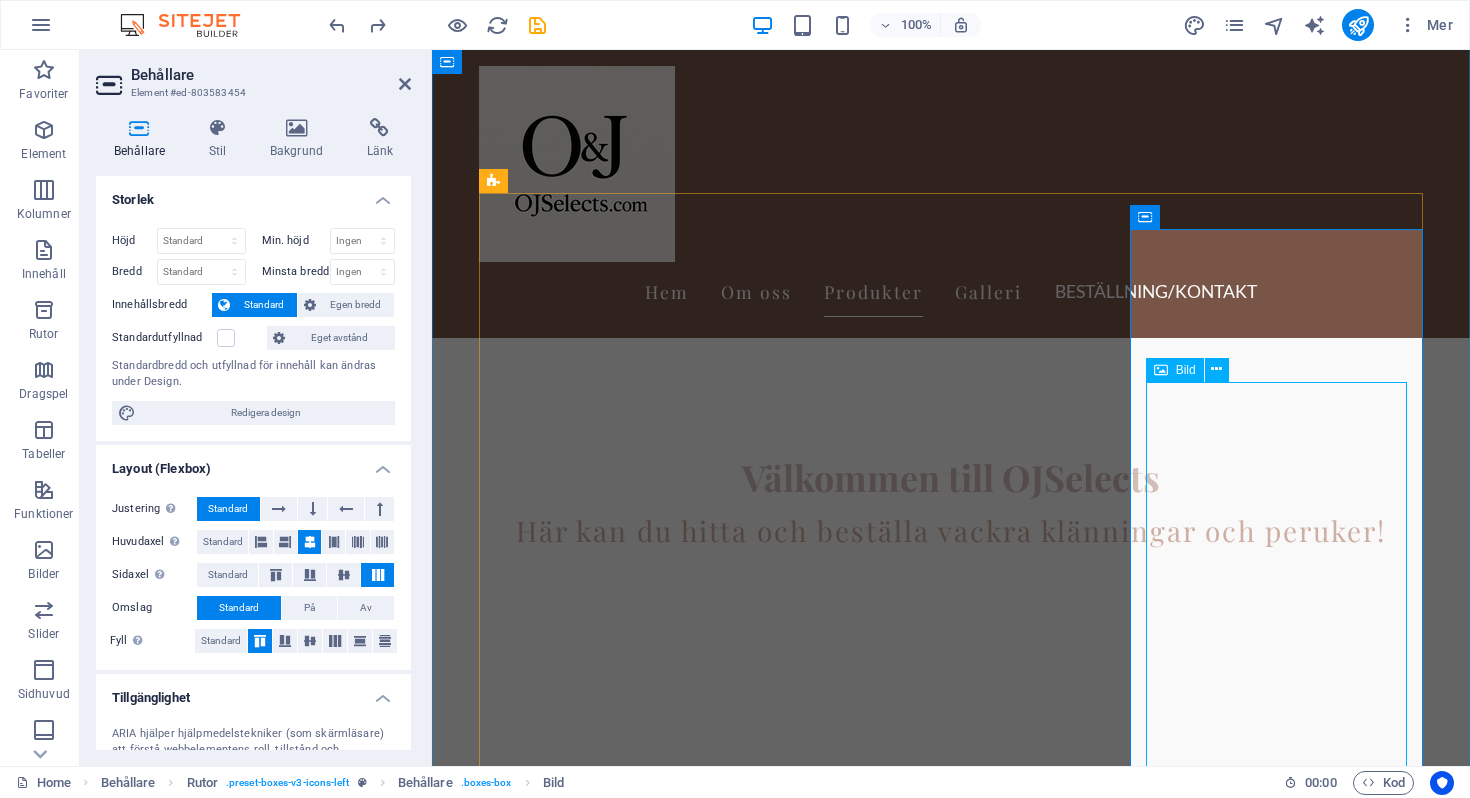 click on "Bild" at bounding box center (1186, 370) 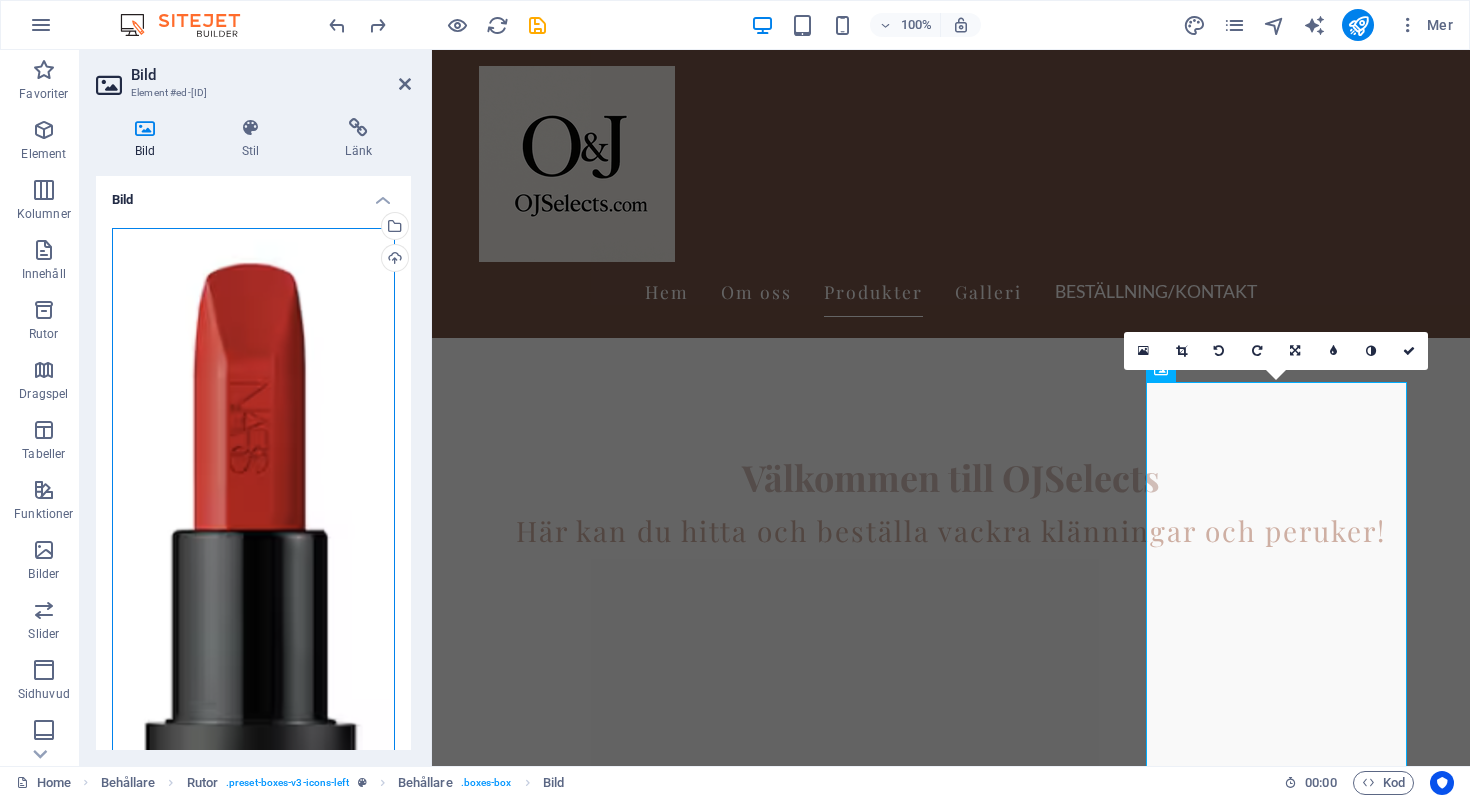 click on "Dra filer hit, klicka för att välja filer eller välj filer från Filer eller våra gratis arkivfoton och videor" at bounding box center (253, 708) 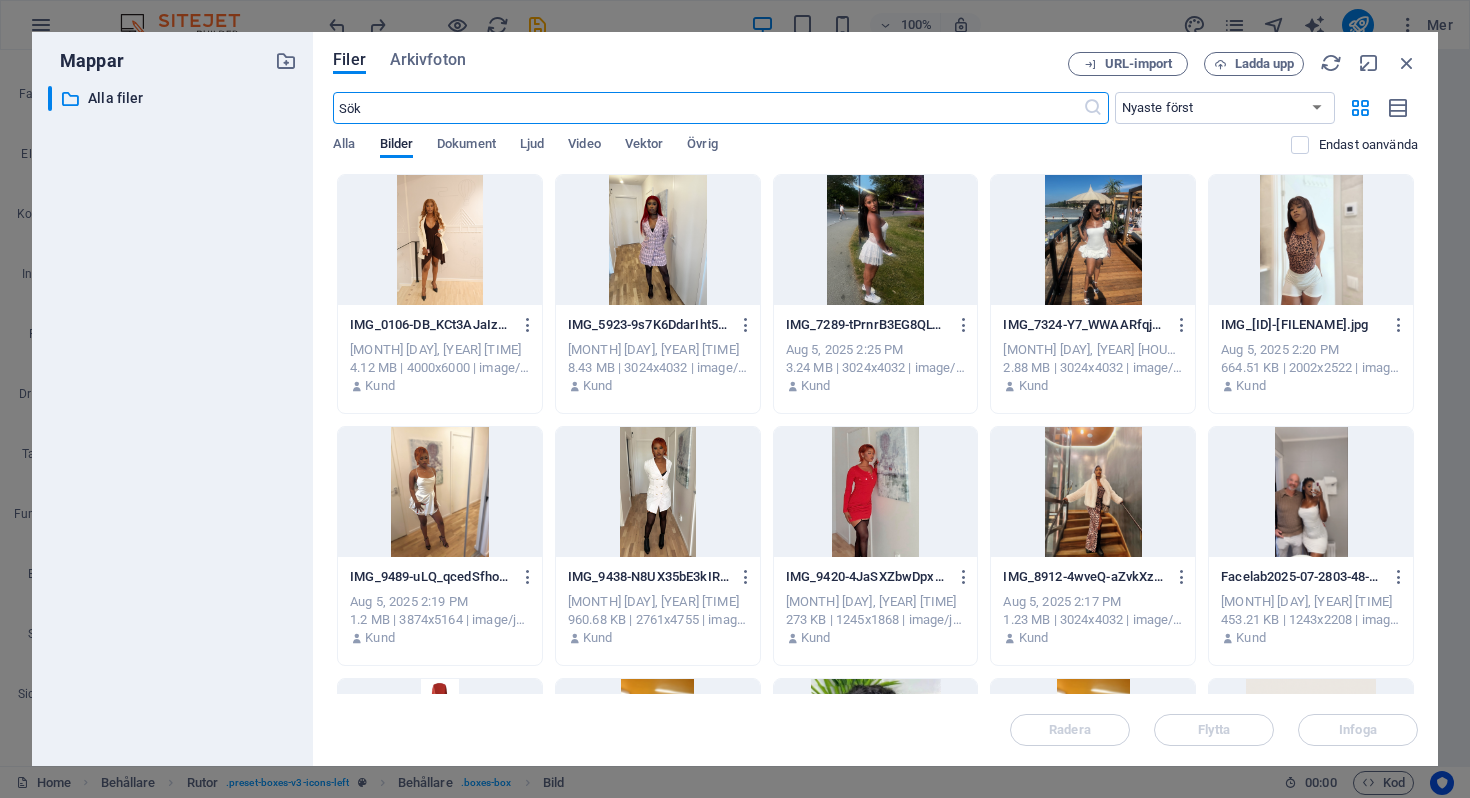 scroll, scrollTop: 665, scrollLeft: 0, axis: vertical 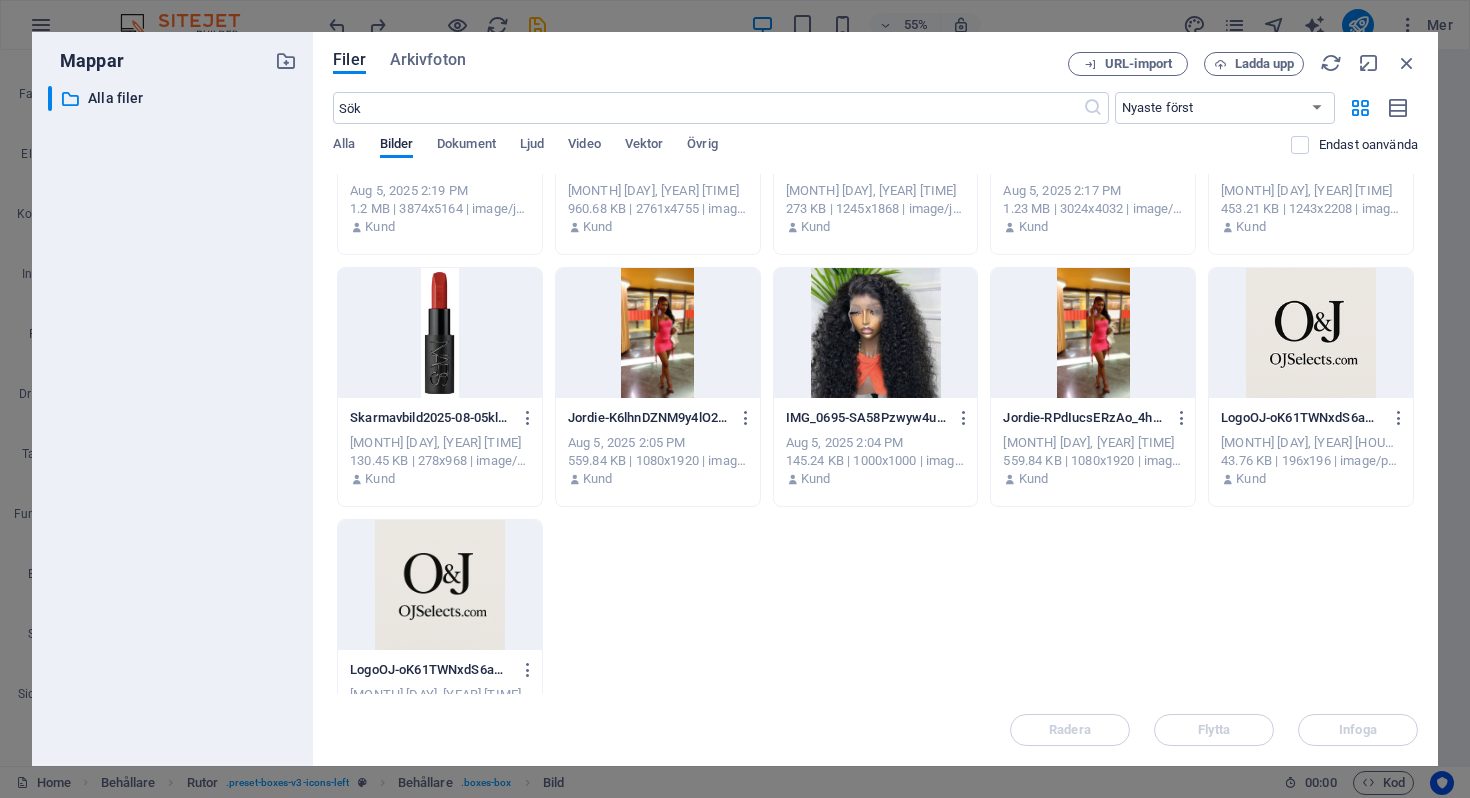 click at bounding box center (440, 333) 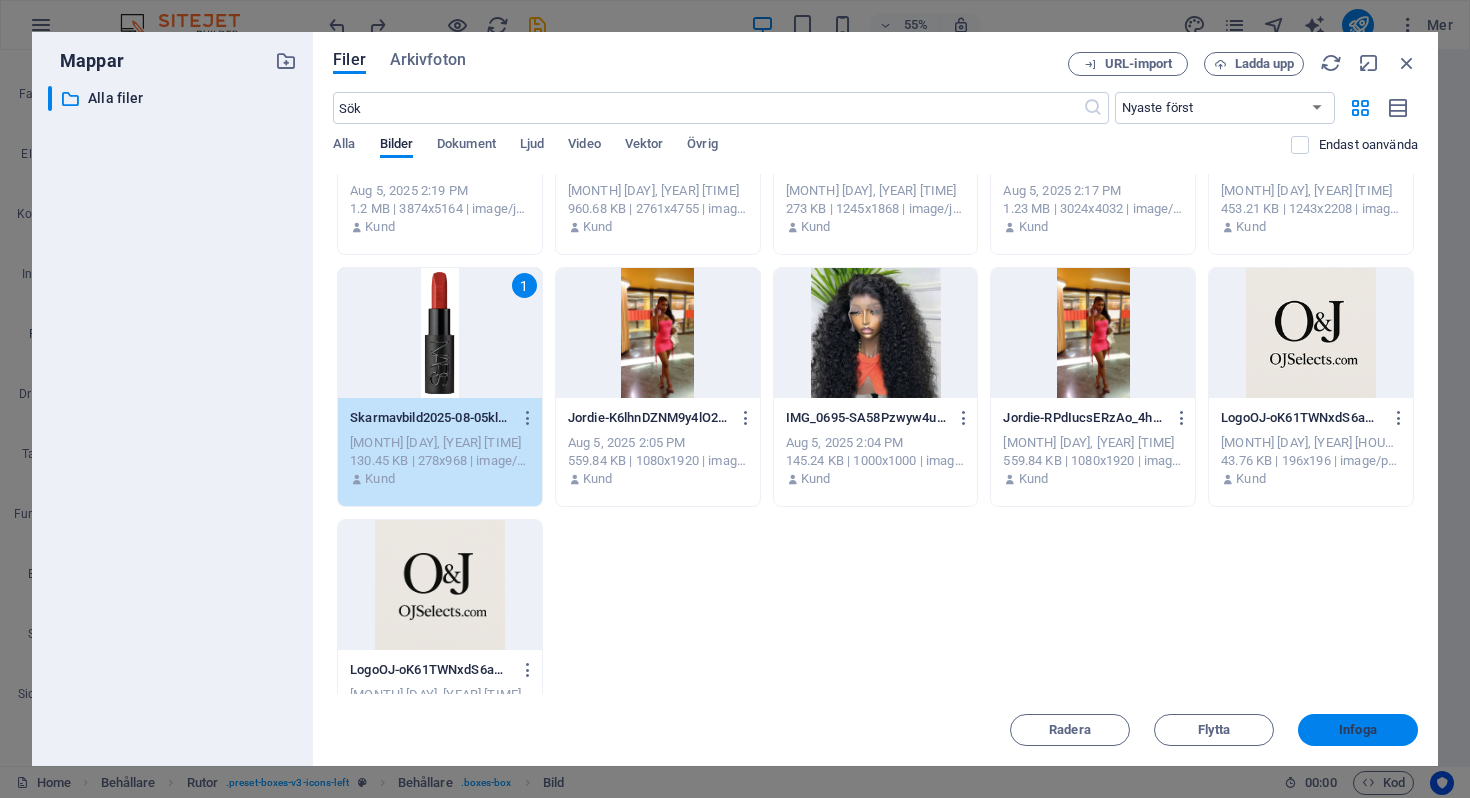 click on "Infoga" at bounding box center (1358, 730) 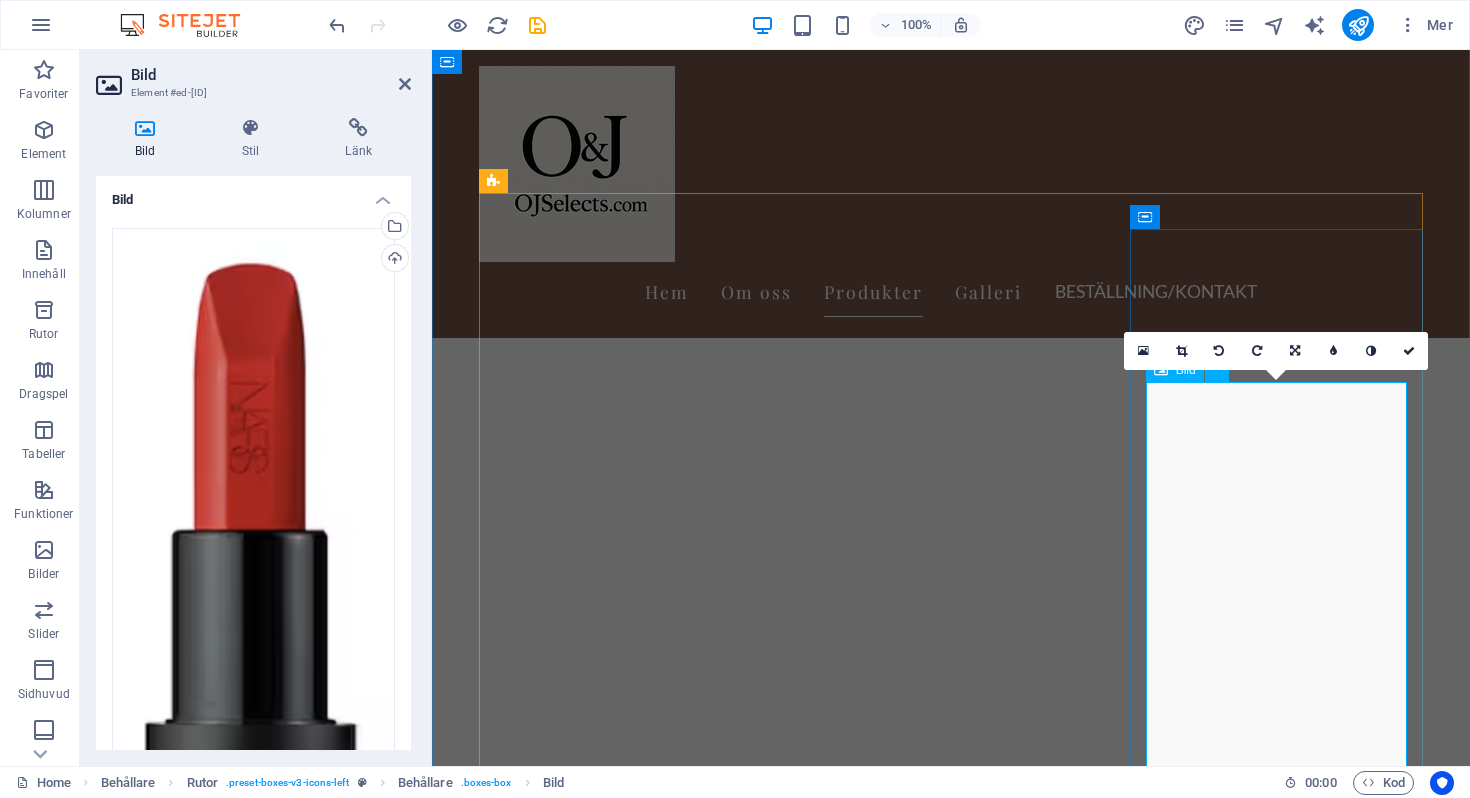 scroll, scrollTop: 584, scrollLeft: 0, axis: vertical 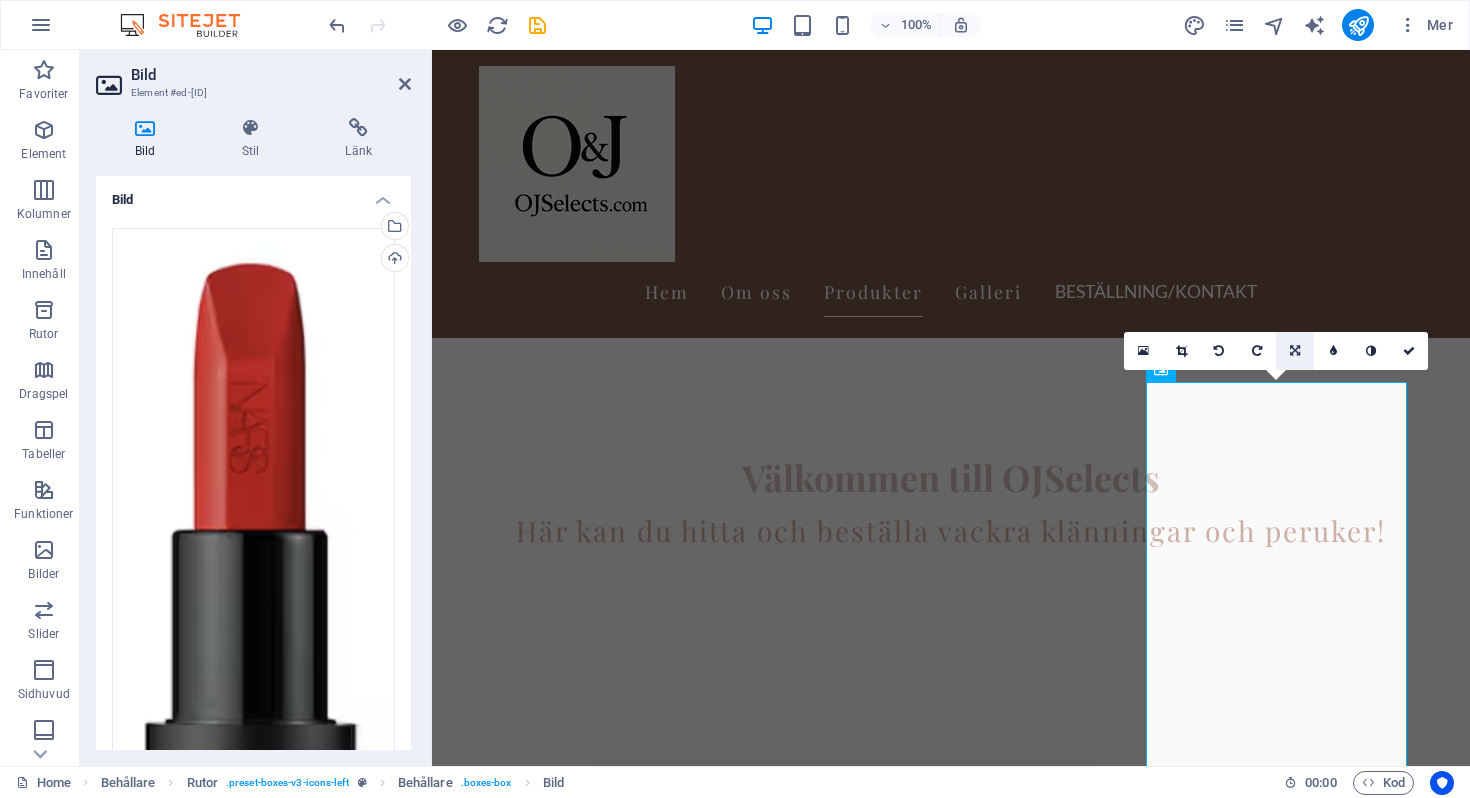 click at bounding box center (1295, 351) 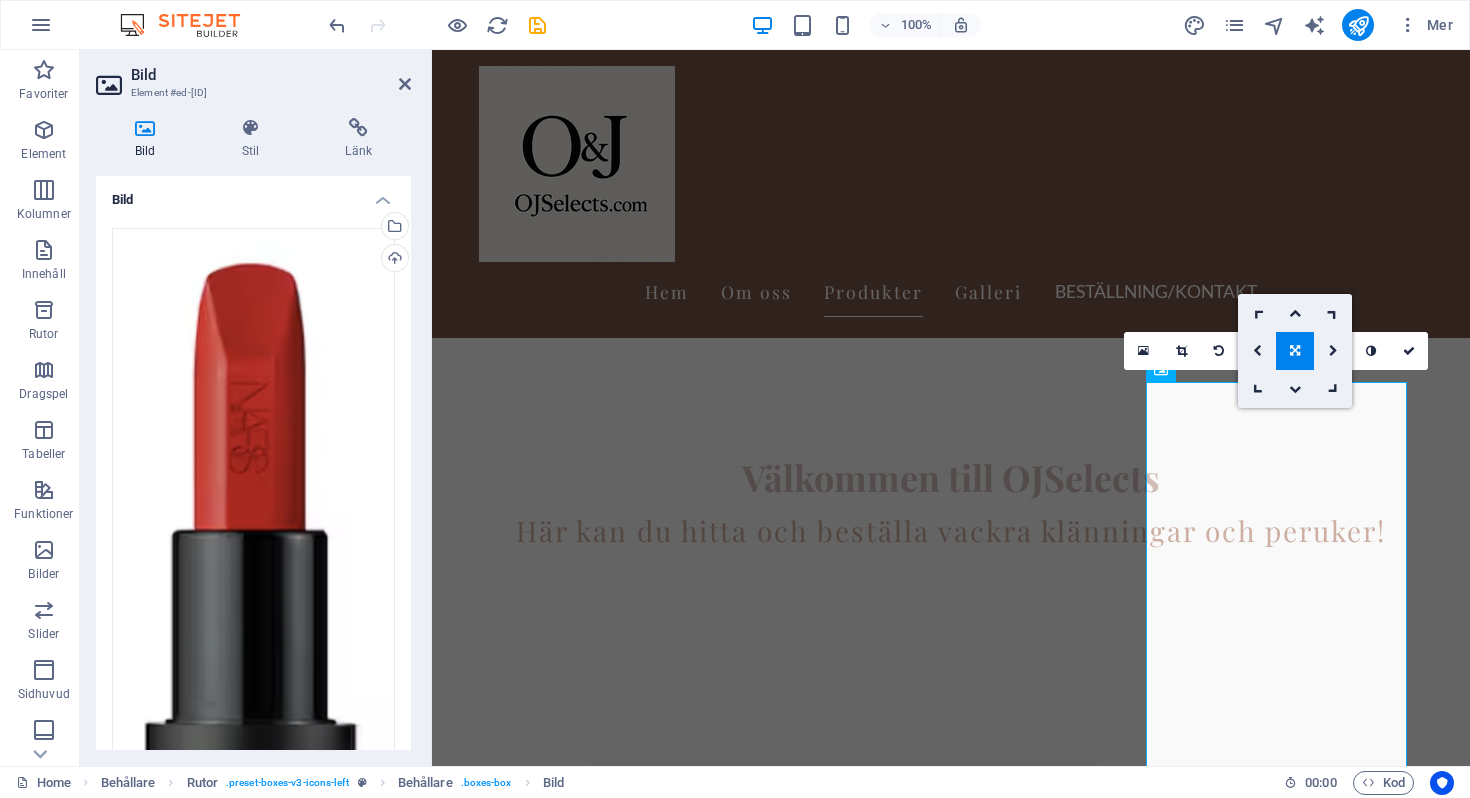 click at bounding box center (1295, 351) 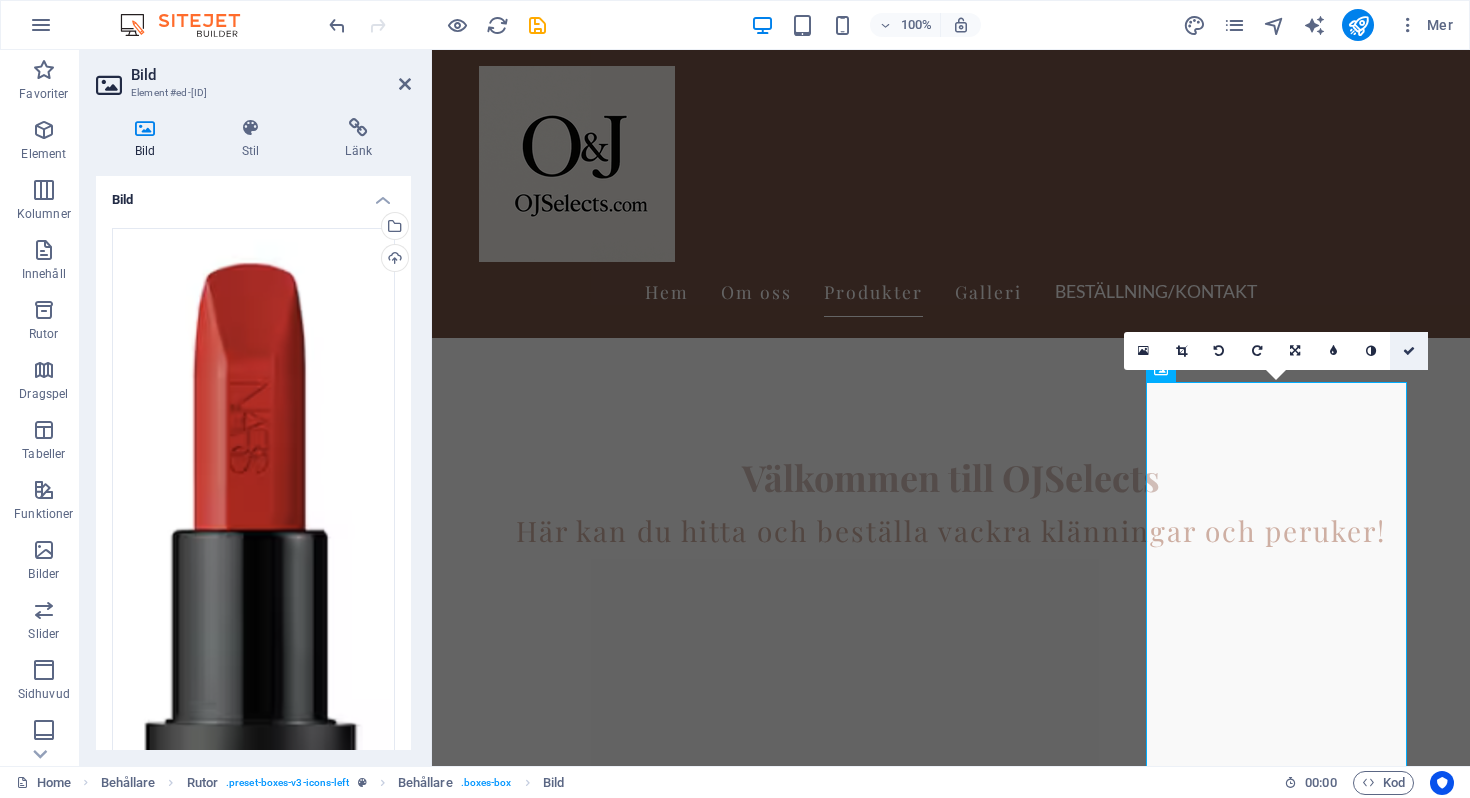 click at bounding box center (1409, 351) 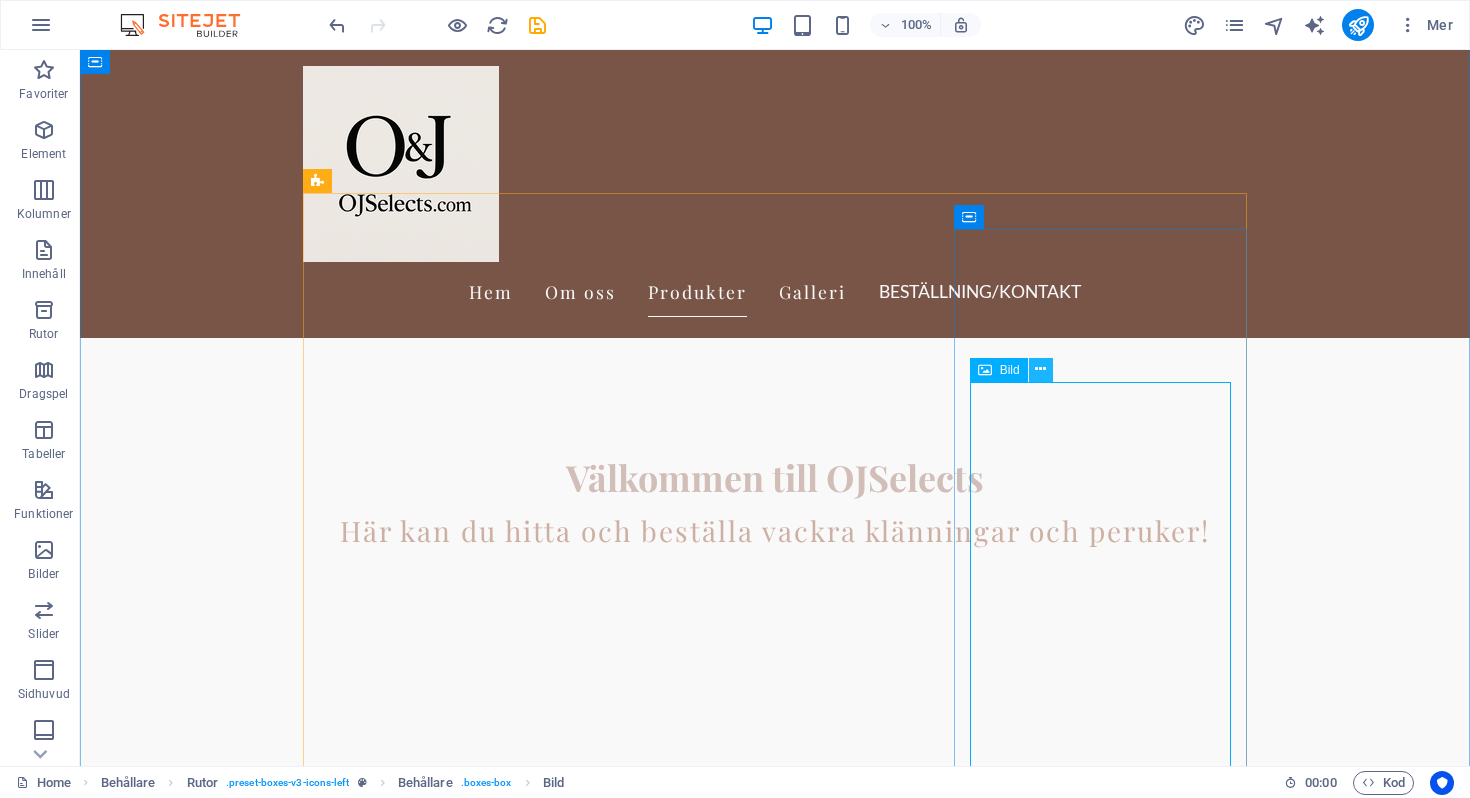 click at bounding box center (1040, 369) 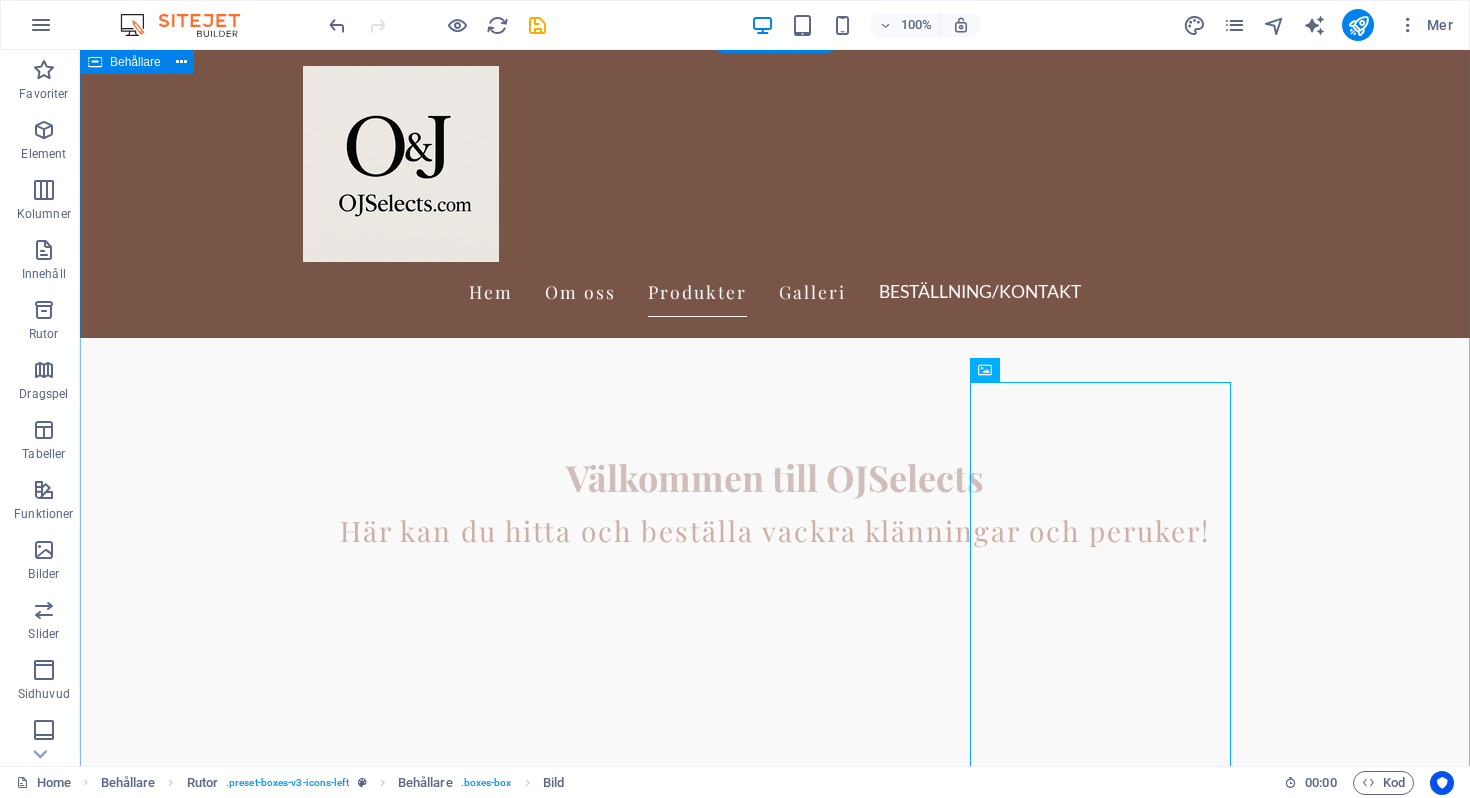click on "Produkter Peruker Upplev vår breda kollektion av peruker med äkta hår i olika stilar och färger.  Klänningar Stort urval av eleganta och trendiga klänningar för alla tillfällen. Accessoarer Ge din stil det där lilla extra med skönhetsprodukter och unika accessoarer. Kostnadsfri frakt Njut av gratis frakt på beställningar över 1000 kr. Enkel returpolicy Vi erbjuder en smidig returpolicy för din trygghet." at bounding box center (775, 3727) 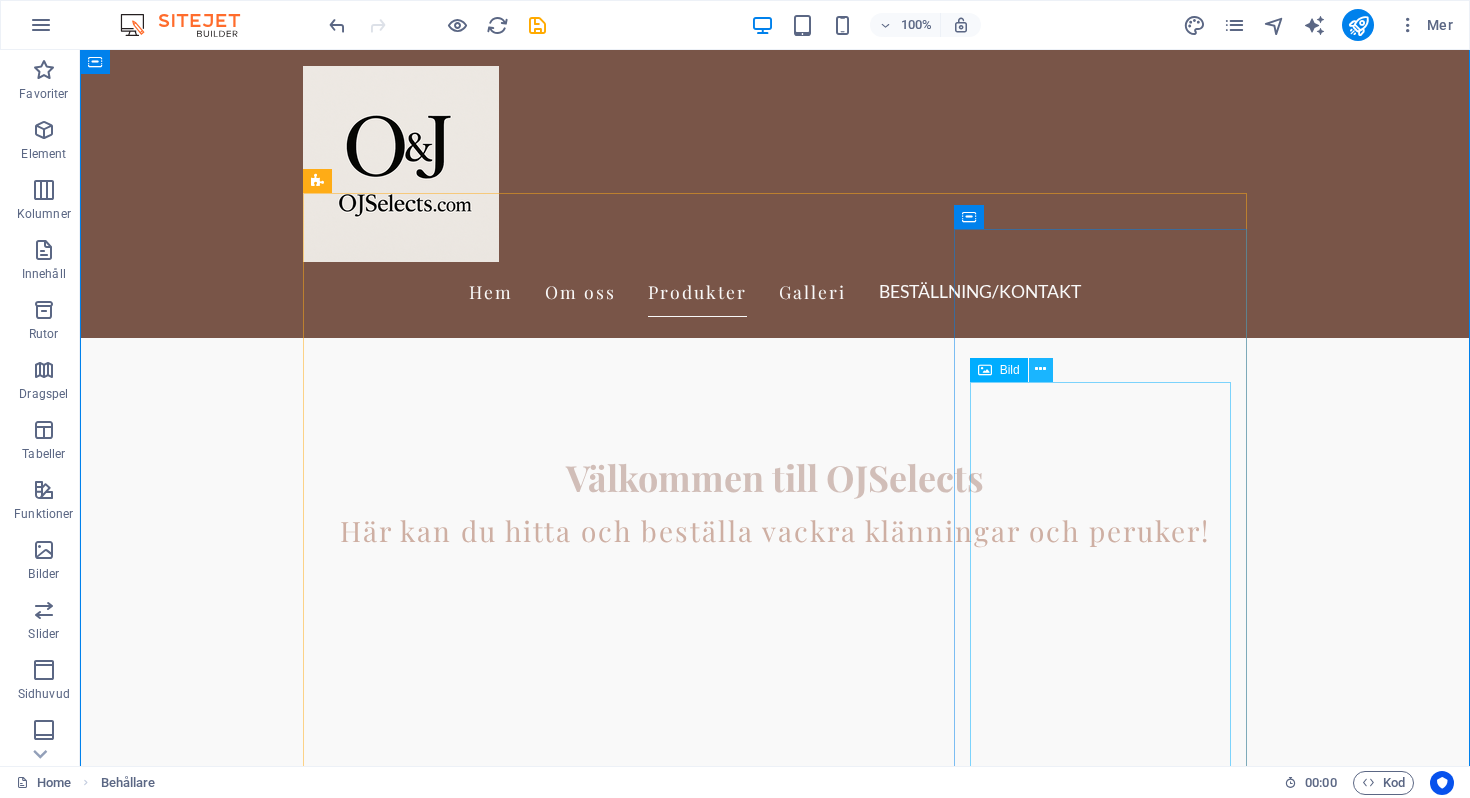 click at bounding box center (1040, 369) 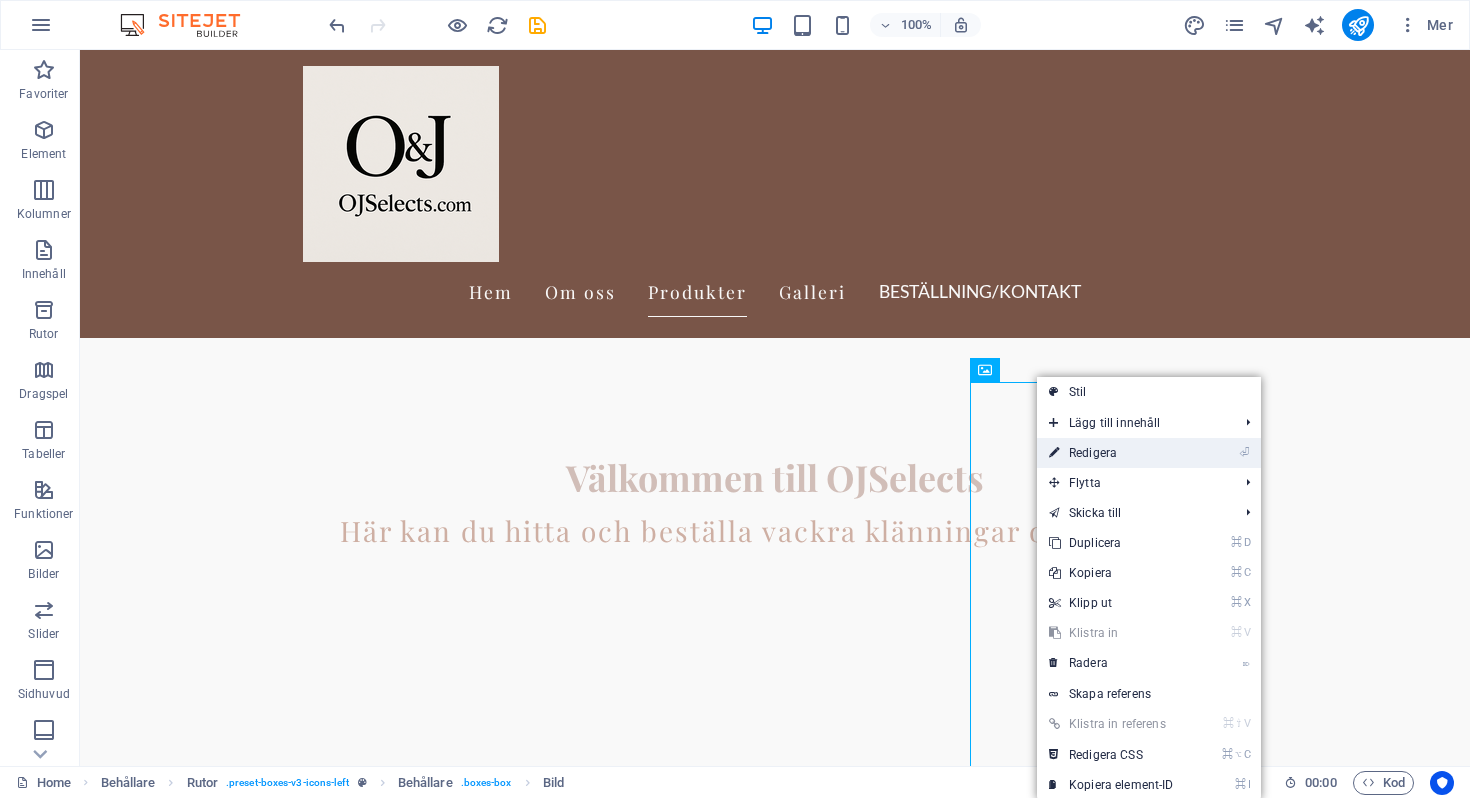 click on "⏎  Redigera" at bounding box center [1111, 453] 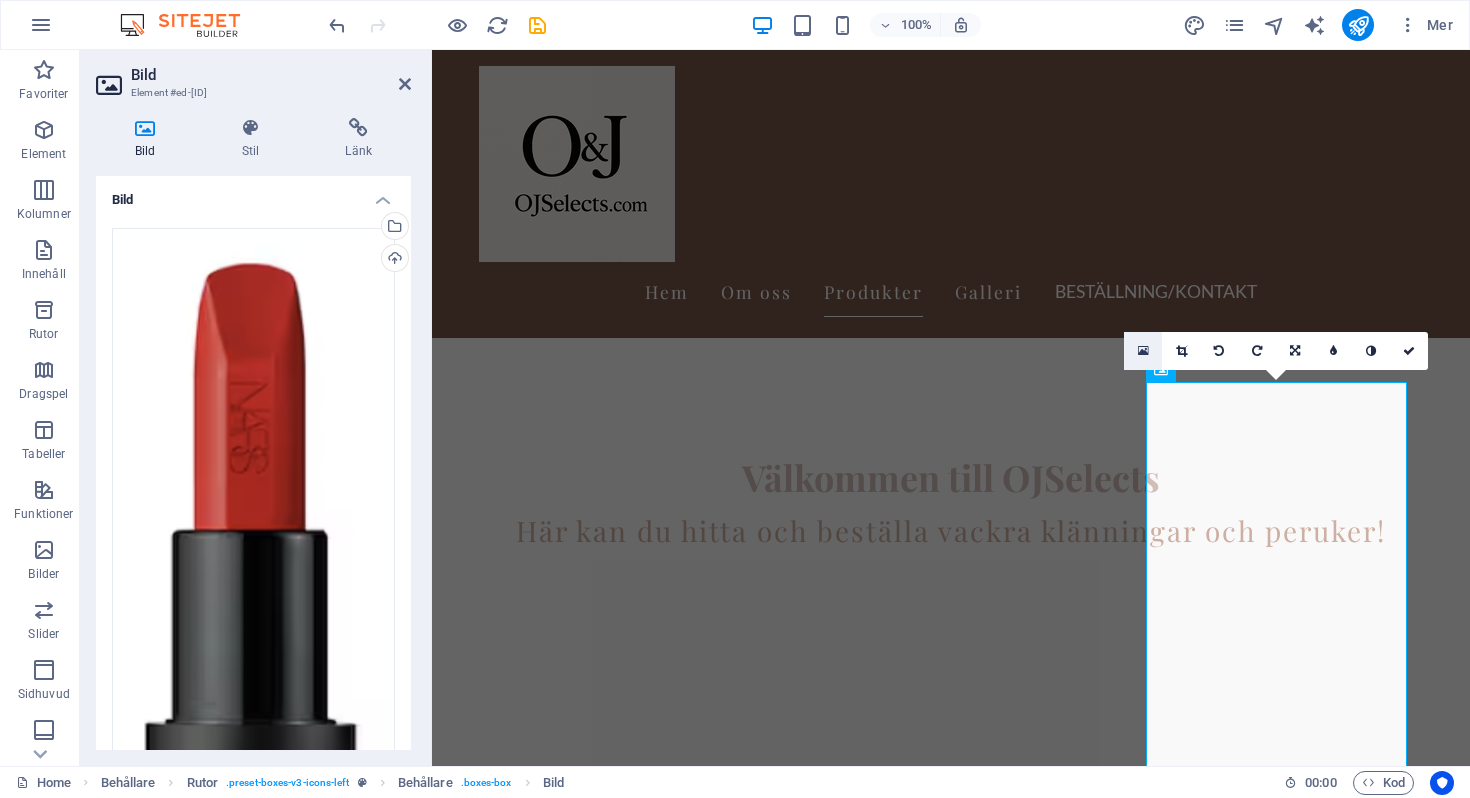 click at bounding box center (1143, 351) 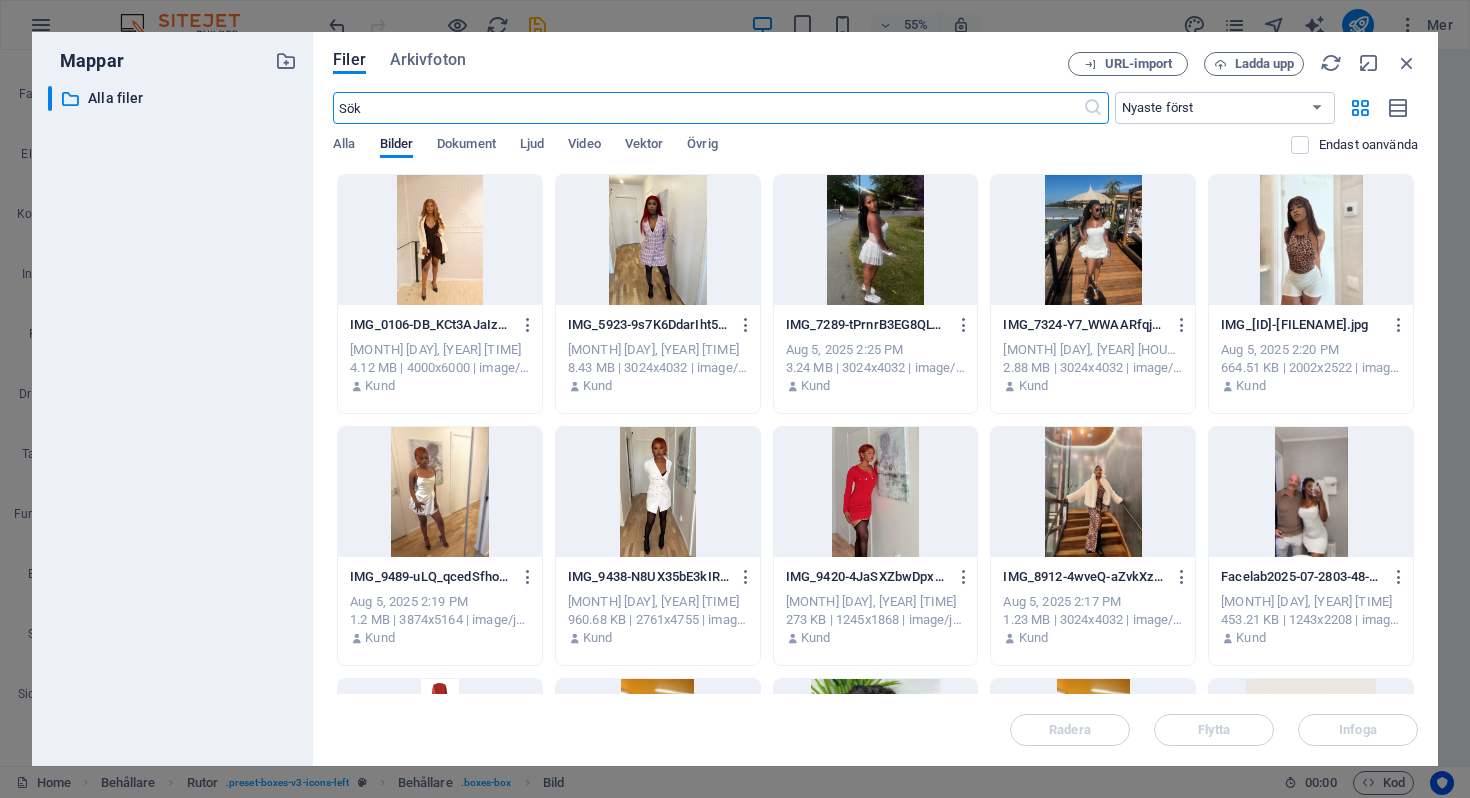 scroll, scrollTop: 665, scrollLeft: 0, axis: vertical 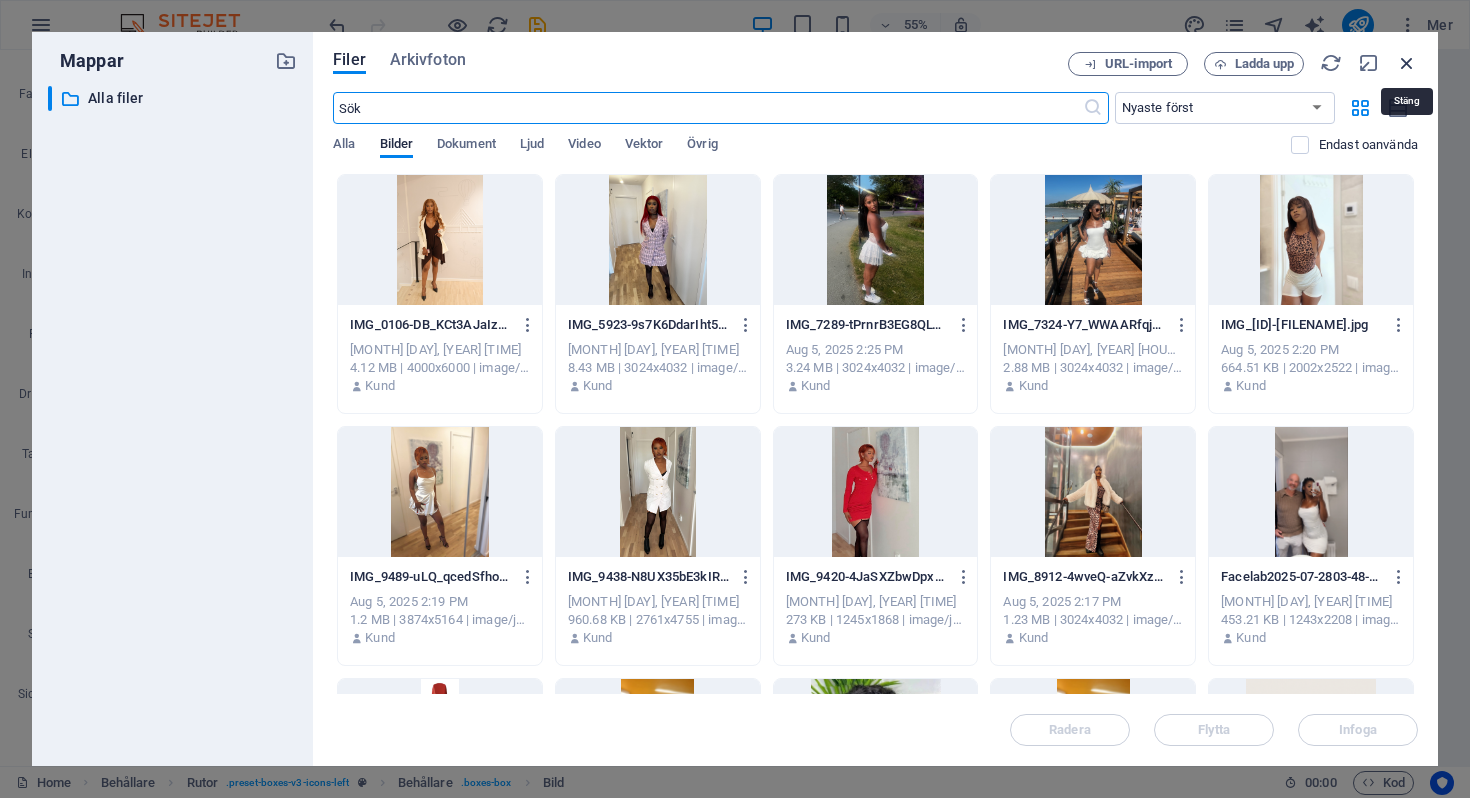 click at bounding box center (1407, 63) 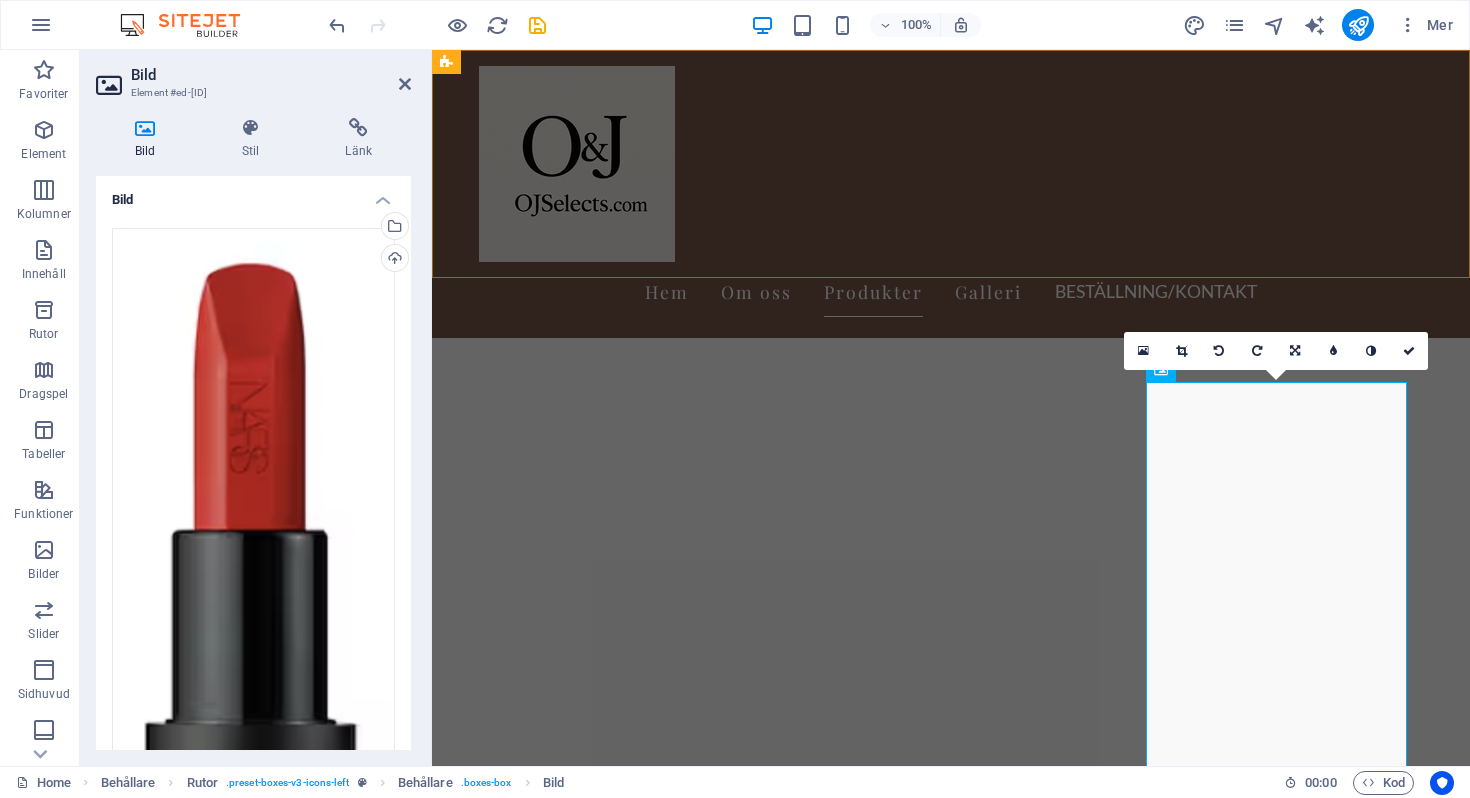 scroll, scrollTop: 584, scrollLeft: 0, axis: vertical 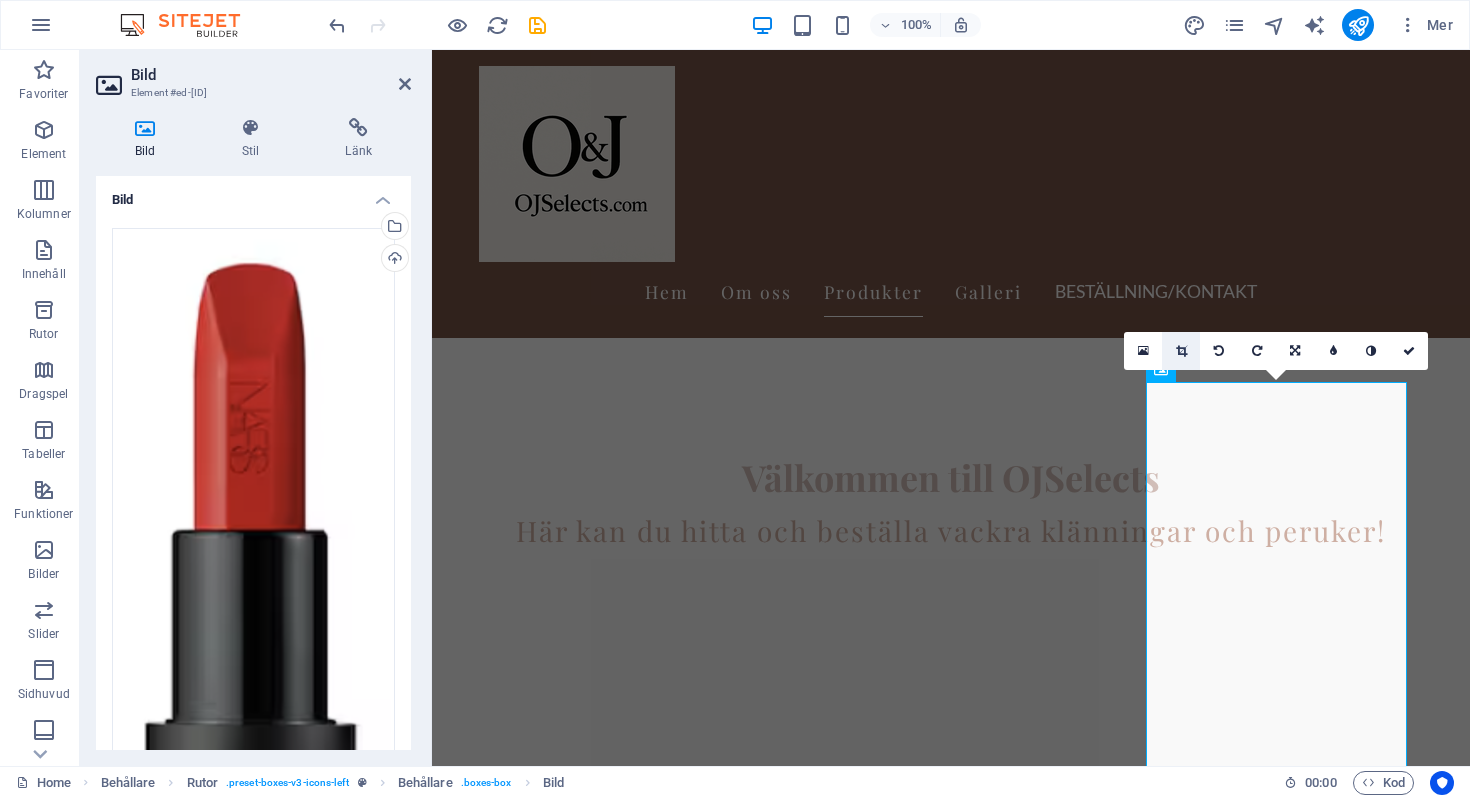 click at bounding box center [1181, 351] 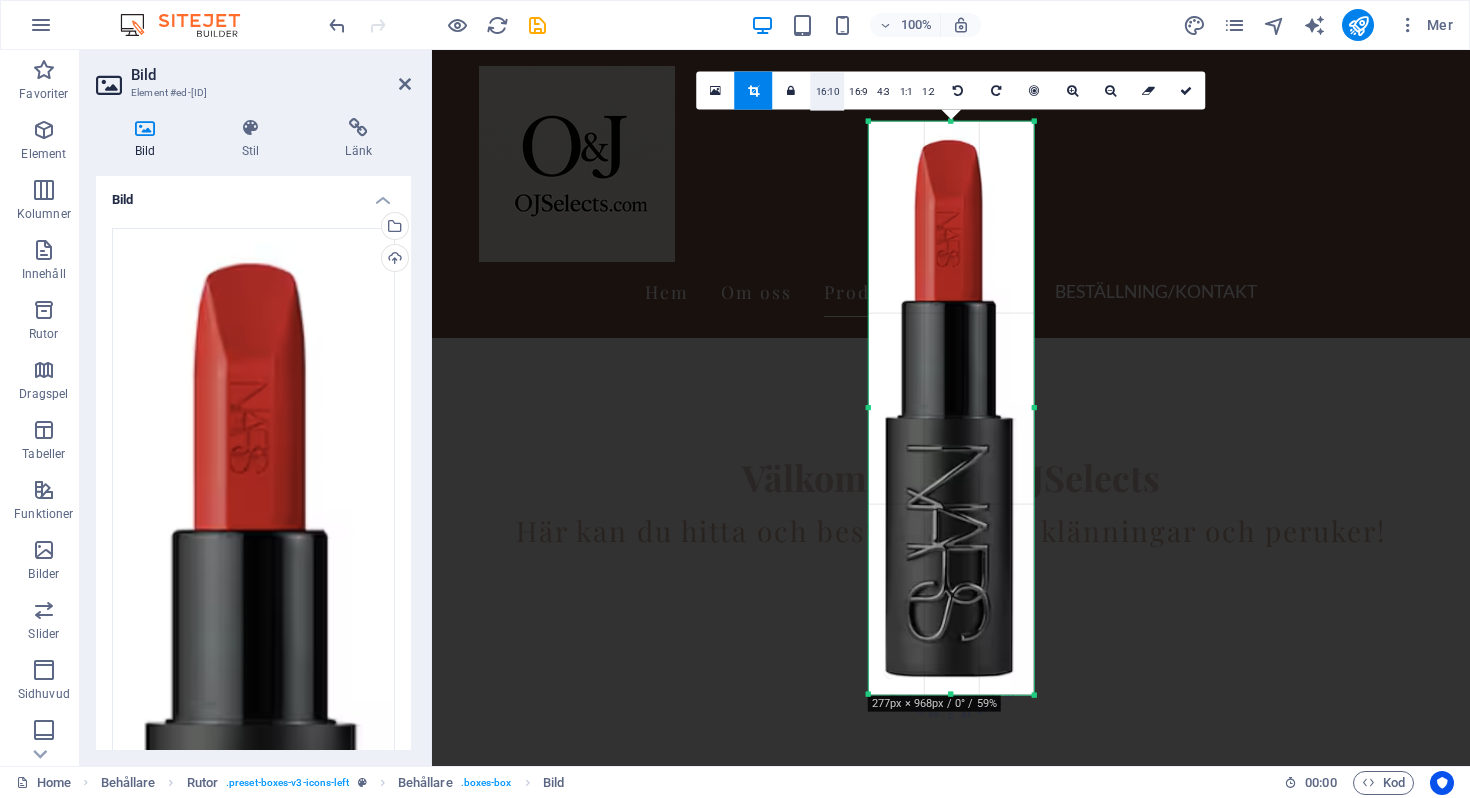 click on "16:10" at bounding box center (828, 92) 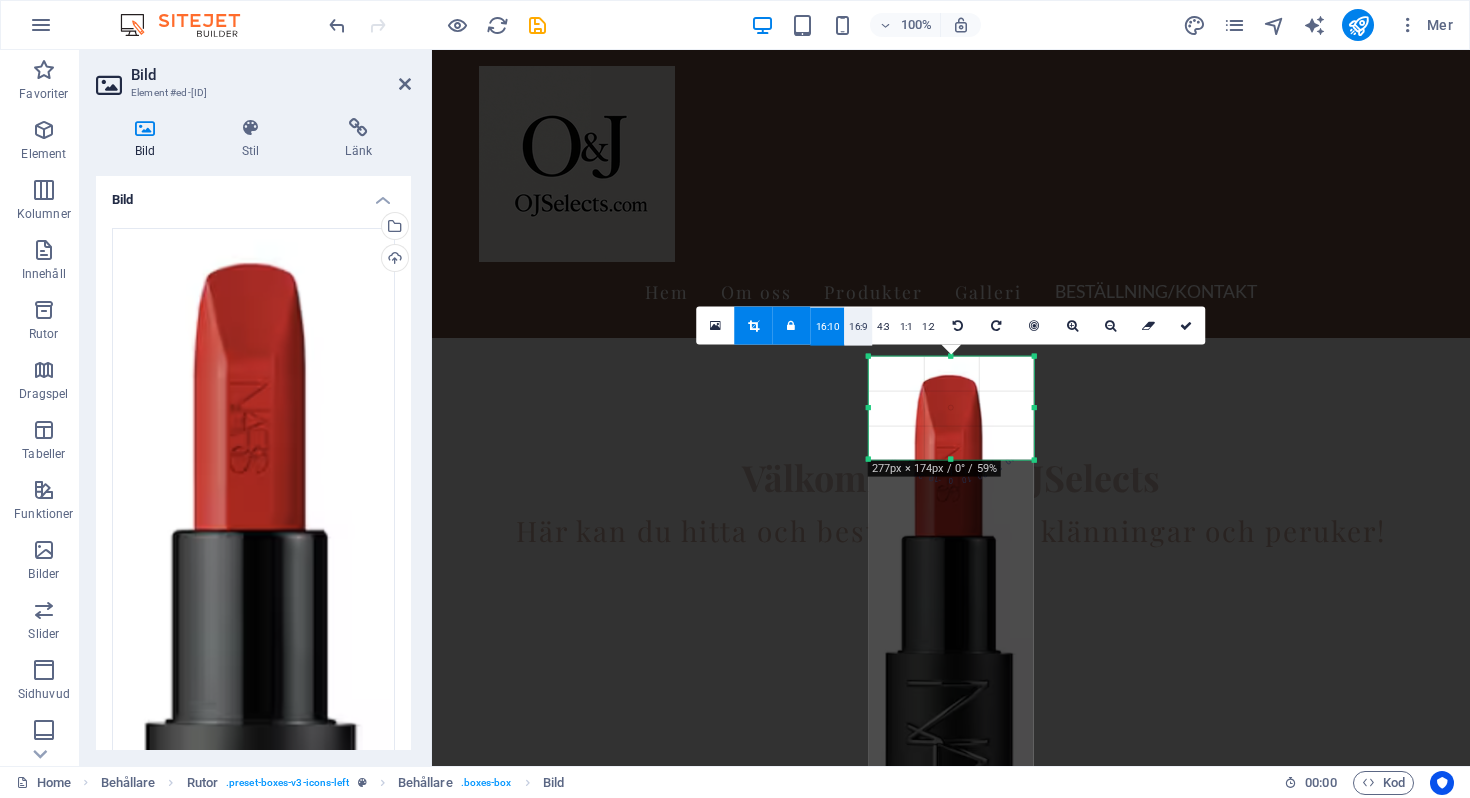 click on "16:9" at bounding box center (858, 327) 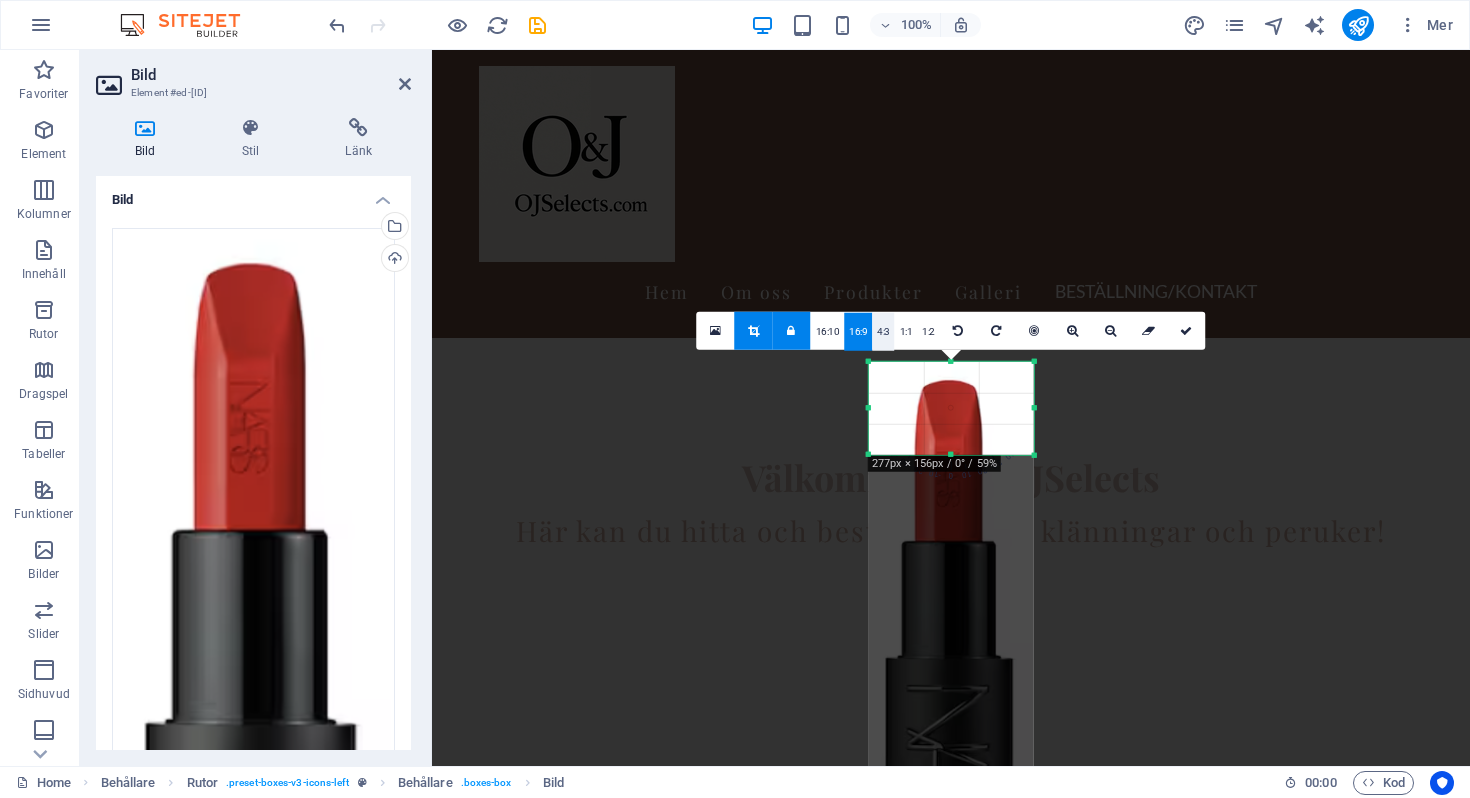 click on "4:3" at bounding box center [883, 332] 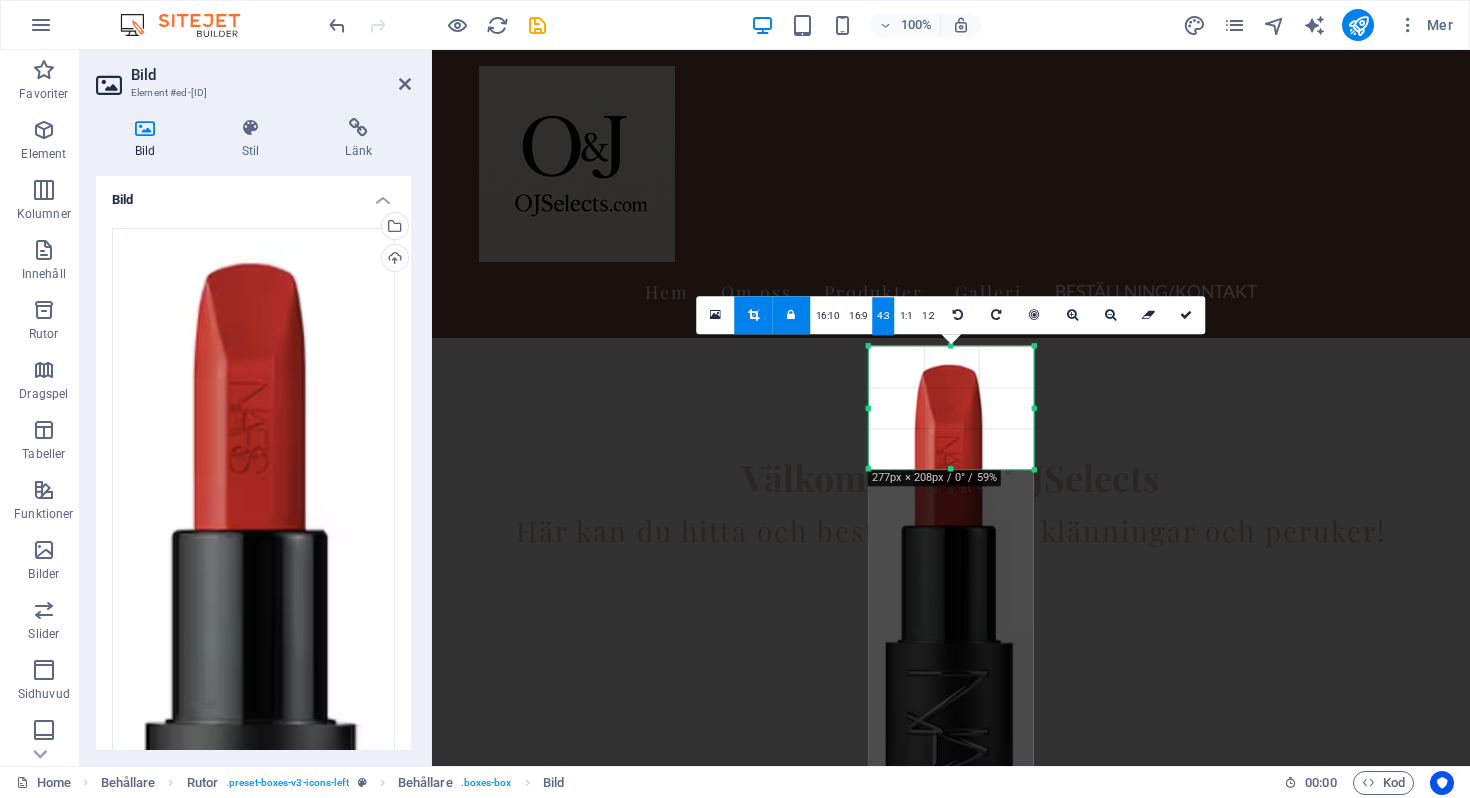 click at bounding box center [951, 632] 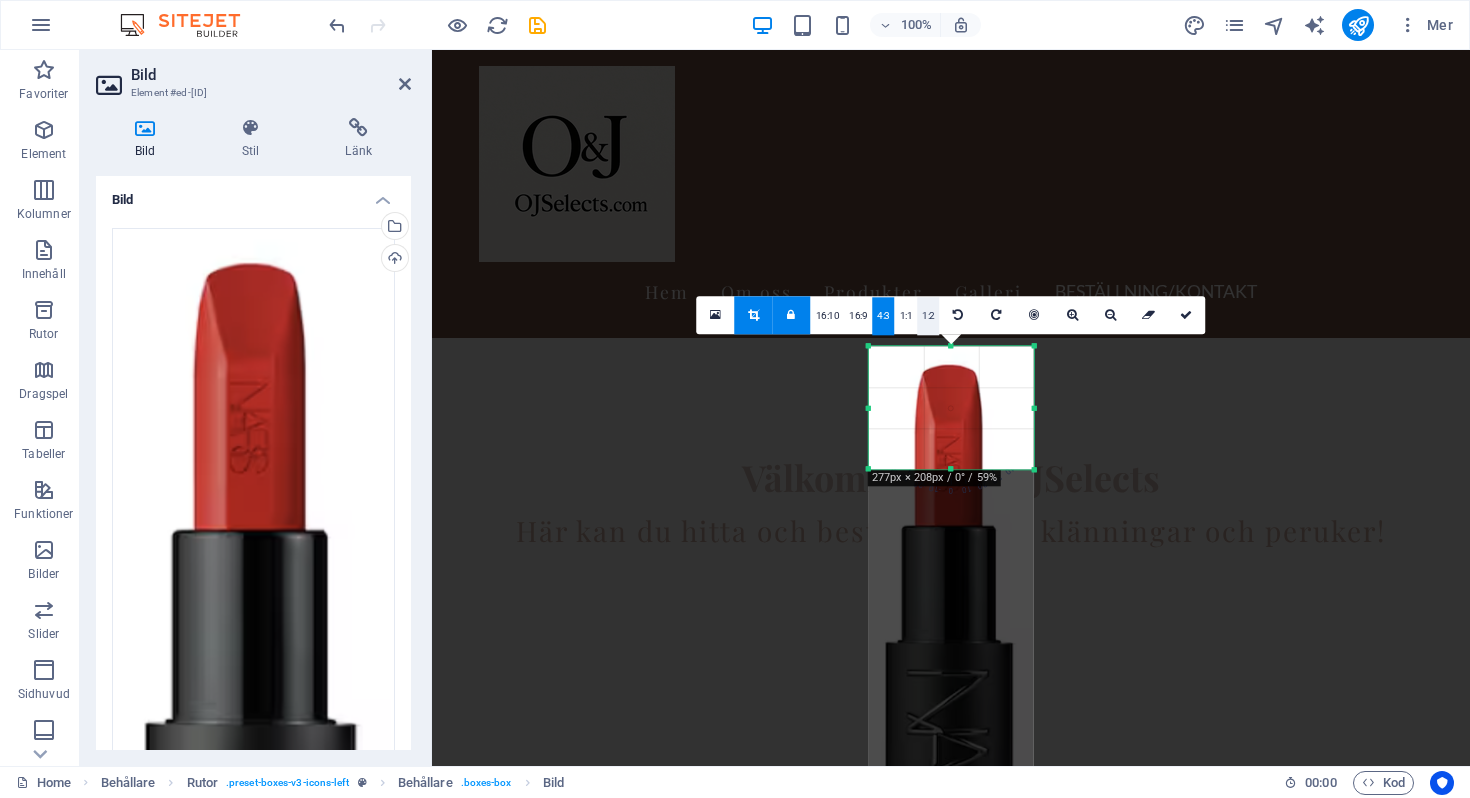 click on "1:2" at bounding box center (928, 316) 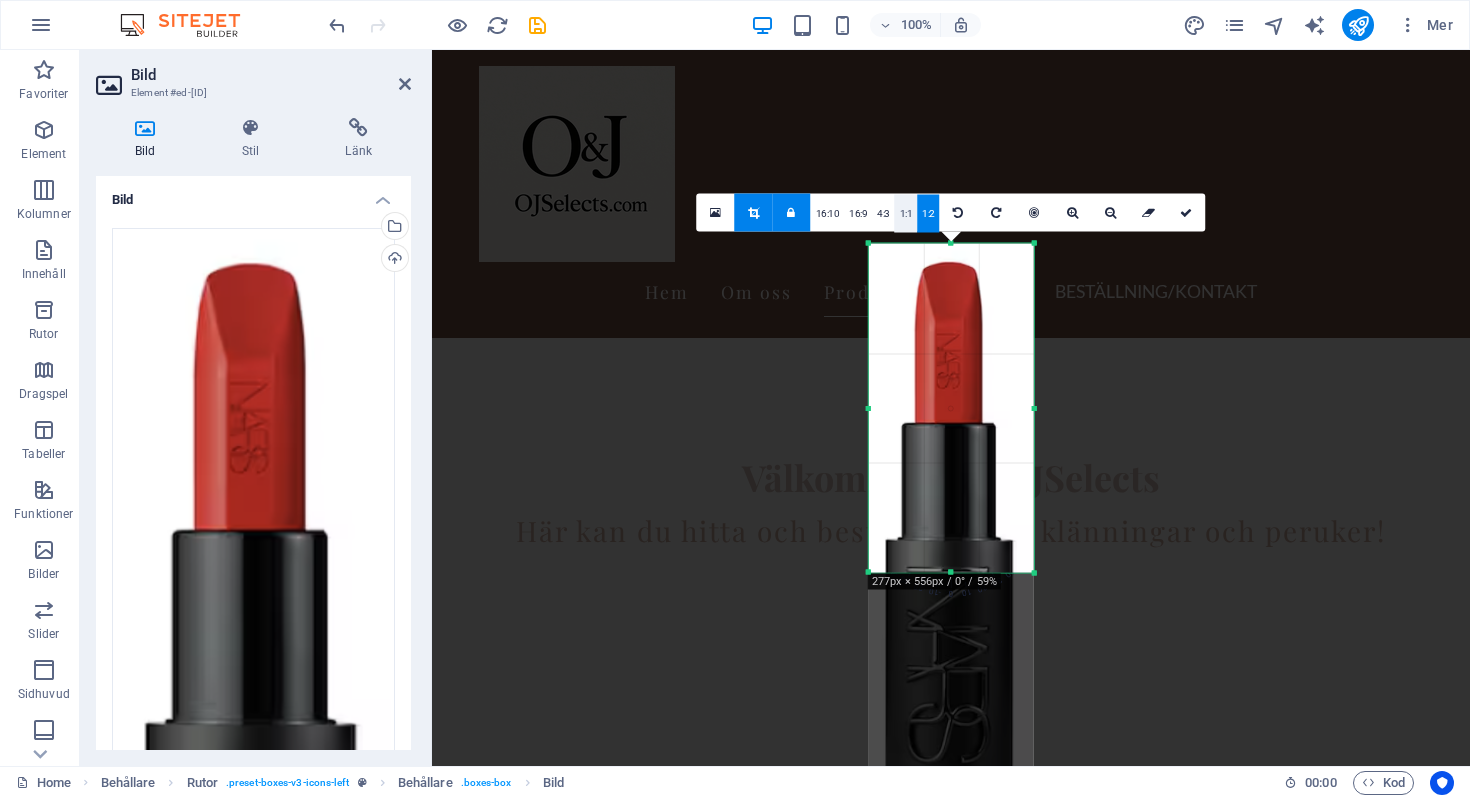 click on "1:1" at bounding box center (906, 214) 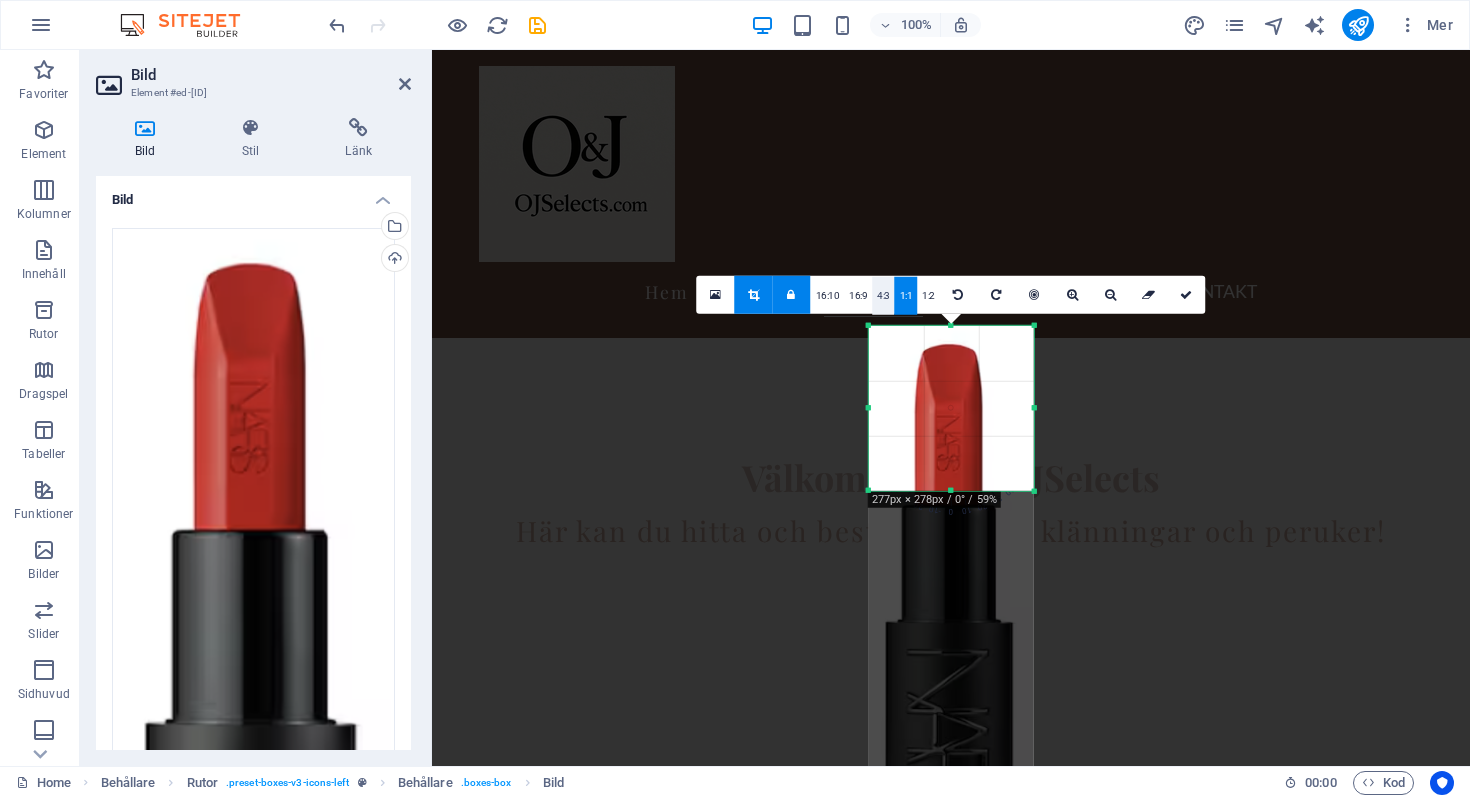 click on "4:3" at bounding box center (883, 296) 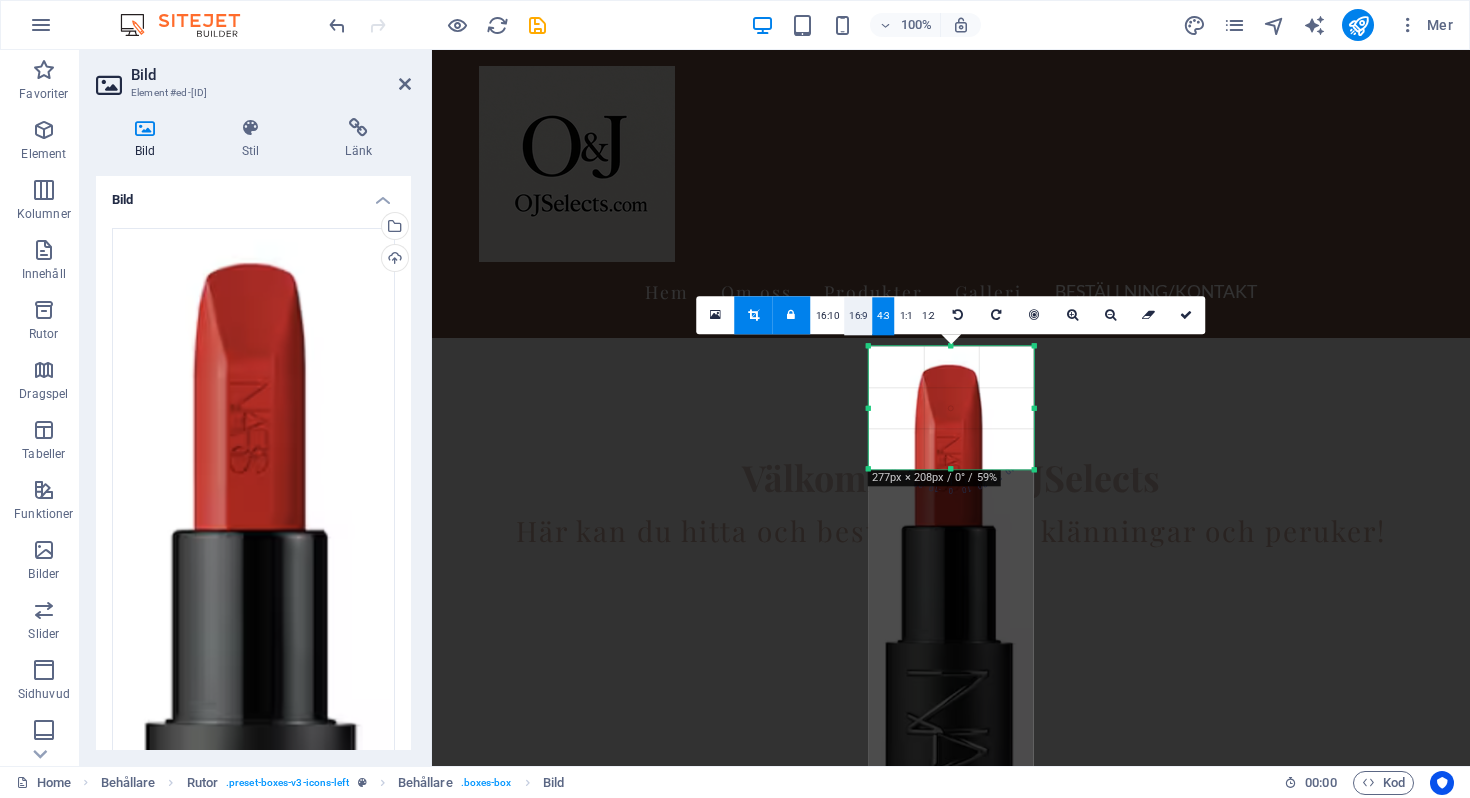 click on "16:9" at bounding box center (858, 316) 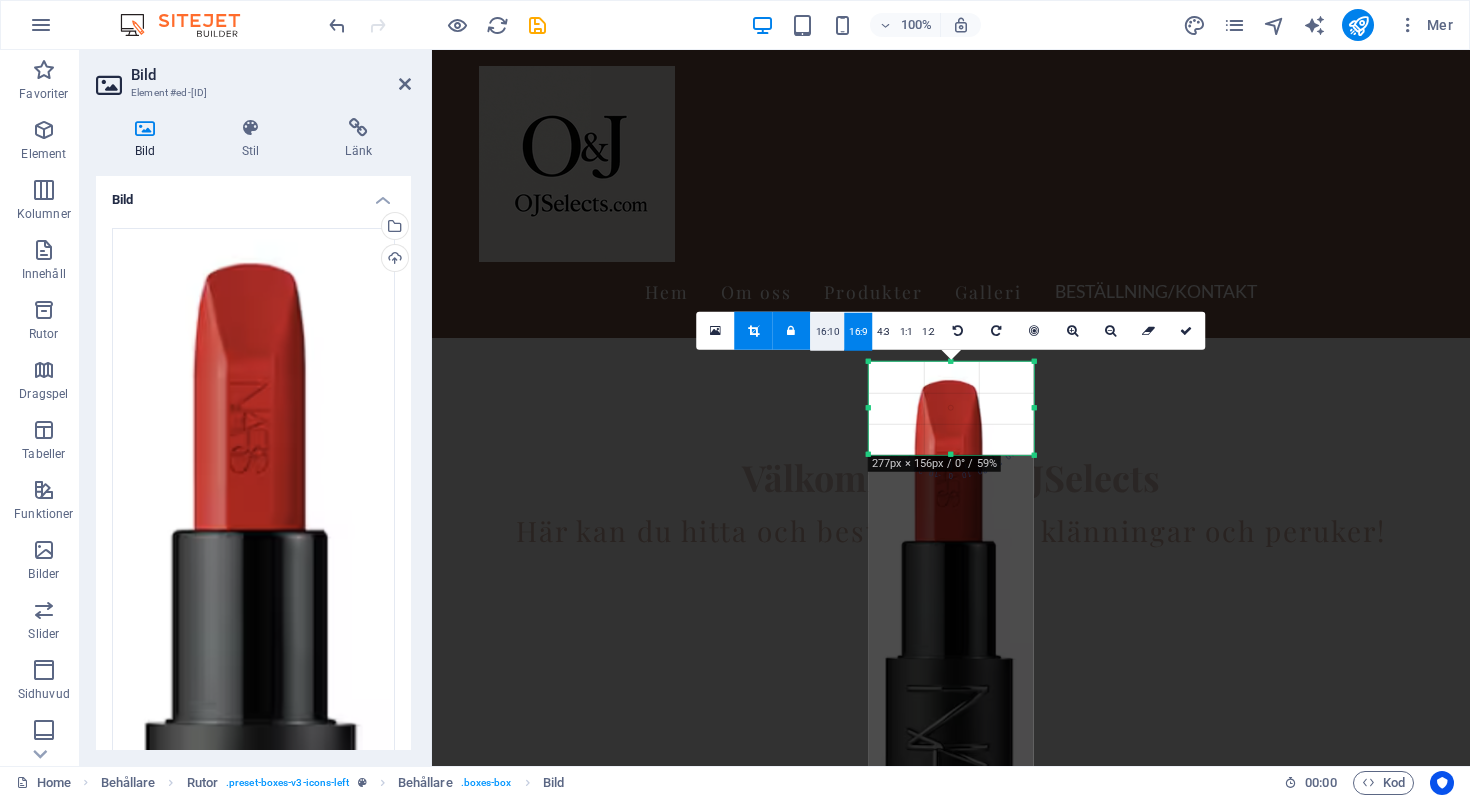 click on "16:10" at bounding box center (828, 332) 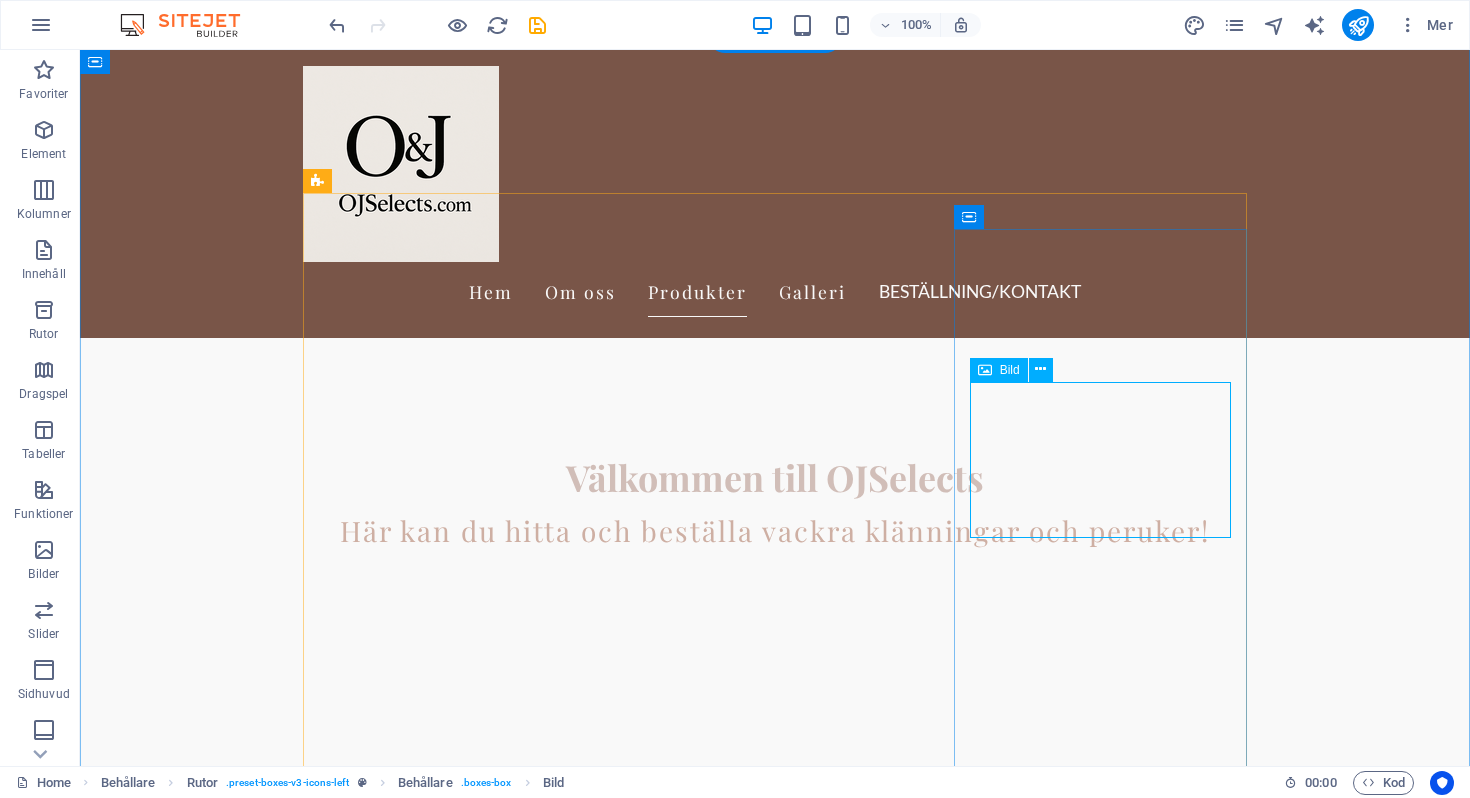click at bounding box center (449, 5419) 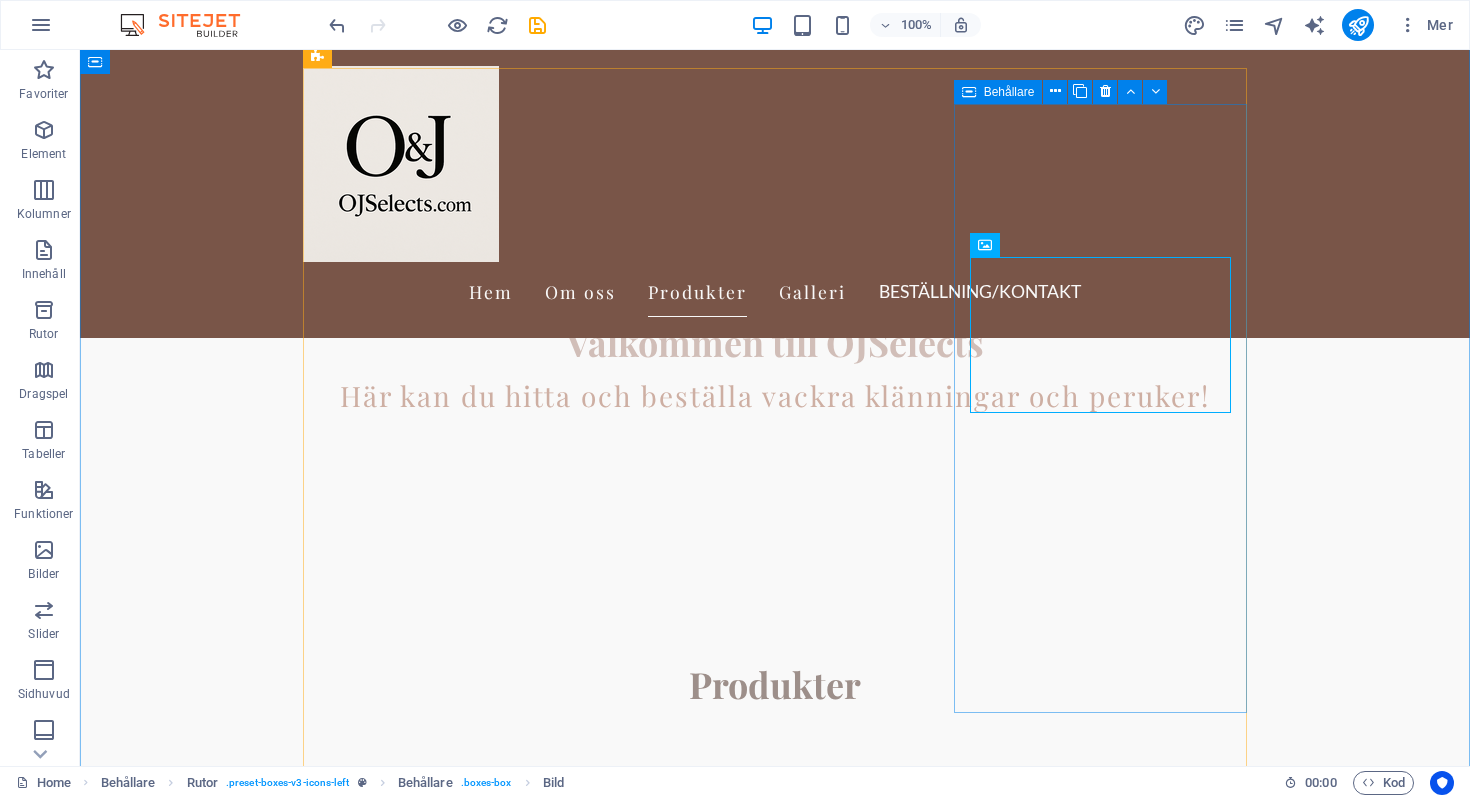 scroll, scrollTop: 566, scrollLeft: 0, axis: vertical 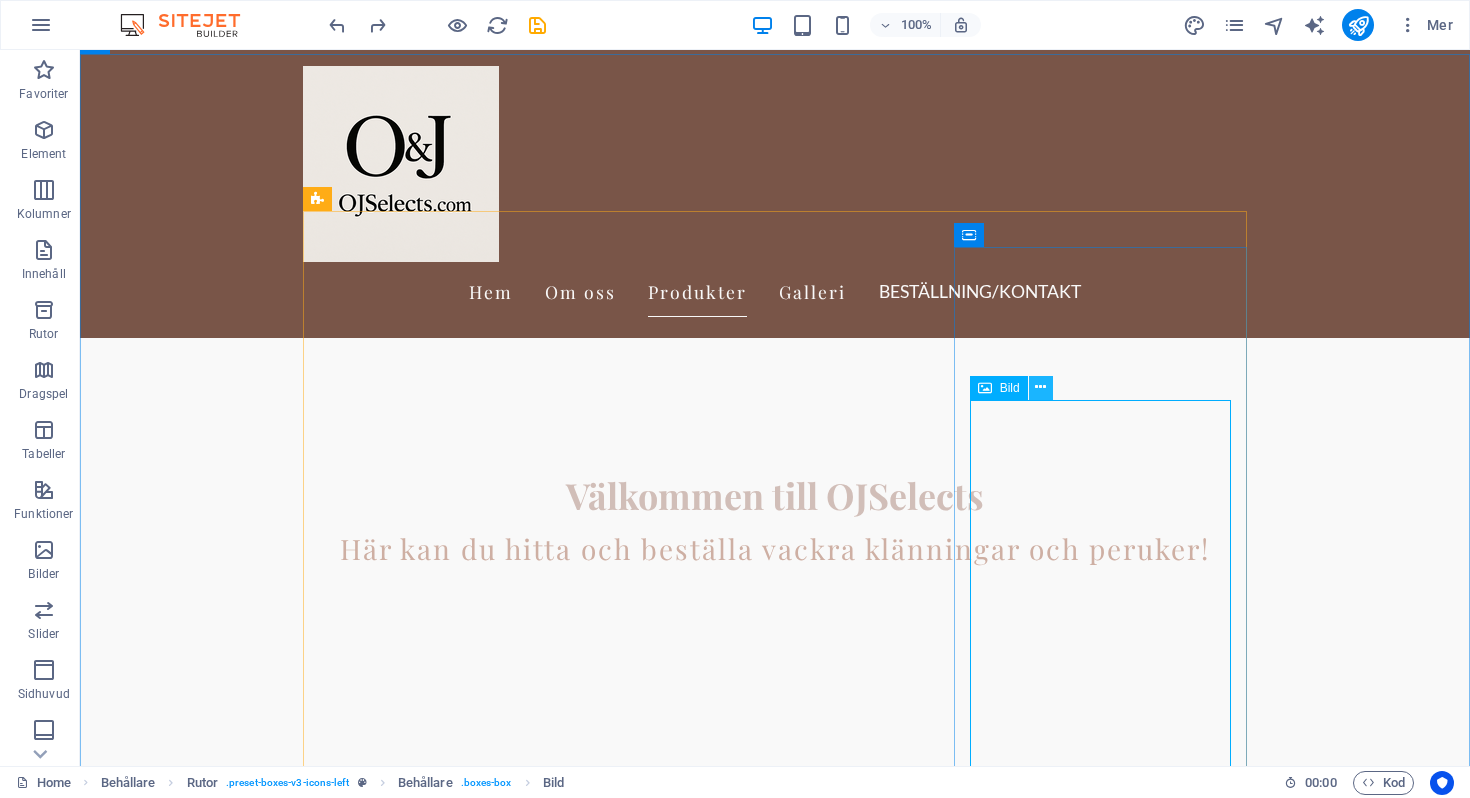 click at bounding box center (1040, 387) 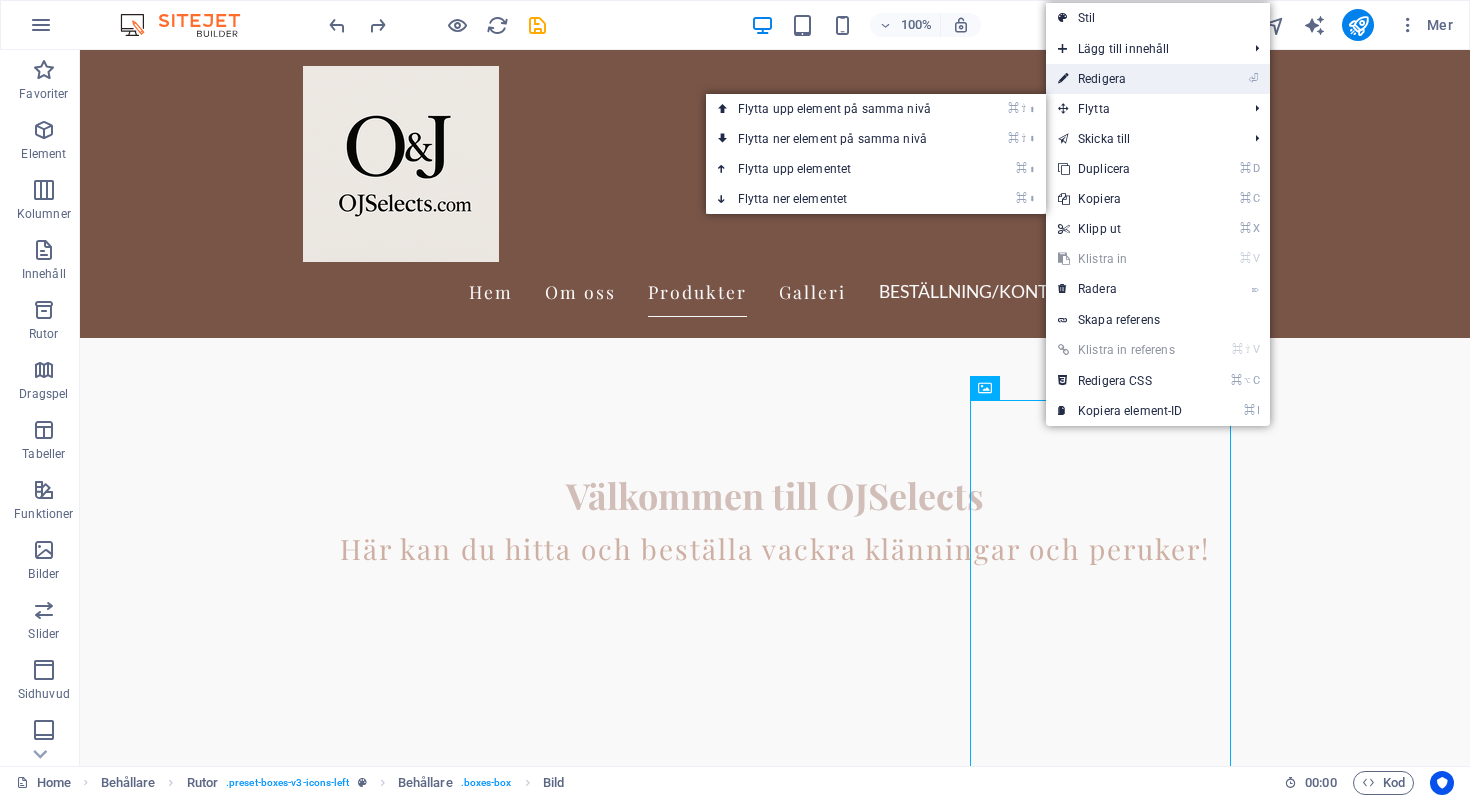 click on "⏎  Redigera" at bounding box center [1120, 79] 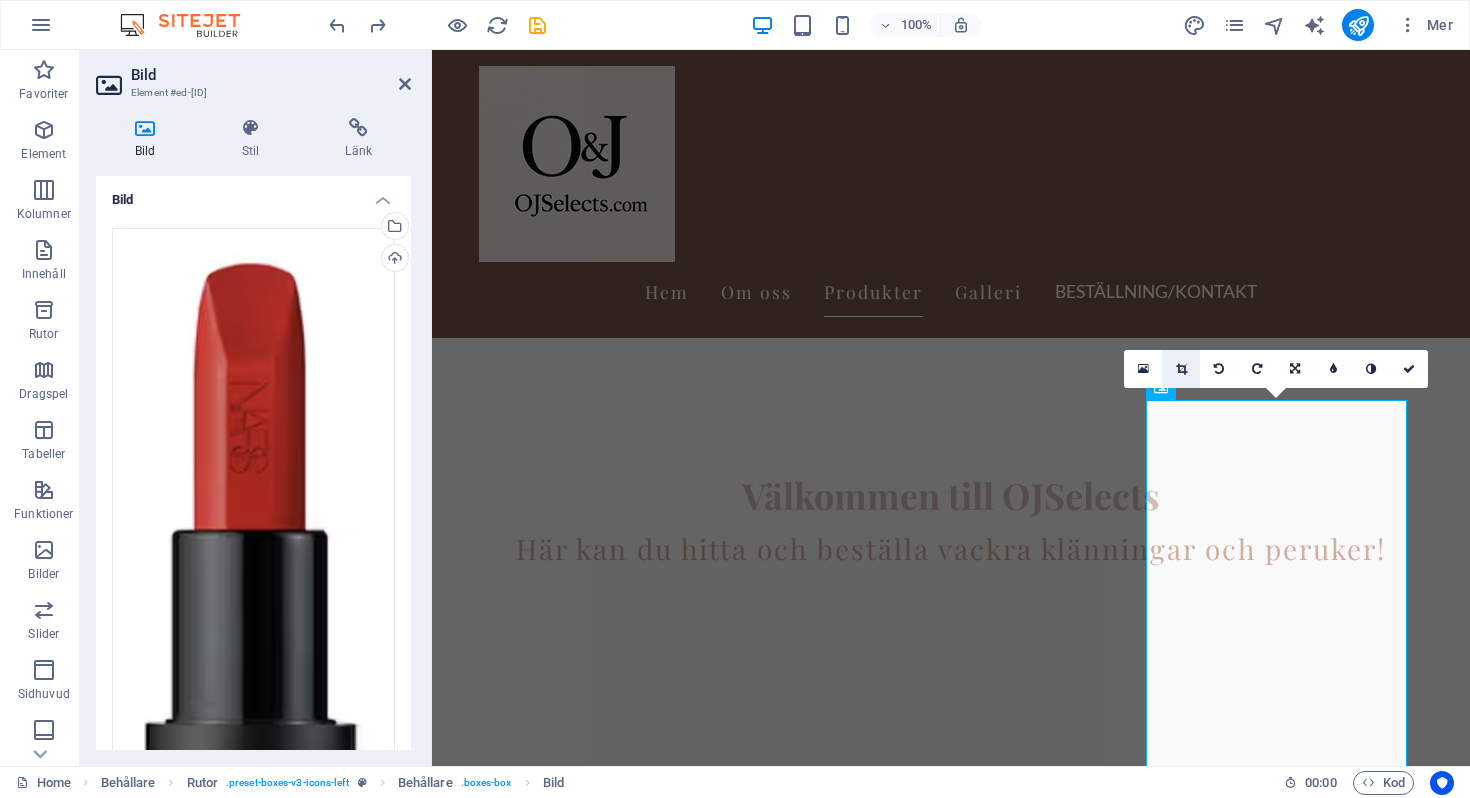 click at bounding box center [1181, 369] 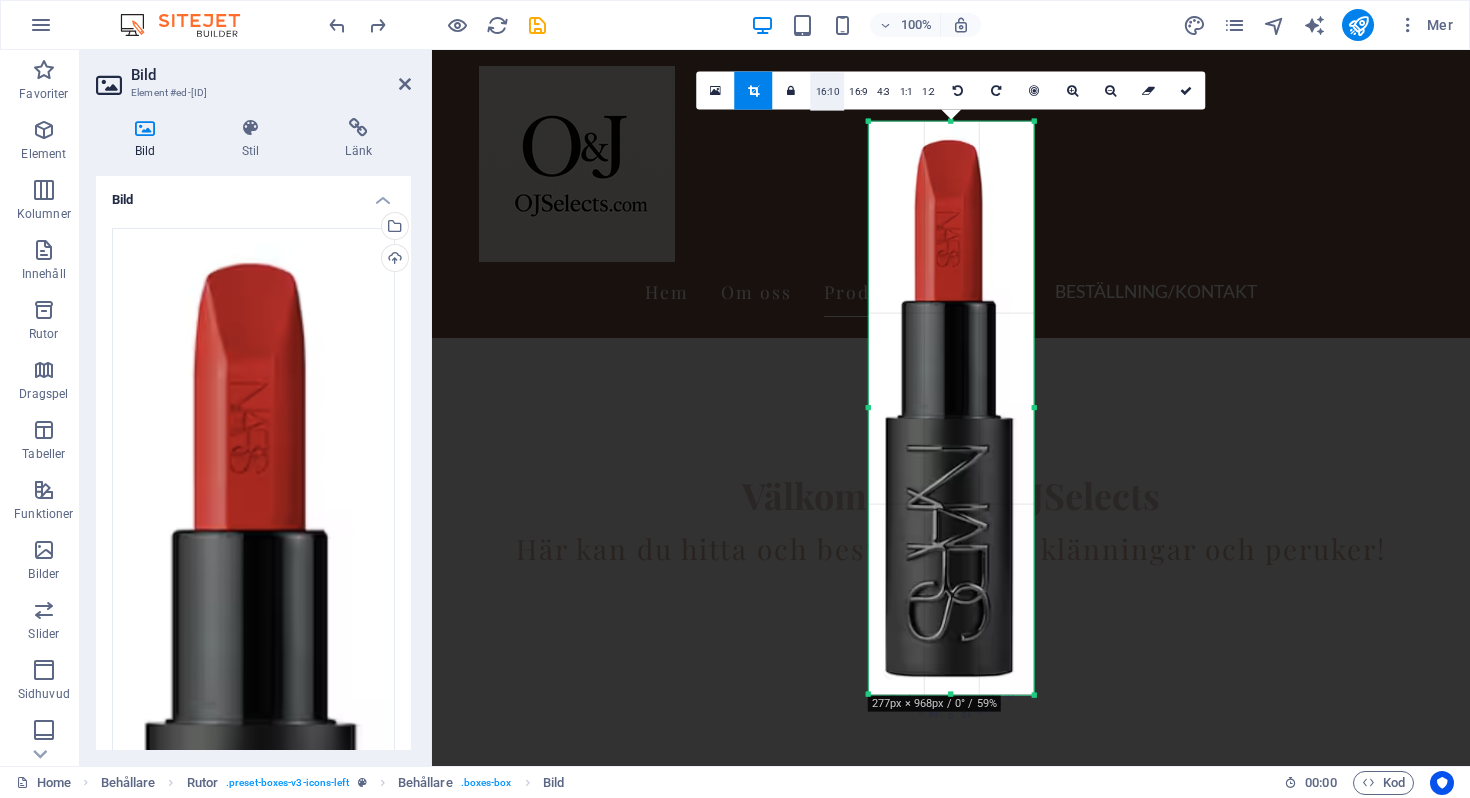 click on "16:10" at bounding box center (828, 92) 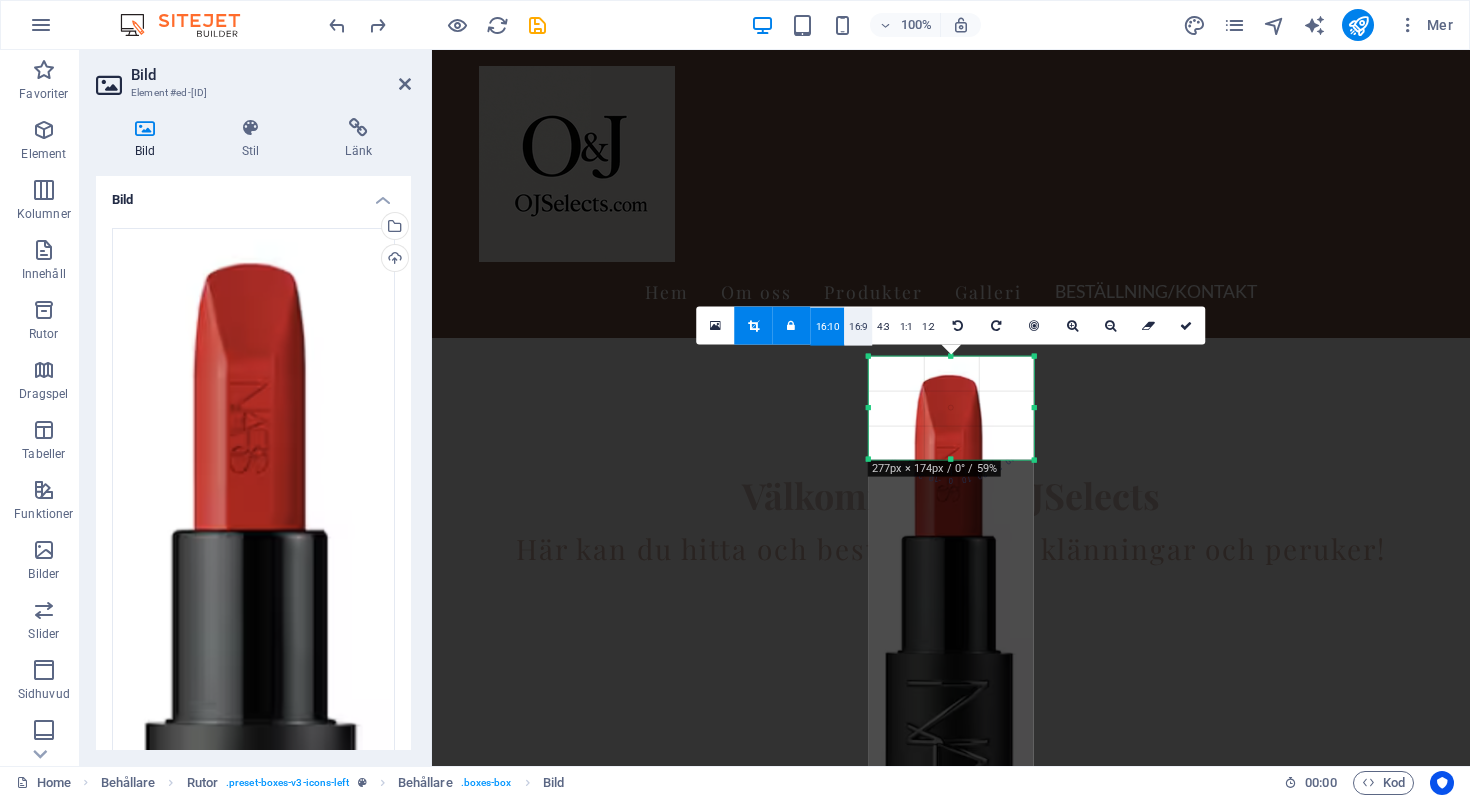click on "16:9" at bounding box center (858, 327) 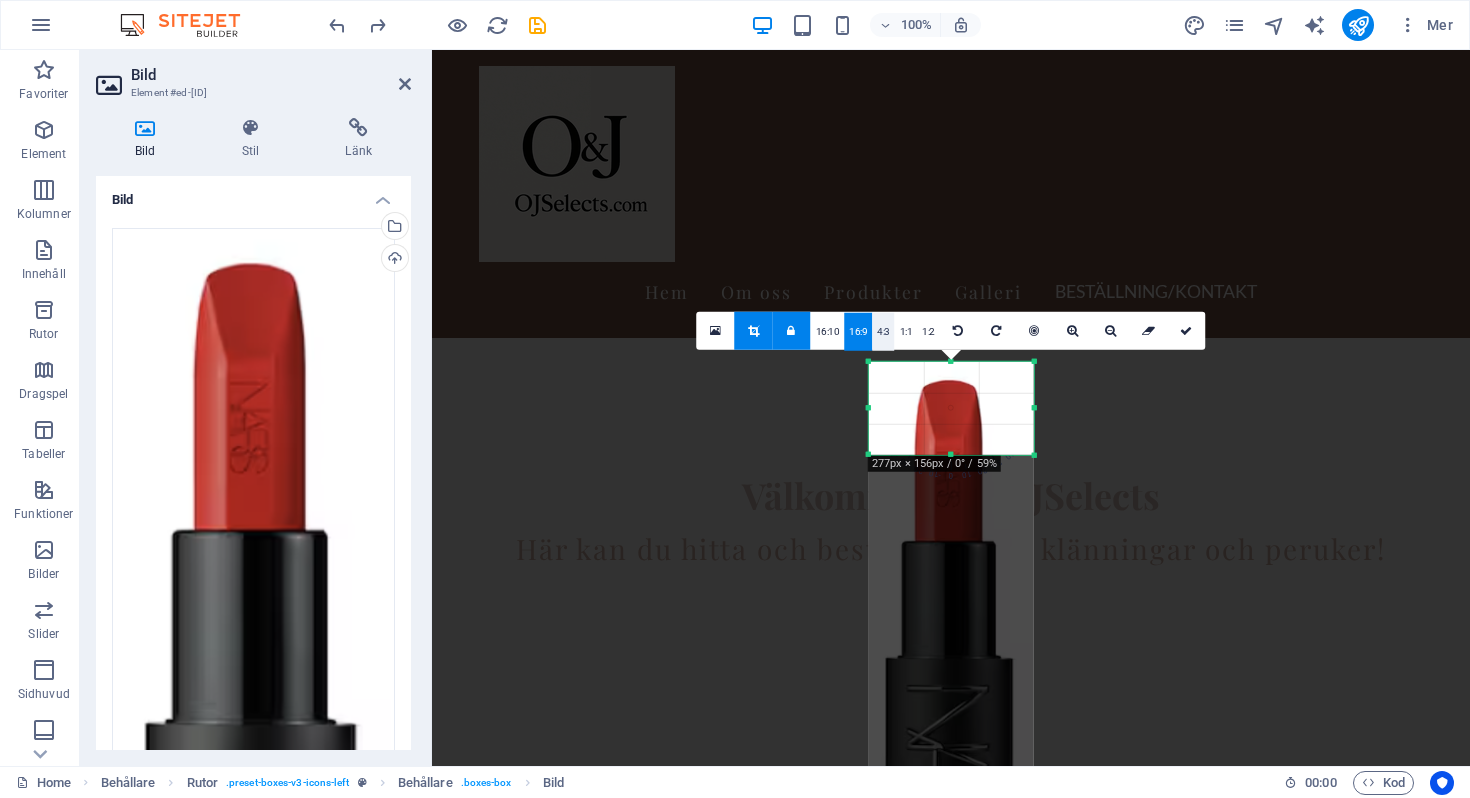 click on "4:3" at bounding box center [883, 332] 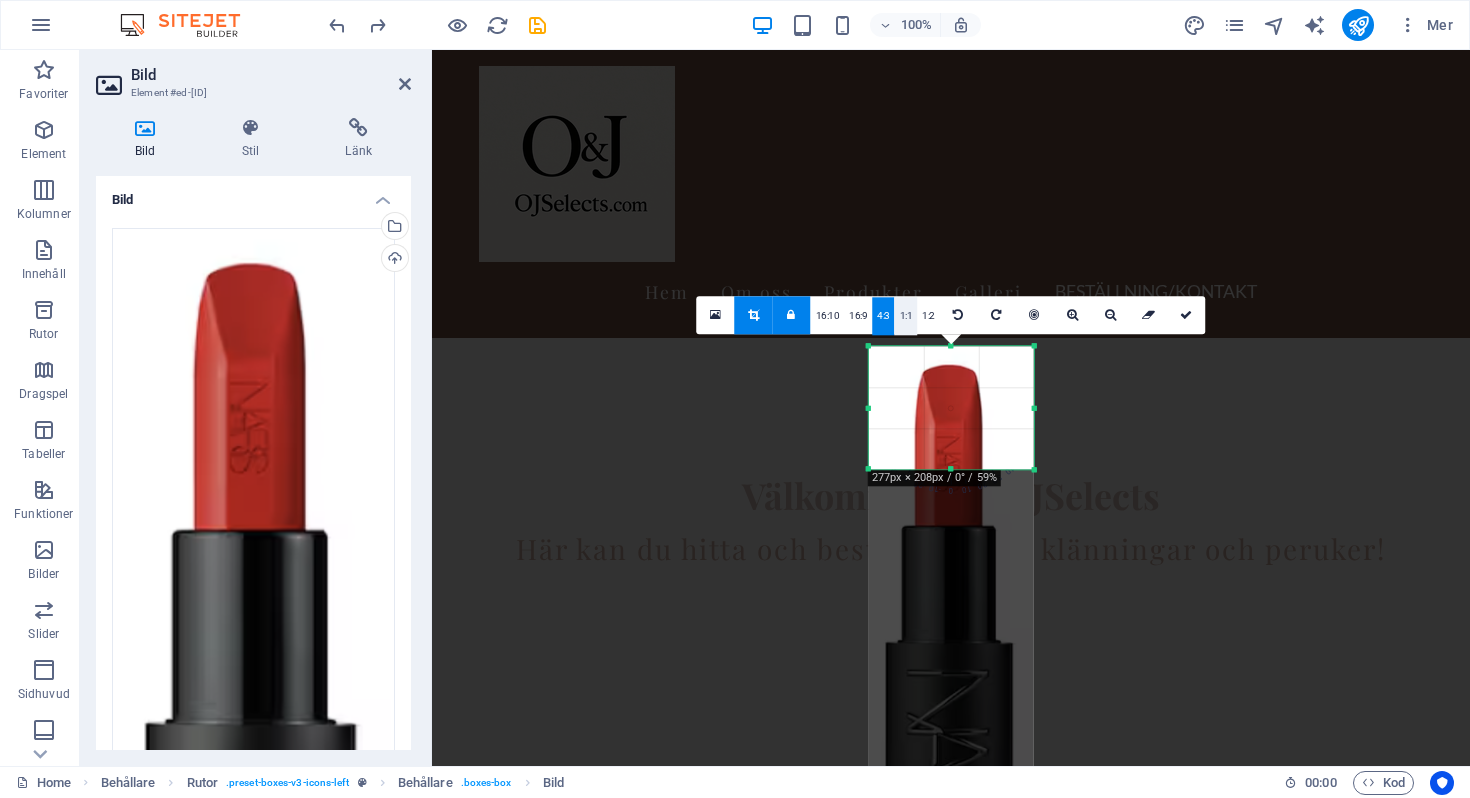click on "1:1" at bounding box center [906, 316] 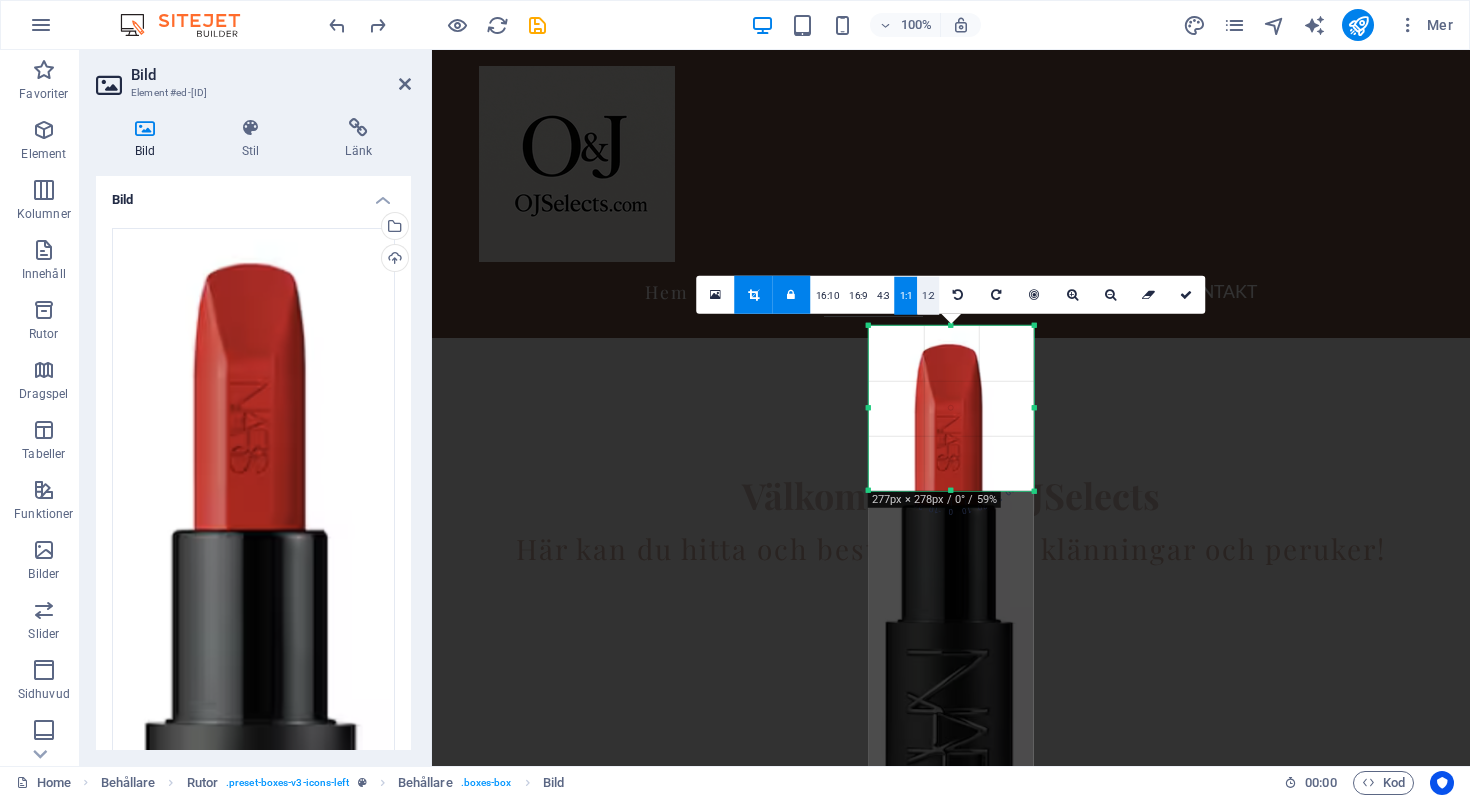 click on "1:2" at bounding box center (928, 296) 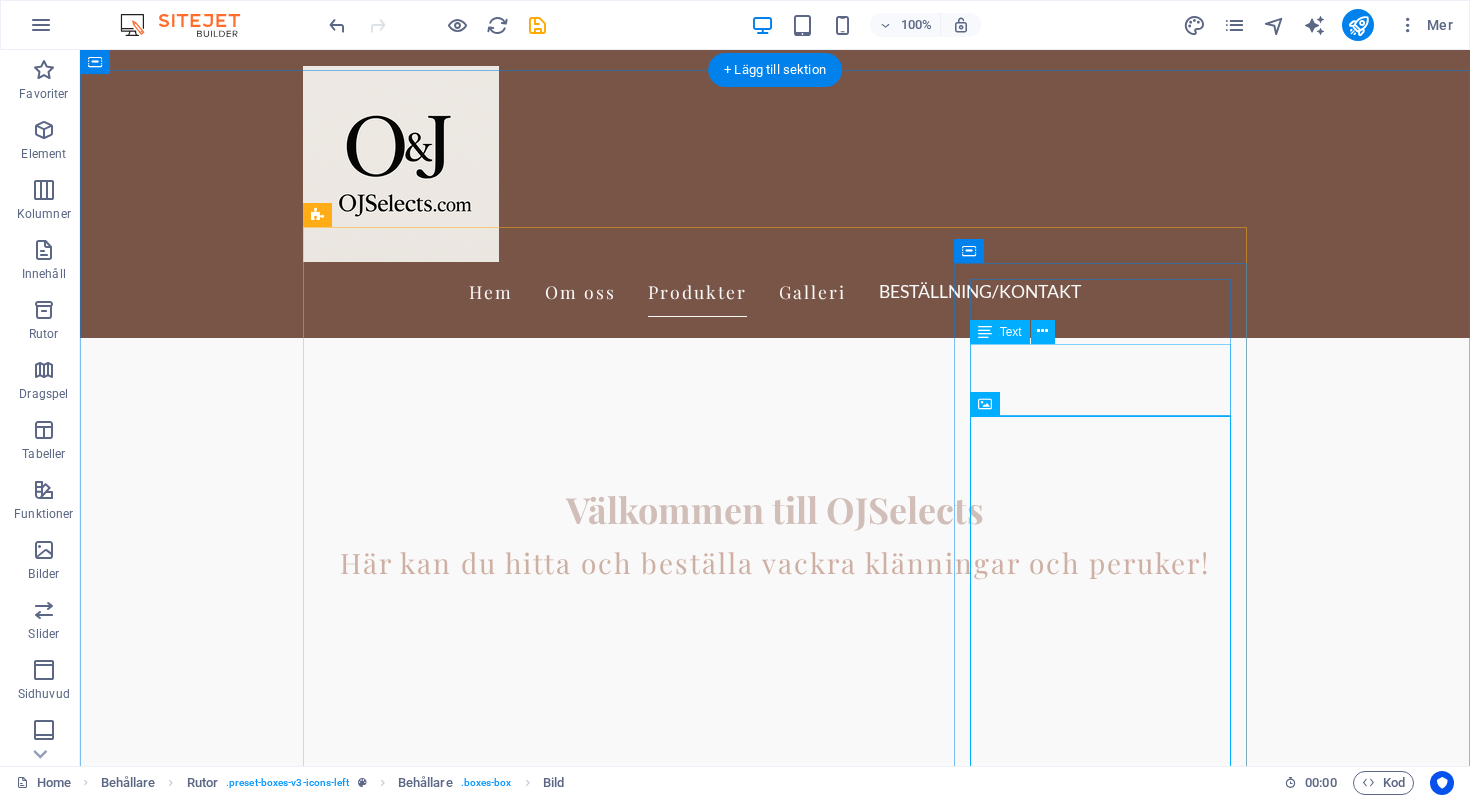 scroll, scrollTop: 549, scrollLeft: 0, axis: vertical 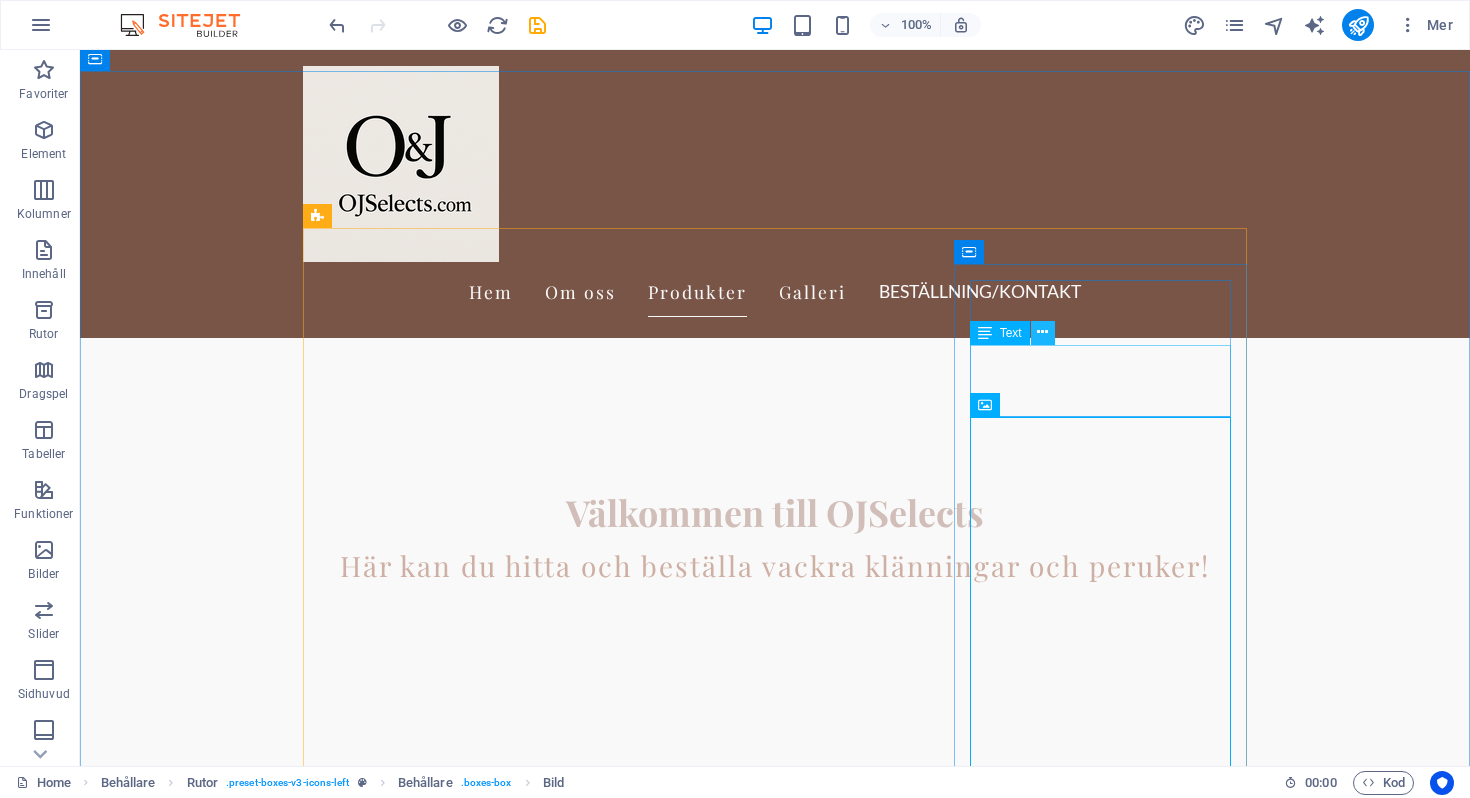 click at bounding box center (1042, 332) 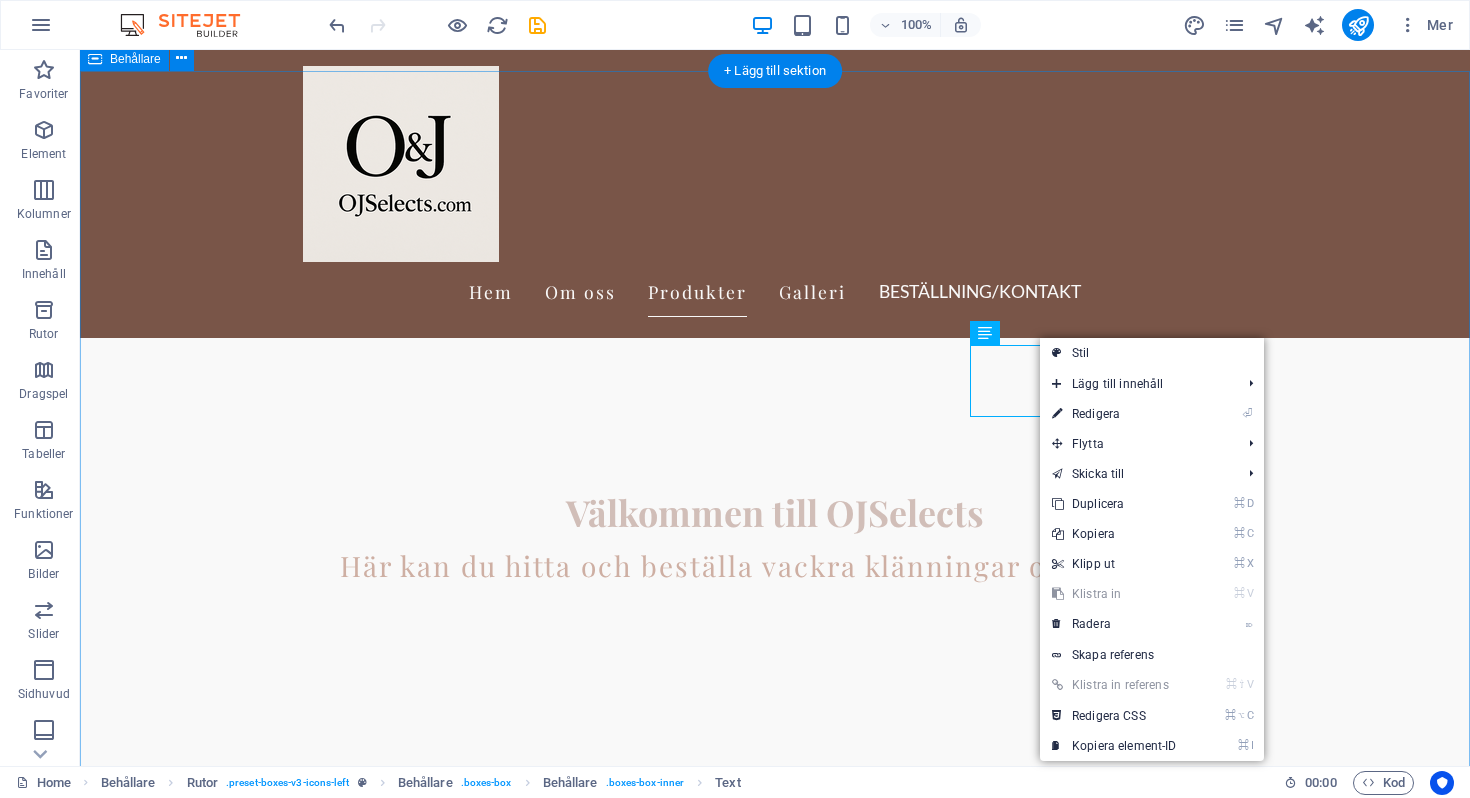 click on "Produkter Peruker Upplev vår breda kollektion av peruker med äkta hår i olika stilar och färger.  Klänningar Stort urval av eleganta och trendiga klänningar för alla tillfällen. Accessoarer Ge din stil det där lilla extra med skönhetsprodukter och unika accessoarer. Kostnadsfri frakt Njut av gratis frakt på beställningar över 1000 kr. Enkel returpolicy Vi erbjuder en smidig returpolicy för din trygghet." at bounding box center (775, 3578) 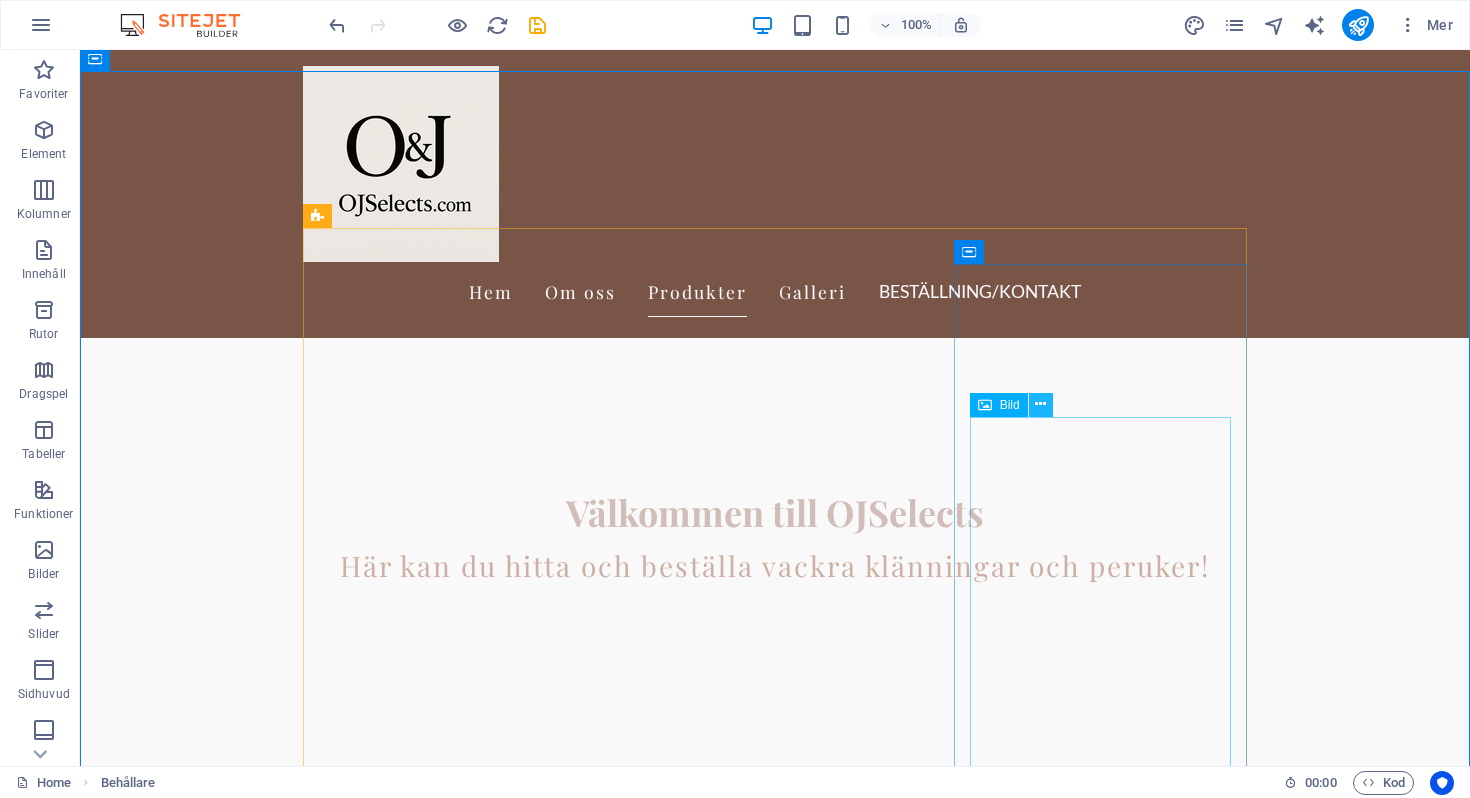 click at bounding box center (1040, 404) 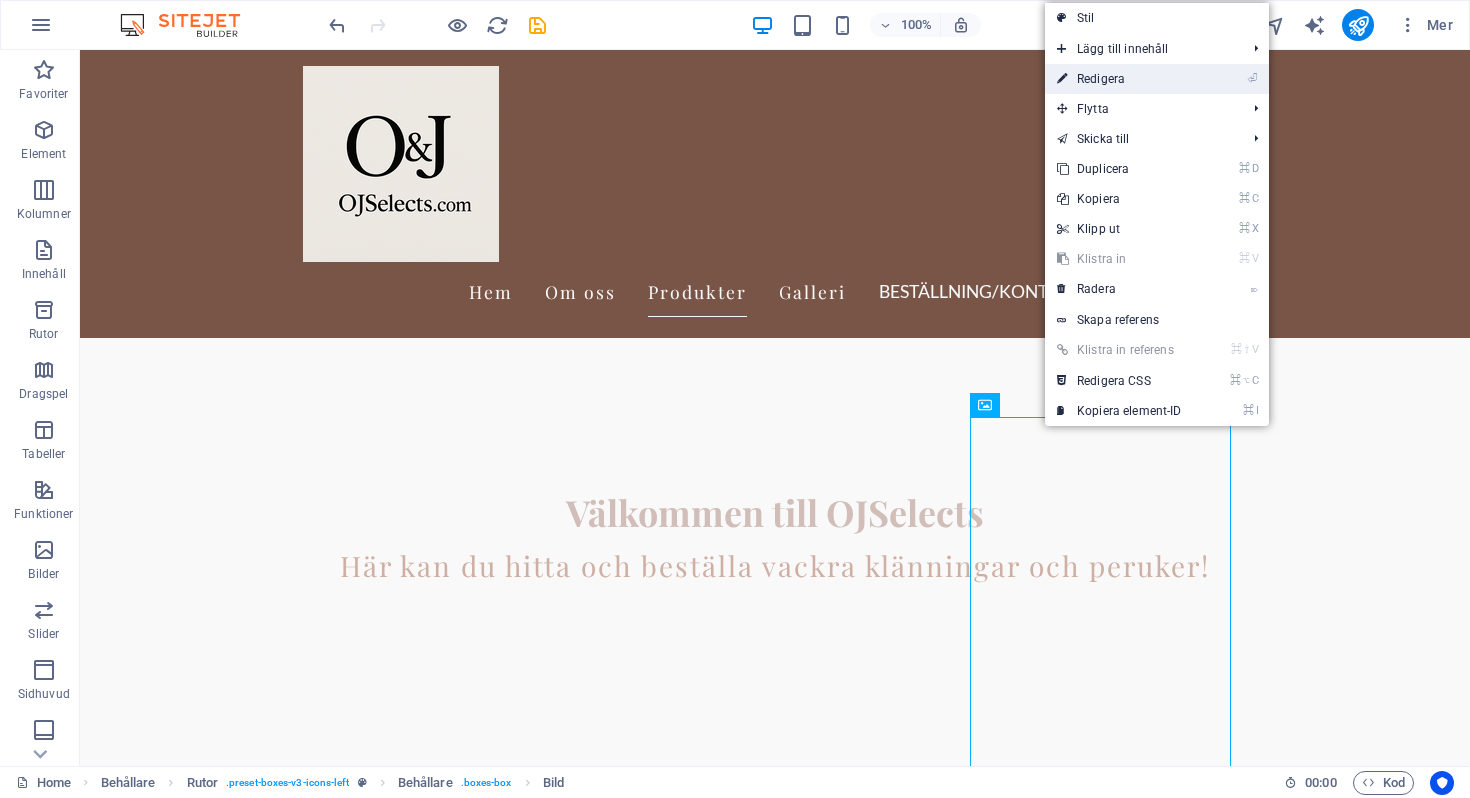 click on "⏎  Redigera" at bounding box center [1119, 79] 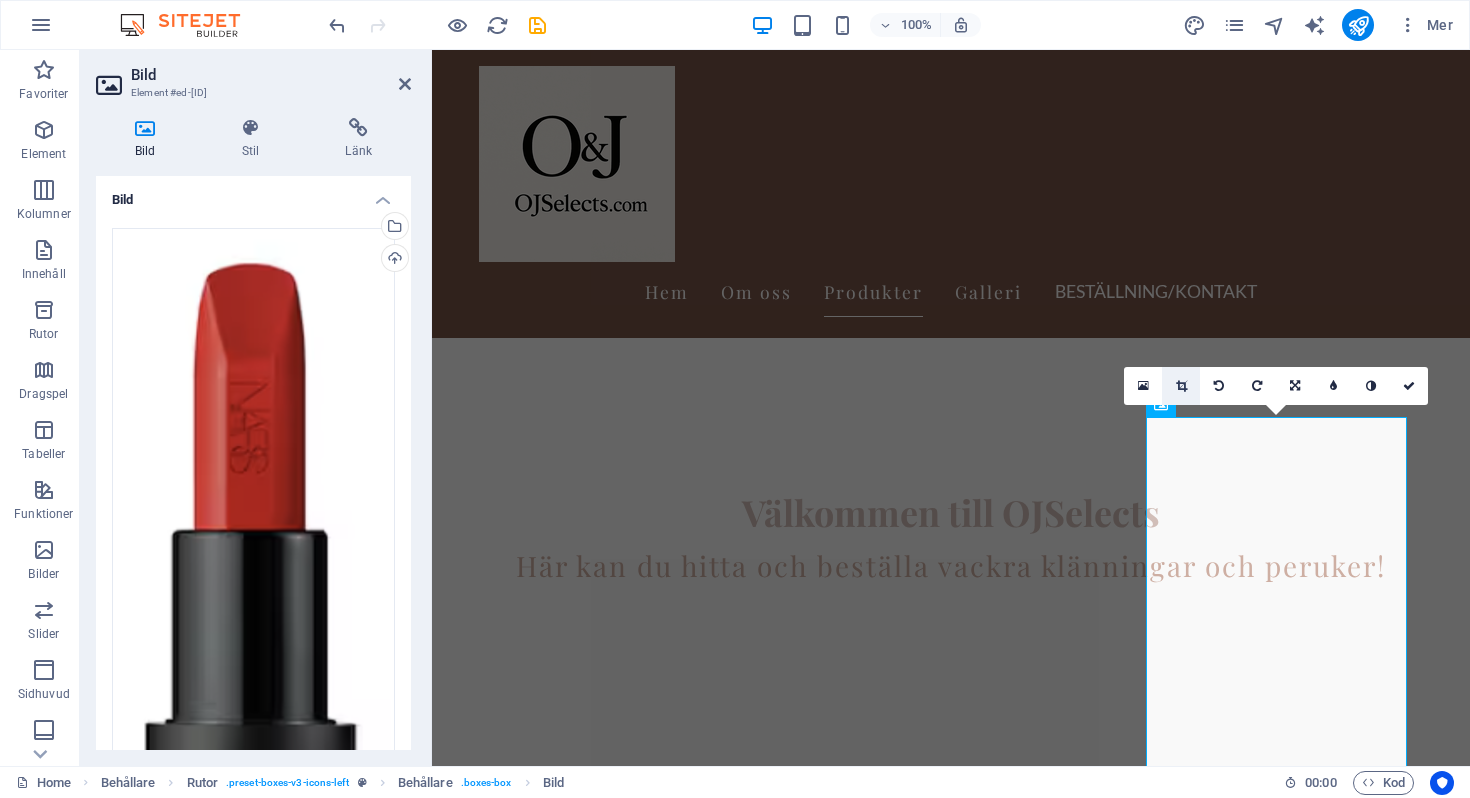 click at bounding box center [1181, 386] 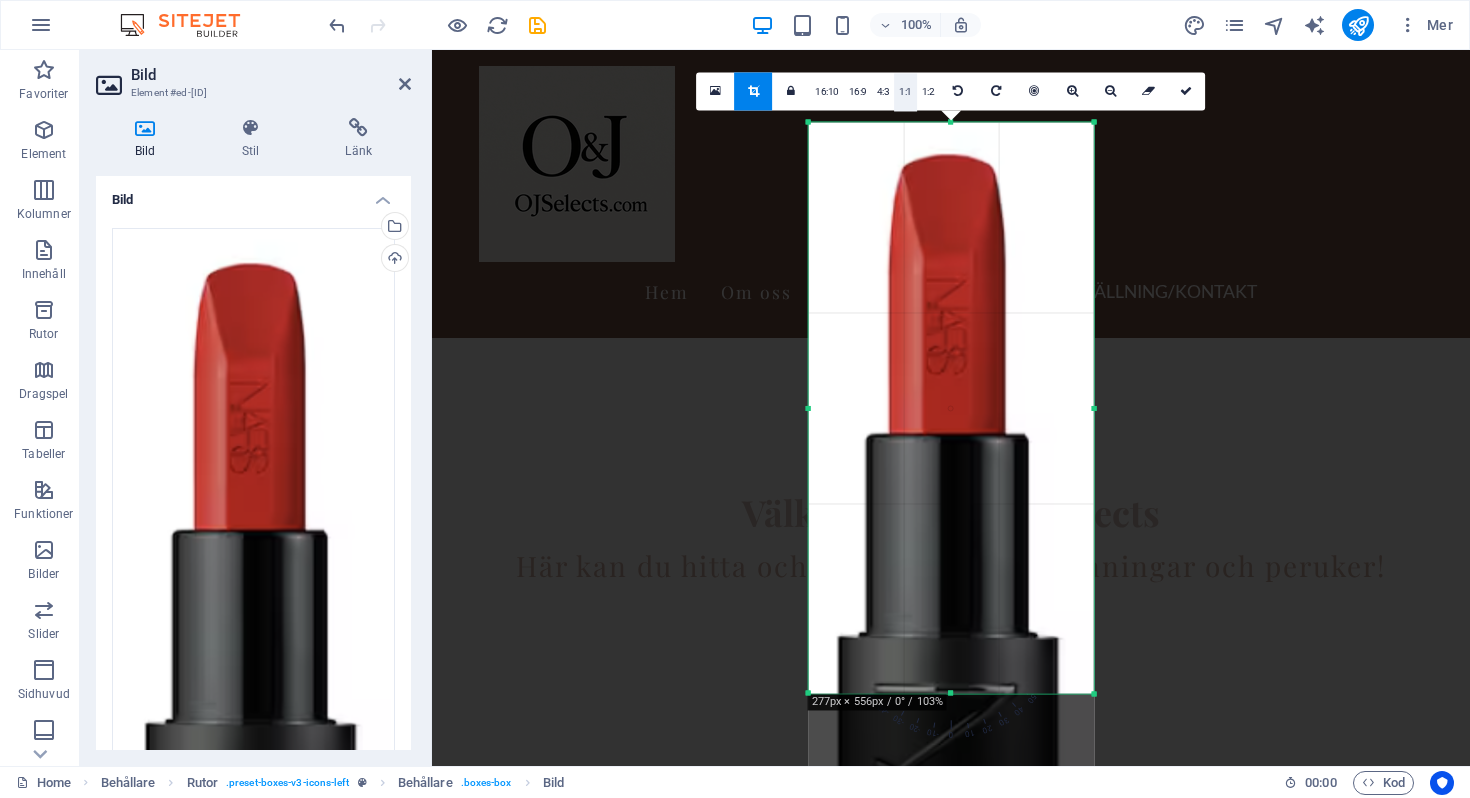click on "1:1" at bounding box center (905, 92) 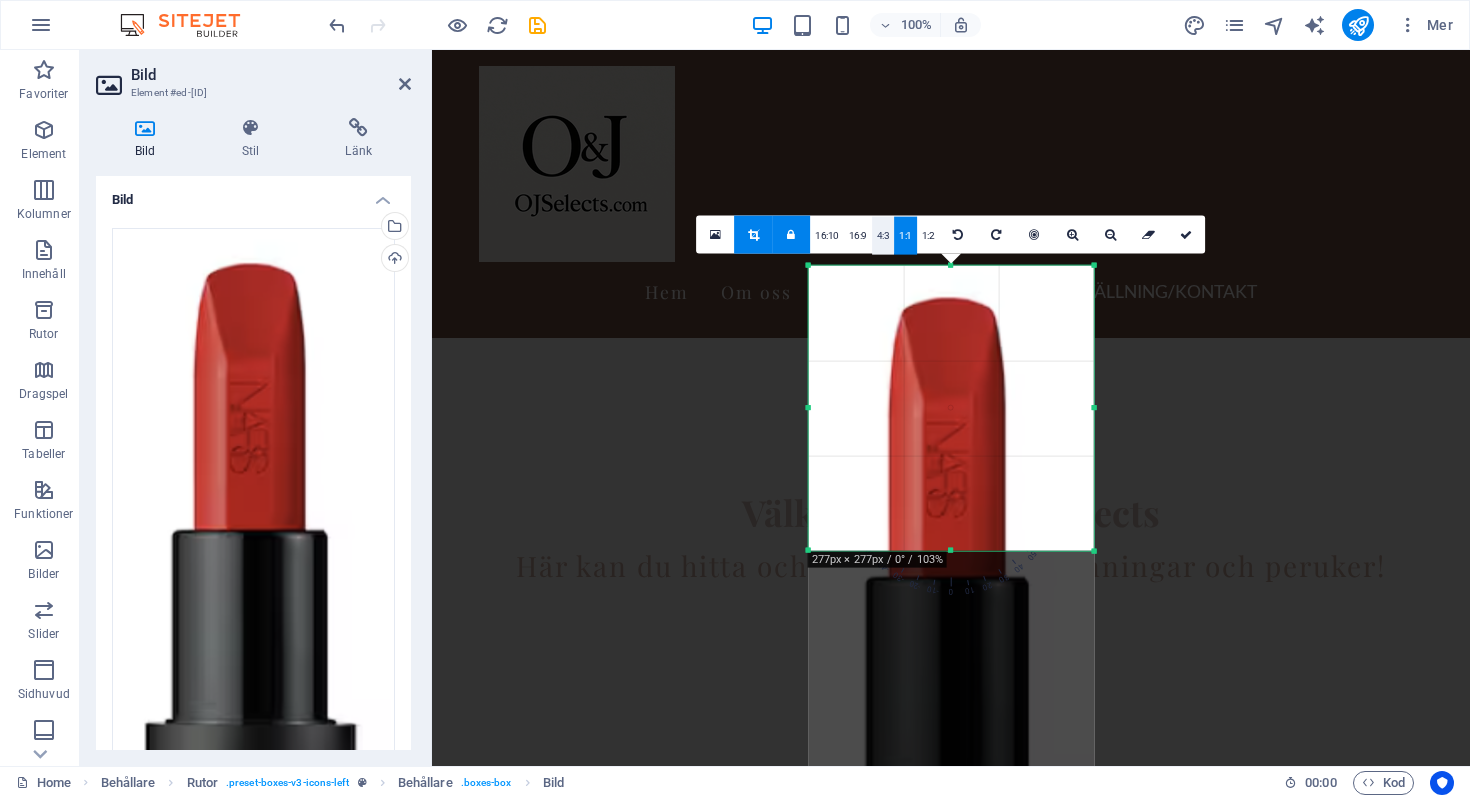 click on "4:3" at bounding box center [883, 236] 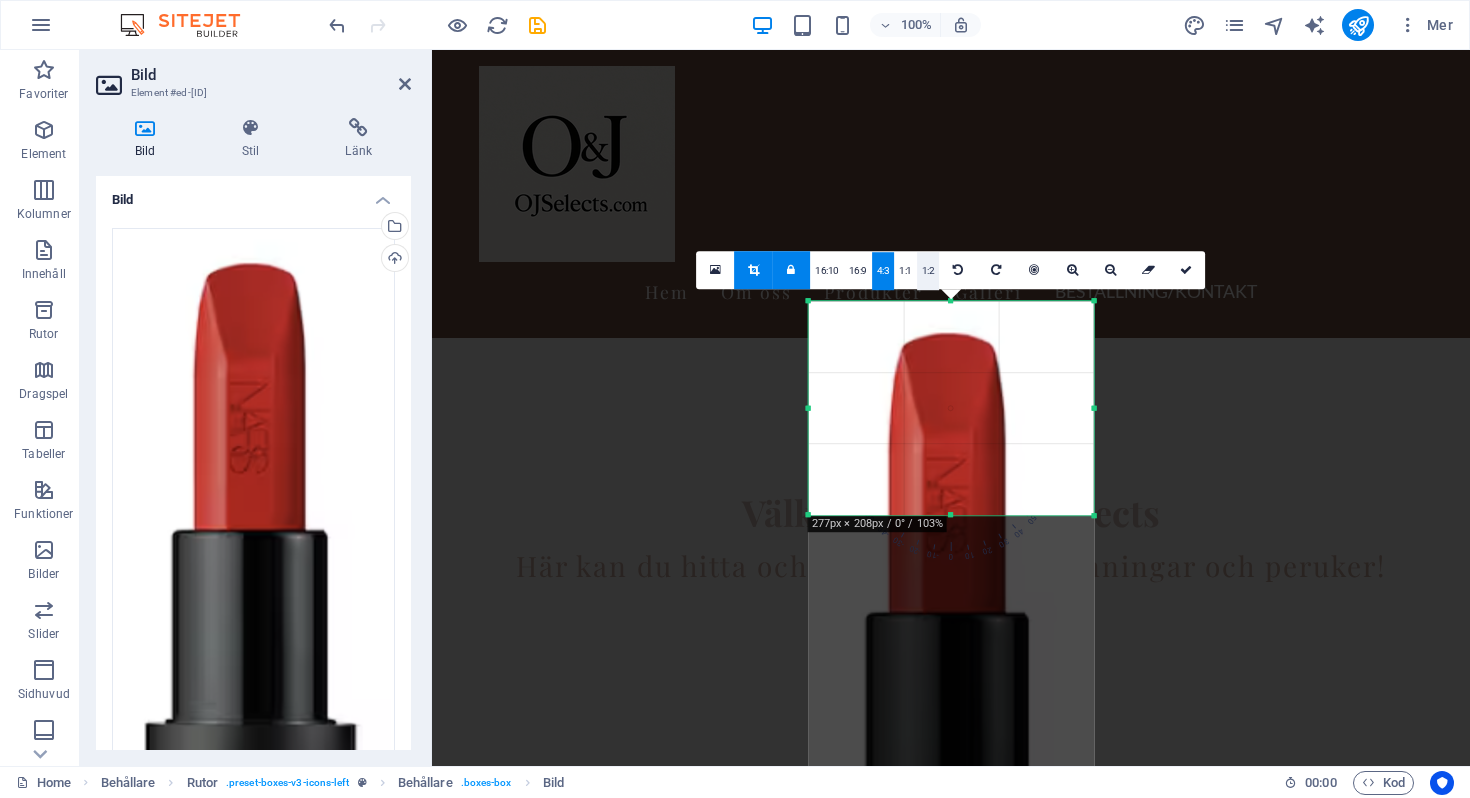 click on "1:2" at bounding box center (928, 271) 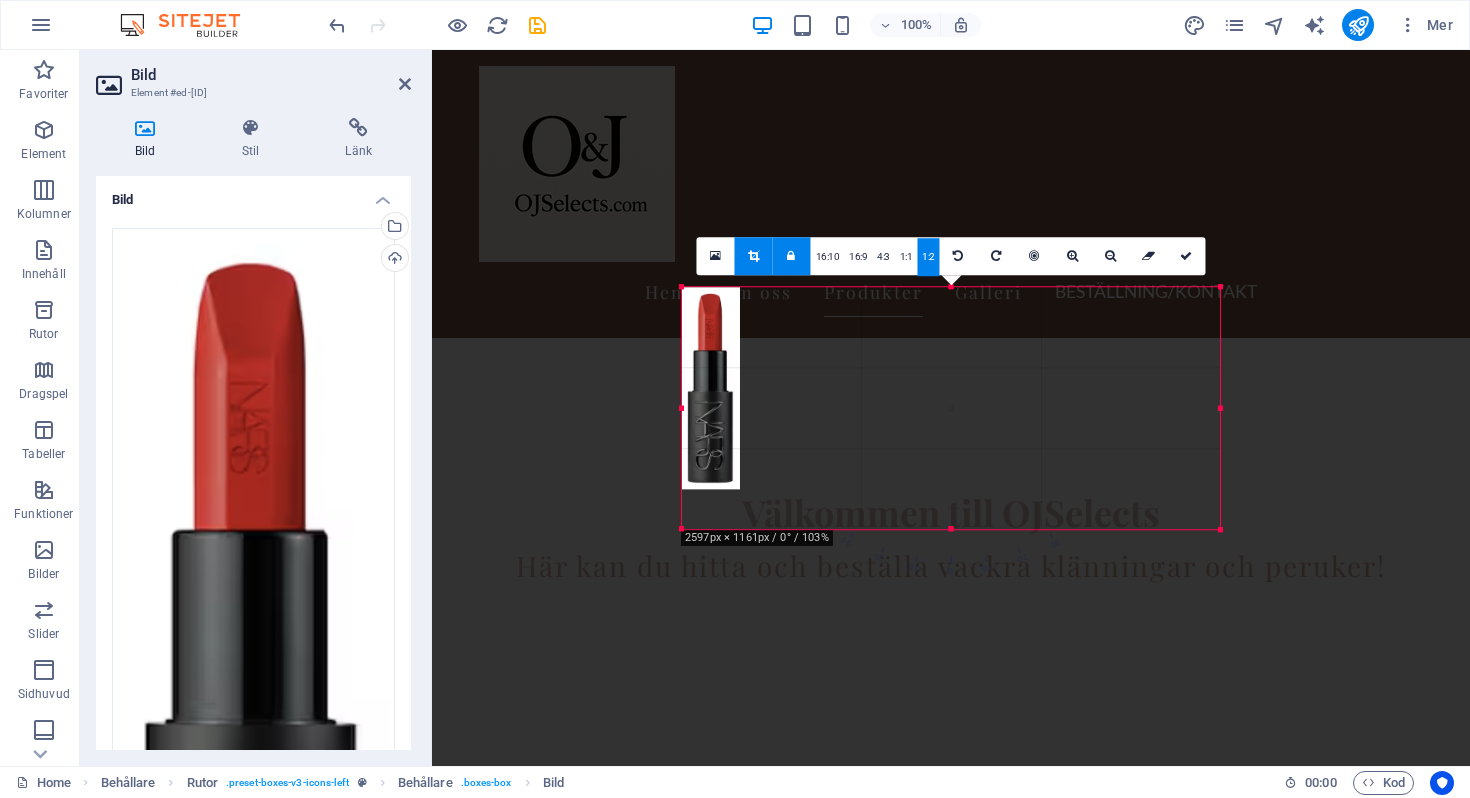 drag, startPoint x: 951, startPoint y: 691, endPoint x: 884, endPoint y: 363, distance: 334.77307 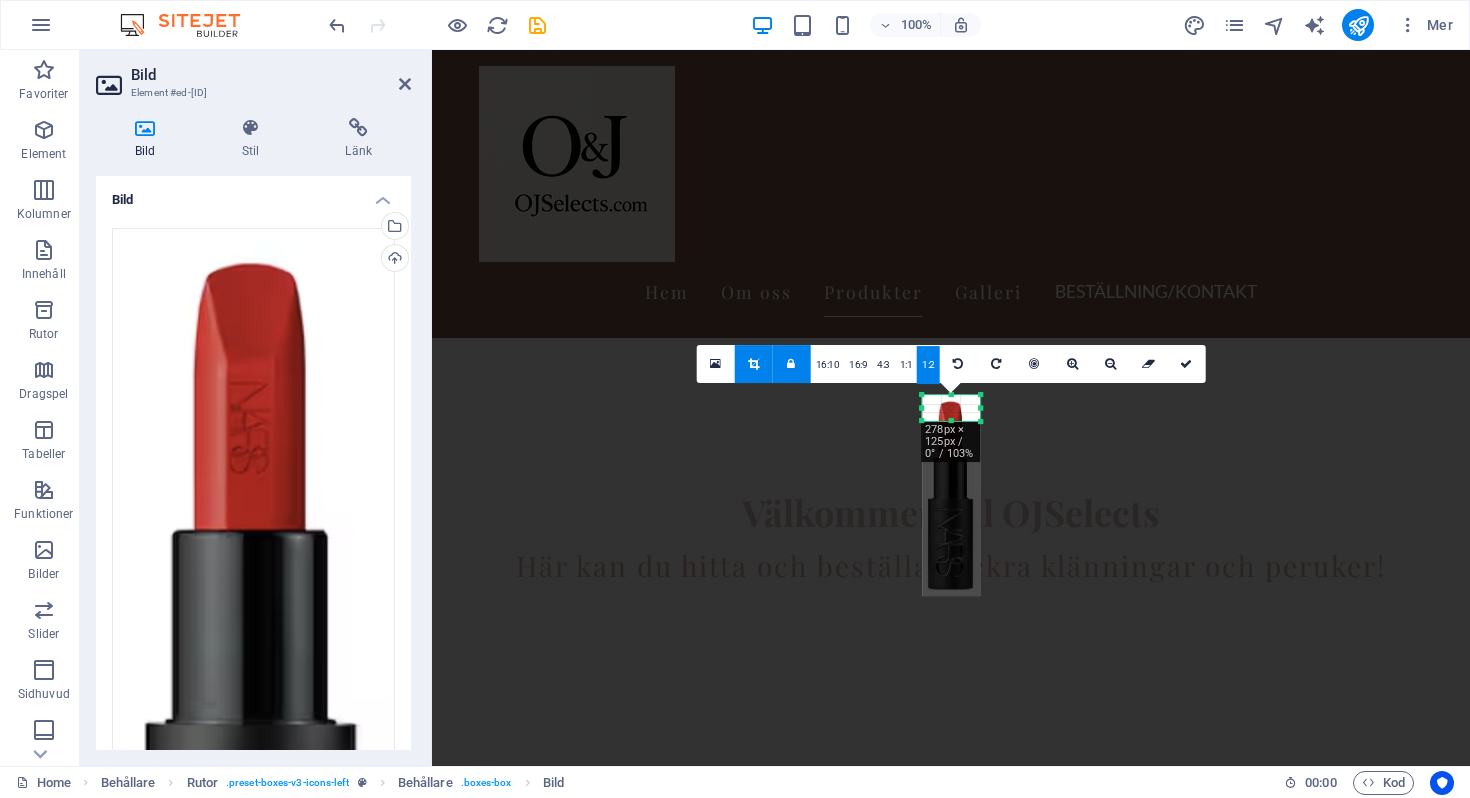 type on "249" 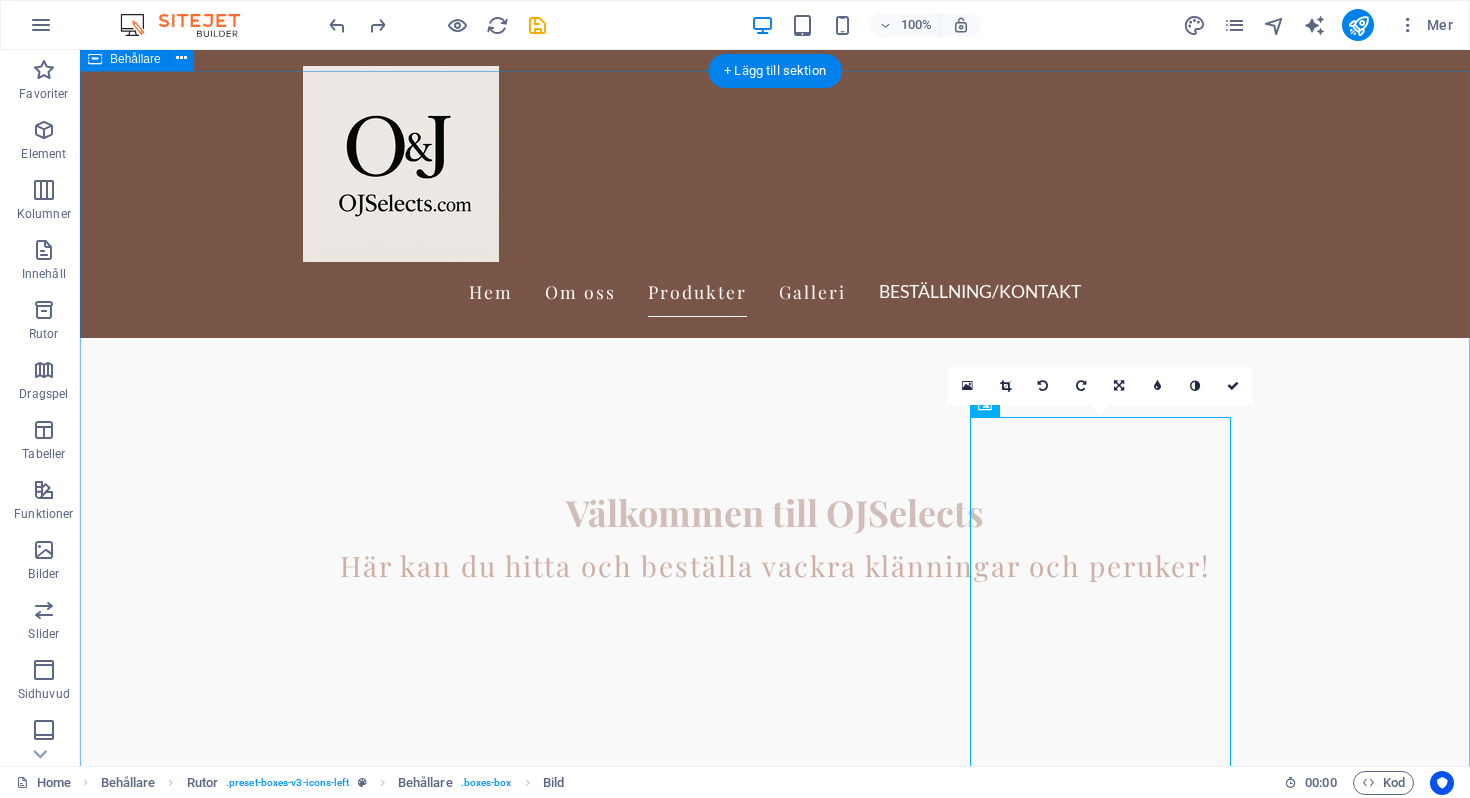 click on "Produkter Peruker Upplev vår breda kollektion av peruker med äkta hår i olika stilar och färger.  Klänningar Stort urval av eleganta och trendiga klänningar för alla tillfällen. Accessoarer Ge din stil det där lilla extra med skönhetsprodukter och unika accessoarer. Kostnadsfri frakt Njut av gratis frakt på beställningar över 1000 kr. Enkel returpolicy Vi erbjuder en smidig returpolicy för din trygghet." at bounding box center [775, 3762] 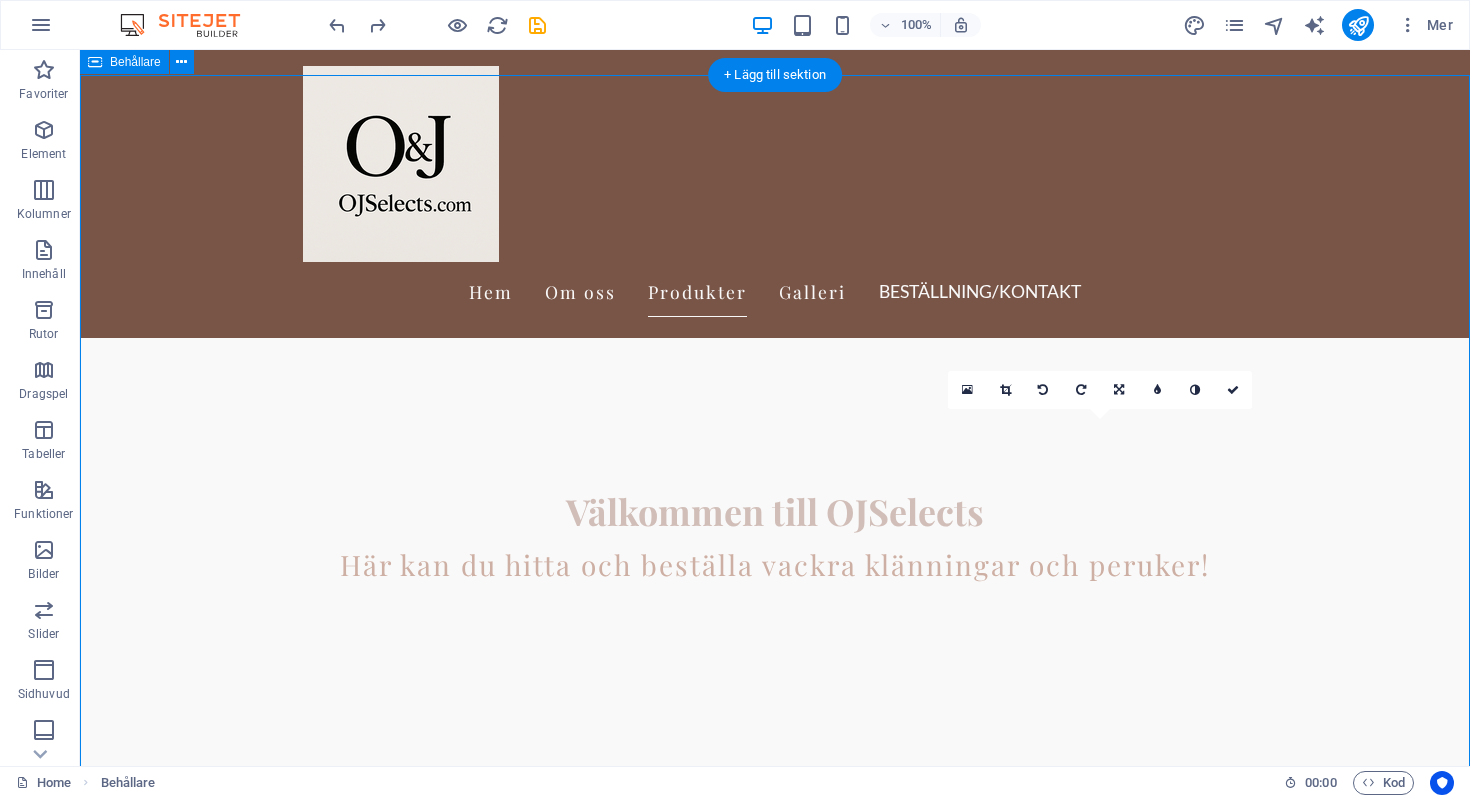 scroll, scrollTop: 545, scrollLeft: 0, axis: vertical 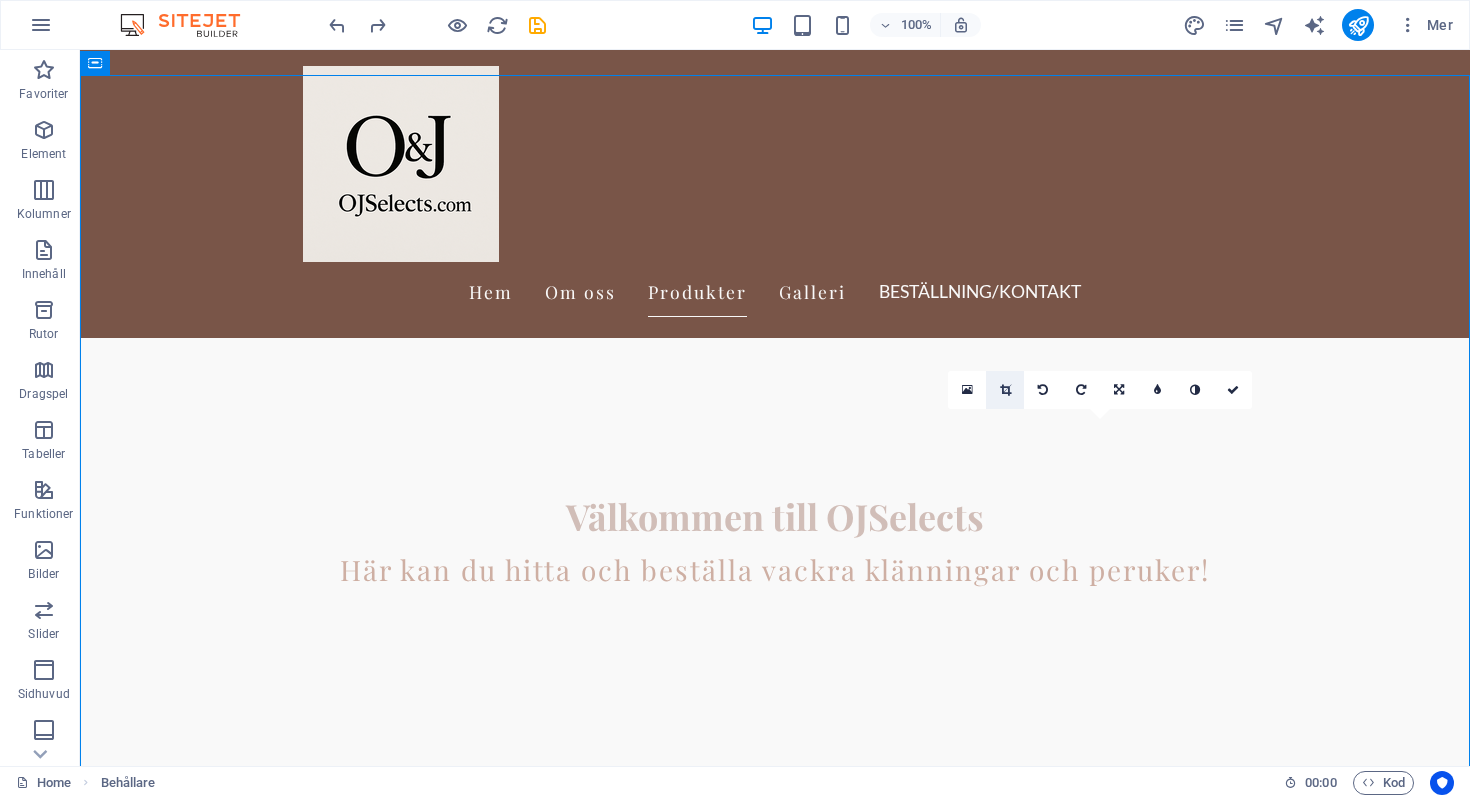 click at bounding box center (1005, 390) 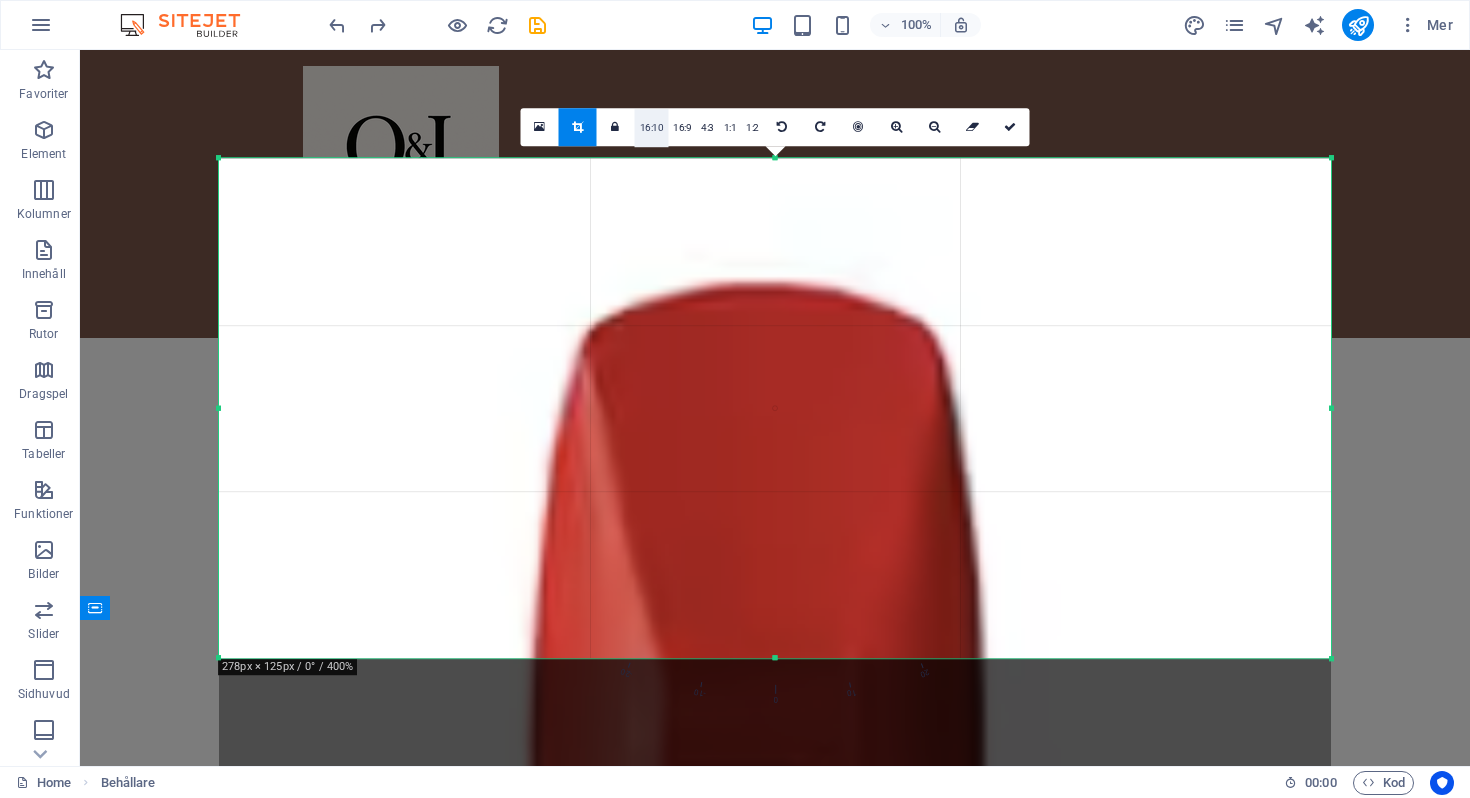click on "16:10" at bounding box center [652, 128] 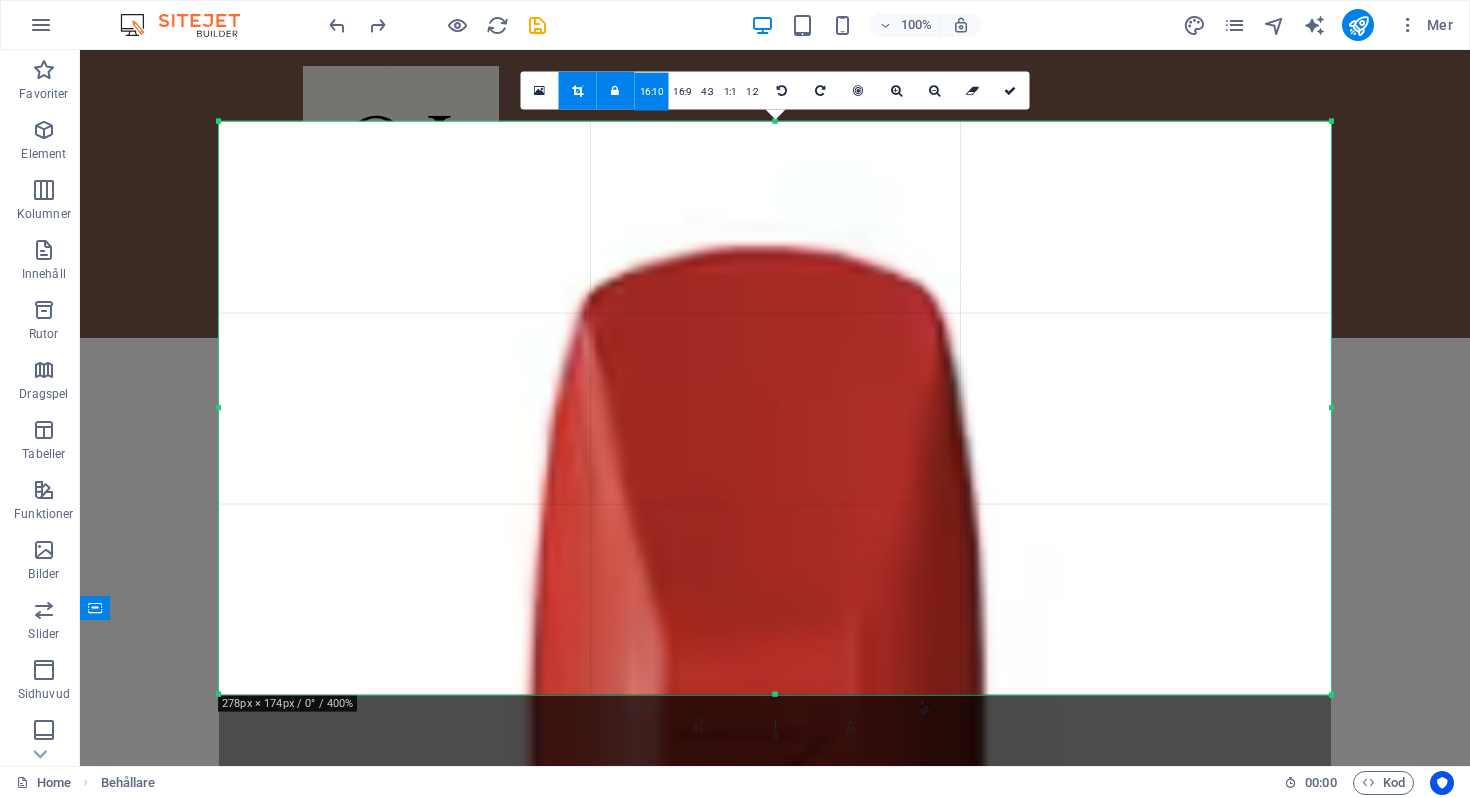 click at bounding box center [775, 121] 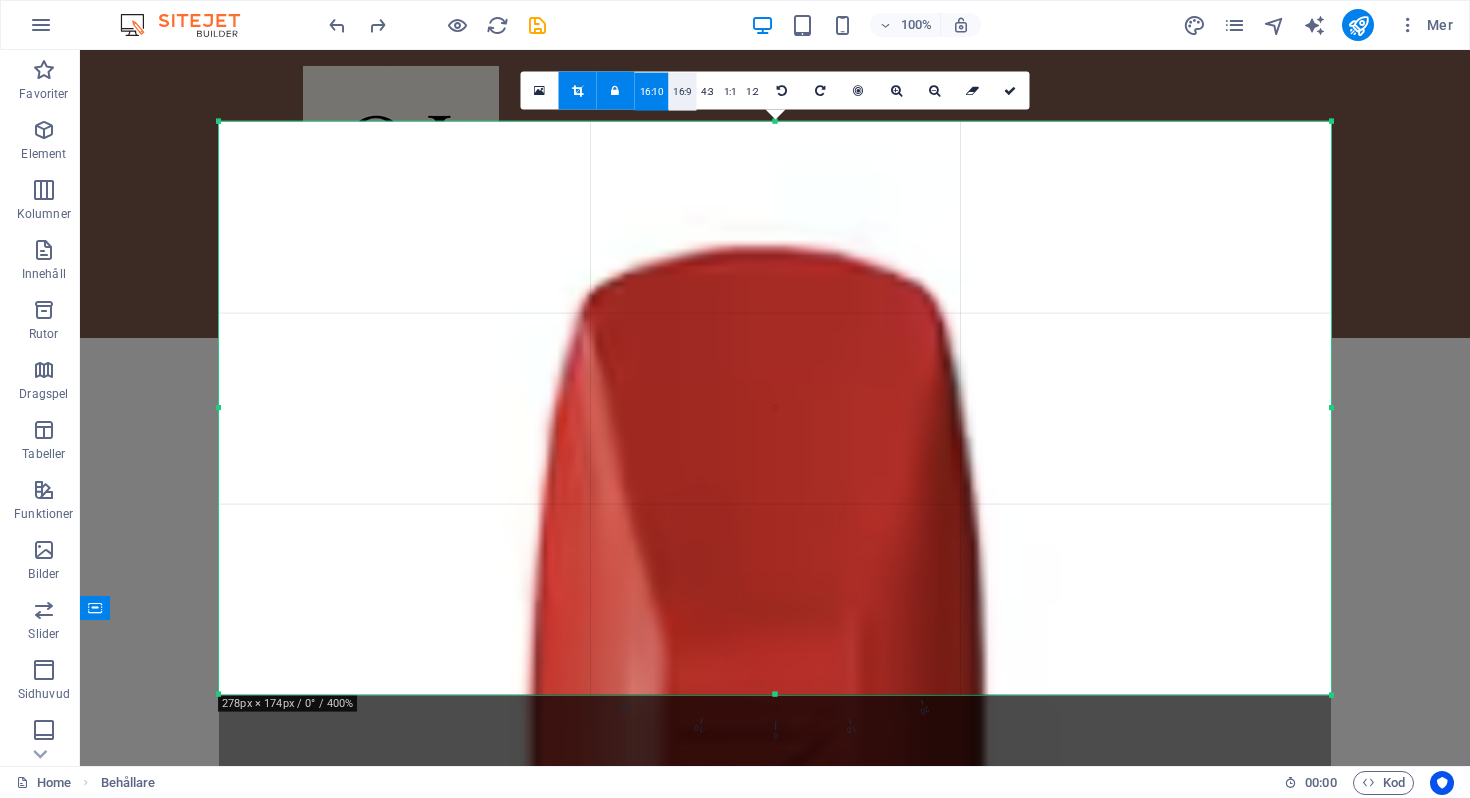 click on "16:9" at bounding box center [682, 92] 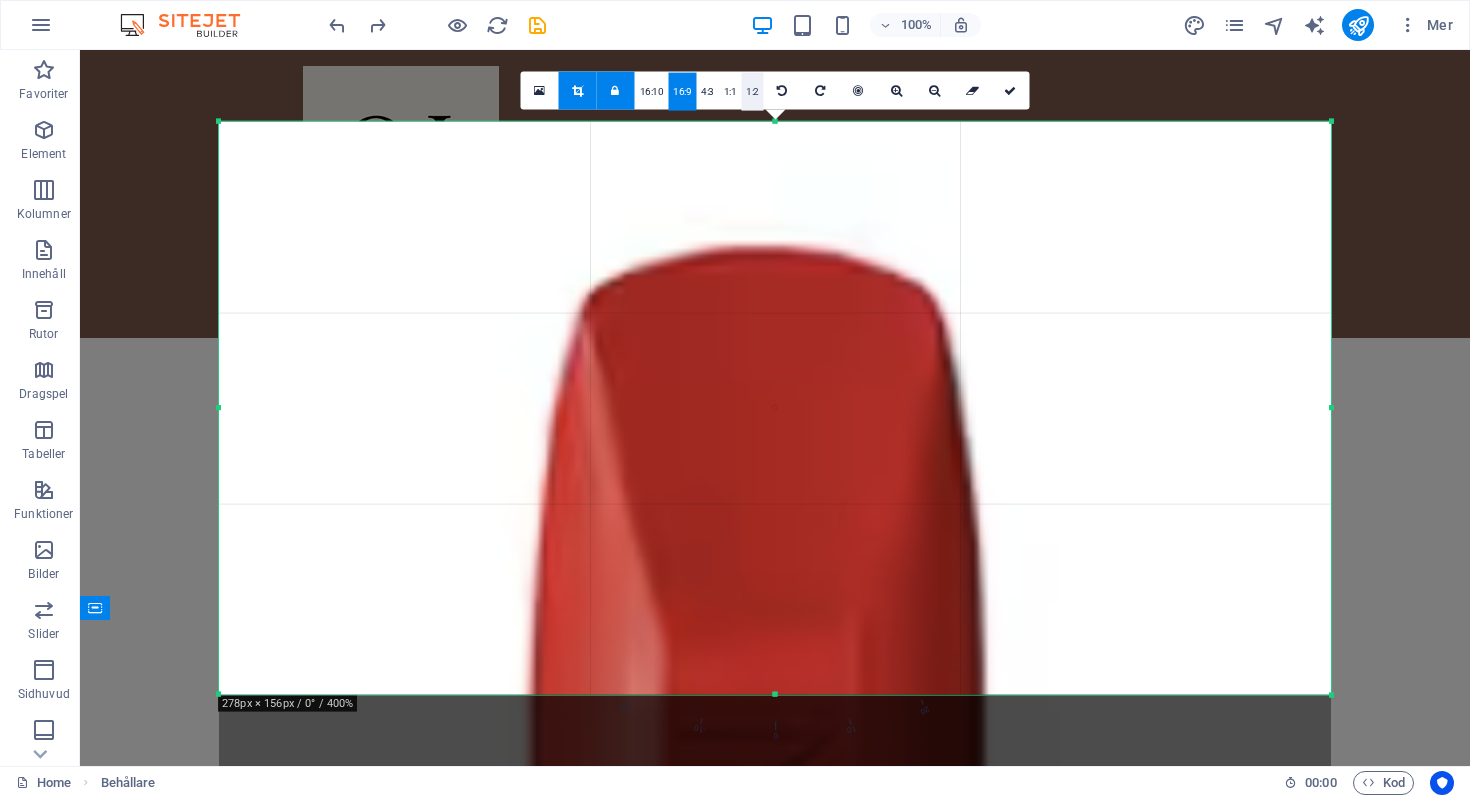 click on "1:2" at bounding box center (752, 92) 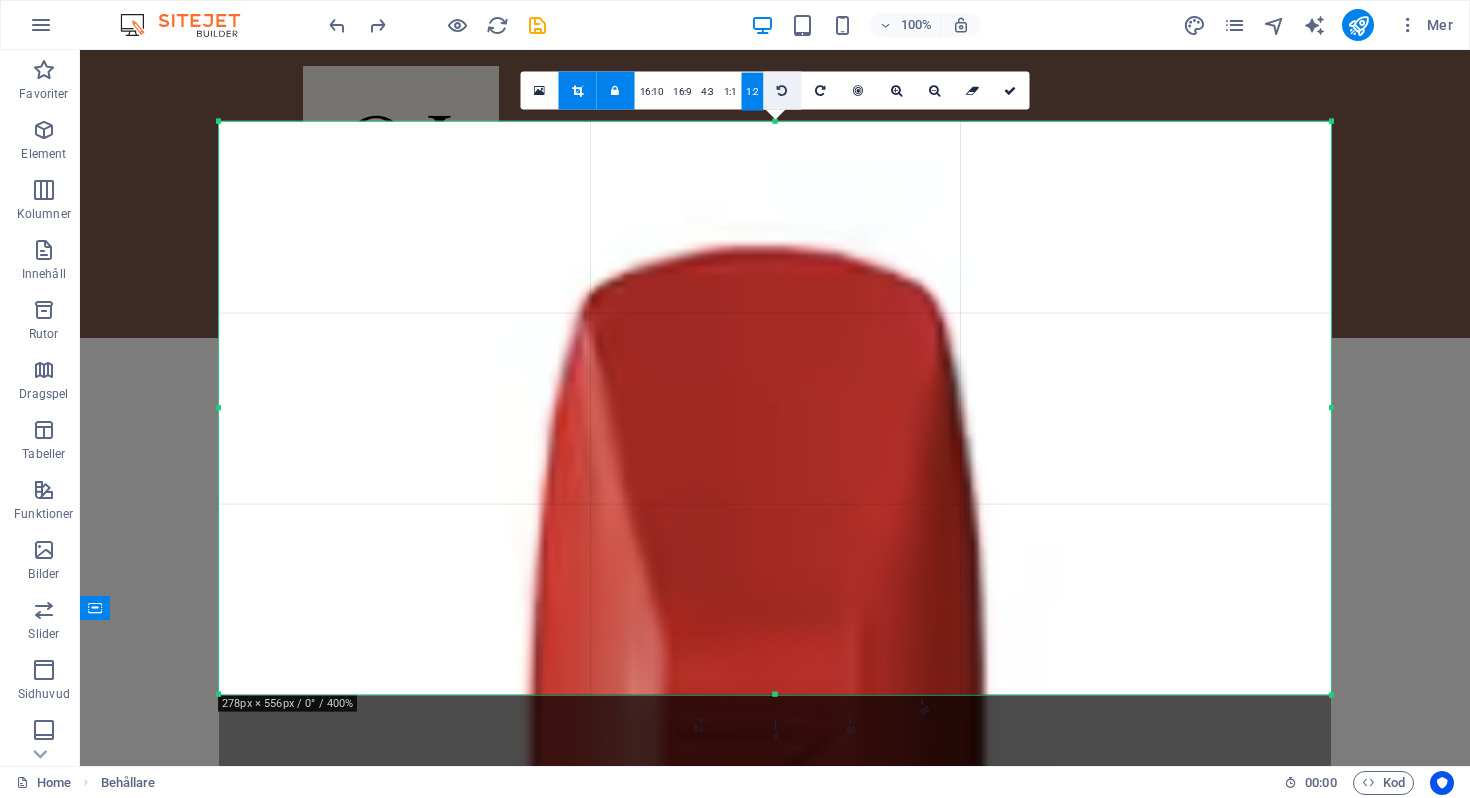click at bounding box center [782, 91] 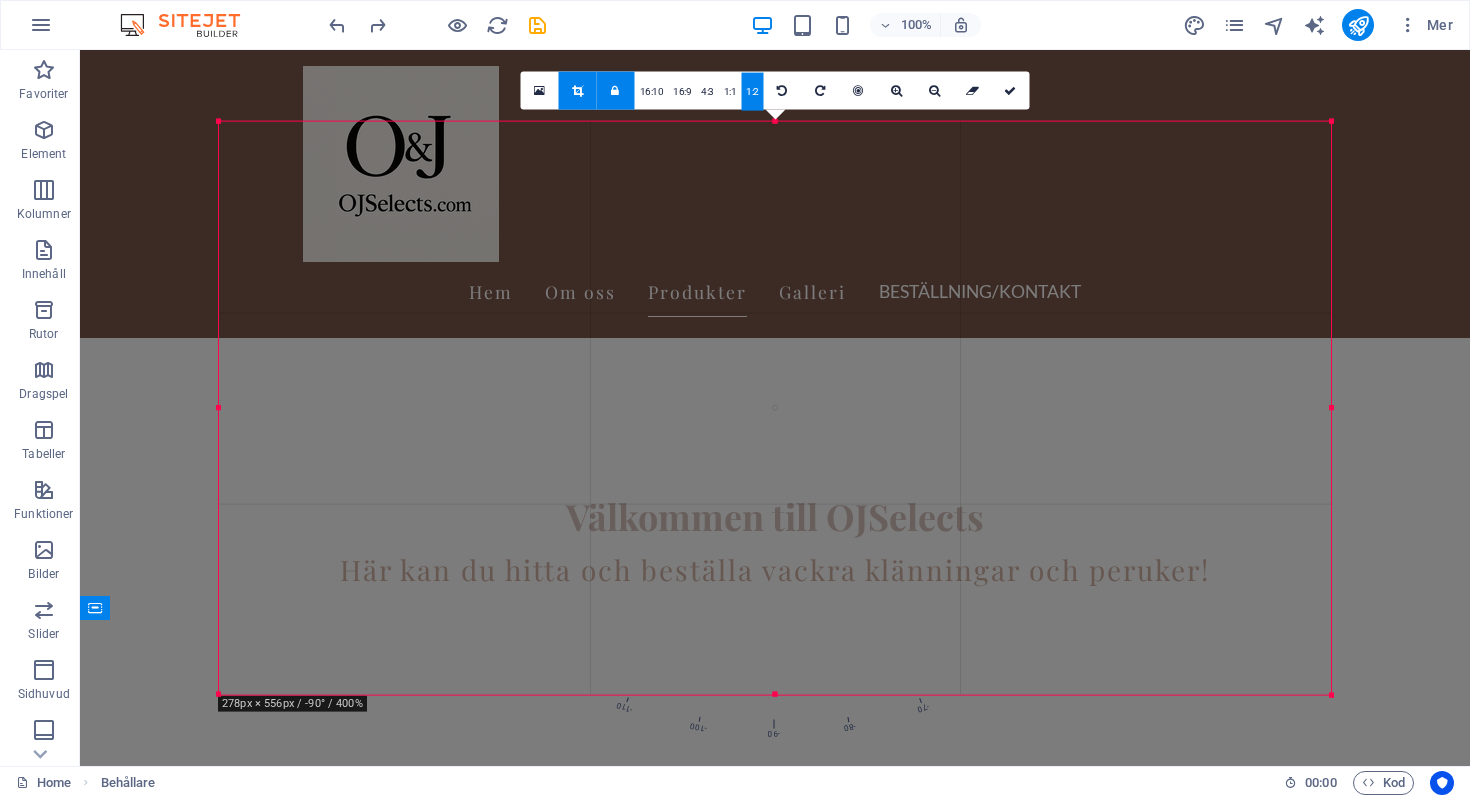 click on "H2   Banner   Behållare   Menyfält   Spacer   H3   Spacer   Behållare   H2   Spacer   Rutor   Behållare   Behållare   Behållare   Spacer   Behållare   Behållare   Behållare   H3   Text   Bild   Förinställning   Behållare   H2   Text   Spacer   Knapp   Galleri   Galleri   Galleri   Behållare   H2   Spacer   Input   Kontaktformulär   Kontaktformulär   Formulär   E-post   Textområde   Kryssruta   Formulärknapp   Kontaktformulär   Input   Captcha   Behållare   Behållare   Meny   Spacer   Behållare   Spacer   Behållare   Behållare   H3   Spacer   Text   Ikon   Behållare   Logotyp   Bild   Bild   Text   Behållare 180 170 160 150 140 130 120 110 100 90 80 70 60 50 40 30 20 10 0 -10 -20 -30 -40 -50 -60 -70 -80 -90 -100 -110 -120 -130 -140 -150 -160 -170 278px × 556px / -90° / 400% 16:10 16:9 4:3 1:1 1:2 0" at bounding box center [775, 408] 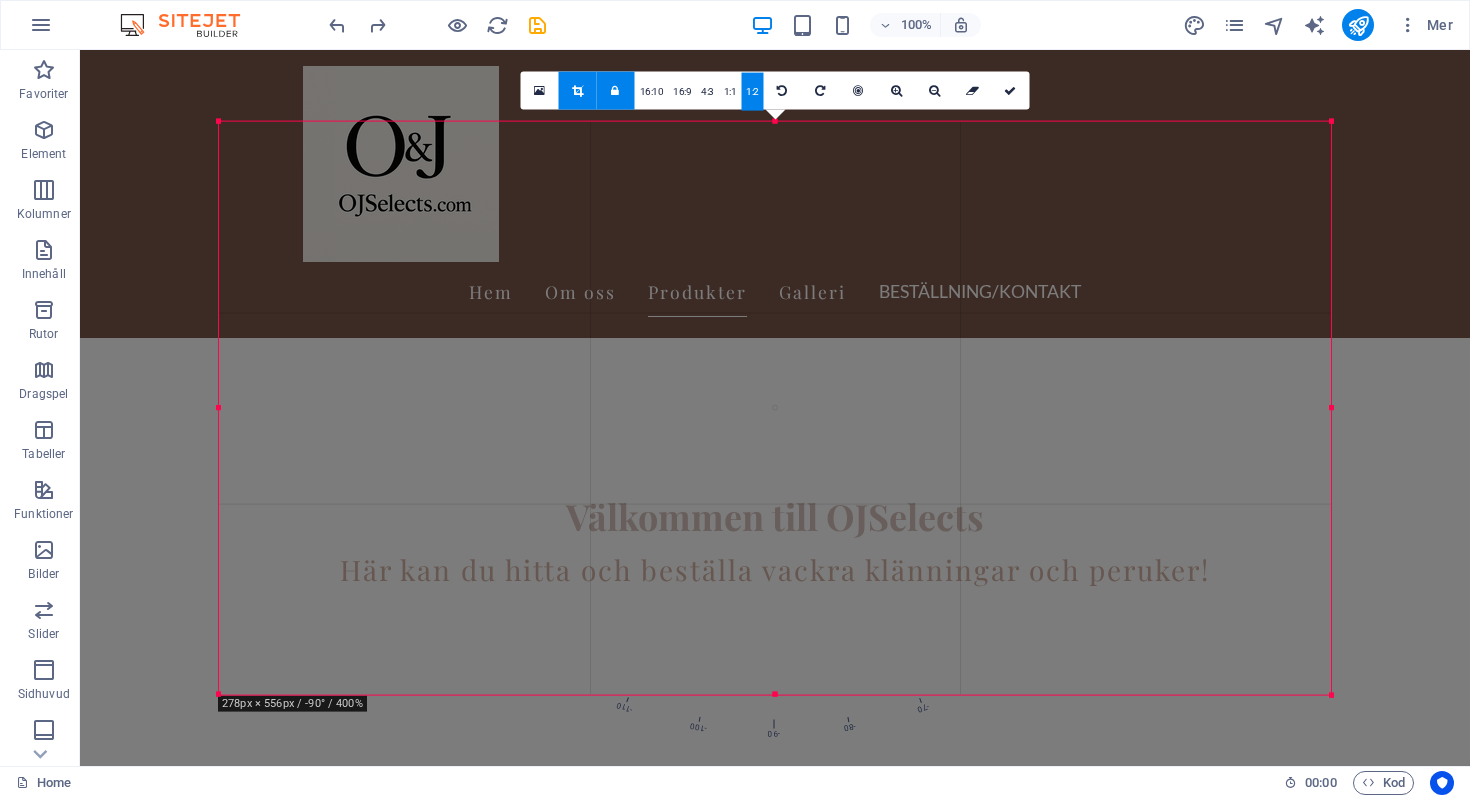 click at bounding box center [577, 91] 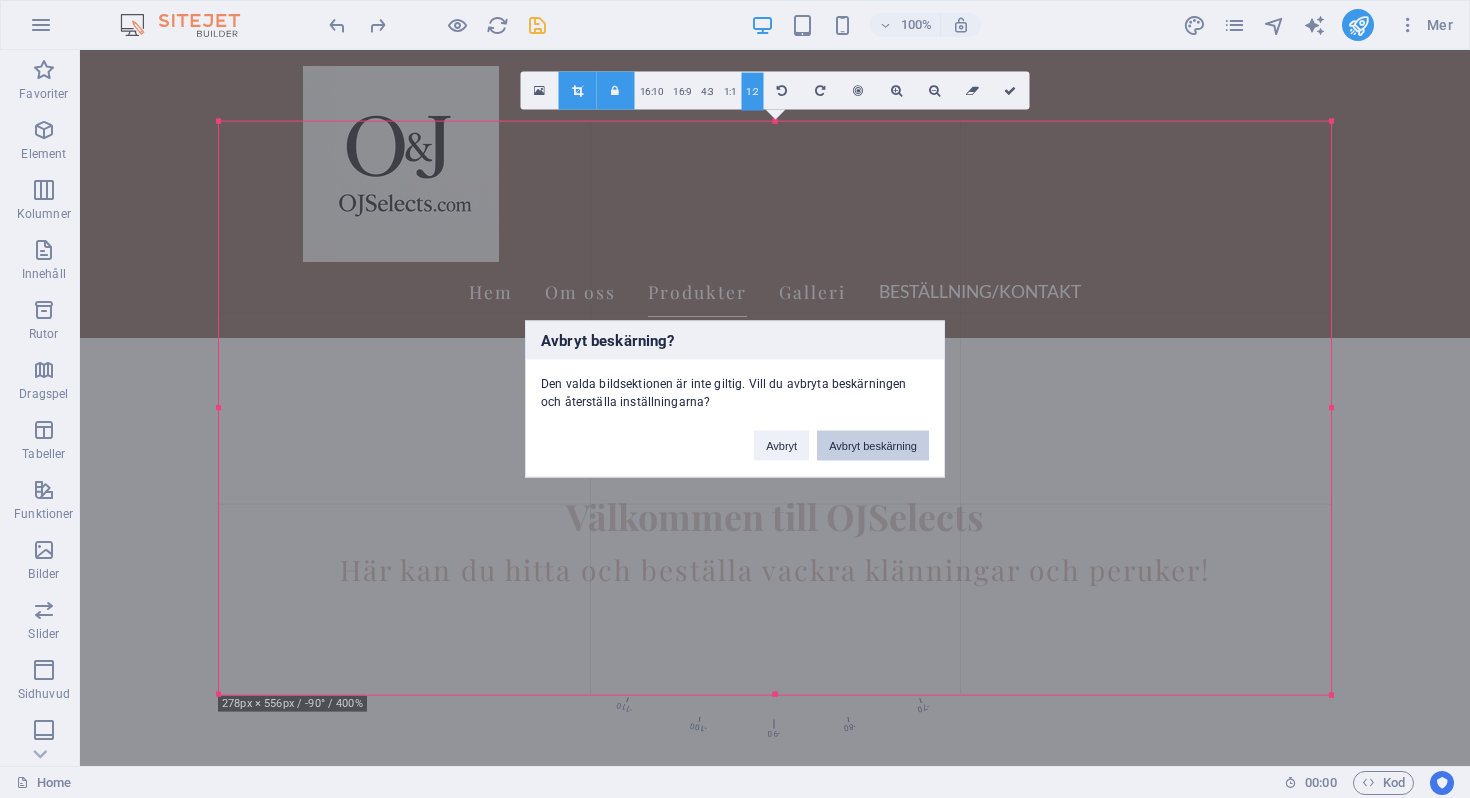 click on "Avbryt beskärning" at bounding box center (873, 446) 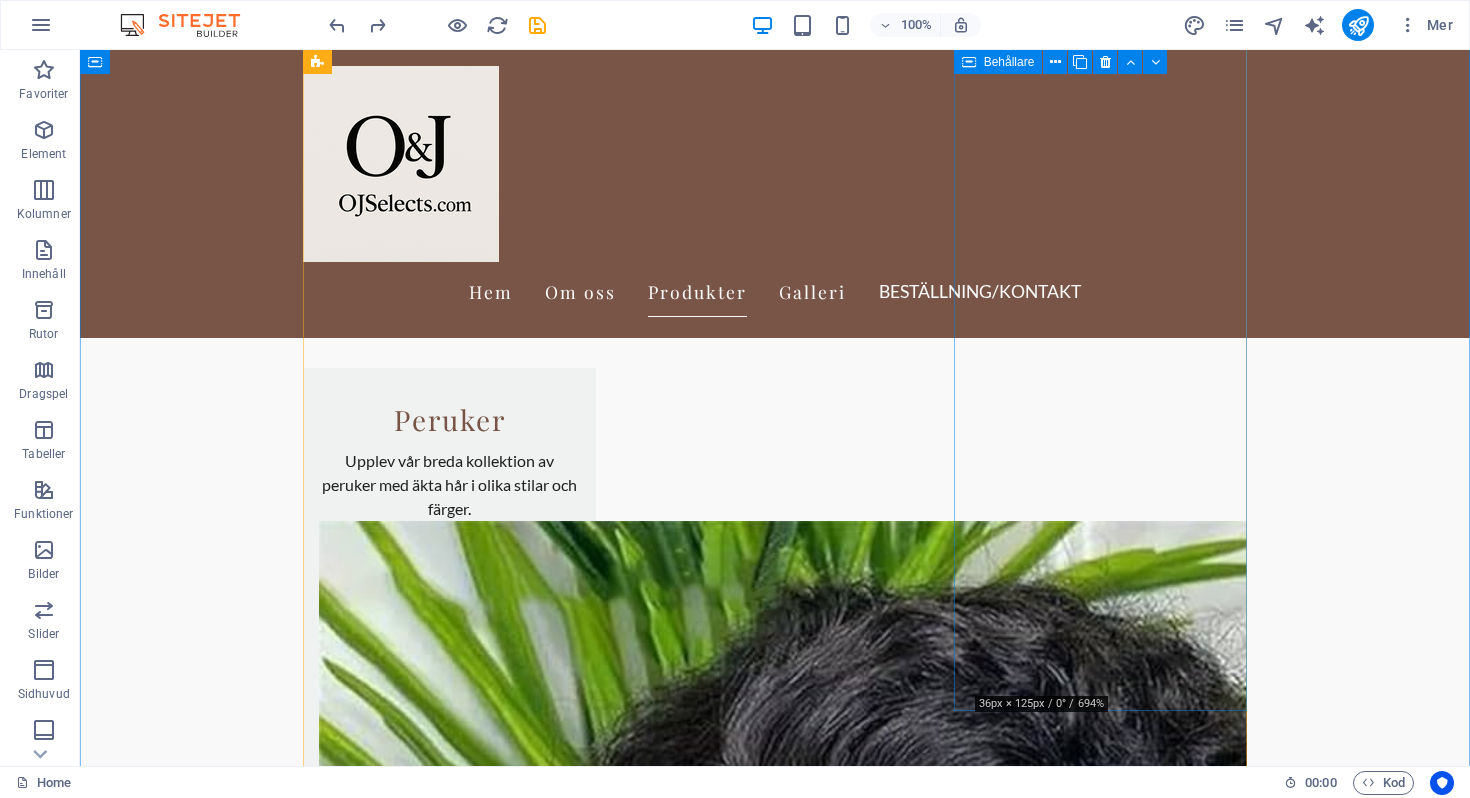 scroll, scrollTop: 1225, scrollLeft: 0, axis: vertical 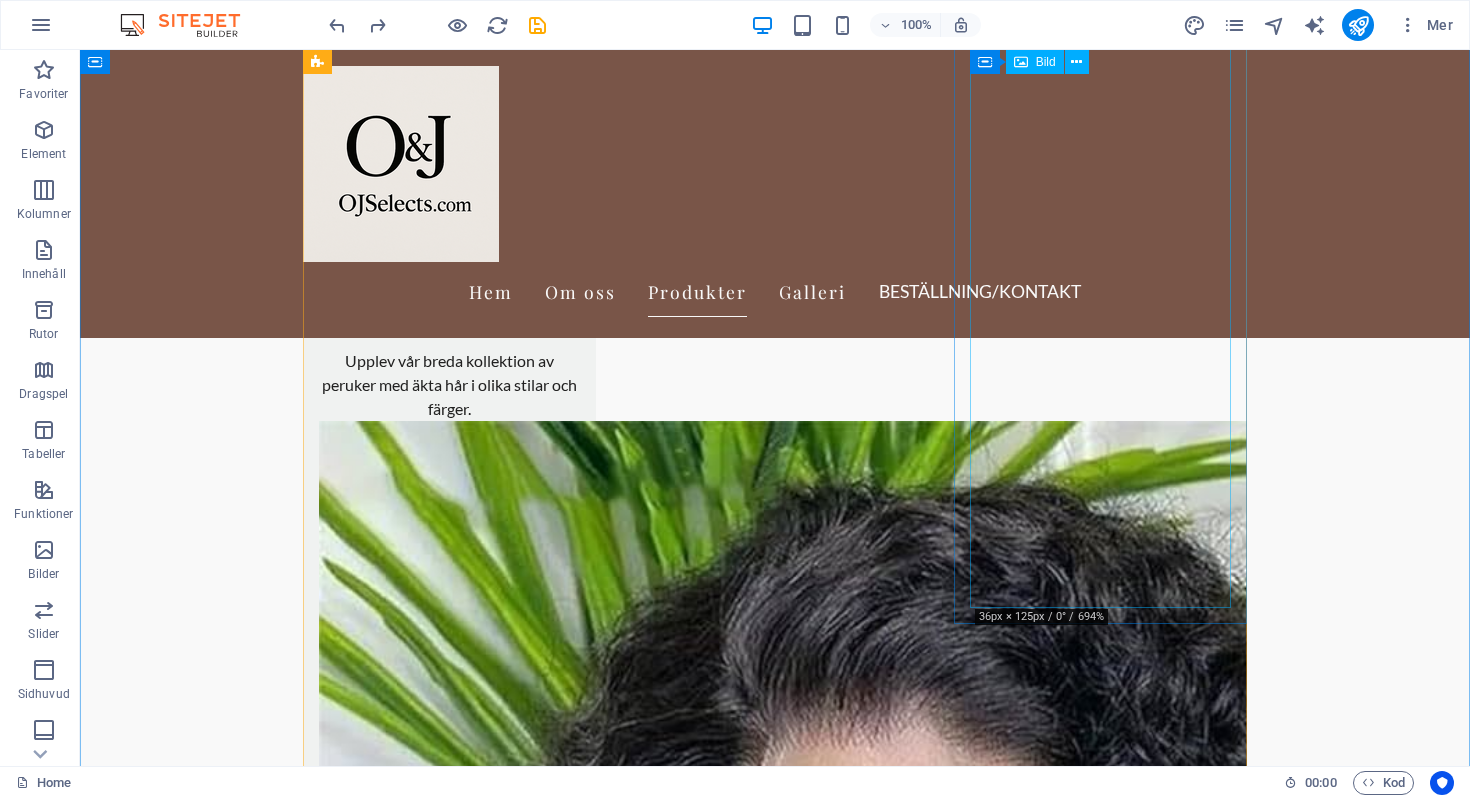 click at bounding box center [449, 5133] 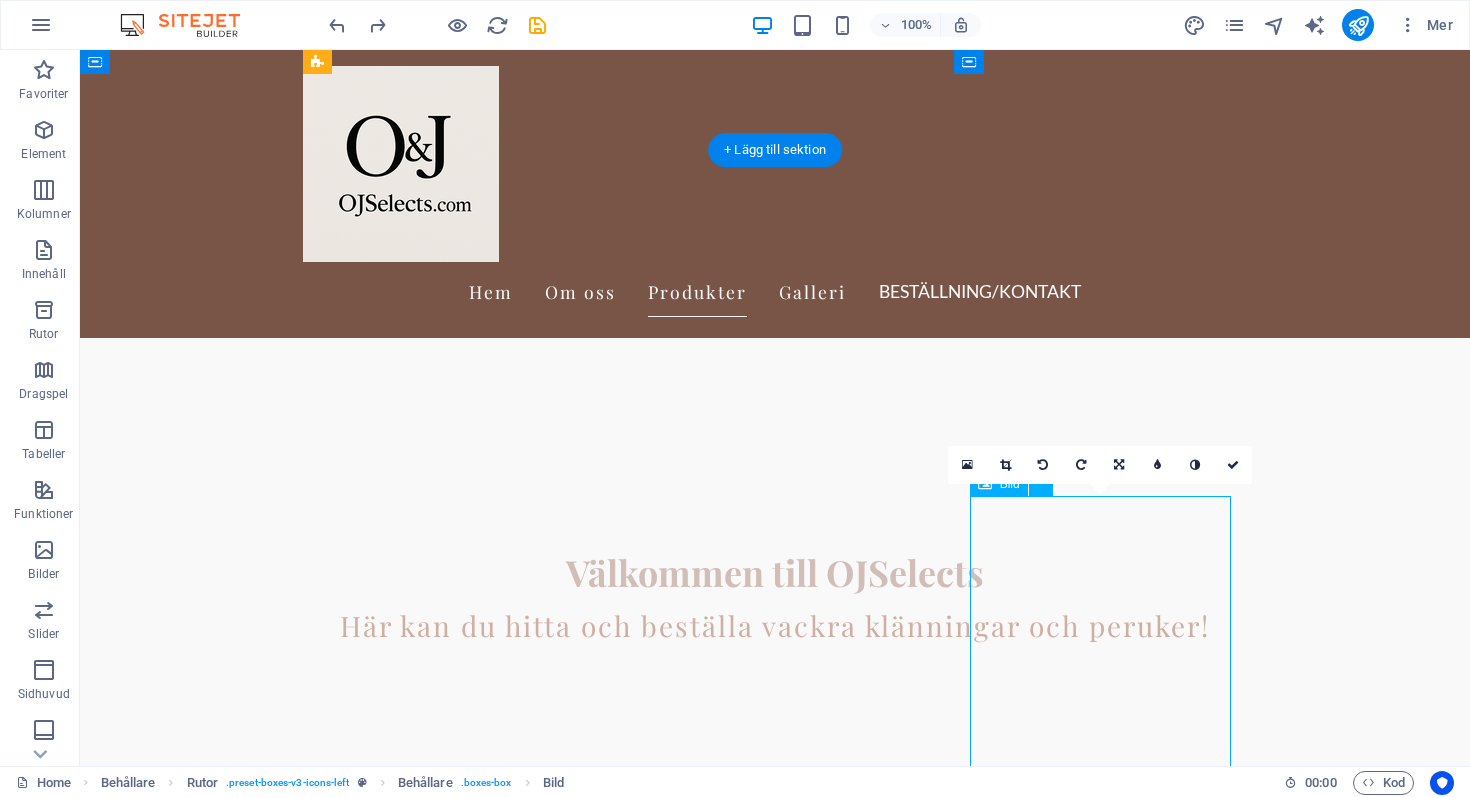 scroll, scrollTop: 470, scrollLeft: 0, axis: vertical 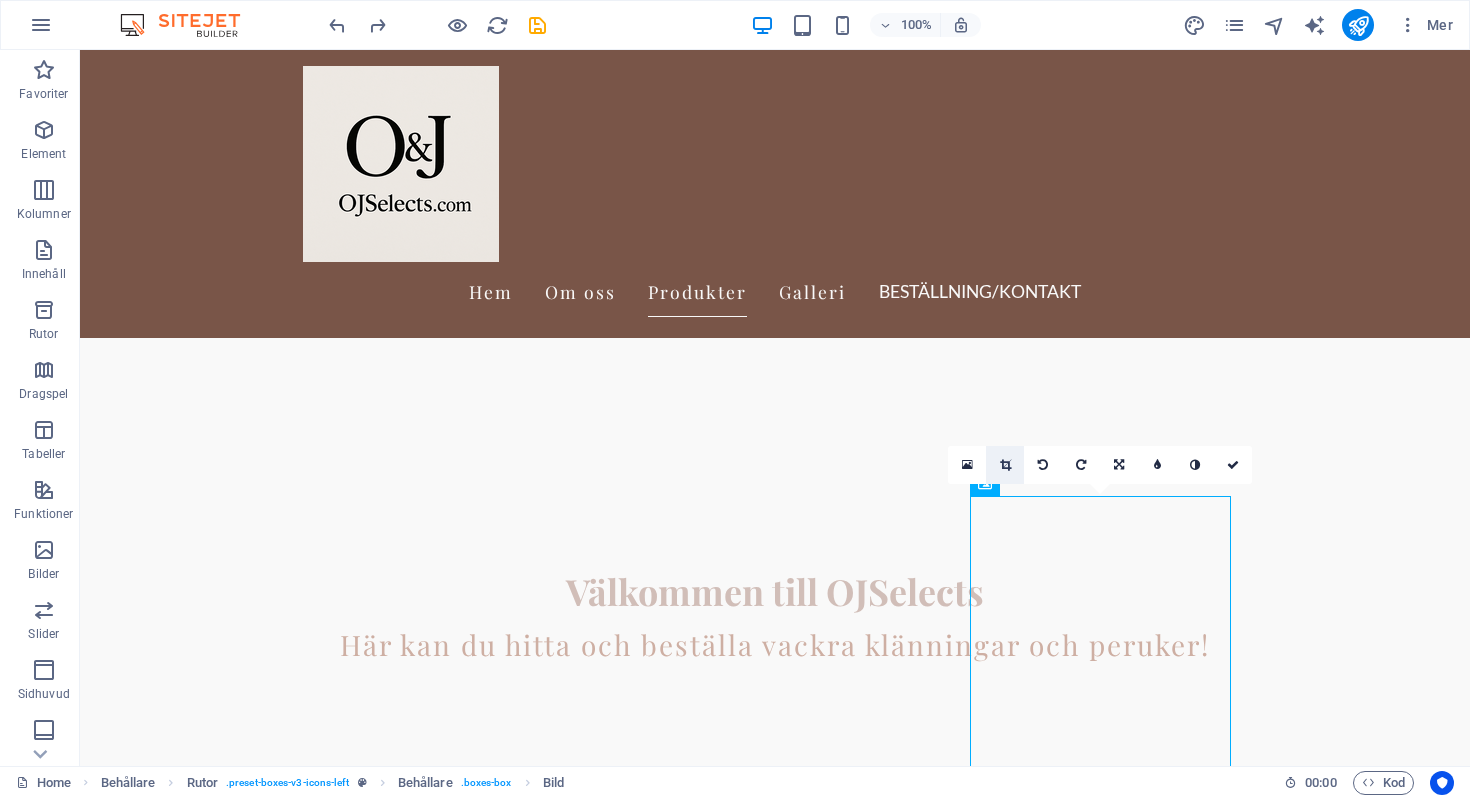 click at bounding box center [1005, 465] 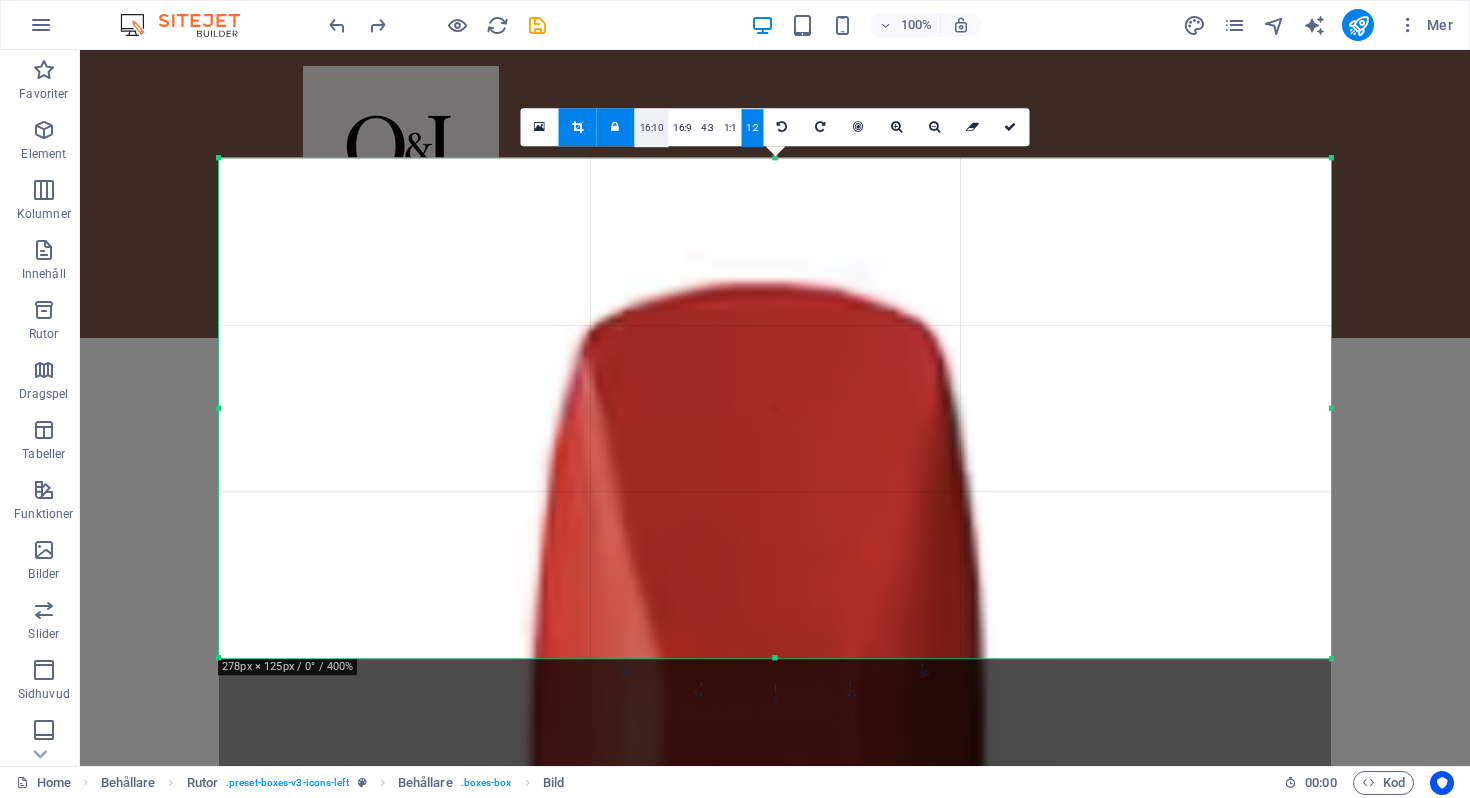click on "16:10" at bounding box center (652, 128) 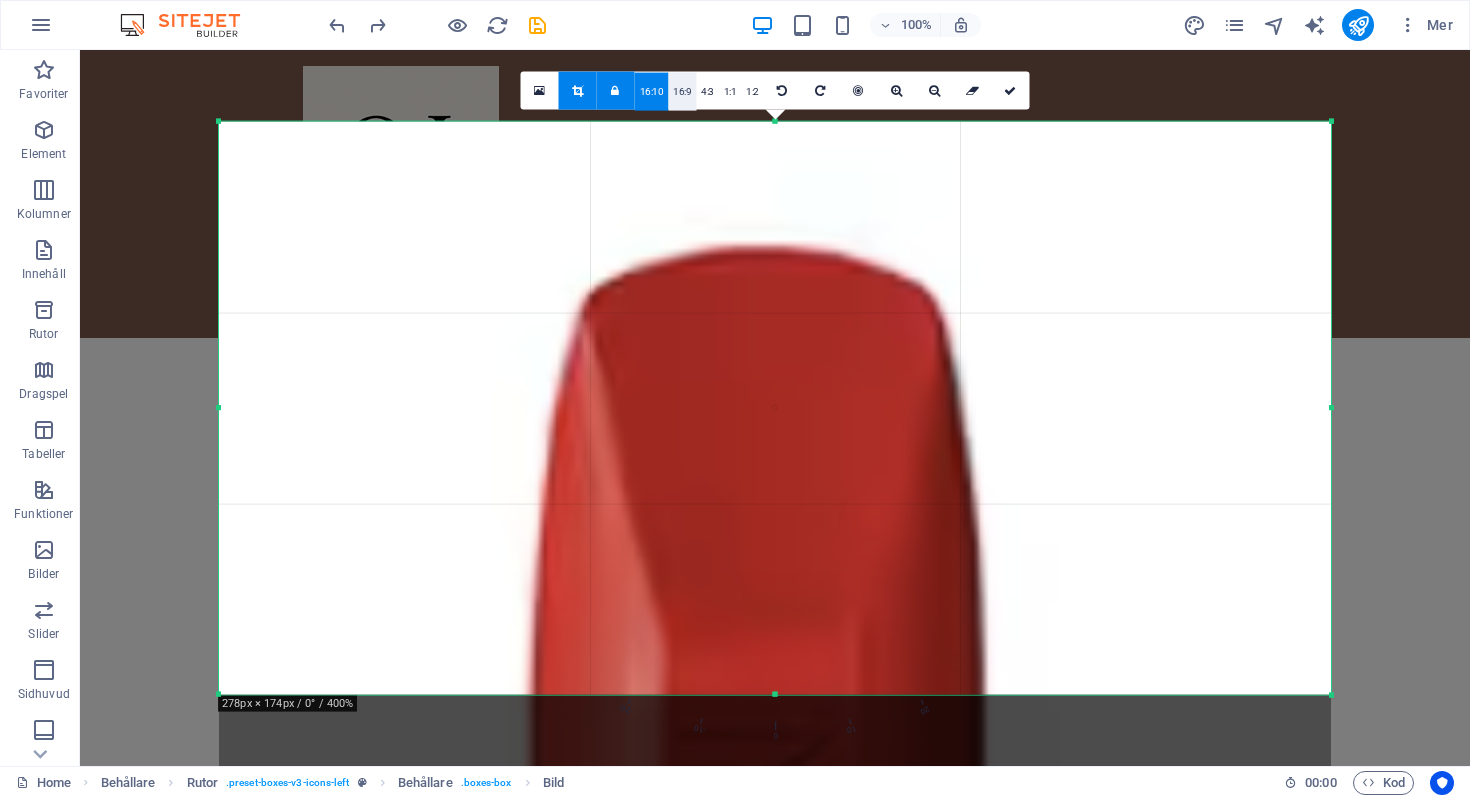 click on "16:9" at bounding box center (682, 92) 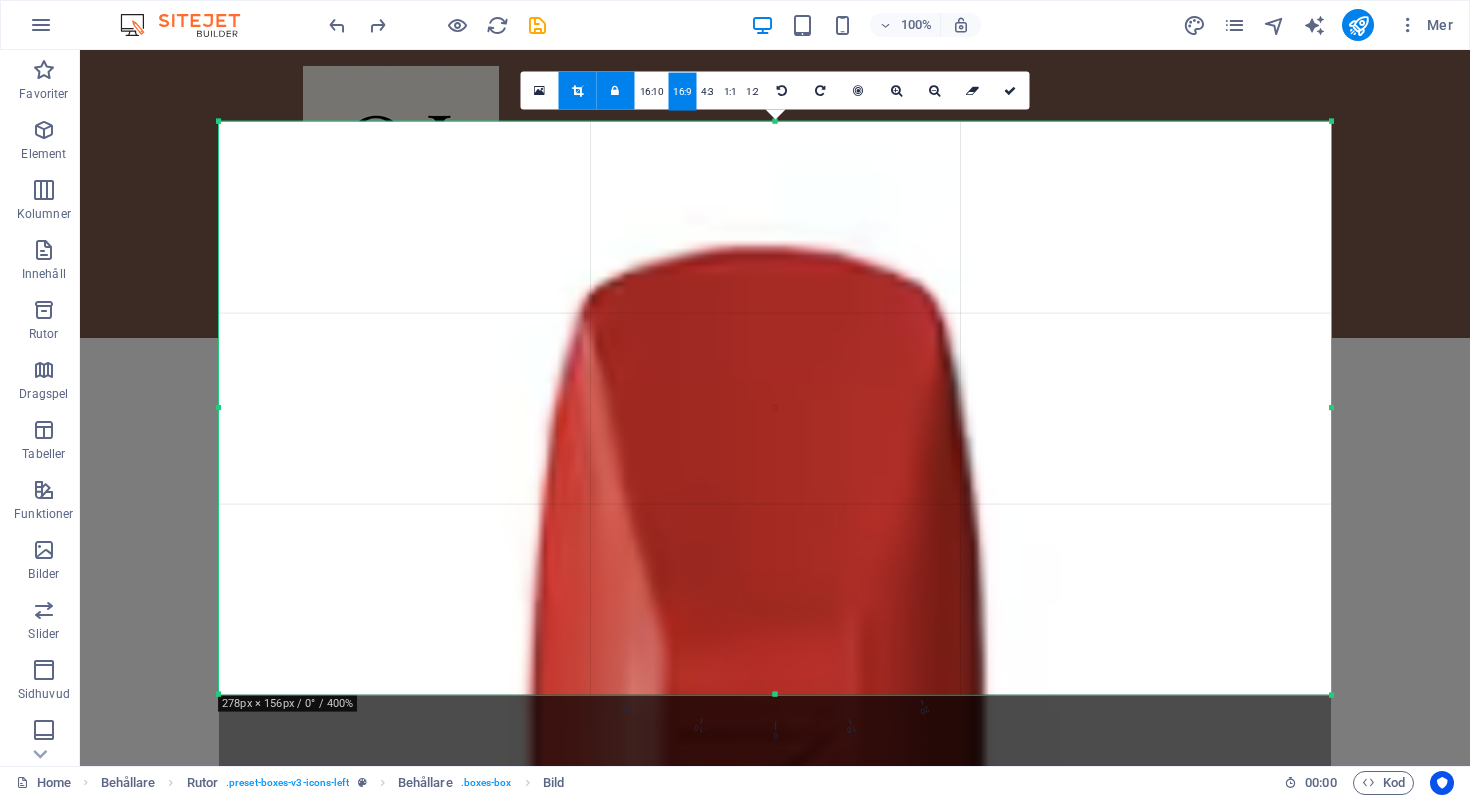 click at bounding box center (615, 91) 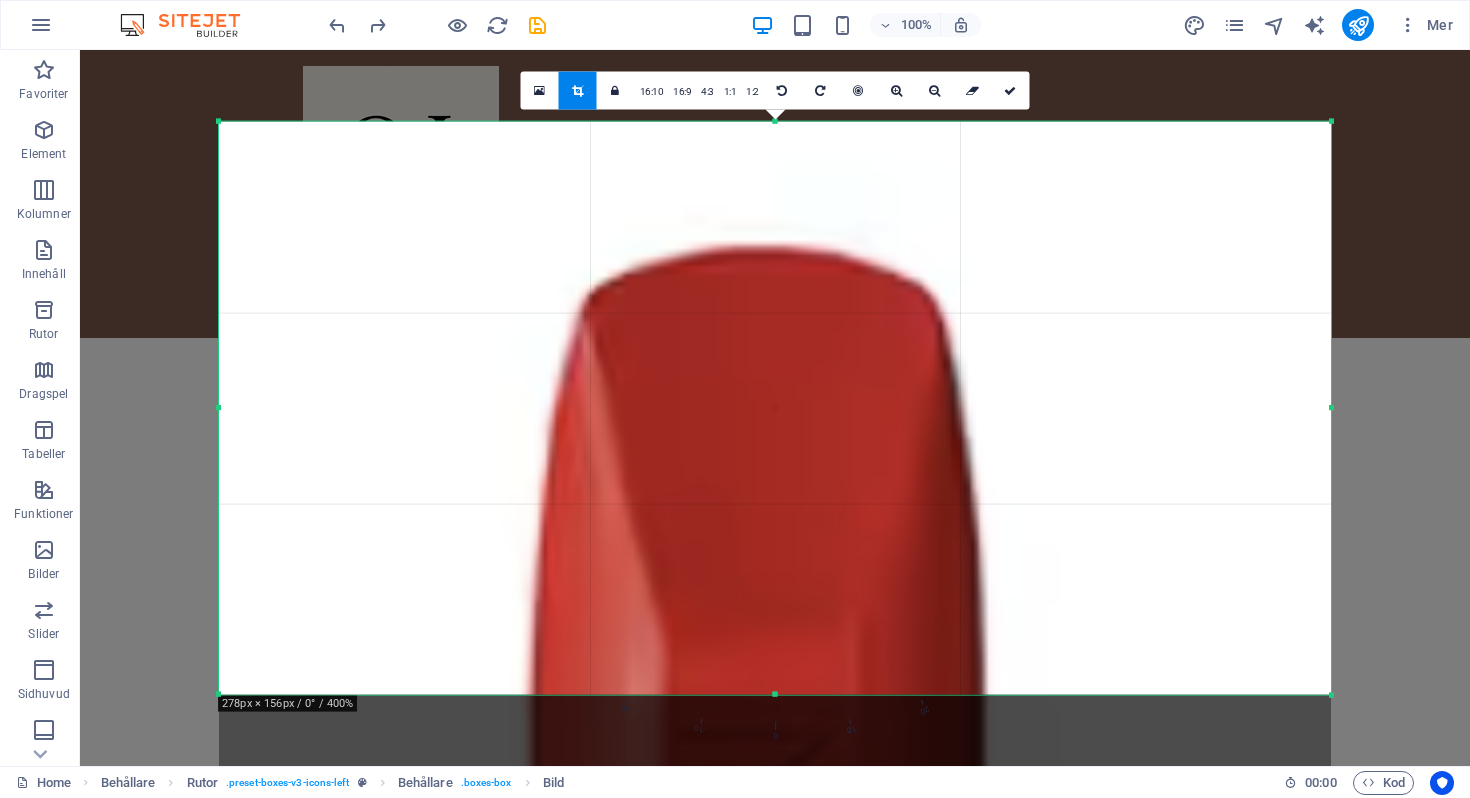click at bounding box center [578, 91] 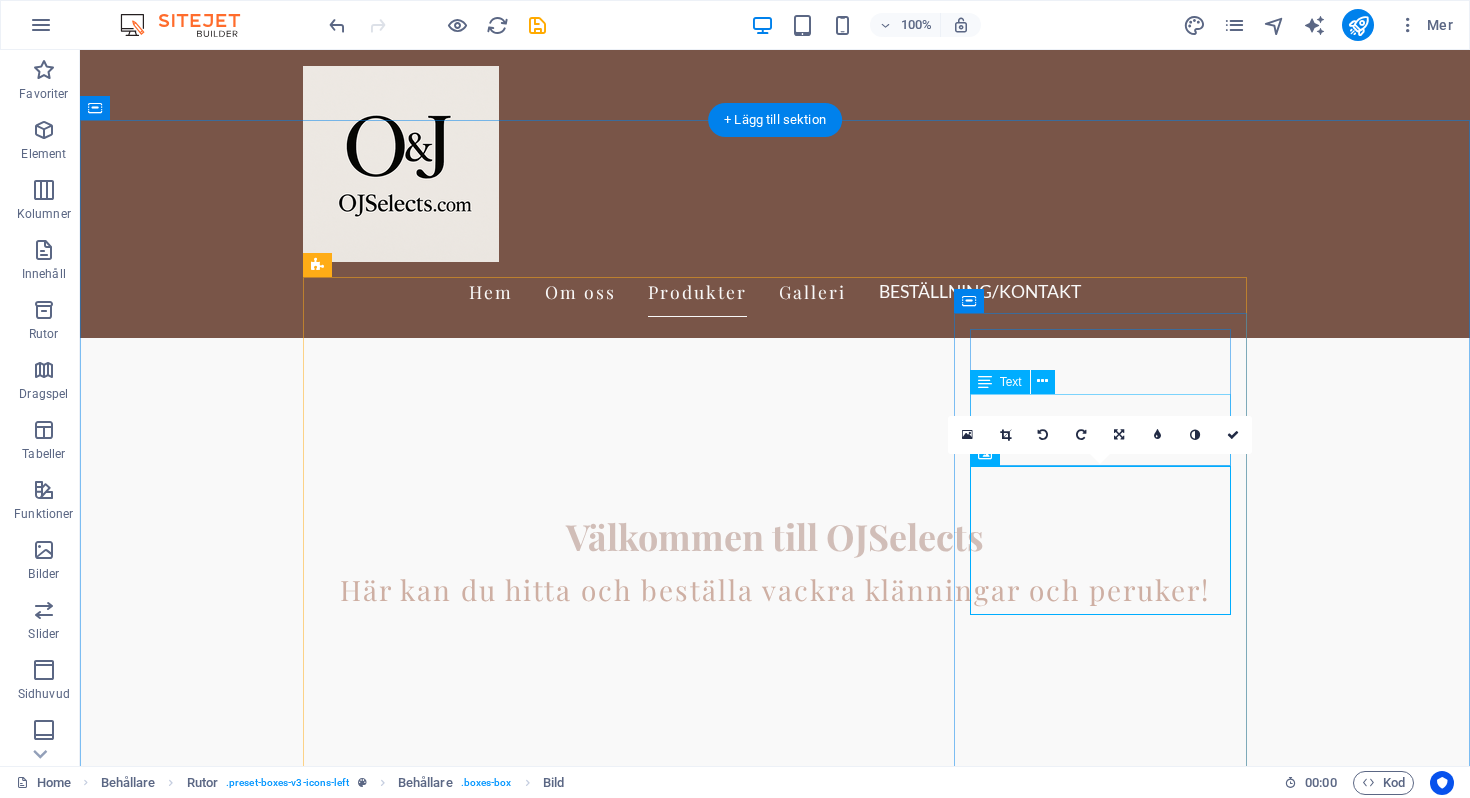 scroll, scrollTop: 500, scrollLeft: 0, axis: vertical 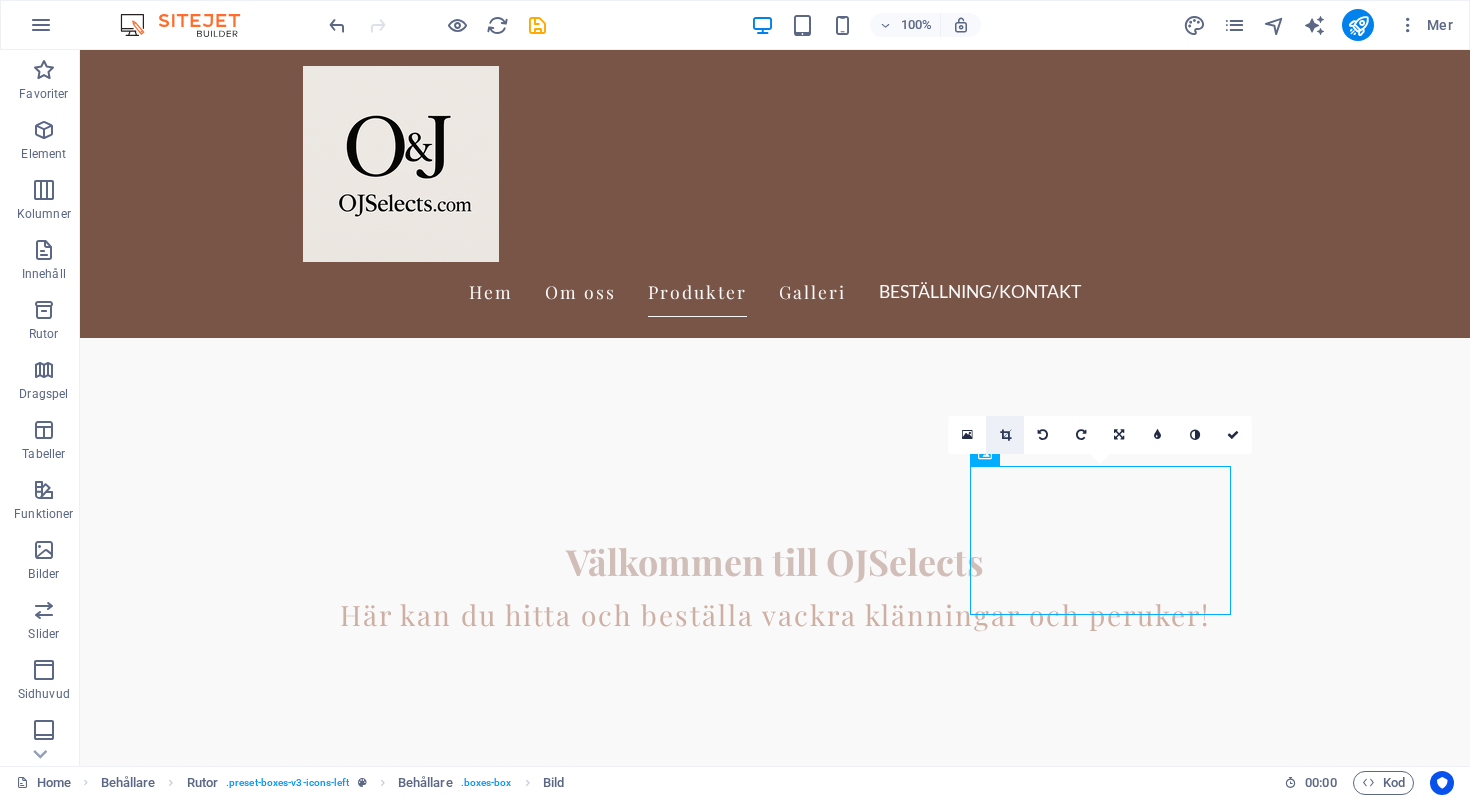 click at bounding box center [1005, 435] 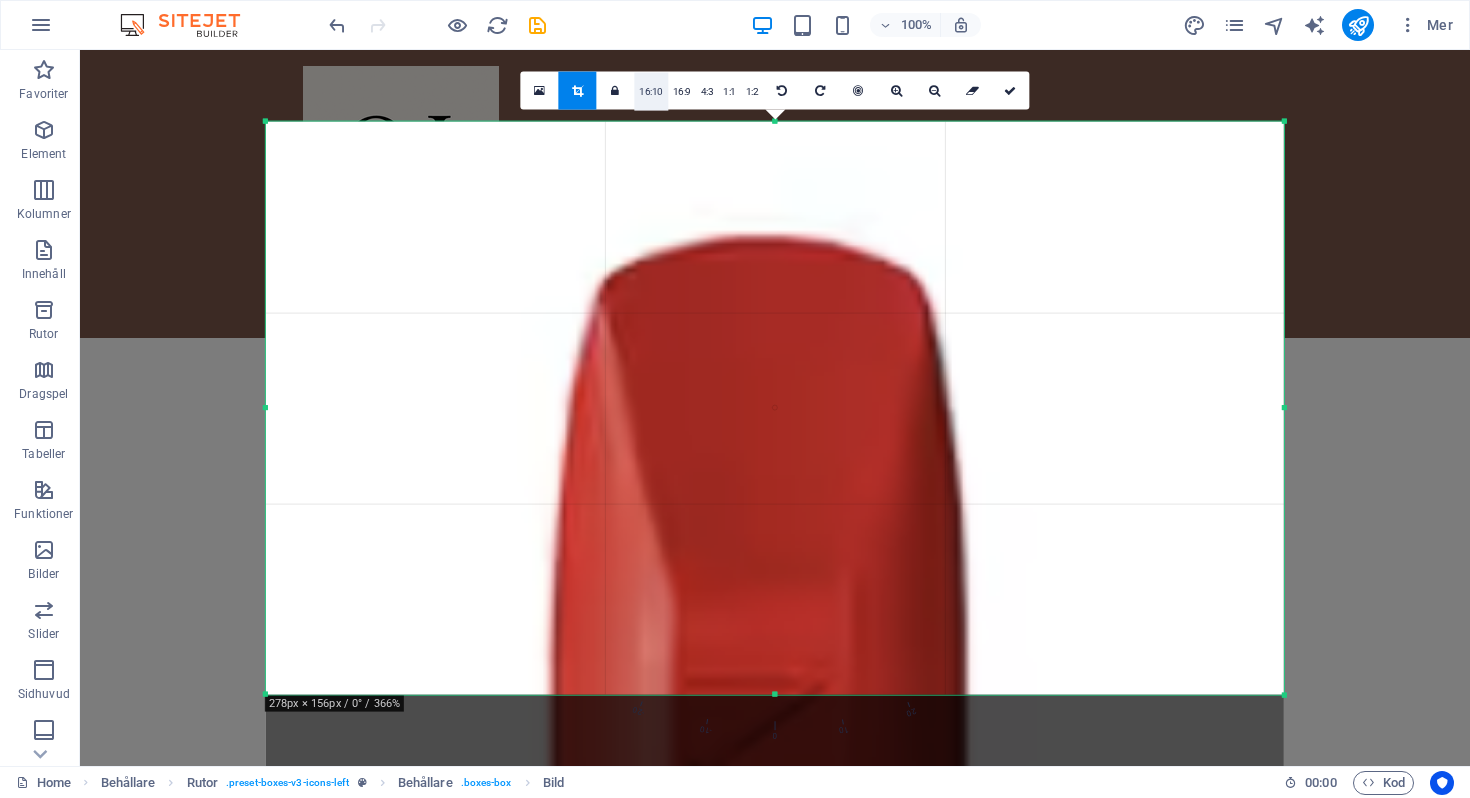 click on "16:10" at bounding box center [651, 92] 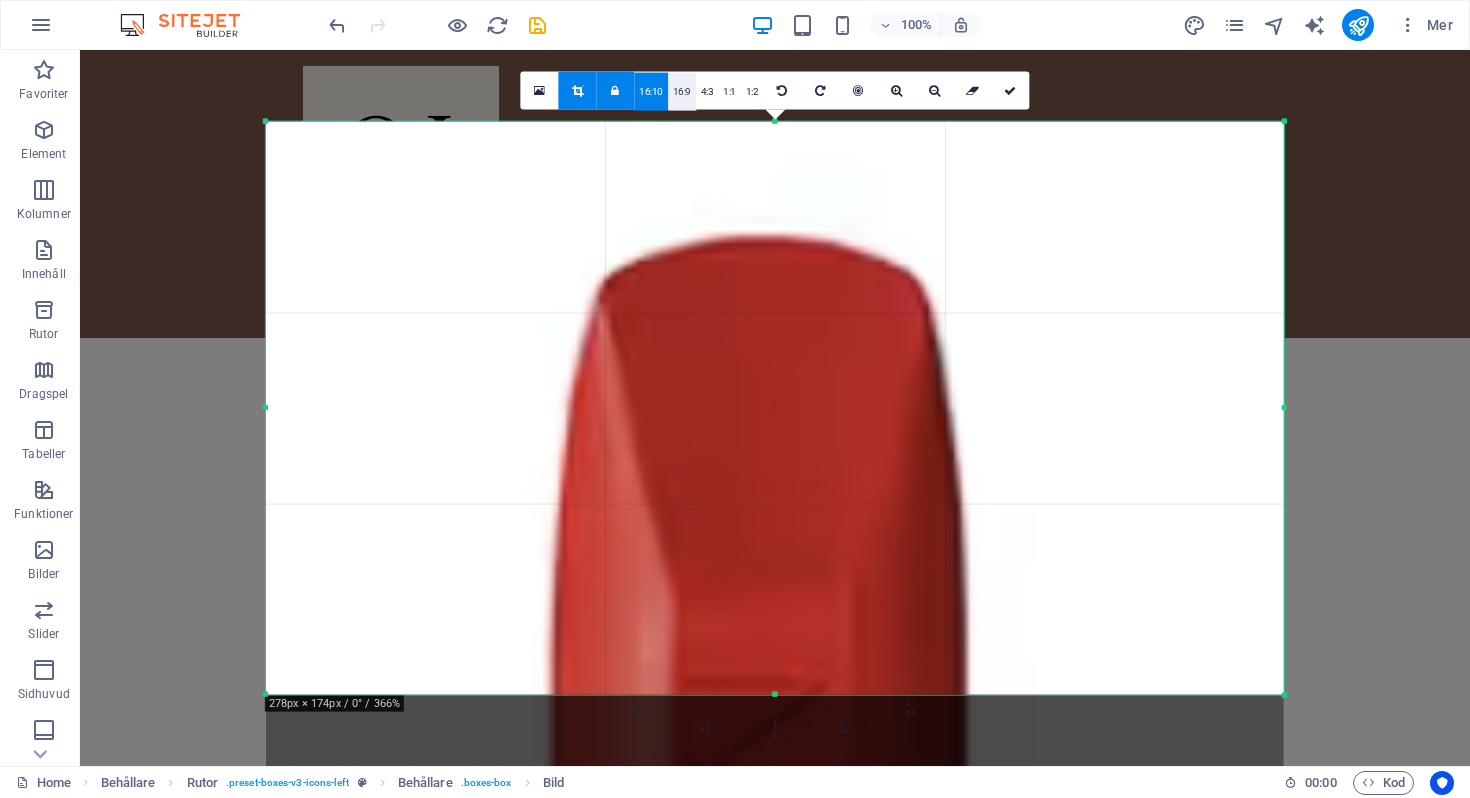 click on "16:9" at bounding box center (682, 92) 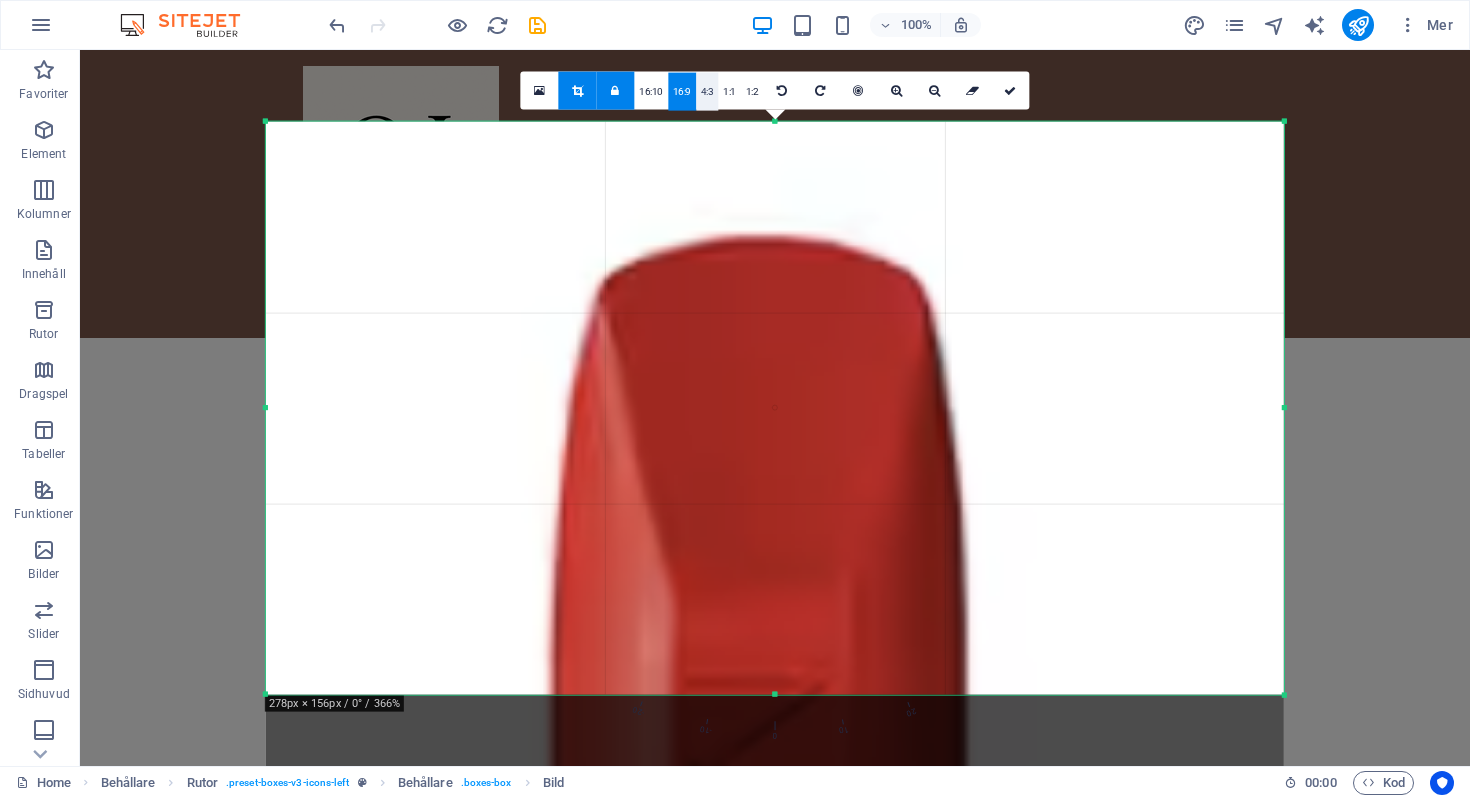 click on "4:3" at bounding box center [707, 92] 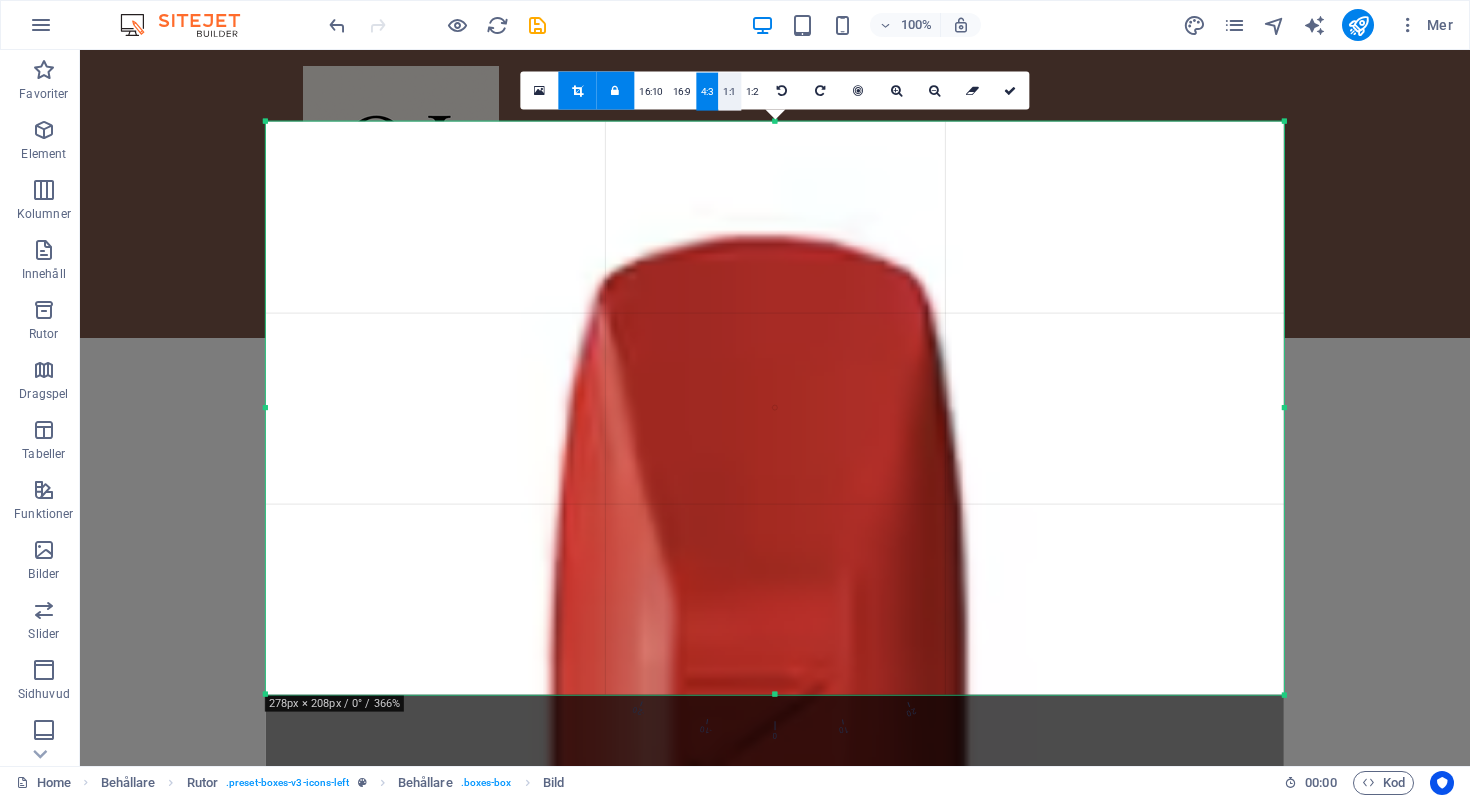 click on "1:1" at bounding box center [729, 92] 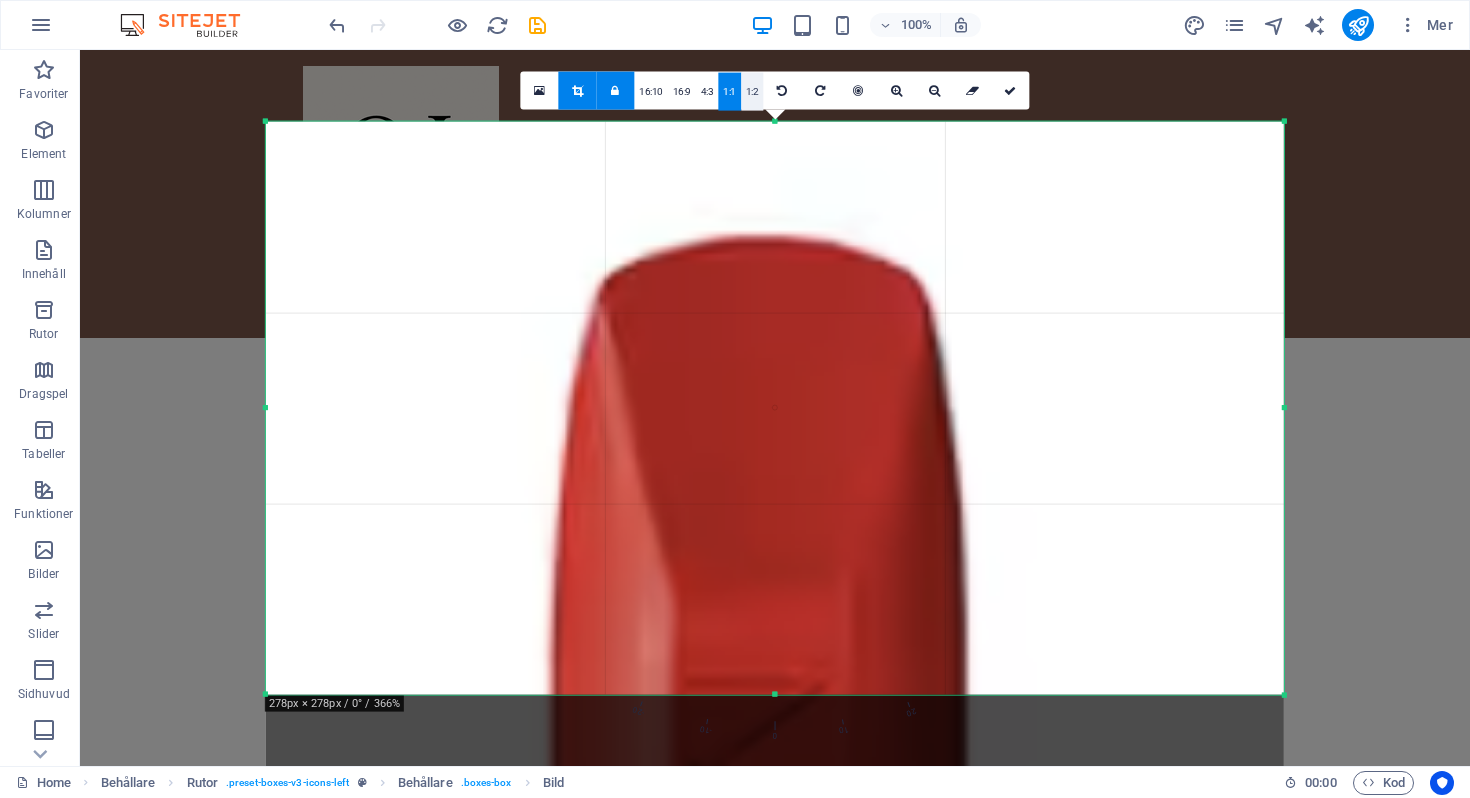 click on "1:2" at bounding box center (752, 92) 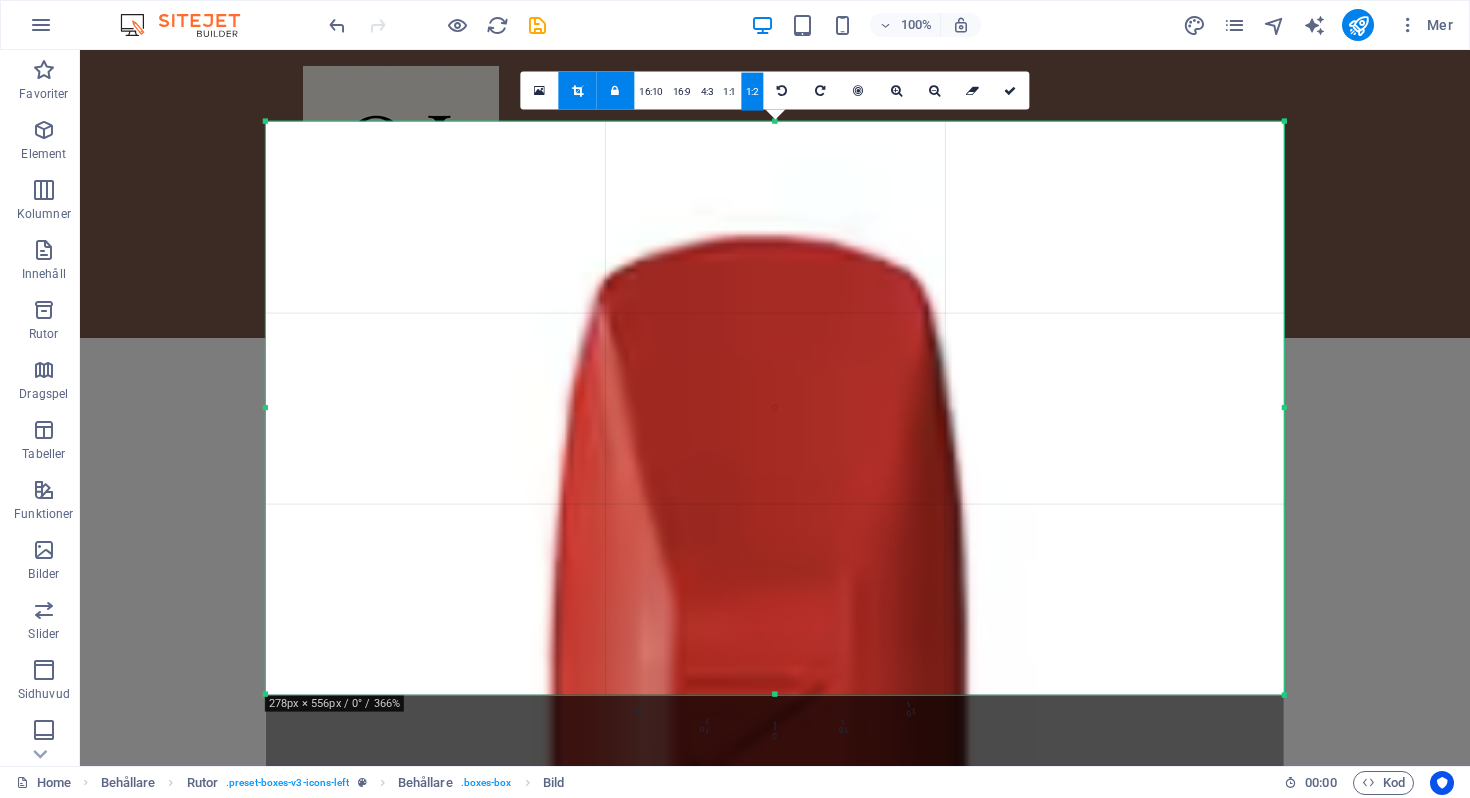 click at bounding box center (615, 91) 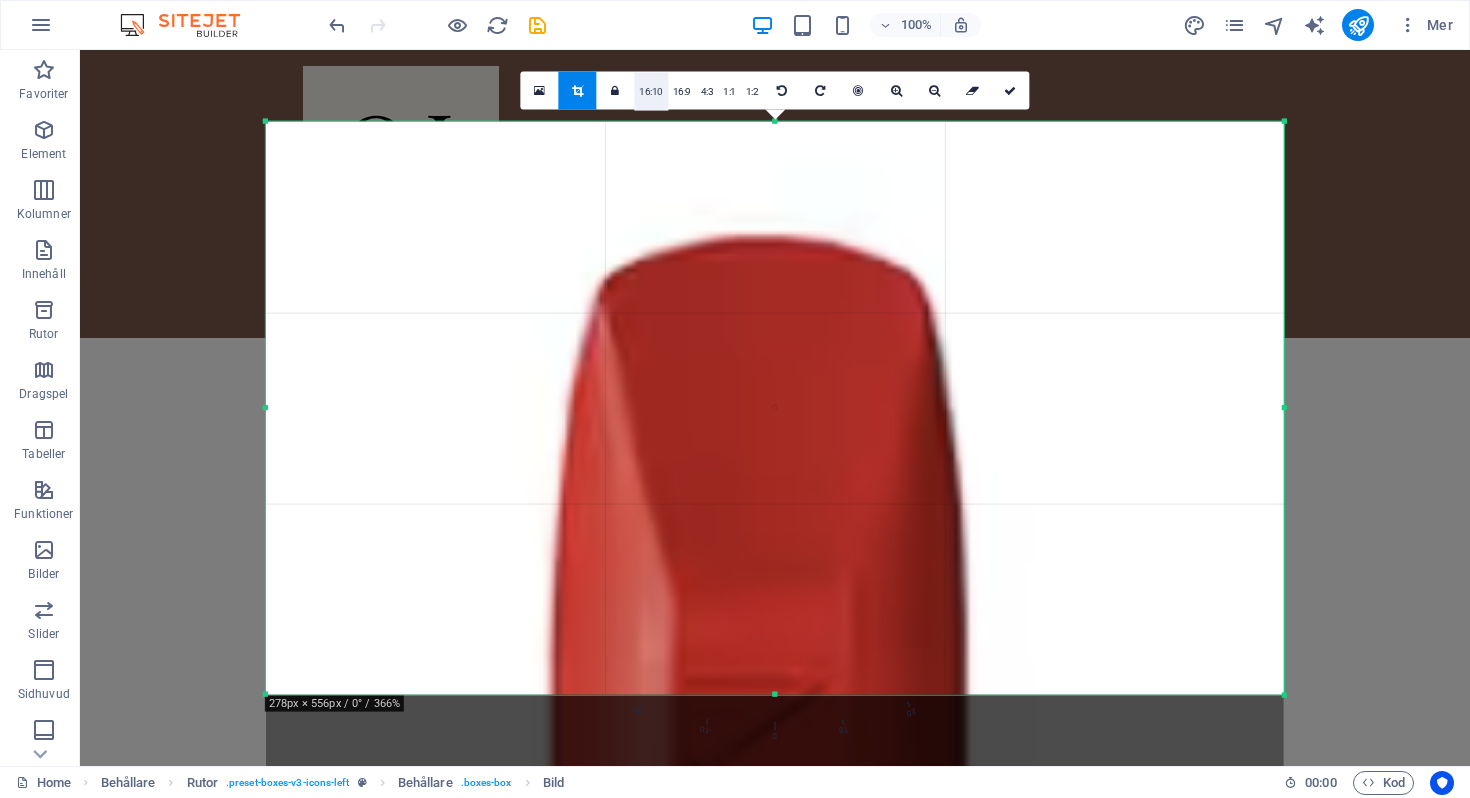 click on "16:10" at bounding box center [651, 92] 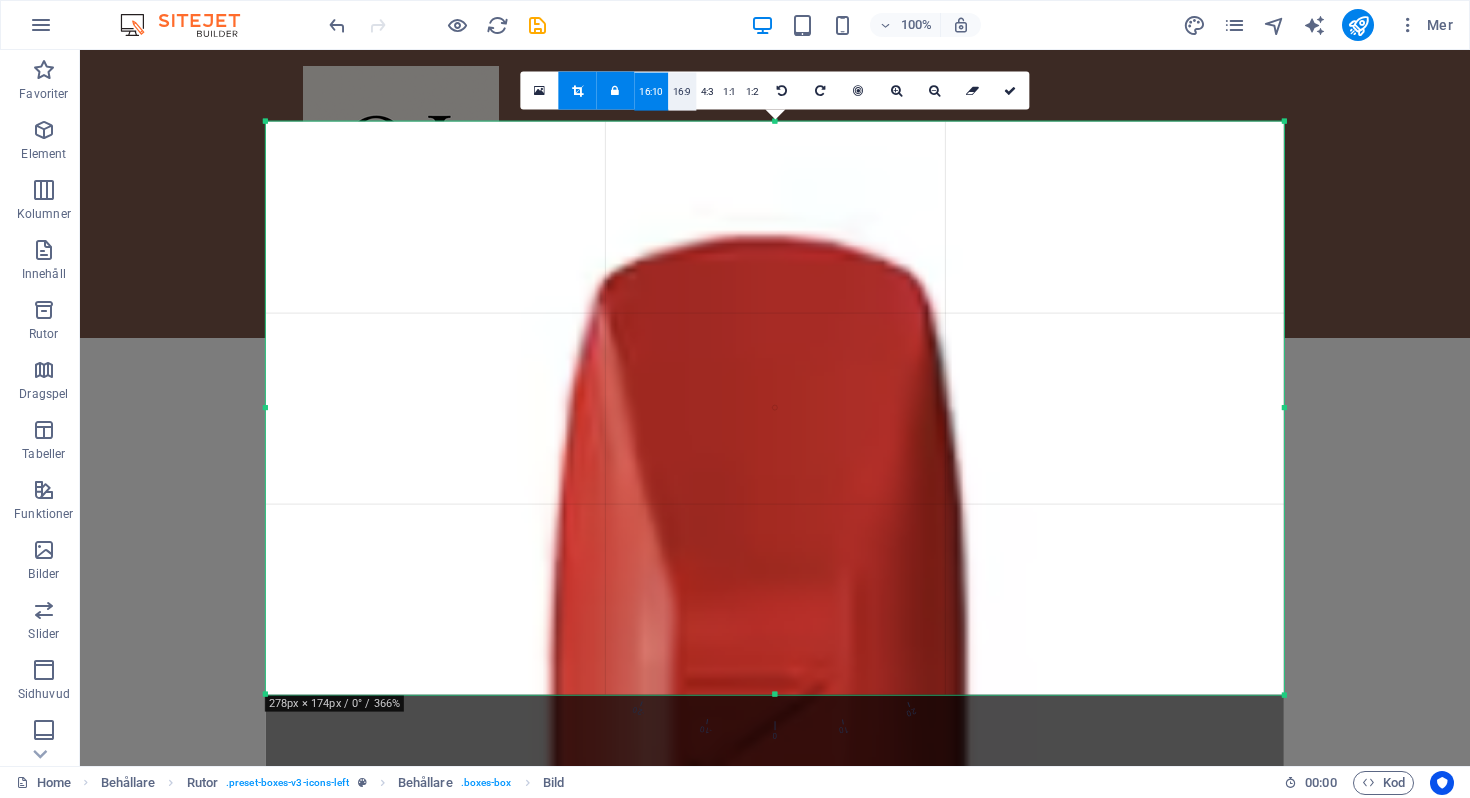 click on "16:9" at bounding box center [682, 92] 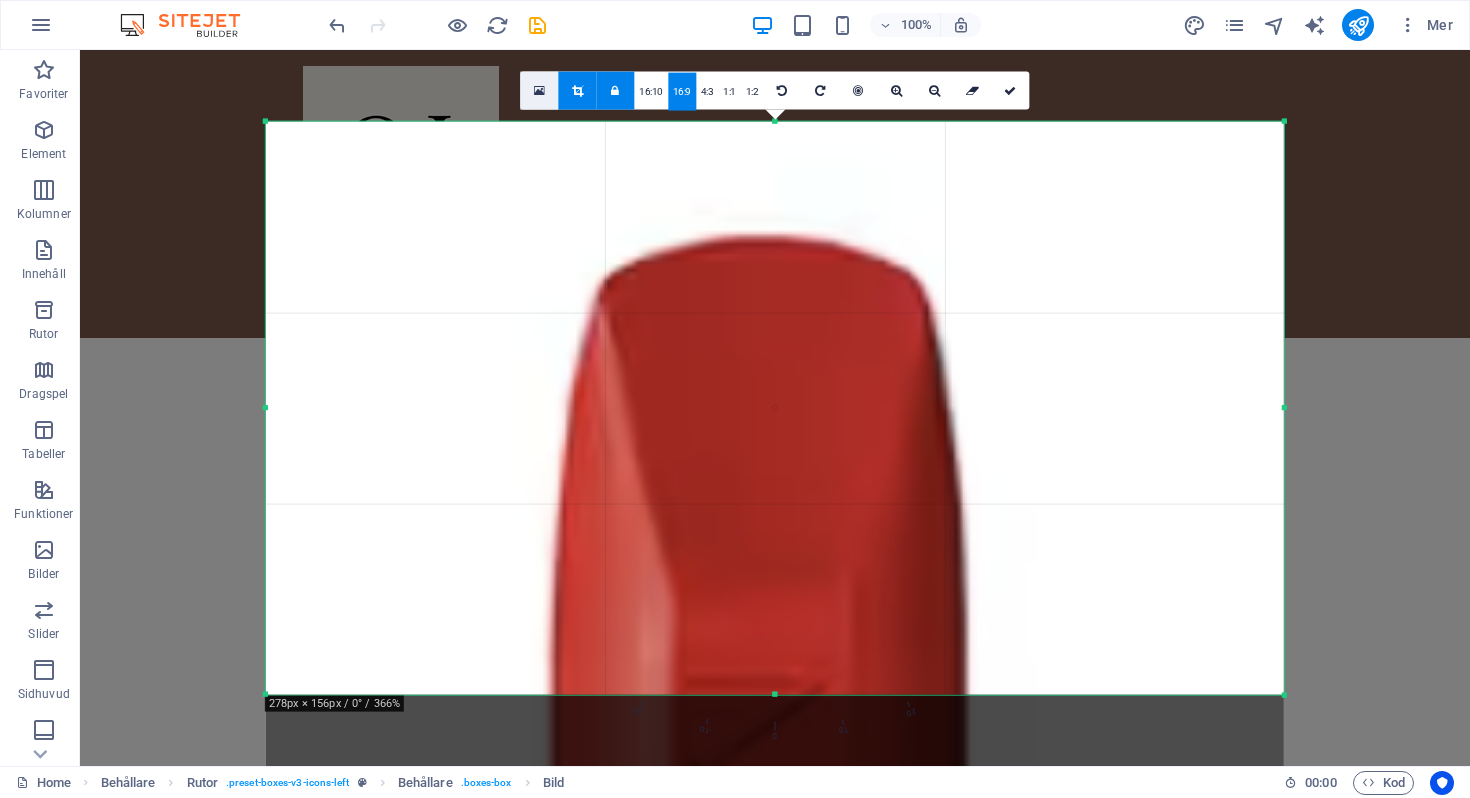 click at bounding box center (539, 91) 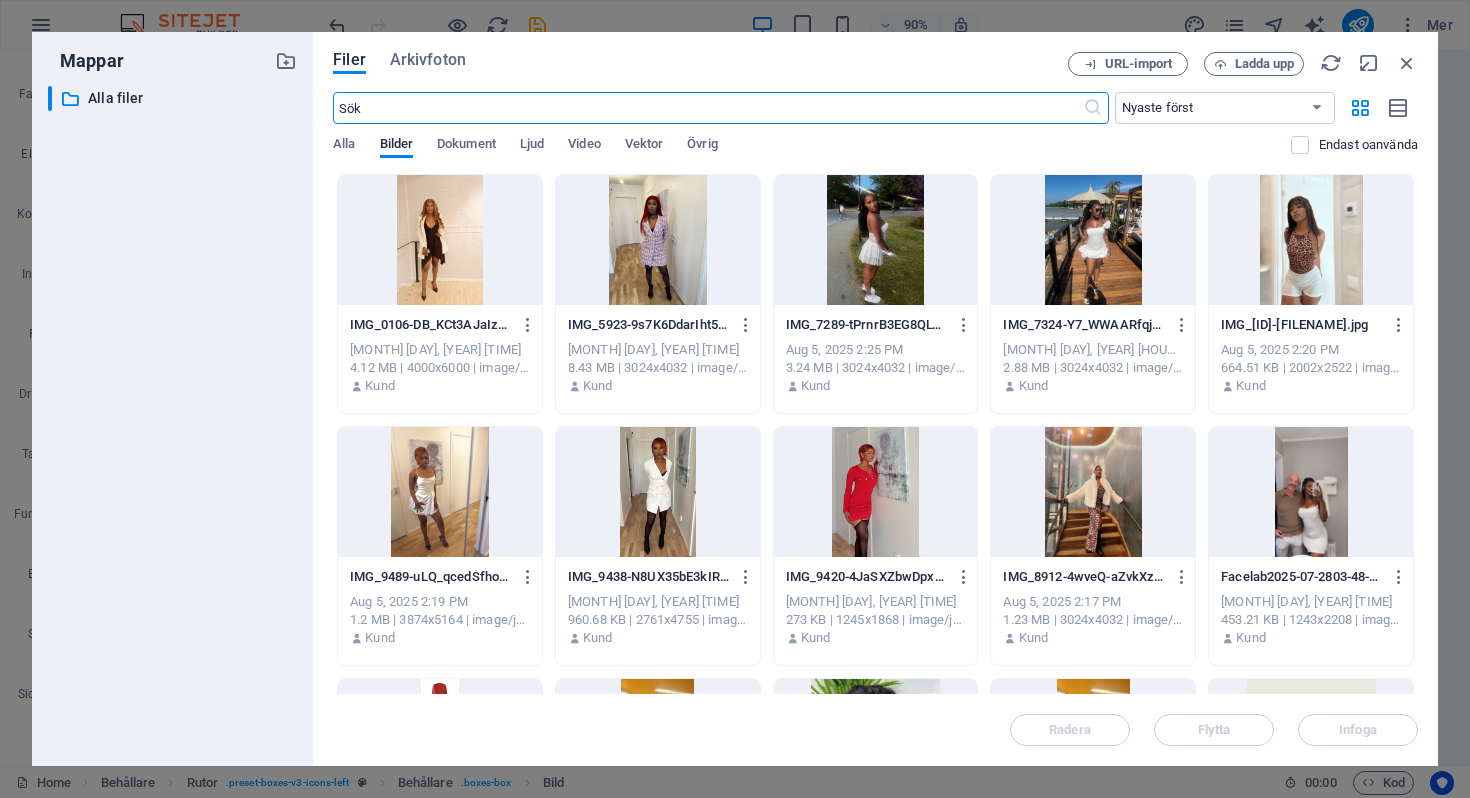 scroll, scrollTop: 462, scrollLeft: 0, axis: vertical 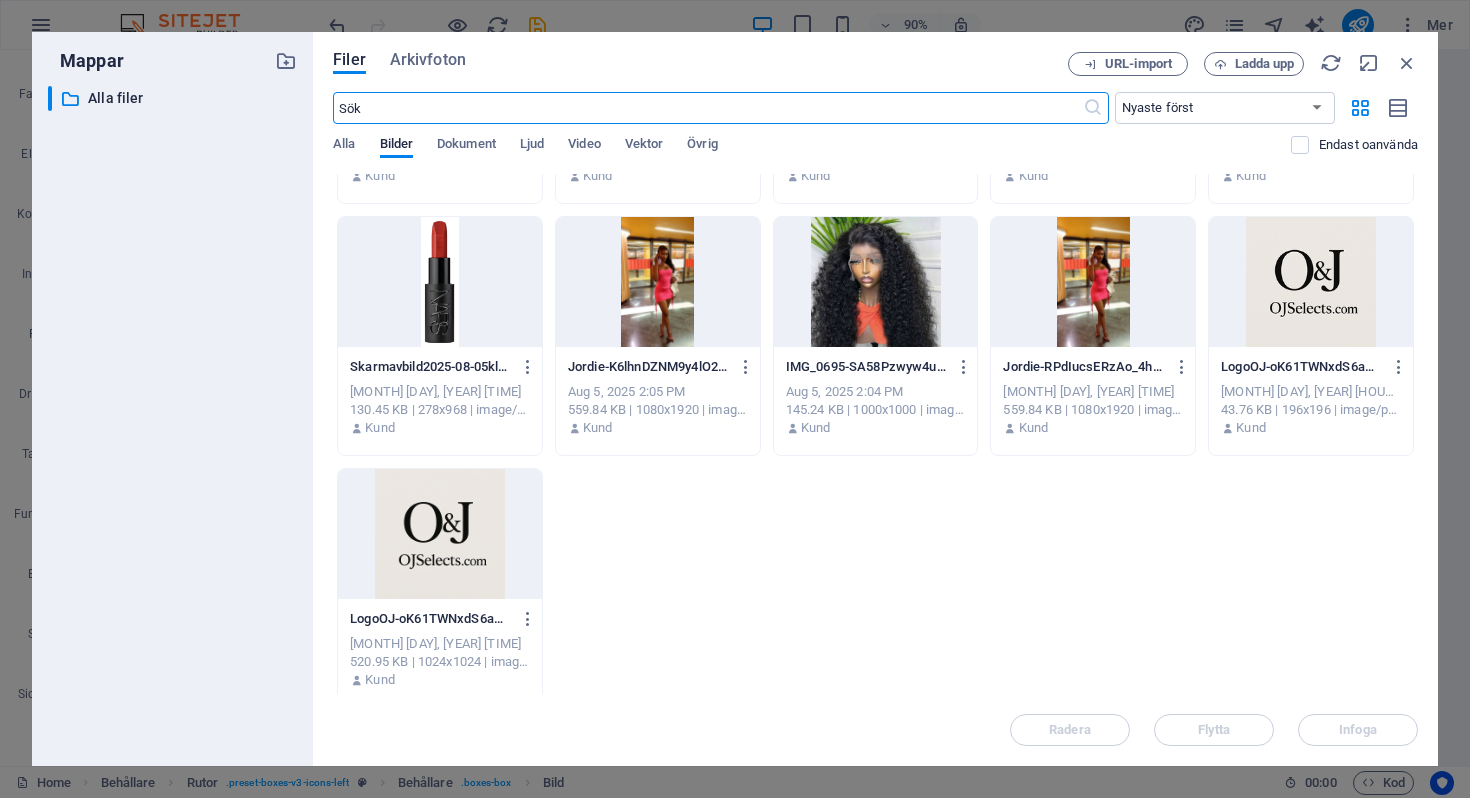 click at bounding box center (440, 282) 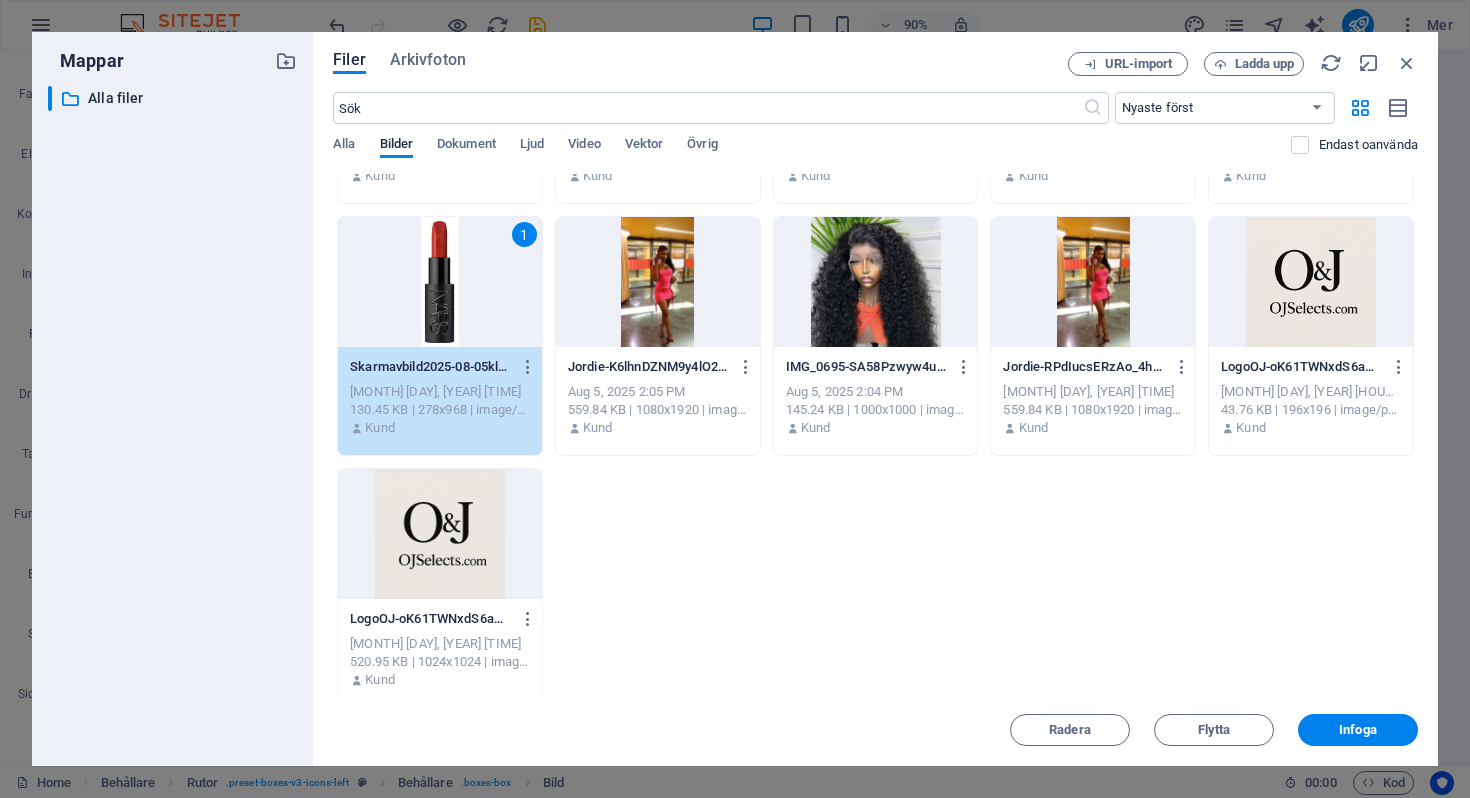 click on "1" at bounding box center (440, 282) 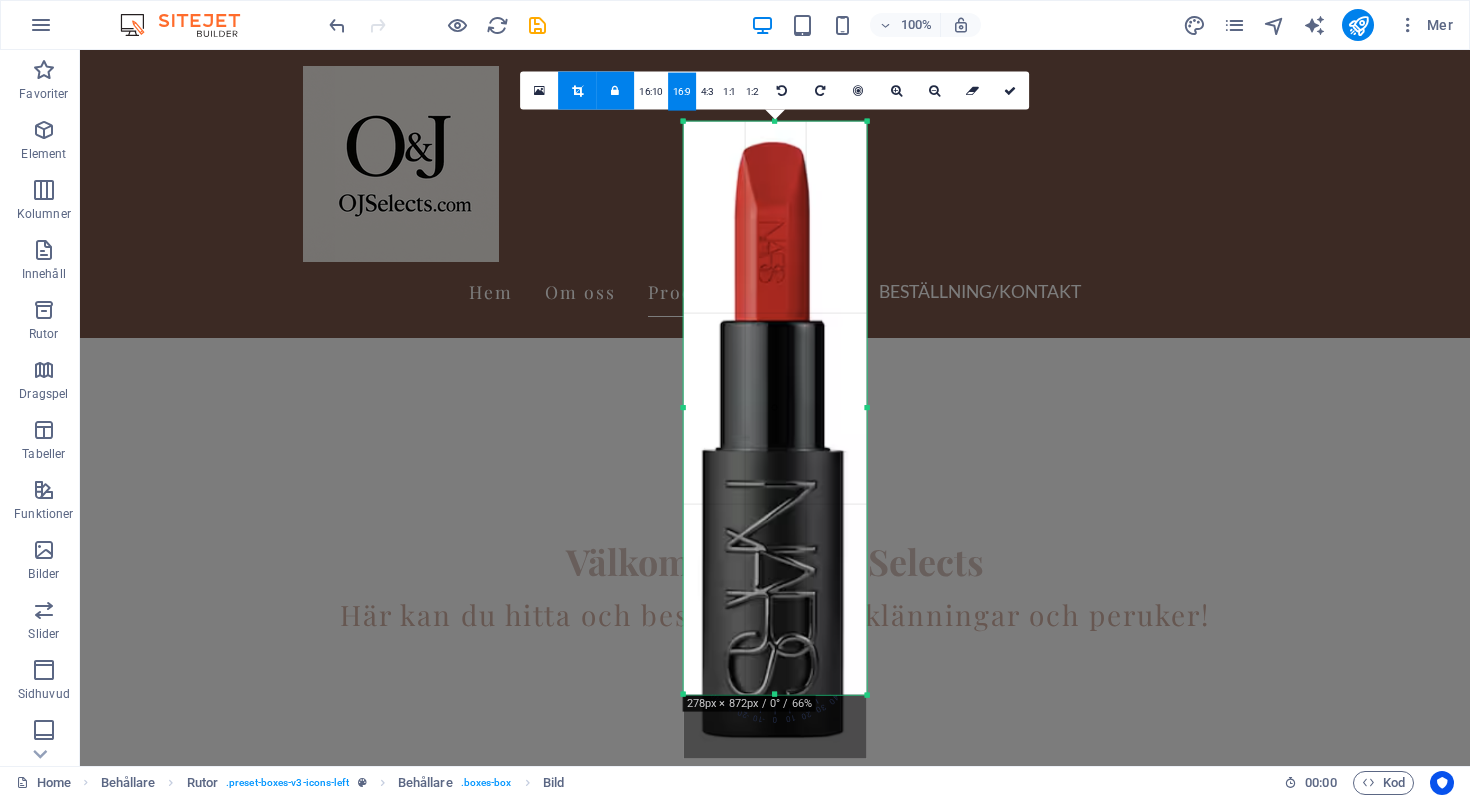 select on "px" 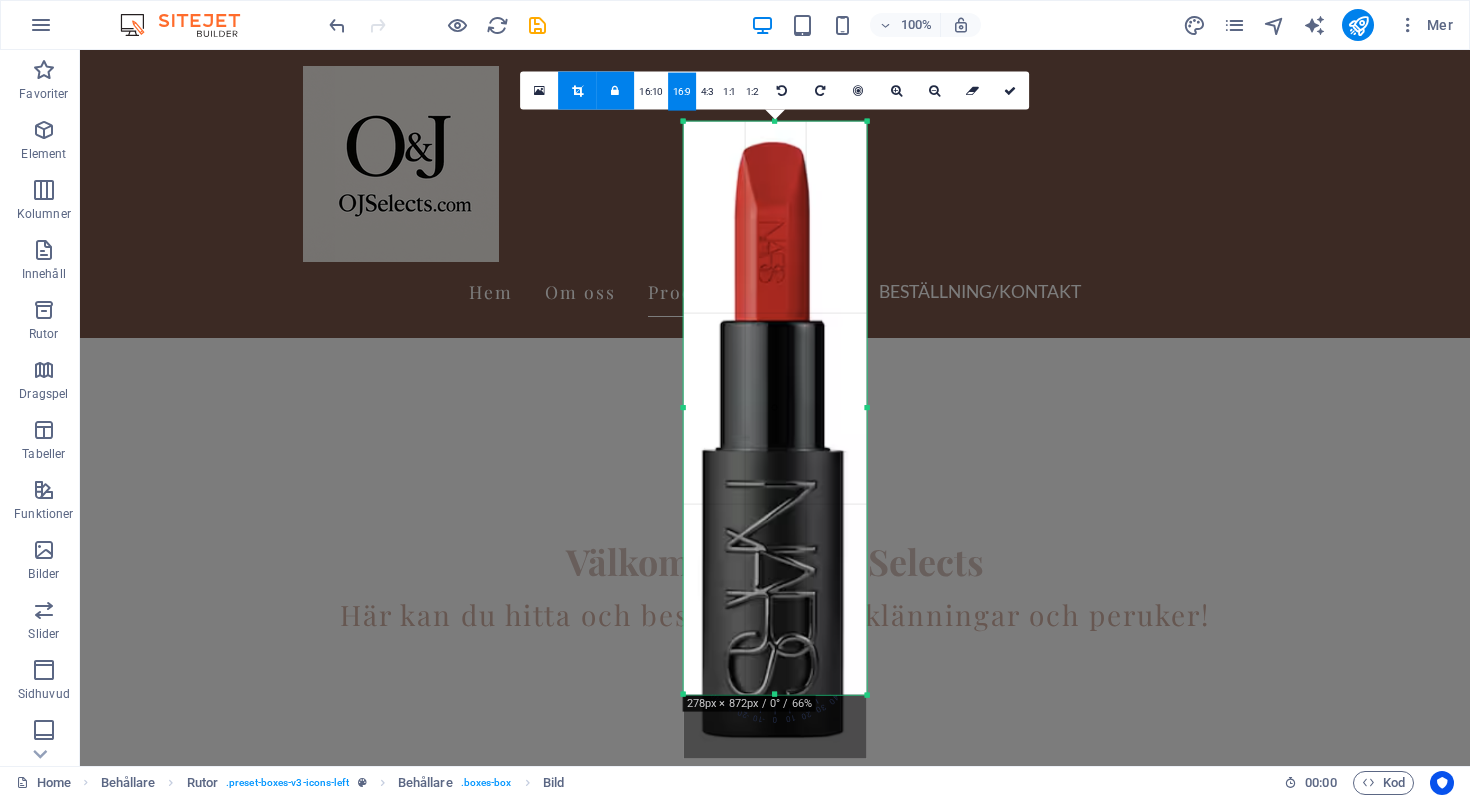 click on "H2   Banner   Behållare   Menyfält   Spacer   H3   Spacer   Behållare   H2   Spacer   Rutor   Behållare   Behållare   Behållare   Spacer   Behållare   Behållare   Behållare   H3   Text   Bild   Förinställning   Behållare   H2   Text   Spacer   Knapp   Galleri   Galleri   Galleri   Behållare   H2   Spacer   Input   Kontaktformulär   Kontaktformulär   Formulär   E-post   Textområde   Kryssruta   Formulärknapp   Kontaktformulär   Input   Captcha   Behållare   Behållare   Meny   Spacer   Behållare   Spacer   Behållare   Behållare   H3   Spacer   Text   Ikon   Behållare   Logotyp   Bild   Bild   Text   Behållare 180 170 160 150 140 130 120 110 100 90 80 70 60 50 40 30 20 10 0 -10 -20 -30 -40 -50 -60 -70 -80 -90 -100 -110 -120 -130 -140 -150 -160 -170 278px × 872px / 0° / 66% 16:10 16:9 4:3 1:1 1:2 0" at bounding box center [775, 408] 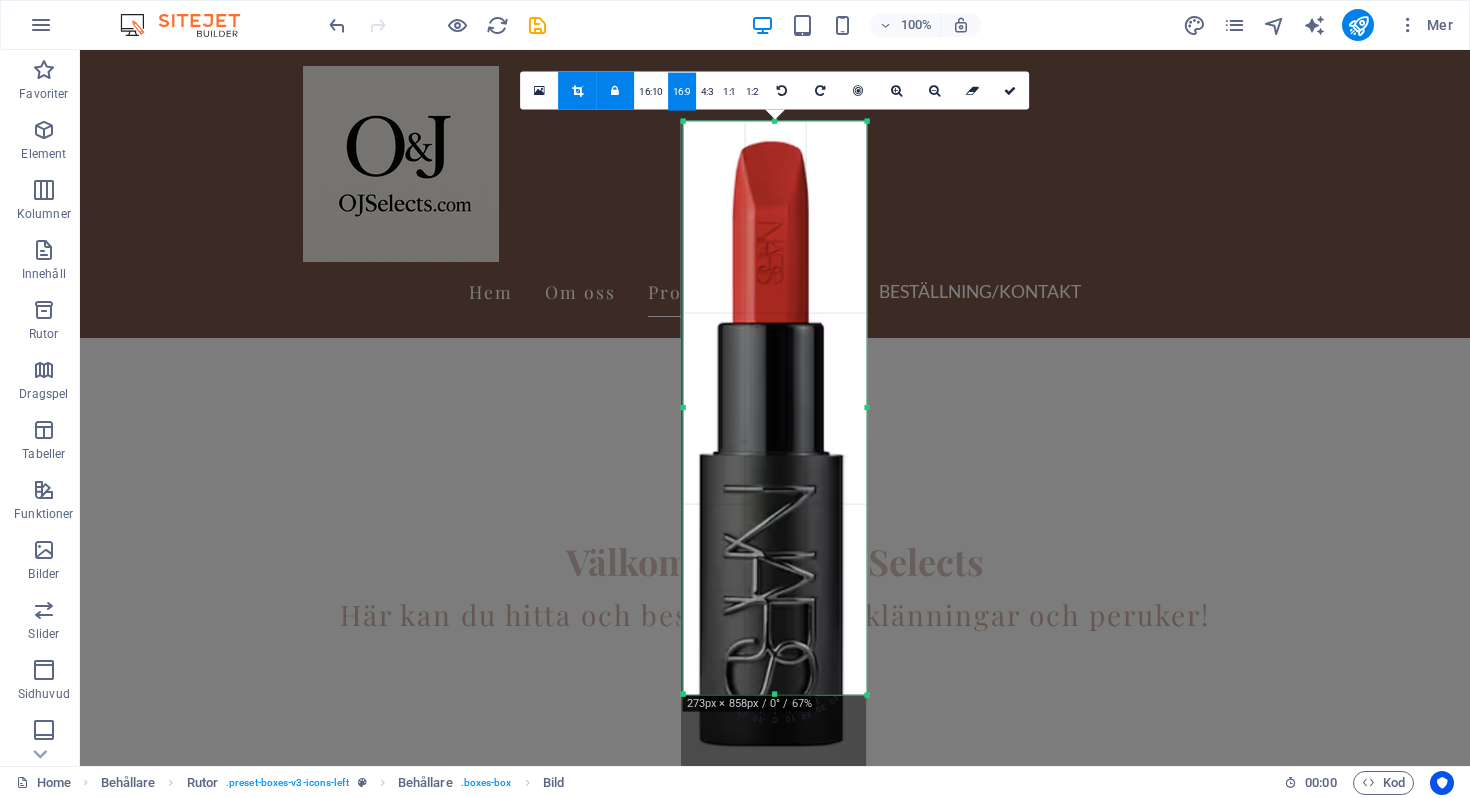 click at bounding box center (774, 444) 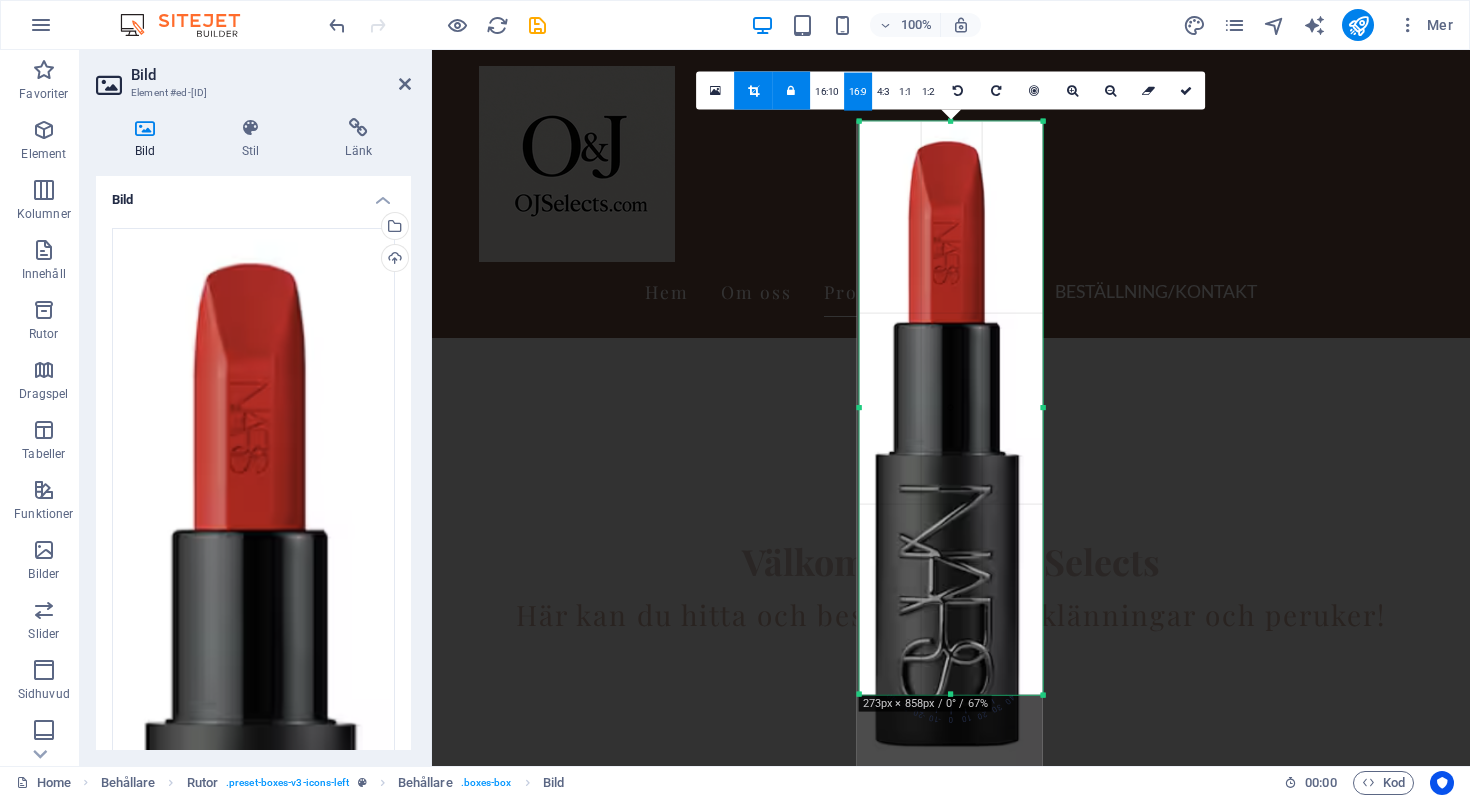 click at bounding box center (951, 508) 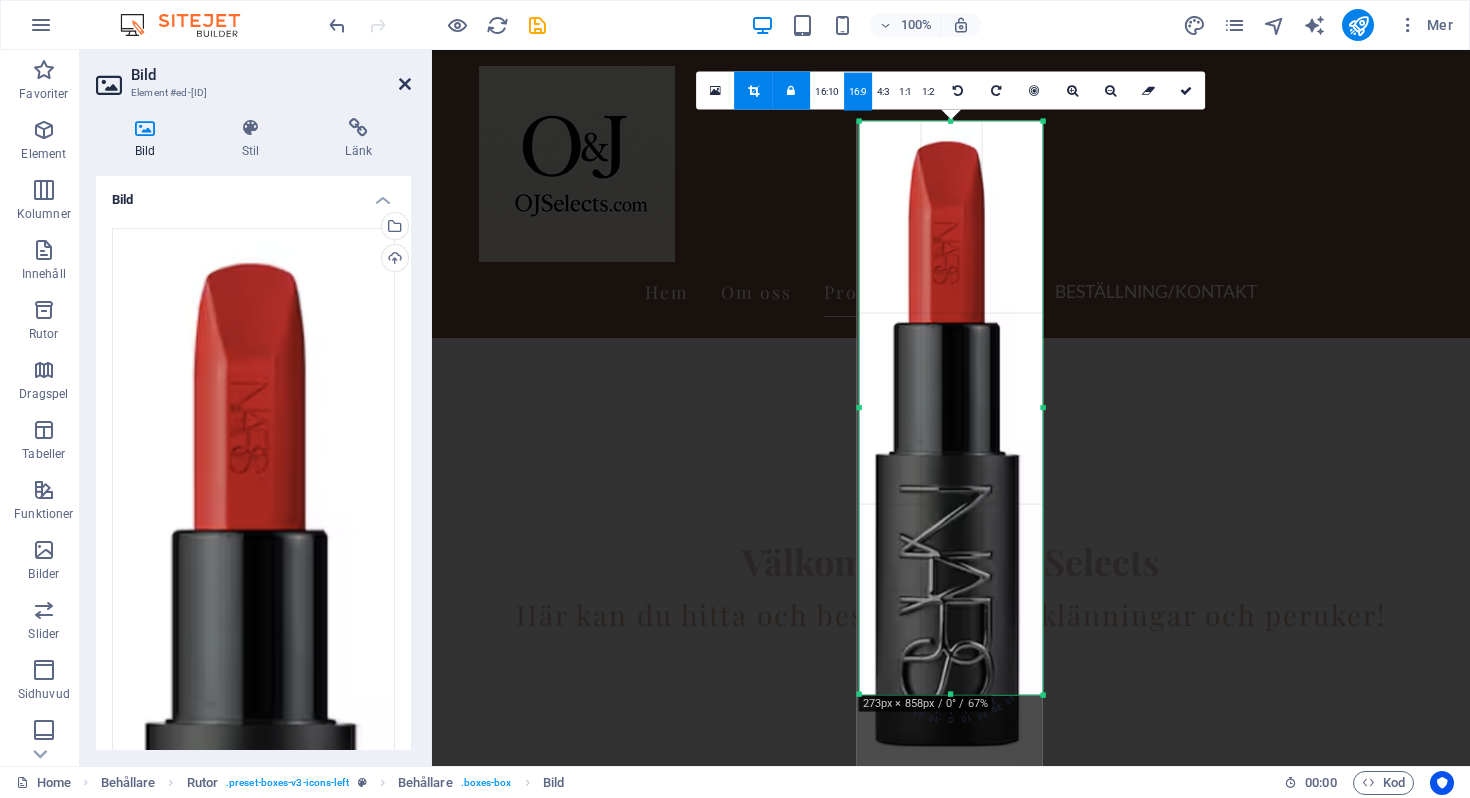 click at bounding box center (405, 84) 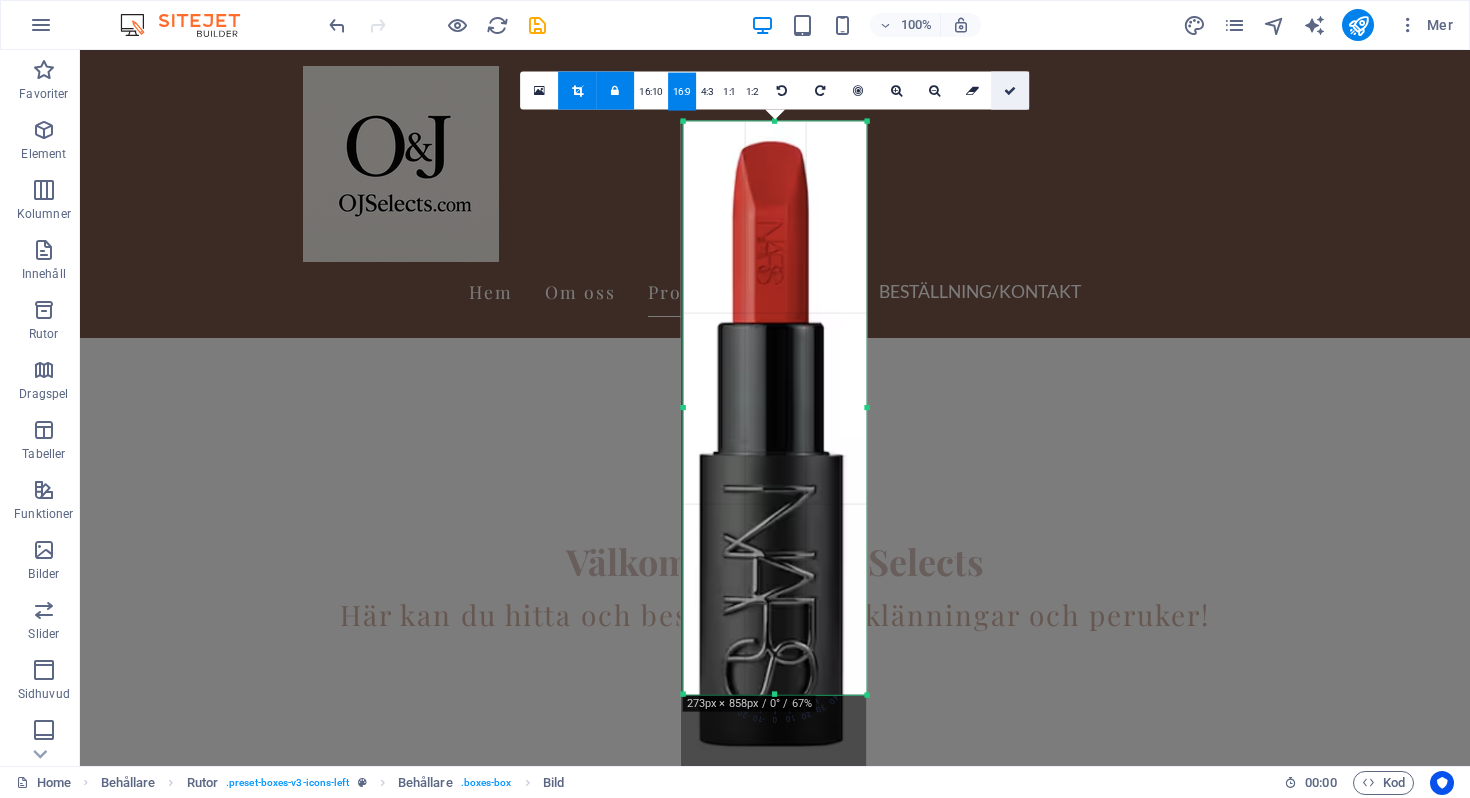 click at bounding box center (1010, 91) 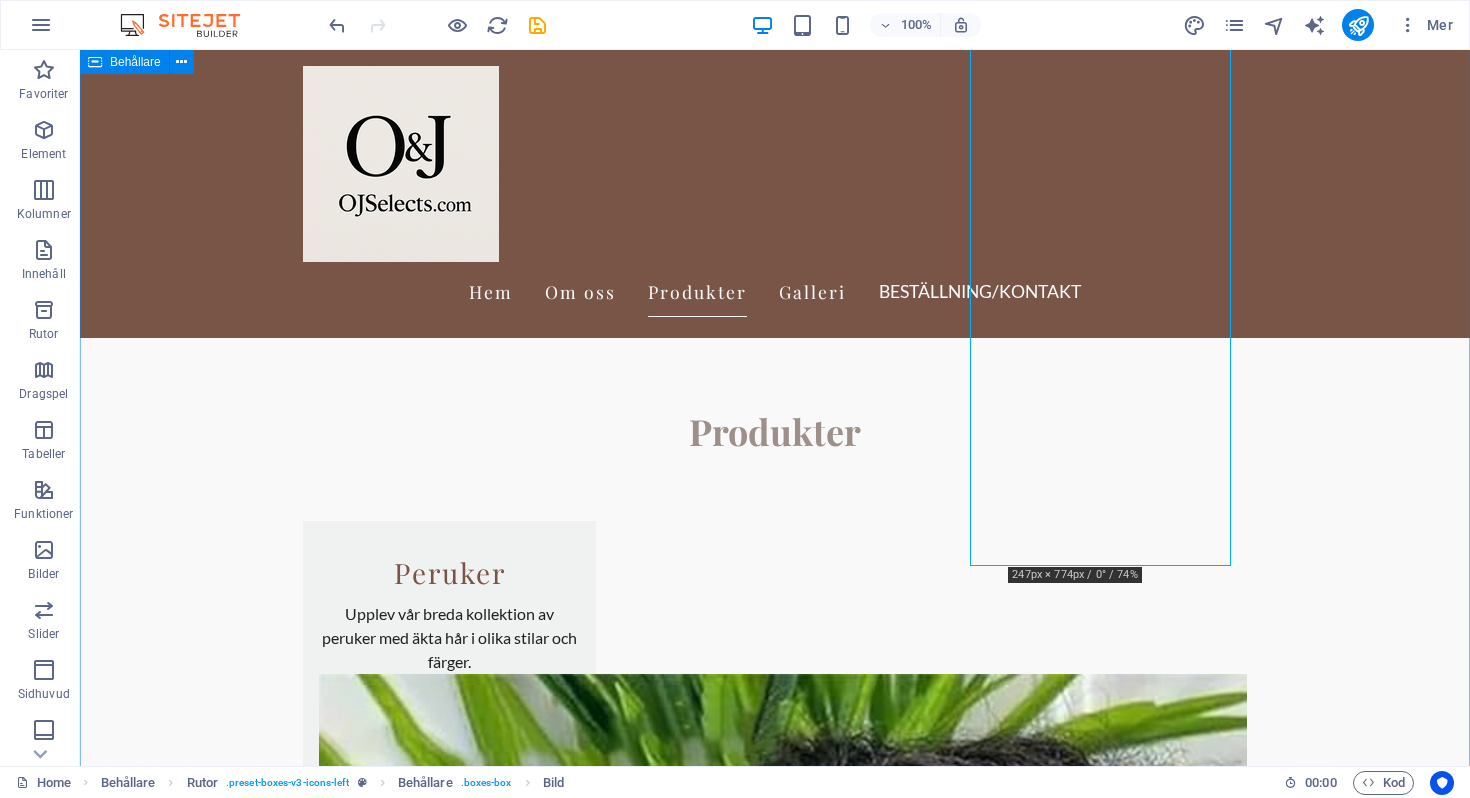 click on "Produkter Peruker Upplev vår breda kollektion av peruker med äkta hår i olika stilar och färger.  Klänningar Stort urval av eleganta och trendiga klänningar för alla tillfällen. Accessoarer Ge din stil det där lilla extra med skönhetsprodukter och unika accessoarer. Kostnadsfri frakt Njut av gratis frakt på beställningar över 1000 kr. Enkel returpolicy Vi erbjuder en smidig returpolicy för din trygghet." at bounding box center (775, 3191) 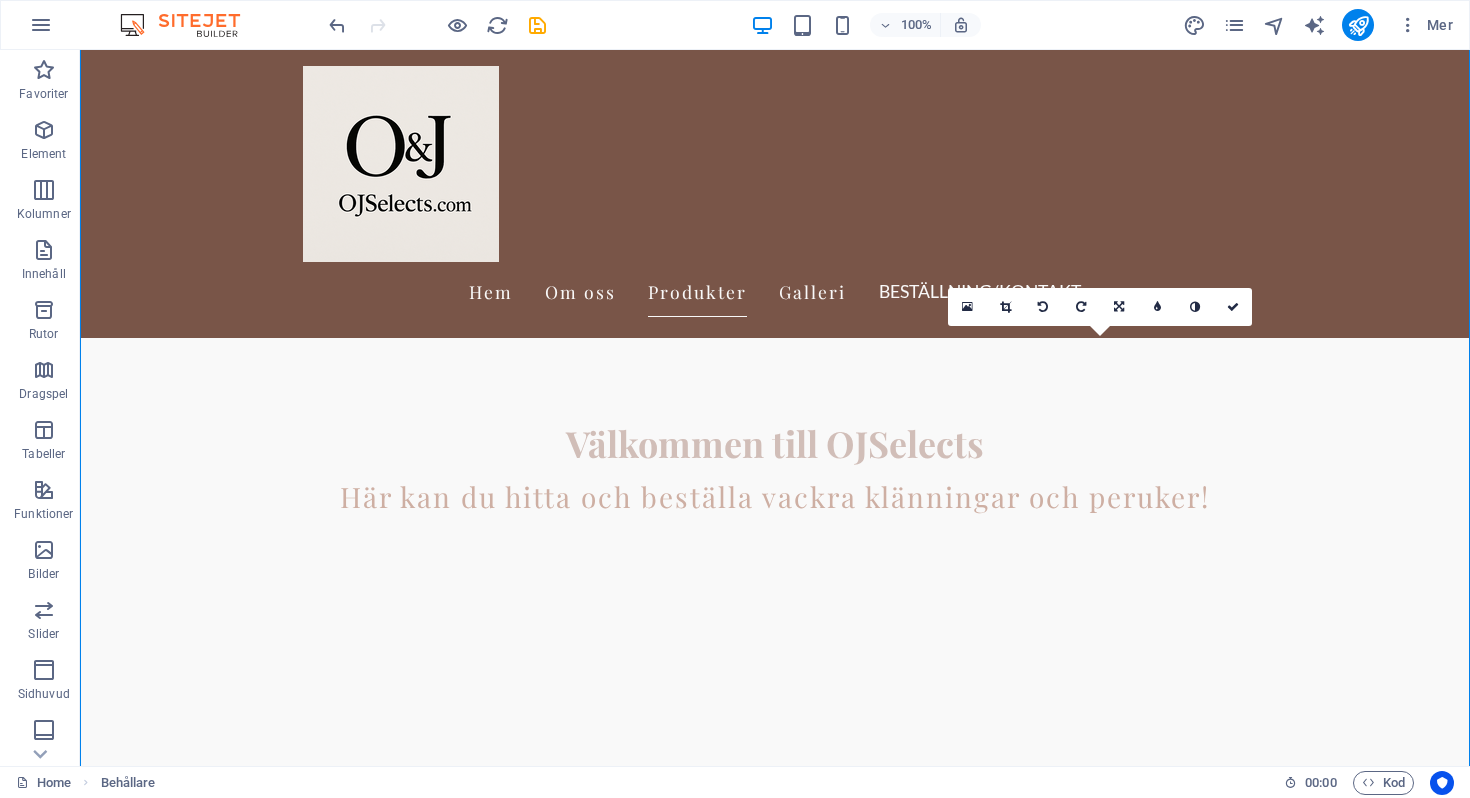scroll, scrollTop: 643, scrollLeft: 0, axis: vertical 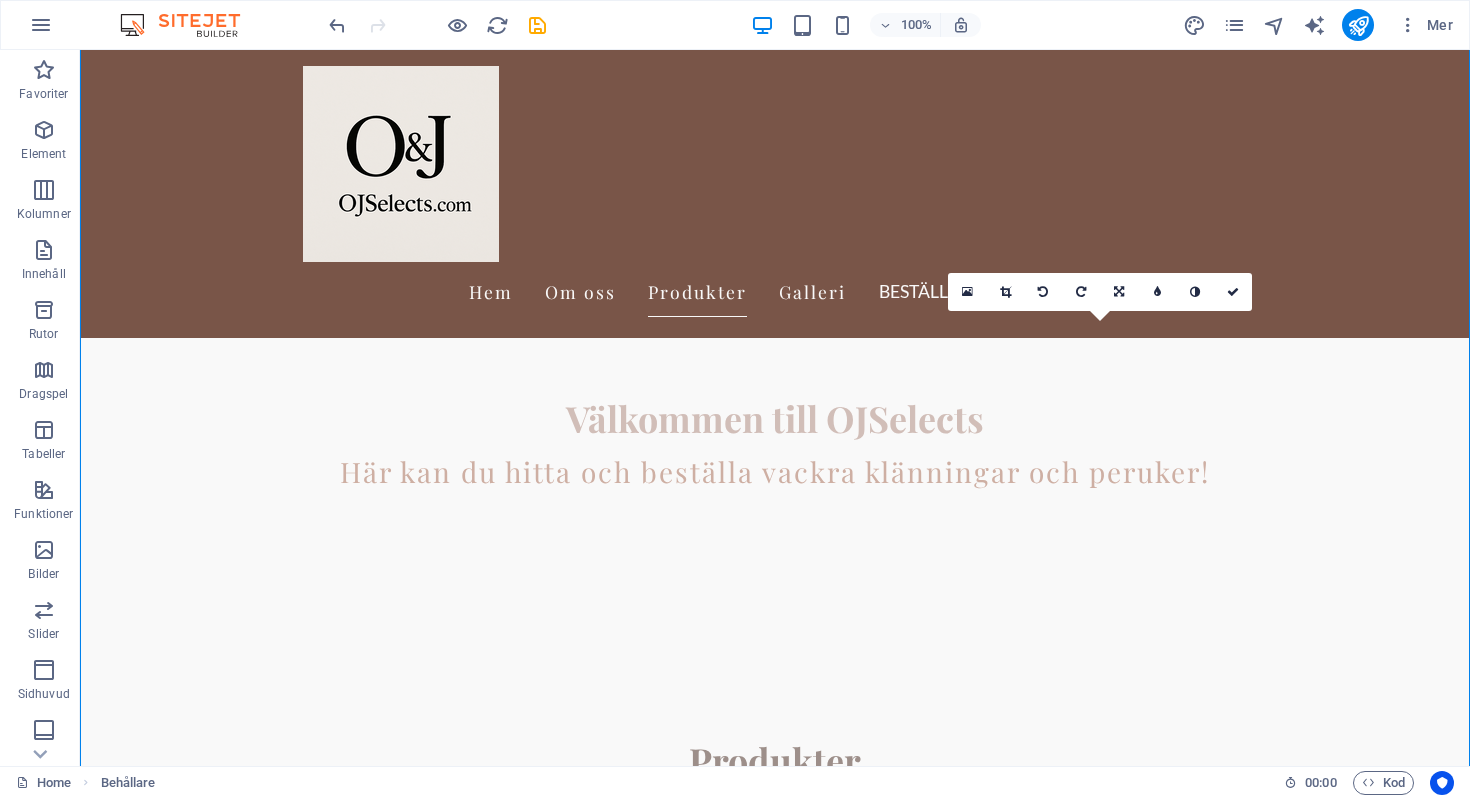 click at bounding box center (1005, 292) 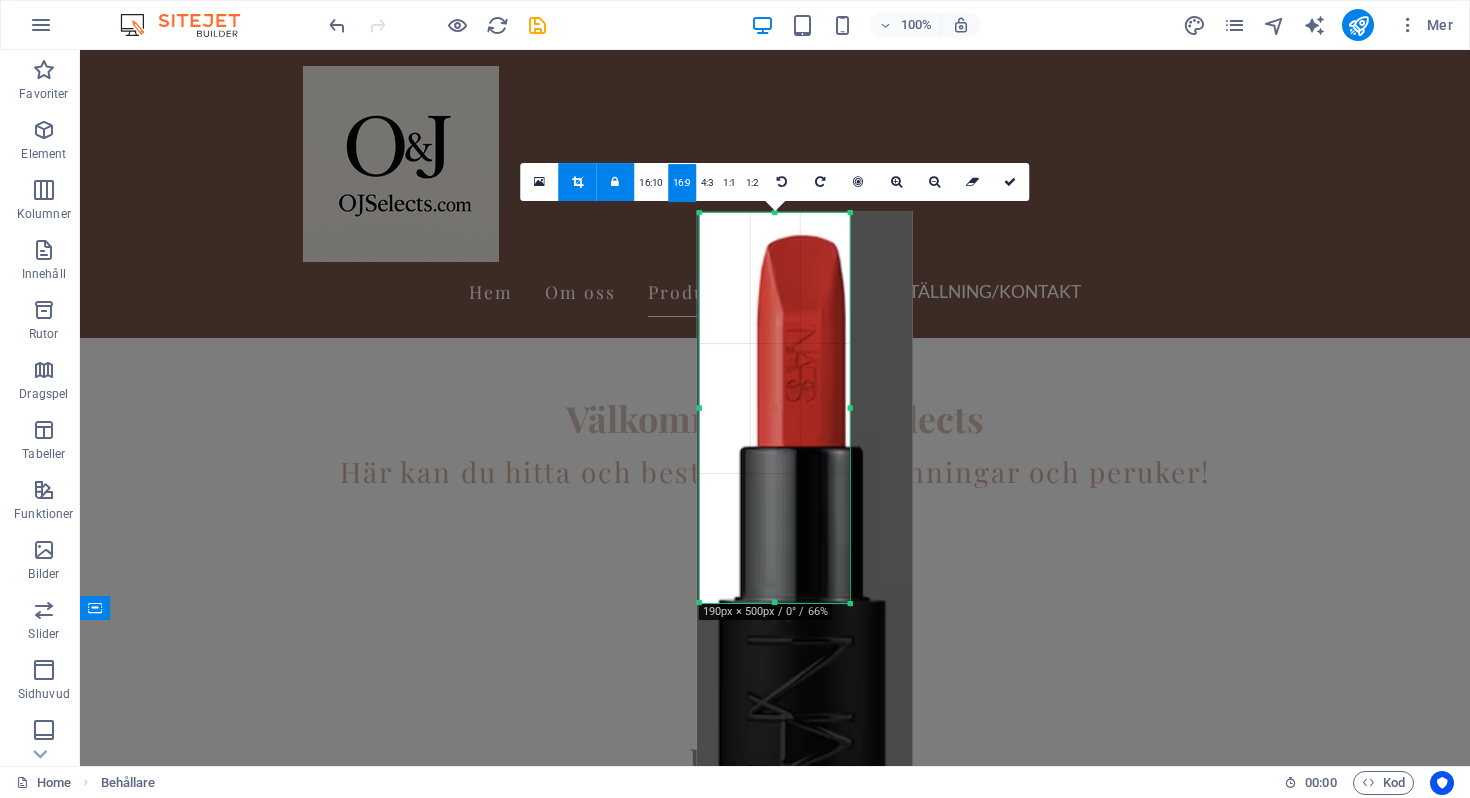 drag, startPoint x: 777, startPoint y: 688, endPoint x: 783, endPoint y: 515, distance: 173.10402 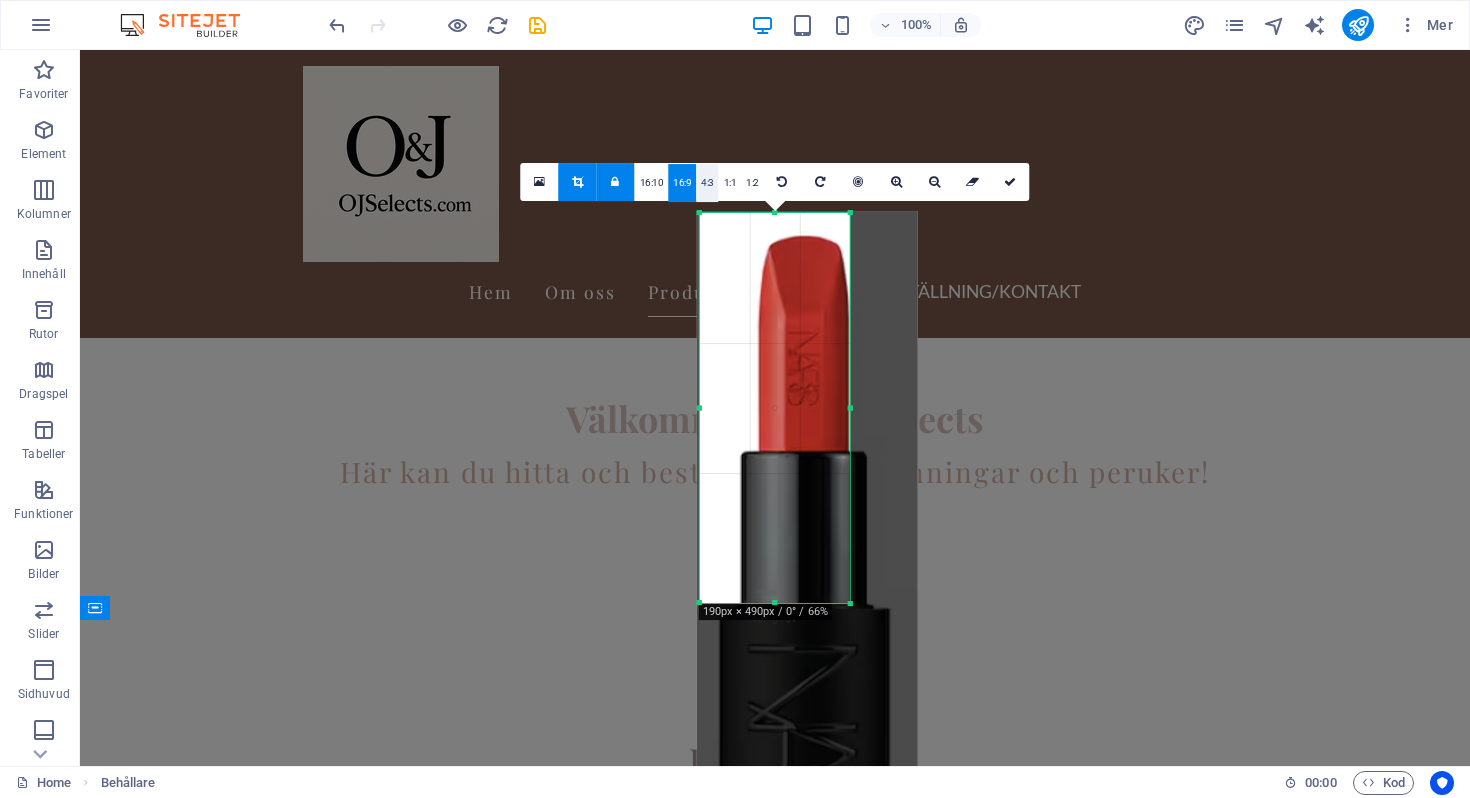 click on "4:3" at bounding box center [707, 183] 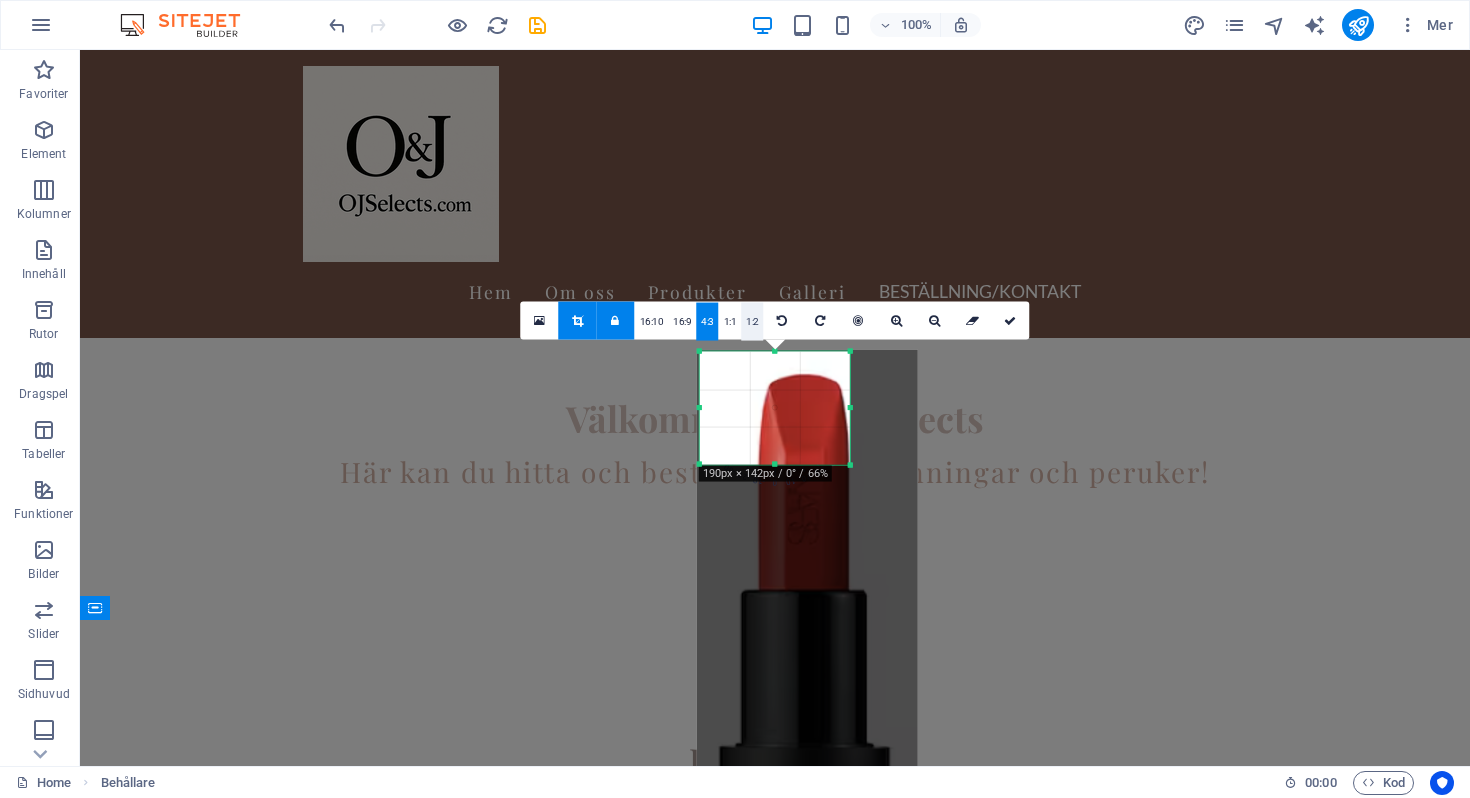 click on "1:2" at bounding box center (752, 322) 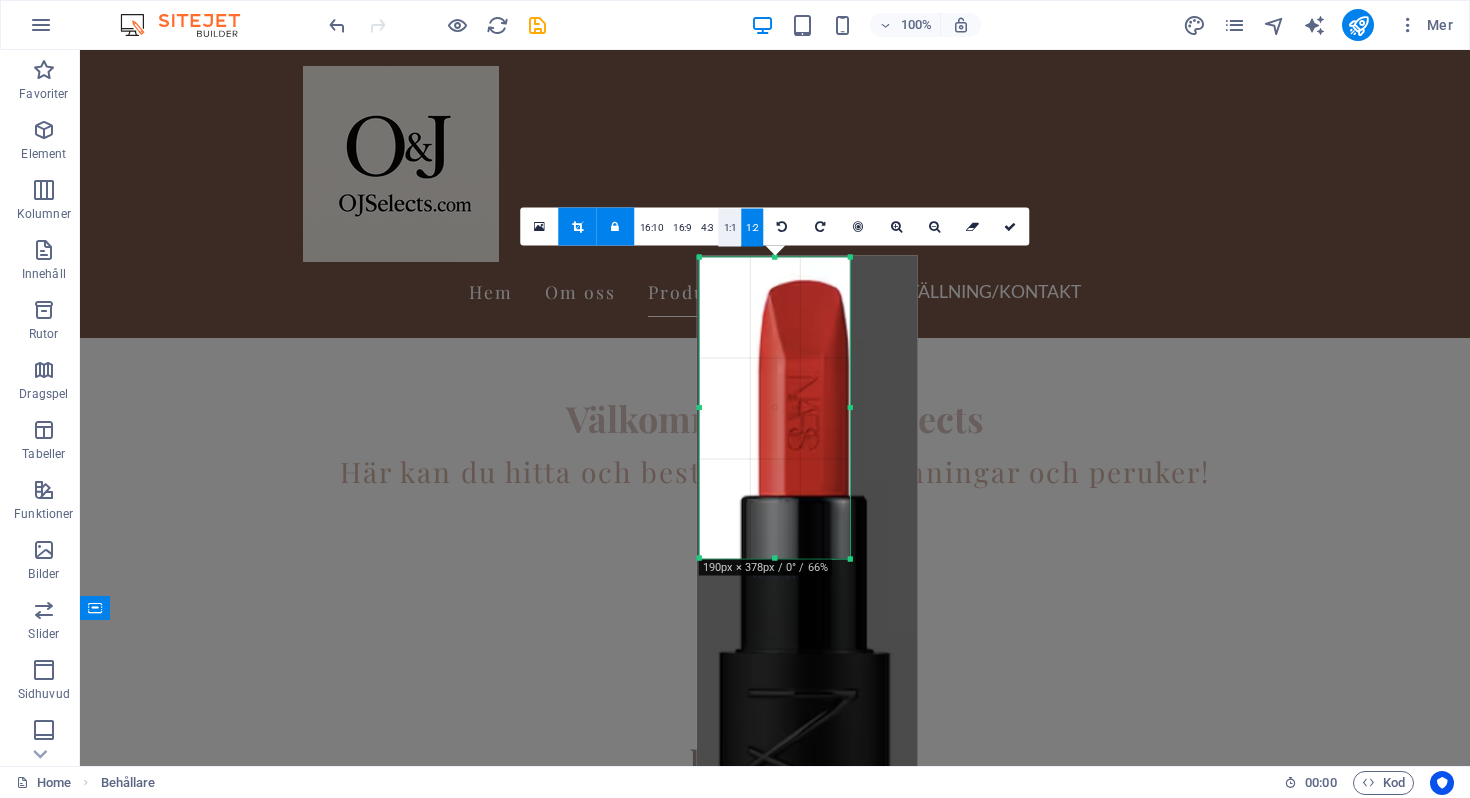 click on "1:1" at bounding box center [730, 228] 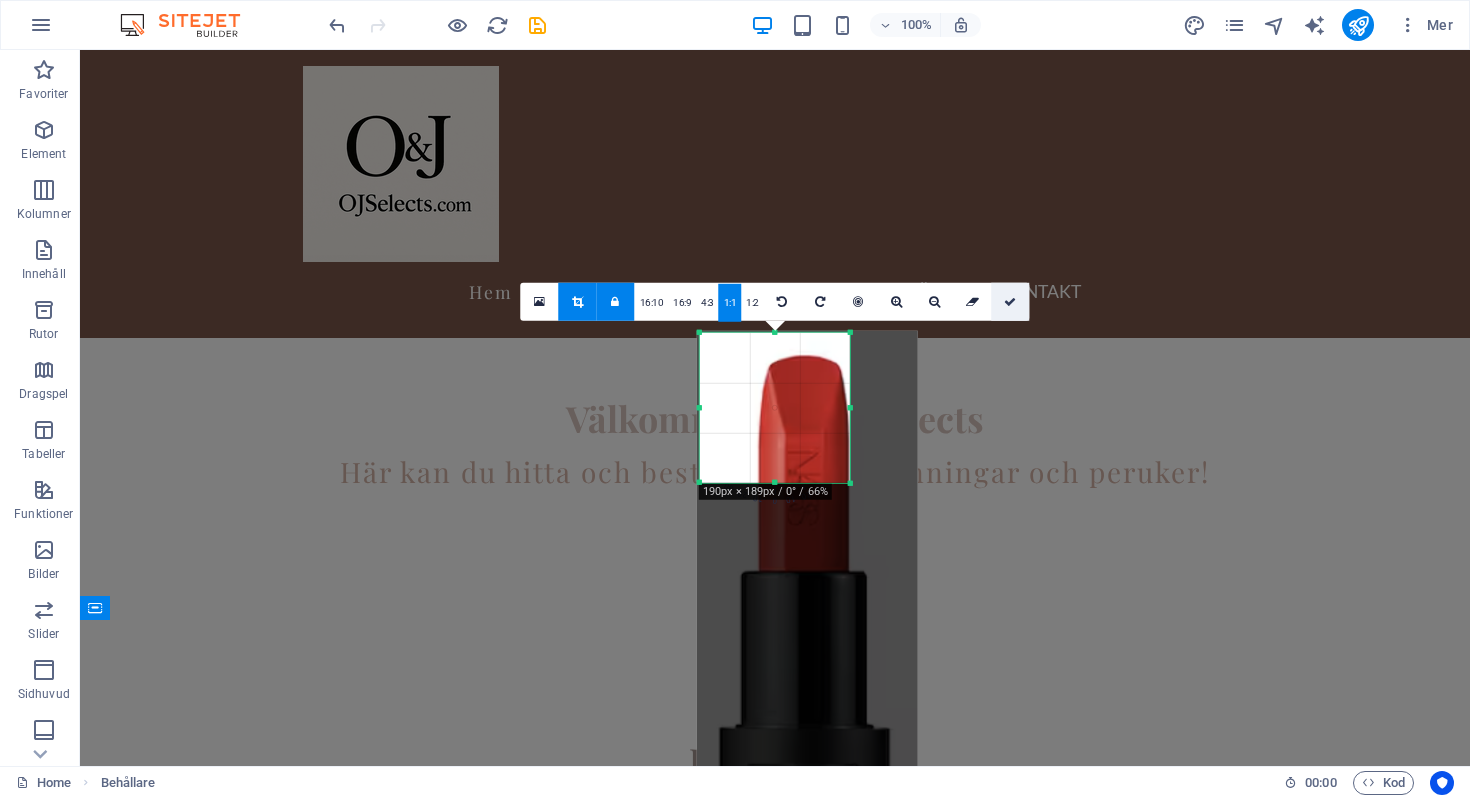 click at bounding box center (1010, 302) 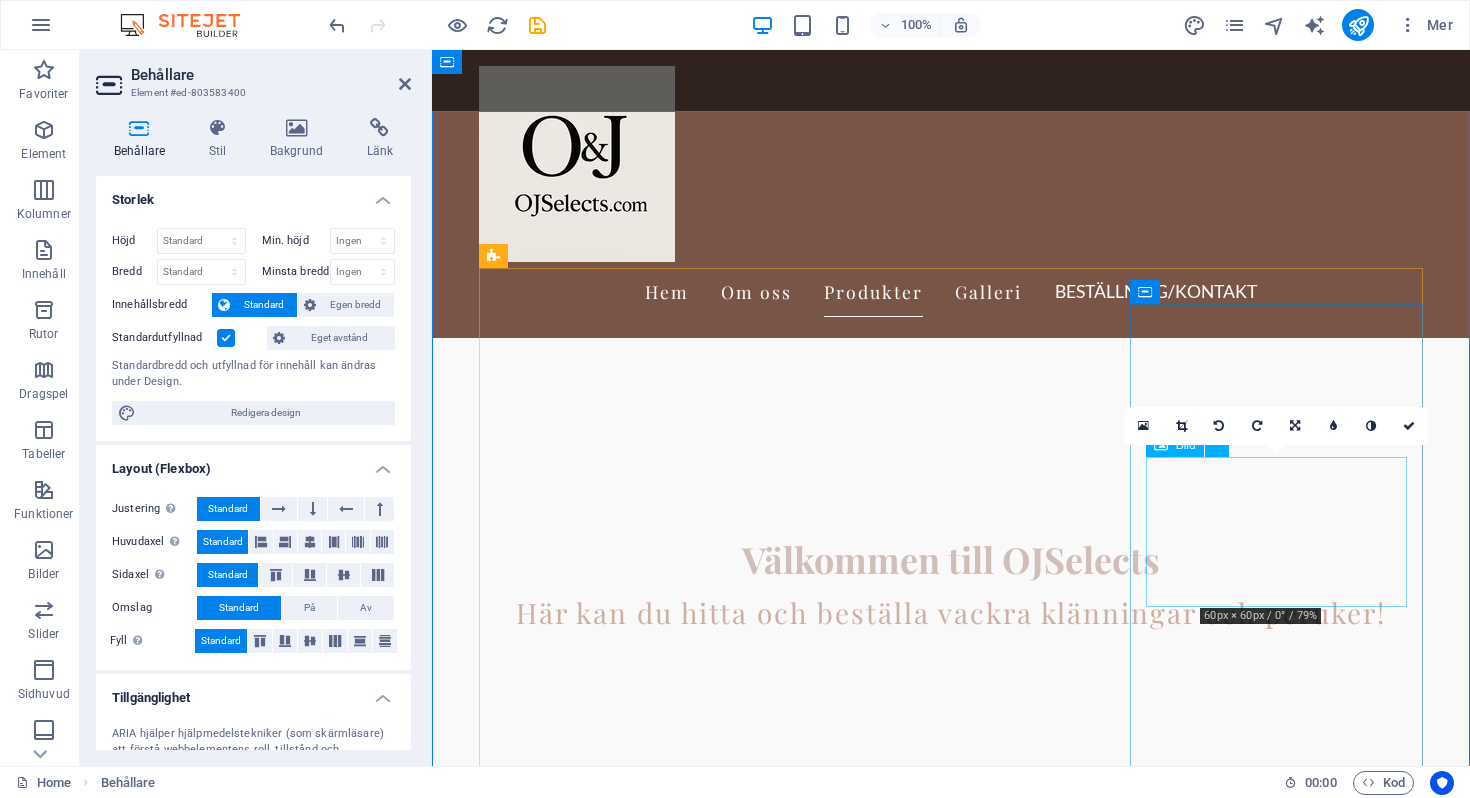 scroll, scrollTop: 494, scrollLeft: 0, axis: vertical 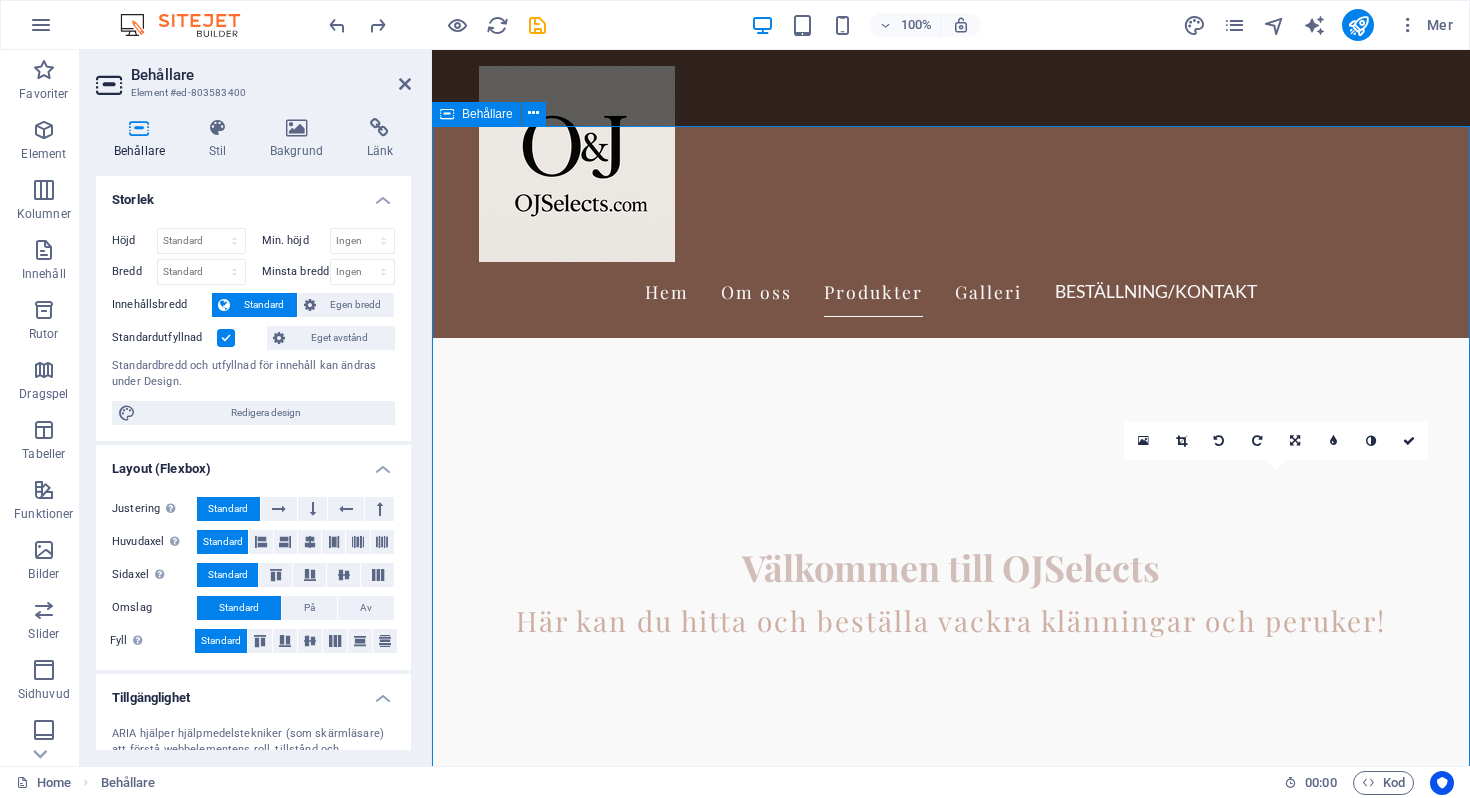click on "Produkter Peruker Upplev vår breda kollektion av peruker med äkta hår i olika stilar och färger.  Klänningar Stort urval av eleganta och trendiga klänningar för alla tillfällen. Accessoarer Ge din stil det där lilla extra med skönhetsprodukter och unika accessoarer. Kostnadsfri frakt Njut av gratis frakt på beställningar över 1000 kr. Enkel returpolicy Vi erbjuder en smidig returpolicy för din trygghet." at bounding box center (951, 4287) 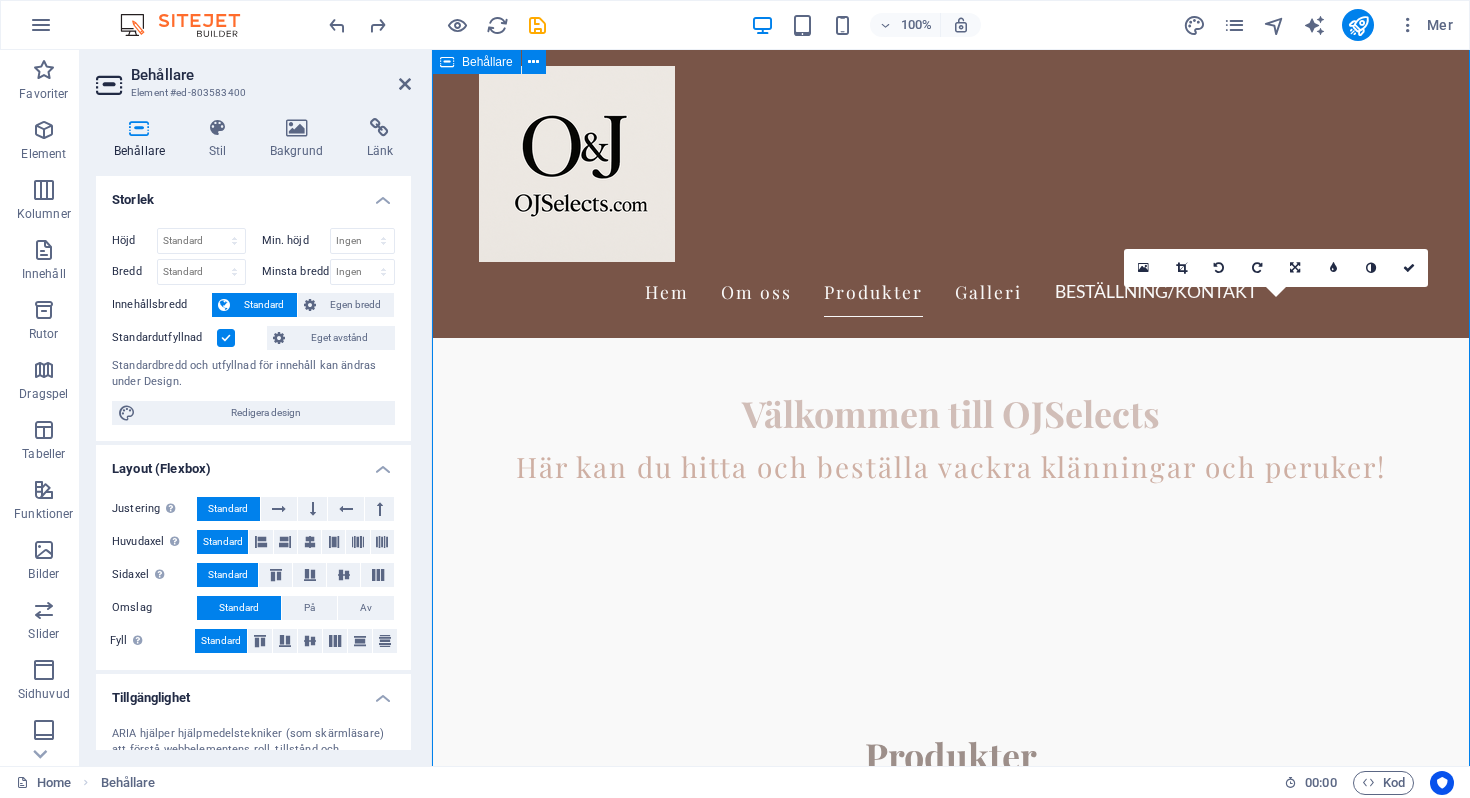 scroll, scrollTop: 681, scrollLeft: 0, axis: vertical 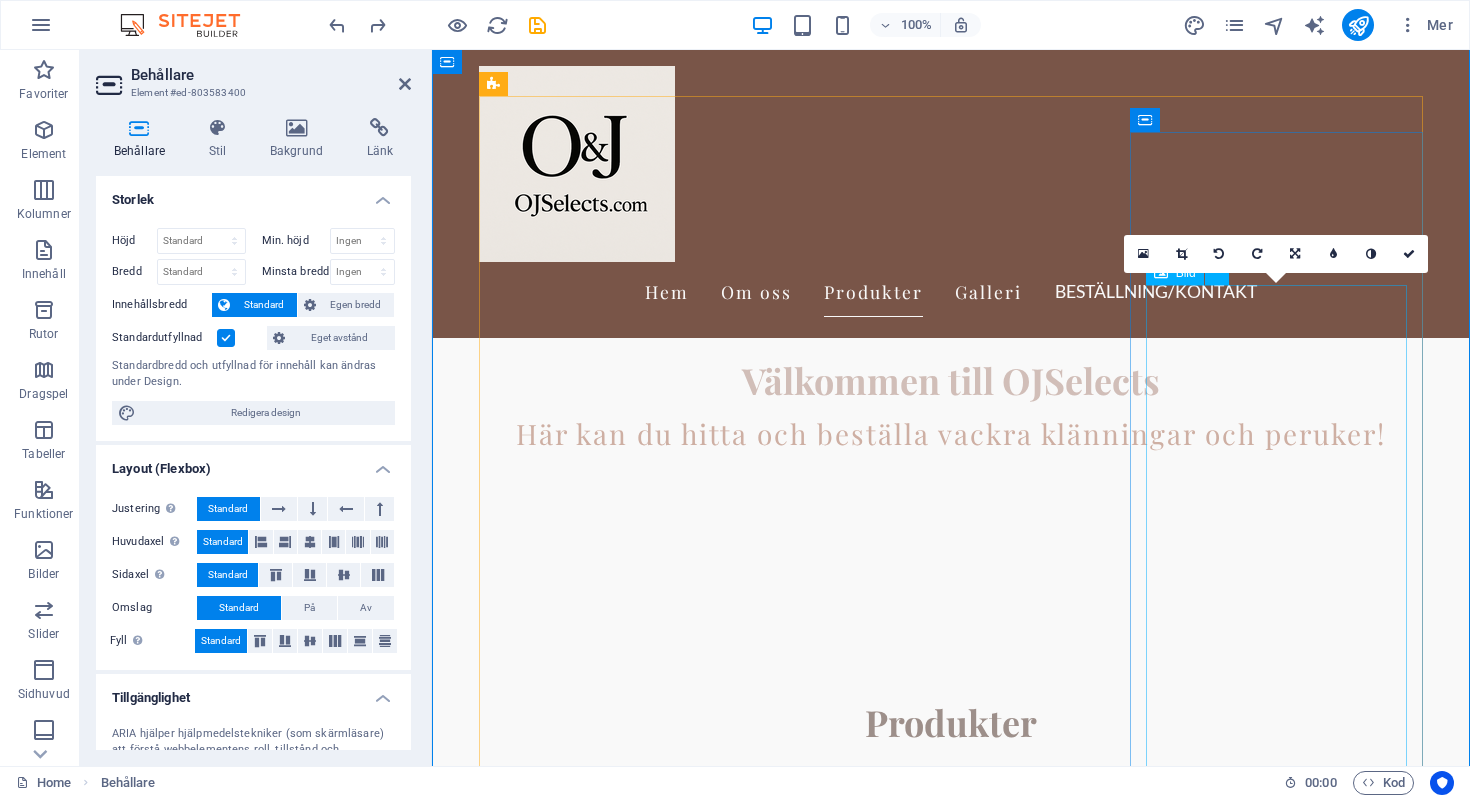 click at bounding box center (625, 5659) 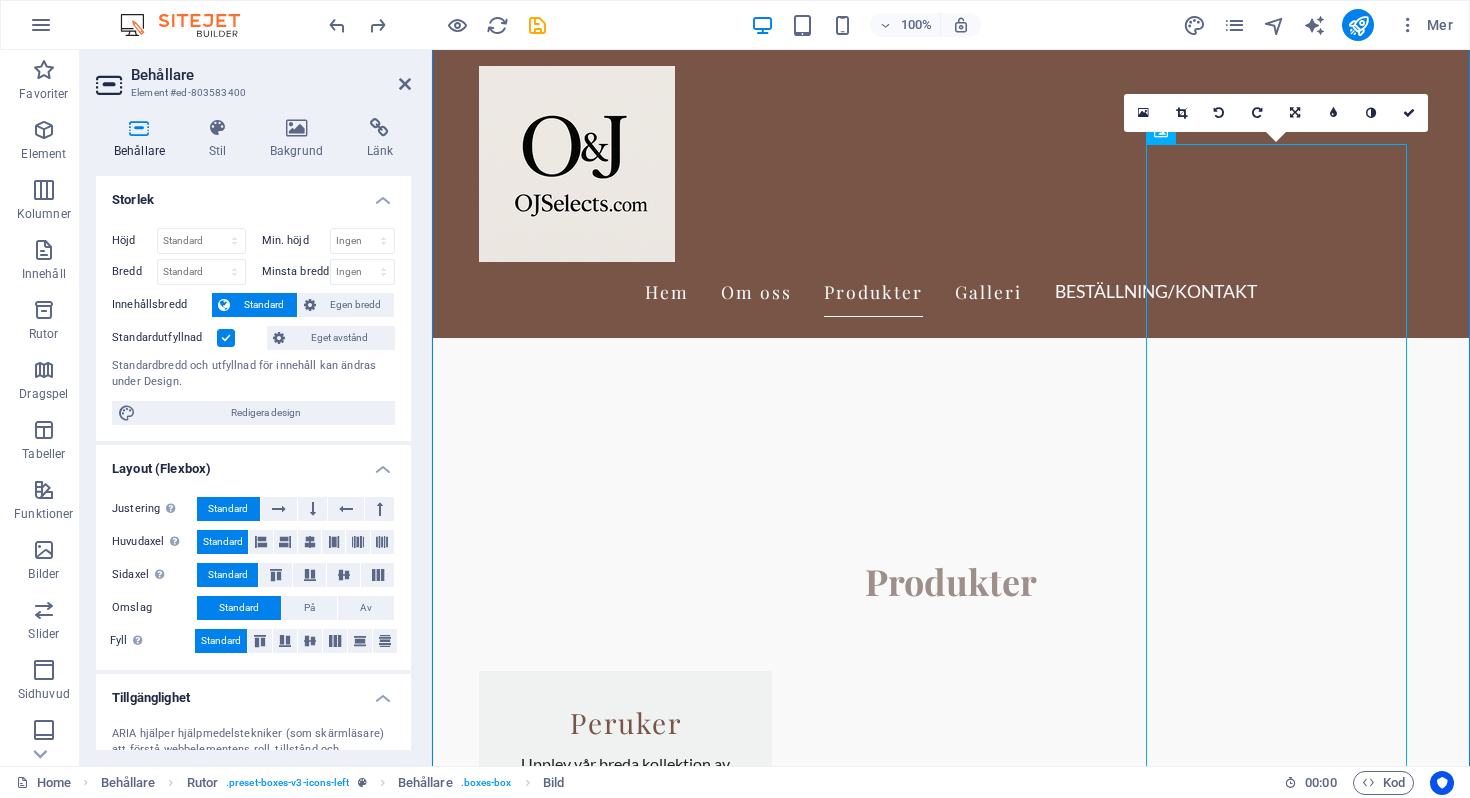 scroll, scrollTop: 482, scrollLeft: 0, axis: vertical 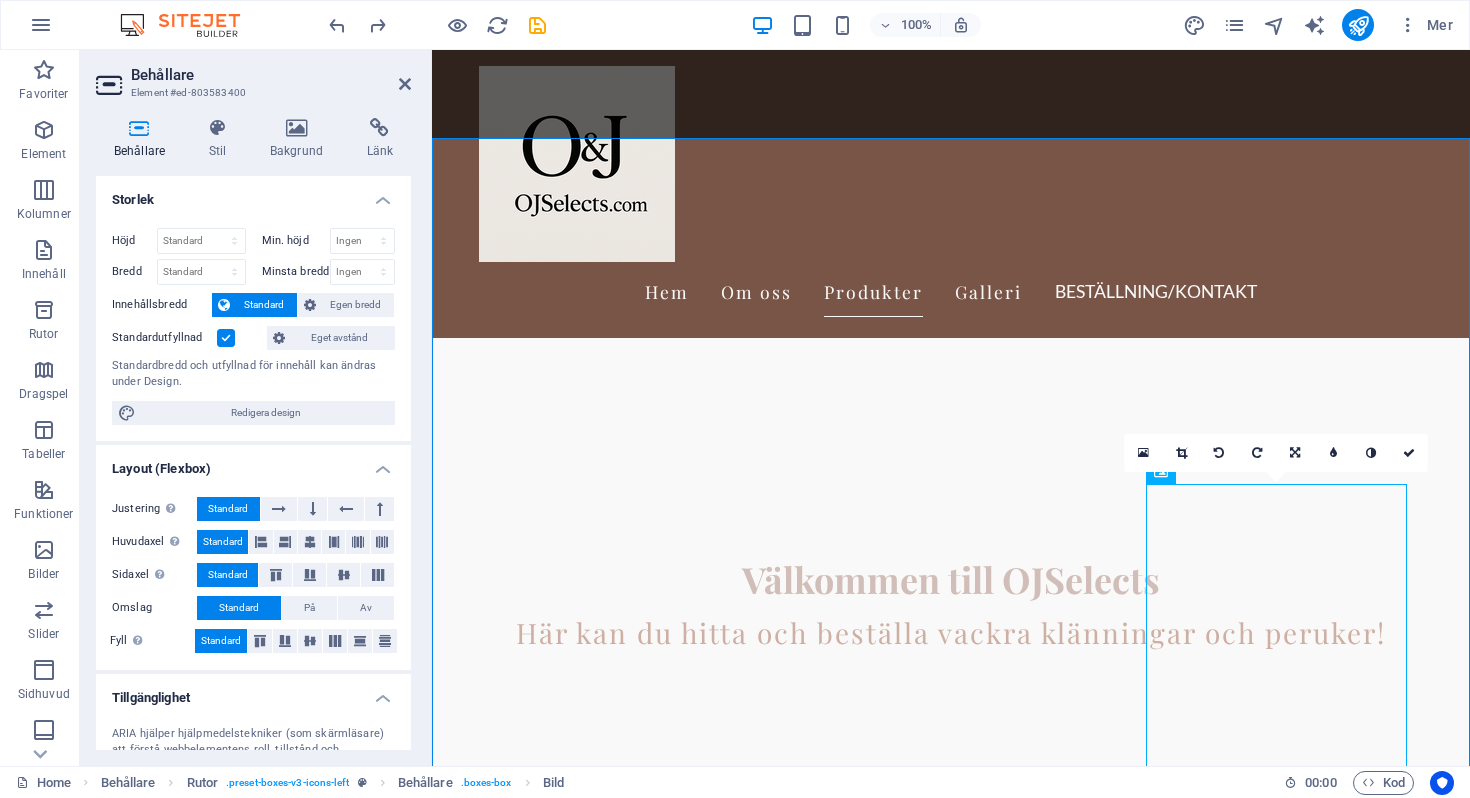 click on "16:10 16:9 4:3 1:1 1:2 0" at bounding box center [1276, 453] 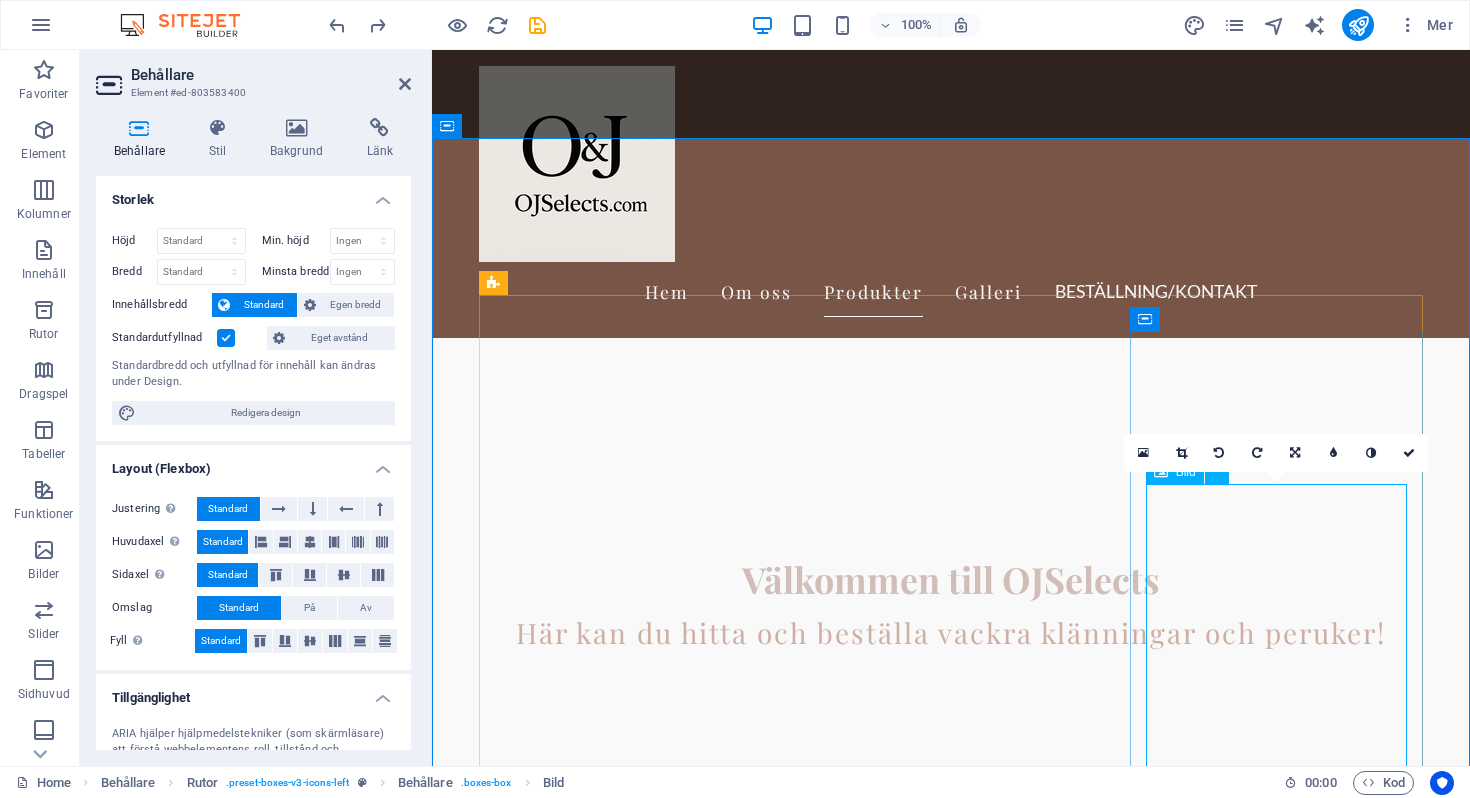 click at bounding box center (625, 5858) 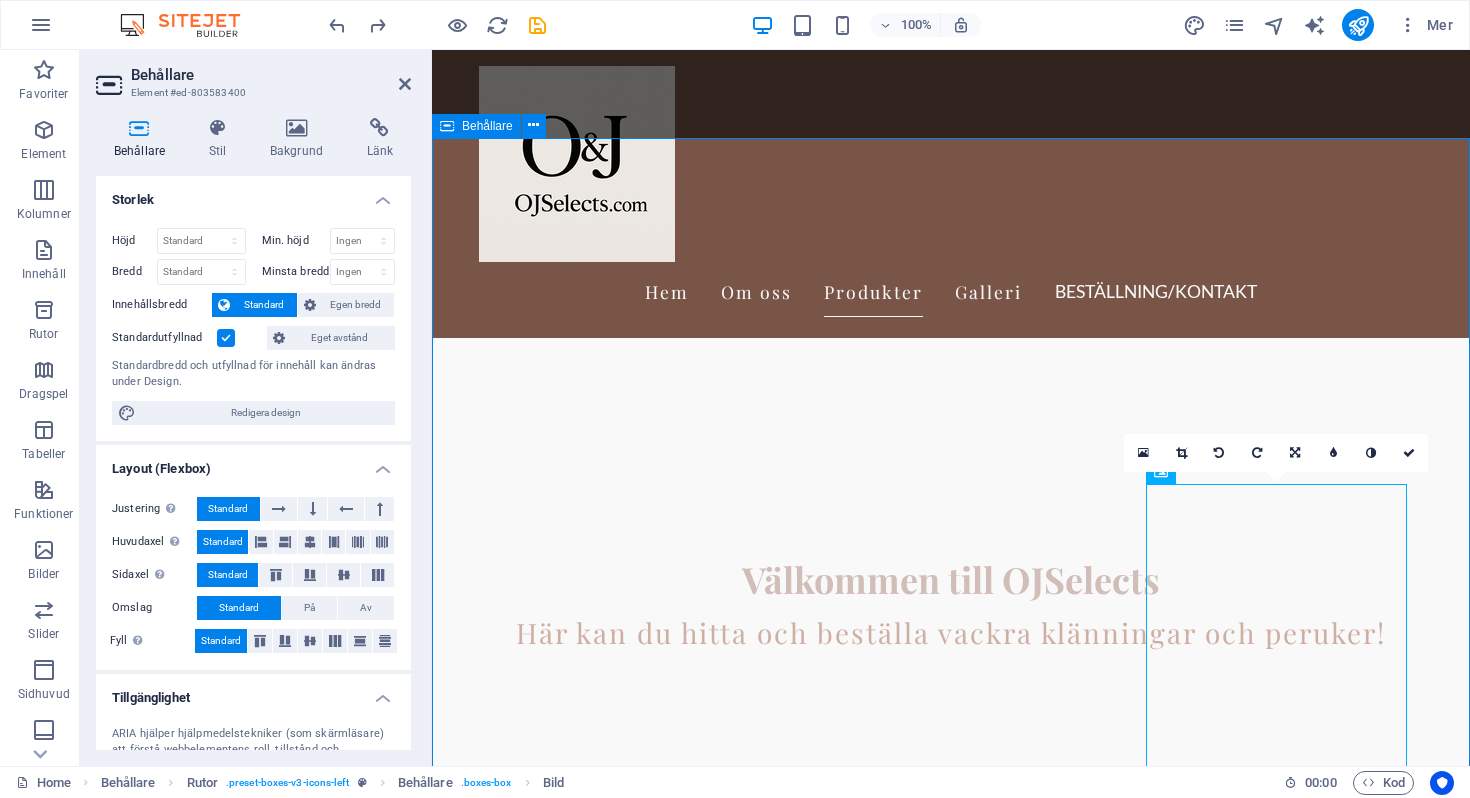 click on "Produkter Peruker Upplev vår breda kollektion av peruker med äkta hår i olika stilar och färger.  Klänningar Stort urval av eleganta och trendiga klänningar för alla tillfällen. Accessoarer Ge din stil det där lilla extra med skönhetsprodukter och unika accessoarer. Kostnadsfri frakt Njut av gratis frakt på beställningar över 1000 kr. Enkel returpolicy Vi erbjuder en smidig returpolicy för din trygghet." at bounding box center [951, 4299] 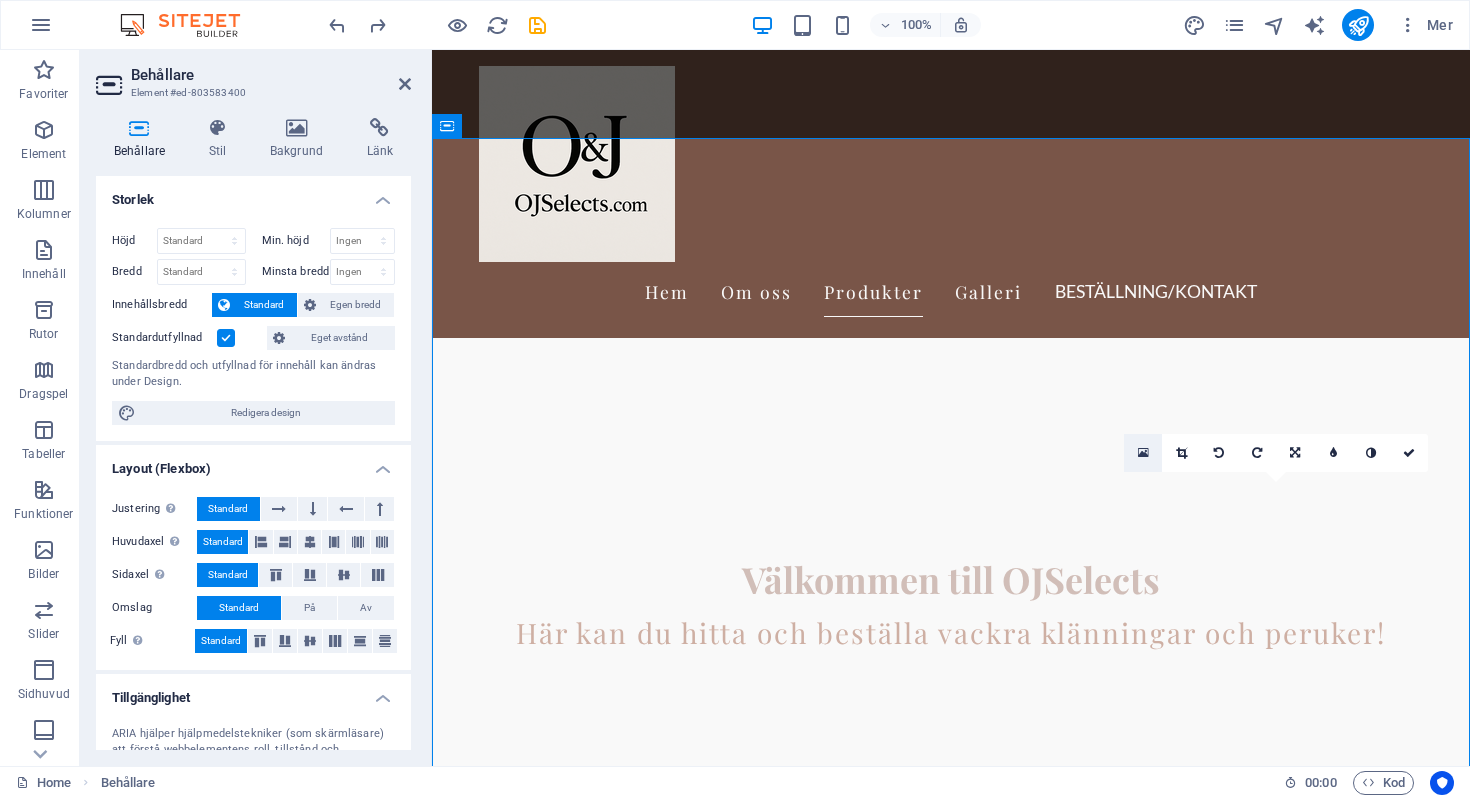 click at bounding box center [1143, 453] 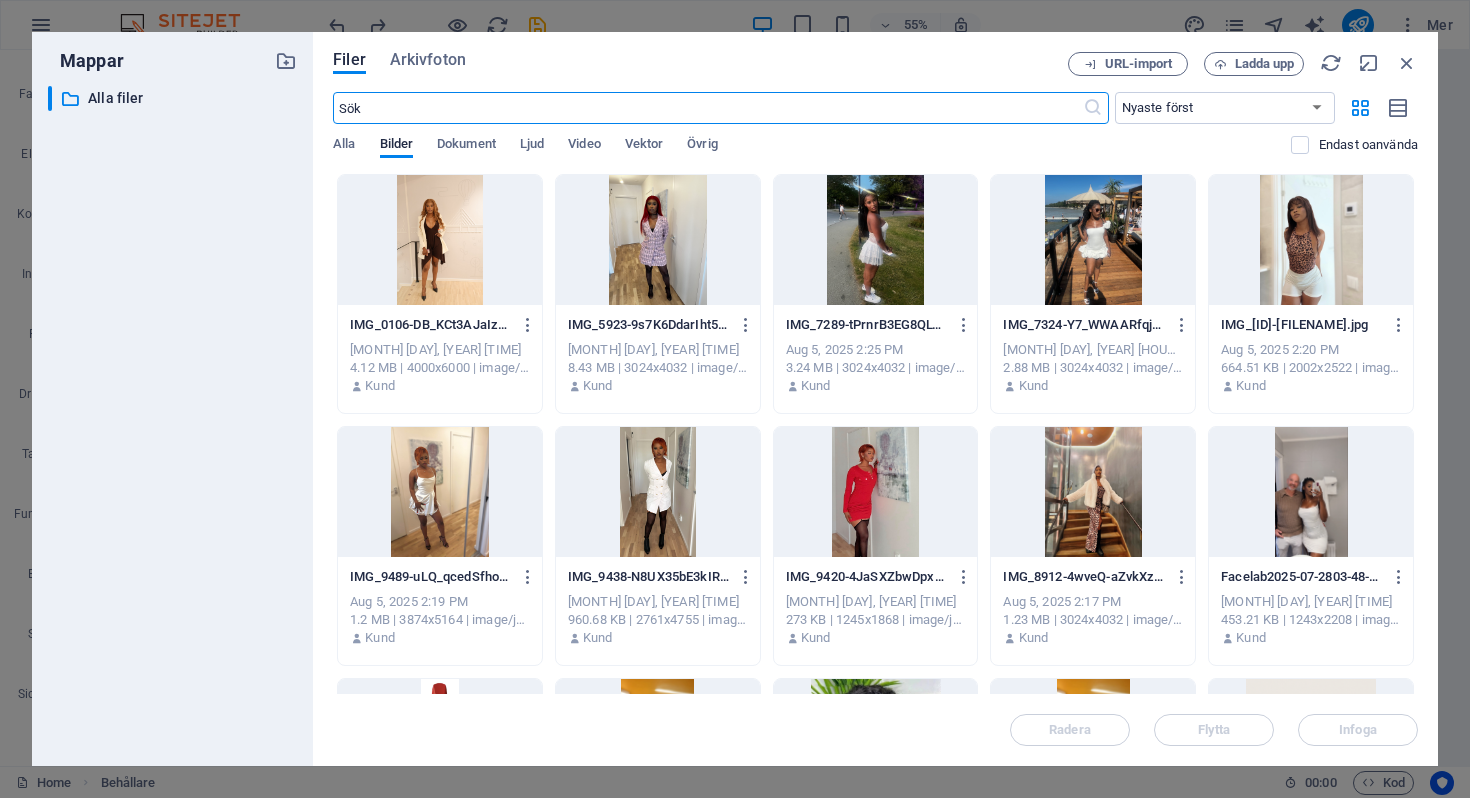 scroll, scrollTop: 476, scrollLeft: 0, axis: vertical 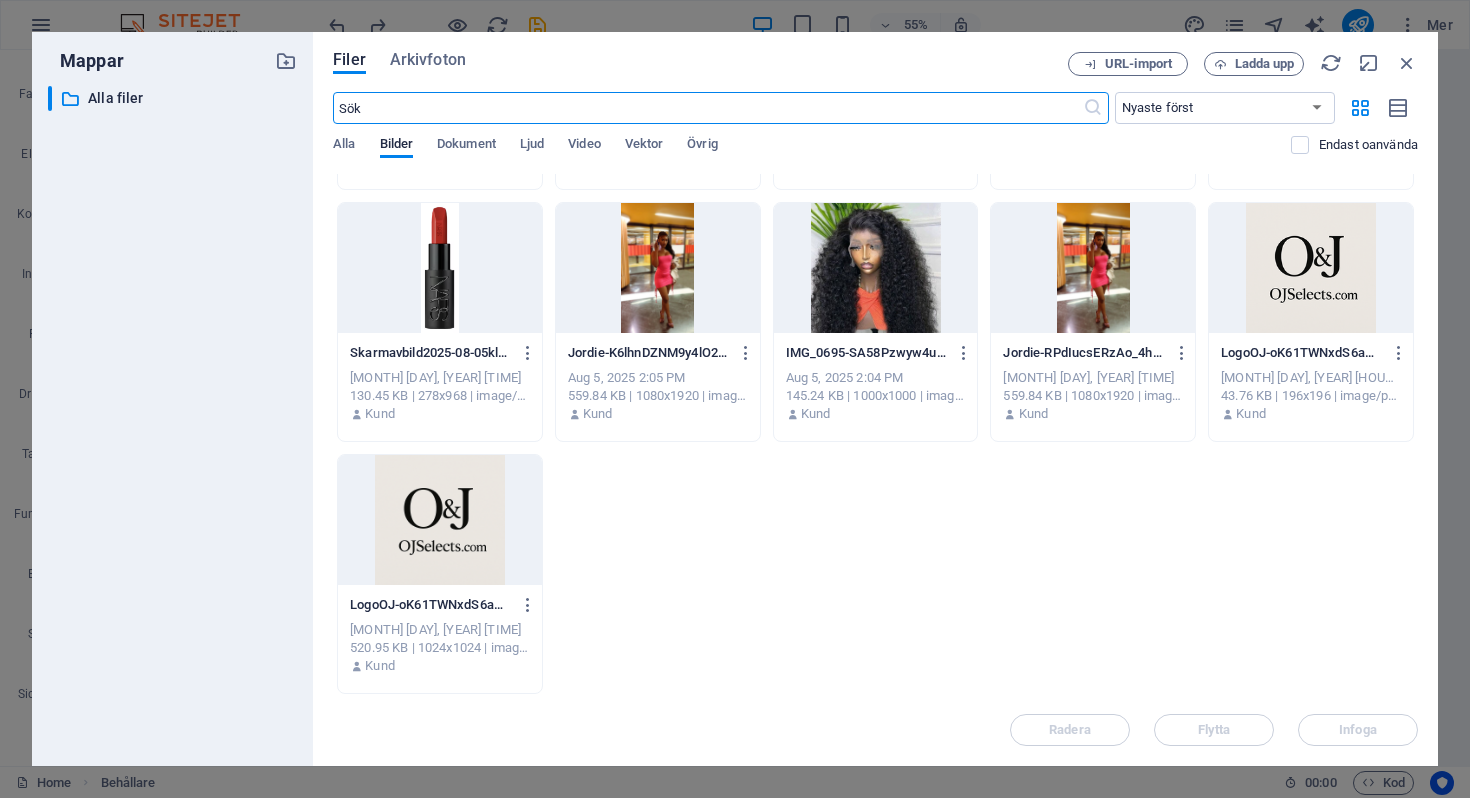 click at bounding box center (440, 268) 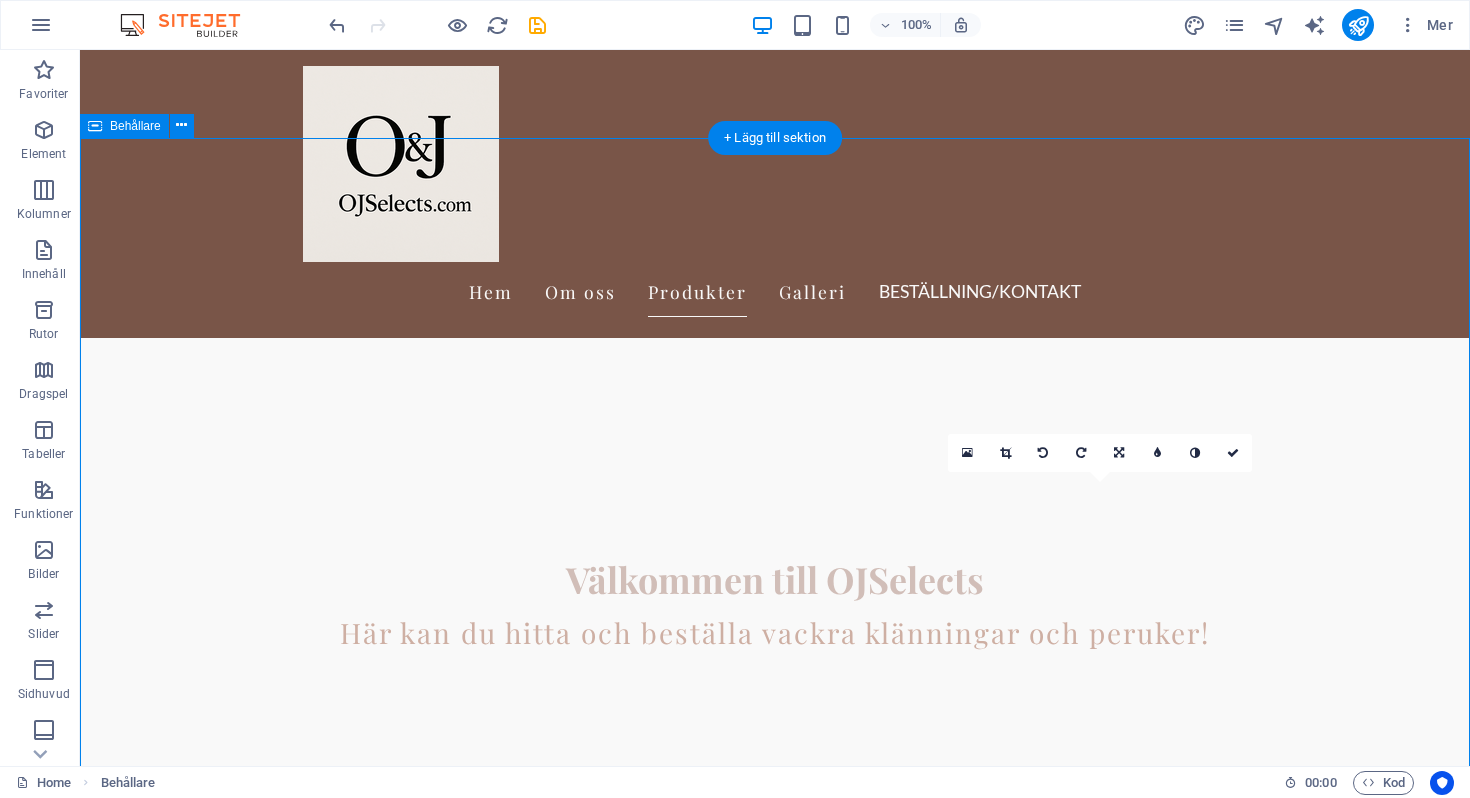 click on "Produkter Peruker Upplev vår breda kollektion av peruker med äkta hår i olika stilar och färger.  Klänningar Stort urval av eleganta och trendiga klänningar för alla tillfällen. Accessoarer Ge din stil det där lilla extra med skönhetsprodukter och unika accessoarer. Kostnadsfri frakt Njut av gratis frakt på beställningar över 1000 kr. Enkel returpolicy Vi erbjuder en smidig returpolicy för din trygghet." at bounding box center (775, 3850) 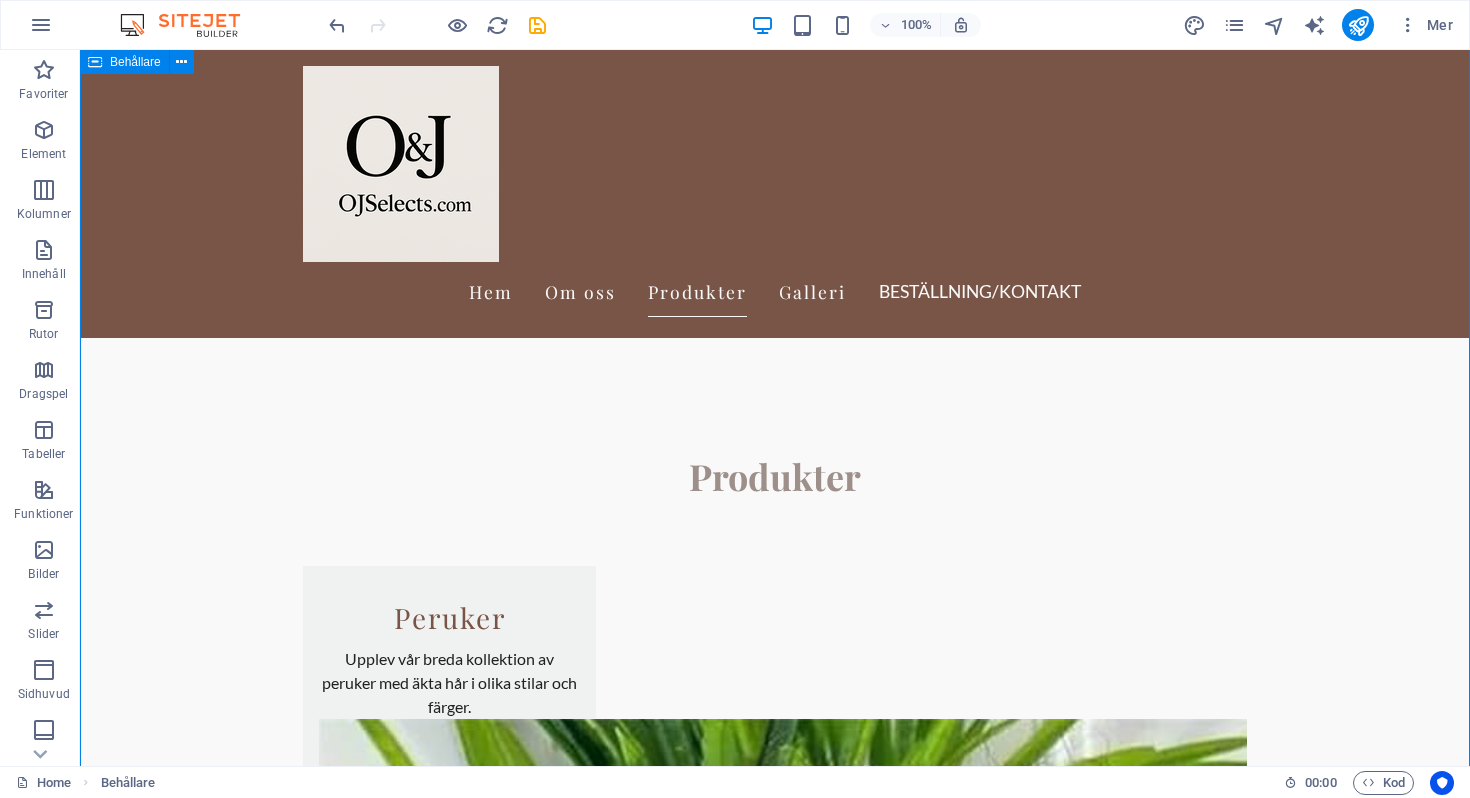 scroll, scrollTop: 1292, scrollLeft: 0, axis: vertical 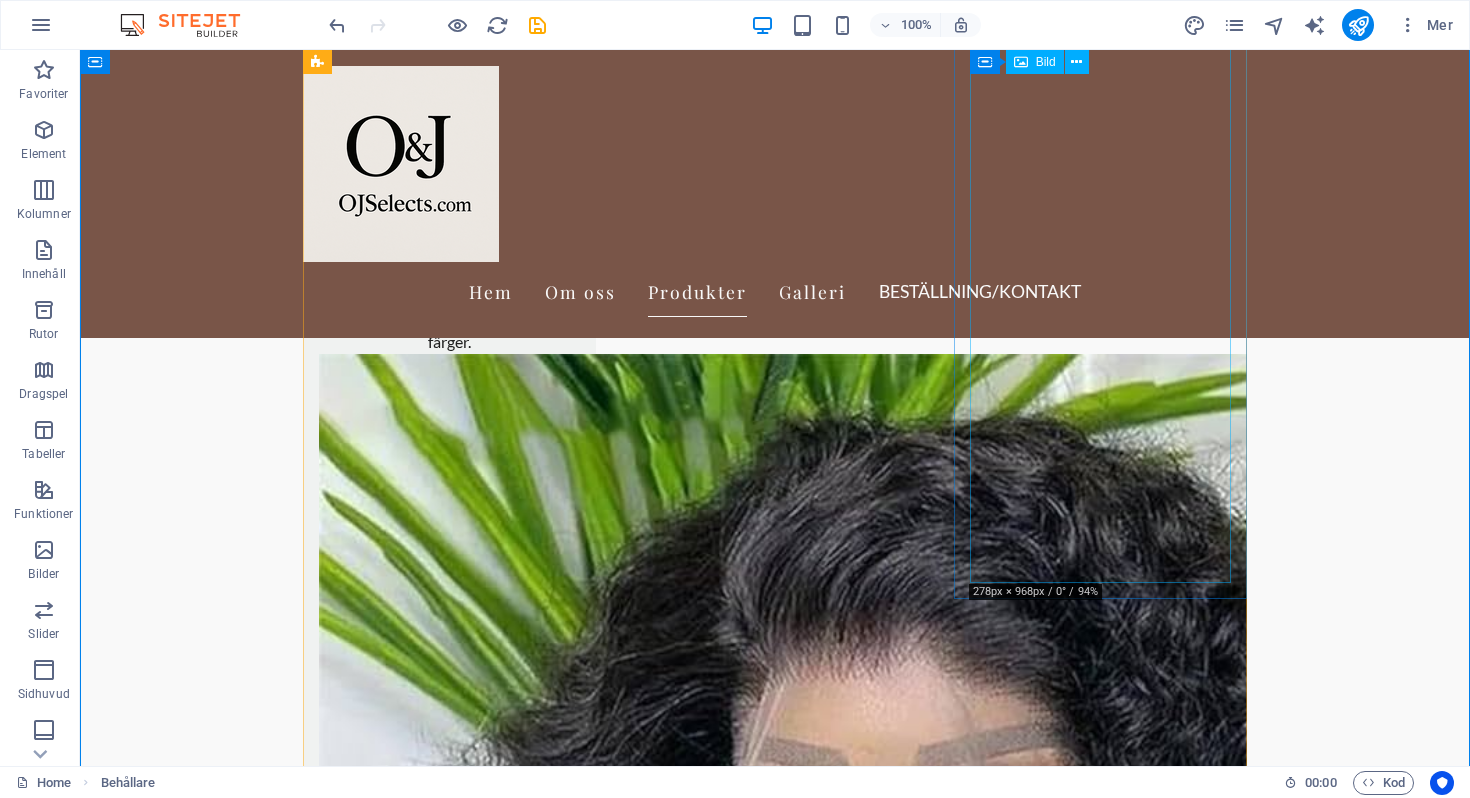click at bounding box center (449, 5087) 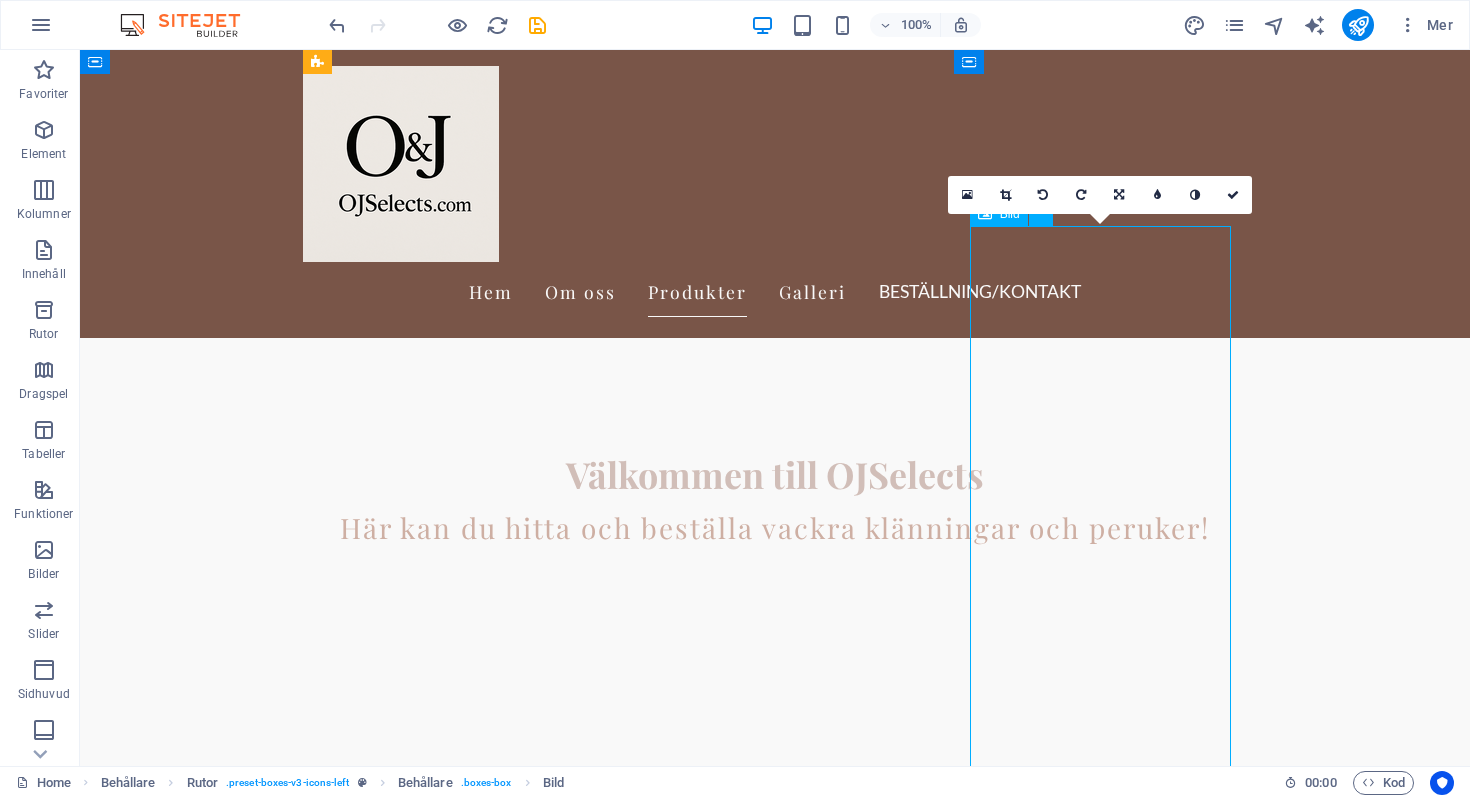 scroll, scrollTop: 523, scrollLeft: 0, axis: vertical 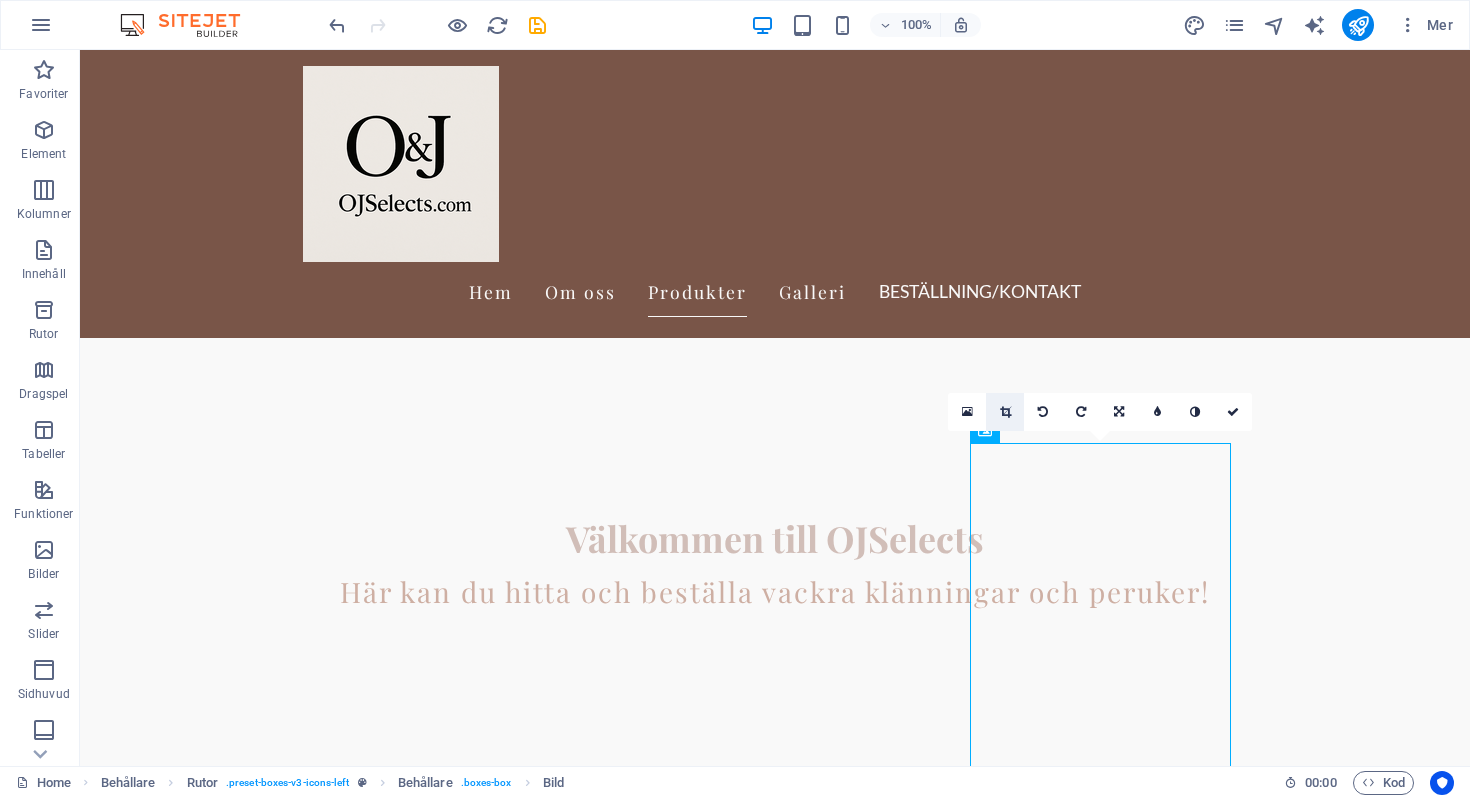 click at bounding box center [1005, 412] 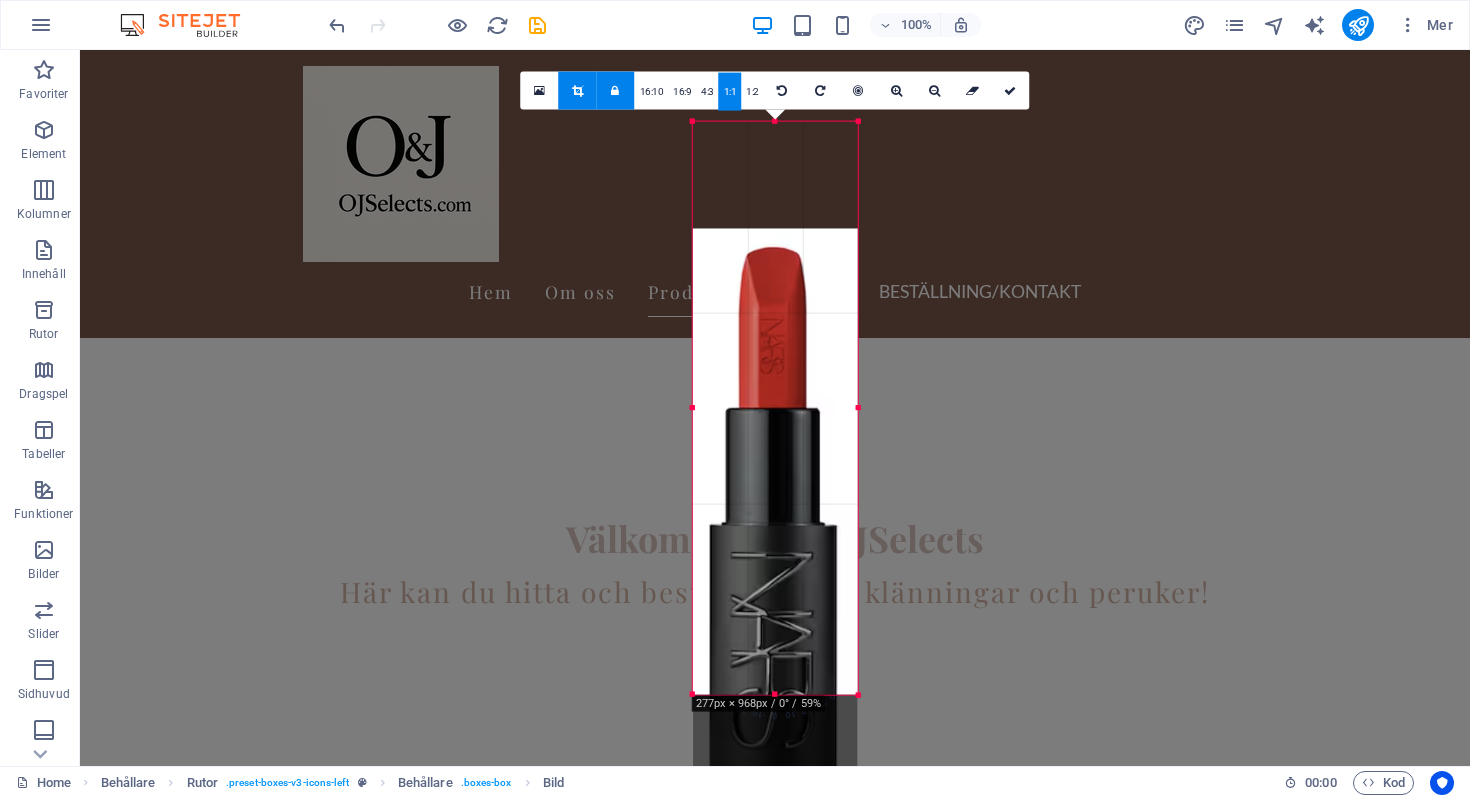 drag, startPoint x: 771, startPoint y: 690, endPoint x: 768, endPoint y: 797, distance: 107.042046 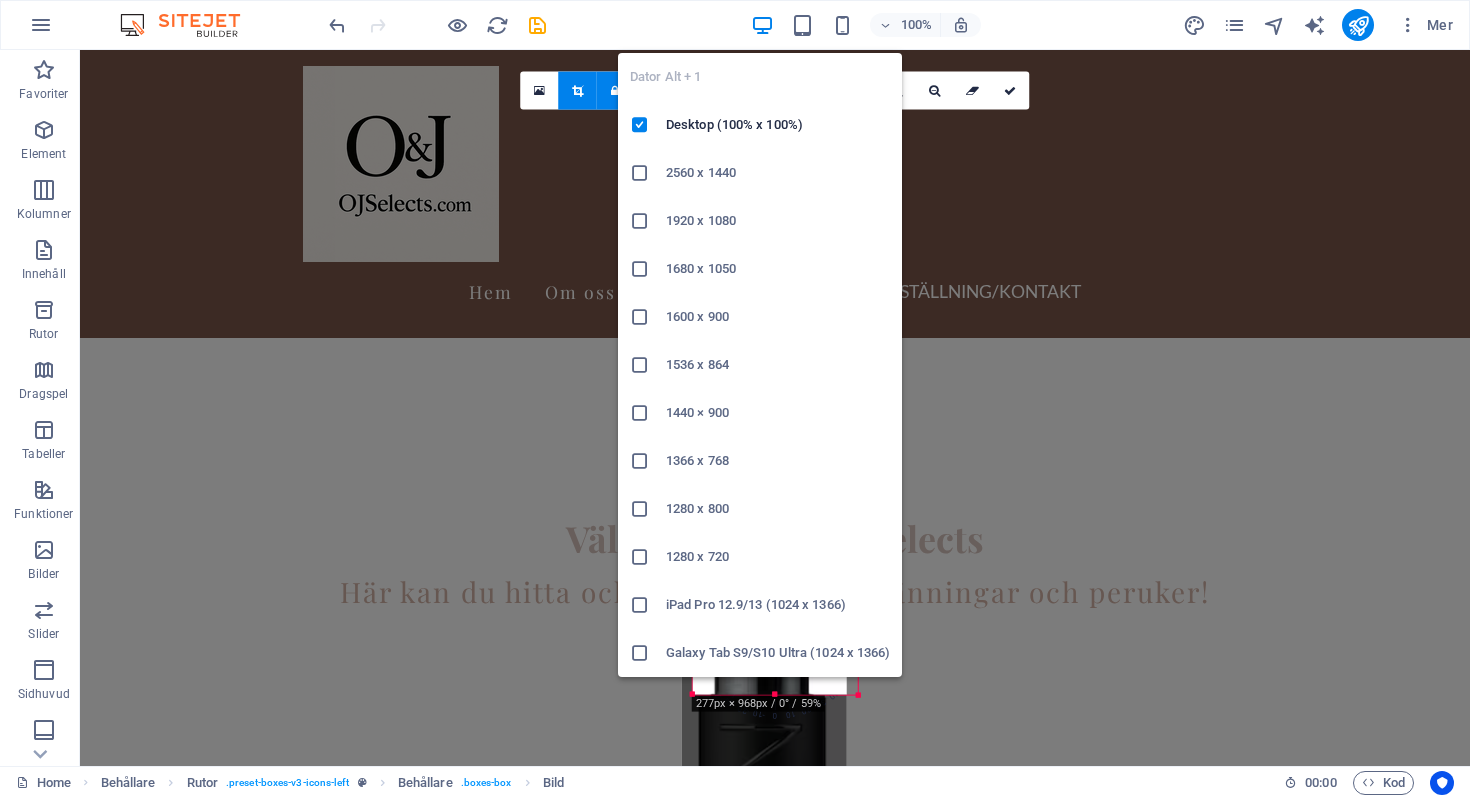 drag, startPoint x: 772, startPoint y: 148, endPoint x: 760, endPoint y: 425, distance: 277.2598 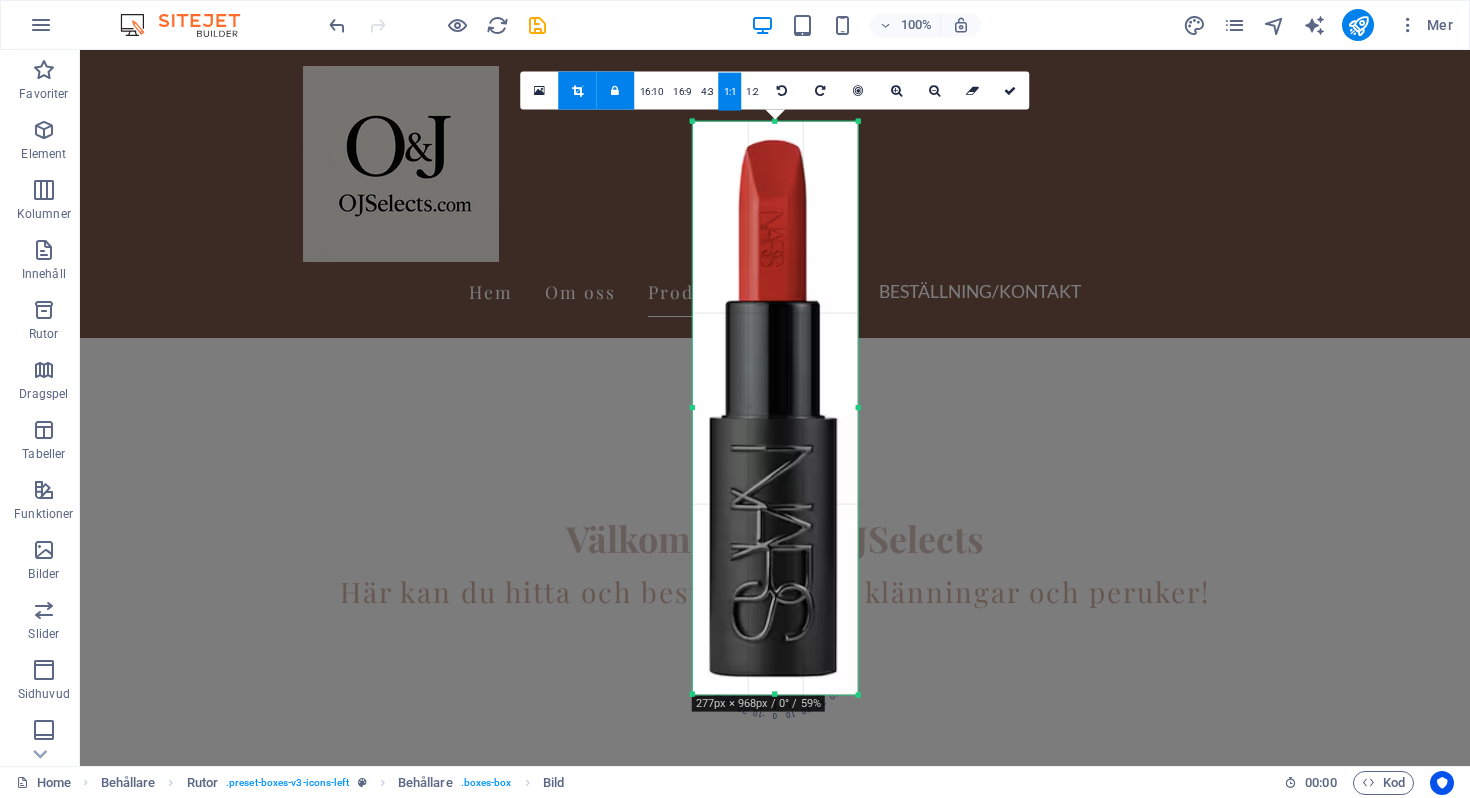 click on "1:1" at bounding box center (730, 92) 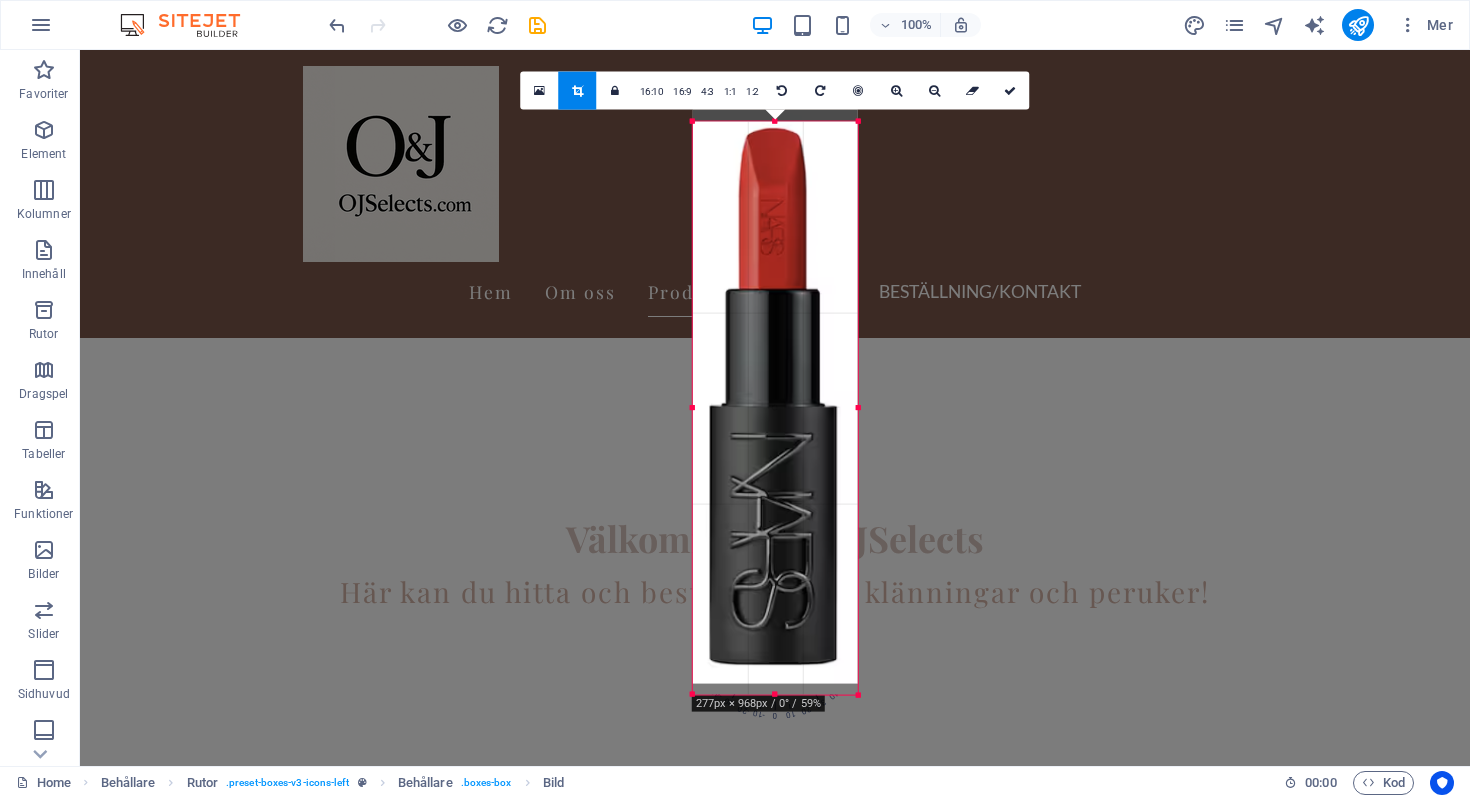 drag, startPoint x: 810, startPoint y: 224, endPoint x: 808, endPoint y: 211, distance: 13.152946 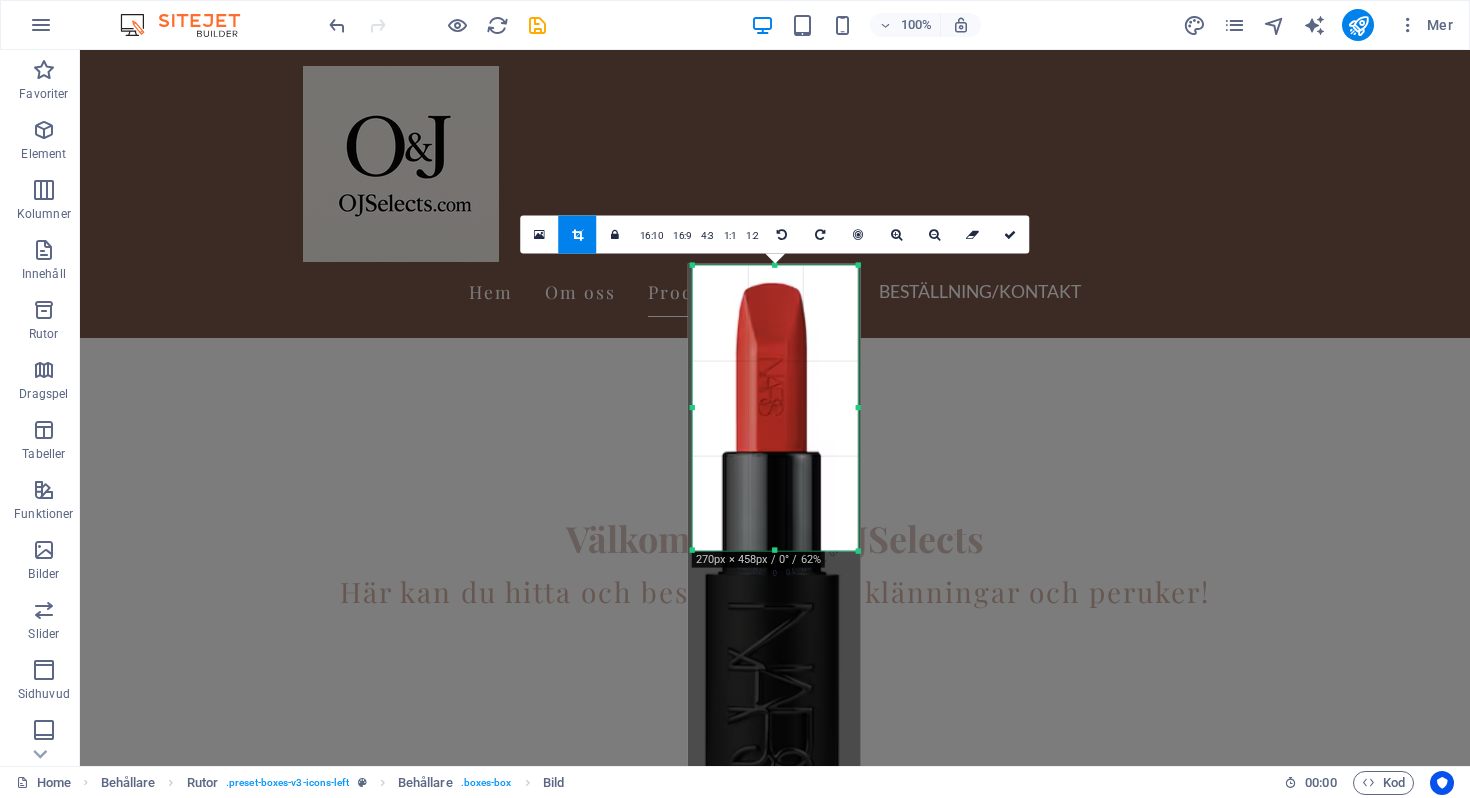 drag, startPoint x: 773, startPoint y: 693, endPoint x: 782, endPoint y: 405, distance: 288.1406 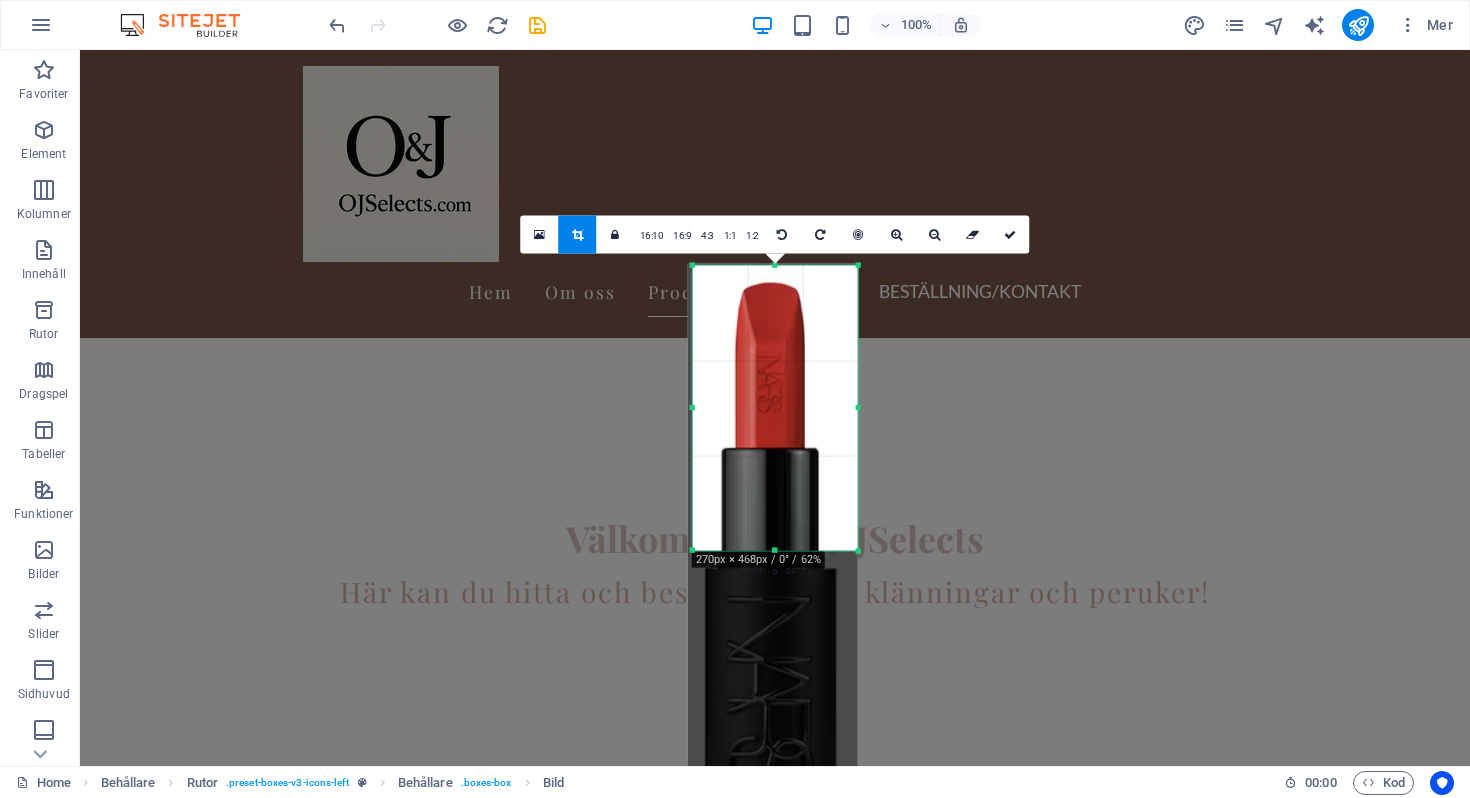select on "px" 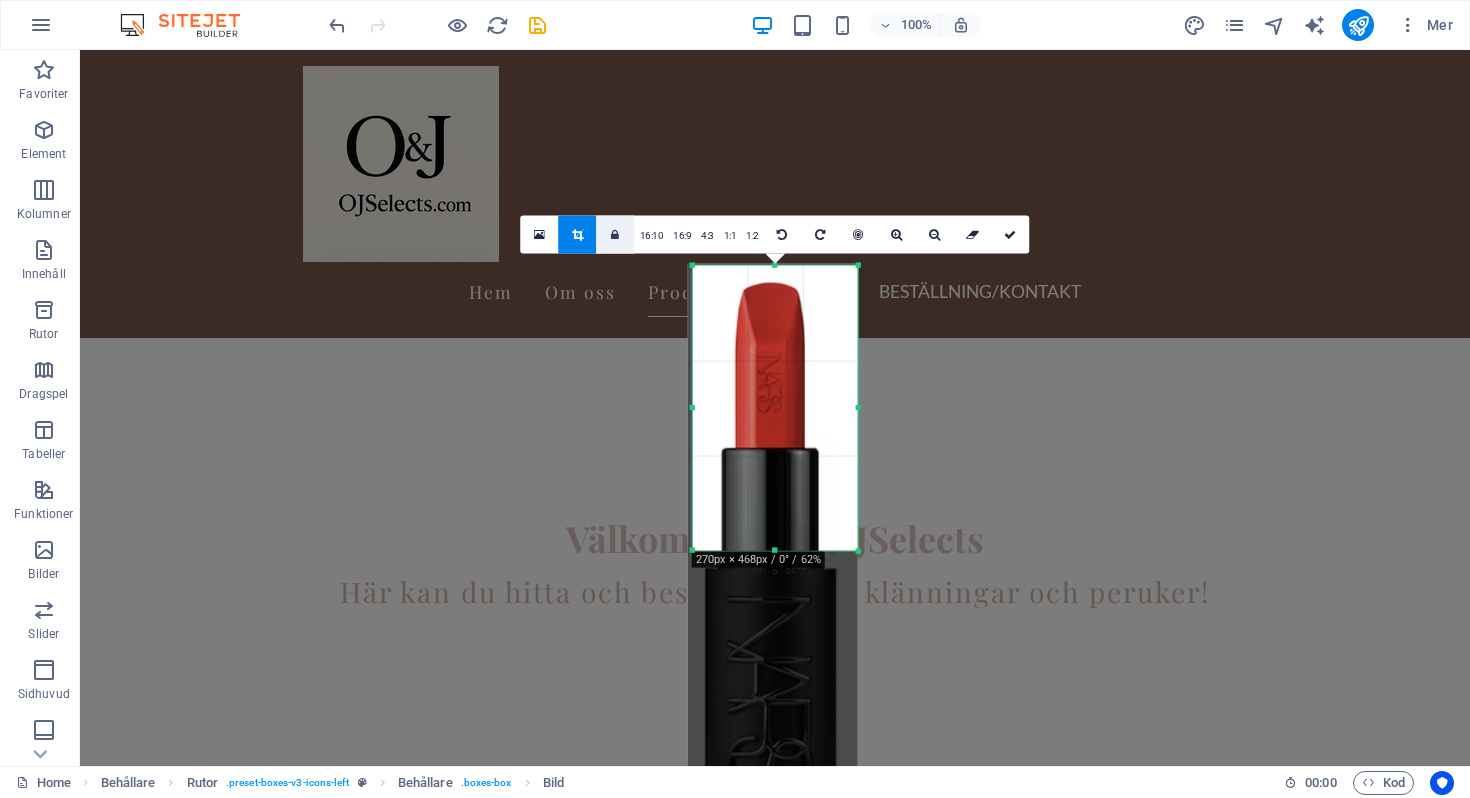 click at bounding box center [615, 235] 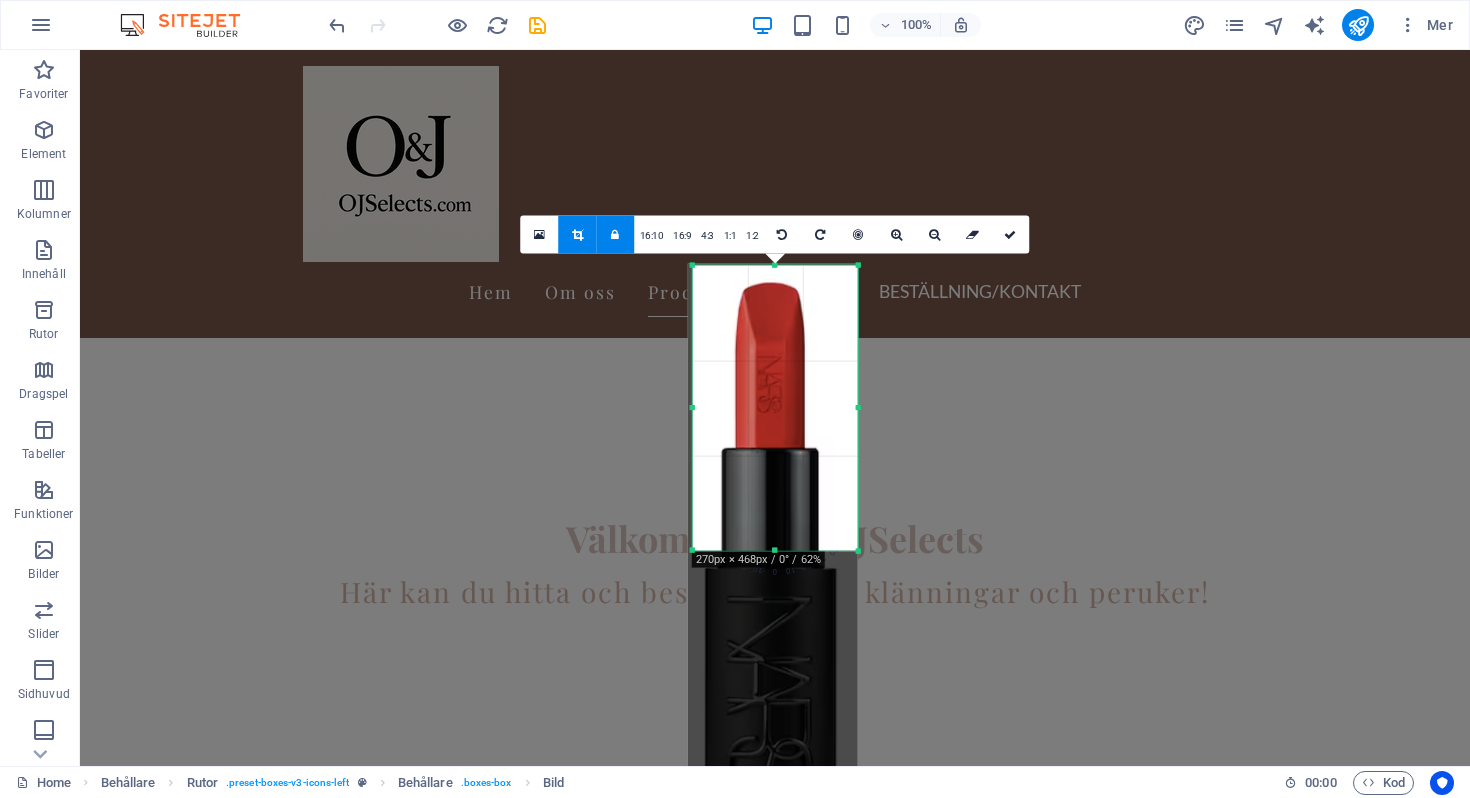 select on "px" 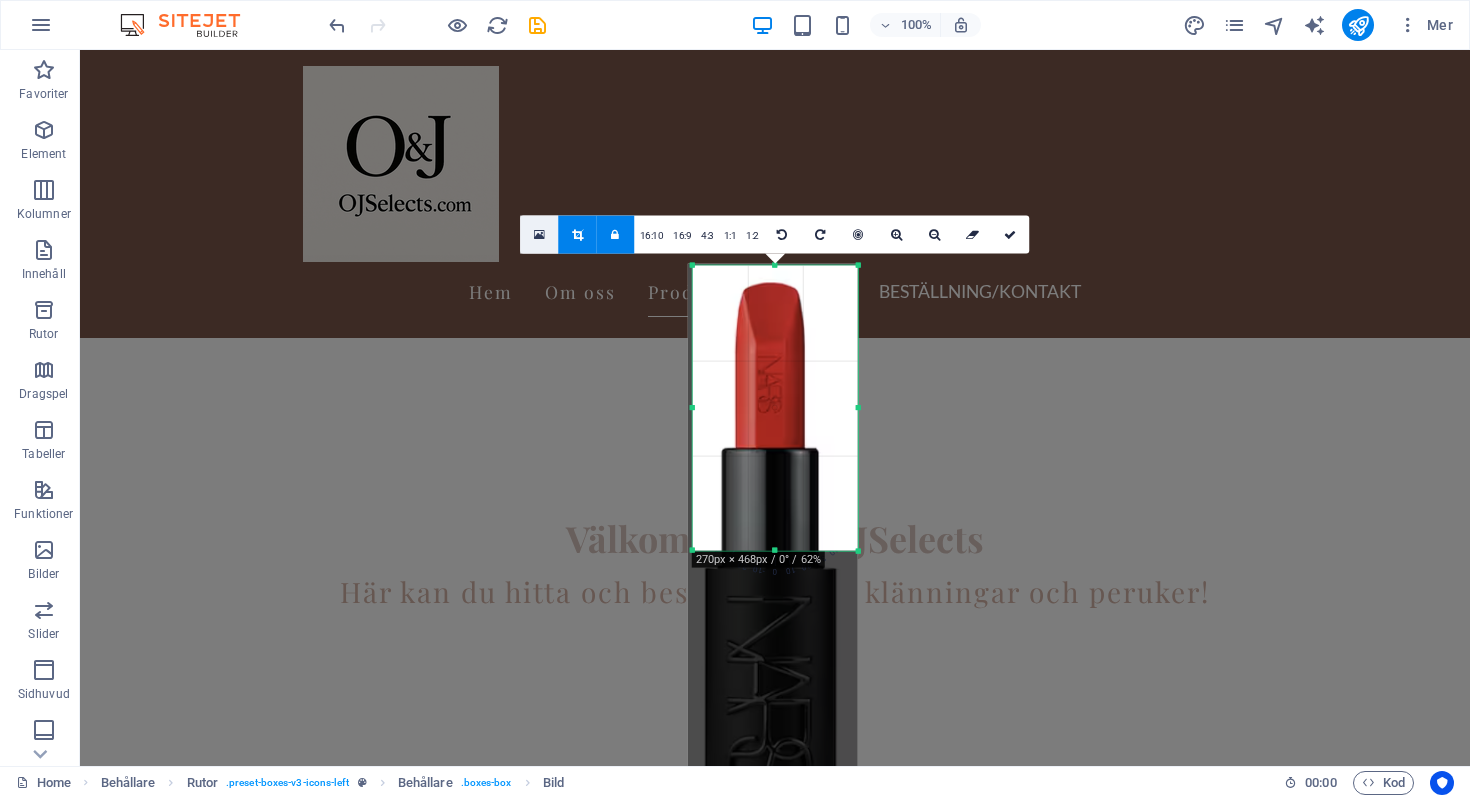 click at bounding box center (540, 235) 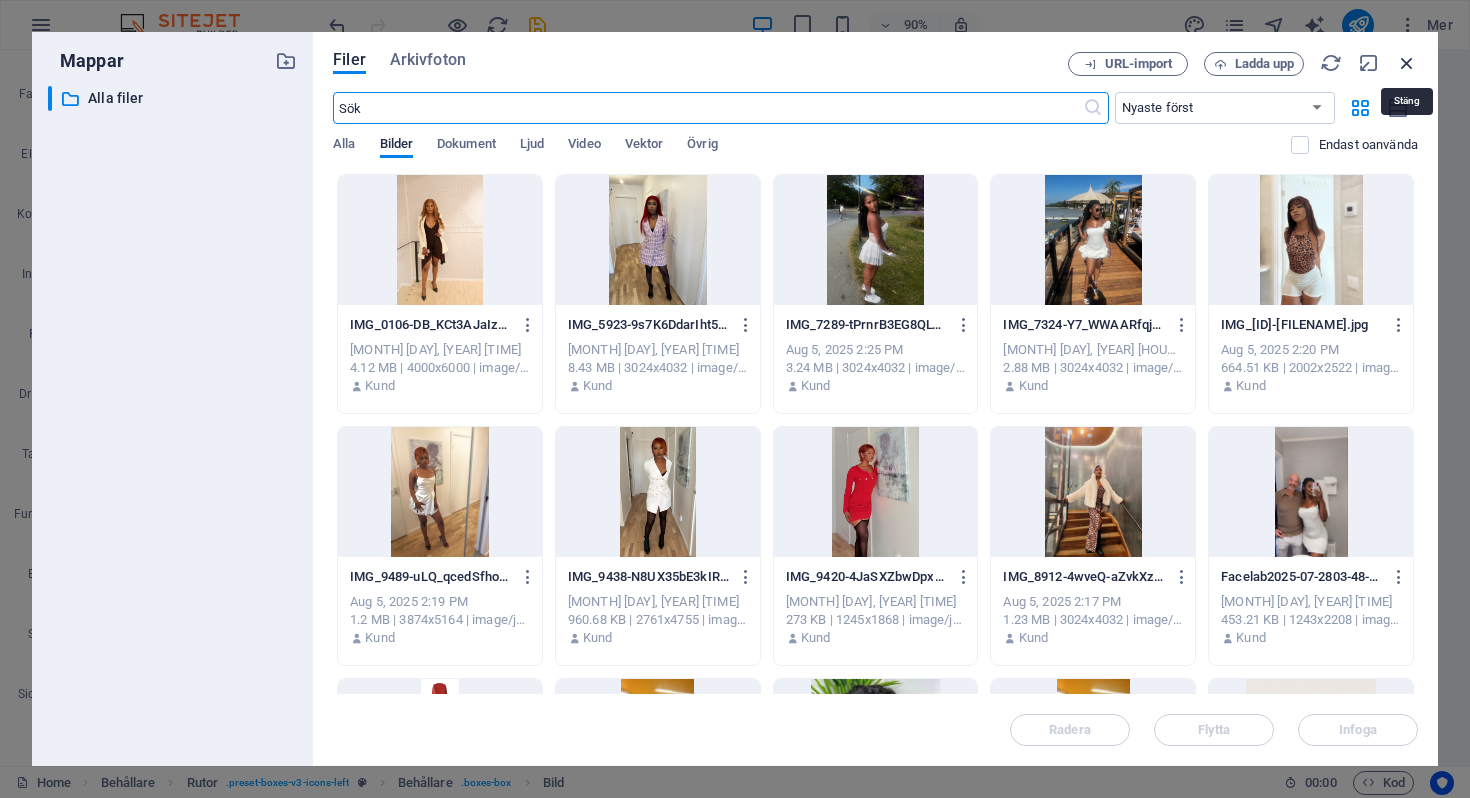 click at bounding box center [1407, 63] 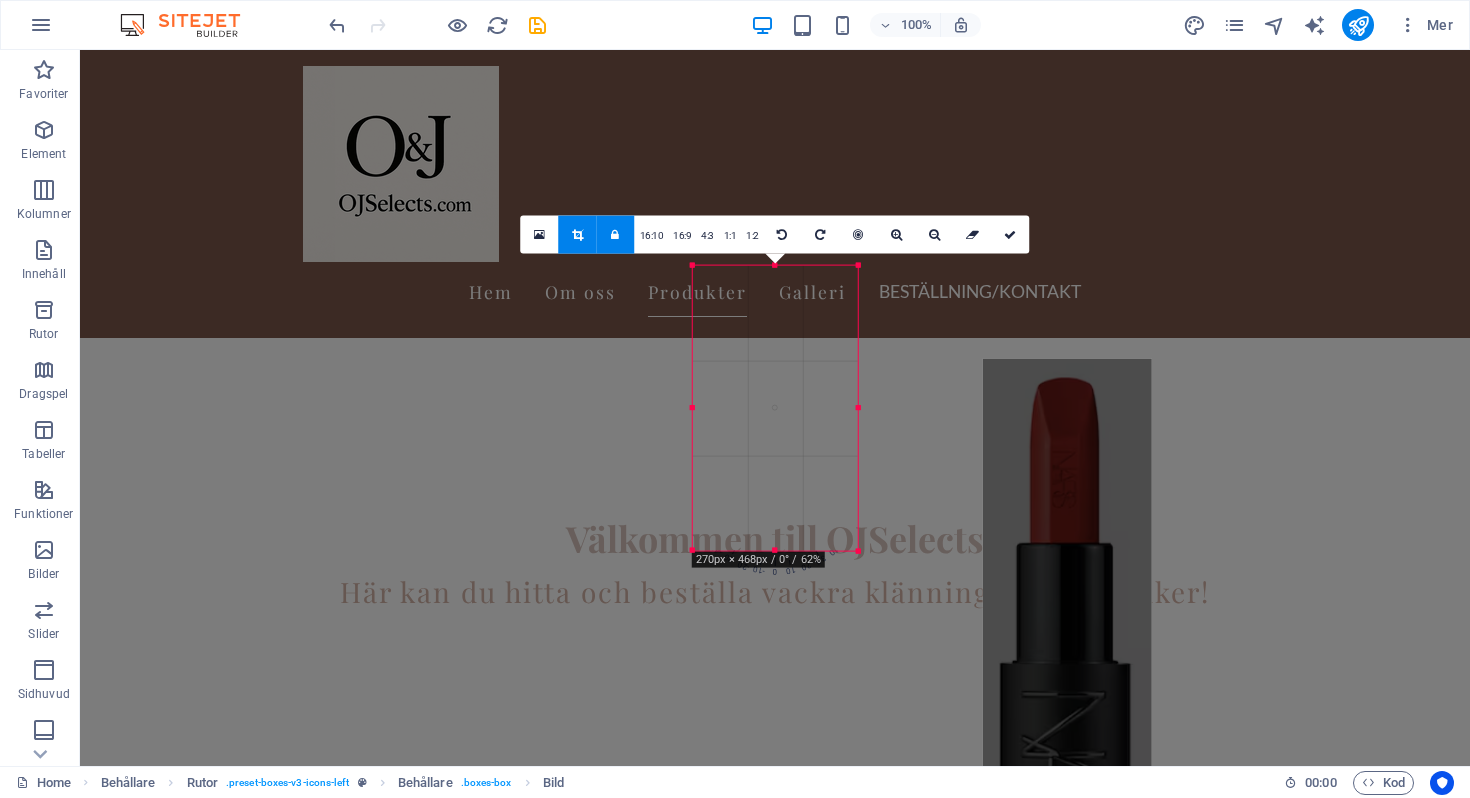 drag, startPoint x: 761, startPoint y: 453, endPoint x: 1056, endPoint y: 548, distance: 309.91934 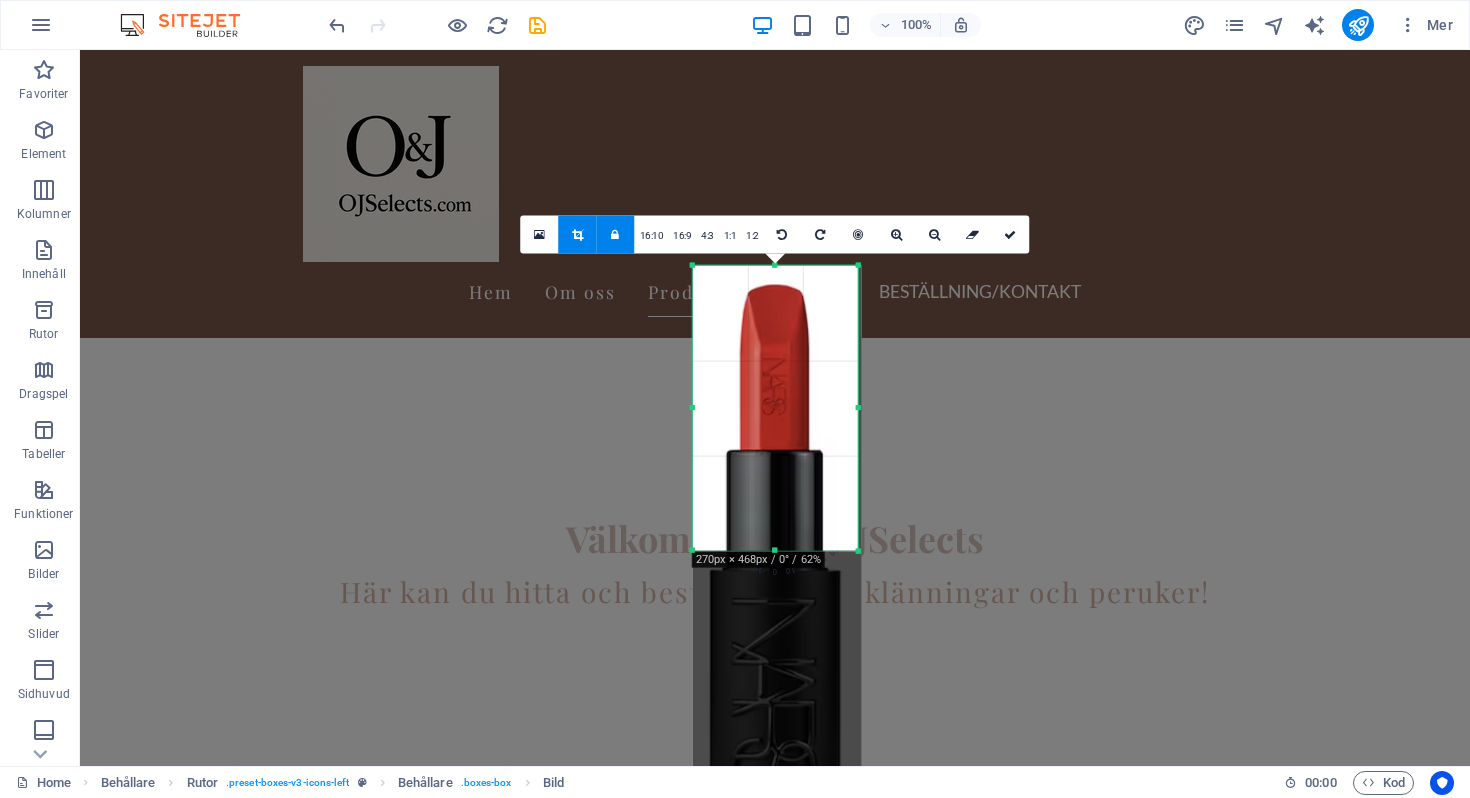 select on "px" 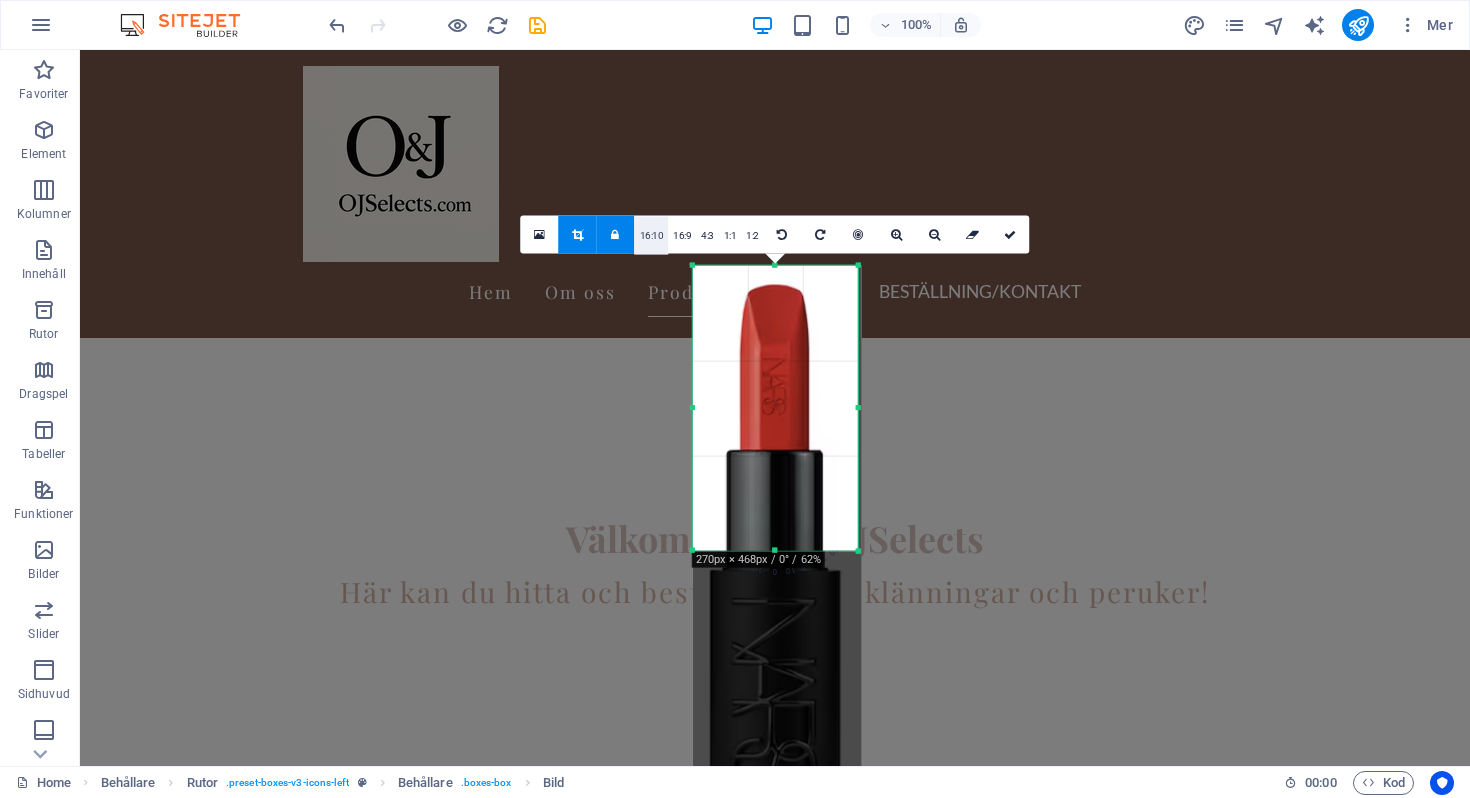 click on "16:10" at bounding box center [652, 236] 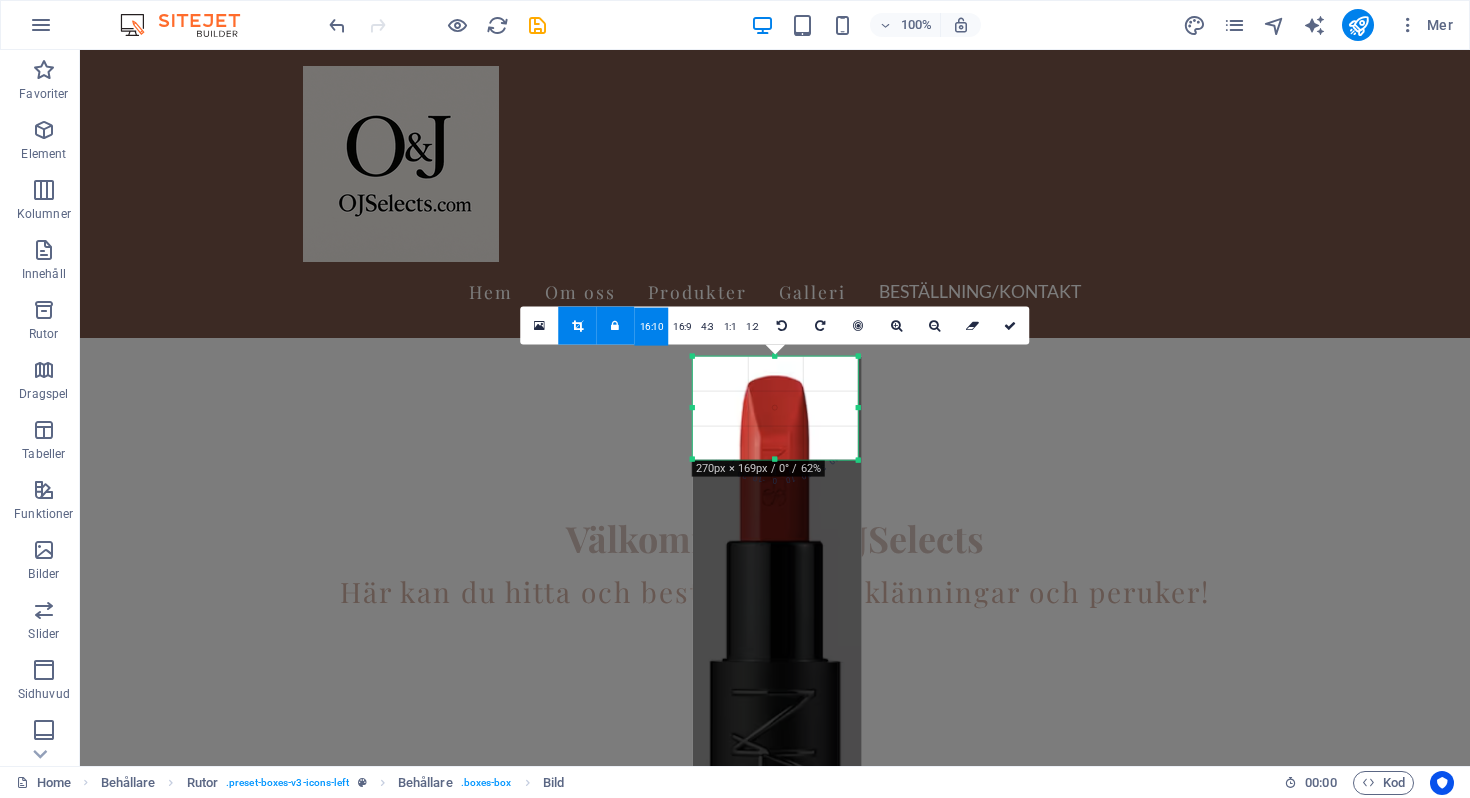 click at bounding box center [615, 326] 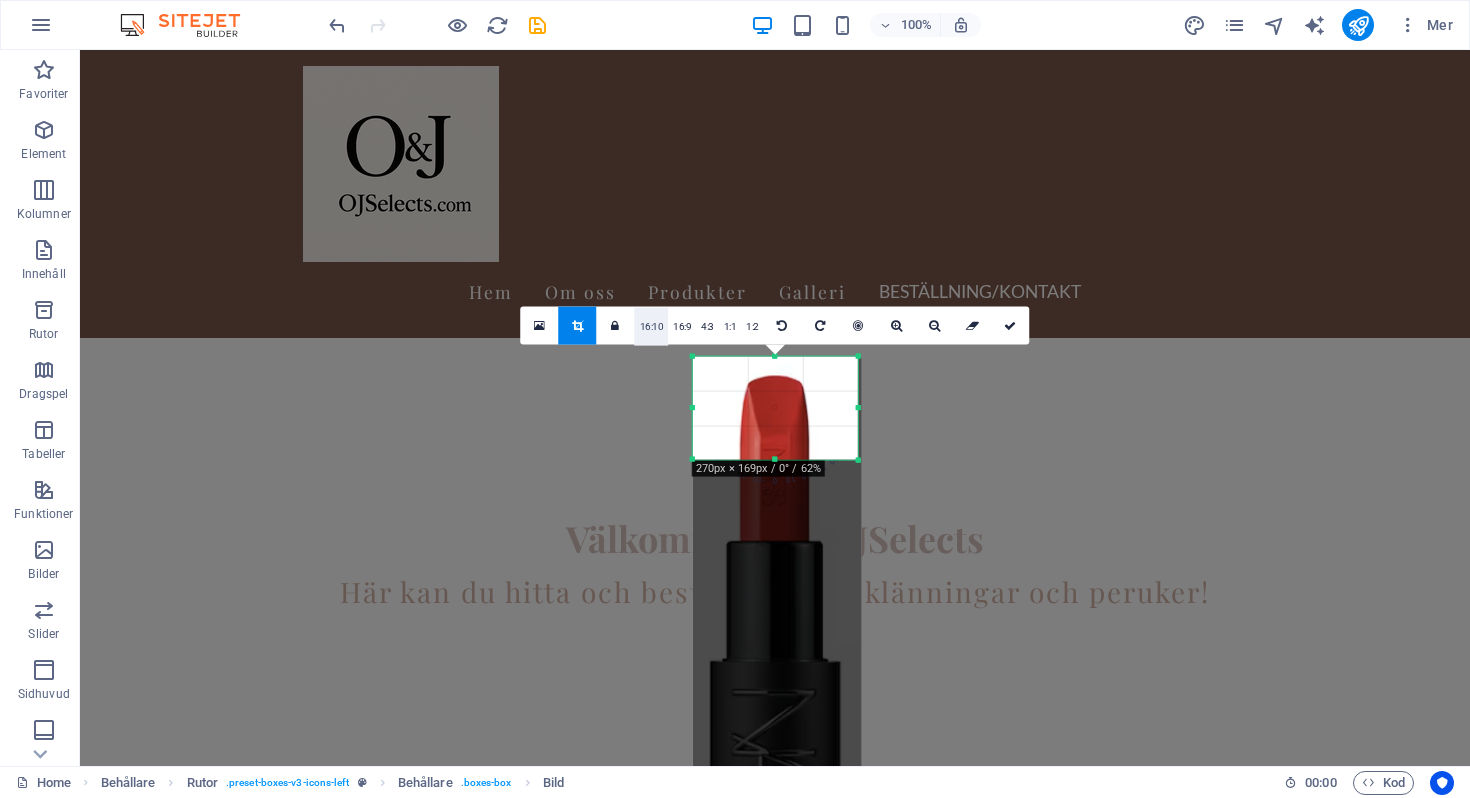 click on "16:10" at bounding box center (652, 327) 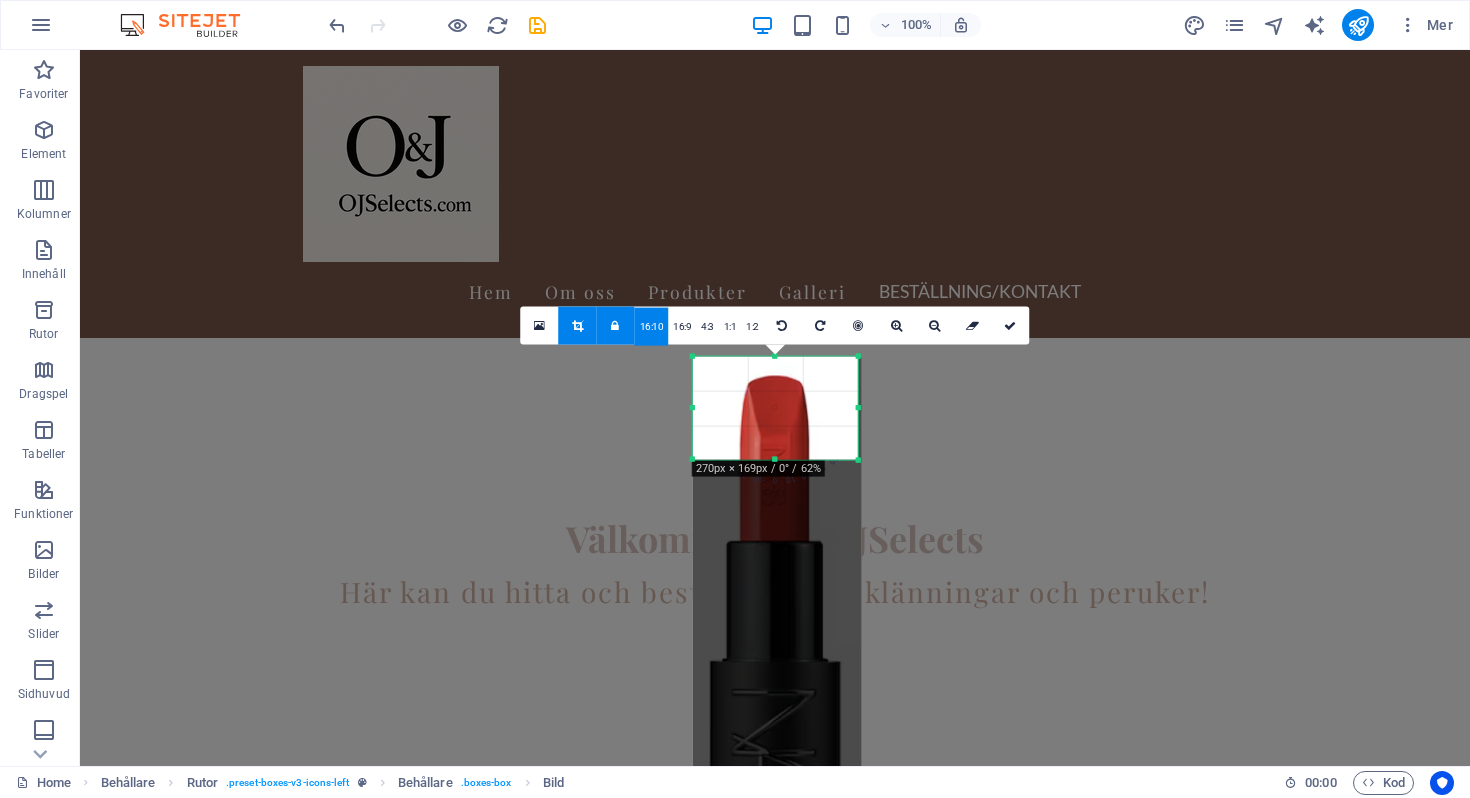 click on "16:10" at bounding box center [652, 327] 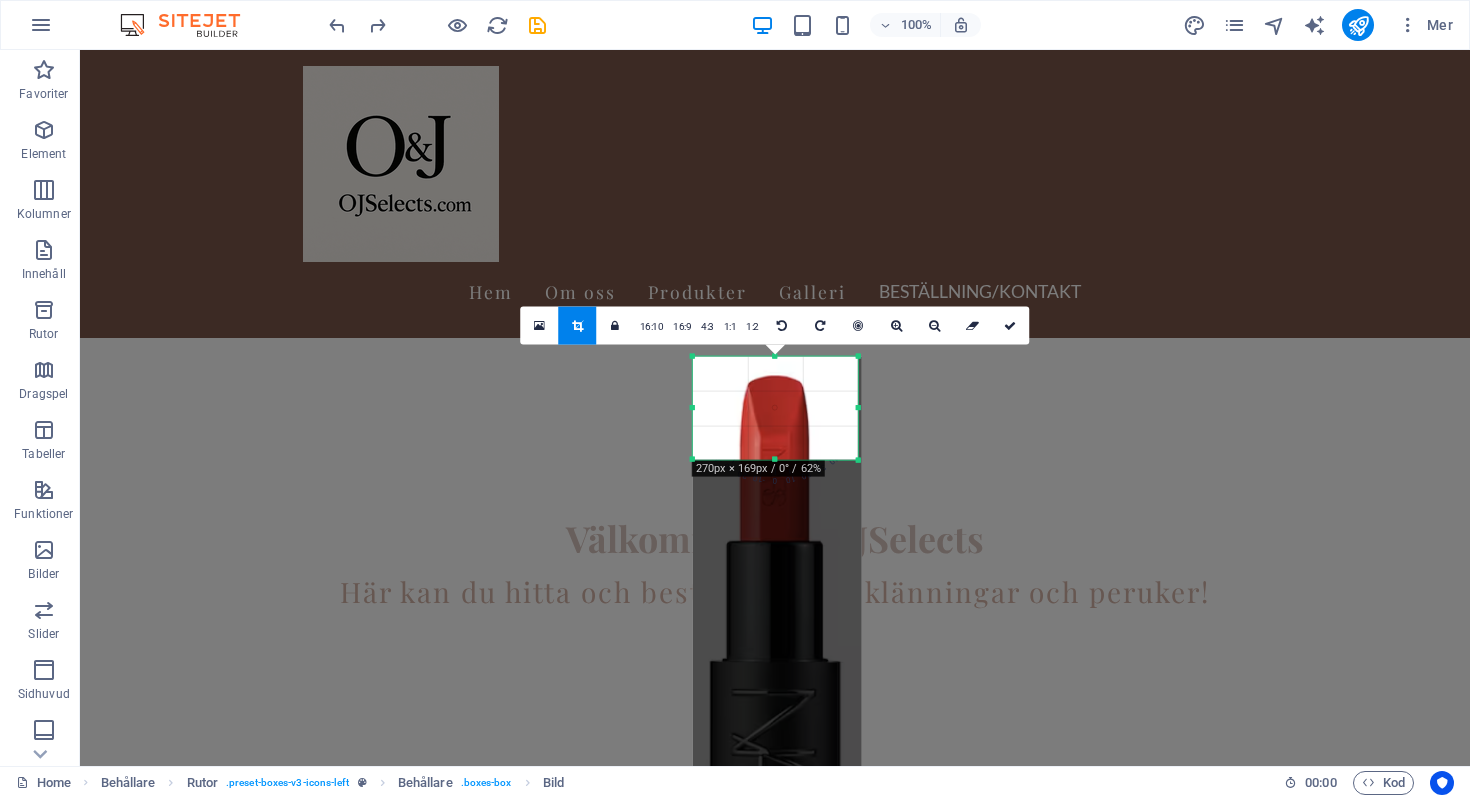 click on "H2   Banner   Behållare   Menyfält   Spacer   H3   Spacer   Behållare   H2   Spacer   Rutor   Behållare   Behållare   Behållare   Spacer   Behållare   Behållare   Behållare   H3   Text   Bild   Förinställning   Behållare   H2   Text   Spacer   Knapp   Galleri   Galleri   Galleri   Behållare   H2   Spacer   Input   Kontaktformulär   Kontaktformulär   Formulär   E-post   Textområde   Kryssruta   Formulärknapp   Kontaktformulär   Input   Captcha   Behållare   Behållare   Meny   Spacer   Behållare   Behållare   Spacer   Behållare   Behållare   H3   Spacer   Text   Ikon   Behållare   Logotyp   Bild   Bild   Text   Behållare 180 170 160 150 140 130 120 110 100 90 80 70 60 50 40 30 20 10 0 -10 -20 -30 -40 -50 -60 -70 -80 -90 -100 -110 -120 -130 -140 -150 -160 -170 270px × 169px / 0° / 62% 16:10 16:9 4:3 1:1 1:2 0   Spacer   Behållare   H3   Behållare   Behållare   Spacer" at bounding box center (775, 408) 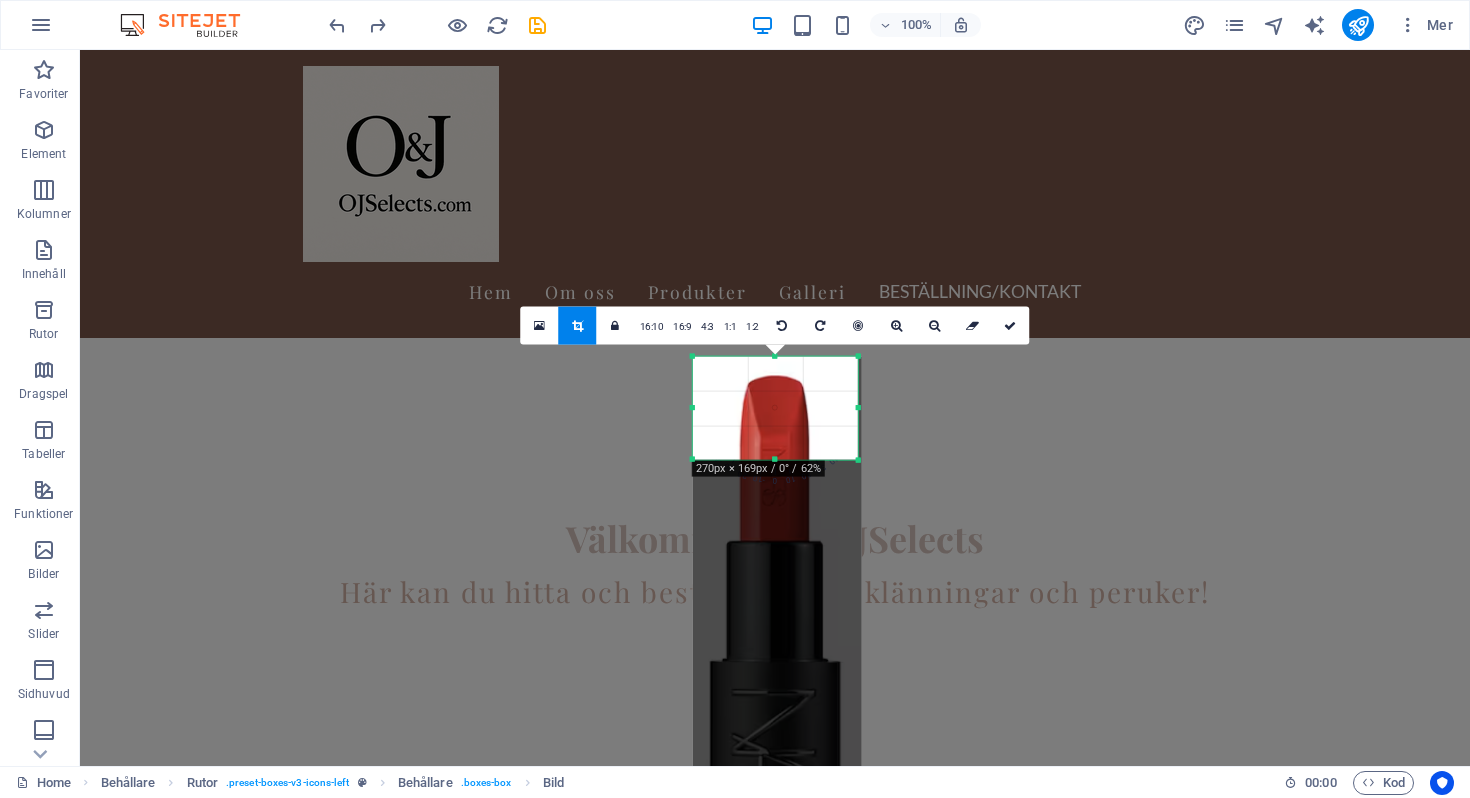 click on "H2   Banner   Behållare   Menyfält   Spacer   H3   Spacer   Behållare   H2   Spacer   Rutor   Behållare   Behållare   Behållare   Spacer   Behållare   Behållare   Behållare   H3   Text   Bild   Förinställning   Behållare   H2   Text   Spacer   Knapp   Galleri   Galleri   Galleri   Behållare   H2   Spacer   Input   Kontaktformulär   Kontaktformulär   Formulär   E-post   Textområde   Kryssruta   Formulärknapp   Kontaktformulär   Input   Captcha   Behållare   Behållare   Meny   Spacer   Behållare   Behållare   Spacer   Behållare   Behållare   H3   Spacer   Text   Ikon   Behållare   Logotyp   Bild   Bild   Text   Behållare 180 170 160 150 140 130 120 110 100 90 80 70 60 50 40 30 20 10 0 -10 -20 -30 -40 -50 -60 -70 -80 -90 -100 -110 -120 -130 -140 -150 -160 -170 270px × 169px / 0° / 62% 16:10 16:9 4:3 1:1 1:2 0   Spacer   Behållare   H3   Behållare   Behållare   Spacer" at bounding box center [775, 408] 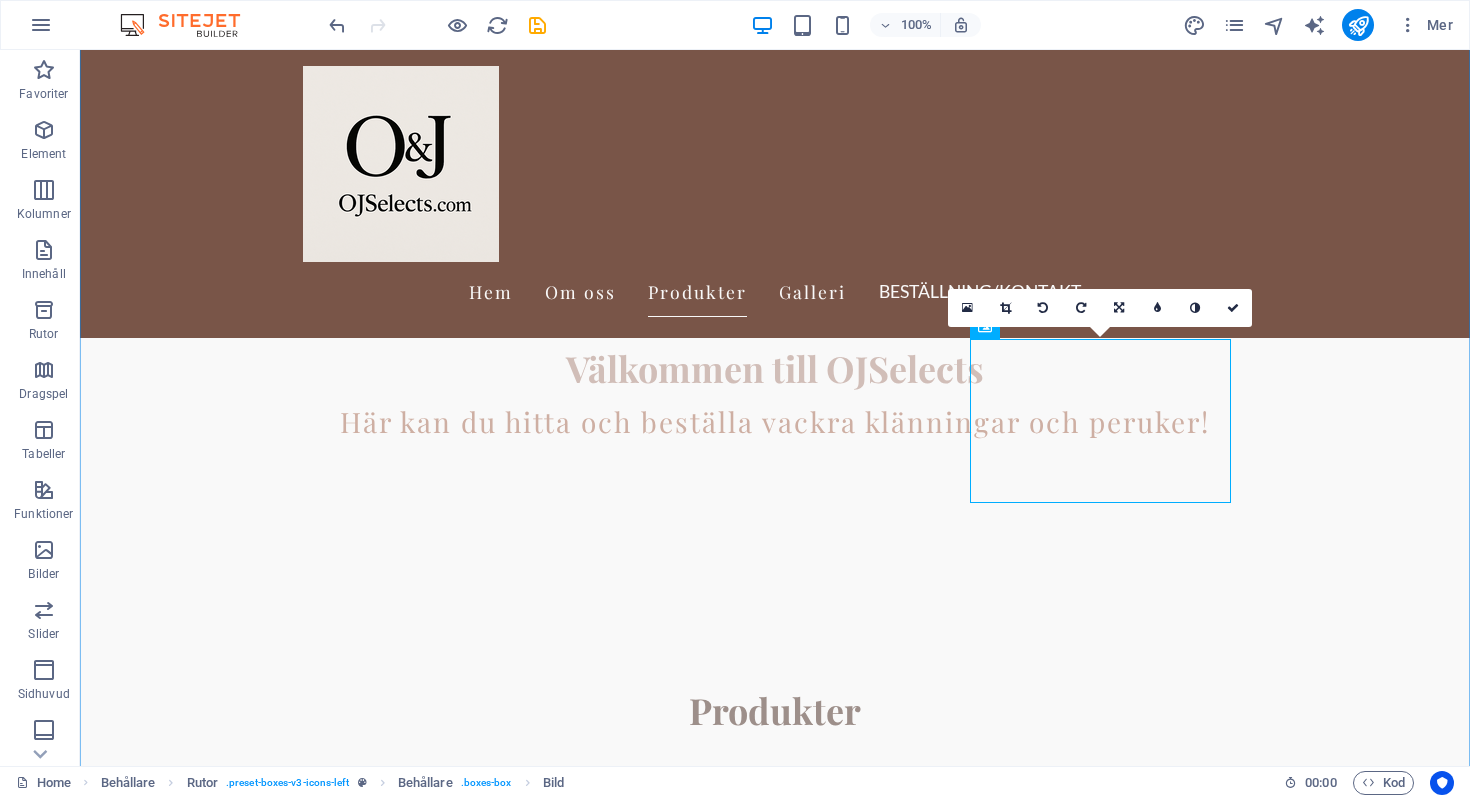 scroll, scrollTop: 703, scrollLeft: 0, axis: vertical 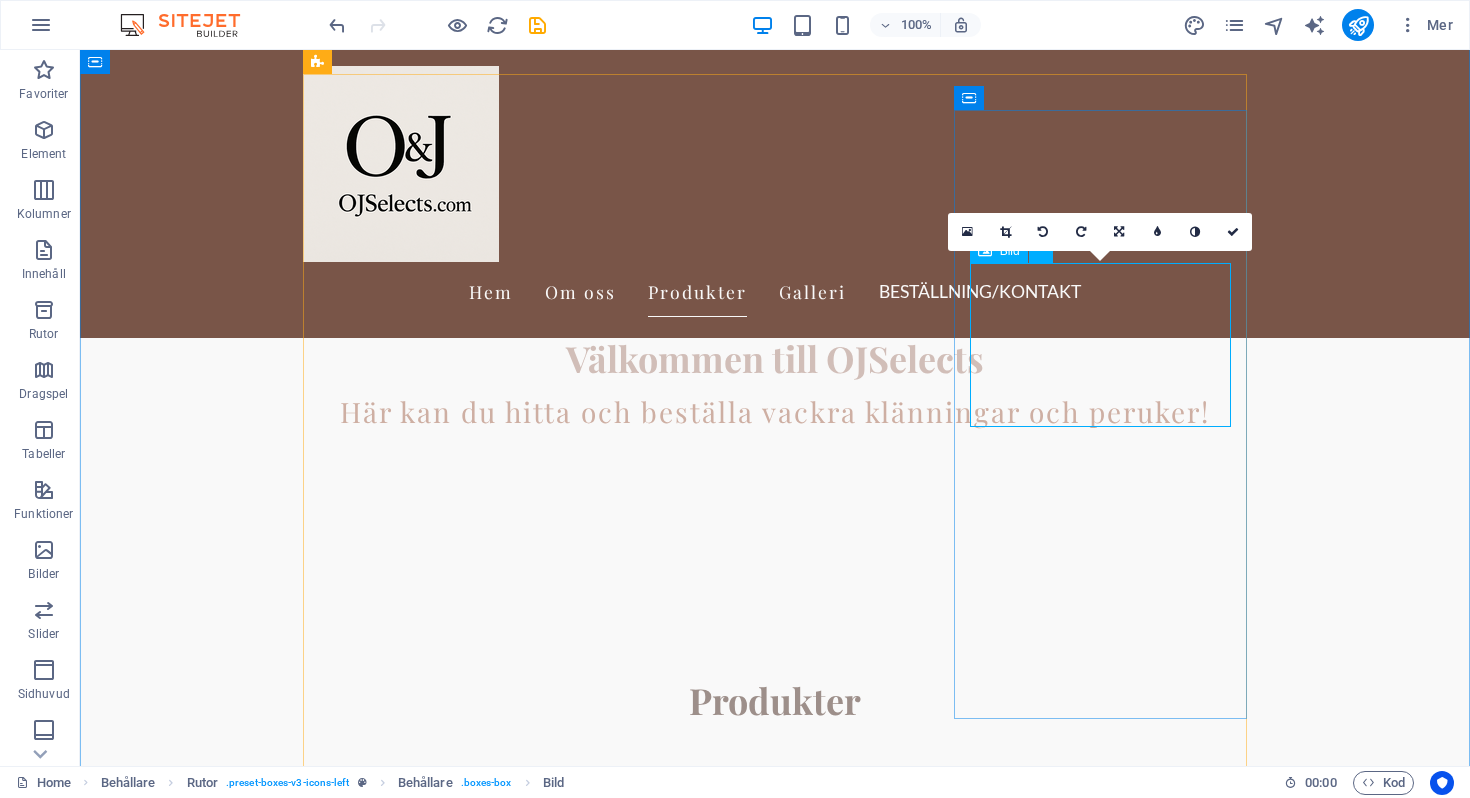 click at bounding box center [449, 5309] 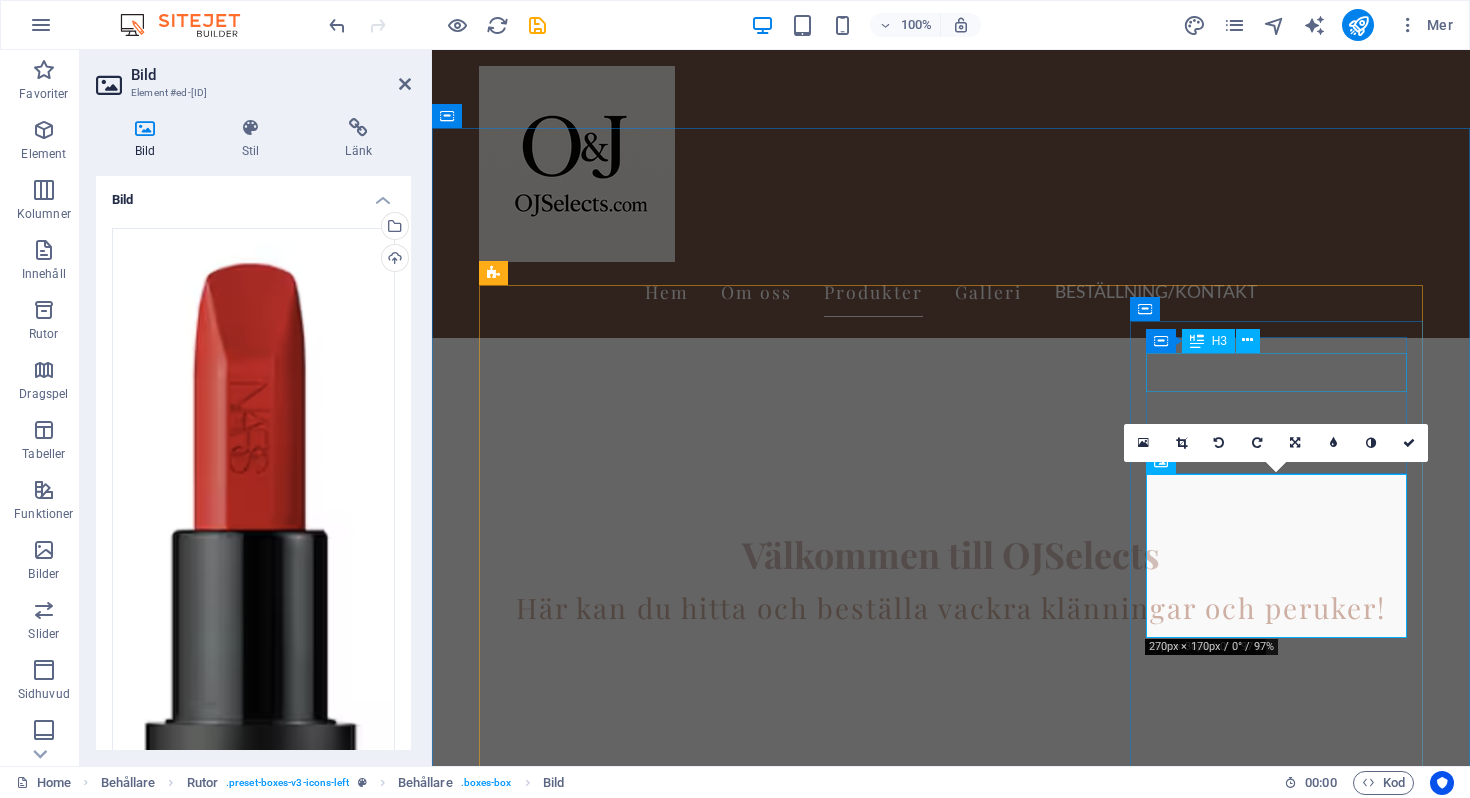 scroll, scrollTop: 491, scrollLeft: 0, axis: vertical 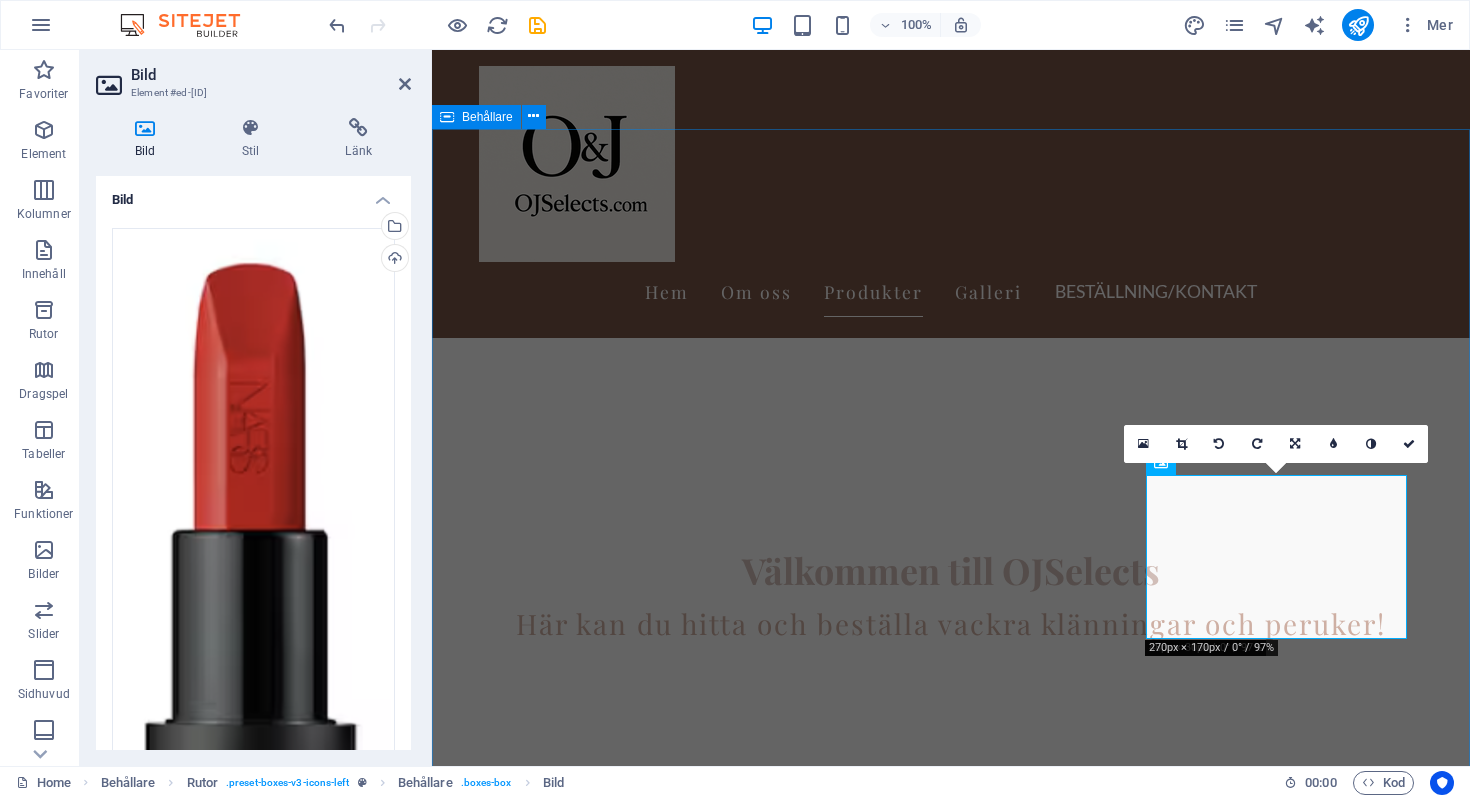 drag, startPoint x: 1433, startPoint y: 465, endPoint x: 1780, endPoint y: 512, distance: 350.16852 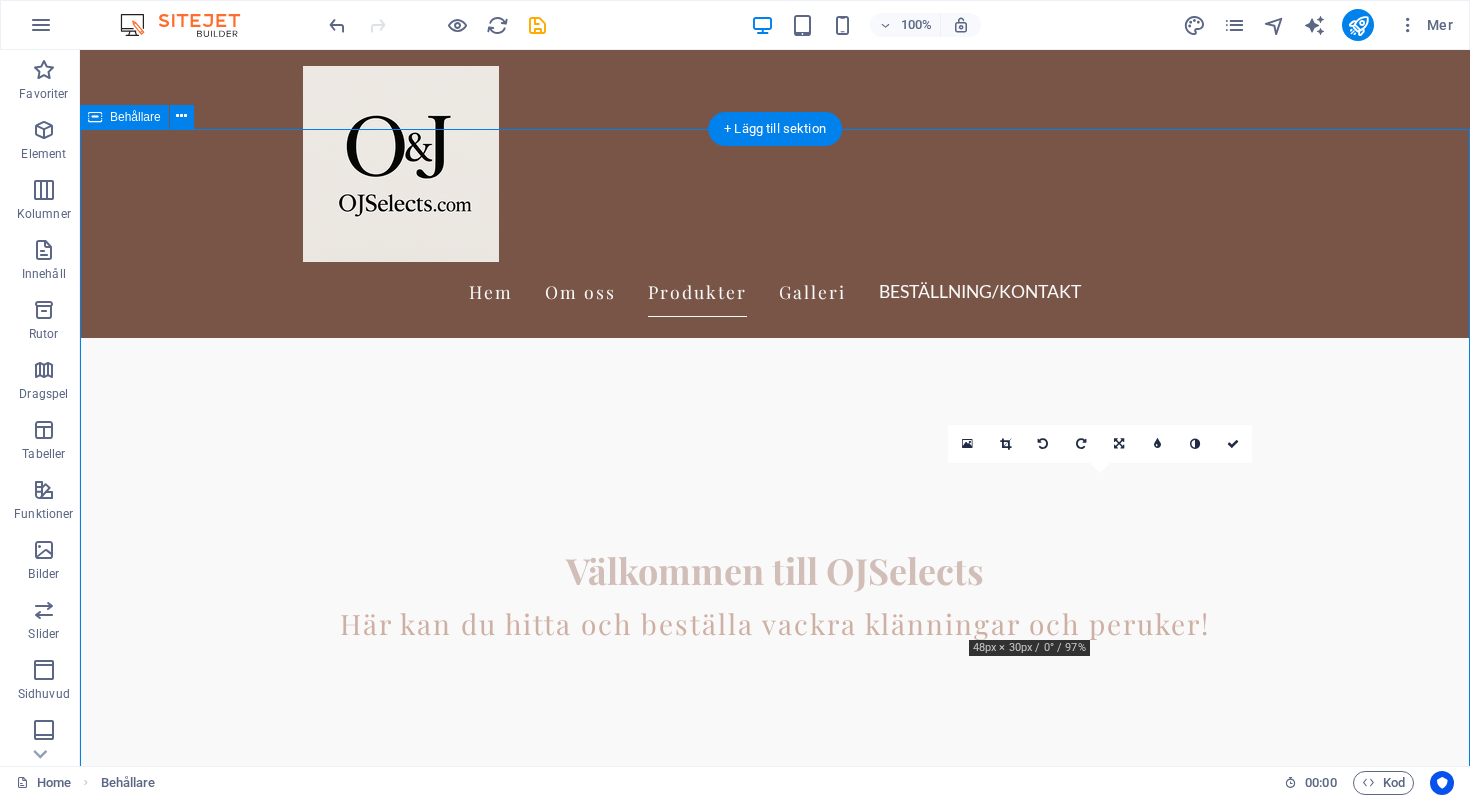 click on "Produkter Peruker Upplev vår breda kollektion av peruker med äkta hår i olika stilar och färger.  Klänningar Stort urval av eleganta och trendiga klänningar för alla tillfällen. Accessoarer Ge din stil det där lilla extra med skönhetsprodukter och unika accessoarer. Kostnadsfri frakt Njut av gratis frakt på beställningar över 1000 kr. Enkel returpolicy Vi erbjuder en smidig returpolicy för din trygghet." at bounding box center (775, 3473) 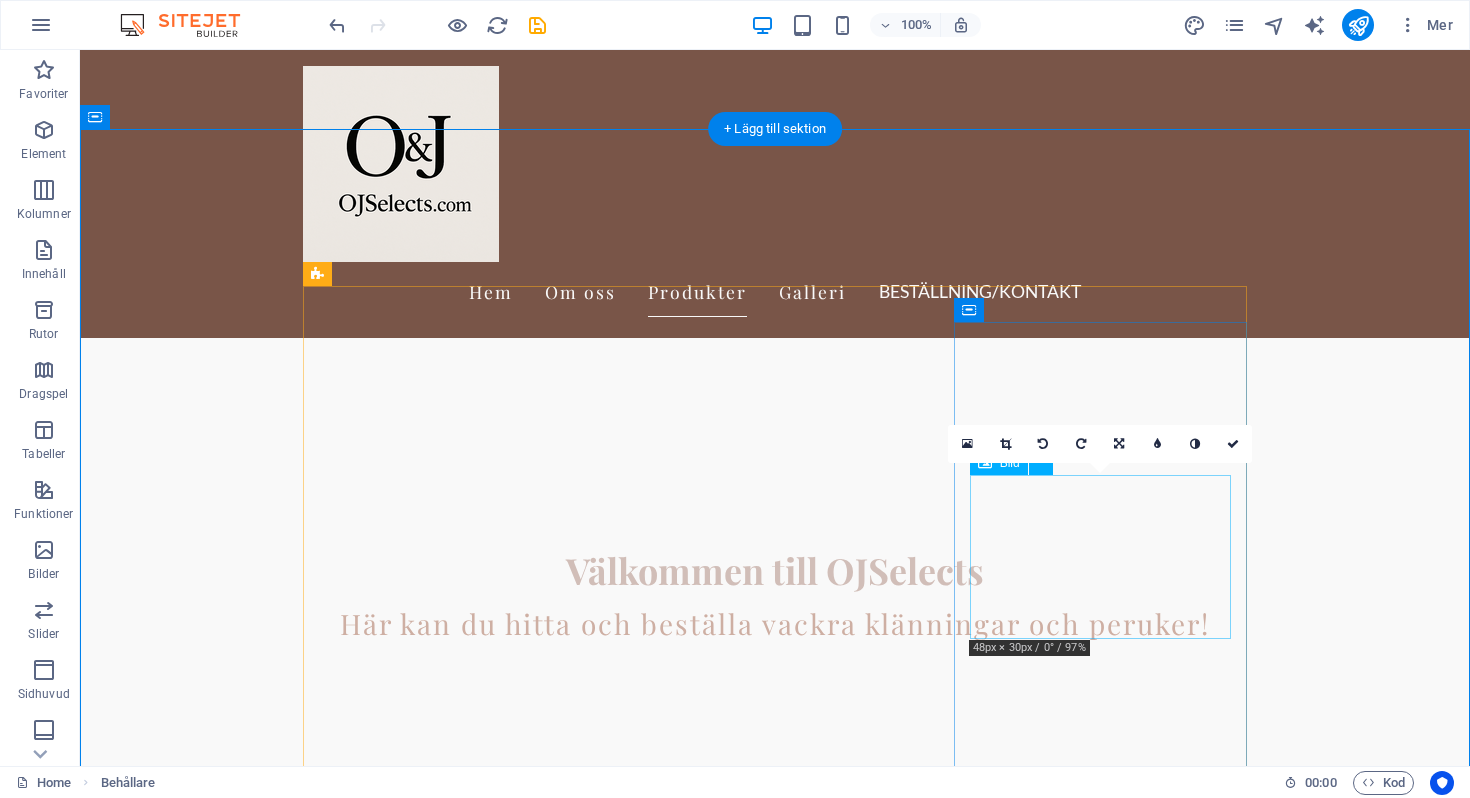 click at bounding box center (449, 5521) 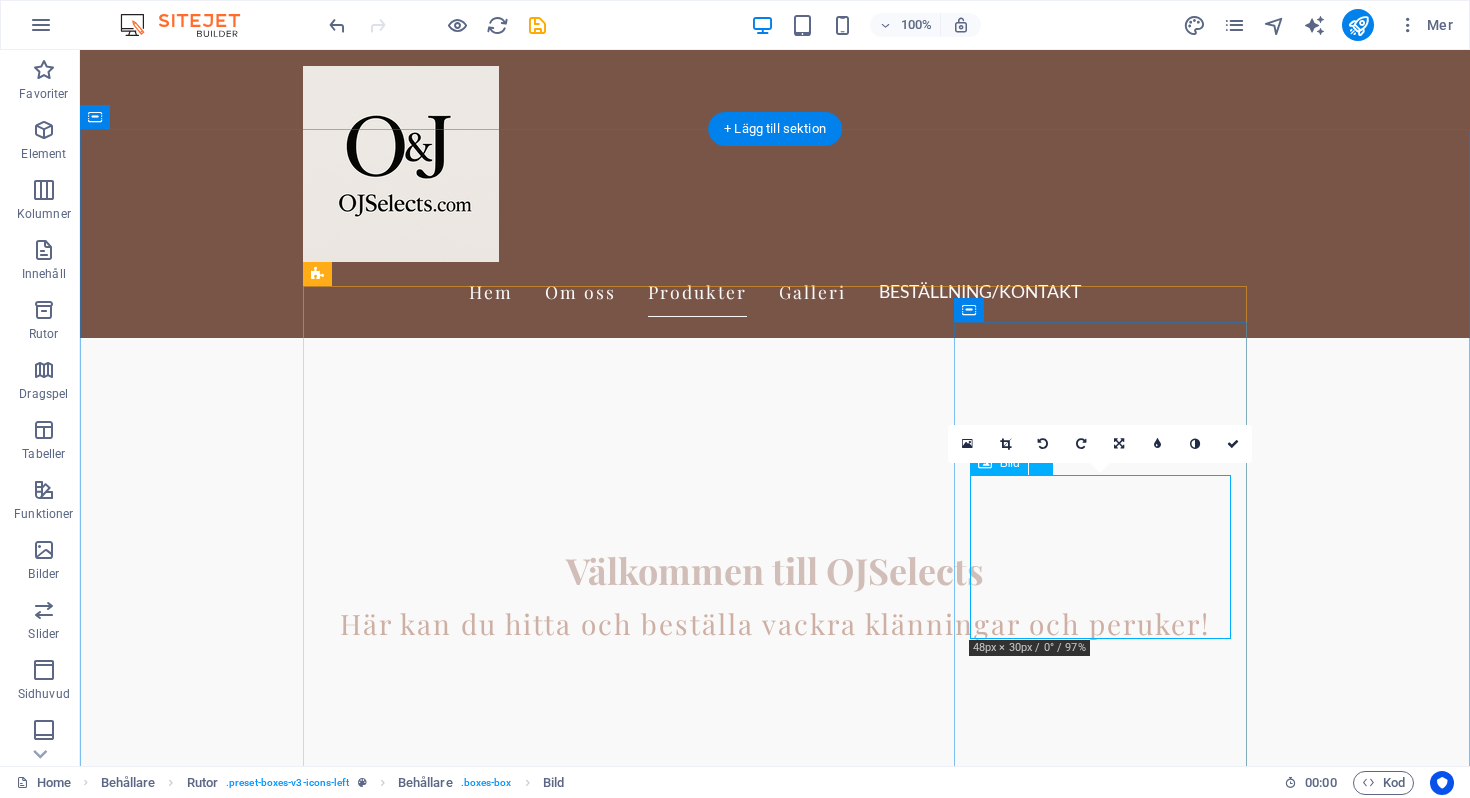 click at bounding box center [449, 5521] 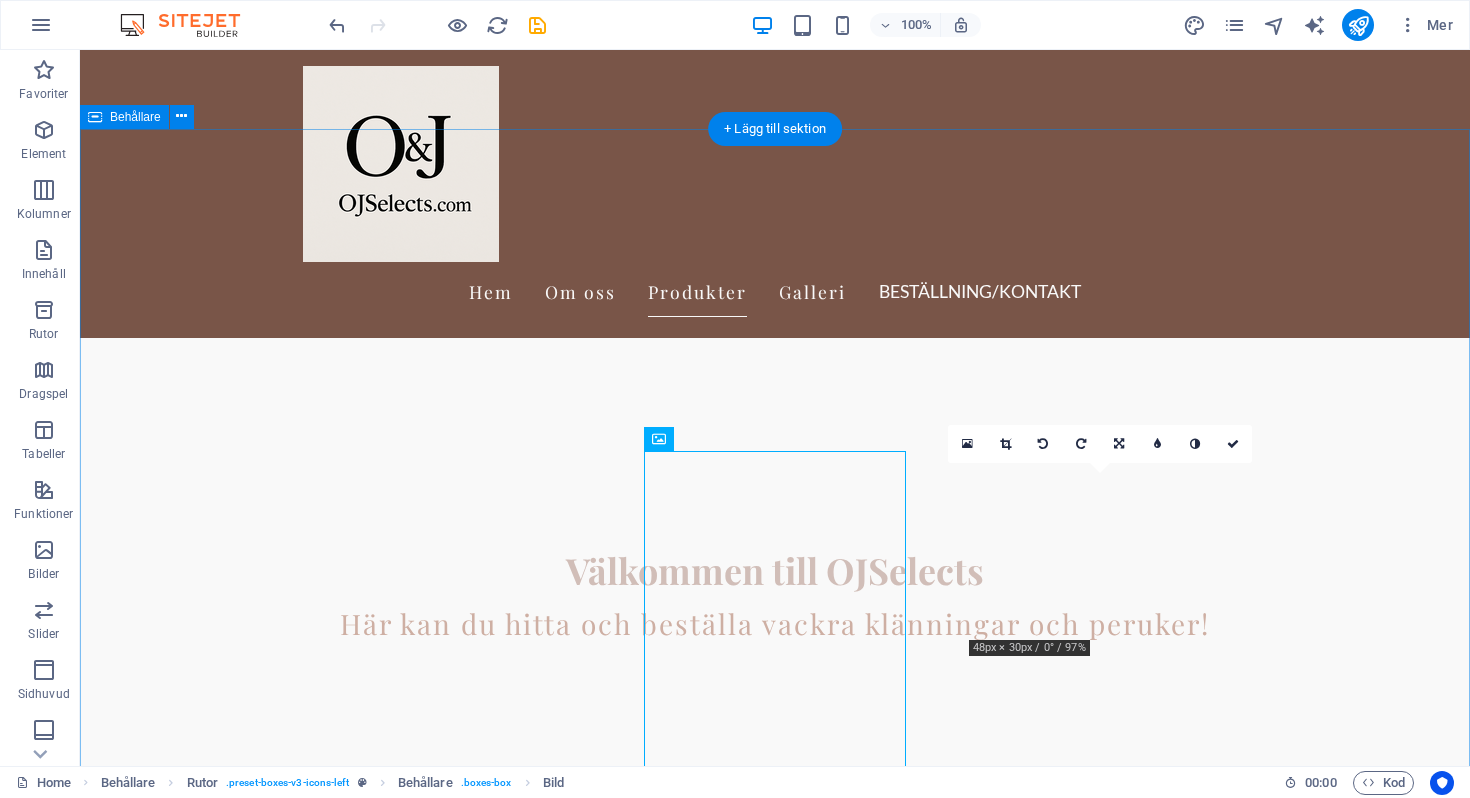 click on "Produkter Peruker Upplev vår breda kollektion av peruker med äkta hår i olika stilar och färger.  Klänningar Stort urval av eleganta och trendiga klänningar för alla tillfällen. Accessoarer Ge din stil det där lilla extra med skönhetsprodukter och unika accessoarer. Kostnadsfri frakt Njut av gratis frakt på beställningar över 1000 kr. Enkel returpolicy Vi erbjuder en smidig returpolicy för din trygghet." at bounding box center (775, 3473) 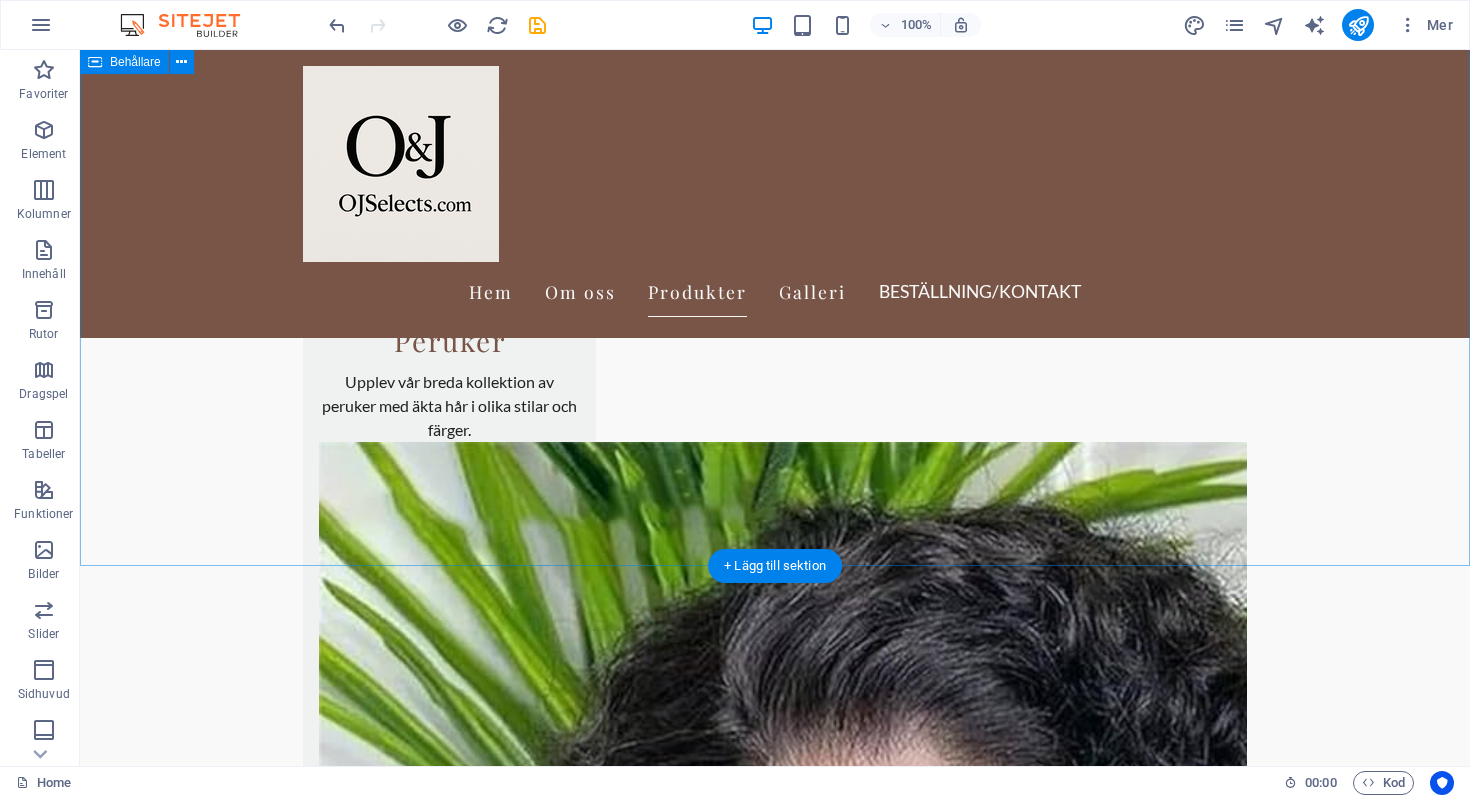 scroll, scrollTop: 900, scrollLeft: 0, axis: vertical 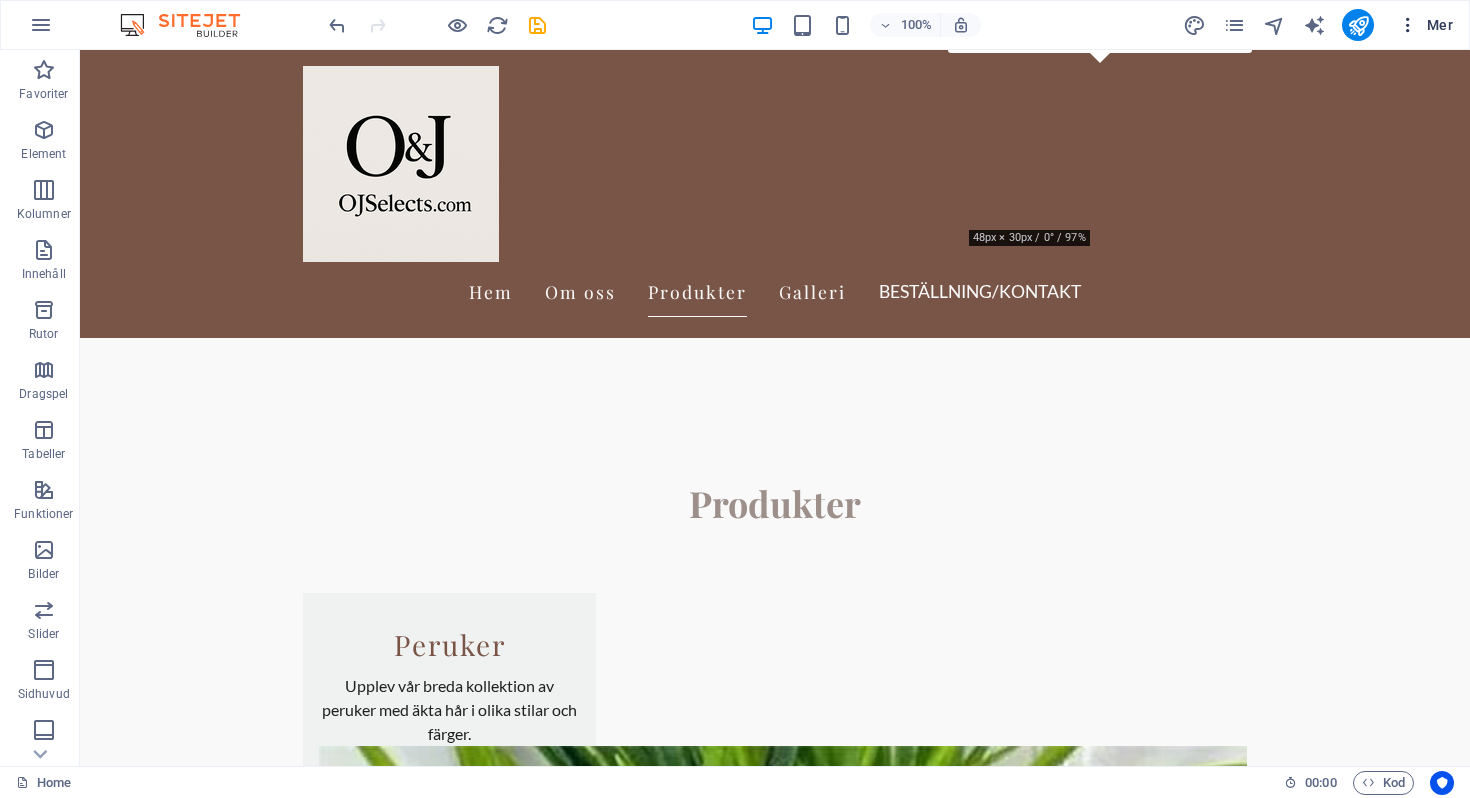 click at bounding box center [1408, 25] 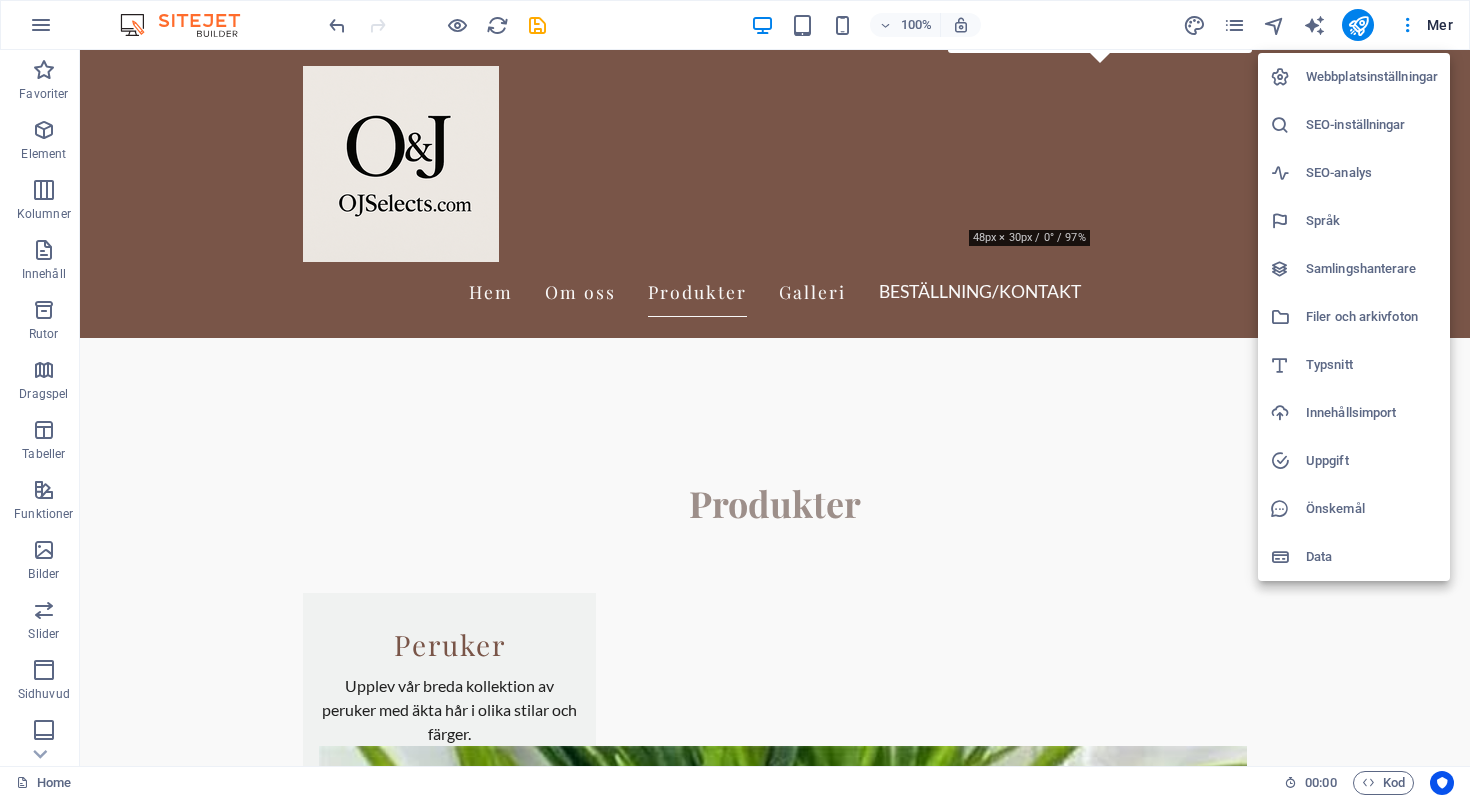 click on "Språk" at bounding box center [1372, 221] 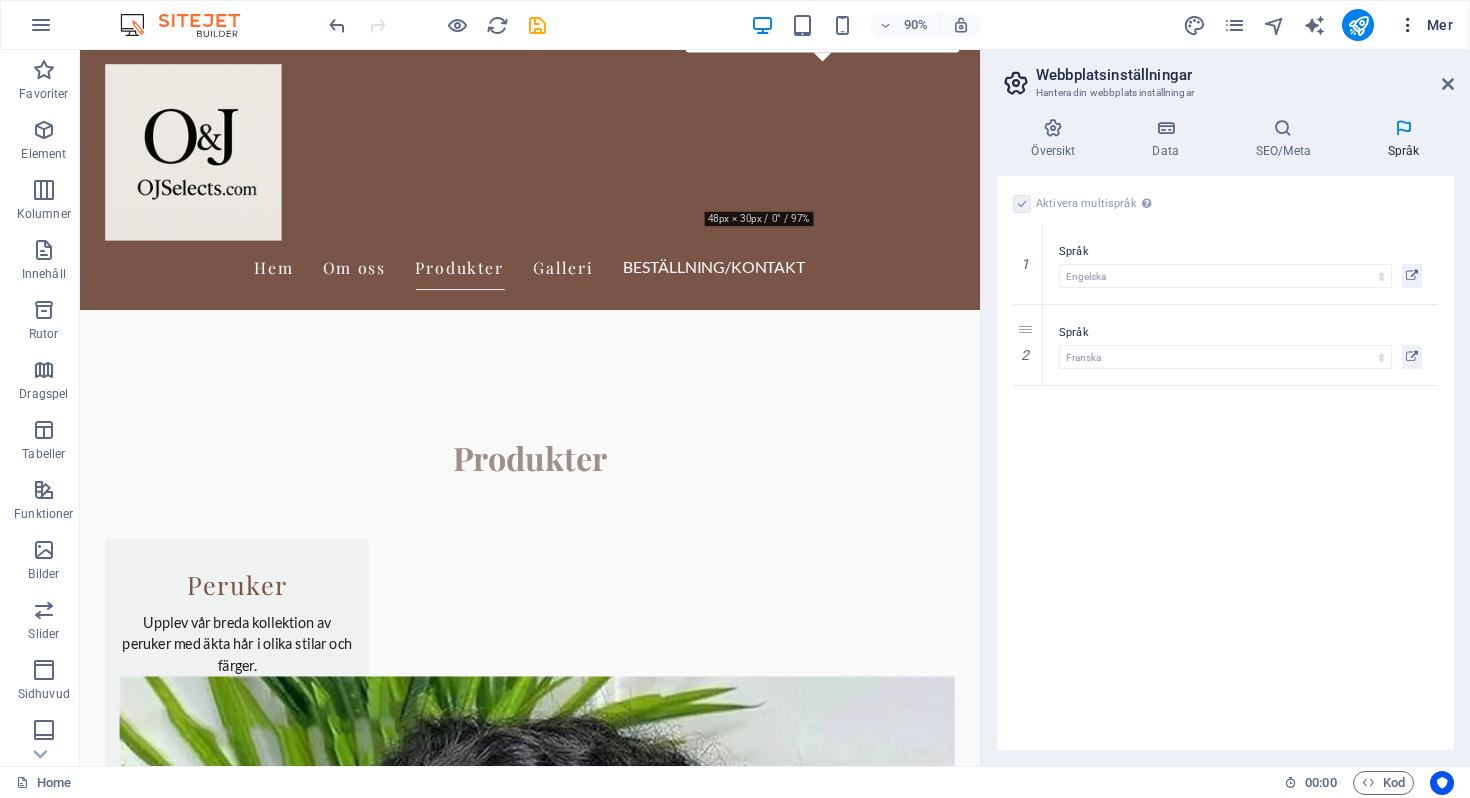 click at bounding box center [1408, 25] 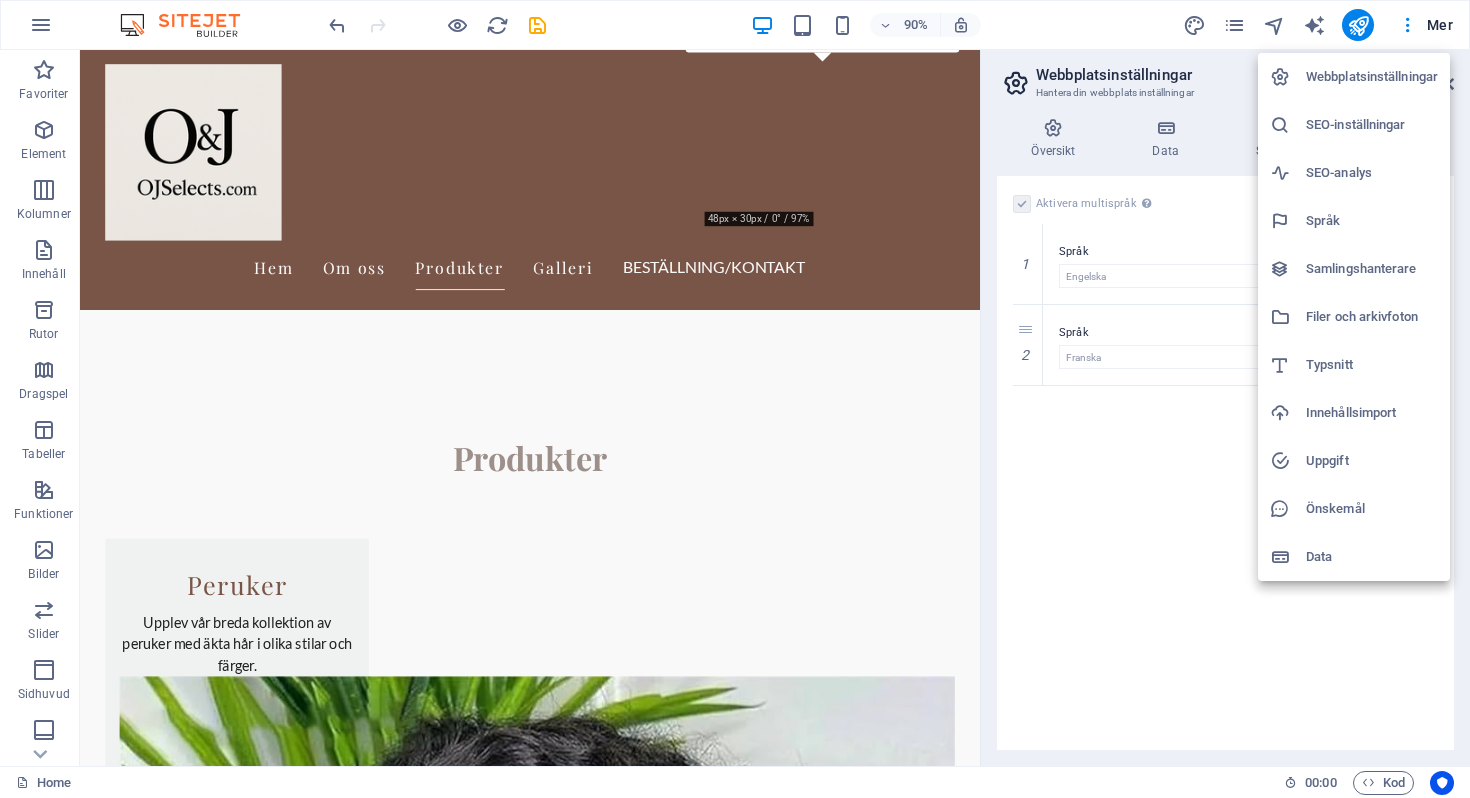 click at bounding box center (735, 399) 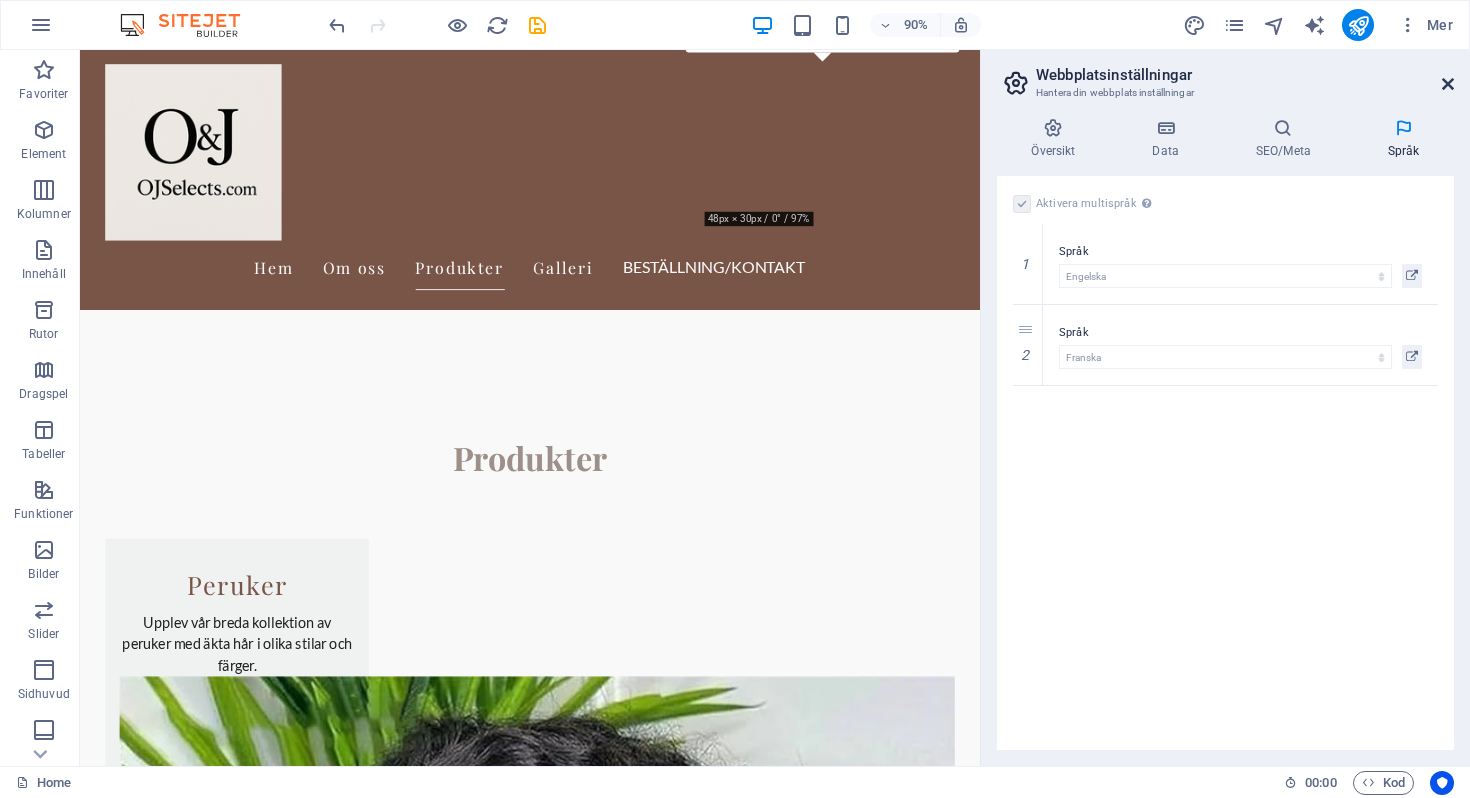 click at bounding box center (1448, 84) 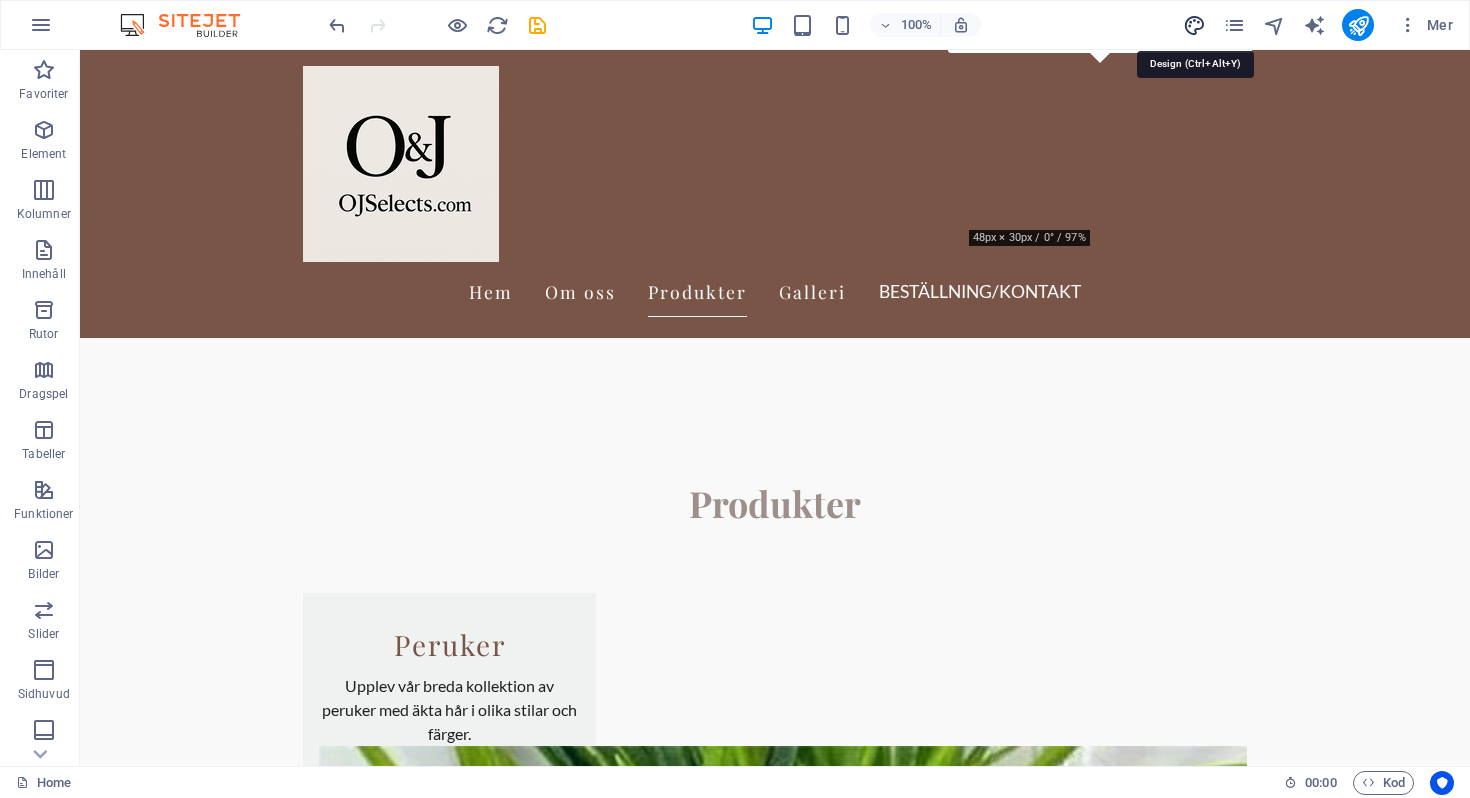 click at bounding box center (1194, 25) 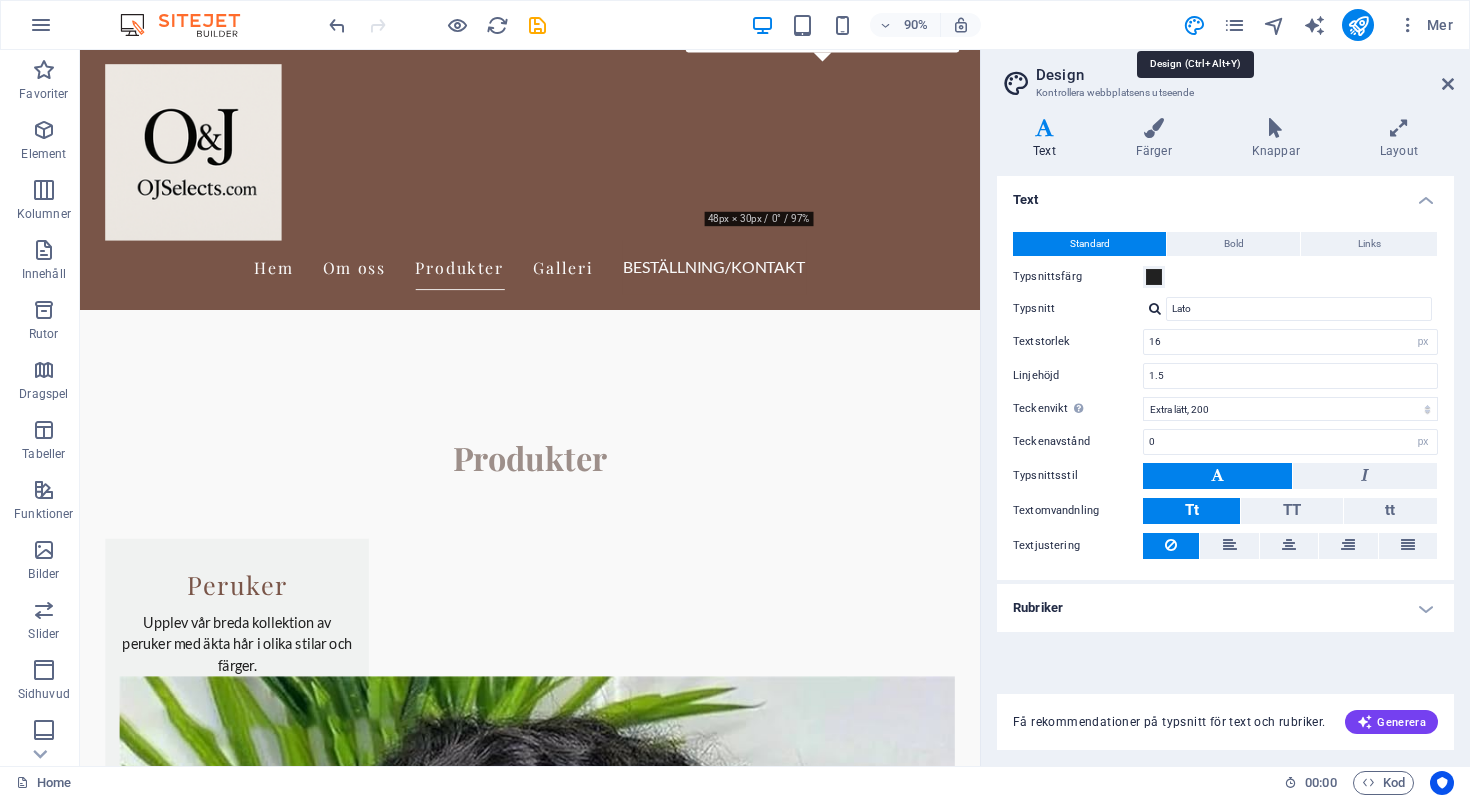 click on "Mer" at bounding box center (1321, 25) 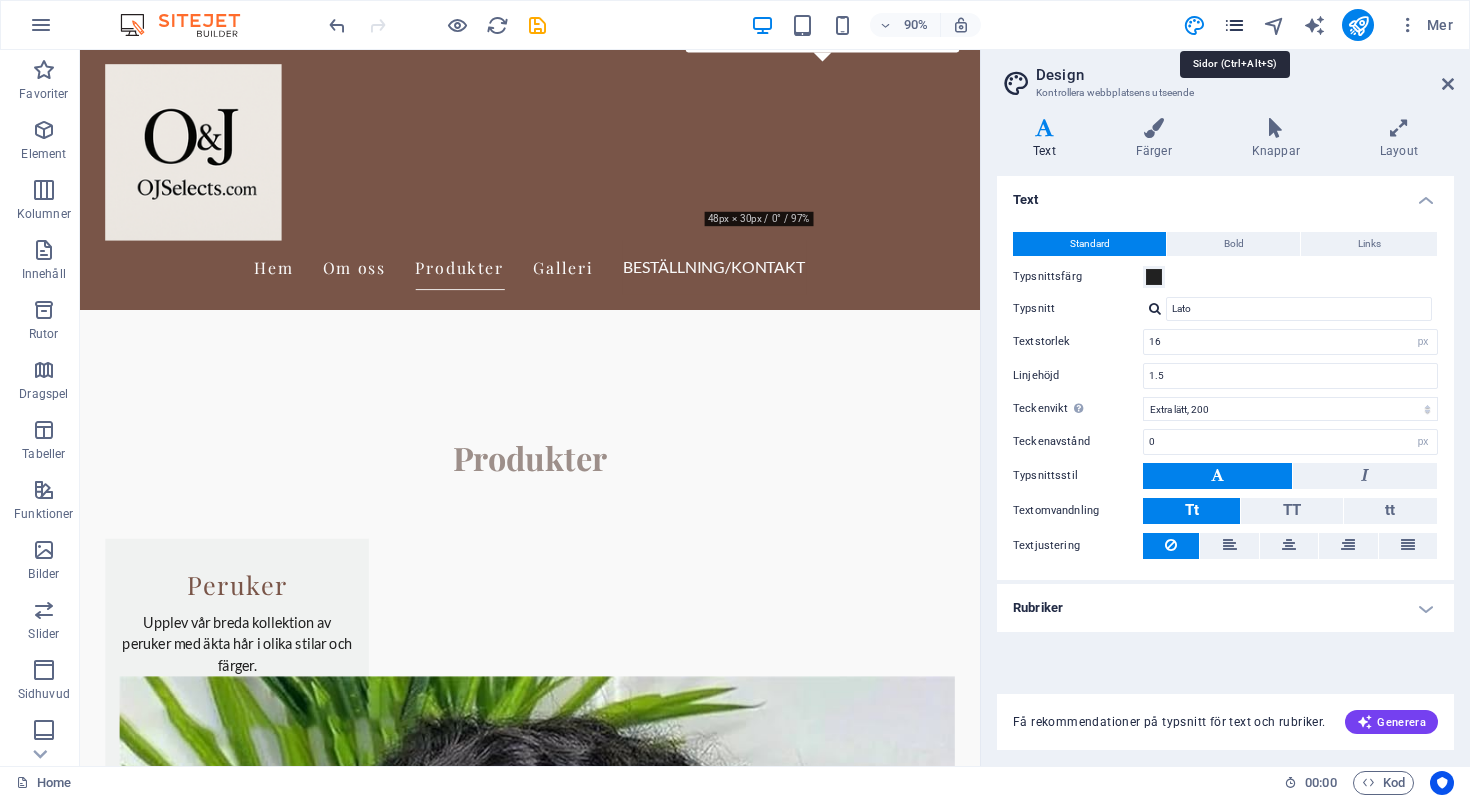 click at bounding box center (1234, 25) 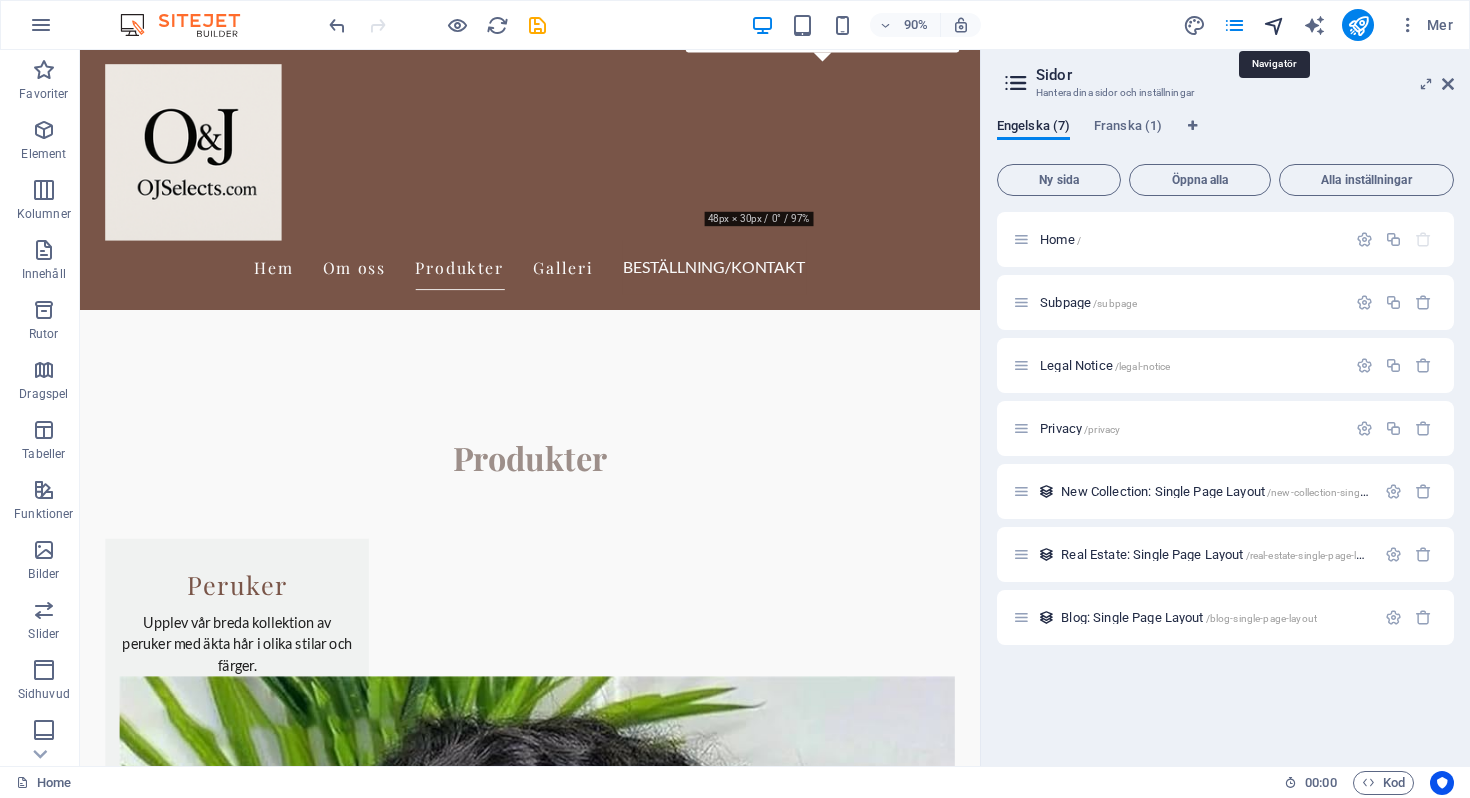 click at bounding box center (1274, 25) 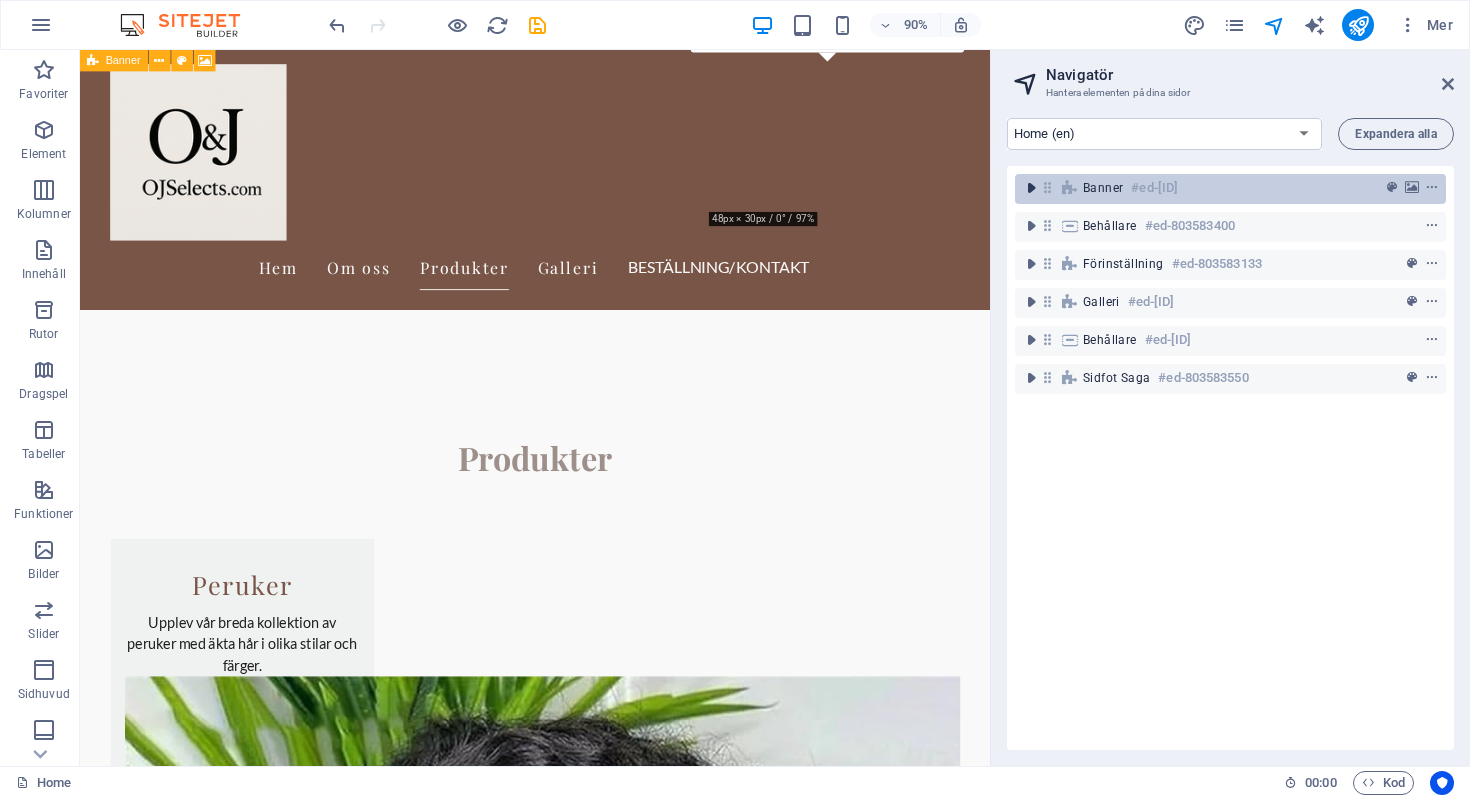 click at bounding box center (1031, 188) 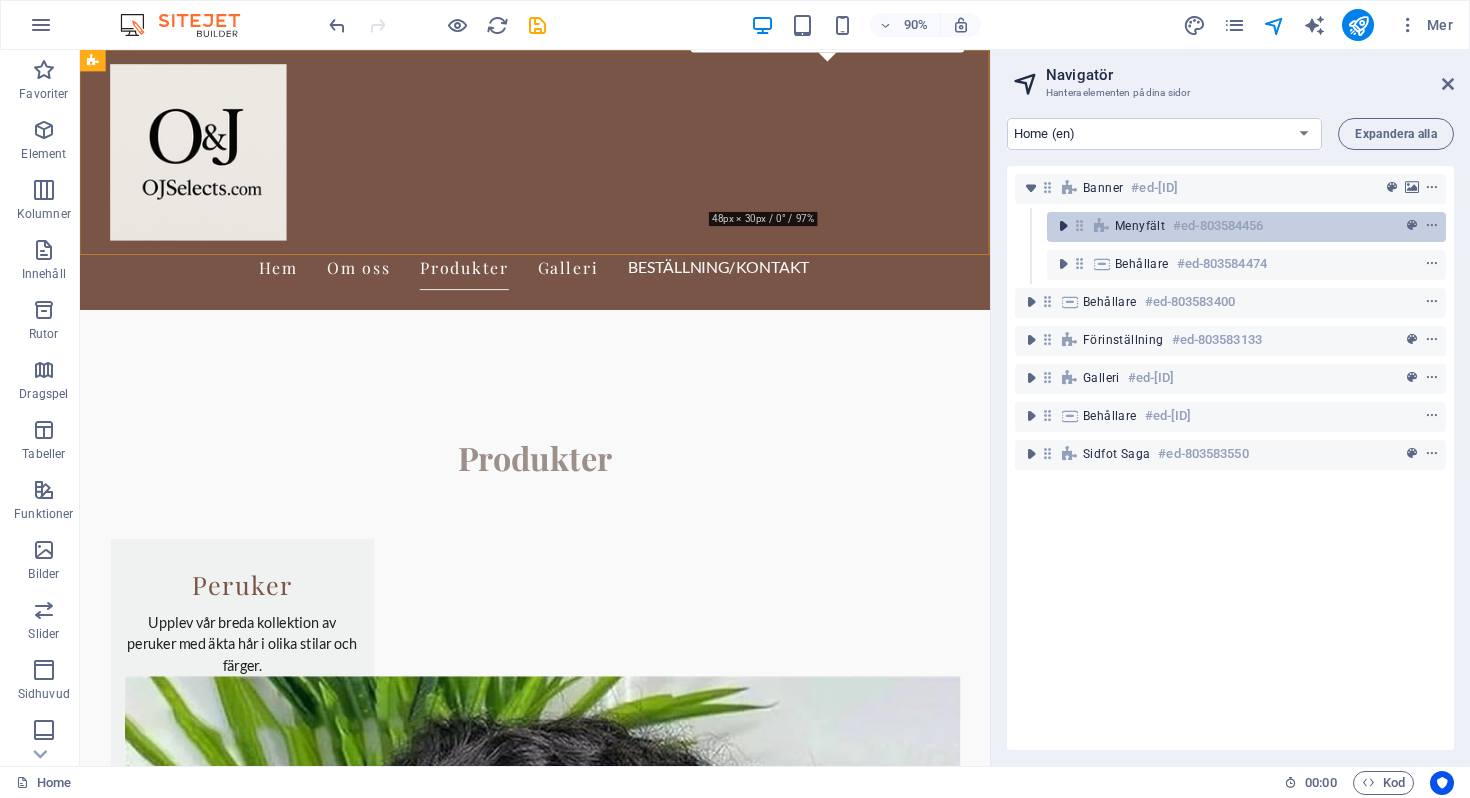 click at bounding box center (1063, 226) 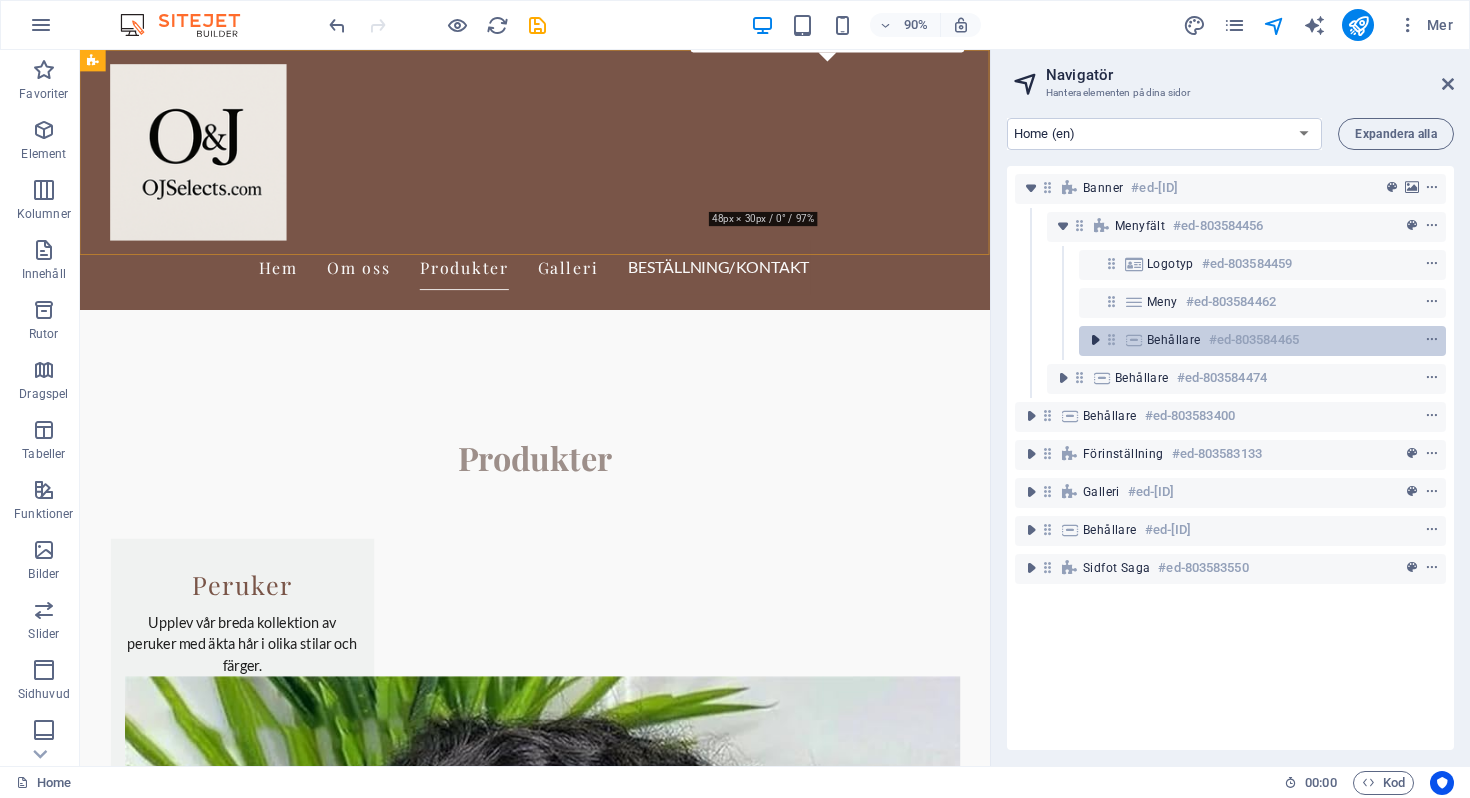 click at bounding box center (1095, 340) 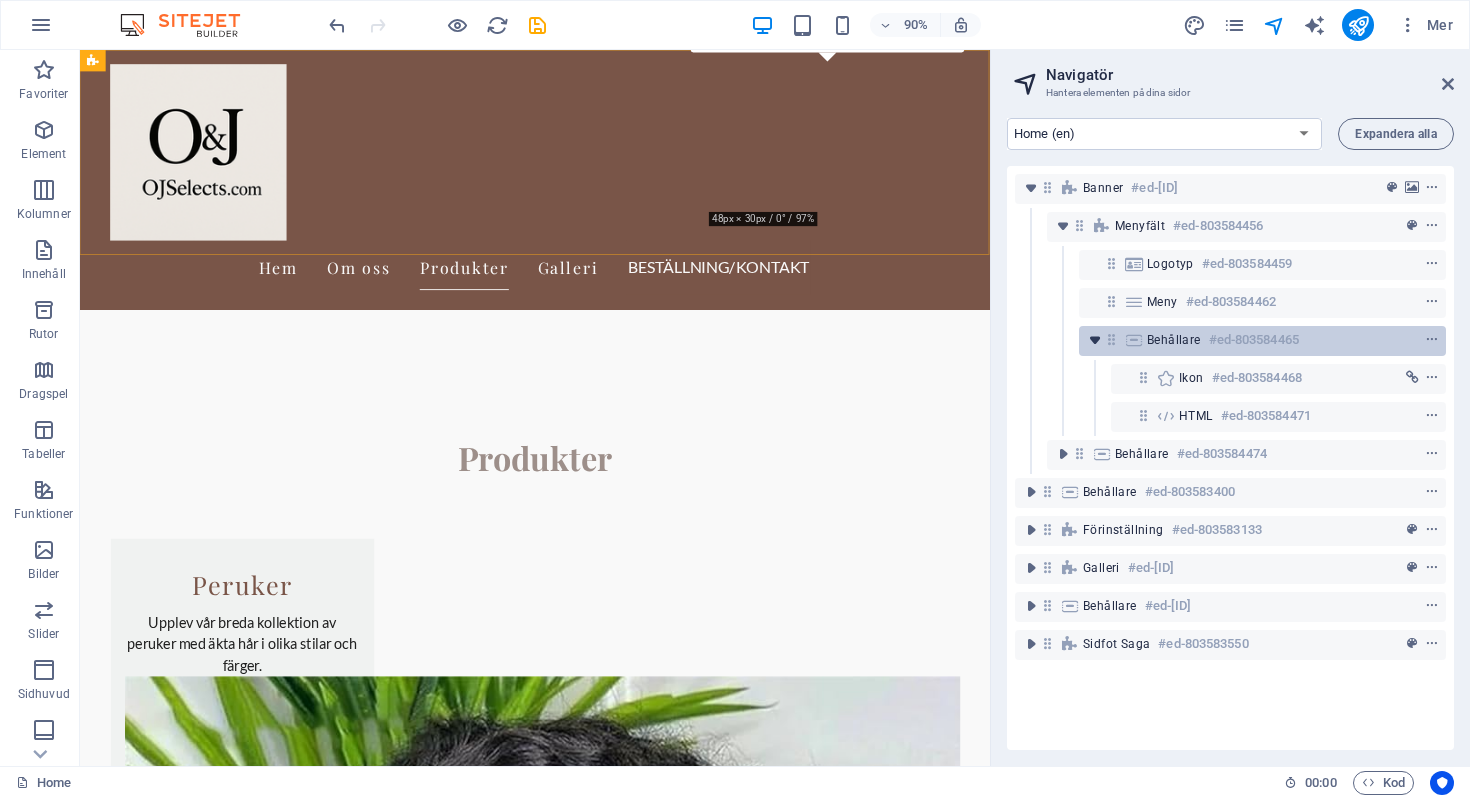 click at bounding box center [1095, 340] 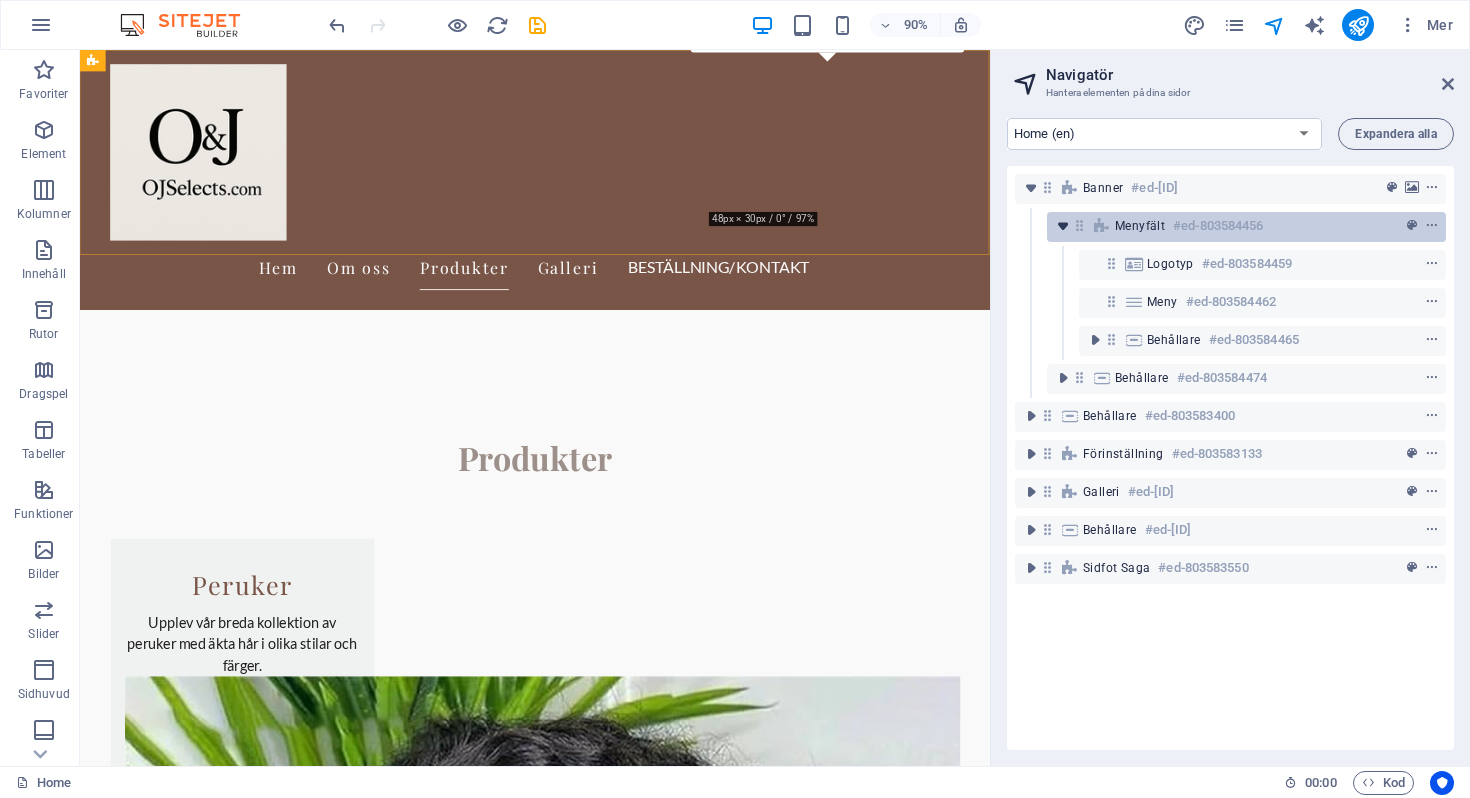 click at bounding box center (1063, 226) 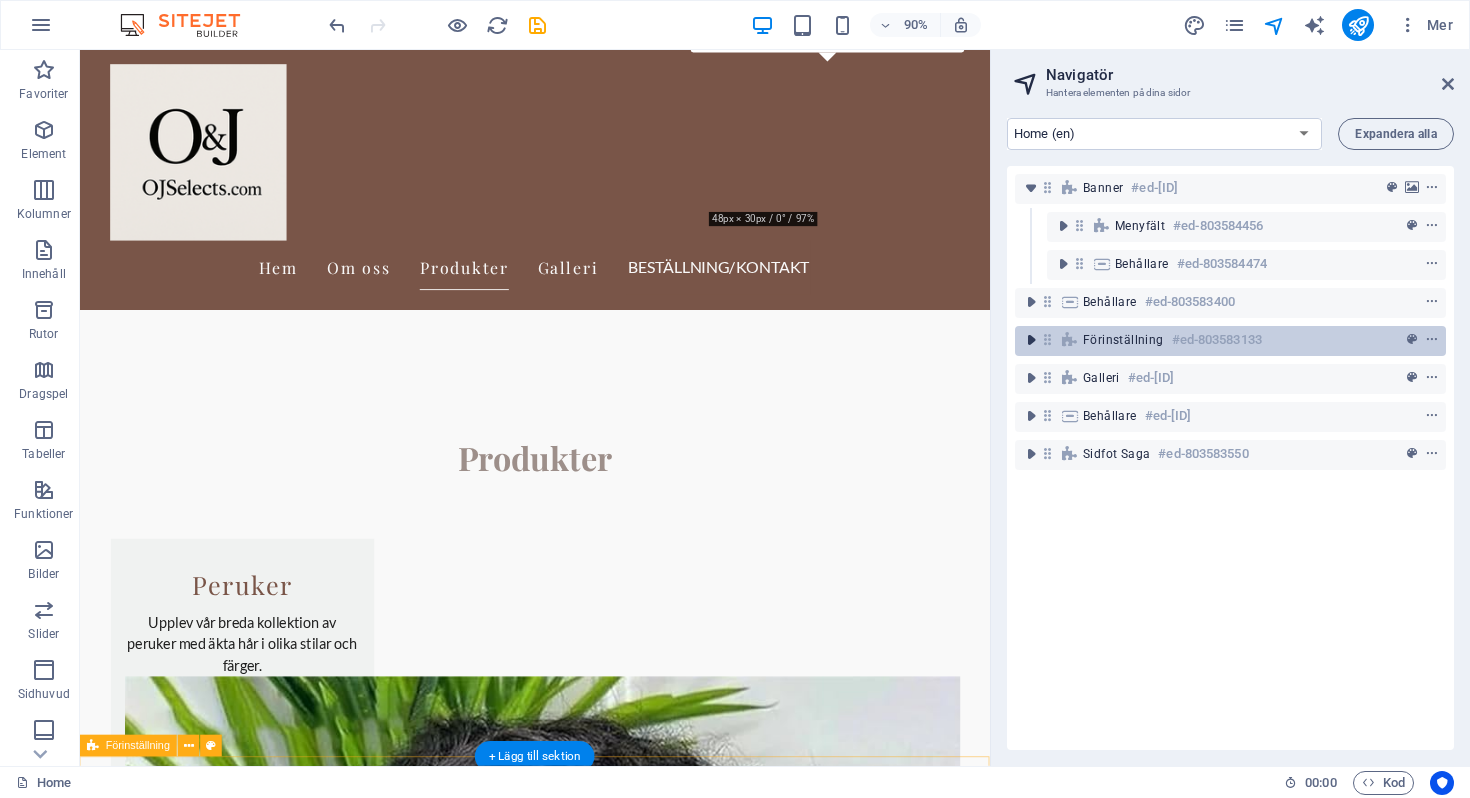click at bounding box center [1031, 340] 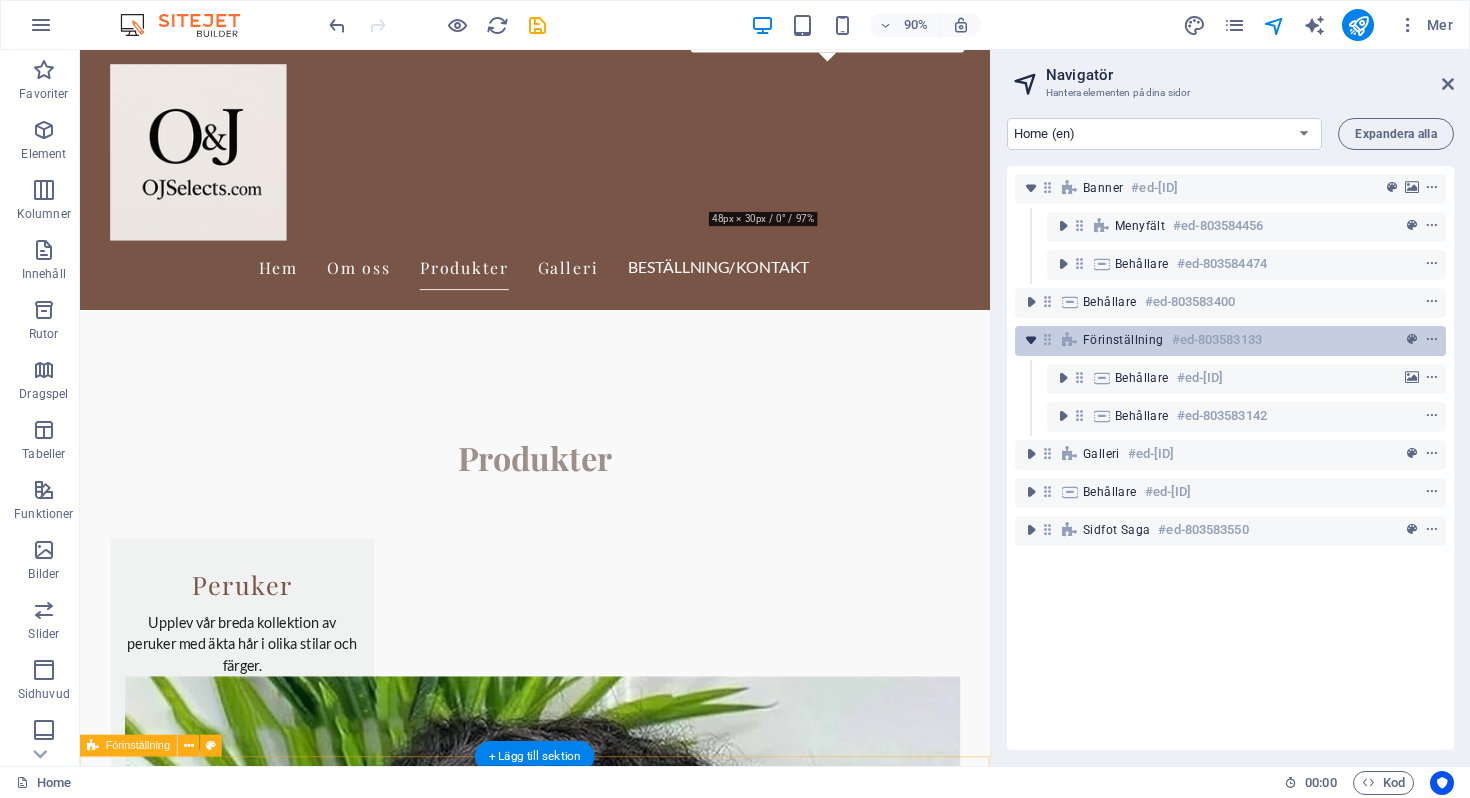 click at bounding box center [1031, 340] 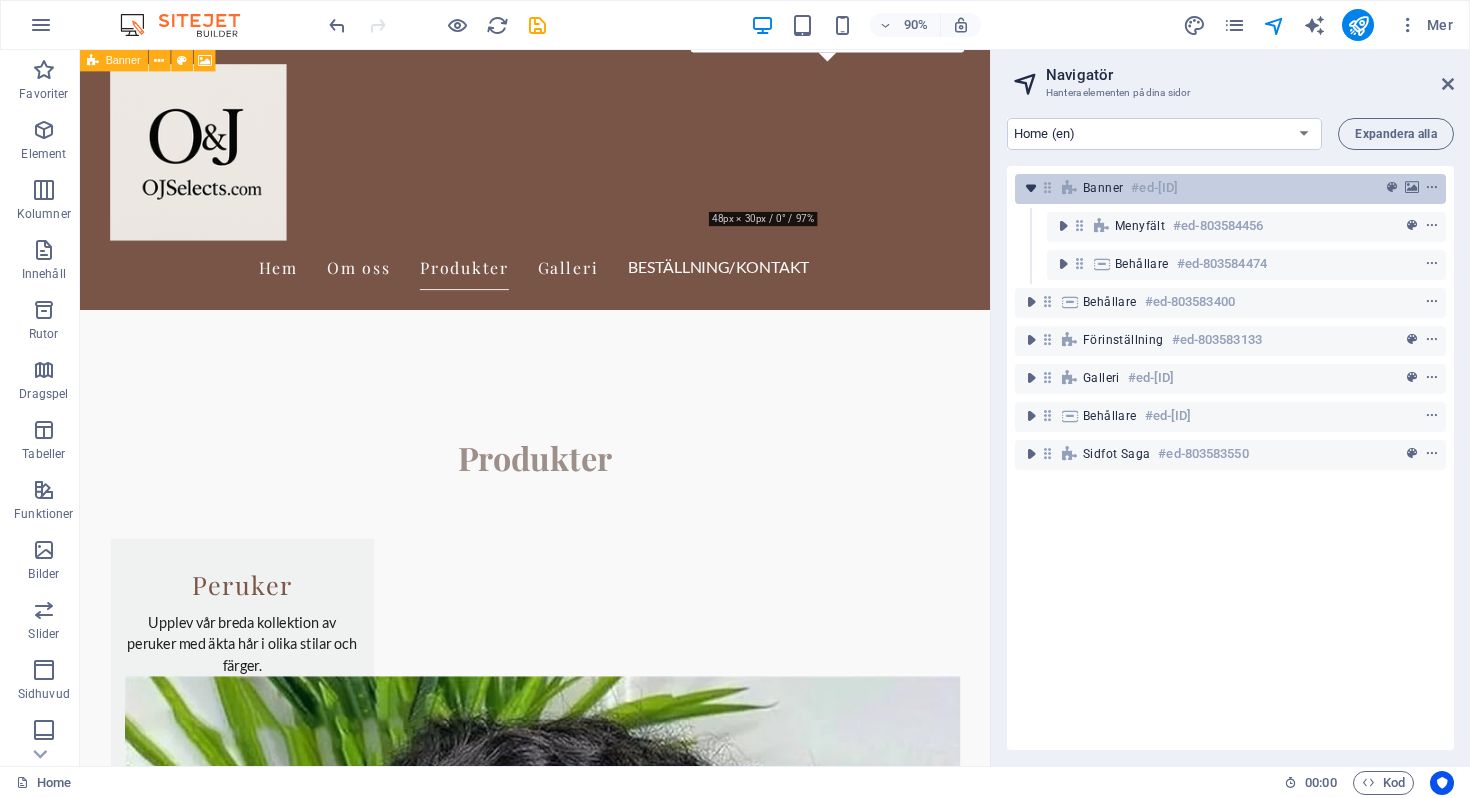 click at bounding box center [1031, 188] 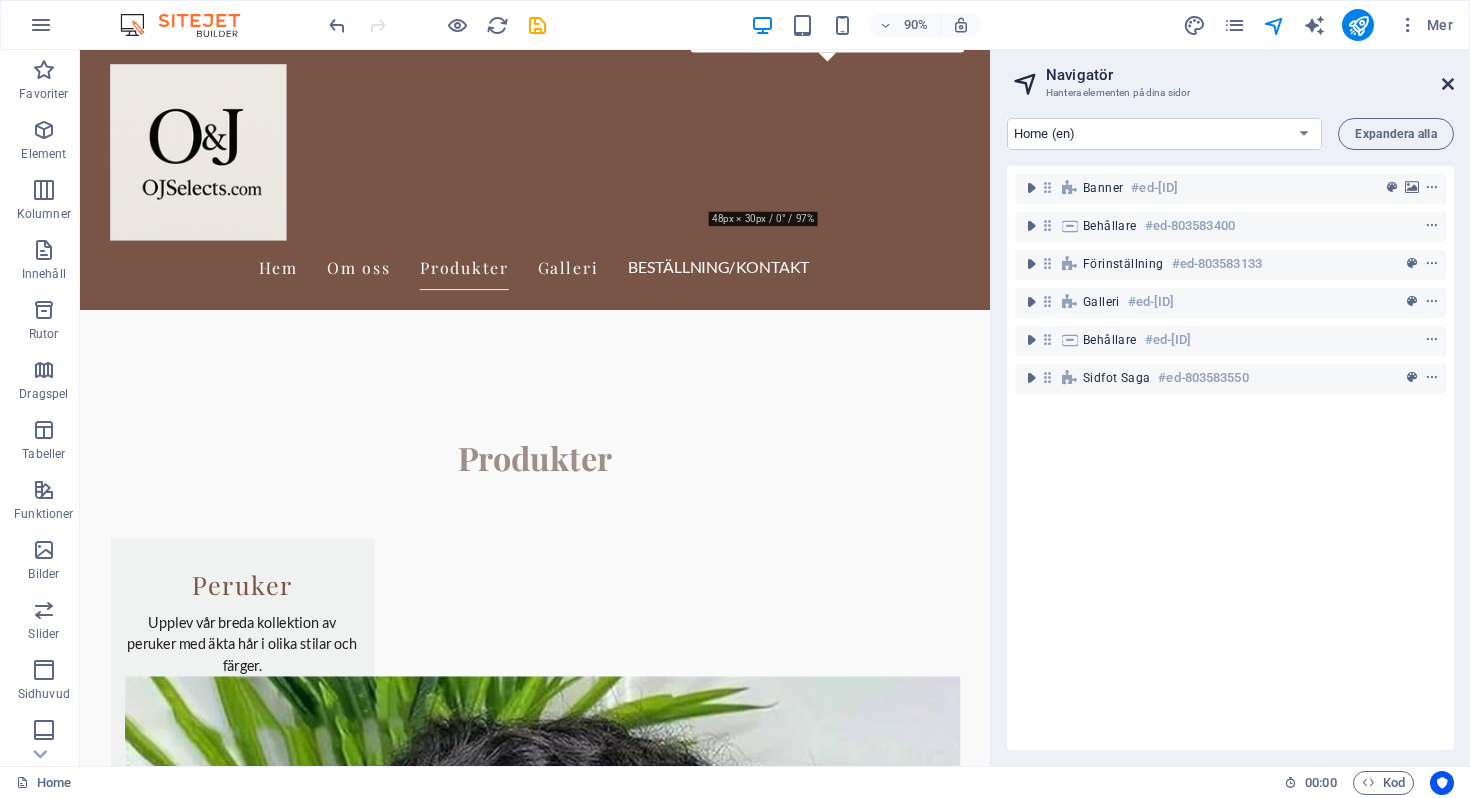click at bounding box center [1448, 84] 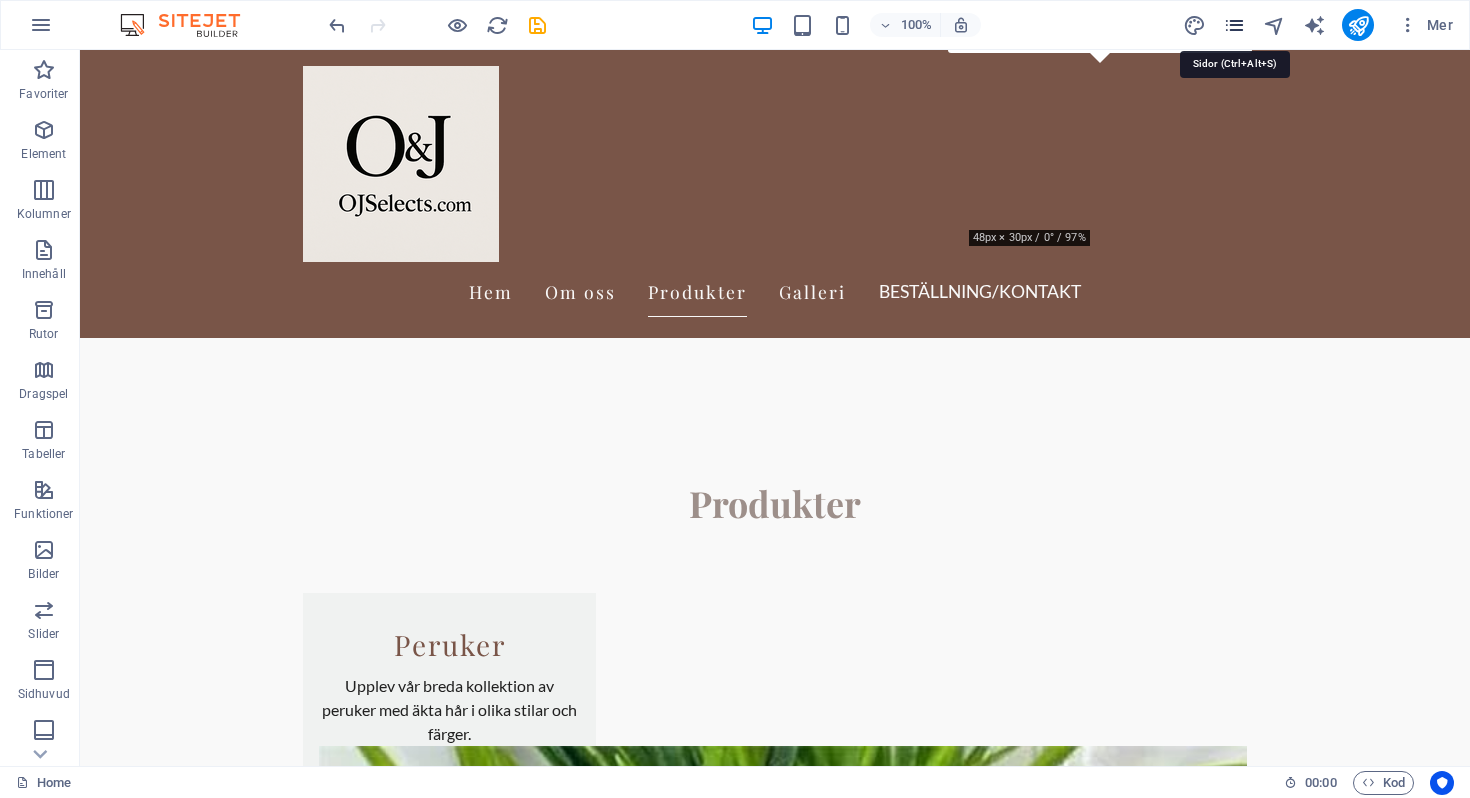 click at bounding box center [1234, 25] 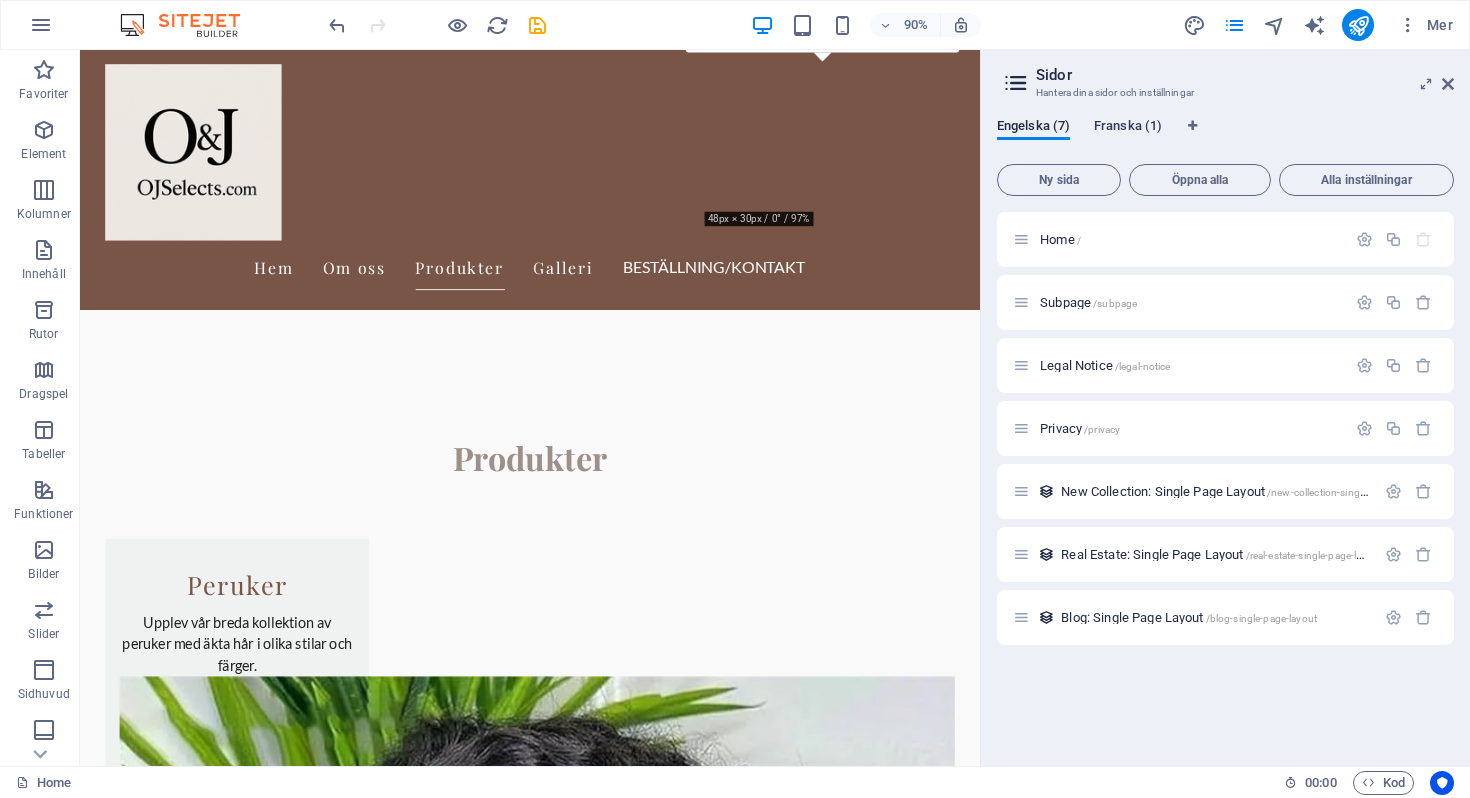 click on "Franska (1)" at bounding box center (1128, 128) 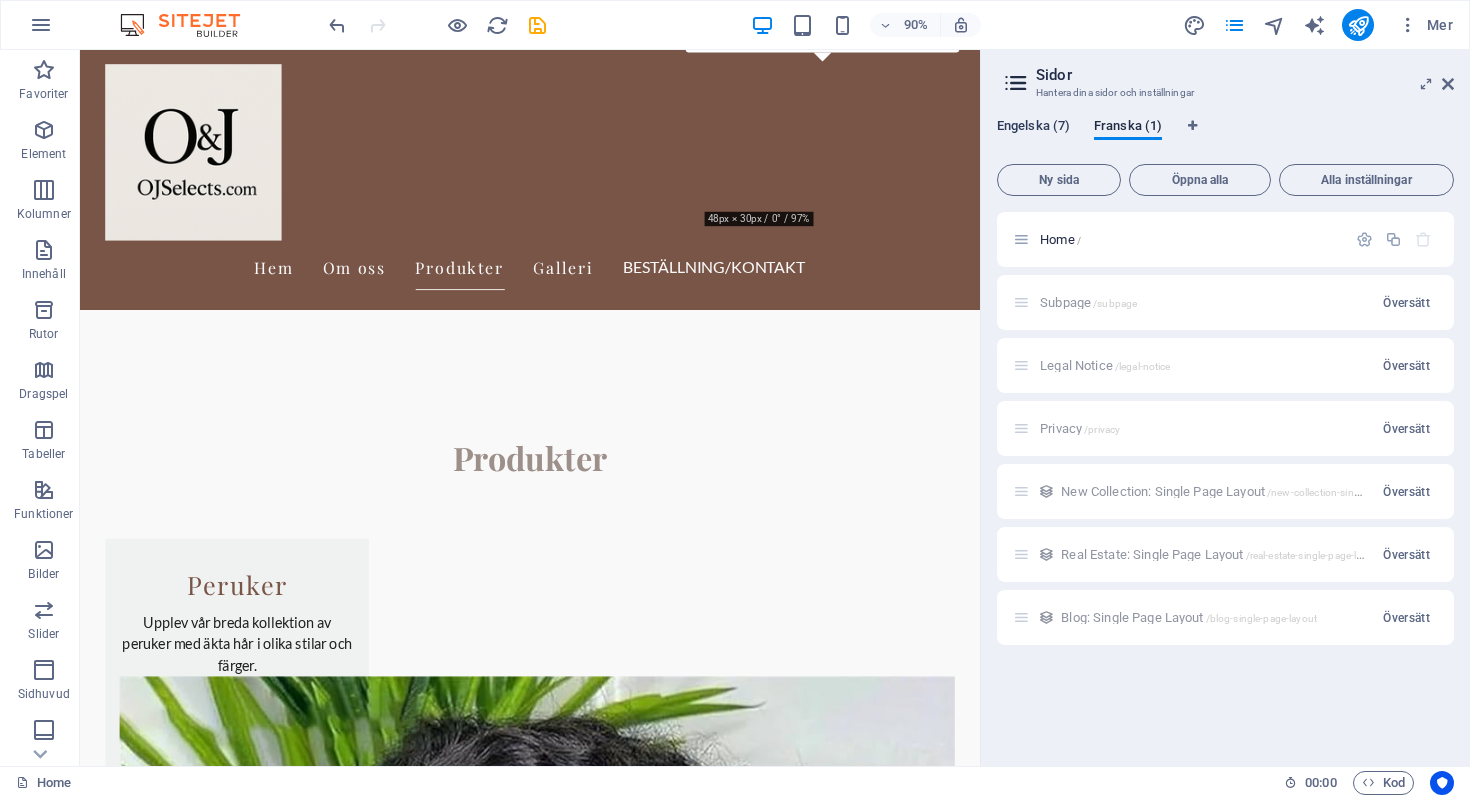 click on "Engelska (7)" at bounding box center (1033, 128) 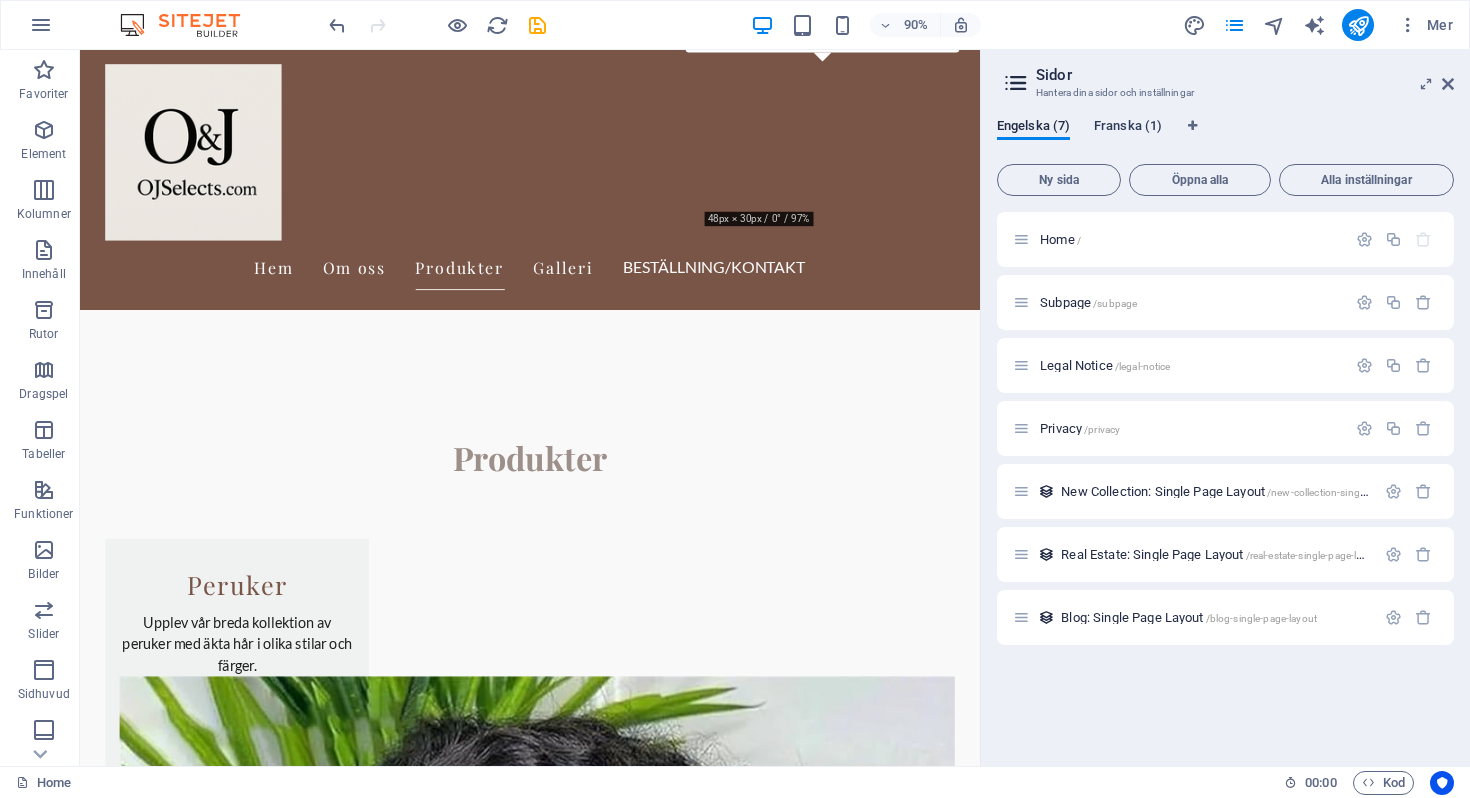 click on "Franska (1)" at bounding box center (1128, 128) 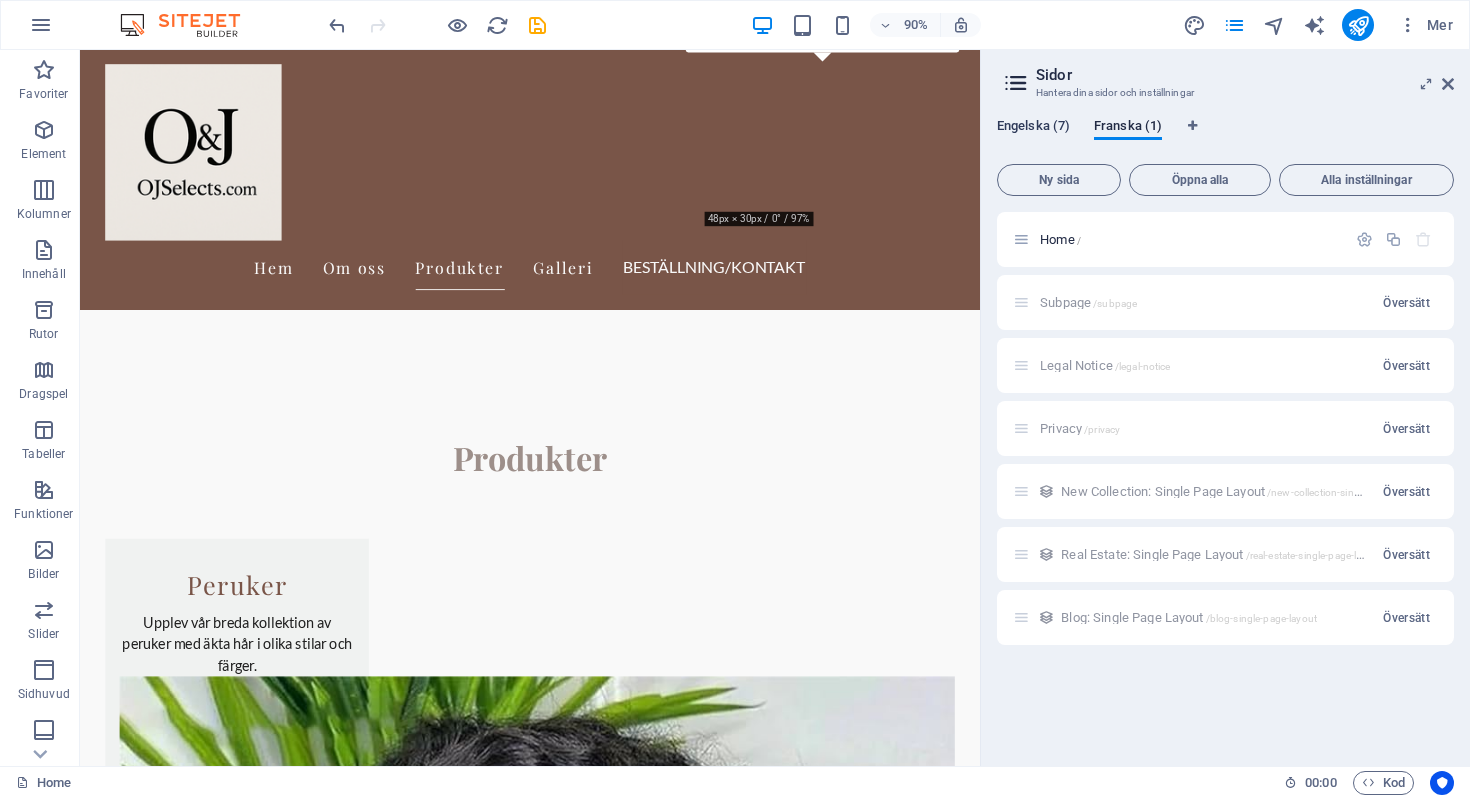 click on "Engelska (7)" at bounding box center [1033, 128] 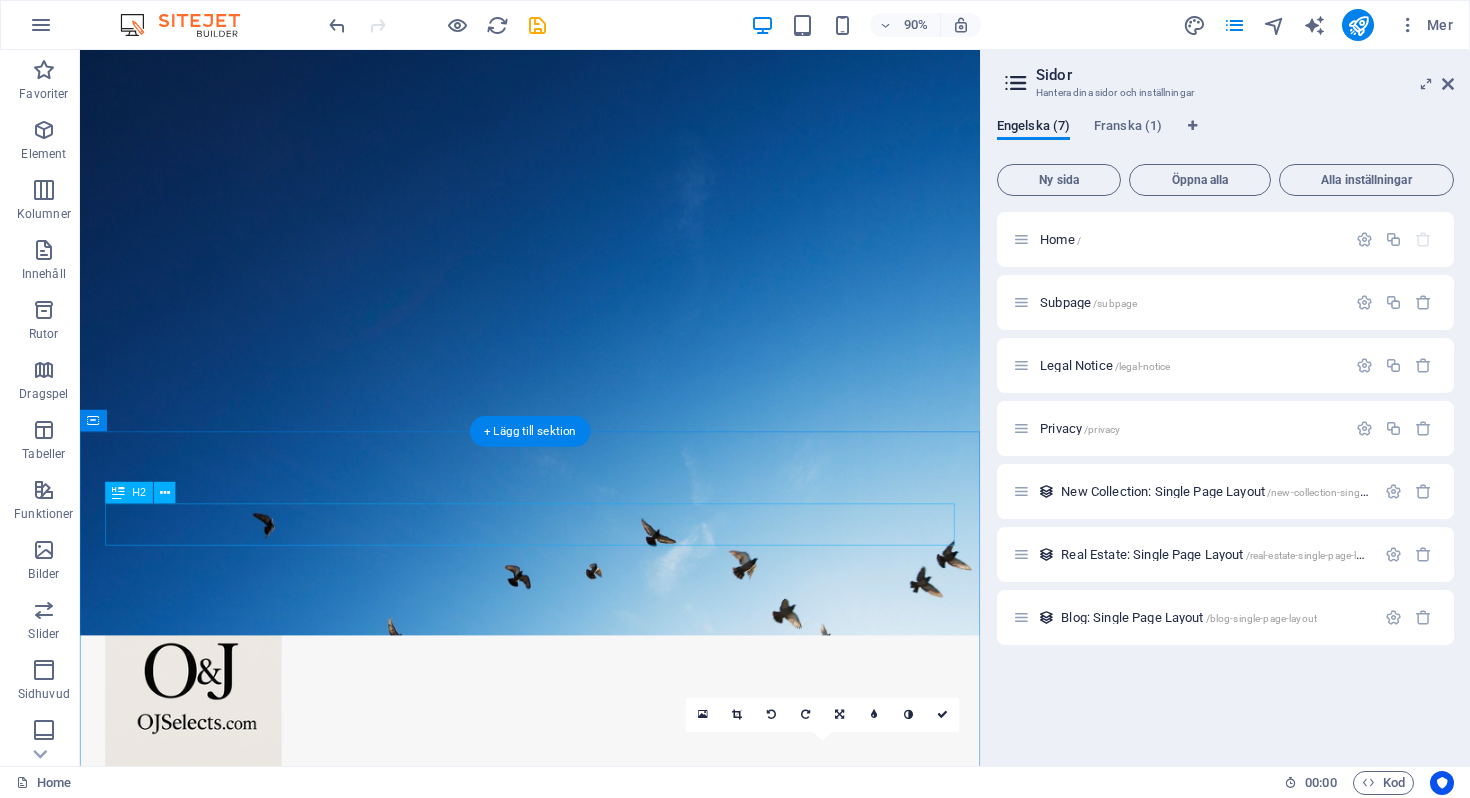 scroll, scrollTop: 0, scrollLeft: 0, axis: both 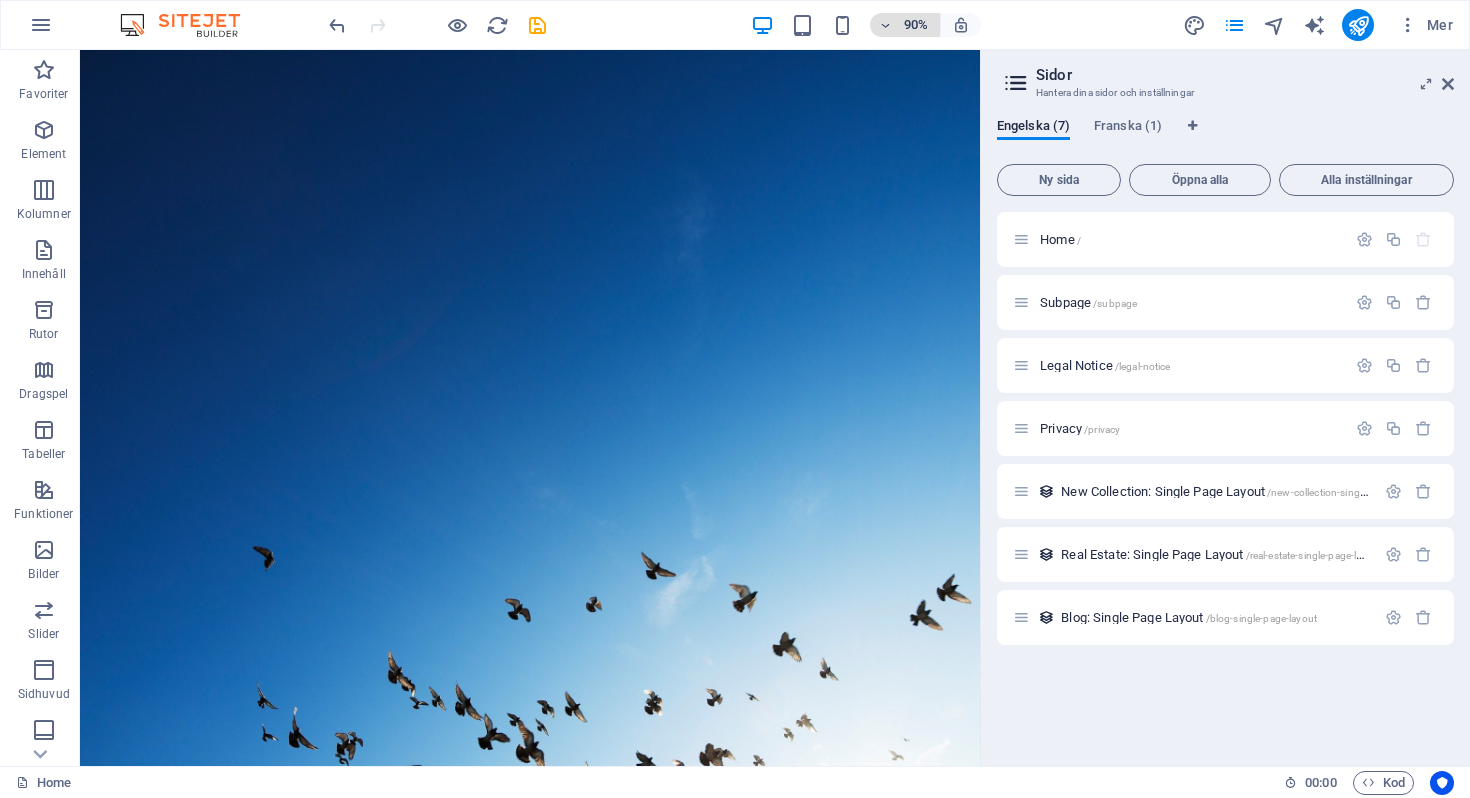 click at bounding box center (885, 25) 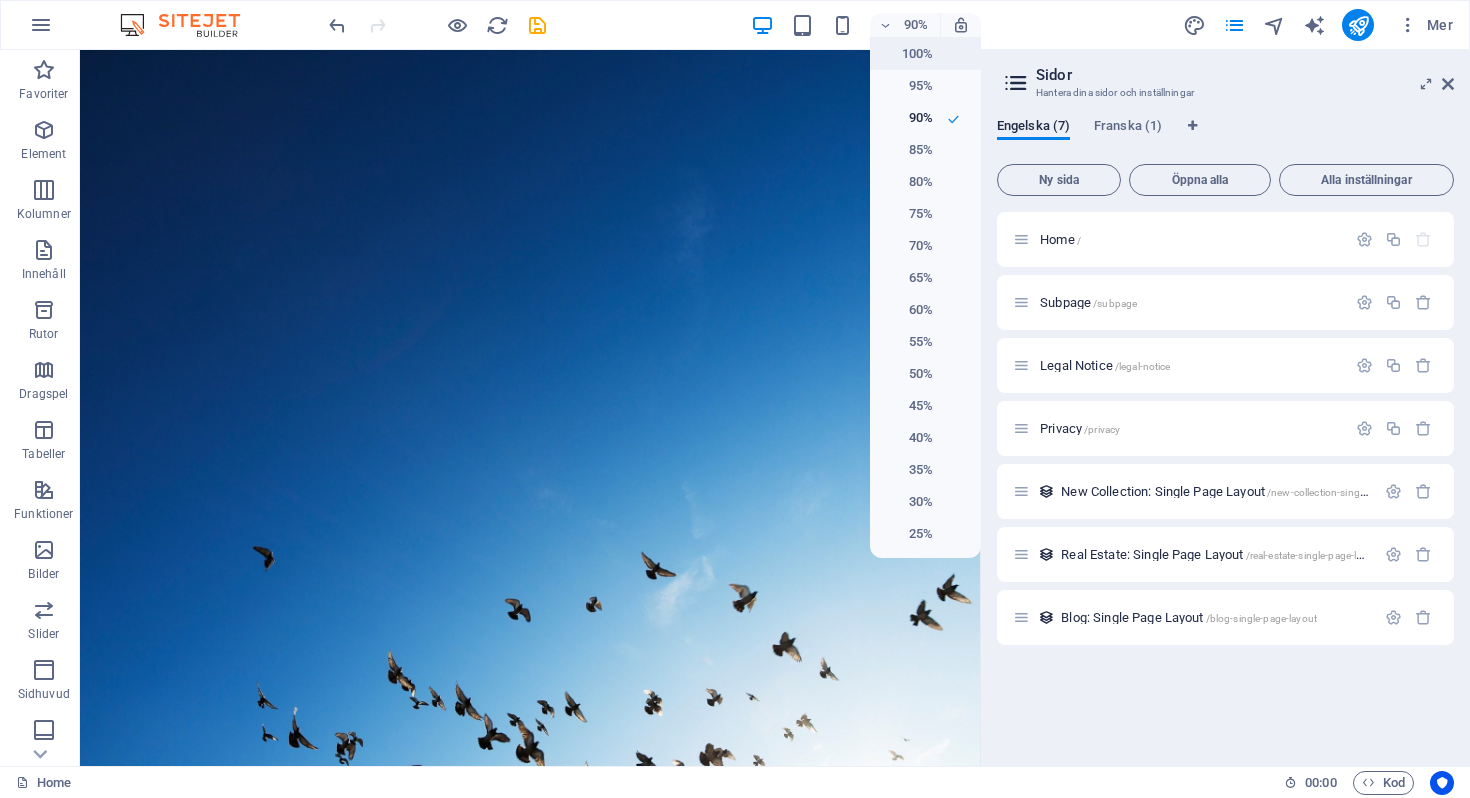 click on "100%" at bounding box center (907, 54) 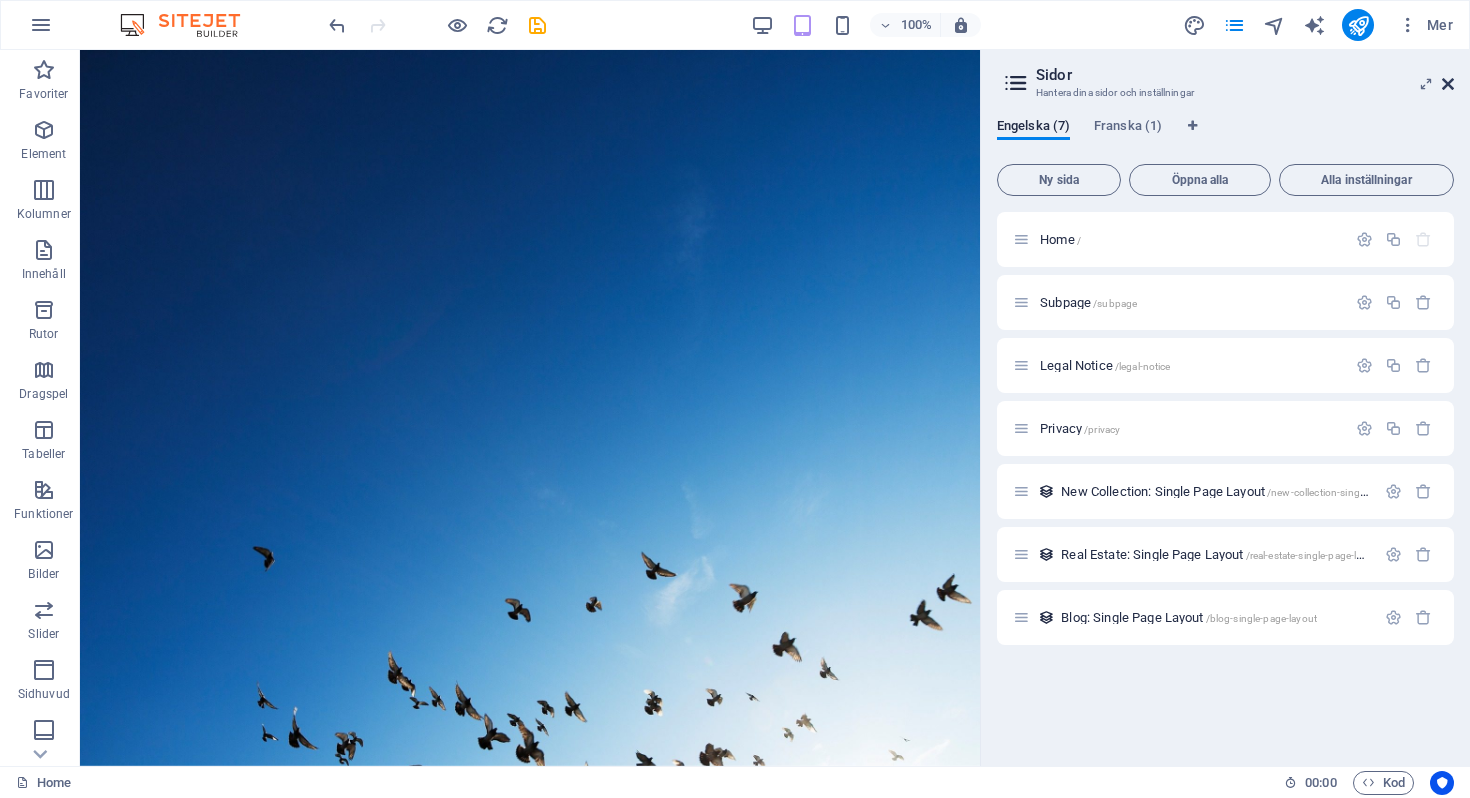 click at bounding box center [1448, 84] 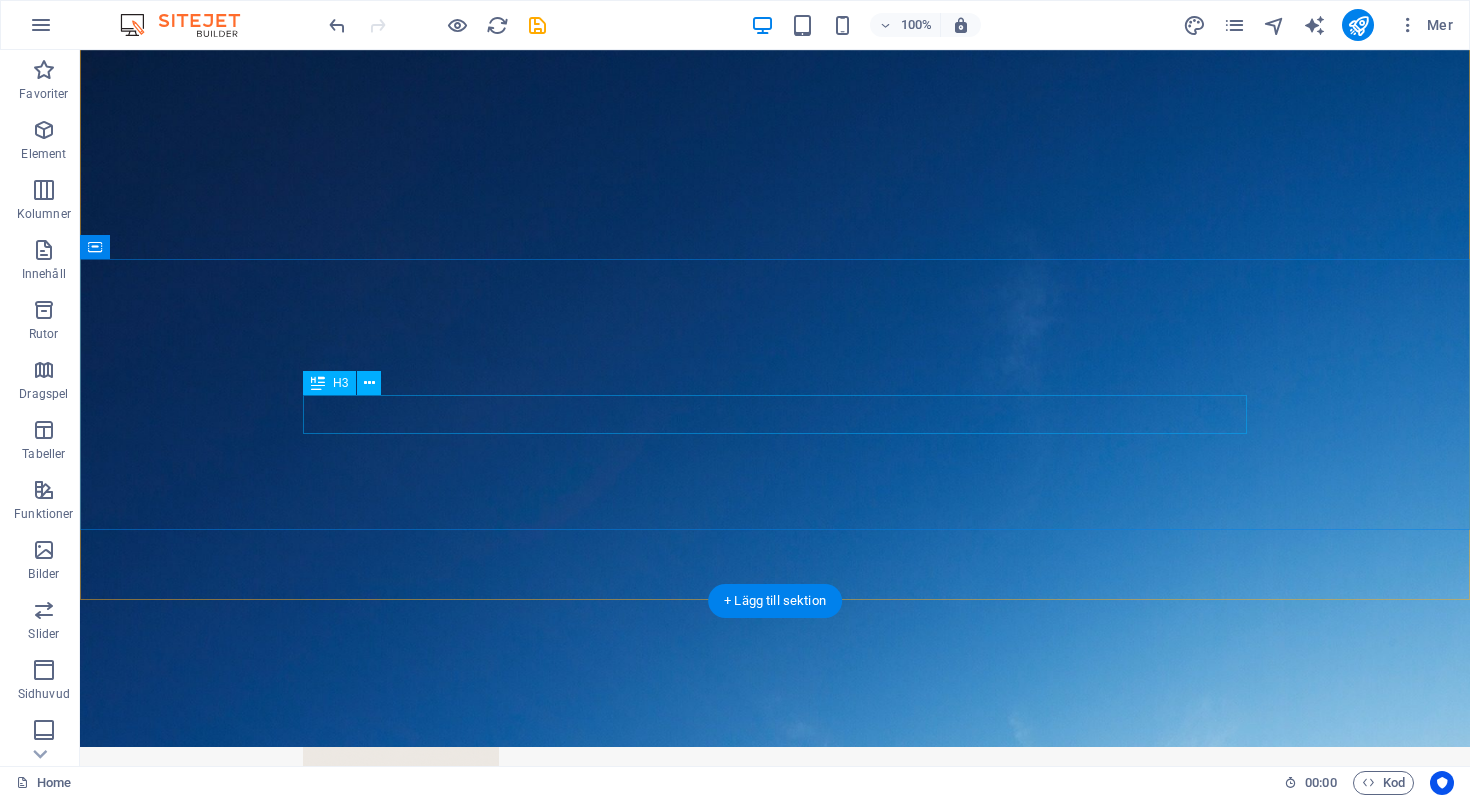 scroll, scrollTop: 0, scrollLeft: 0, axis: both 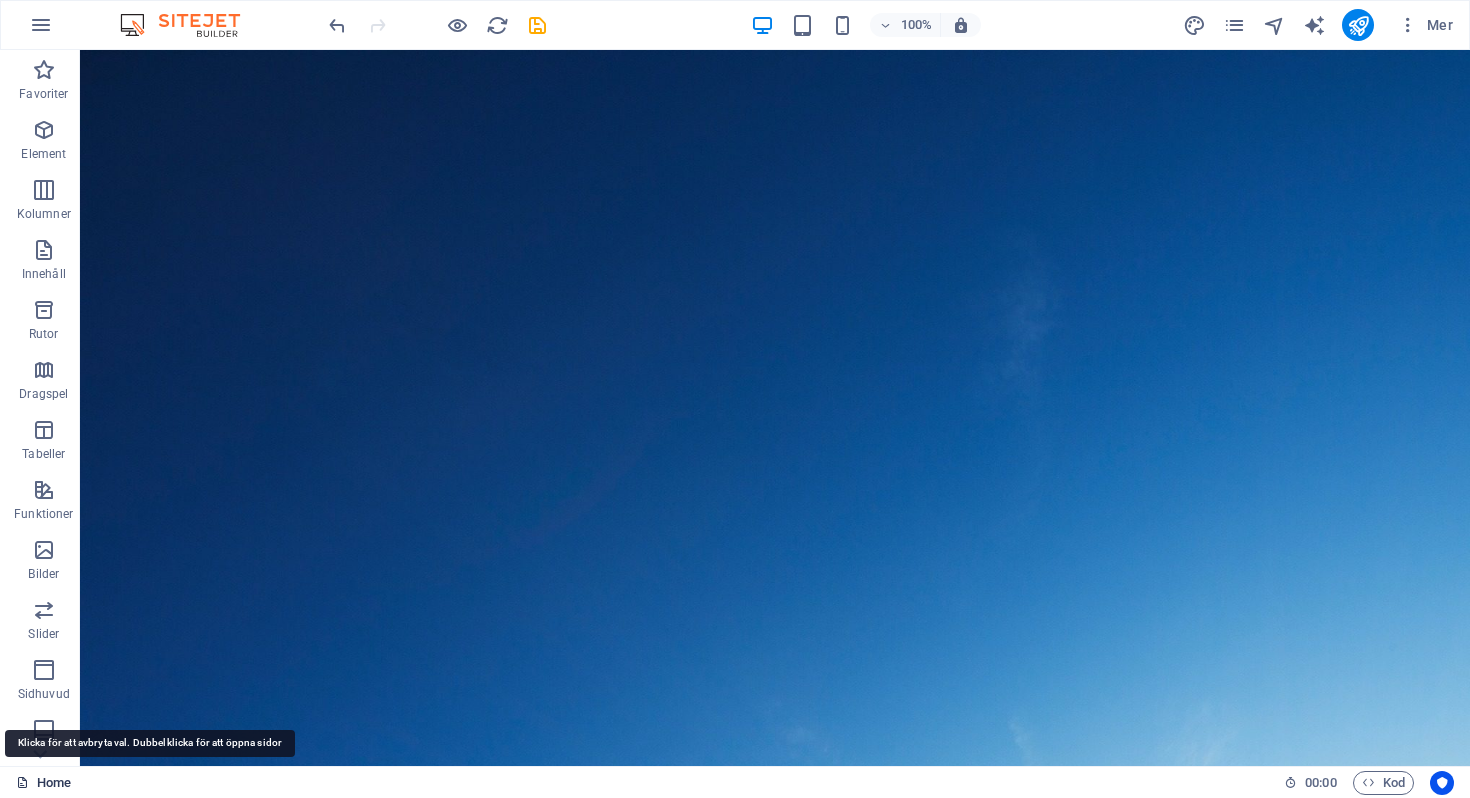 click on "Home" at bounding box center (43, 783) 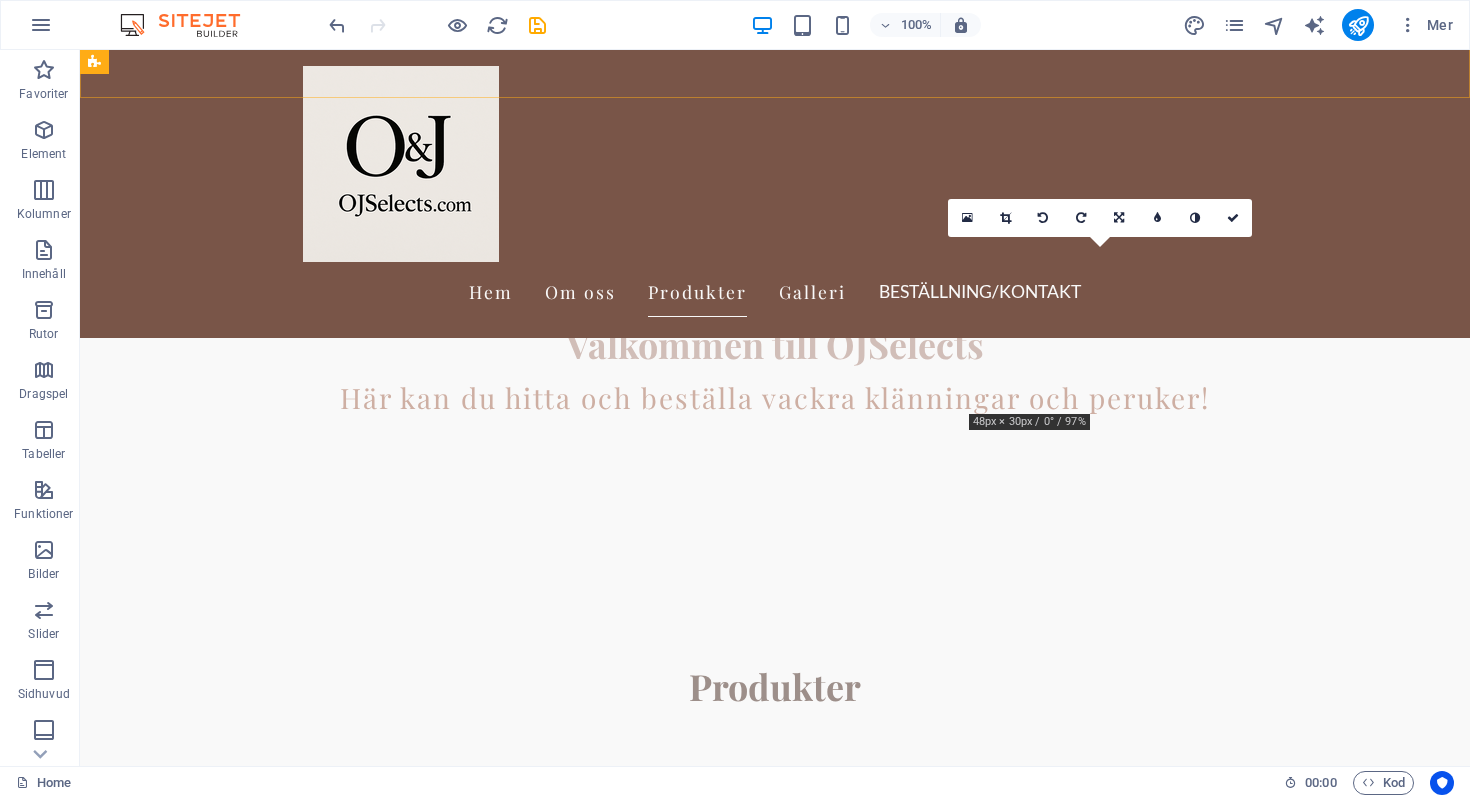 scroll, scrollTop: 762, scrollLeft: 0, axis: vertical 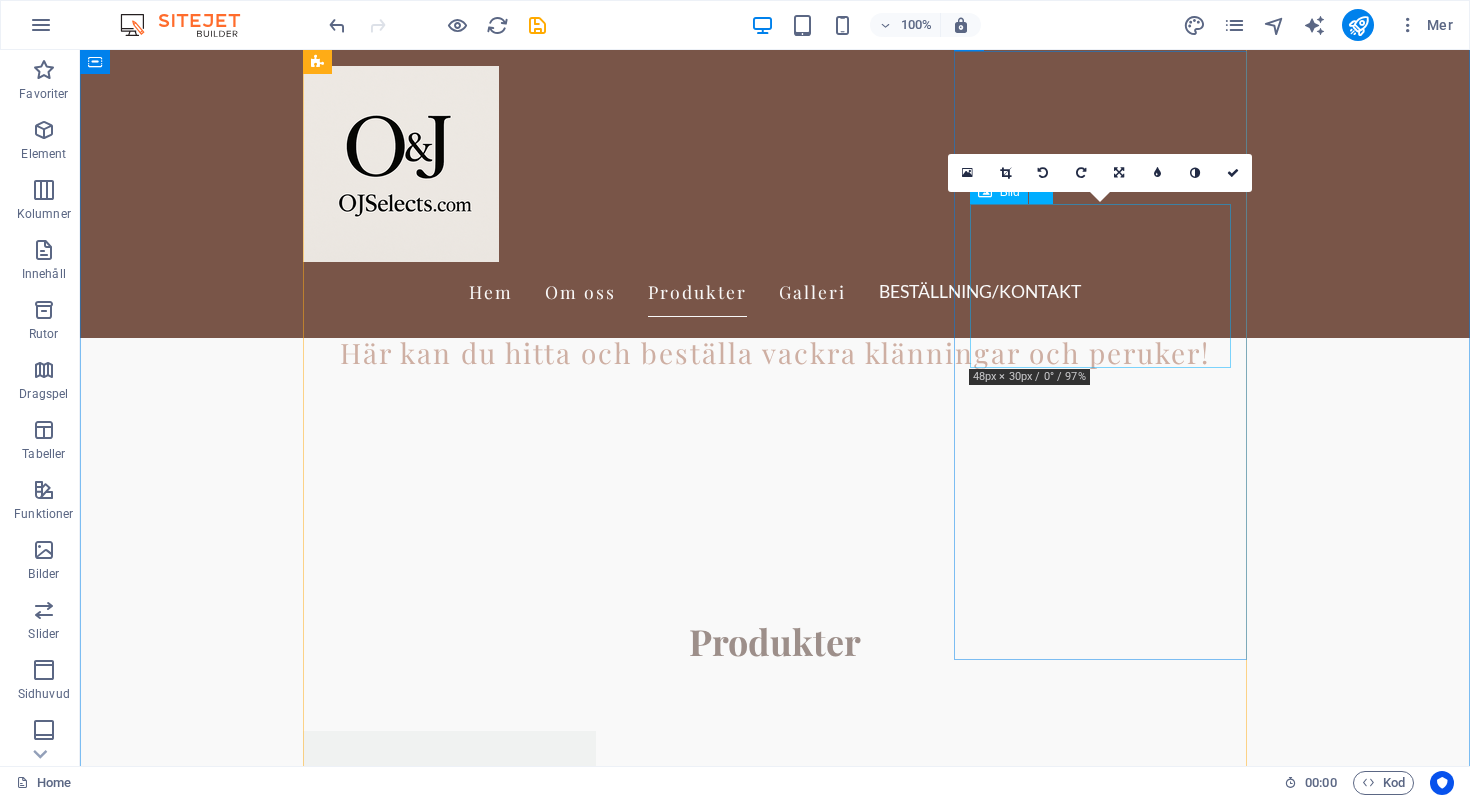 click at bounding box center [449, 5250] 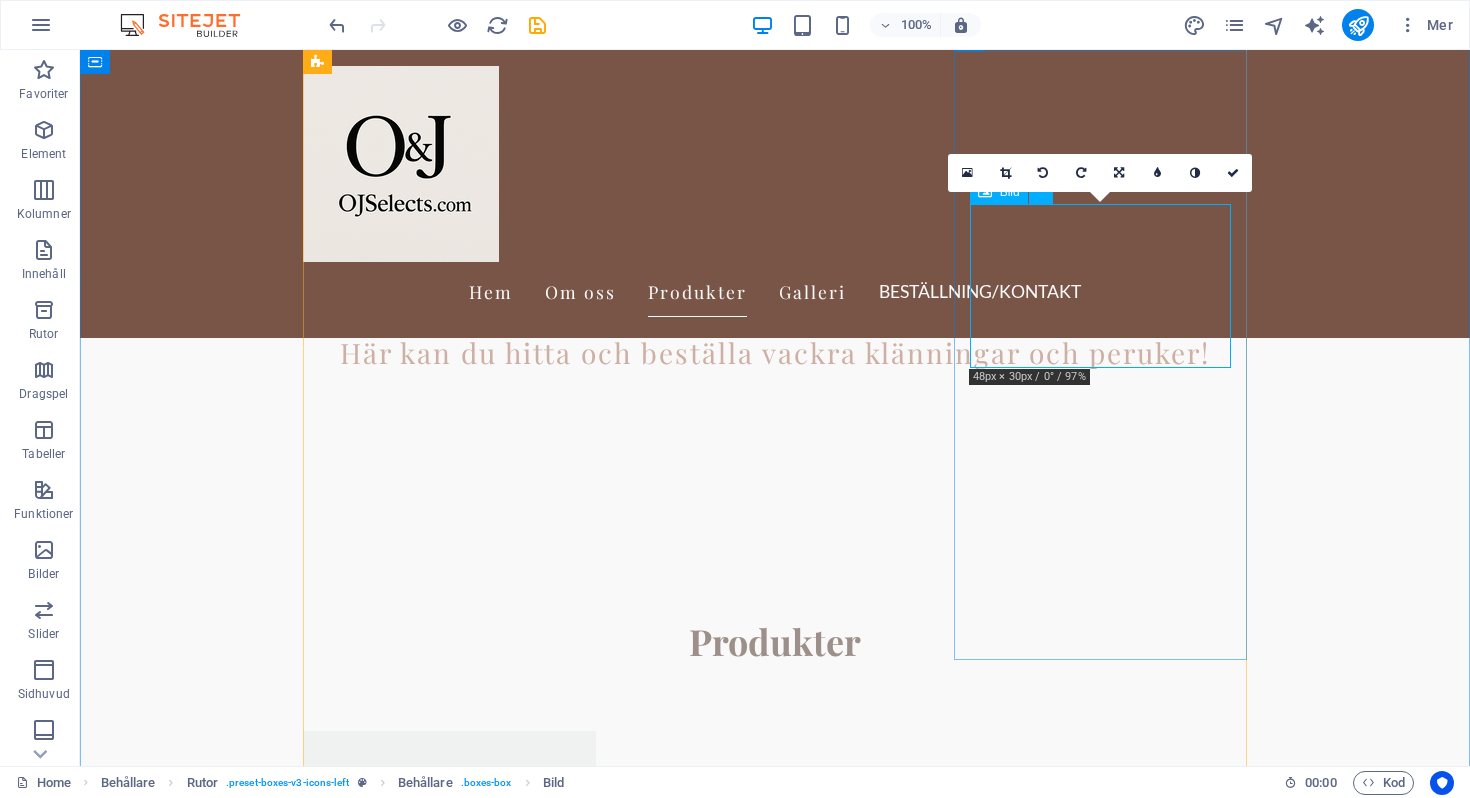 click at bounding box center (449, 5250) 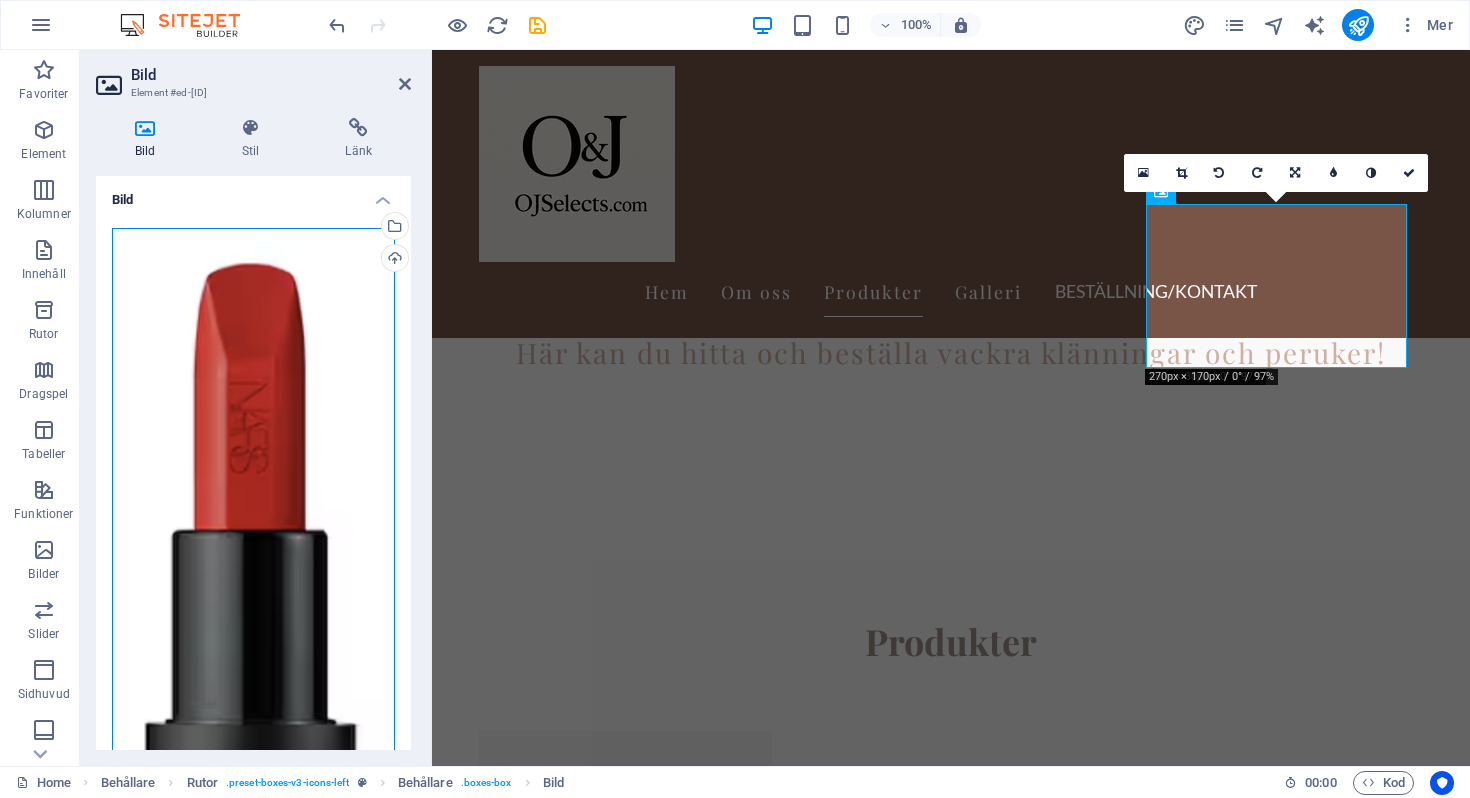 click on "Dra filer hit, klicka för att välja filer eller välj filer från Filer eller våra gratis arkivfoton och videor" at bounding box center (253, 708) 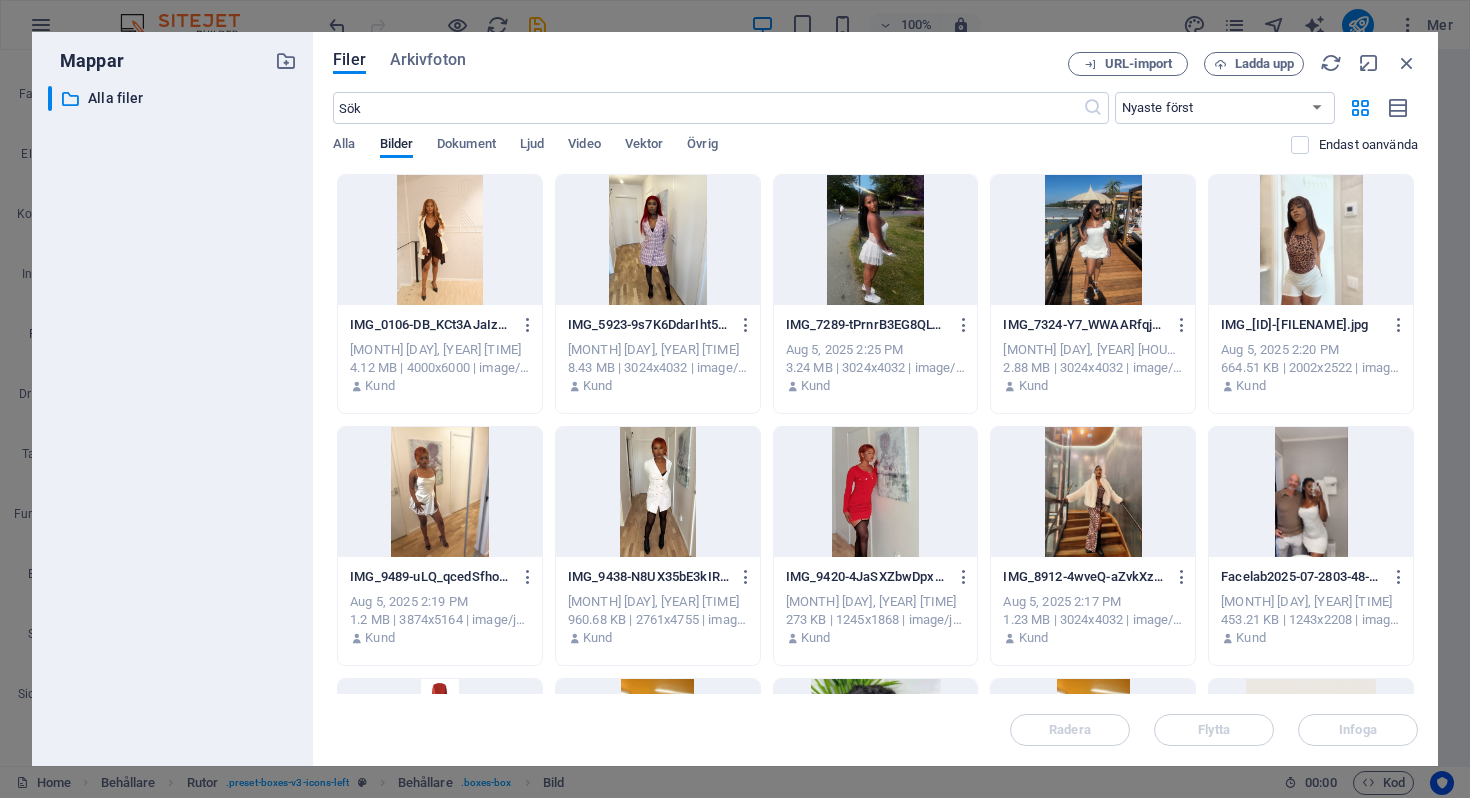 click on "​ Alla filer Alla filer" at bounding box center (172, 418) 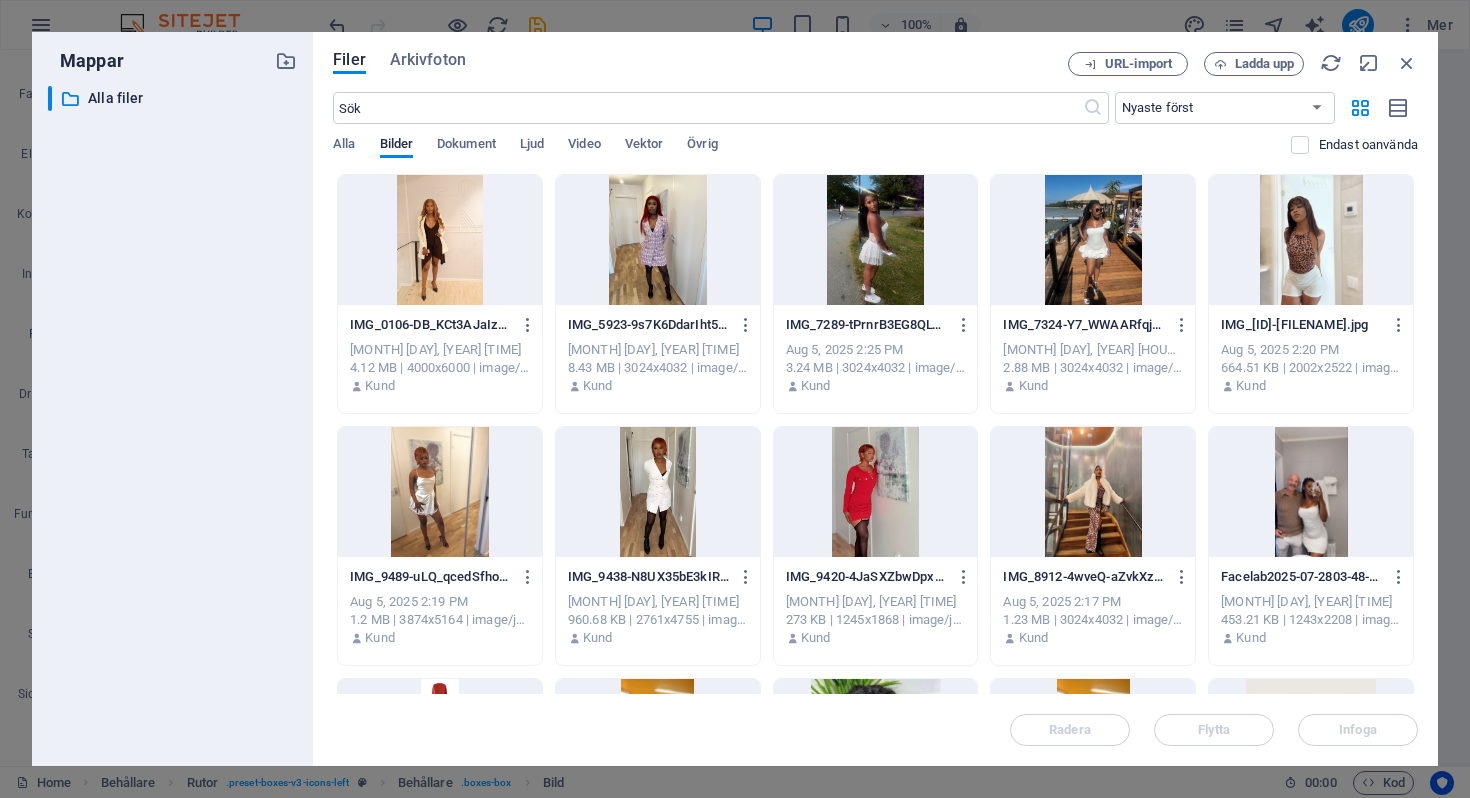 scroll, scrollTop: 2261, scrollLeft: 0, axis: vertical 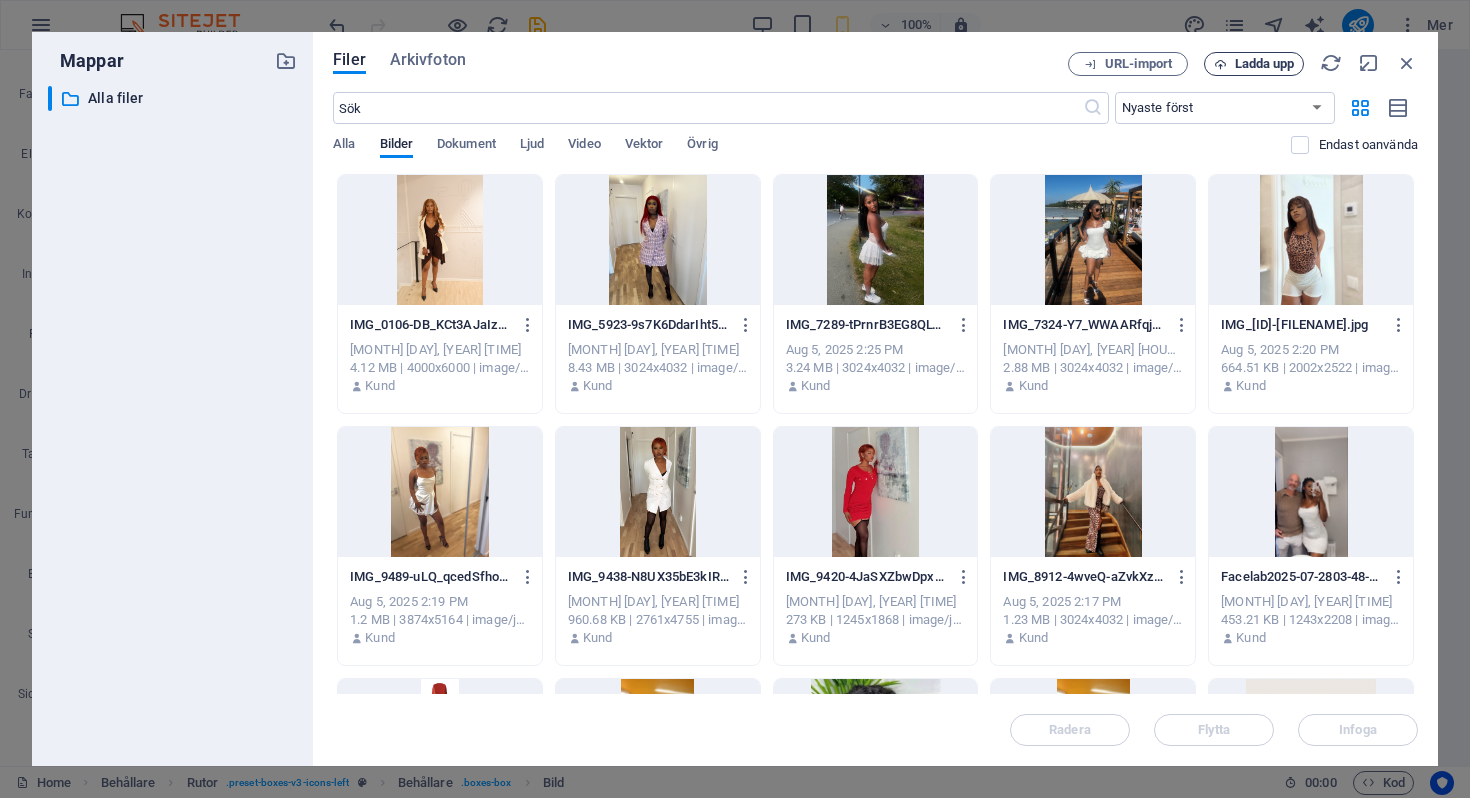 click on "Ladda upp" at bounding box center [1254, 64] 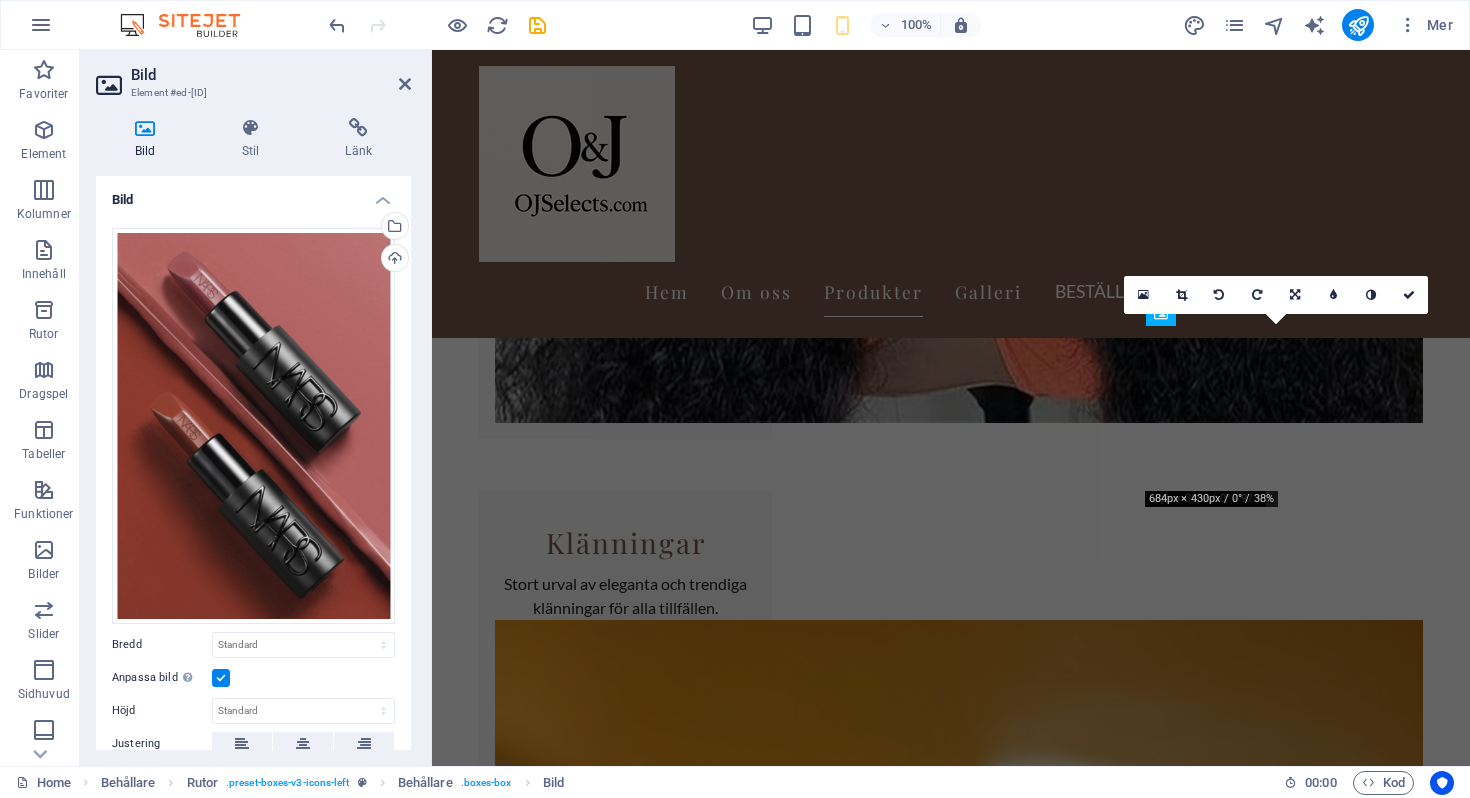 scroll, scrollTop: 640, scrollLeft: 0, axis: vertical 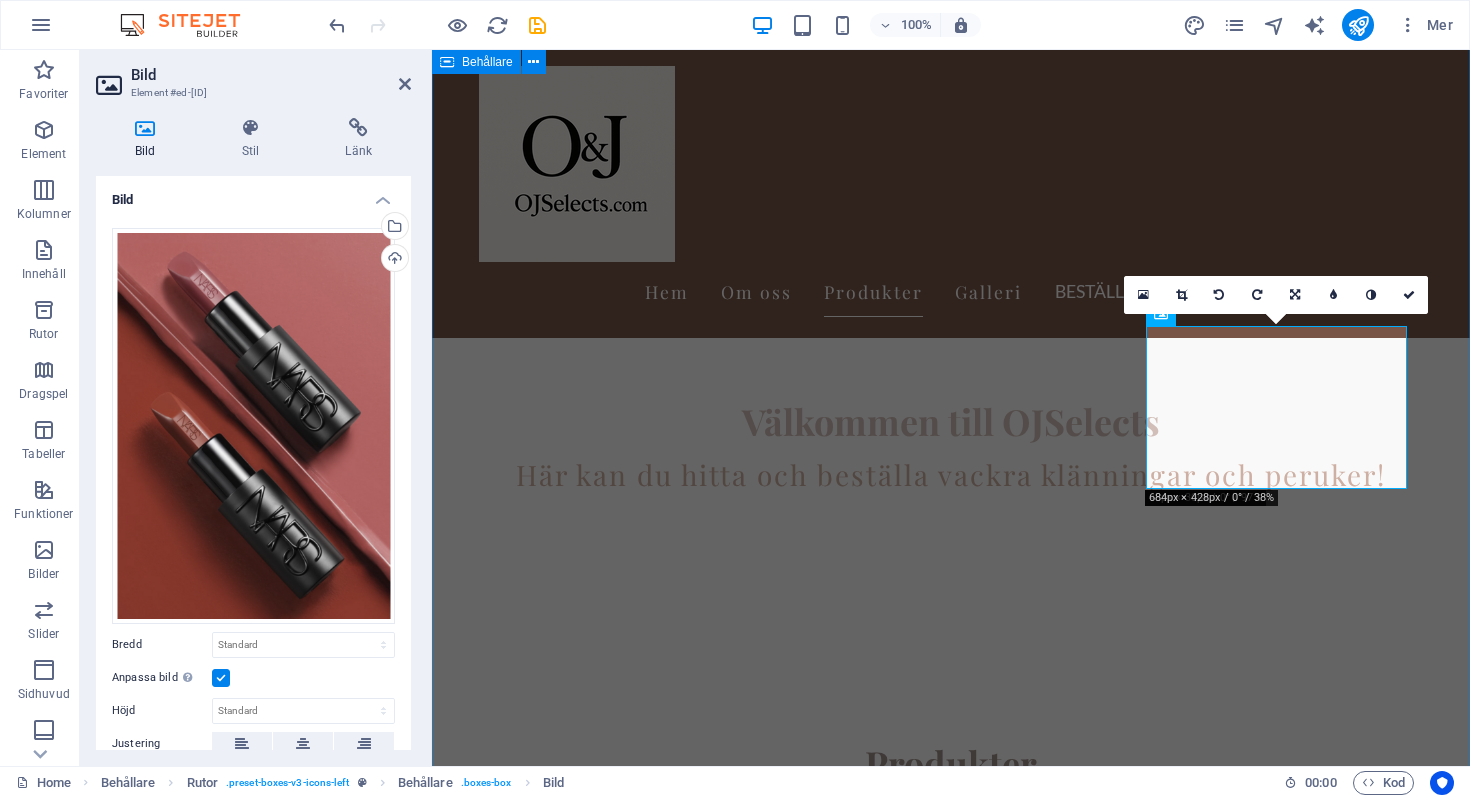 click on "Produkter Peruker Upplev vår breda kollektion av peruker med äkta hår i olika stilar och färger.  Klänningar Stort urval av eleganta och trendiga klänningar för alla tillfällen. Accessoarer Ge din stil det där lilla extra med skönhetsprodukter och unika accessoarer. Kostnadsfri frakt Njut av gratis frakt på beställningar över 1000 kr. Enkel returpolicy Vi erbjuder en smidig returpolicy för din trygghet." at bounding box center (951, 2962) 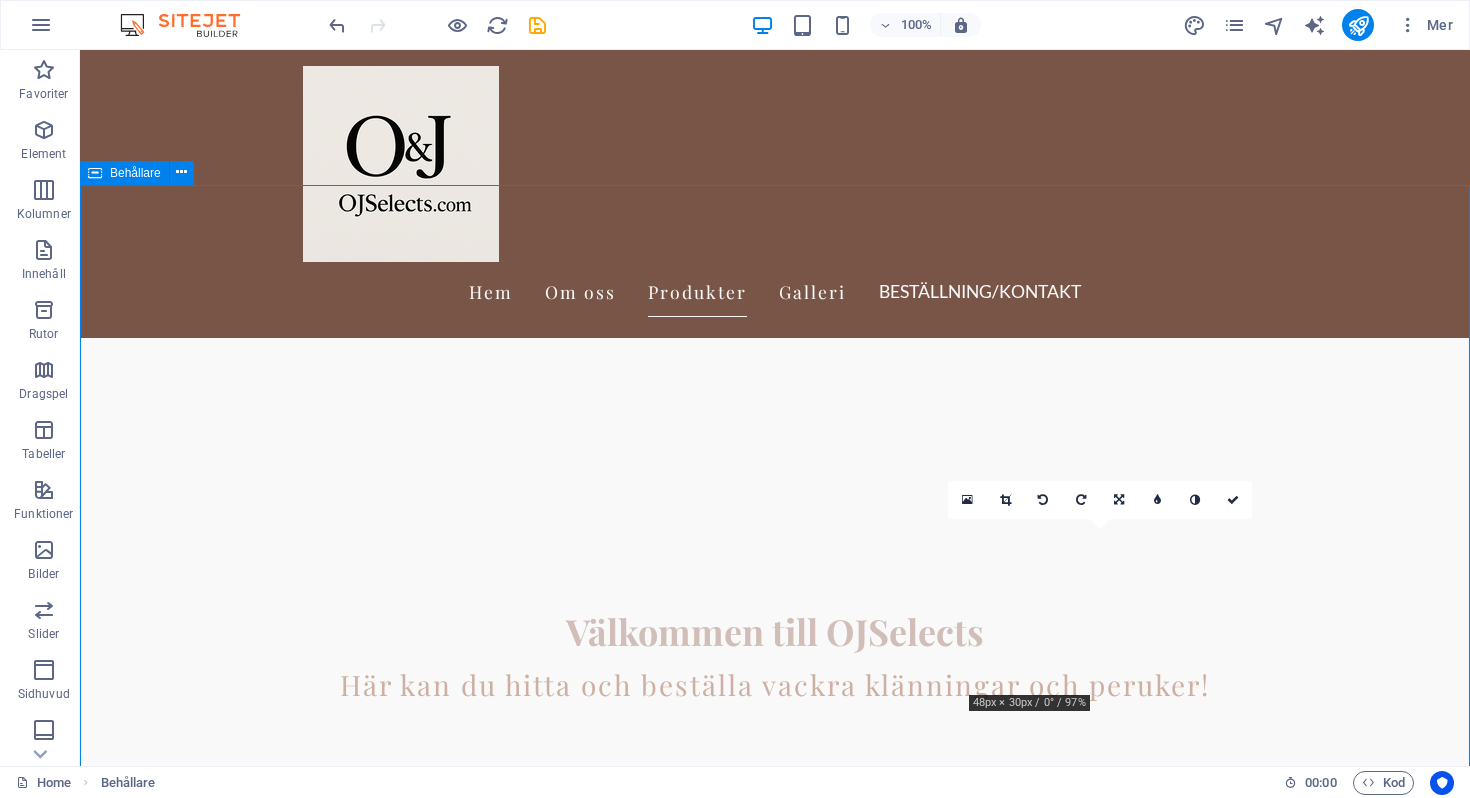 scroll, scrollTop: 457, scrollLeft: 0, axis: vertical 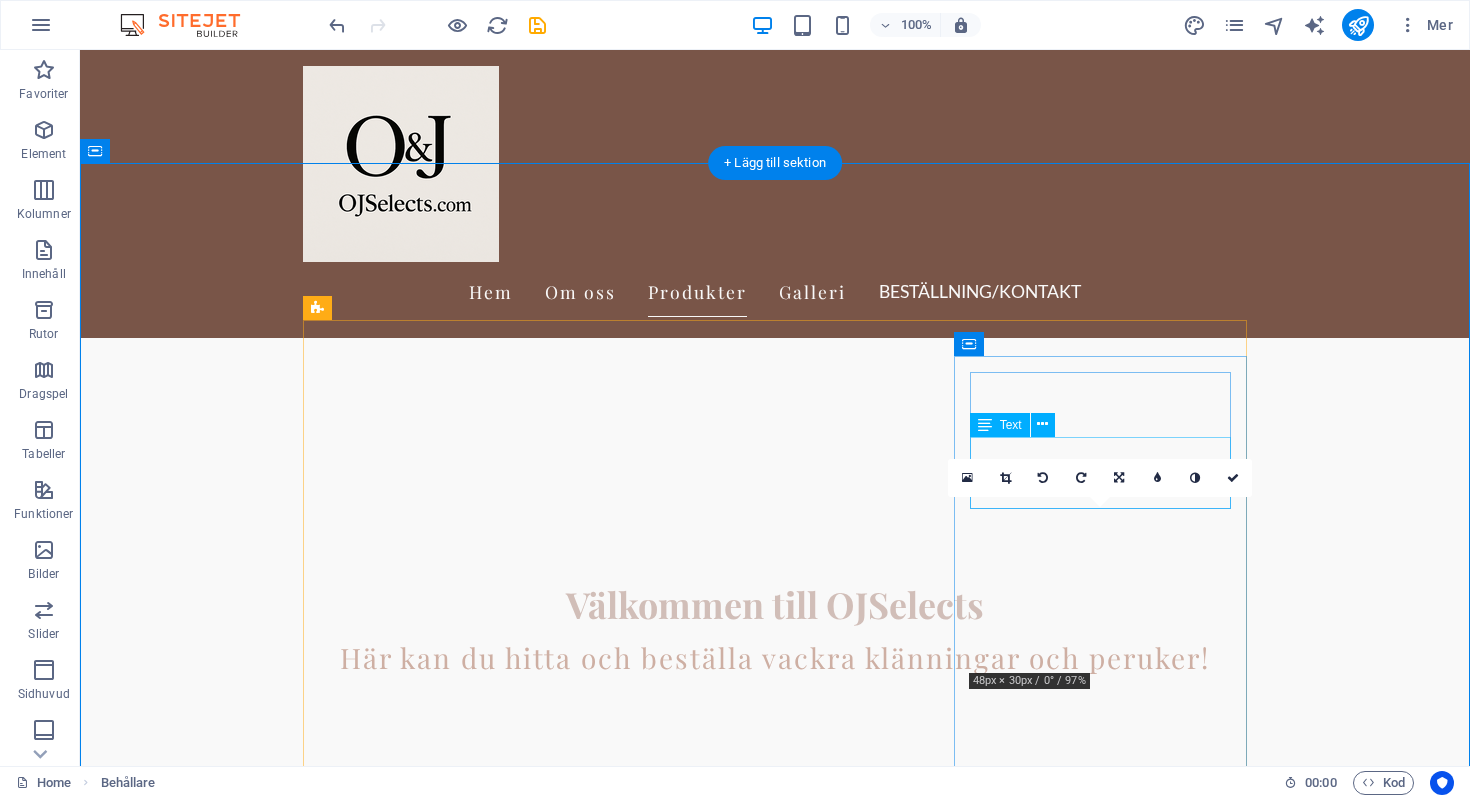 click on "Ge din stil det där lilla extra med skönhetsprodukter och unika accessoarer." at bounding box center (449, 5432) 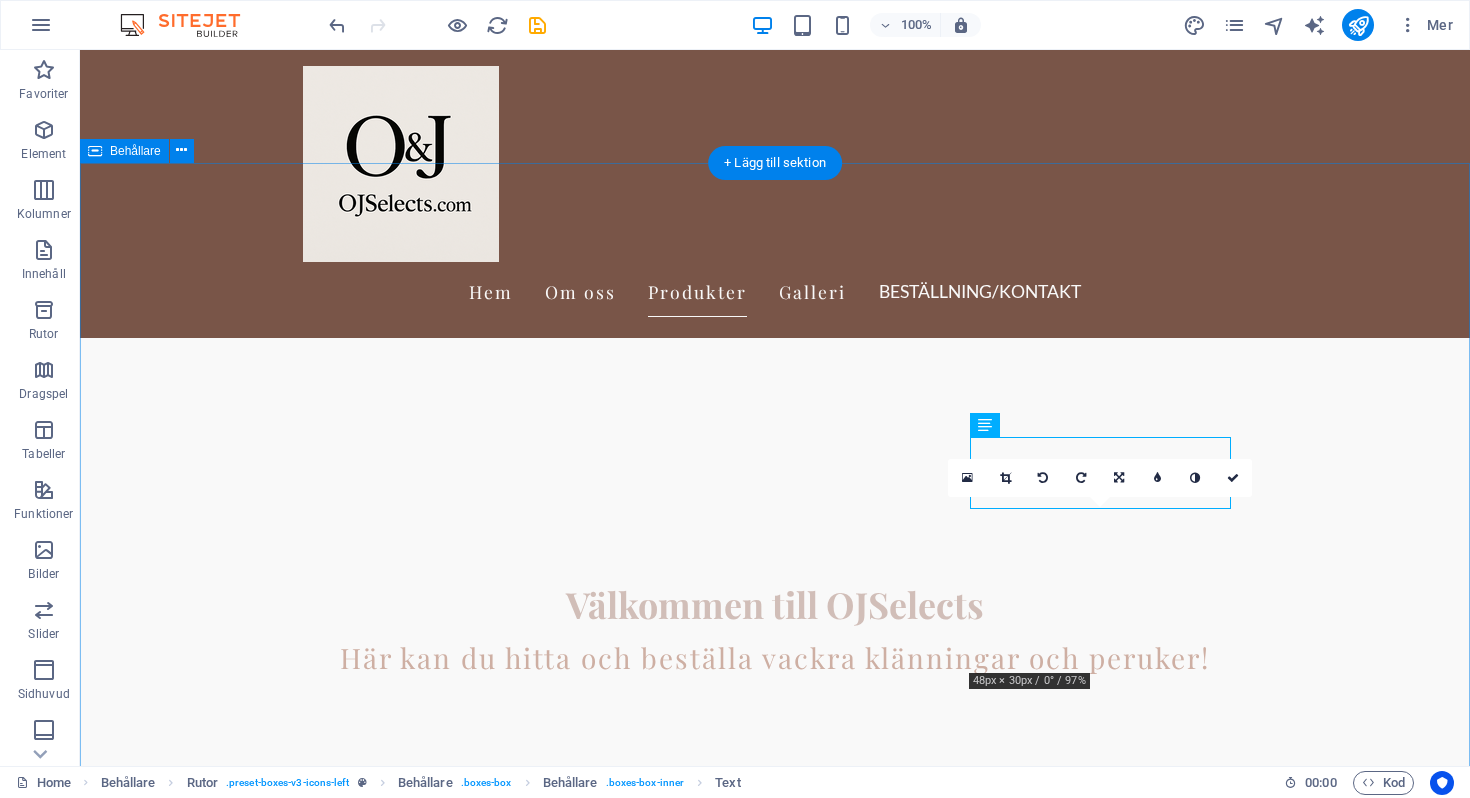 drag, startPoint x: 1285, startPoint y: 401, endPoint x: 1290, endPoint y: 560, distance: 159.0786 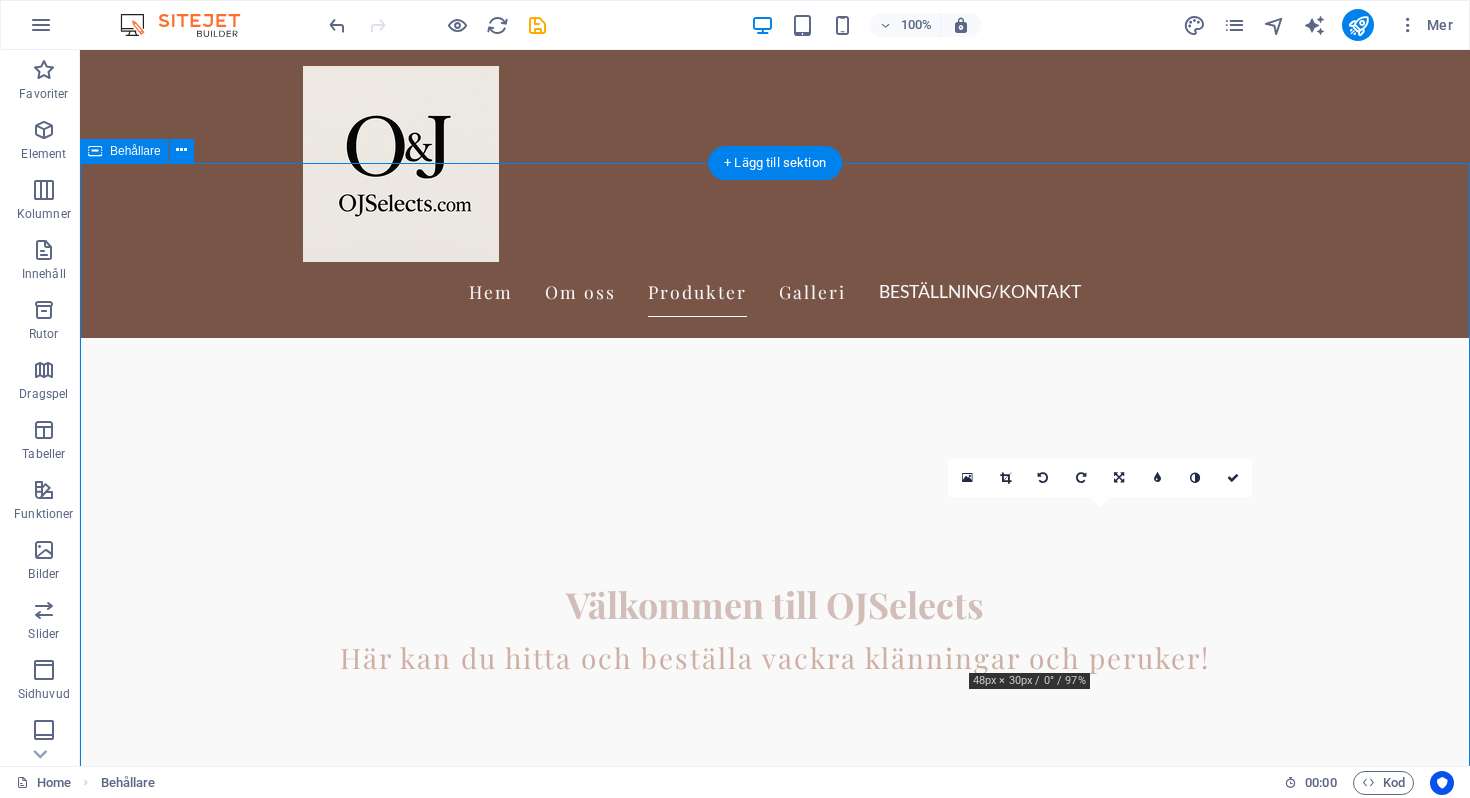 click on "Produkter Peruker Upplev vår breda kollektion av peruker med äkta hår i olika stilar och färger.  Klänningar Stort urval av eleganta och trendiga klänningar för alla tillfällen. Accessoarer Ge din stil det där lilla extra med skönhetsprodukter och unika accessoarer. Kostnadsfri frakt Njut av gratis frakt på beställningar över 1000 kr. Enkel returpolicy Vi erbjuder en smidig returpolicy för din trygghet." at bounding box center (775, 3634) 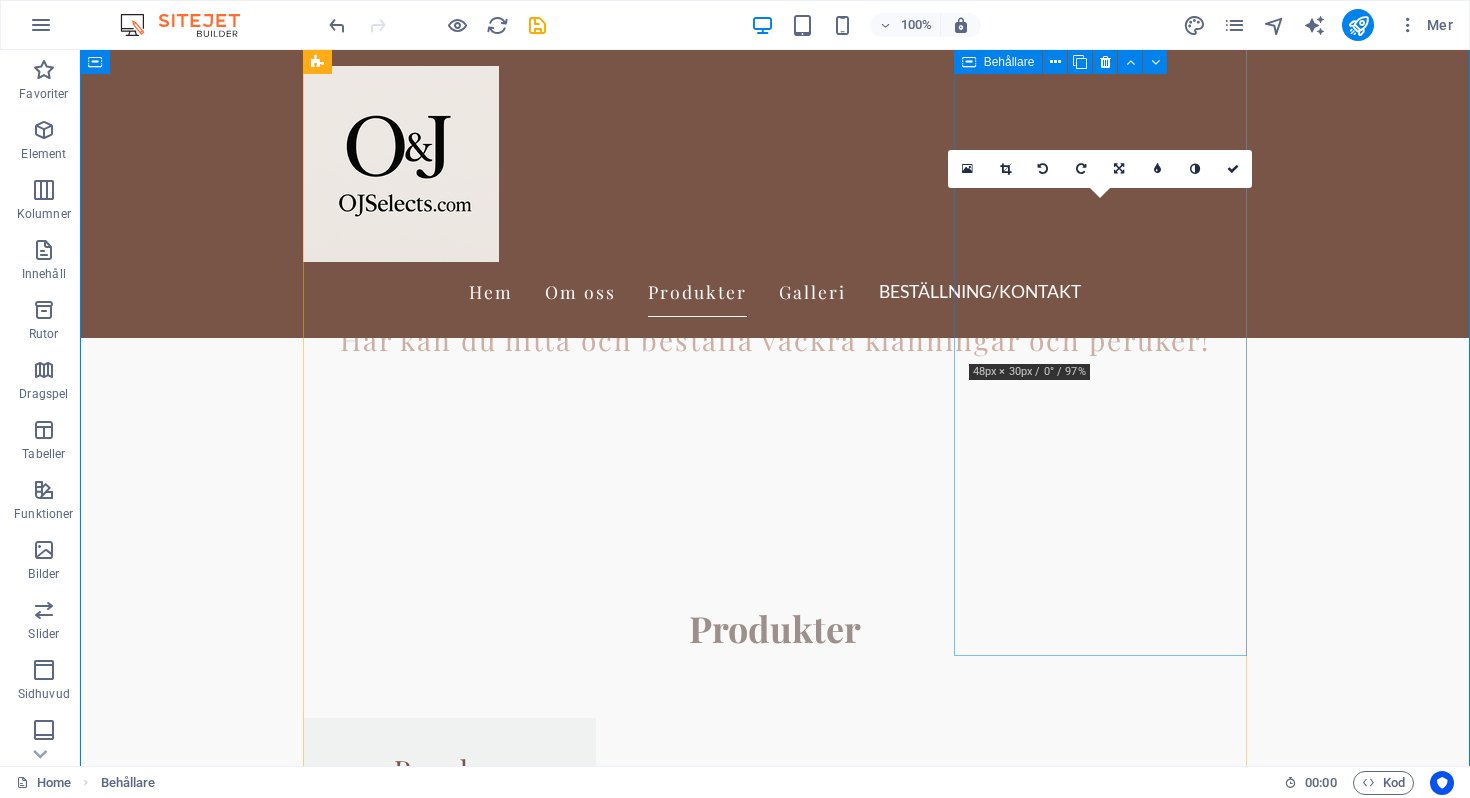 scroll, scrollTop: 575, scrollLeft: 0, axis: vertical 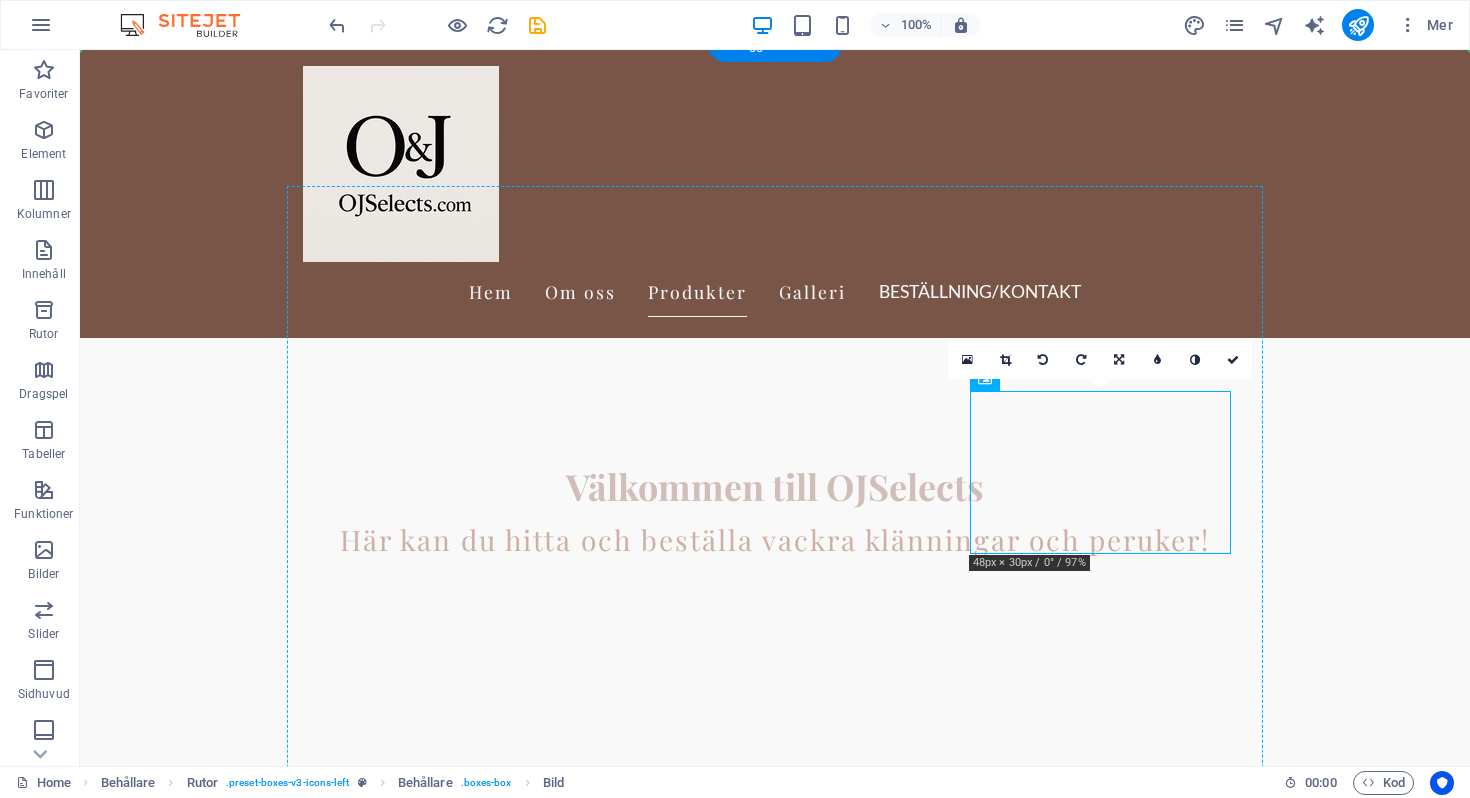 drag, startPoint x: 1131, startPoint y: 515, endPoint x: 1131, endPoint y: 576, distance: 61 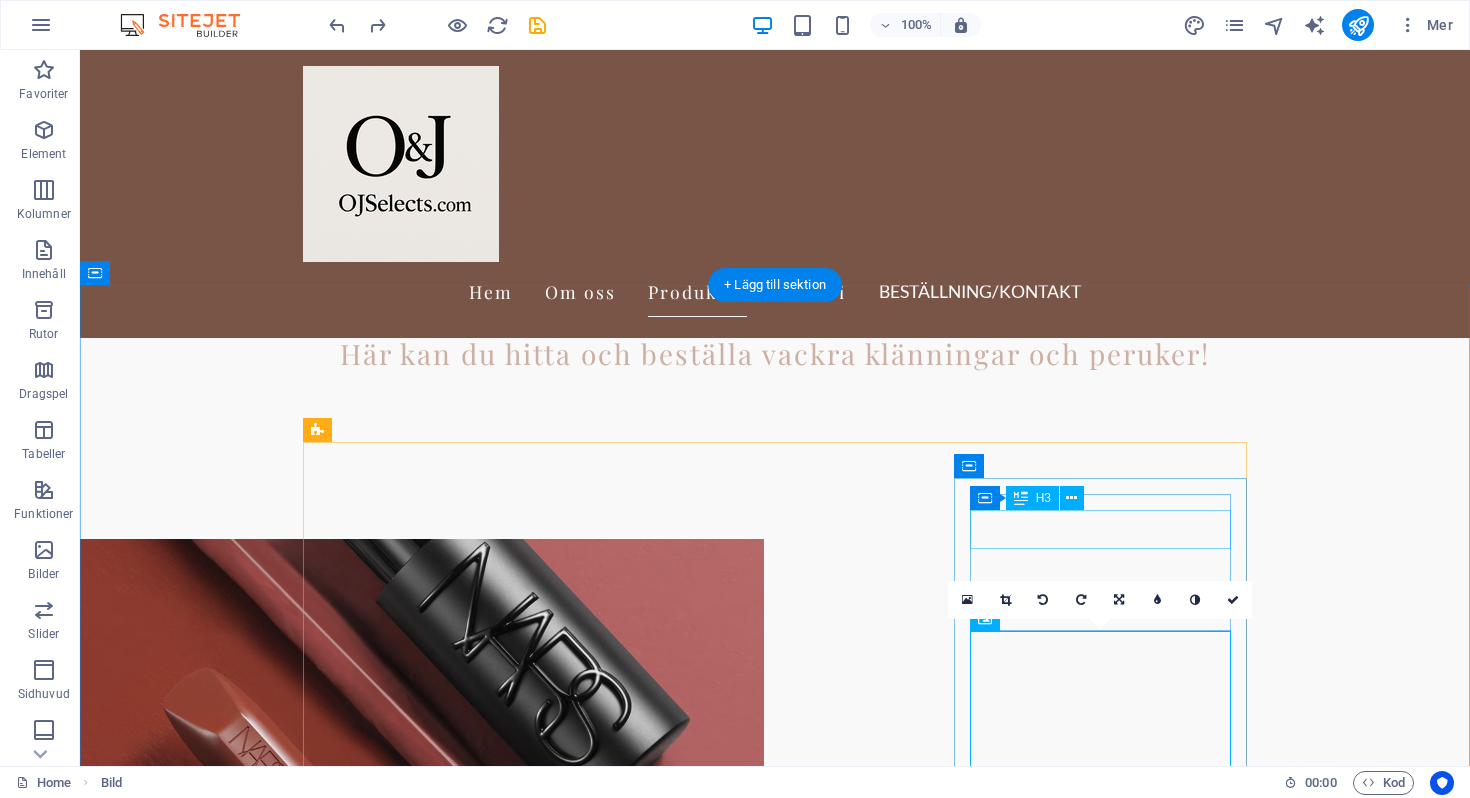 scroll, scrollTop: 334, scrollLeft: 0, axis: vertical 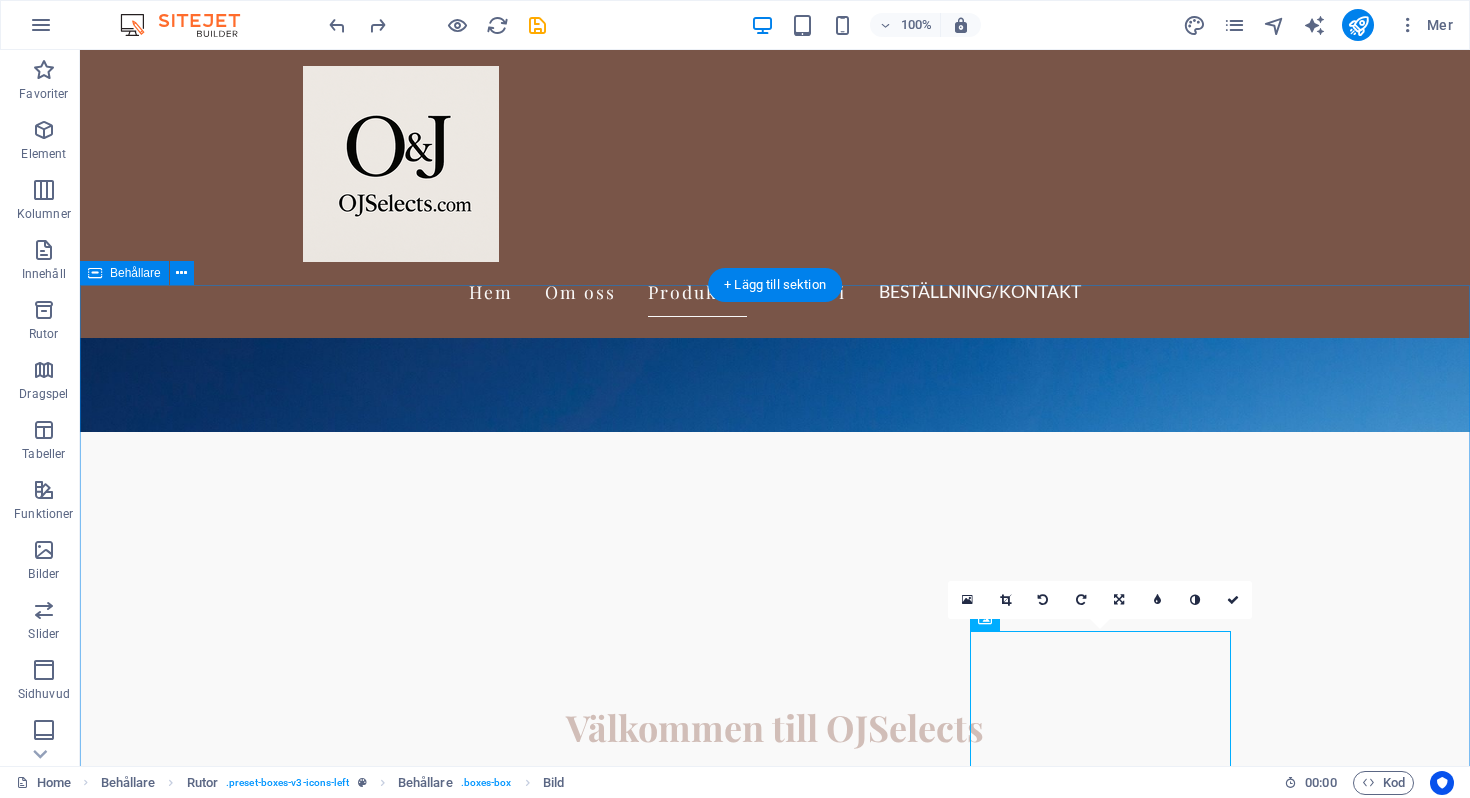 click on "Produkter Peruker Upplev vår breda kollektion av peruker med äkta hår i olika stilar och färger.  Klänningar Stort urval av eleganta och trendiga klänningar för alla tillfällen. Accessoarer Ge din stil det där lilla extra med skönhetsprodukter och unika accessoarer. Kostnadsfri frakt Njut av gratis frakt på beställningar över 1000 kr. Enkel returpolicy Vi erbjuder en smidig returpolicy för din trygghet." at bounding box center [775, 3757] 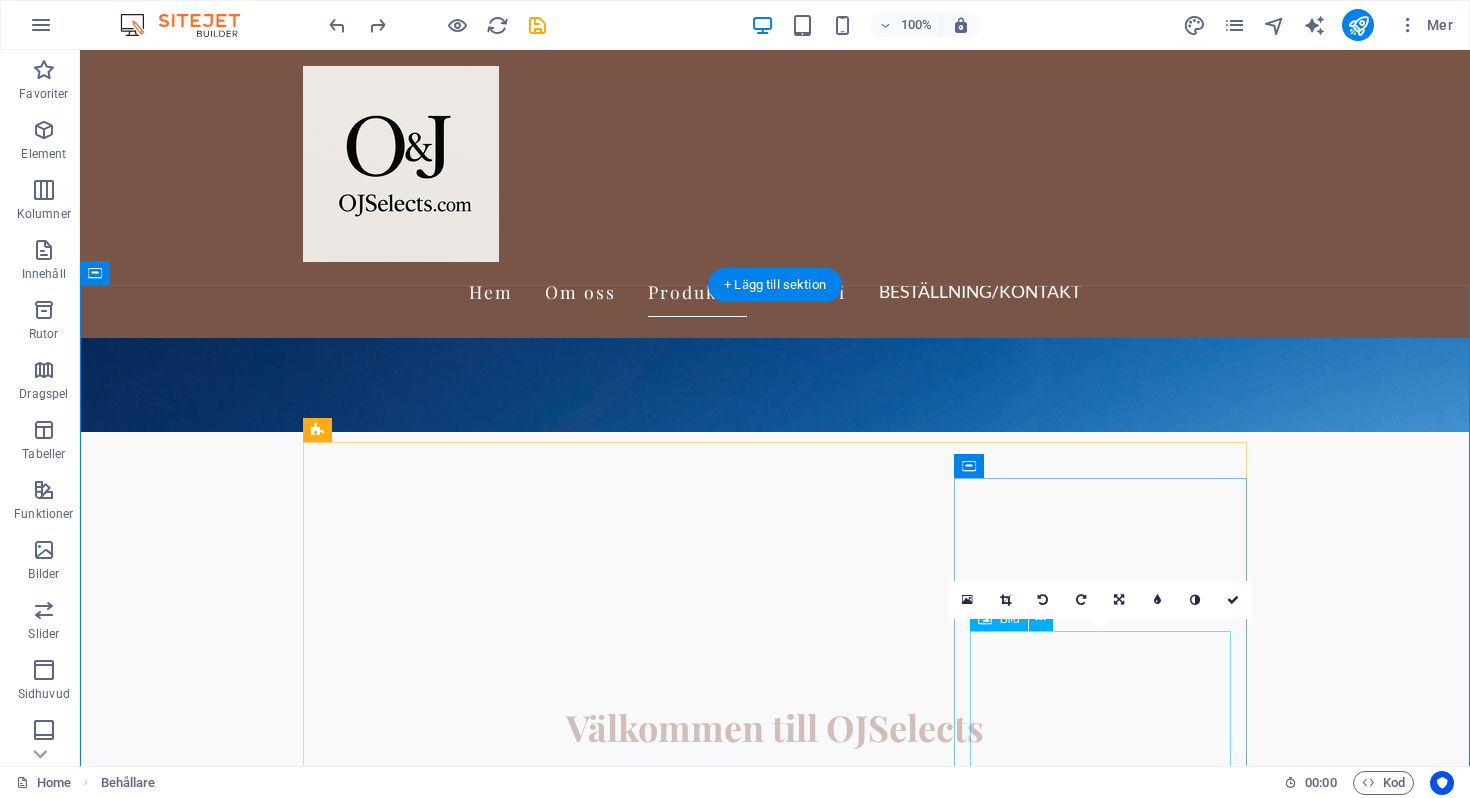 click at bounding box center [449, 5804] 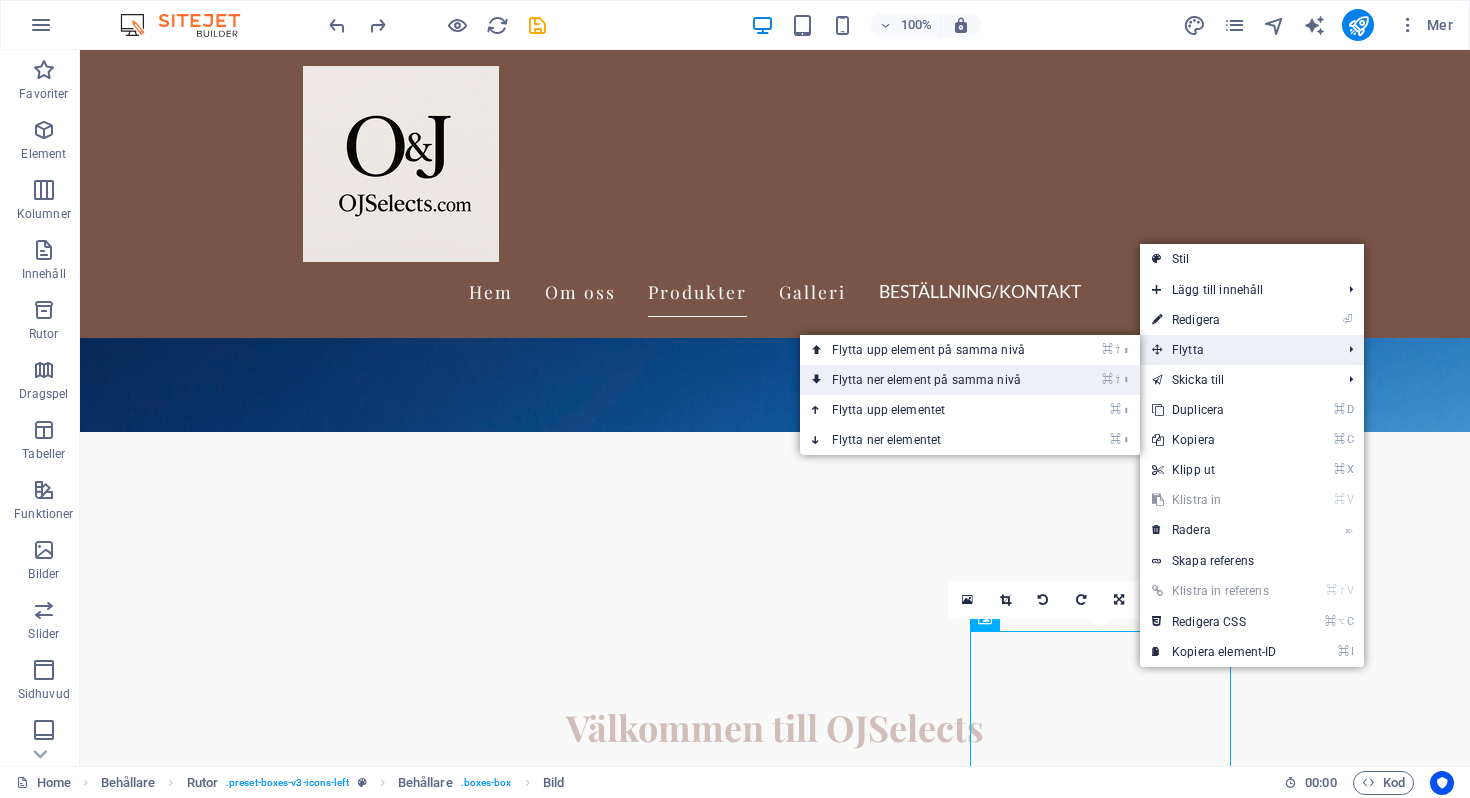 click on "⌘ ⇧ ⬇  Flytta ner element på samma nivå" at bounding box center (970, 380) 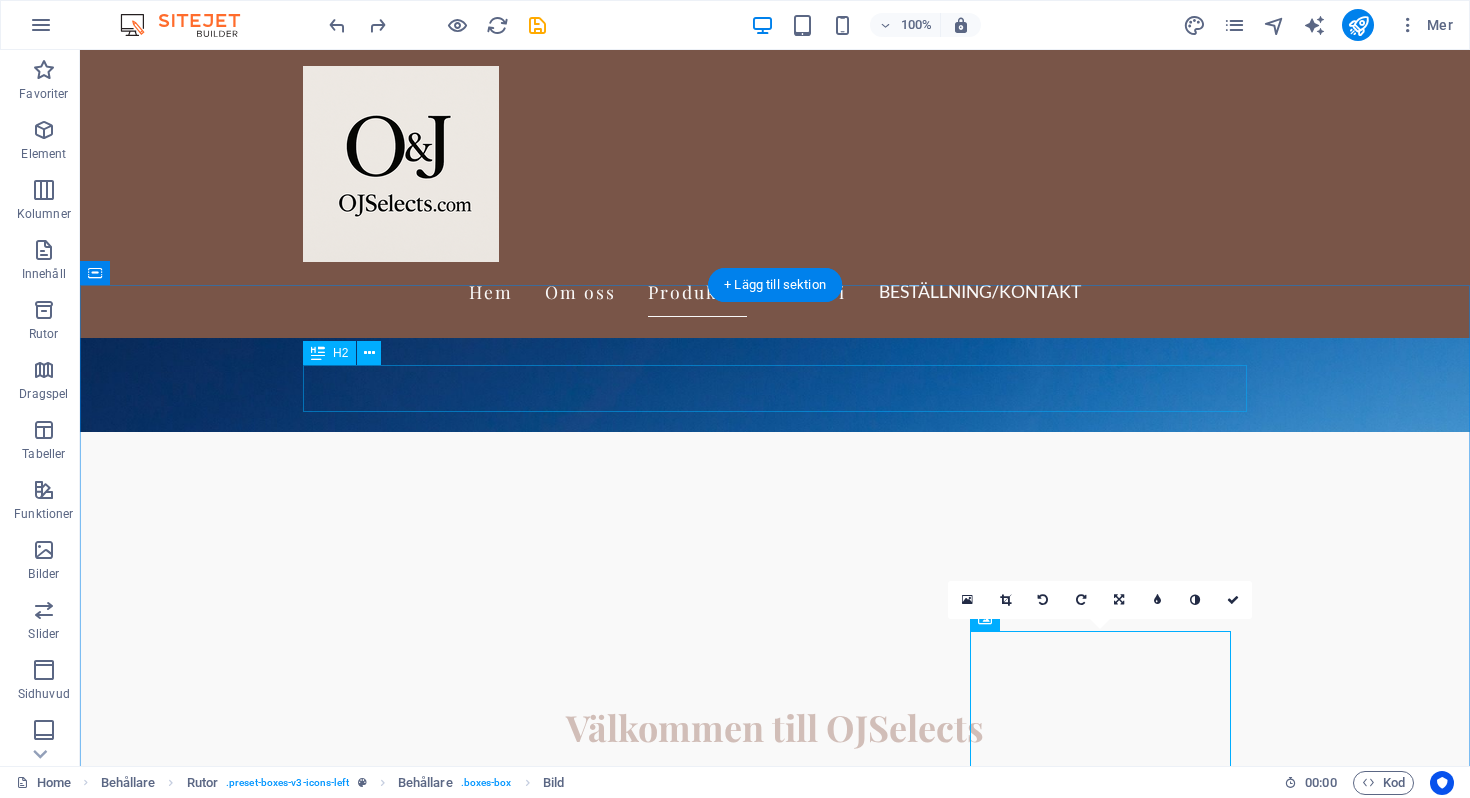click on "Produkter" at bounding box center [775, 1069] 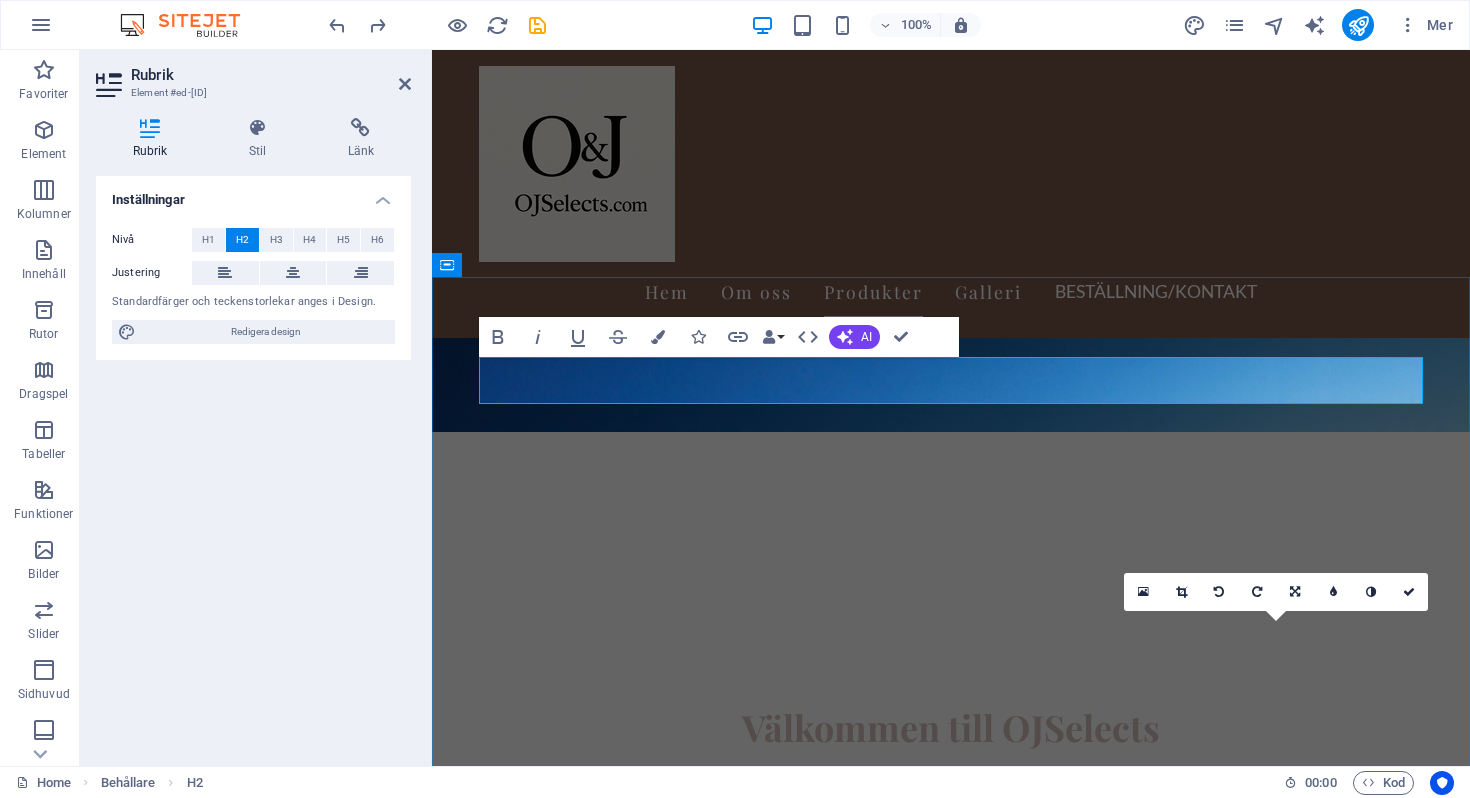 scroll, scrollTop: 539, scrollLeft: 0, axis: vertical 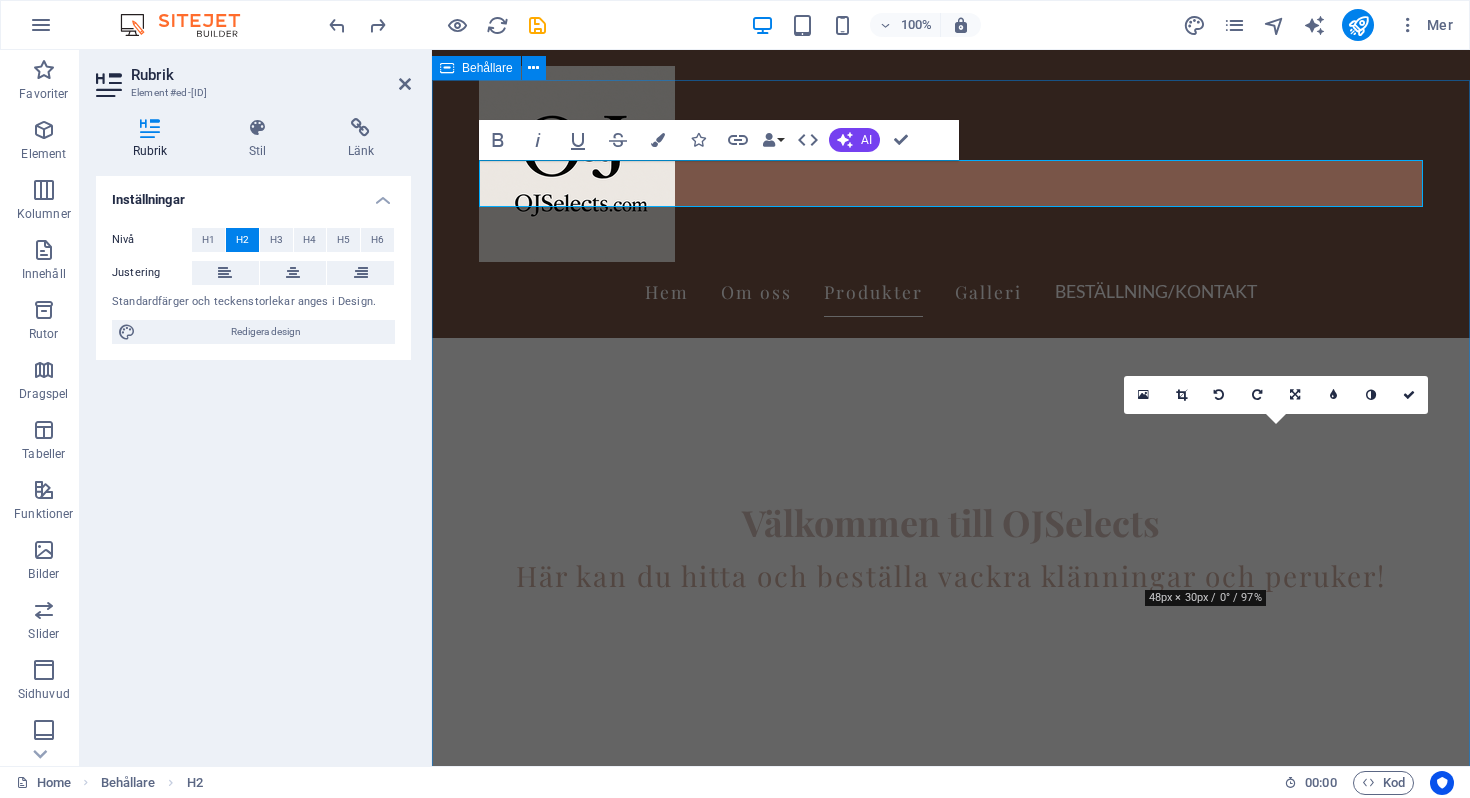 click on "Produkter Peruker Upplev vår breda kollektion av peruker med äkta hår i olika stilar och färger.  Klänningar Stort urval av eleganta och trendiga klänningar för alla tillfällen. Accessoarer Ge din stil det där lilla extra med skönhetsprodukter och unika accessoarer. Kostnadsfri frakt Njut av gratis frakt på beställningar över 1000 kr. Enkel returpolicy Vi erbjuder en smidig returpolicy för din trygghet." at bounding box center (951, 3063) 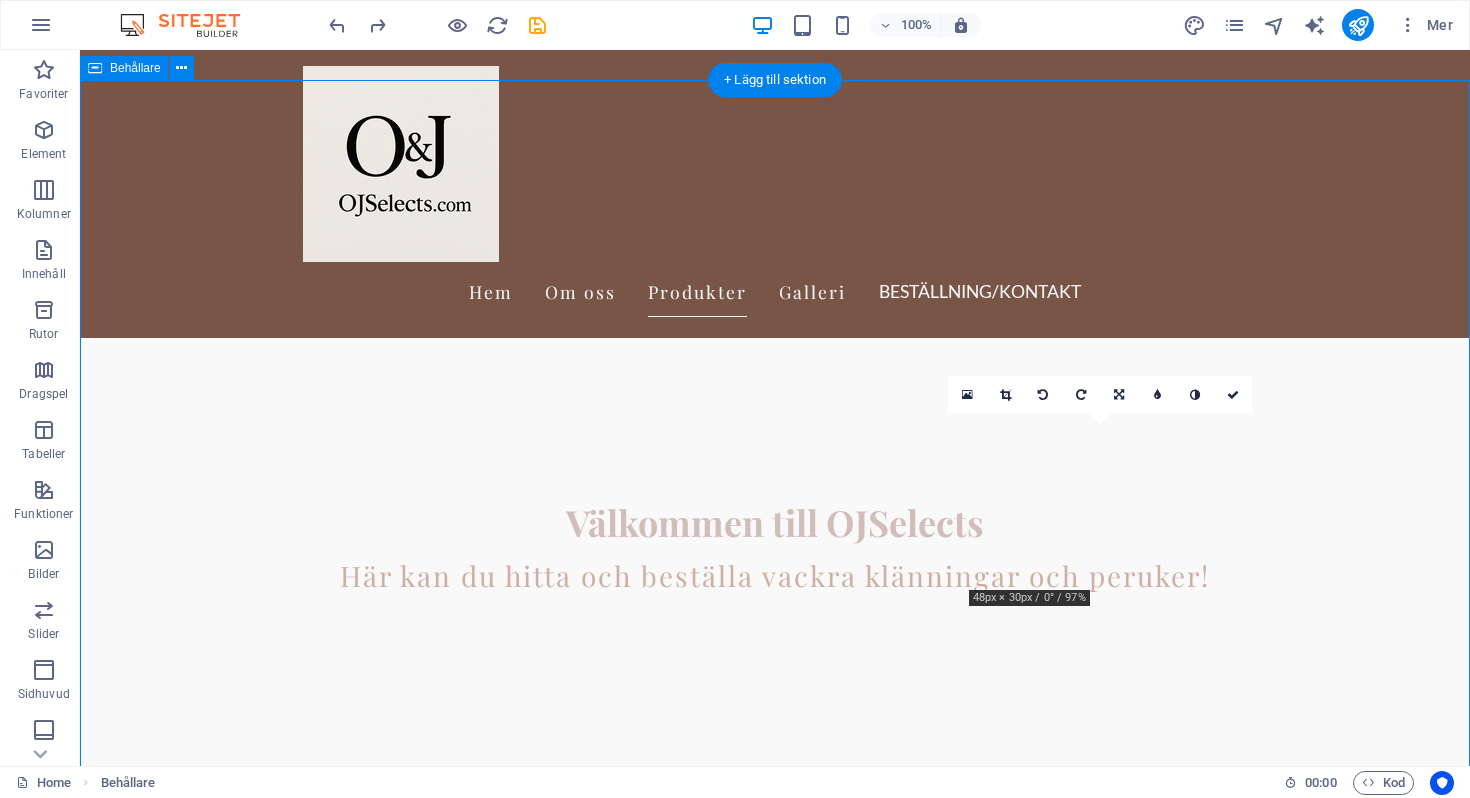click on "Produkter Peruker Upplev vår breda kollektion av peruker med äkta hår i olika stilar och färger.  Klänningar Stort urval av eleganta och trendiga klänningar för alla tillfällen. Accessoarer Ge din stil det där lilla extra med skönhetsprodukter och unika accessoarer. Kostnadsfri frakt Njut av gratis frakt på beställningar över 1000 kr. Enkel returpolicy Vi erbjuder en smidig returpolicy för din trygghet." at bounding box center (775, 3552) 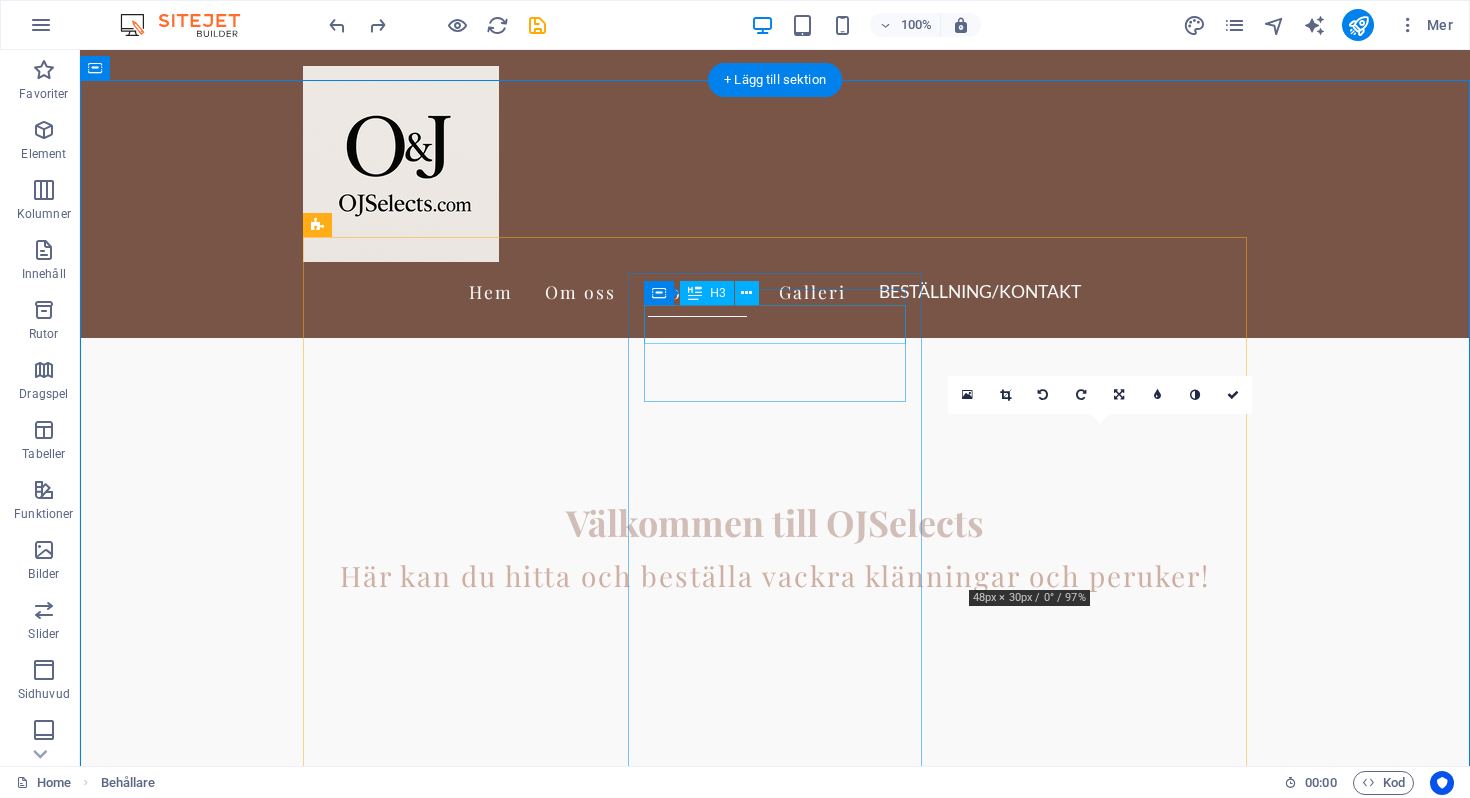 click on "Klänningar" at bounding box center [449, 2616] 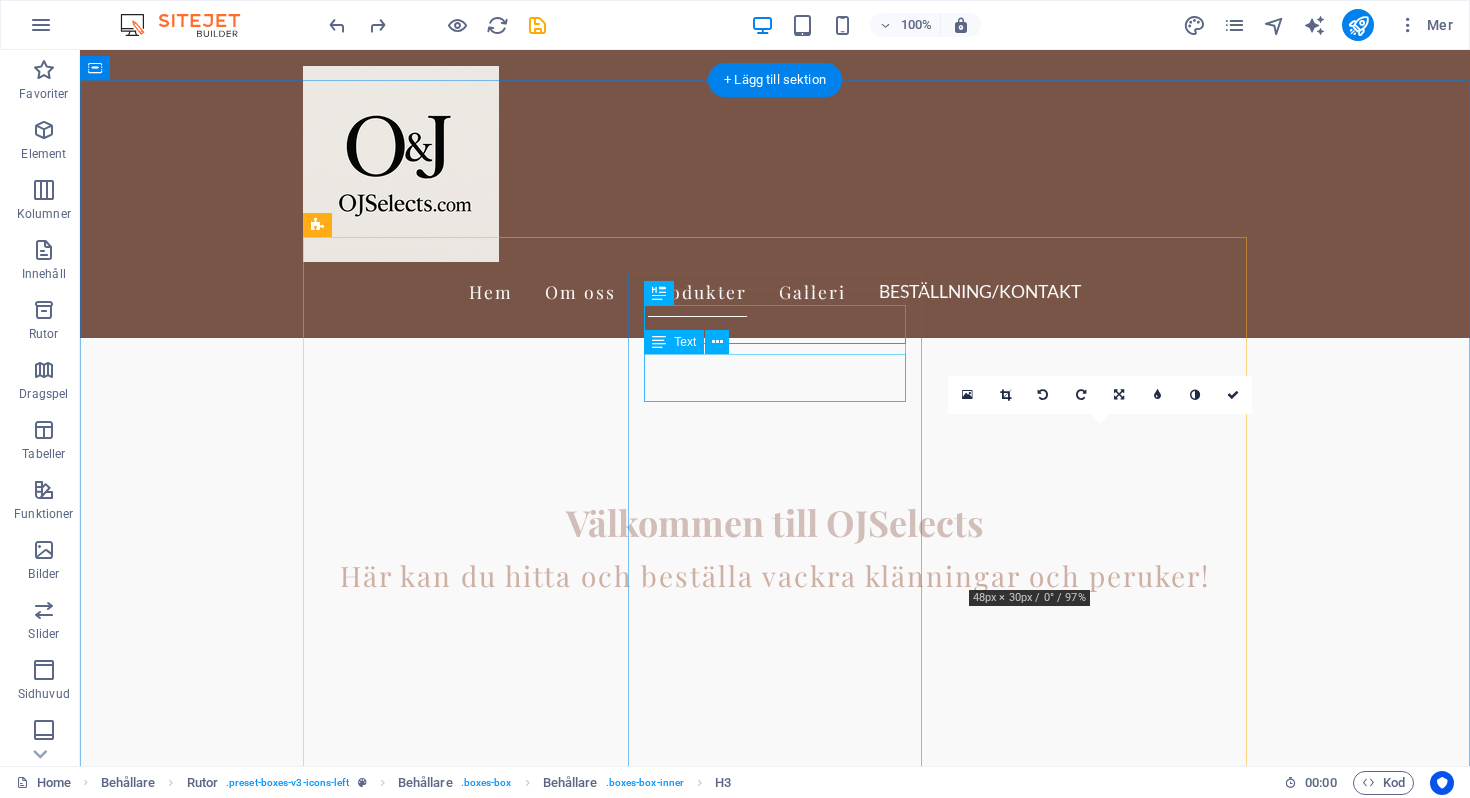 click on "Stort urval av eleganta och trendiga klänningar för alla tillfällen." at bounding box center [449, 2670] 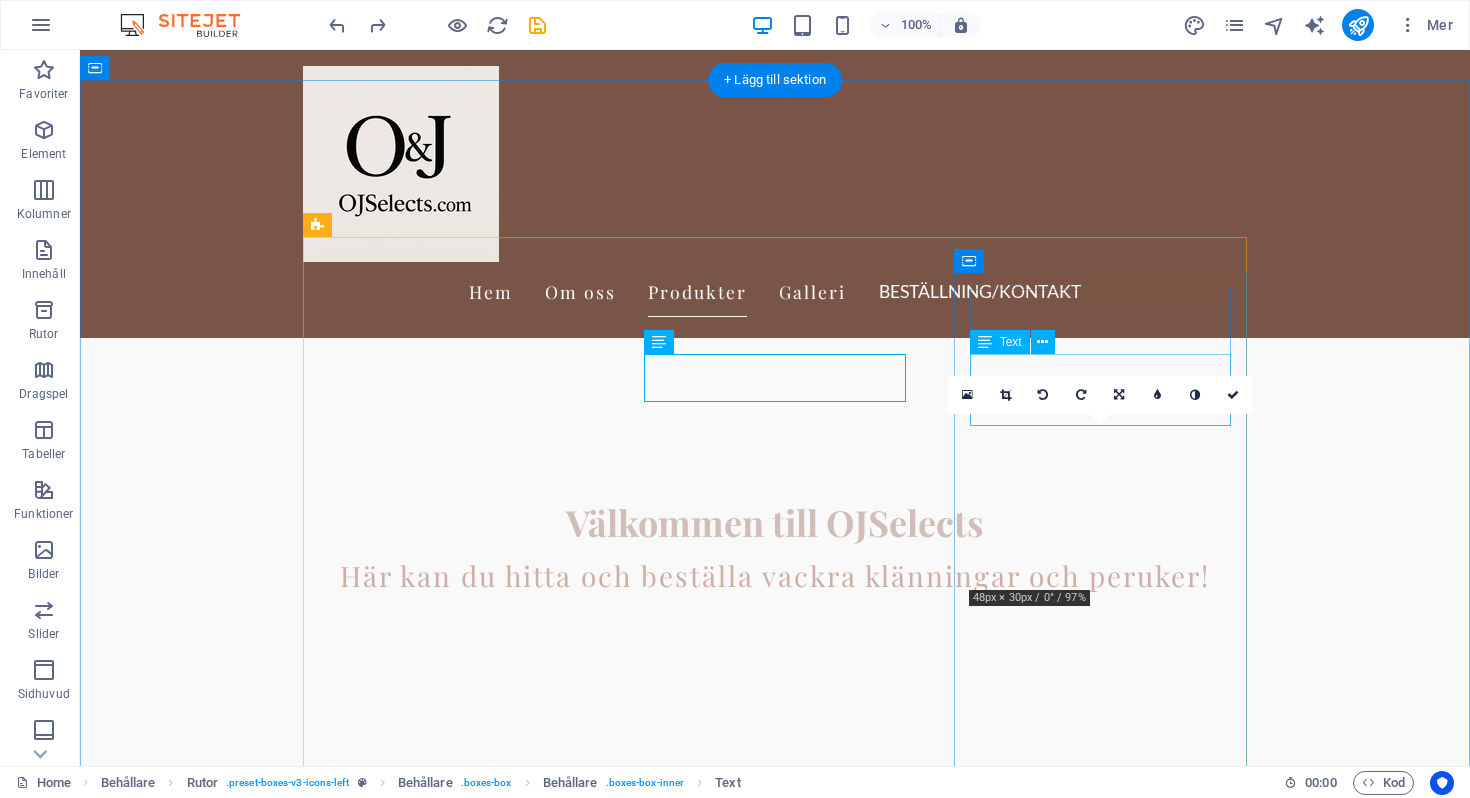 click on "Ge din stil det där lilla extra med skönhetsprodukter och unika accessoarer." at bounding box center (449, 5350) 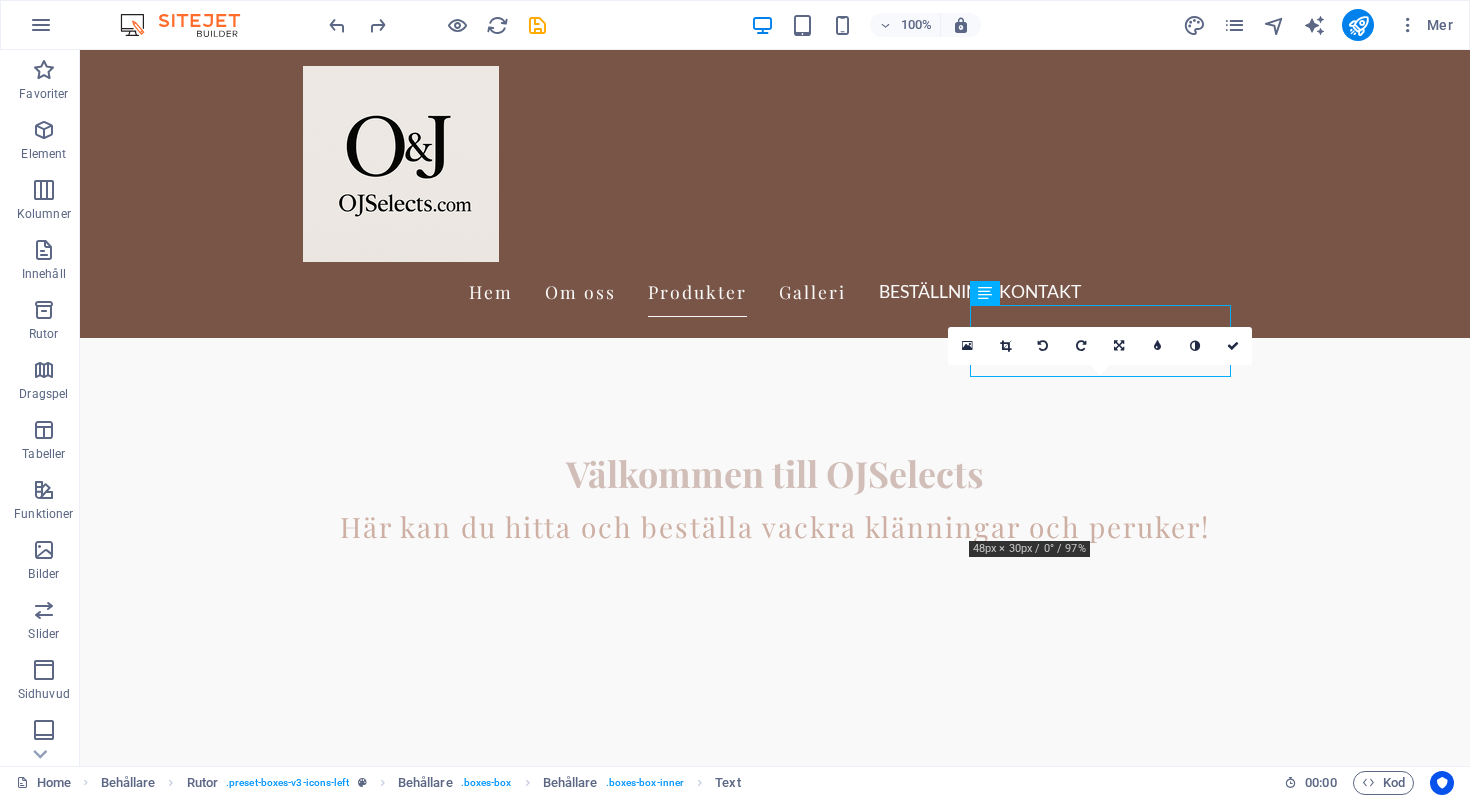 scroll, scrollTop: 581, scrollLeft: 0, axis: vertical 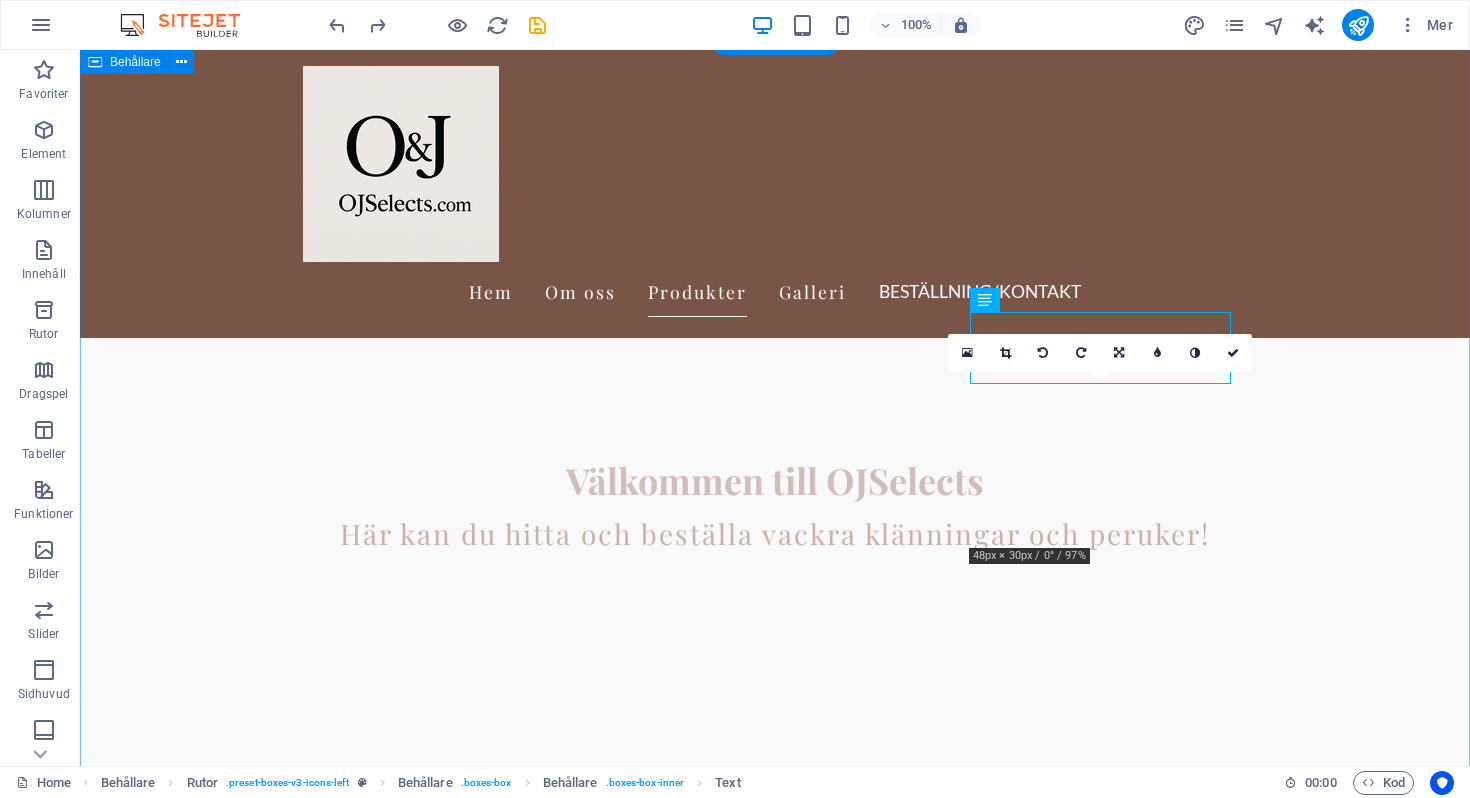click on "Produkter Peruker Upplev vår breda kollektion av peruker med äkta hår i olika stilar och färger.  Klänningar Stort urval av eleganta och trendiga klänningar för alla tillfällen. Accessoarer Ge din stil det där lilla extra med skönhetsprodukter och unika accessoarer. Kostnadsfri frakt Njut av gratis frakt på beställningar över 1000 kr. Enkel returpolicy Vi erbjuder en smidig returpolicy för din trygghet." at bounding box center (775, 3510) 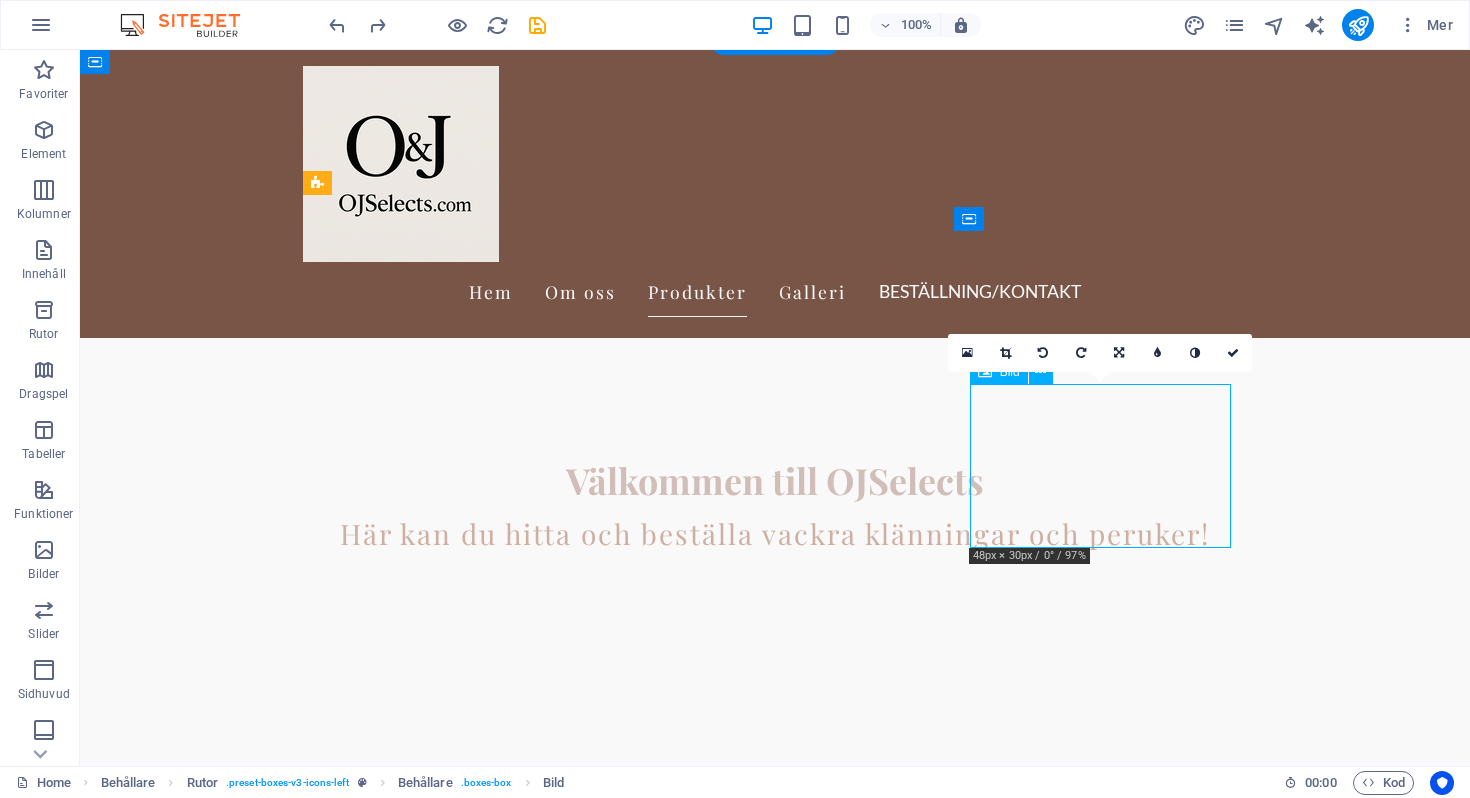 drag, startPoint x: 1126, startPoint y: 452, endPoint x: 1126, endPoint y: 492, distance: 40 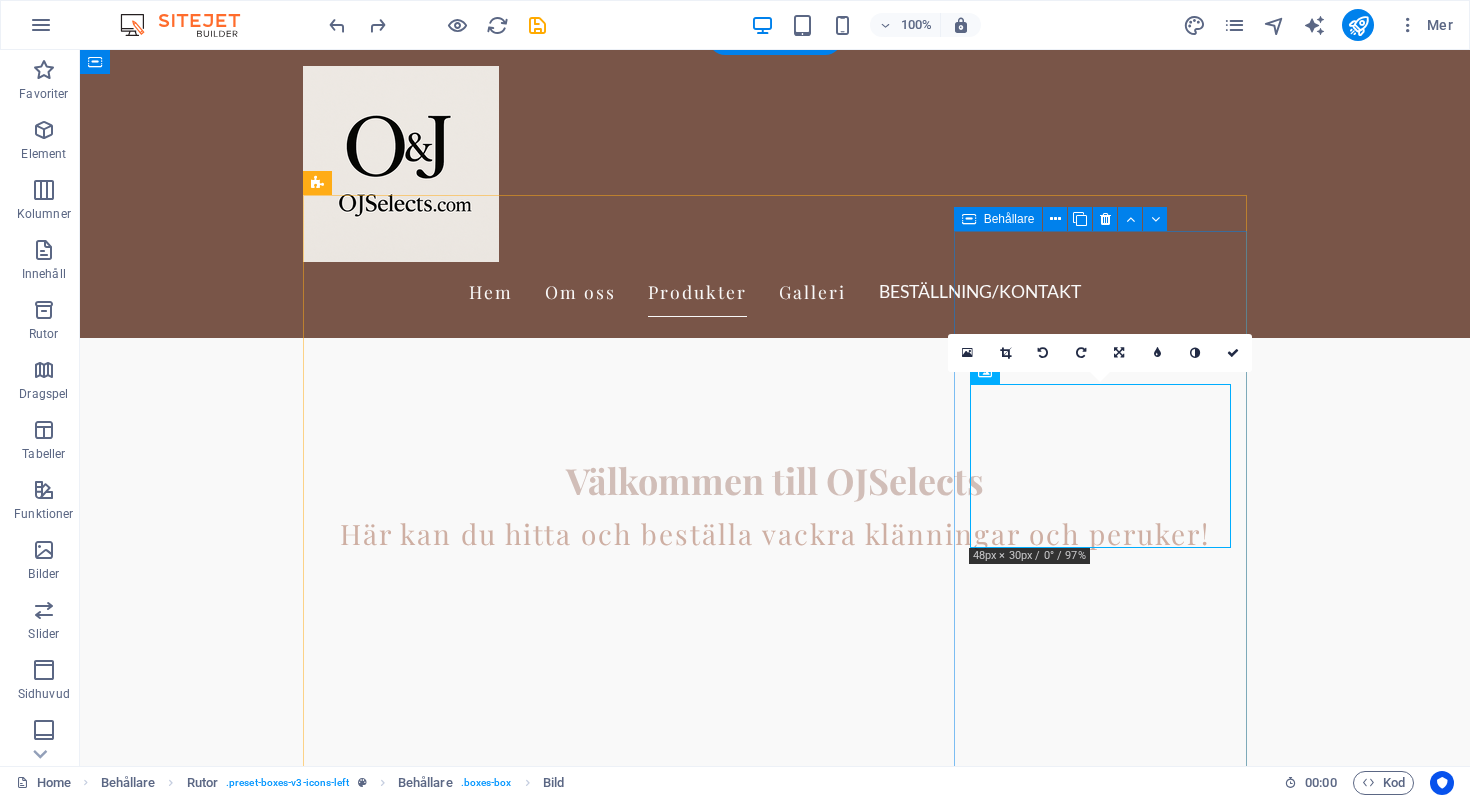 click on "Accessoarer Ge din stil det där lilla extra med skönhetsprodukter och unika accessoarer." at bounding box center (449, 5489) 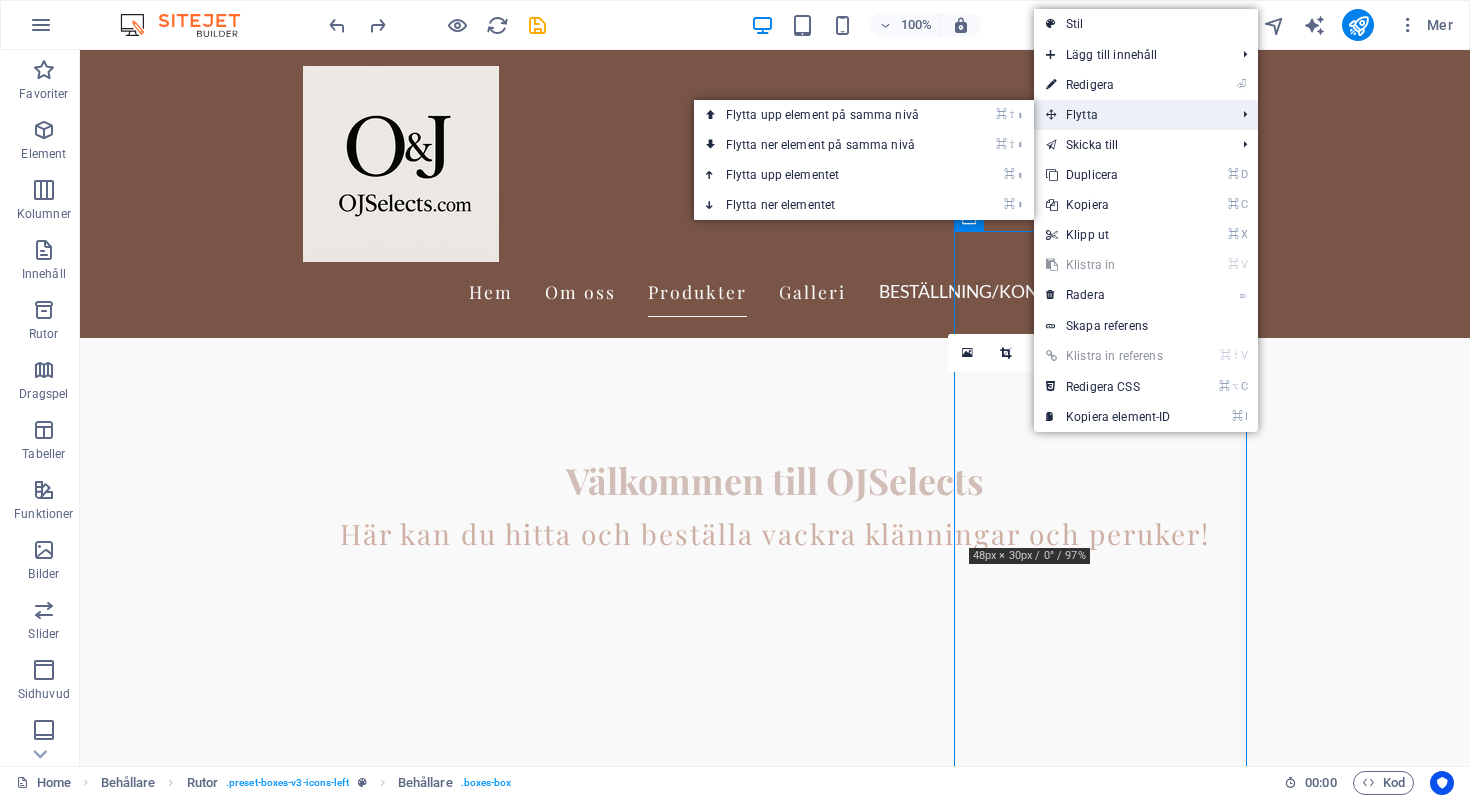 click on "Flytta" at bounding box center (1131, 115) 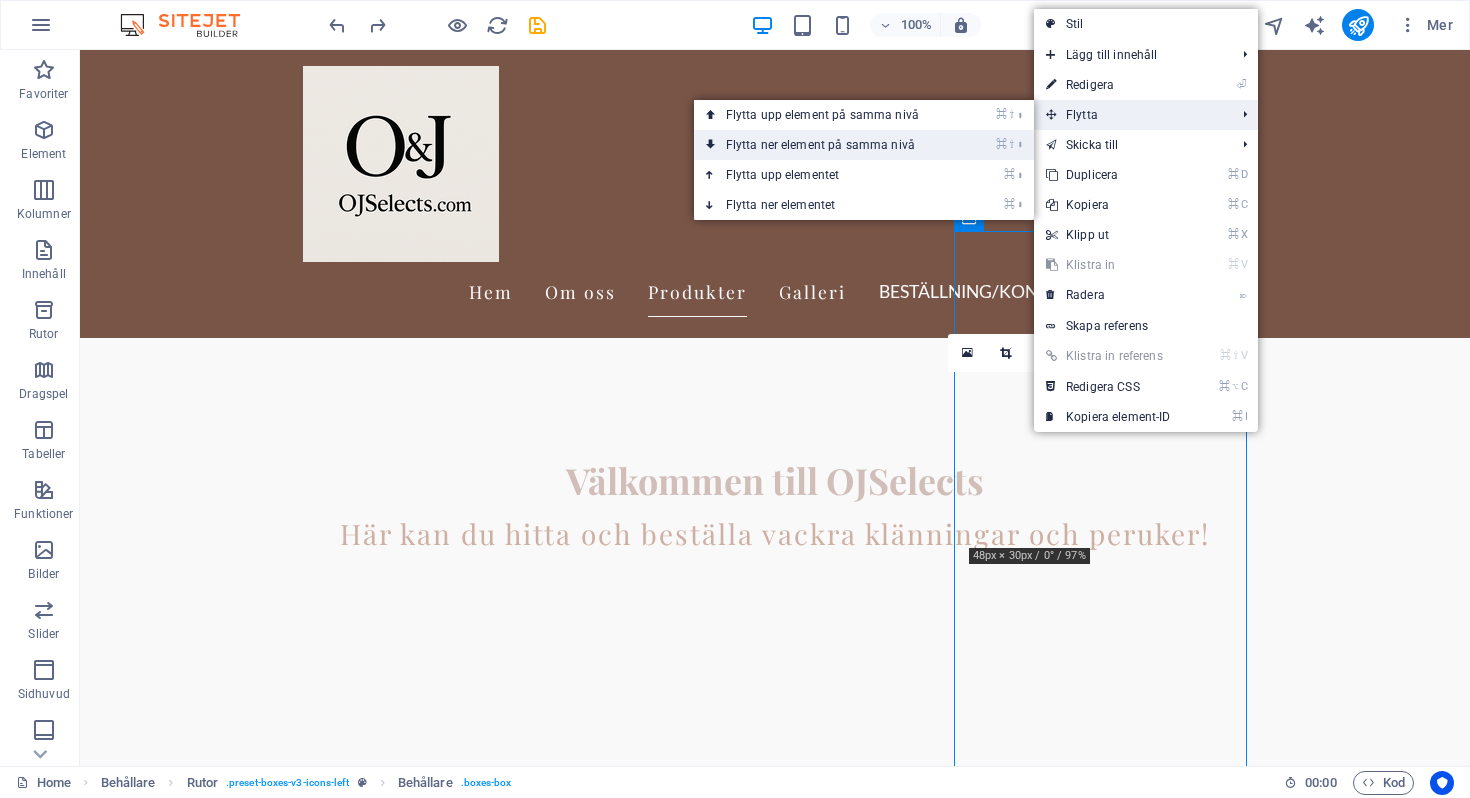 click on "⌘ ⇧ ⬇  Flytta ner element på samma nivå" at bounding box center (826, 145) 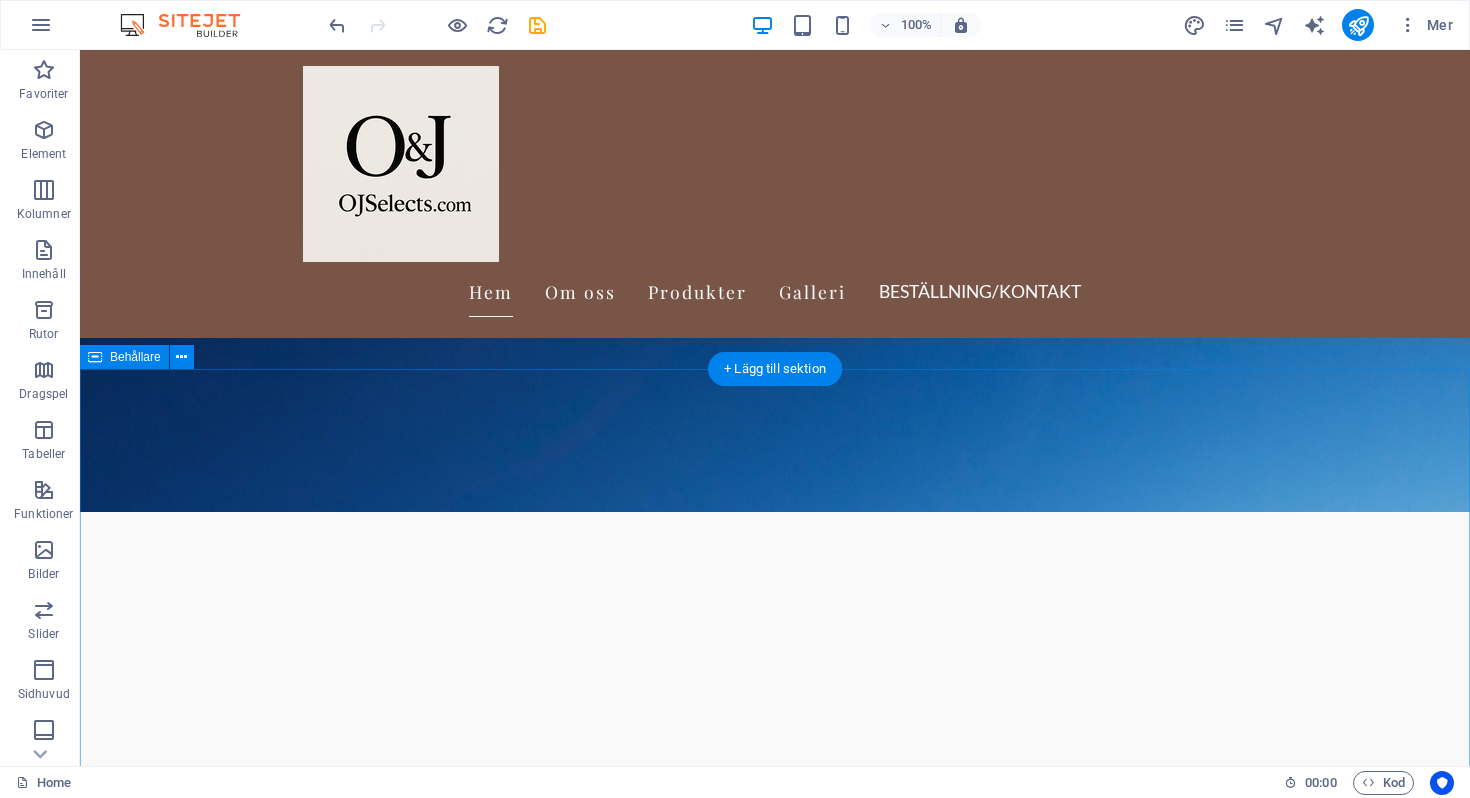 scroll, scrollTop: 250, scrollLeft: 0, axis: vertical 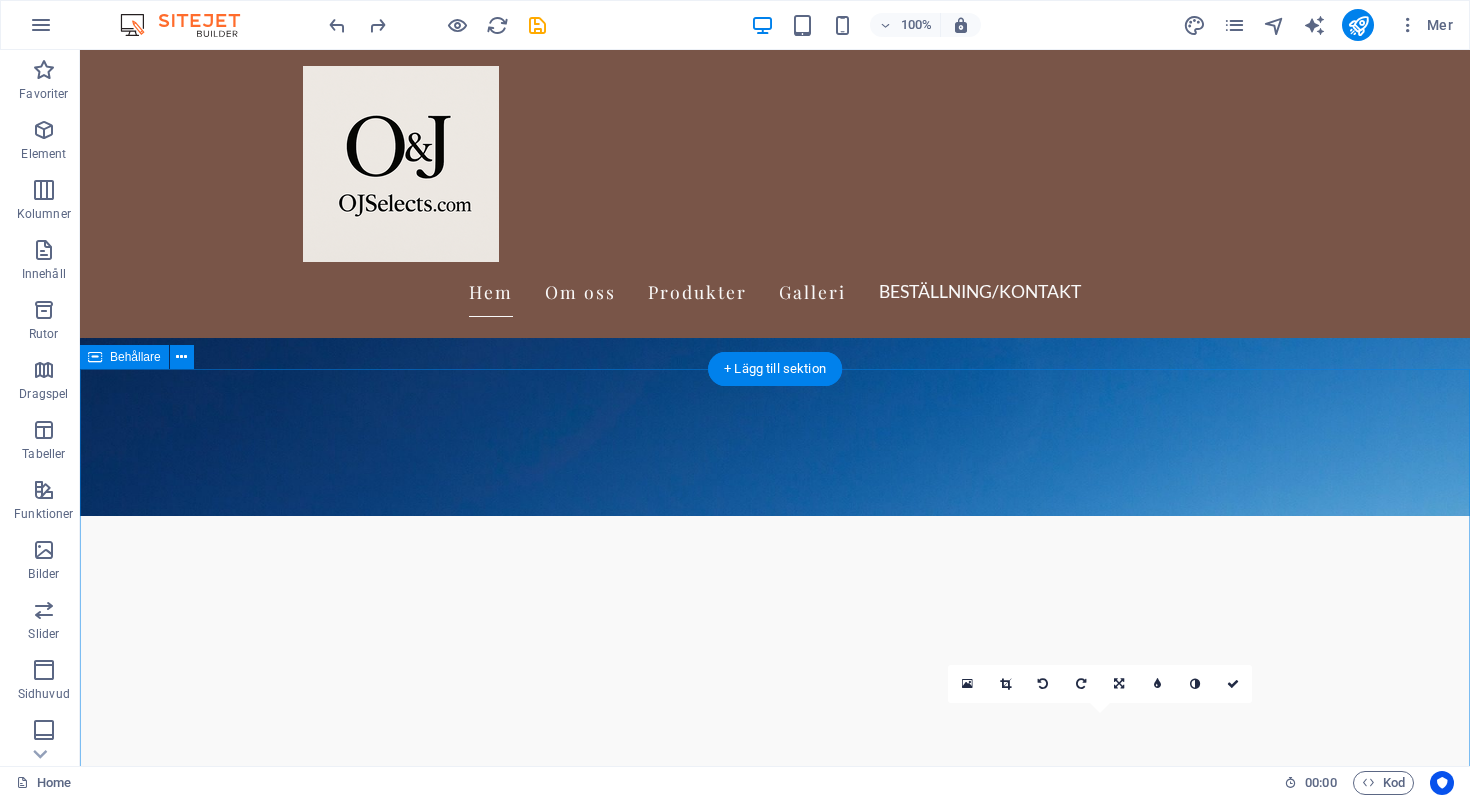 click on "Produkter Peruker Upplev vår breda kollektion av peruker med äkta hår i olika stilar och färger.  Klänningar Stort urval av eleganta och trendiga klänningar för alla tillfällen. Accessoarer Ge din stil det där lilla extra med skönhetsprodukter och unika accessoarer. Kostnadsfri frakt Njut av gratis frakt på beställningar över 1000 kr. Enkel returpolicy Vi erbjuder en smidig returpolicy för din trygghet." at bounding box center (775, 3841) 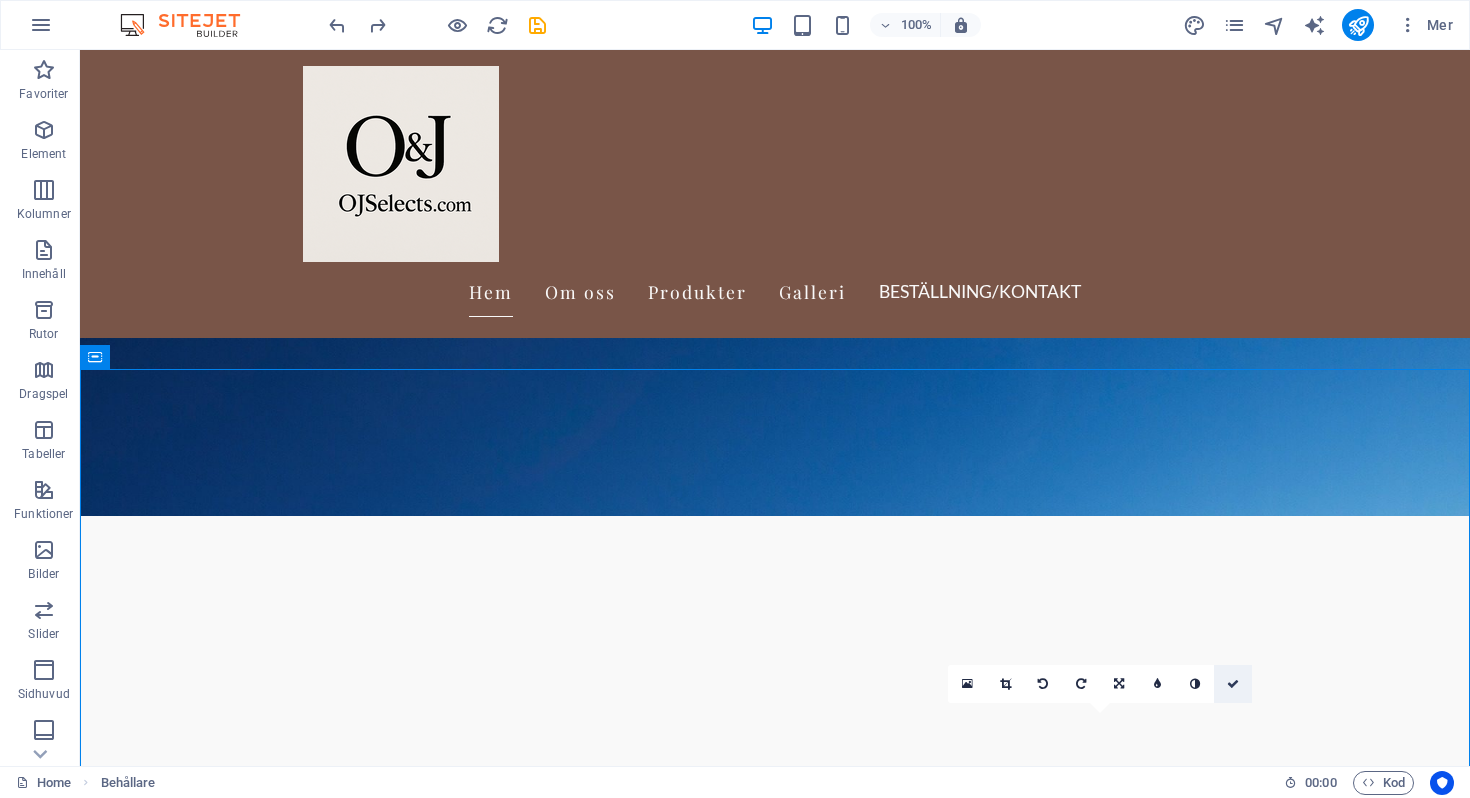 click at bounding box center (1233, 684) 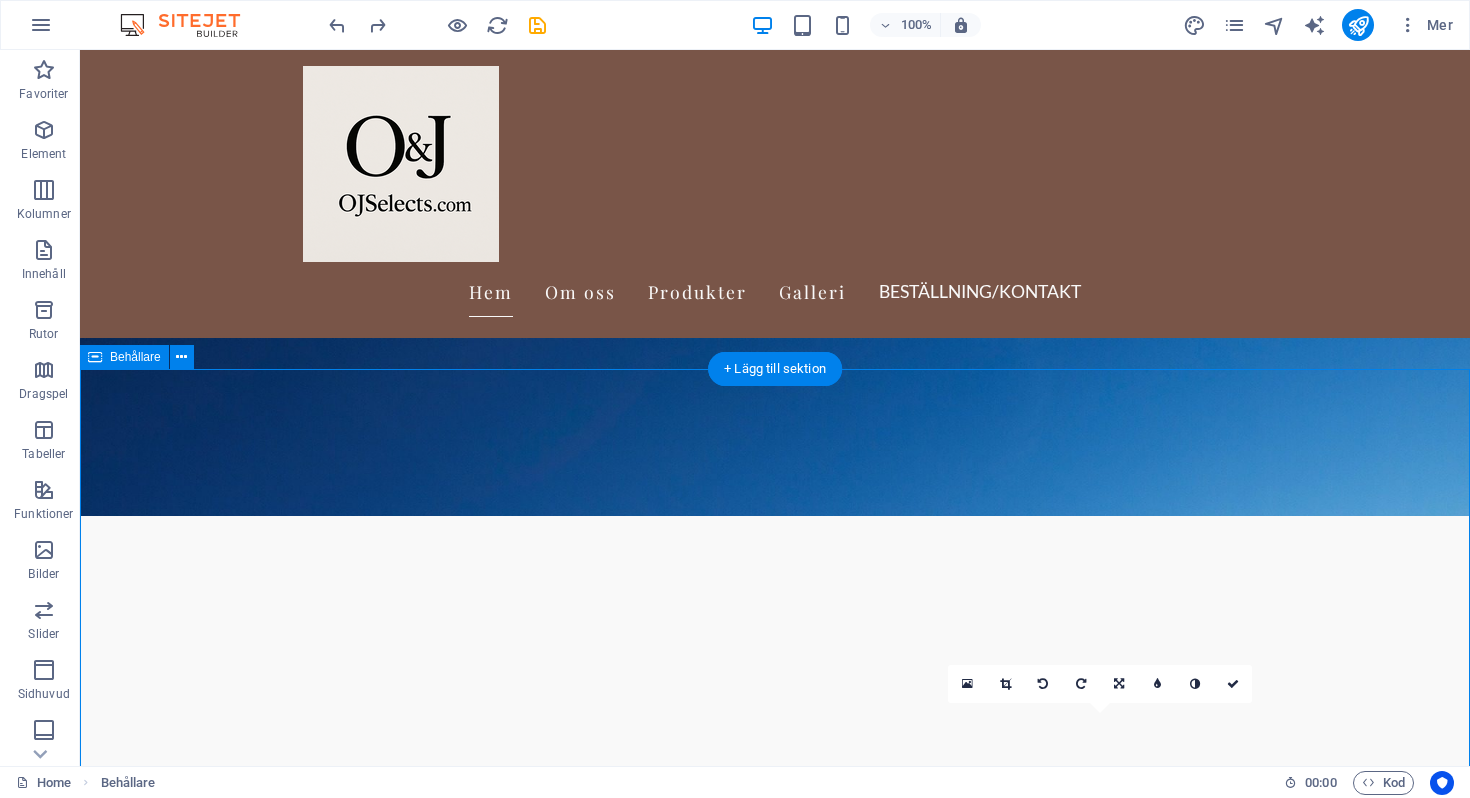 click on "Produkter Peruker Upplev vår breda kollektion av peruker med äkta hår i olika stilar och färger.  Klänningar Stort urval av eleganta och trendiga klänningar för alla tillfällen. Accessoarer Ge din stil det där lilla extra med skönhetsprodukter och unika accessoarer. Kostnadsfri frakt Njut av gratis frakt på beställningar över 1000 kr. Enkel returpolicy Vi erbjuder en smidig returpolicy för din trygghet." at bounding box center [775, 3841] 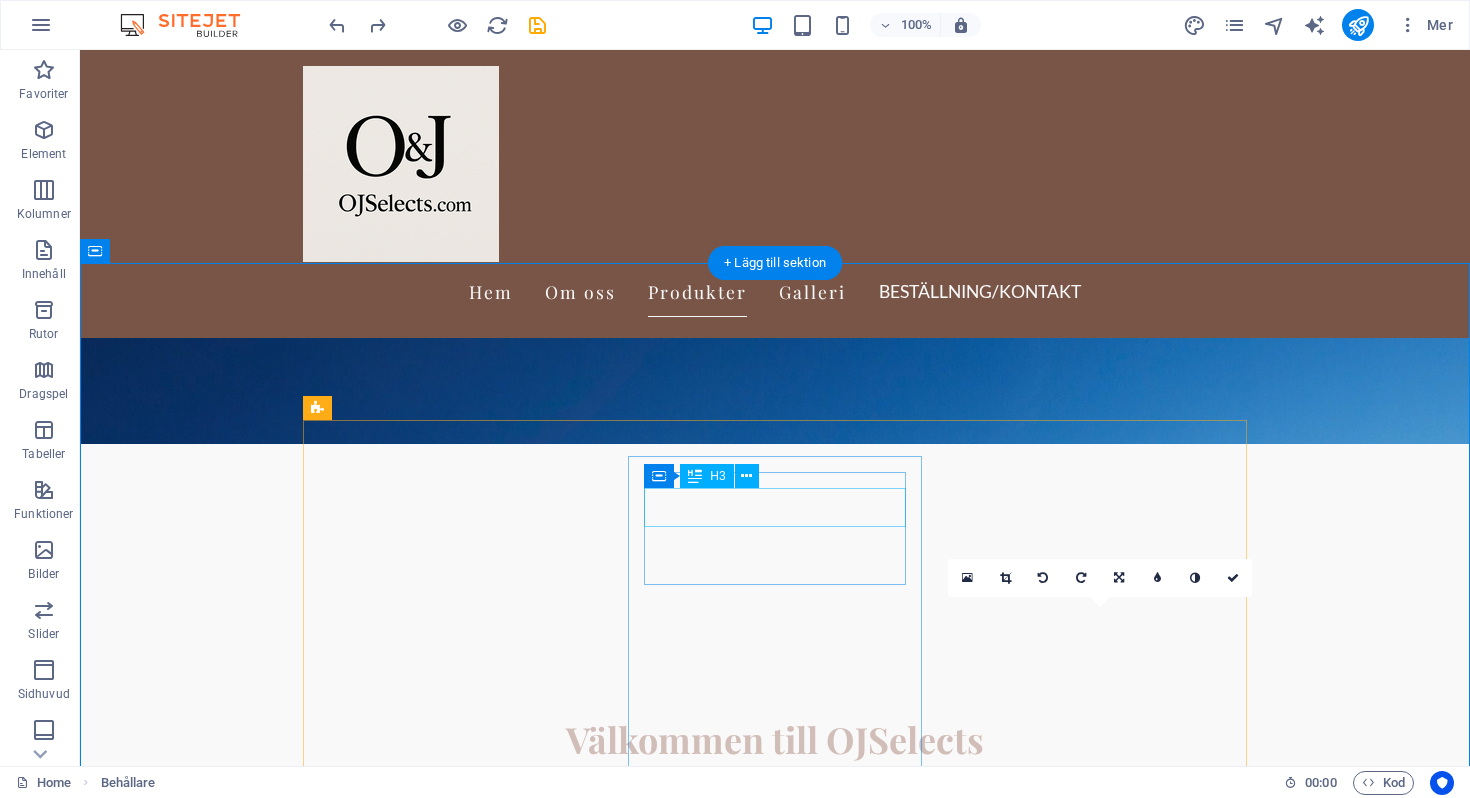 scroll, scrollTop: 366, scrollLeft: 0, axis: vertical 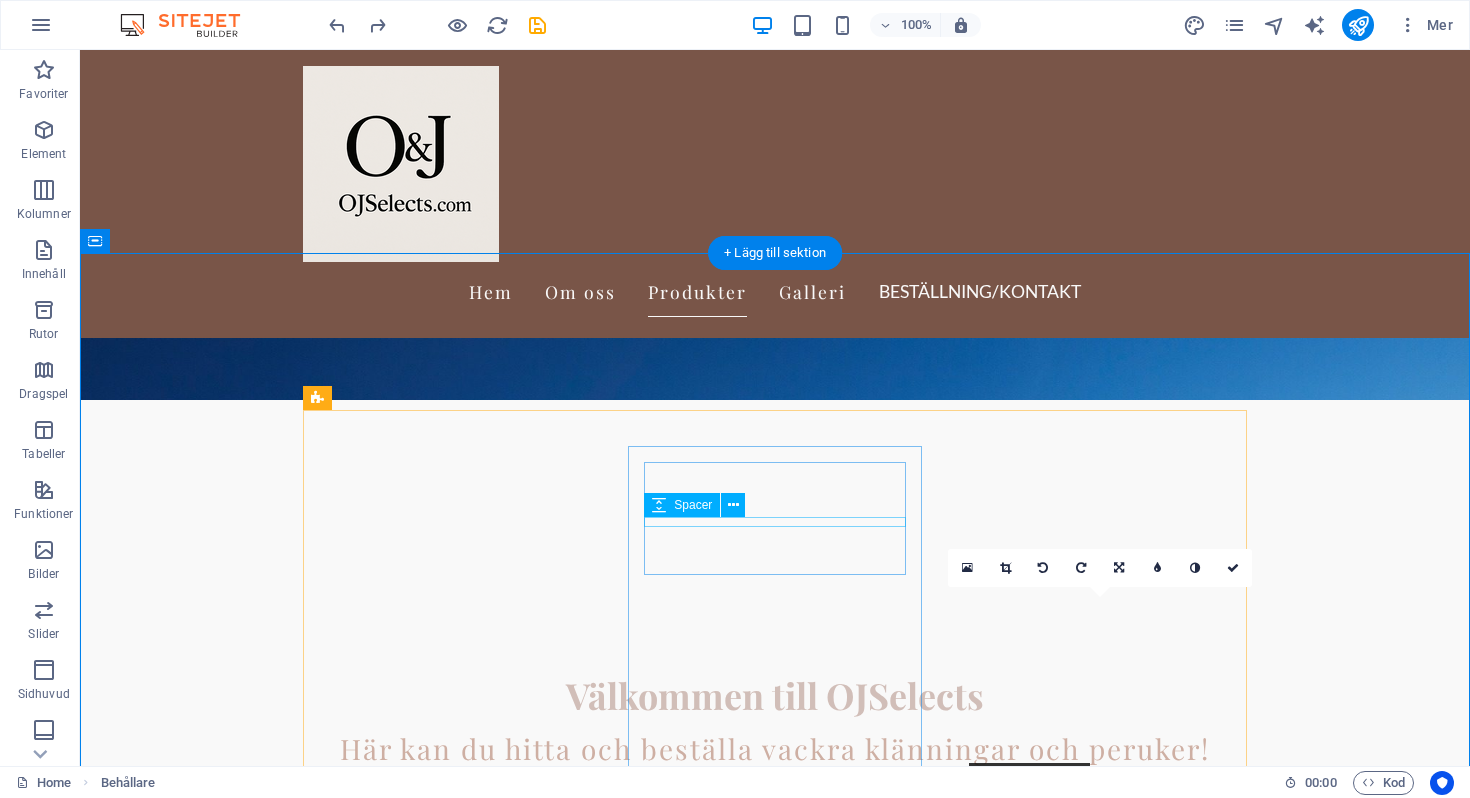 click at bounding box center (449, 2814) 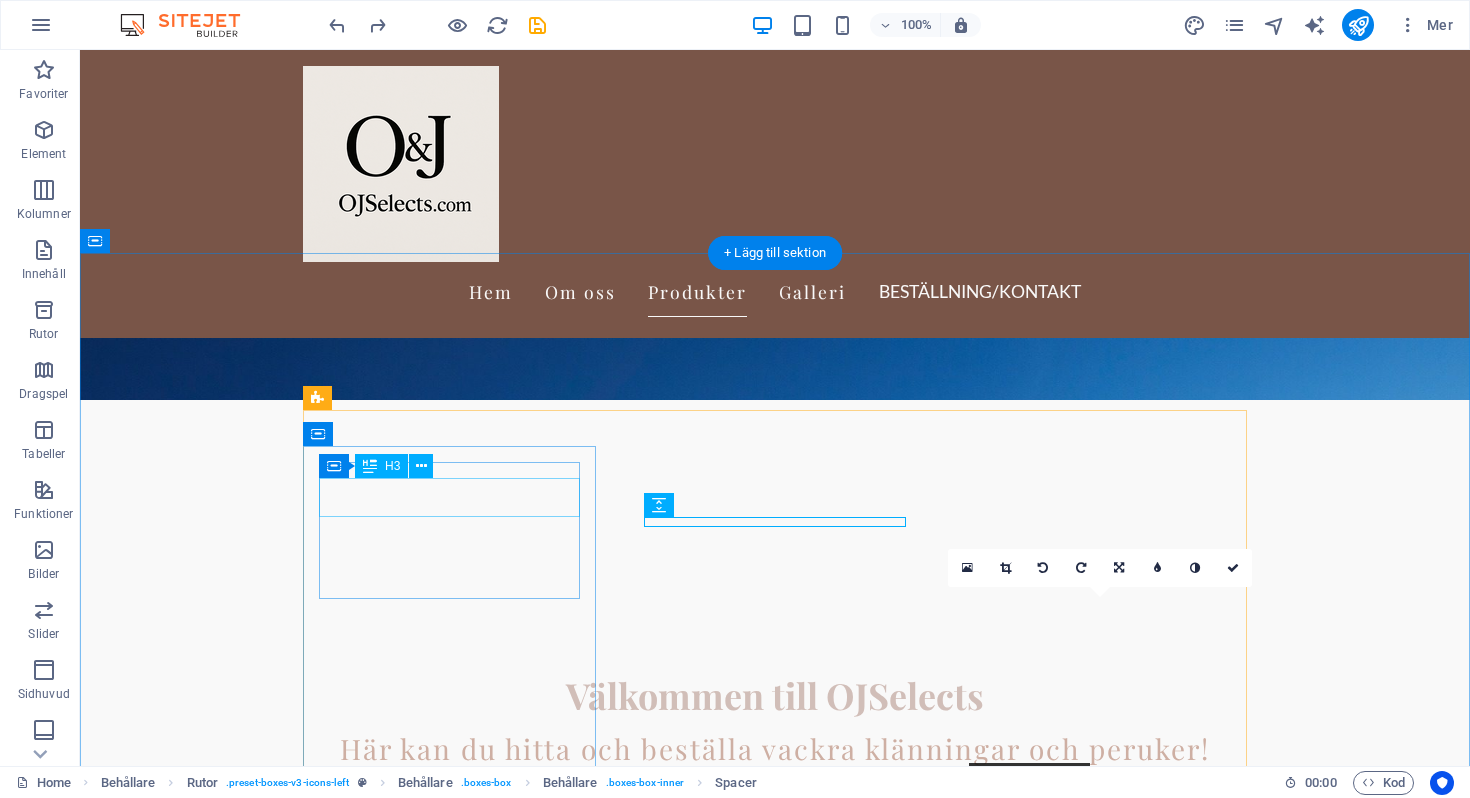 click on "Peruker" at bounding box center [449, 1178] 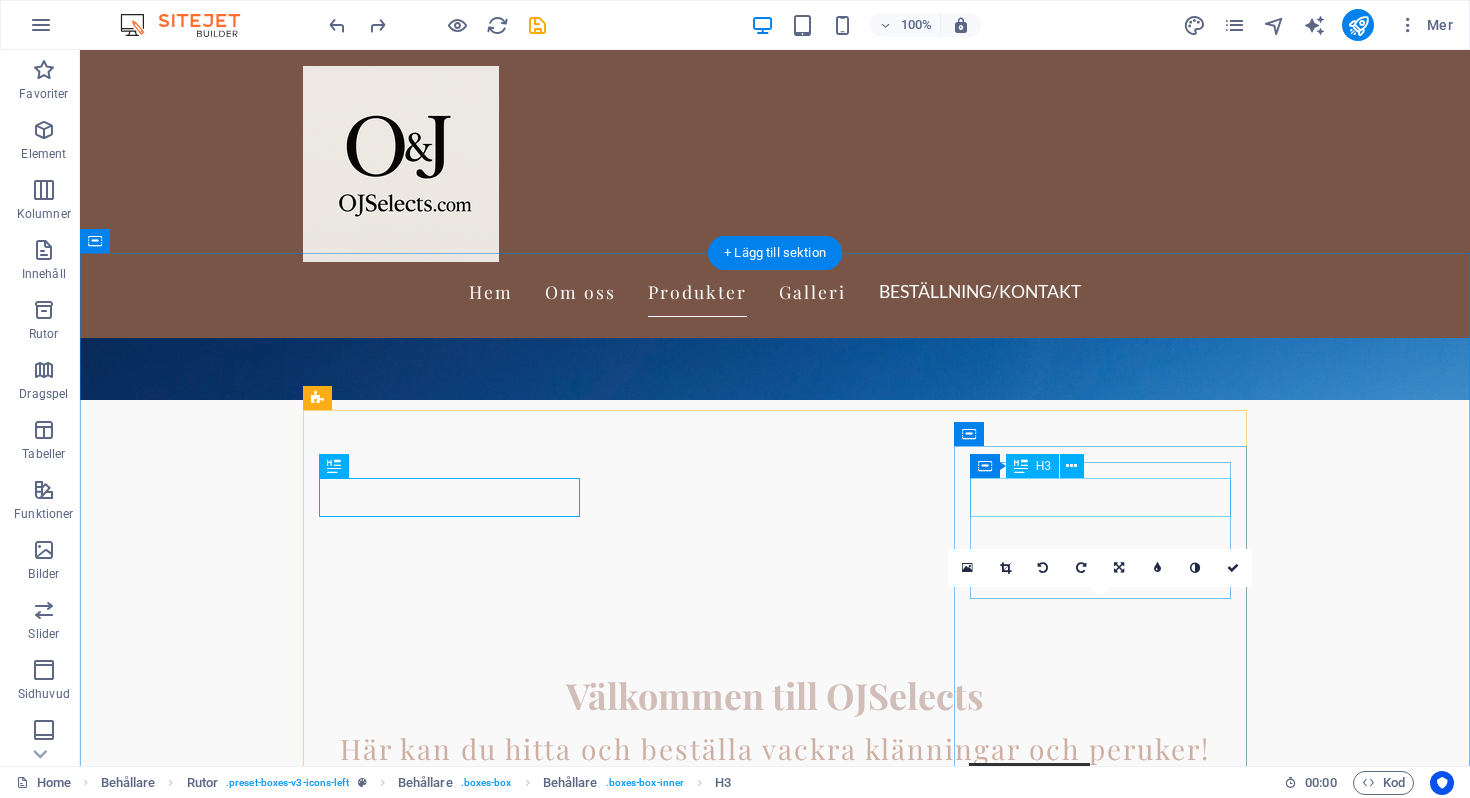 click on "Accessoarer" at bounding box center (449, 5457) 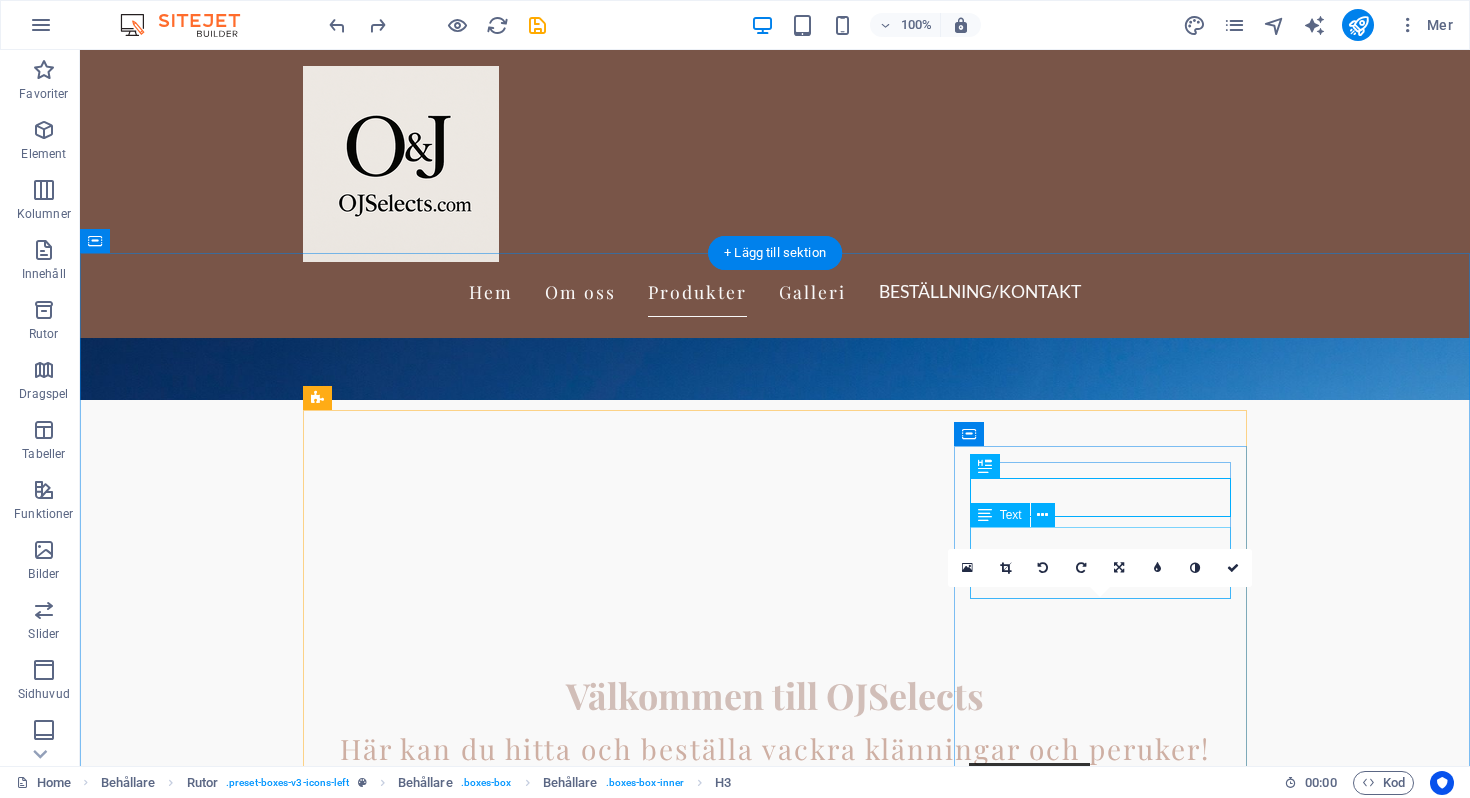 click on "Ge din stil det där lilla extra med skönhetsprodukter och unika accessoarer." at bounding box center (449, 5523) 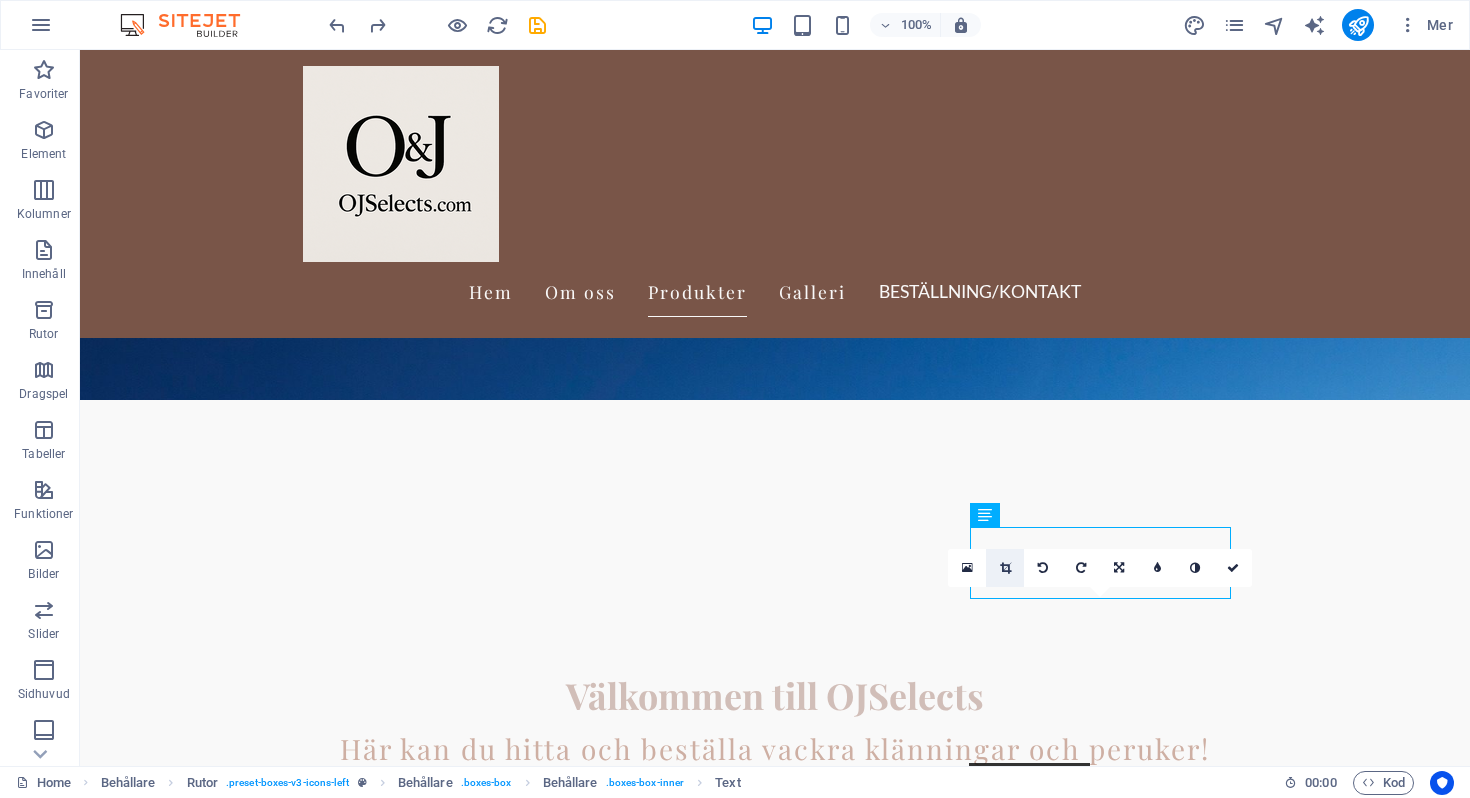 click at bounding box center (1005, 568) 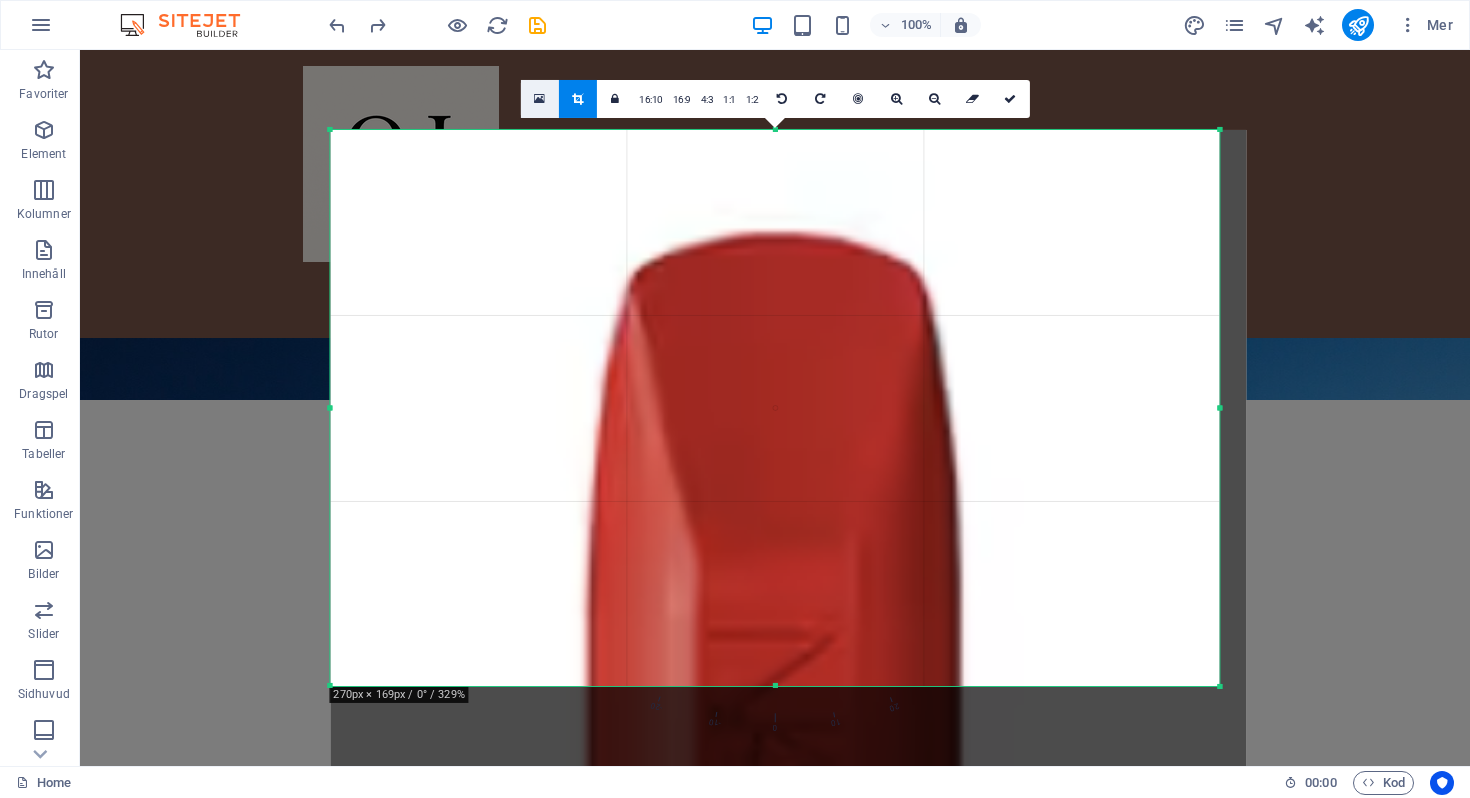 click at bounding box center (539, 99) 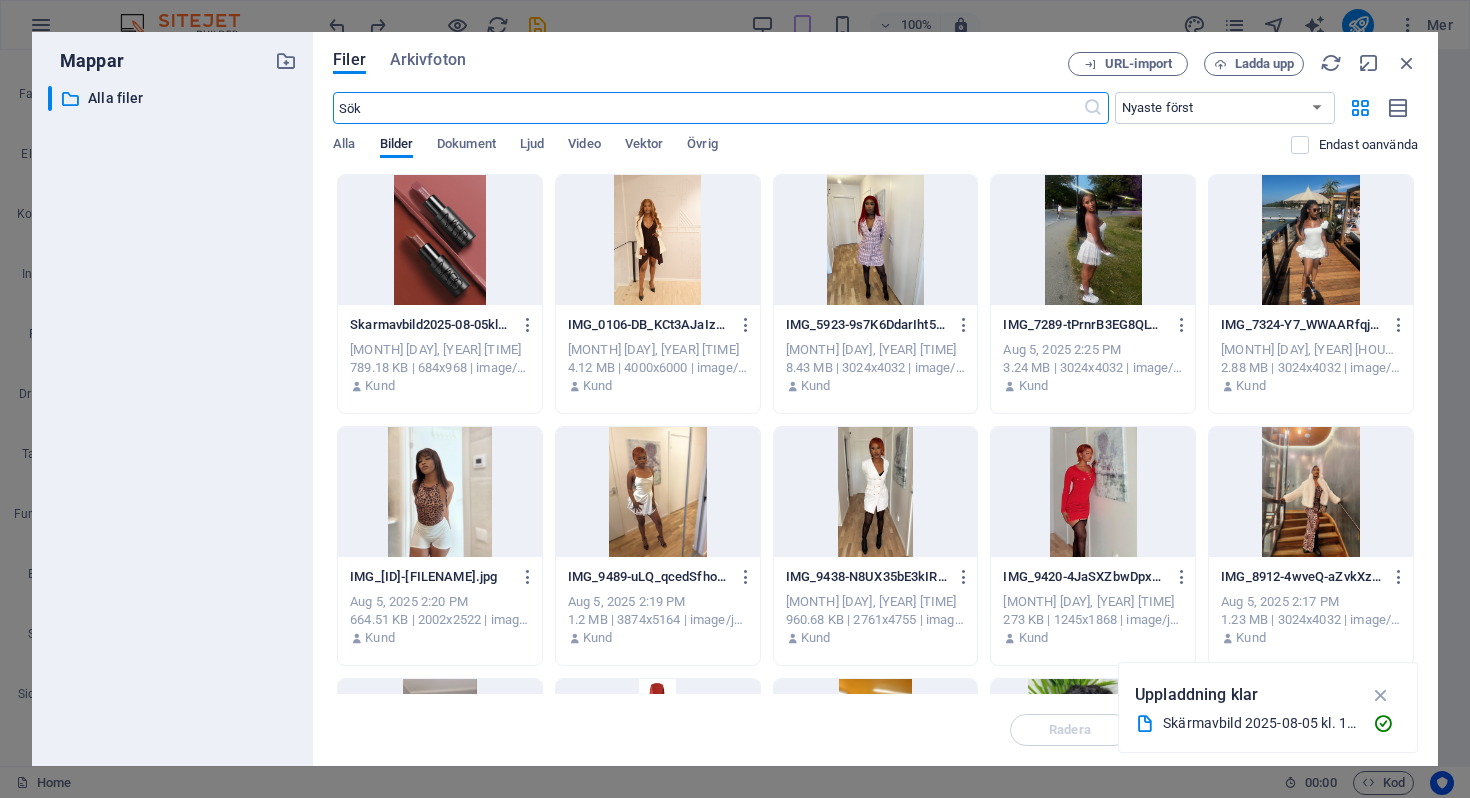 click at bounding box center (440, 240) 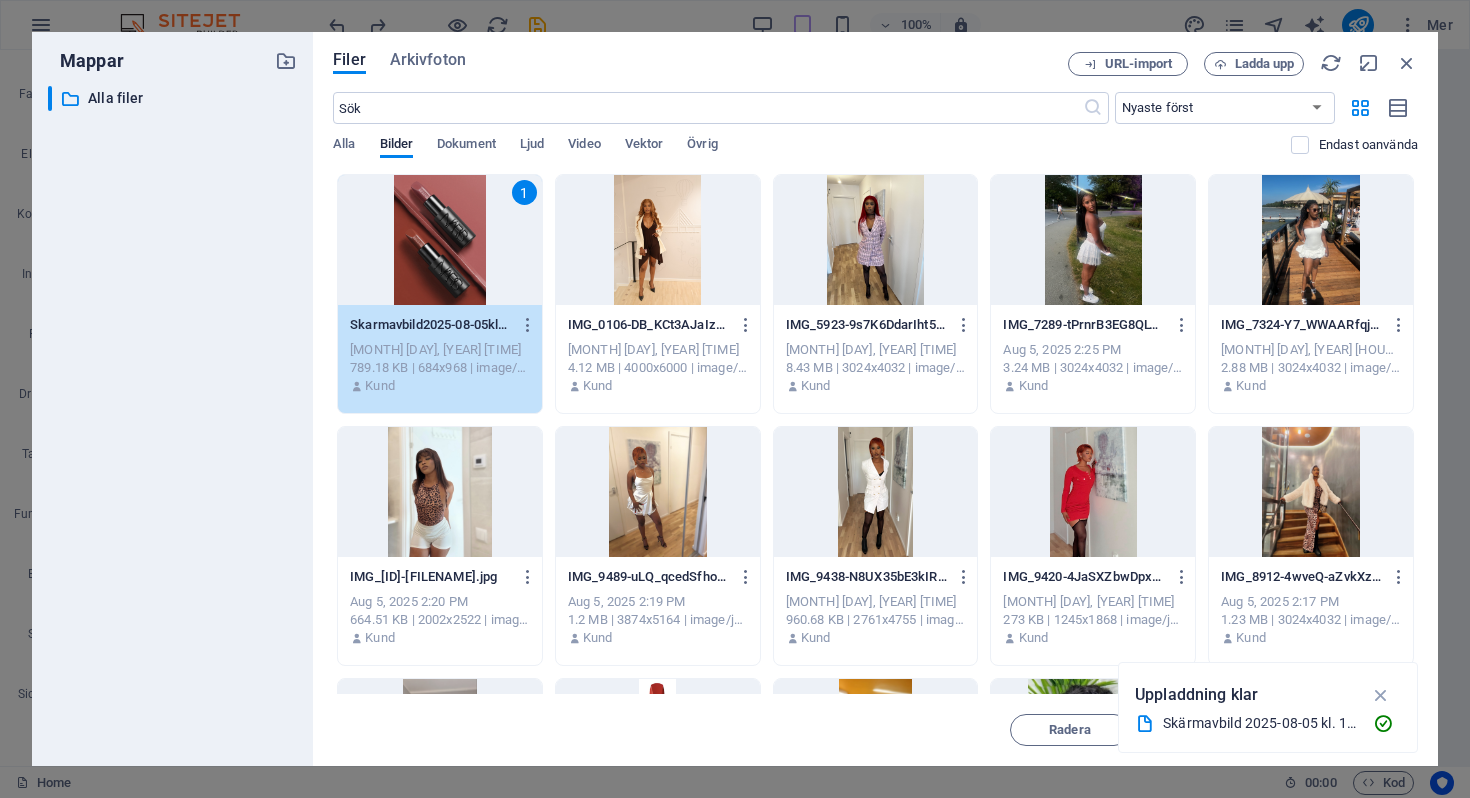 click on "1" at bounding box center [440, 240] 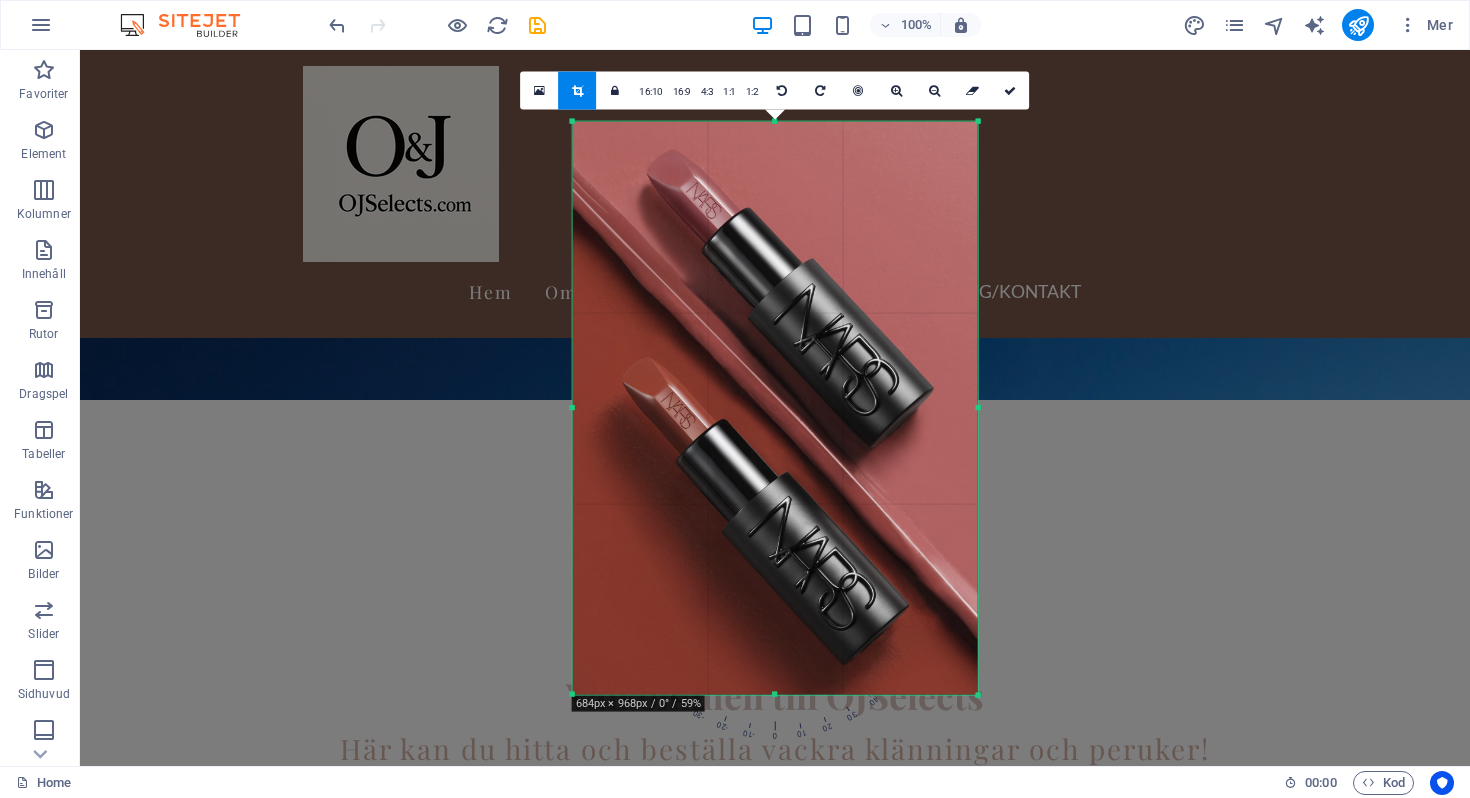 click on "H2   Banner   Behållare   Menyfält   Spacer   H3   Spacer   Behållare   H2   Spacer   Rutor   Behållare   Behållare   Behållare   Spacer   Behållare   Behållare   Behållare   H3   Text   Bild   Förinställning   Behållare   H2   Text   Spacer   Knapp   Galleri   Galleri   Galleri   Behållare   H2   Spacer   Input   Kontaktformulär   Kontaktformulär   Formulär   E-post   Textområde   Kryssruta   Formulärknapp   Kontaktformulär   Input   Captcha   Behållare   Behållare   Meny   Spacer   Behållare   Behållare   Spacer   Behållare   Behållare   H3   Spacer   Text   Ikon   Behållare   Logotyp   Bild   Bild   Text   Behållare 180 170 160 150 140 130 120 110 100 90 80 70 60 50 40 30 20 10 0 -10 -20 -30 -40 -50 -60 -70 -80 -90 -100 -110 -120 -130 -140 -150 -160 -170 684px × 968px / 0° / 59% 16:10 16:9 4:3 1:1 1:2 0   Spacer   Behållare   H3   Behållare   Spacer   Sidfot Saga   Behållare   Text   Behållare   Spacer   Behållare   H3   Behållare   Bild   Behållare" at bounding box center [775, 408] 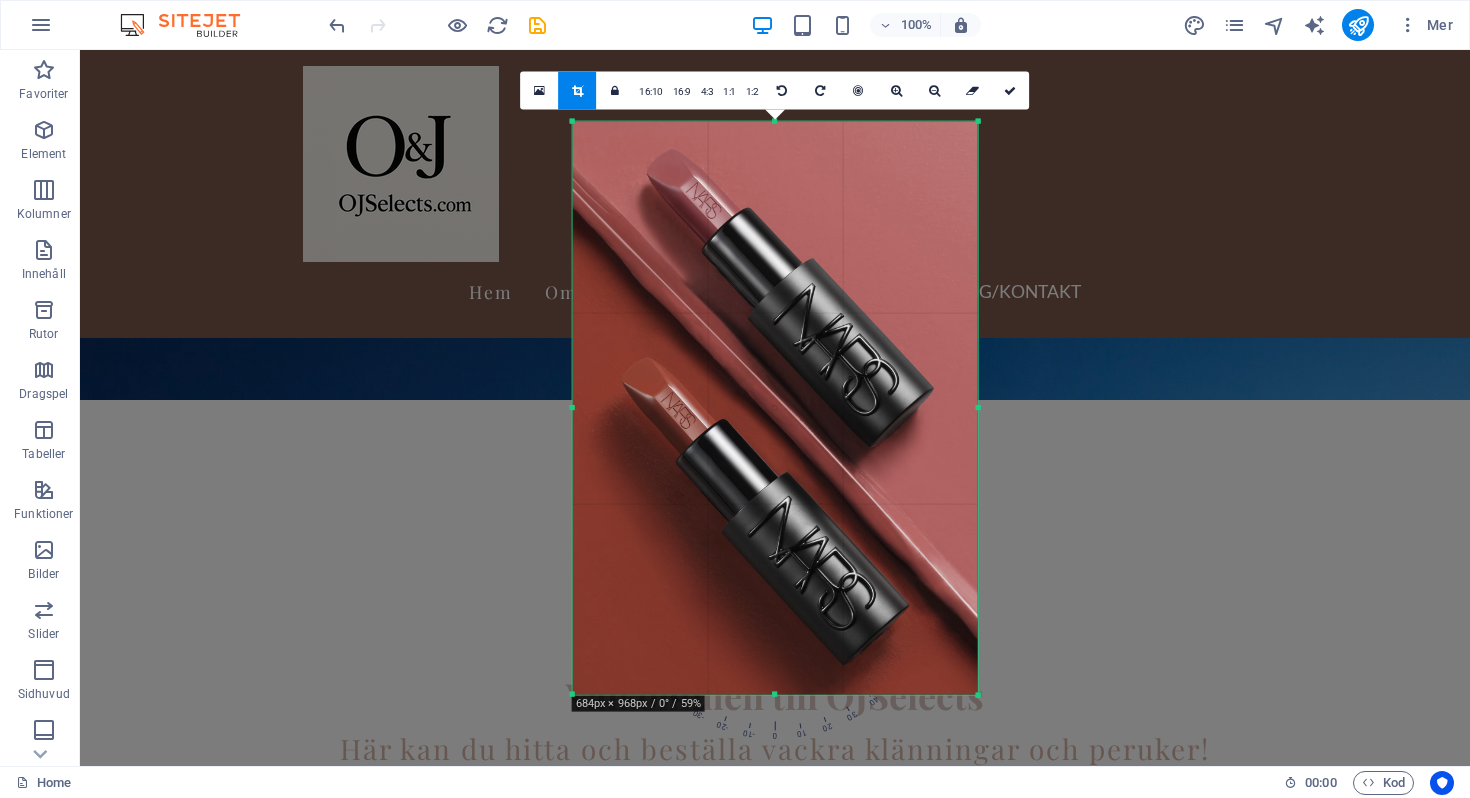 click at bounding box center [775, 408] 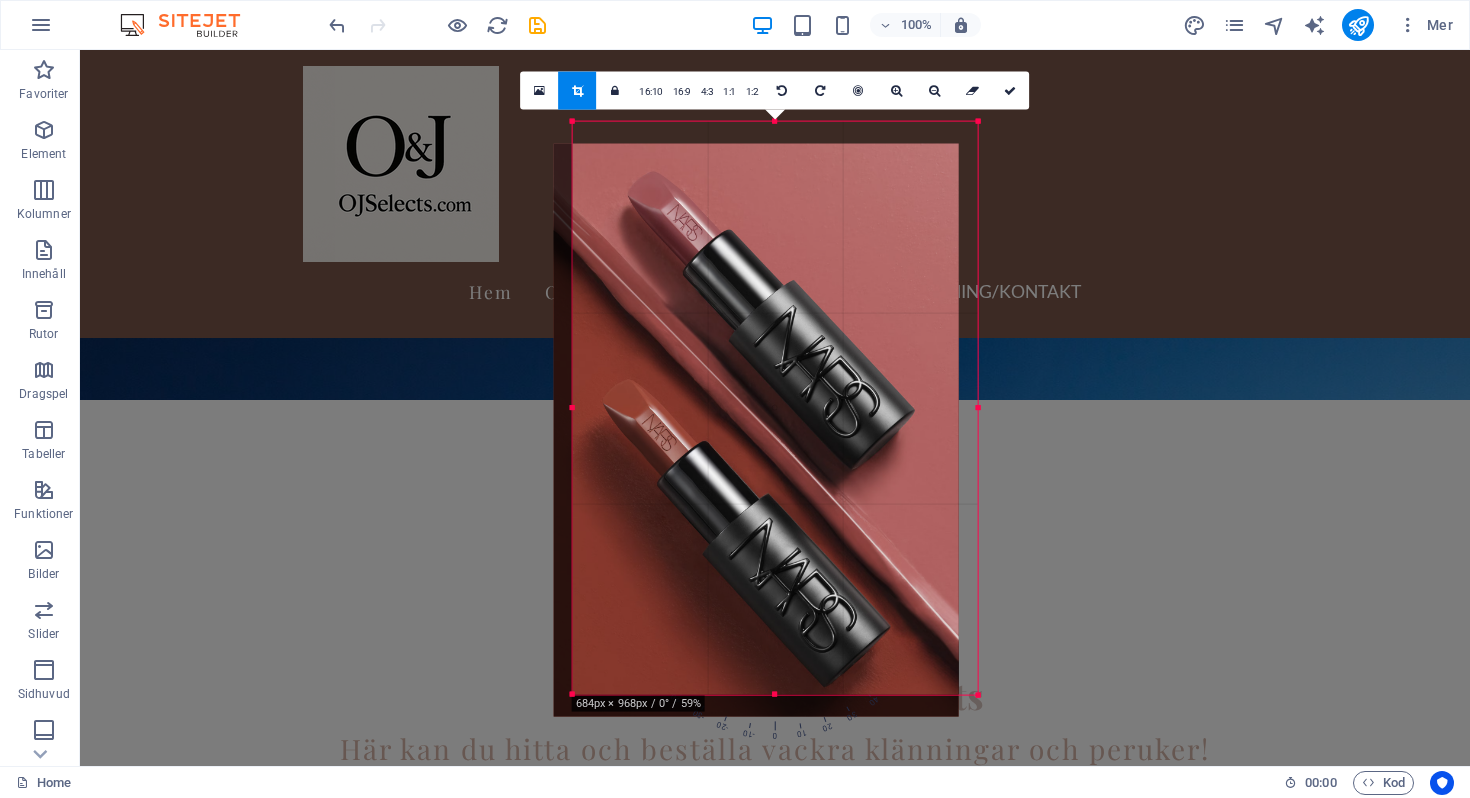drag, startPoint x: 757, startPoint y: 619, endPoint x: 744, endPoint y: 725, distance: 106.7942 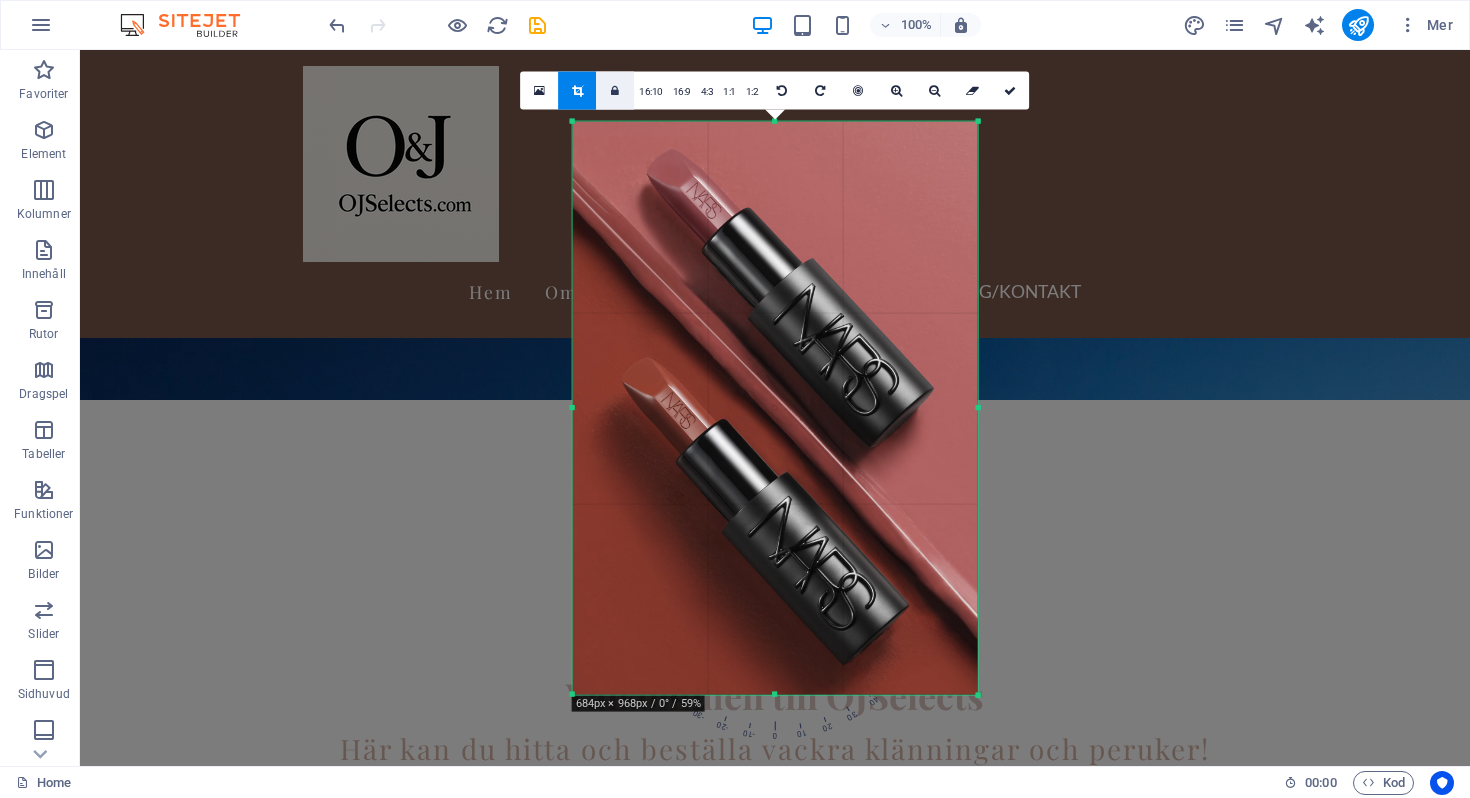 click at bounding box center (615, 91) 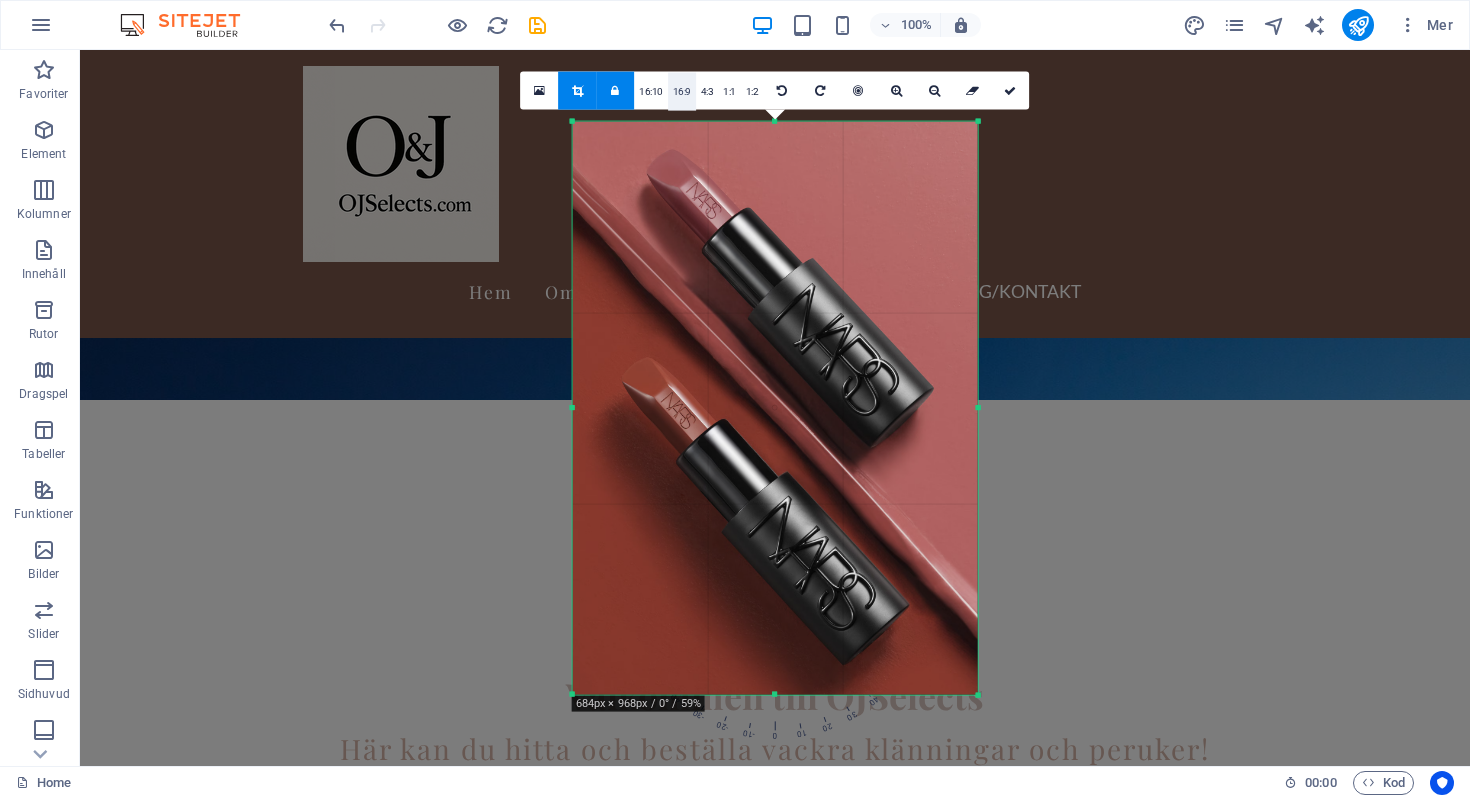 click on "16:9" at bounding box center [682, 92] 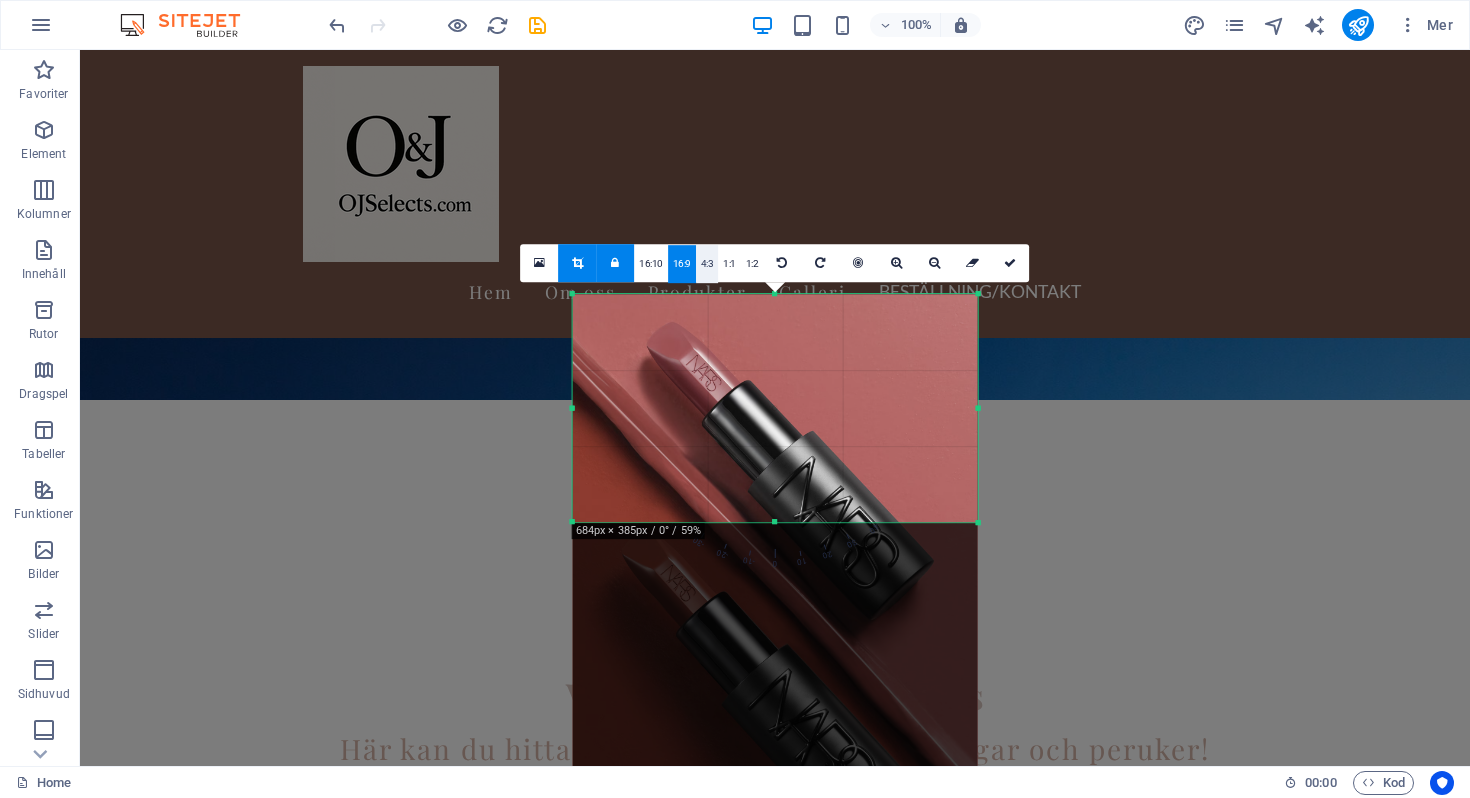 click on "4:3" at bounding box center (707, 264) 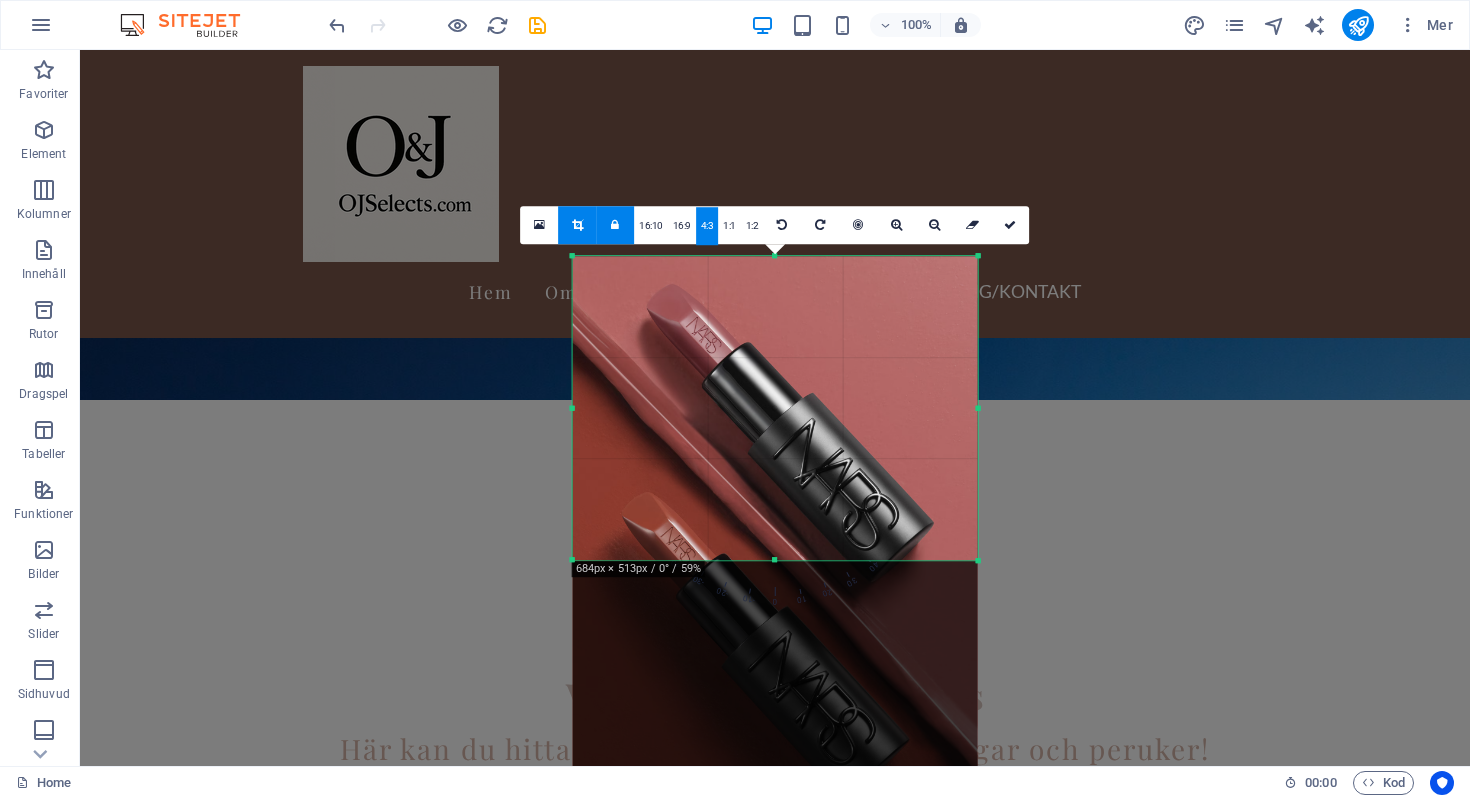 click at bounding box center [774, 542] 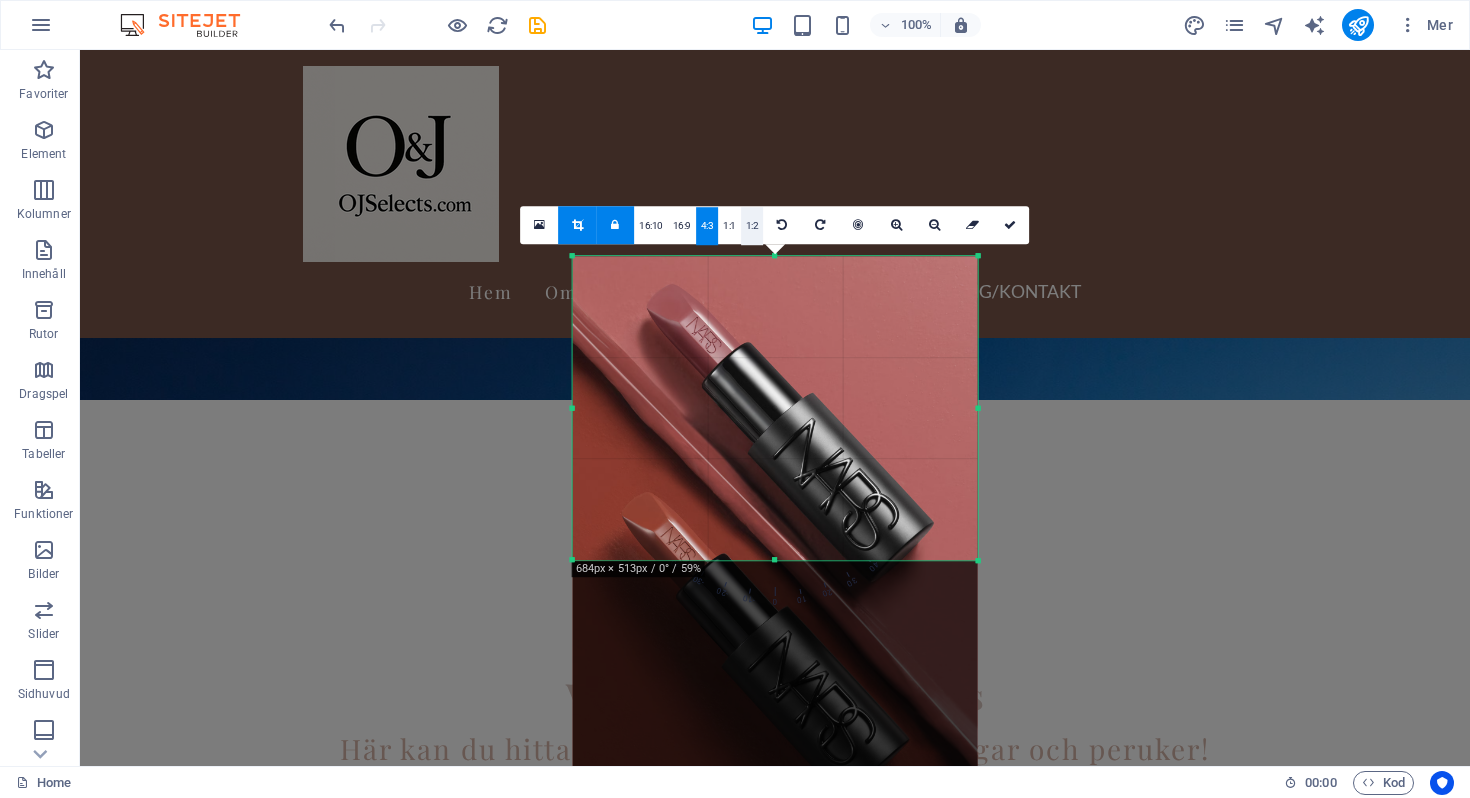 click on "1:2" at bounding box center (752, 226) 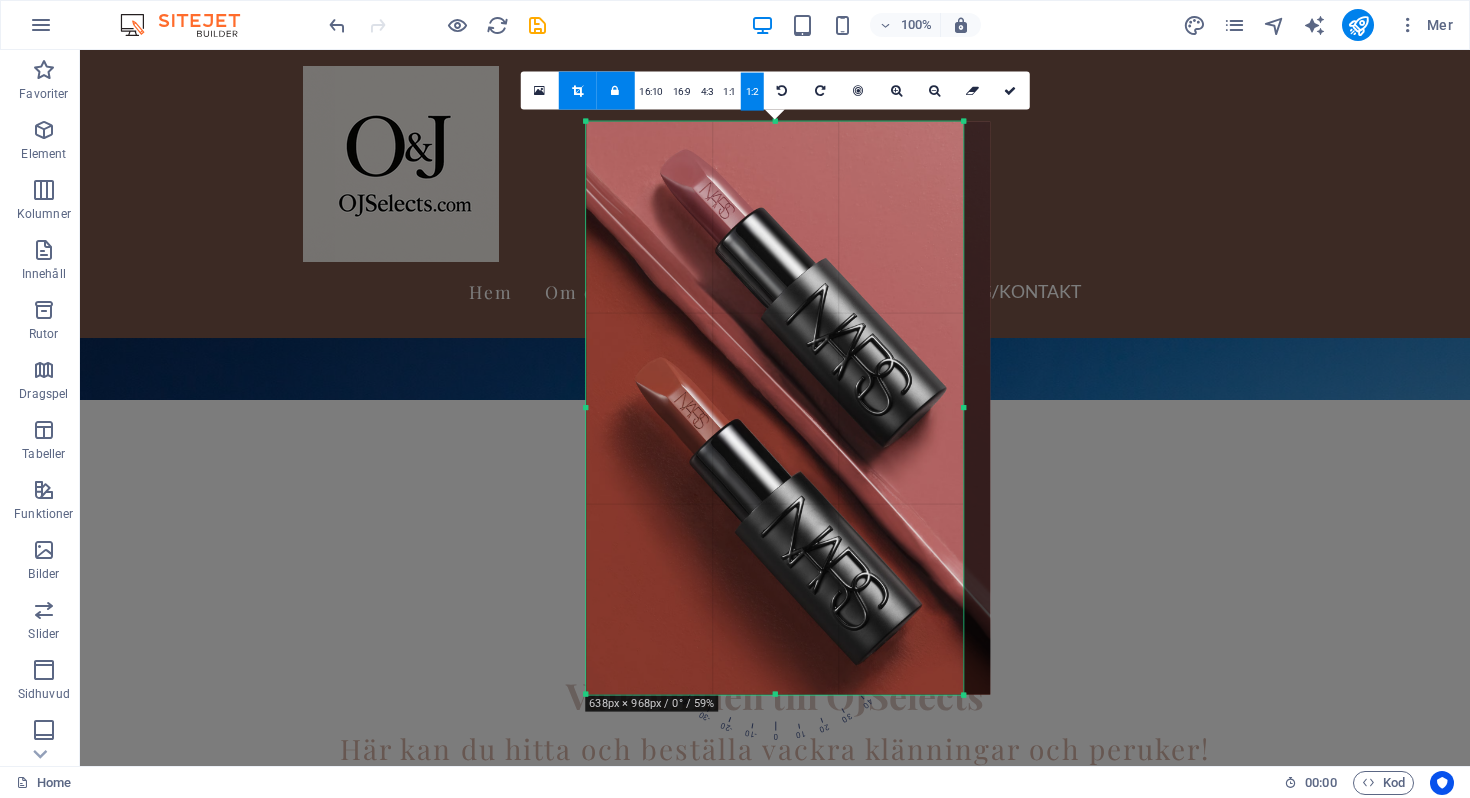 drag, startPoint x: 921, startPoint y: 410, endPoint x: 1012, endPoint y: 408, distance: 91.02197 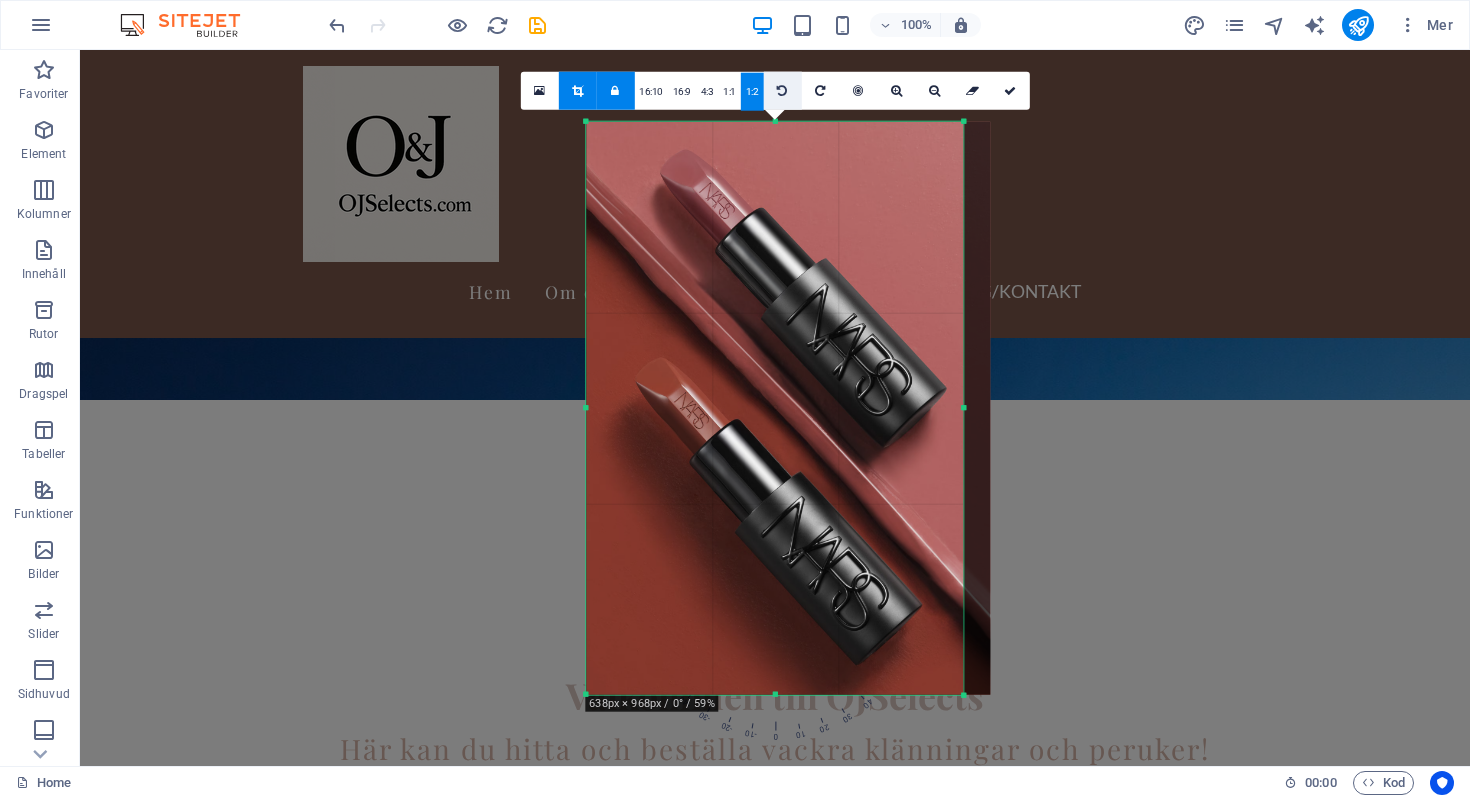 click at bounding box center (782, 91) 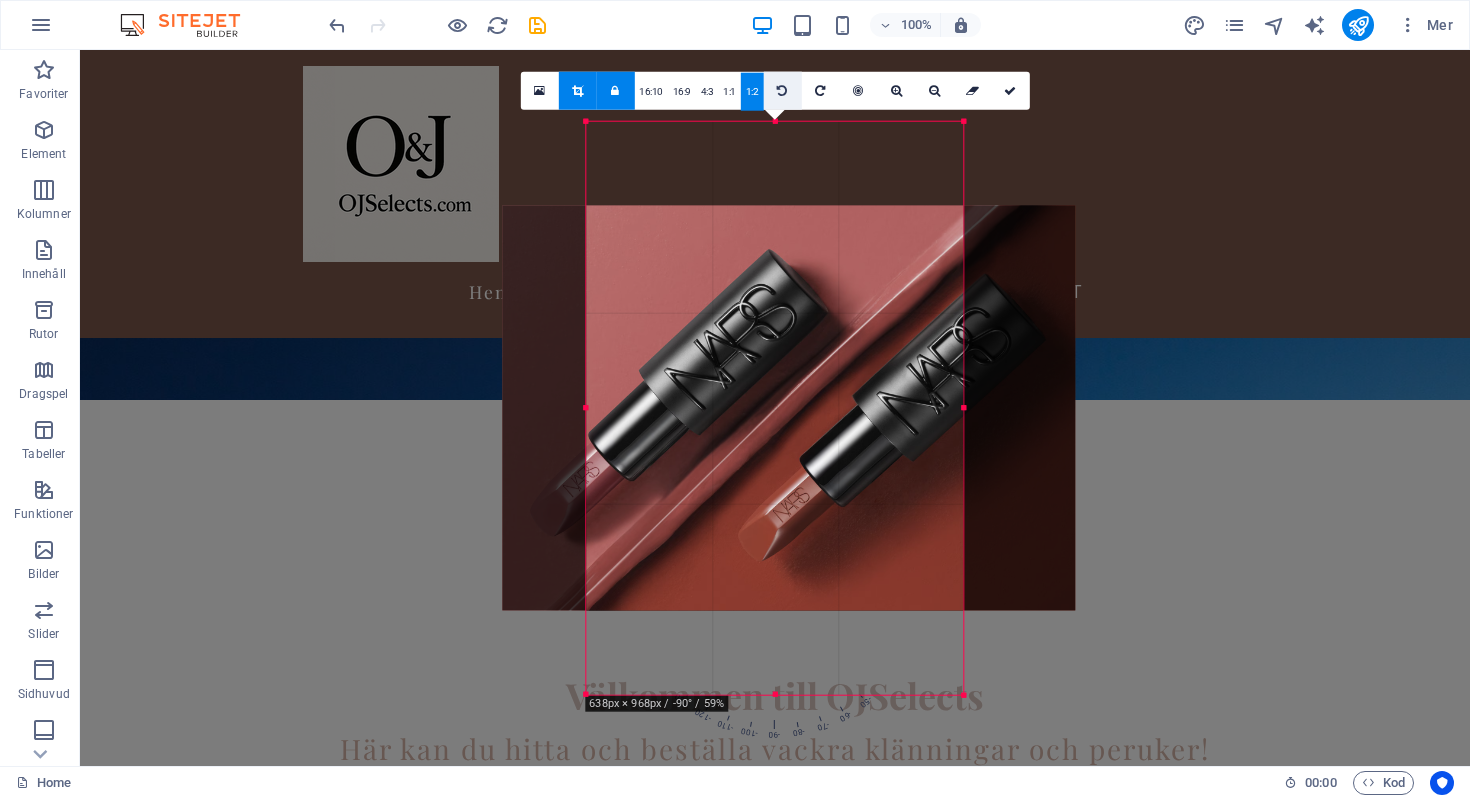 click at bounding box center [782, 91] 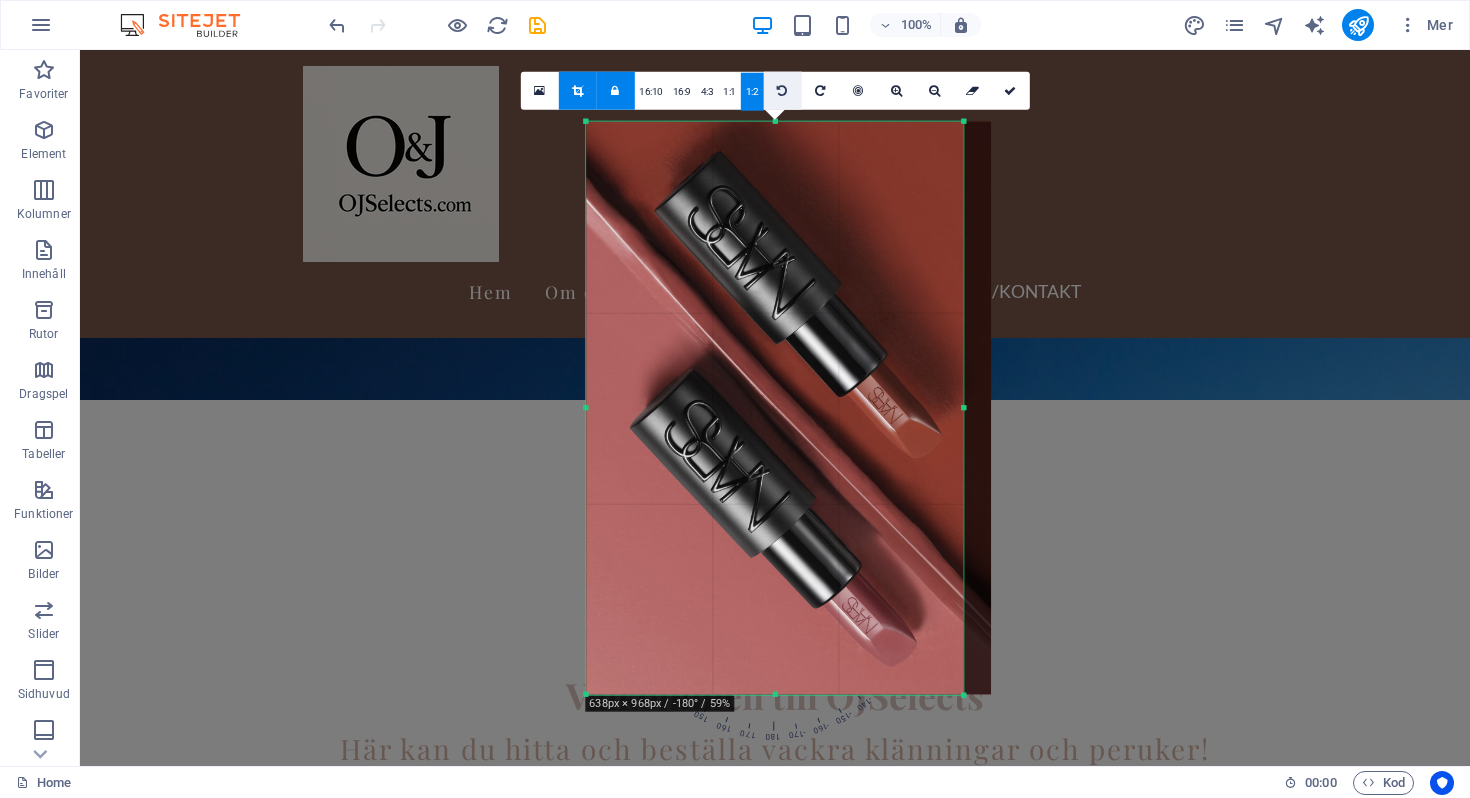 click at bounding box center (782, 91) 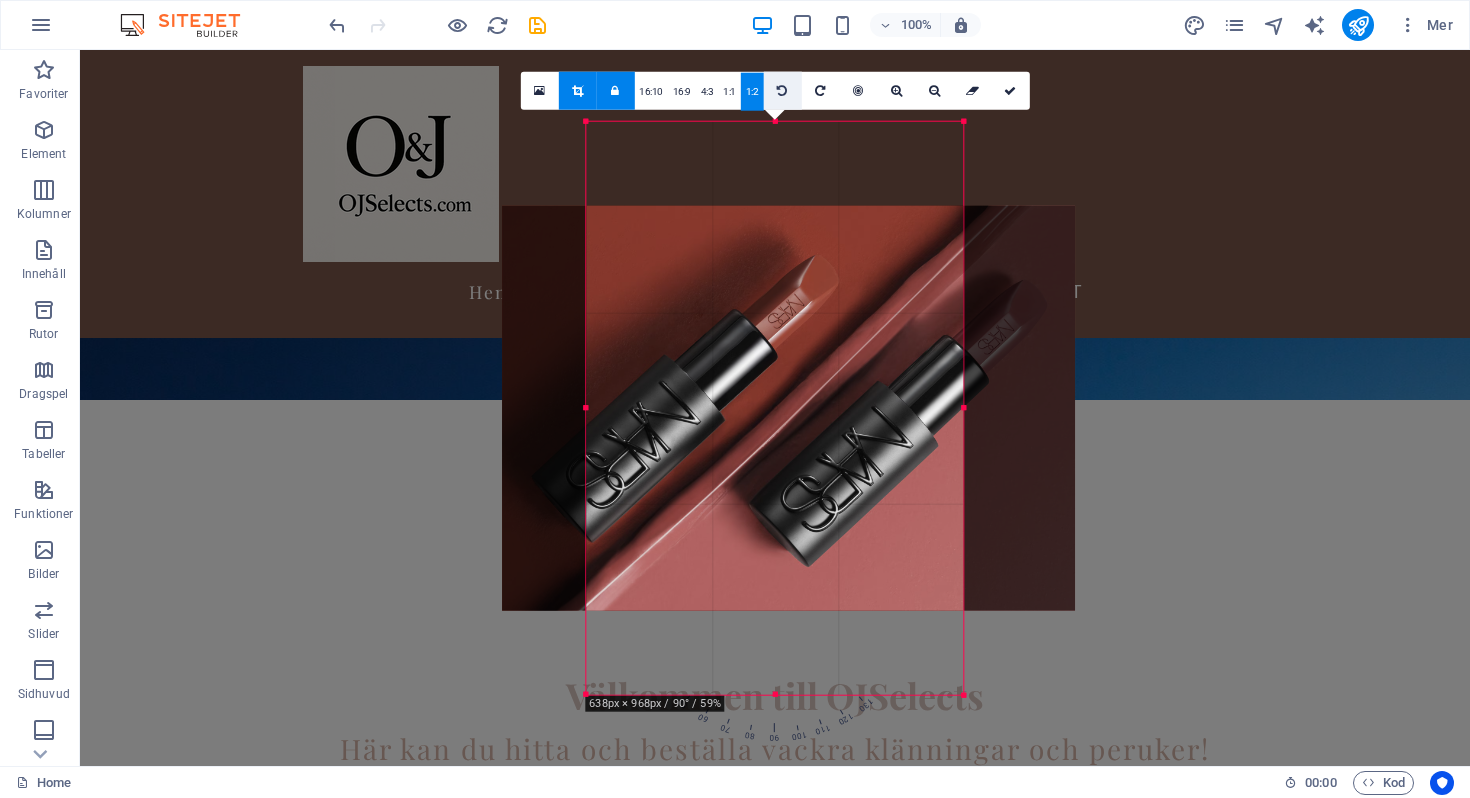 click at bounding box center [782, 91] 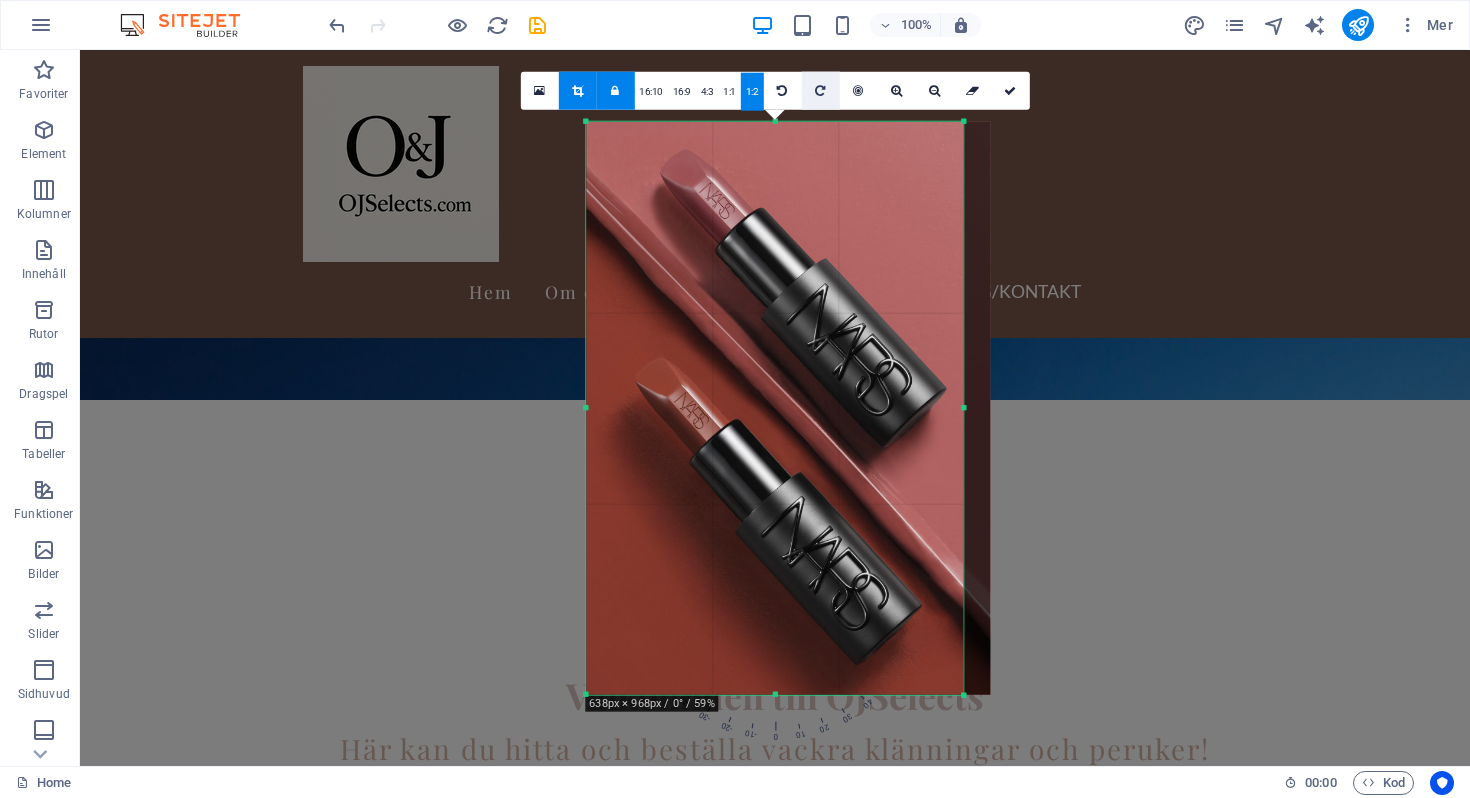 click at bounding box center [820, 91] 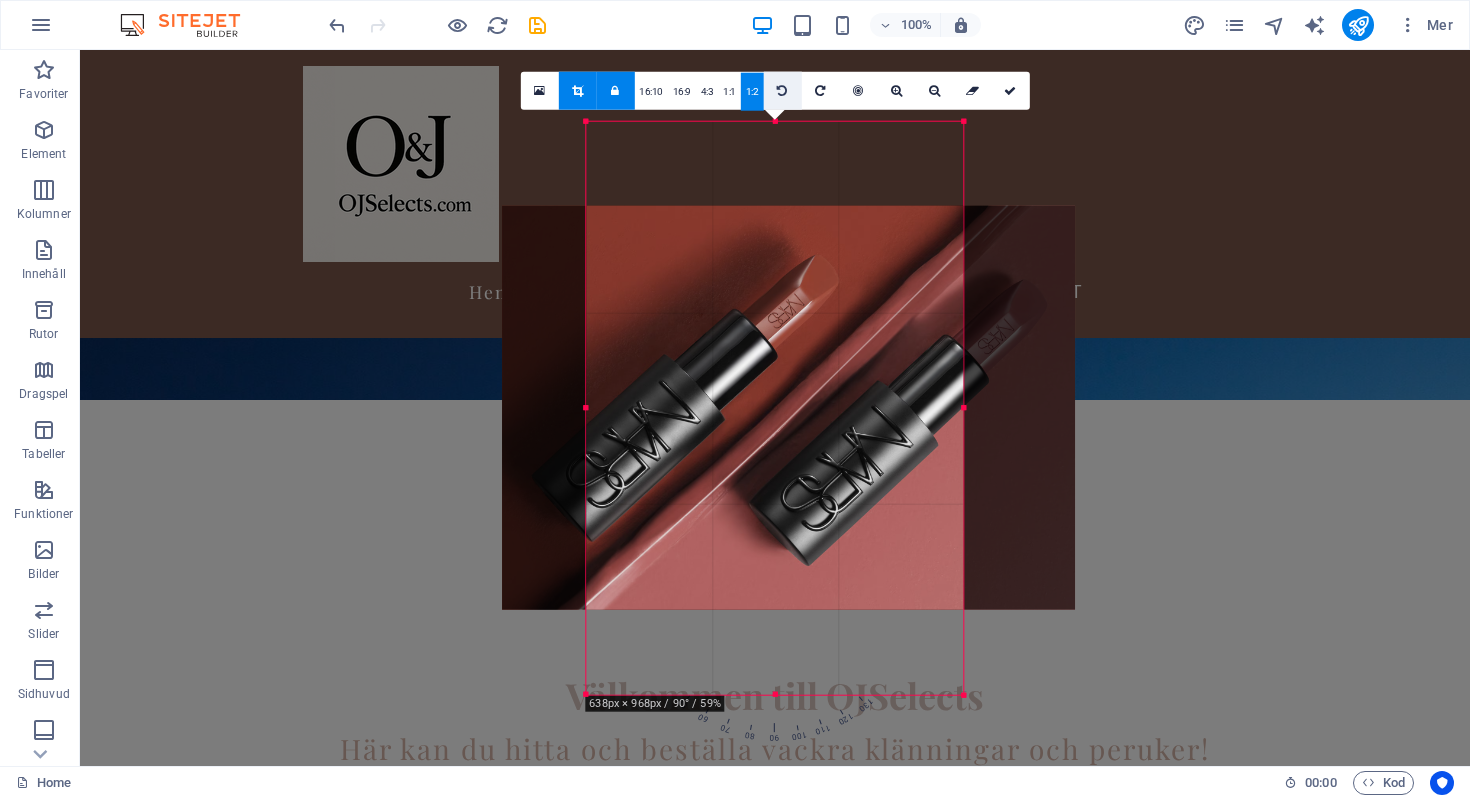 click at bounding box center (782, 91) 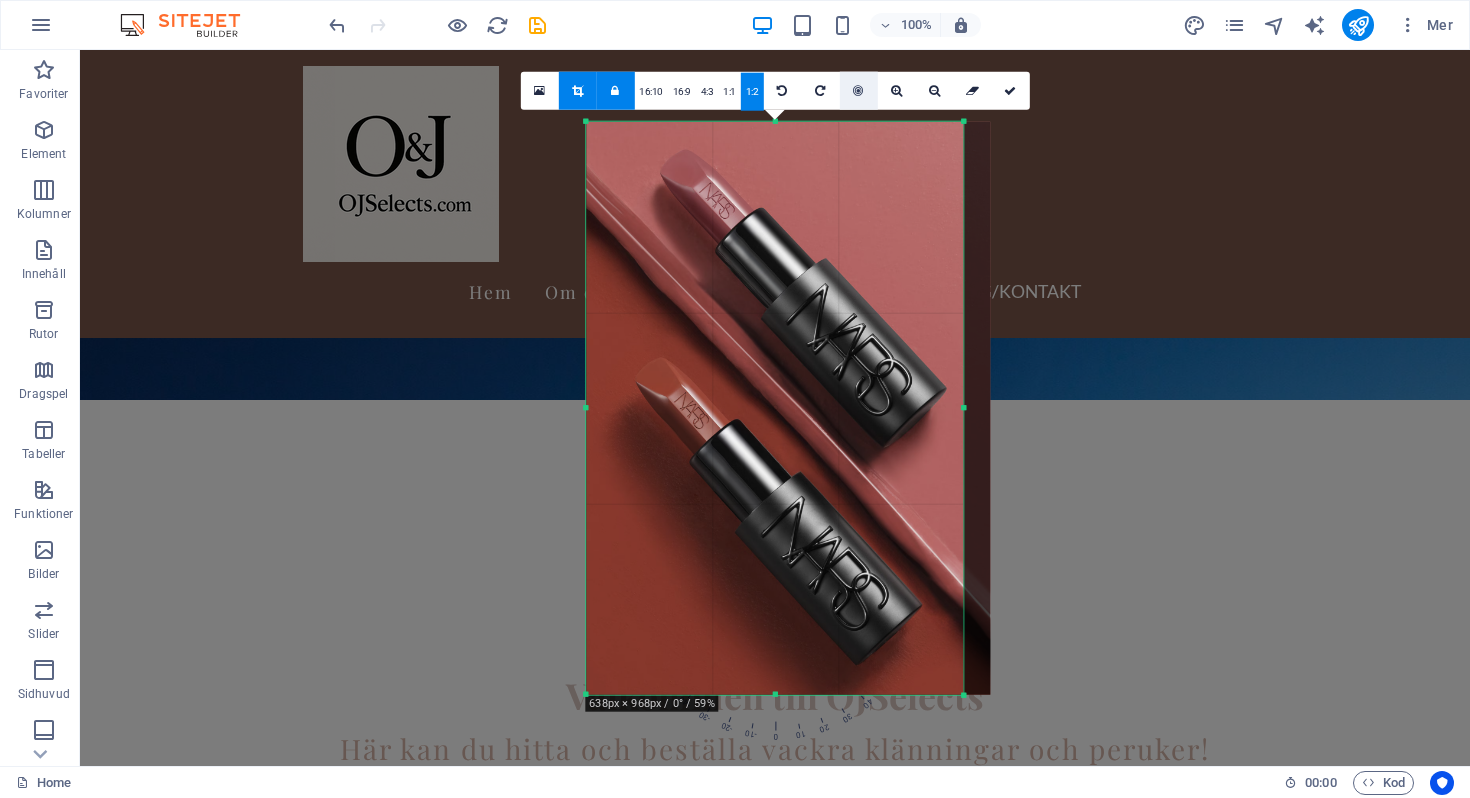 click at bounding box center [858, 91] 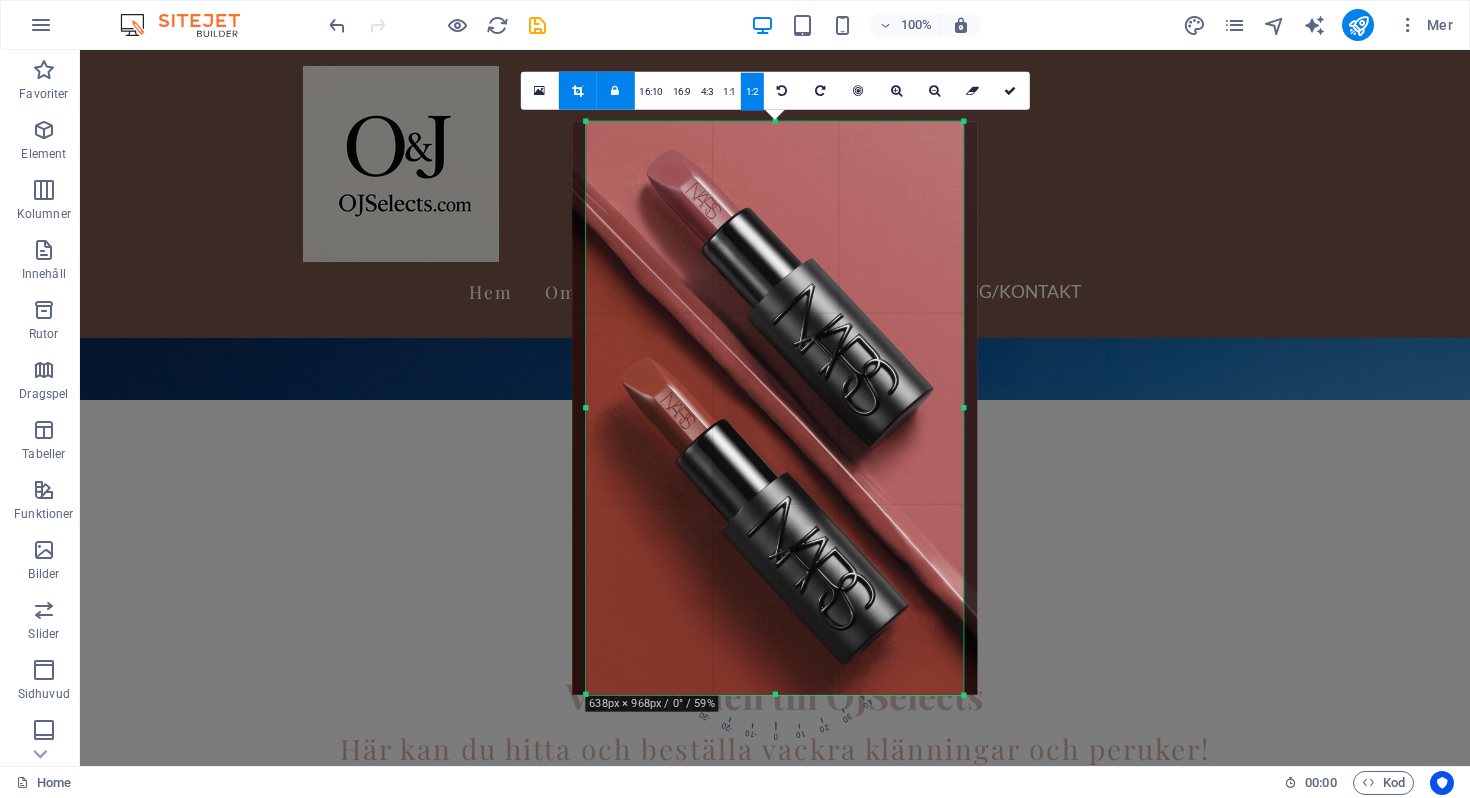 click at bounding box center [615, 91] 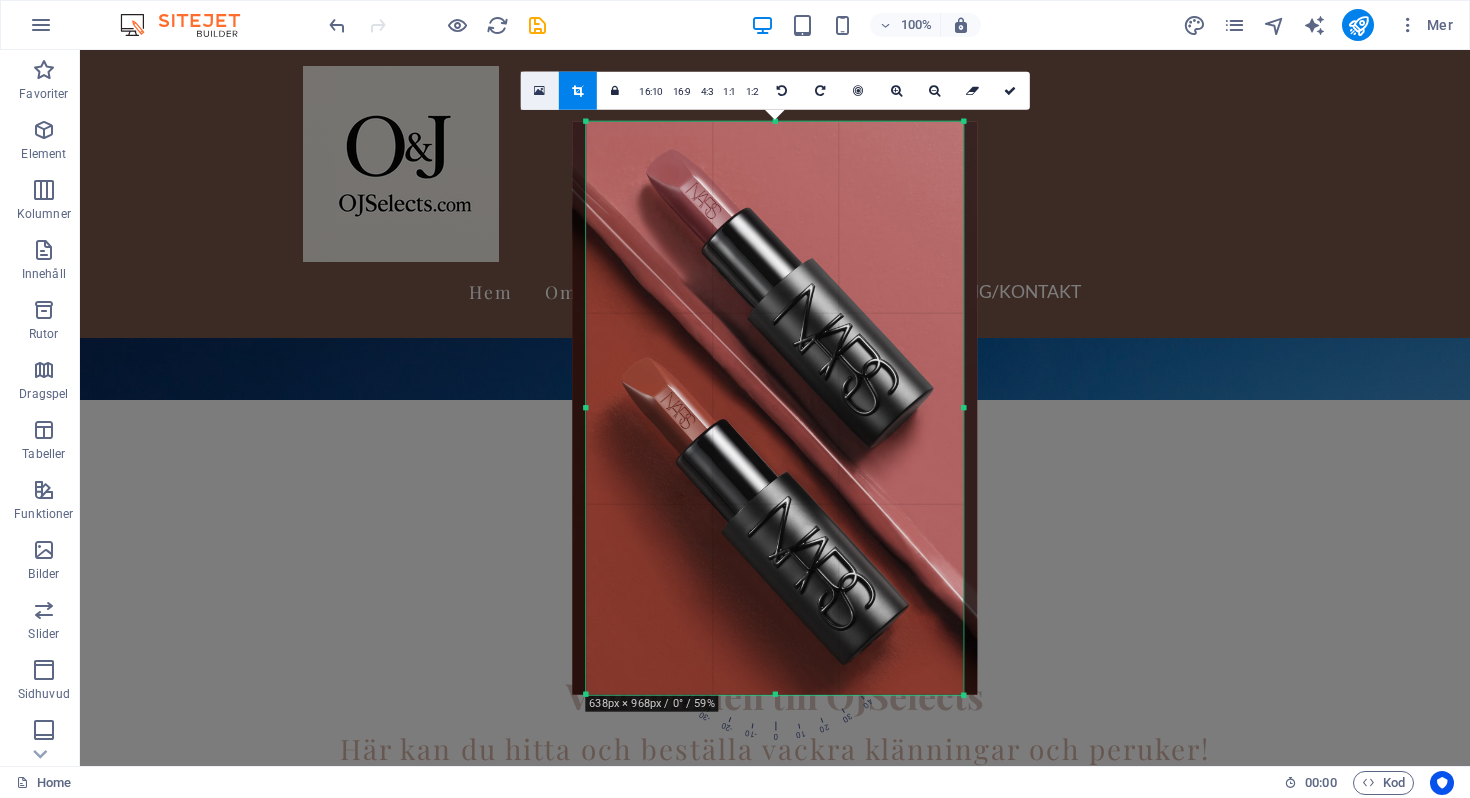 click at bounding box center [539, 91] 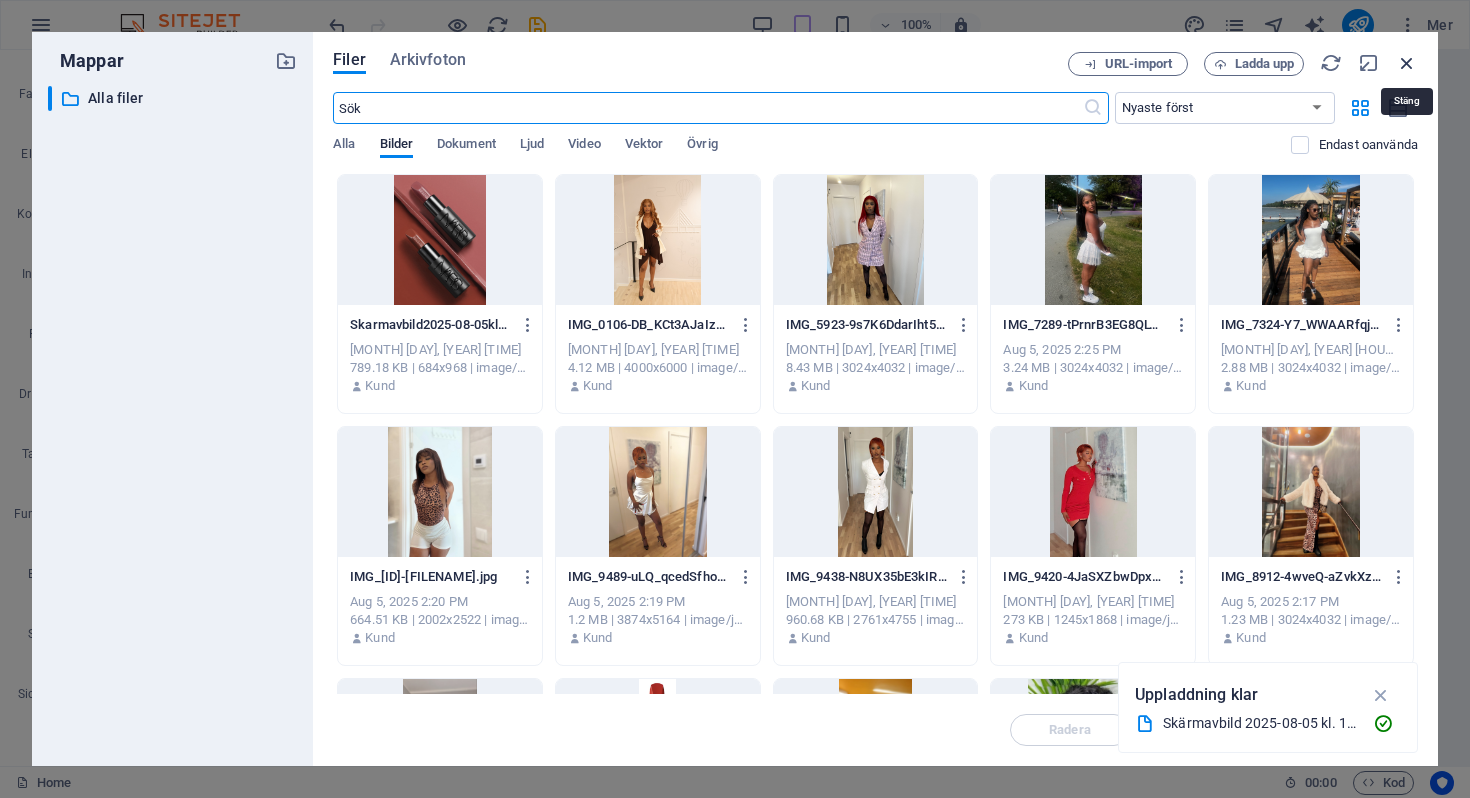 click at bounding box center (1407, 63) 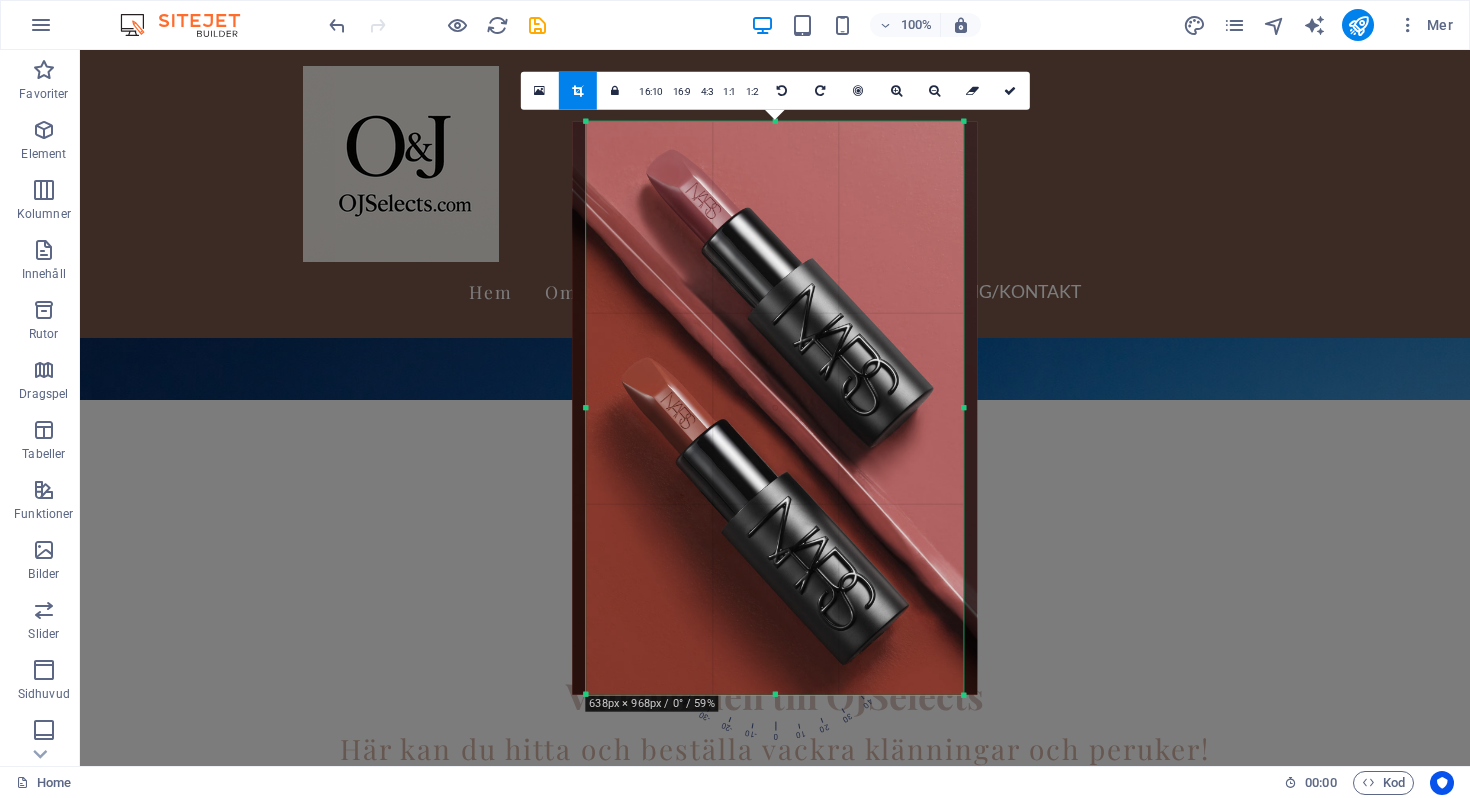 click on "H2   Banner   Behållare   Menyfält   Spacer   H3   Spacer   Behållare   H2   Spacer   Rutor   Behållare   Behållare   Behållare   Spacer   Behållare   Behållare   Behållare   H3   Text   Bild   Förinställning   Behållare   H2   Text   Spacer   Knapp   Galleri   Galleri   Galleri   Behållare   H2   Spacer   Input   Kontaktformulär   Kontaktformulär   Formulär   E-post   Textområde   Kryssruta   Formulärknapp   Kontaktformulär   Input   Captcha   Behållare   Behållare   Meny   Spacer   Behållare   Behållare   Spacer   Behållare   Behållare   H3   Spacer   Text   Ikon   Behållare   Logotyp   Bild   Bild   Text   Behållare 180 170 160 150 140 130 120 110 100 90 80 70 60 50 40 30 20 10 0 -10 -20 -30 -40 -50 -60 -70 -80 -90 -100 -110 -120 -130 -140 -150 -160 -170 638px × 968px / 0° / 59% 16:10 16:9 4:3 1:1 1:2 0   Spacer   Behållare   H3   Behållare   Spacer   Sidfot Saga   Behållare   Text   Behållare   Spacer   Behållare   H3   Behållare   Bild   Behållare" at bounding box center [775, 408] 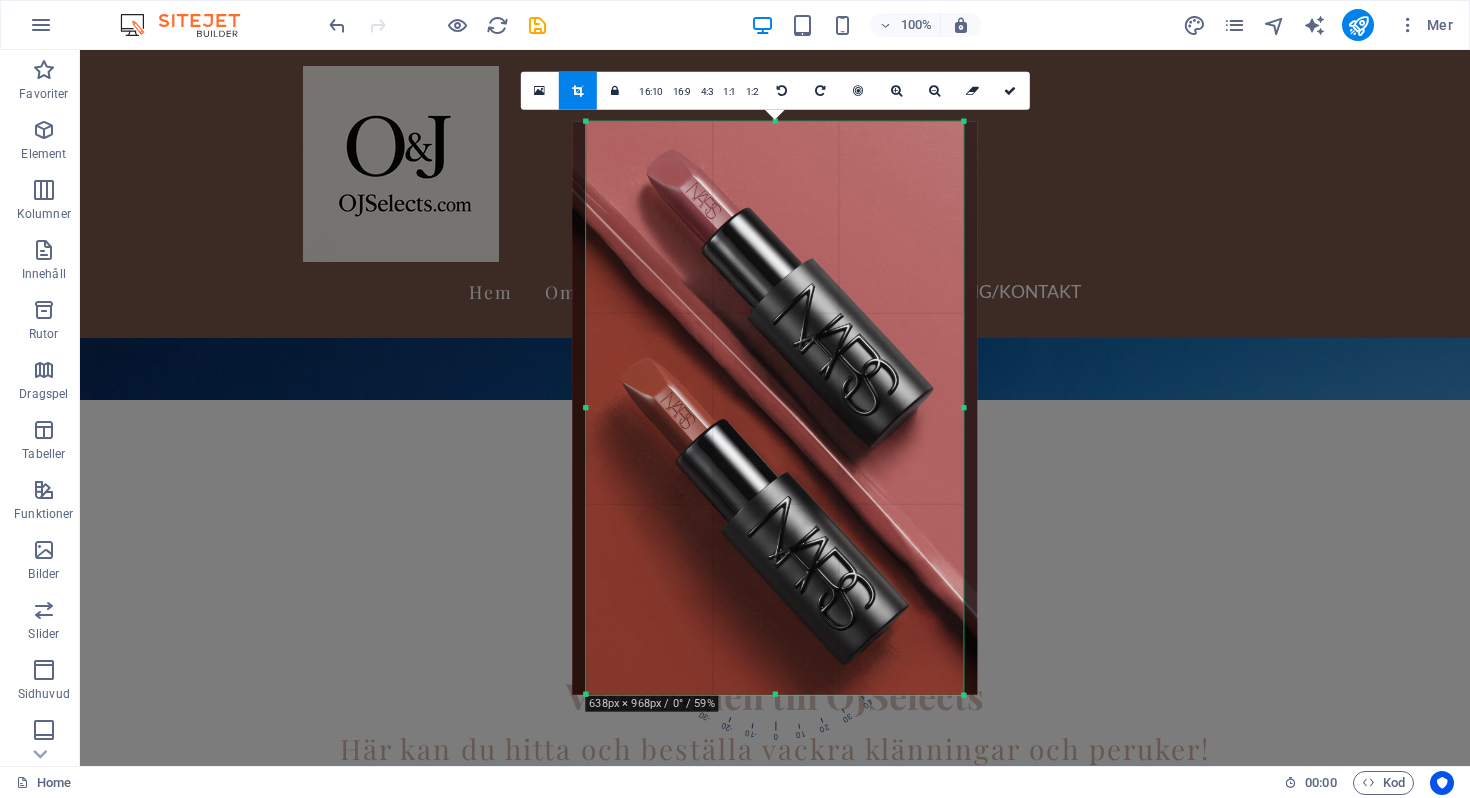 click on "H2   Banner   Behållare   Menyfält   Spacer   H3   Spacer   Behållare   H2   Spacer   Rutor   Behållare   Behållare   Behållare   Spacer   Behållare   Behållare   Behållare   H3   Text   Bild   Förinställning   Behållare   H2   Text   Spacer   Knapp   Galleri   Galleri   Galleri   Behållare   H2   Spacer   Input   Kontaktformulär   Kontaktformulär   Formulär   E-post   Textområde   Kryssruta   Formulärknapp   Kontaktformulär   Input   Captcha   Behållare   Behållare   Meny   Spacer   Behållare   Behållare   Spacer   Behållare   Behållare   H3   Spacer   Text   Ikon   Behållare   Logotyp   Bild   Bild   Text   Behållare 180 170 160 150 140 130 120 110 100 90 80 70 60 50 40 30 20 10 0 -10 -20 -30 -40 -50 -60 -70 -80 -90 -100 -110 -120 -130 -140 -150 -160 -170 638px × 968px / 0° / 59% 16:10 16:9 4:3 1:1 1:2 0   Spacer   Behållare   H3   Behållare   Spacer   Sidfot Saga   Behållare   Text   Behållare   Spacer   Behållare   H3   Behållare   Bild   Behållare" at bounding box center (775, 408) 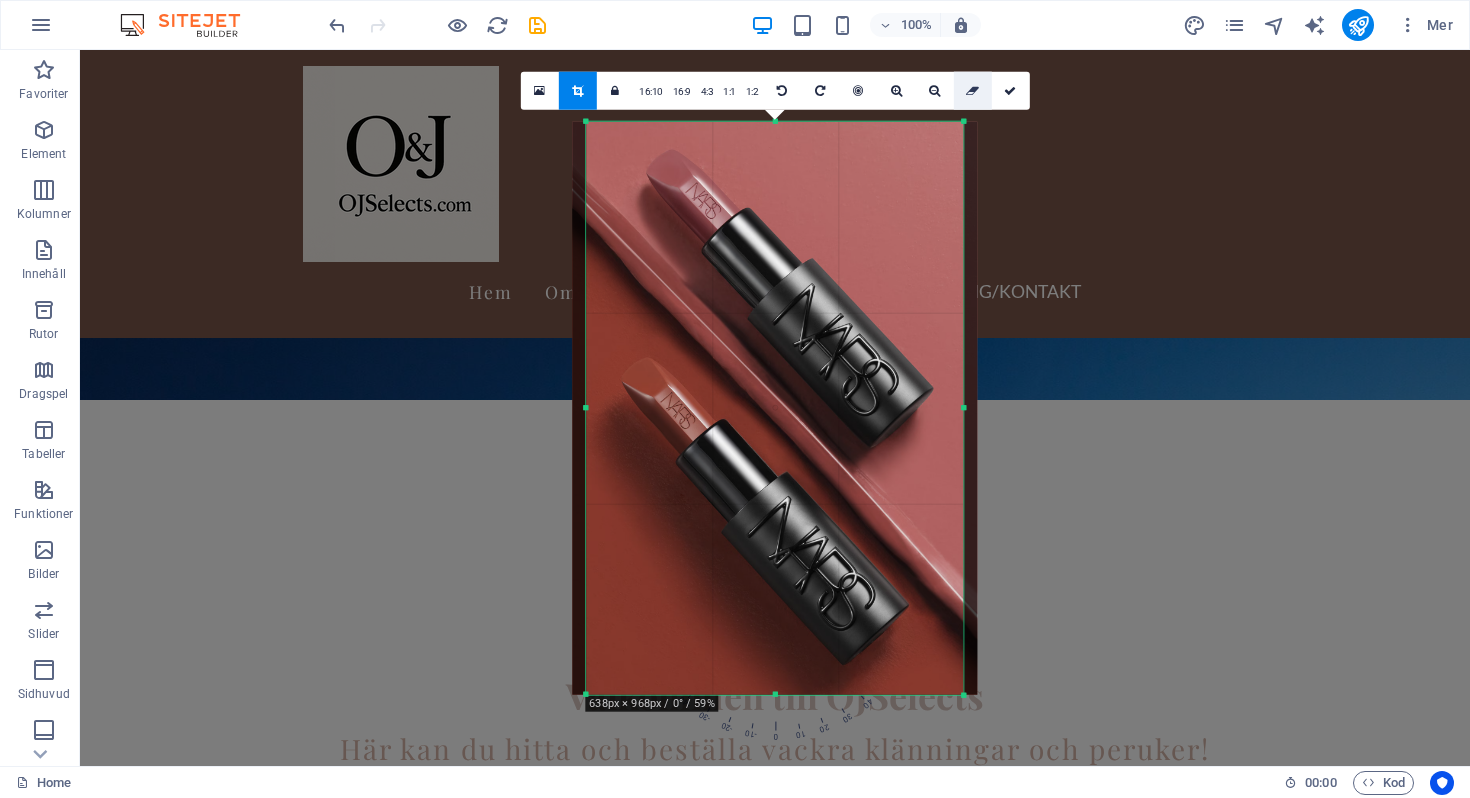 click at bounding box center [972, 91] 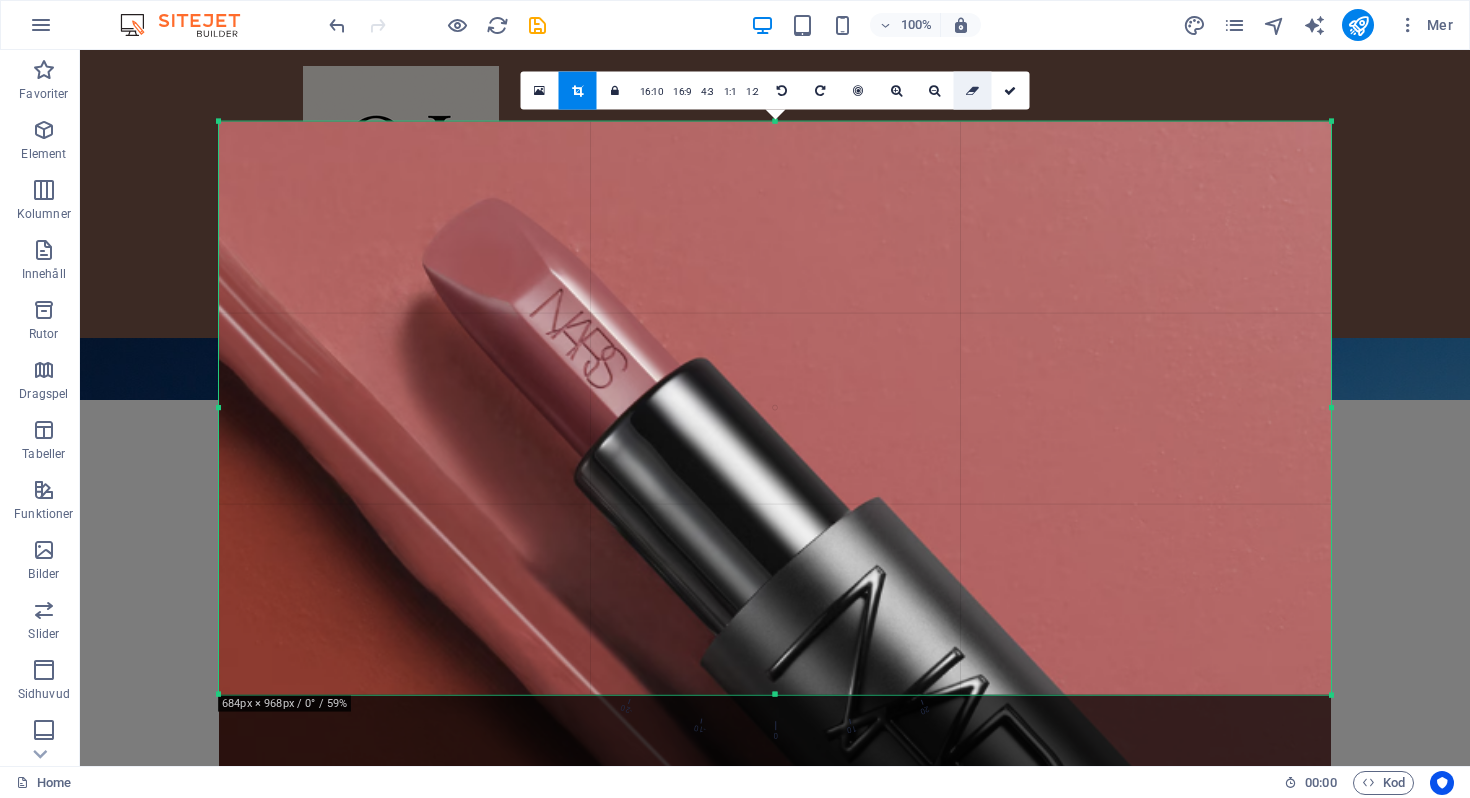 click at bounding box center (972, 91) 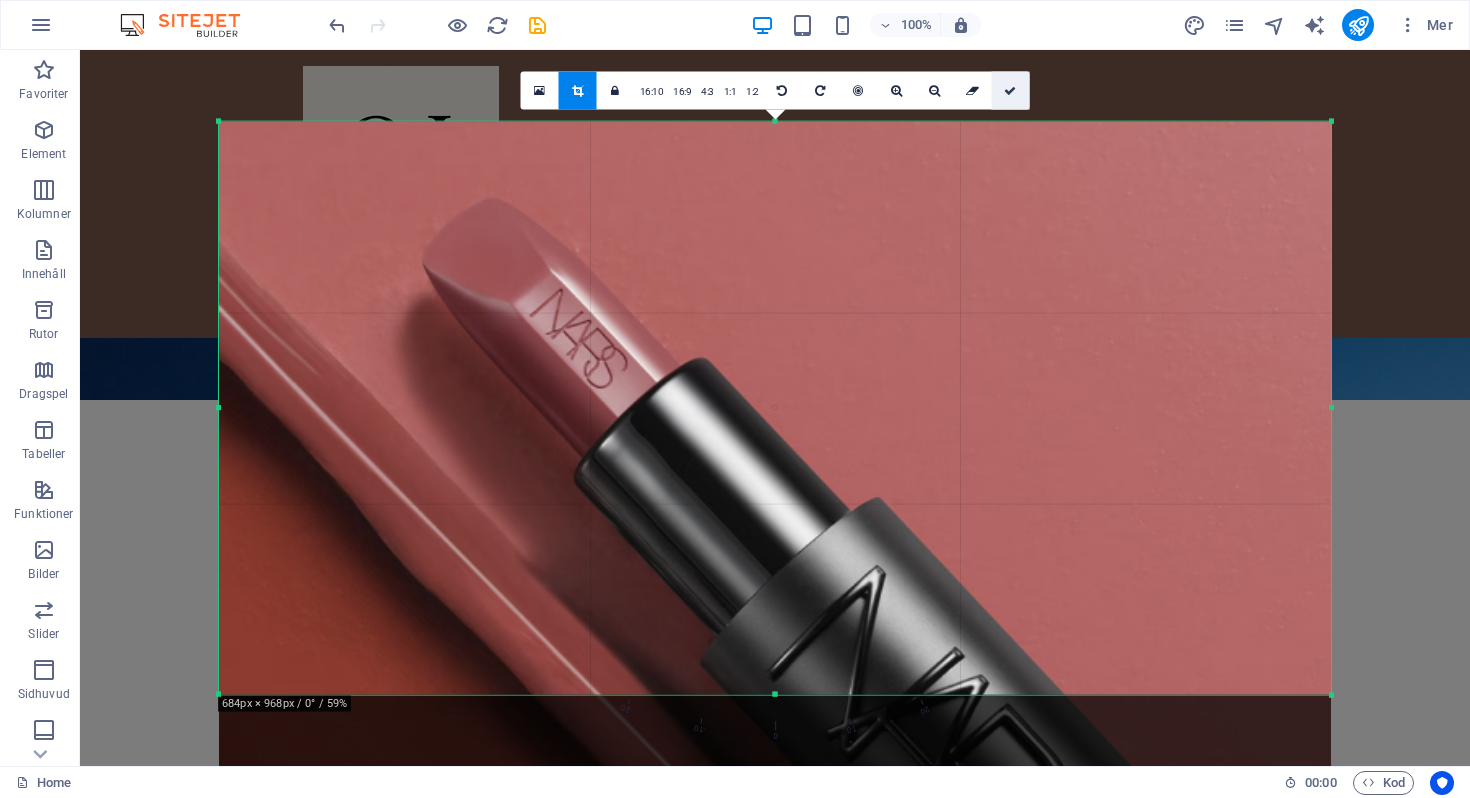 click at bounding box center [1011, 91] 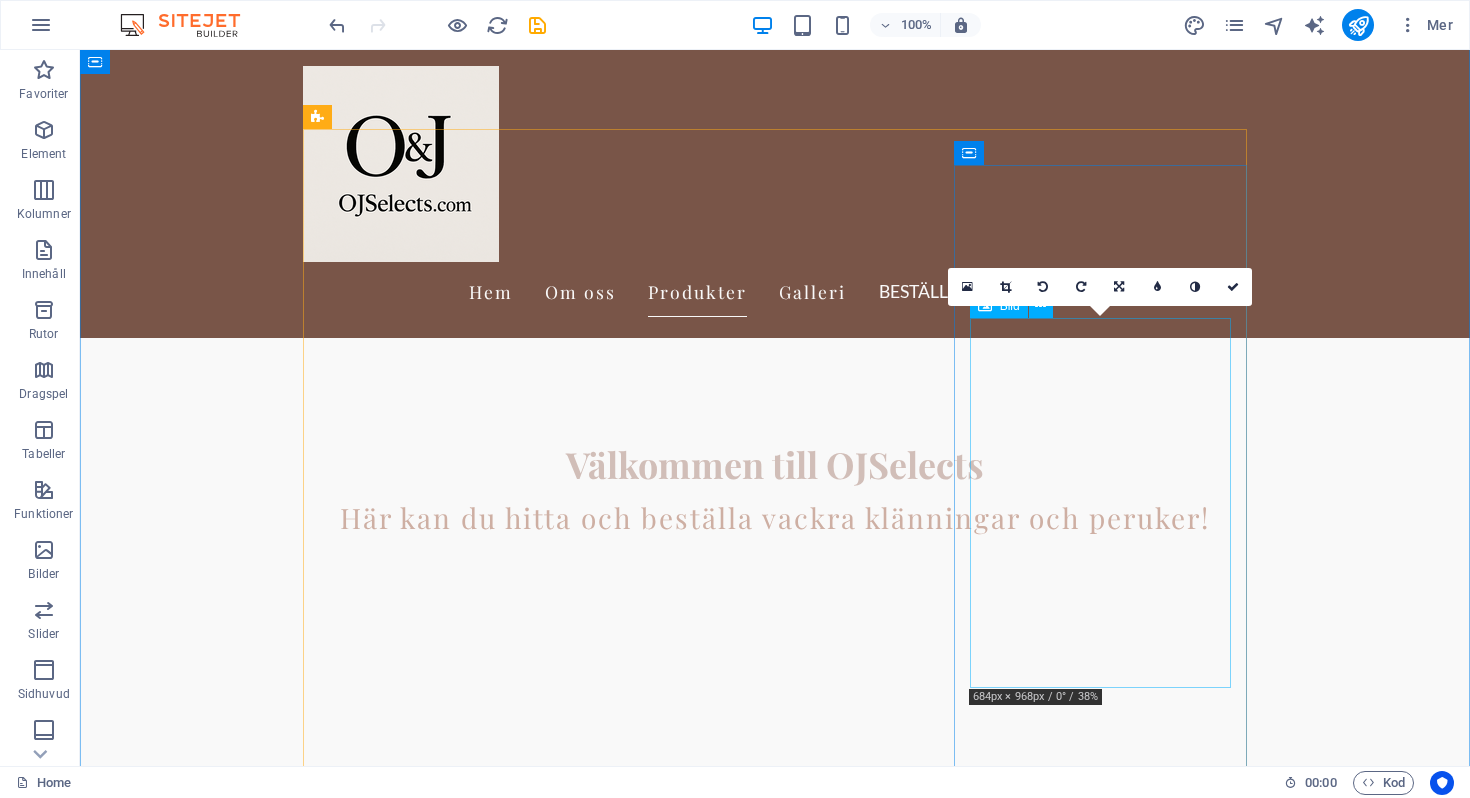 scroll, scrollTop: 663, scrollLeft: 0, axis: vertical 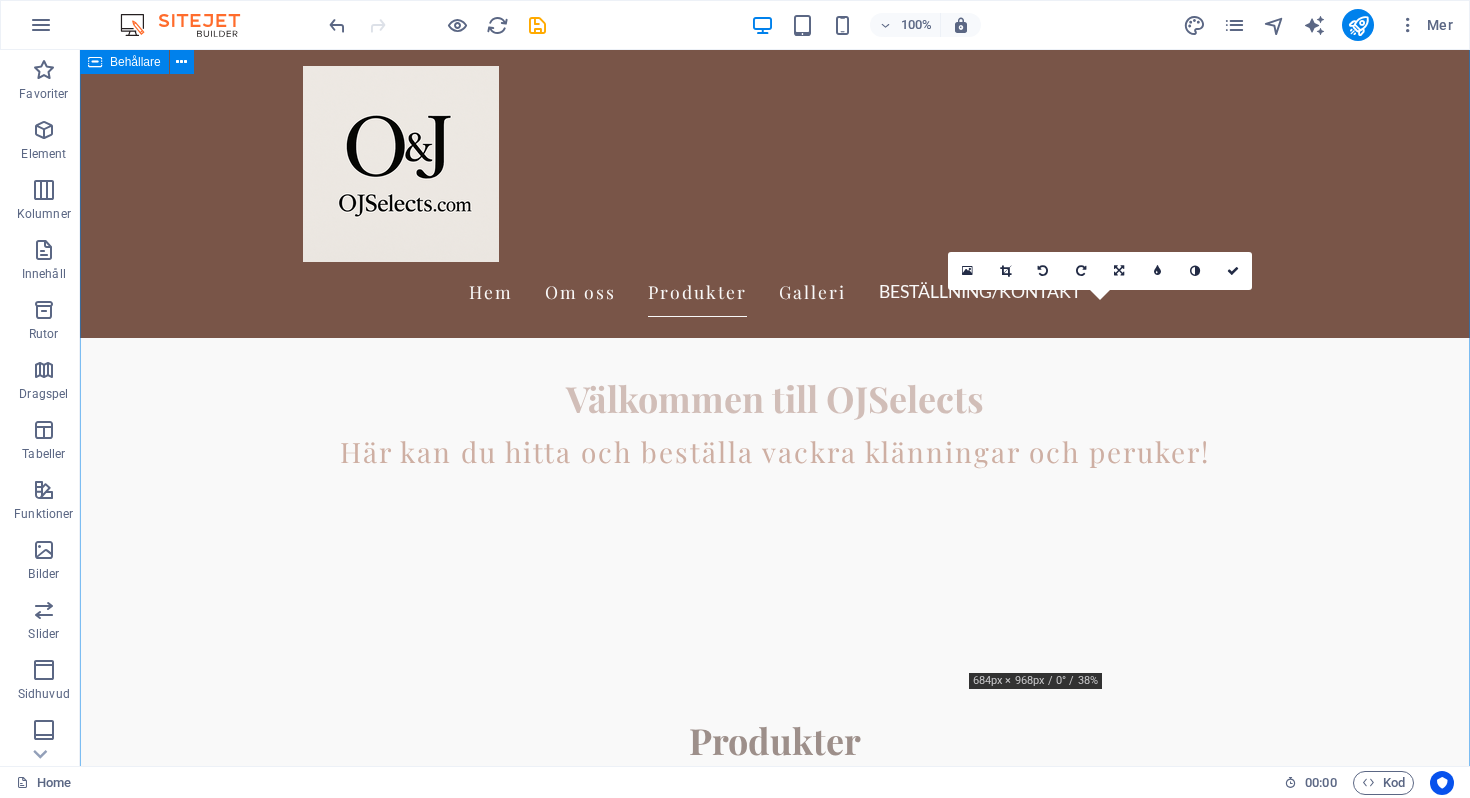 click on "Produkter Peruker Upplev vår breda kollektion av peruker med äkta hår i olika stilar och färger.  Klänningar Stort urval av eleganta och trendiga klänningar för alla tillfällen. Accessoarer Ge din stil det där lilla extra med skönhetsprodukter och unika accessoarer. Kostnadsfri frakt Njut av gratis frakt på beställningar över 1000 kr. Enkel returpolicy Vi erbjuder en smidig returpolicy för din trygghet." at bounding box center [775, 4000] 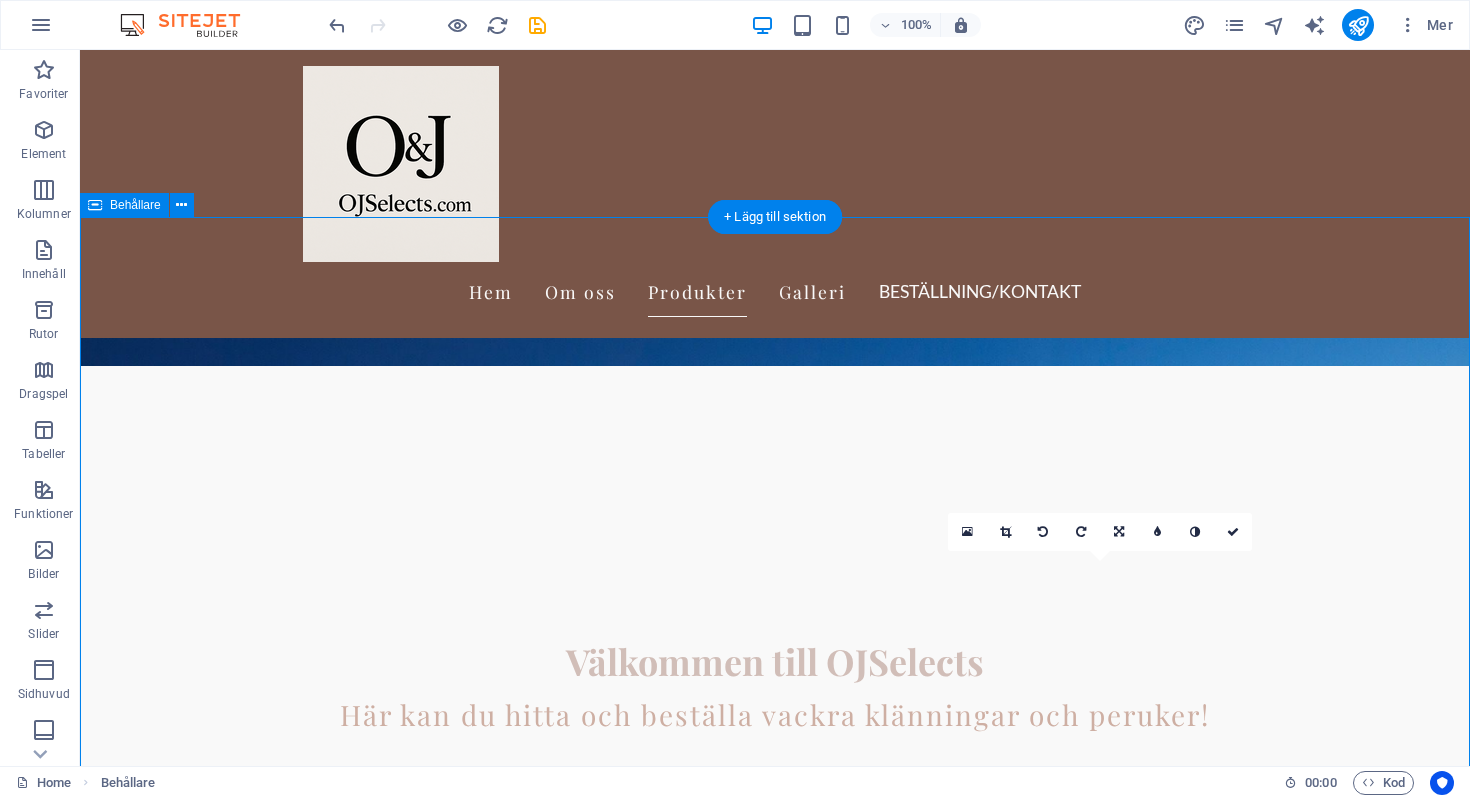 scroll, scrollTop: 404, scrollLeft: 0, axis: vertical 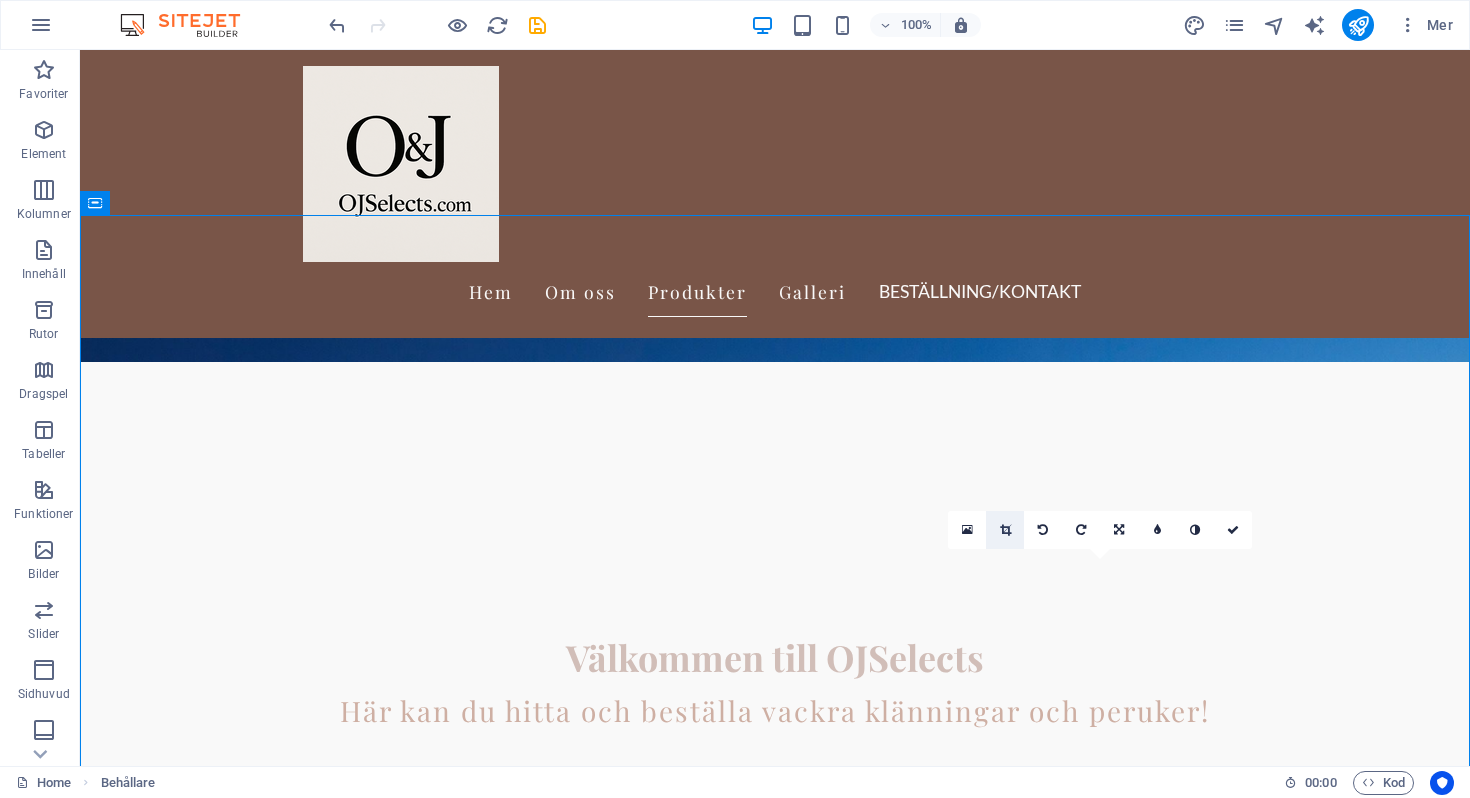click at bounding box center [1005, 530] 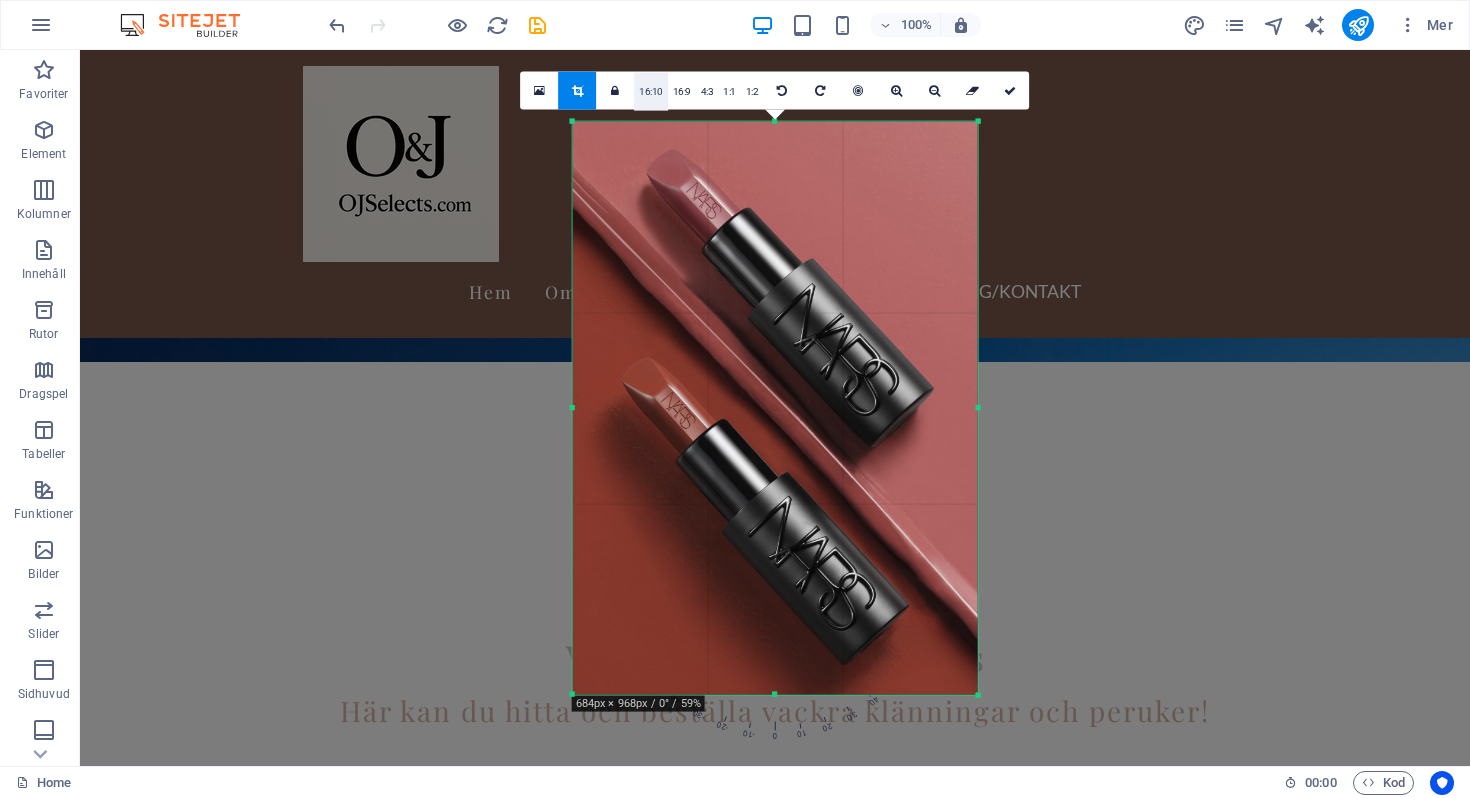 click on "16:10" at bounding box center [651, 92] 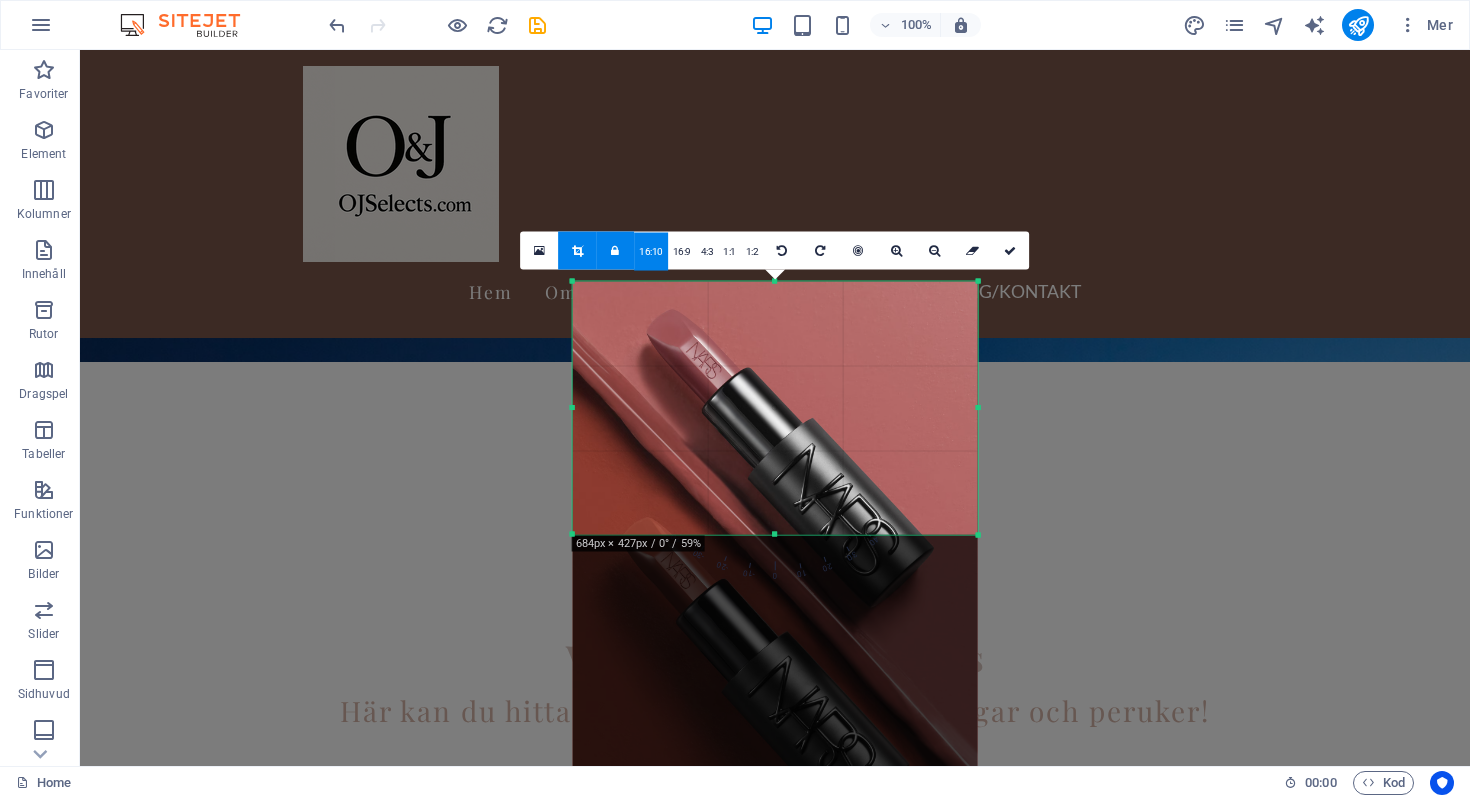 click on "16:10" at bounding box center (651, 252) 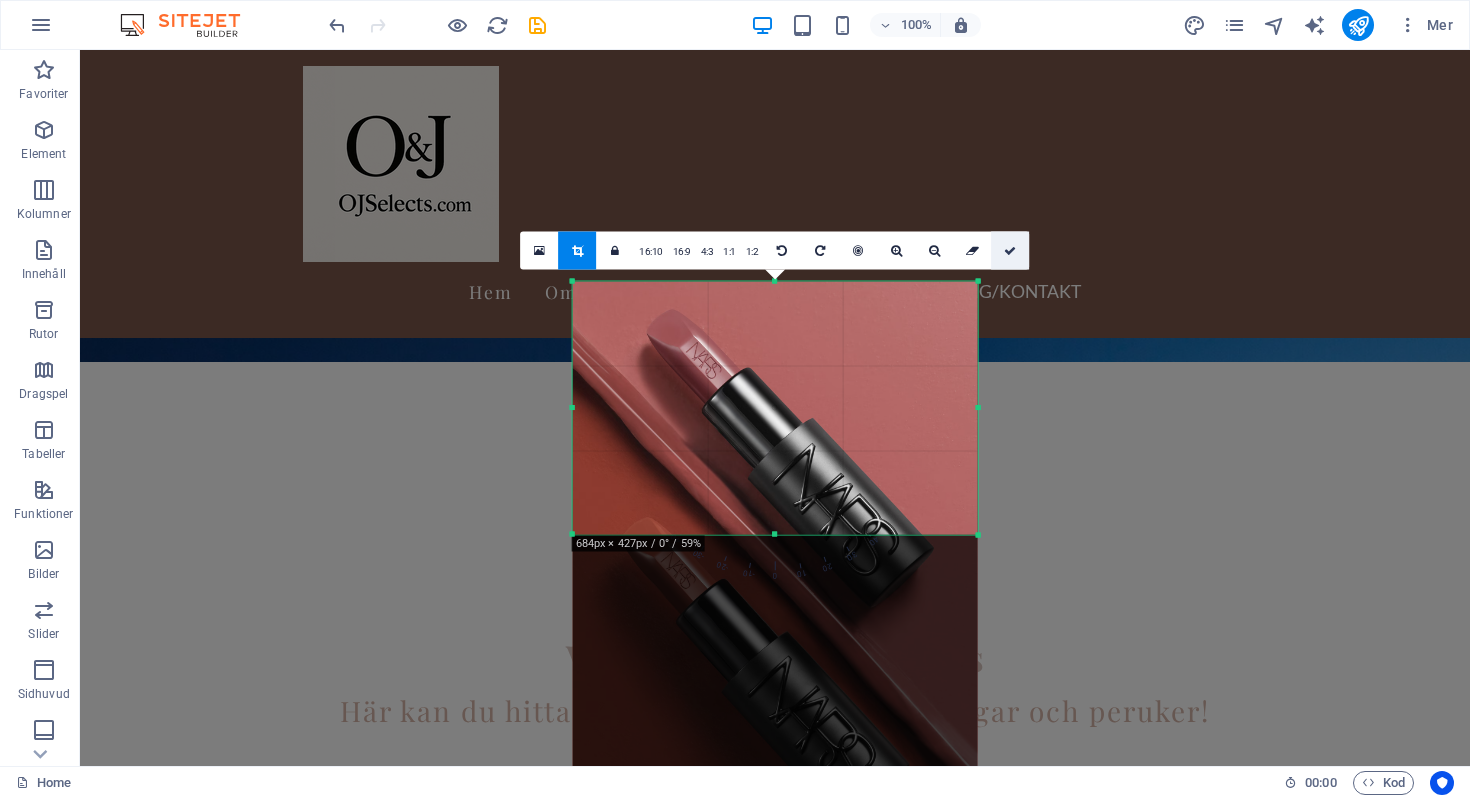 click at bounding box center [1010, 251] 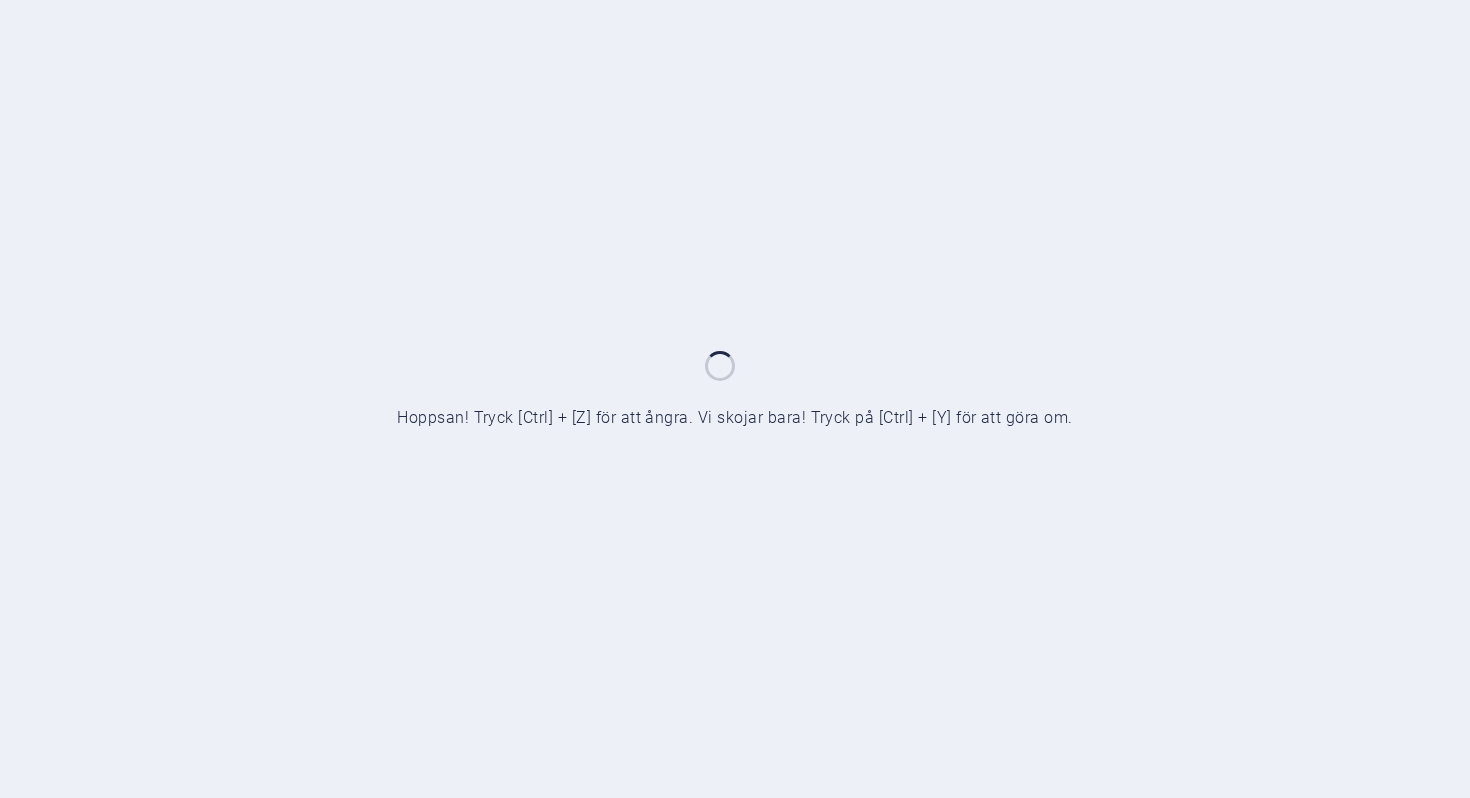 scroll, scrollTop: 0, scrollLeft: 0, axis: both 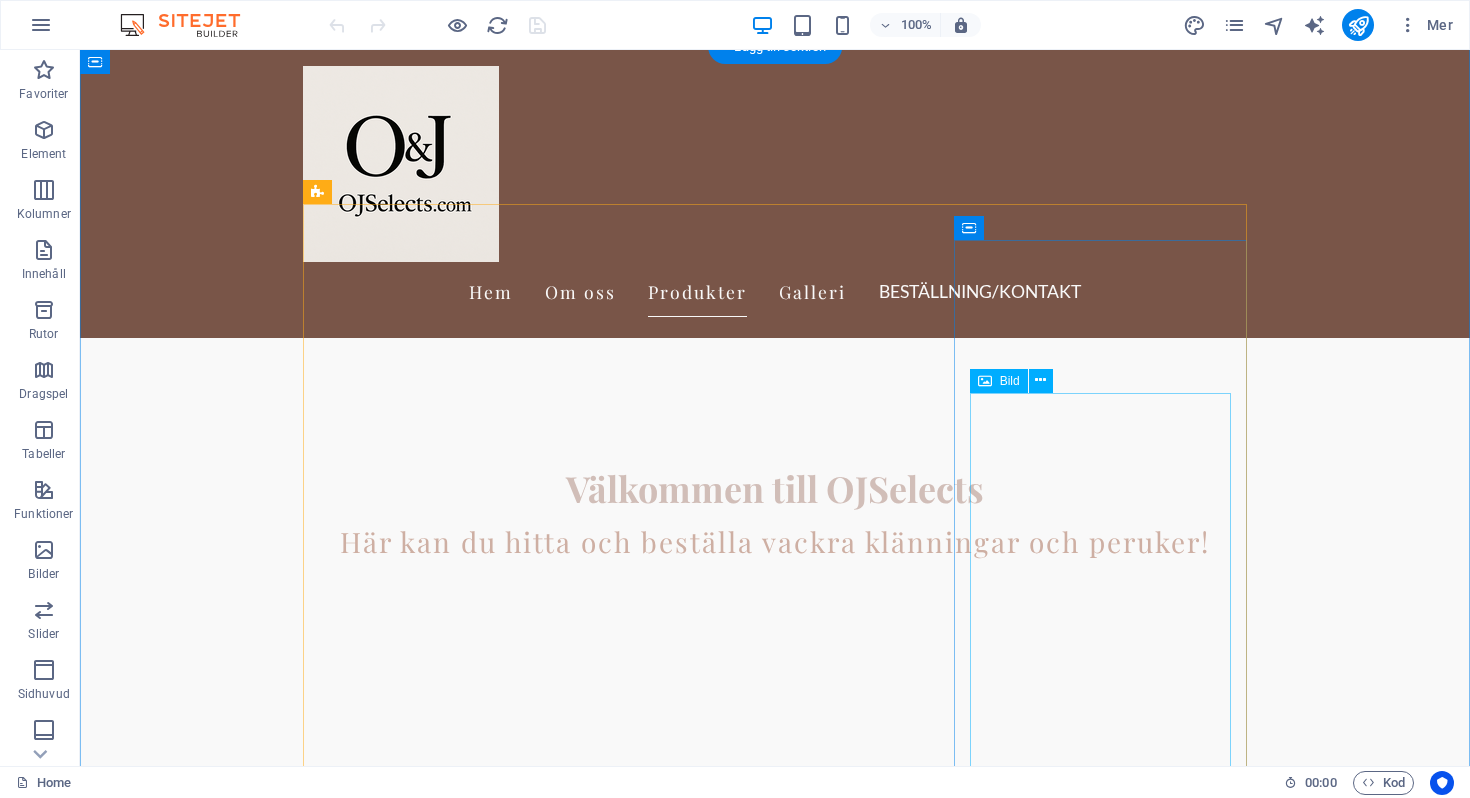 click at bounding box center [449, 5836] 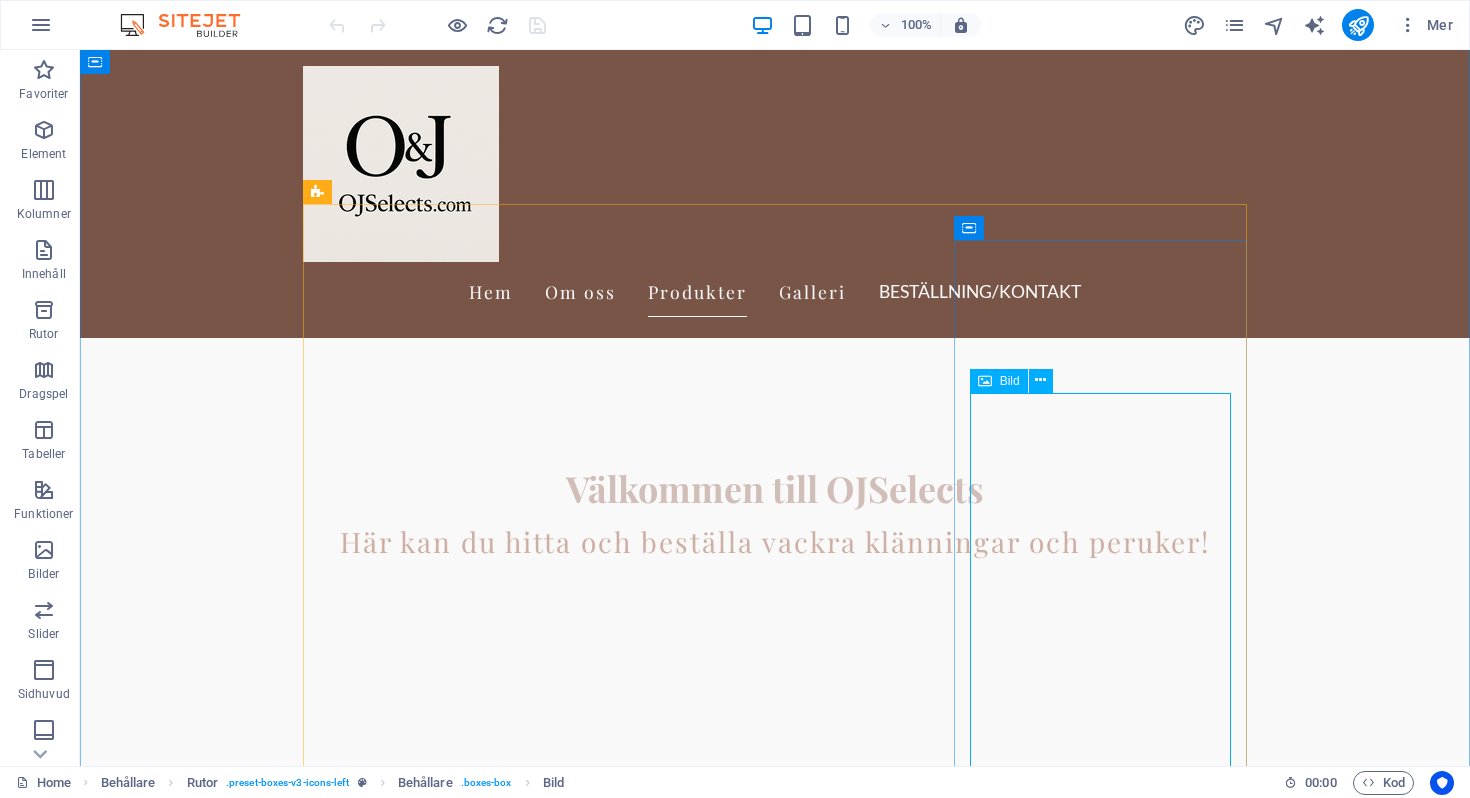 click on "Bild" at bounding box center (999, 381) 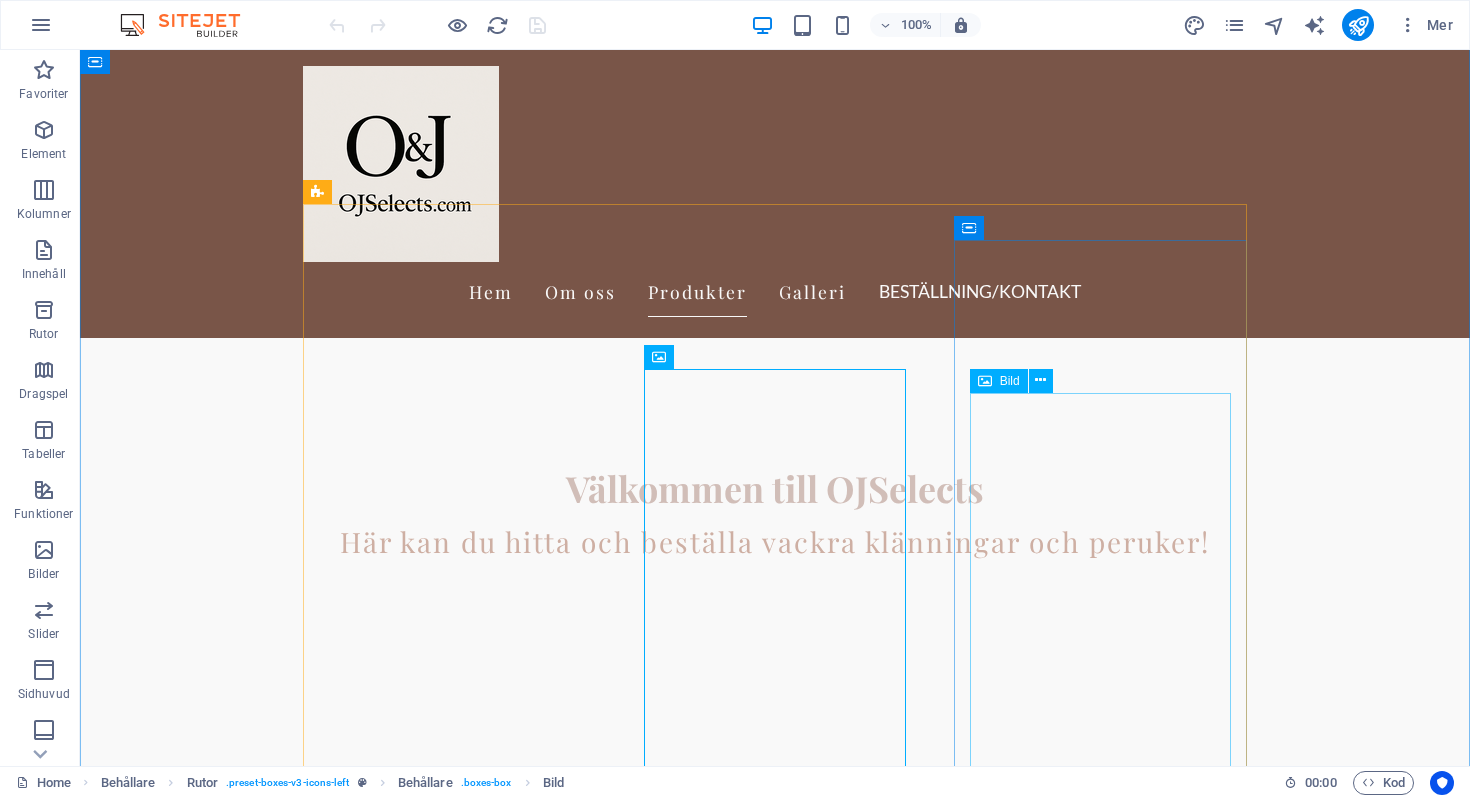 click on "Bild" at bounding box center [999, 381] 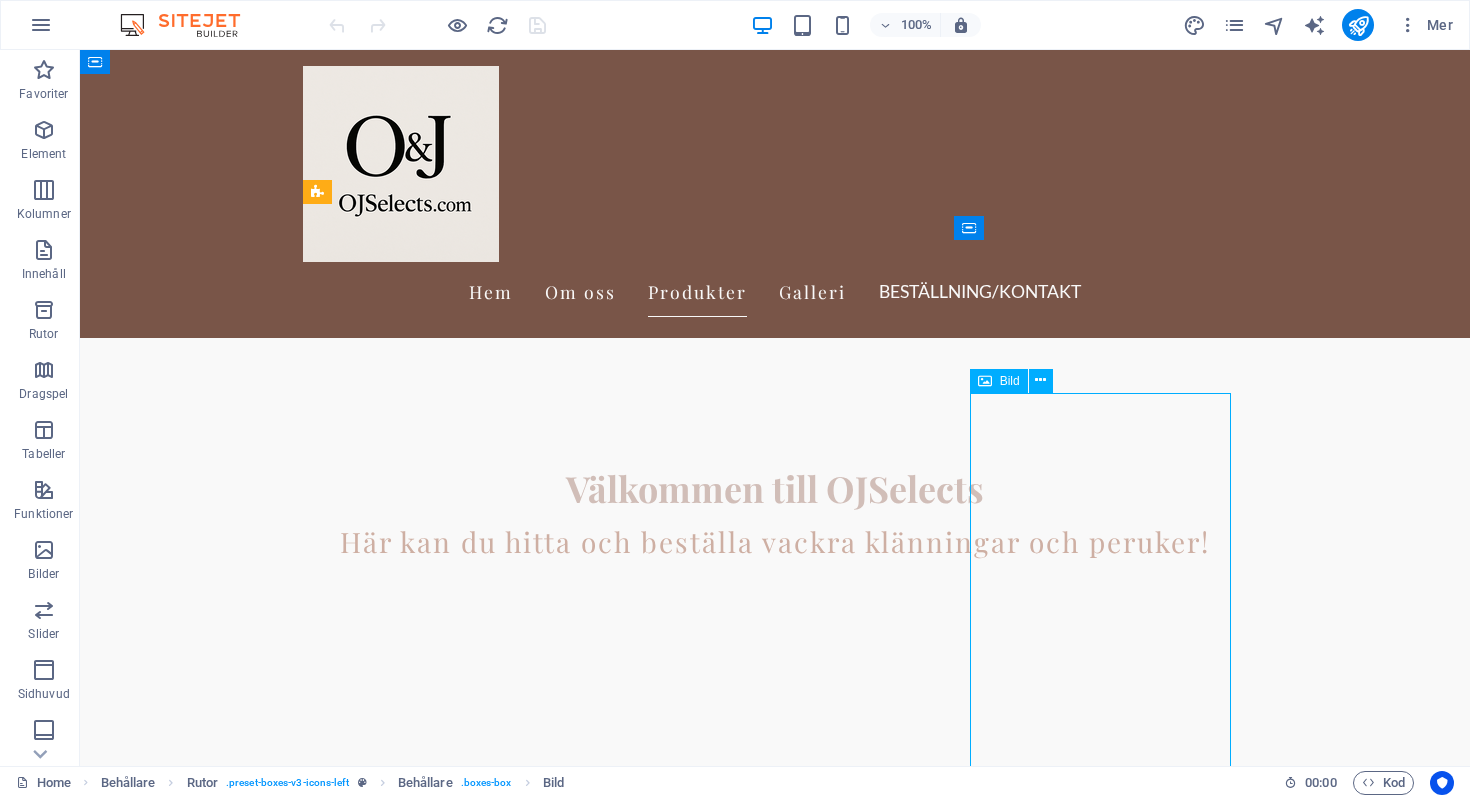 click on "Bild" at bounding box center [999, 381] 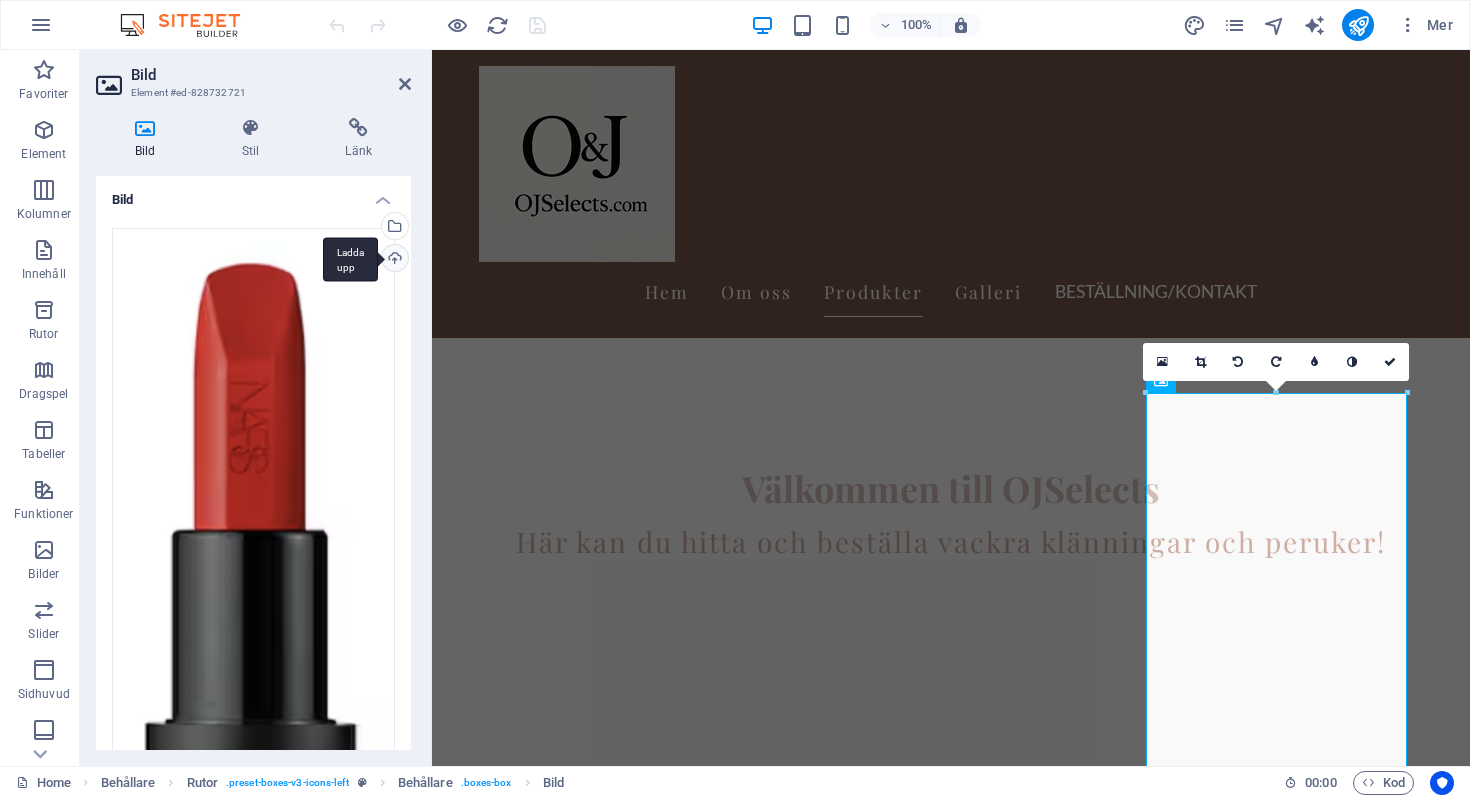 click on "Ladda upp" at bounding box center [393, 260] 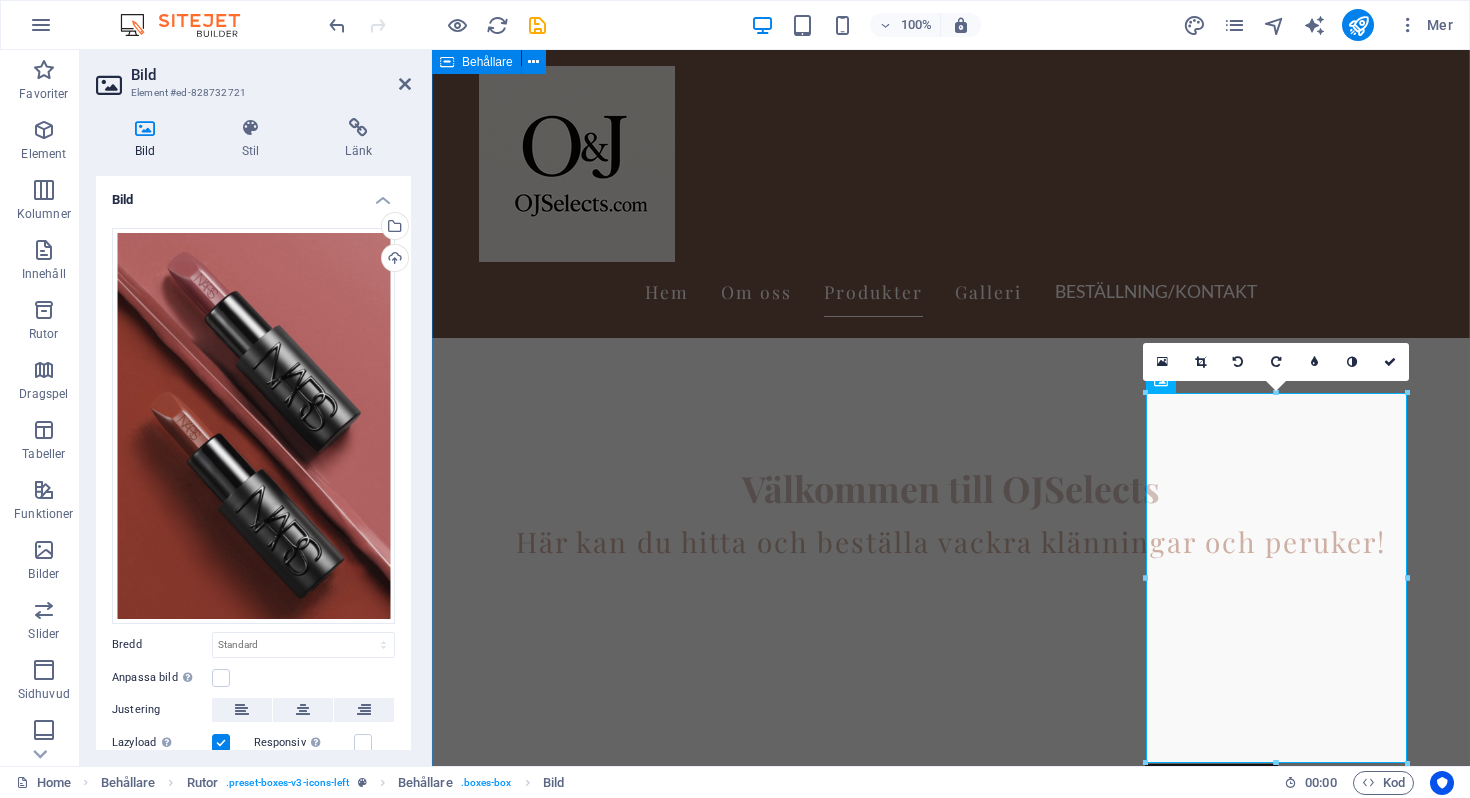 click on "Produkter Peruker Upplev vår breda kollektion av peruker med äkta hår i olika stilar och färger.  Klänningar Stort urval av eleganta och trendiga klänningar för alla tillfällen. Accessoarer Ge din stil det där lilla extra med skönhetsprodukter och unika accessoarer. Kostnadsfri frakt Njut av gratis frakt på beställningar över 1000 kr. Enkel returpolicy Vi erbjuder en smidig returpolicy för din trygghet." at bounding box center [951, 3300] 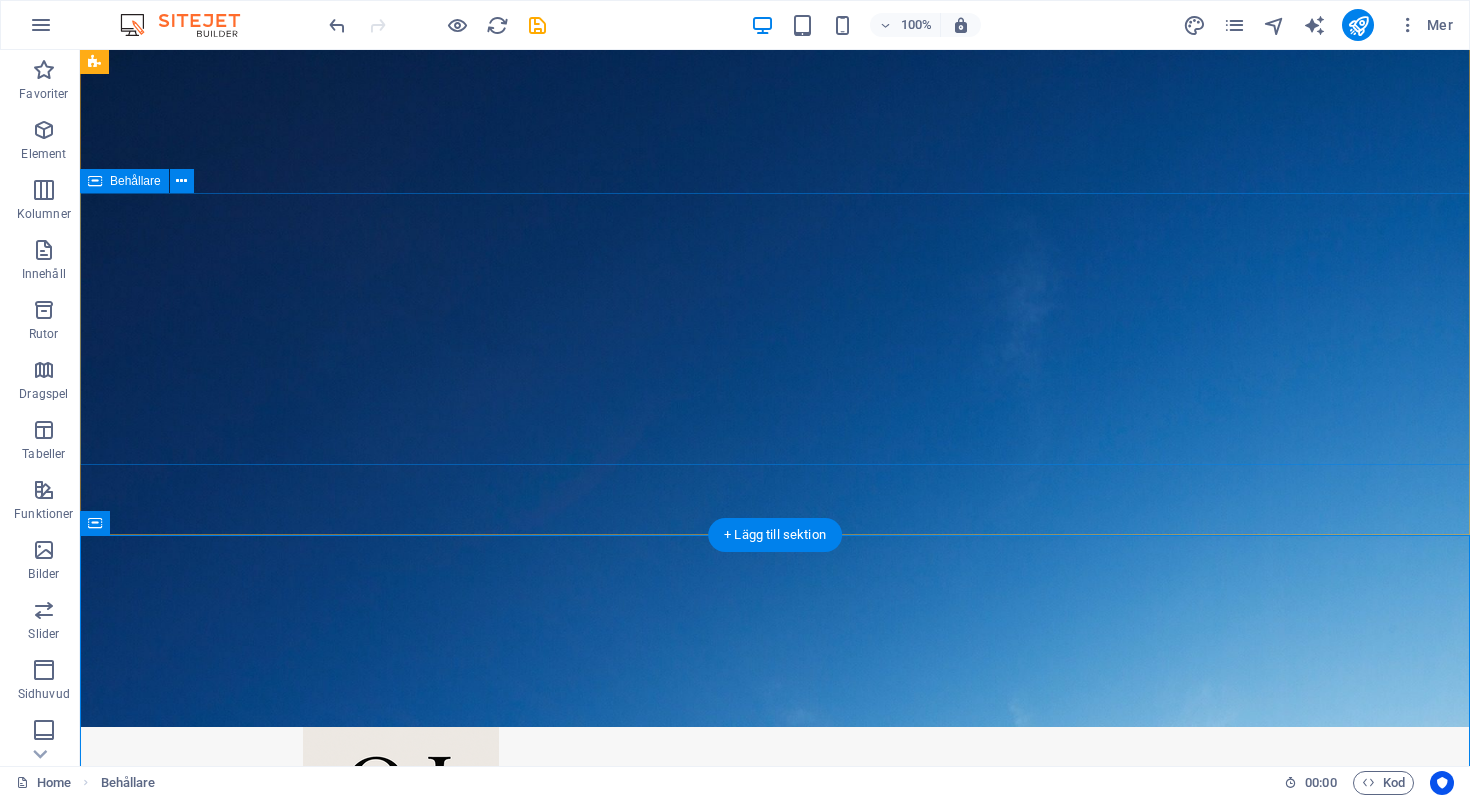scroll, scrollTop: 0, scrollLeft: 0, axis: both 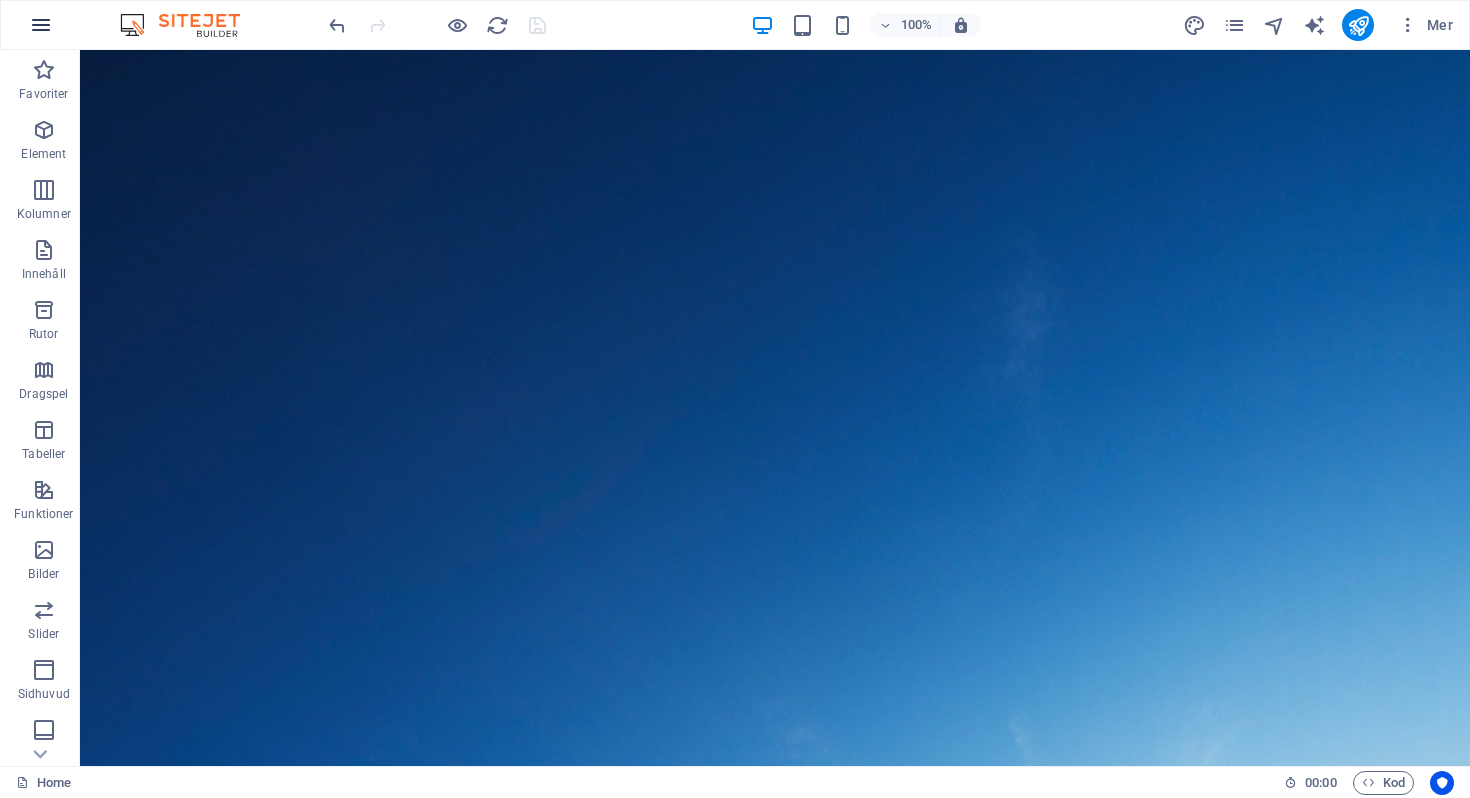 click at bounding box center (41, 25) 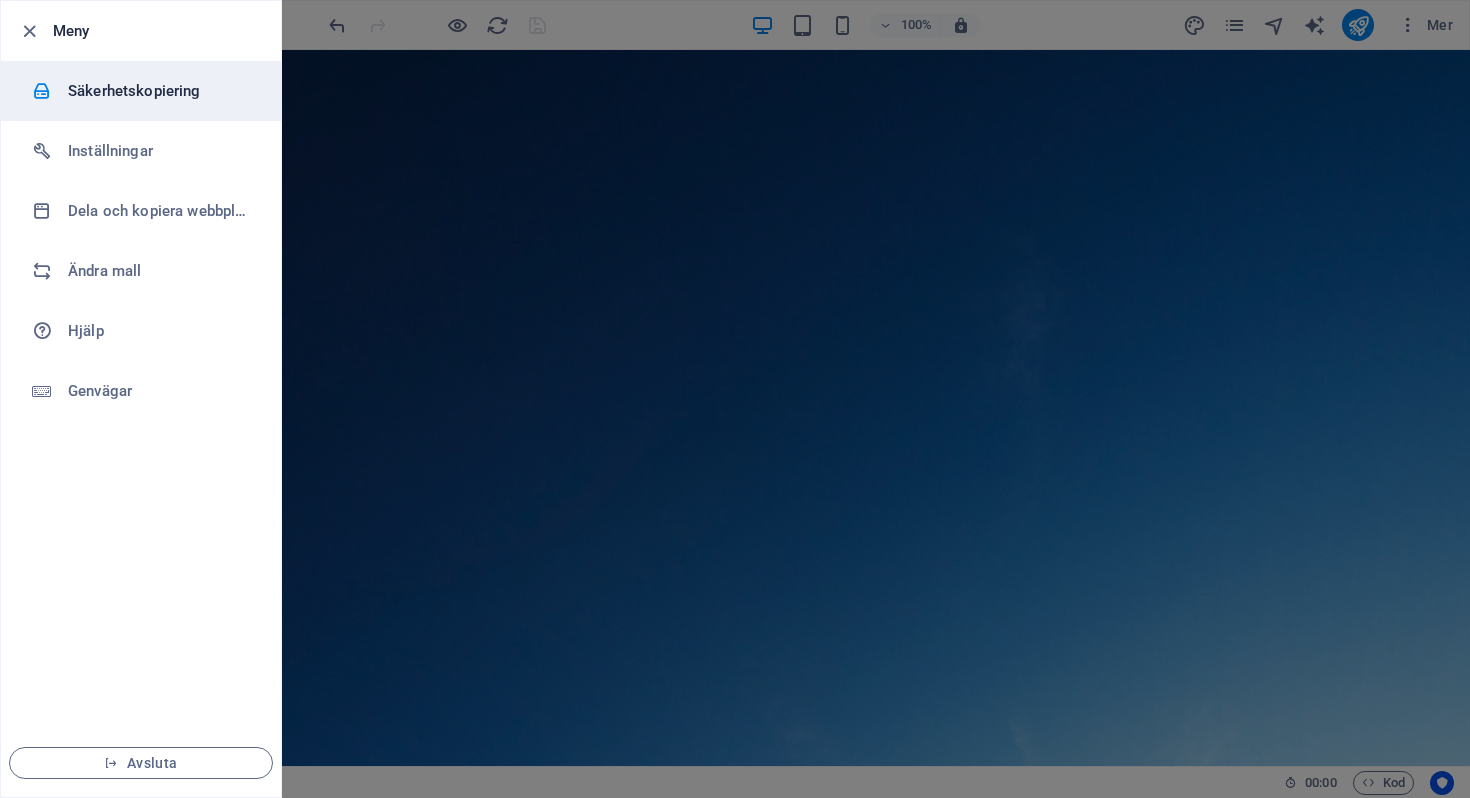 click on "Säkerhetskopiering" at bounding box center (160, 91) 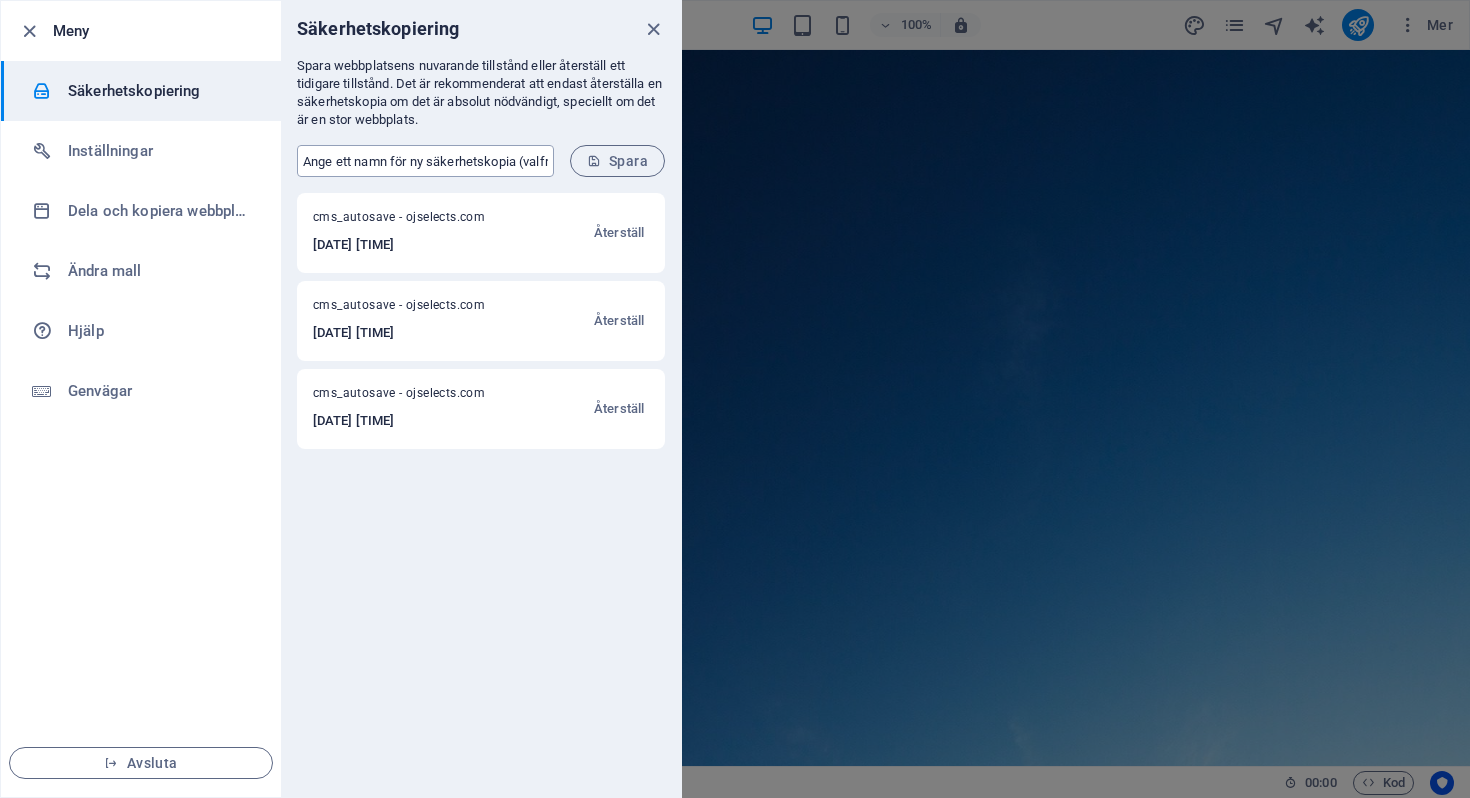 click at bounding box center (425, 161) 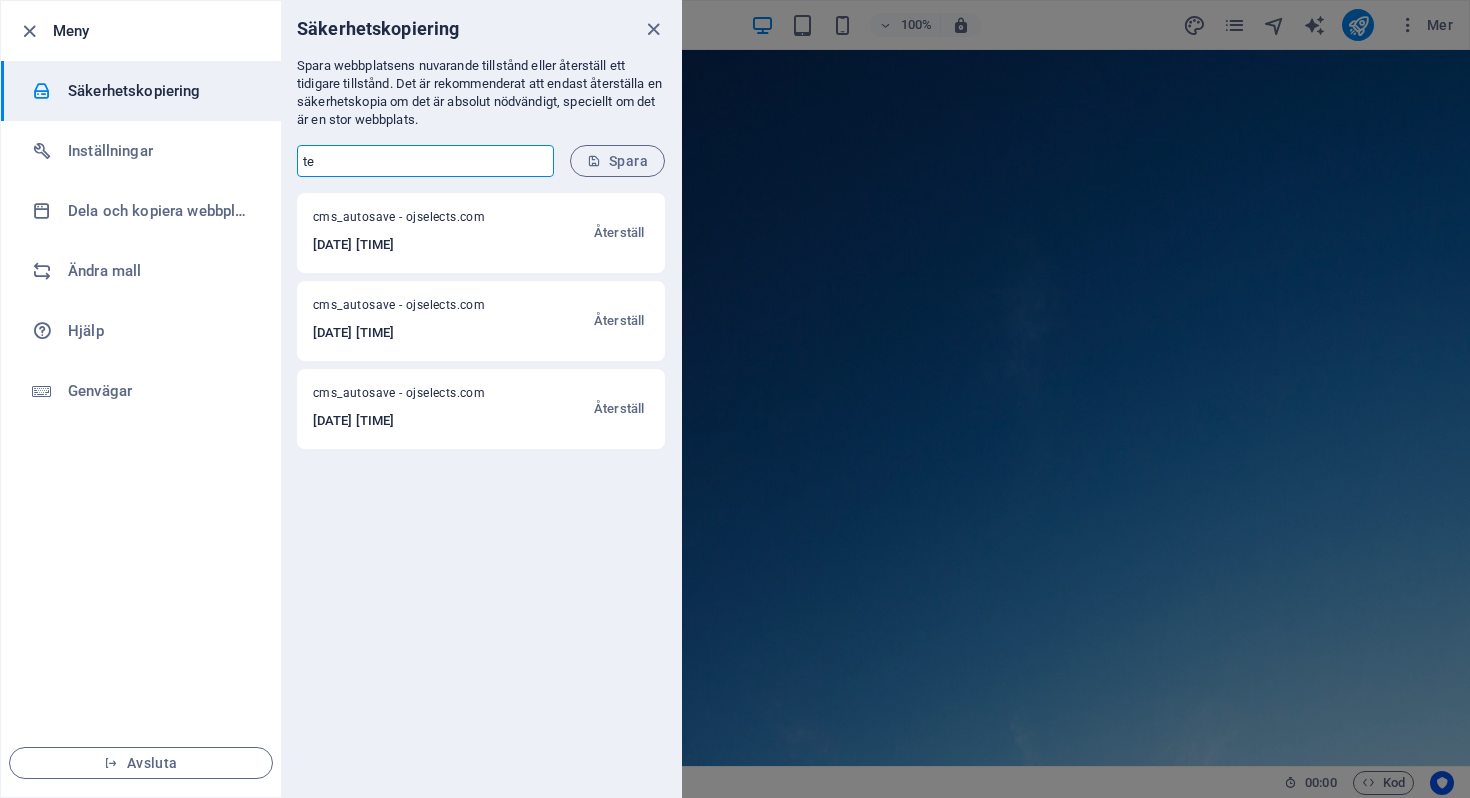 type on "t" 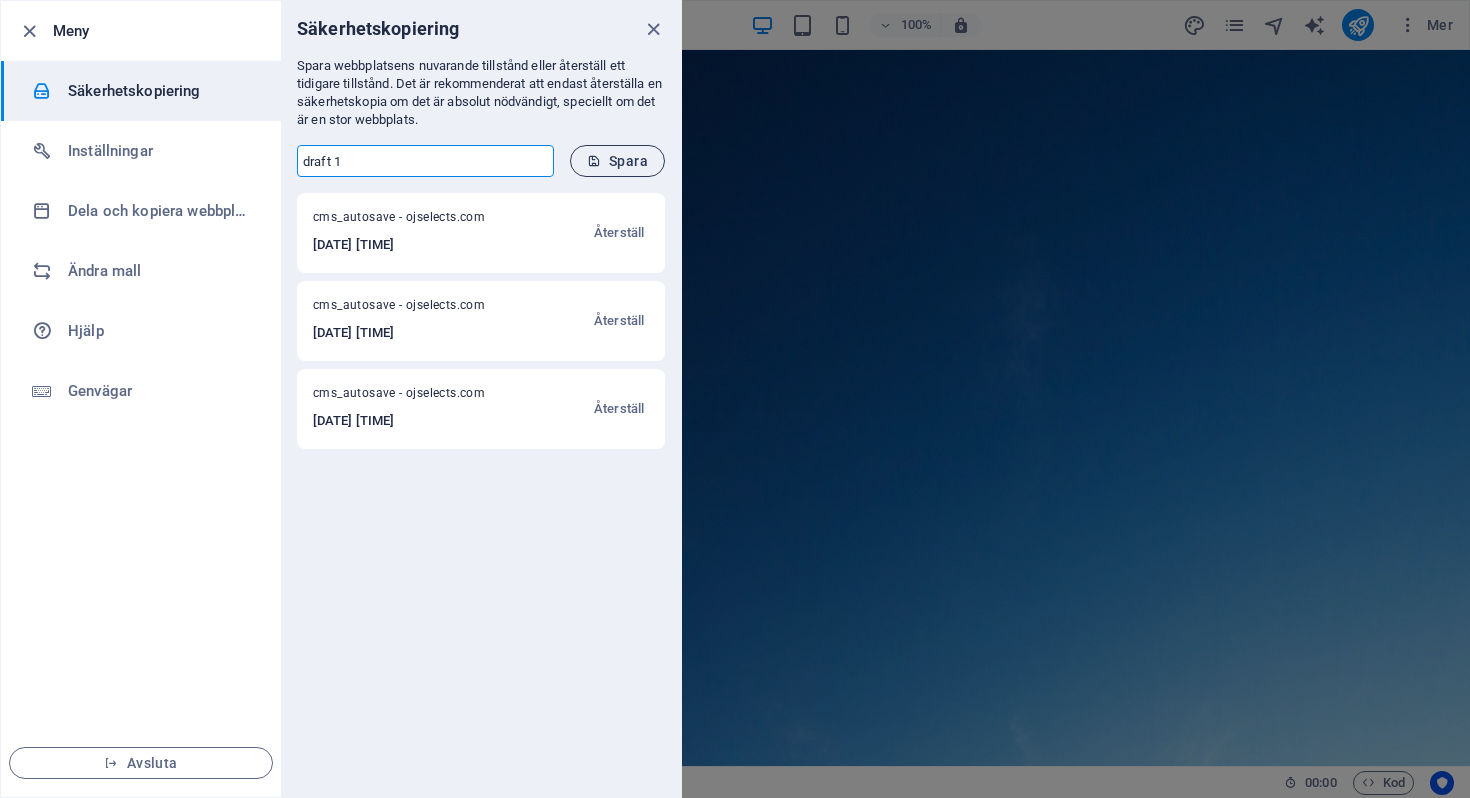 type on "draft 1" 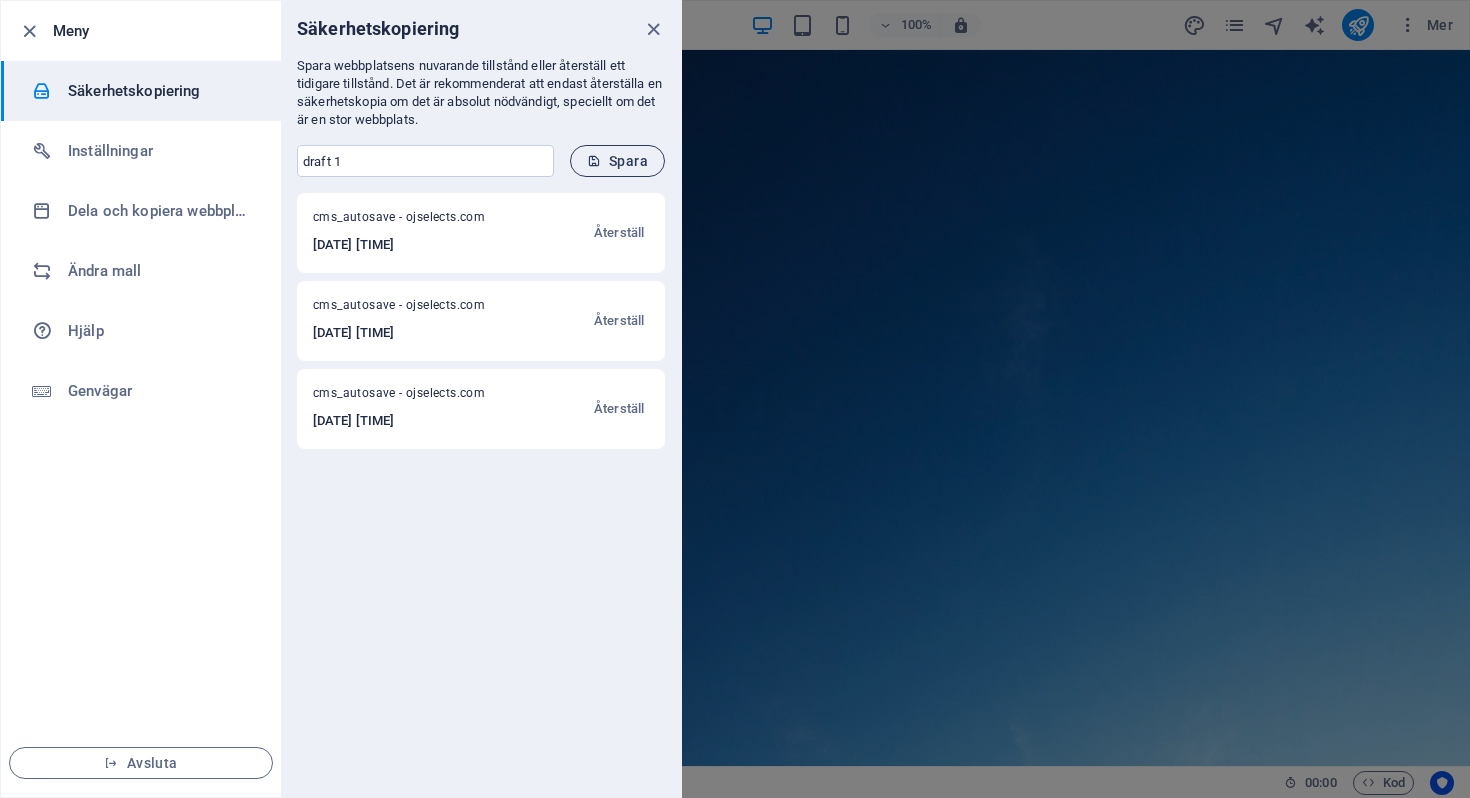 click on "Spara" at bounding box center [617, 161] 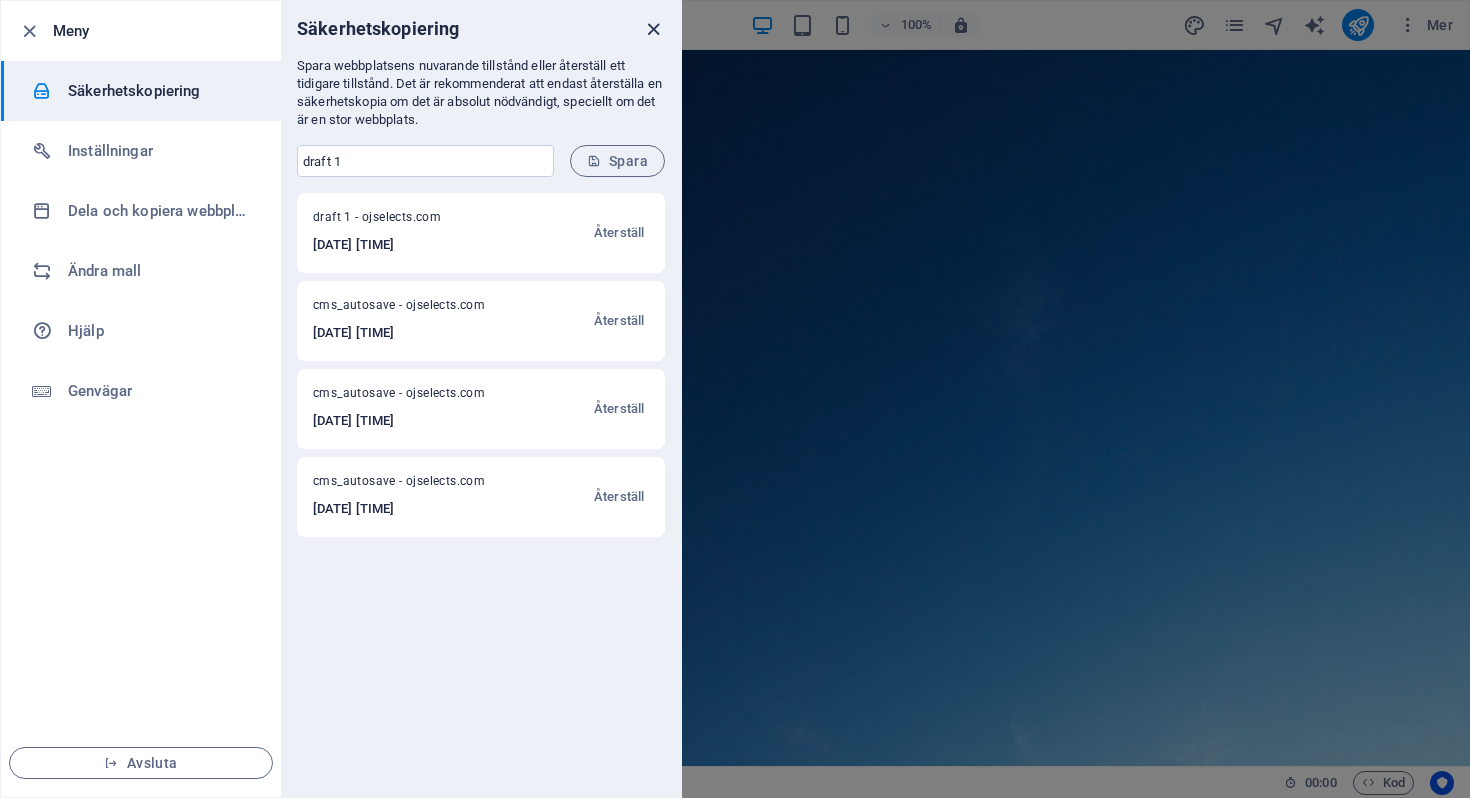 click at bounding box center [653, 29] 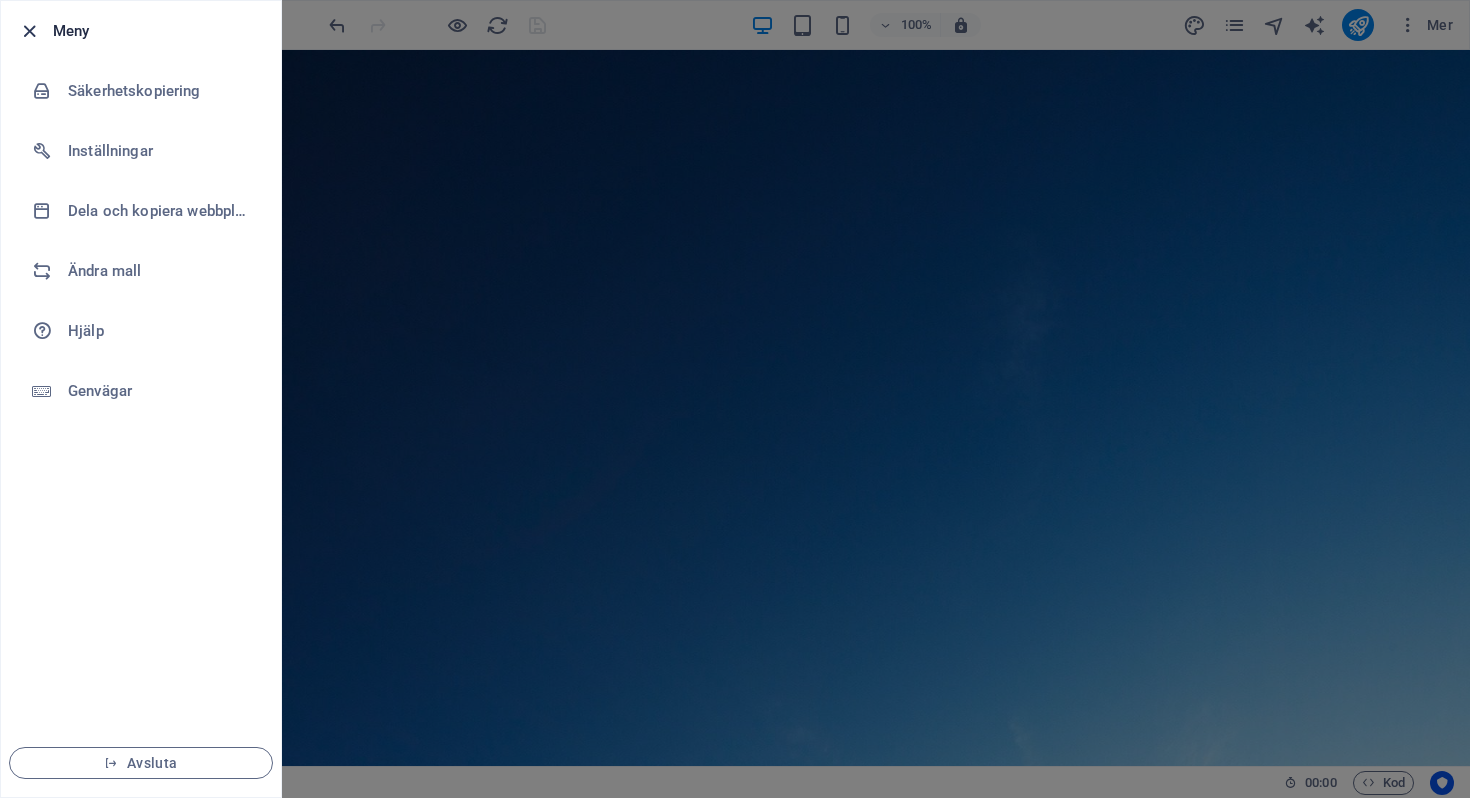click at bounding box center (29, 31) 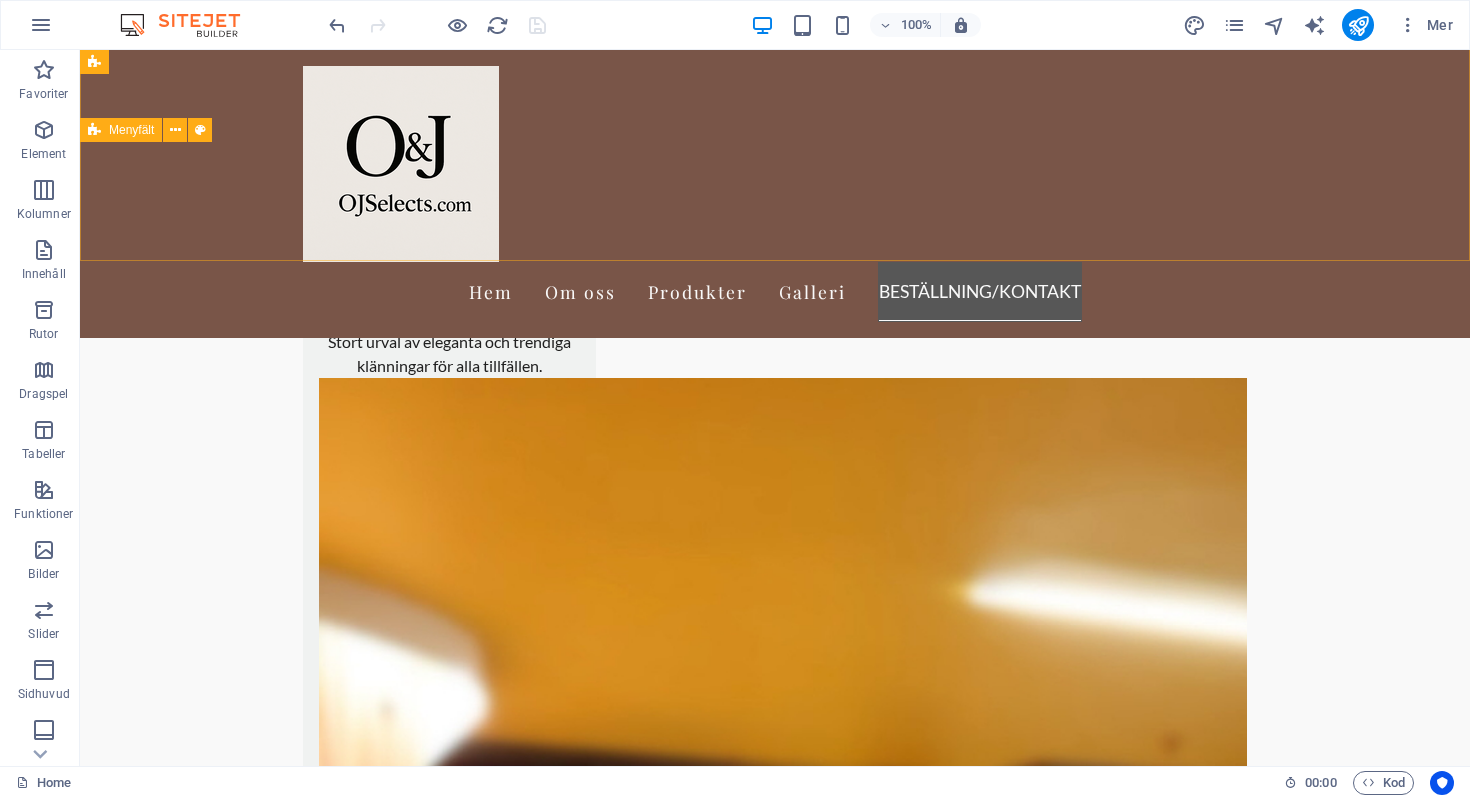 scroll, scrollTop: 2939, scrollLeft: 0, axis: vertical 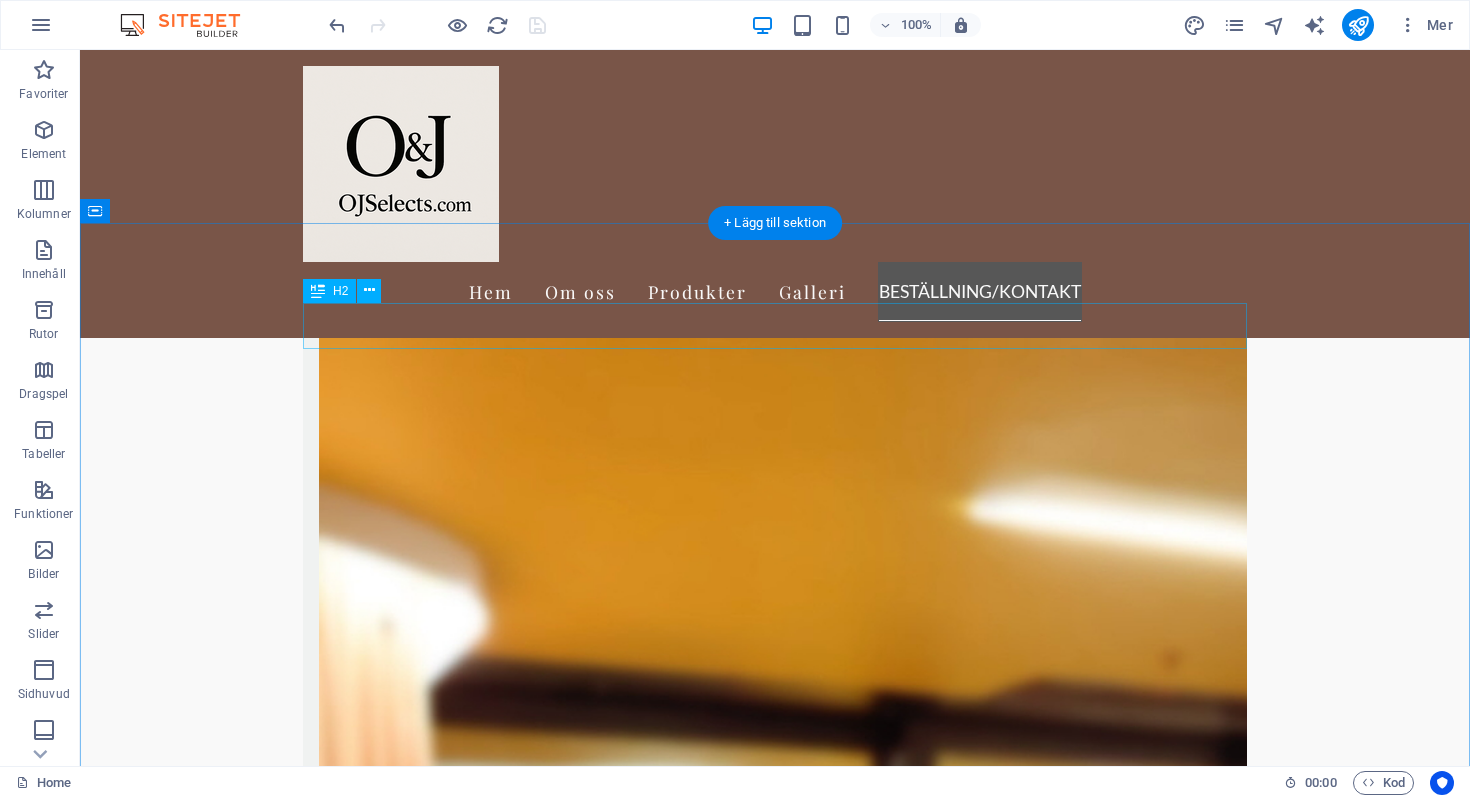 click on "Kontakta Oss" at bounding box center [775, 8708] 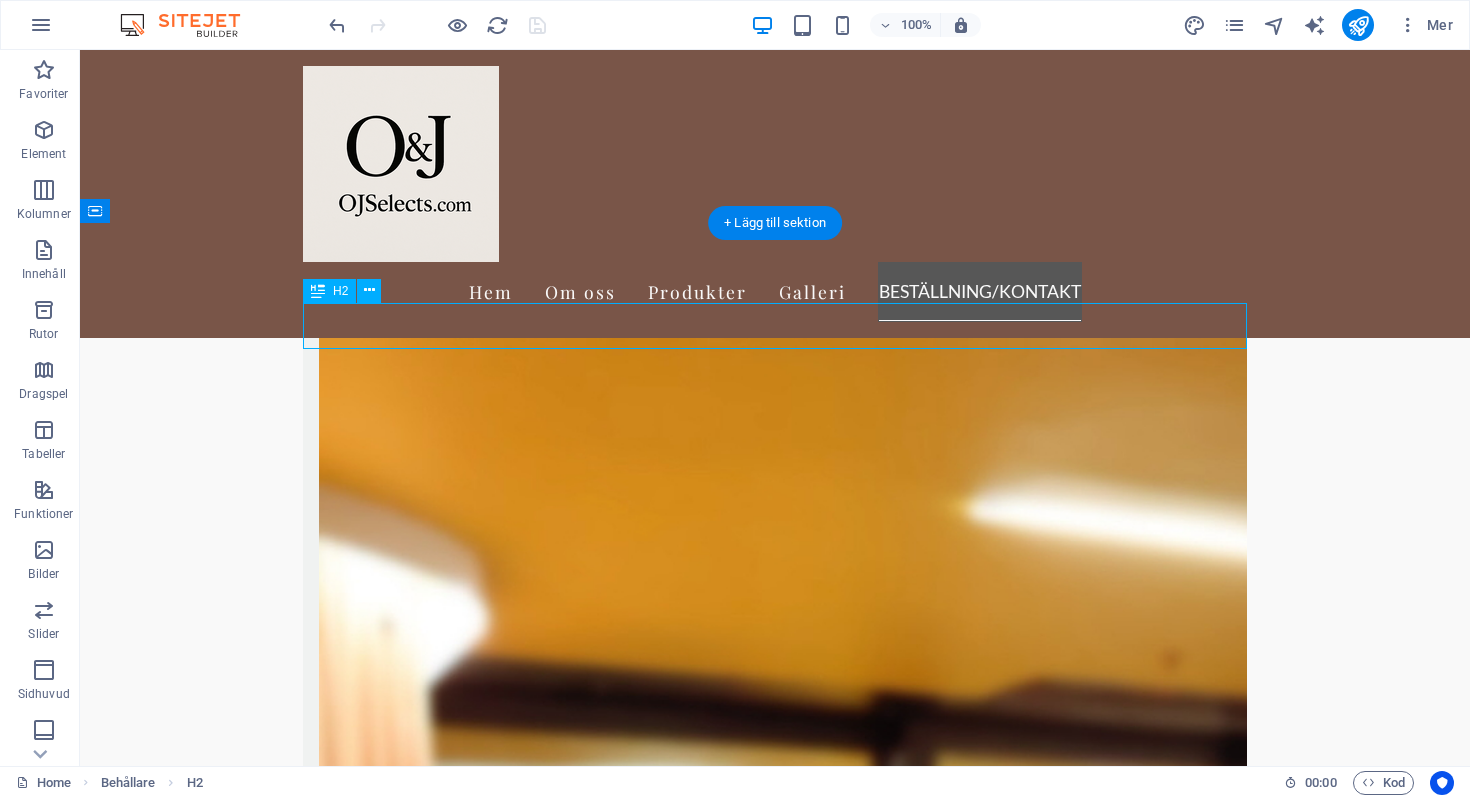 click on "Kontakta Oss" at bounding box center [775, 8708] 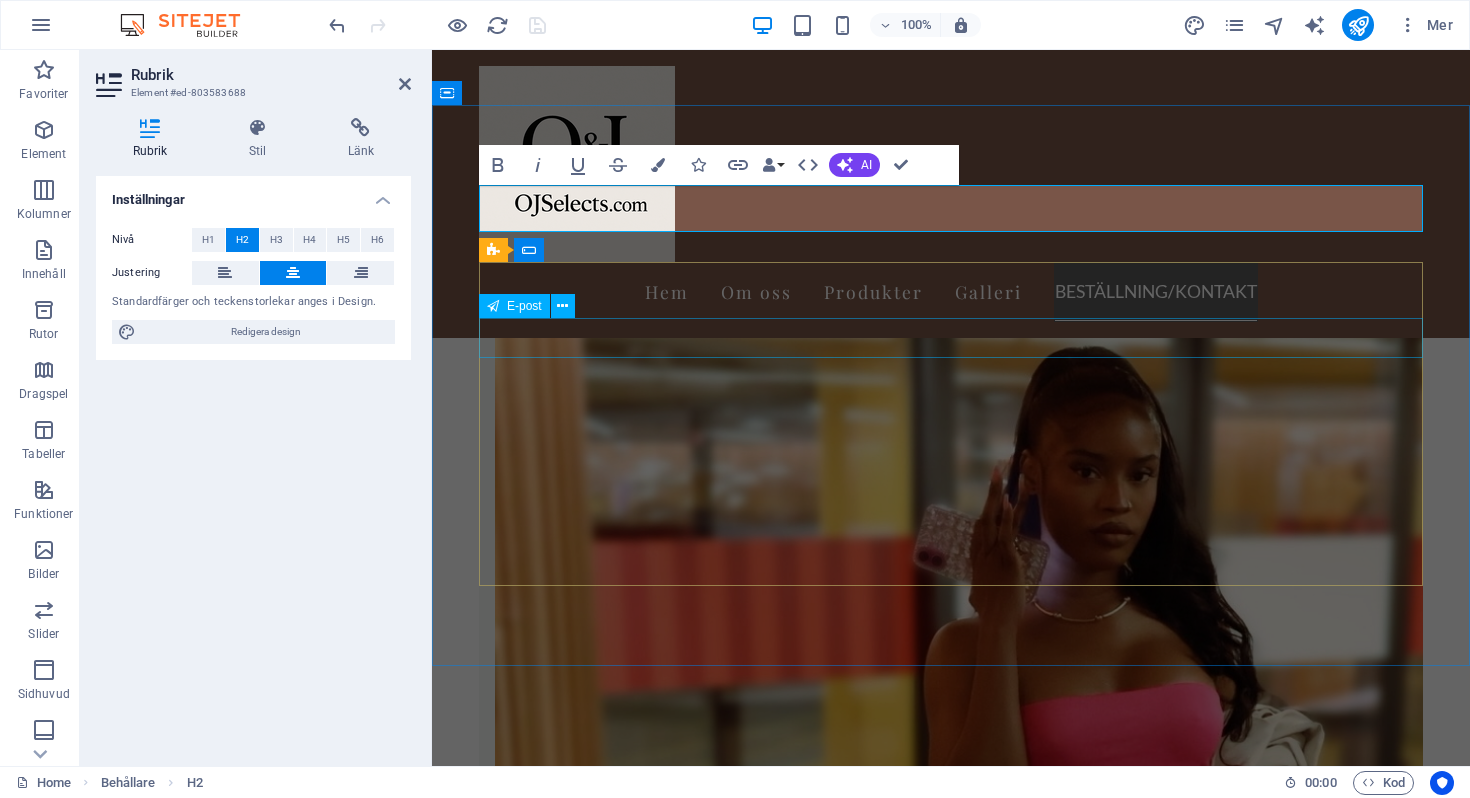 scroll, scrollTop: 2653, scrollLeft: 0, axis: vertical 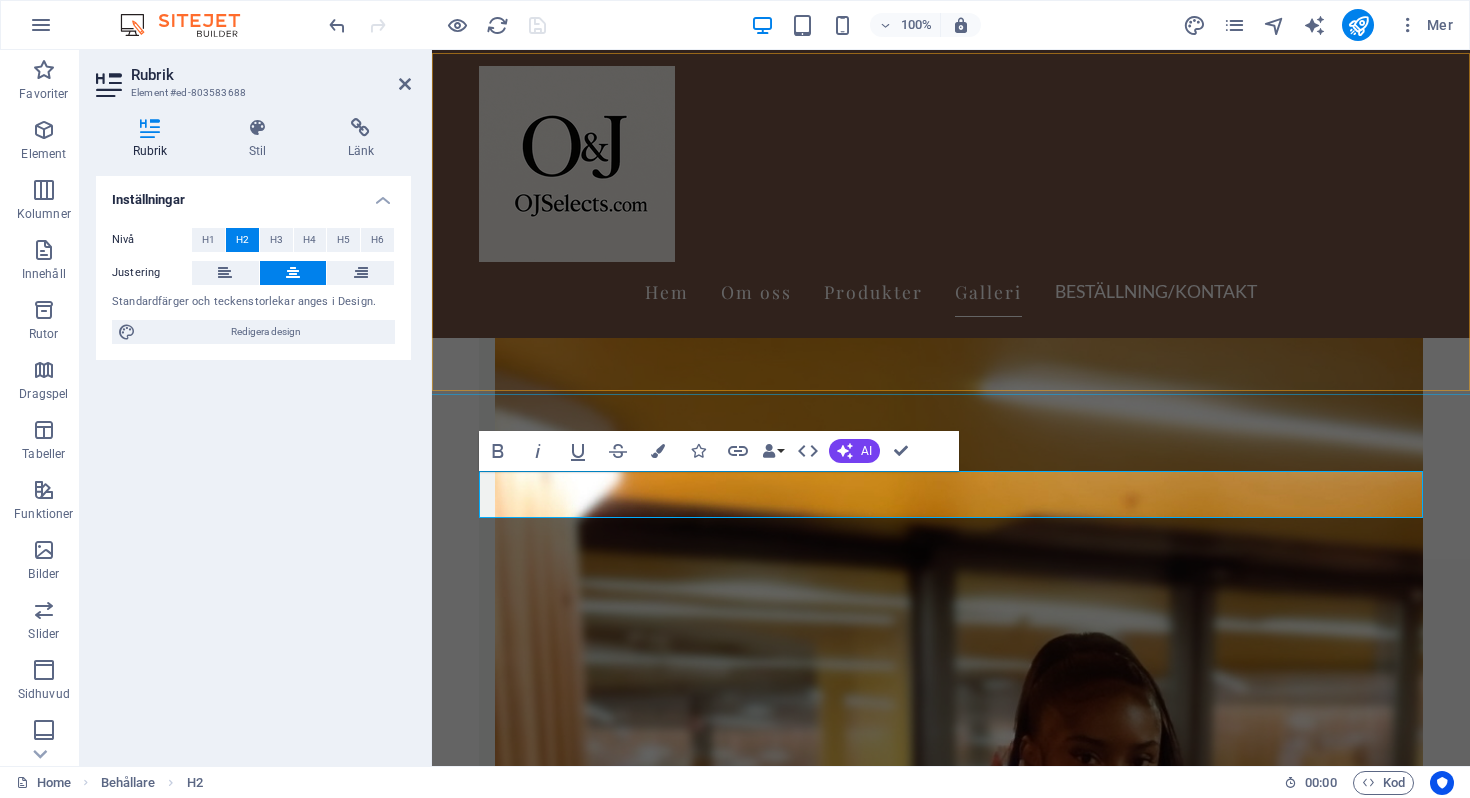 type 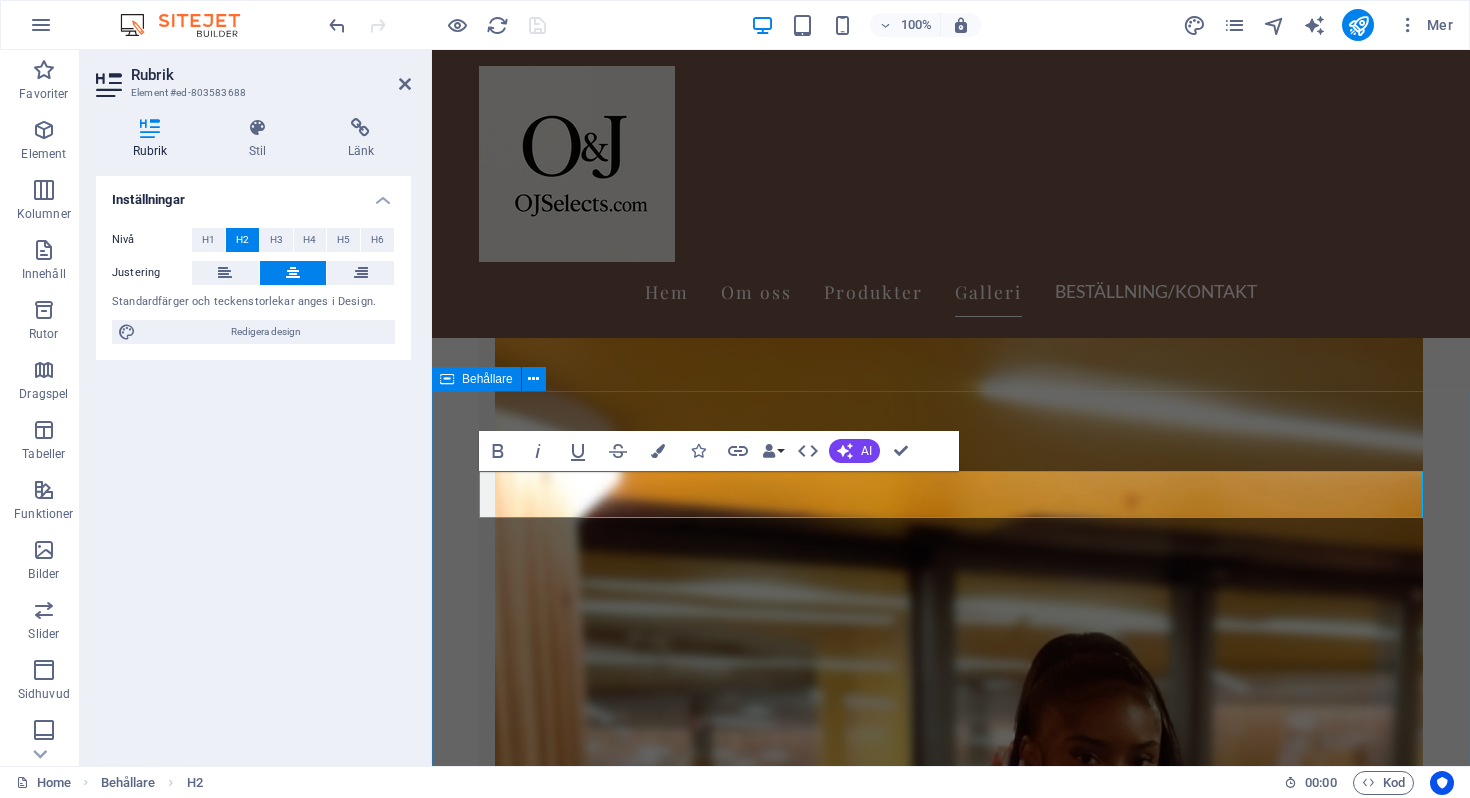 click on "BESTÄLLNING/KONTAKT   I have read and understand the privacy policy. Oläslig? Ladda ny Skicka Meddelande" at bounding box center [951, 7455] 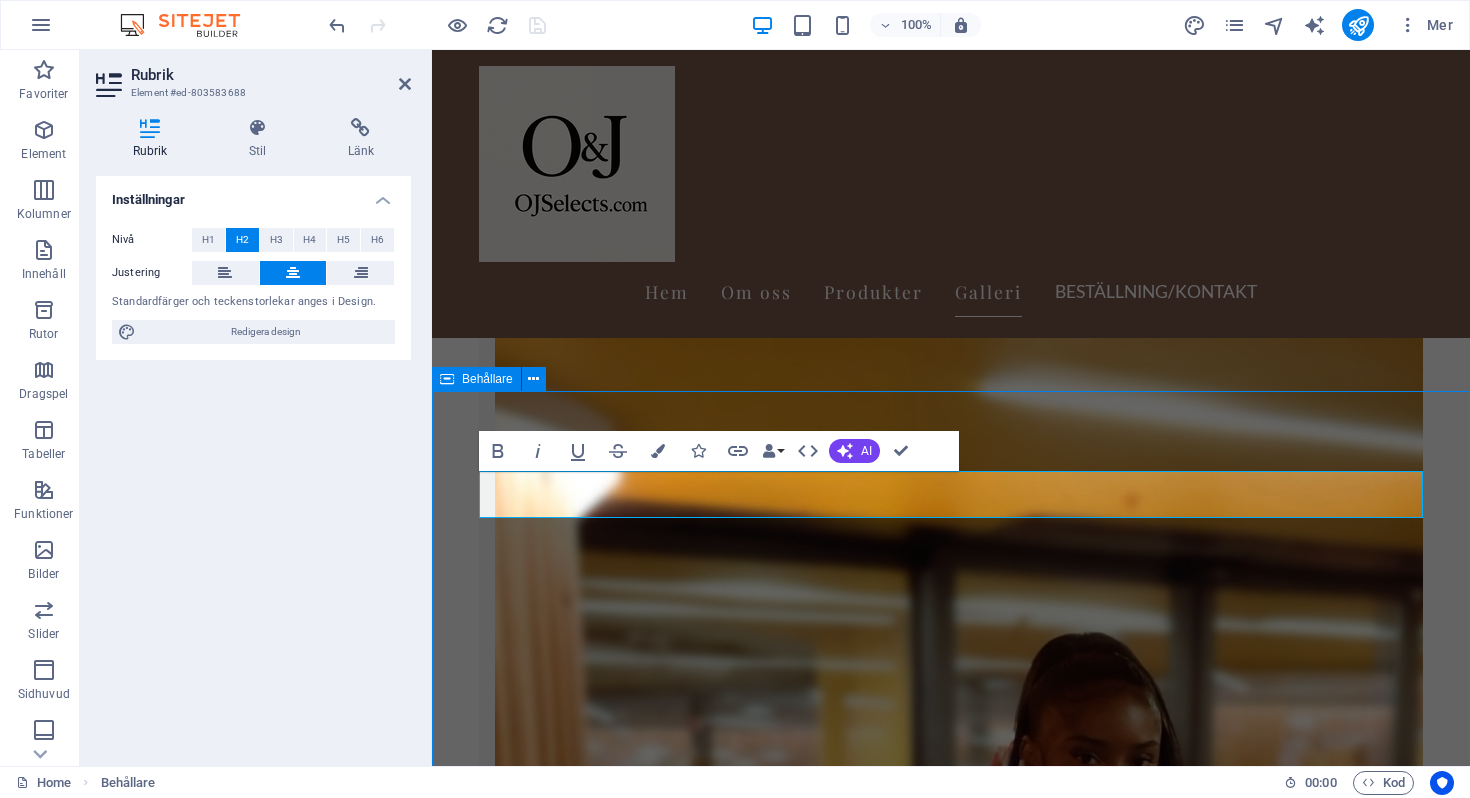 scroll, scrollTop: 2770, scrollLeft: 0, axis: vertical 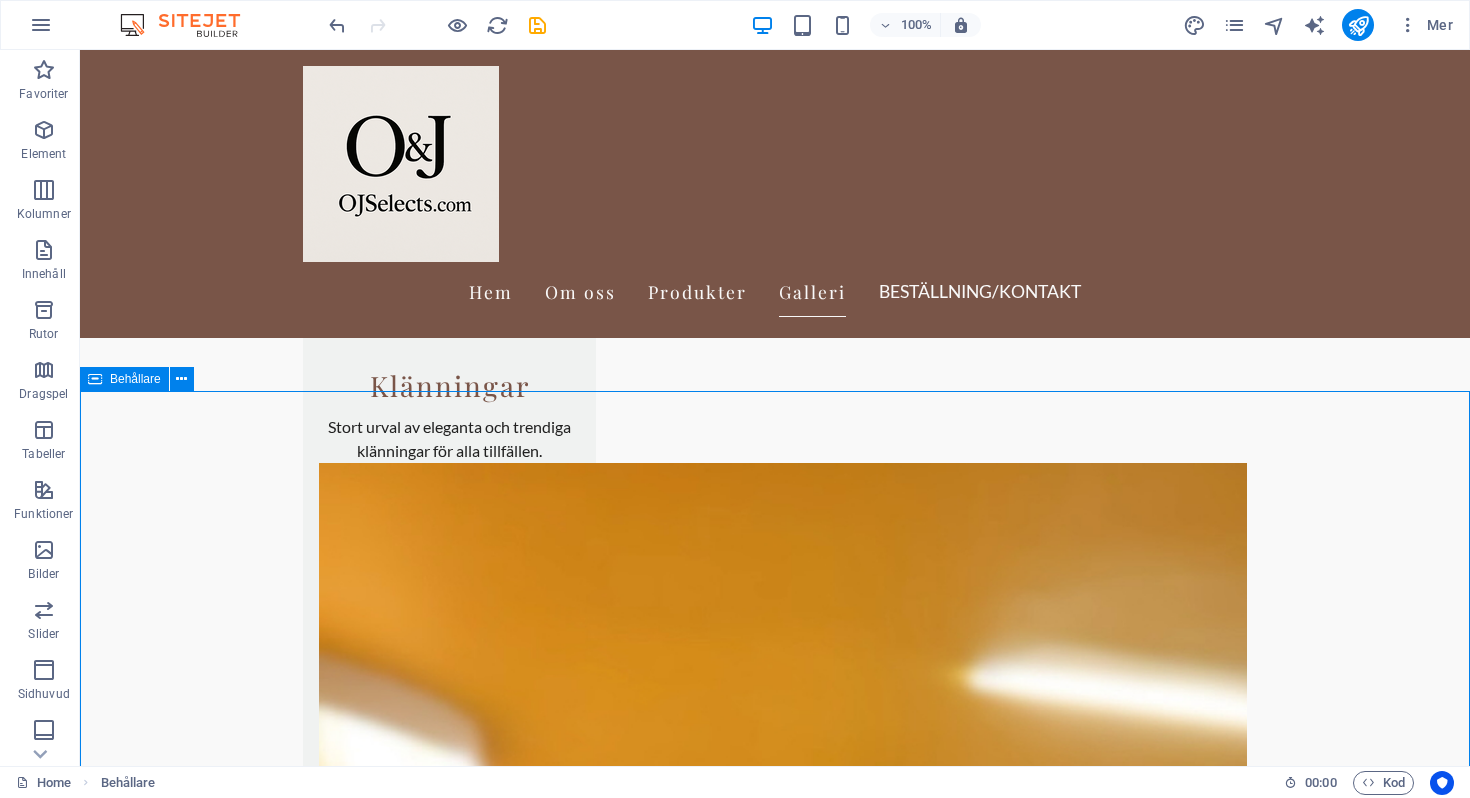 click on "BESTÄLLNING/KONTAKT   I have read and understand the privacy policy. Oläslig? Ladda ny Skicka Meddelande" at bounding box center [775, 9059] 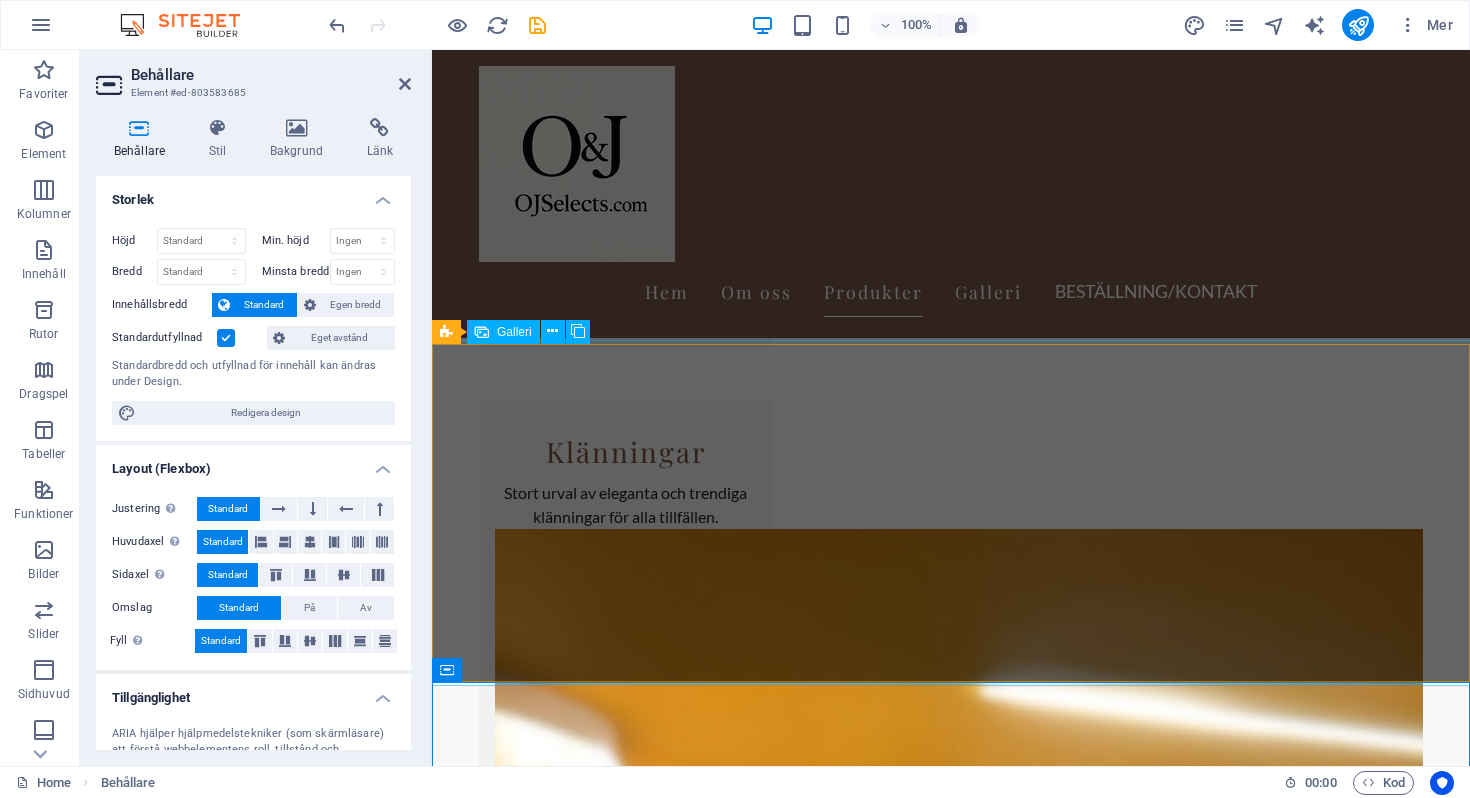 scroll, scrollTop: 2351, scrollLeft: 0, axis: vertical 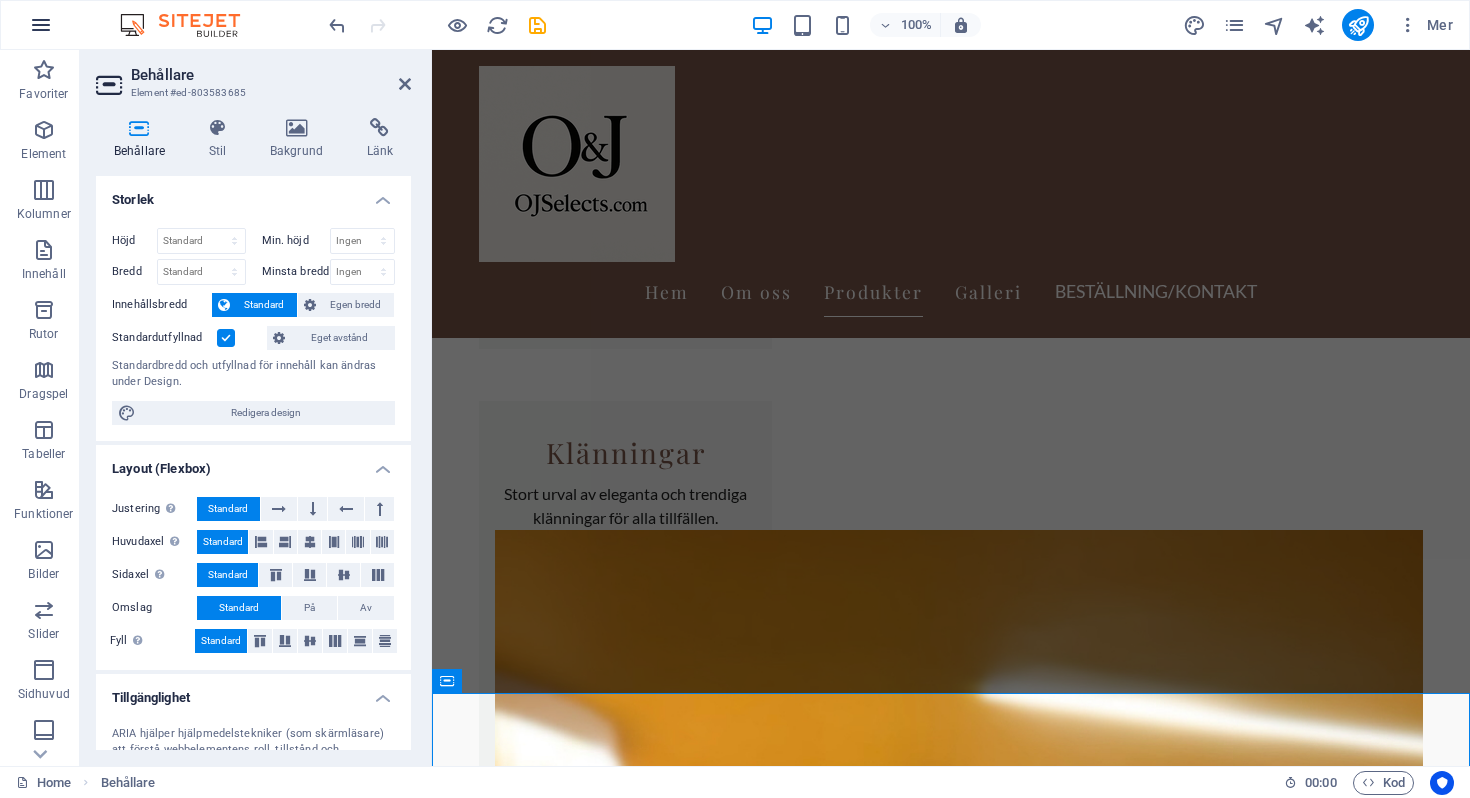 click at bounding box center [41, 25] 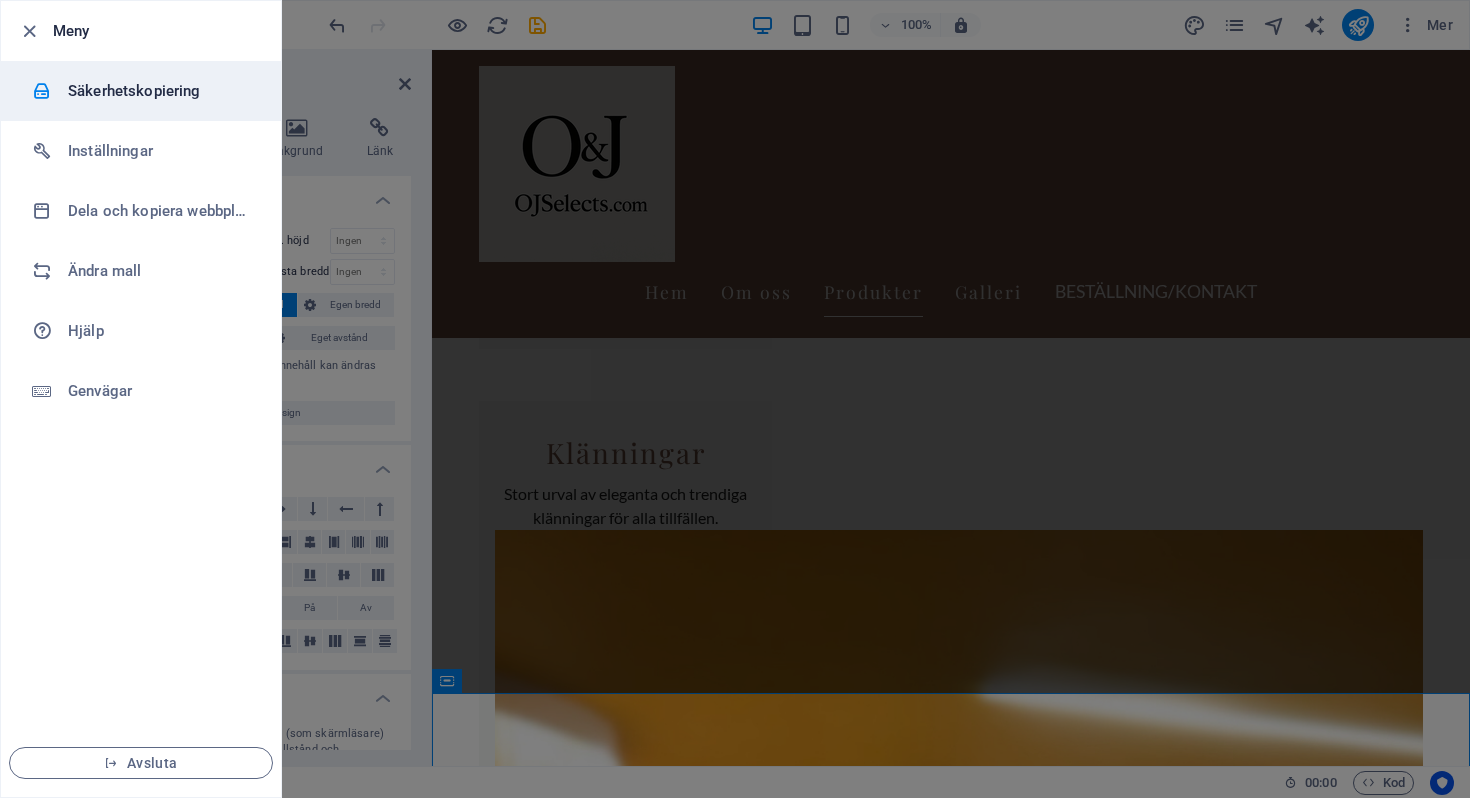 click on "Säkerhetskopiering" at bounding box center [160, 91] 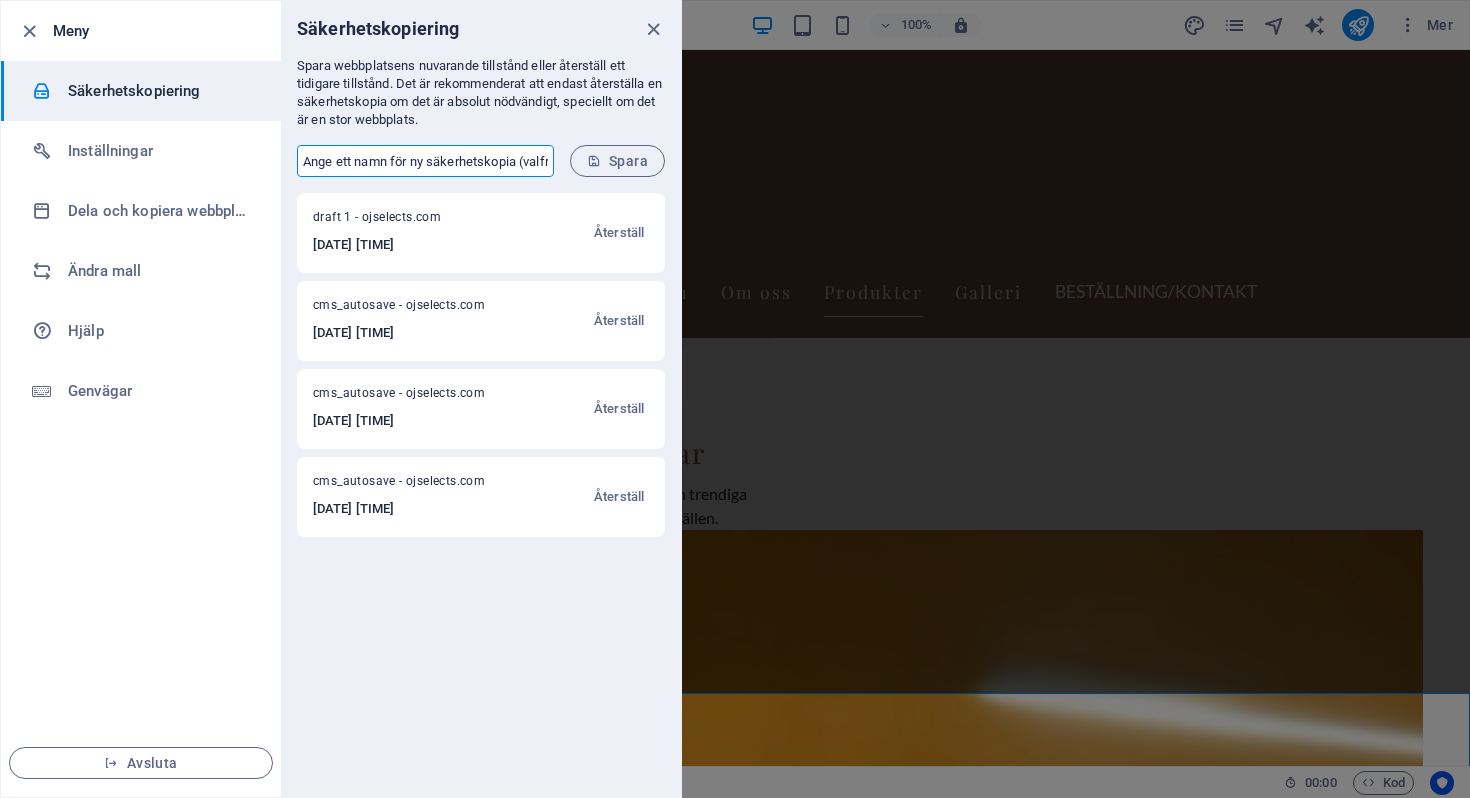 click at bounding box center [425, 161] 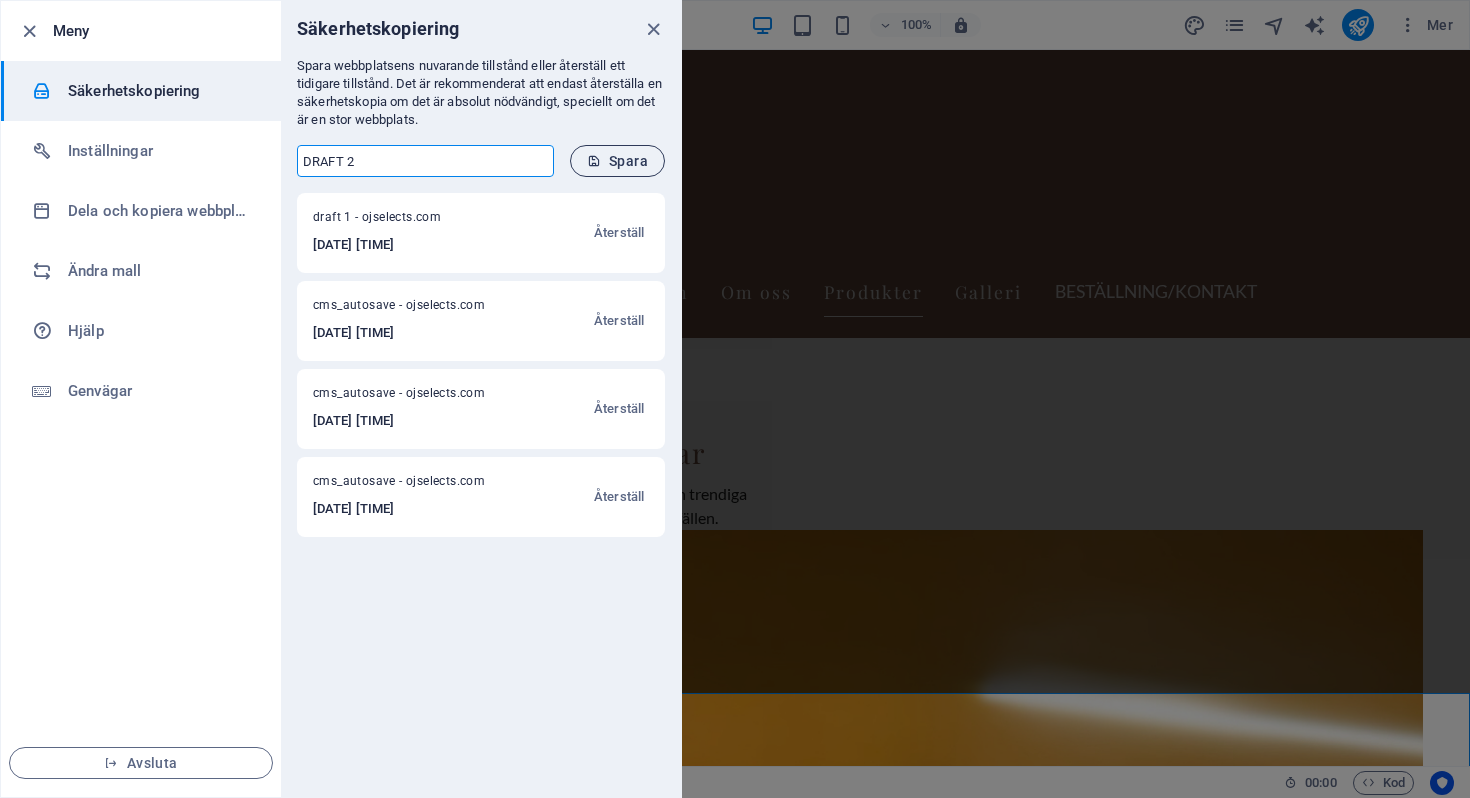 type on "DRAFT 2" 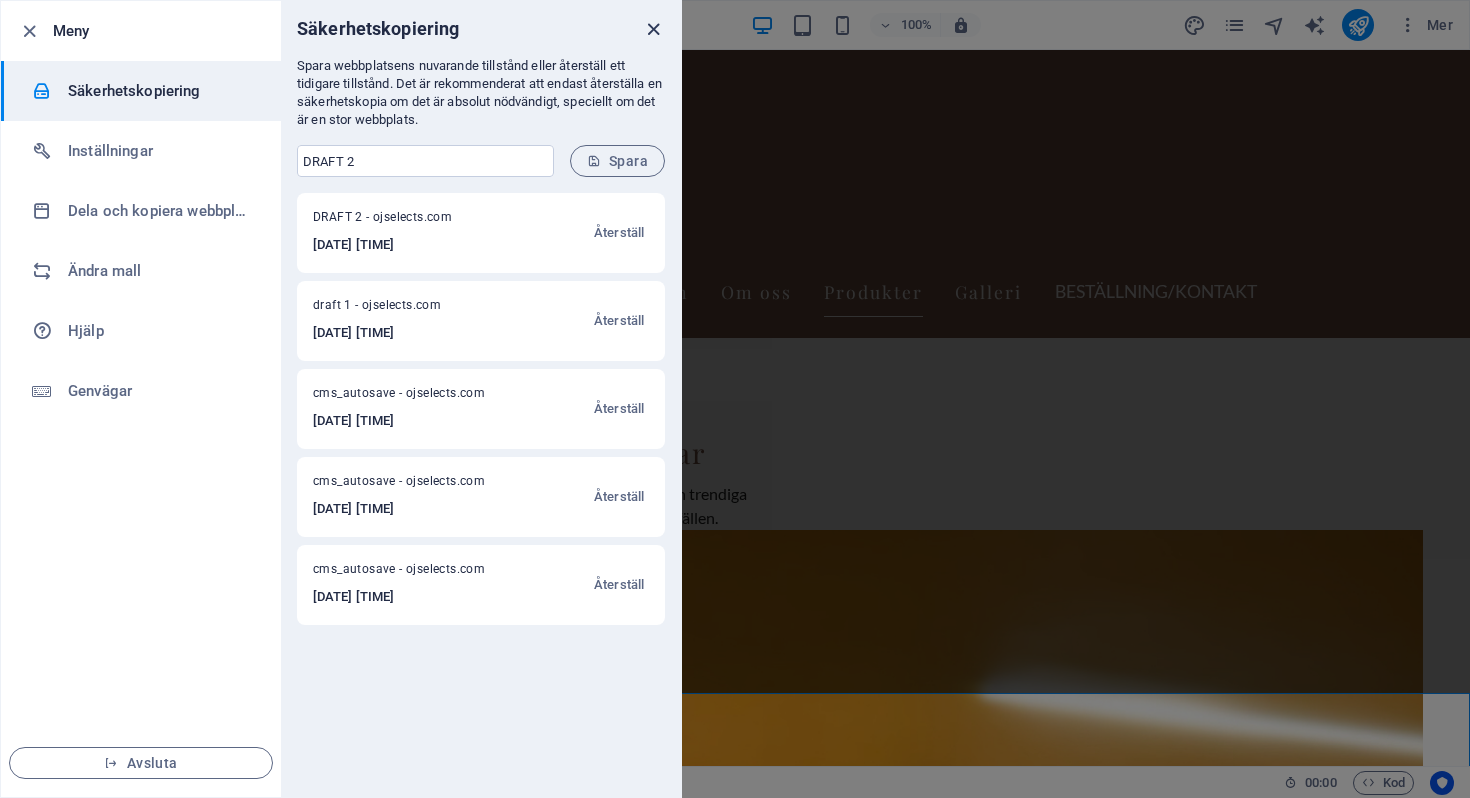 click at bounding box center [653, 29] 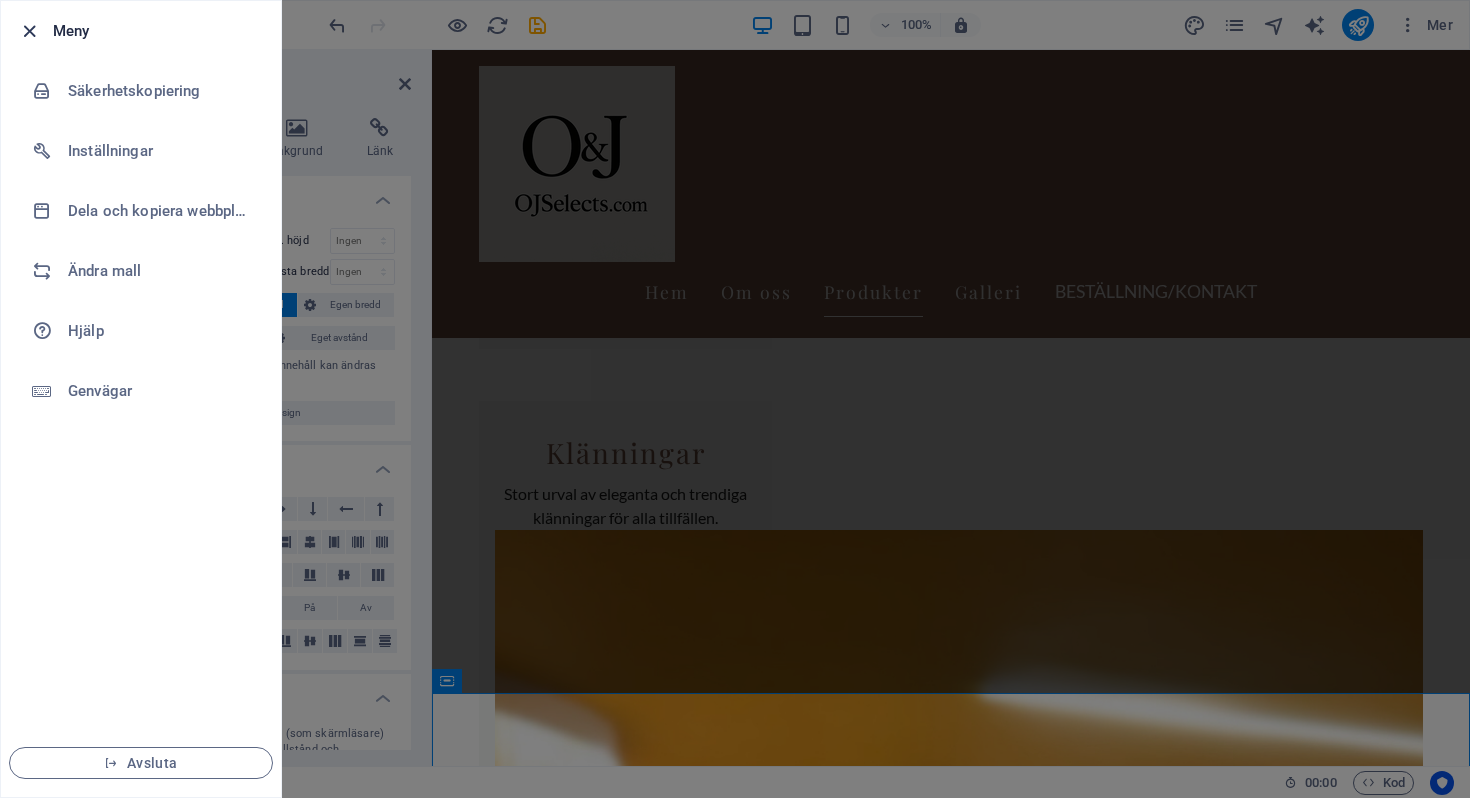 click at bounding box center (29, 31) 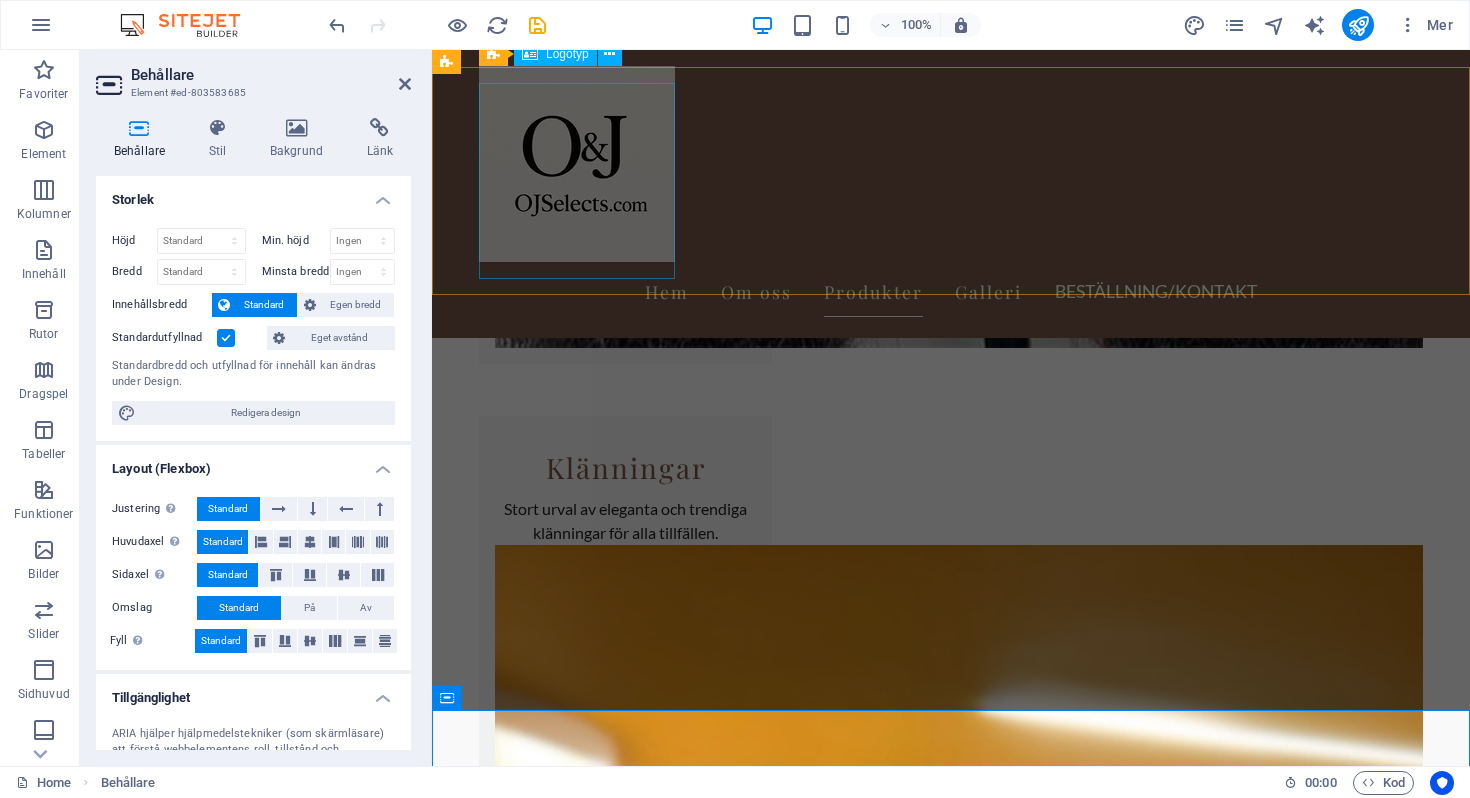 scroll, scrollTop: 2334, scrollLeft: 0, axis: vertical 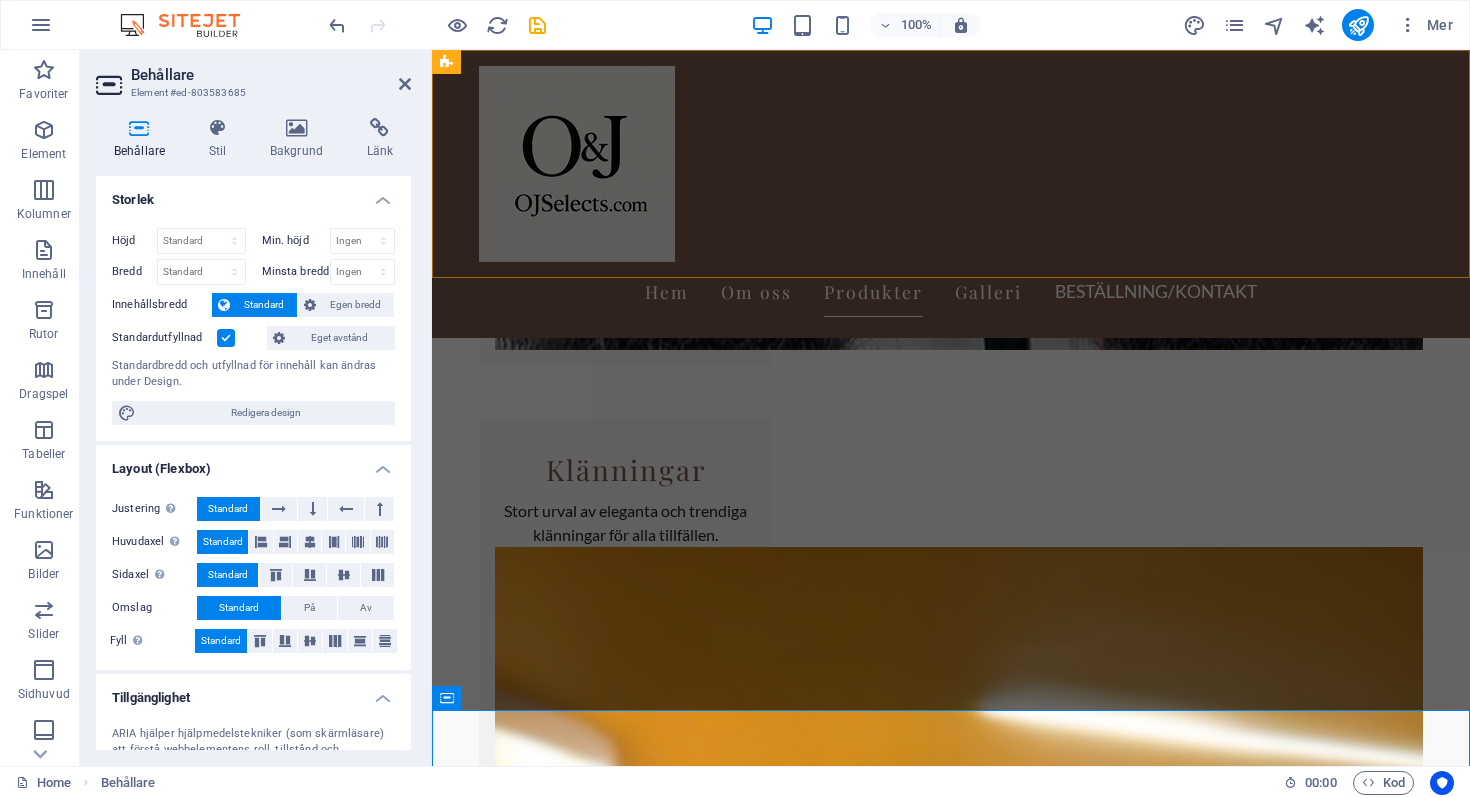 click on "Hem Om oss Produkter Galleri Beställning/Kontakt" at bounding box center [951, 194] 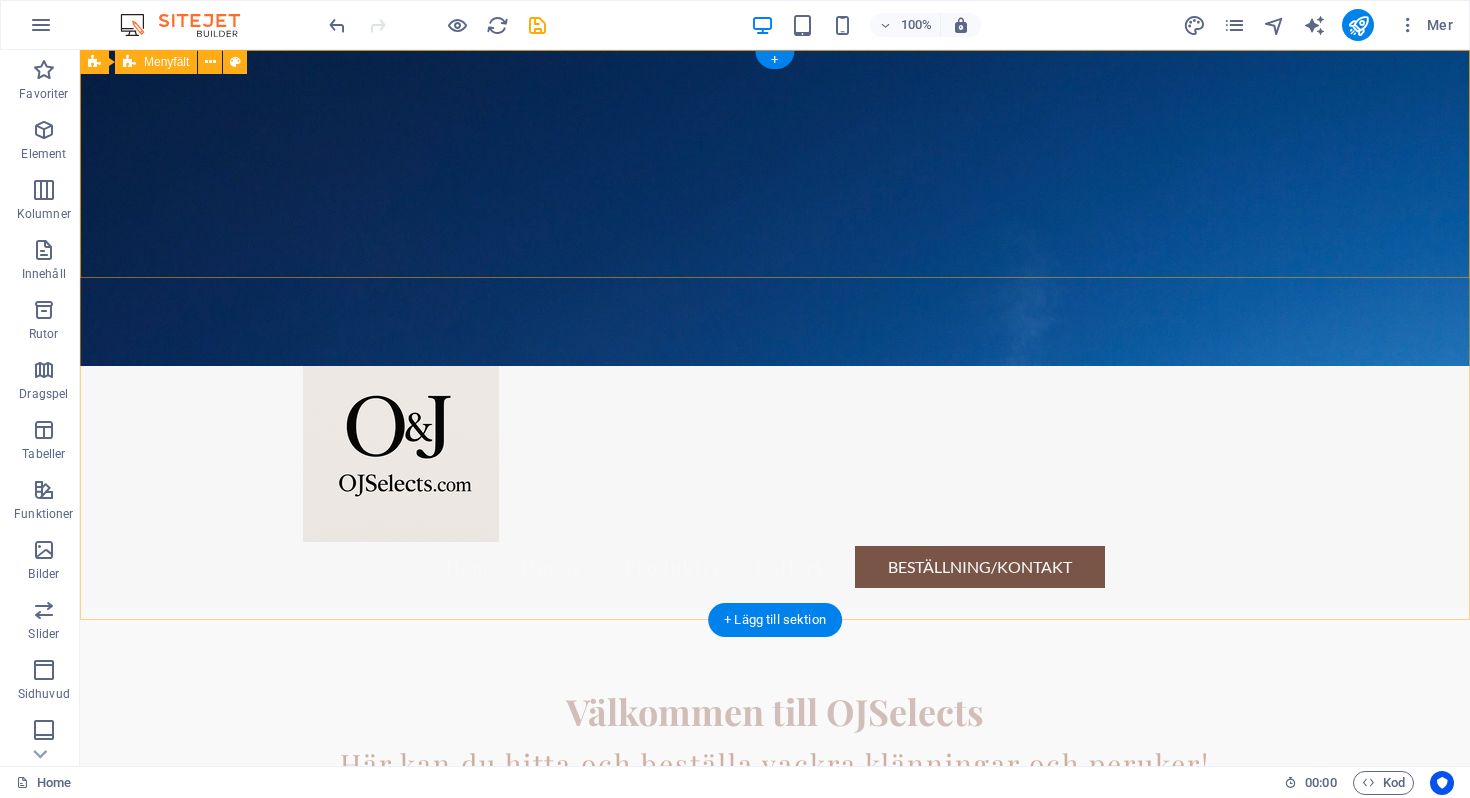 scroll, scrollTop: 463, scrollLeft: 0, axis: vertical 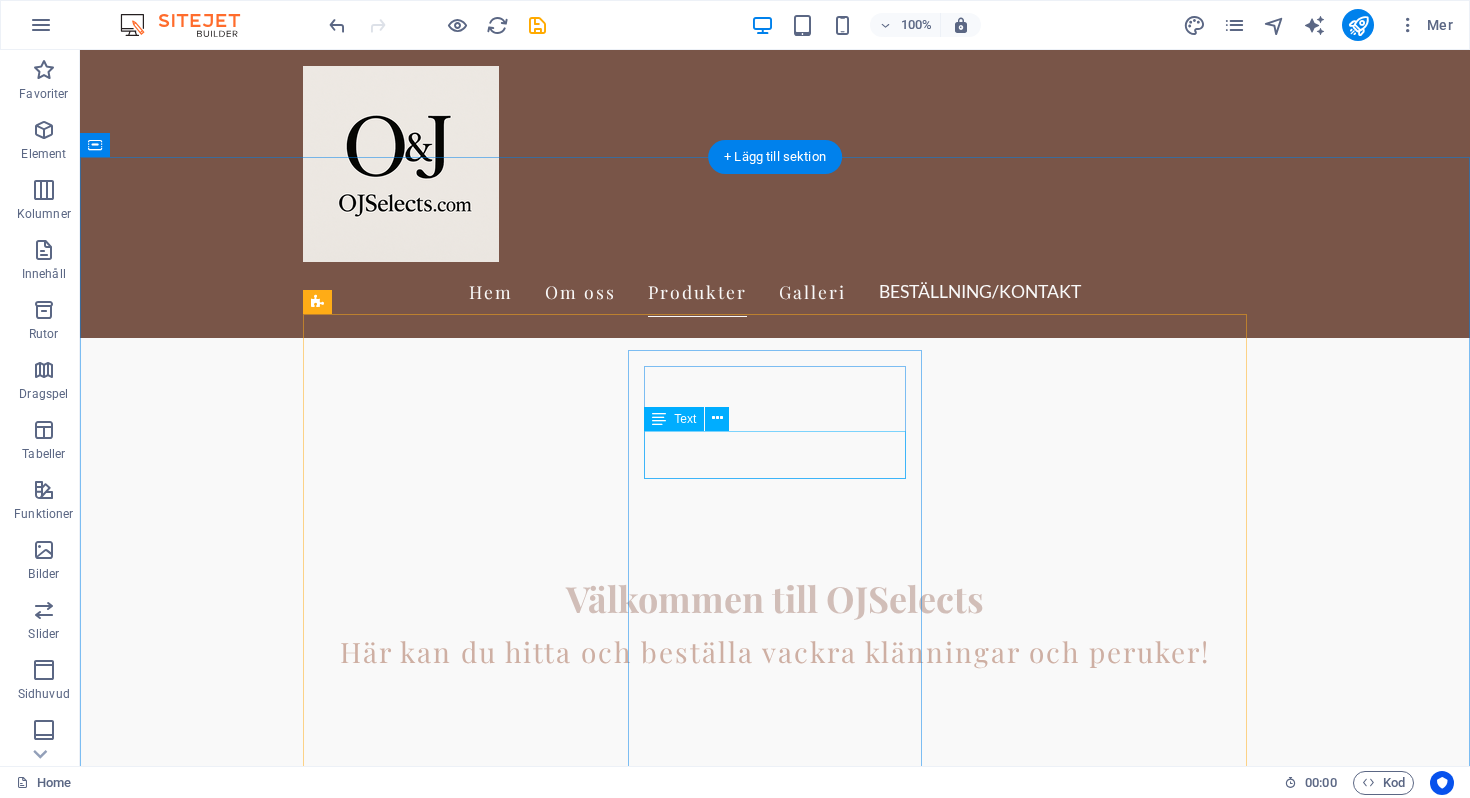 click on "Stort urval av eleganta och trendiga klänningar för alla tillfällen." at bounding box center [449, 2746] 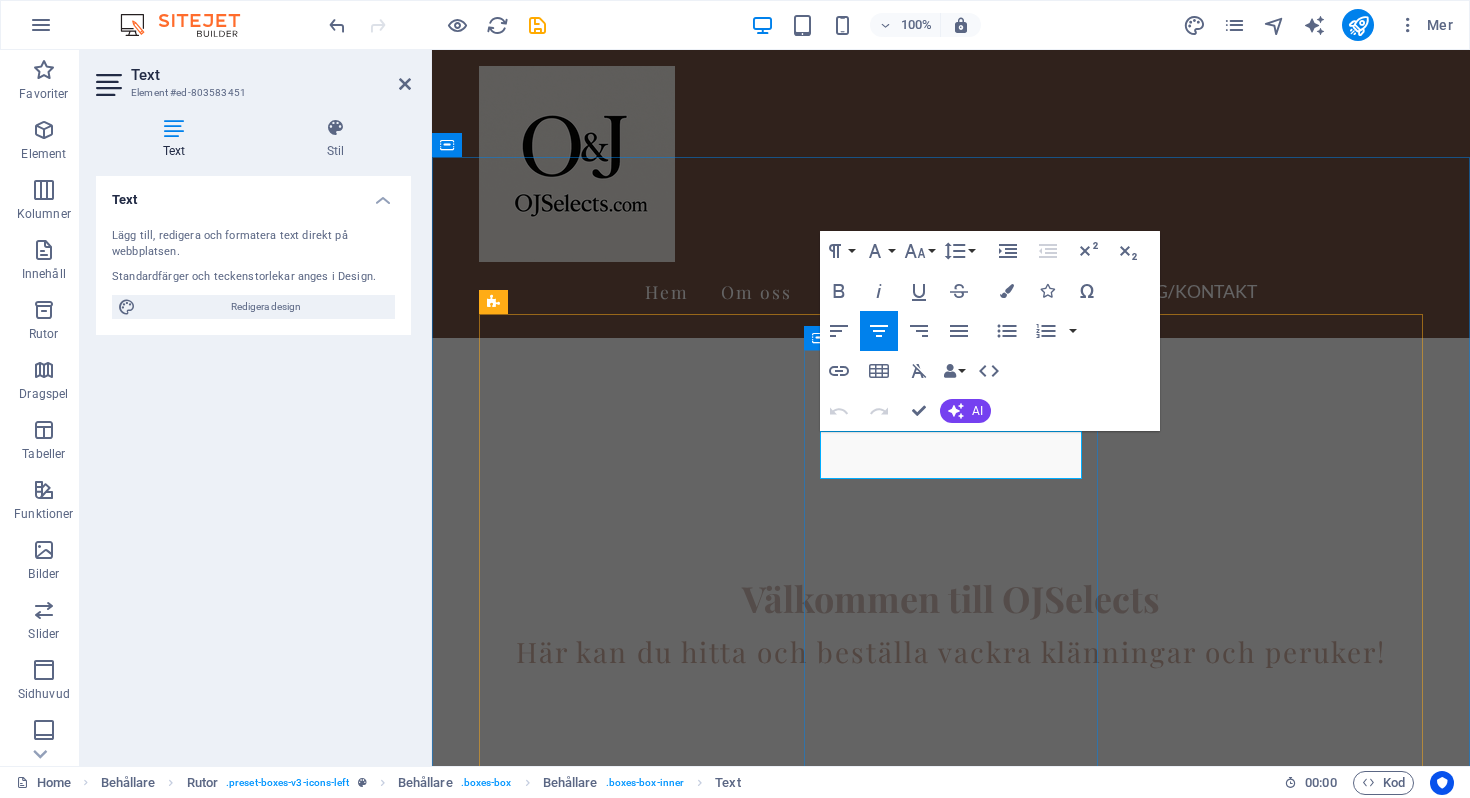 click on "Stort urval av eleganta och trendiga klänningar för alla tillfällen." at bounding box center (625, 2394) 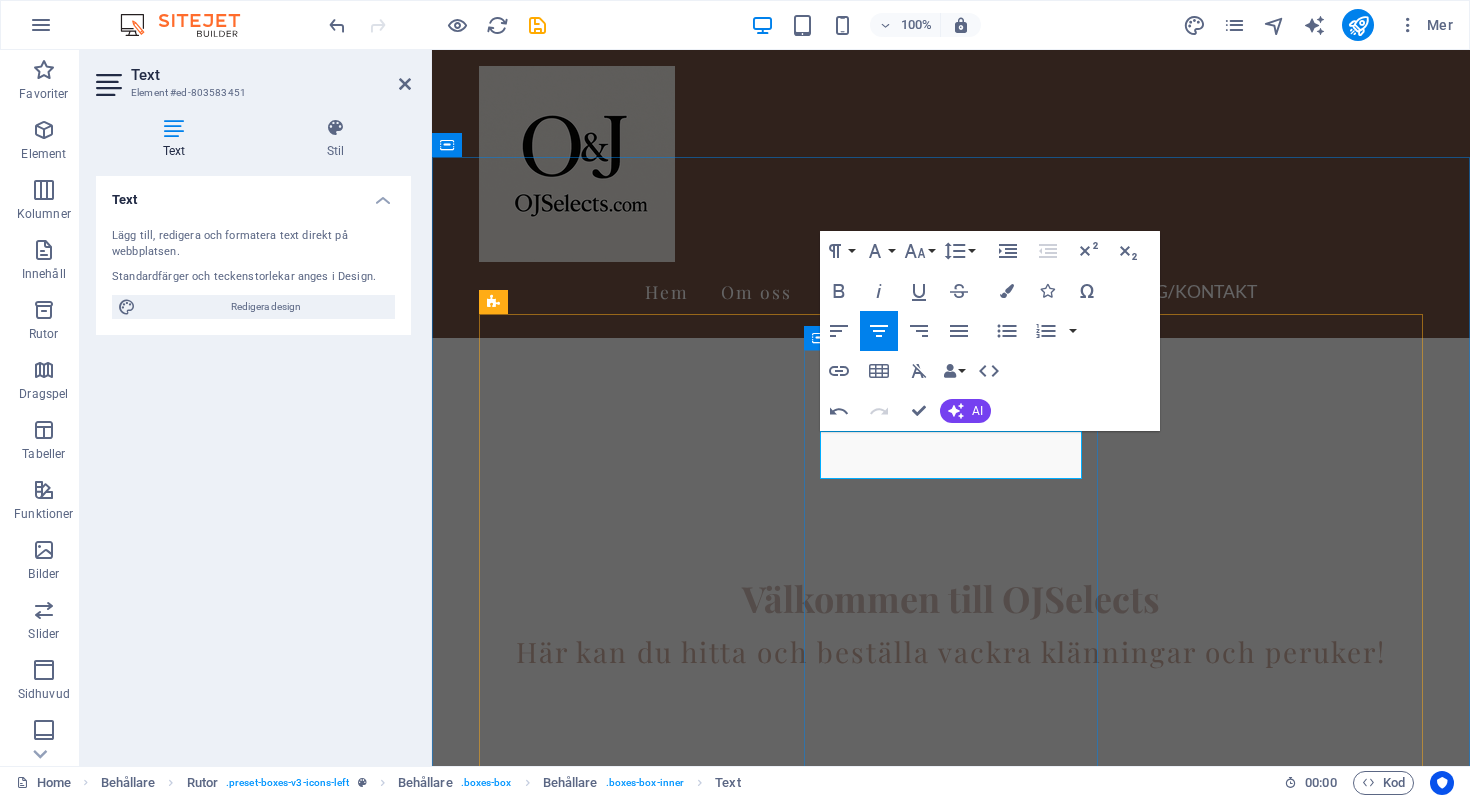 type 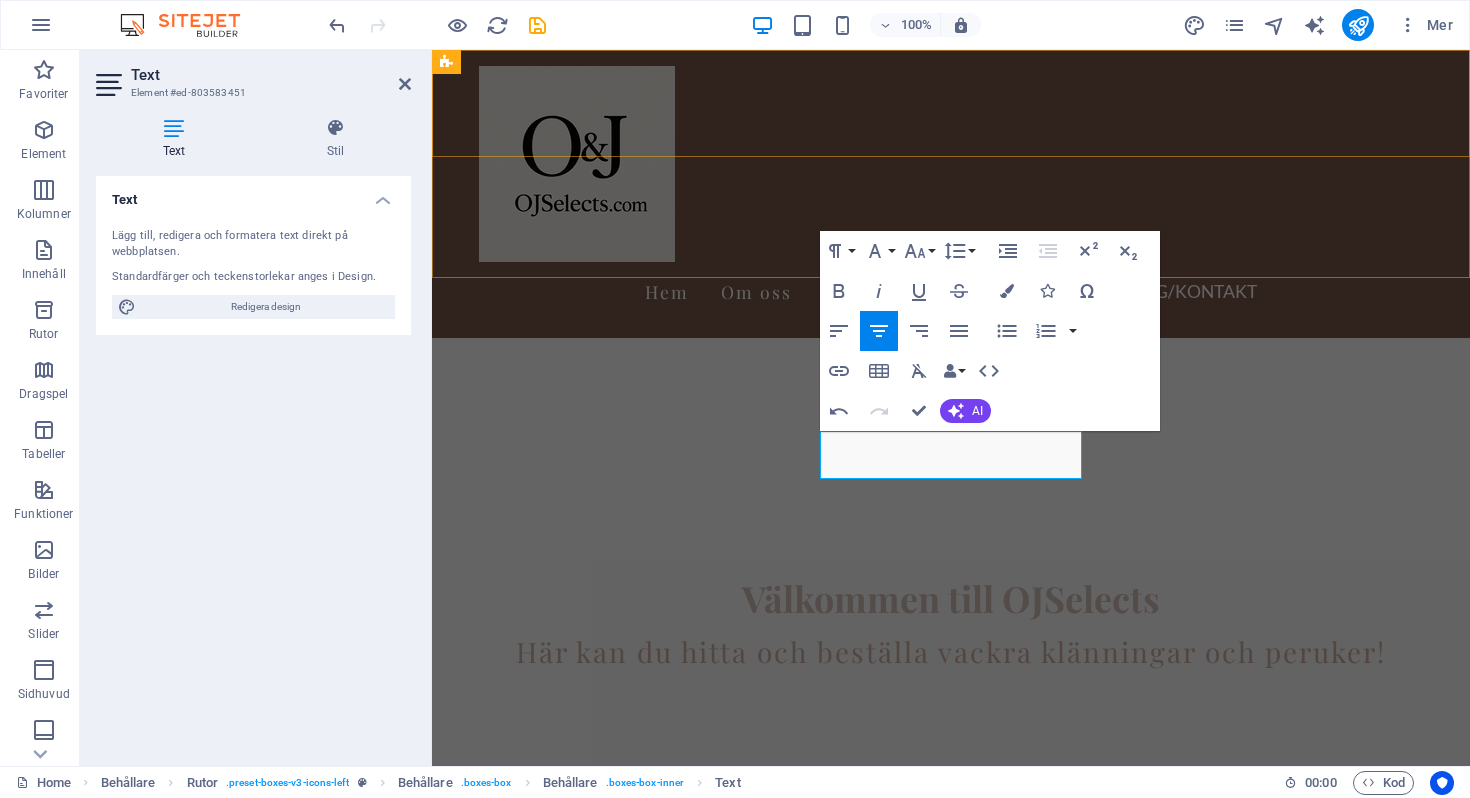 click on "Hem Om oss Produkter Galleri Beställning/Kontakt" at bounding box center [951, 194] 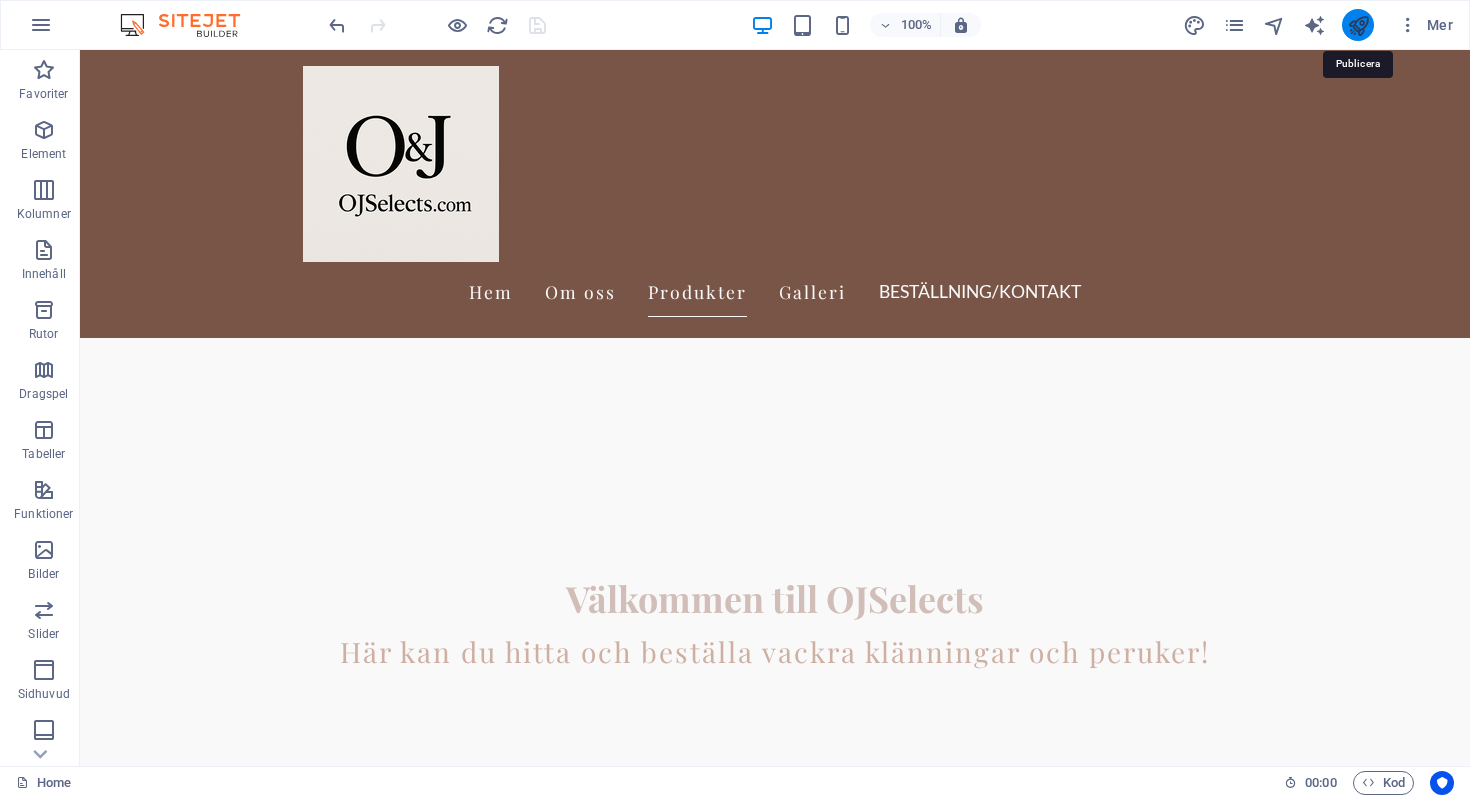 click at bounding box center (1358, 25) 